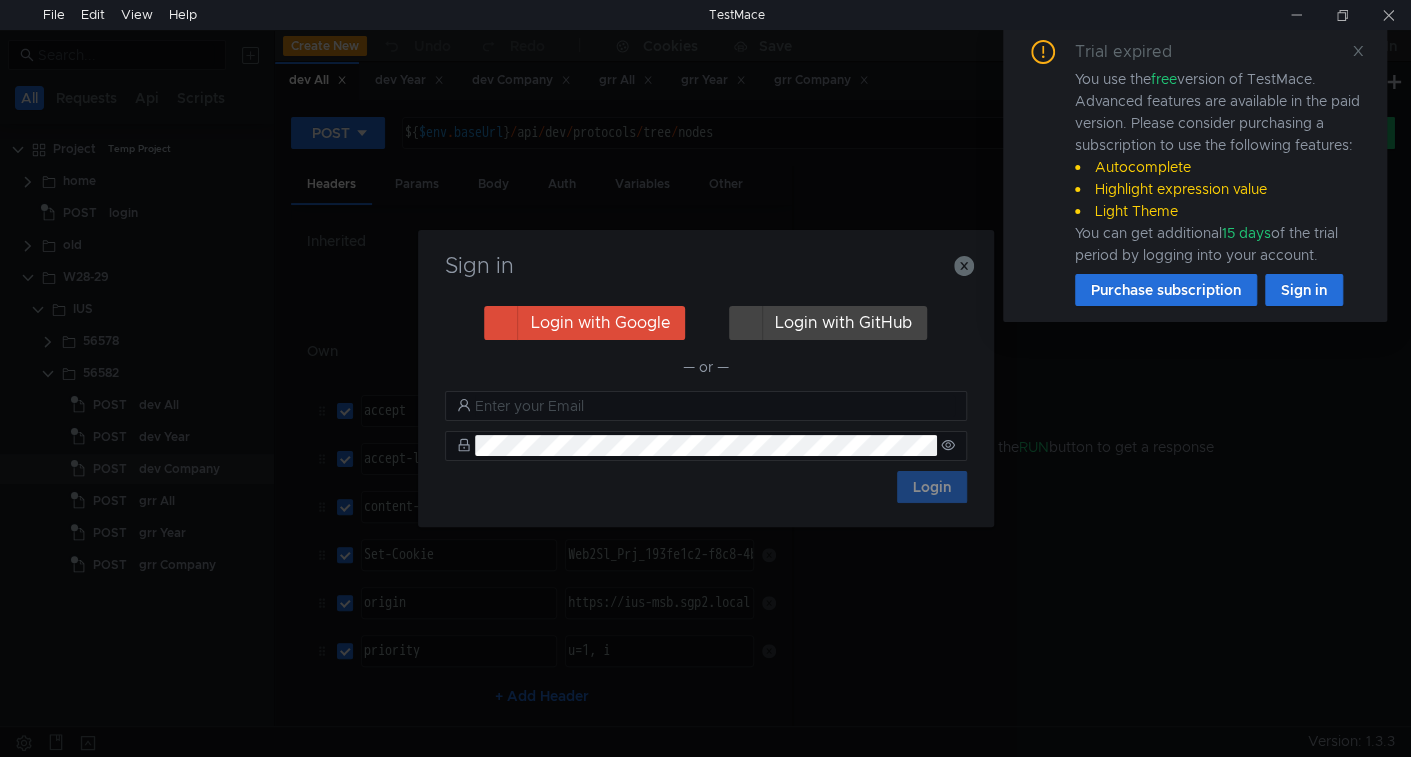 scroll, scrollTop: 0, scrollLeft: 0, axis: both 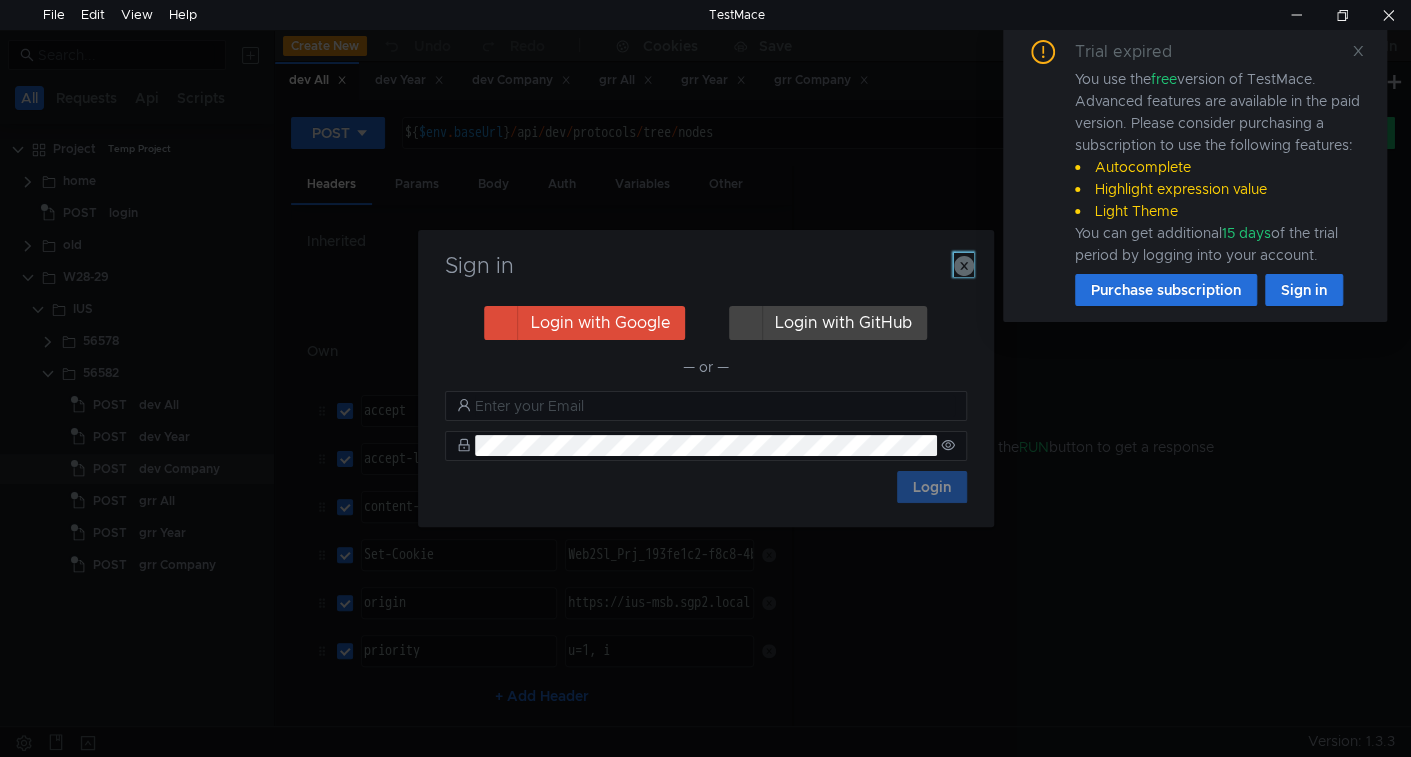 click at bounding box center (964, 266) 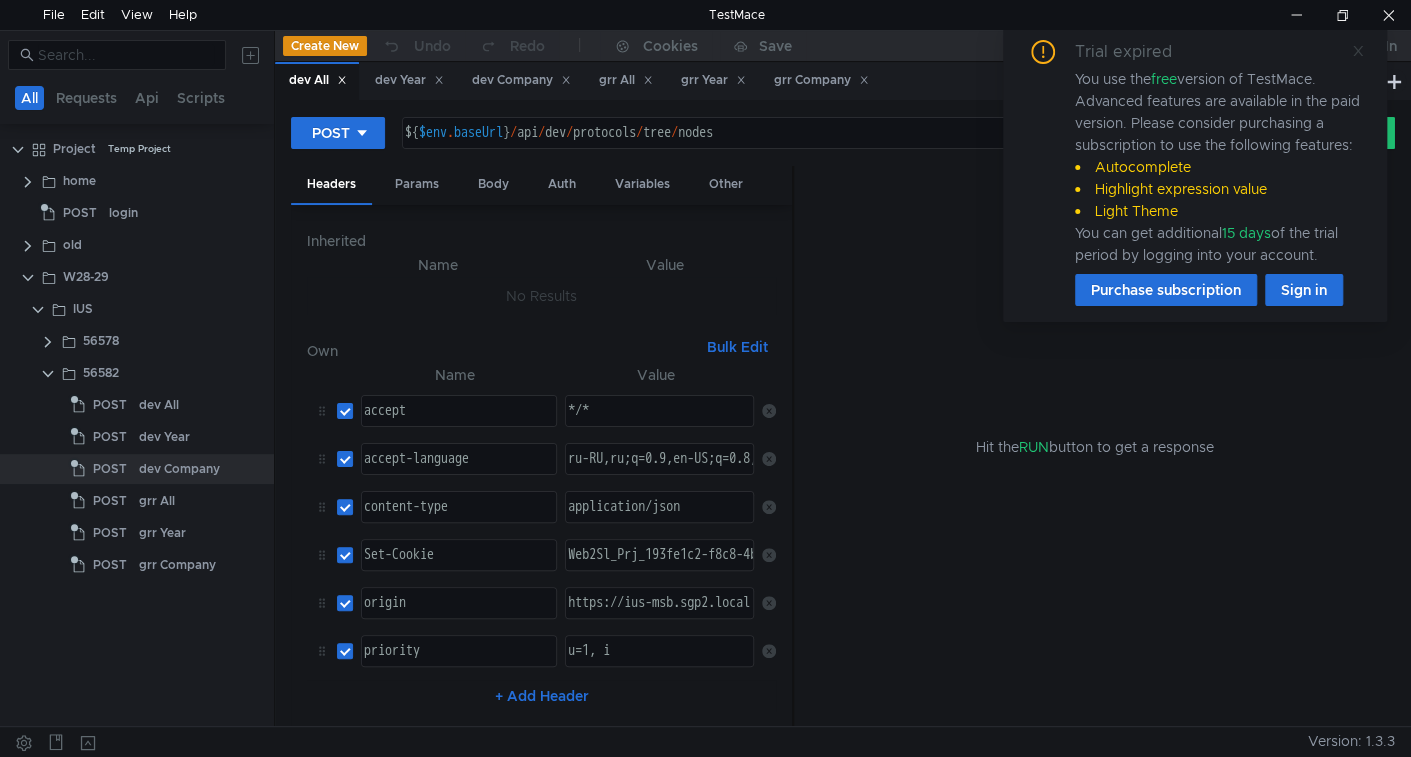 click at bounding box center [1358, 51] 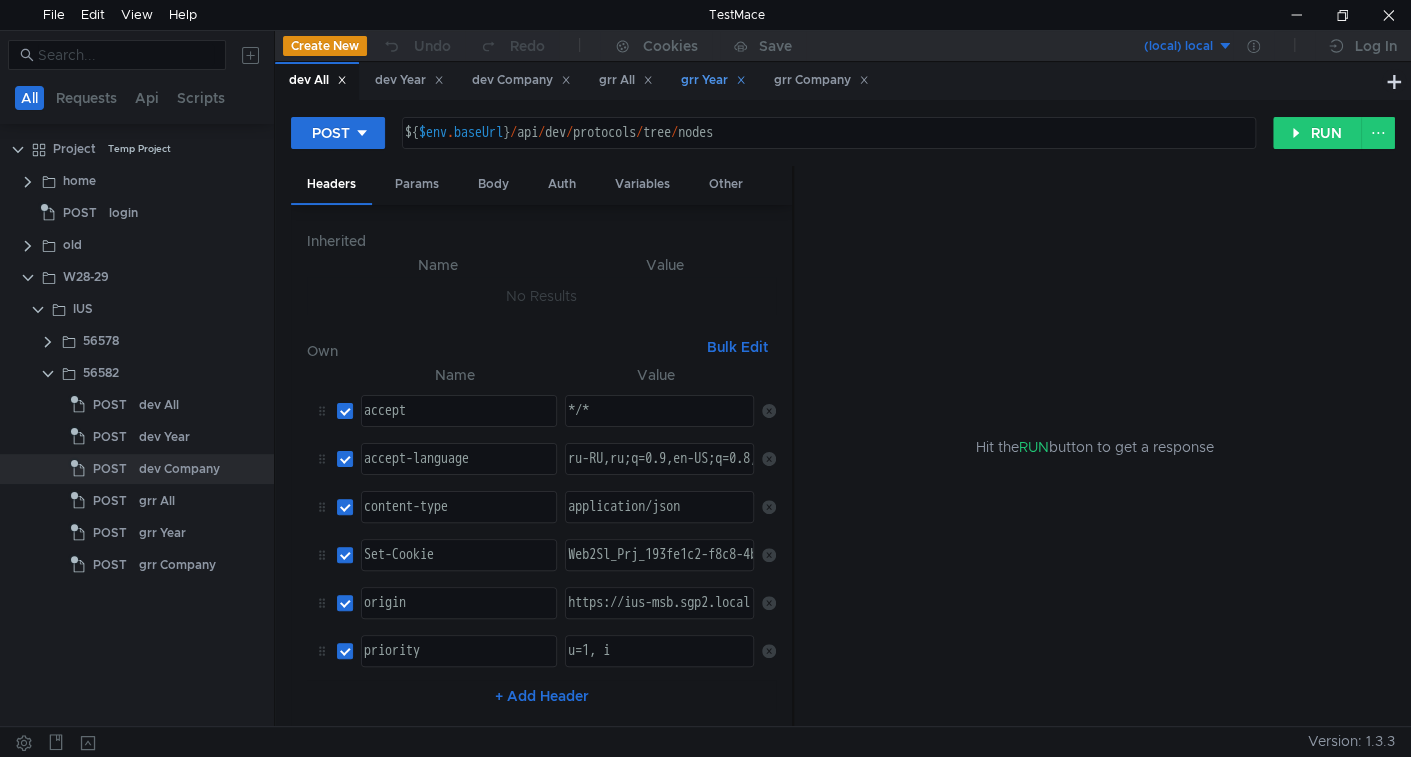 click at bounding box center [342, 80] 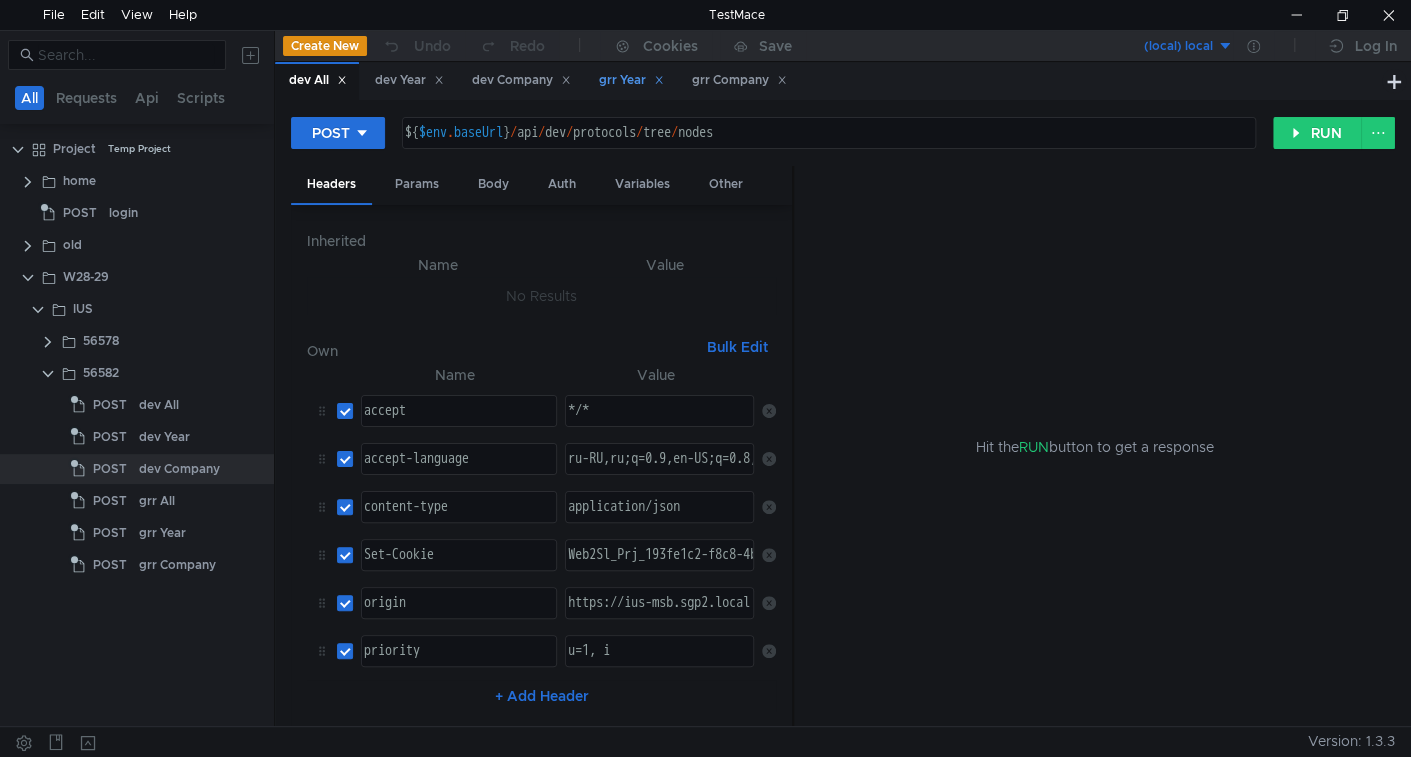 click at bounding box center (342, 80) 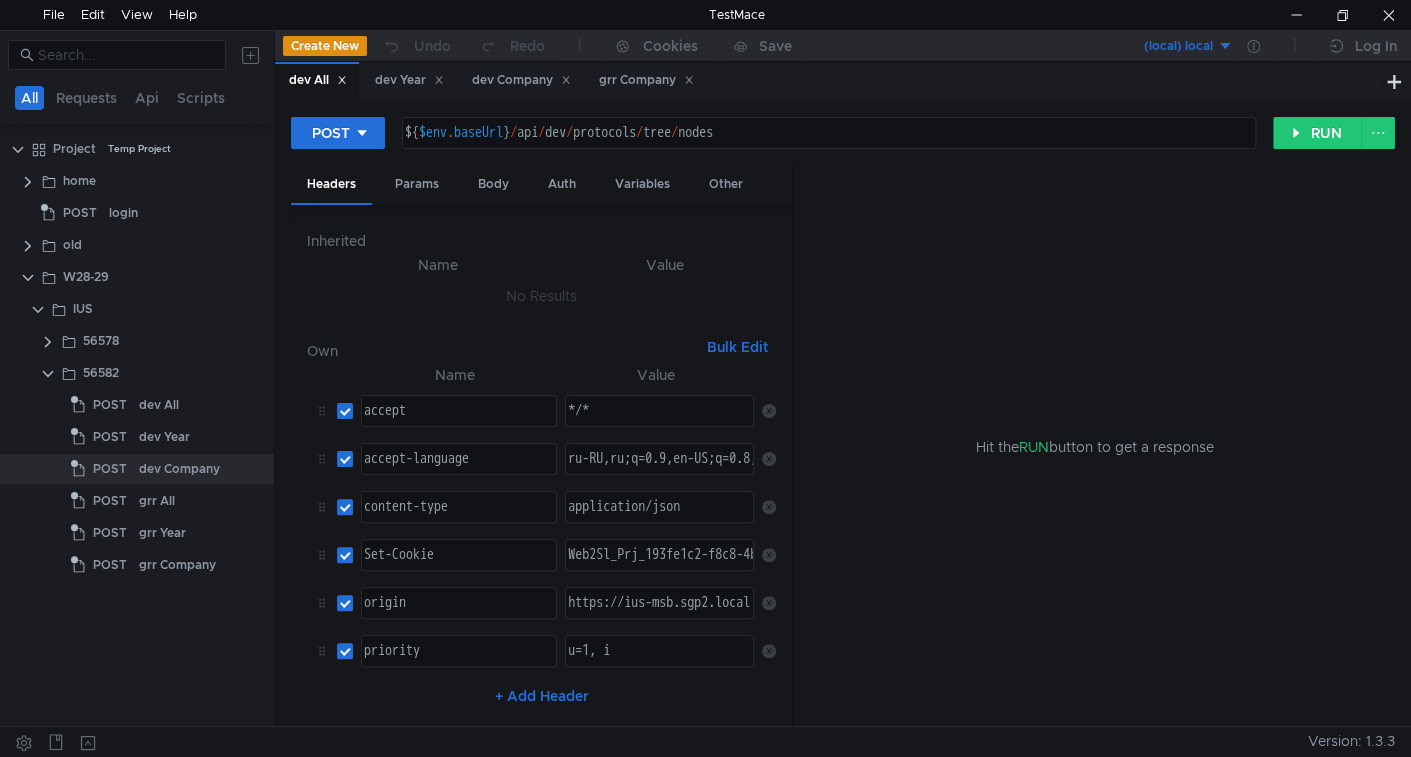 click at bounding box center (342, 80) 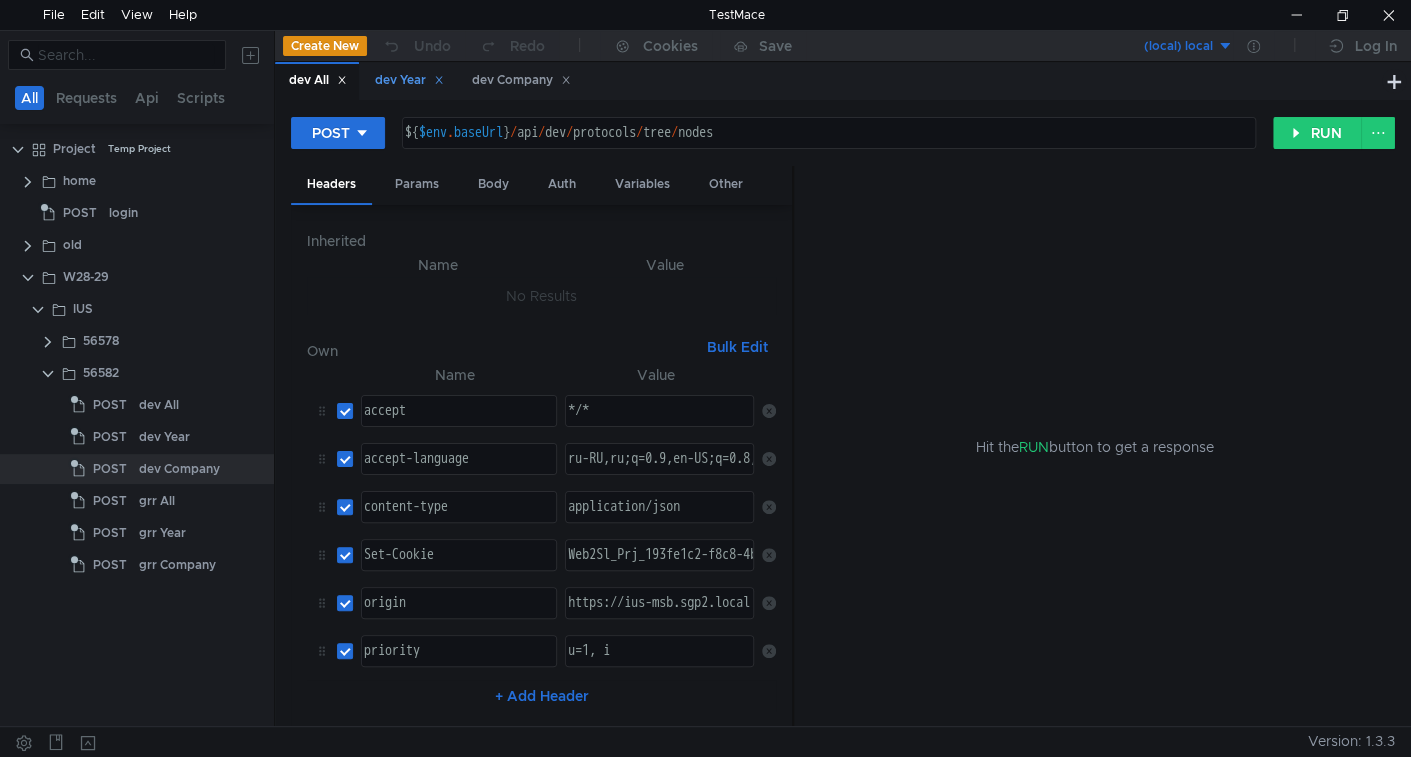 click on "dev Year" at bounding box center [318, 80] 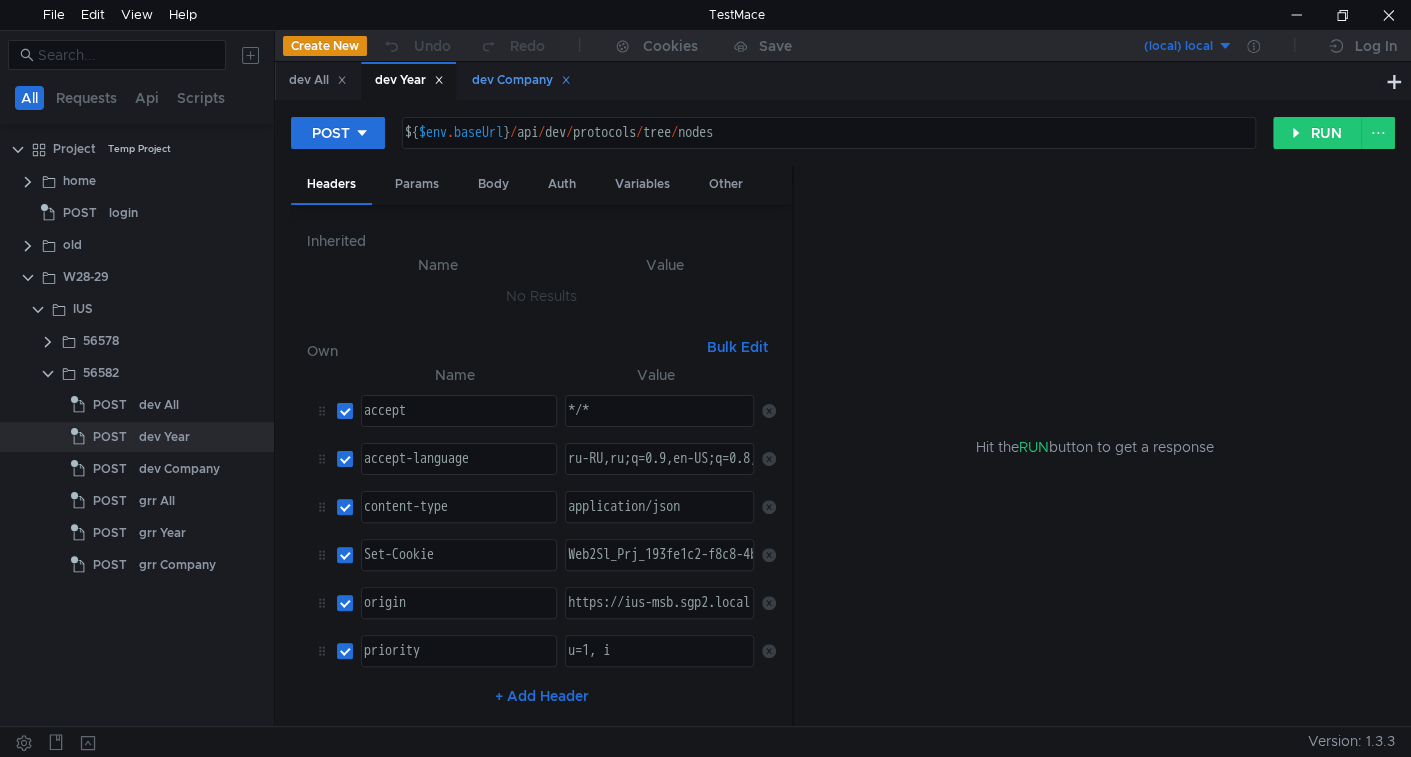 click on "dev Company" at bounding box center (318, 80) 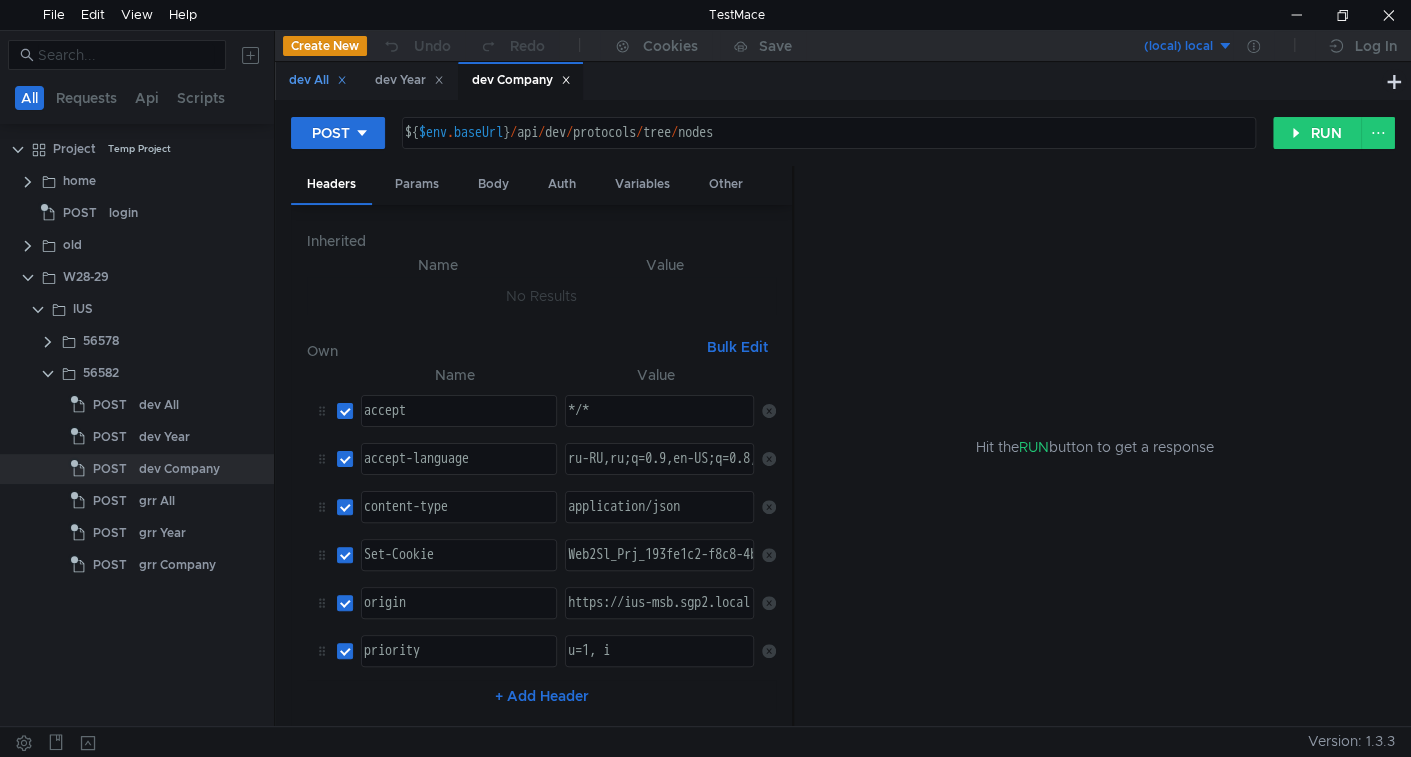 click on "dev All" at bounding box center (318, 80) 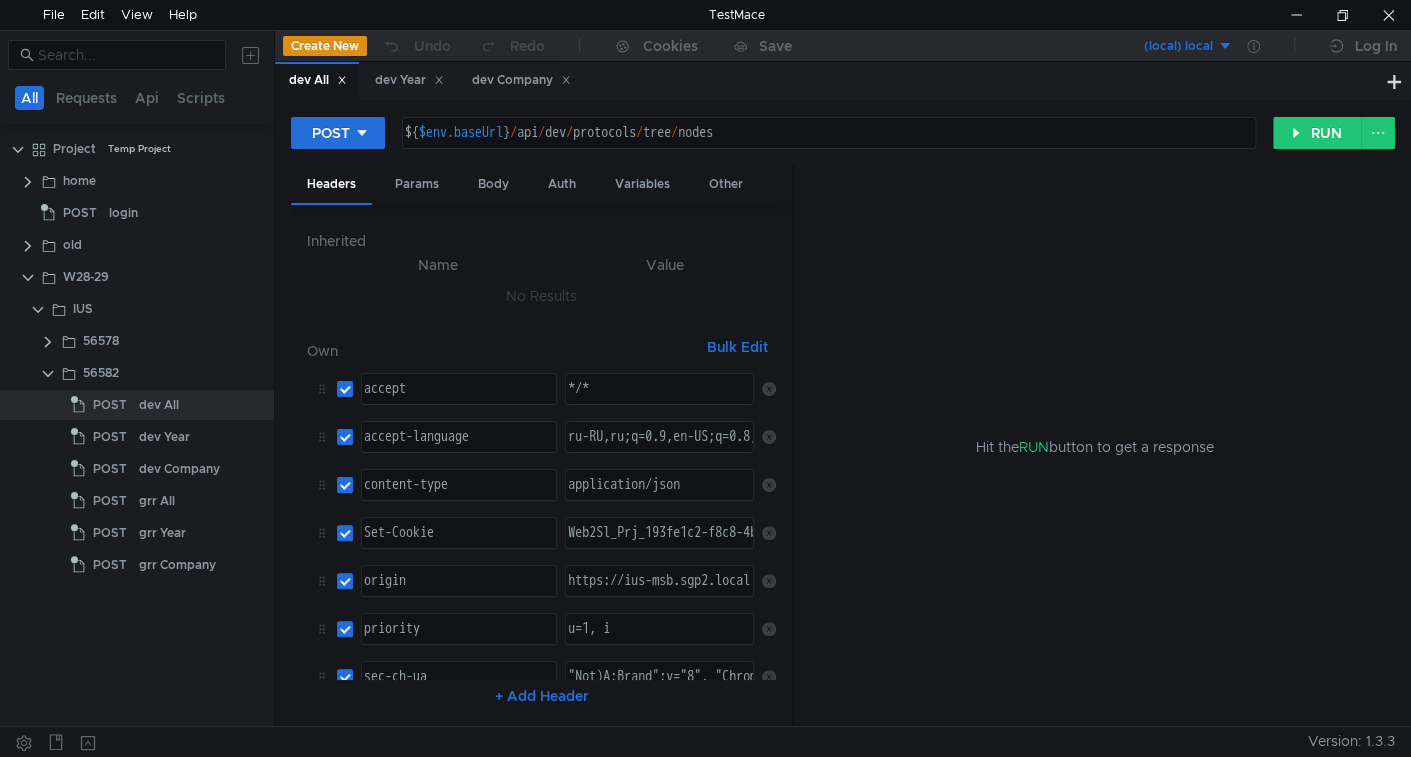 scroll, scrollTop: 0, scrollLeft: 0, axis: both 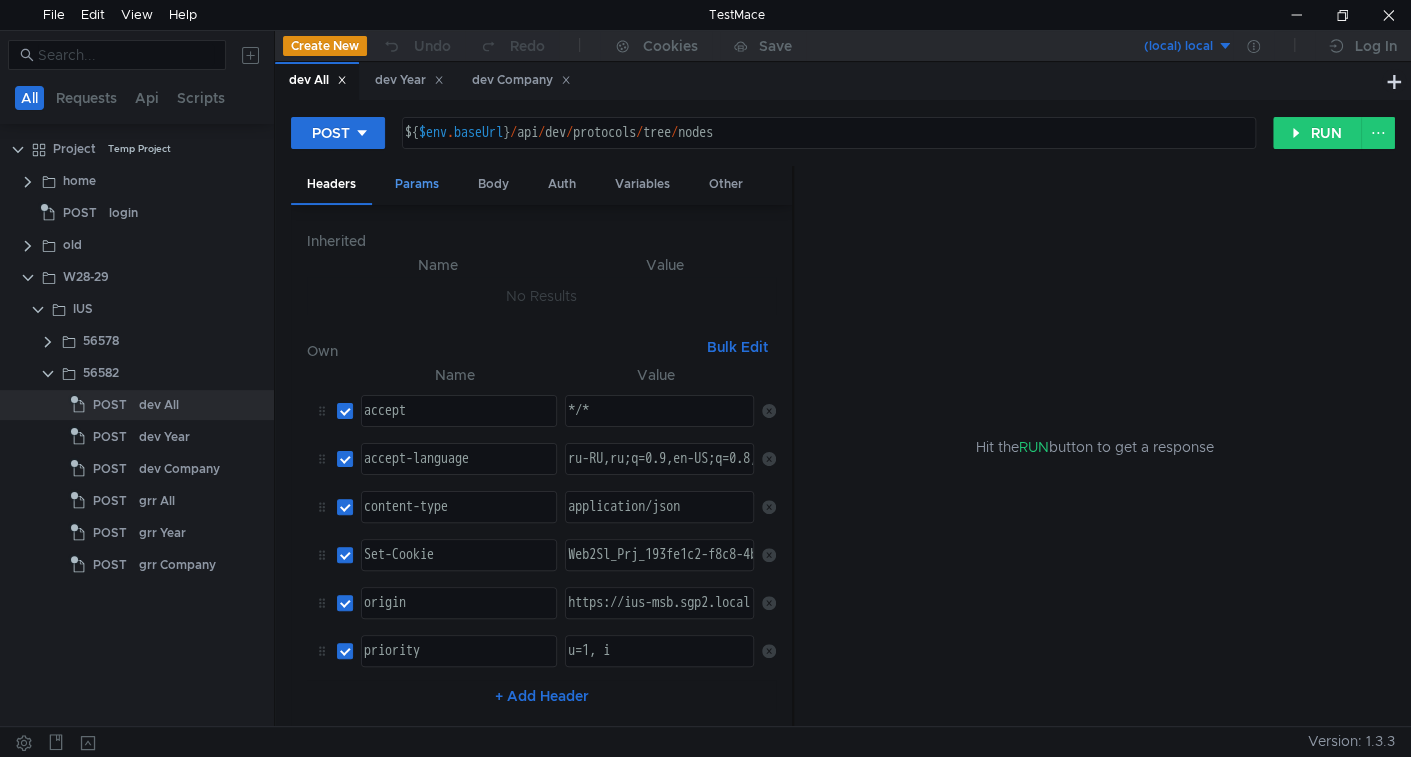 click on "Params" at bounding box center [417, 184] 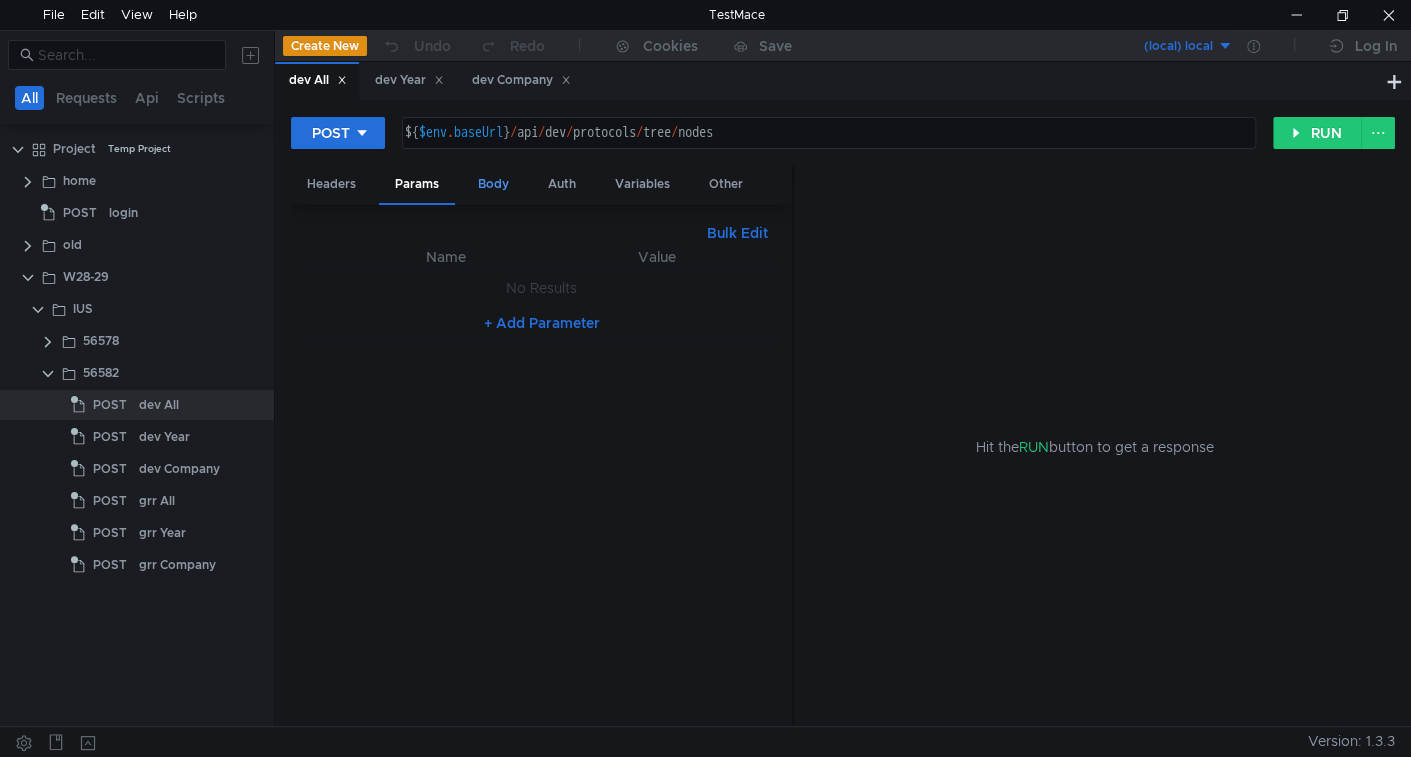 drag, startPoint x: 496, startPoint y: 184, endPoint x: 507, endPoint y: 212, distance: 30.083218 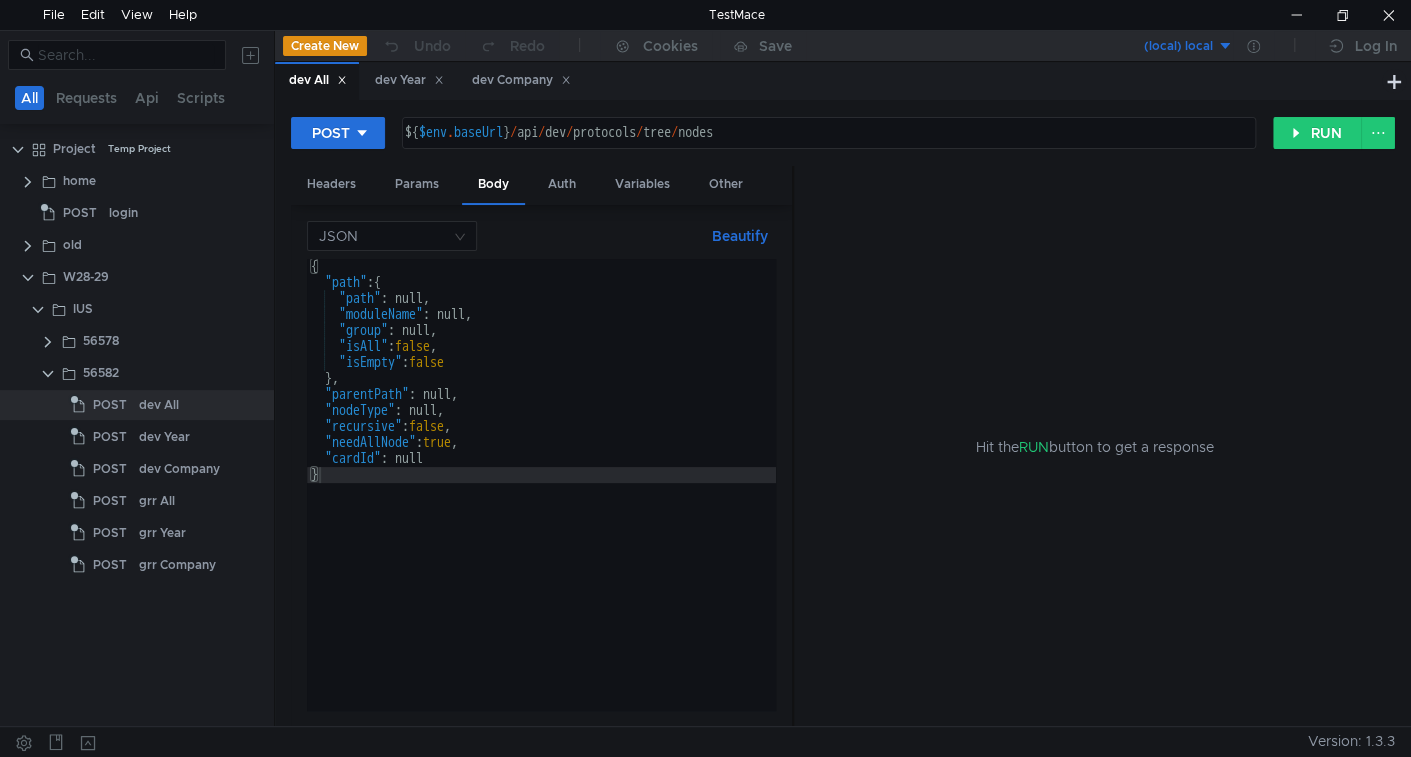 click on "Hit the  RUN  button to get a response" at bounding box center (1094, 447) 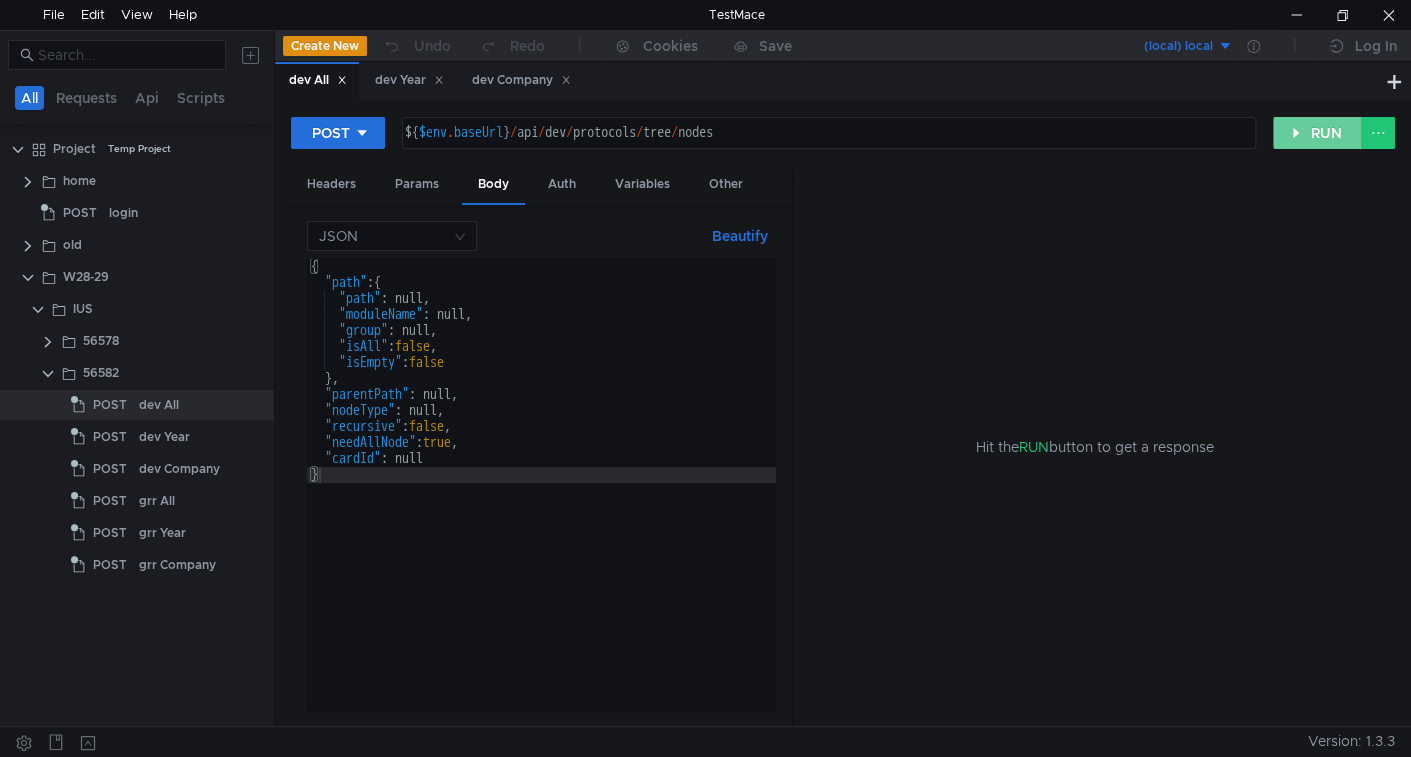 click on "RUN" at bounding box center (1317, 133) 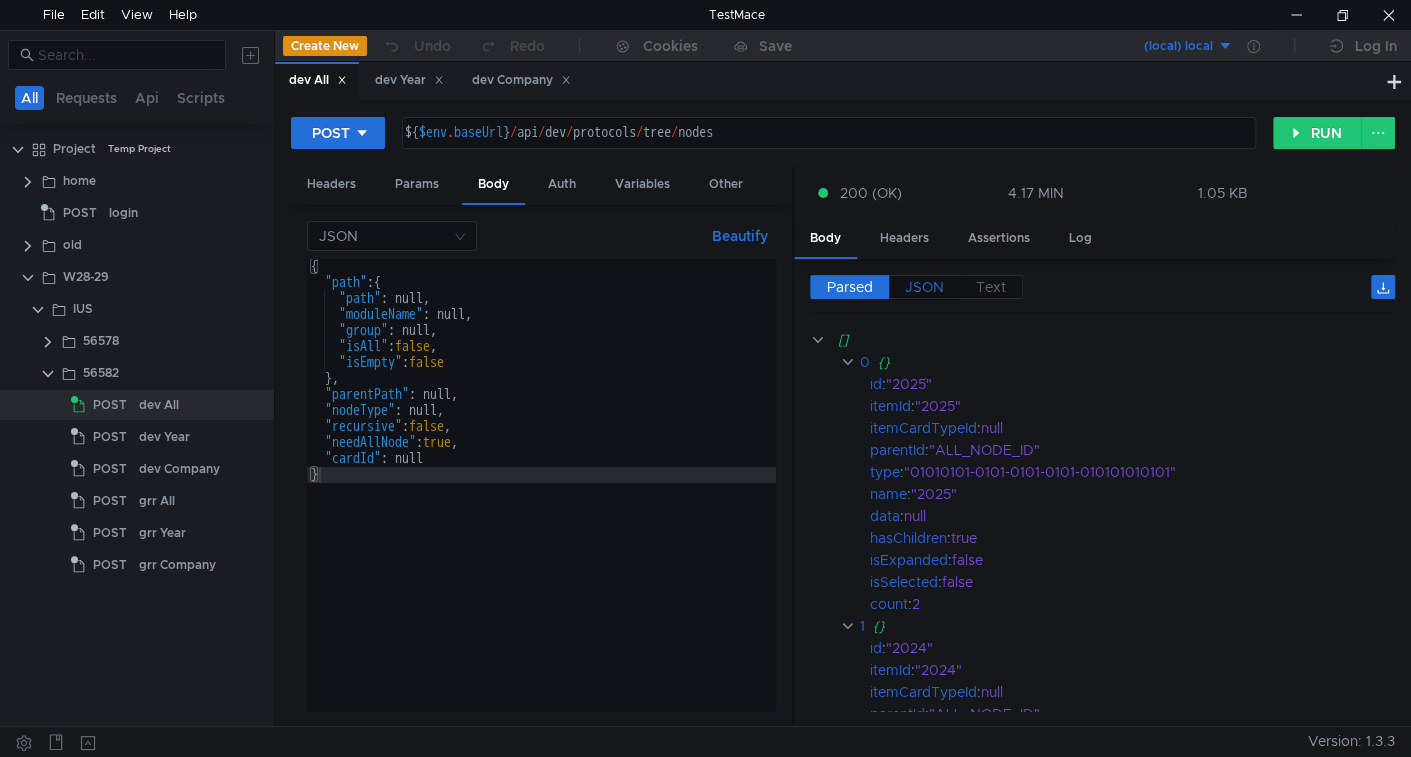 click on "JSON" at bounding box center (850, 287) 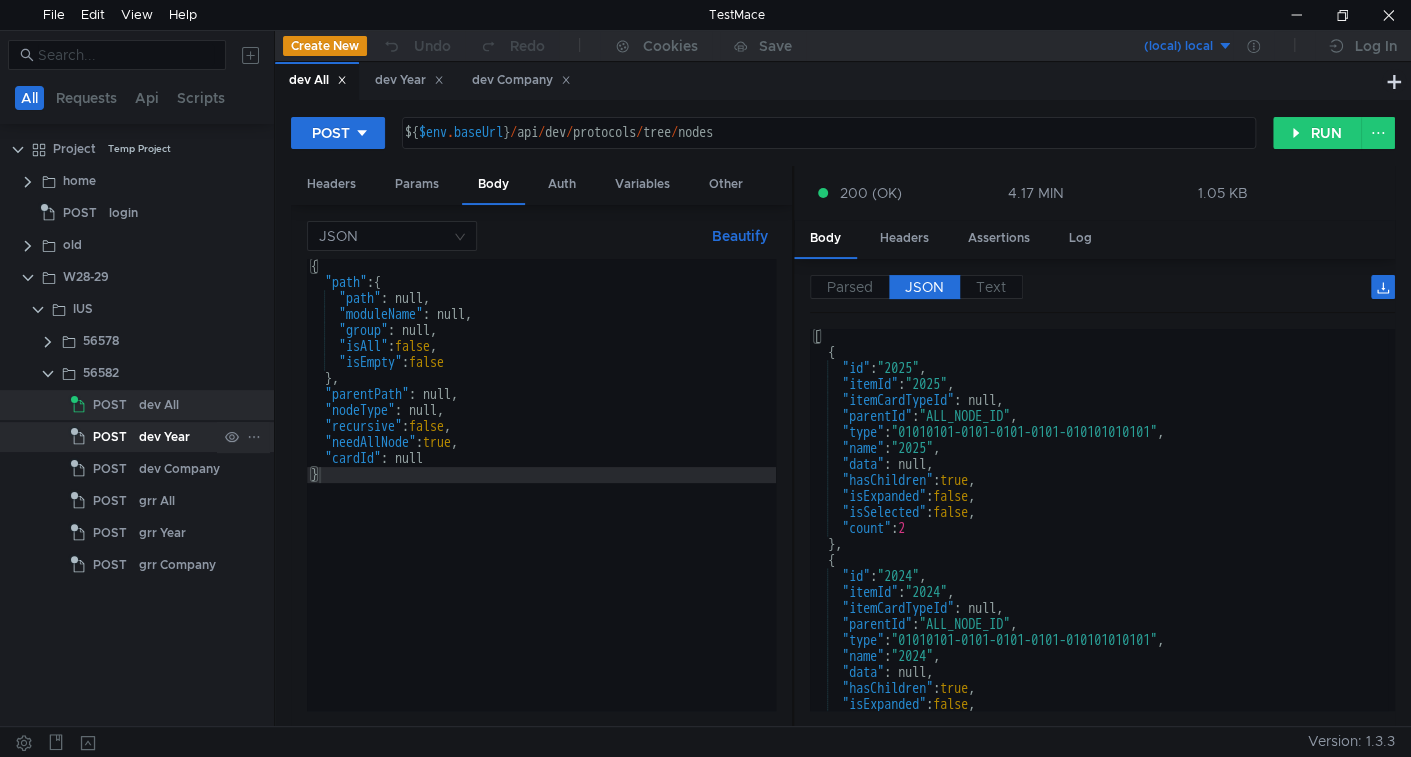 click on "dev Year" at bounding box center (159, 405) 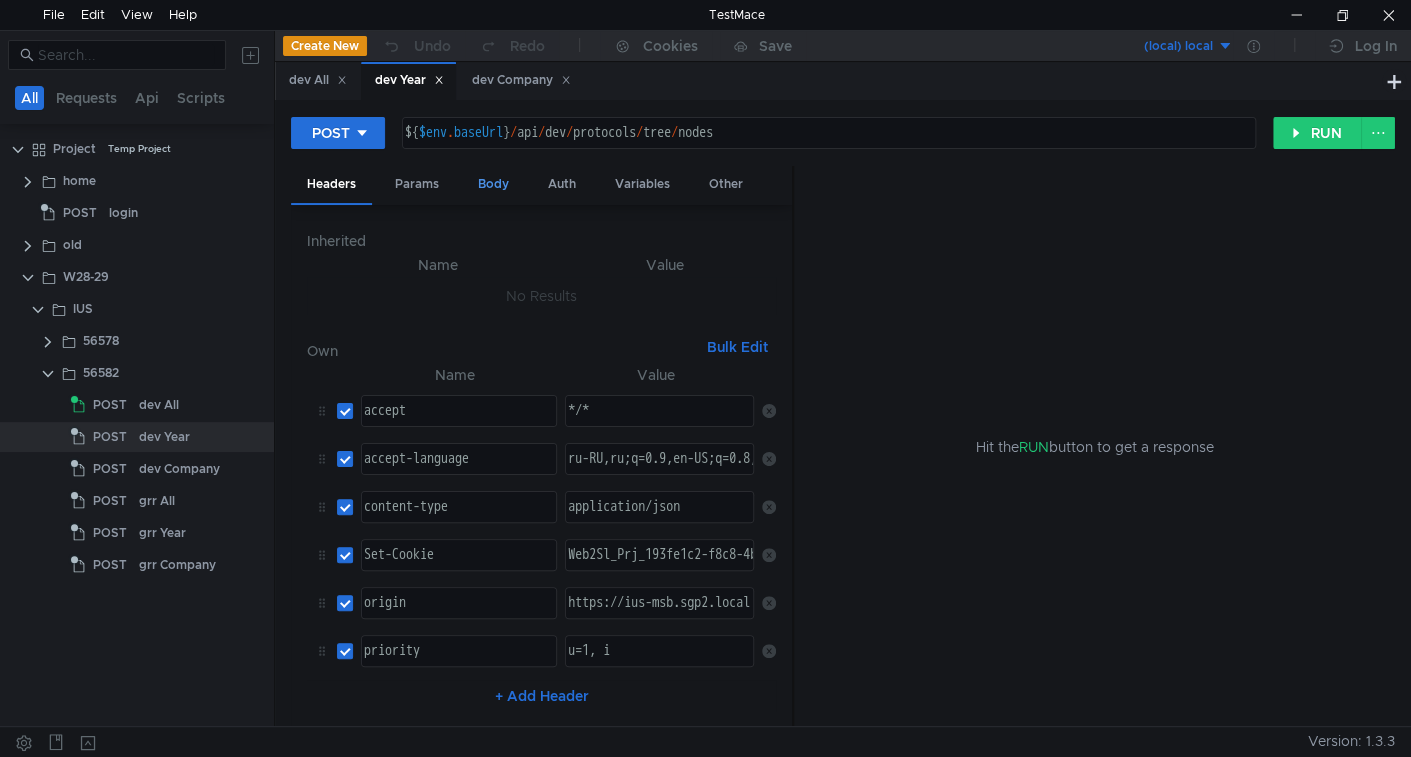 click on "Body" at bounding box center [493, 184] 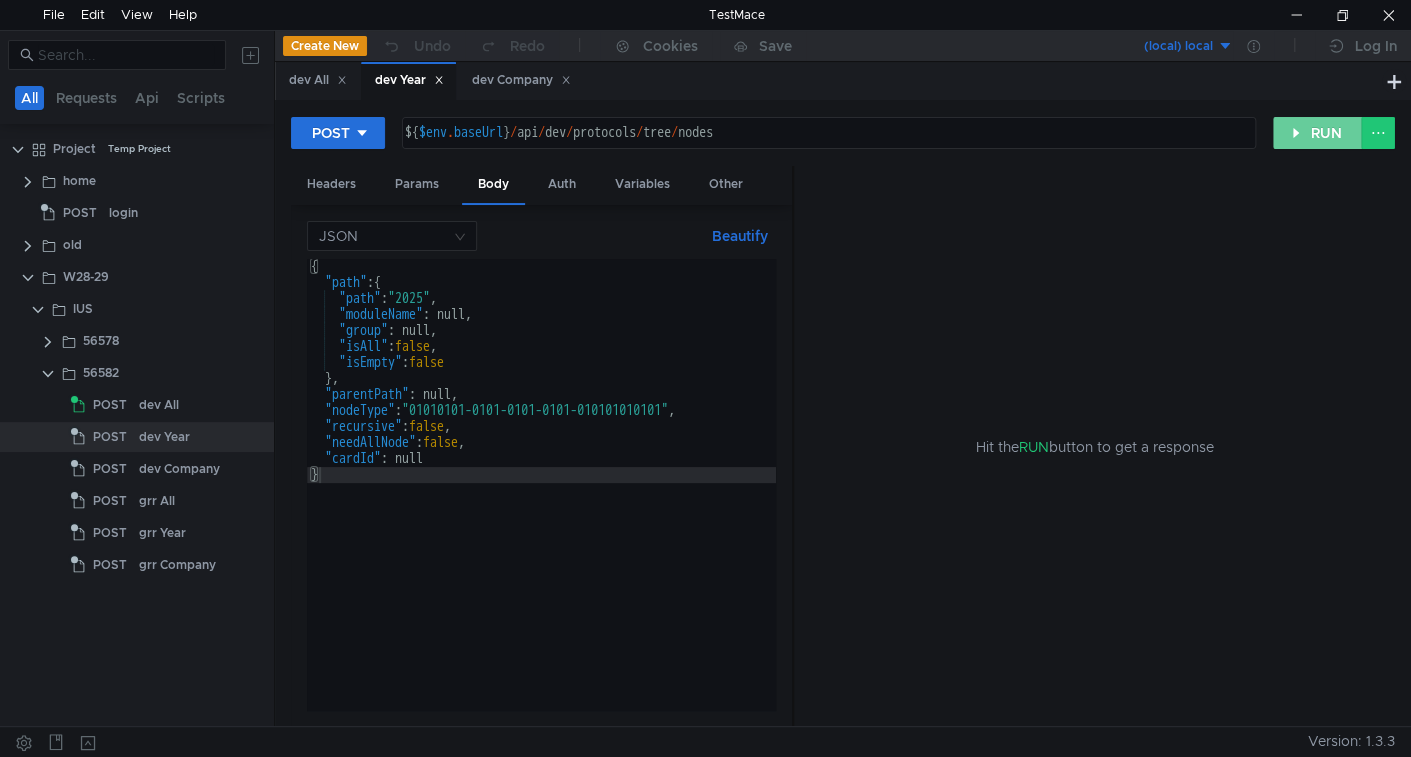 click on "RUN" at bounding box center [1317, 133] 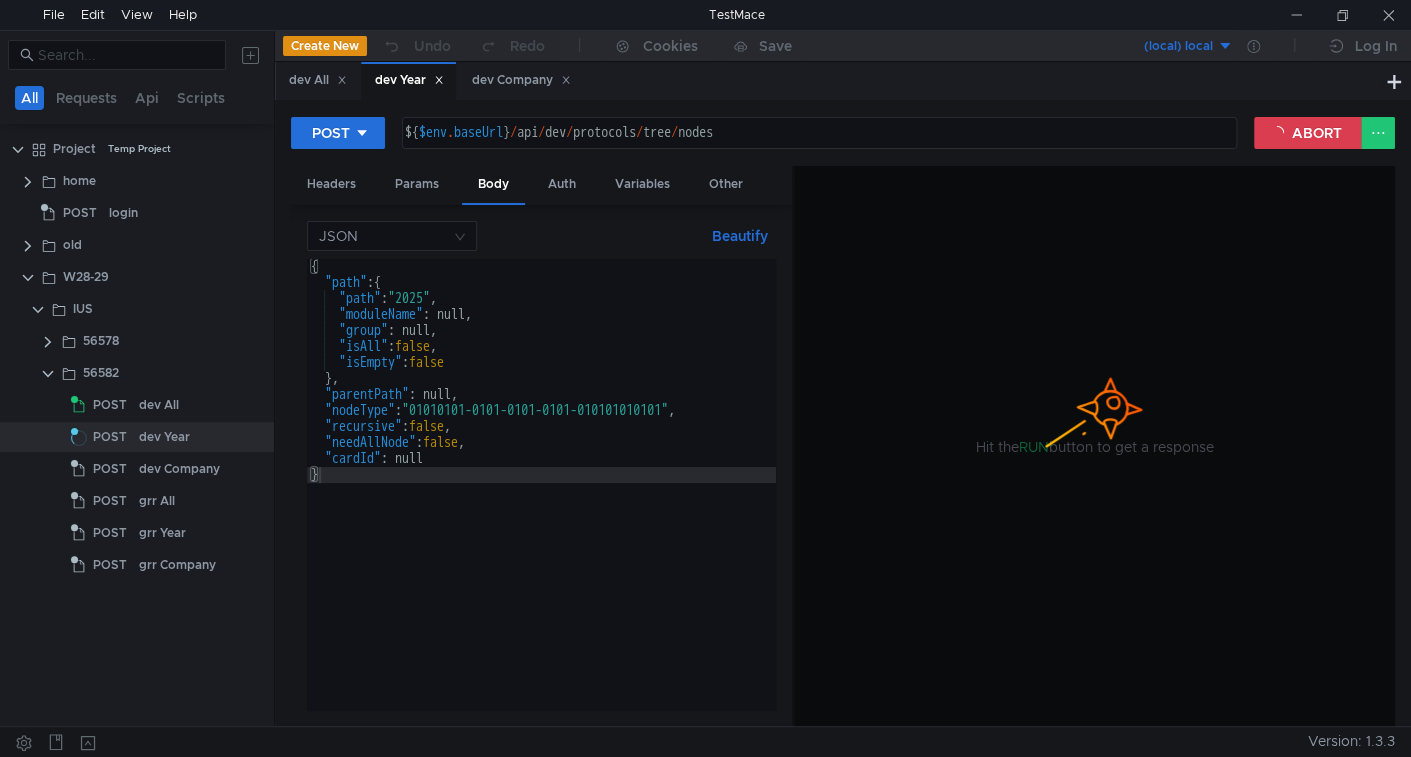 scroll, scrollTop: 0, scrollLeft: 0, axis: both 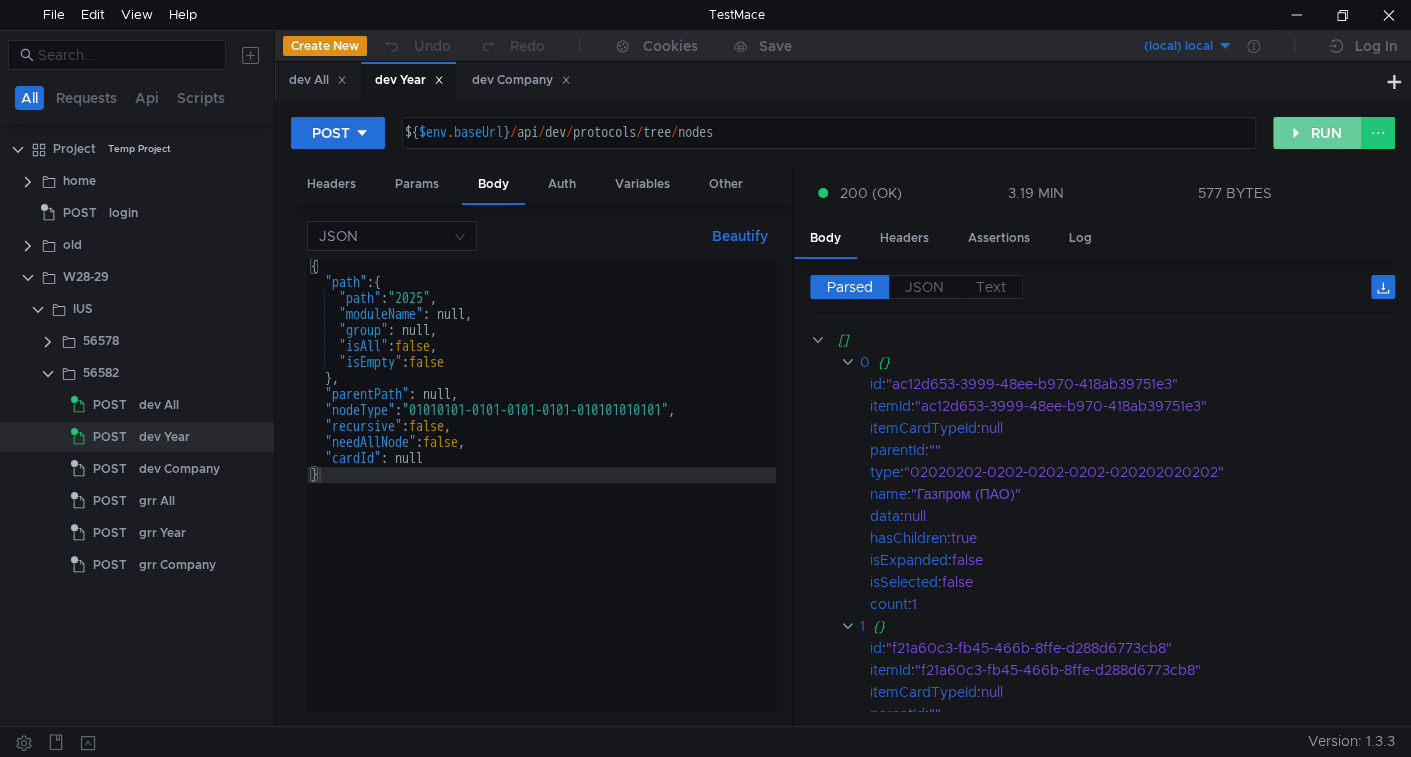 click on "RUN" at bounding box center [1317, 133] 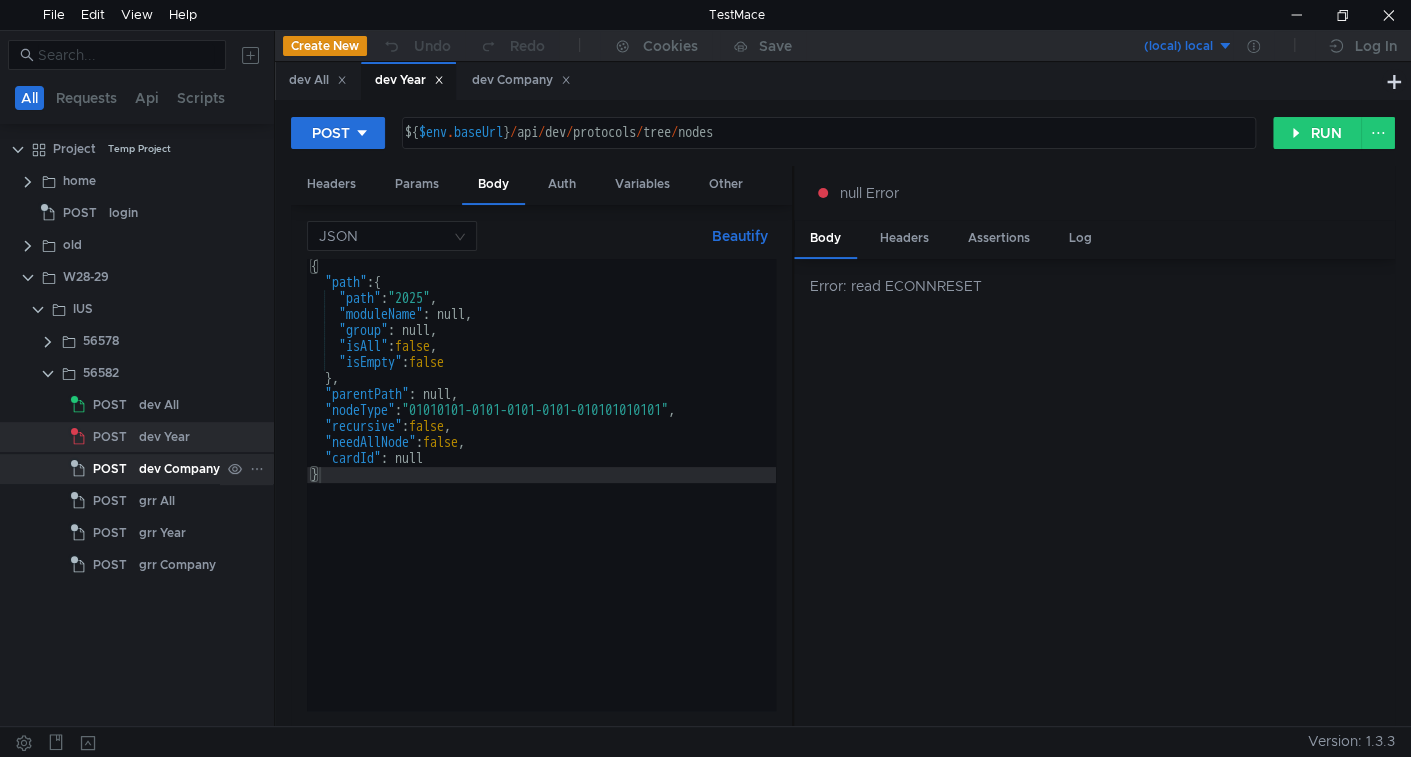 click on "dev Company" at bounding box center [159, 405] 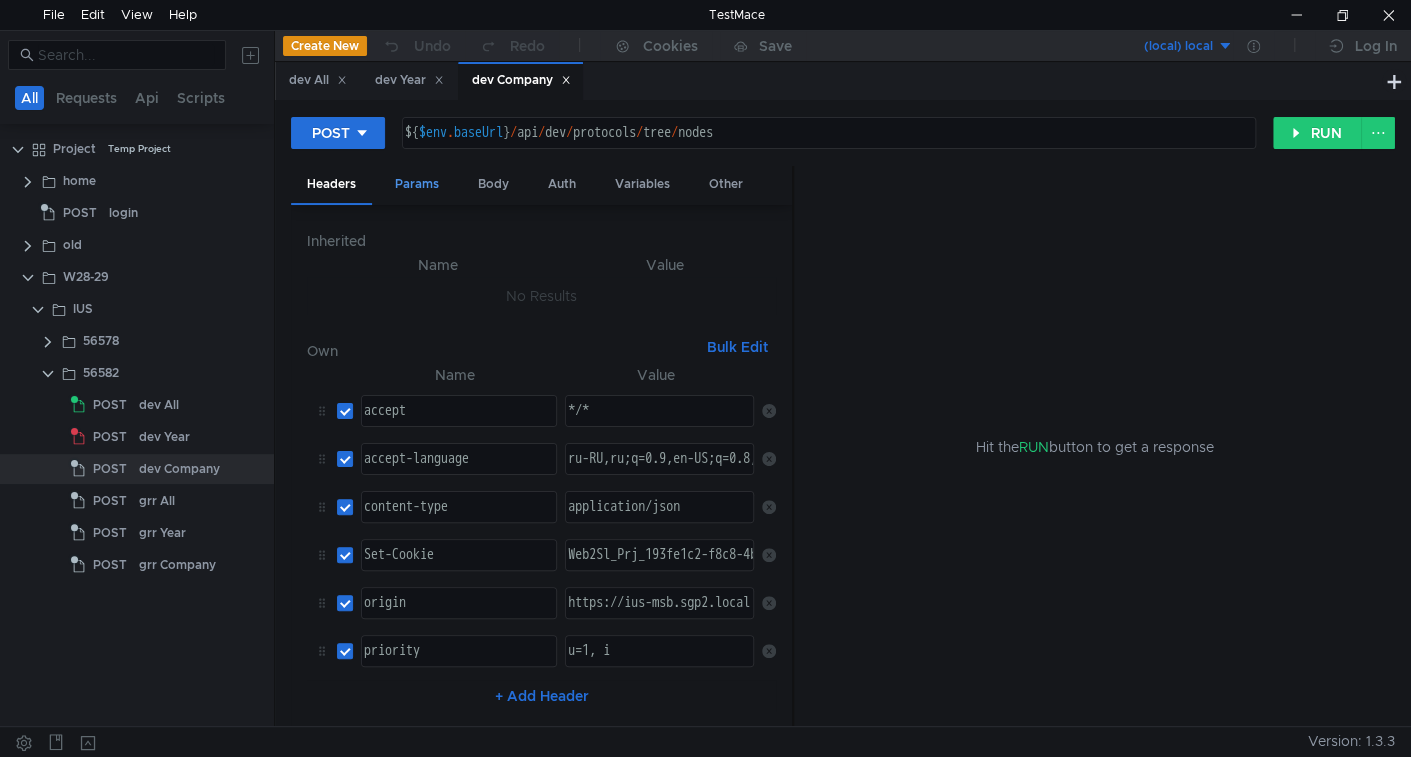 drag, startPoint x: 418, startPoint y: 192, endPoint x: 428, endPoint y: 187, distance: 11.18034 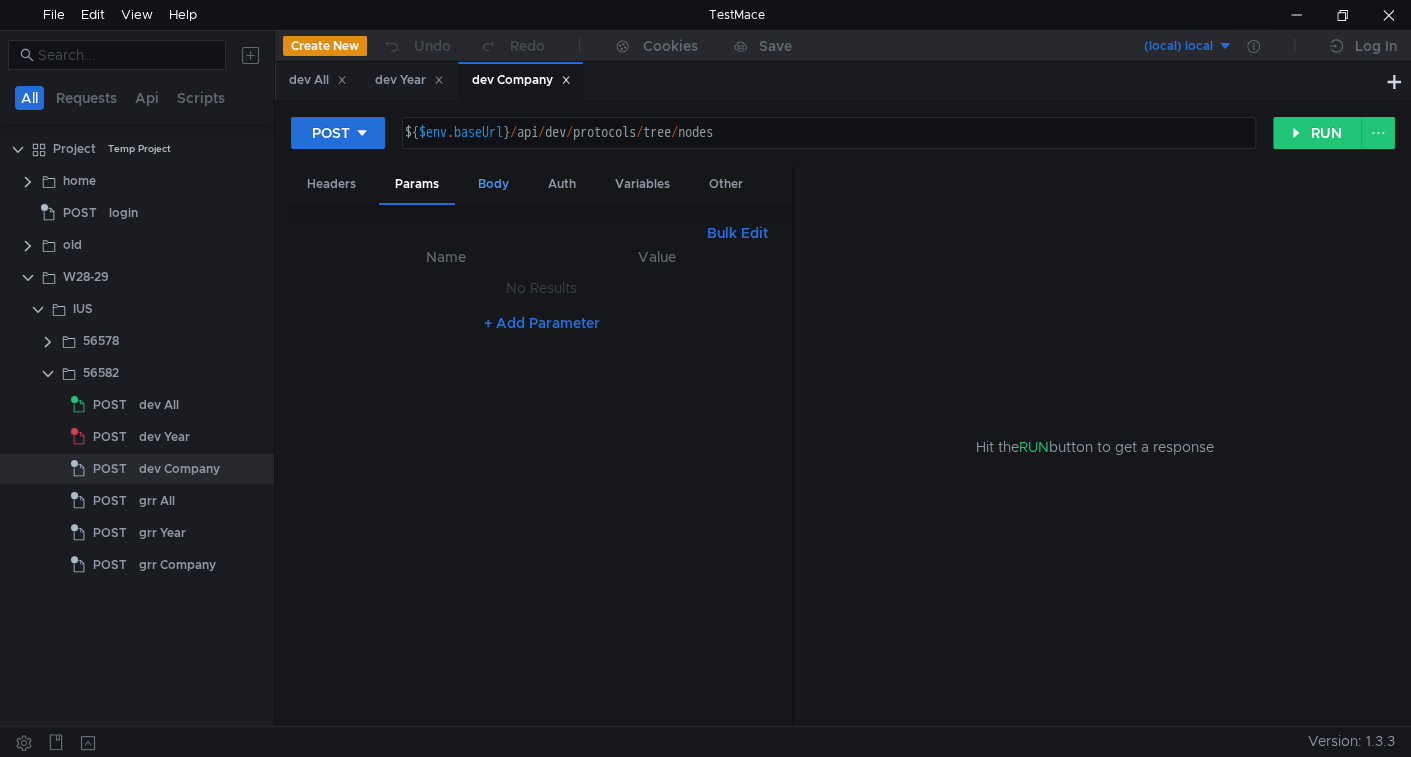 click on "Body" at bounding box center (493, 184) 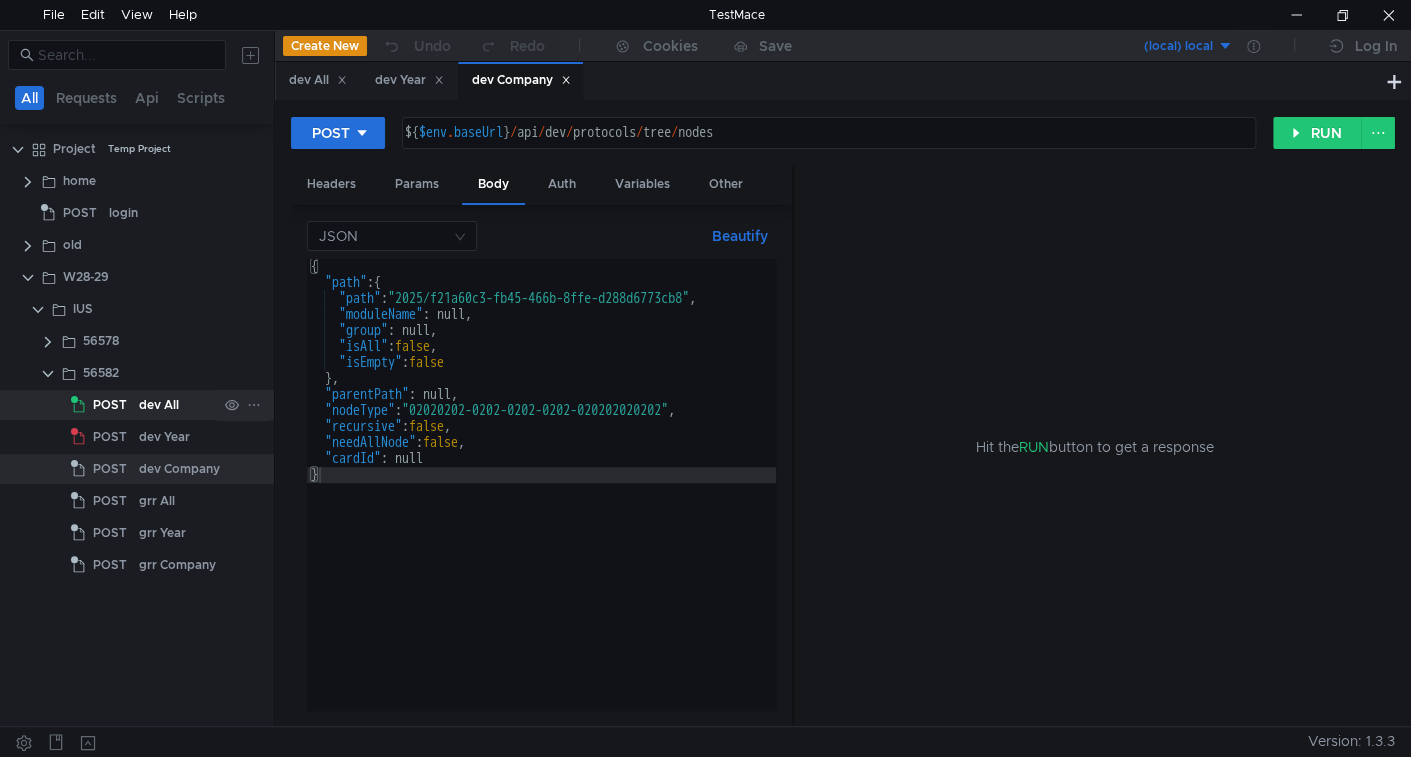drag, startPoint x: 141, startPoint y: 428, endPoint x: 193, endPoint y: 418, distance: 52.95281 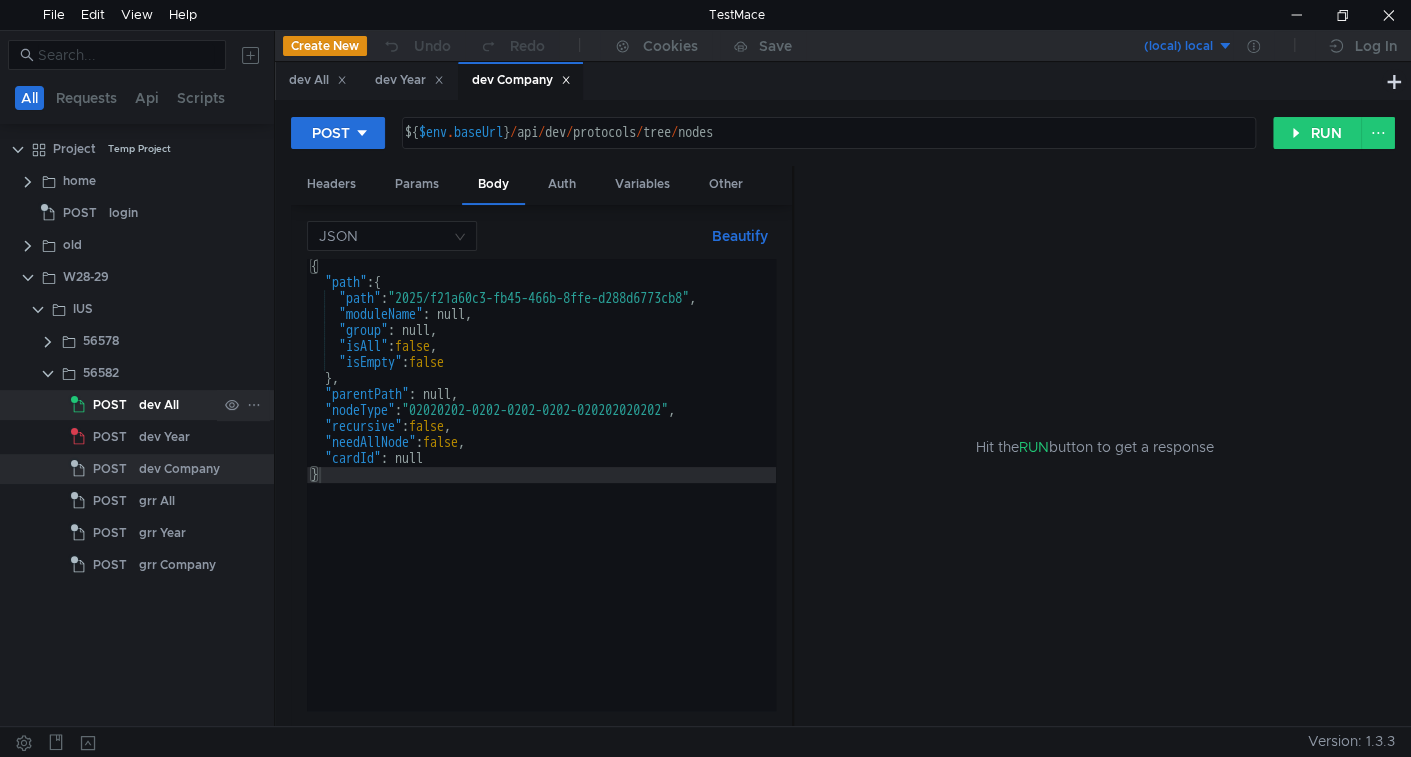 click on "dev Year" at bounding box center [159, 405] 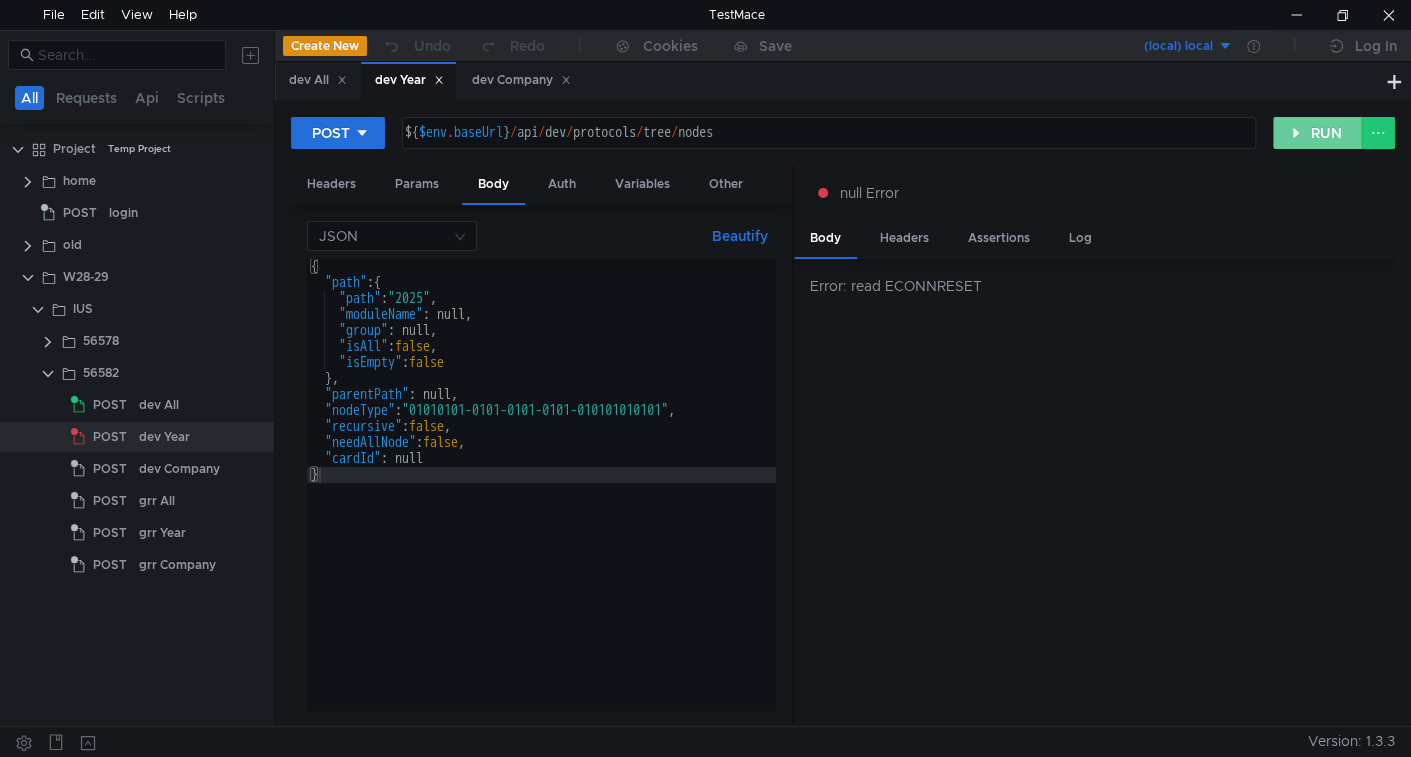 click on "RUN" at bounding box center (1317, 133) 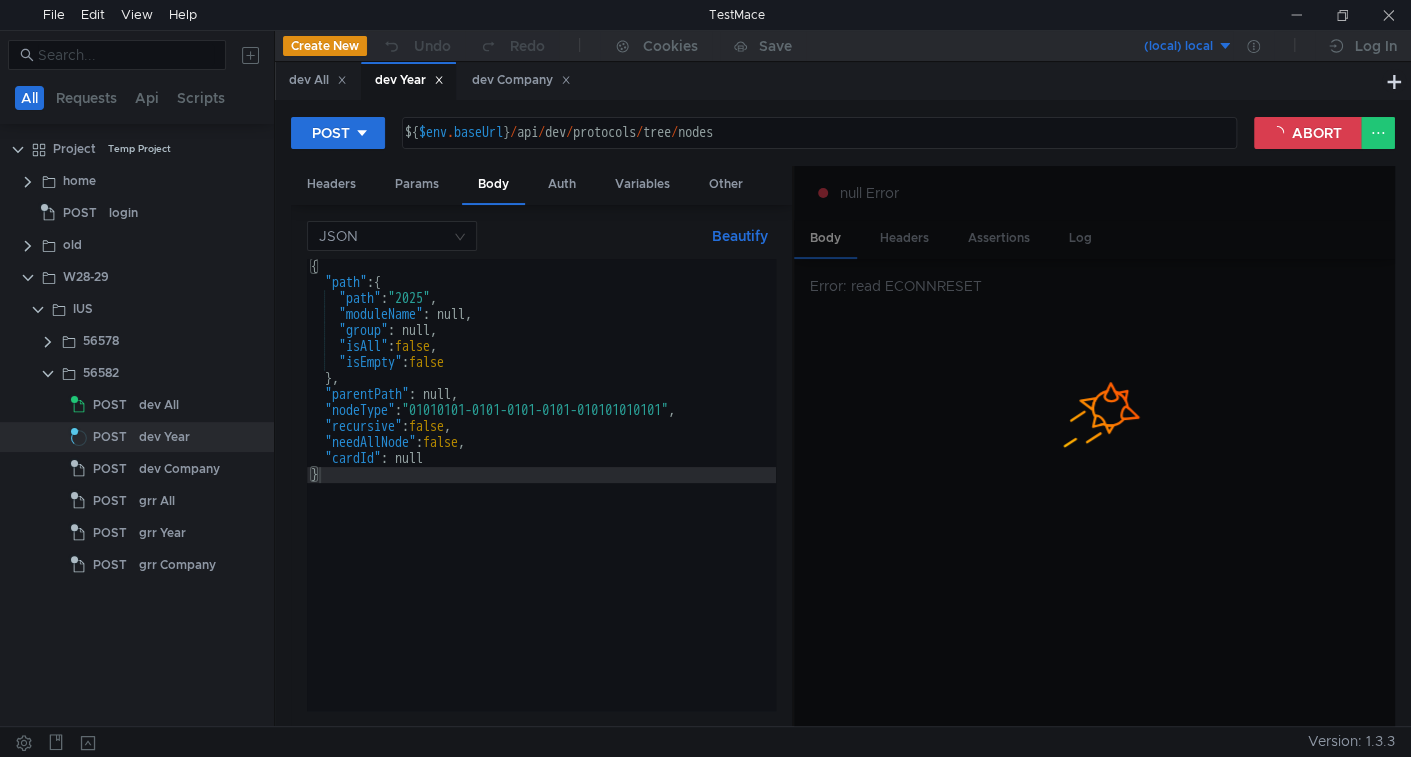 scroll, scrollTop: 0, scrollLeft: 0, axis: both 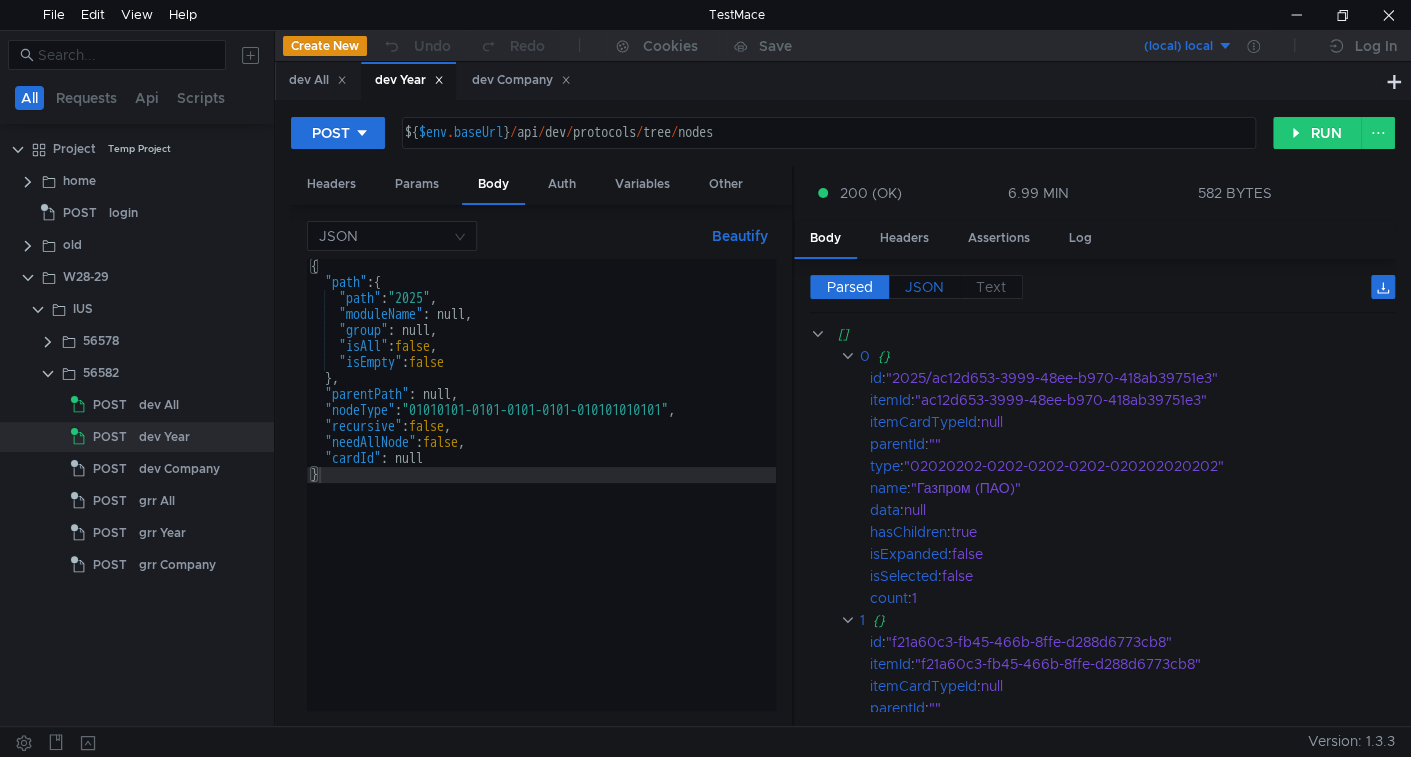 click on "JSON" at bounding box center (850, 287) 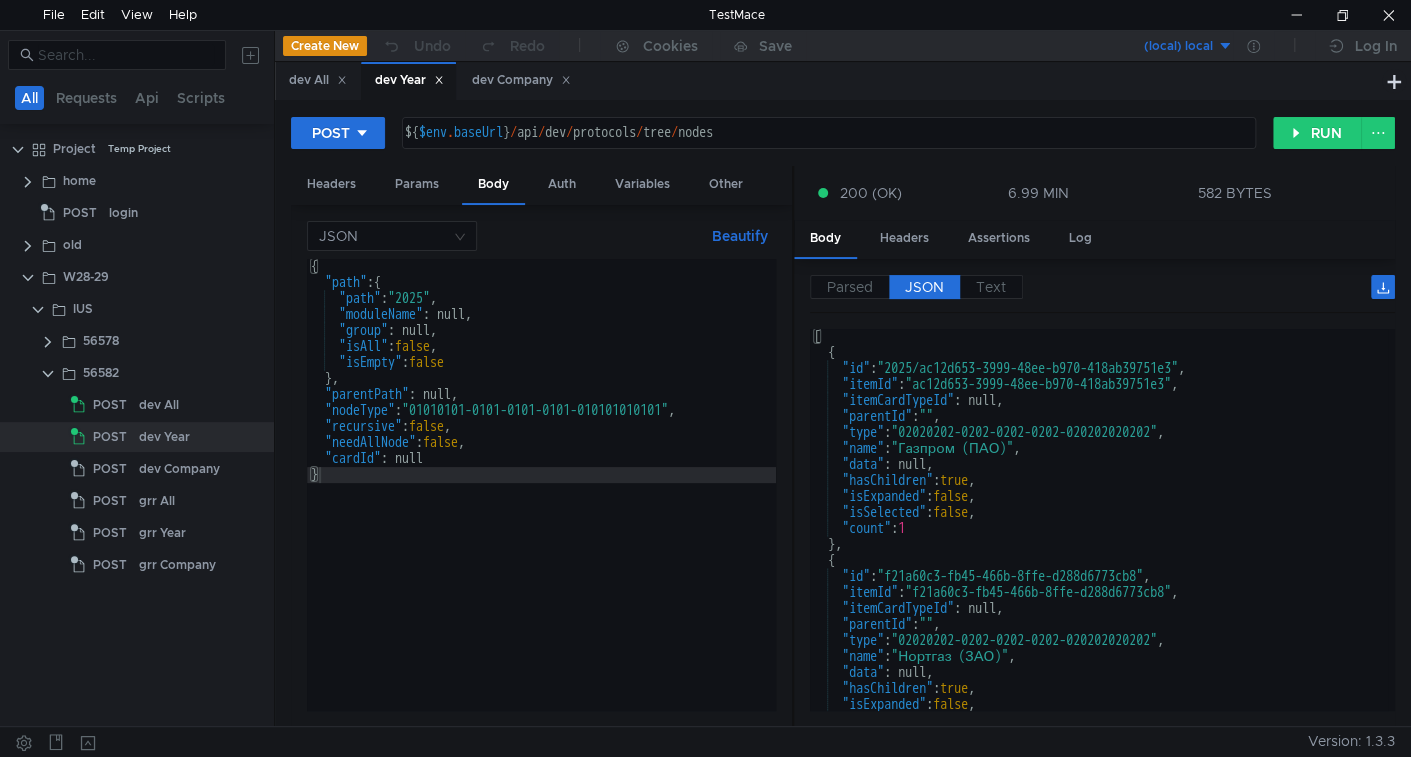 scroll, scrollTop: 65, scrollLeft: 0, axis: vertical 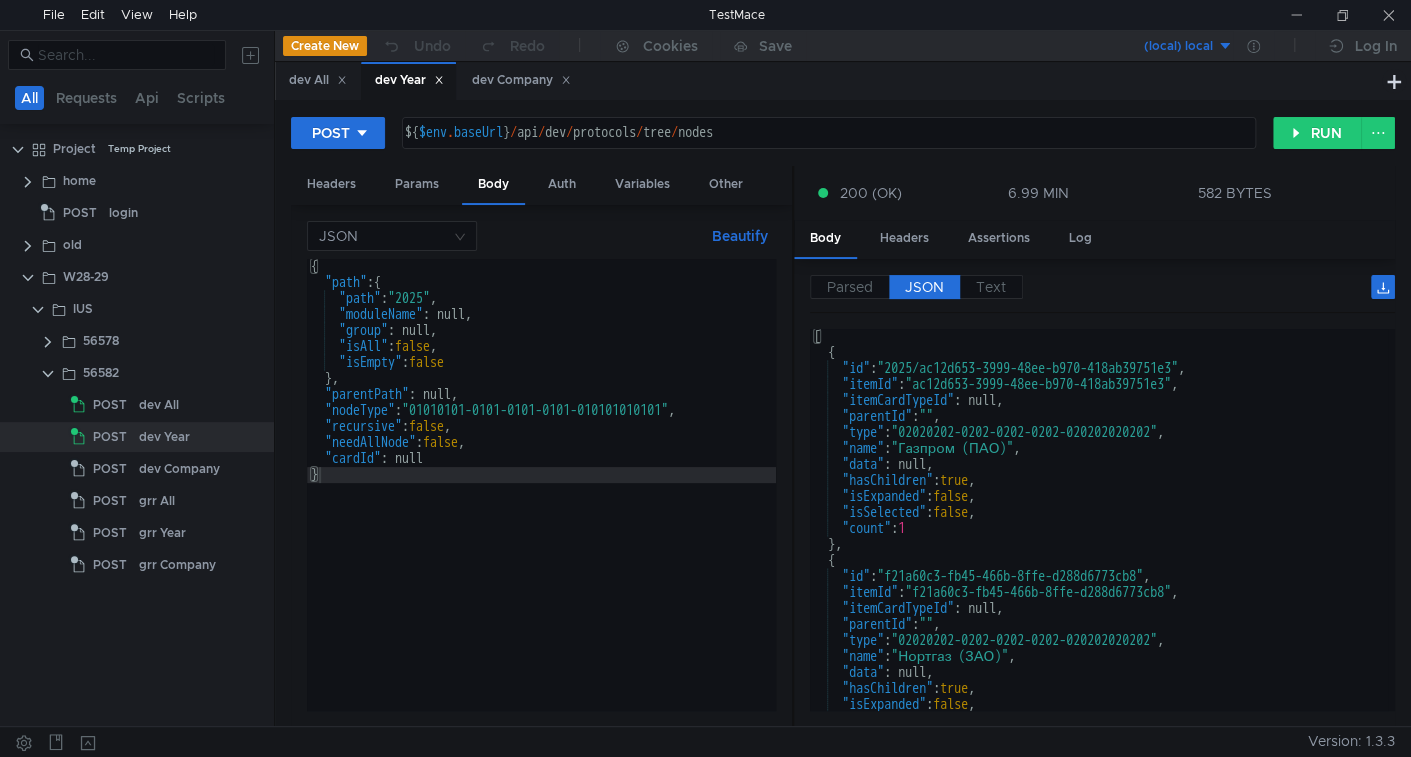 click on "[    {       "id" :  "[YEAR]/ac12d653-3999-48ee-b970-418ab39751e3" ,       "itemId" :  "ac12d653-3999-48ee-b970-418ab39751e3" ,       "itemCardTypeId" : null,       "parentId" :  "" ,       "type" :  "02020202-0202-0202-0202-020202020202" ,       "name" :  "[COMPANY] ([TYPE])" ,       "data" : null,       "hasChildren" :  true ,       "isExpanded" :  false ,       "isSelected" :  false ,       "count" :  1    } ,    {       "id" :  "f21a60c3-fb45-466b-8ffe-d288d6773cb8" ,       "itemId" :  "f21a60c3-fb45-466b-8ffe-d288d6773cb8" ,       "itemCardTypeId" : null,       "parentId" :  "" ,       "type" :  "02020202-0202-0202-0202-020202020202" ,       "name" :  "[COMPANY] ([TYPE])" ,       "data" : null,       "hasChildren" :  true ,       "isExpanded" :  false ,       "isSelected" :  false ," at bounding box center [1099, 536] 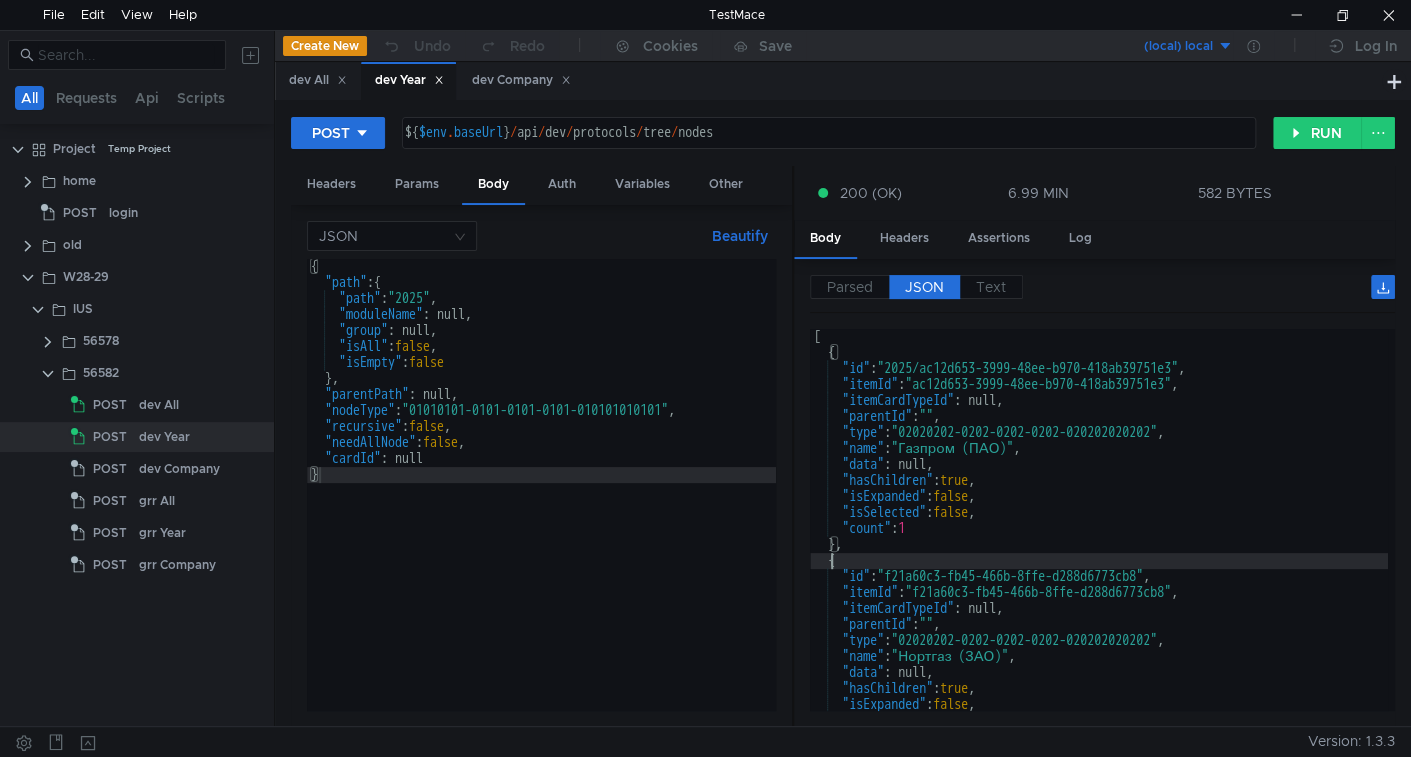 click on "[    {       "id" :  "2025/ac12d653-3999-48ee-b970-418ab39751e3" ,       "itemId" :  "ac12d653-3999-48ee-b970-418ab39751e3" ,       "itemCardTypeId" : null,       "parentId" :  "" ,       "type" :  "02020202-0202-0202-0202-020202020202" ,       "name" :  "Газпром (ПАО)" ,       "data" : null,       "hasChildren" :  true ,       "isExpanded" :  false ,       "isSelected" :  false ,       "count" :  1    } ,    {       "id" :  "f21a60c3-fb45-466b-8ffe-d288d6773cb8" ,       "itemId" :  "f21a60c3-fb45-466b-8ffe-d288d6773cb8" ,       "itemCardTypeId" : null,       "parentId" :  "" ,       "type" :  "02020202-0202-0202-0202-020202020202" ,       "name" :  "Нортгаз (ЗАО)" ,       "data" : null,       "hasChildren" :  true ,       "isExpanded" :  false ,       "isSelected" :  false ," at bounding box center [1099, 536] 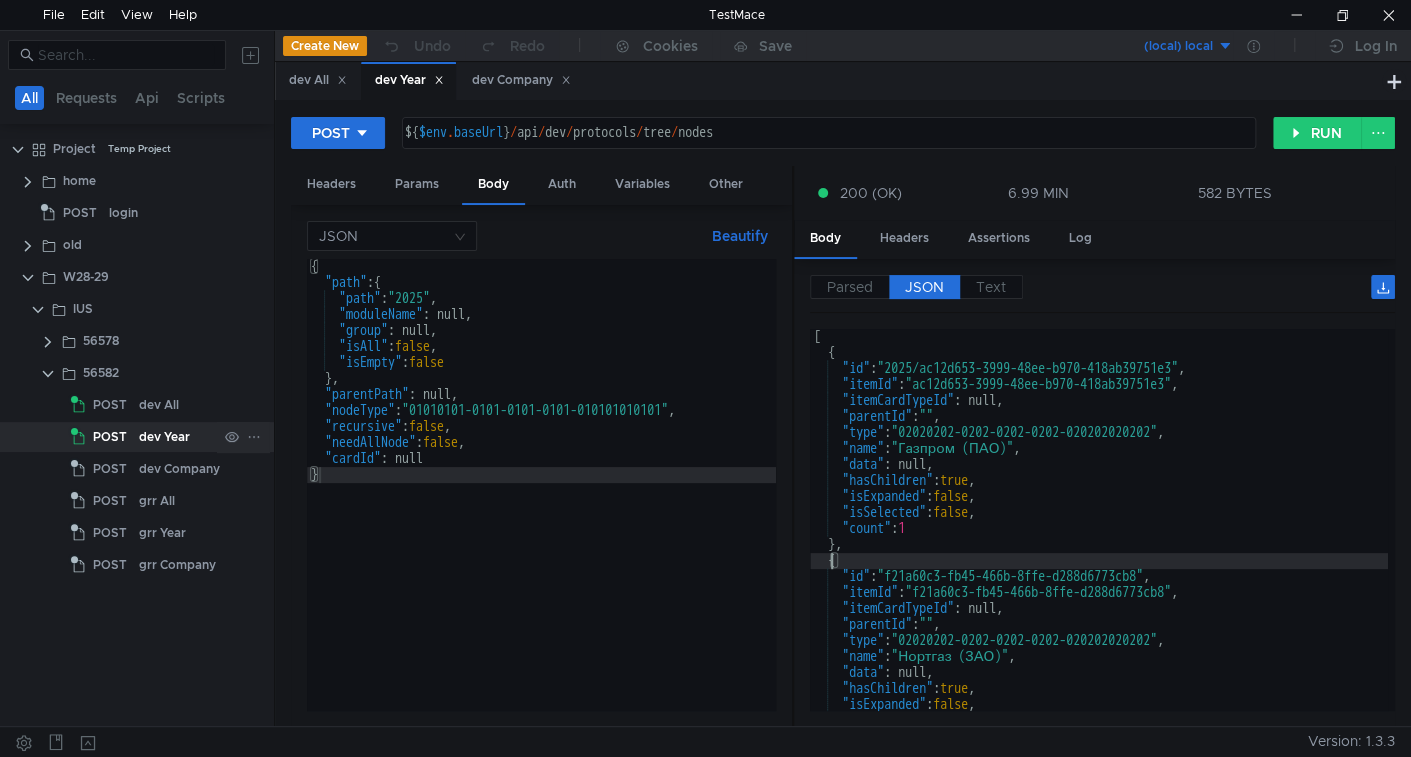 drag, startPoint x: 164, startPoint y: 415, endPoint x: 223, endPoint y: 432, distance: 61.400326 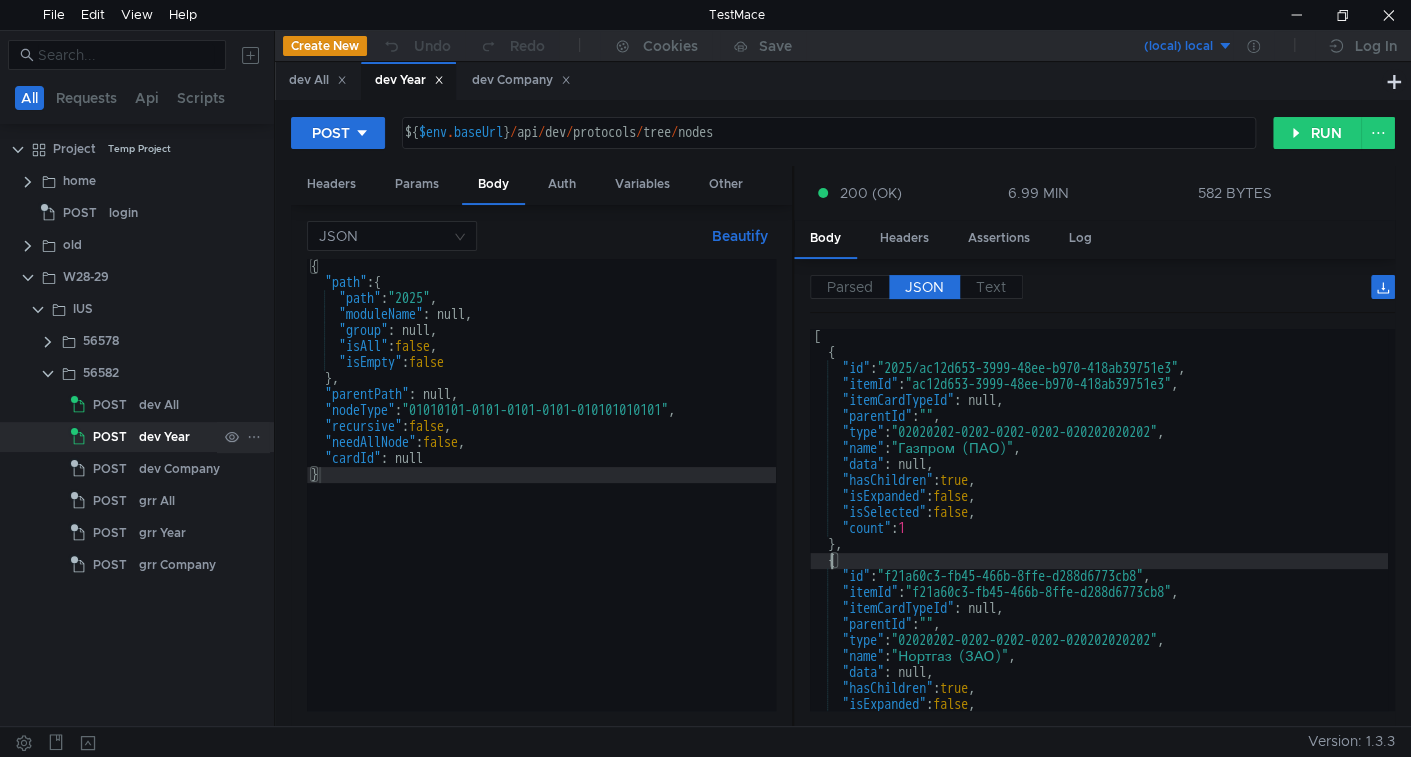 click on "dev All" at bounding box center (159, 405) 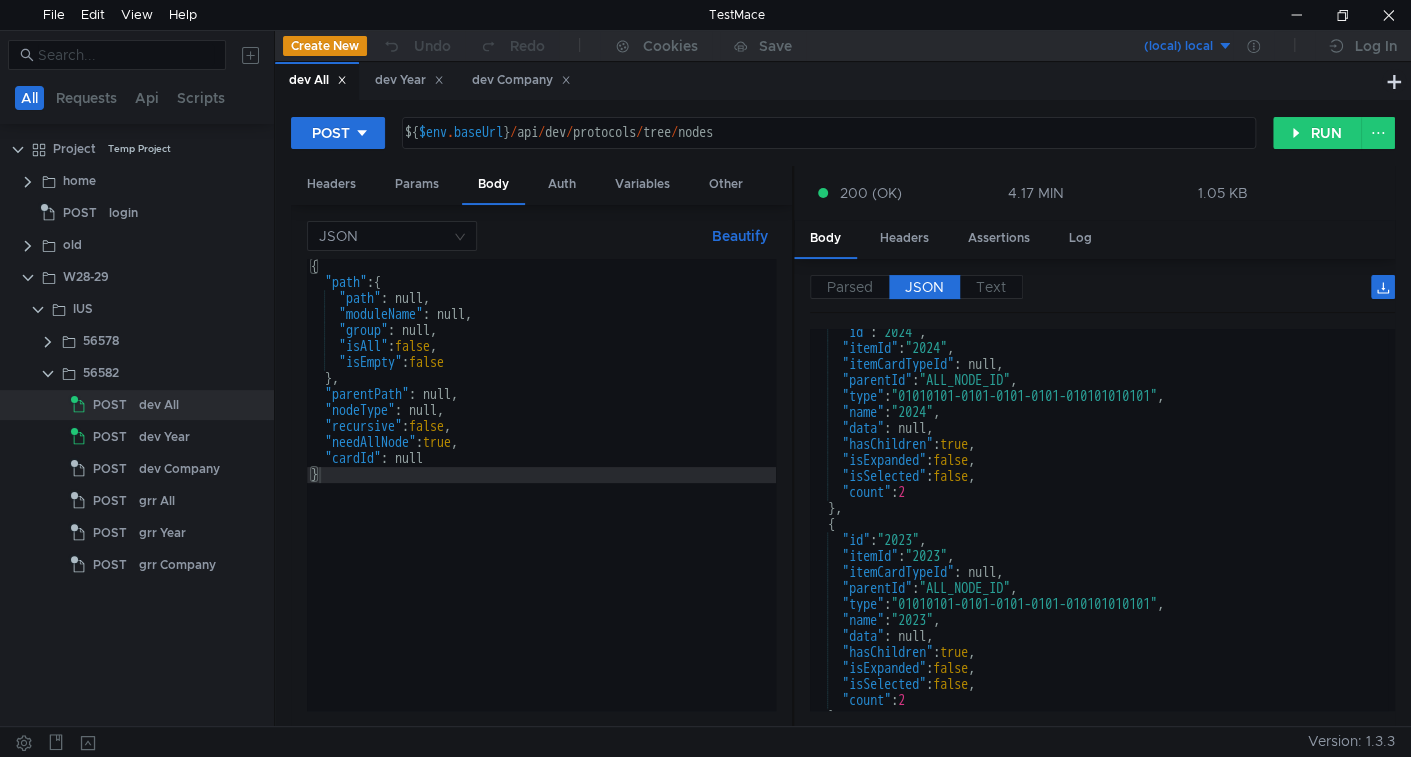 scroll, scrollTop: 325, scrollLeft: 0, axis: vertical 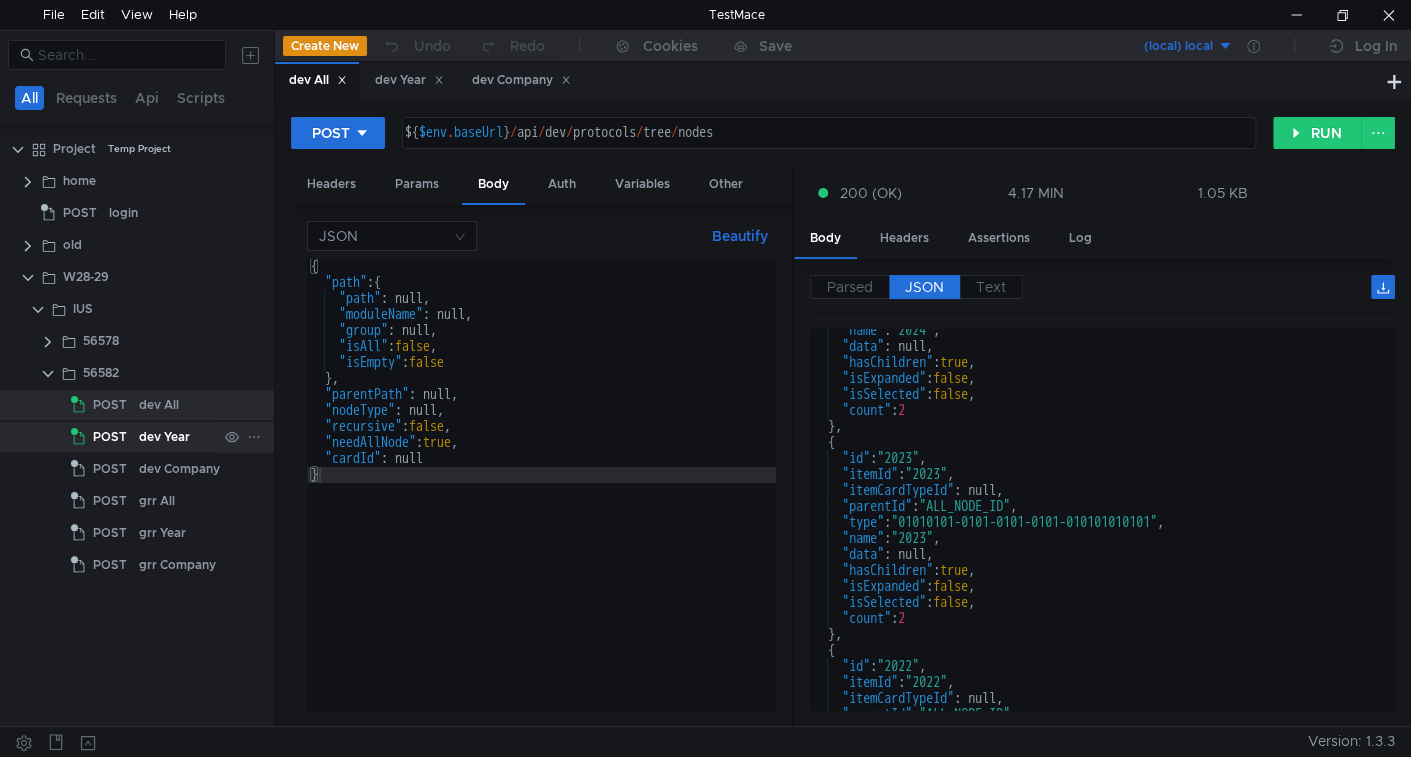 click on "POST" at bounding box center [110, 405] 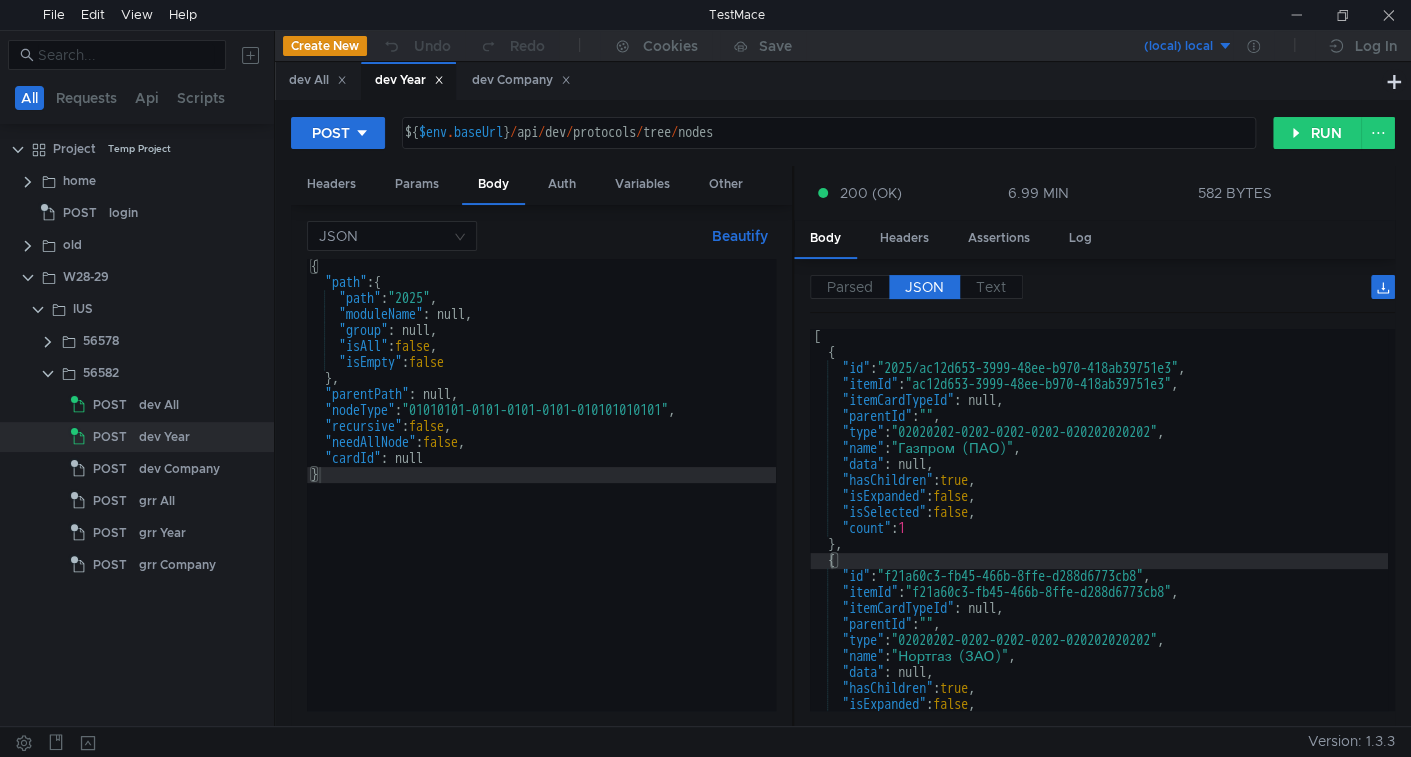scroll, scrollTop: 0, scrollLeft: 0, axis: both 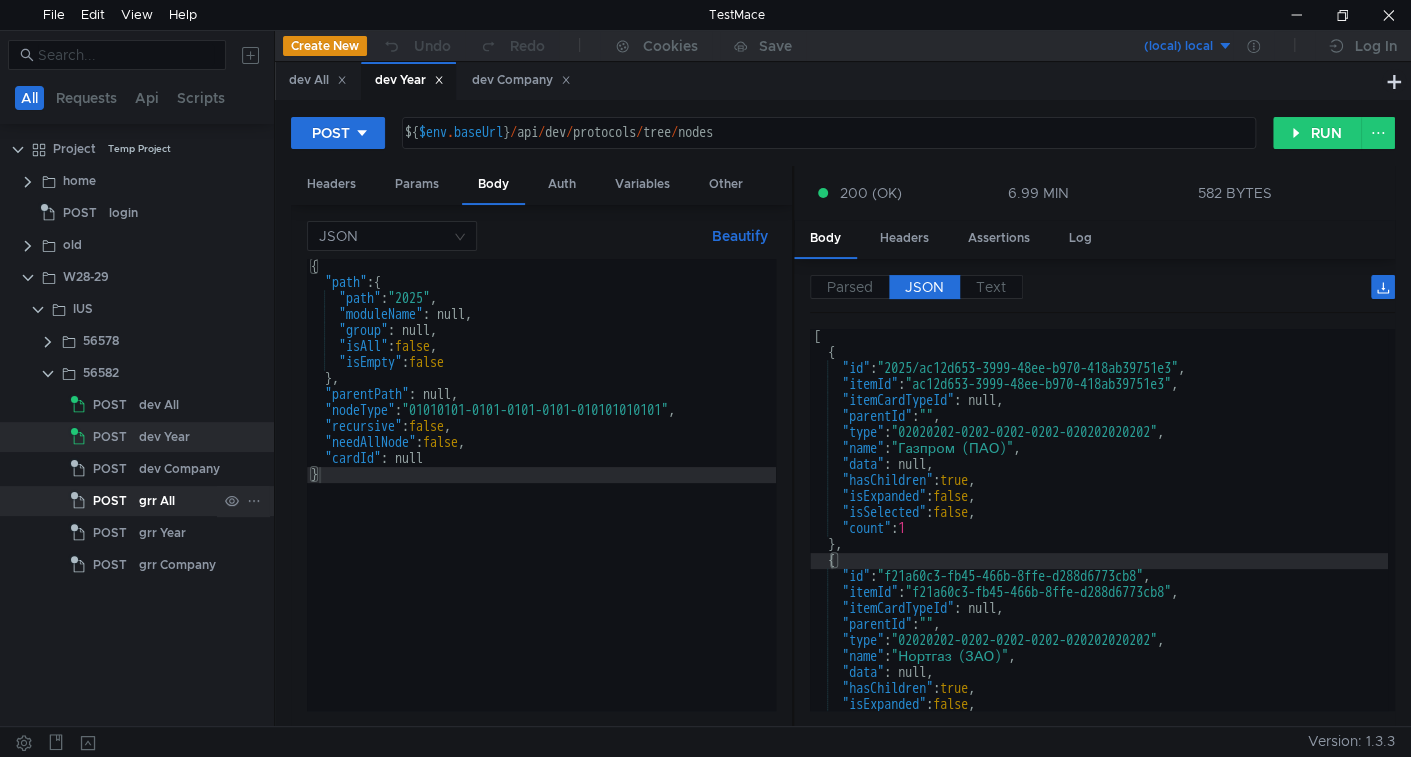 click on "grr All" at bounding box center [159, 405] 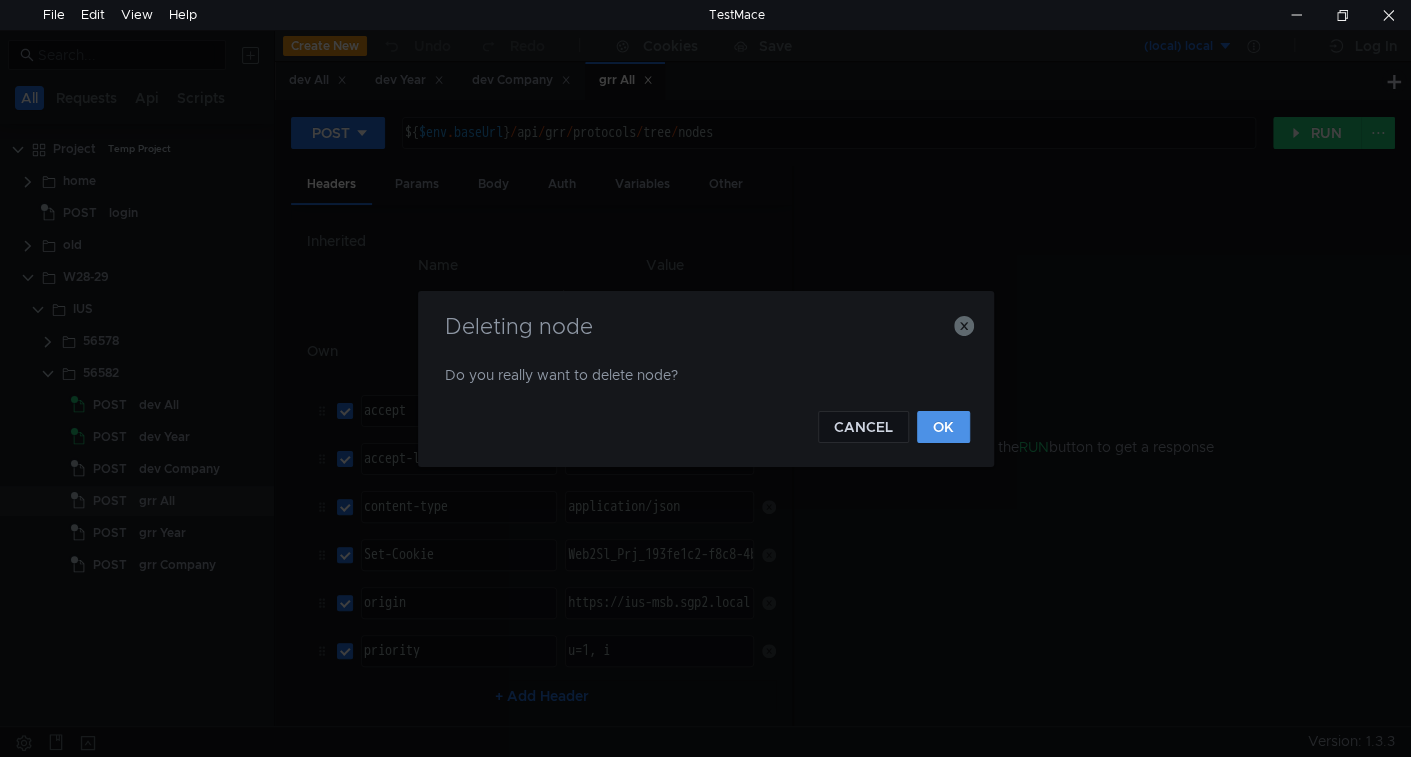 click on "OK" at bounding box center (943, 427) 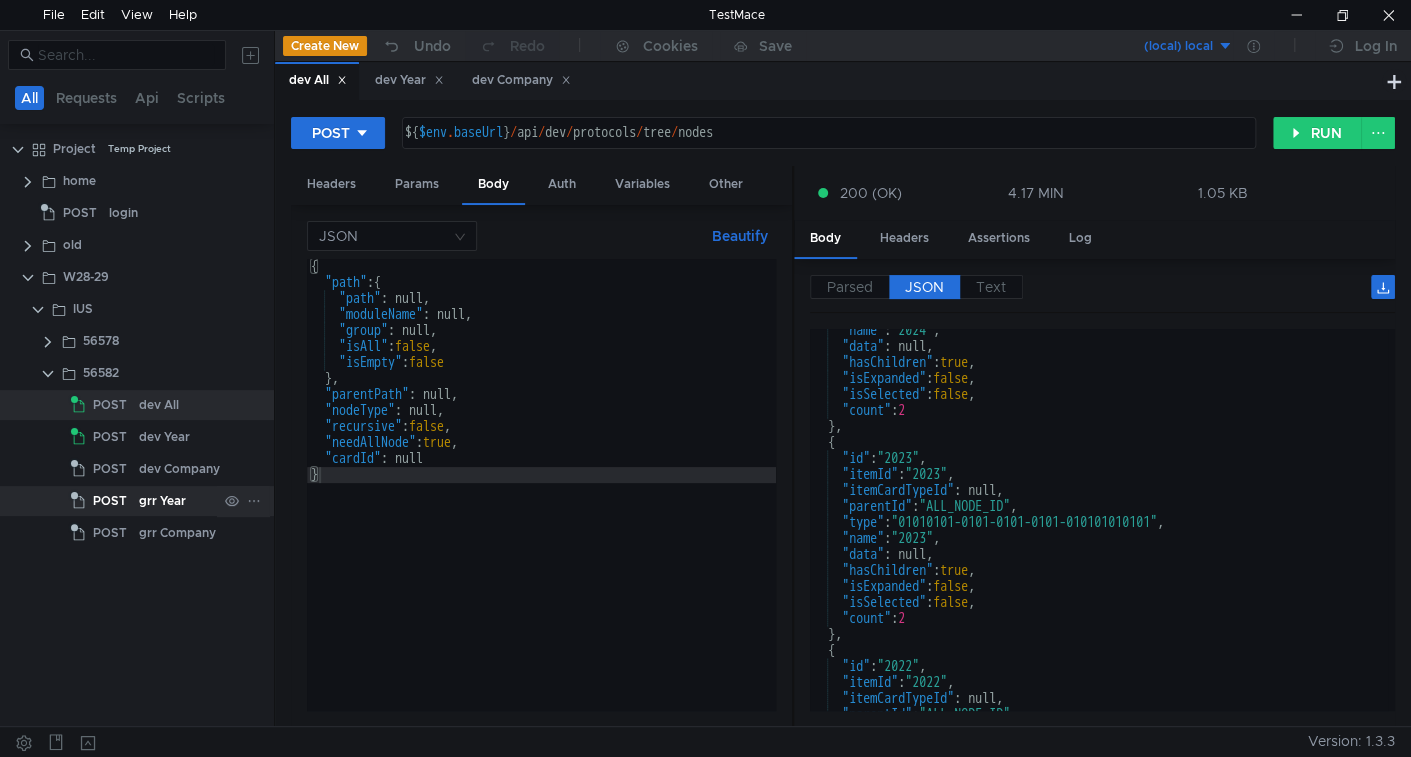 click on "grr Year" at bounding box center [159, 405] 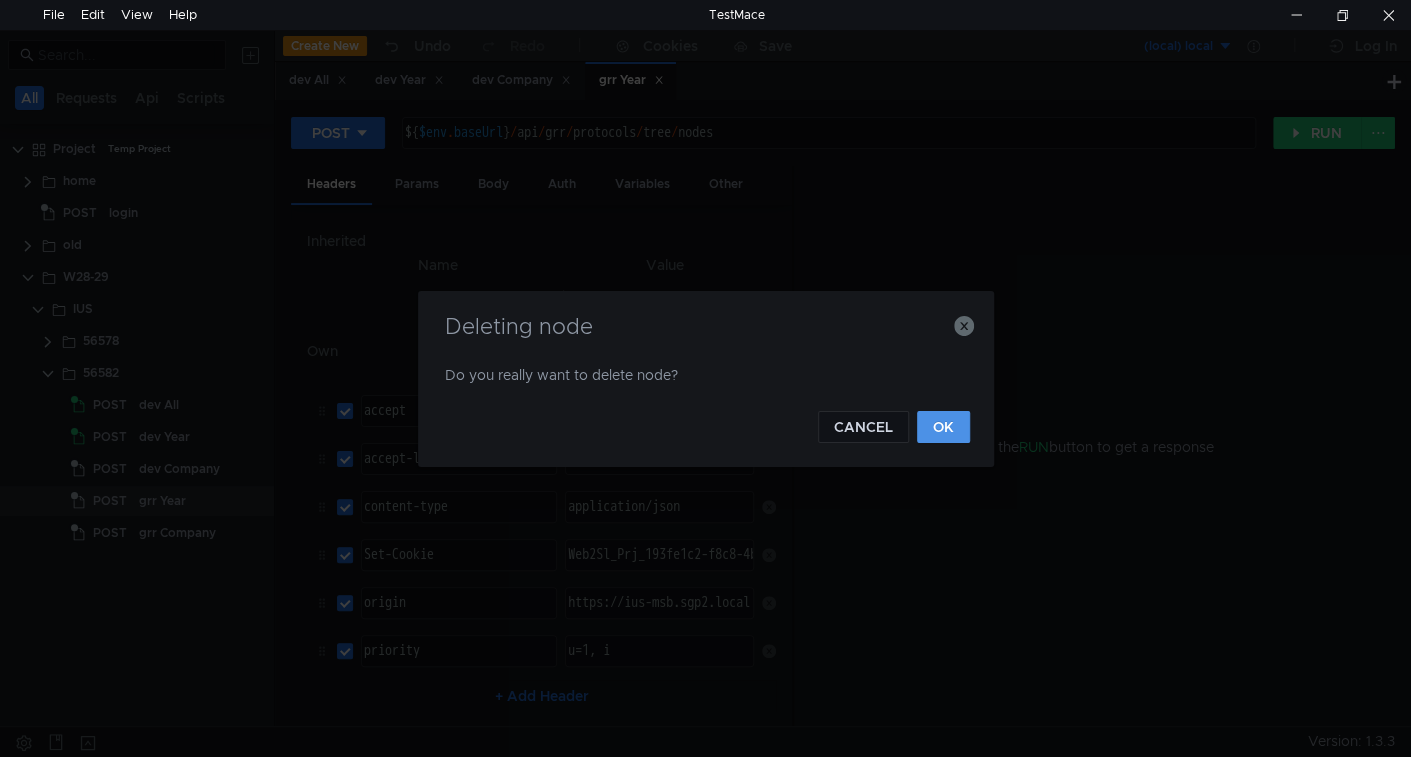 click on "OK" at bounding box center [943, 427] 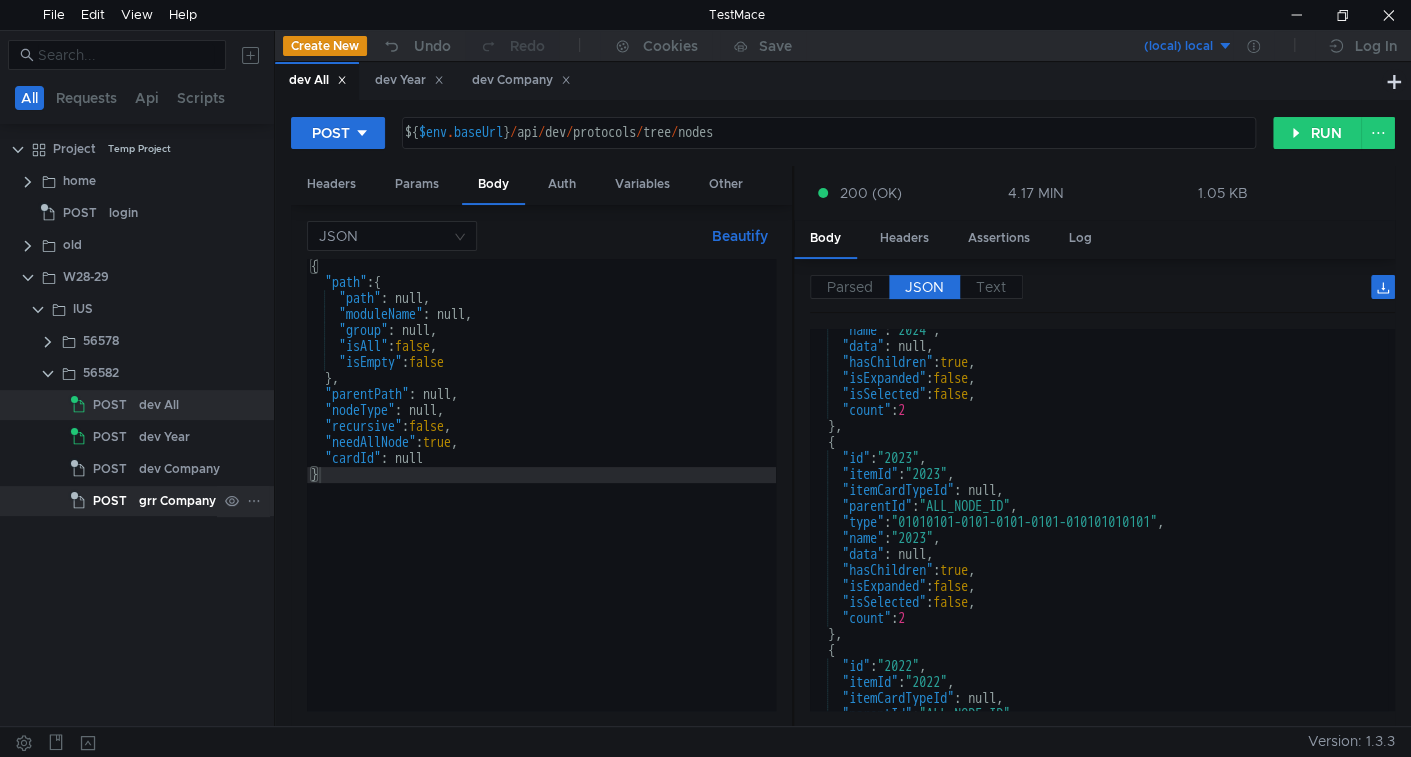 click on "grr Company" at bounding box center [159, 405] 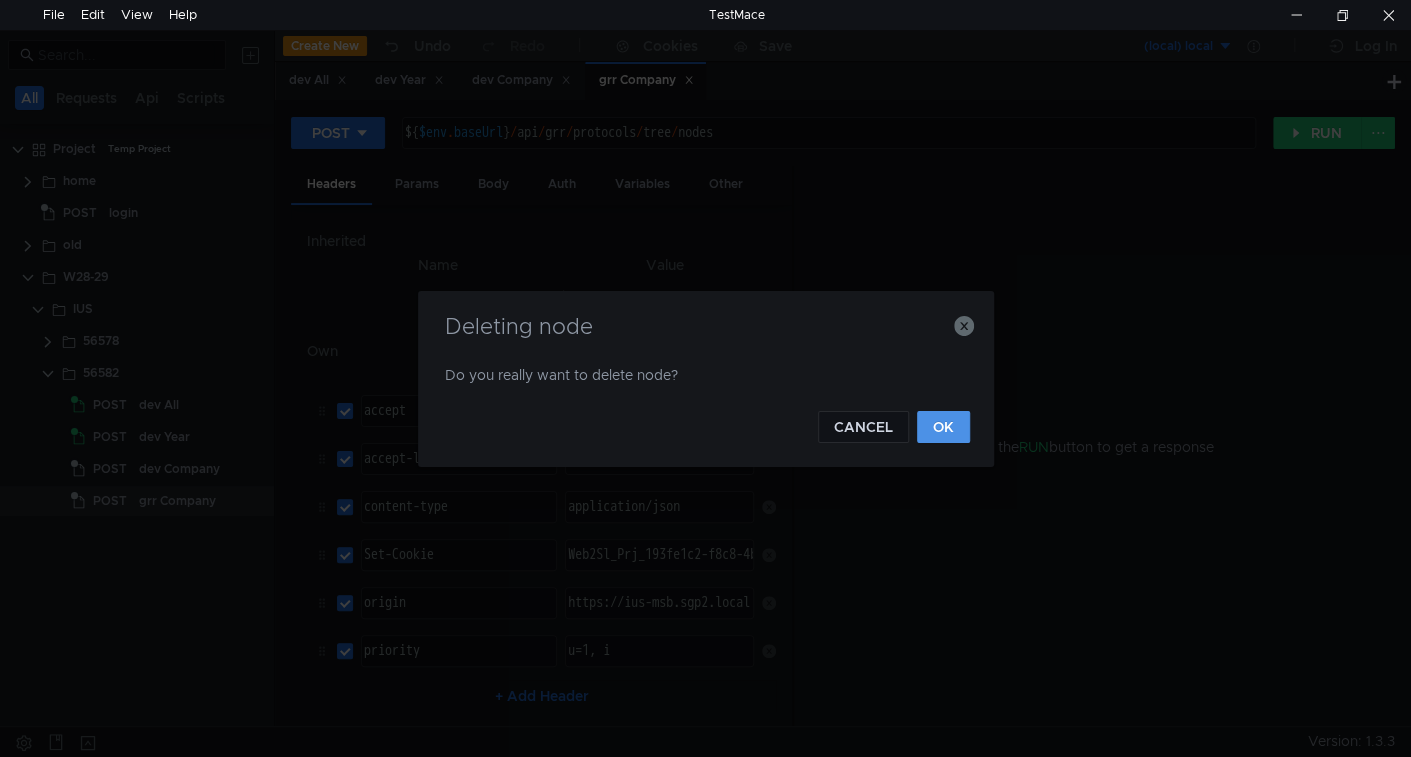 click on "OK" at bounding box center [943, 427] 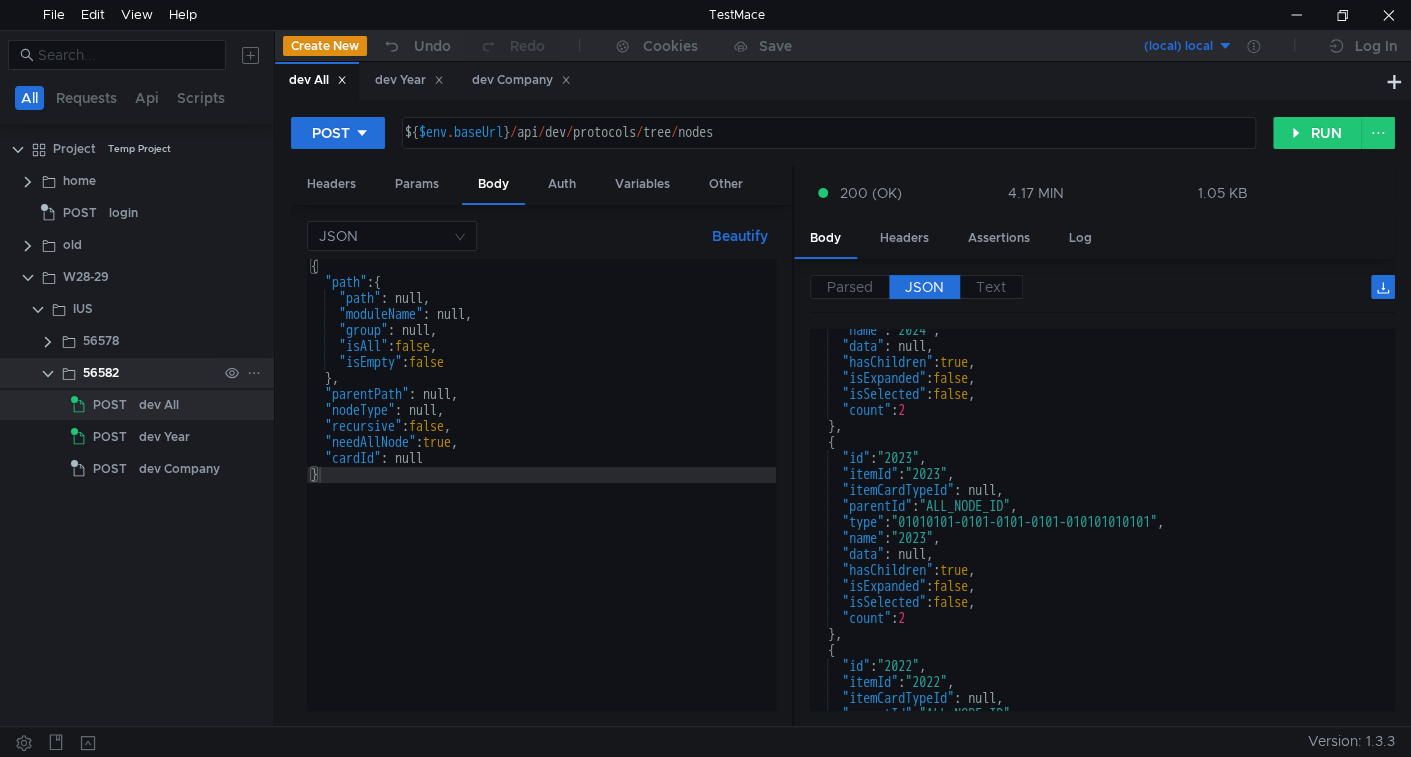 click at bounding box center [254, 373] 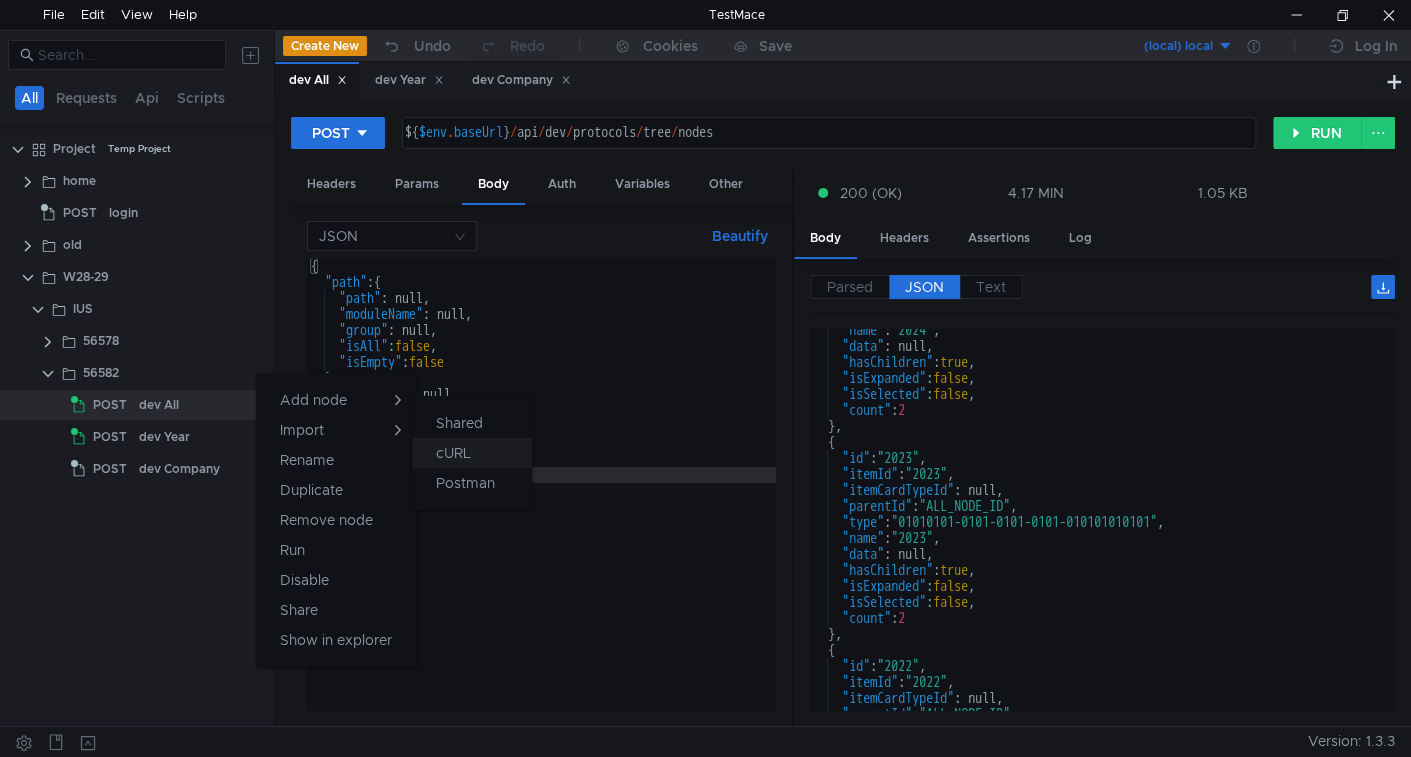click on "cURL" at bounding box center [459, 423] 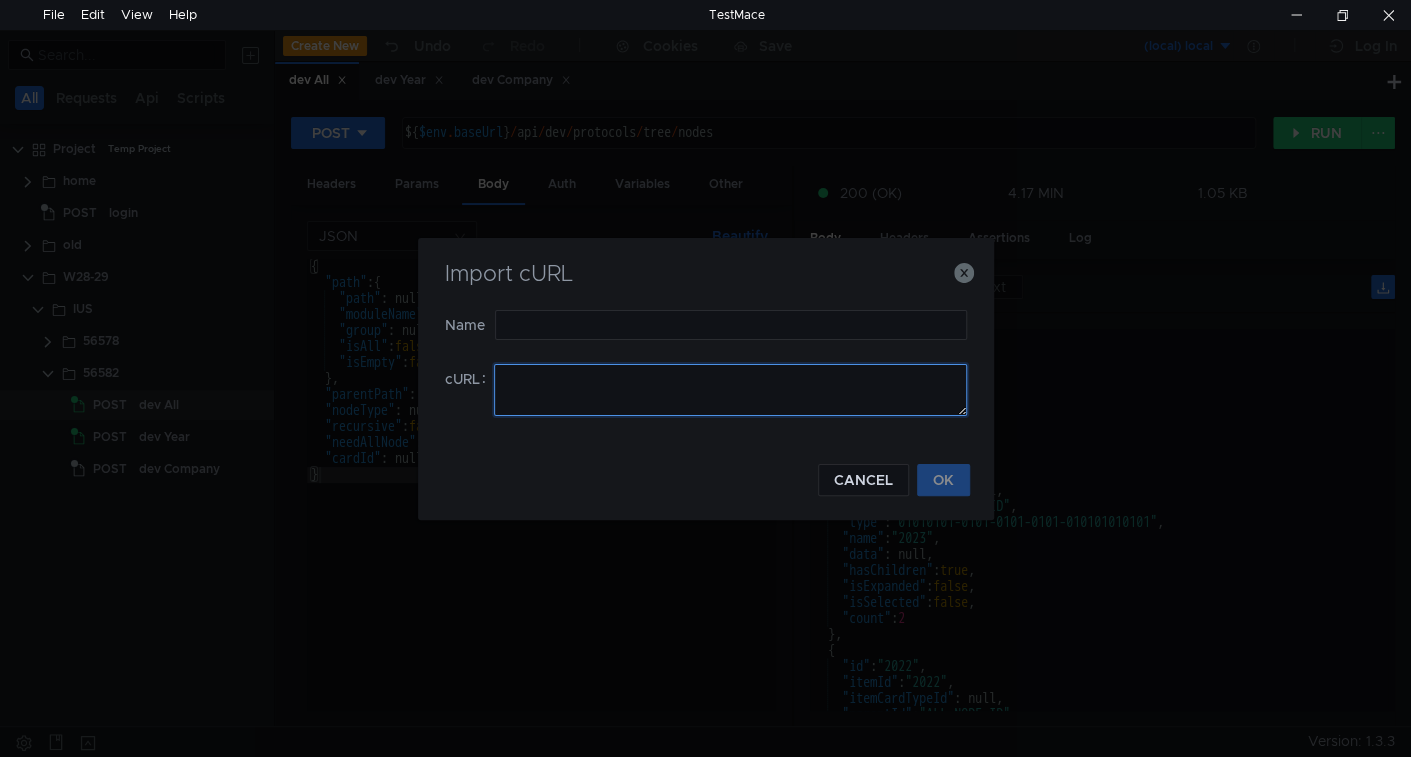 click at bounding box center (730, 390) 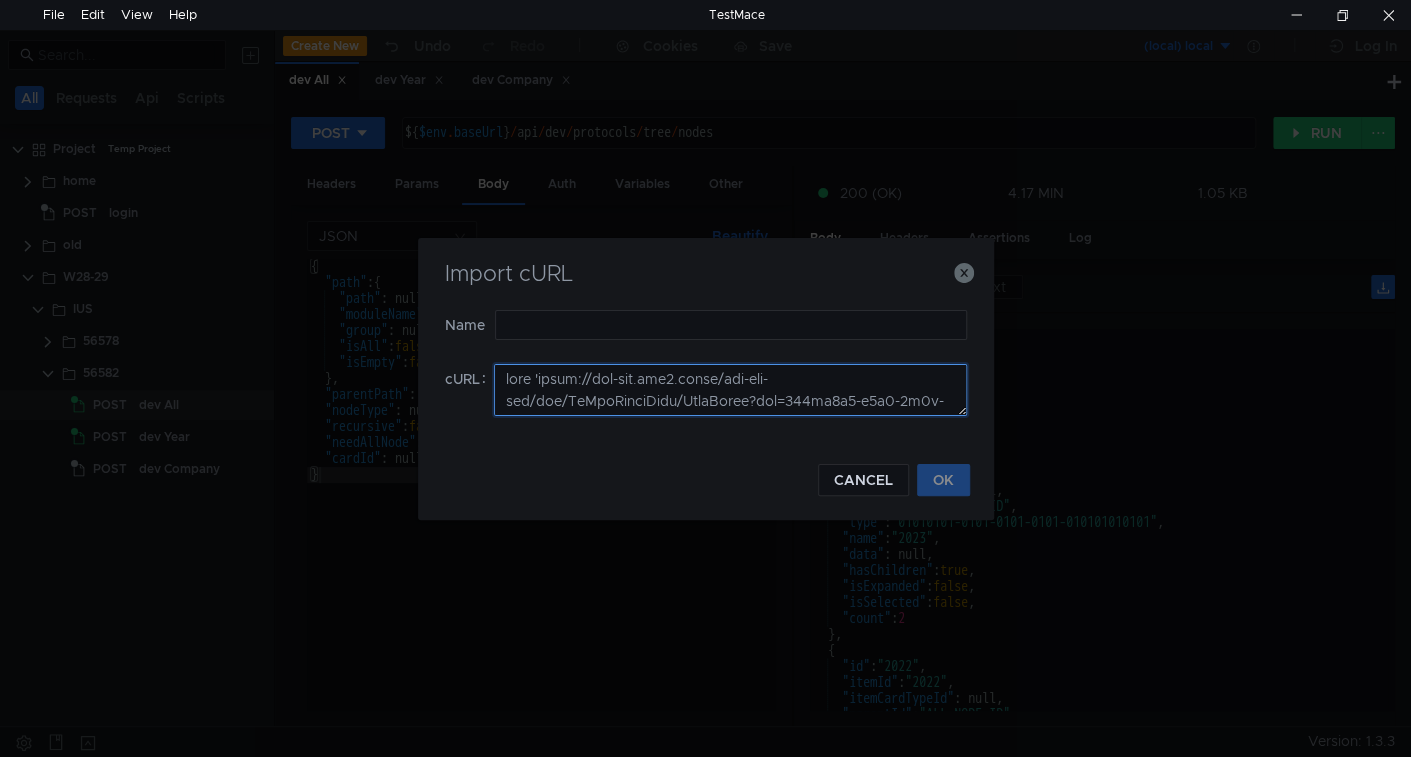 scroll, scrollTop: 548, scrollLeft: 0, axis: vertical 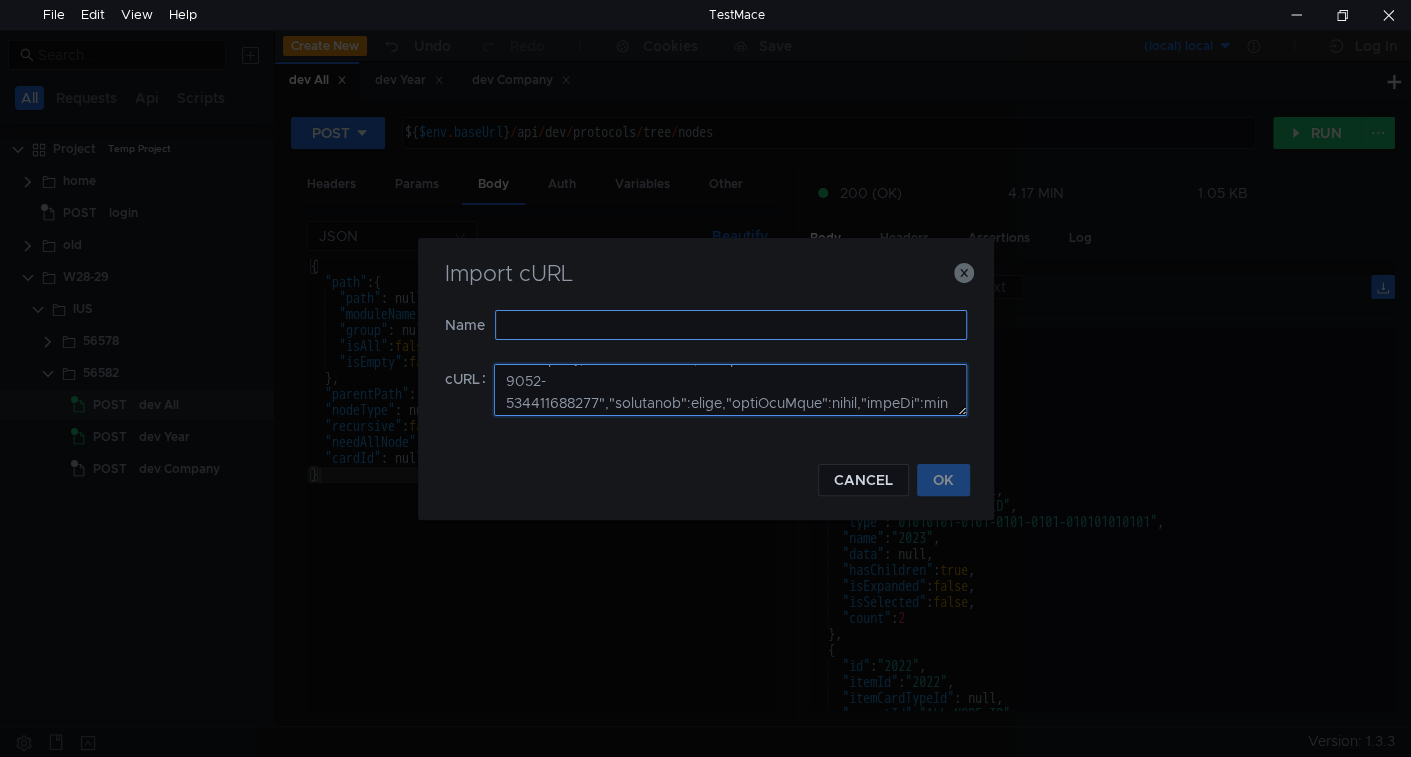 type on "curl 'https://ius-msb.sgp2.local/ius-msb-dev/api/RfSixEightTree/LoadNodes?pid=193fe1c2-f8c8-4b8b-8e45-1a71c95eeb9b' \
-H 'accept: */*' \
-H 'accept-language: ru-RU,ru;q=0.9,en-US;q=0.8,en;q=0.7' \
-H 'content-type: application/json' \
-b 'Web2Sl_Prj_193fe1c2-f8c8-4b8b-8e45-1a71c95eeb9b=gw6ousqtvak100' \
-H 'origin: https://ius-msb.sgp2.local' \
-H 'priority: u=1, i' \
-H 'sec-ch-ua: "Not)A;Brand";v="8", "Chromium";v="138", "Google Chrome";v="138"' \
-H 'sec-ch-ua-mobile: ?0' \
-H 'sec-ch-ua-platform: "Windows"' \
-H 'sec-fetch-dest: empty' \
-H 'sec-fetch-mode: cors' \
-H 'sec-fetch-site: same-origin' \
-H 'sgp-project-id: 193fe1c2-f8c8-4b8b-8e45-1a71c95eeb9b' \
-H 'user-agent: Mozilla/5.0 (Windows NT 10.0; Win64; x64) AppleWebKit/537.36 (KHTML, like Gecko) Chrome/138.0.0.0 Safari/537.36' \
-H 'x-requested-with: XMLHttpRequest' \
--data-raw '{"path":{"path":"2025","moduleName":null,"group":null,"isAll":false,"isEmpty":false},"parentPath":null,"nodeType":"01010101-0101-0101-0..." 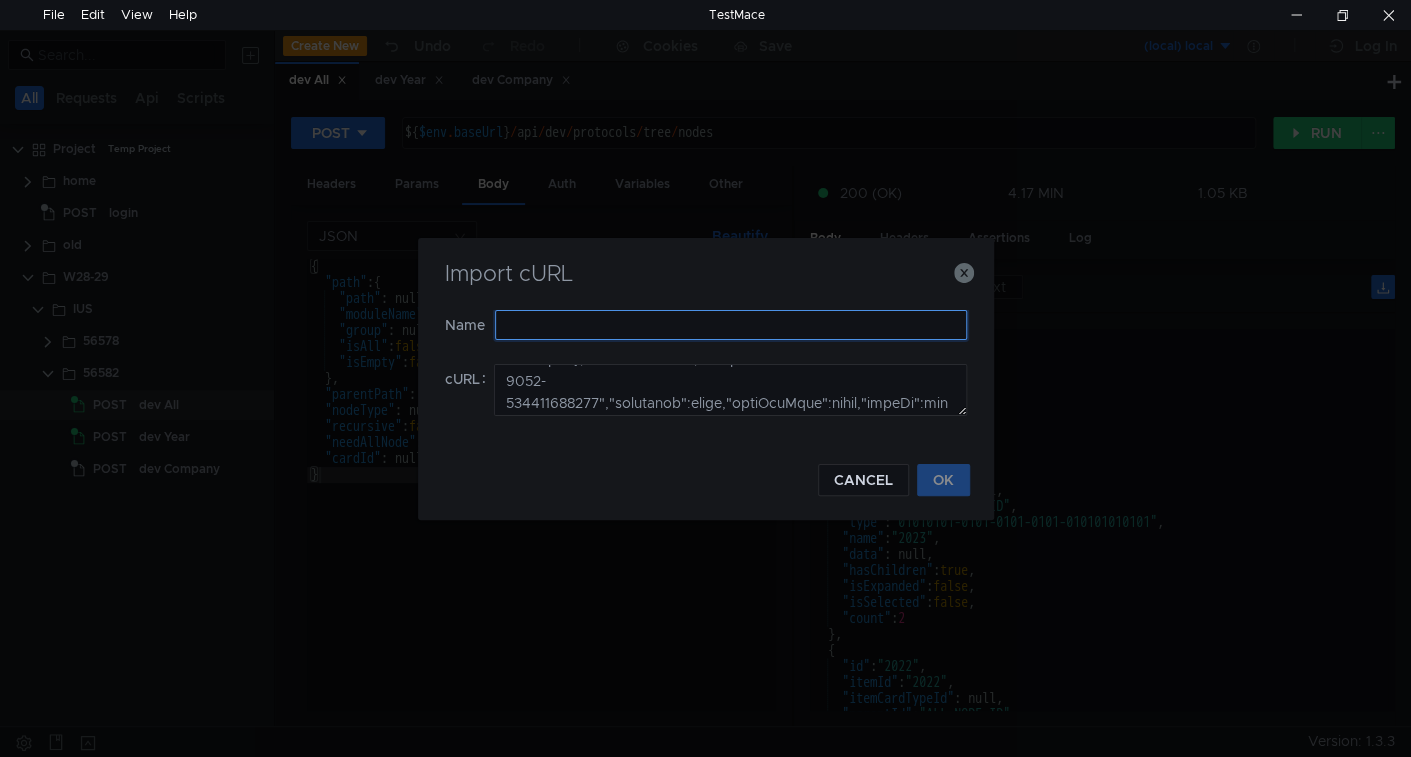 click at bounding box center (731, 325) 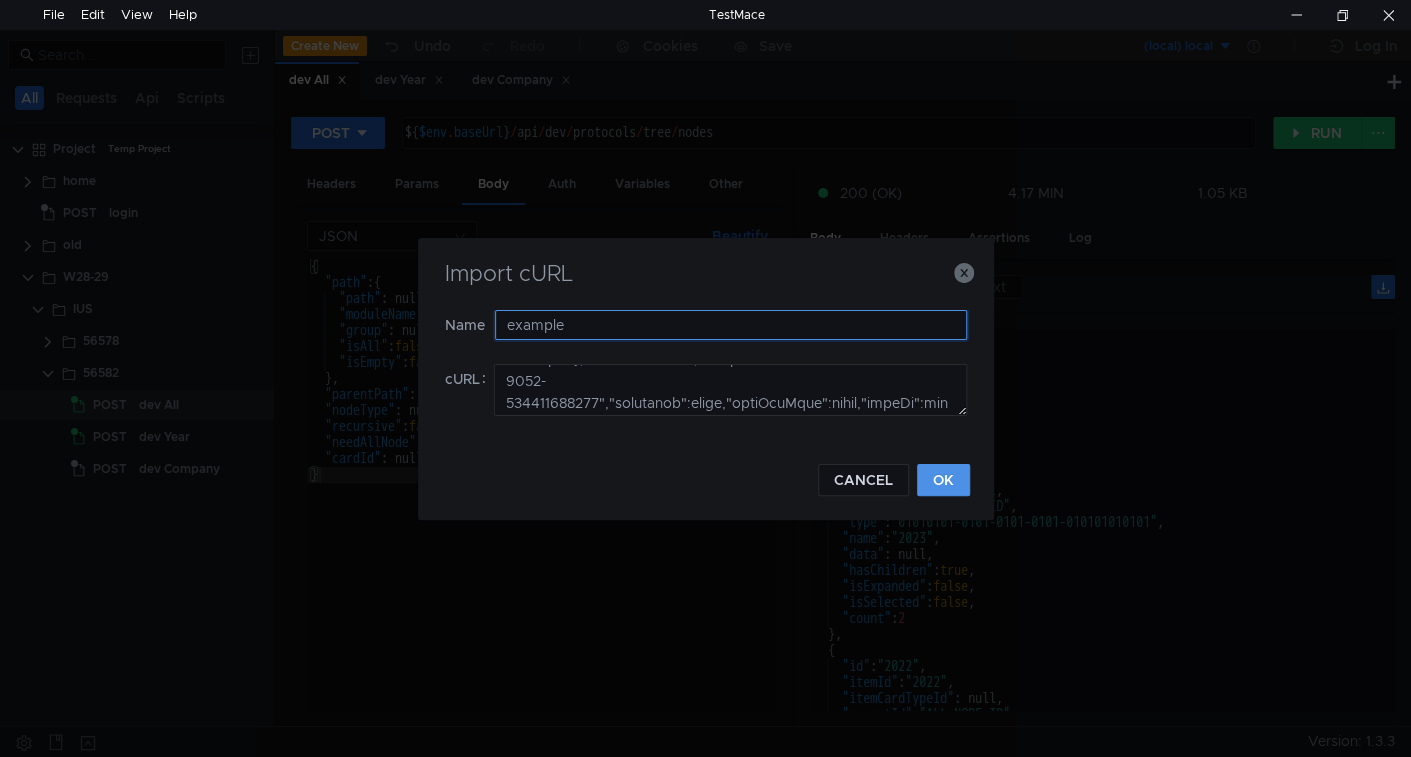type on "example" 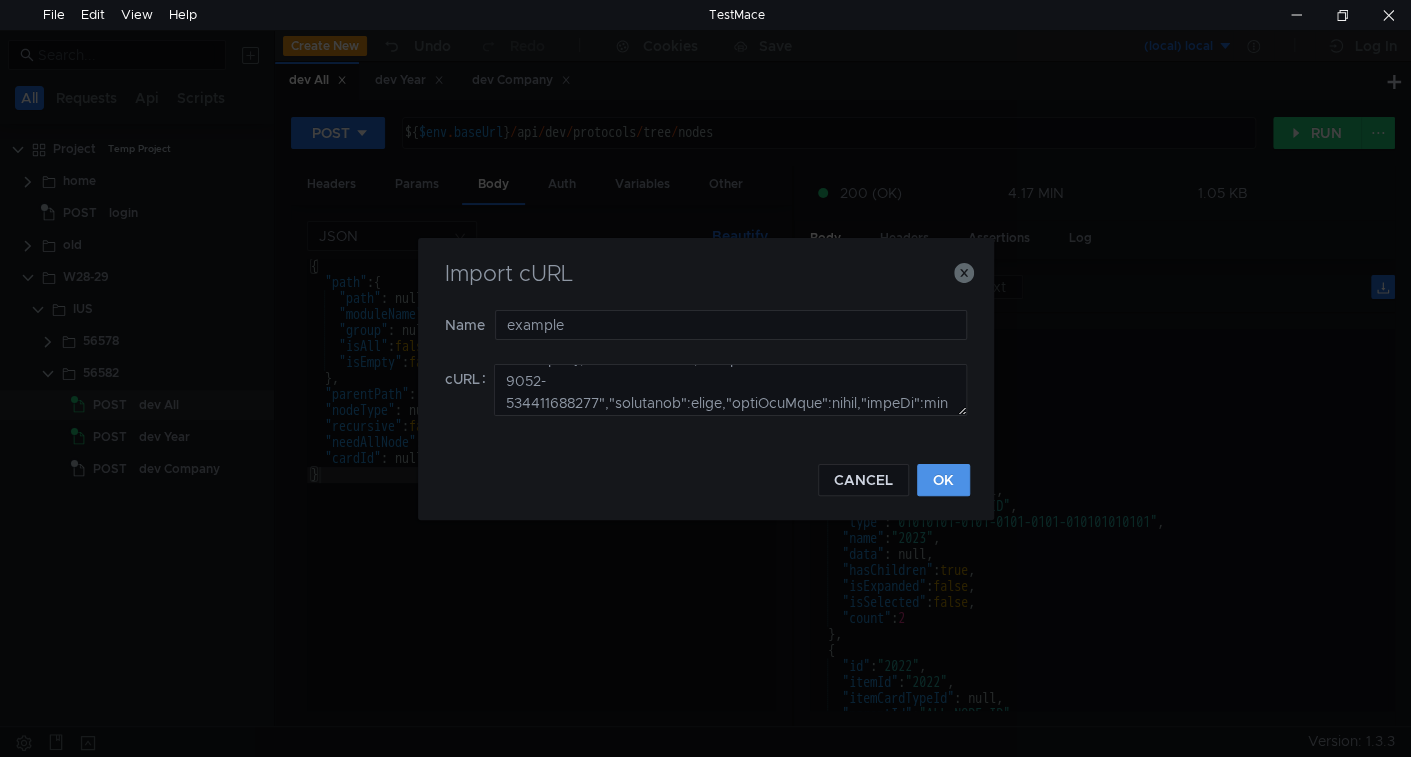 click on "OK" at bounding box center (943, 480) 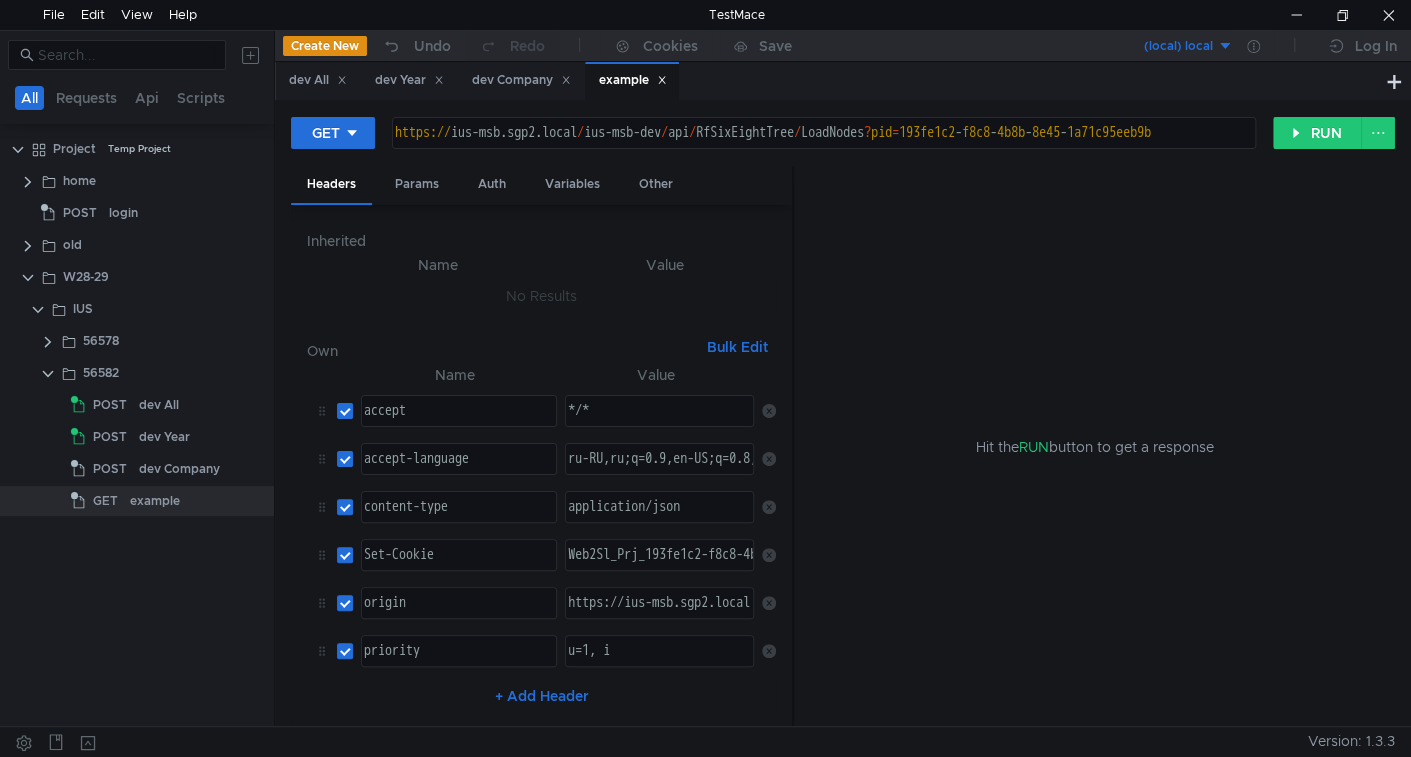 click on "https:// ius-msb.sgp2.local / ius-msb-dev / api / RfSixEightTree / LoadNodes ? pid = 193fe1c2 - f8c8 - 4b8b - 8e45 - 1a71c95eeb9b" at bounding box center [848, 149] 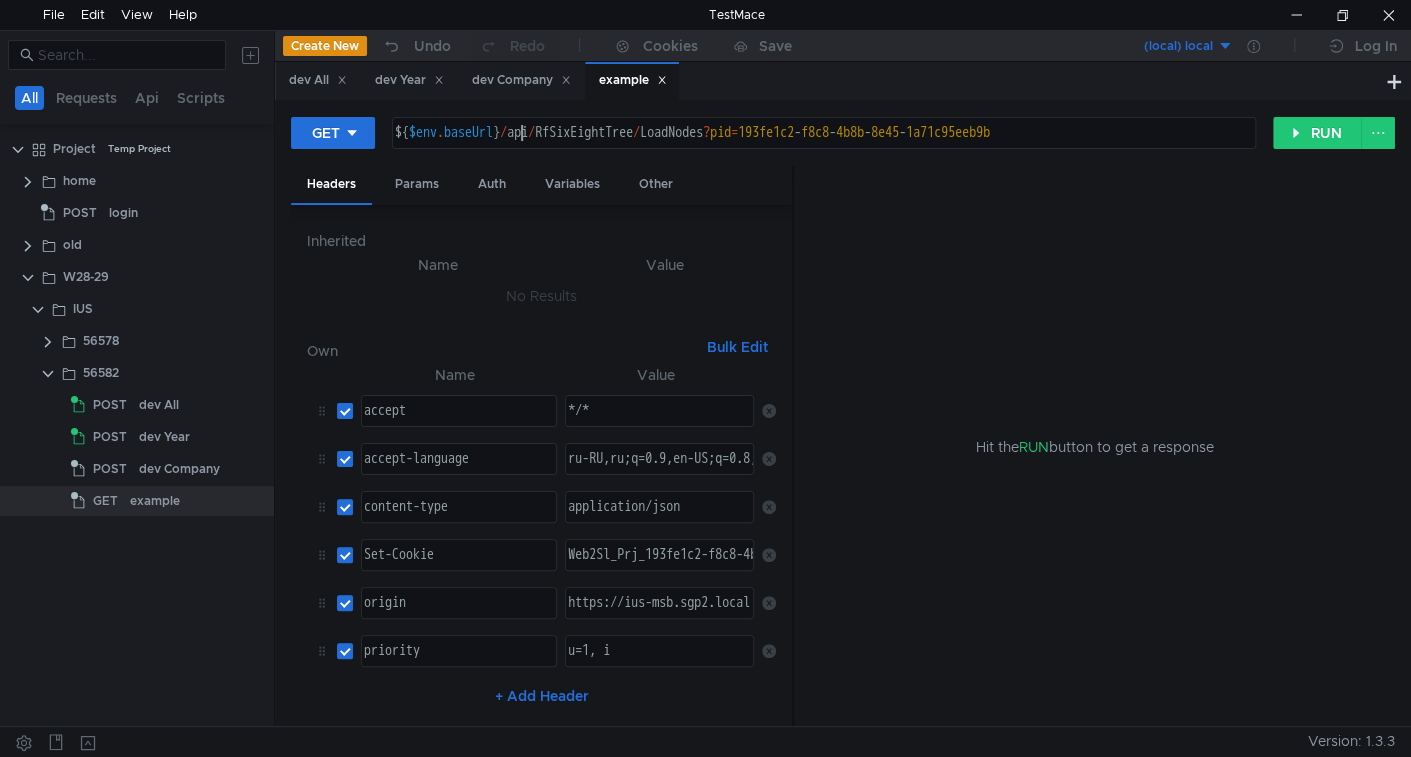 scroll, scrollTop: 0, scrollLeft: 8, axis: horizontal 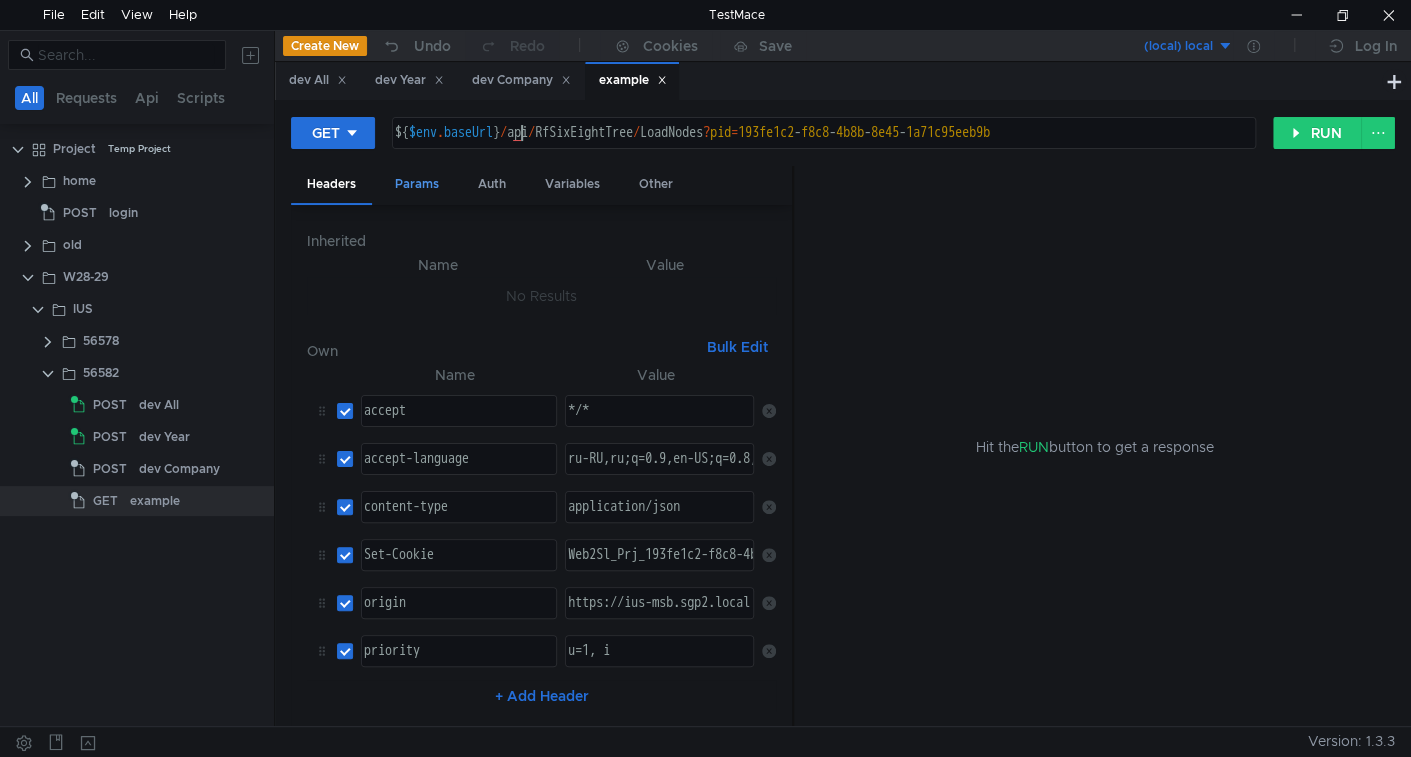 type on "${$env.baseUrl}/api/RfSixEightTree/LoadNodes?pid=193fe1c2-f8c8-4b8b-8e45-1a71c95eeb9b" 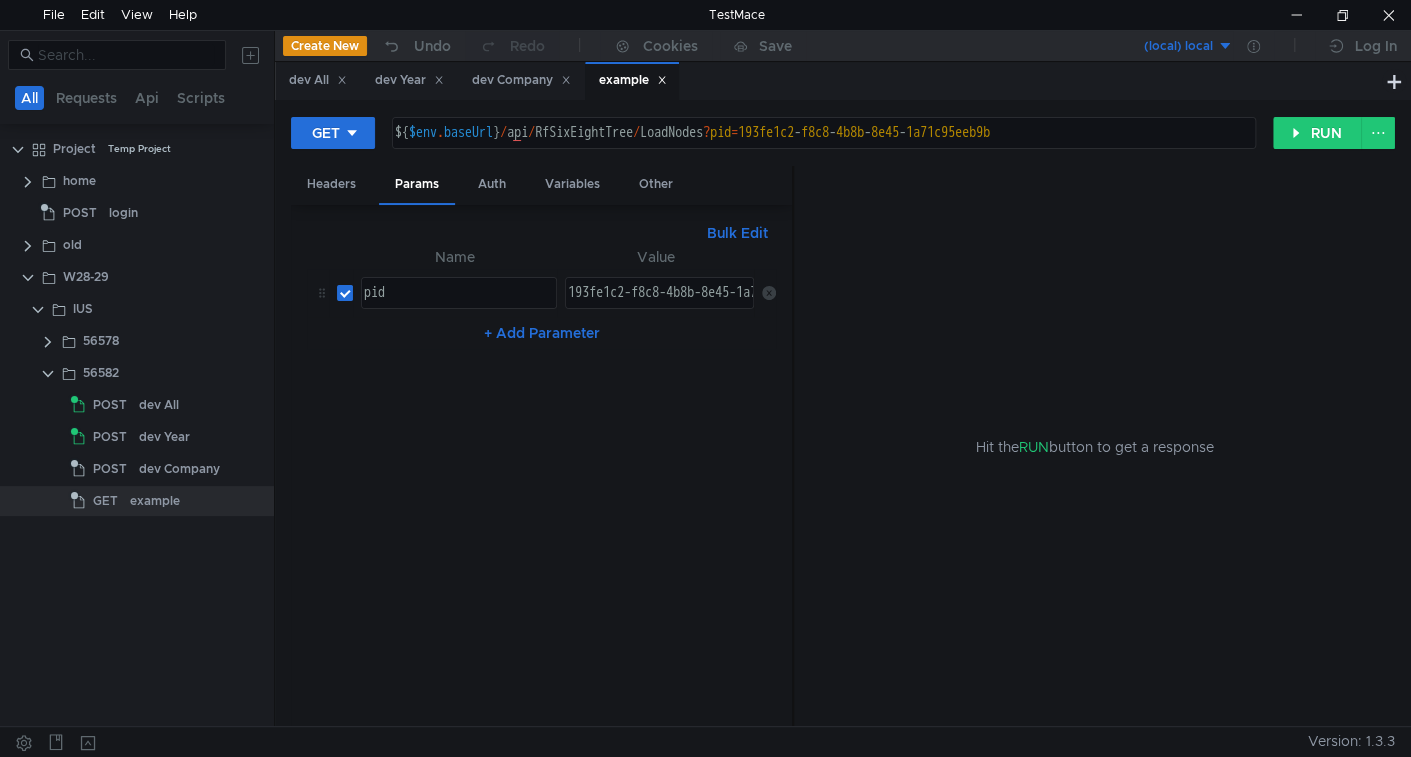 click at bounding box center [769, 293] 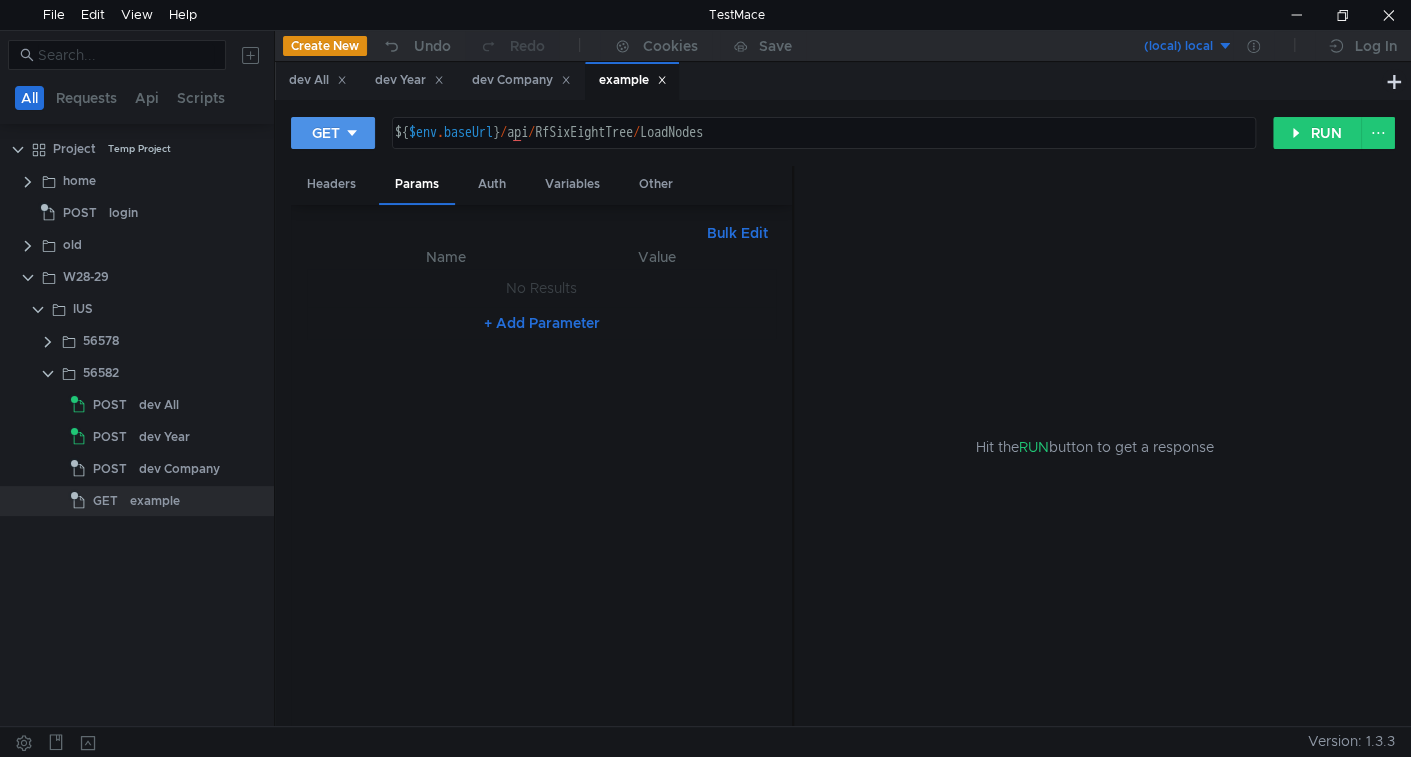 click on "GET" at bounding box center (326, 133) 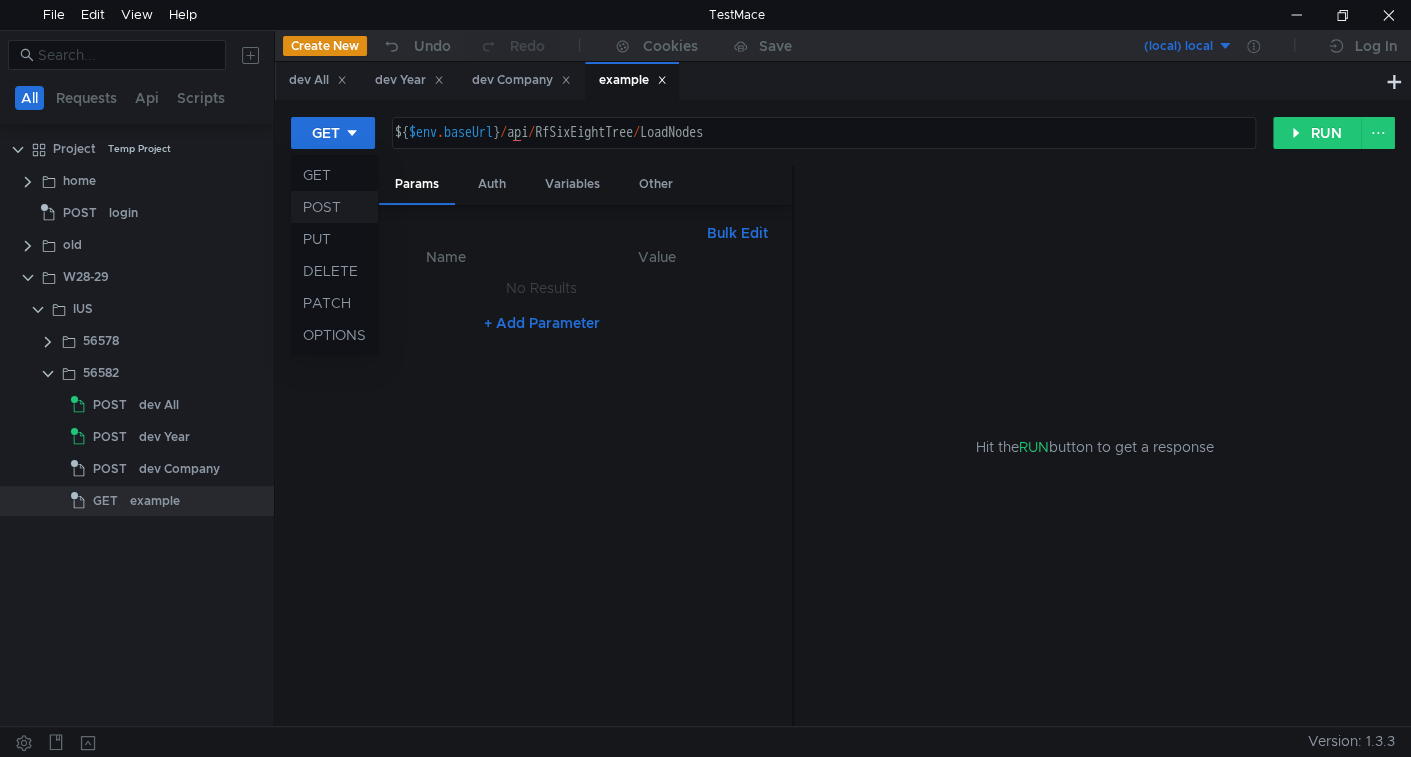 click on "POST" at bounding box center [334, 207] 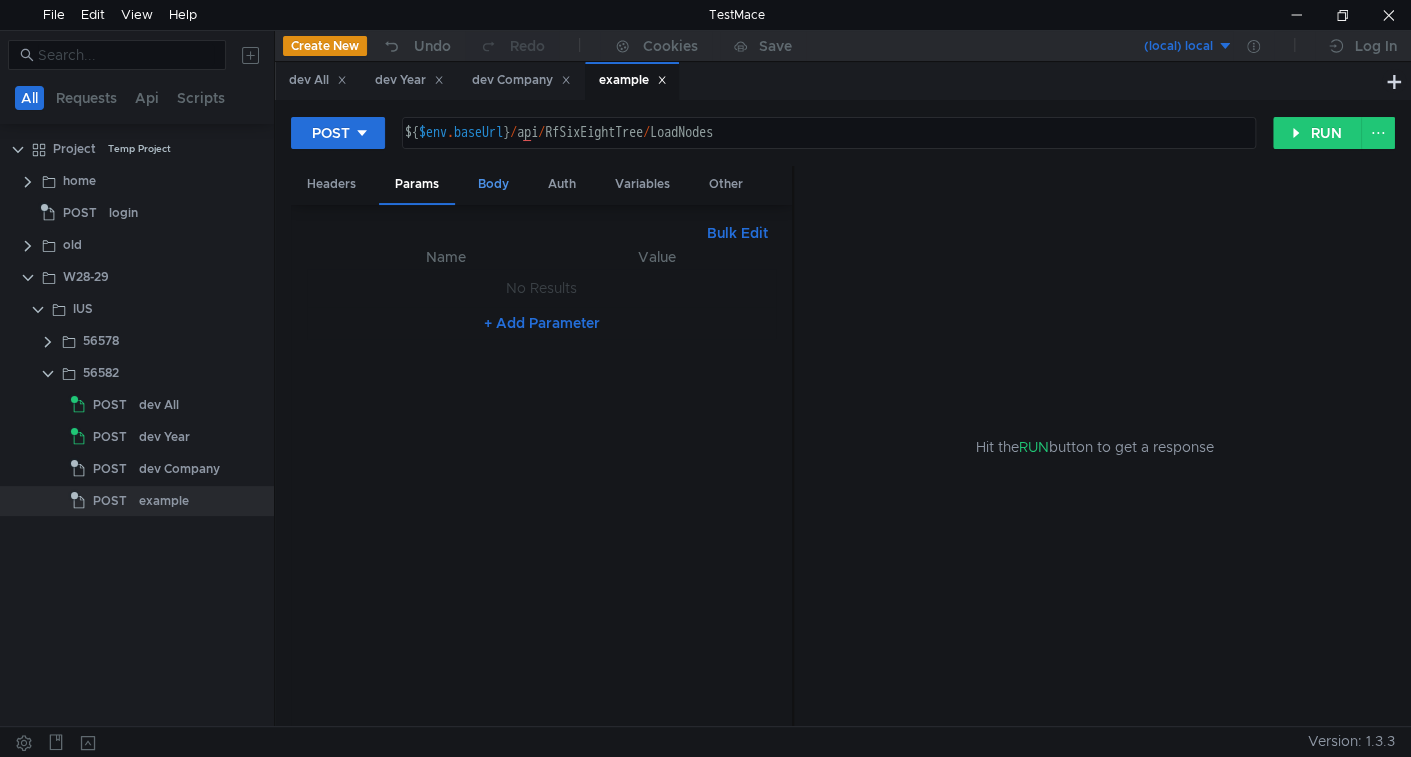 click on "Body" at bounding box center [493, 184] 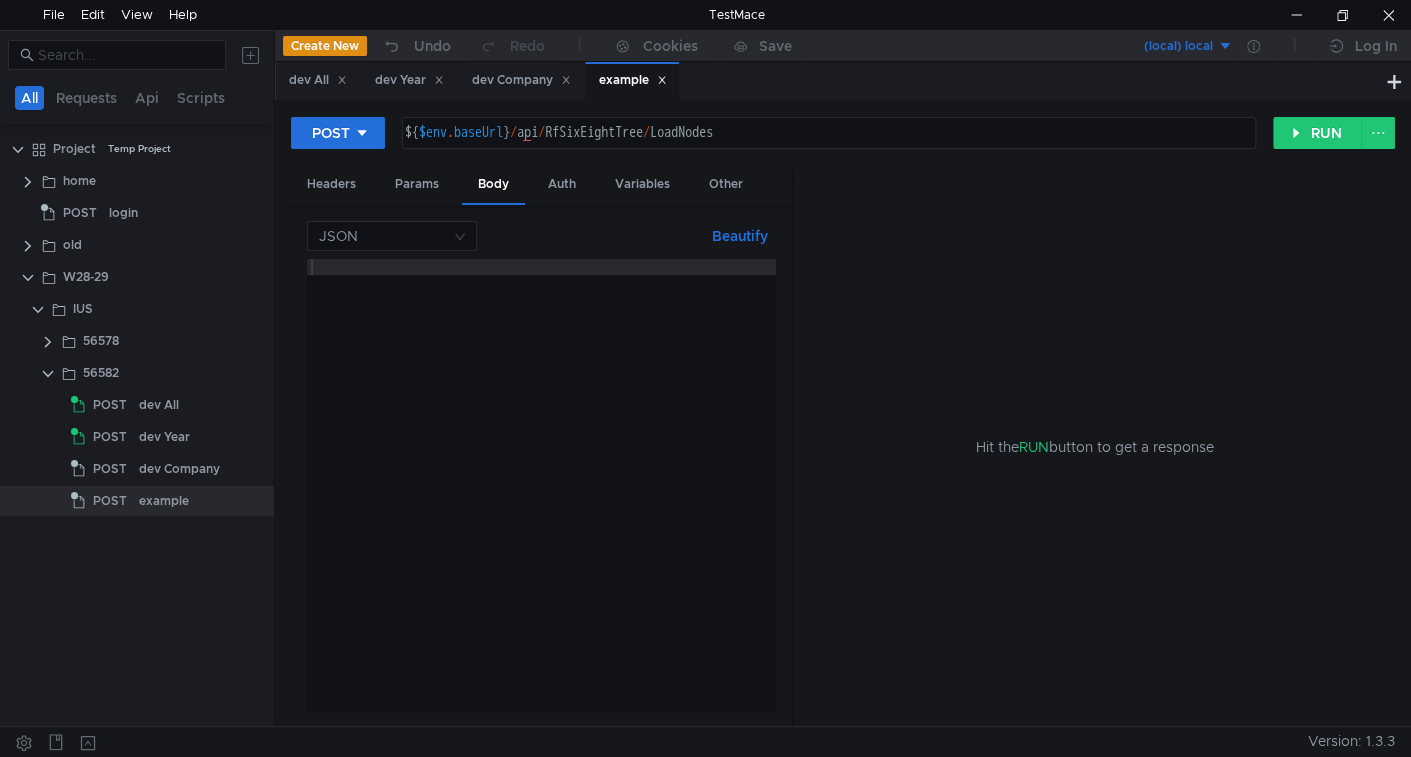 click at bounding box center [541, 500] 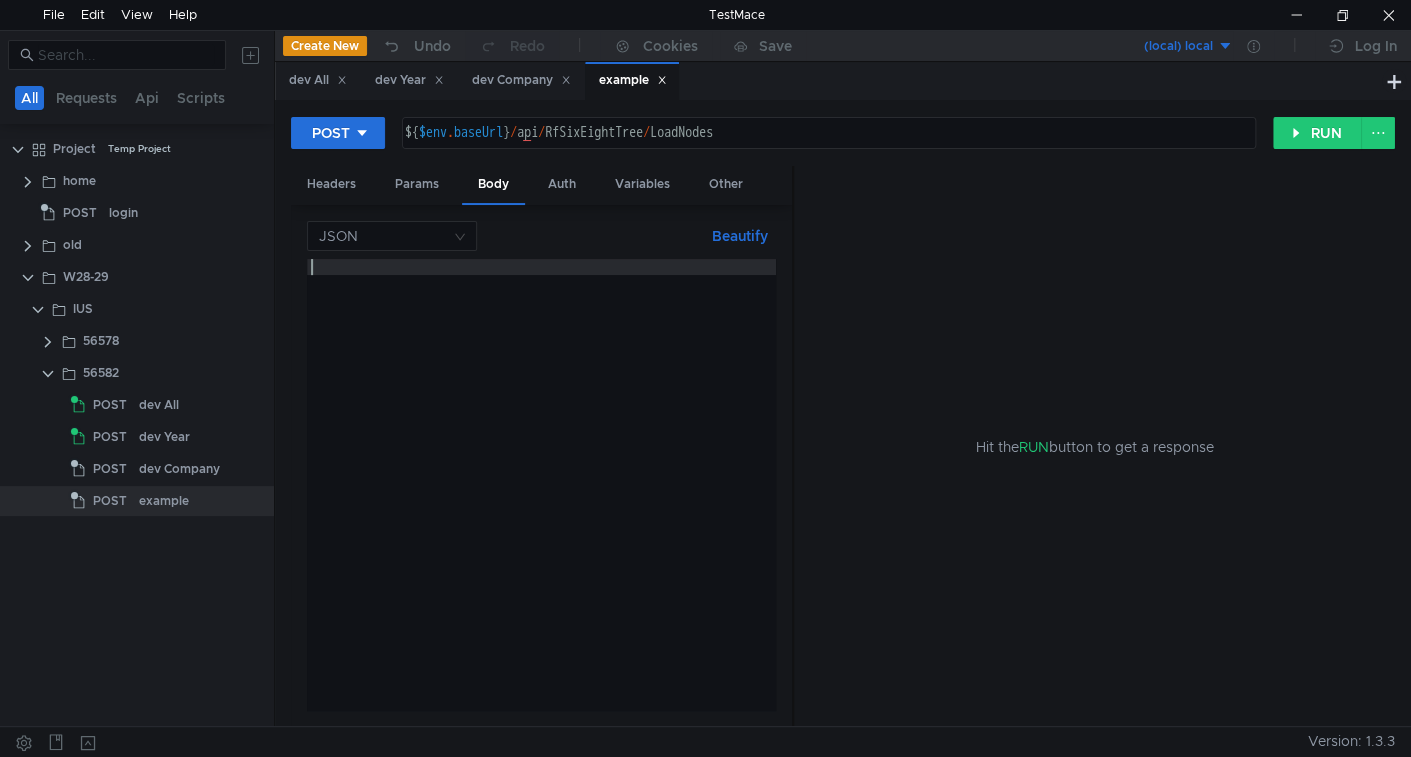 paste on "{"path":{"path":"2025","moduleName":null,"group":null,"isAll":false,"isEmpty":false},"parentPath":null,"nodeType":"01010101-0101-0101-0101-010101010101","recursive":false,"needAllNode":false,"cardId":null}" 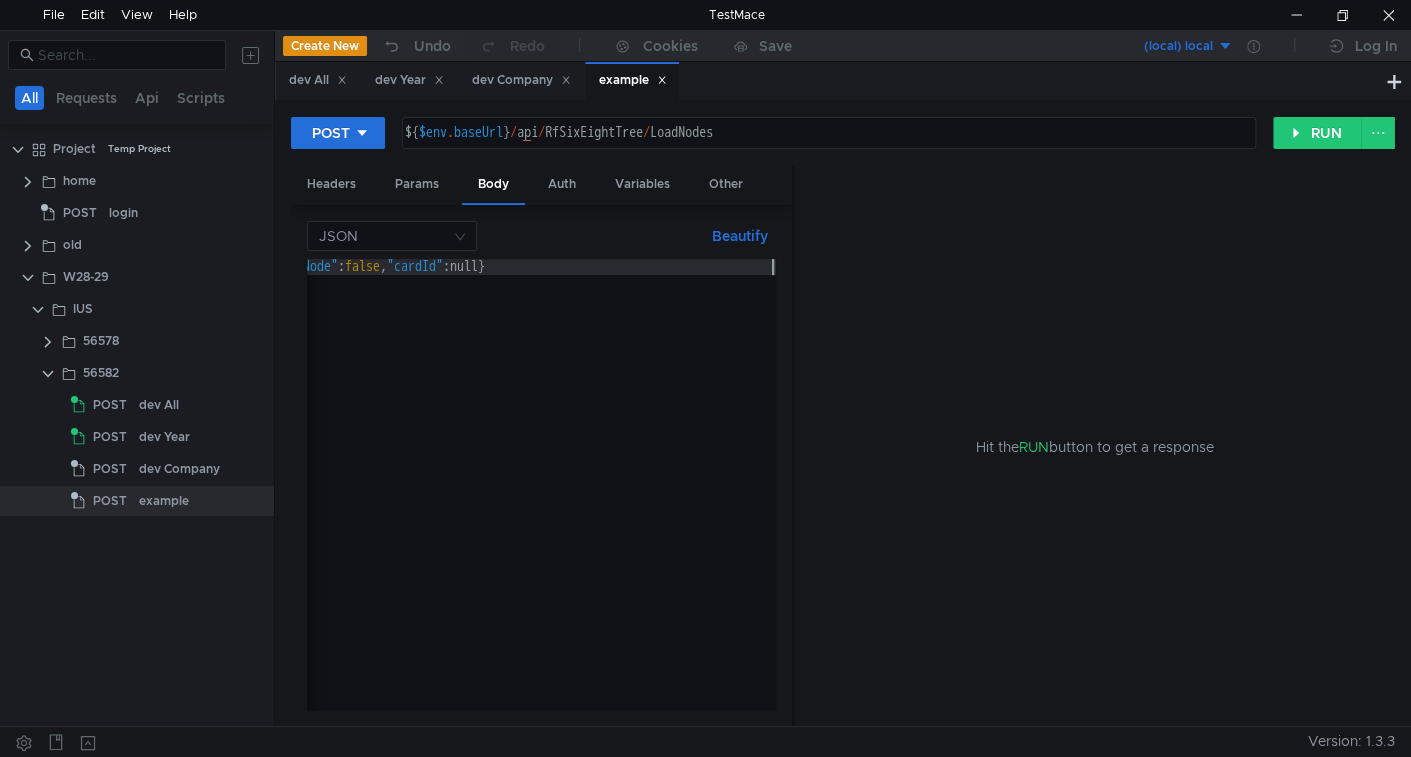 scroll, scrollTop: 0, scrollLeft: 1260, axis: horizontal 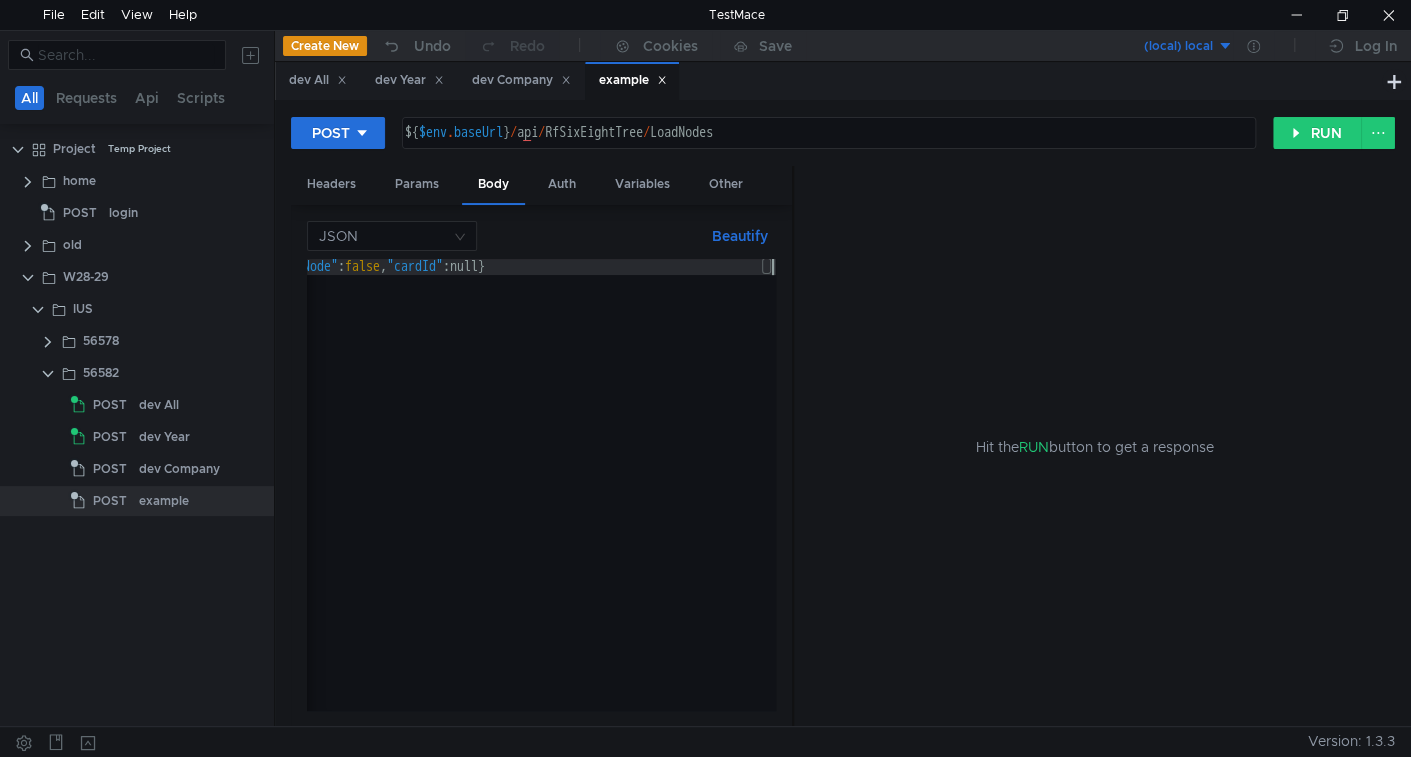 click on "Beautify" at bounding box center (740, 236) 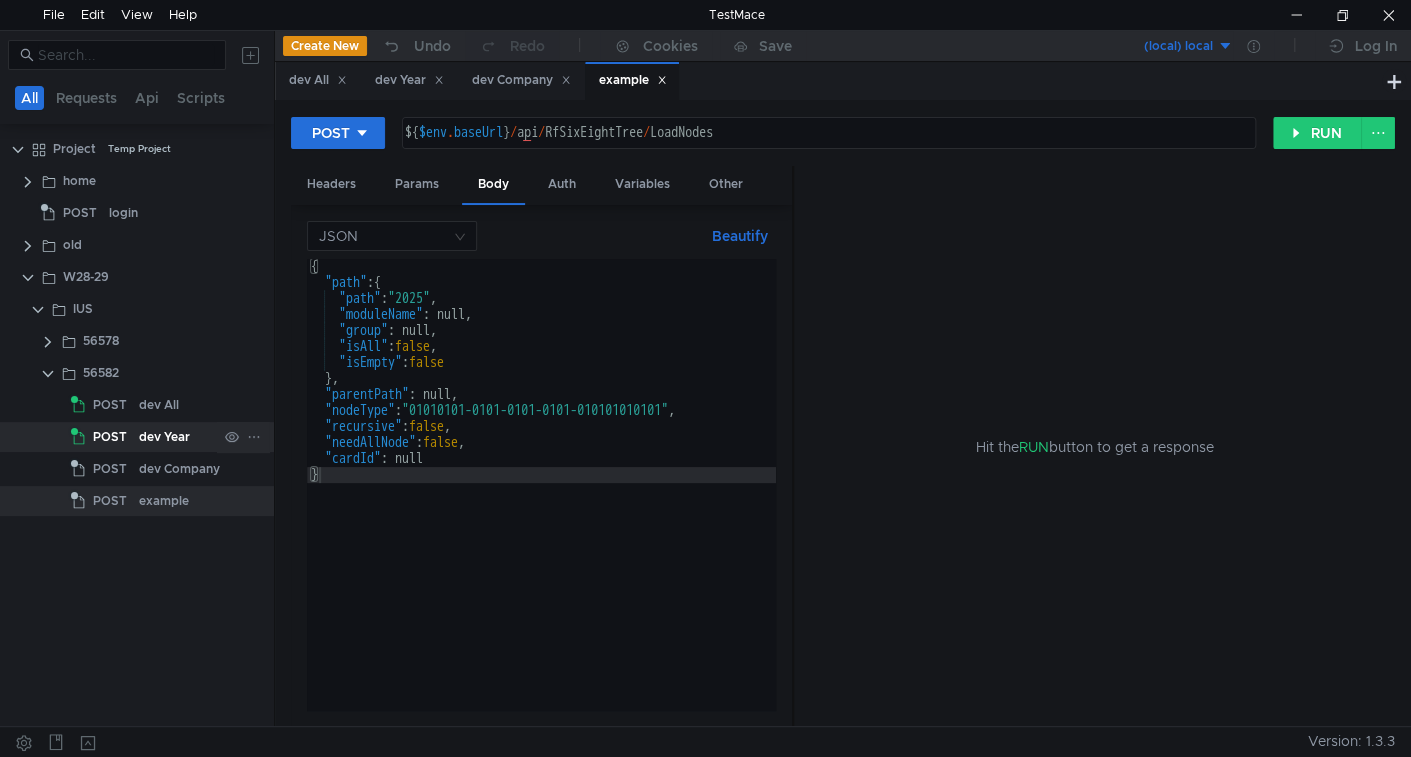 click on "dev Year" at bounding box center (159, 405) 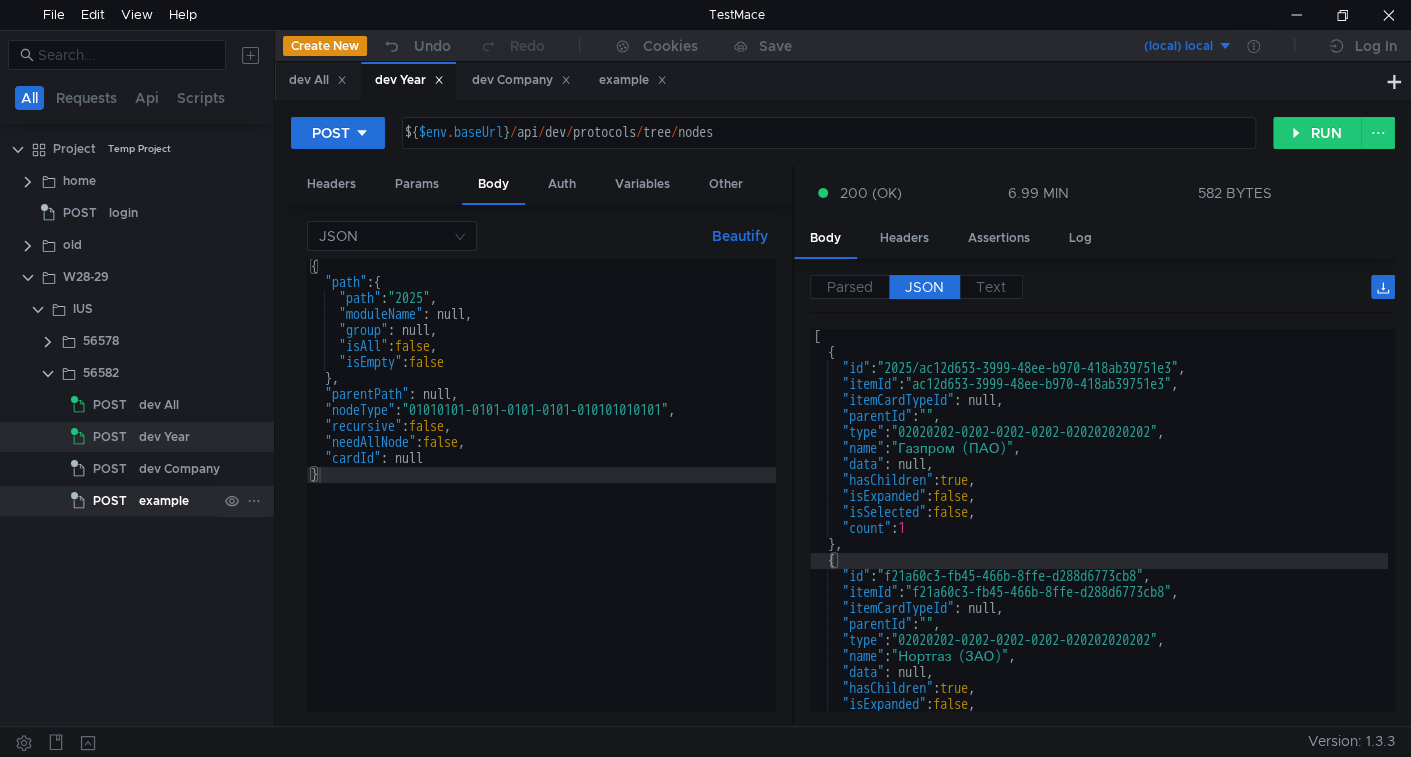 click on "example" at bounding box center (159, 405) 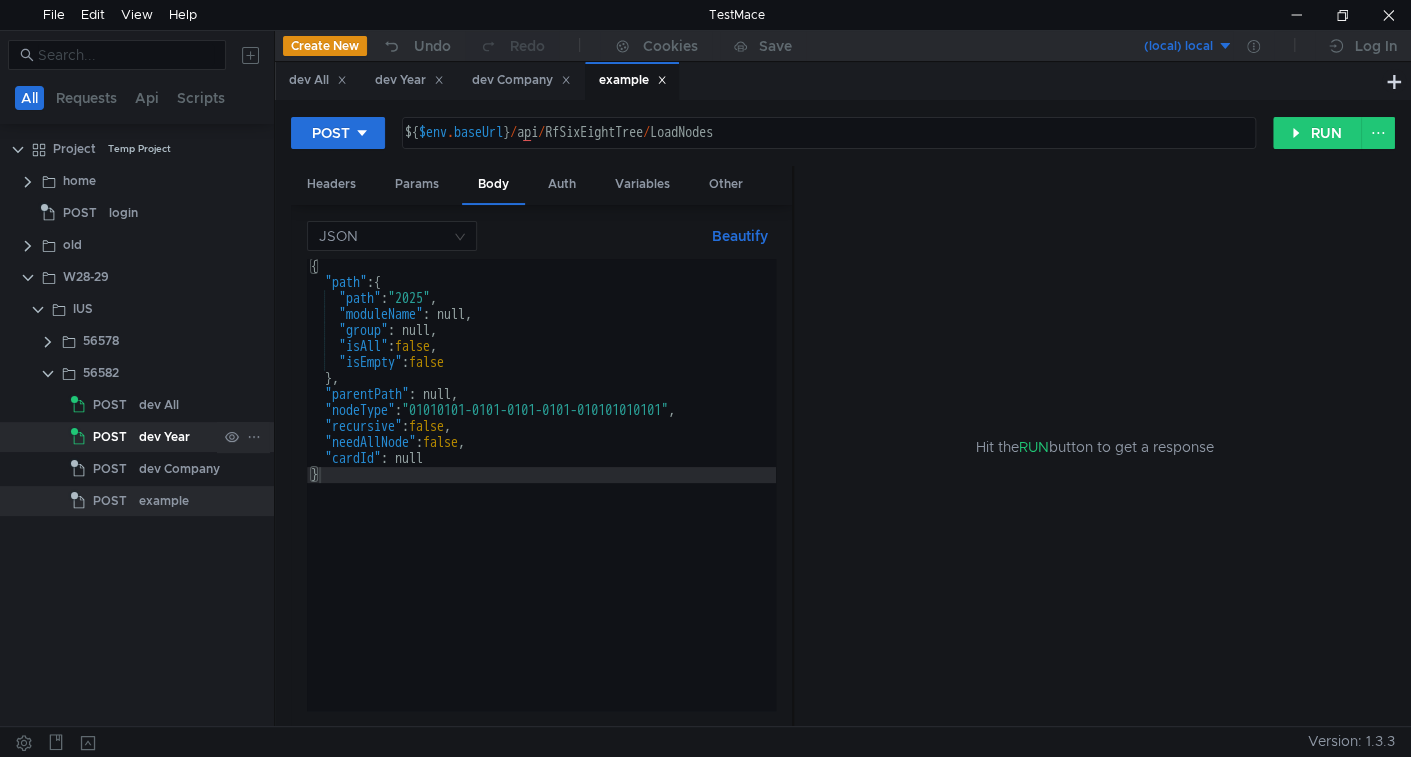 click on "dev Year" at bounding box center (159, 405) 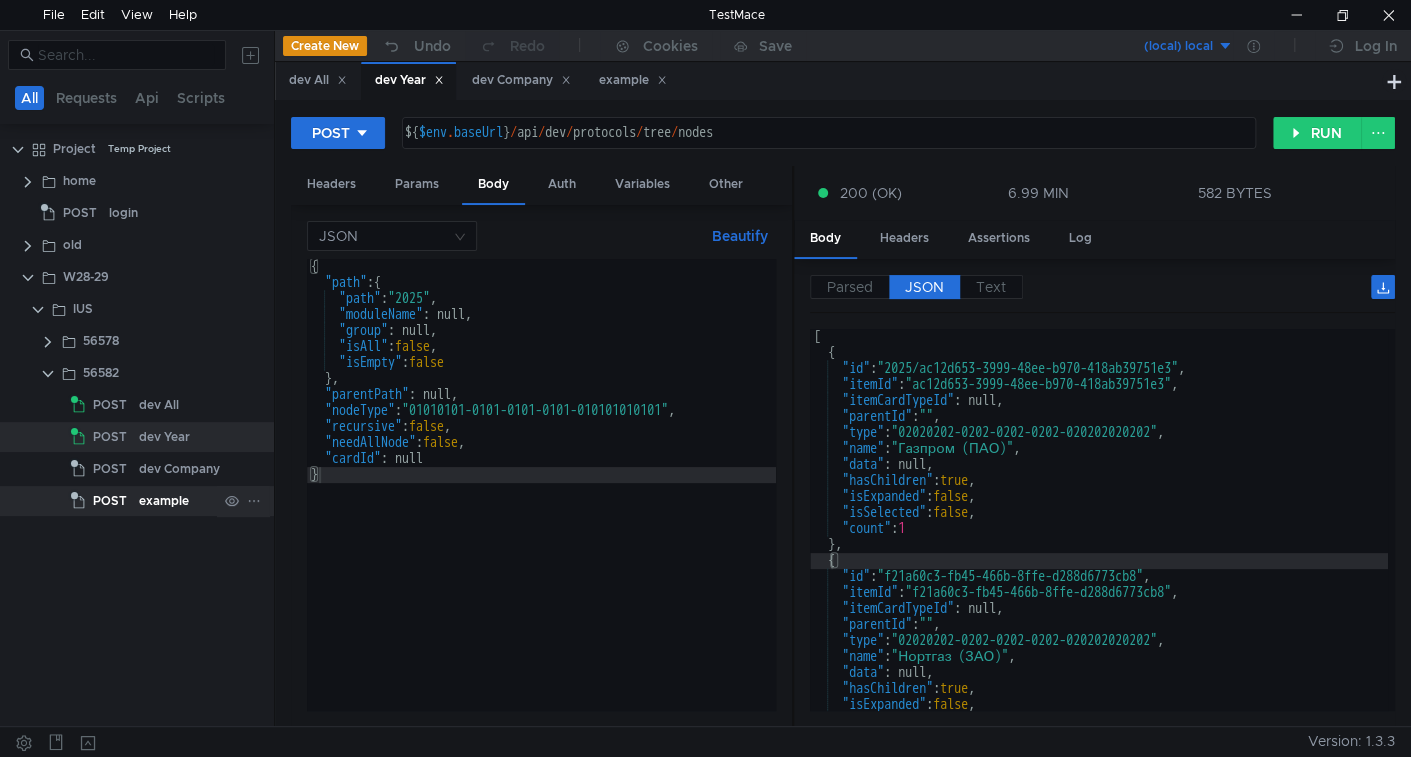 click on "example" at bounding box center (159, 405) 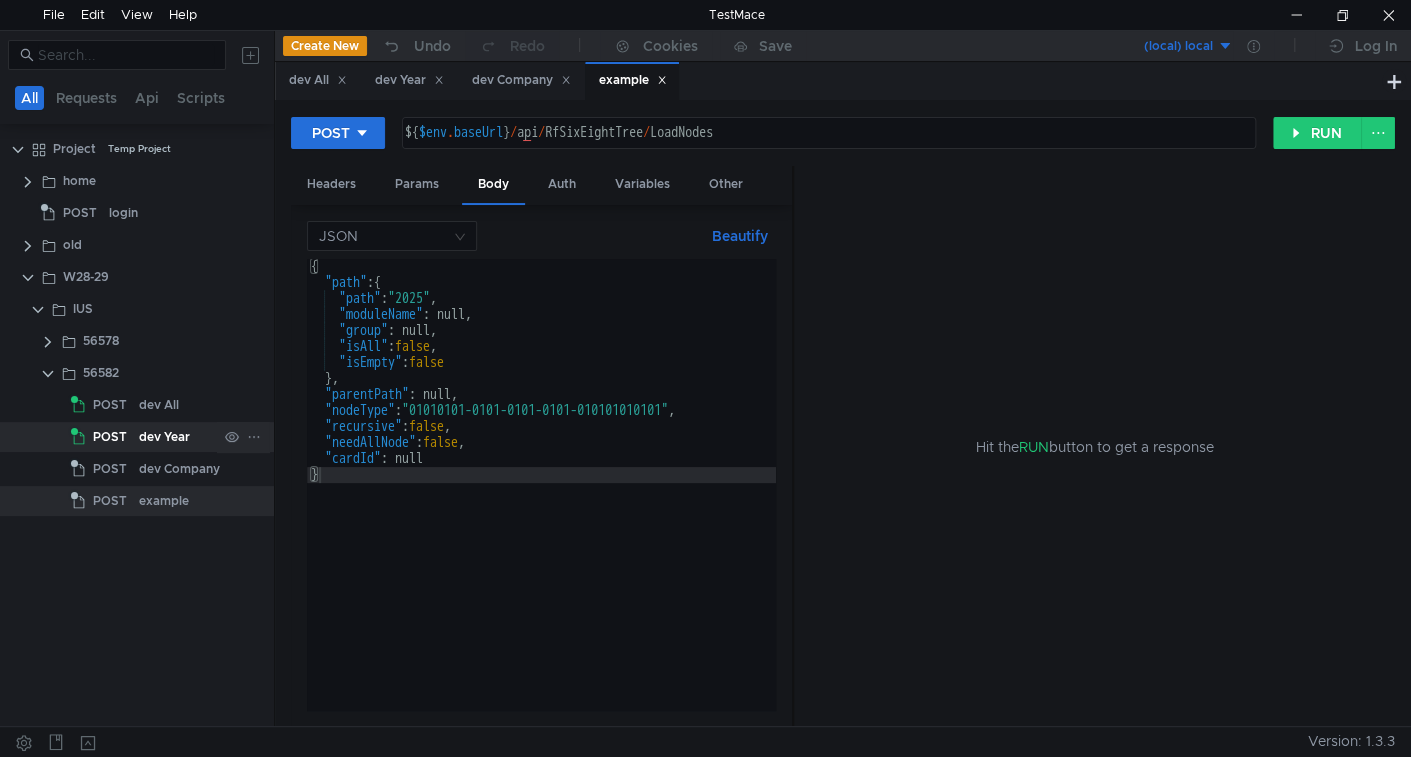 click on "dev Year" at bounding box center (159, 405) 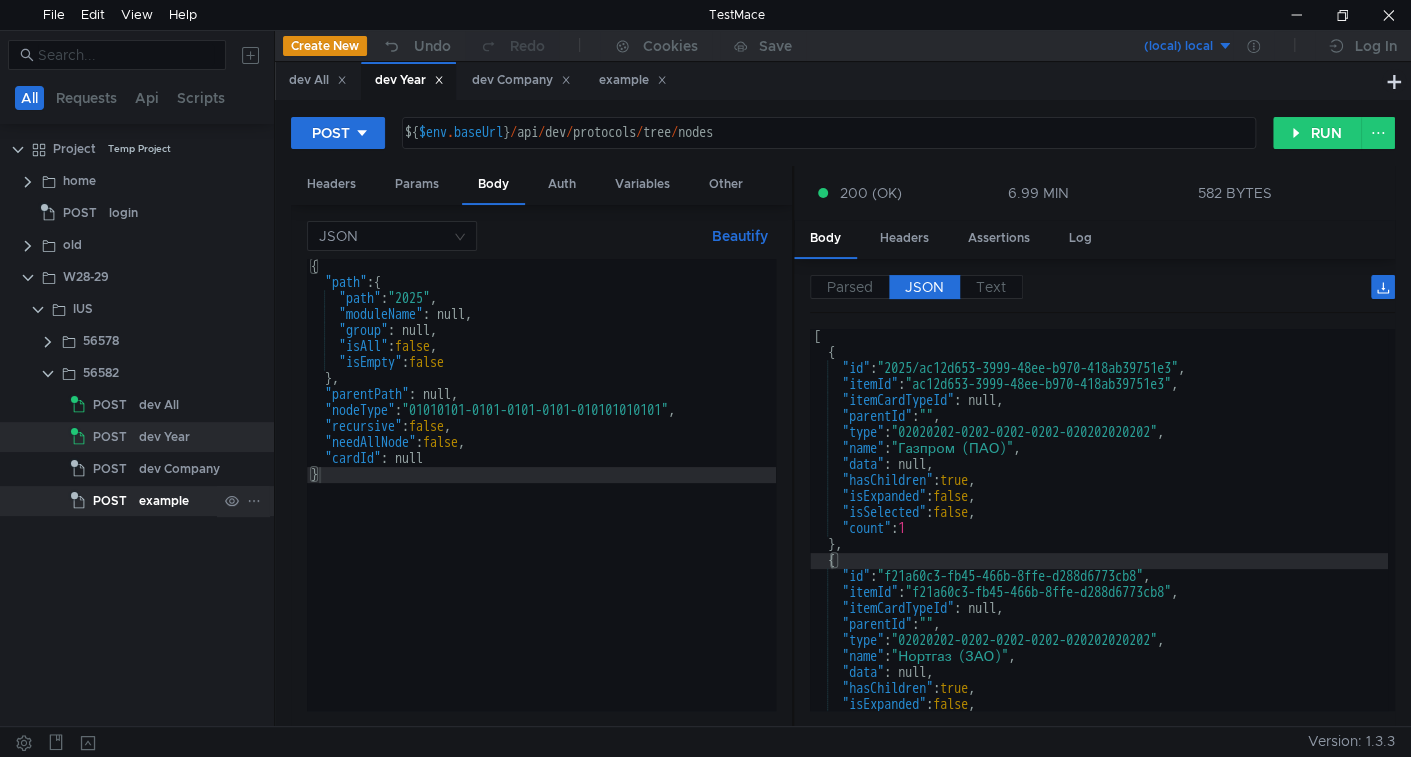 click on "example" at bounding box center [159, 405] 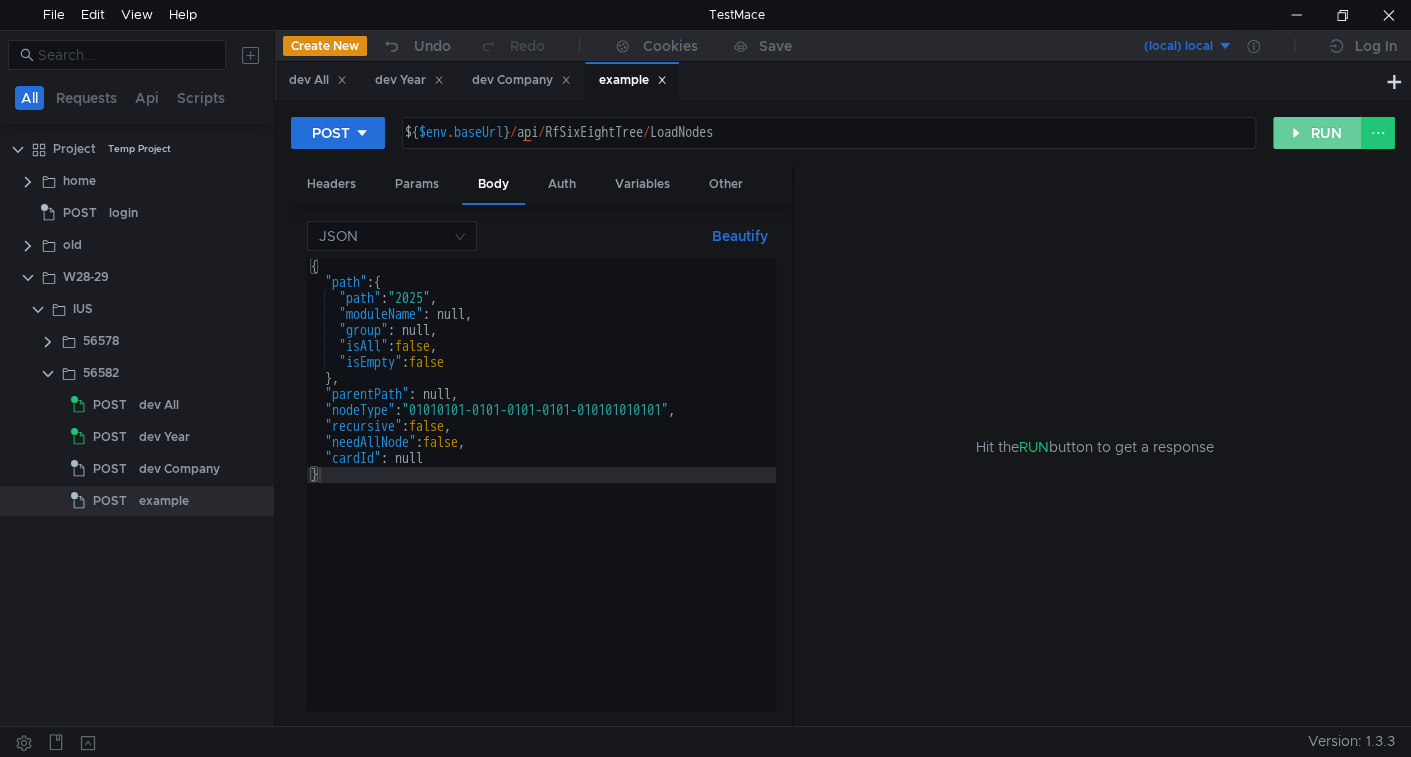 click on "RUN" at bounding box center [1317, 133] 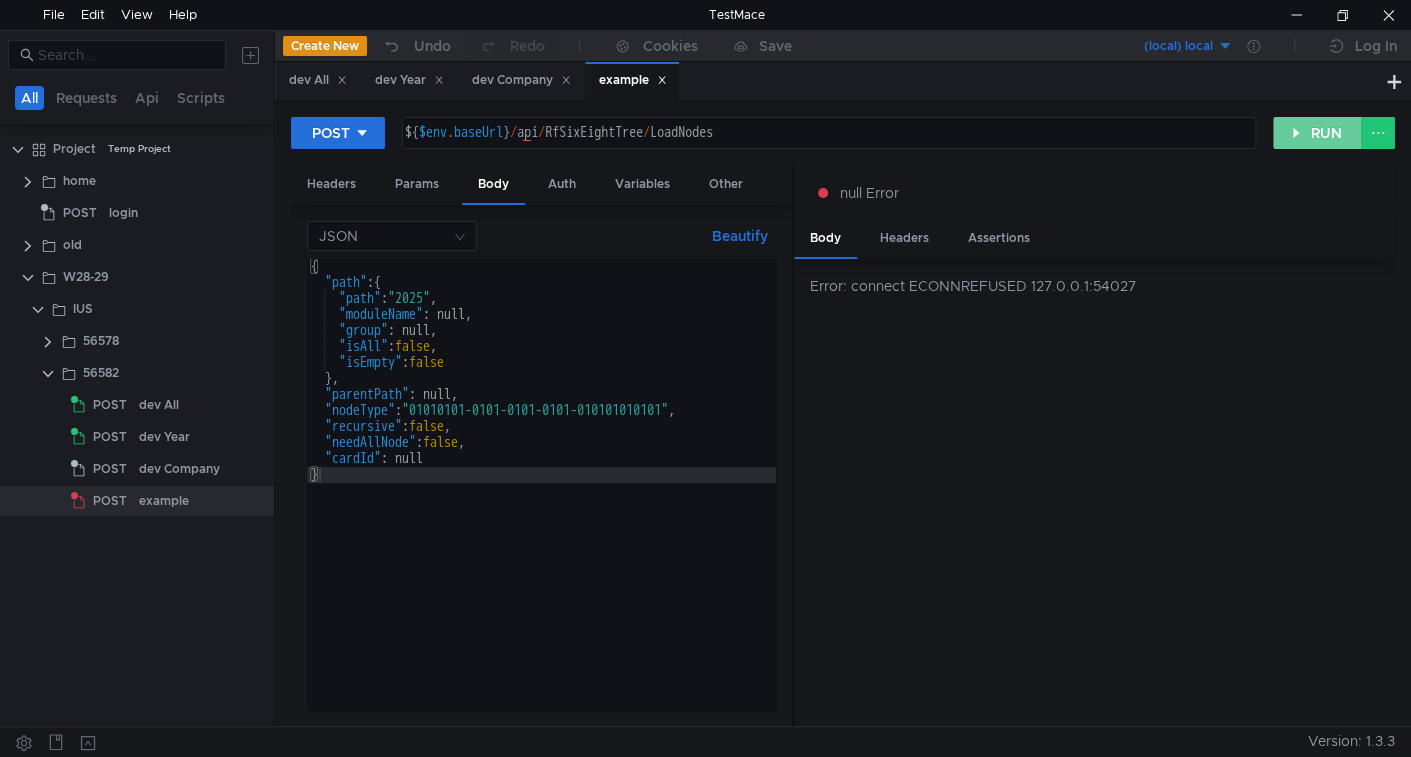 click on "RUN" at bounding box center (1317, 133) 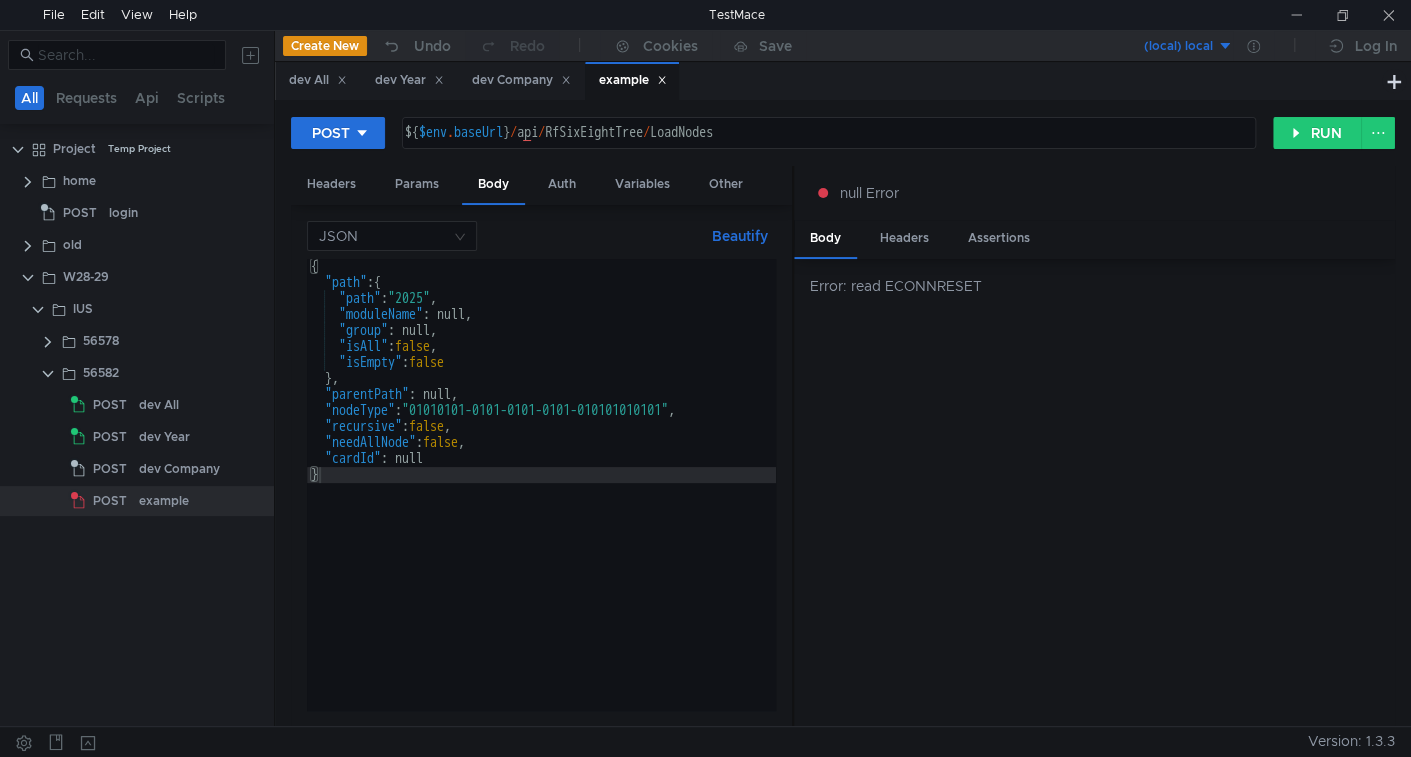 scroll, scrollTop: 0, scrollLeft: 0, axis: both 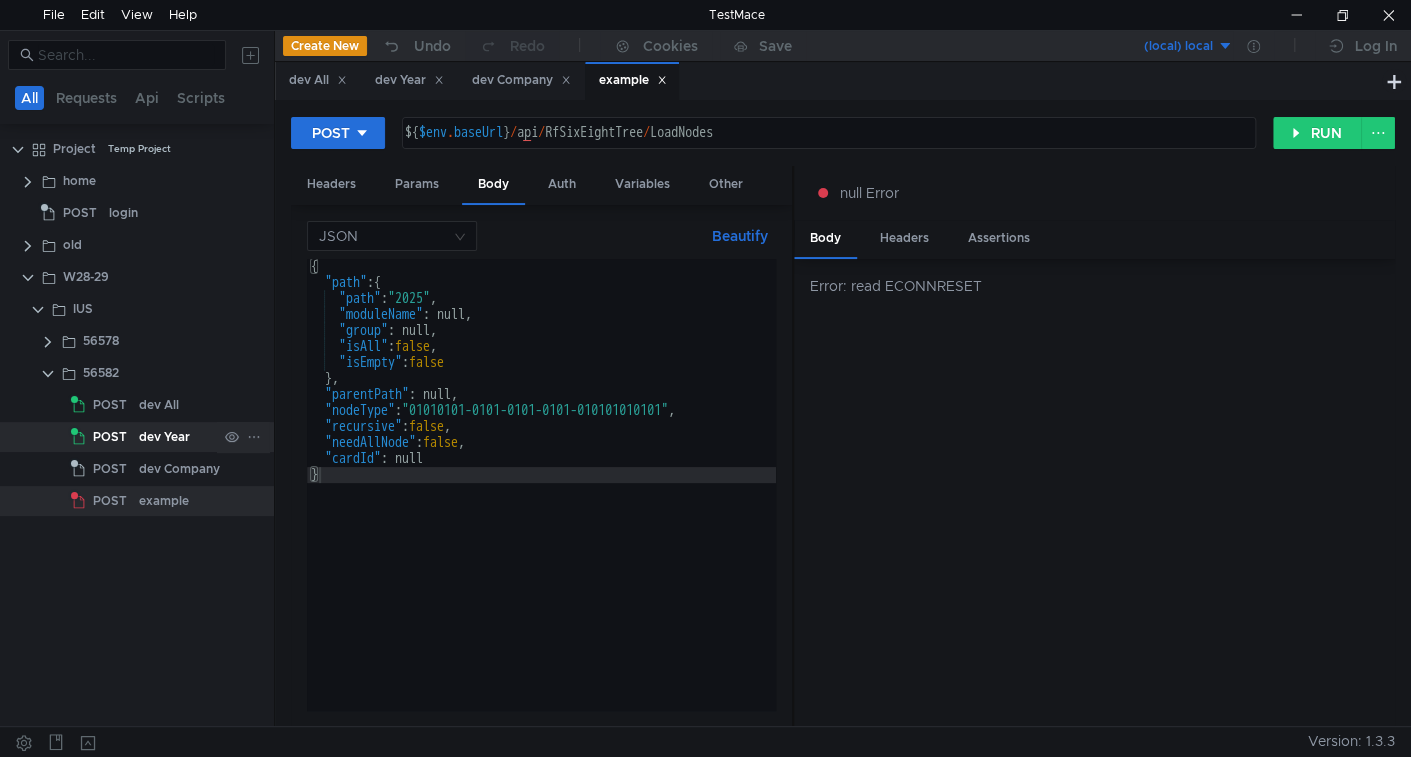 click on "dev Year" at bounding box center (159, 405) 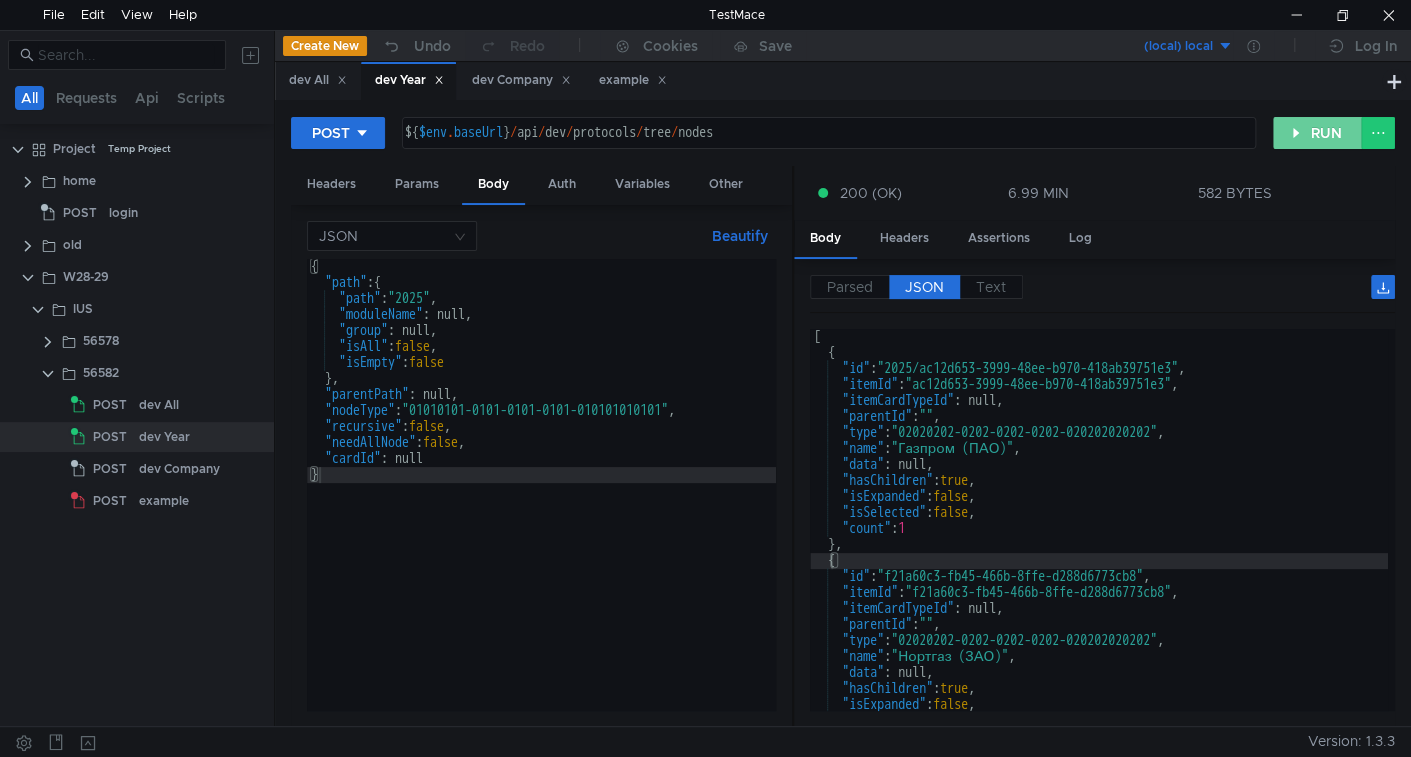 click on "RUN" at bounding box center (1317, 133) 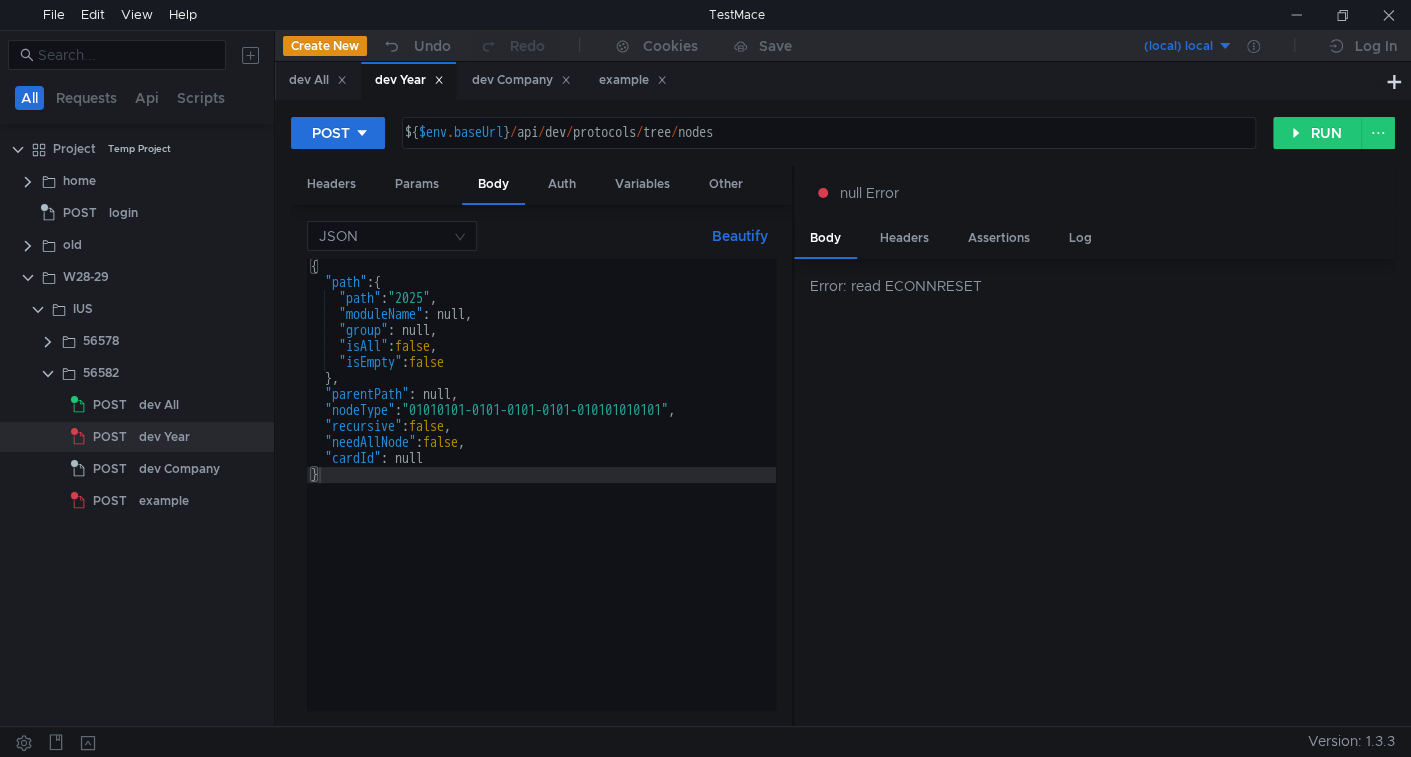 scroll, scrollTop: 0, scrollLeft: 0, axis: both 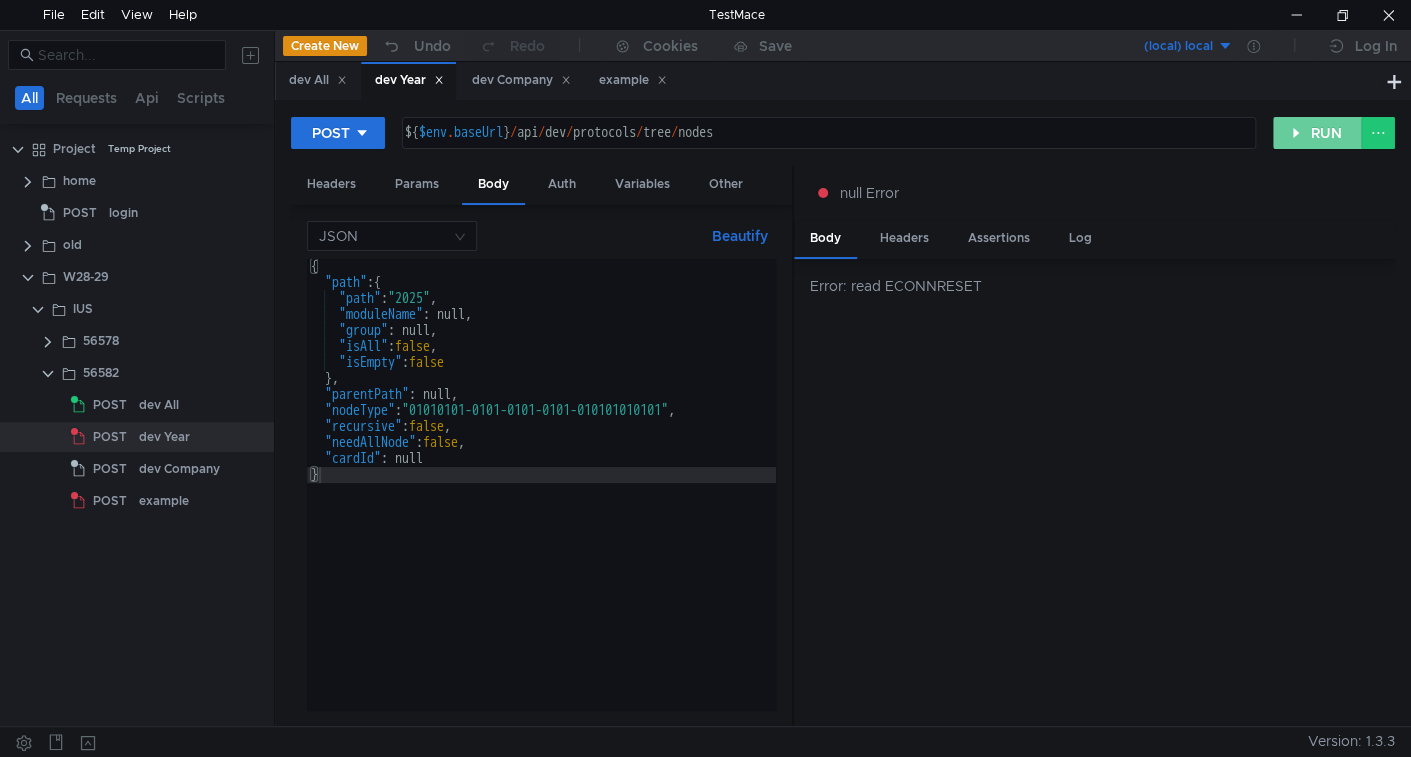 click on "RUN" at bounding box center (1317, 133) 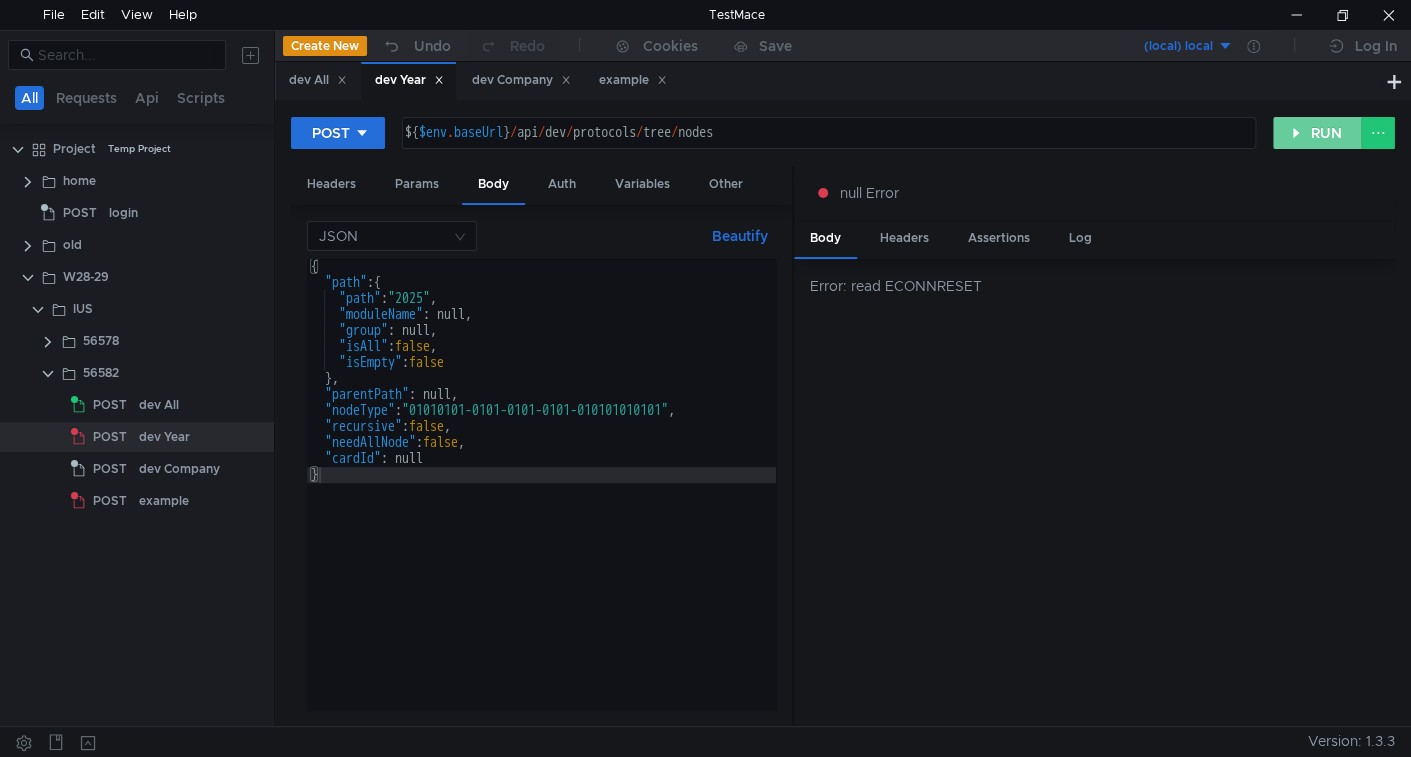 click on "RUN" at bounding box center [1317, 133] 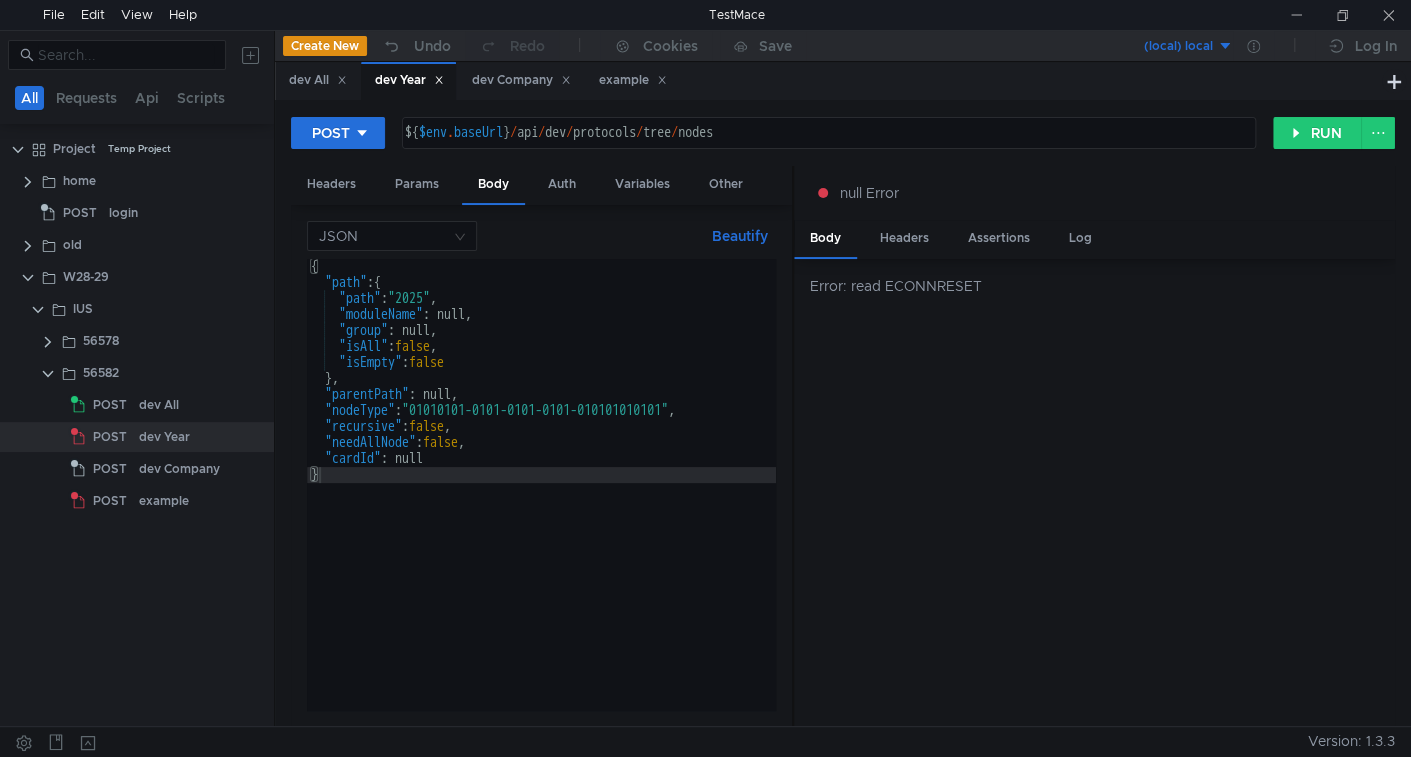 scroll, scrollTop: 0, scrollLeft: 0, axis: both 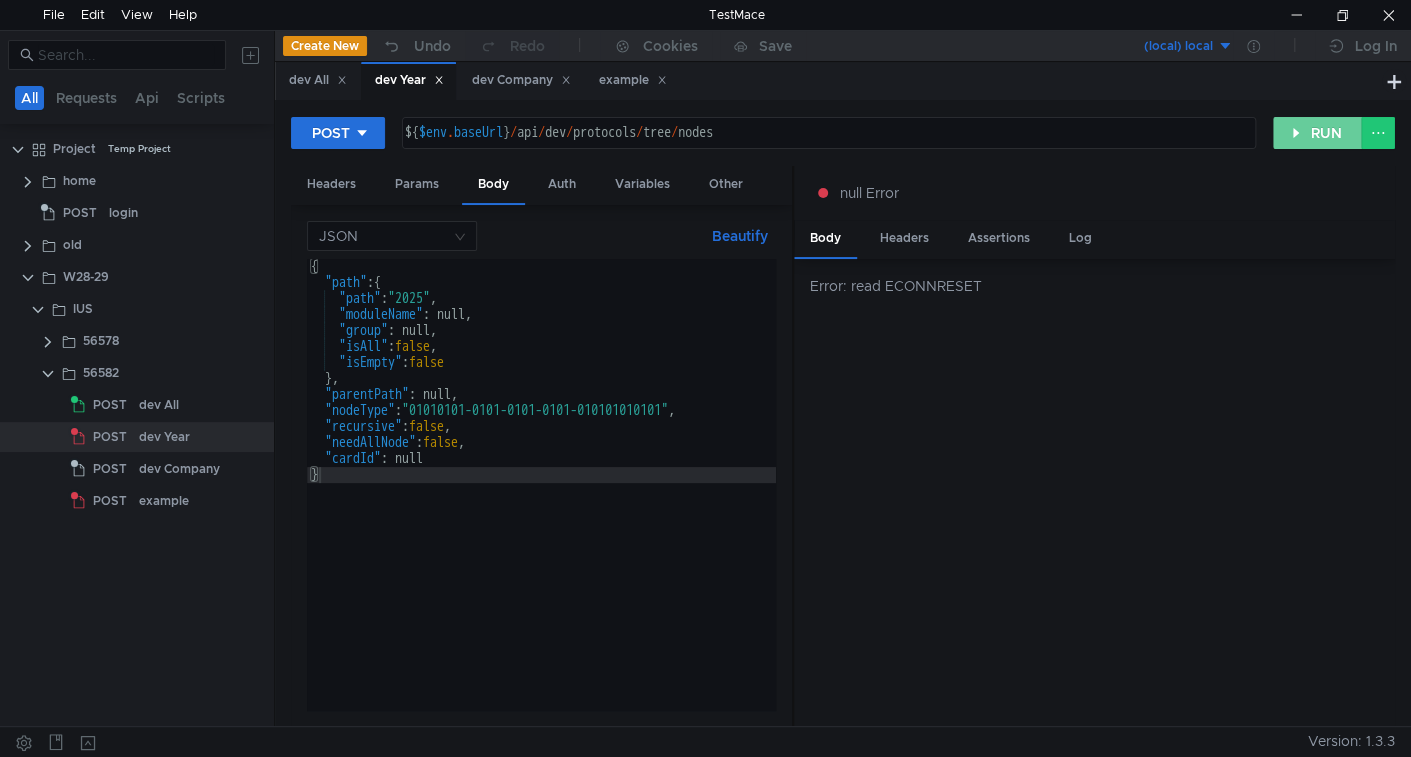 click on "RUN" at bounding box center [1317, 133] 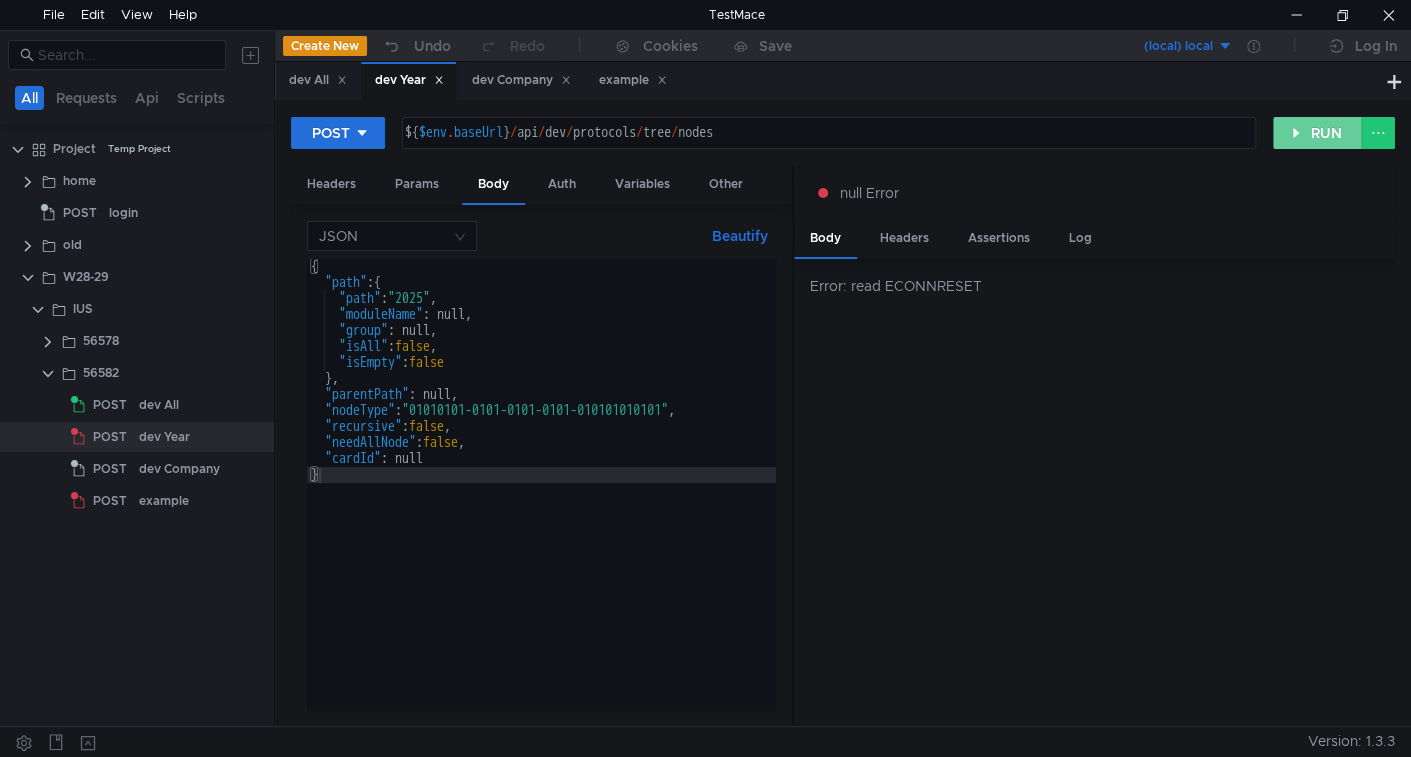 click on "RUN" at bounding box center [1317, 133] 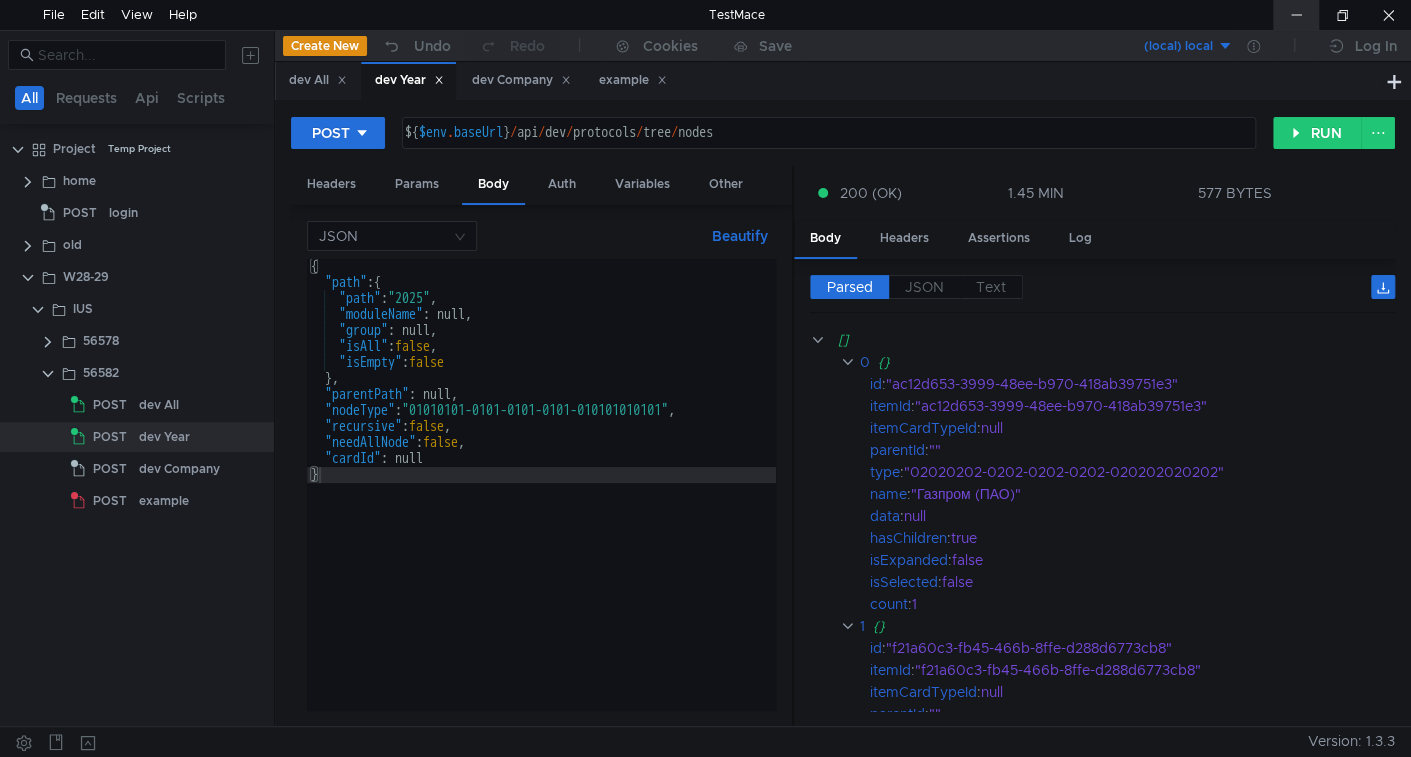 click at bounding box center [1296, 15] 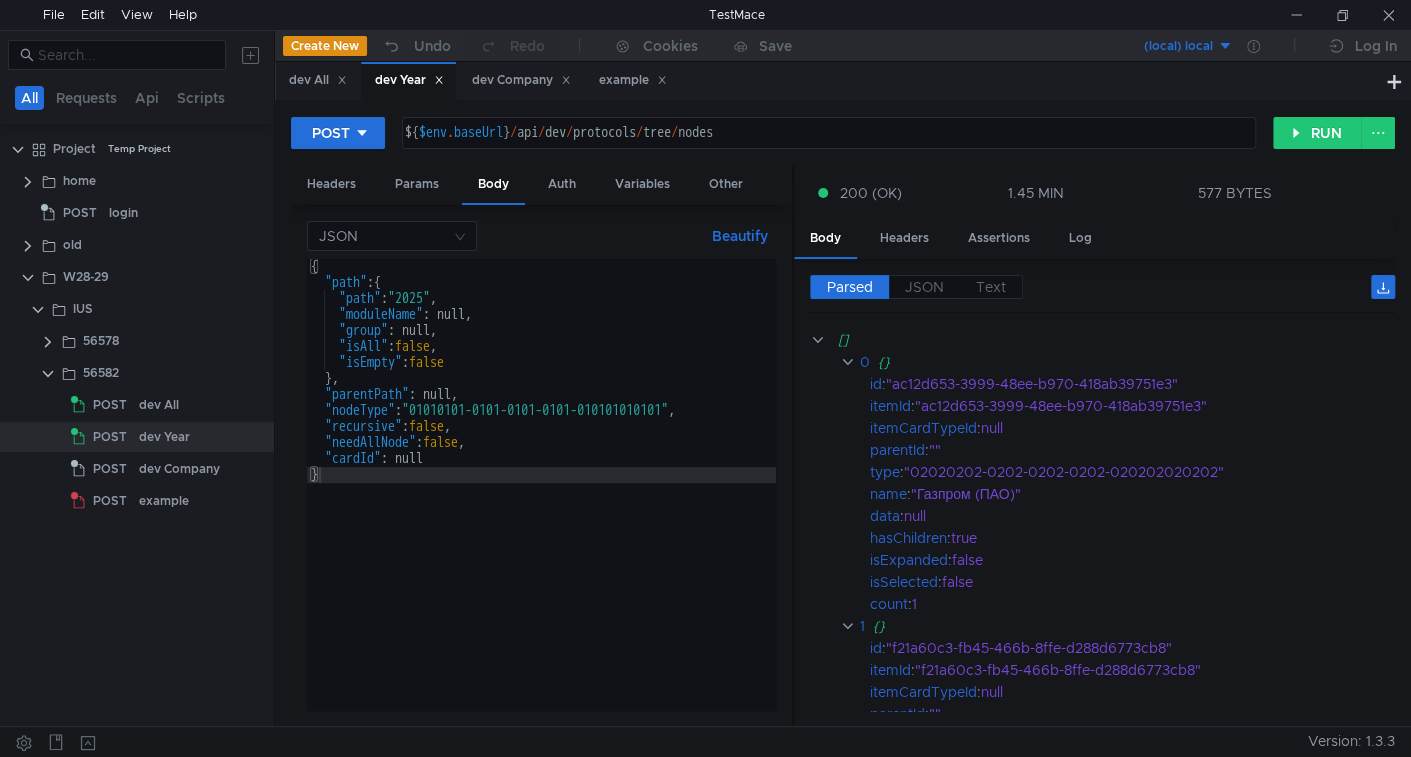 scroll, scrollTop: 0, scrollLeft: 0, axis: both 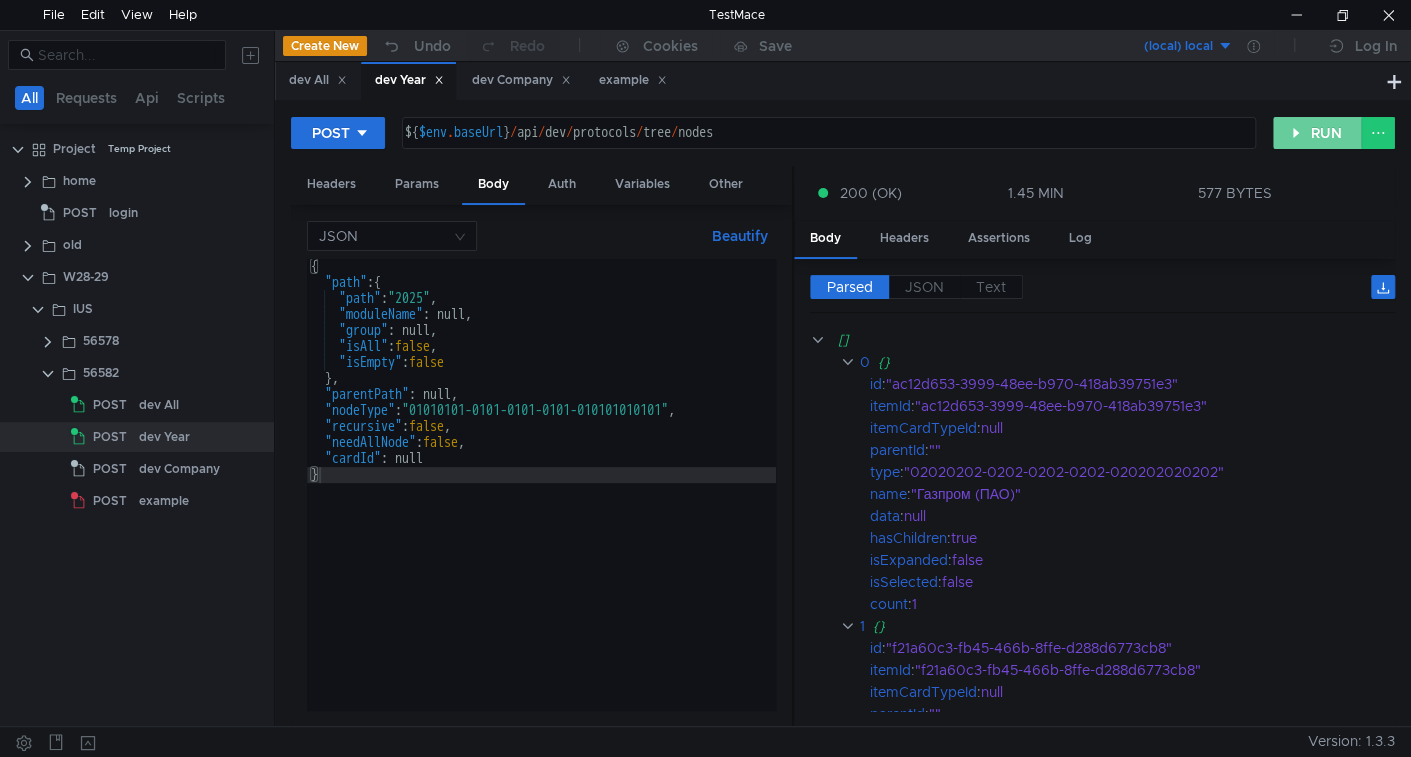 click on "RUN" at bounding box center (1317, 133) 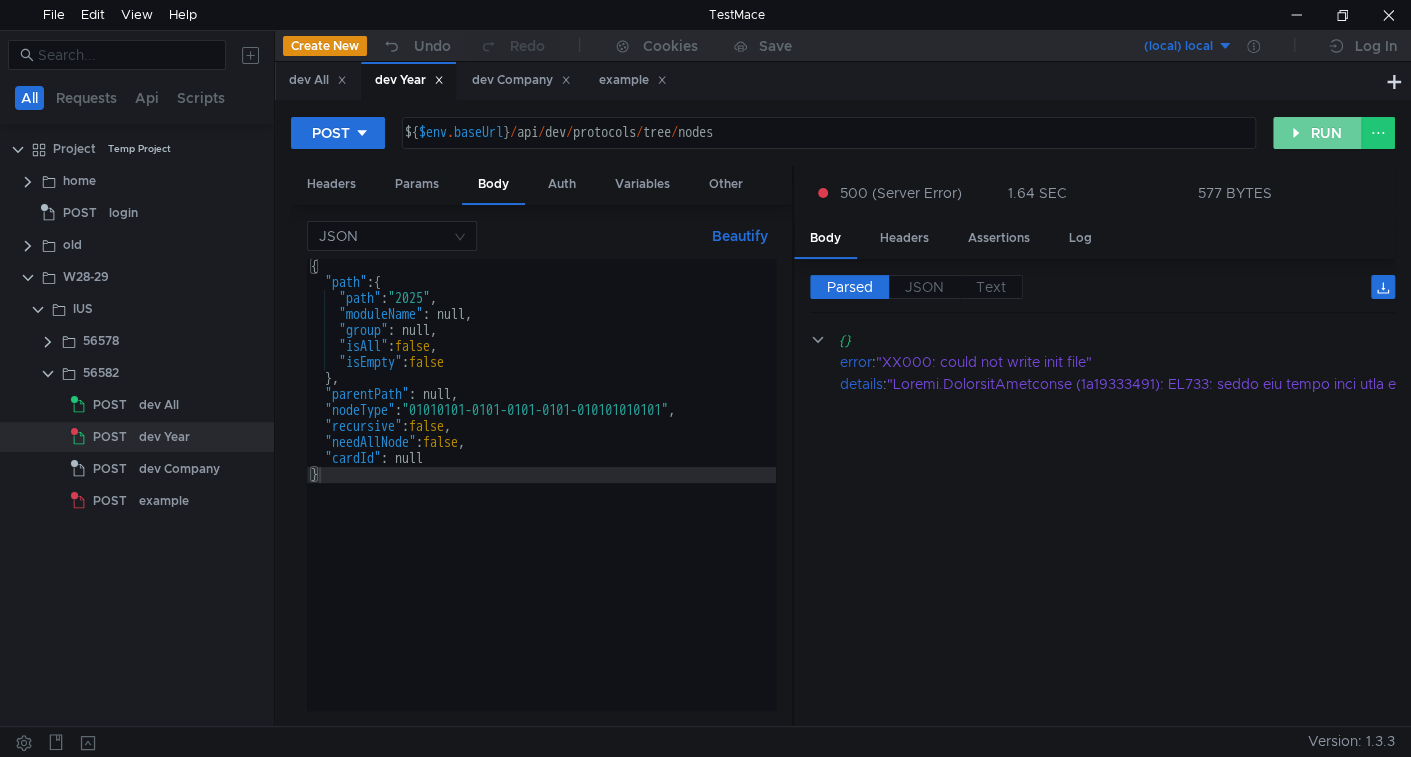 drag, startPoint x: 1306, startPoint y: 121, endPoint x: 1259, endPoint y: 186, distance: 80.21222 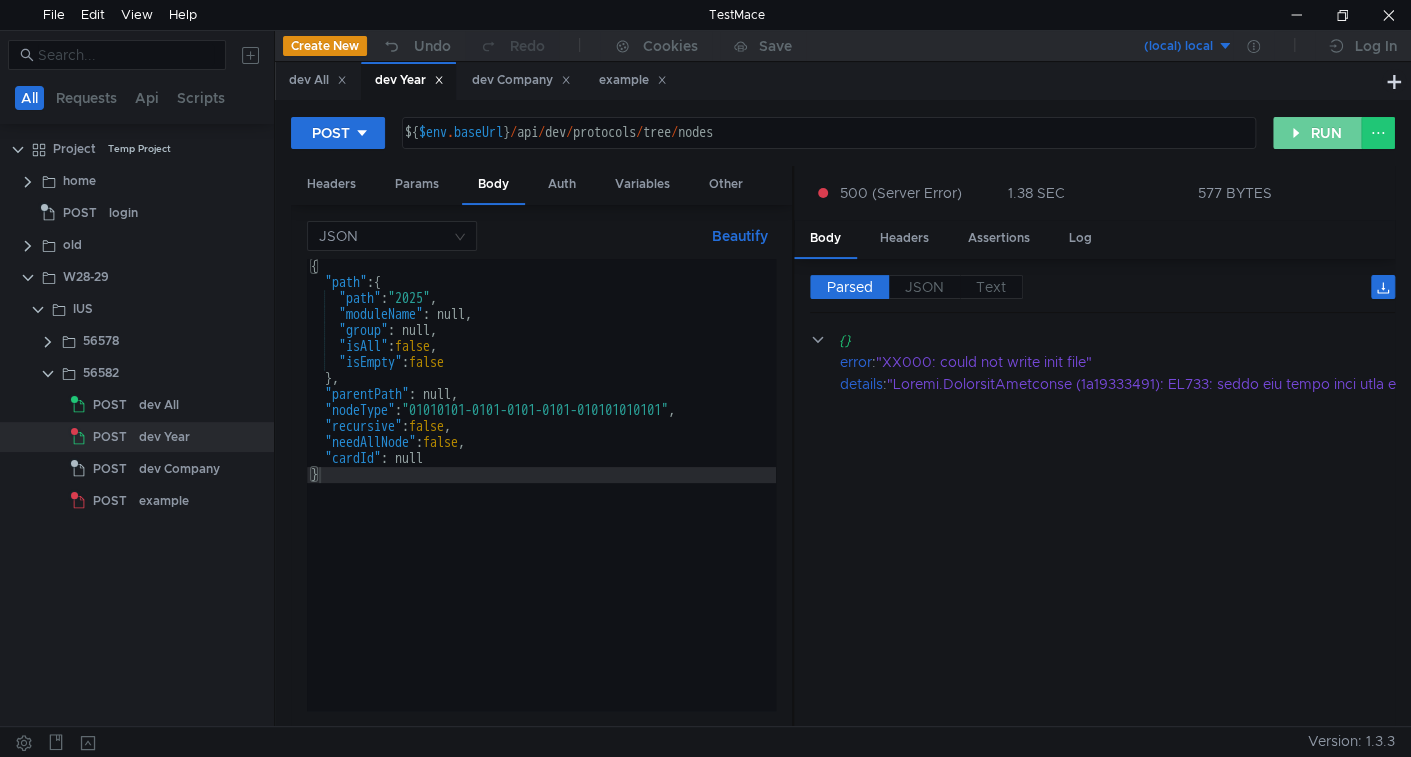 click on "RUN" at bounding box center [1317, 133] 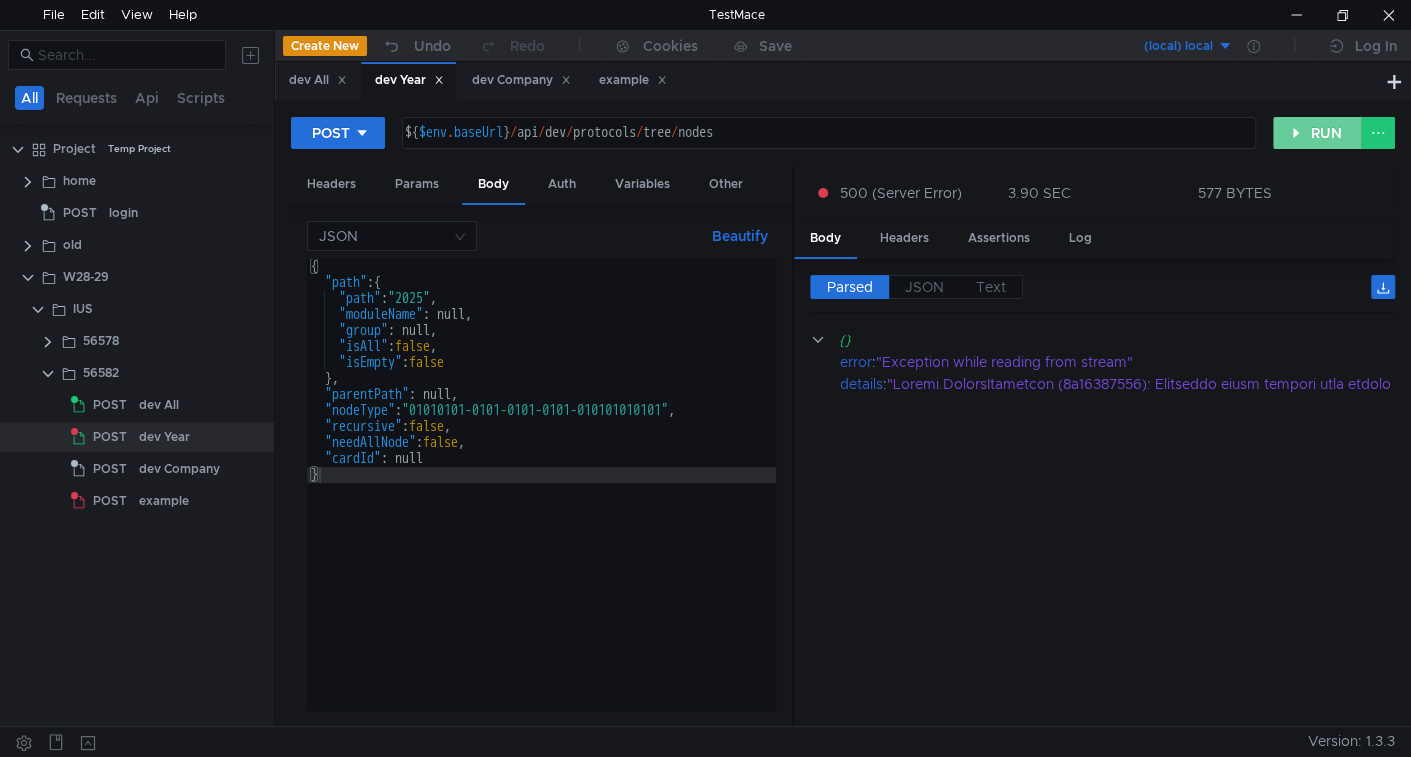 click on "RUN" at bounding box center (1317, 133) 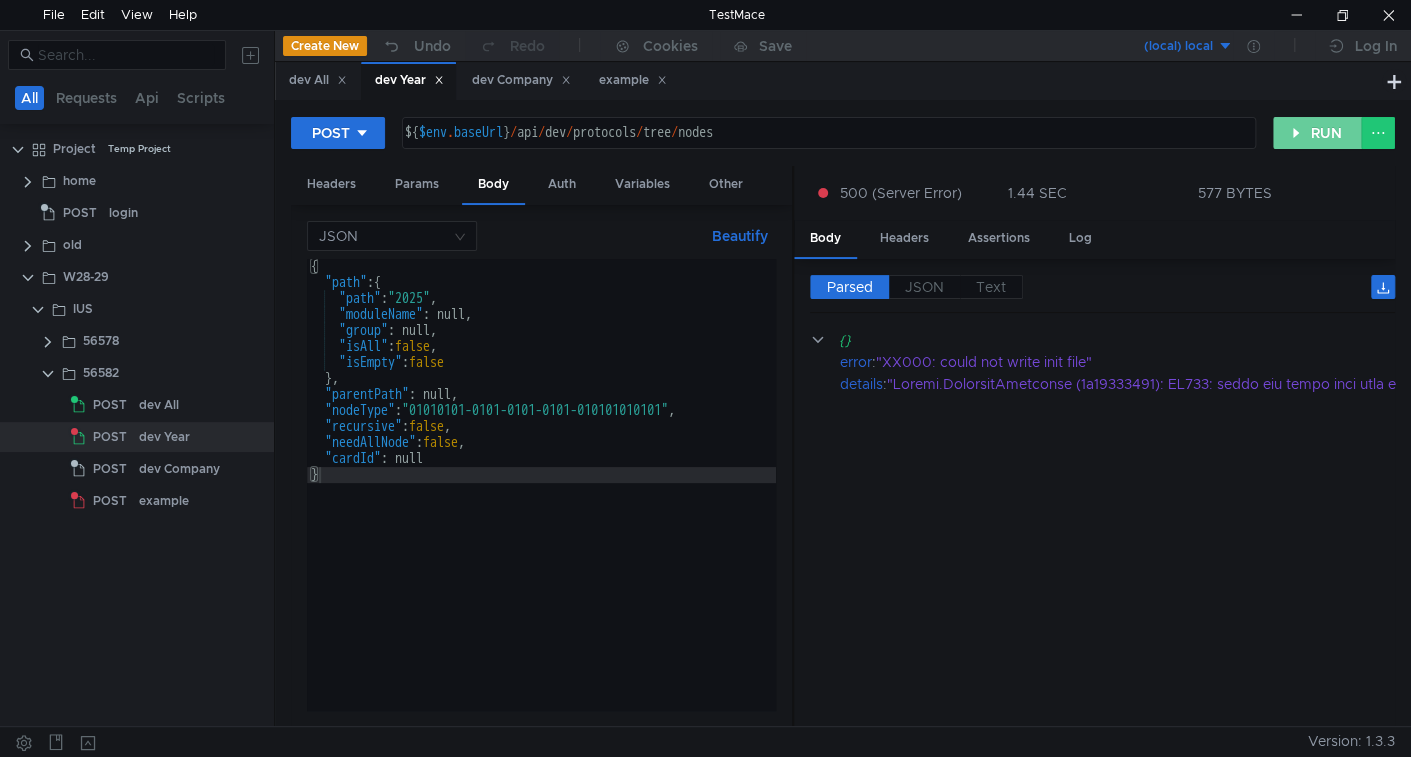 click on "RUN" at bounding box center [1317, 133] 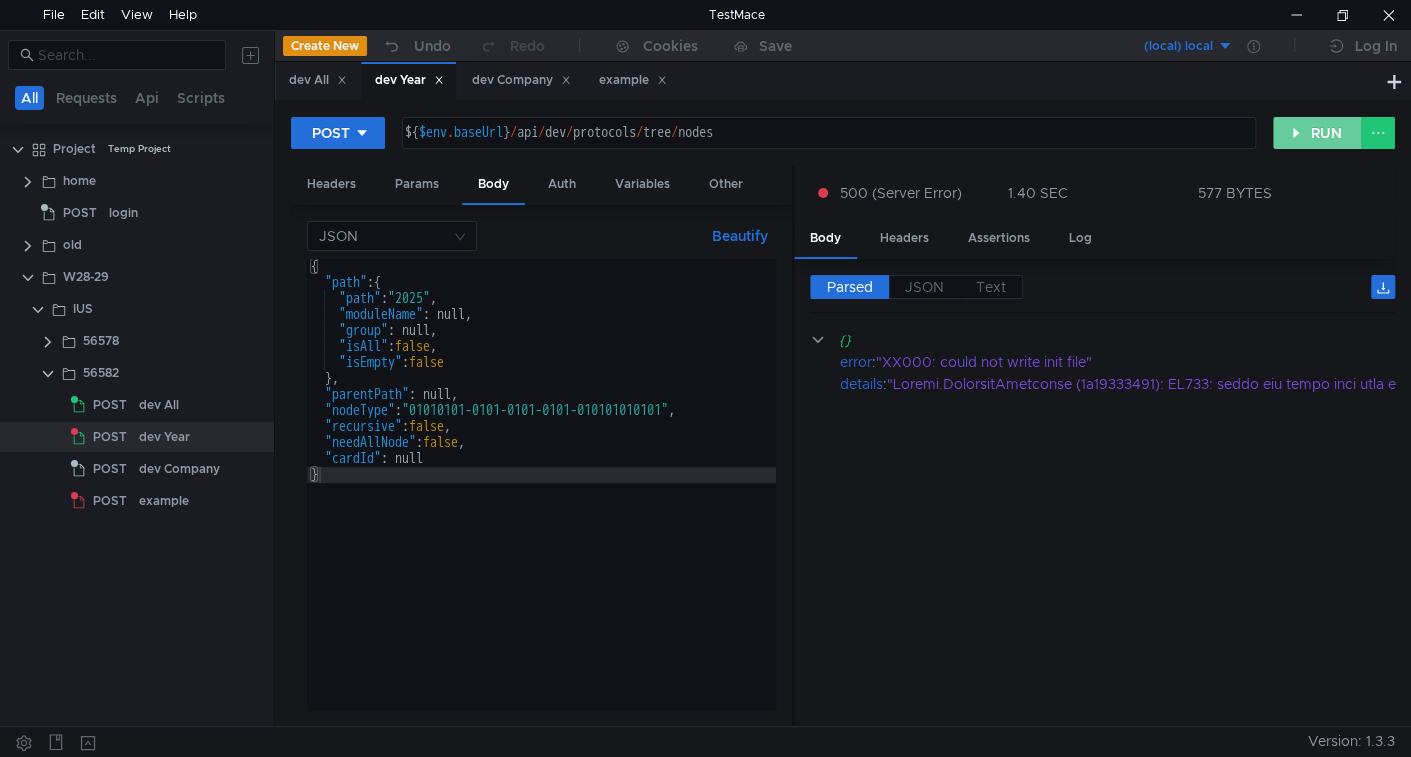 click on "RUN" at bounding box center (1317, 133) 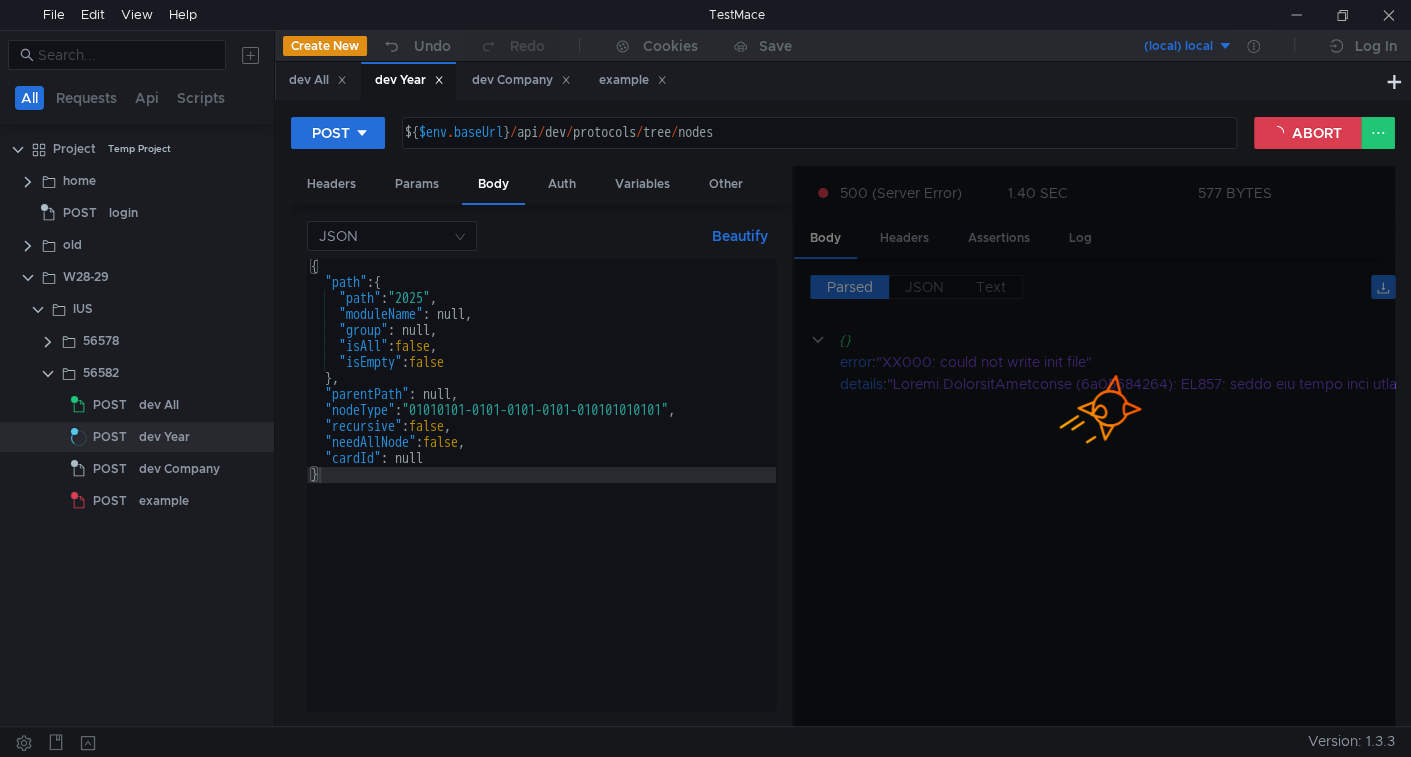 scroll, scrollTop: 0, scrollLeft: 0, axis: both 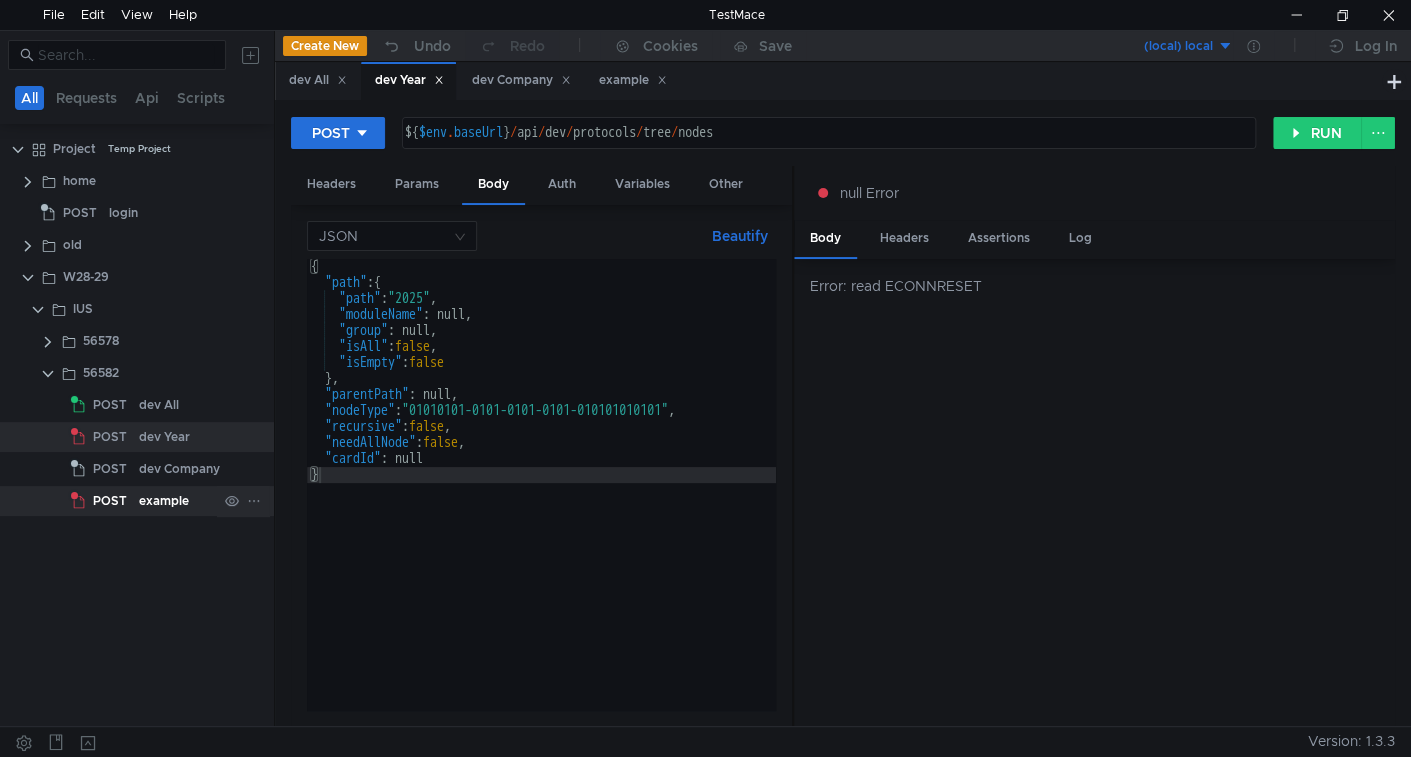 click on "example" at bounding box center [159, 405] 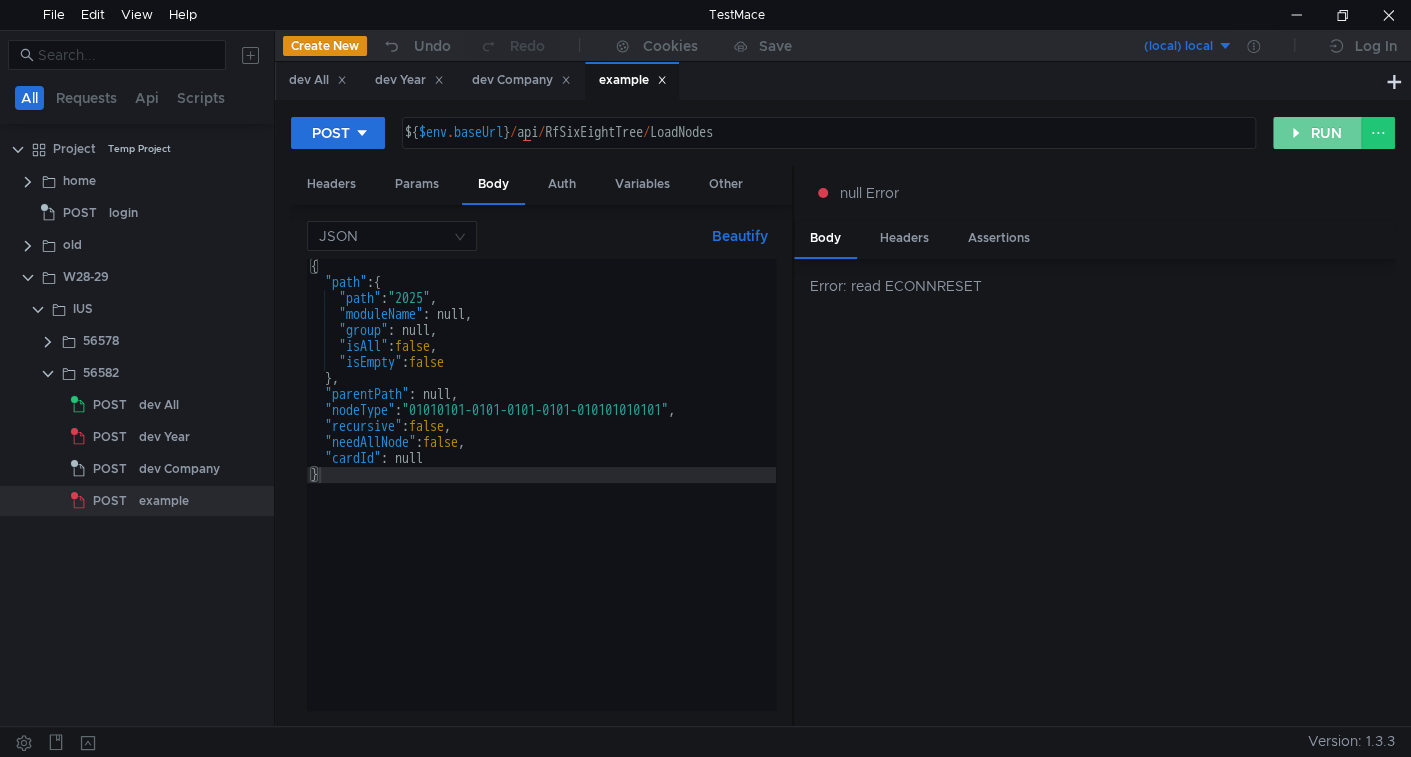 click on "RUN" at bounding box center (1317, 133) 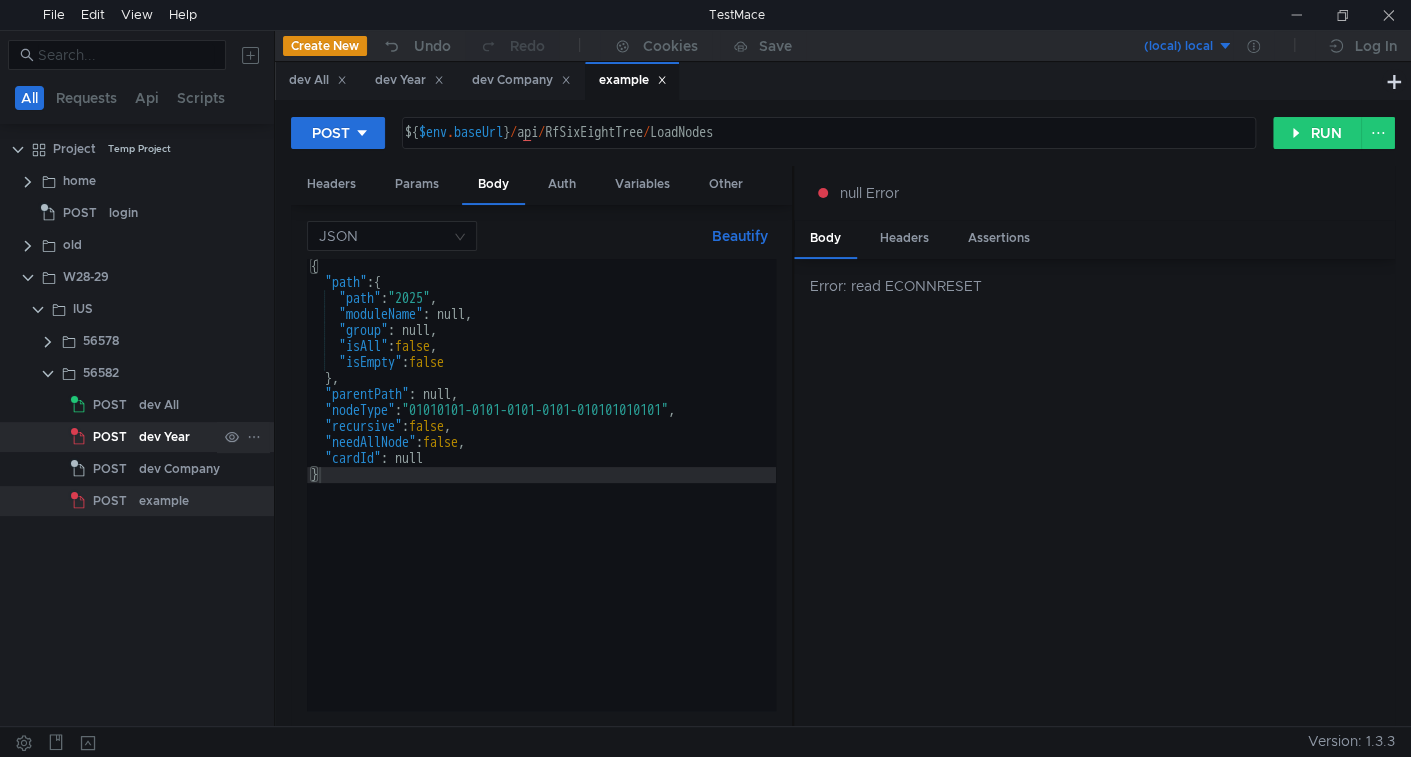 click on "POST" at bounding box center (105, 405) 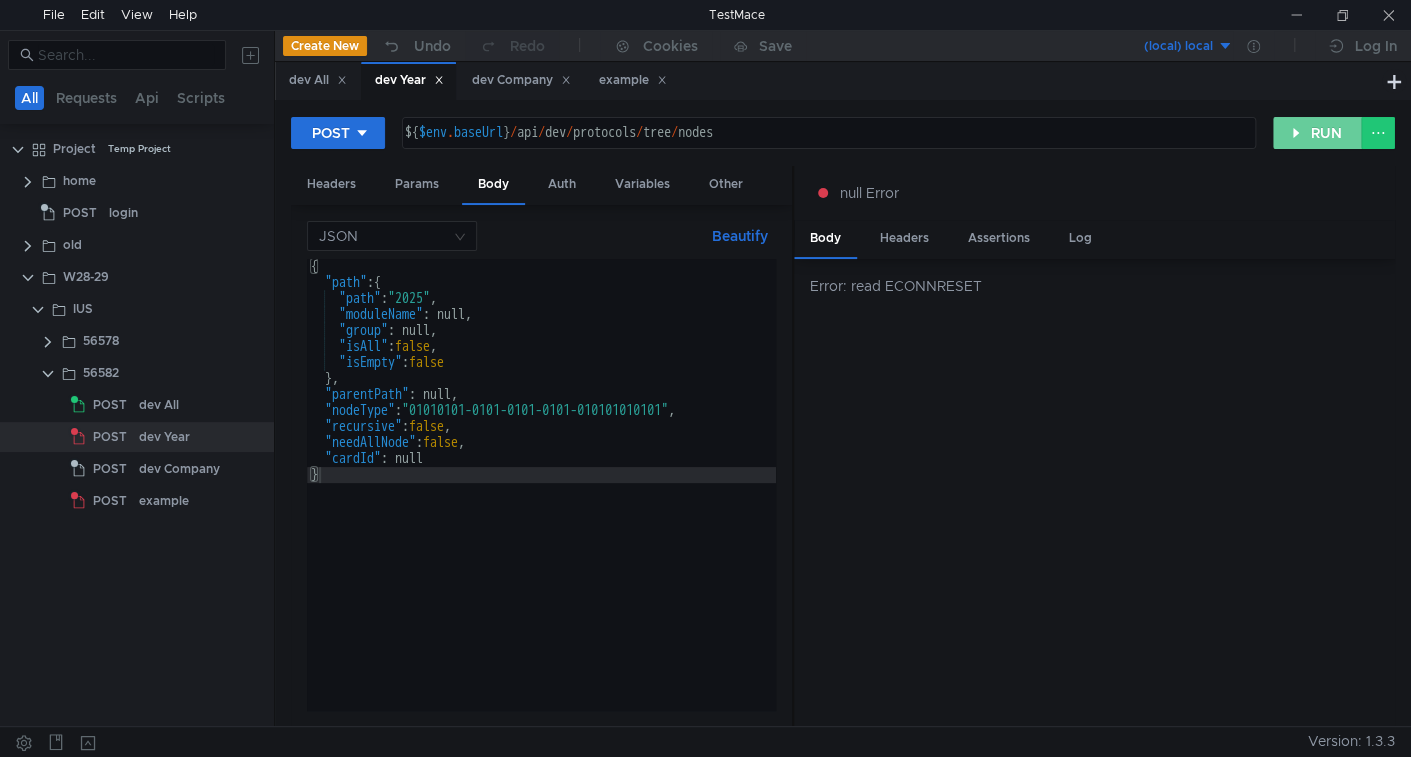 click on "RUN" at bounding box center [1317, 133] 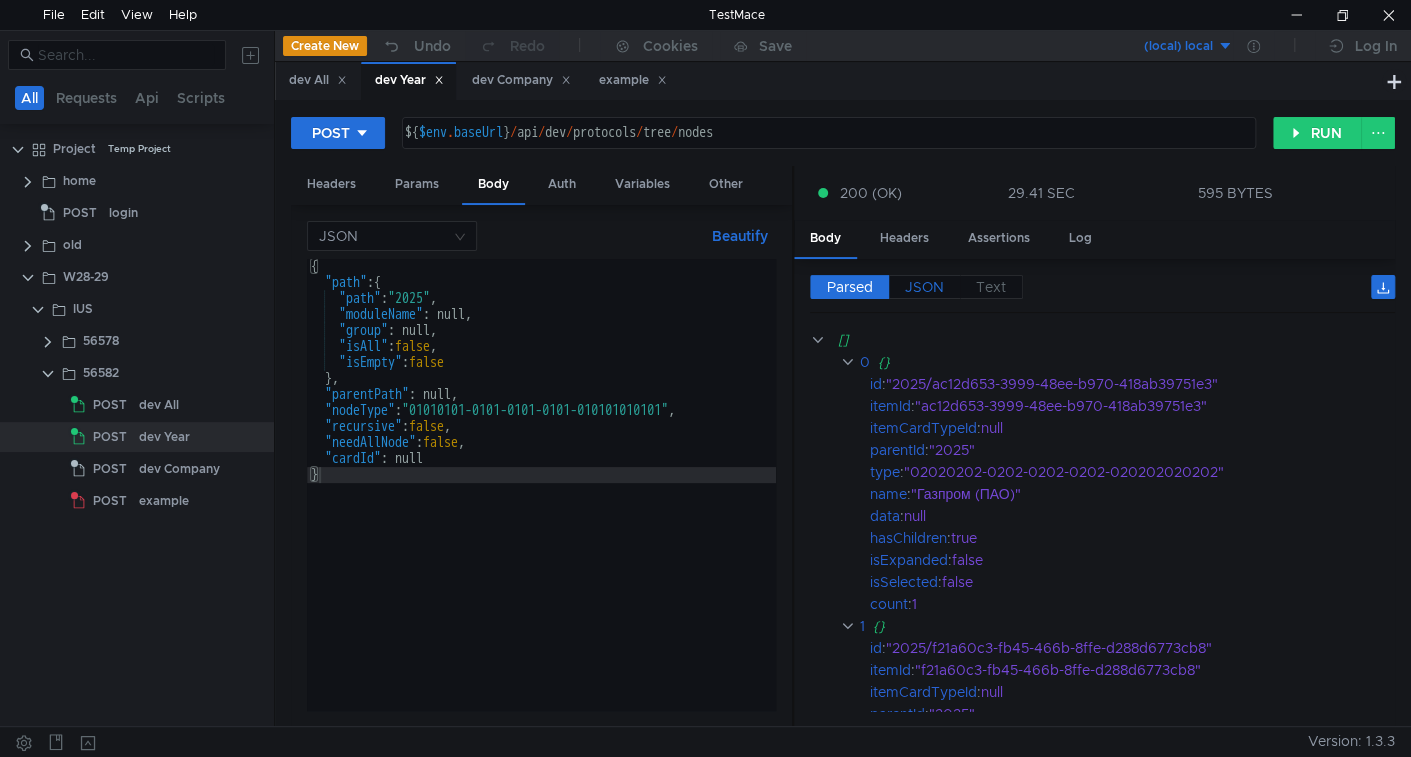 click on "JSON" at bounding box center [850, 287] 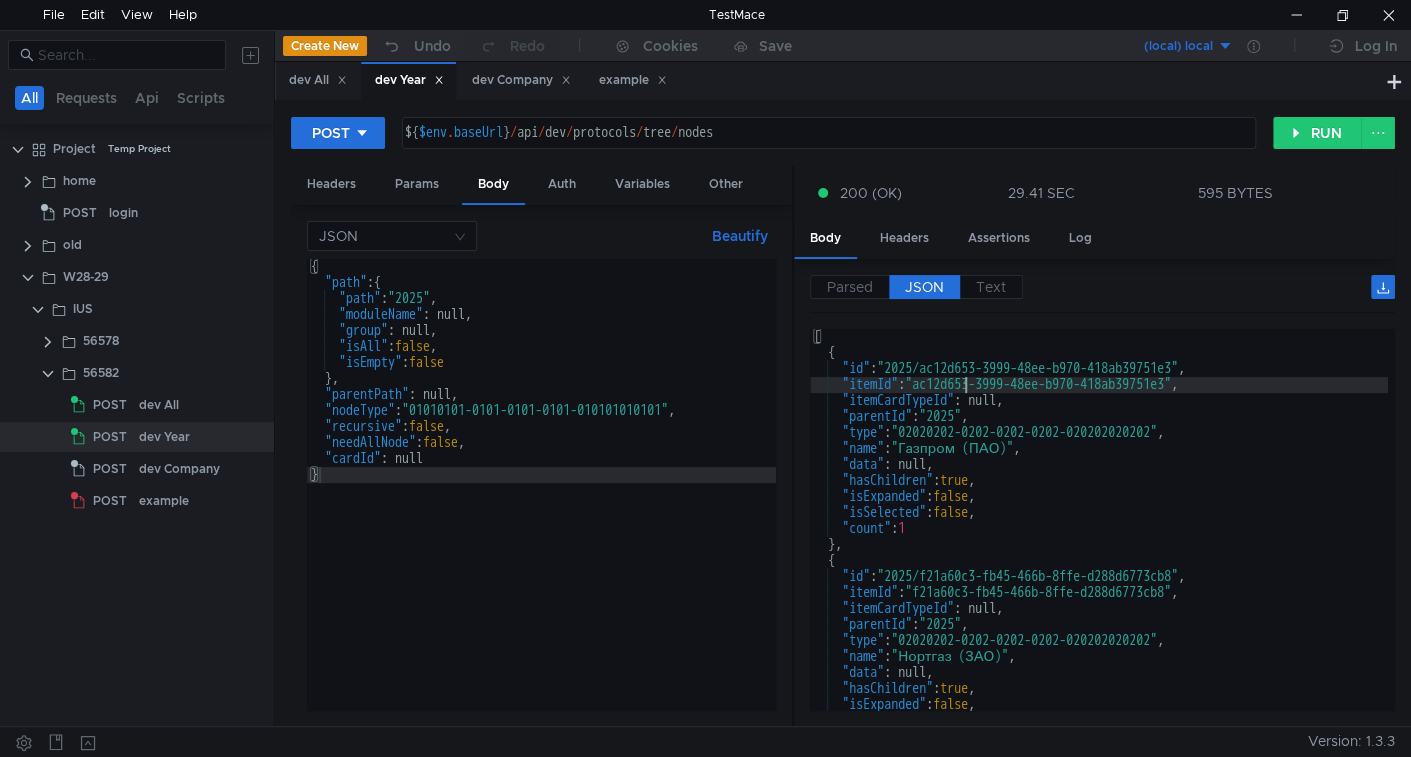 click on "[    {       "id" :  "2025/ac12d653-3999-48ee-b970-418ab39751e3" ,       "itemId" :  "ac12d653-3999-48ee-b970-418ab39751e3" ,       "itemCardTypeId" : null,       "parentId" :  "2025" ,       "type" :  "02020202-0202-0202-0202-020202020202" ,       "name" :  "Газпром (ПАО)" ,       "data" : null,       "hasChildren" :  true ,       "isExpanded" :  false ,       "isSelected" :  false ,       "count" :  1    } ,    {       "id" :  "2025/f21a60c3-fb45-466b-8ffe-d288d6773cb8" ,       "itemId" :  "f21a60c3-fb45-466b-8ffe-d288d6773cb8" ,       "itemCardTypeId" : null,       "parentId" :  "2025" ,       "type" :  "02020202-0202-0202-0202-020202020202" ,       "name" :  "Нортгаз (ЗАО)" ,       "data" : null,       "hasChildren" :  true ,       "isExpanded" :  false ,       "isSelected" :  false ," at bounding box center [1099, 536] 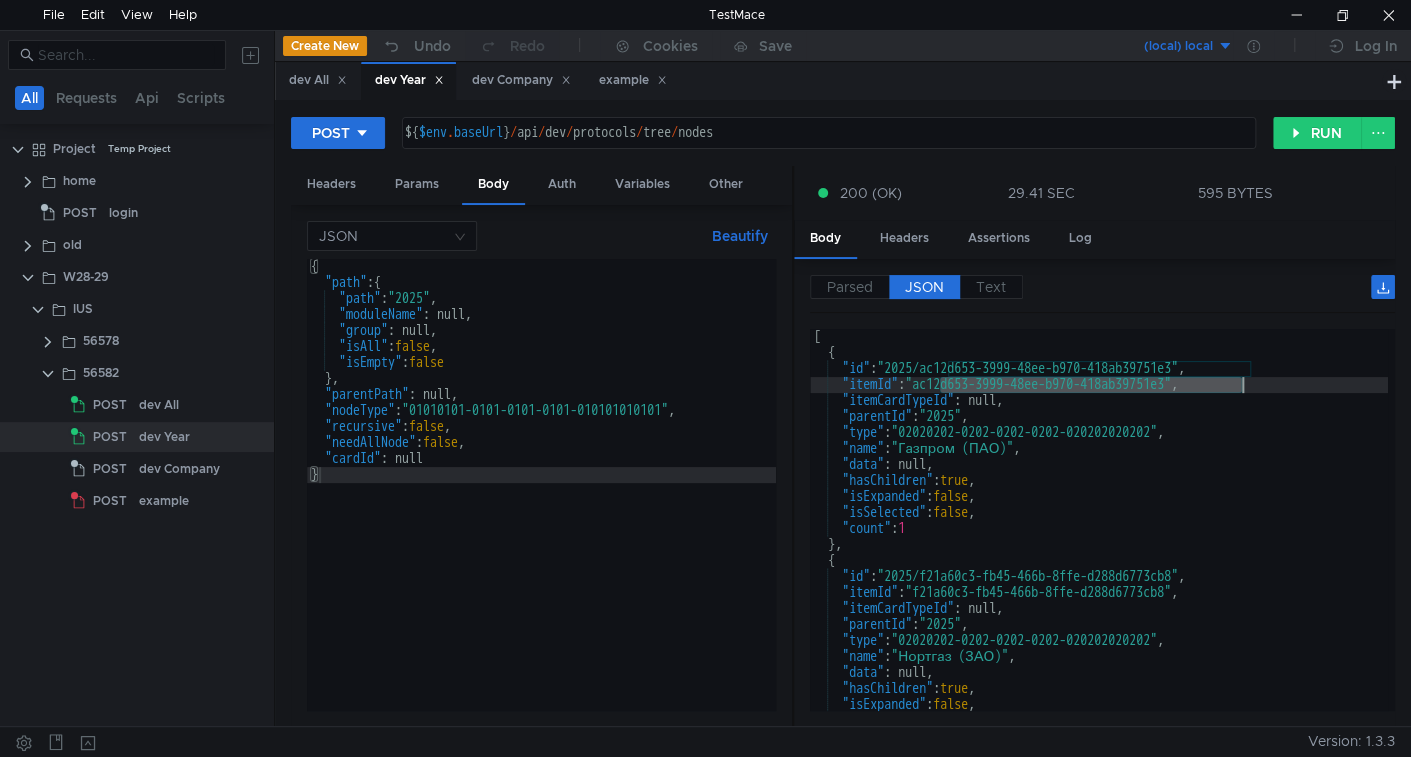 drag, startPoint x: 969, startPoint y: 385, endPoint x: 1216, endPoint y: 386, distance: 247.00203 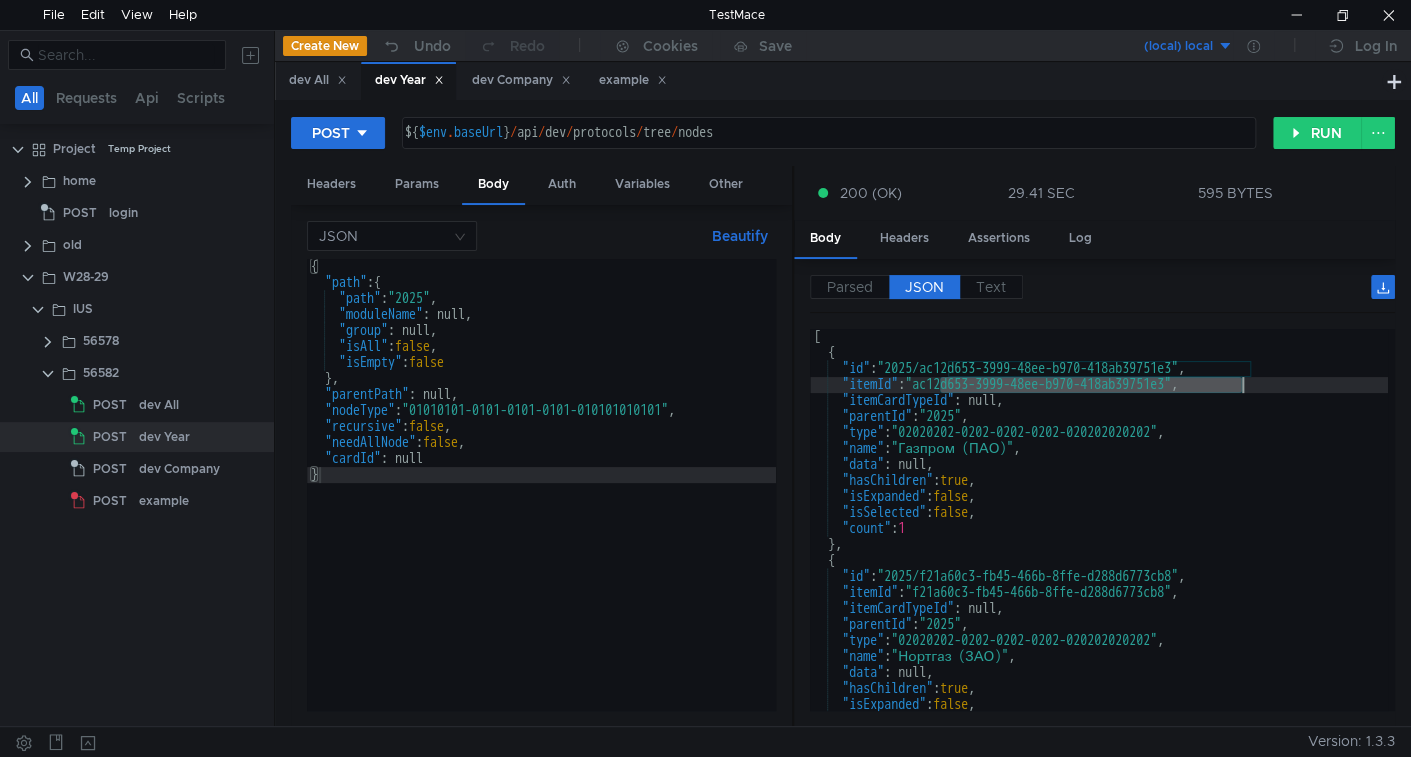 scroll, scrollTop: 65, scrollLeft: 0, axis: vertical 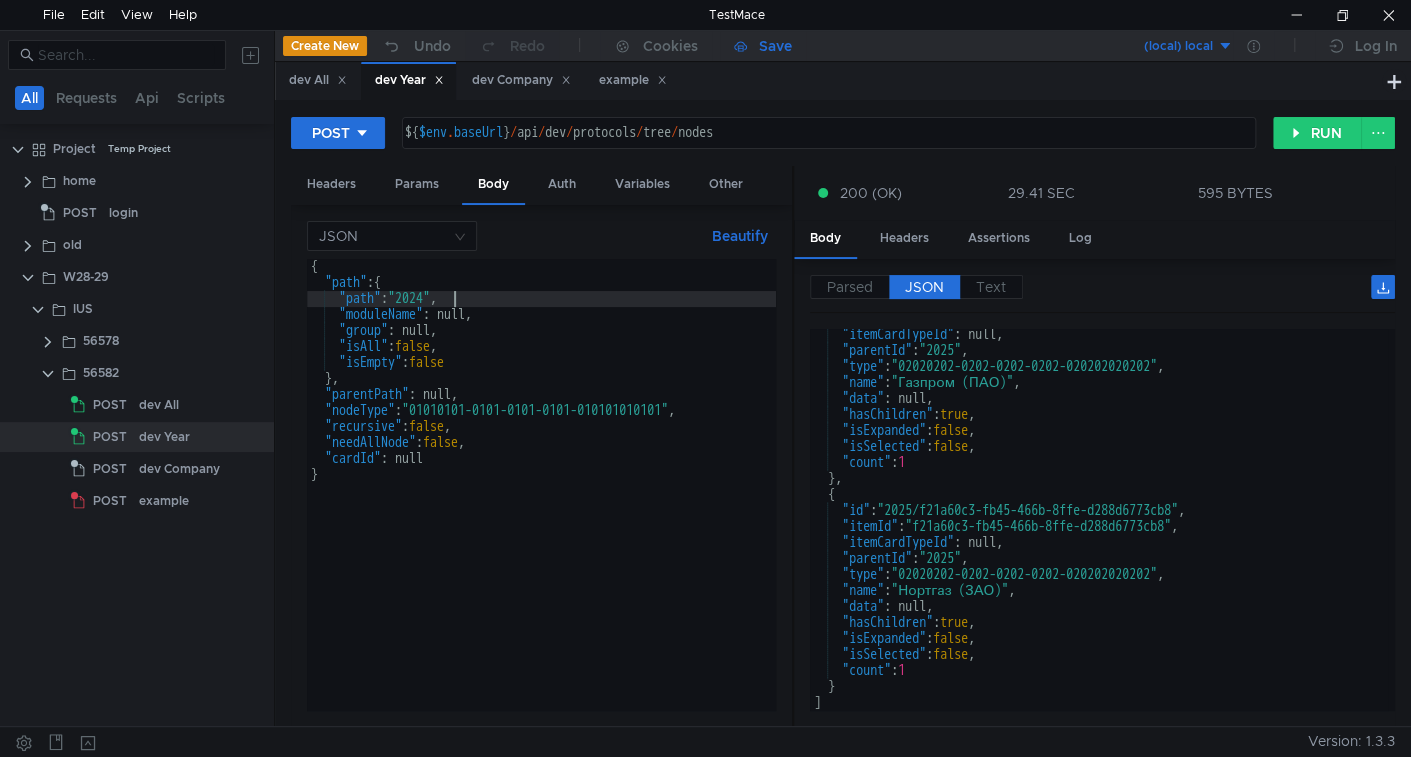 type on ""path": "2024"," 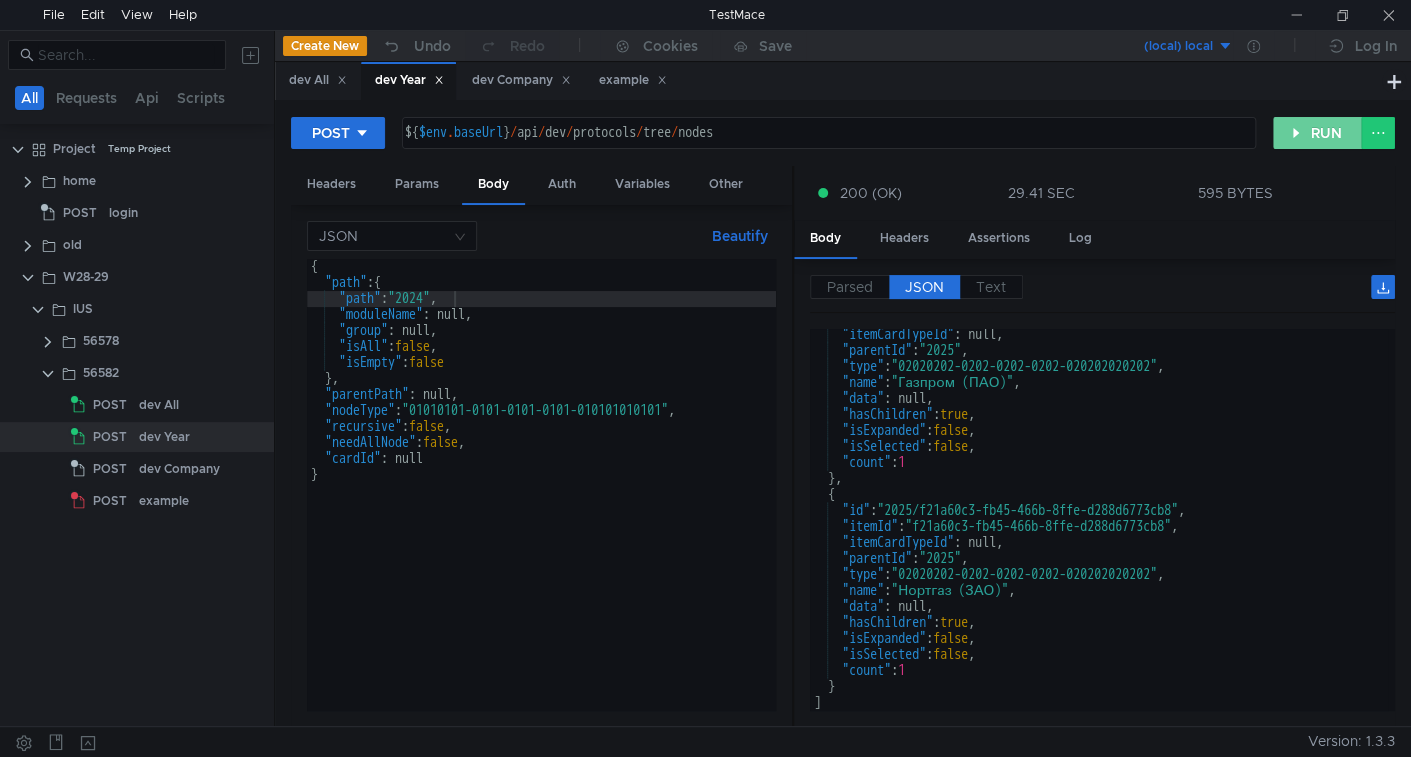 drag, startPoint x: 1304, startPoint y: 136, endPoint x: 1293, endPoint y: 146, distance: 14.866069 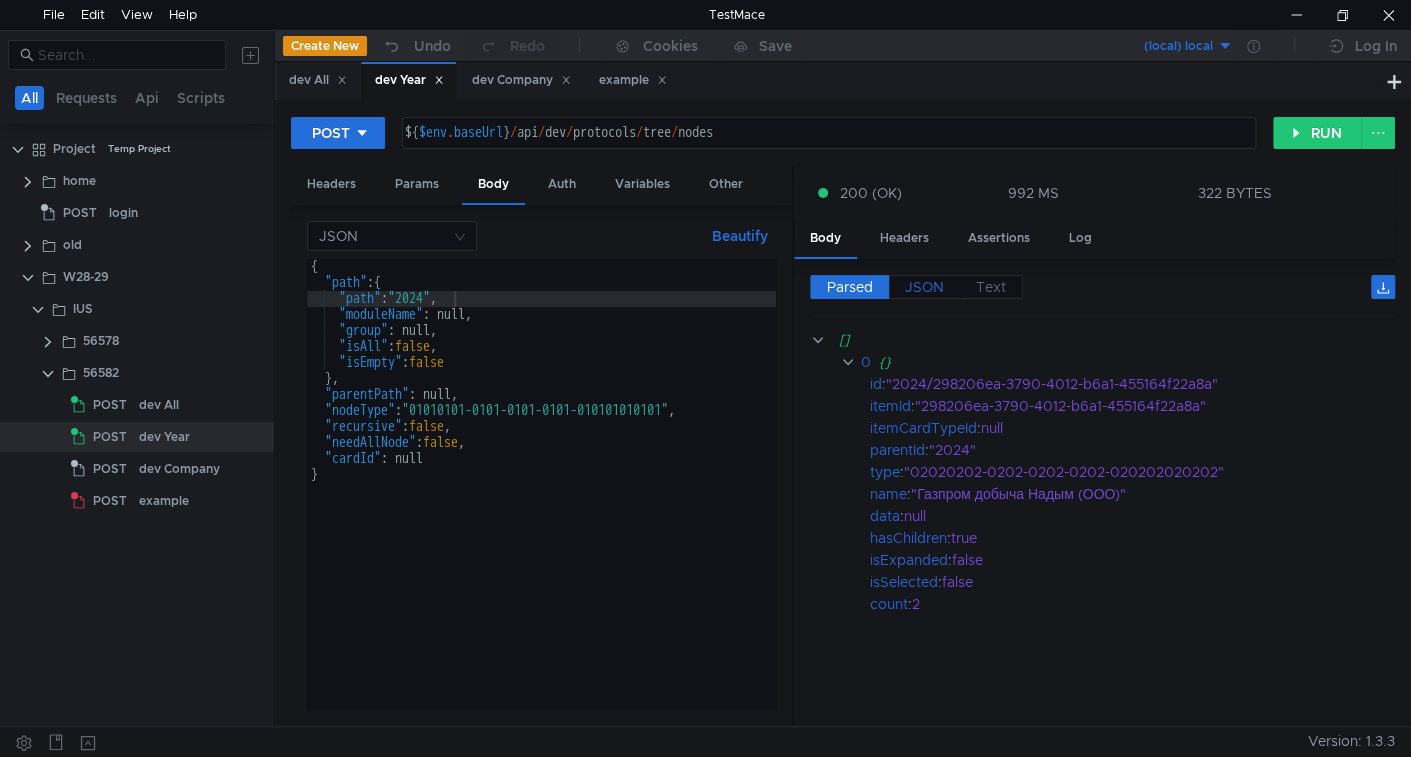 click on "JSON" at bounding box center [850, 287] 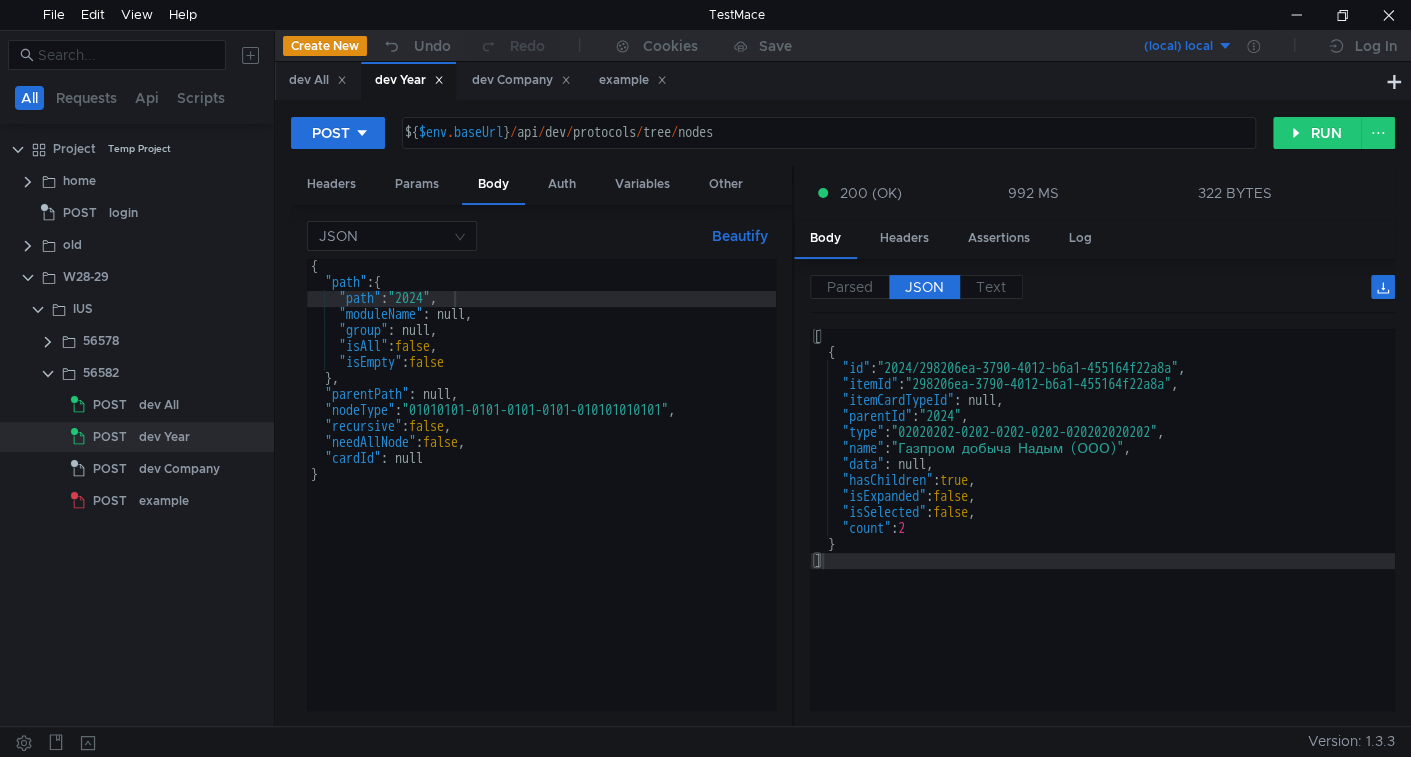 click on "[    {       "id" :  "2024/298206ea-3790-4012-b6a1-455164f22a8a" ,       "itemId" :  "298206ea-3790-4012-b6a1-455164f22a8a" ,       "itemCardTypeId" : null,       "parentId" :  "2024" ,       "type" :  "02020202-0202-0202-0202-020202020202" ,       "name" :  "Газпром добыча Надым (ООО)" ,       "data" : null,       "hasChildren" :  true ,       "isExpanded" :  false ,       "isSelected" :  false ,       "count" :  2    } ]" at bounding box center (1102, 536) 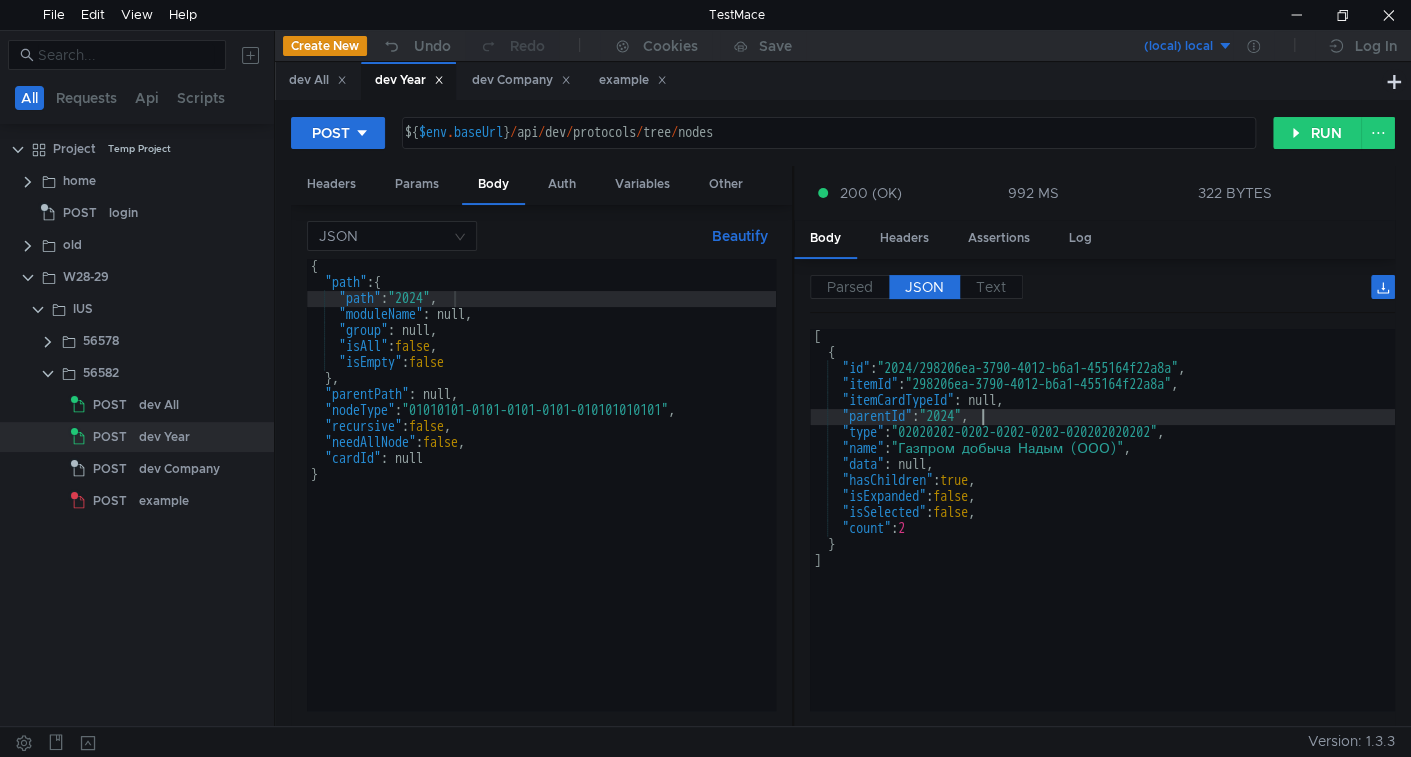 click on "[    {       "id" :  "2024/298206ea-3790-4012-b6a1-455164f22a8a" ,       "itemId" :  "298206ea-3790-4012-b6a1-455164f22a8a" ,       "itemCardTypeId" : null,       "parentId" :  "2024" ,       "type" :  "02020202-0202-0202-0202-020202020202" ,       "name" :  "Газпром добыча Надым (ООО)" ,       "data" : null,       "hasChildren" :  true ,       "isExpanded" :  false ,       "isSelected" :  false ,       "count" :  2    } ]" at bounding box center [1102, 536] 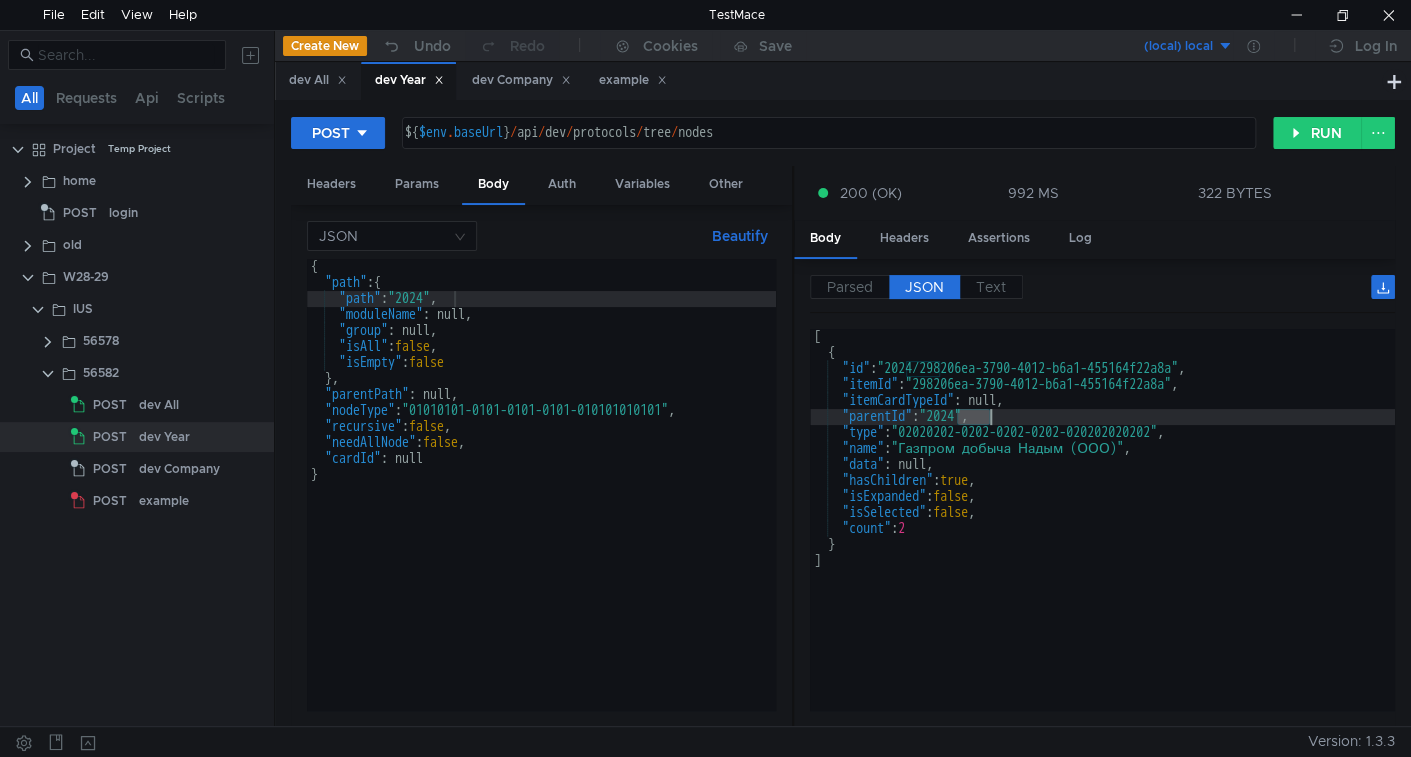 click on "[    {       "id" :  "2024/298206ea-3790-4012-b6a1-455164f22a8a" ,       "itemId" :  "298206ea-3790-4012-b6a1-455164f22a8a" ,       "itemCardTypeId" : null,       "parentId" :  "2024" ,       "type" :  "02020202-0202-0202-0202-020202020202" ,       "name" :  "Газпром добыча Надым (ООО)" ,       "data" : null,       "hasChildren" :  true ,       "isExpanded" :  false ,       "isSelected" :  false ,       "count" :  2    } ]" at bounding box center [1102, 536] 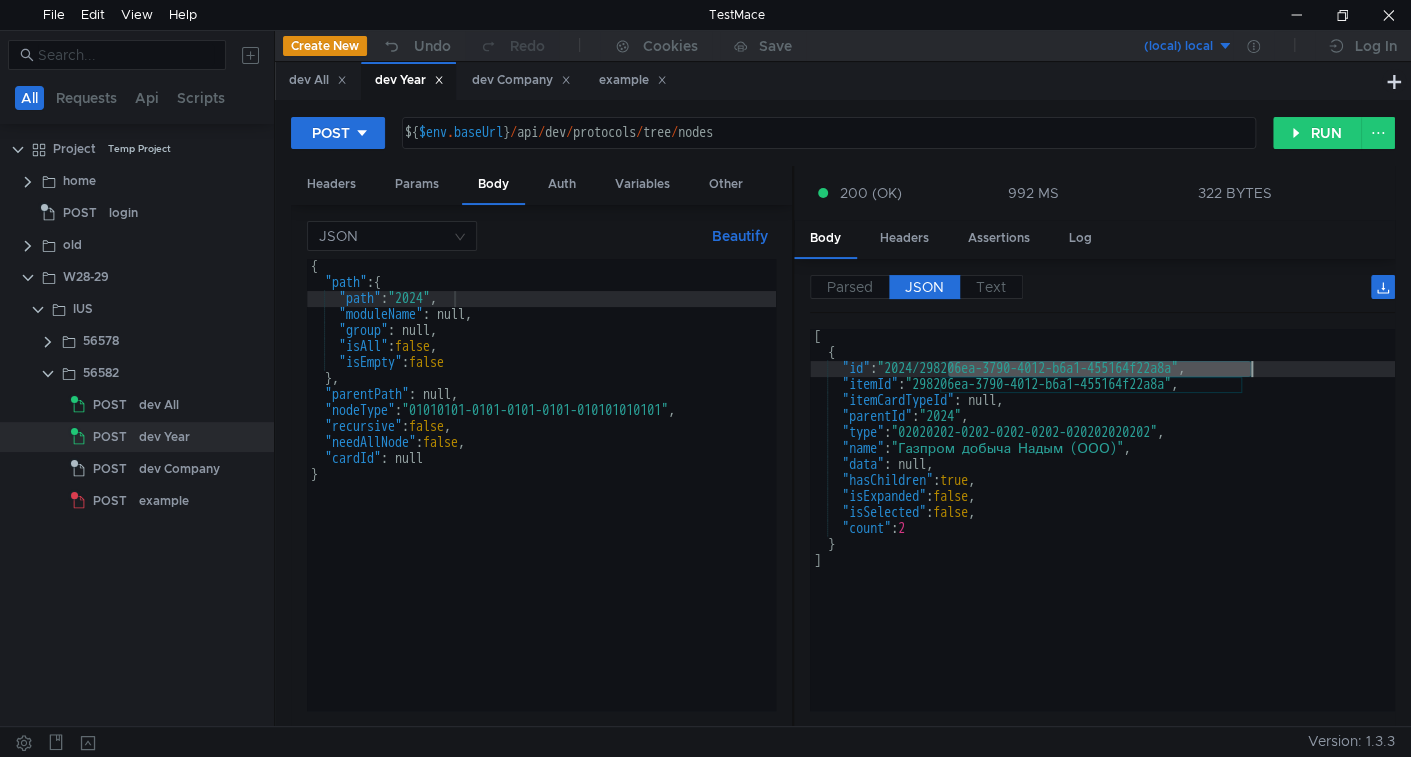 drag, startPoint x: 980, startPoint y: 366, endPoint x: 1191, endPoint y: 360, distance: 211.0853 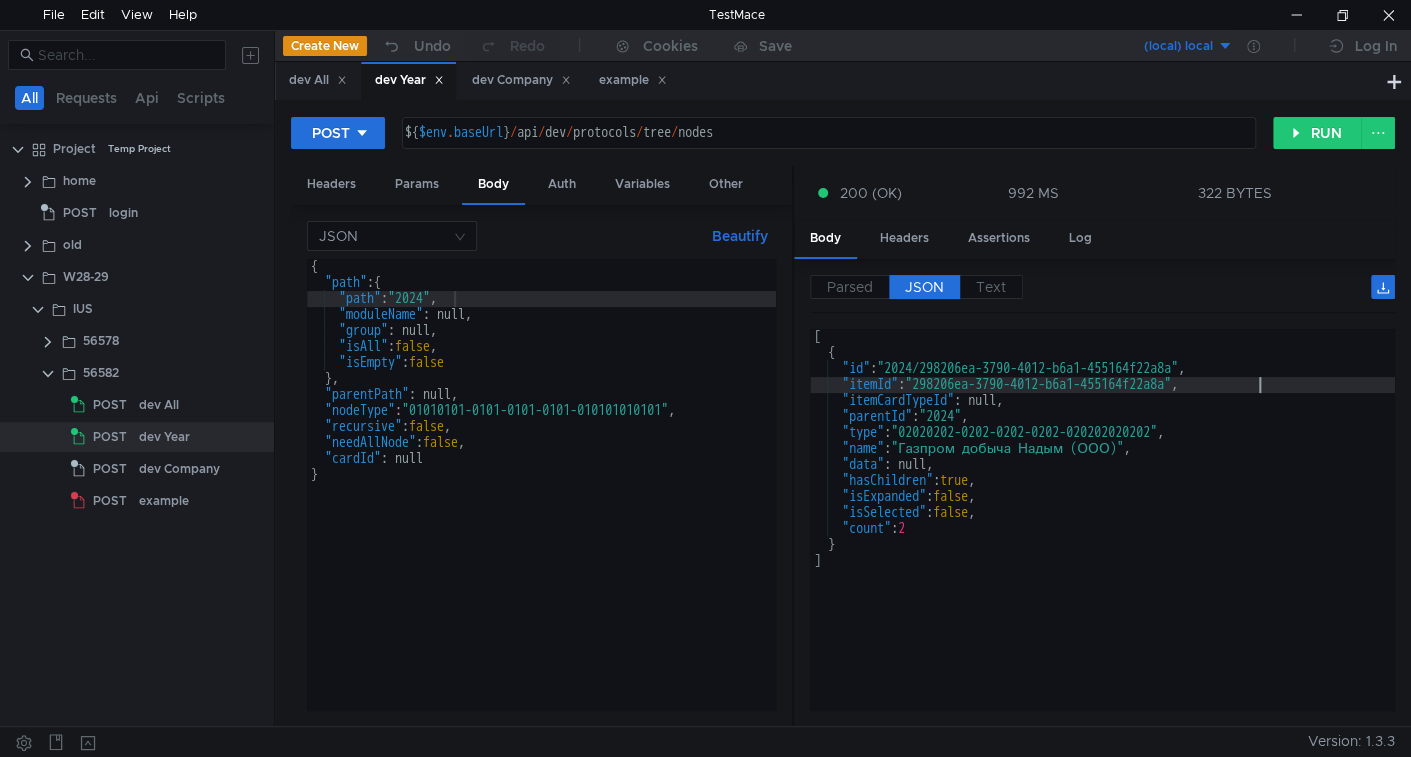 click on "[    {       "id" :  "2024/298206ea-3790-4012-b6a1-455164f22a8a" ,       "itemId" :  "298206ea-3790-4012-b6a1-455164f22a8a" ,       "itemCardTypeId" : null,       "parentId" :  "2024" ,       "type" :  "02020202-0202-0202-0202-020202020202" ,       "name" :  "Газпром добыча Надым (ООО)" ,       "data" : null,       "hasChildren" :  true ,       "isExpanded" :  false ,       "isSelected" :  false ,       "count" :  2    } ]" at bounding box center (1102, 536) 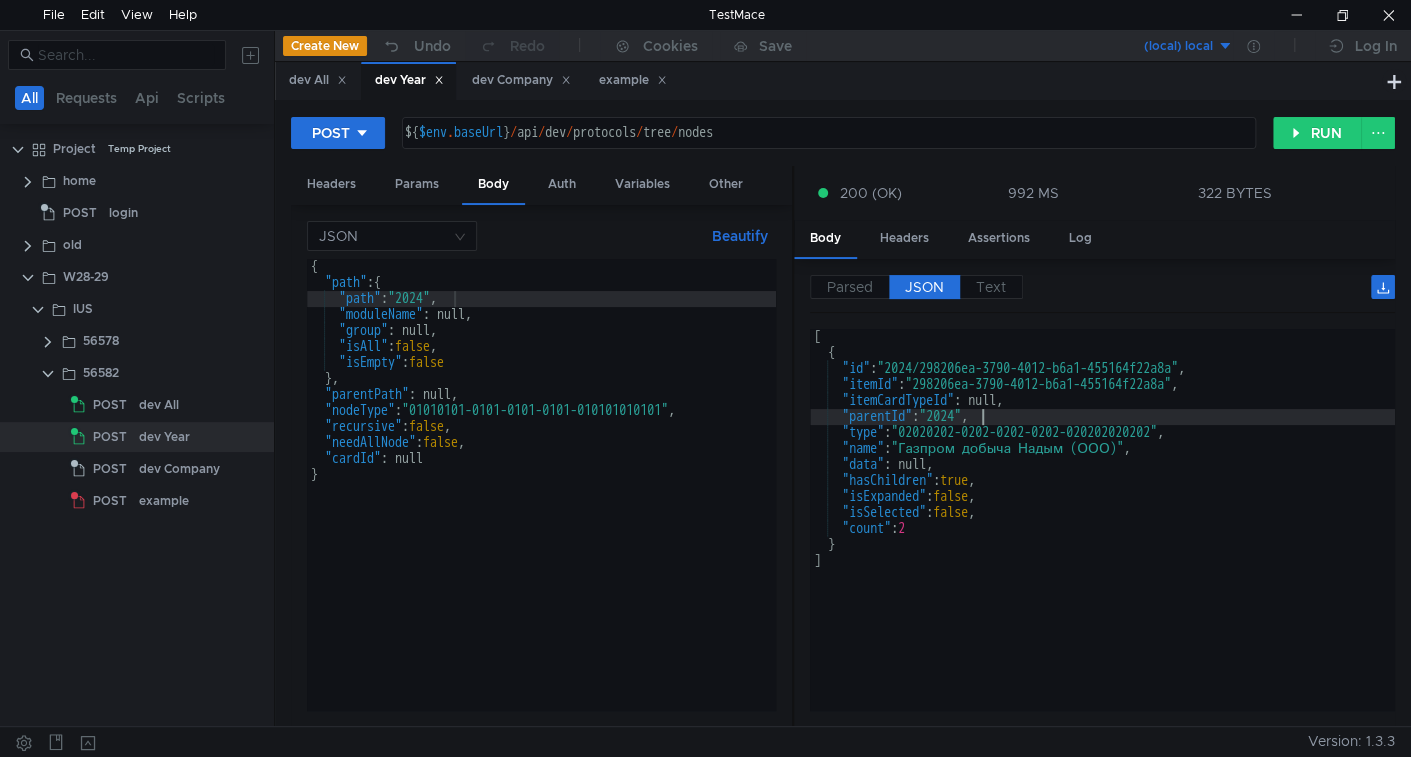 click on "[    {       "id" :  "2024/298206ea-3790-4012-b6a1-455164f22a8a" ,       "itemId" :  "298206ea-3790-4012-b6a1-455164f22a8a" ,       "itemCardTypeId" : null,       "parentId" :  "2024" ,       "type" :  "02020202-0202-0202-0202-020202020202" ,       "name" :  "Газпром добыча Надым (ООО)" ,       "data" : null,       "hasChildren" :  true ,       "isExpanded" :  false ,       "isSelected" :  false ,       "count" :  2    } ]" at bounding box center (1102, 536) 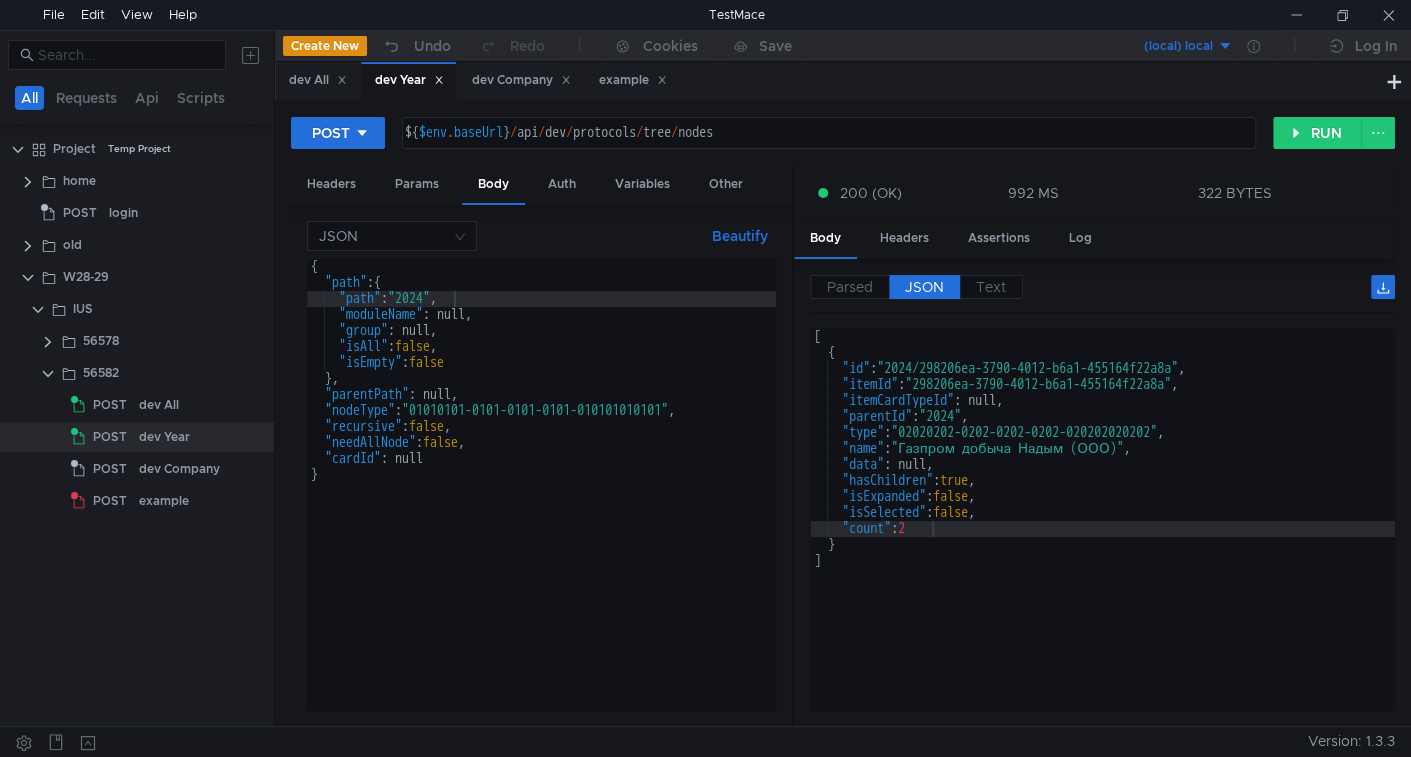scroll, scrollTop: 0, scrollLeft: 0, axis: both 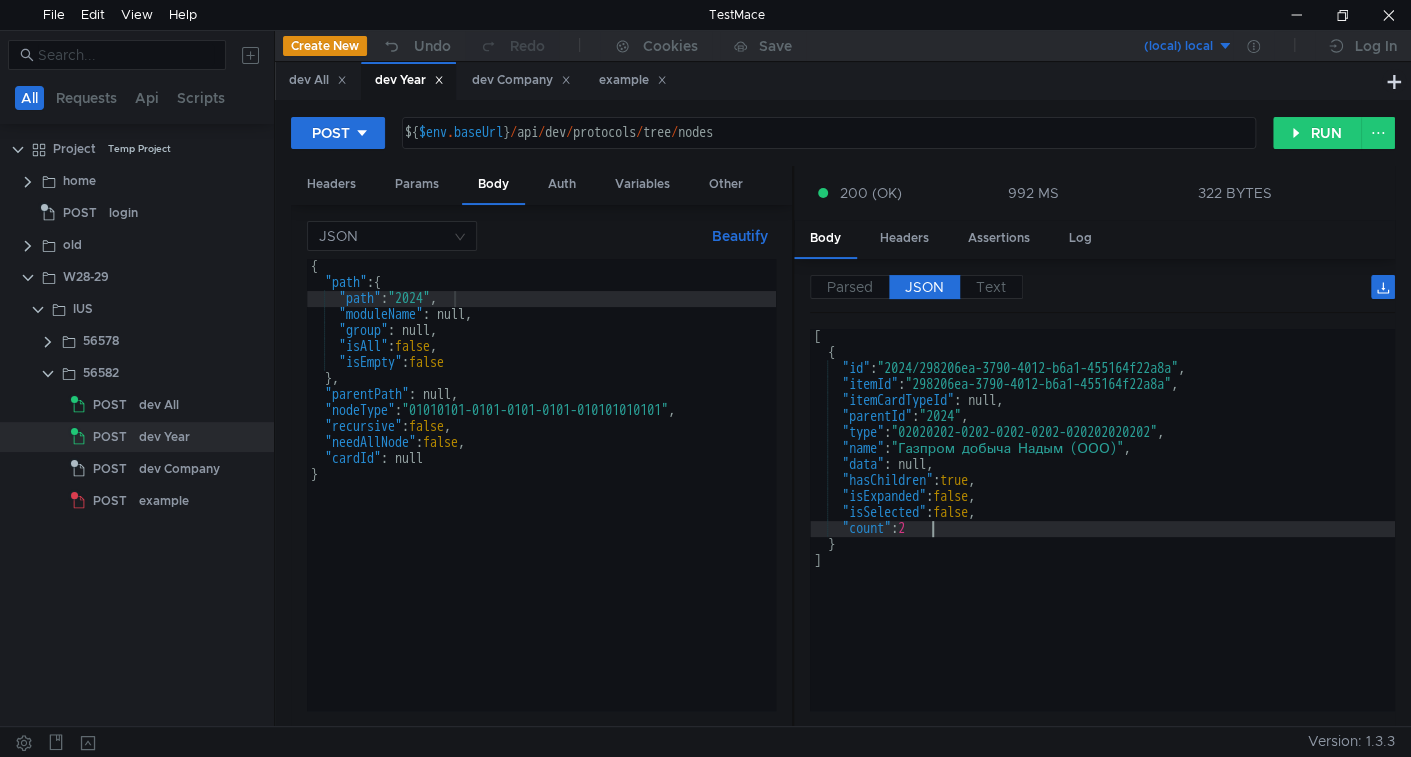 click on "[    {       "id" :  "2024/298206ea-3790-4012-b6a1-455164f22a8a" ,       "itemId" :  "298206ea-3790-4012-b6a1-455164f22a8a" ,       "itemCardTypeId" : null,       "parentId" :  "2024" ,       "type" :  "02020202-0202-0202-0202-020202020202" ,       "name" :  "Газпром добыча Надым (ООО)" ,       "data" : null,       "hasChildren" :  true ,       "isExpanded" :  false ,       "isSelected" :  false ,       "count" :  2    } ]" at bounding box center [1102, 536] 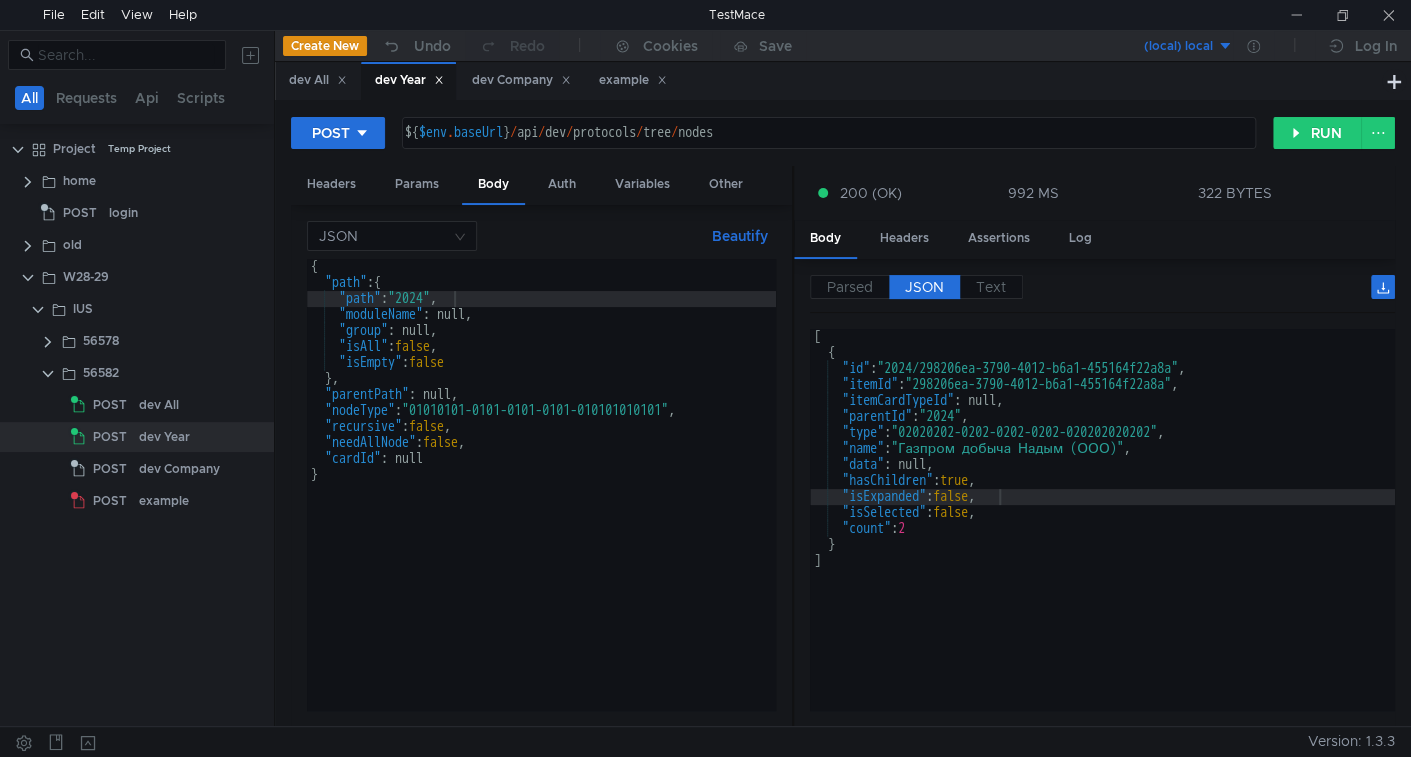 scroll, scrollTop: 0, scrollLeft: 0, axis: both 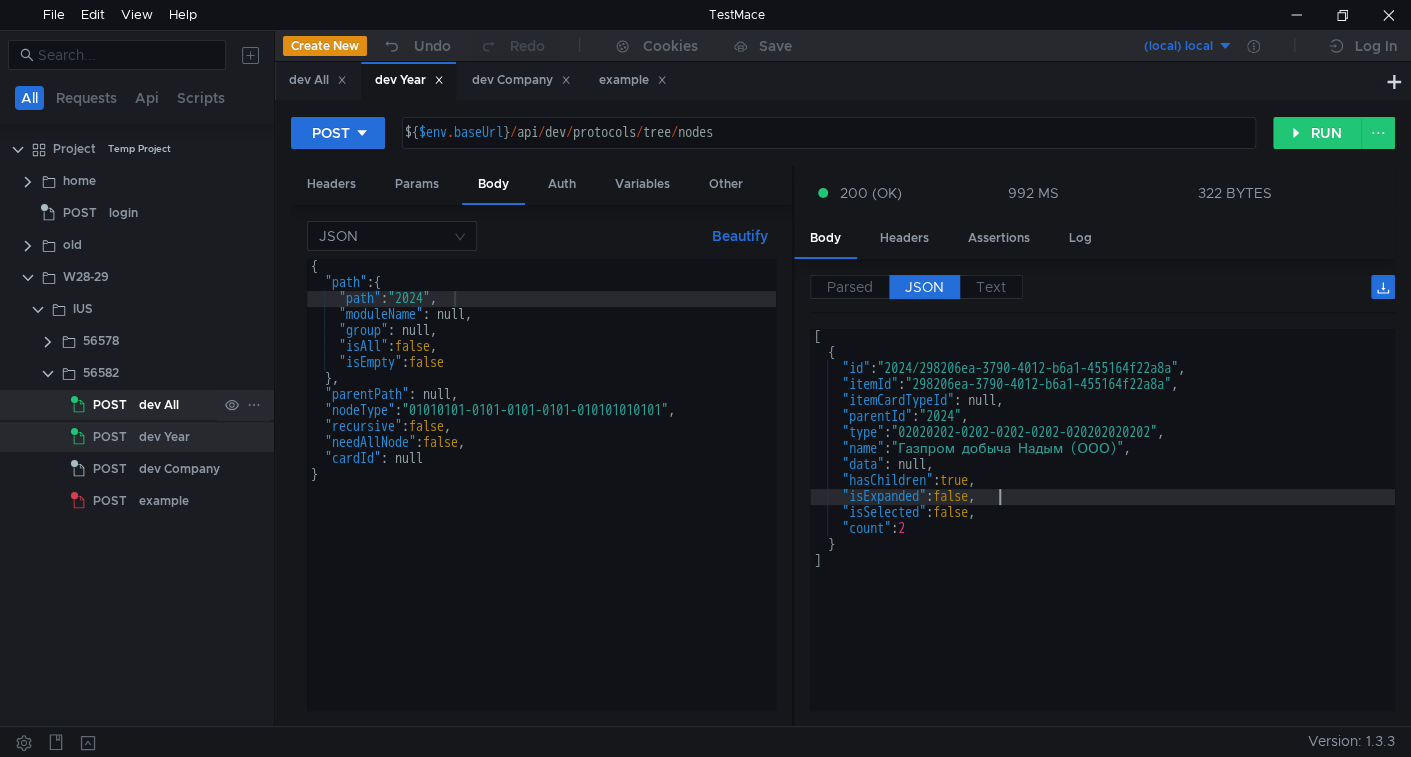 click on "POST" at bounding box center [110, 405] 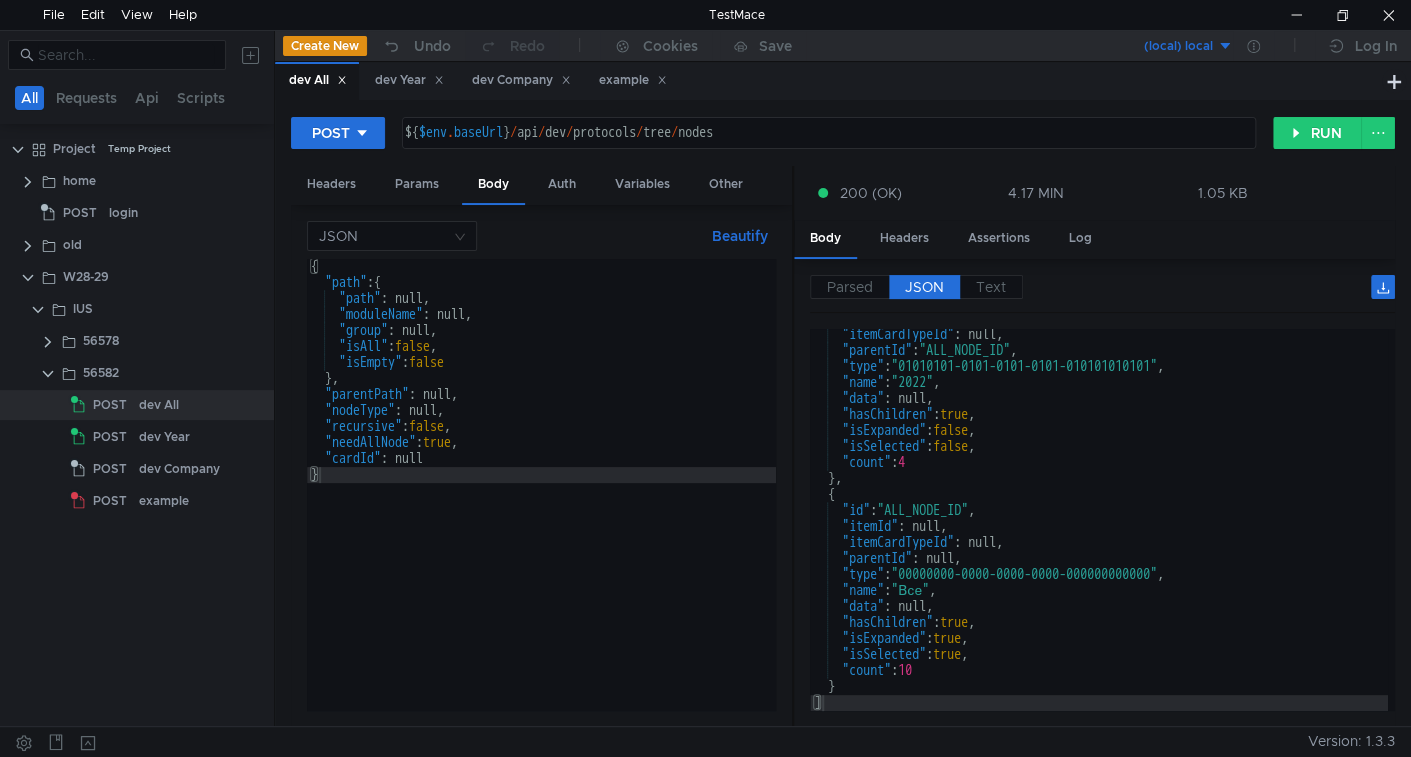 scroll, scrollTop: 689, scrollLeft: 0, axis: vertical 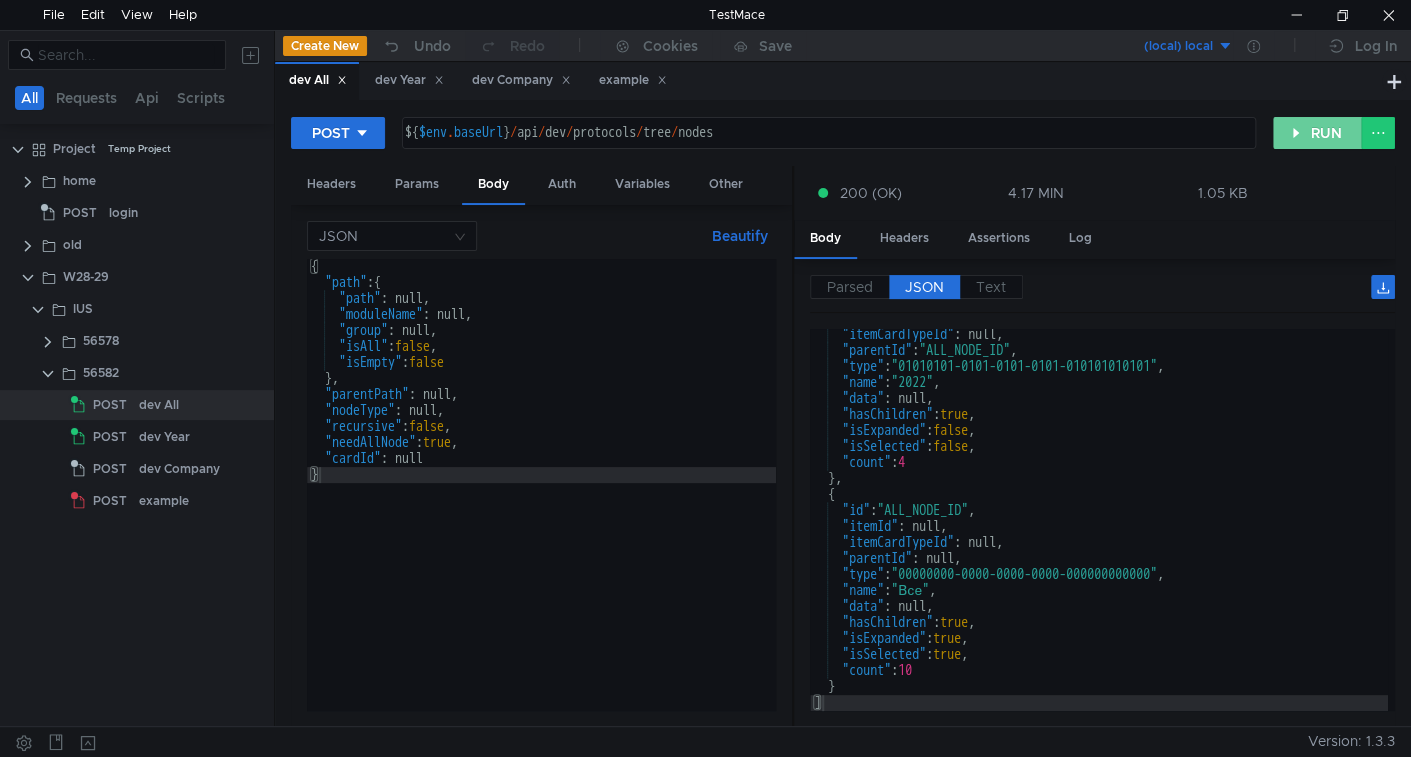 click on "RUN" at bounding box center [1317, 133] 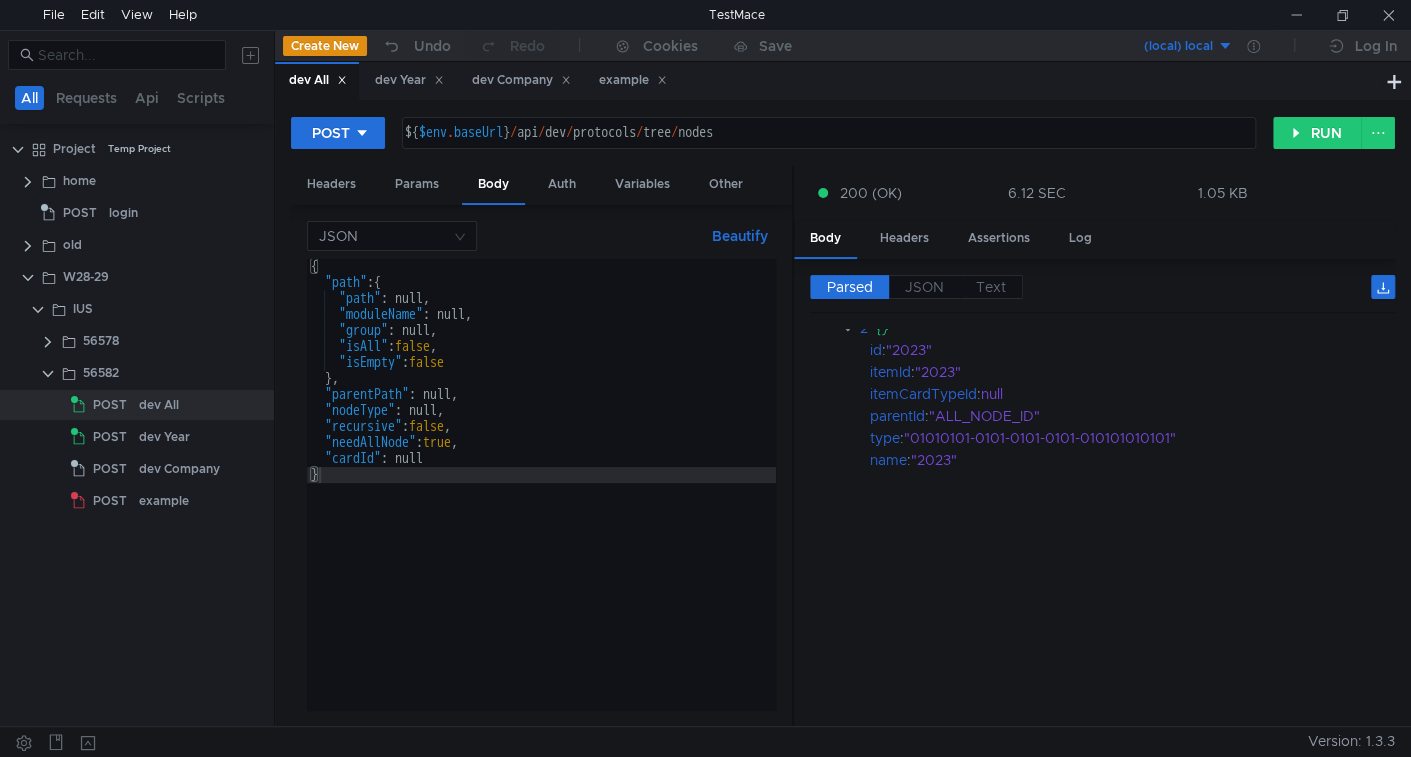 scroll, scrollTop: 1081, scrollLeft: 0, axis: vertical 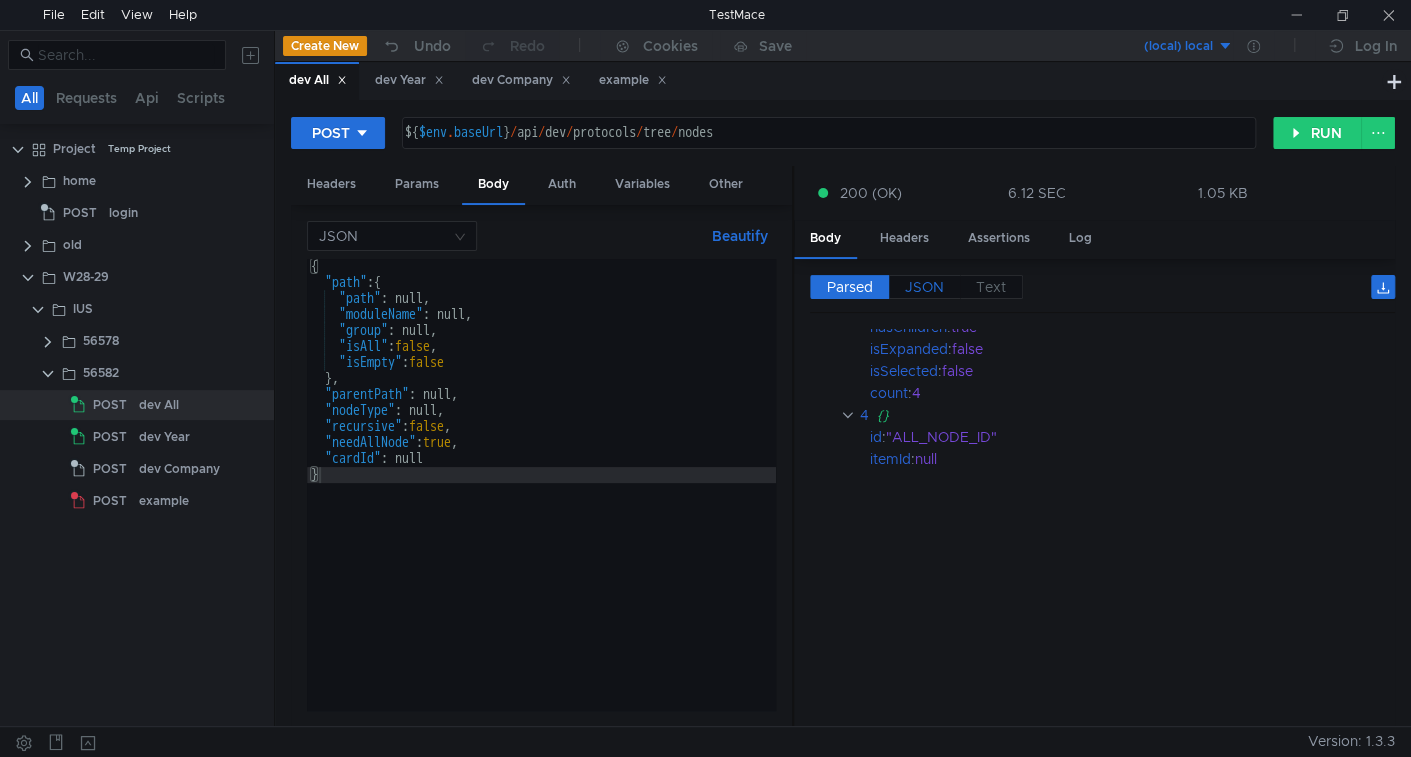 click on "JSON" at bounding box center (850, 287) 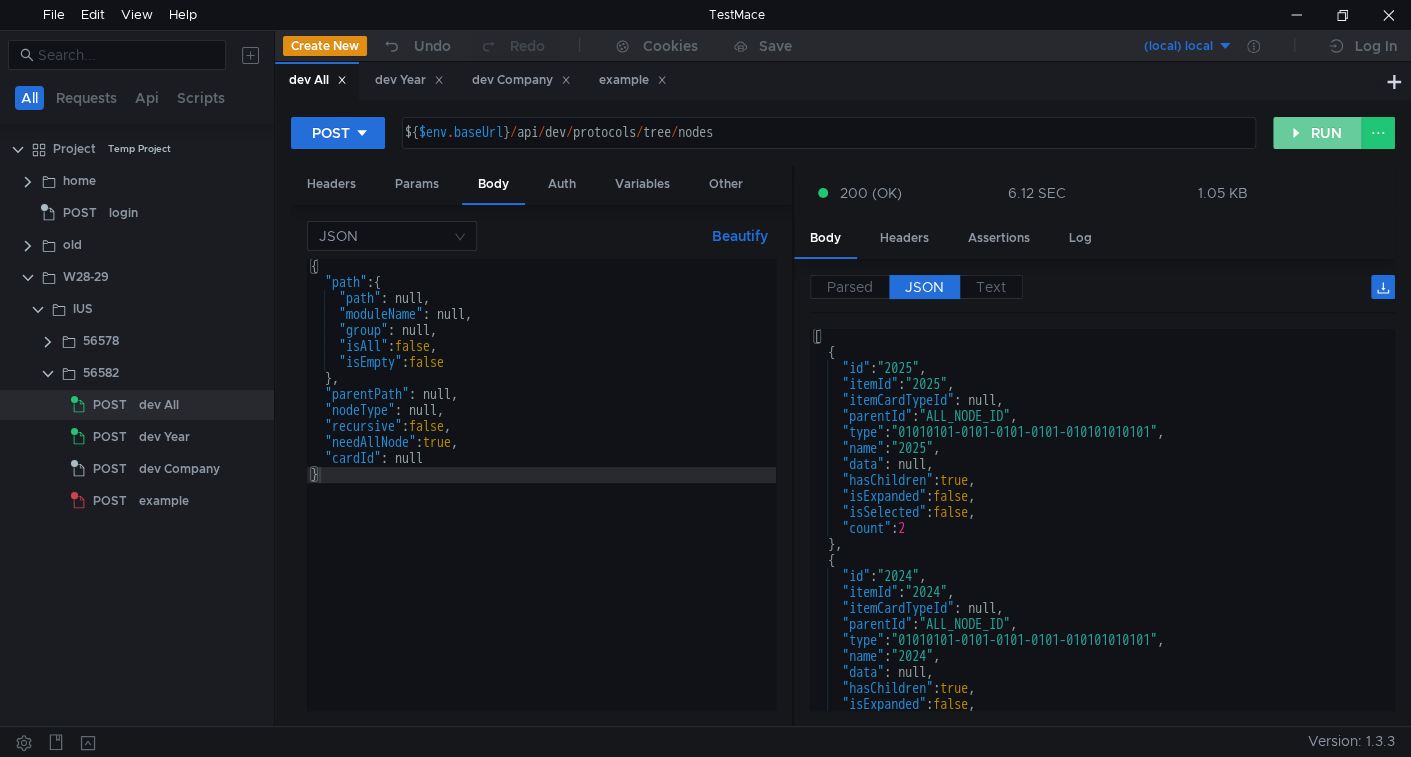 click on "RUN" at bounding box center [1317, 133] 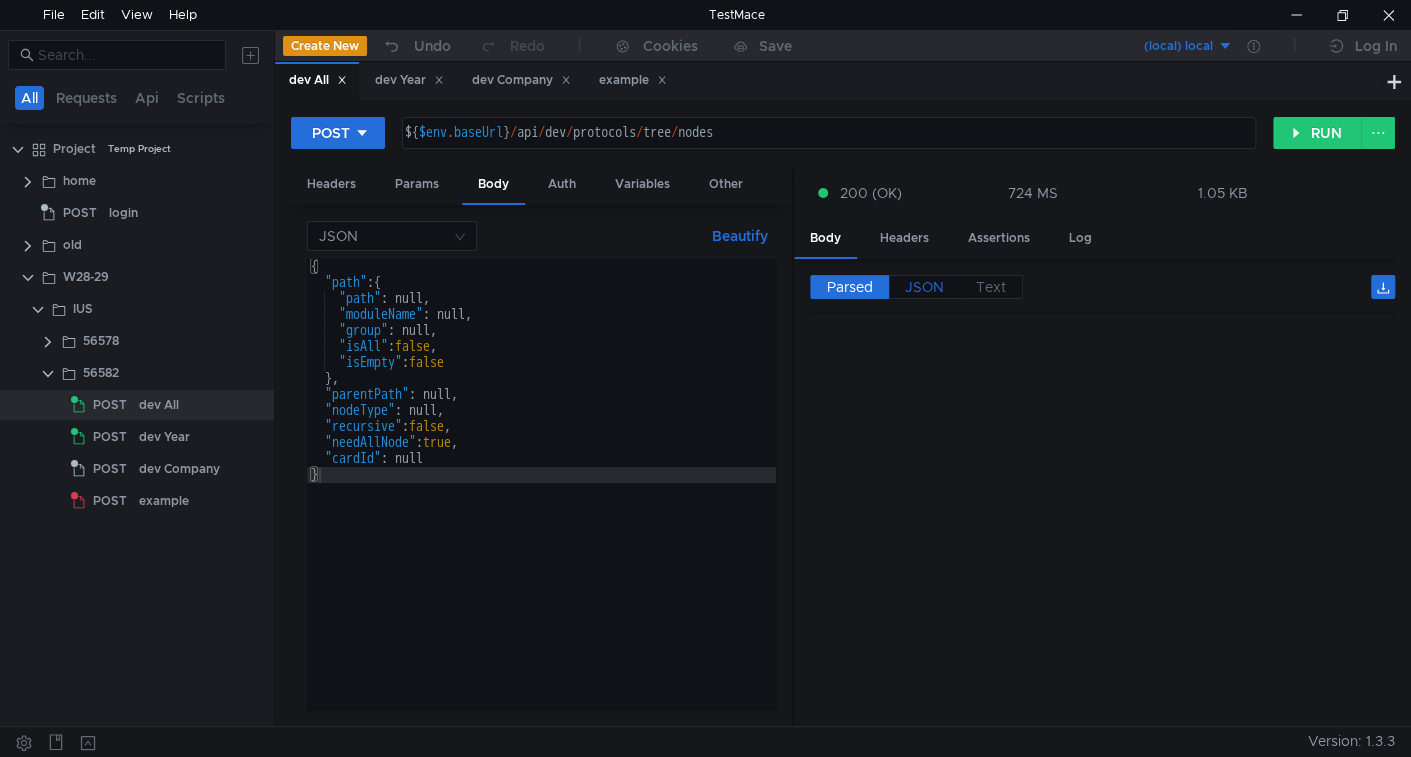 scroll, scrollTop: 0, scrollLeft: 0, axis: both 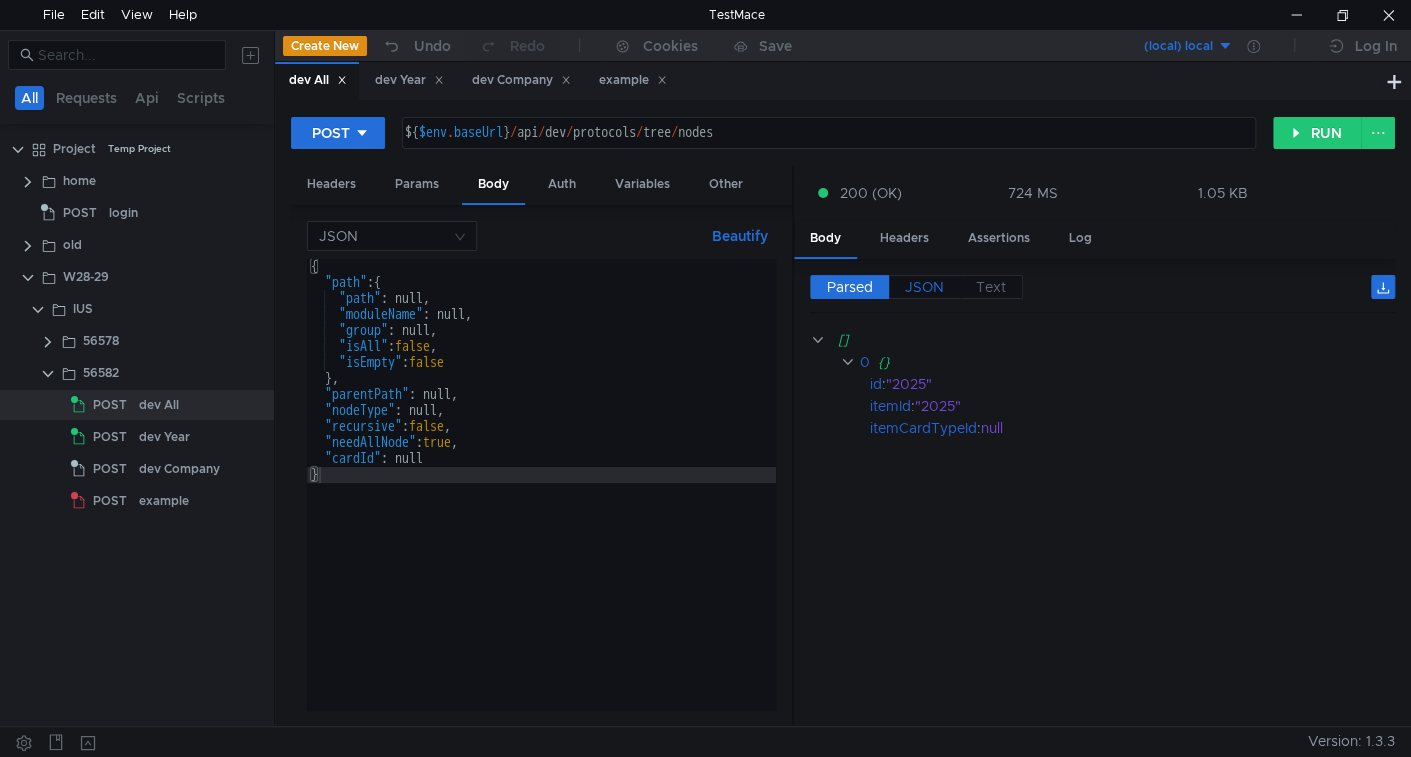click on "JSON" at bounding box center [850, 287] 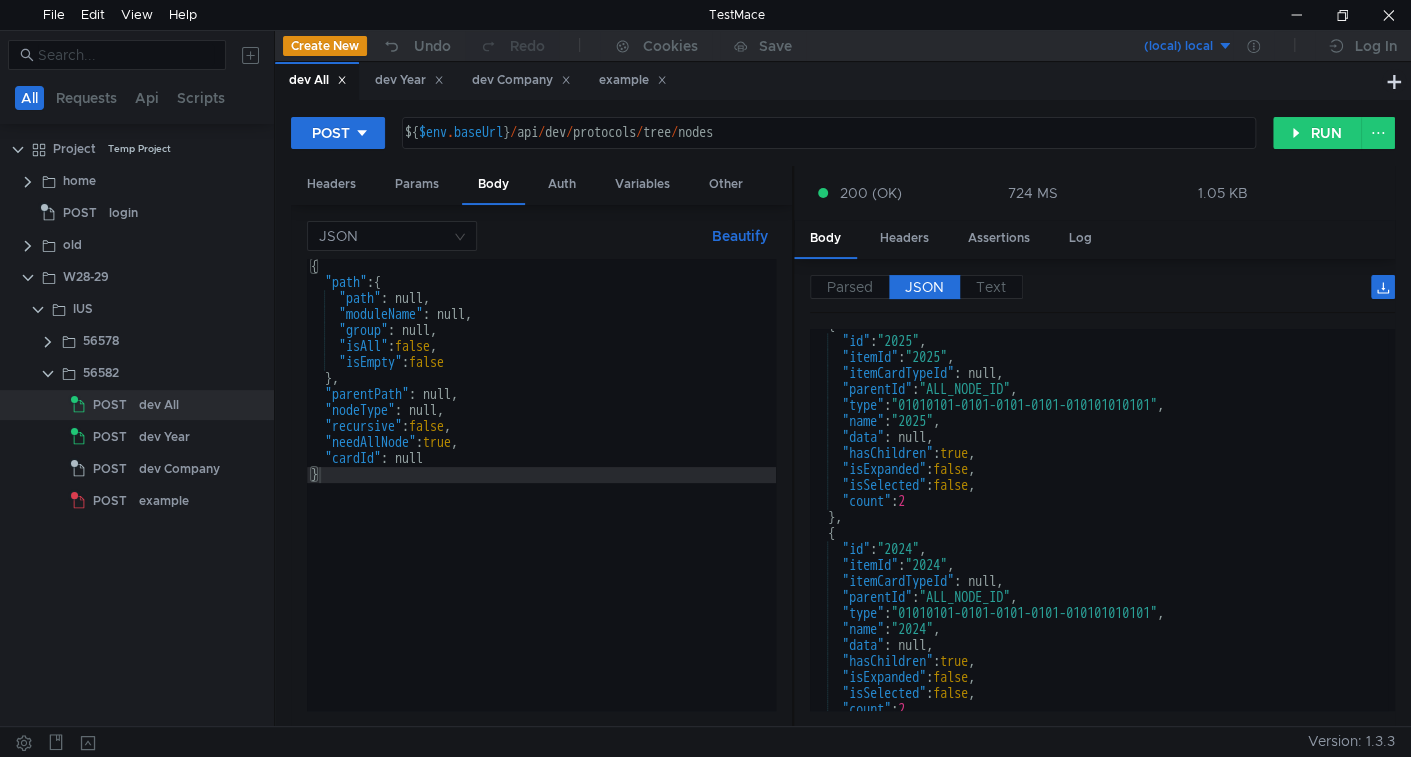 scroll, scrollTop: 38, scrollLeft: 0, axis: vertical 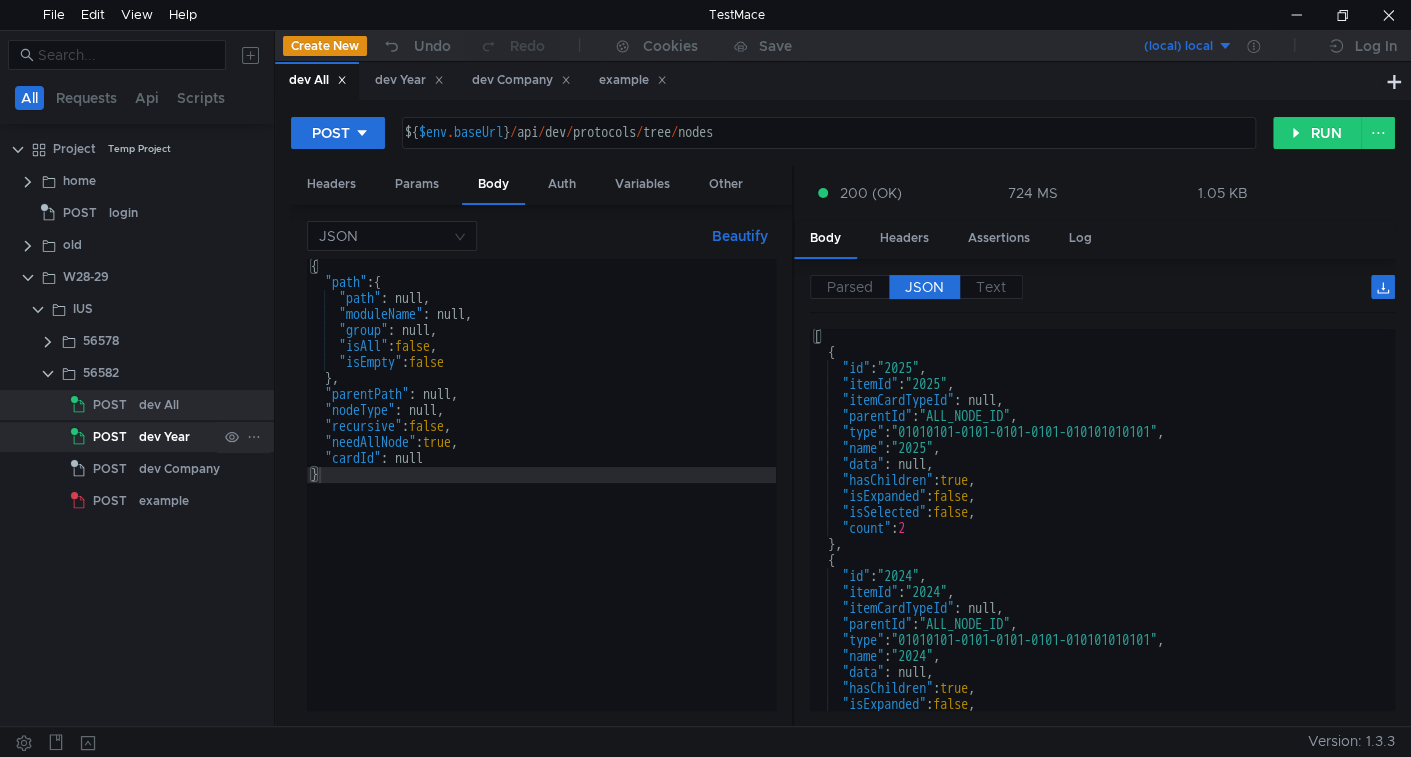 click on "POST" at bounding box center [105, 405] 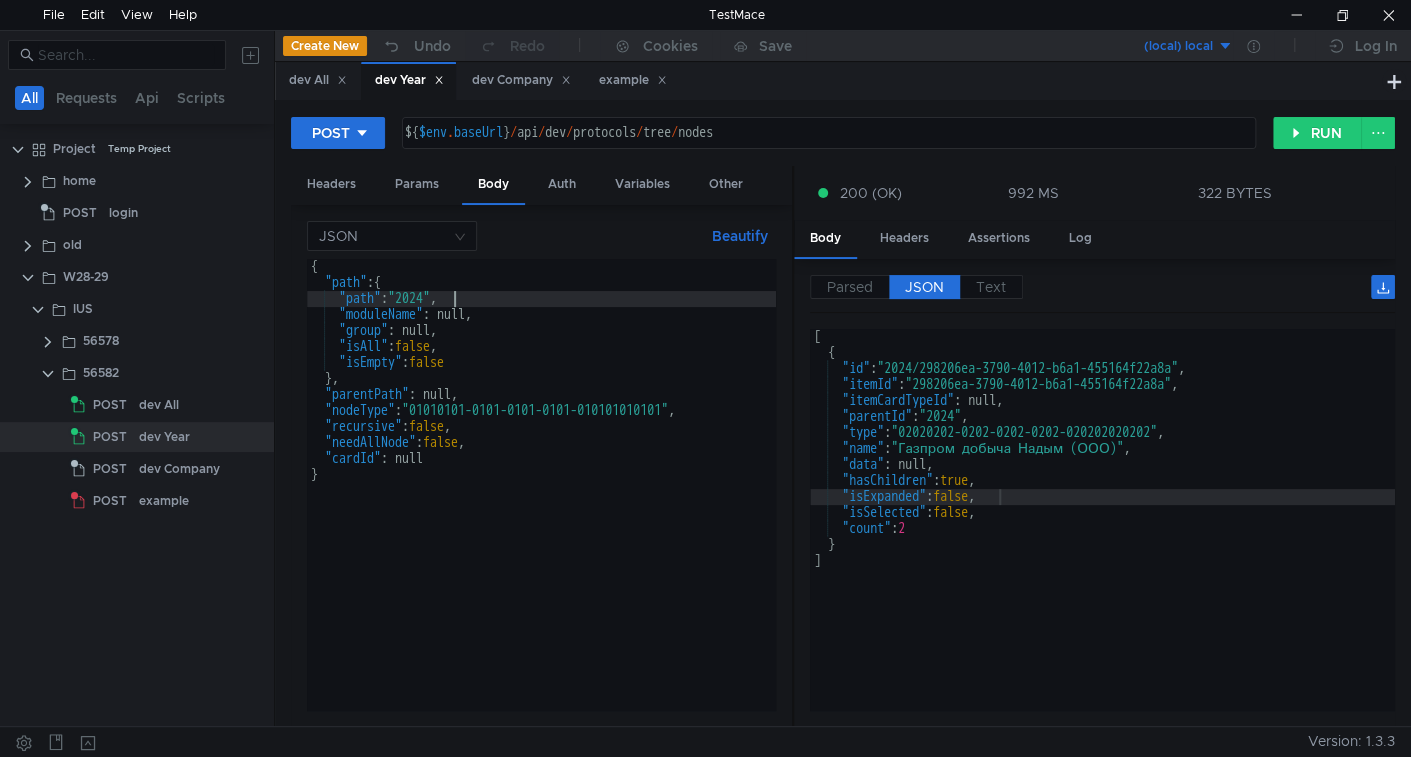 click on "{    "path" :  {       "path" :  "2024" ,       "moduleName" : null,       "group" : null,       "isAll" :  false ,       "isEmpty" :  false    } ,    "parentPath" : null,    "nodeType" :  "01010101-0101-0101-0101-010101010101" ,    "recursive" :  false ,    "needAllNode" :  false ,    "cardId" : null }" at bounding box center [541, 500] 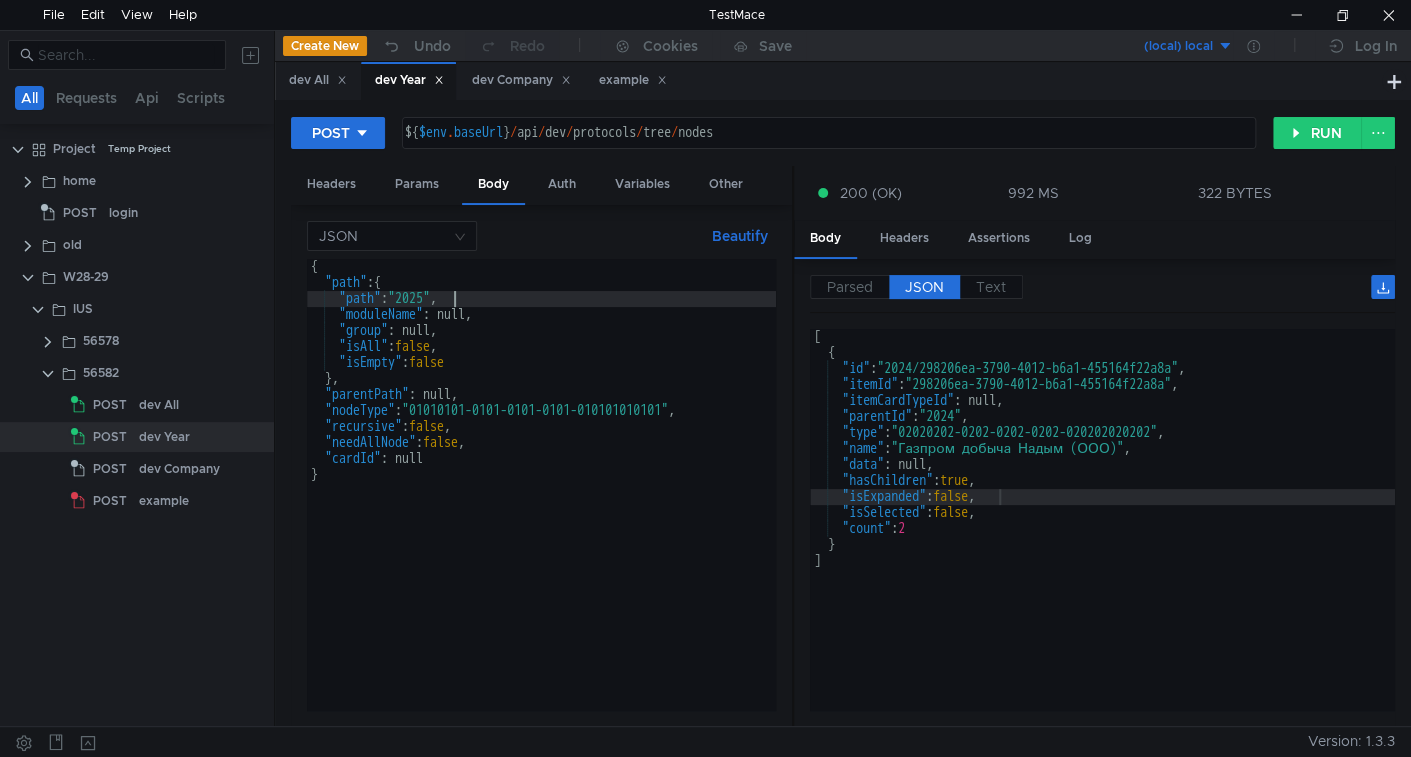 scroll, scrollTop: 0, scrollLeft: 9, axis: horizontal 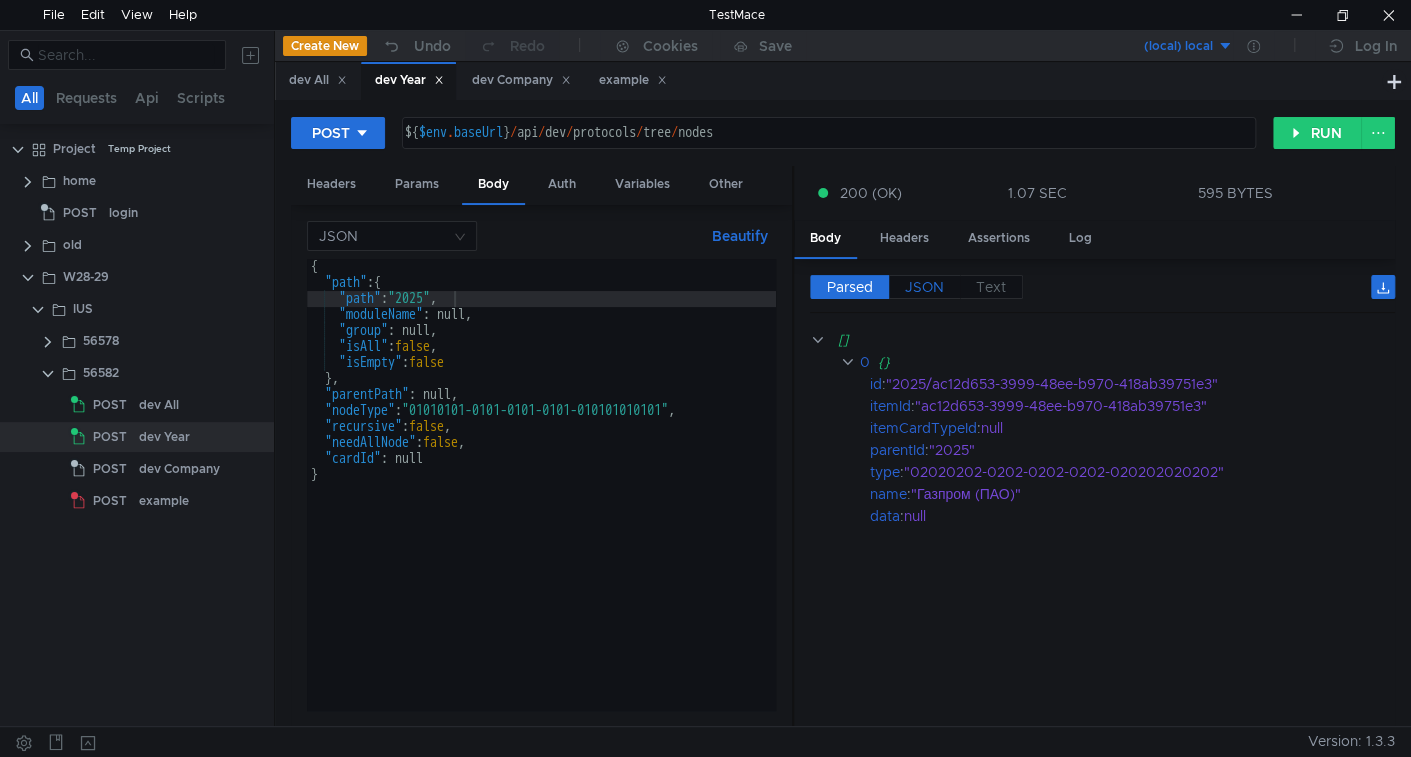 click on "JSON" at bounding box center [924, 287] 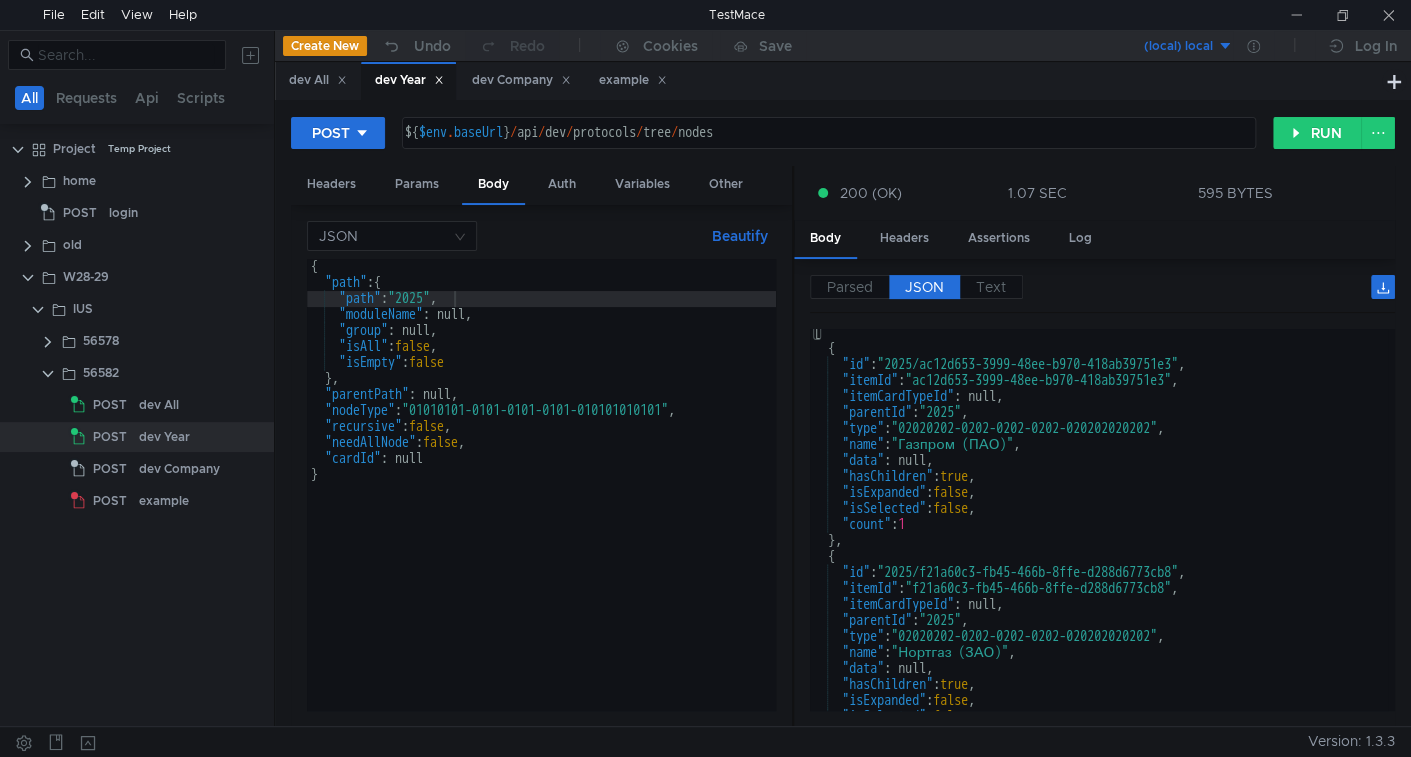 scroll, scrollTop: 0, scrollLeft: 0, axis: both 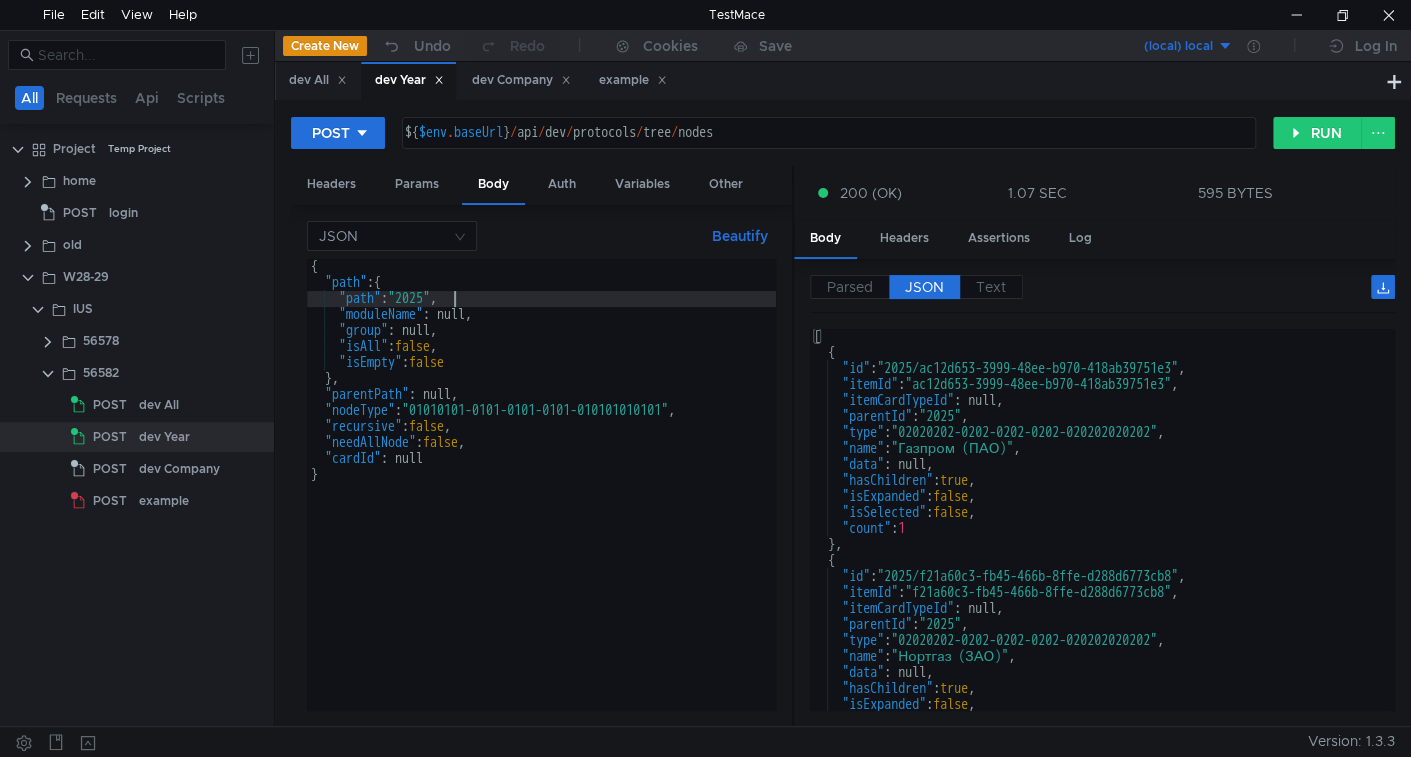 click on "{    "path" :  {       "path" :  "2025" ,       "moduleName" : null,       "group" : null,       "isAll" :  false ,       "isEmpty" :  false    } ,    "parentPath" : null,    "nodeType" :  "01010101-0101-0101-0101-010101010101" ,    "recursive" :  false ,    "needAllNode" :  false ,    "cardId" : null }" at bounding box center (541, 500) 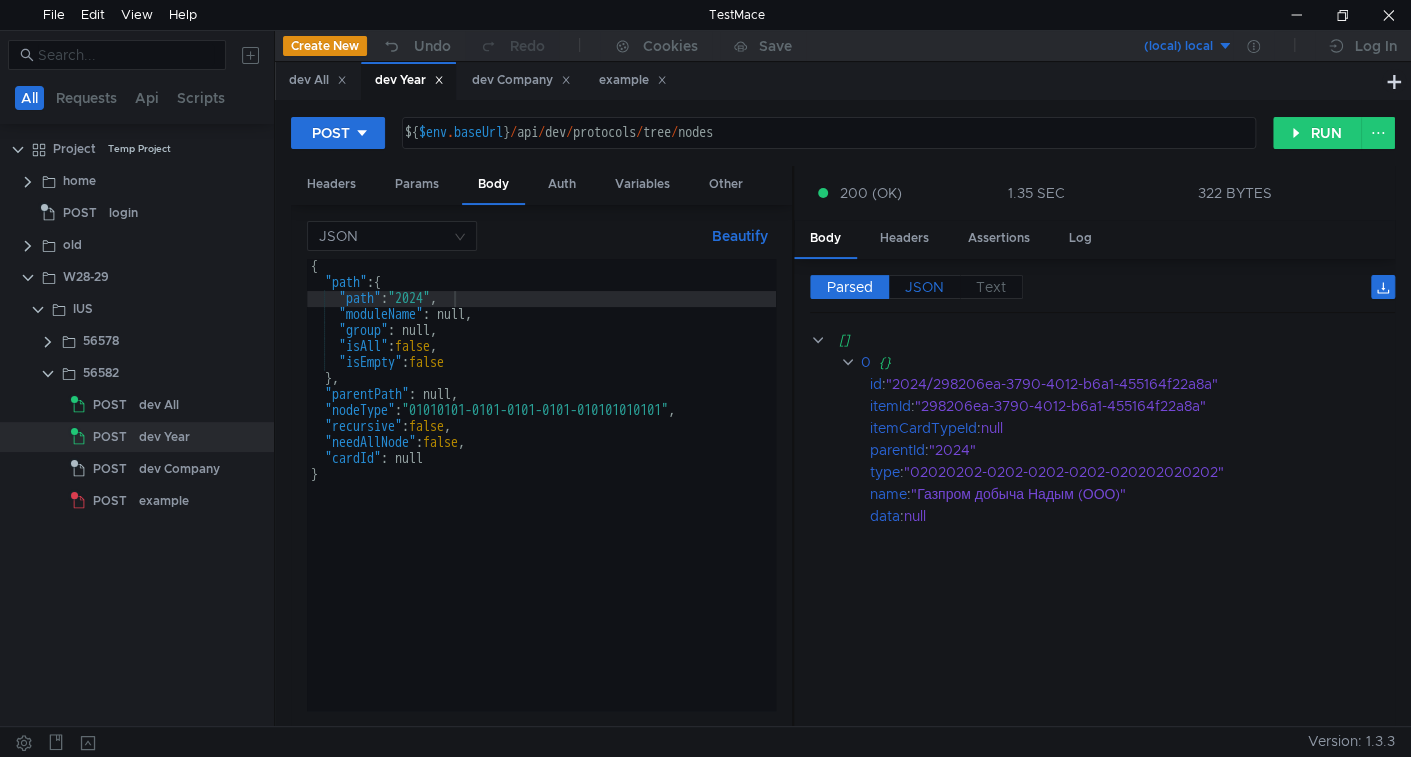 click on "JSON" at bounding box center [850, 287] 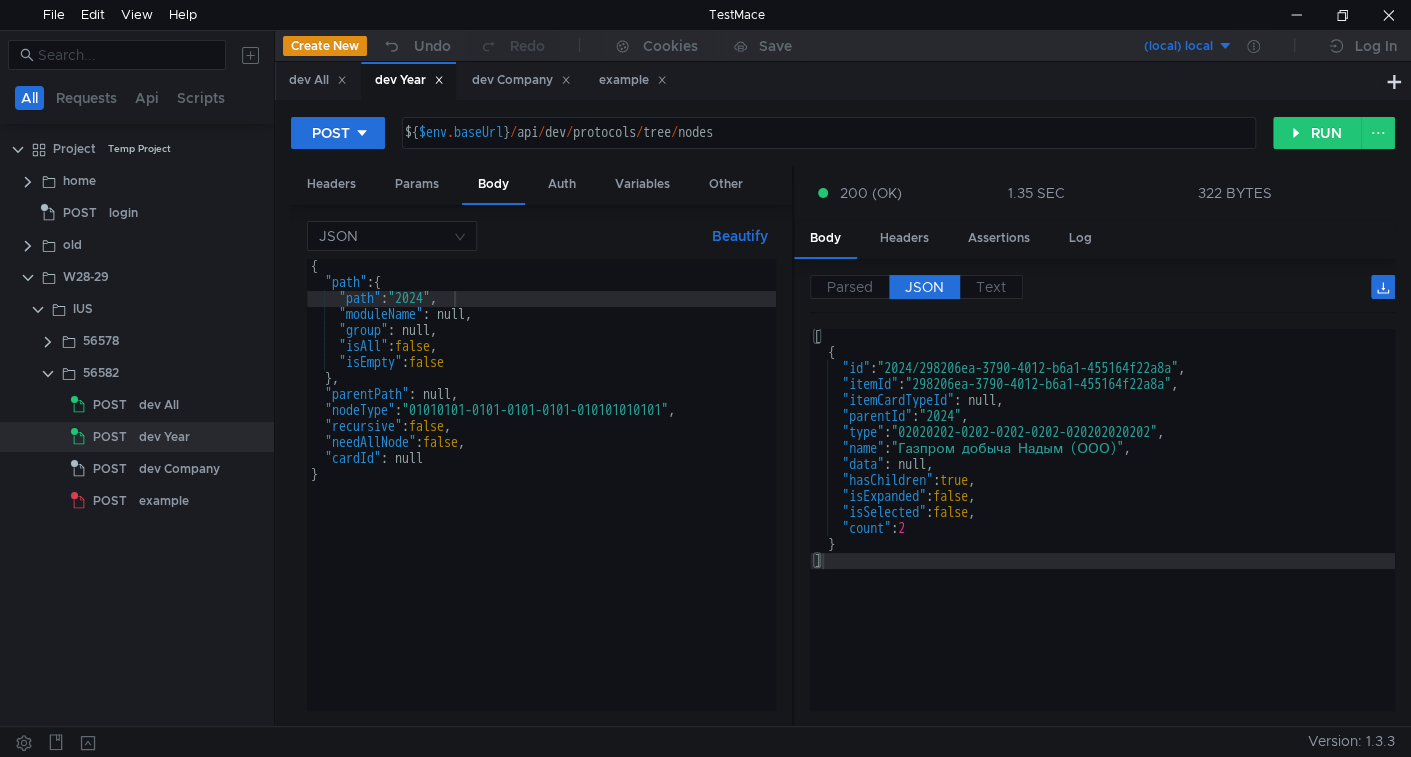 click on "JSON" at bounding box center [924, 287] 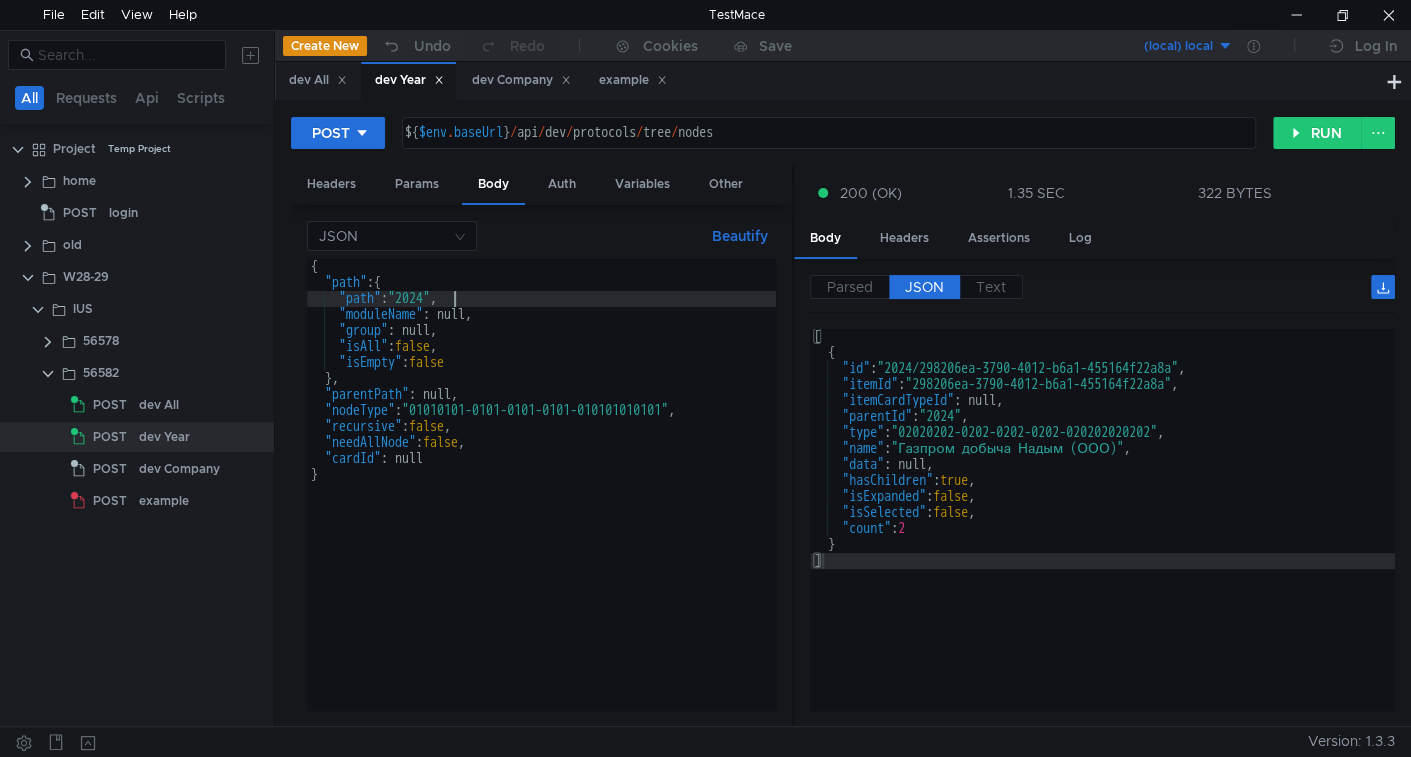 click on "{    "path" :  {       "path" :  "2024" ,       "moduleName" : null,       "group" : null,       "isAll" :  false ,       "isEmpty" :  false    } ,    "parentPath" : null,    "nodeType" :  "01010101-0101-0101-0101-010101010101" ,    "recursive" :  false ,    "needAllNode" :  false ,    "cardId" : null }" at bounding box center [541, 500] 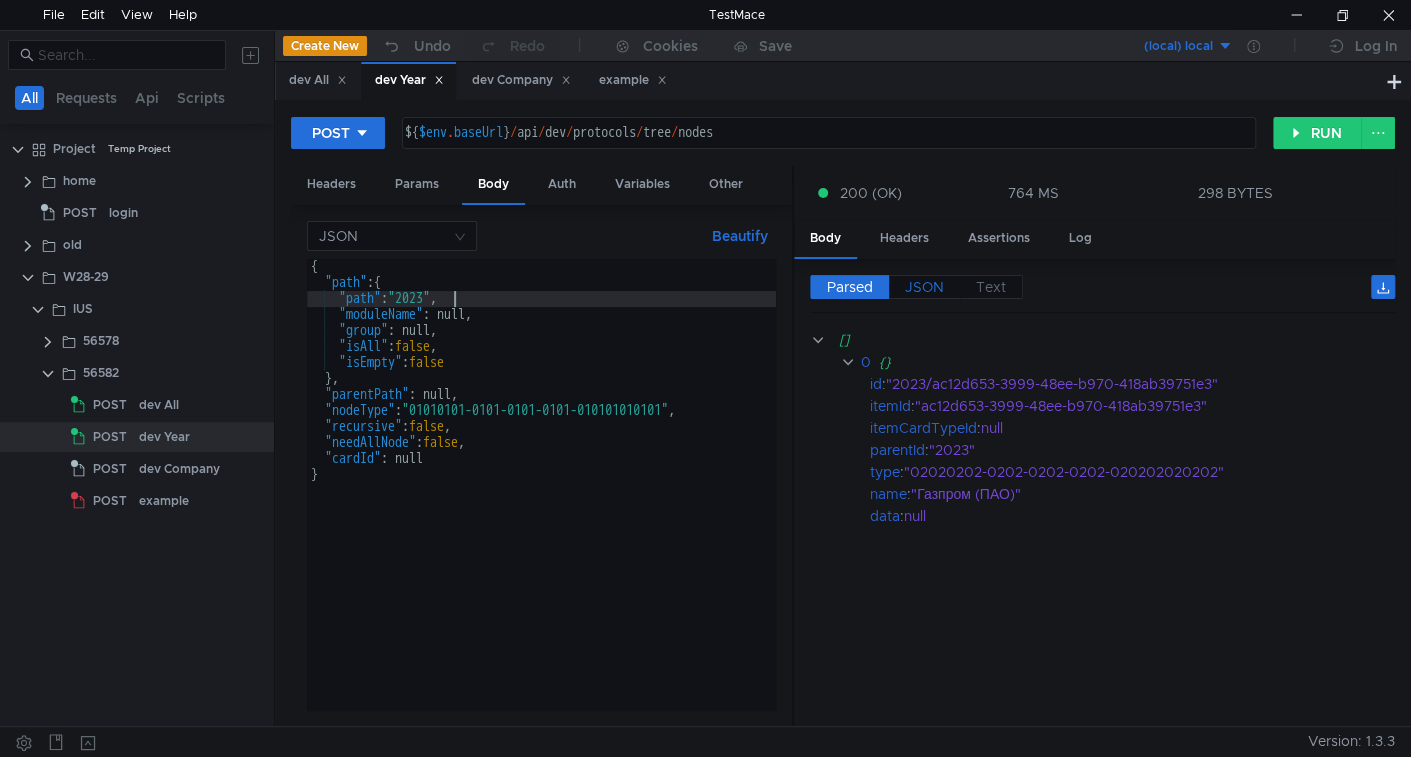 type on ""path": "2023"," 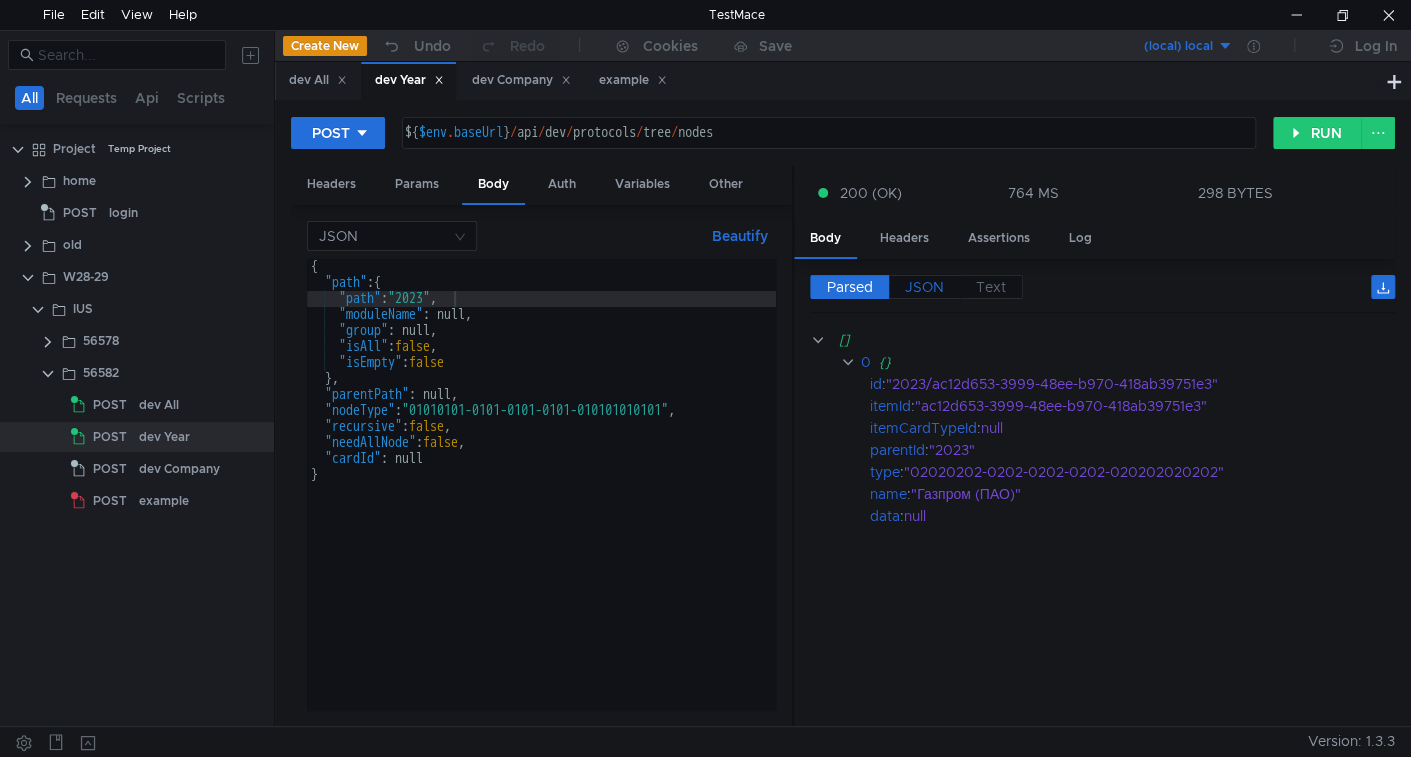 click on "JSON" at bounding box center (850, 287) 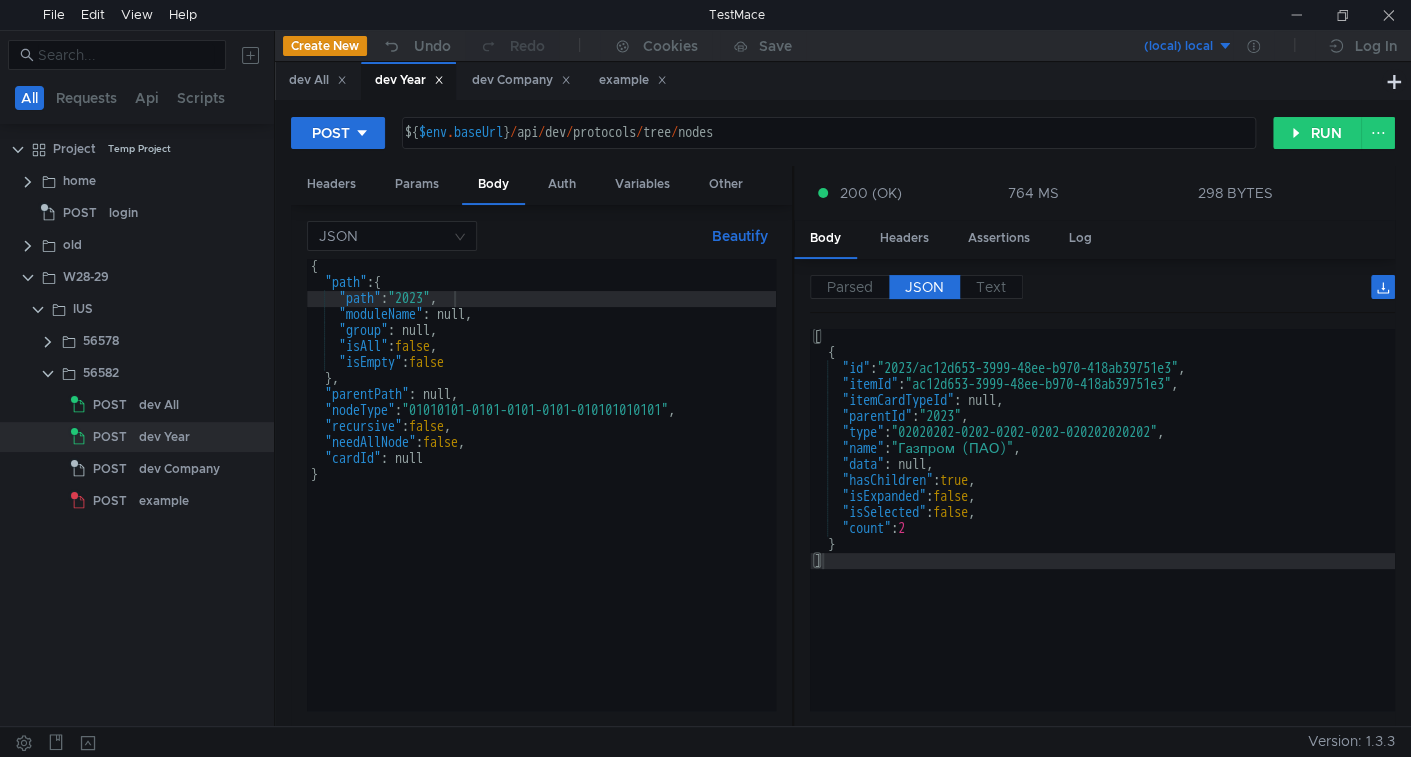 scroll, scrollTop: 0, scrollLeft: 0, axis: both 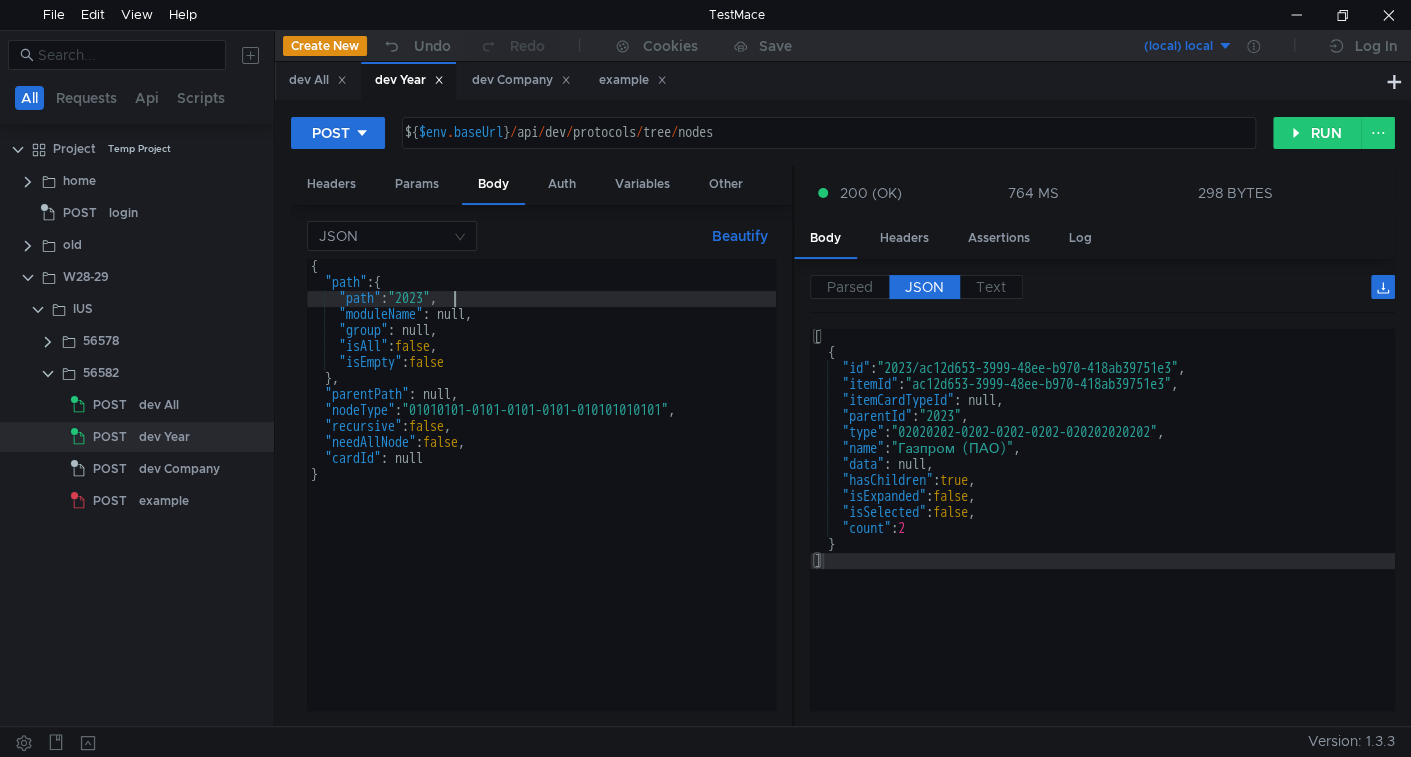 click on "{    "path" :  {       "path" :  "2023" ,       "moduleName" : null,       "group" : null,       "isAll" :  false ,       "isEmpty" :  false    } ,    "parentPath" : null,    "nodeType" :  "01010101-0101-0101-0101-010101010101" ,    "recursive" :  false ,    "needAllNode" :  false ,    "cardId" : null }" at bounding box center [541, 500] 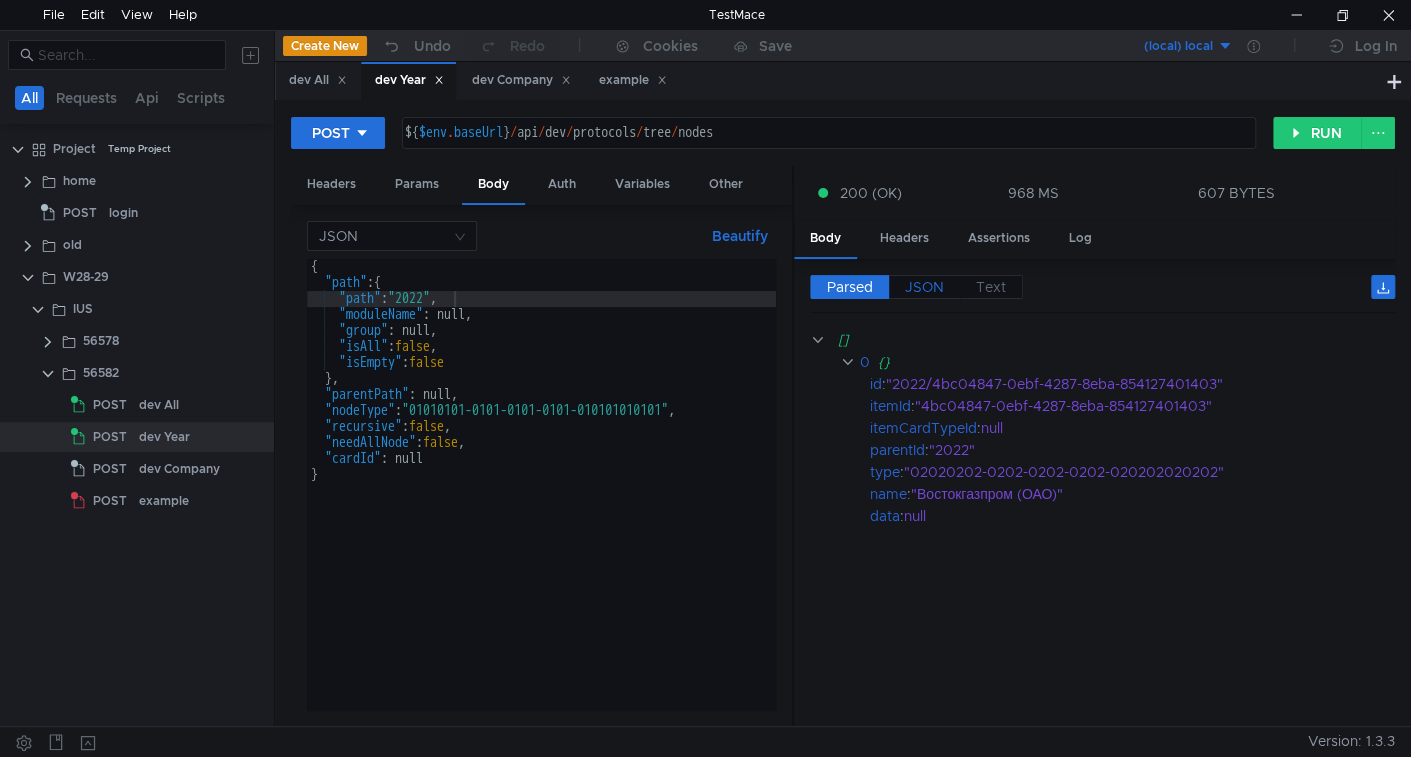 click on "JSON" at bounding box center [850, 287] 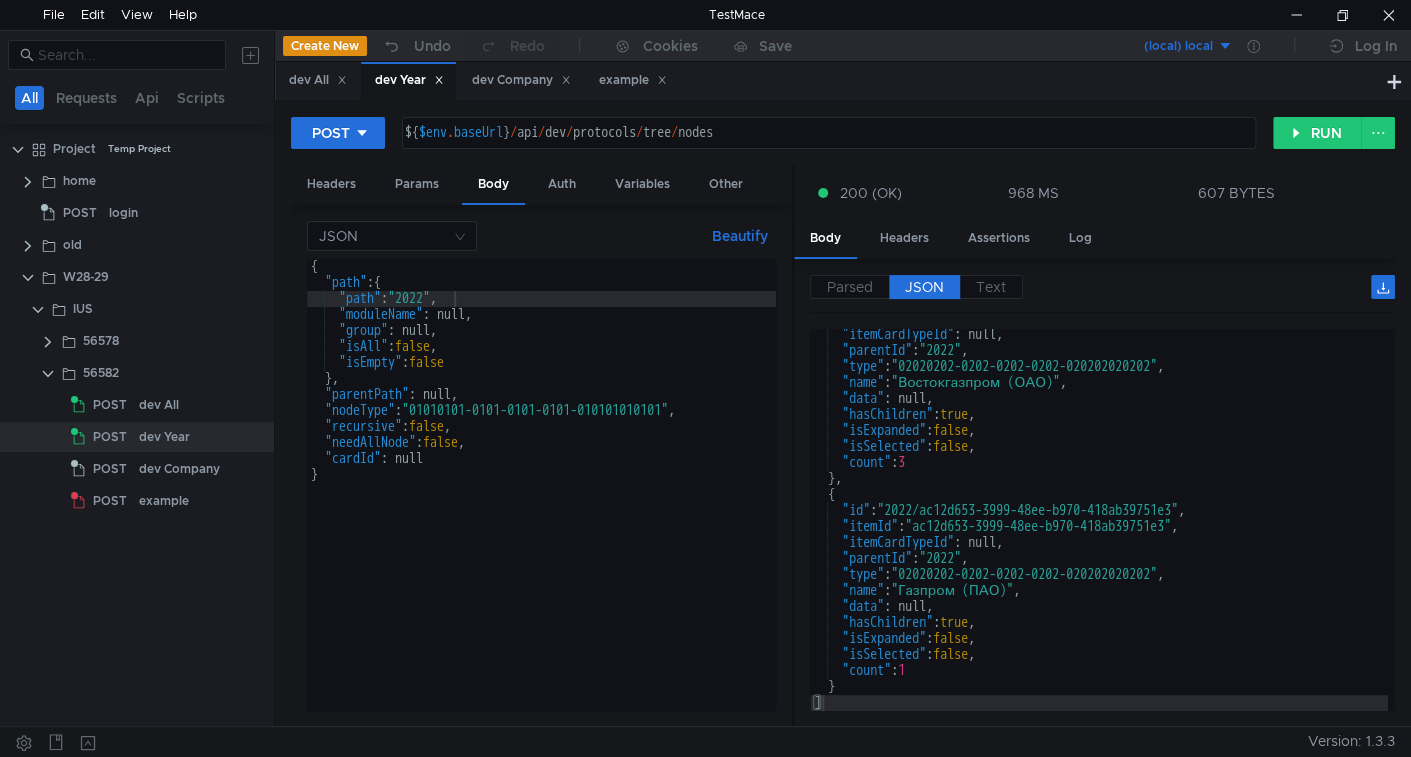 scroll, scrollTop: 65, scrollLeft: 0, axis: vertical 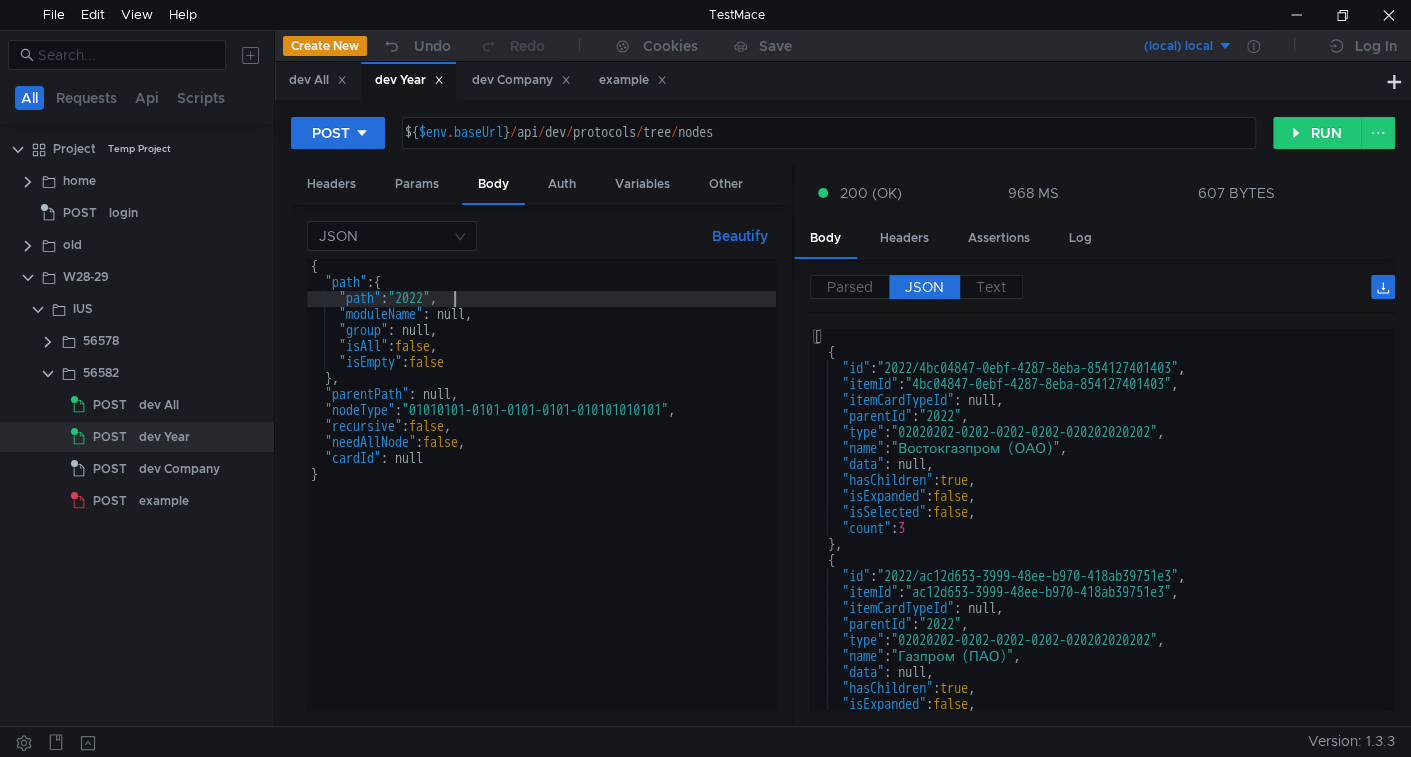 click on "{    "path" :  {       "path" :  "2022" ,       "moduleName" : null,       "group" : null,       "isAll" :  false ,       "isEmpty" :  false    } ,    "parentPath" : null,    "nodeType" :  "01010101-0101-0101-0101-010101010101" ,    "recursive" :  false ,    "needAllNode" :  false ,    "cardId" : null }" at bounding box center [541, 500] 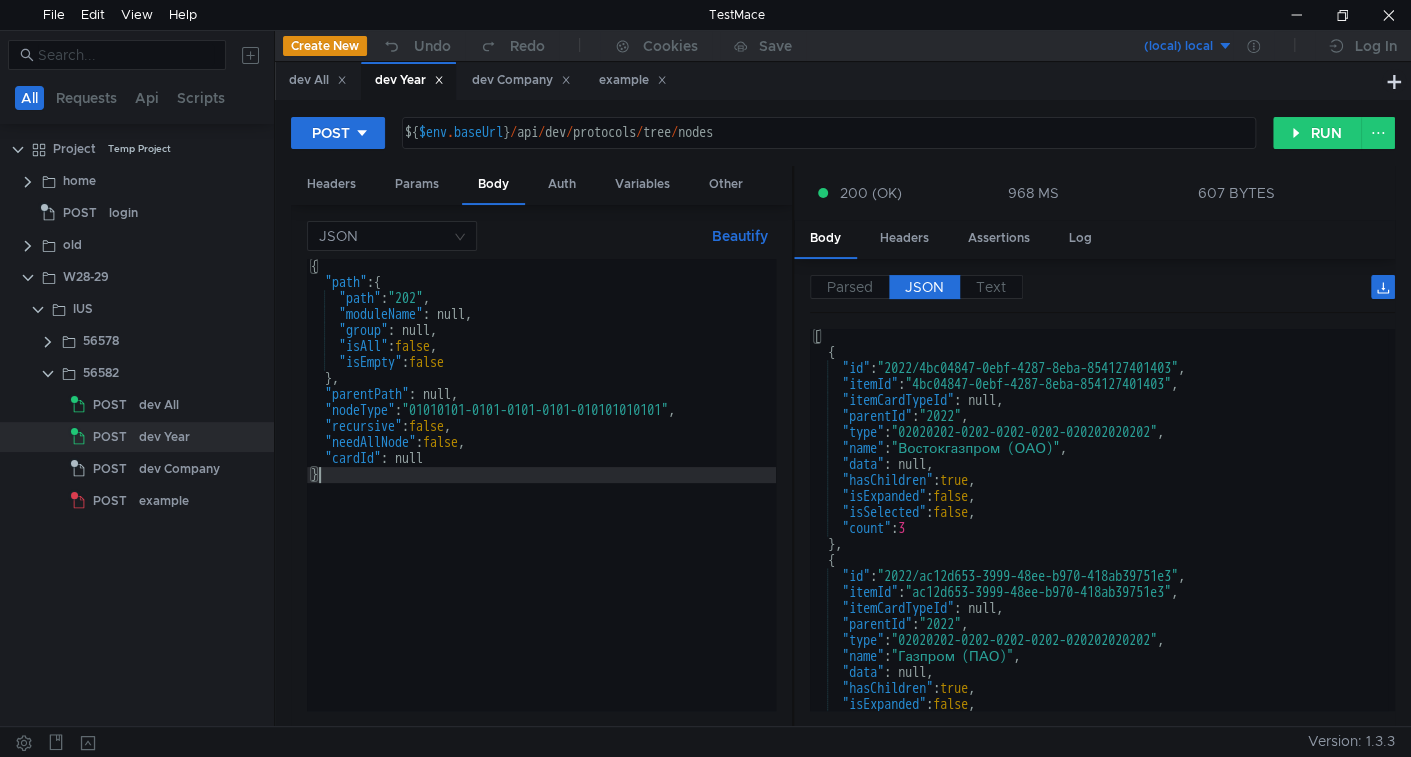 scroll, scrollTop: 0, scrollLeft: 0, axis: both 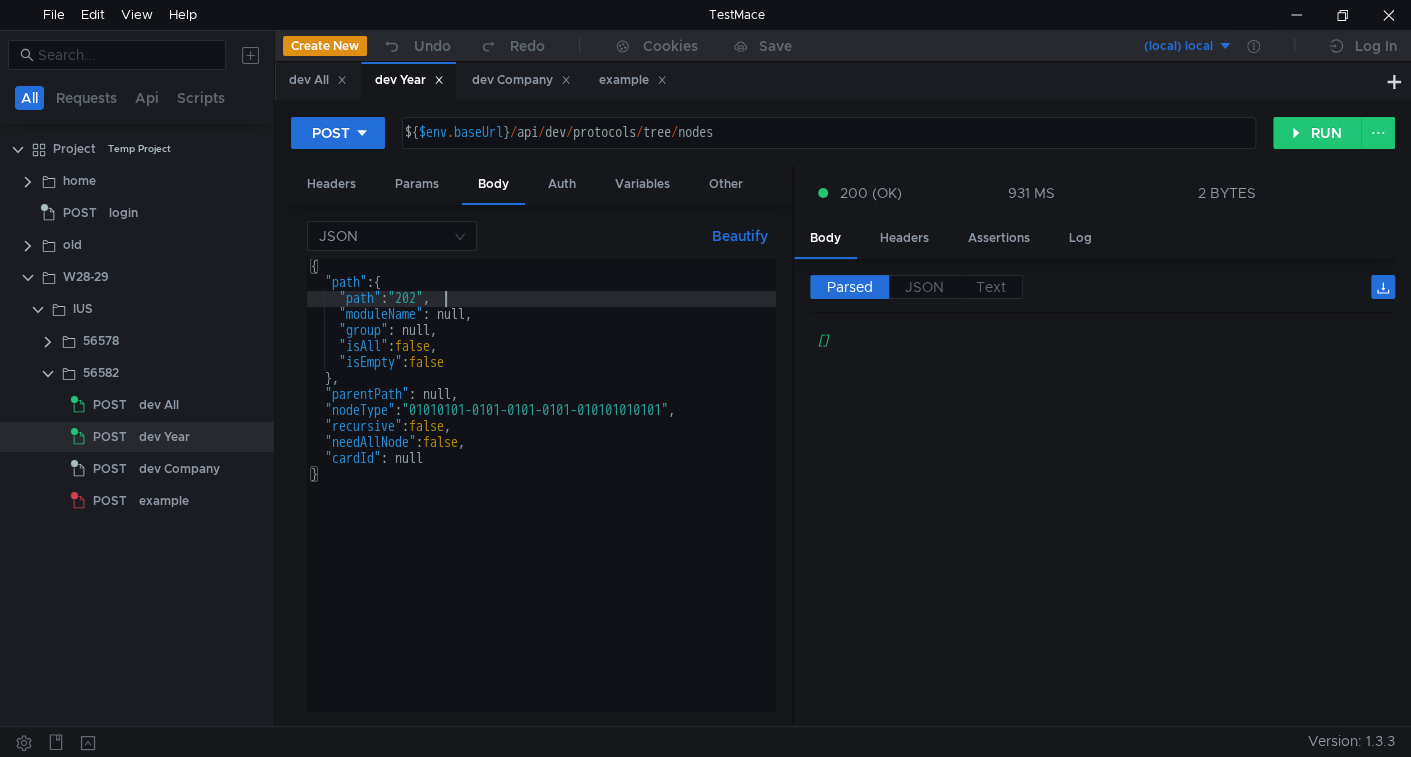 click on "{    "path" :  {       "path" :  "202" ,       "moduleName" : null,       "group" : null,       "isAll" :  false ,       "isEmpty" :  false    } ,    "parentPath" : null,    "nodeType" :  "01010101-0101-0101-0101-010101010101" ,    "recursive" :  false ,    "needAllNode" :  false ,    "cardId" : null }" at bounding box center (541, 500) 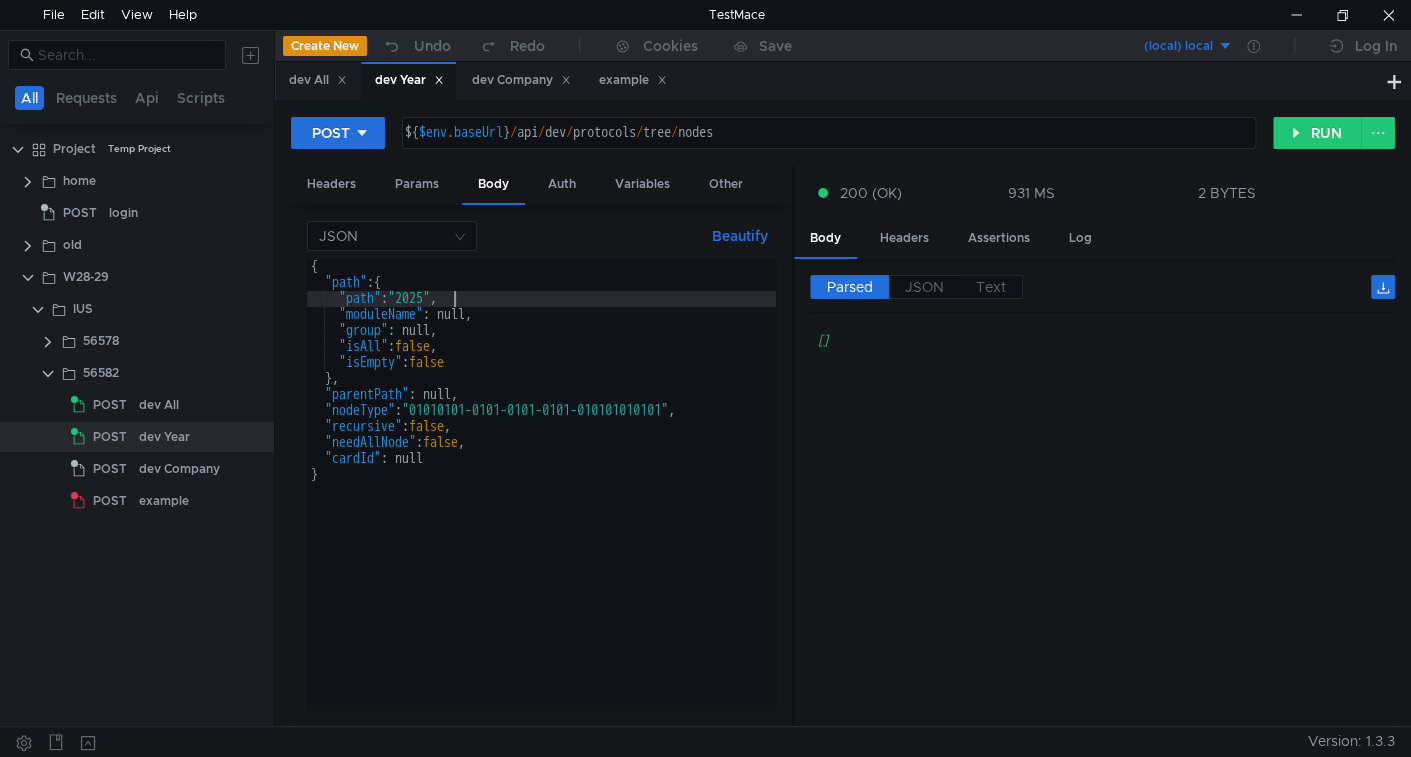 scroll, scrollTop: 0, scrollLeft: 9, axis: horizontal 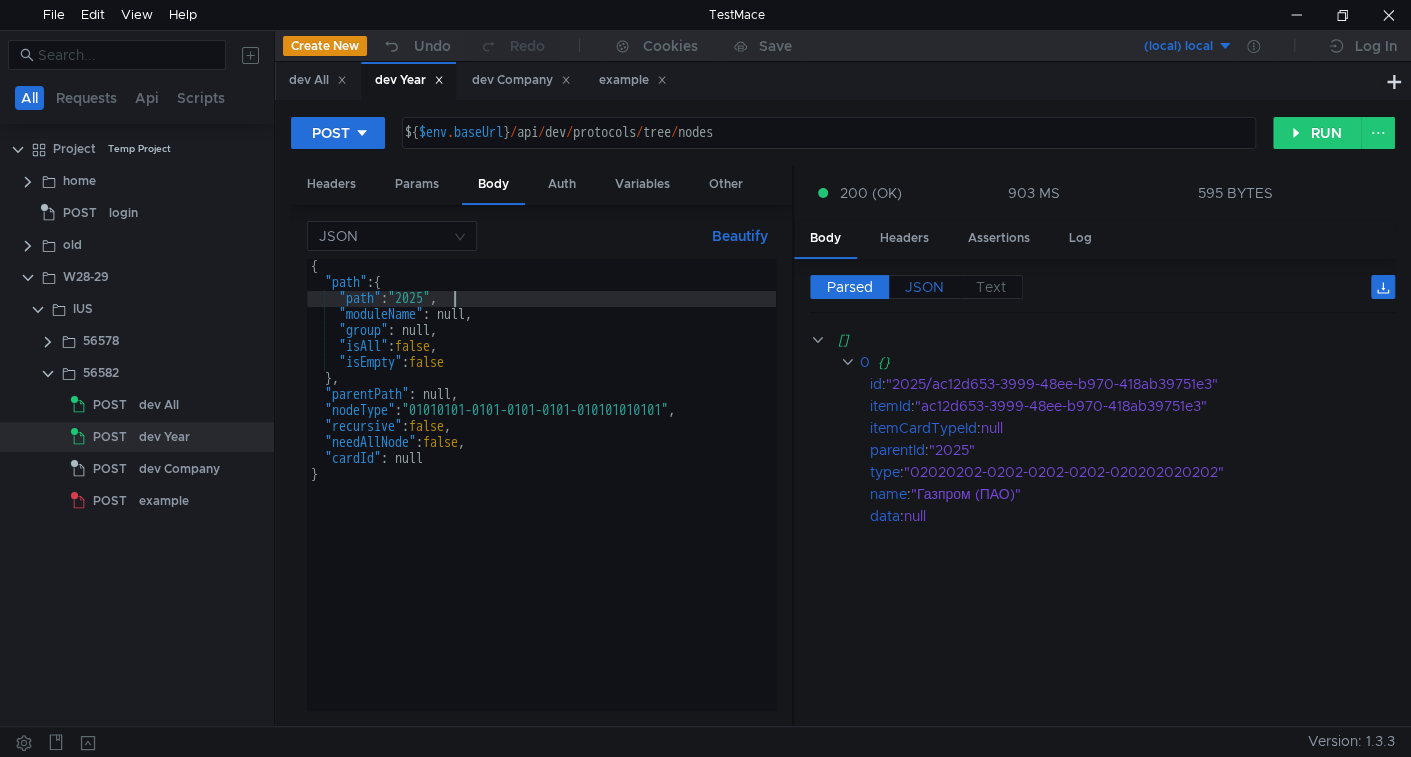 type on ""path": "2025"," 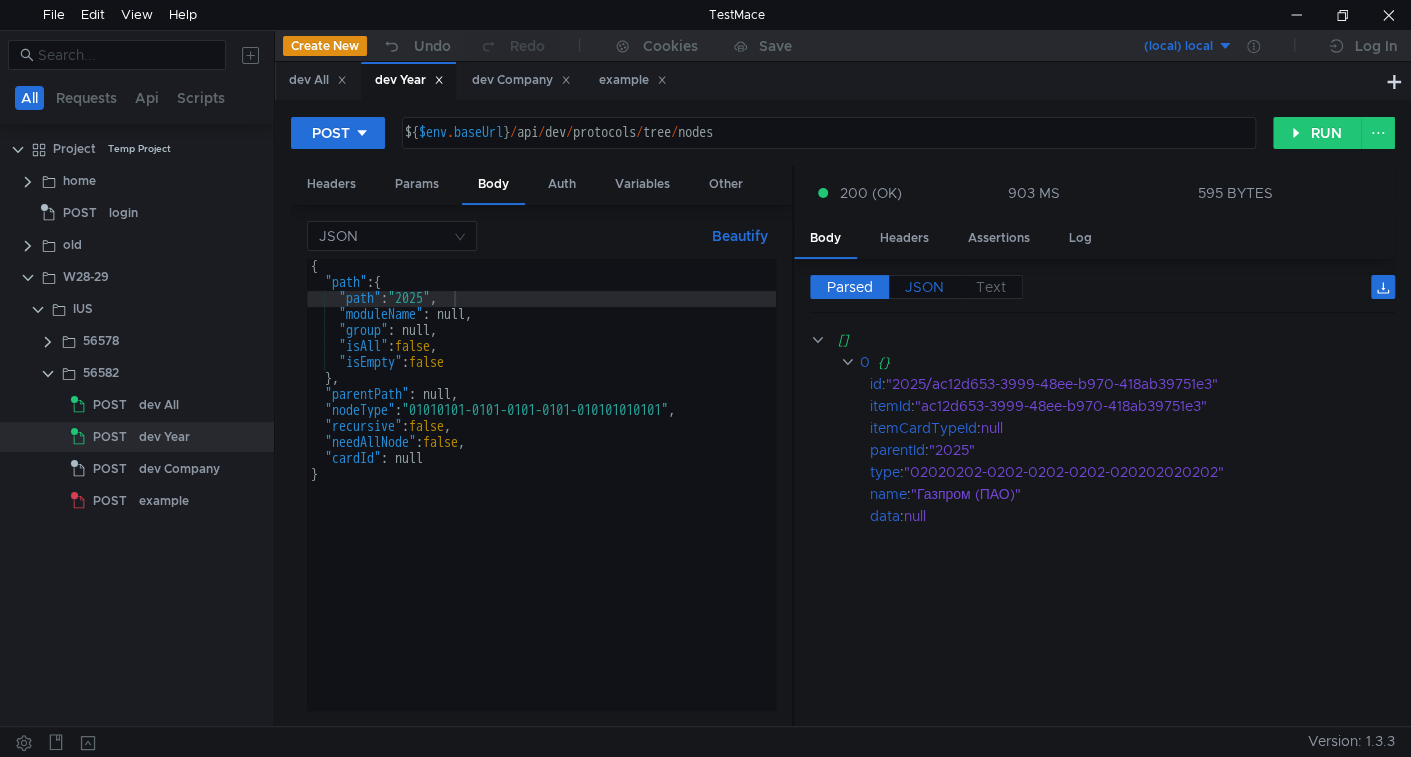click on "JSON" at bounding box center (850, 287) 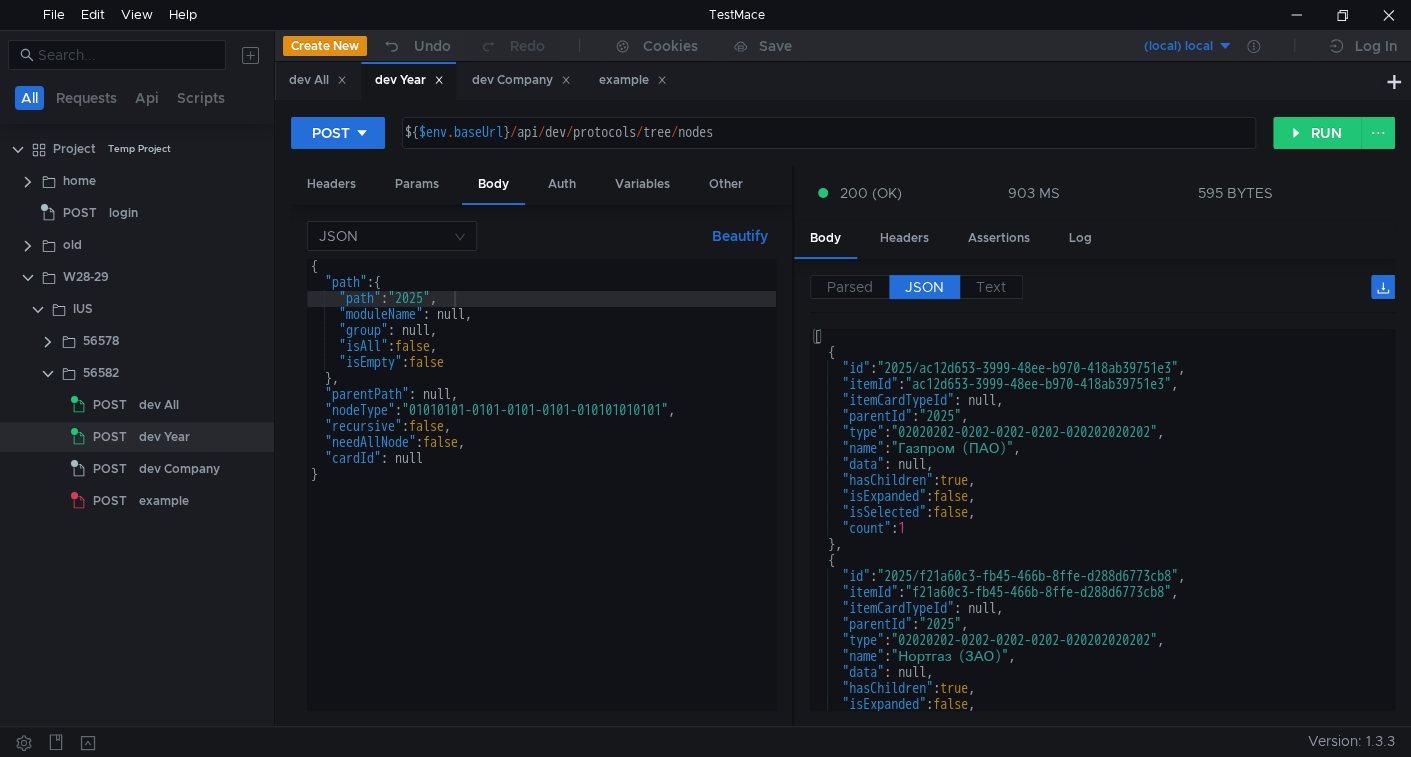 scroll, scrollTop: 0, scrollLeft: 0, axis: both 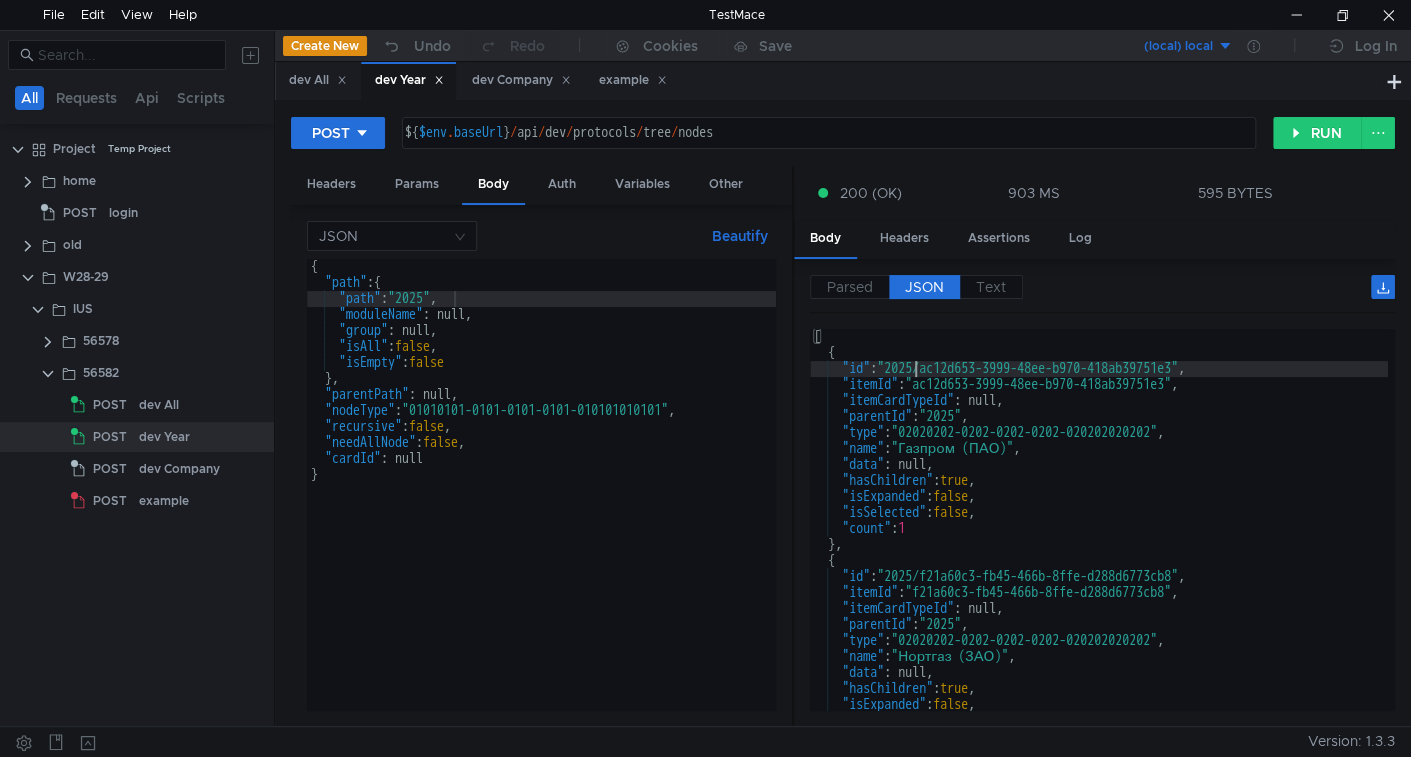 click on "[    {       "id" :  "2025/ac12d653-3999-48ee-b970-418ab39751e3" ,       "itemId" :  "ac12d653-3999-48ee-b970-418ab39751e3" ,       "itemCardTypeId" : null,       "parentId" :  "2025" ,       "type" :  "02020202-0202-0202-0202-020202020202" ,       "name" :  "Газпром (ПАО)" ,       "data" : null,       "hasChildren" :  true ,       "isExpanded" :  false ,       "isSelected" :  false ,       "count" :  1    } ,    {       "id" :  "2025/f21a60c3-fb45-466b-8ffe-d288d6773cb8" ,       "itemId" :  "f21a60c3-fb45-466b-8ffe-d288d6773cb8" ,       "itemCardTypeId" : null,       "parentId" :  "2025" ,       "type" :  "02020202-0202-0202-0202-020202020202" ,       "name" :  "Нортгаз (ЗАО)" ,       "data" : null,       "hasChildren" :  true ,       "isExpanded" :  false ,       "isSelected" :  false ," at bounding box center [1099, 536] 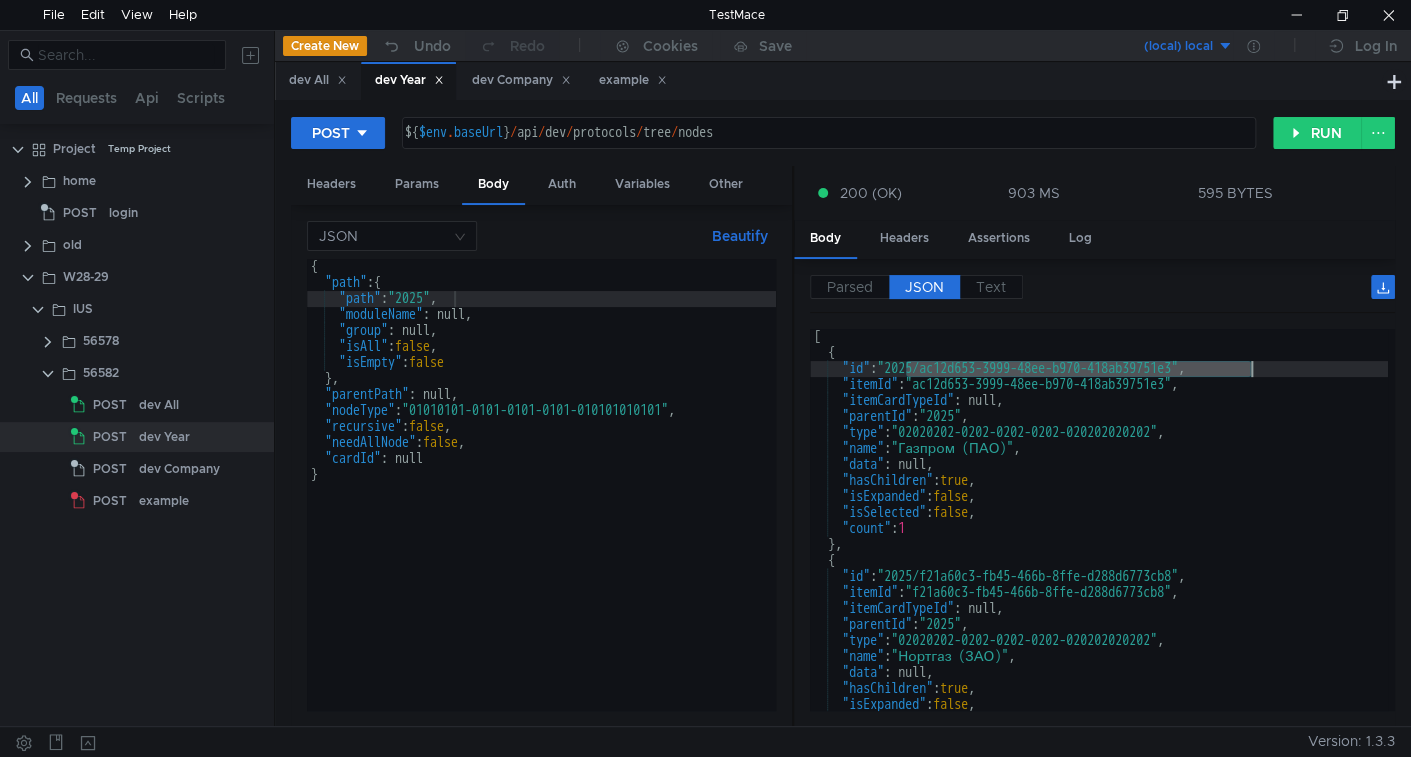 drag, startPoint x: 913, startPoint y: 365, endPoint x: 1164, endPoint y: 364, distance: 251.002 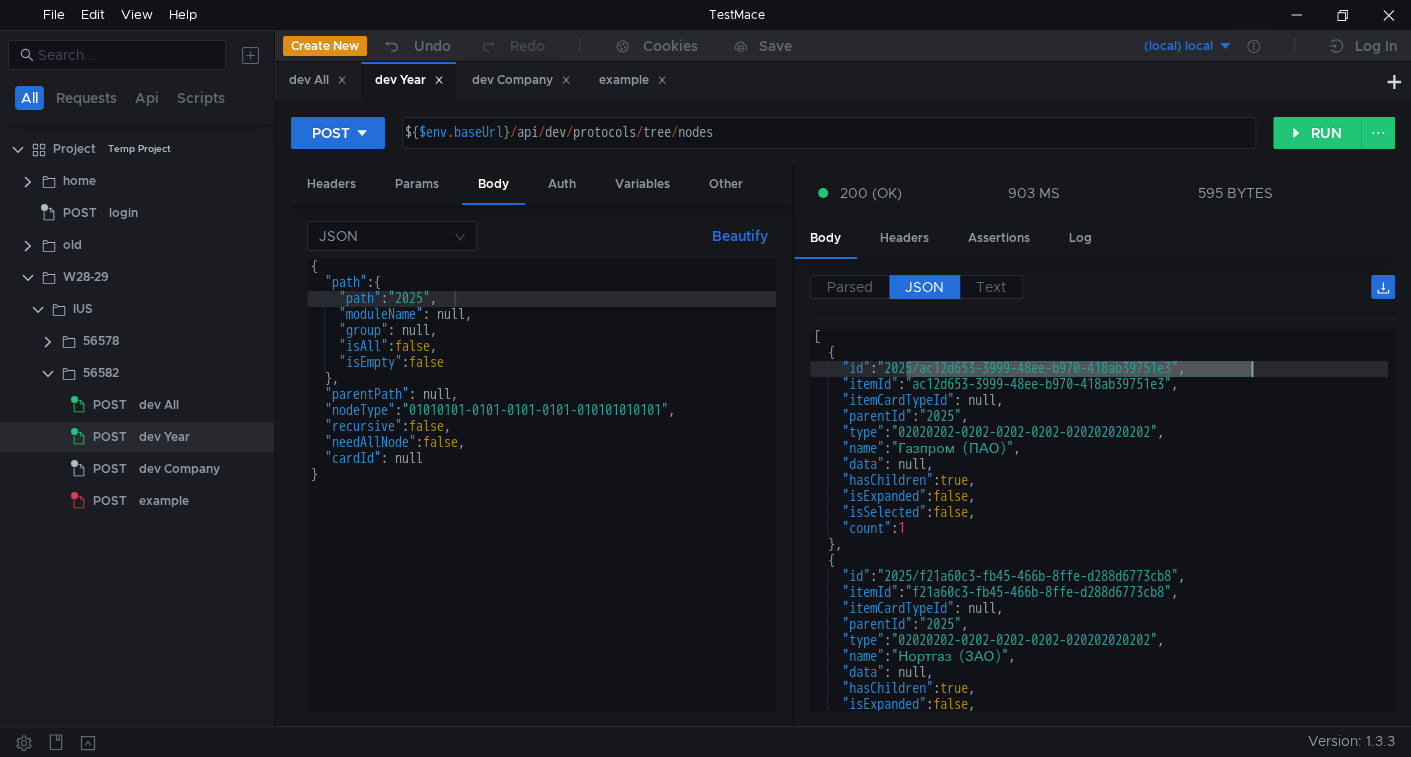 click on "[    {       "id" :  "2025/ac12d653-3999-48ee-b970-418ab39751e3" ,       "itemId" :  "ac12d653-3999-48ee-b970-418ab39751e3" ,       "itemCardTypeId" : null,       "parentId" :  "2025" ,       "type" :  "02020202-0202-0202-0202-020202020202" ,       "name" :  "Газпром (ПАО)" ,       "data" : null,       "hasChildren" :  true ,       "isExpanded" :  false ,       "isSelected" :  false ,       "count" :  1    } ,    {       "id" :  "2025/f21a60c3-fb45-466b-8ffe-d288d6773cb8" ,       "itemId" :  "f21a60c3-fb45-466b-8ffe-d288d6773cb8" ,       "itemCardTypeId" : null,       "parentId" :  "2025" ,       "type" :  "02020202-0202-0202-0202-020202020202" ,       "name" :  "Нортгаз (ЗАО)" ,       "data" : null,       "hasChildren" :  true ,       "isExpanded" :  false ,       "isSelected" :  false ," at bounding box center [1099, 536] 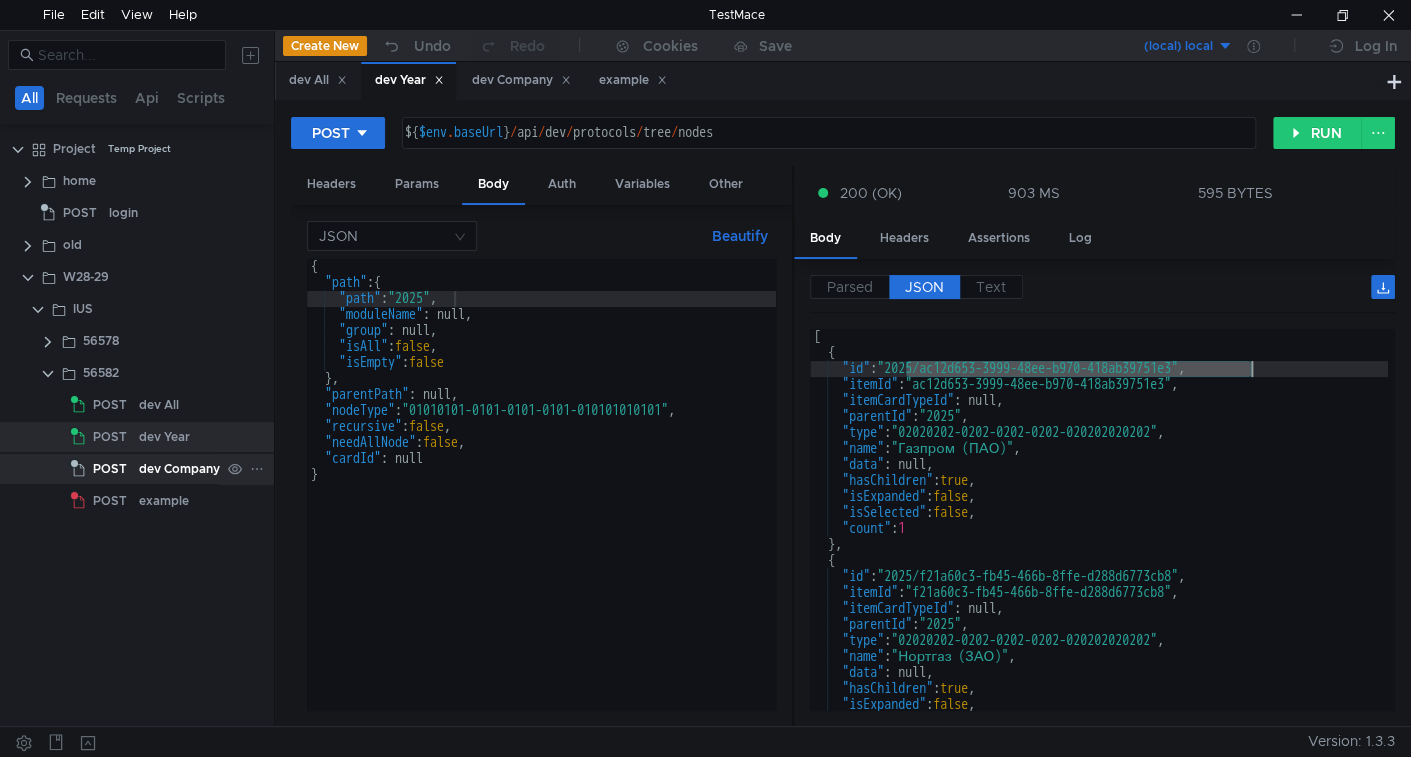click on "dev Company" at bounding box center [159, 405] 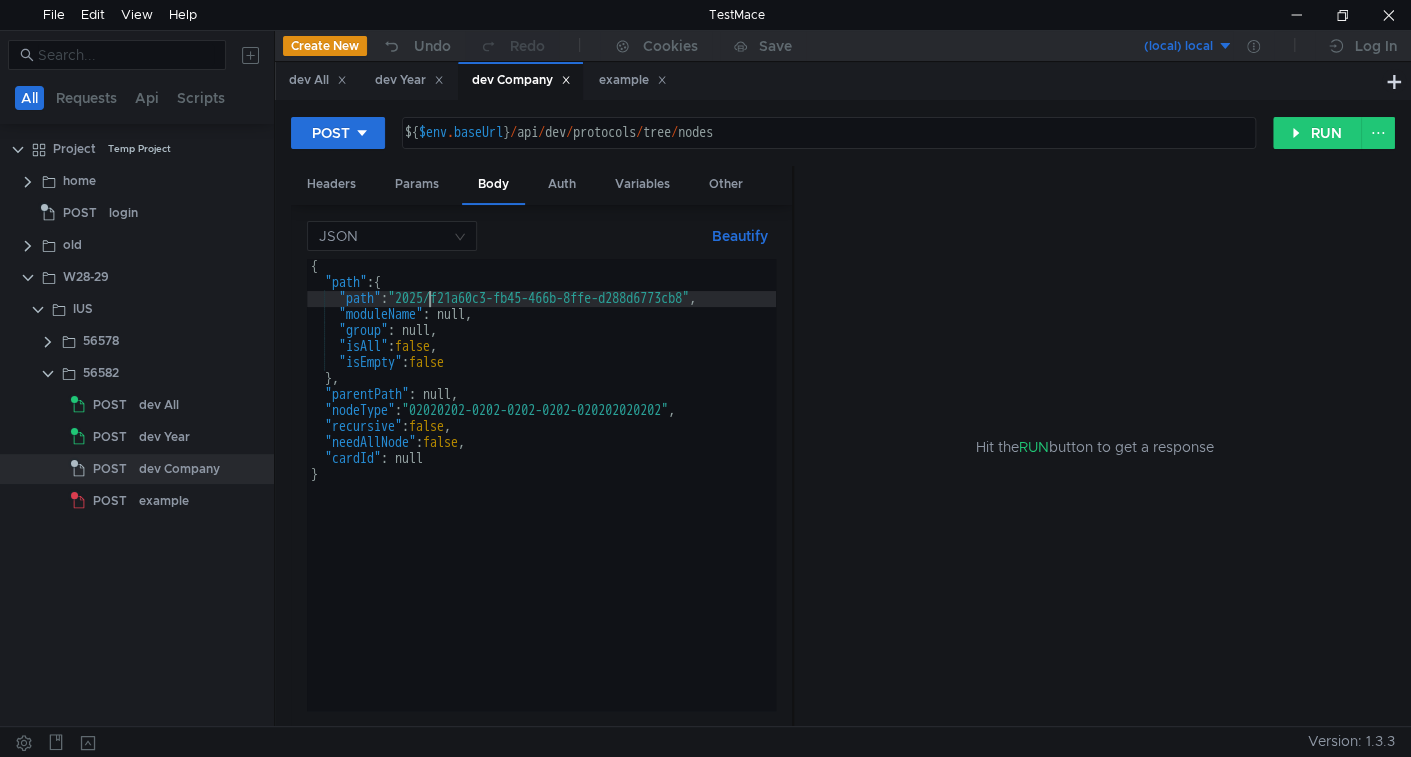 click on "{    "path" :  {       "path" :  "2025/f21a60c3-fb45-466b-8ffe-d288d6773cb8" ,       "moduleName" : null,       "group" : null,       "isAll" :  false ,       "isEmpty" :  false    } ,    "parentPath" : null,    "nodeType" :  "02020202-0202-0202-0202-020202020202" ,    "recursive" :  false ,    "needAllNode" :  false ,    "cardId" : null }" at bounding box center (546, 500) 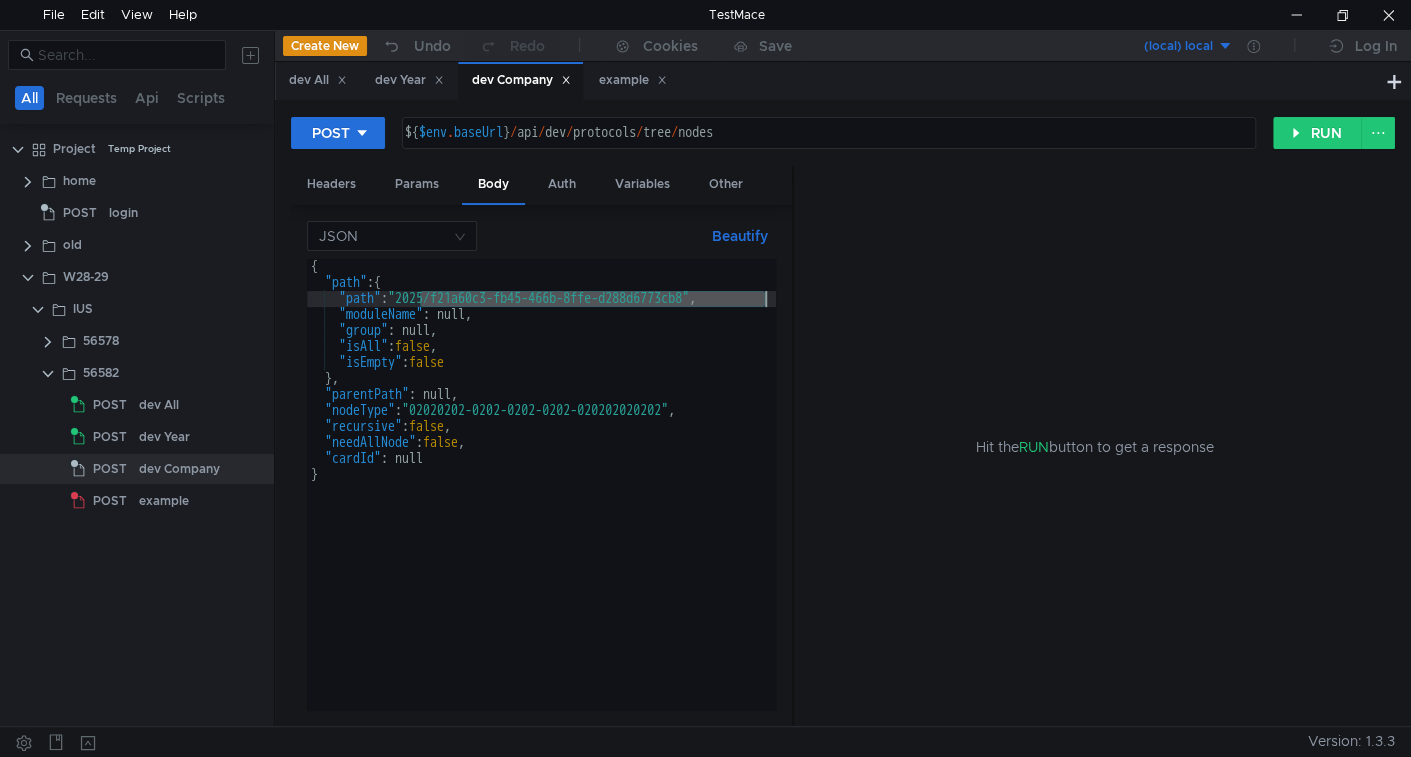 drag, startPoint x: 430, startPoint y: 295, endPoint x: 712, endPoint y: 295, distance: 282 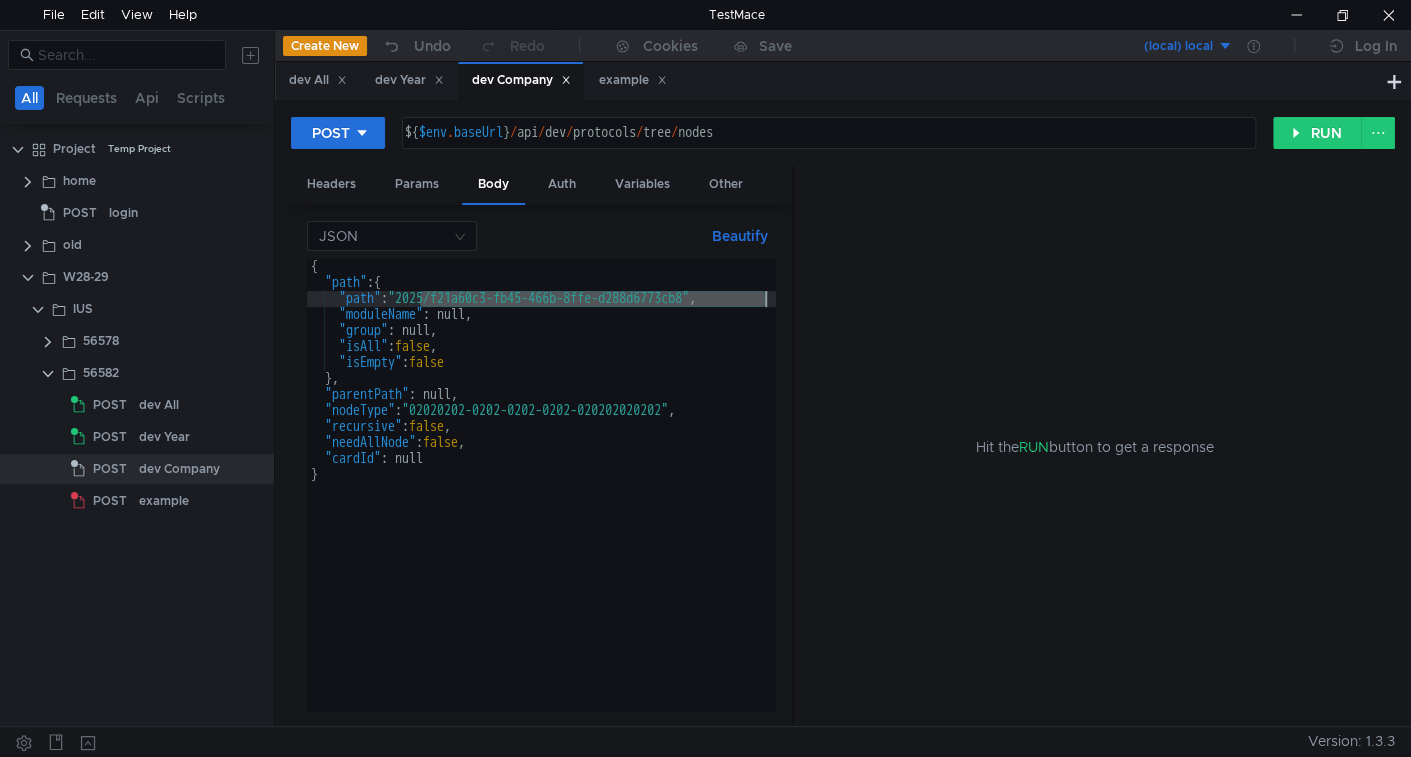 click on "{    "path" :  {       "path" :  "2025/f21a60c3-fb45-466b-8ffe-d288d6773cb8" ,       "moduleName" : null,       "group" : null,       "isAll" :  false ,       "isEmpty" :  false    } ,    "parentPath" : null,    "nodeType" :  "02020202-0202-0202-0202-020202020202" ,    "recursive" :  false ,    "needAllNode" :  false ,    "cardId" : null }" at bounding box center [546, 500] 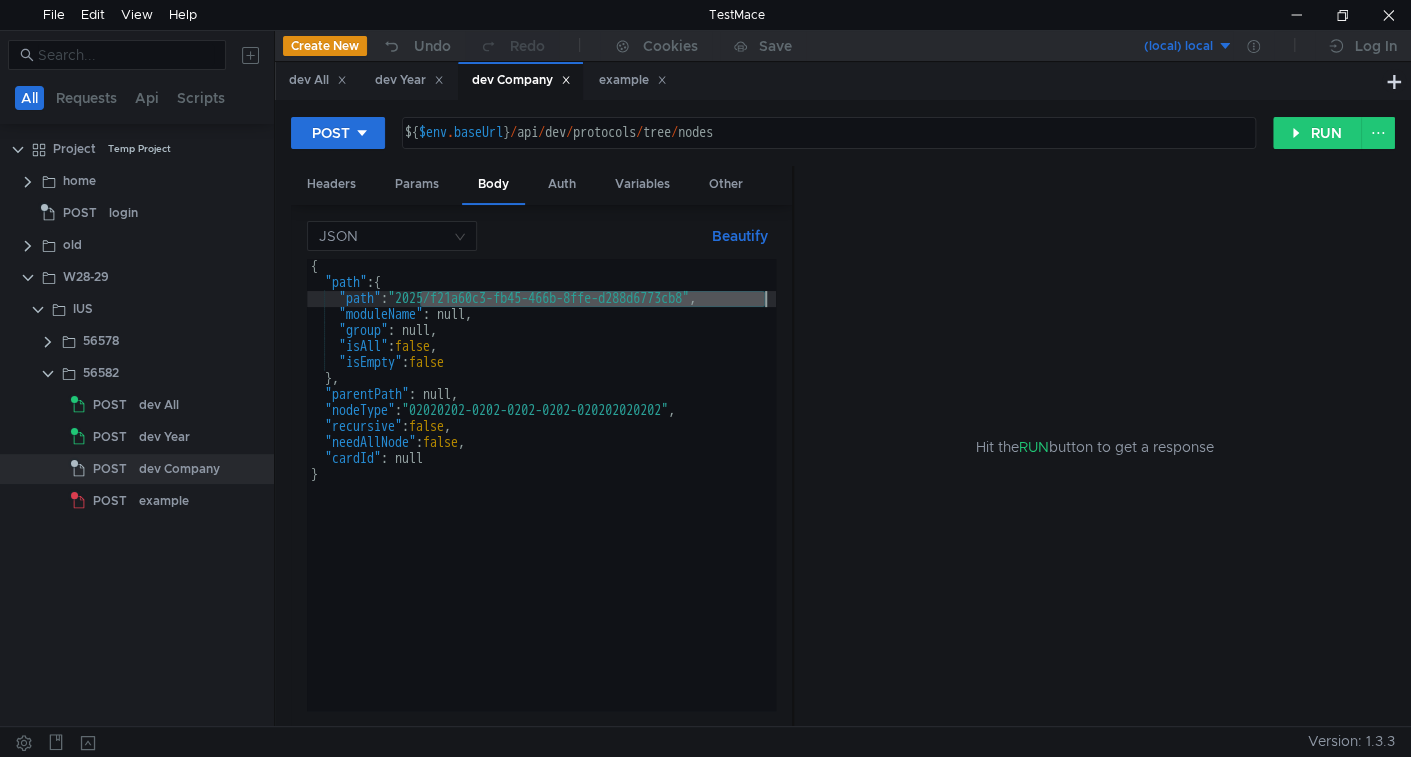 paste on "ac12d653-3999-48ee-b970-418ab39751e3" 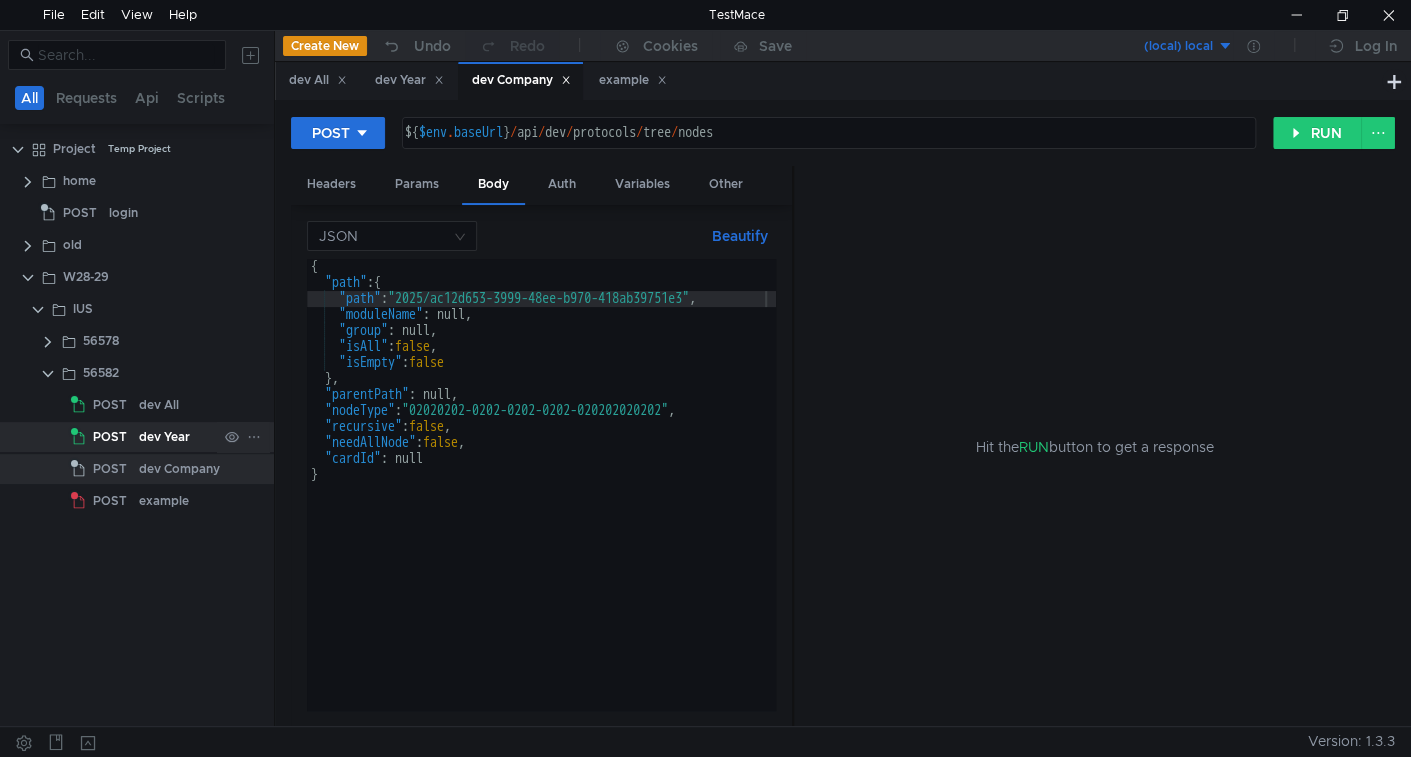 click on "dev Year" at bounding box center [159, 405] 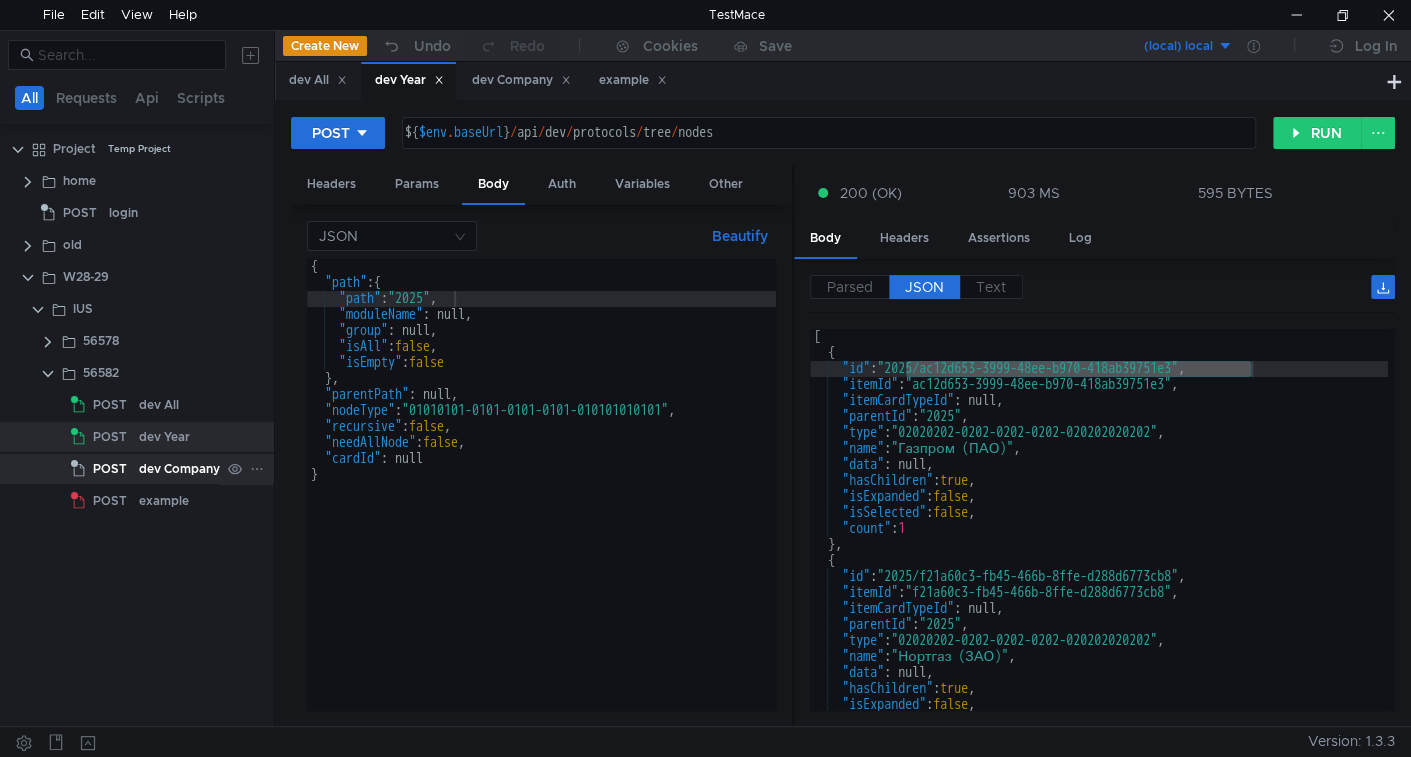 click on "dev Company" at bounding box center (159, 405) 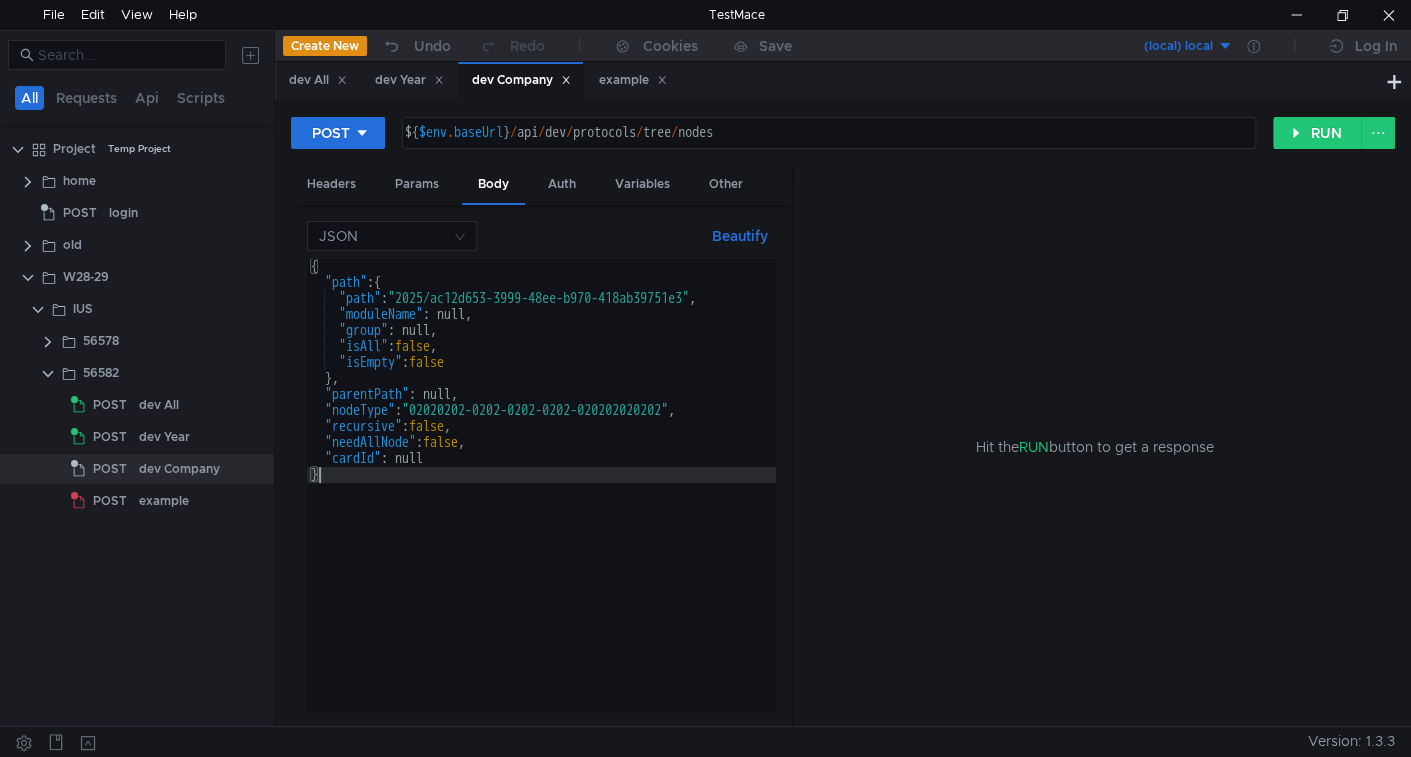click on "{    "path" :  {       "path" :  "2025/ac12d653-3999-48ee-b970-418ab39751e3" ,       "moduleName" : null,       "group" : null,       "isAll" :  false ,       "isEmpty" :  false    } ,    "parentPath" : null,    "nodeType" :  "02020202-0202-0202-0202-020202020202" ,    "recursive" :  false ,    "needAllNode" :  false ,    "cardId" : null }" at bounding box center (546, 497) 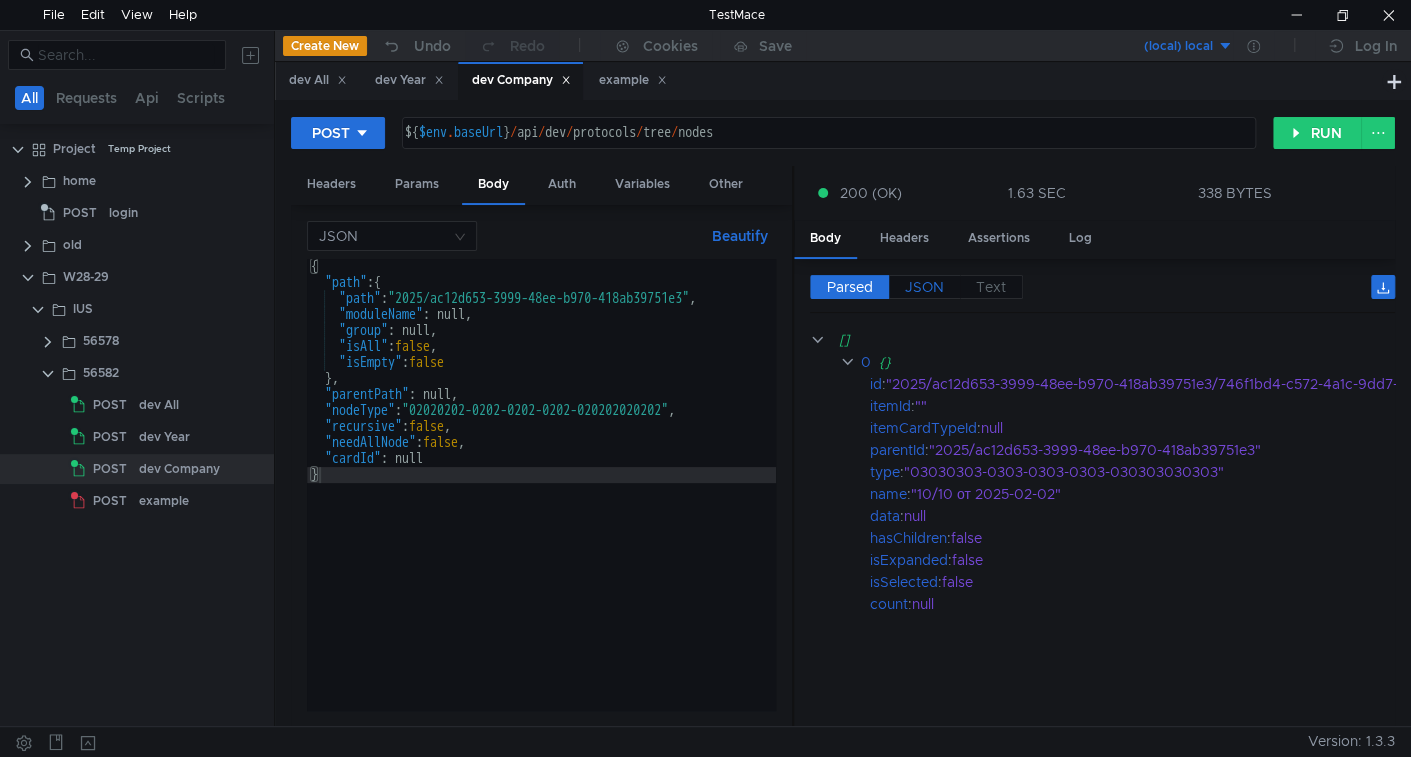 click on "JSON" at bounding box center (850, 287) 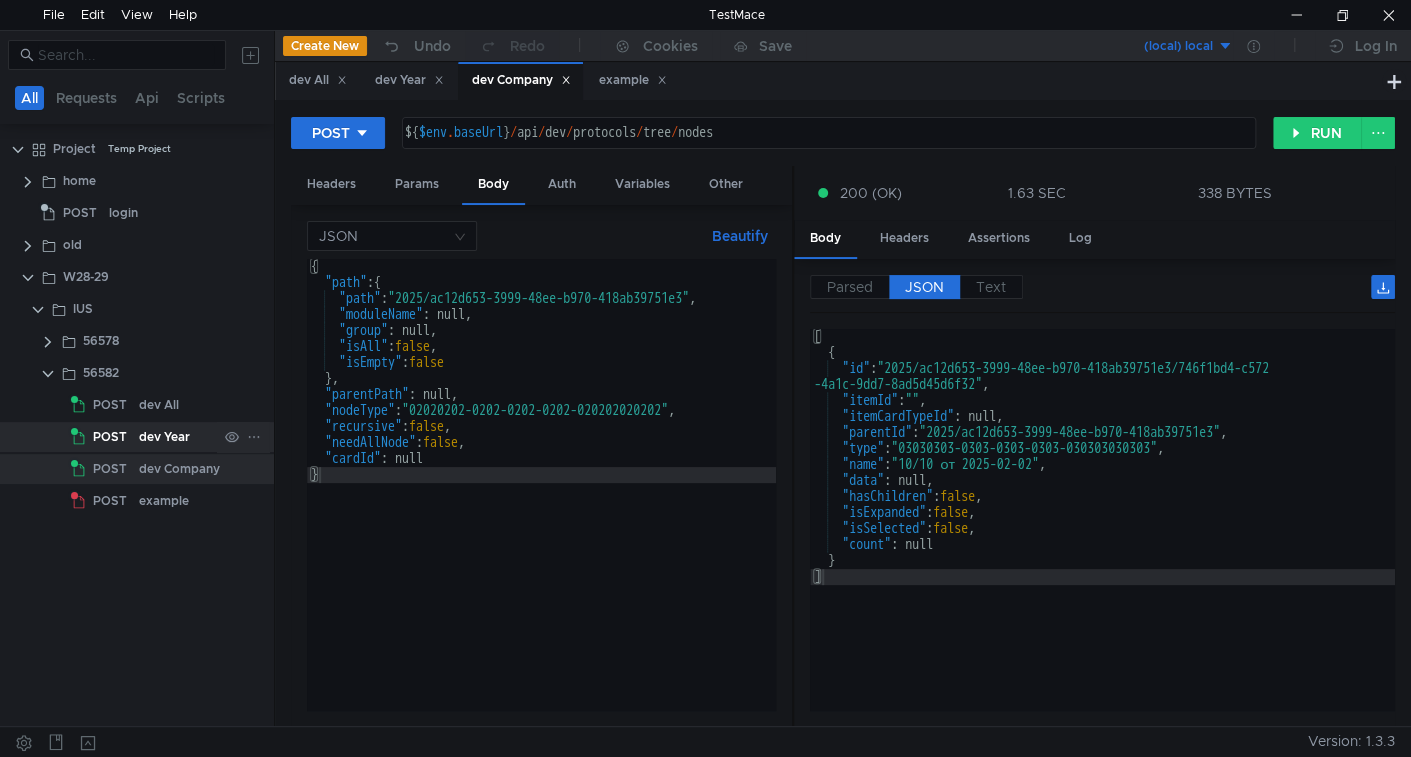 click on "POST" at bounding box center [110, 405] 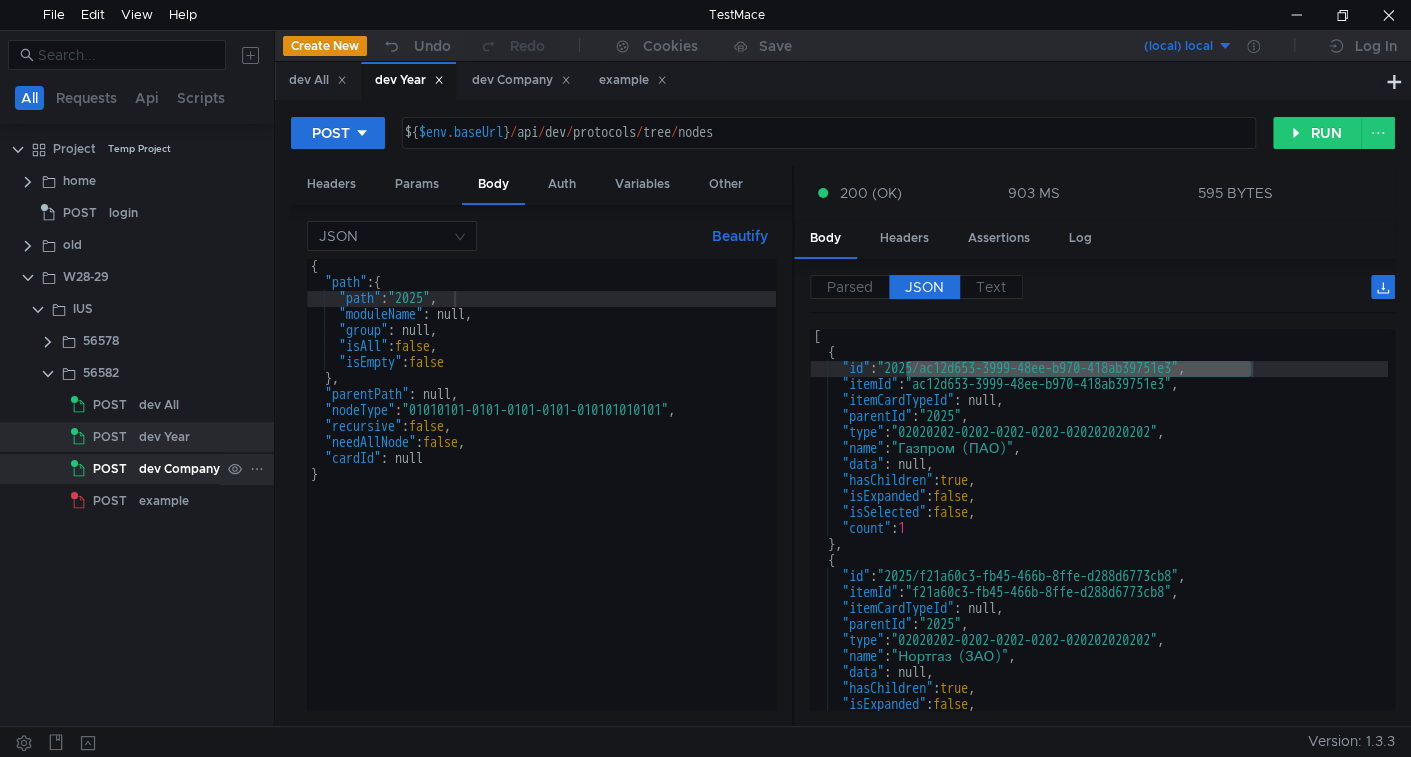 click on "dev Company" at bounding box center [159, 405] 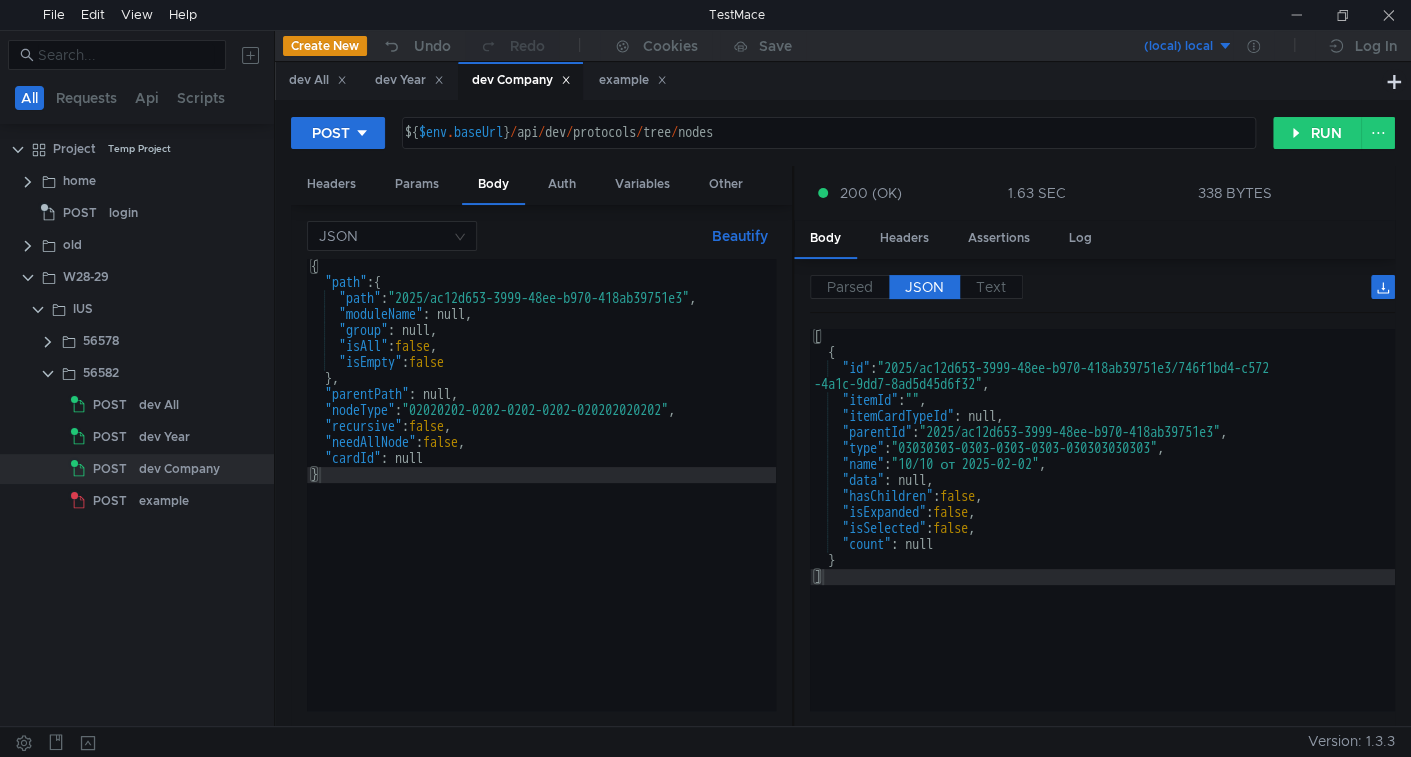 click on "[    {       "id" :  "2025/ac12d653-3999-48ee-b970-418ab39751e3/746f1bd4-c572 -4a1c-9dd7-8ad5d45d6f32" ,       "itemId" :  "" ,       "itemCardTypeId" : null,       "parentId" :  "2025/ac12d653-3999-48ee-b970-418ab39751e3" ,       "type" :  "03030303-0303-0303-0303-030303030303" ,       "name" :  "10/10 от 2025-02-02" ,       "data" : null,       "hasChildren" :  false ,       "isExpanded" :  false ,       "isSelected" :  false ,       "count" : null    } ]" at bounding box center [1102, 536] 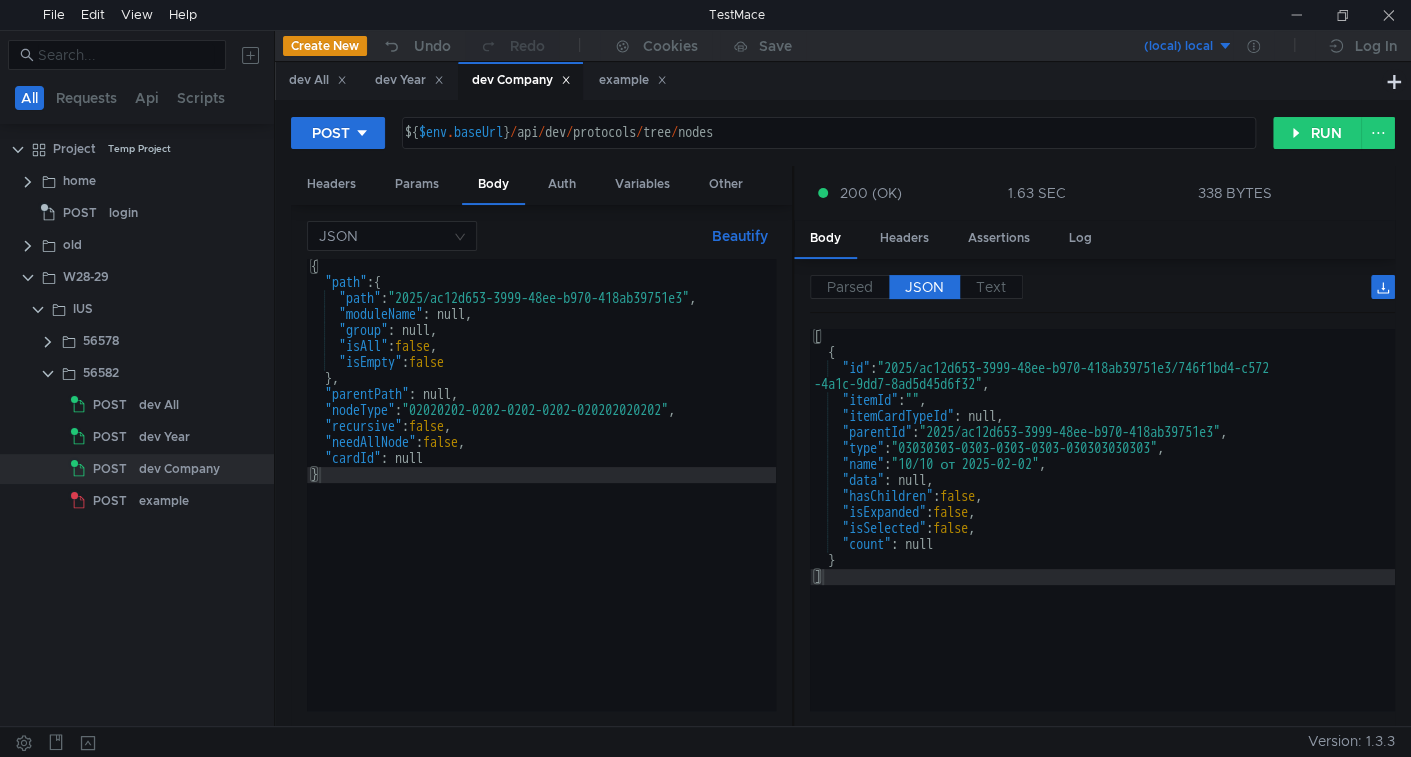 scroll, scrollTop: 0, scrollLeft: 0, axis: both 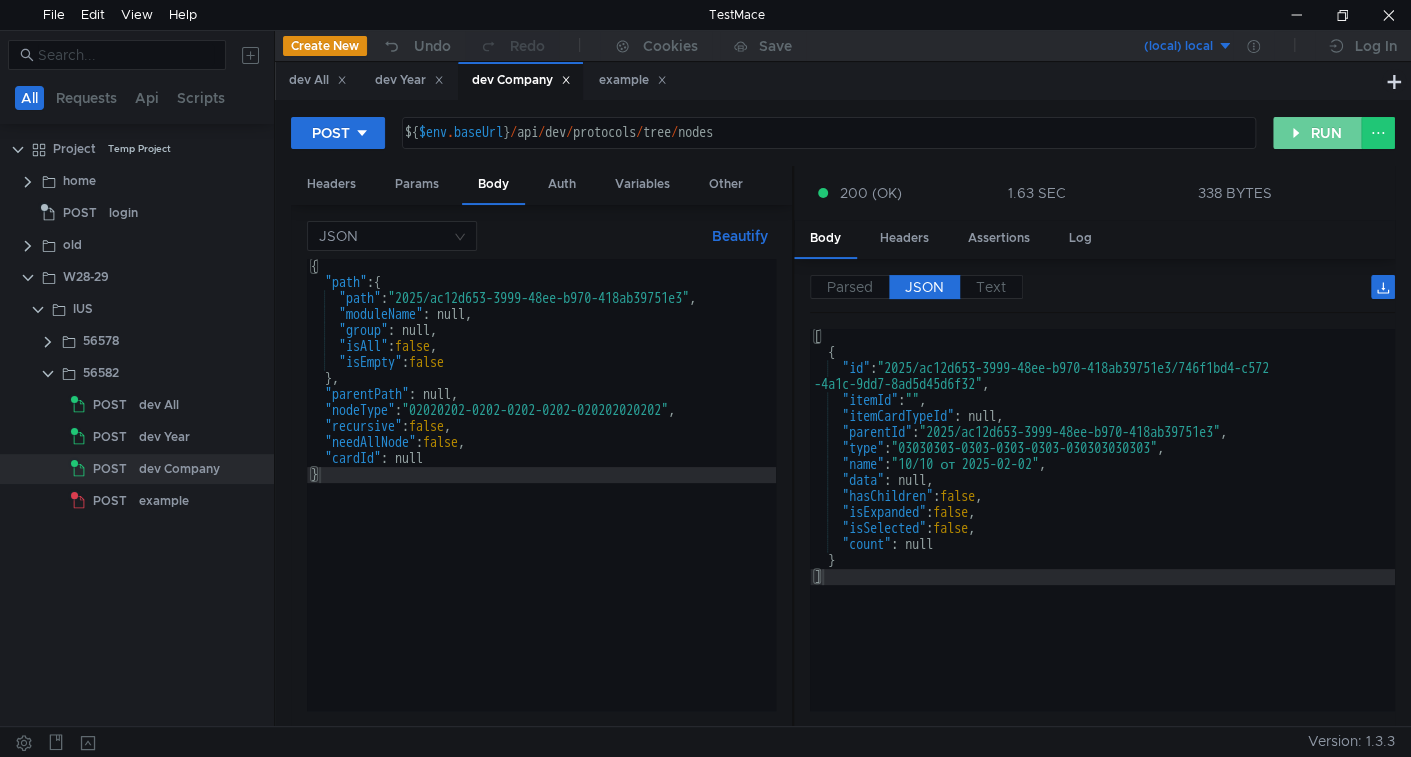 click on "RUN" at bounding box center [1317, 133] 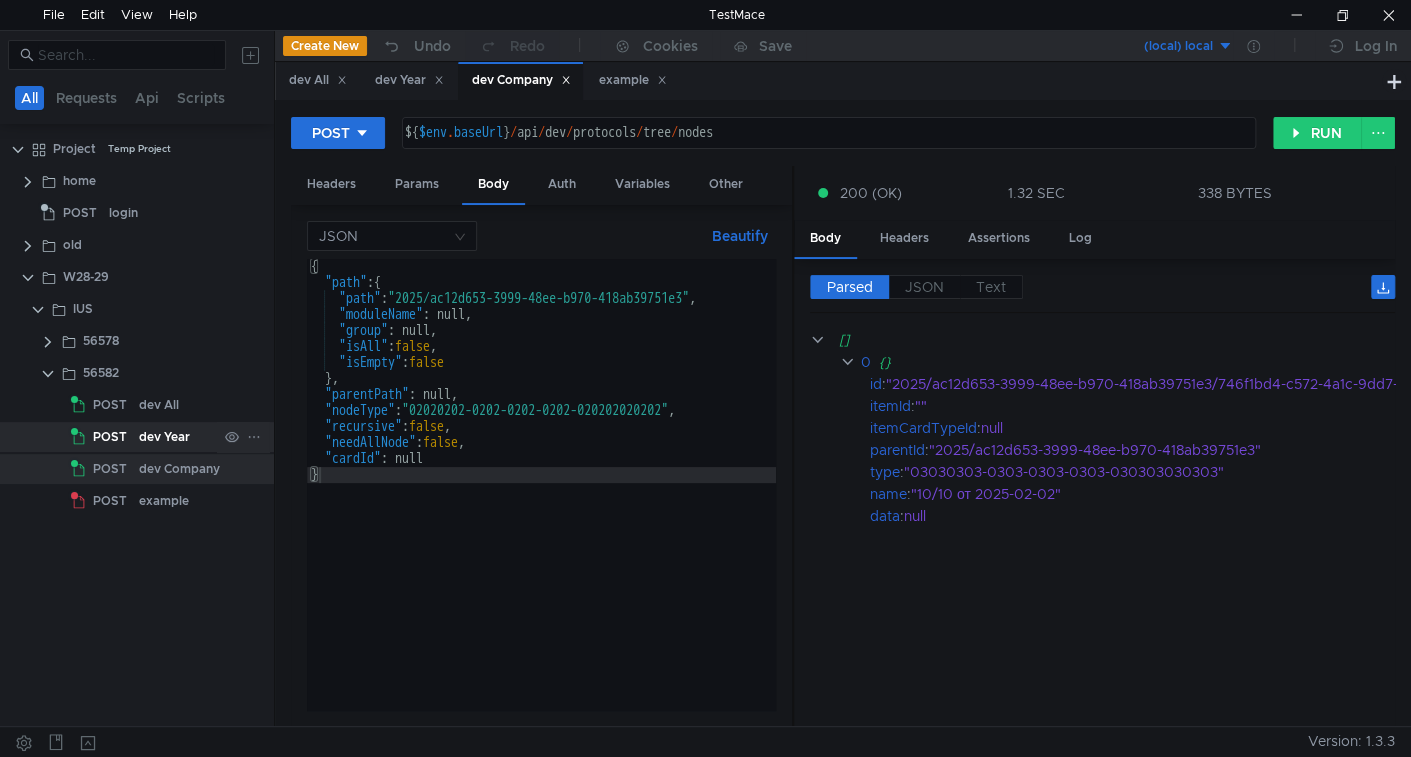 click on "dev Year" at bounding box center [159, 405] 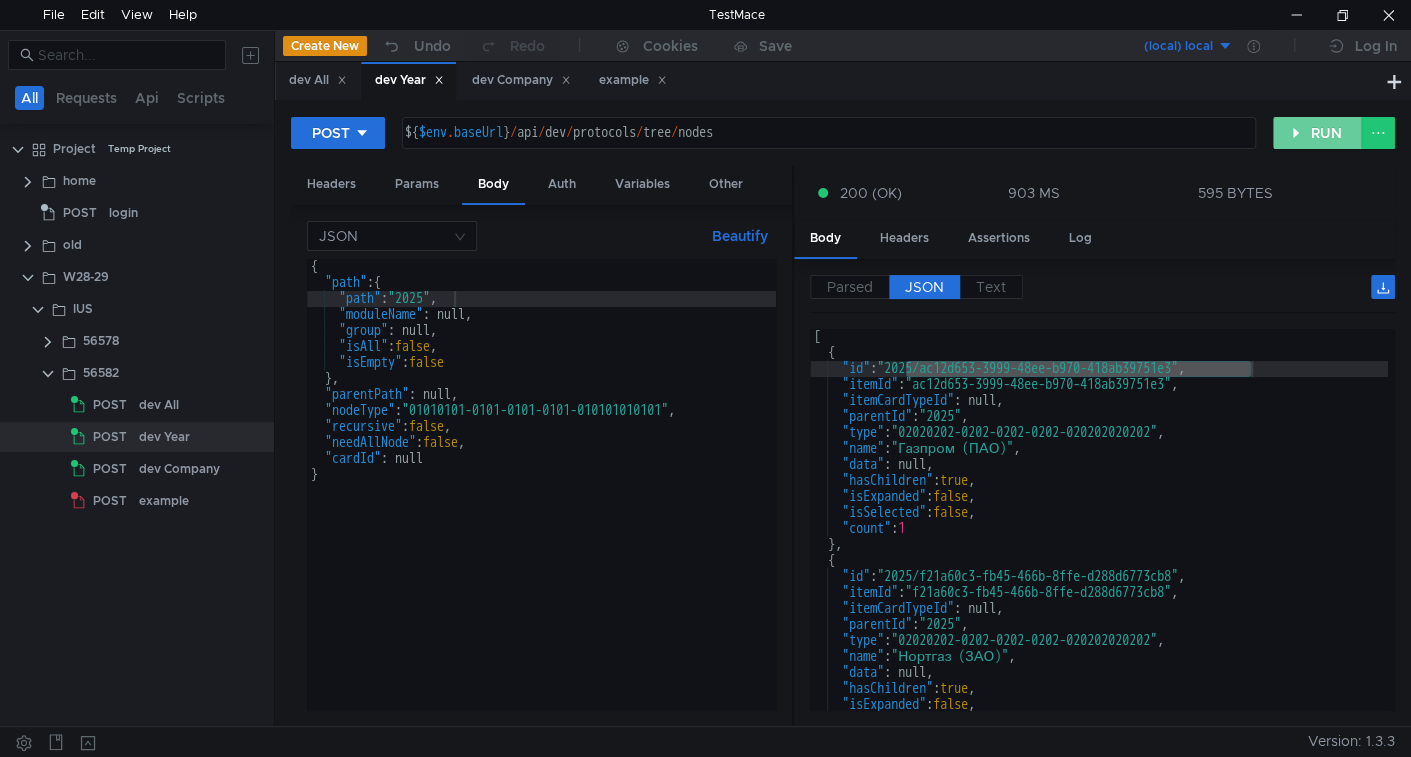 click on "RUN" at bounding box center (1317, 133) 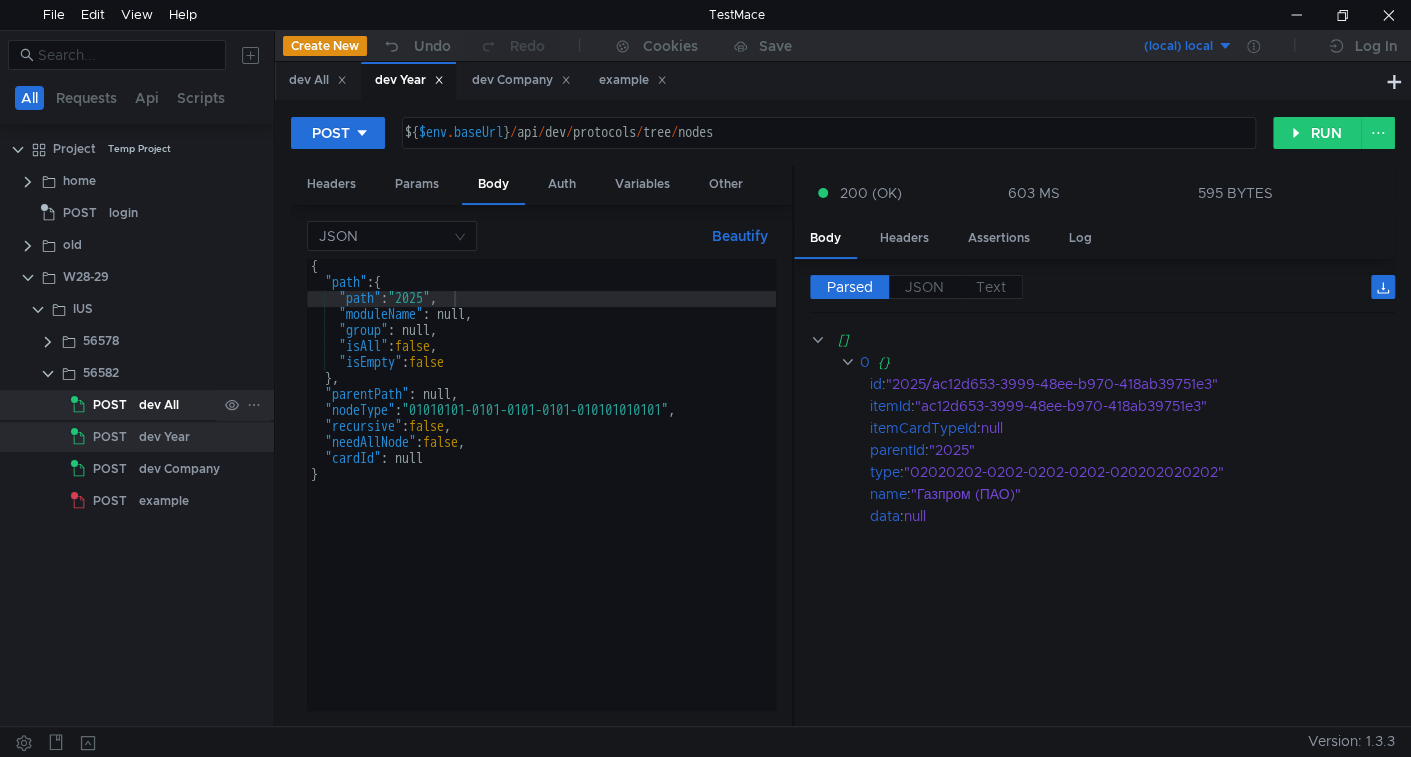 click on "dev All" at bounding box center (159, 405) 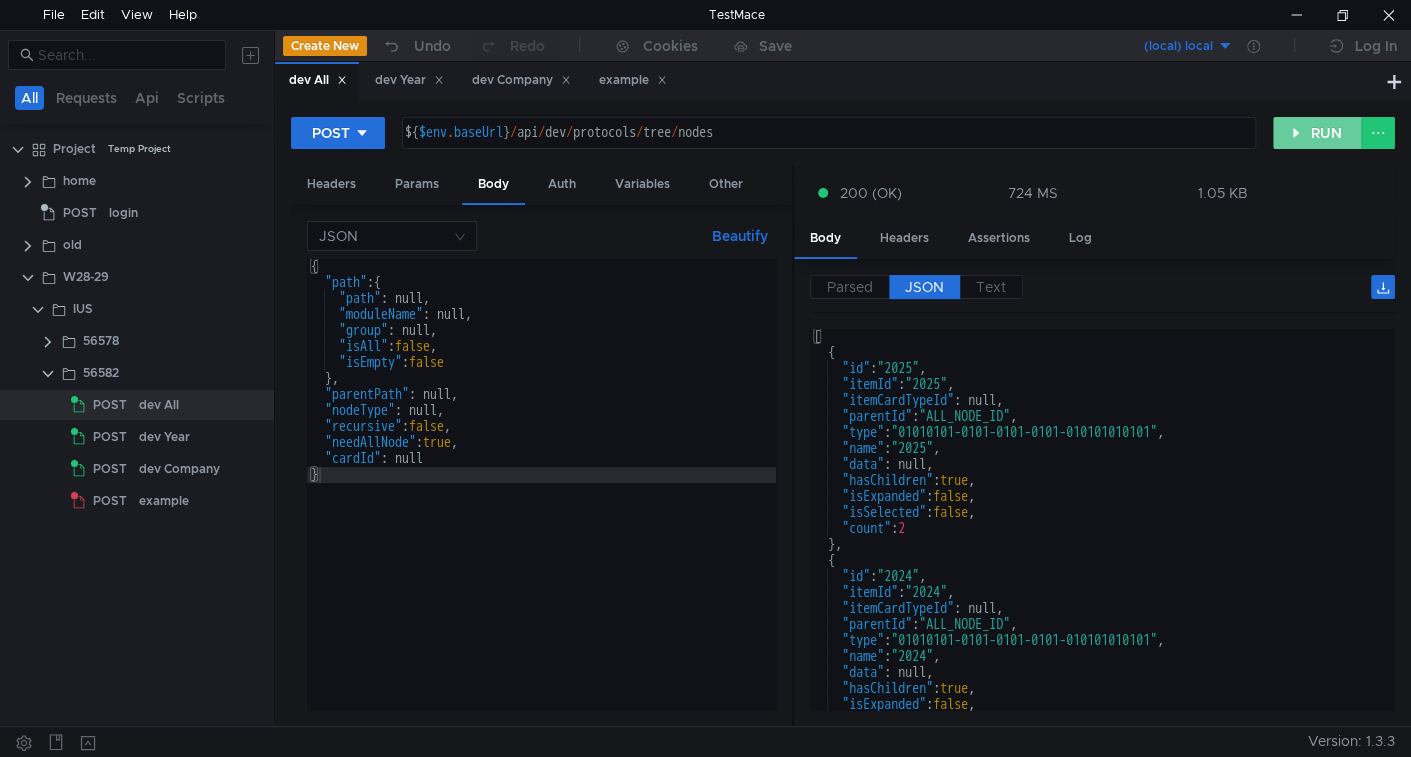 click on "RUN" at bounding box center (1317, 133) 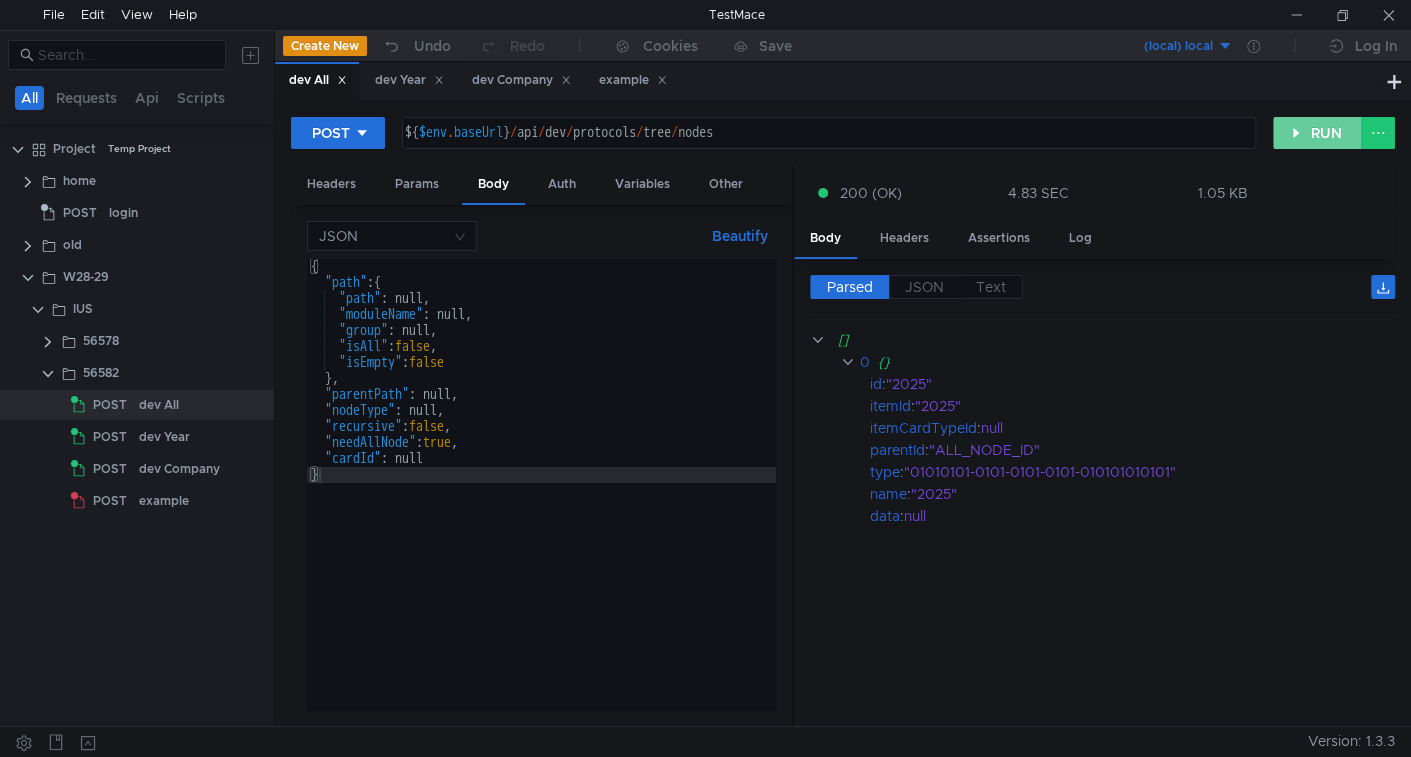 click on "RUN" at bounding box center (1317, 133) 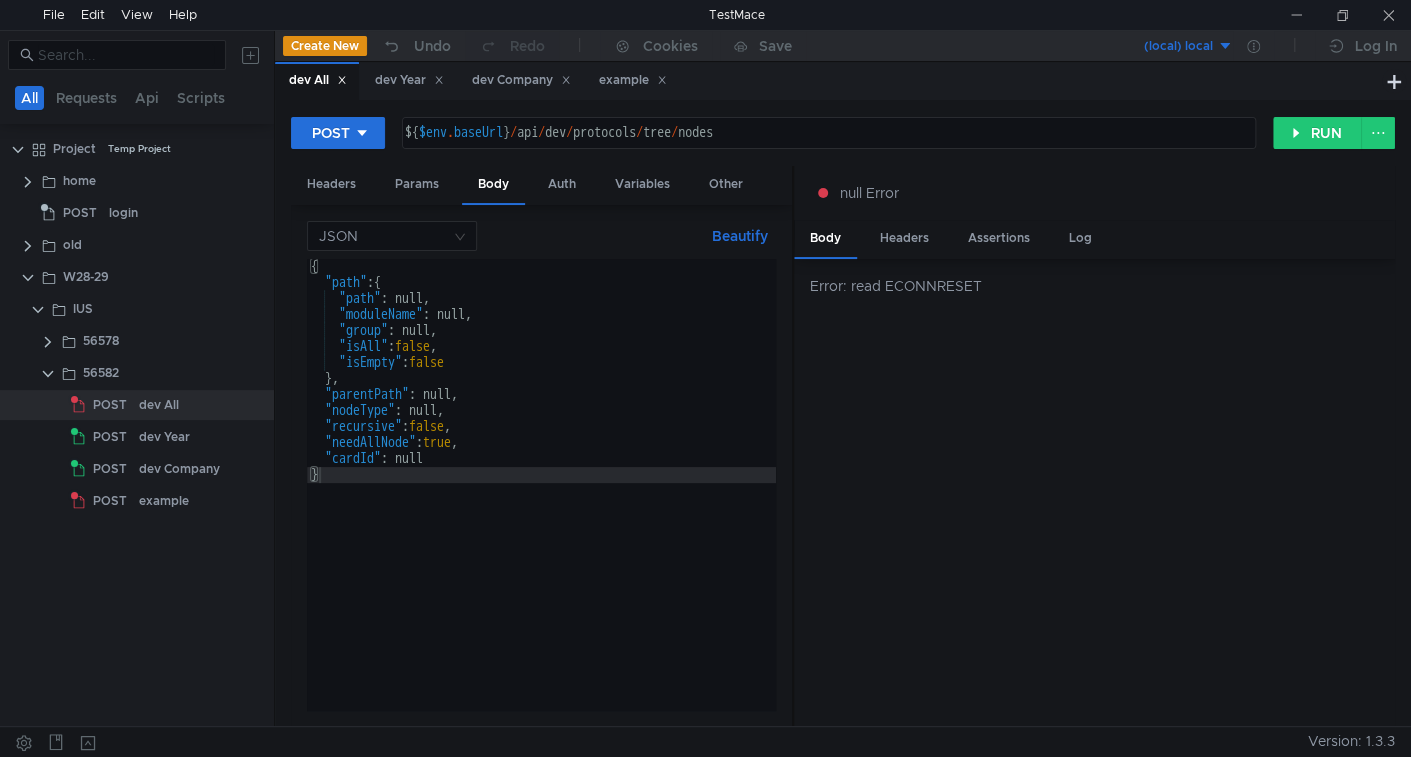 scroll, scrollTop: 0, scrollLeft: 0, axis: both 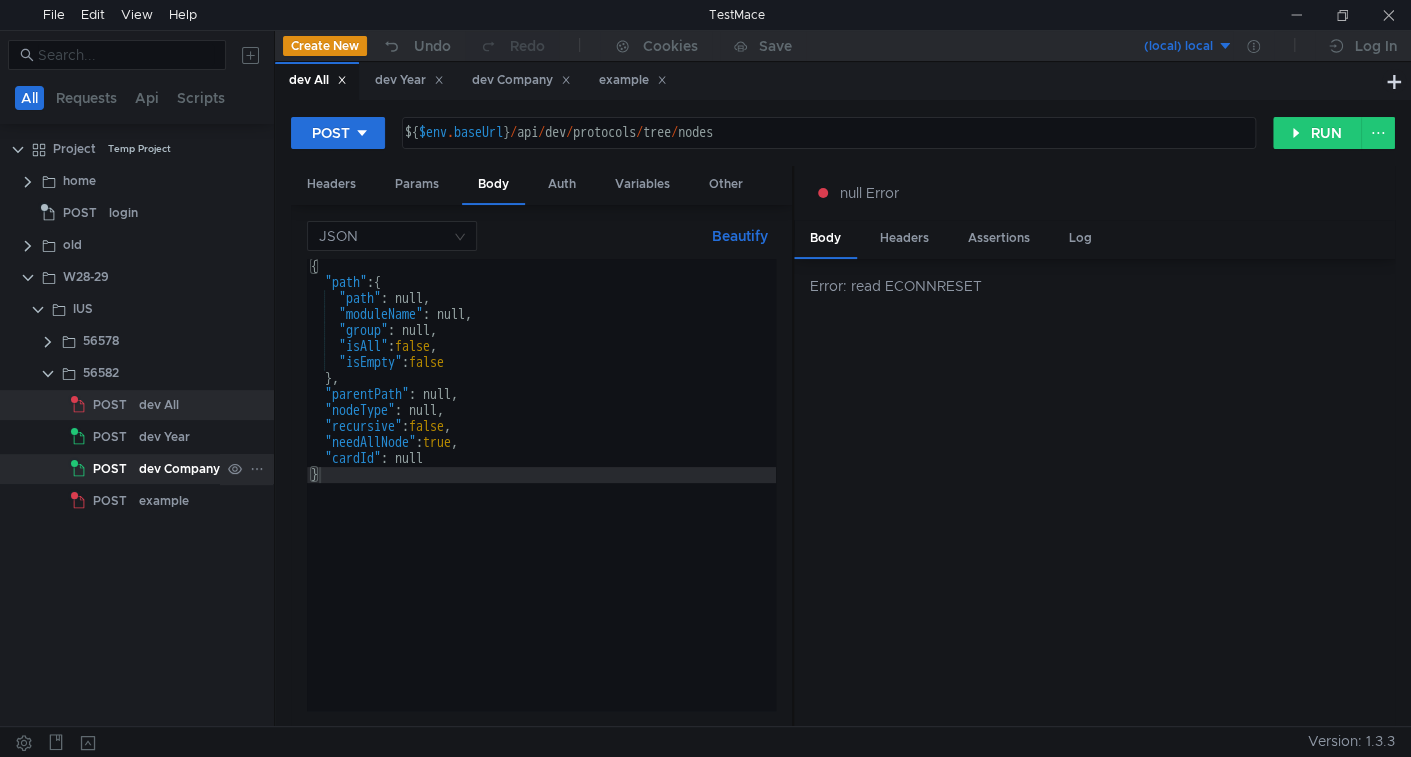 click on "dev Company" at bounding box center (159, 405) 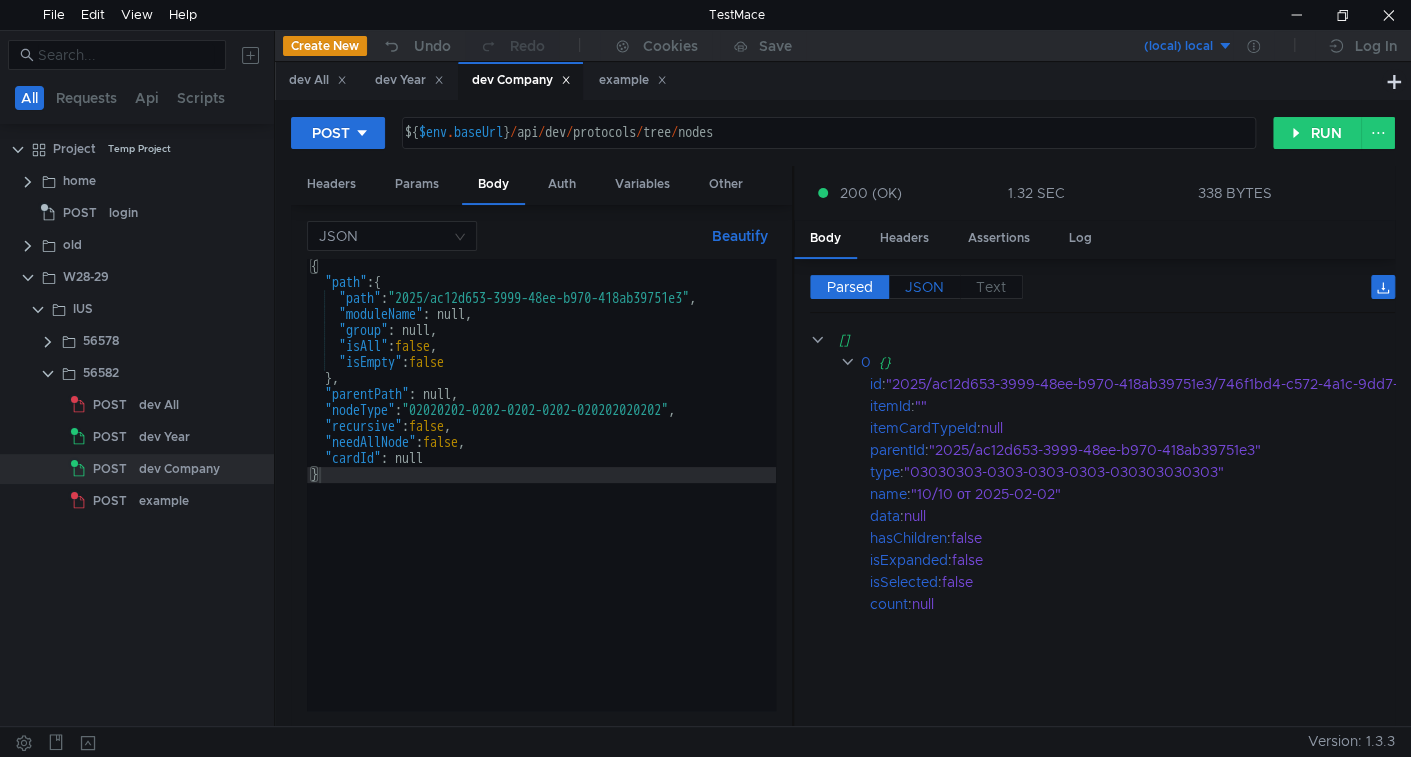 click on "JSON" at bounding box center [850, 287] 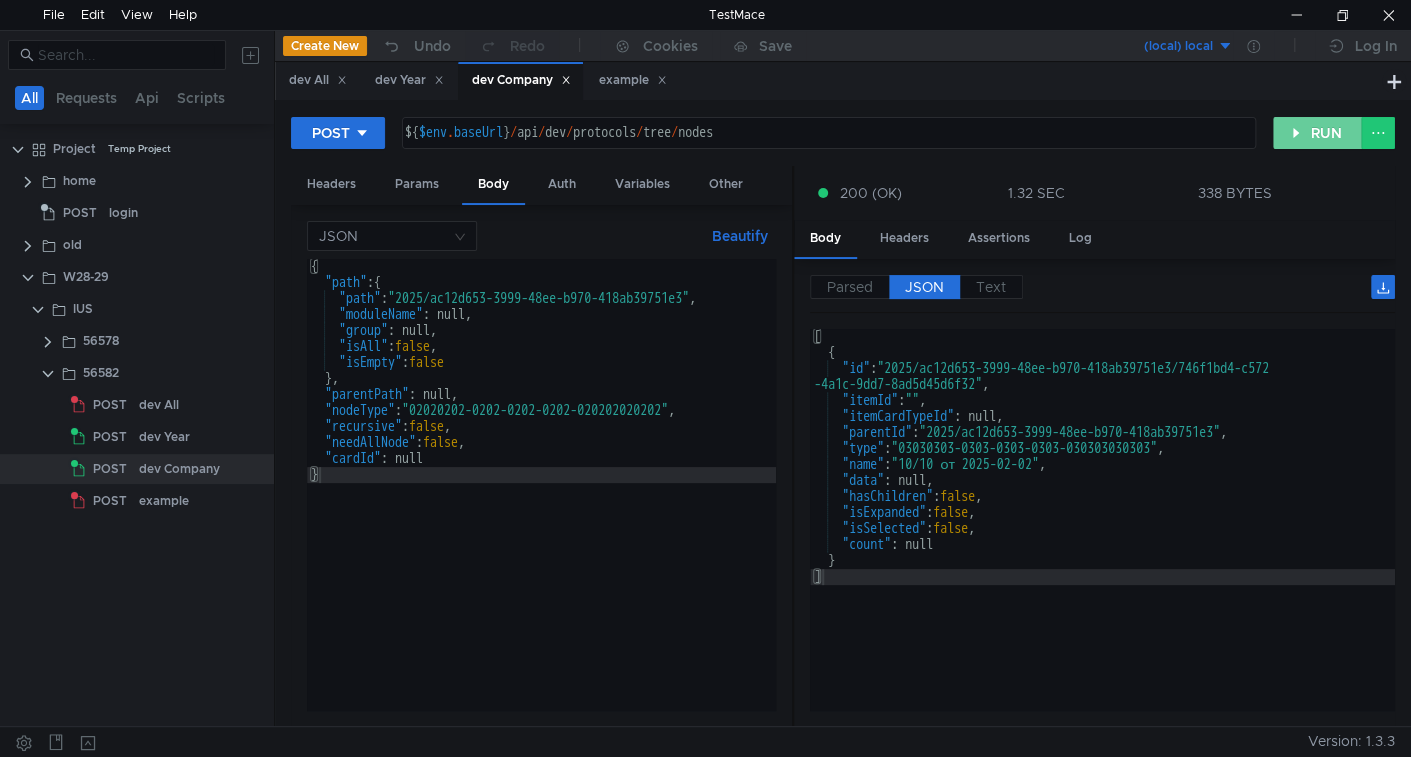 click on "RUN" at bounding box center [1317, 133] 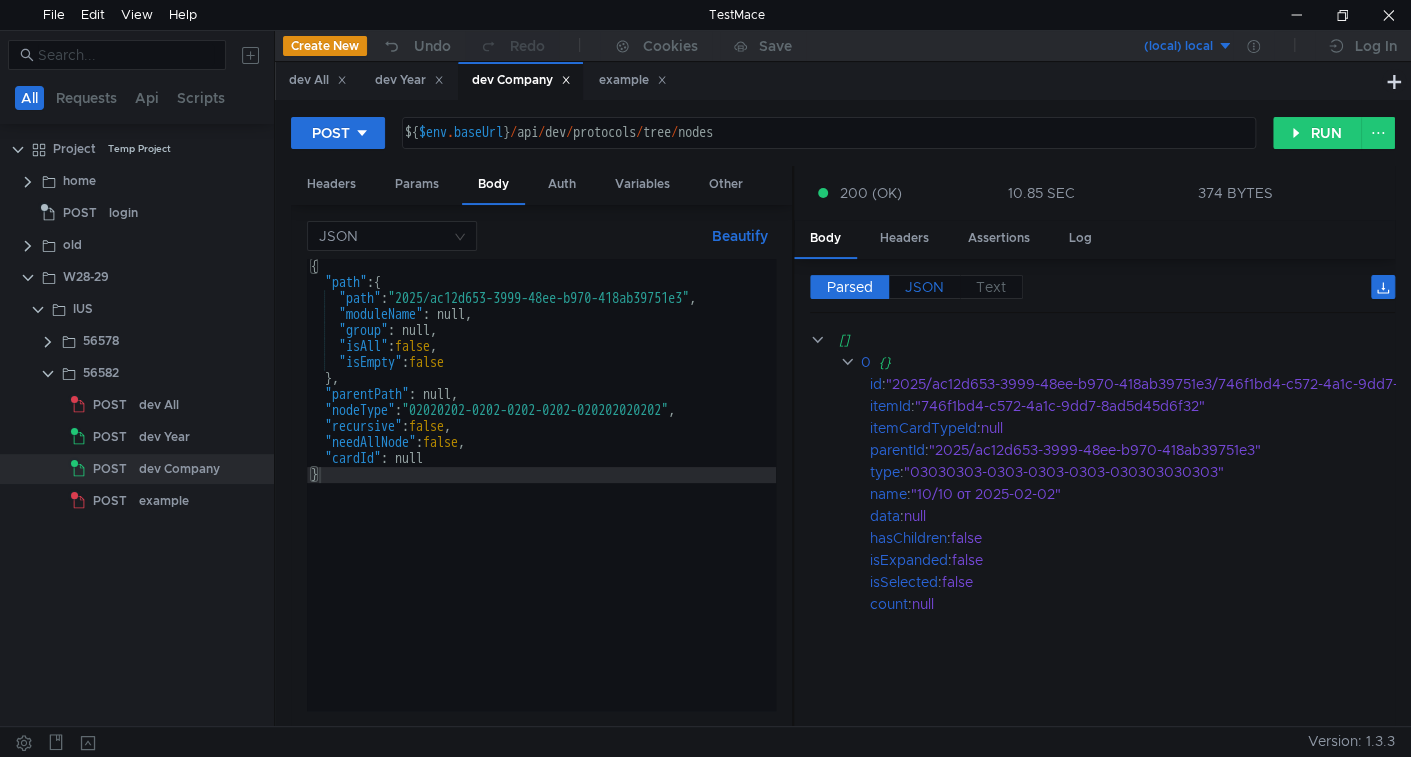 click on "JSON" at bounding box center (850, 287) 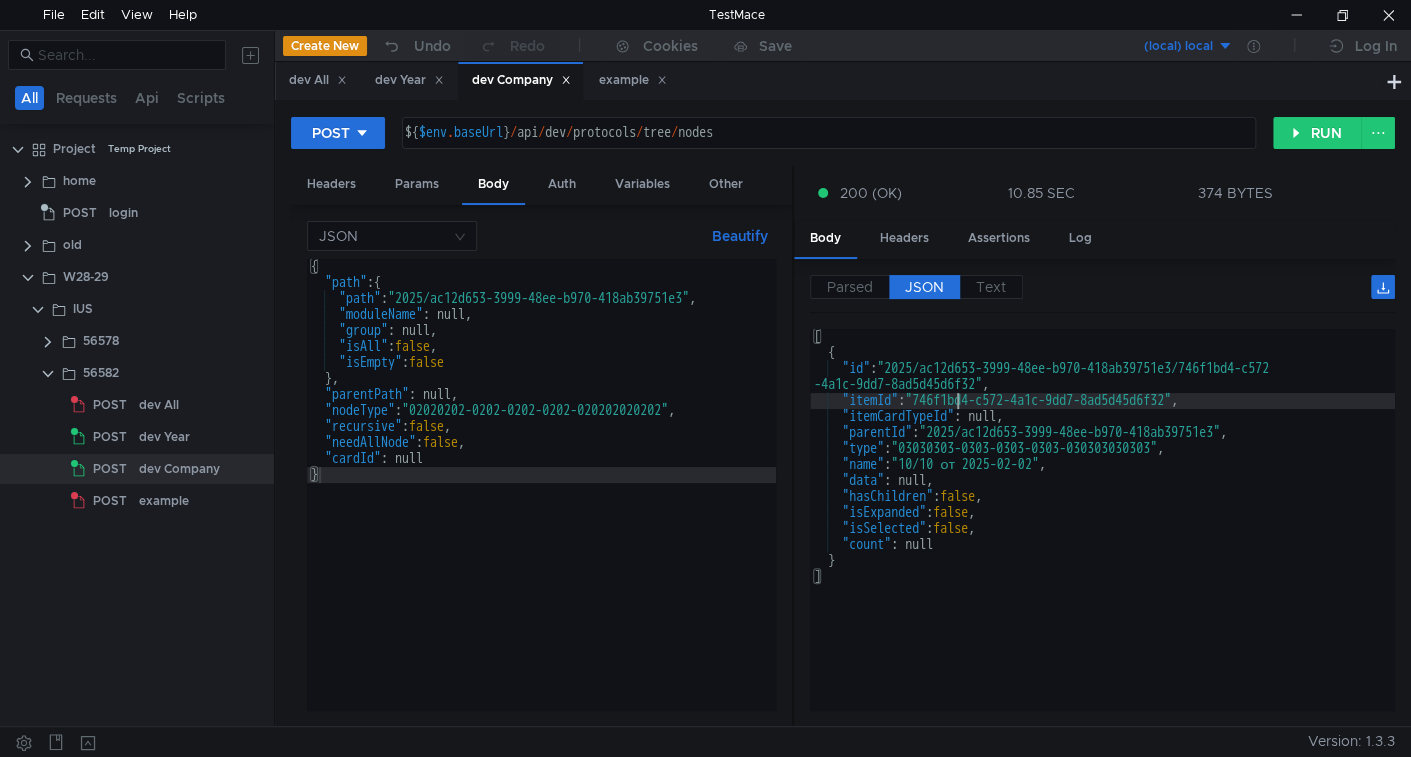 click on "[    {       "id" :  "2025/ac12d653-3999-48ee-b970-418ab39751e3/746f1bd4-c572 -4a1c-9dd7-8ad5d45d6f32" ,       "itemId" :  "746f1bd4-c572-4a1c-9dd7-8ad5d45d6f32" ,       "itemCardTypeId" : null,       "parentId" :  "2025/ac12d653-3999-48ee-b970-418ab39751e3" ,       "type" :  "03030303-0303-0303-0303-030303030303" ,       "name" :  "10/10 от 2025-02-02" ,       "data" : null,       "hasChildren" :  false ,       "isExpanded" :  false ,       "isSelected" :  false ,       "count" : null    } ]" at bounding box center [1102, 536] 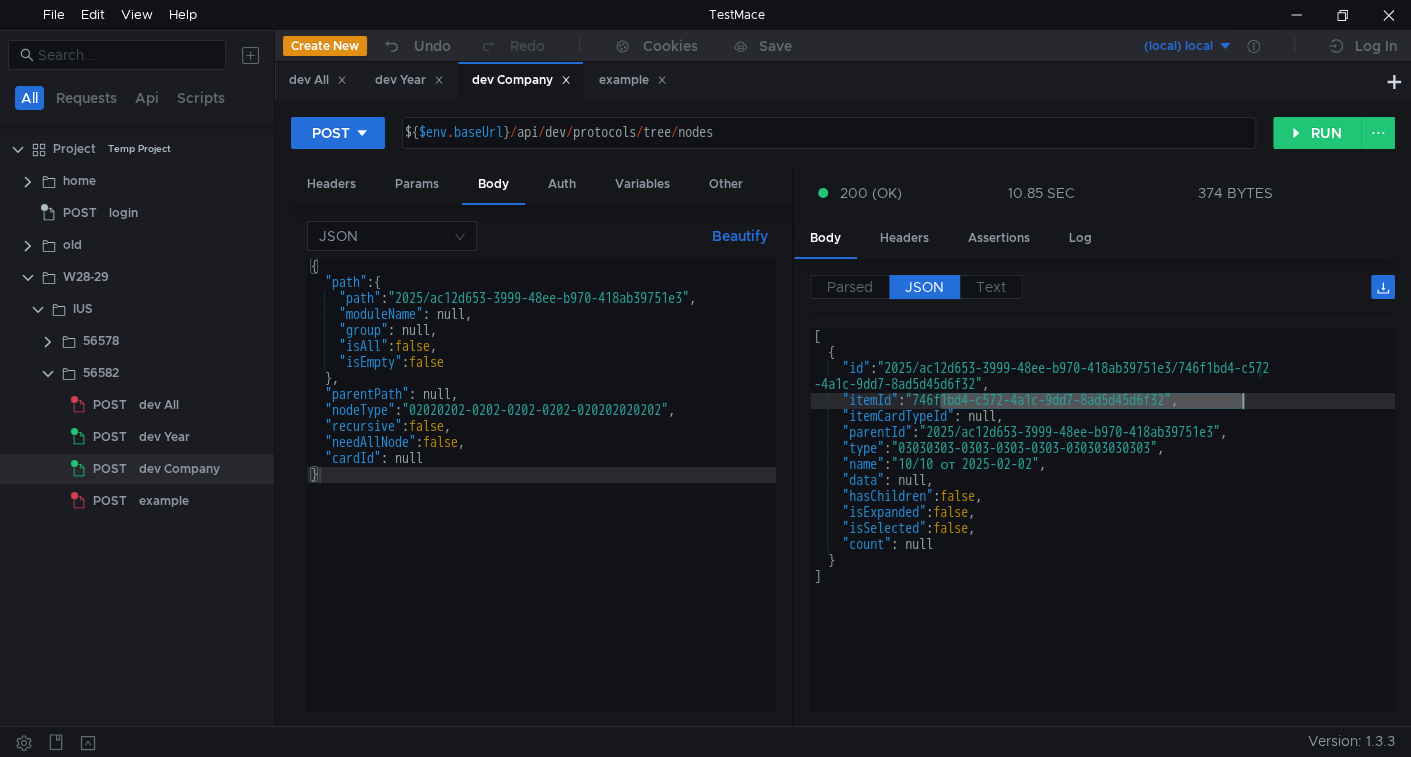 drag, startPoint x: 958, startPoint y: 402, endPoint x: 1191, endPoint y: 402, distance: 233 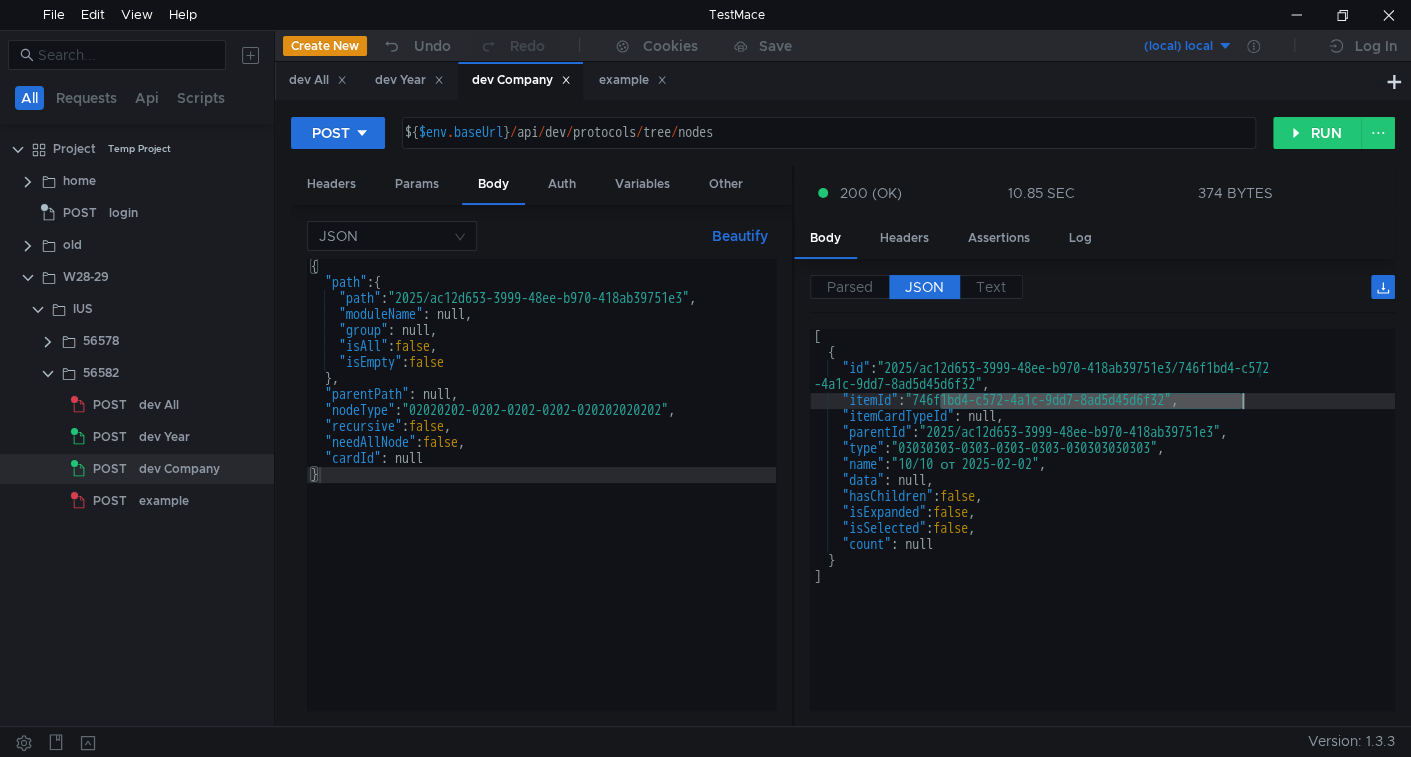 click on "[    {       "id" :  "2025/ac12d653-3999-48ee-b970-418ab39751e3/746f1bd4-c572 -4a1c-9dd7-8ad5d45d6f32" ,       "itemId" :  "746f1bd4-c572-4a1c-9dd7-8ad5d45d6f32" ,       "itemCardTypeId" : null,       "parentId" :  "2025/ac12d653-3999-48ee-b970-418ab39751e3" ,       "type" :  "03030303-0303-0303-0303-030303030303" ,       "name" :  "10/10 от 2025-02-02" ,       "data" : null,       "hasChildren" :  false ,       "isExpanded" :  false ,       "isSelected" :  false ,       "count" : null    } ]" at bounding box center [1102, 536] 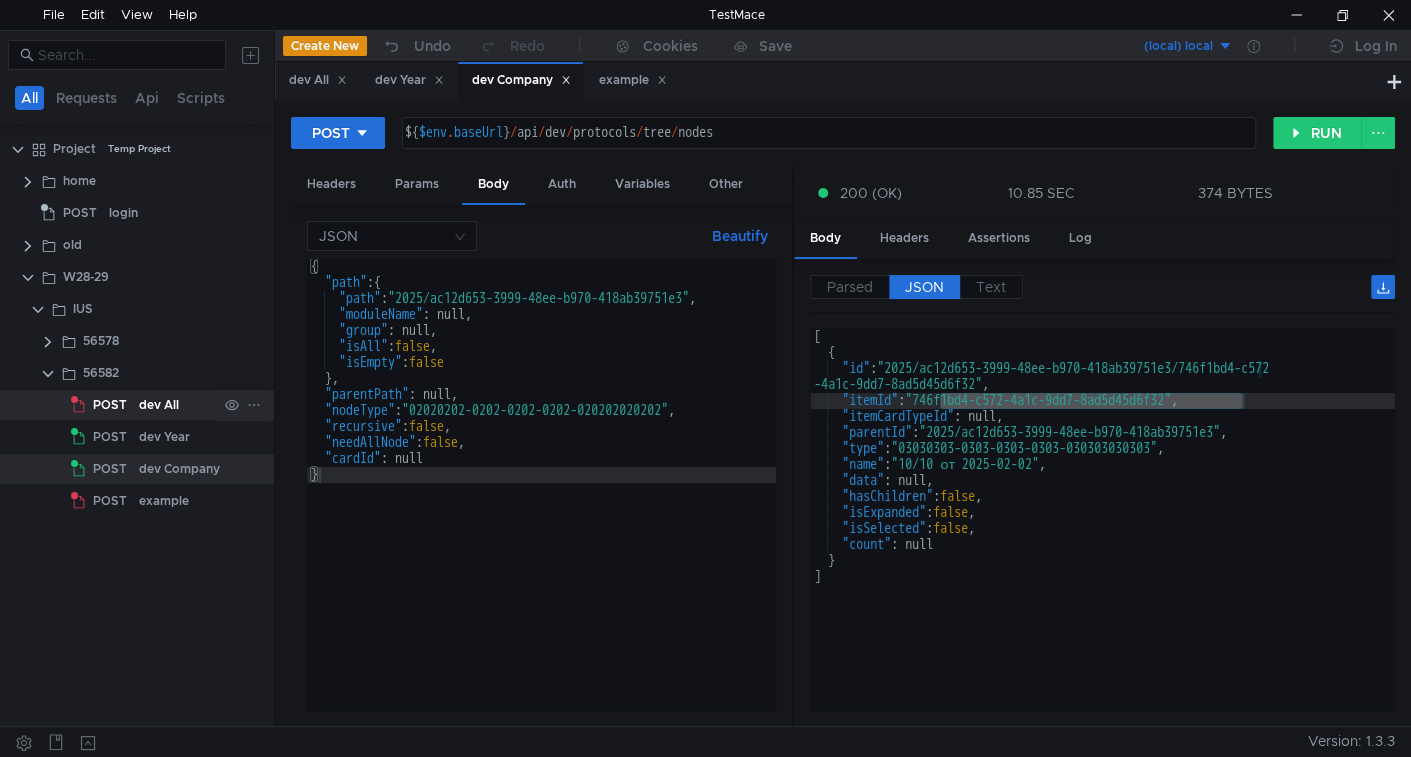 click on "dev All" at bounding box center [159, 405] 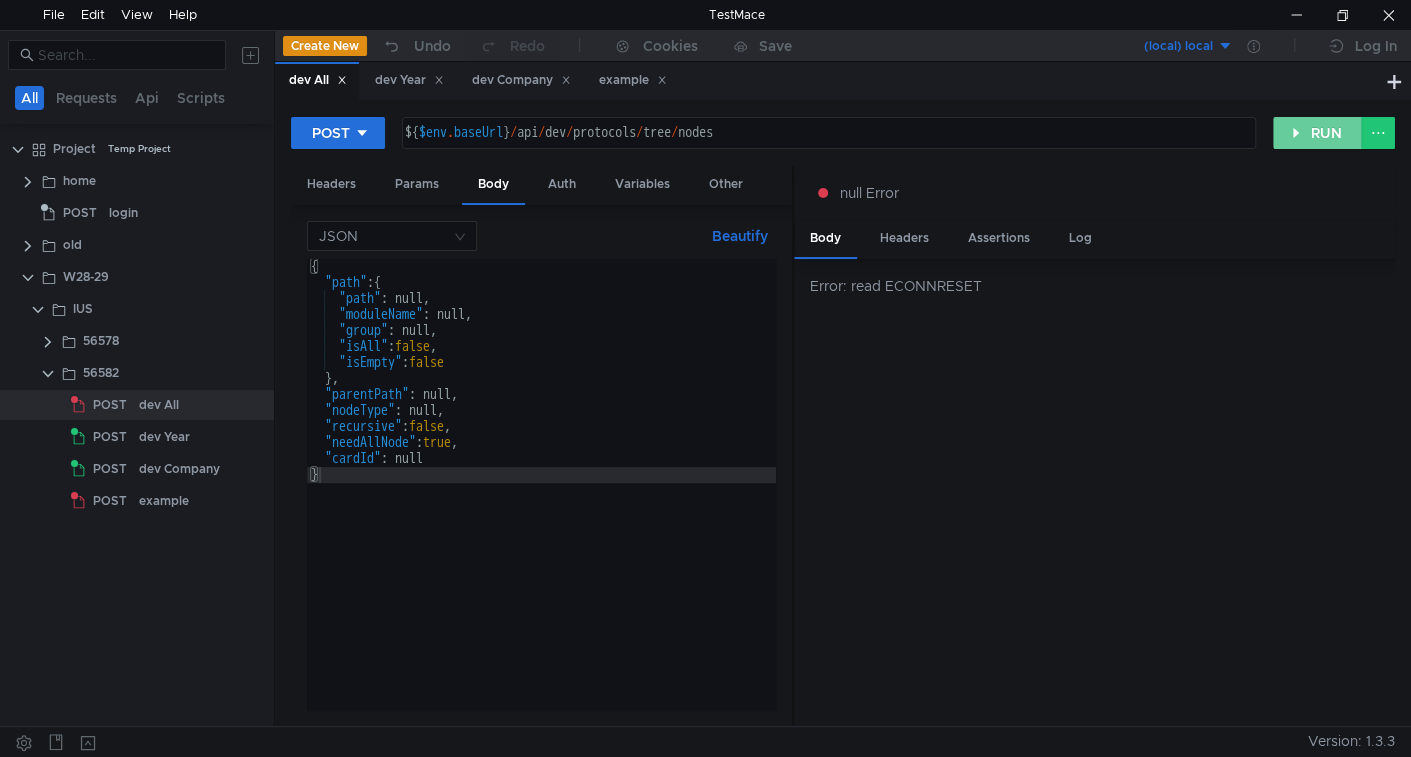 click on "RUN" at bounding box center (1317, 133) 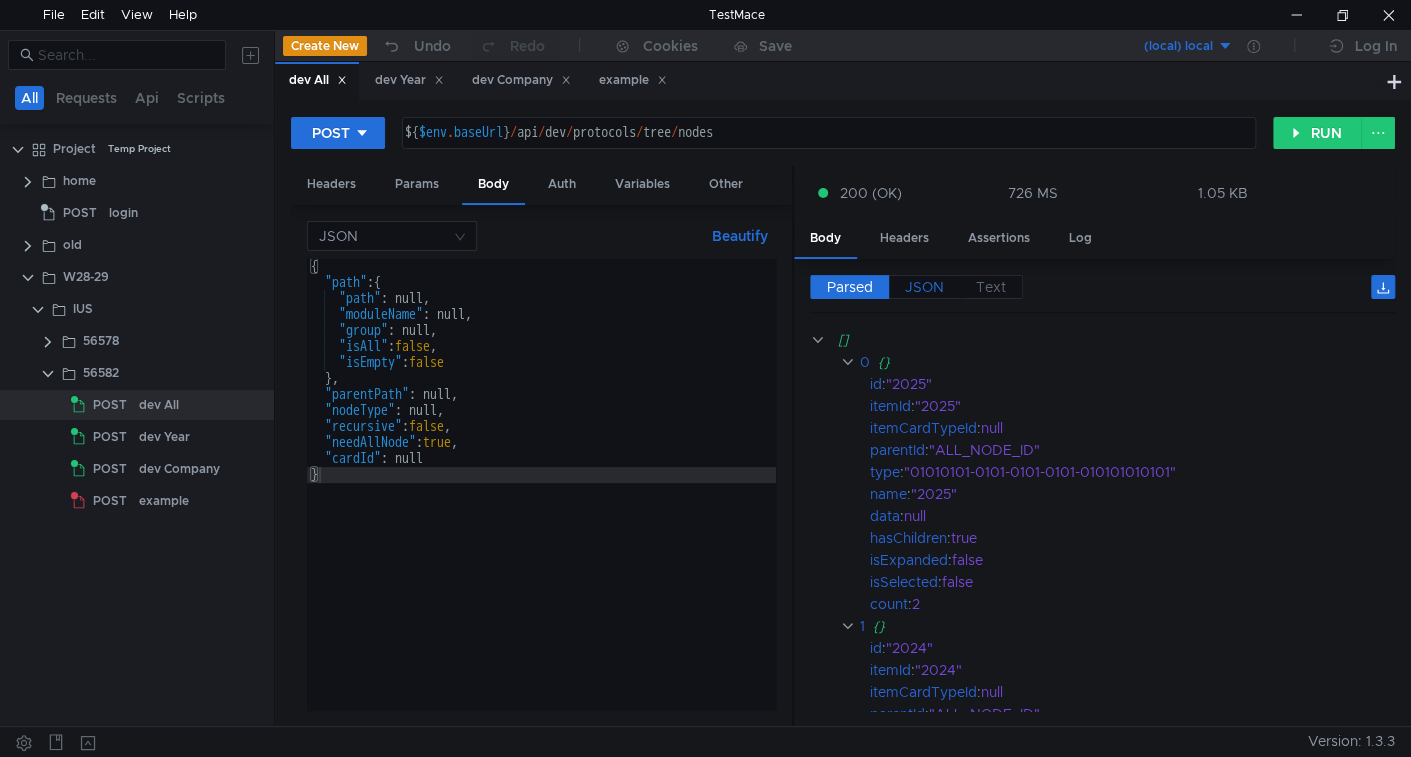 click on "JSON" at bounding box center (850, 287) 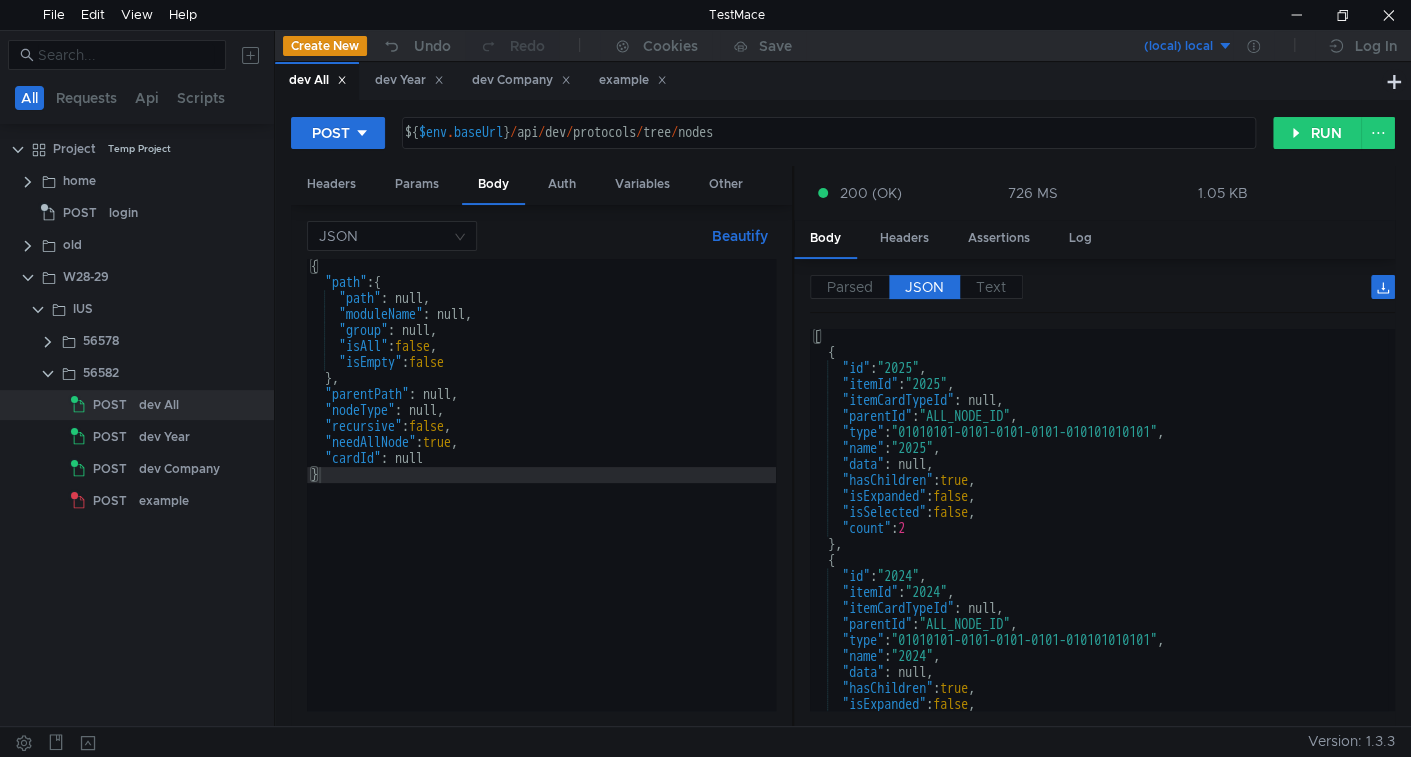 click on "[    {       "id" :  "2025" ,       "itemId" :  "2025" ,       "itemCardTypeId" : null,       "parentId" :  "ALL_NODE_ID" ,       "type" :  "01010101-0101-0101-0101-010101010101" ,       "name" :  "2025" ,       "data" : null,       "hasChildren" :  true ,       "isExpanded" :  false ,       "isSelected" :  false ,       "count" :  2    } ,    {       "id" :  "2024" ,       "itemId" :  "2024" ,       "itemCardTypeId" : null,       "parentId" :  "ALL_NODE_ID" ,       "type" :  "01010101-0101-0101-0101-010101010101" ,       "name" :  "2024" ,       "data" : null,       "hasChildren" :  true ,       "isExpanded" :  false ,       "isSelected" :  false ," at bounding box center (1099, 536) 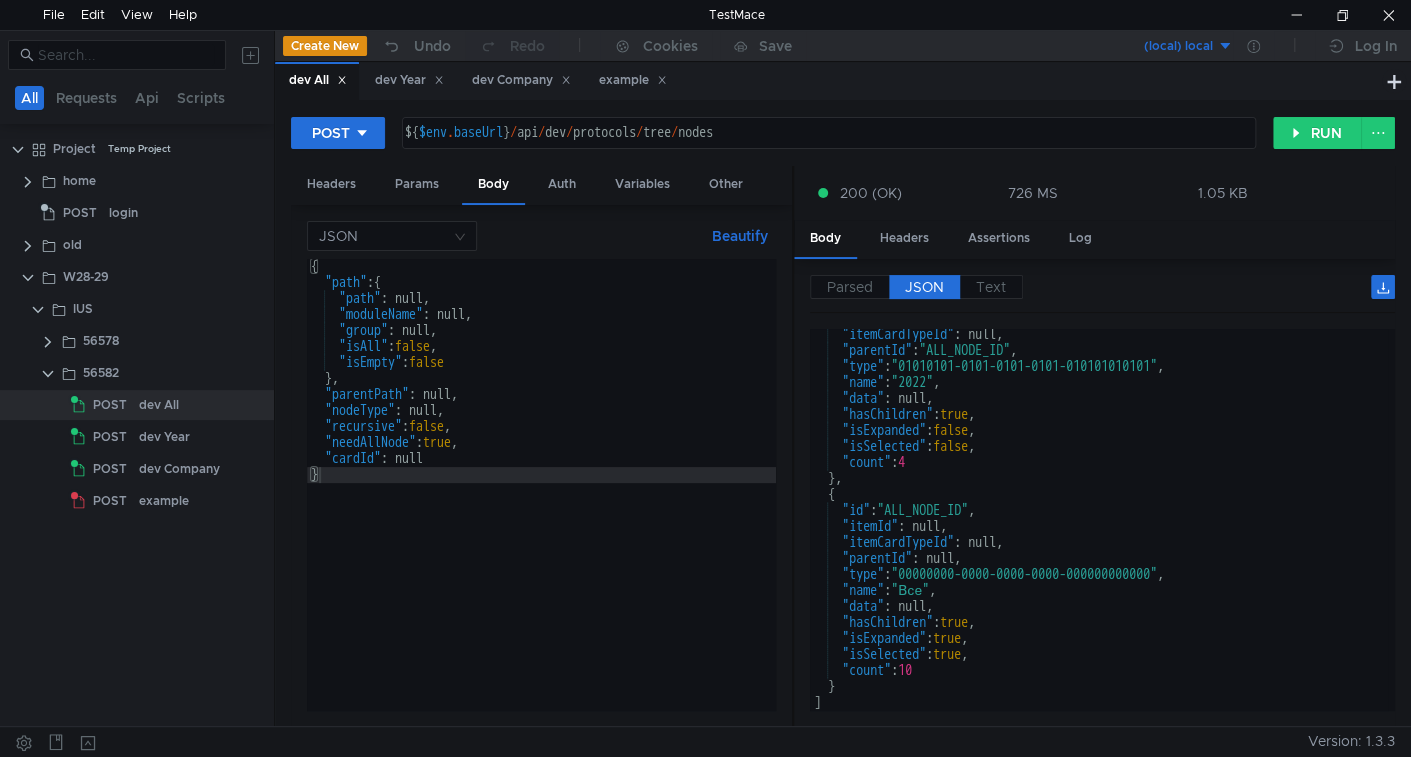 scroll, scrollTop: 689, scrollLeft: 0, axis: vertical 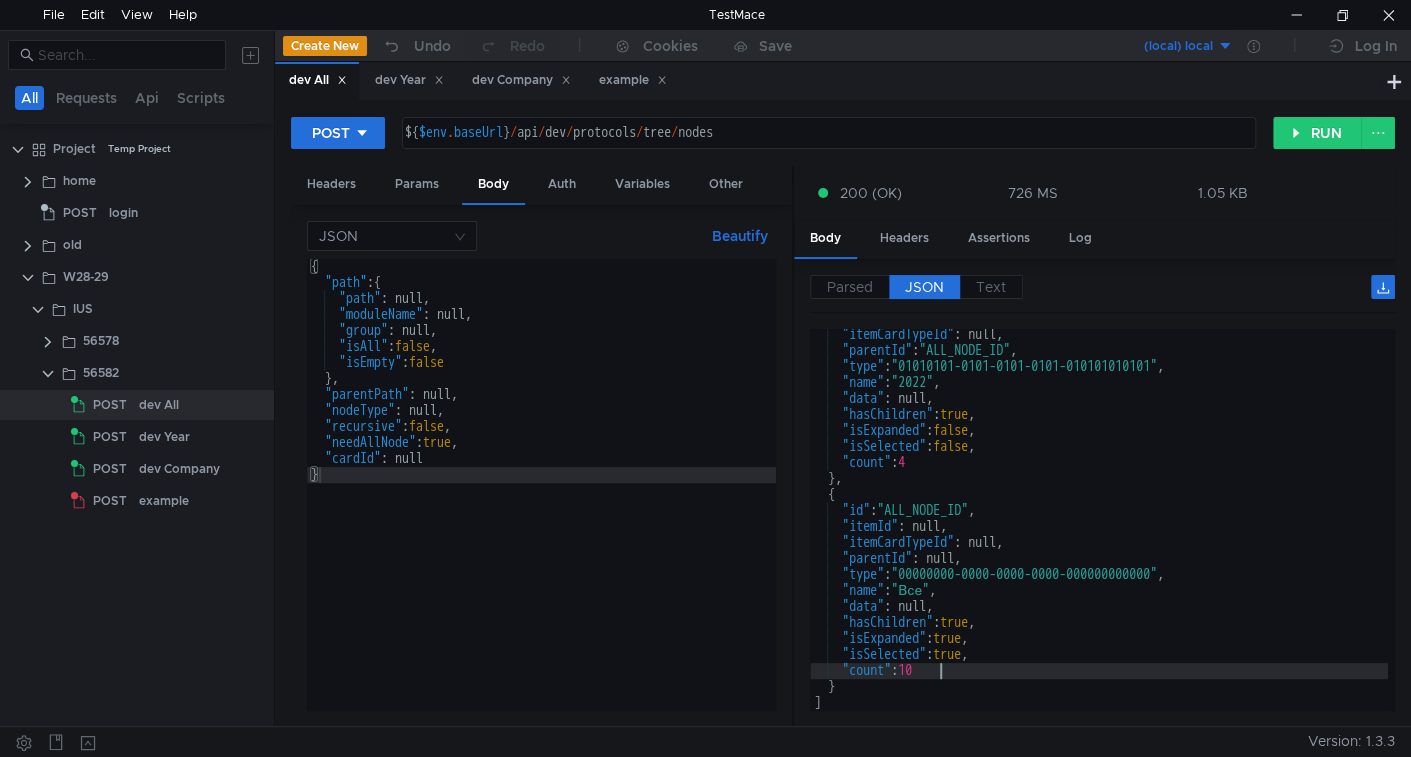 click on ""itemCardTypeId" : null,       "parentId" :  "ALL_NODE_ID" ,       "type" :  "01010101-0101-0101-0101-010101010101" ,       "name" :  "2022" ,       "data" : null,       "hasChildren" :  true ,       "isExpanded" :  false ,       "isSelected" :  false ,       "count" :  4    } ,    {       "id" :  "ALL_NODE_ID" ,       "itemId" : null,       "itemCardTypeId" : null,       "parentId" : null,       "type" :  "00000000-0000-0000-0000-000000000000" ,       "name" :  "Все" ,       "data" : null,       "hasChildren" :  true ,       "isExpanded" :  true ,       "isSelected" :  true ,       "count" :  10    } ]" at bounding box center [1099, 534] 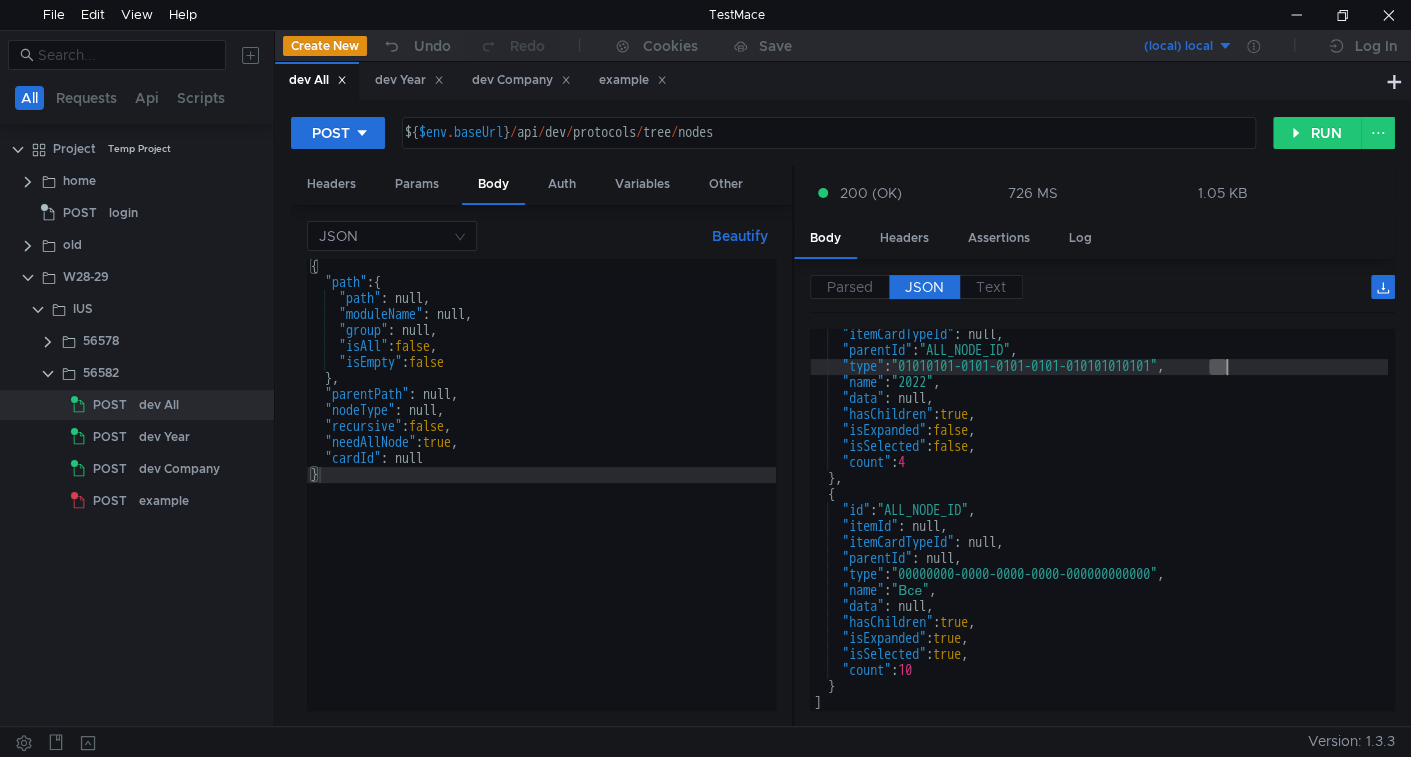 click on ""itemCardTypeId" : null,       "parentId" :  "ALL_NODE_ID" ,       "type" :  "01010101-0101-0101-0101-010101010101" ,       "name" :  "2022" ,       "data" : null,       "hasChildren" :  true ,       "isExpanded" :  false ,       "isSelected" :  false ,       "count" :  4    } ,    {       "id" :  "ALL_NODE_ID" ,       "itemId" : null,       "itemCardTypeId" : null,       "parentId" : null,       "type" :  "00000000-0000-0000-0000-000000000000" ,       "name" :  "Все" ,       "data" : null,       "hasChildren" :  true ,       "isExpanded" :  true ,       "isSelected" :  true ,       "count" :  10    } ]" at bounding box center (1099, 534) 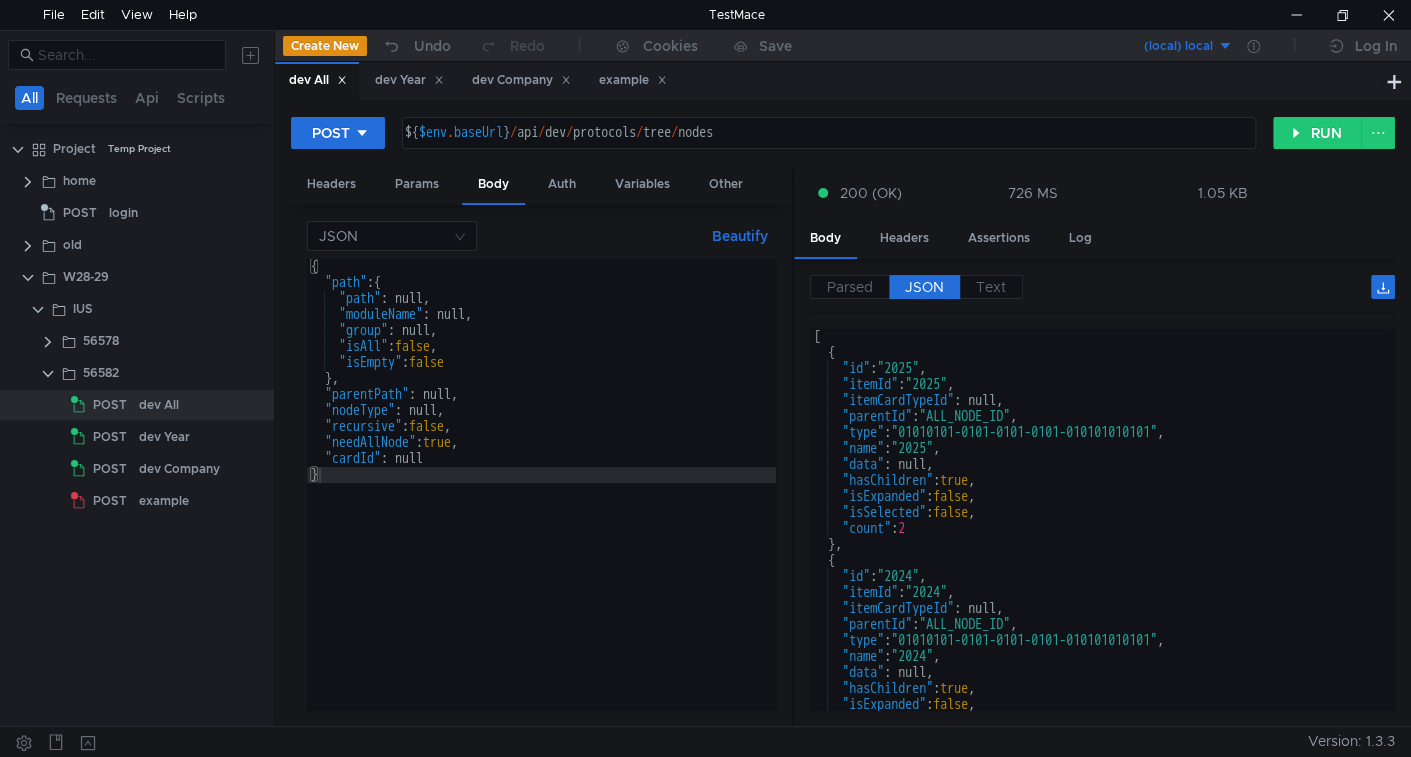 scroll, scrollTop: 0, scrollLeft: 0, axis: both 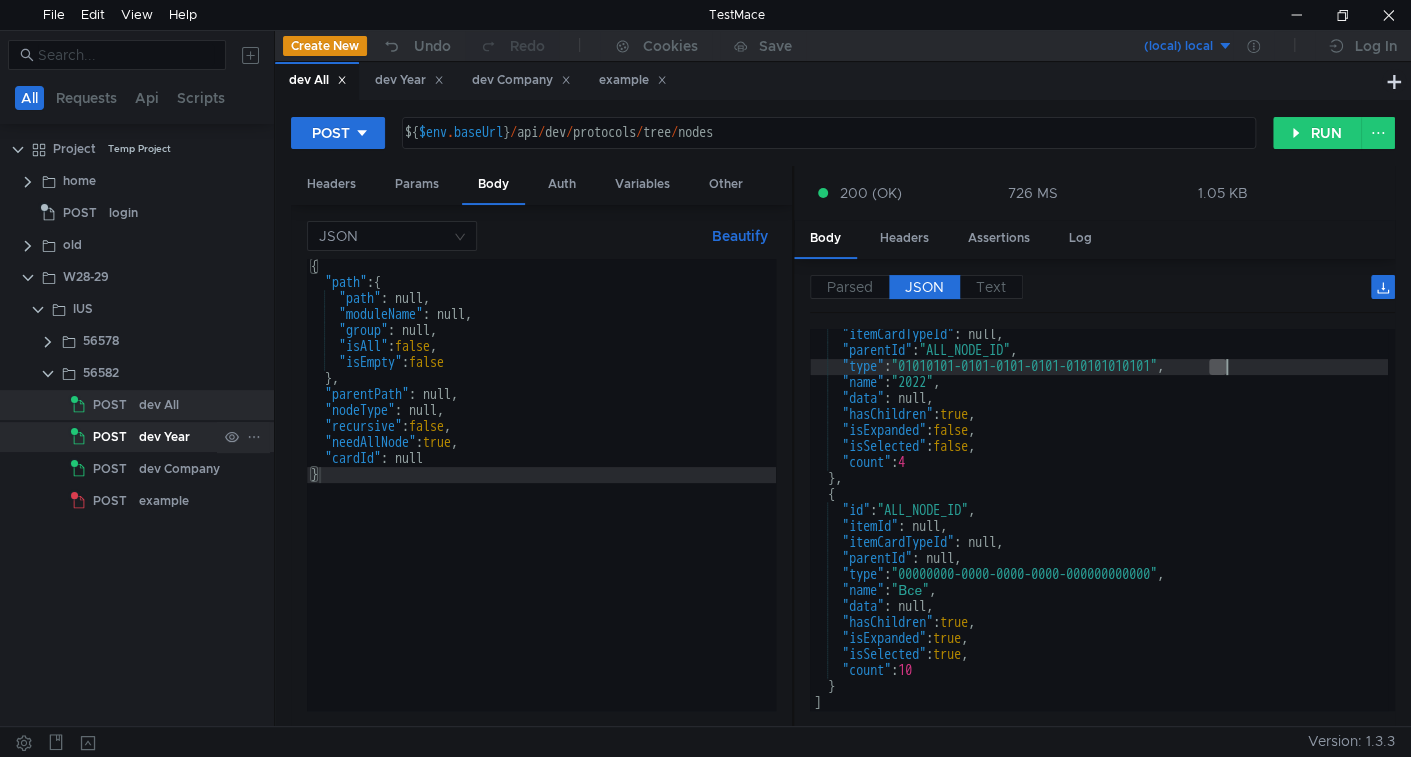 click on "dev Year" at bounding box center [159, 405] 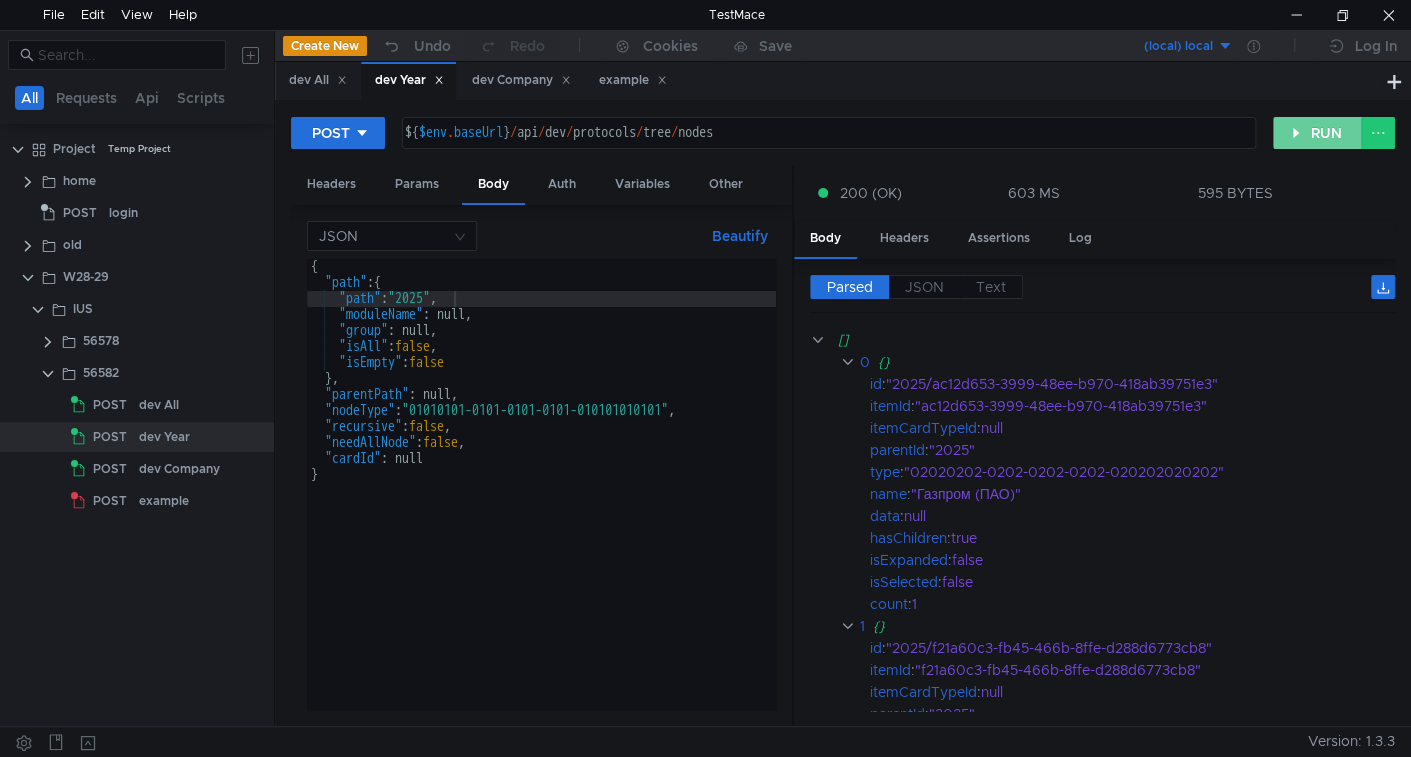 click on "RUN" at bounding box center (1317, 133) 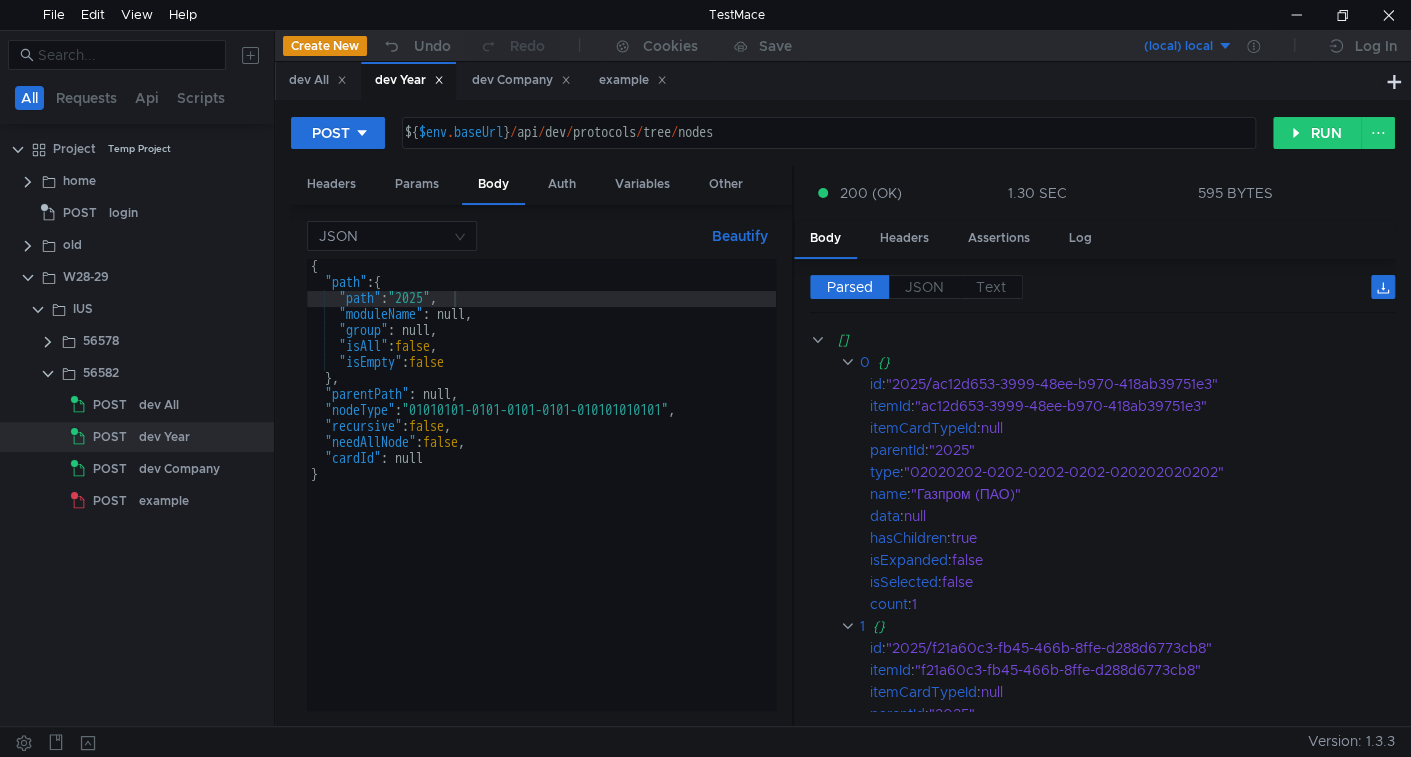 click on "JSON" at bounding box center (850, 287) 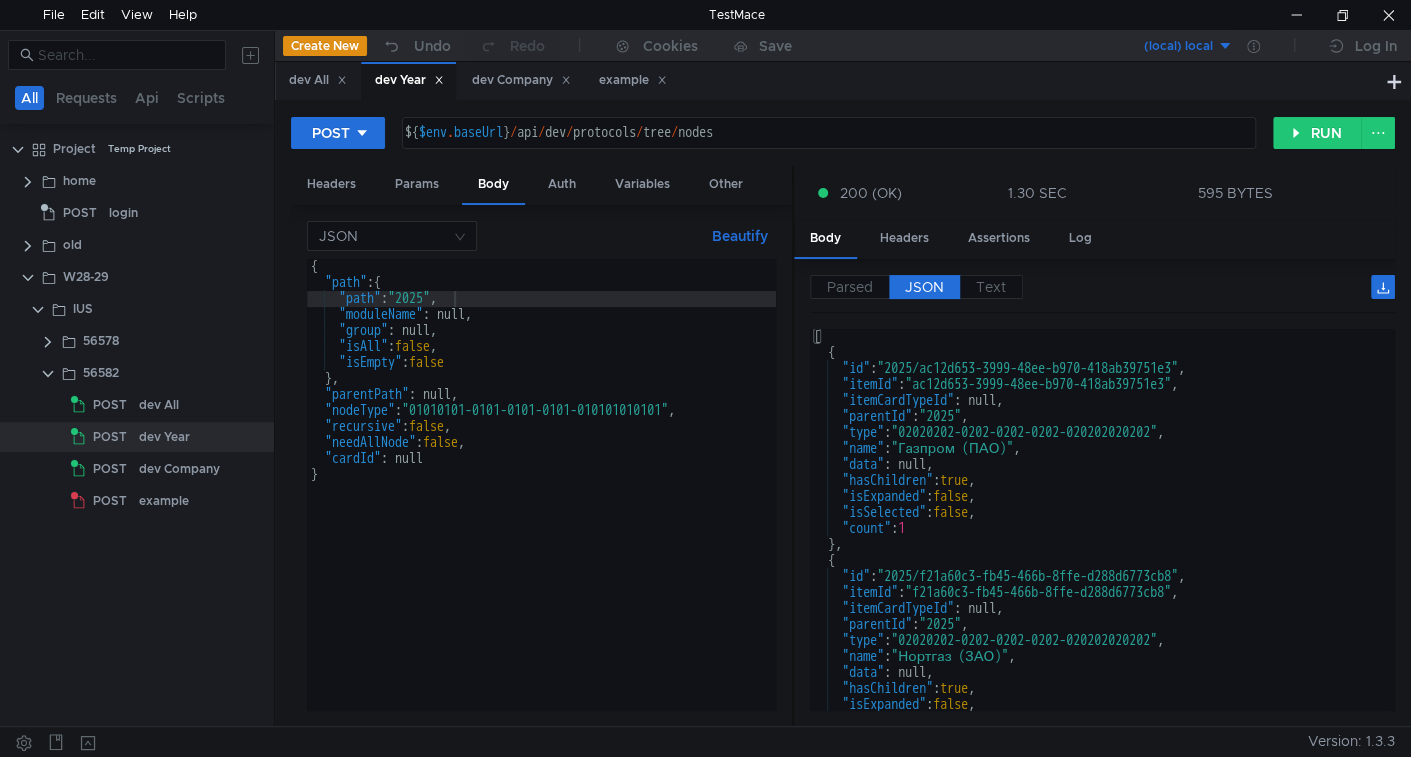 scroll, scrollTop: 65, scrollLeft: 0, axis: vertical 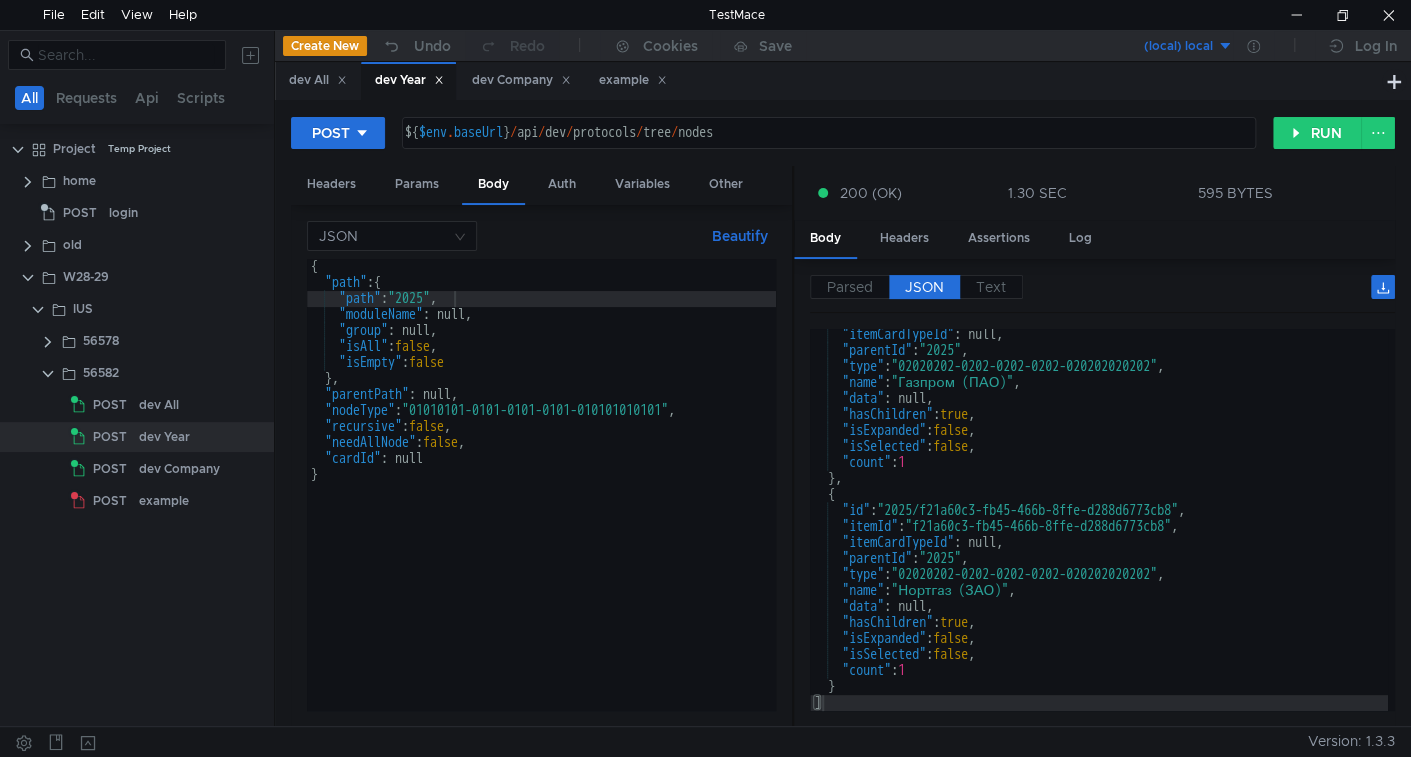 click on "{    "path" :  {       "path" :  "2025" ,       "moduleName" : null,       "group" : null,       "isAll" :  false ,       "isEmpty" :  false    } ,    "parentPath" : null,    "nodeType" :  "01010101-0101-0101-0101-010101010101" ,    "recursive" :  false ,    "needAllNode" :  false ,    "cardId" : null }" at bounding box center (541, 500) 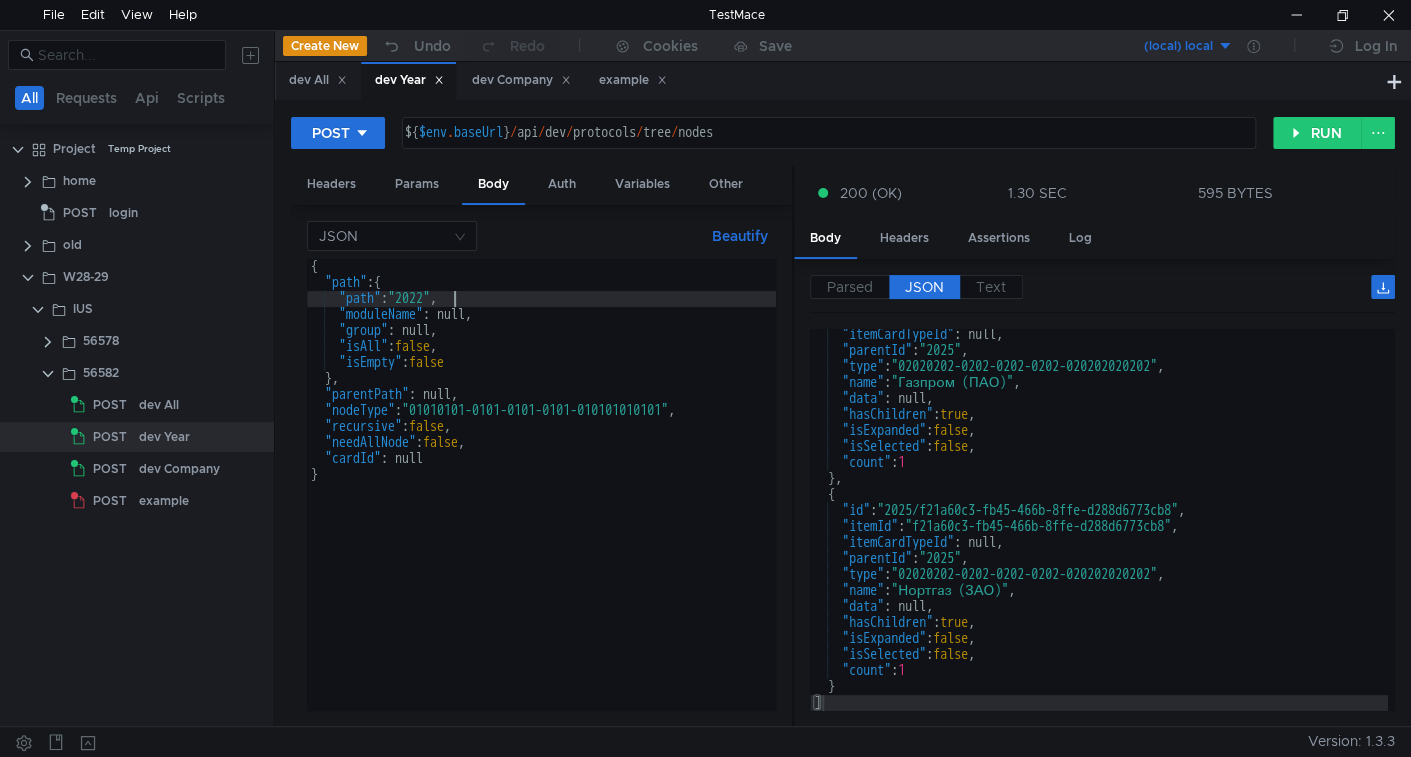 scroll, scrollTop: 0, scrollLeft: 9, axis: horizontal 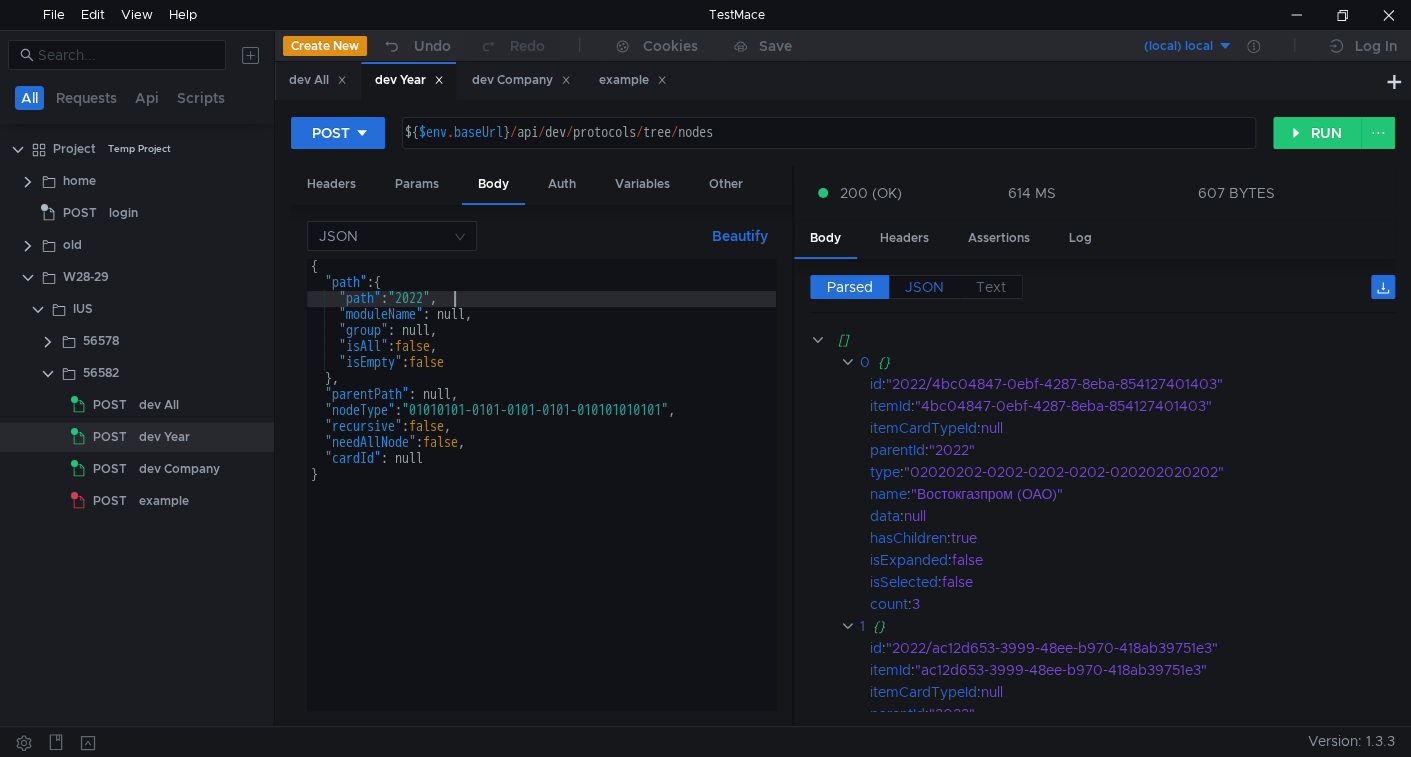 type on ""path": "2022"," 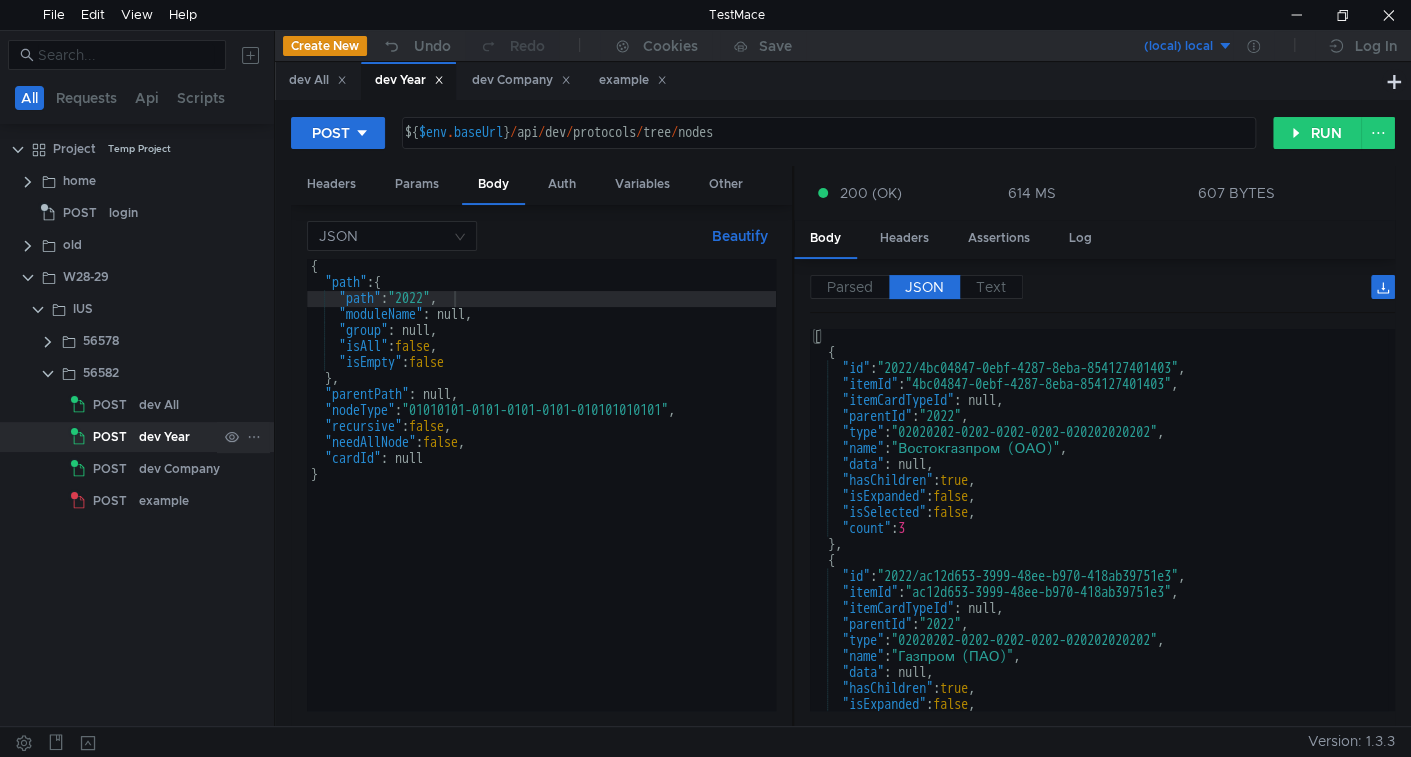 click on "POST" at bounding box center [105, 437] 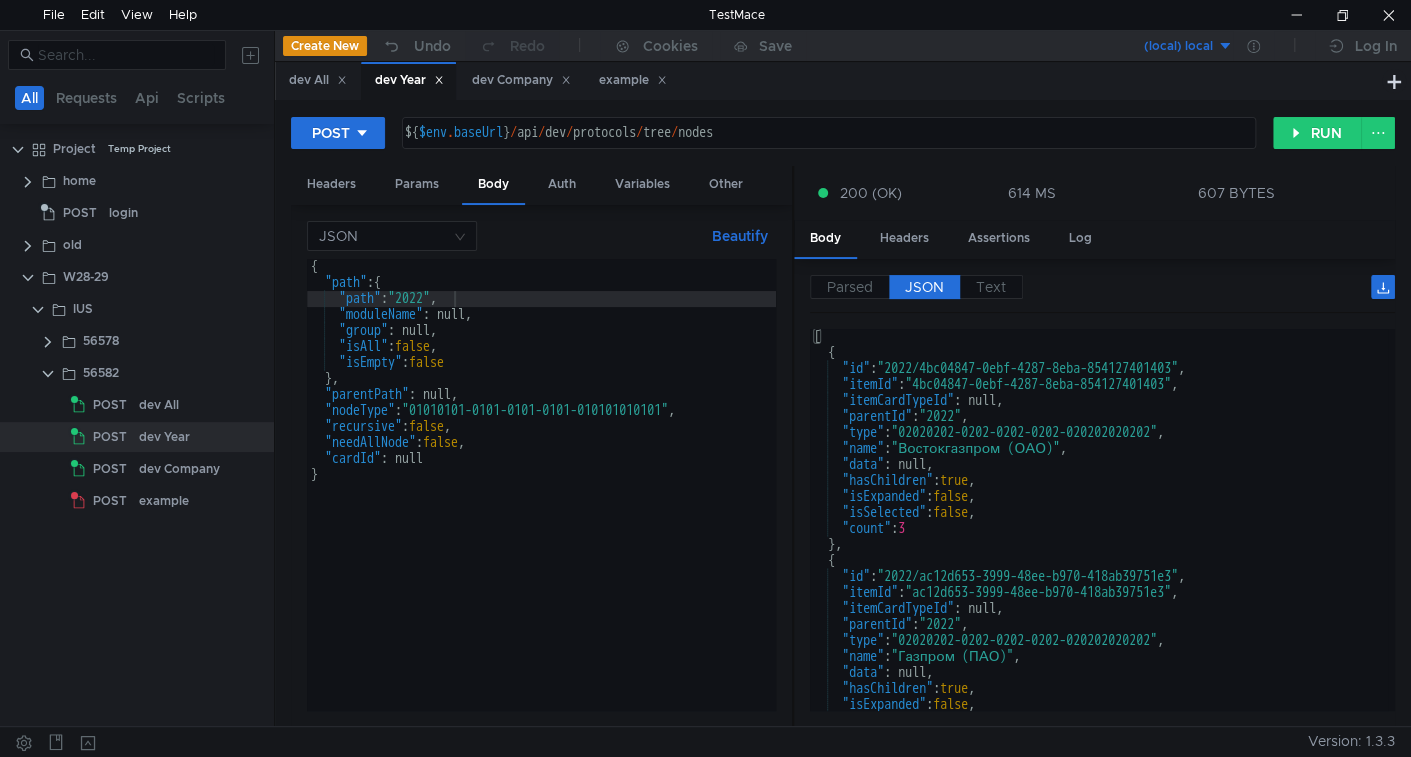 click on "{    "path" :  {       "path" :  "2022" ,       "moduleName" : null,       "group" : null,       "isAll" :  false ,       "isEmpty" :  false    } ,    "parentPath" : null,    "nodeType" :  "01010101-0101-0101-0101-010101010101" ,    "recursive" :  false ,    "needAllNode" :  false ,    "cardId" : null }" at bounding box center (541, 500) 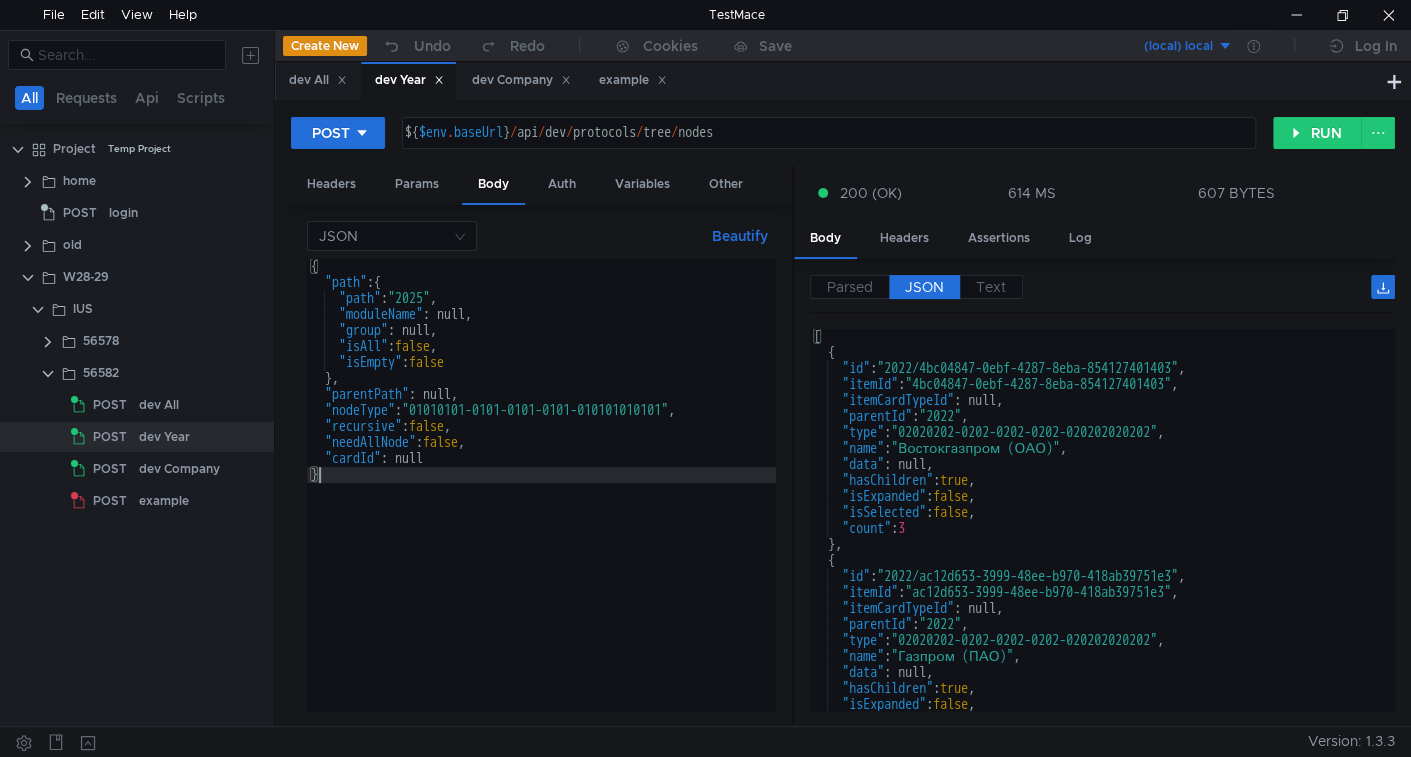 scroll, scrollTop: 0, scrollLeft: 0, axis: both 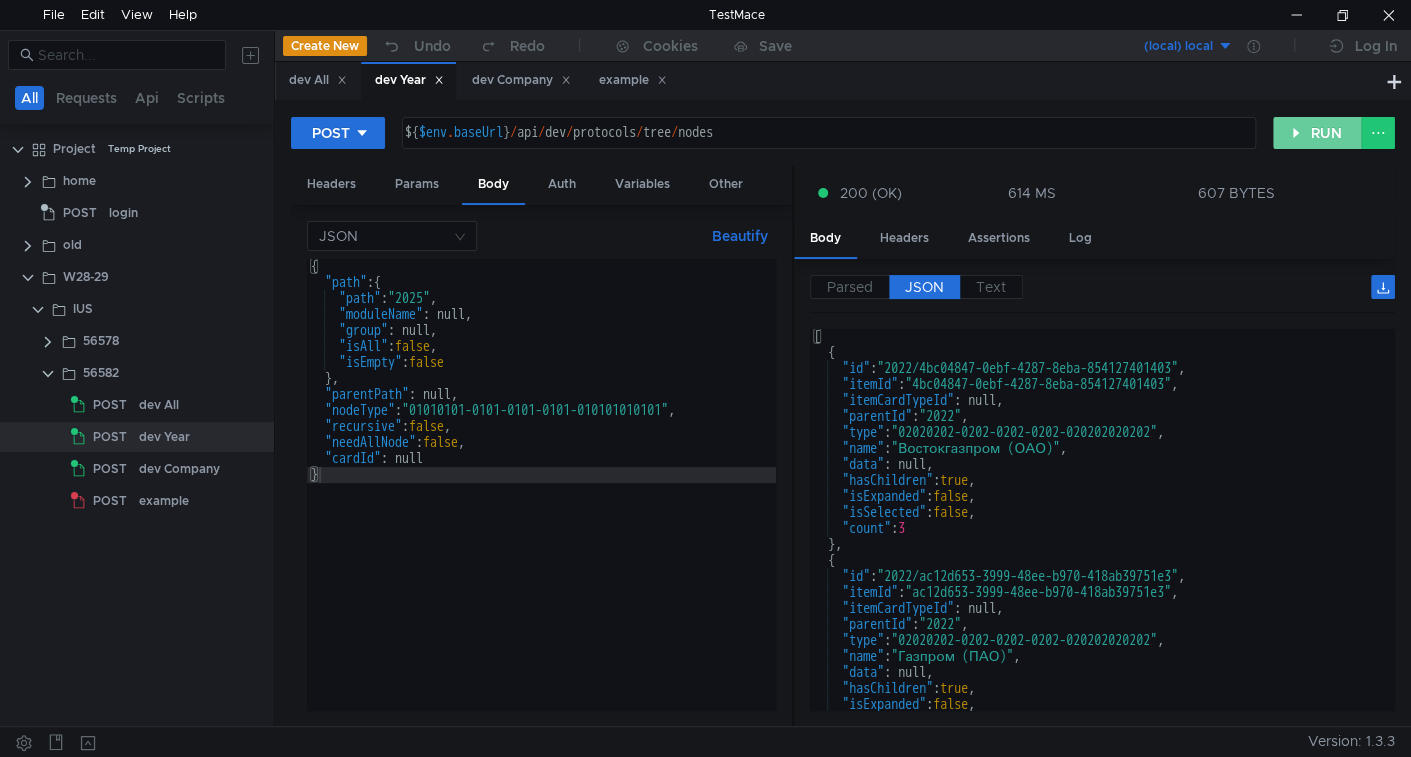 click on "RUN" at bounding box center (1317, 133) 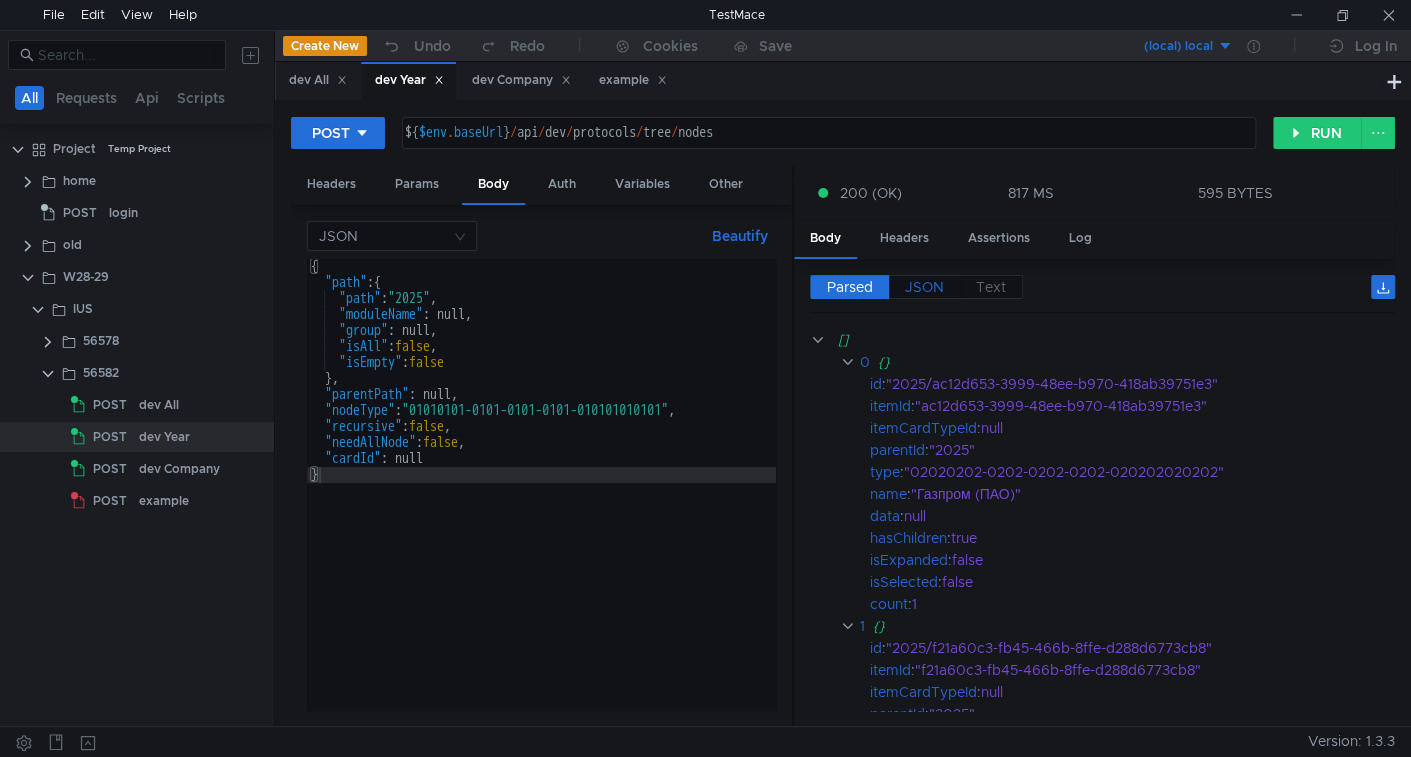 drag, startPoint x: 930, startPoint y: 281, endPoint x: 921, endPoint y: 291, distance: 13.453624 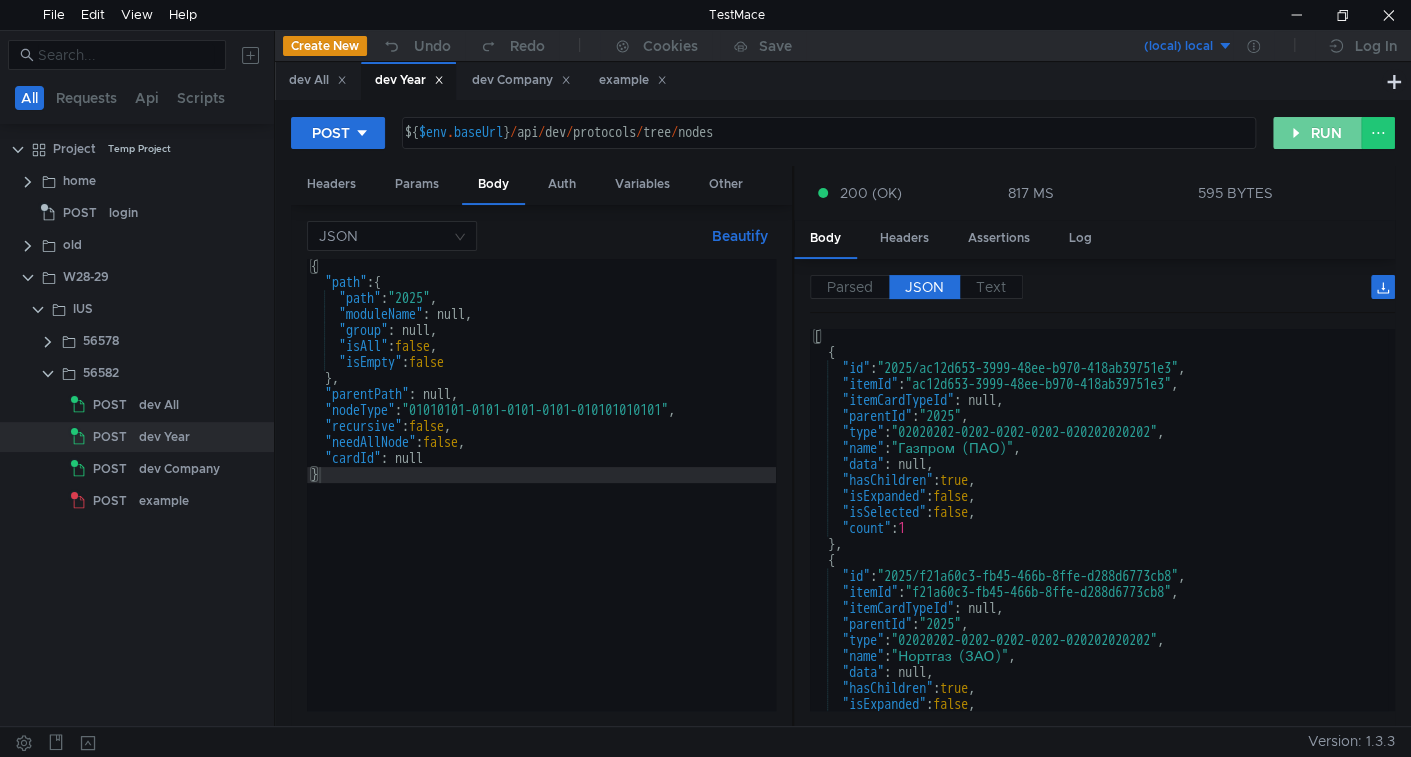 drag, startPoint x: 1311, startPoint y: 137, endPoint x: 1280, endPoint y: 173, distance: 47.507893 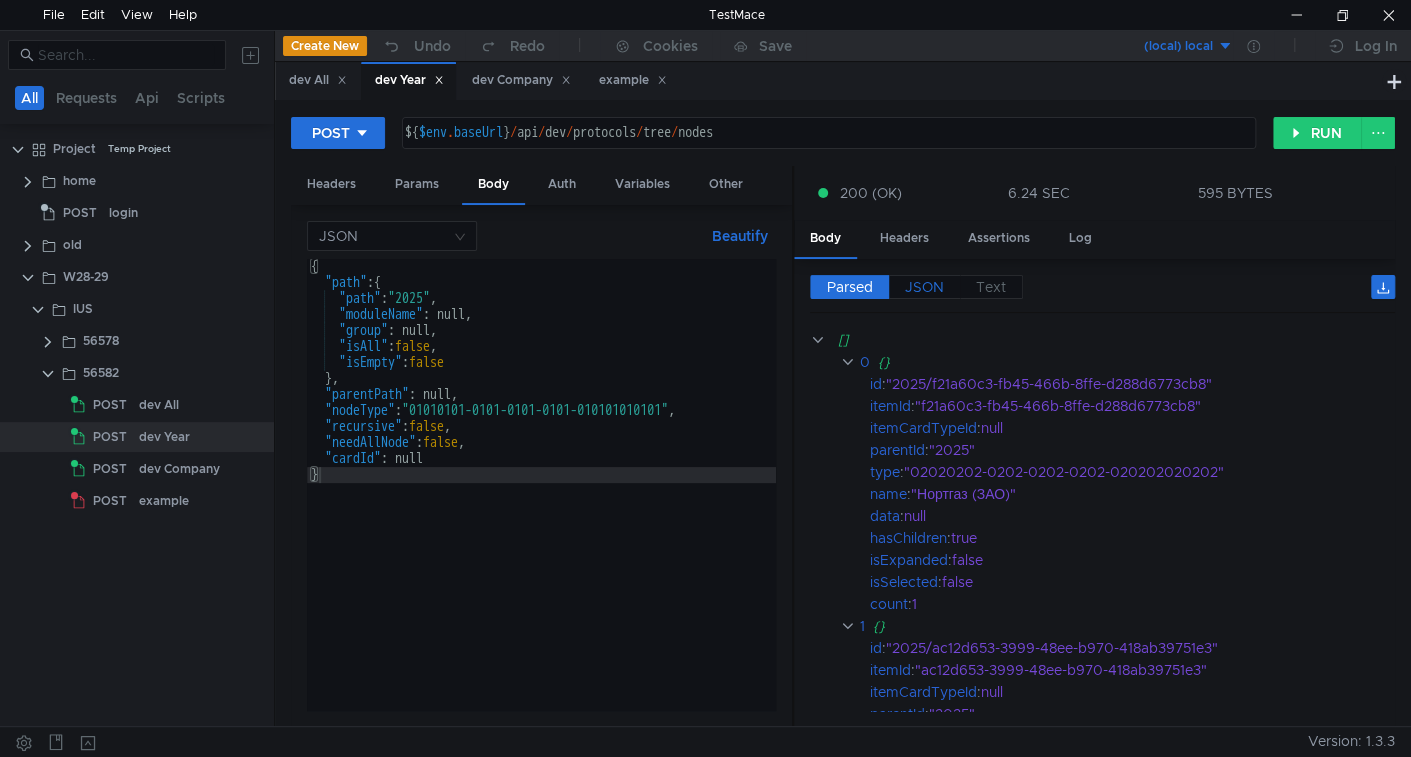 click on "JSON" at bounding box center (924, 287) 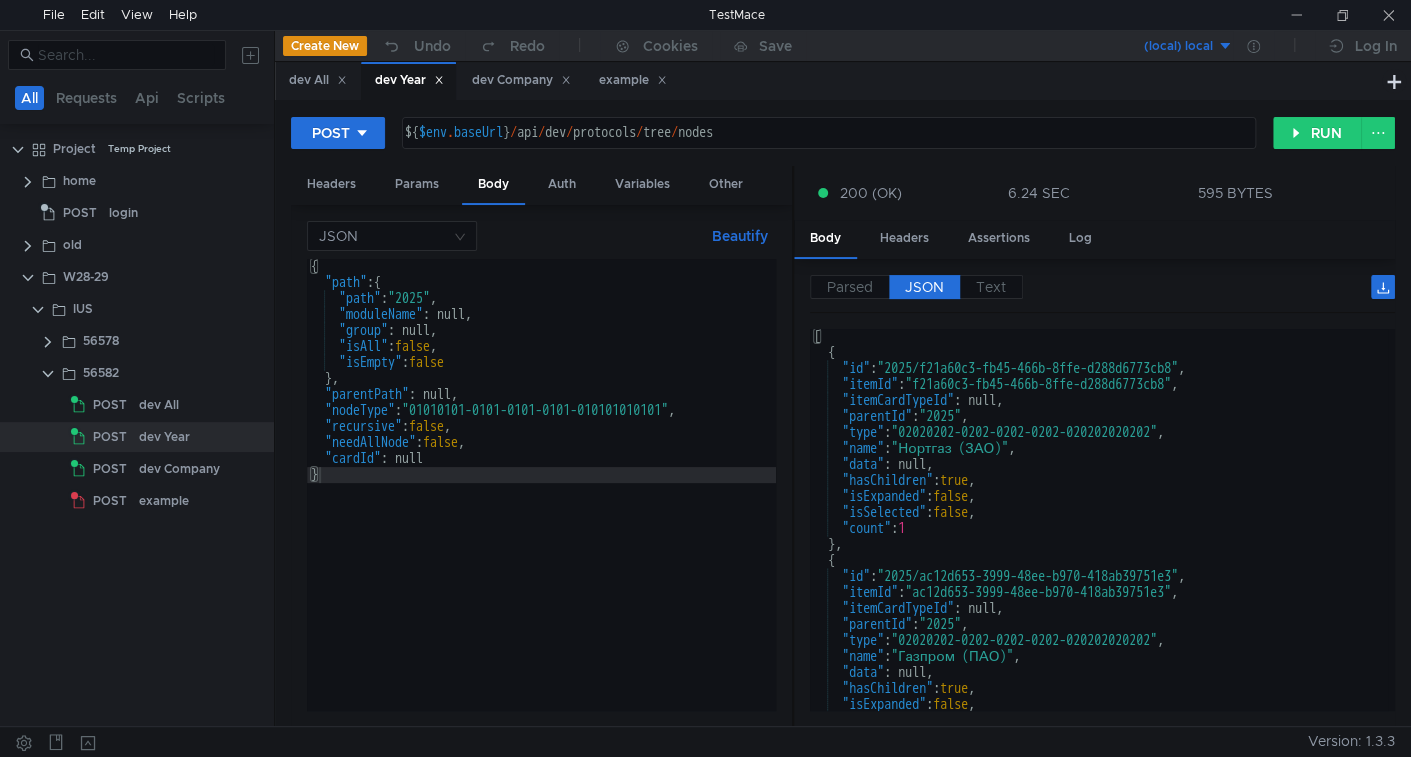 scroll, scrollTop: 0, scrollLeft: 0, axis: both 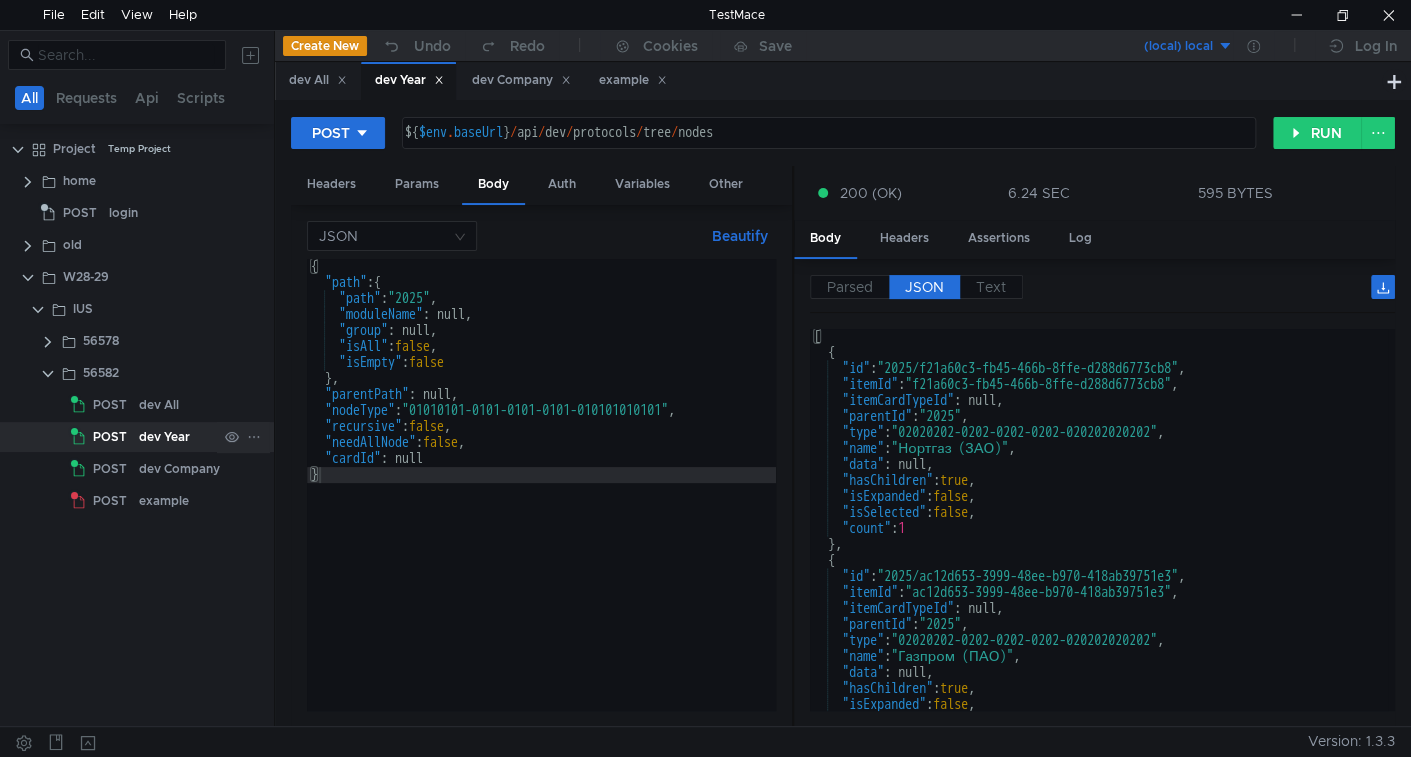 click on "dev Year" at bounding box center (164, 437) 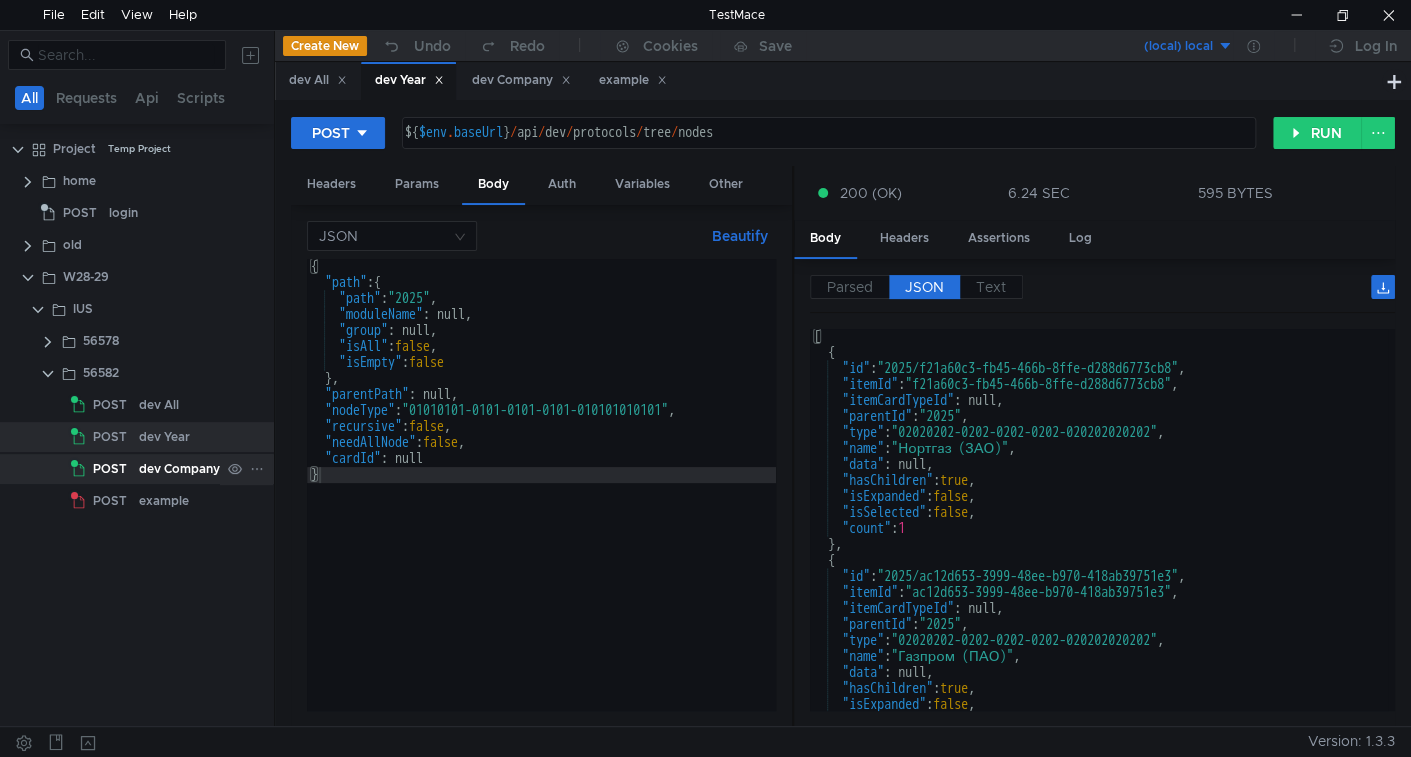 click on "POST" at bounding box center (102, 405) 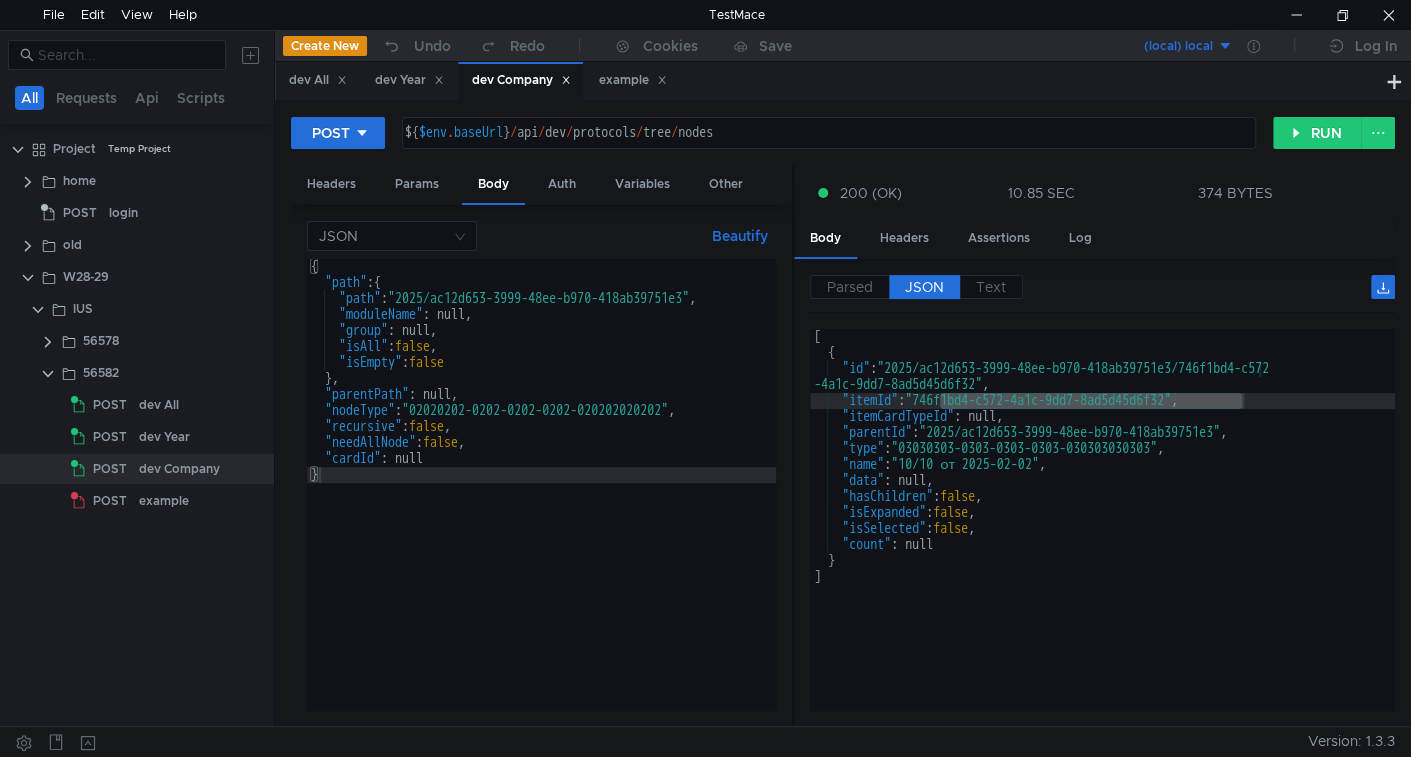 click on "{    "path" :  {       "path" :  "2025/ac12d653-3999-48ee-b970-418ab39751e3" ,       "moduleName" : null,       "group" : null,       "isAll" :  false ,       "isEmpty" :  false    } ,    "parentPath" : null,    "nodeType" :  "02020202-0202-0202-0202-020202020202" ,    "recursive" :  false ,    "needAllNode" :  false ,    "cardId" : null }" at bounding box center (546, 497) 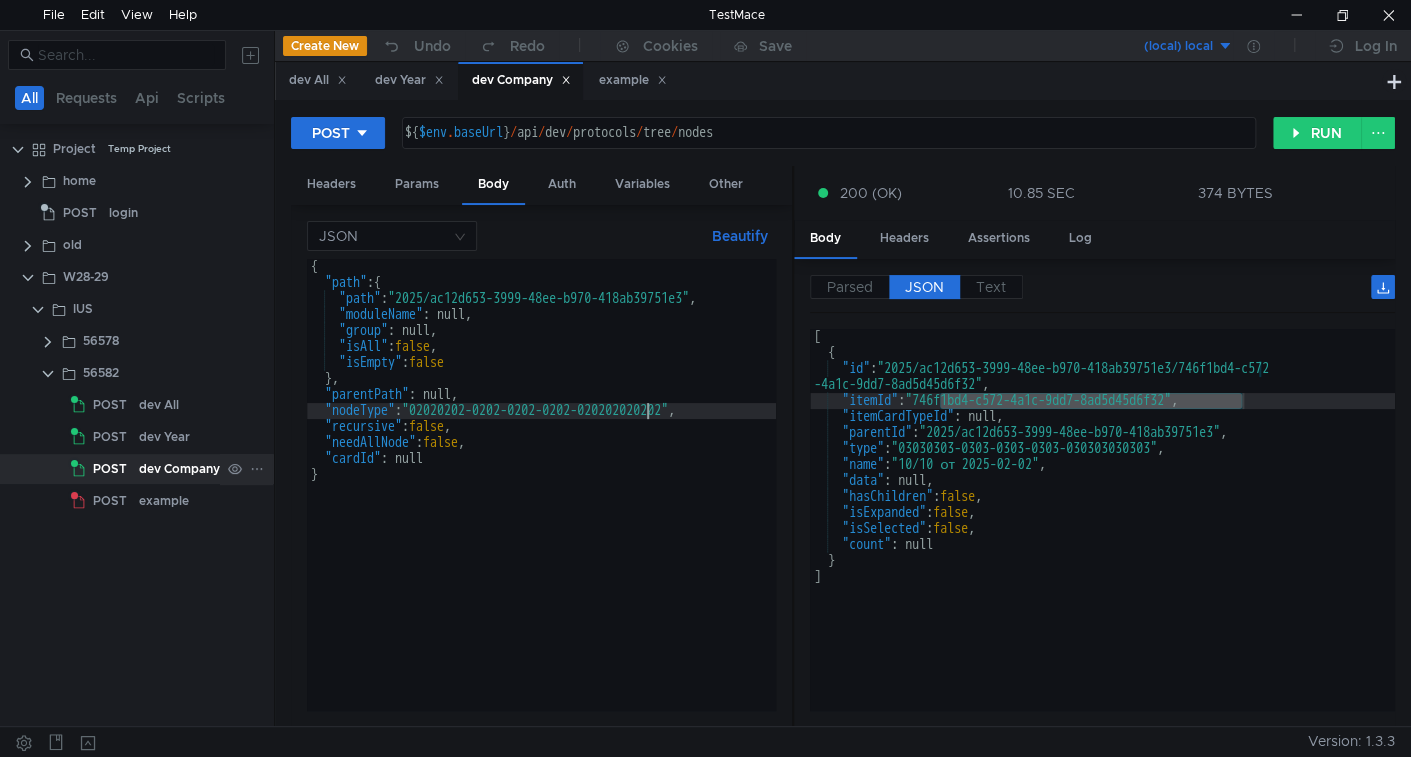 click on "dev Company" at bounding box center (179, 469) 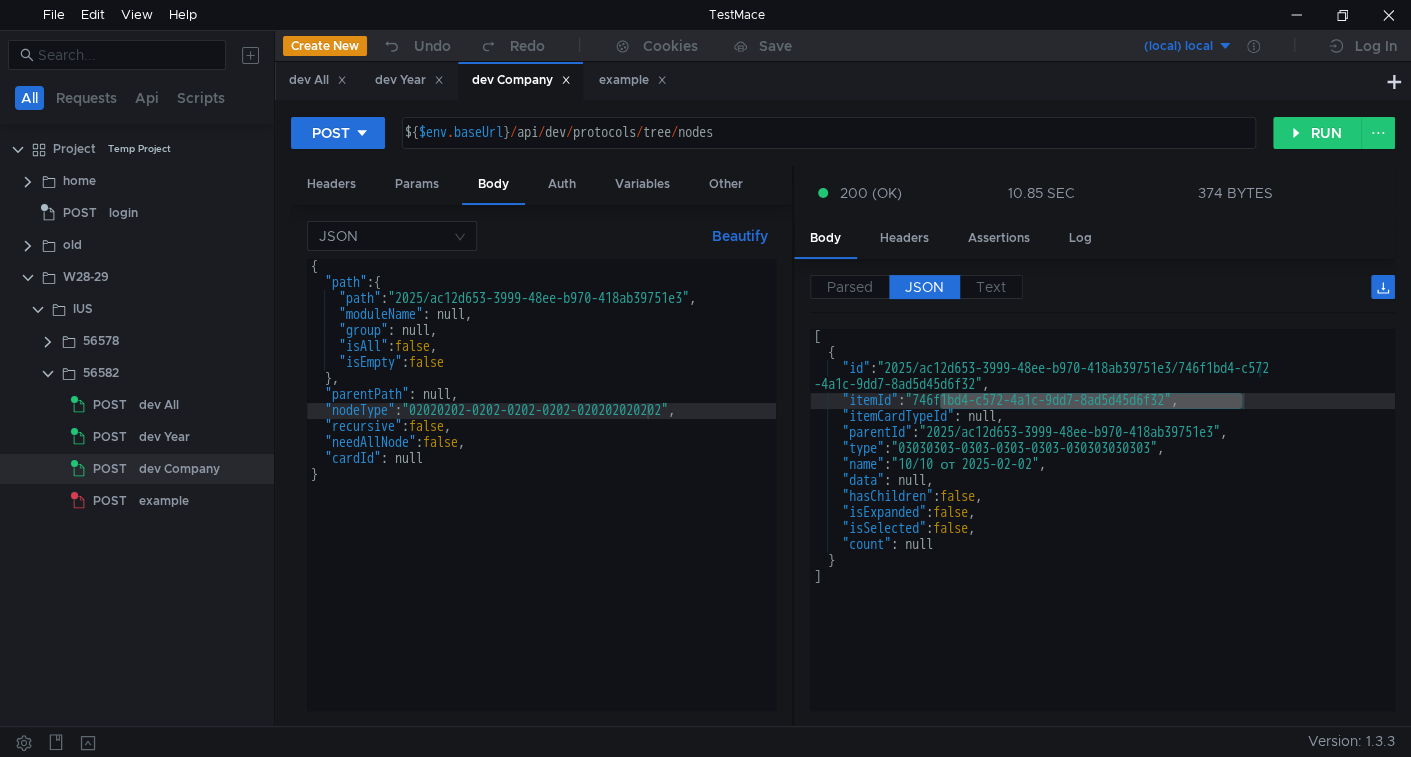 click on "[    {       "id" :  "2025/ac12d653-3999-48ee-b970-418ab39751e3/746f1bd4-c572 -4a1c-9dd7-8ad5d45d6f32" ,       "itemId" :  "746f1bd4-c572-4a1c-9dd7-8ad5d45d6f32" ,       "itemCardTypeId" : null,       "parentId" :  "2025/ac12d653-3999-48ee-b970-418ab39751e3" ,       "type" :  "03030303-0303-0303-0303-030303030303" ,       "name" :  "10/10 от 2025-02-02" ,       "data" : null,       "hasChildren" :  false ,       "isExpanded" :  false ,       "isSelected" :  false ,       "count" : null    } ]" at bounding box center [1102, 536] 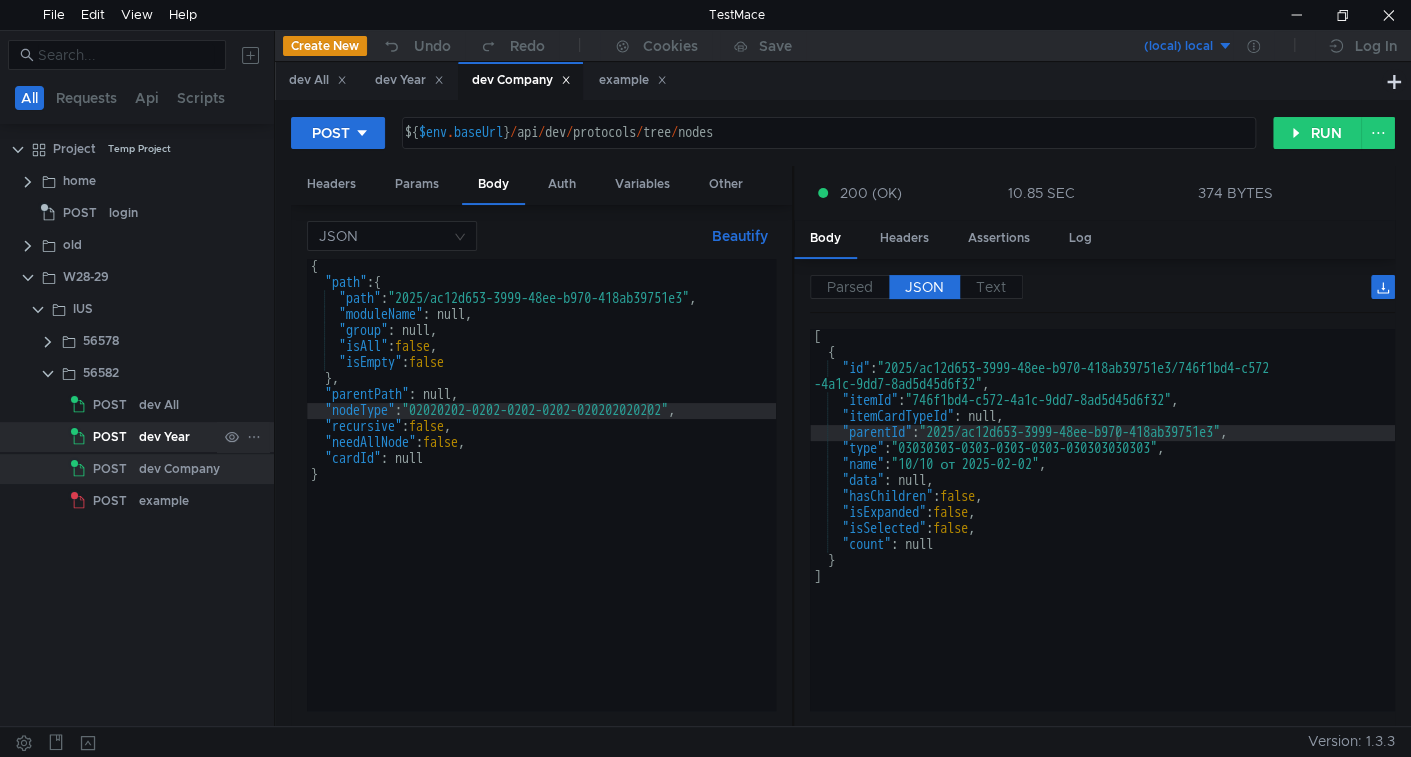 click on "POST" at bounding box center [102, 405] 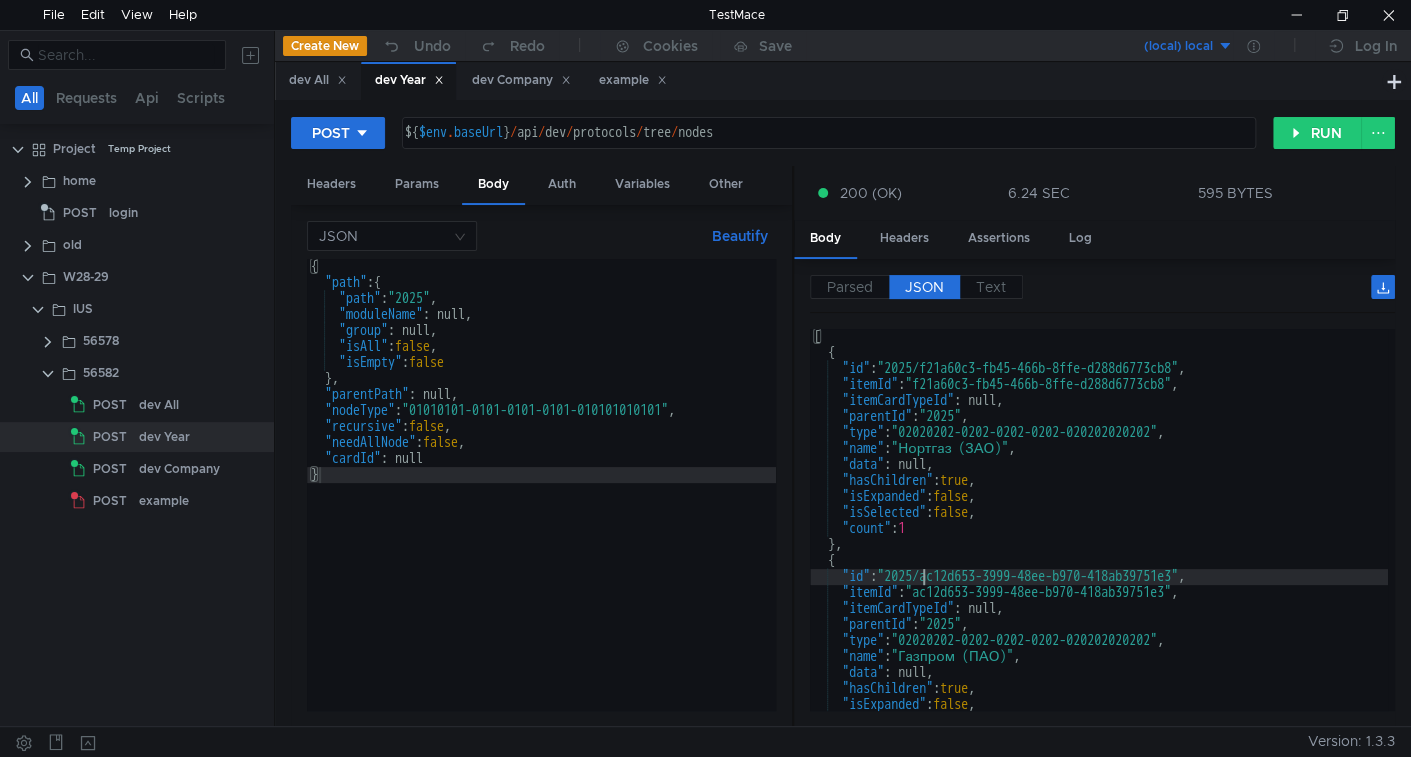 click on "[    {       "id" :  "2025/f21a60c3-fb45-466b-8ffe-d288d6773cb8" ,       "itemId" :  "f21a60c3-fb45-466b-8ffe-d288d6773cb8" ,       "itemCardTypeId" : null,       "parentId" :  "2025" ,       "type" :  "02020202-0202-0202-0202-020202020202" ,       "name" :  "Нортгаз (ЗАО)" ,       "data" : null,       "hasChildren" :  true ,       "isExpanded" :  false ,       "isSelected" :  false ,       "count" :  1    } ,    {       "id" :  "2025/ac12d653-3999-48ee-b970-418ab39751e3" ,       "itemId" :  "ac12d653-3999-48ee-b970-418ab39751e3" ,       "itemCardTypeId" : null,       "parentId" :  "2025" ,       "type" :  "02020202-0202-0202-0202-020202020202" ,       "name" :  "Газпром (ПАО)" ,       "data" : null,       "hasChildren" :  true ,       "isExpanded" :  false ,       "isSelected" :  false ," at bounding box center (1099, 536) 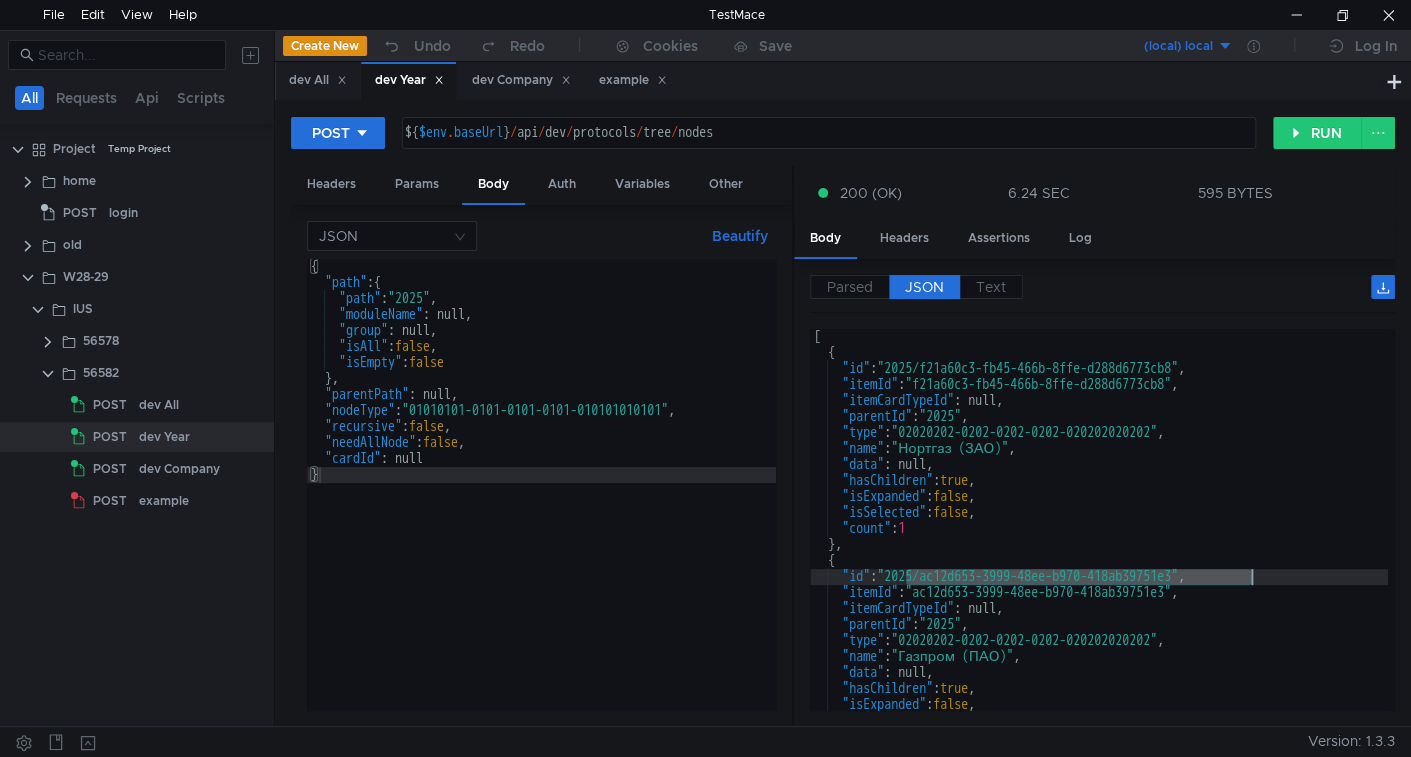 drag, startPoint x: 926, startPoint y: 568, endPoint x: 1205, endPoint y: 573, distance: 279.0448 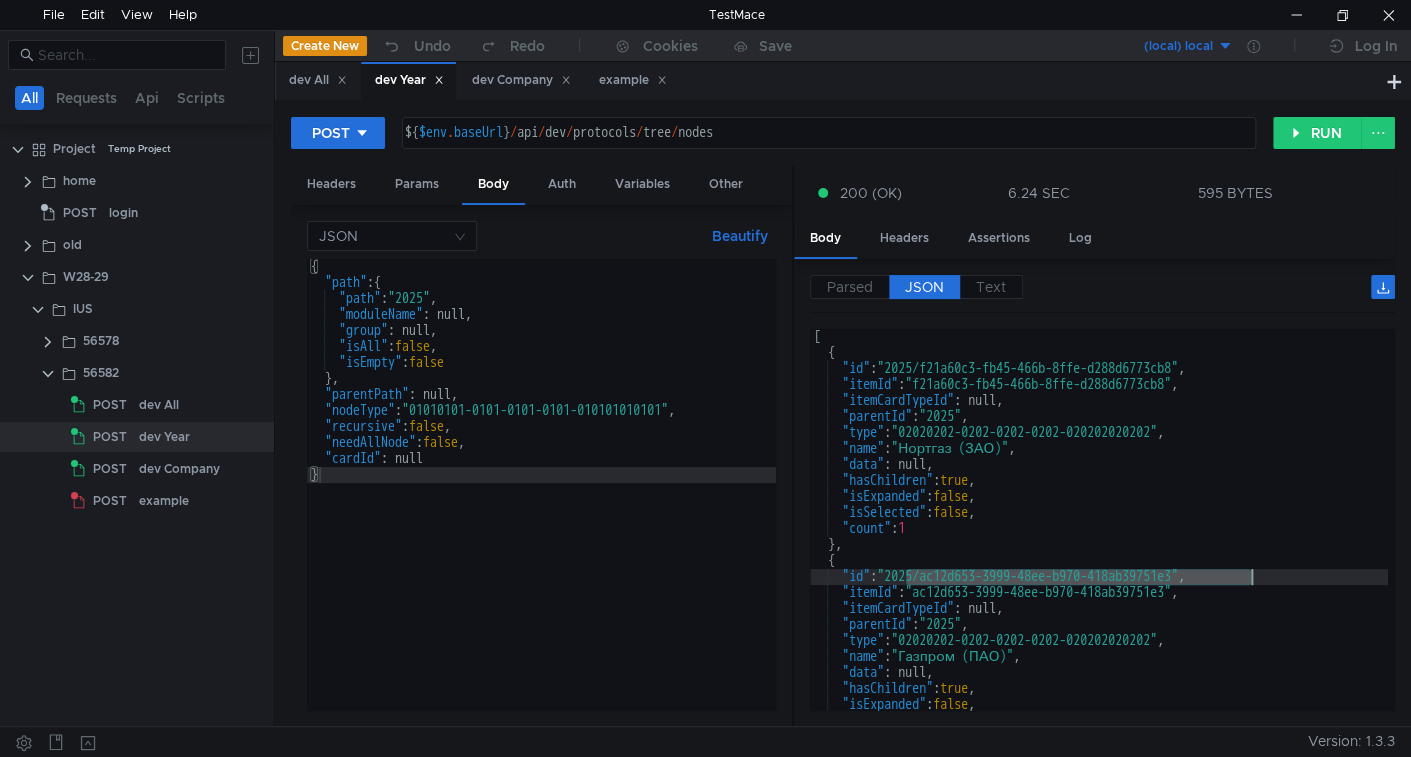click on "[    {       "id" :  "2025/f21a60c3-fb45-466b-8ffe-d288d6773cb8" ,       "itemId" :  "f21a60c3-fb45-466b-8ffe-d288d6773cb8" ,       "itemCardTypeId" : null,       "parentId" :  "2025" ,       "type" :  "02020202-0202-0202-0202-020202020202" ,       "name" :  "Нортгаз (ЗАО)" ,       "data" : null,       "hasChildren" :  true ,       "isExpanded" :  false ,       "isSelected" :  false ,       "count" :  1    } ,    {       "id" :  "2025/ac12d653-3999-48ee-b970-418ab39751e3" ,       "itemId" :  "ac12d653-3999-48ee-b970-418ab39751e3" ,       "itemCardTypeId" : null,       "parentId" :  "2025" ,       "type" :  "02020202-0202-0202-0202-020202020202" ,       "name" :  "Газпром (ПАО)" ,       "data" : null,       "hasChildren" :  true ,       "isExpanded" :  false ,       "isSelected" :  false ," at bounding box center (1099, 536) 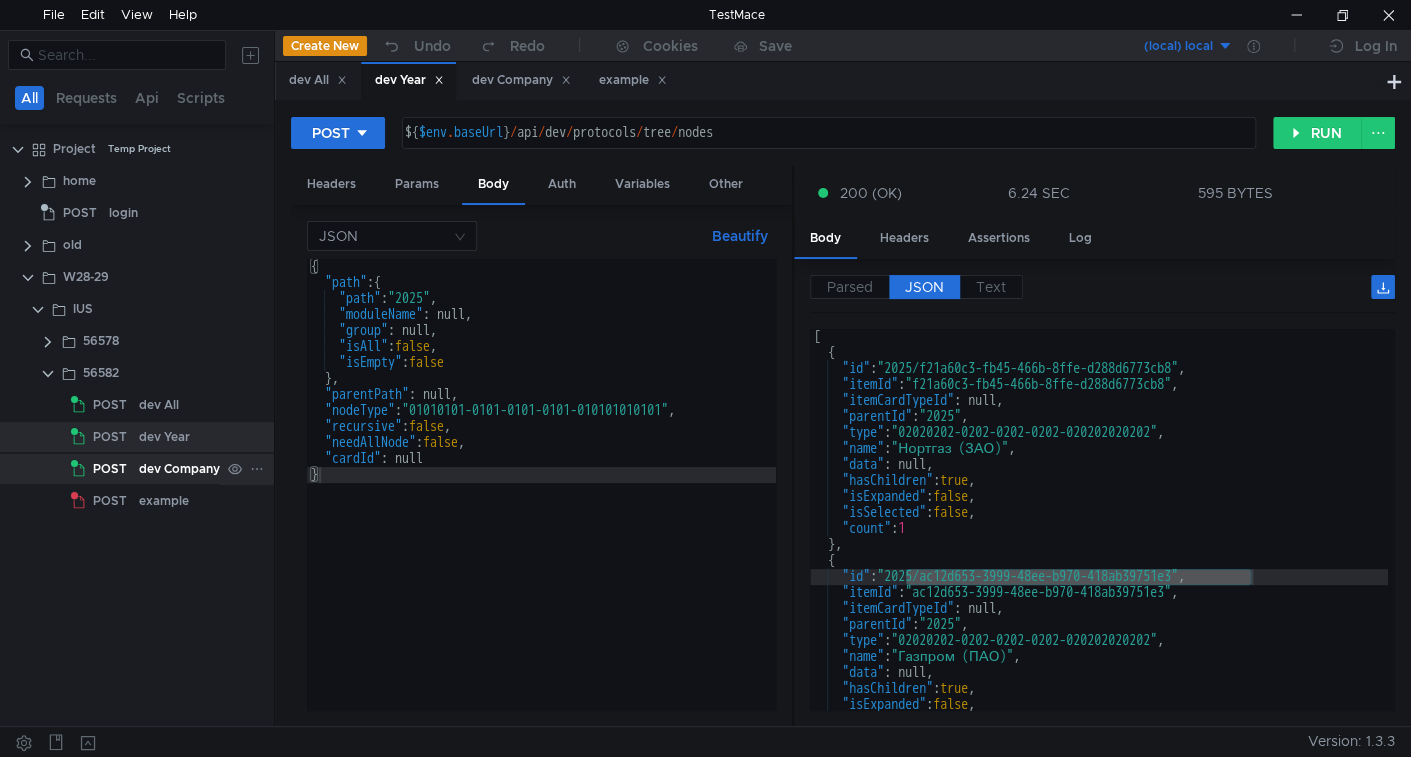 click on "dev Company" at bounding box center (159, 405) 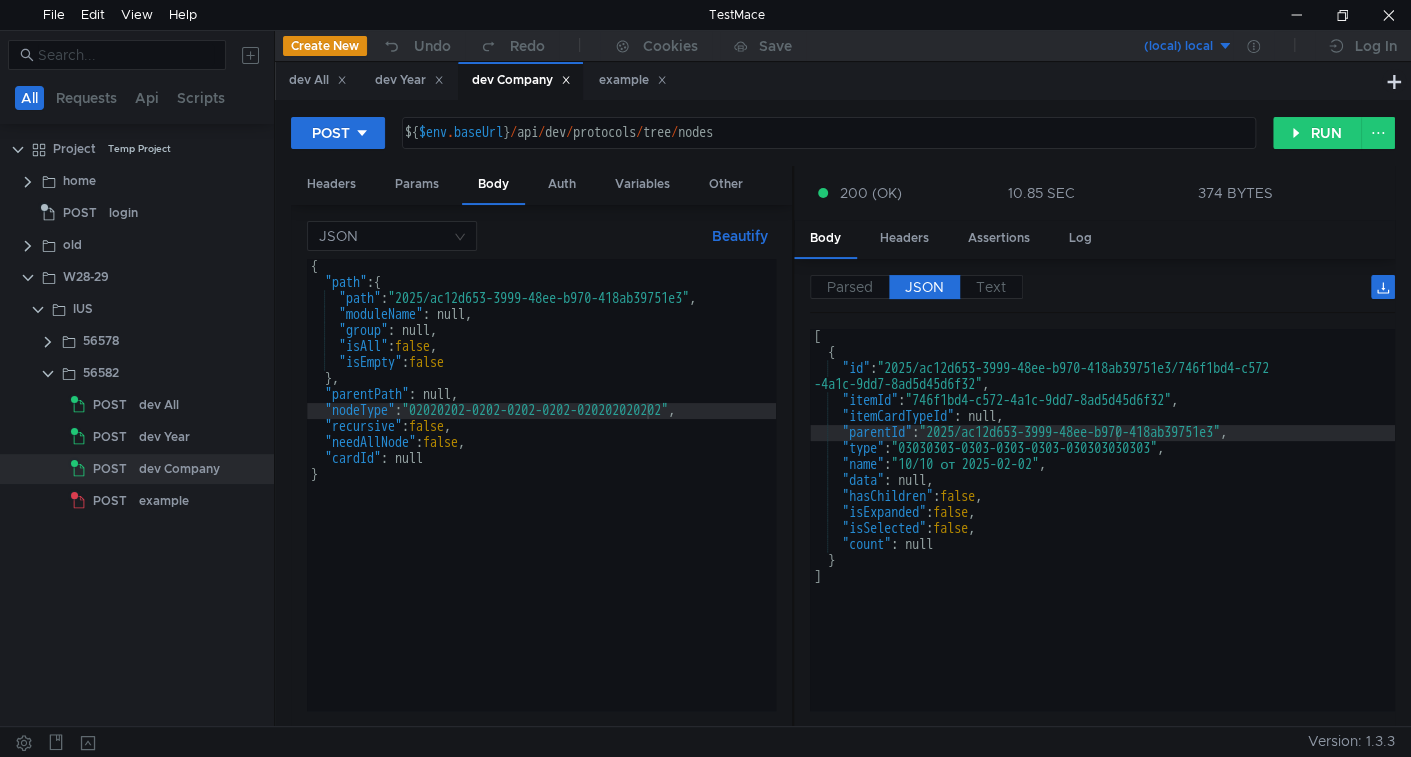 click on "{    "path" :  {       "path" :  "2025/ac12d653-3999-48ee-b970-418ab39751e3" ,       "moduleName" : null,       "group" : null,       "isAll" :  false ,       "isEmpty" :  false    } ,    "parentPath" : null,    "nodeType" :  "02020202-0202-0202-0202-020202020202" ,    "recursive" :  false ,    "needAllNode" :  false ,    "cardId" : null }" at bounding box center [546, 497] 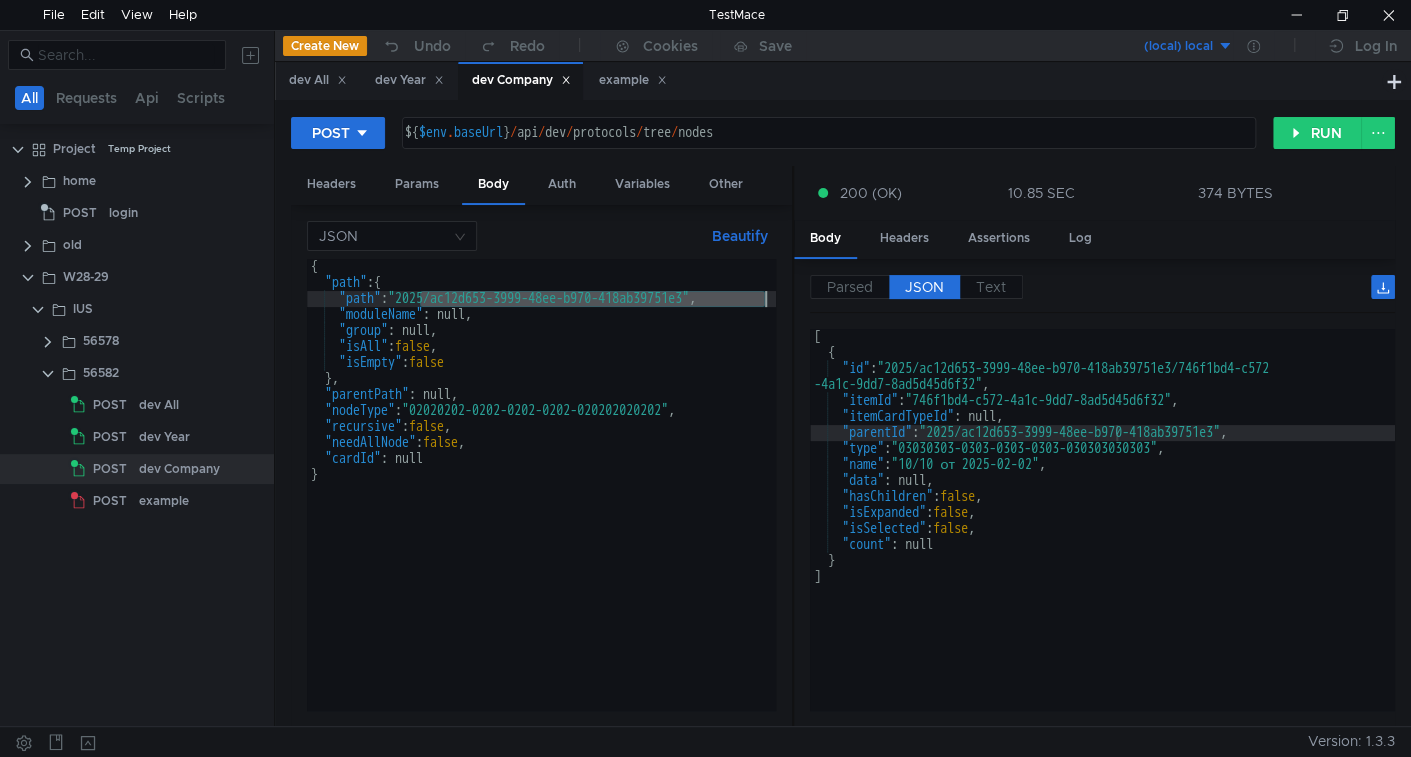 drag, startPoint x: 434, startPoint y: 297, endPoint x: 717, endPoint y: 302, distance: 283.04416 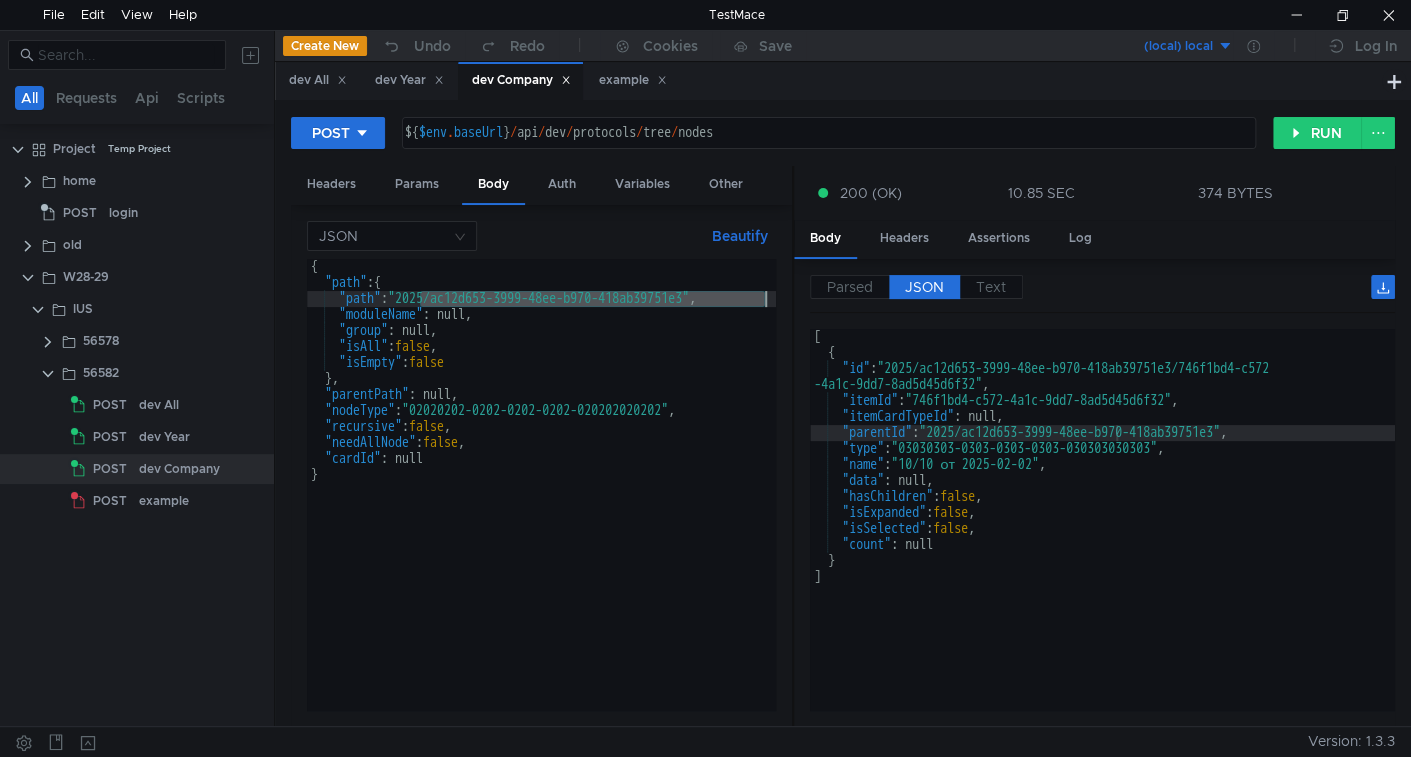 click on "{    "path" :  {       "path" :  "2025/ac12d653-3999-48ee-b970-418ab39751e3" ,       "moduleName" : null,       "group" : null,       "isAll" :  false ,       "isEmpty" :  false    } ,    "parentPath" : null,    "nodeType" :  "02020202-0202-0202-0202-020202020202" ,    "recursive" :  false ,    "needAllNode" :  false ,    "cardId" : null }" at bounding box center [546, 497] 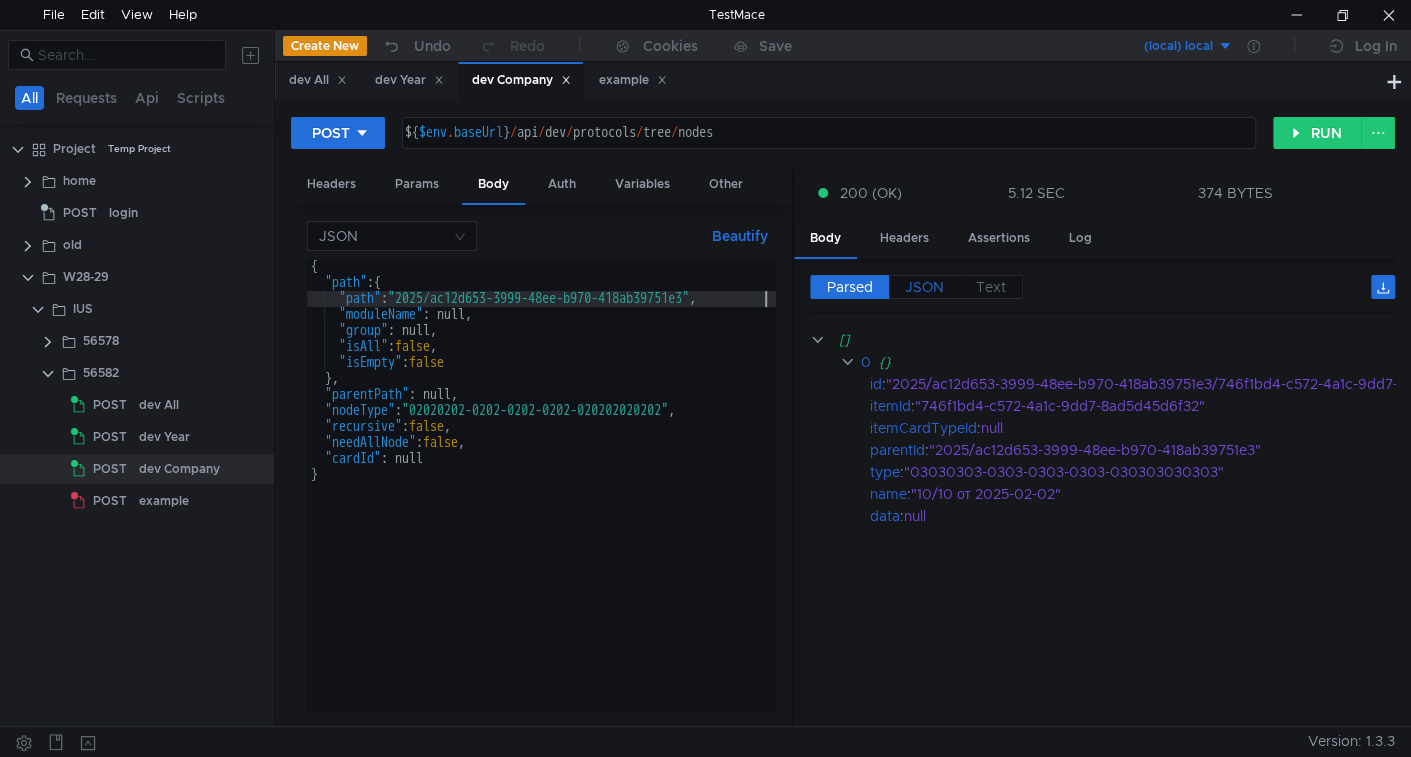 click on "JSON" at bounding box center [850, 287] 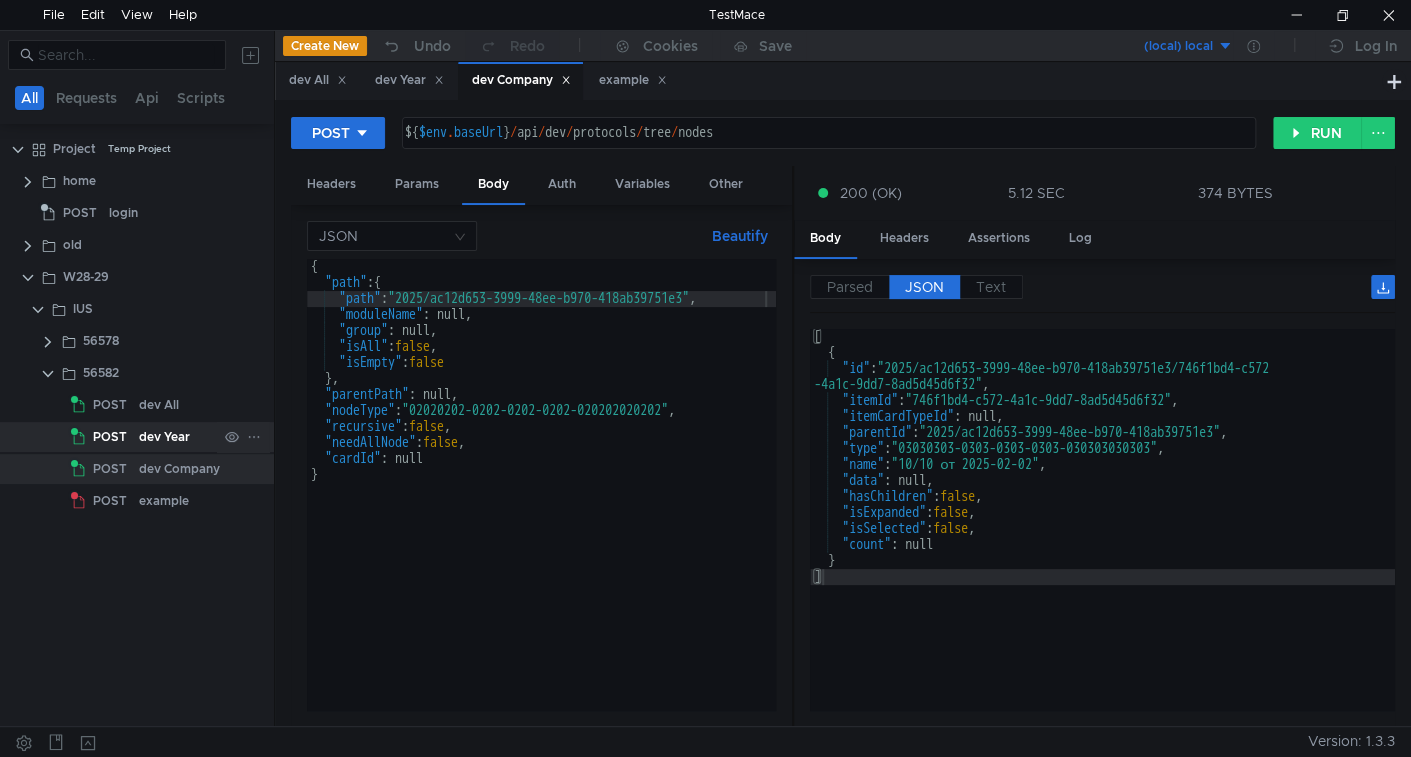 click on "dev Year" at bounding box center [159, 405] 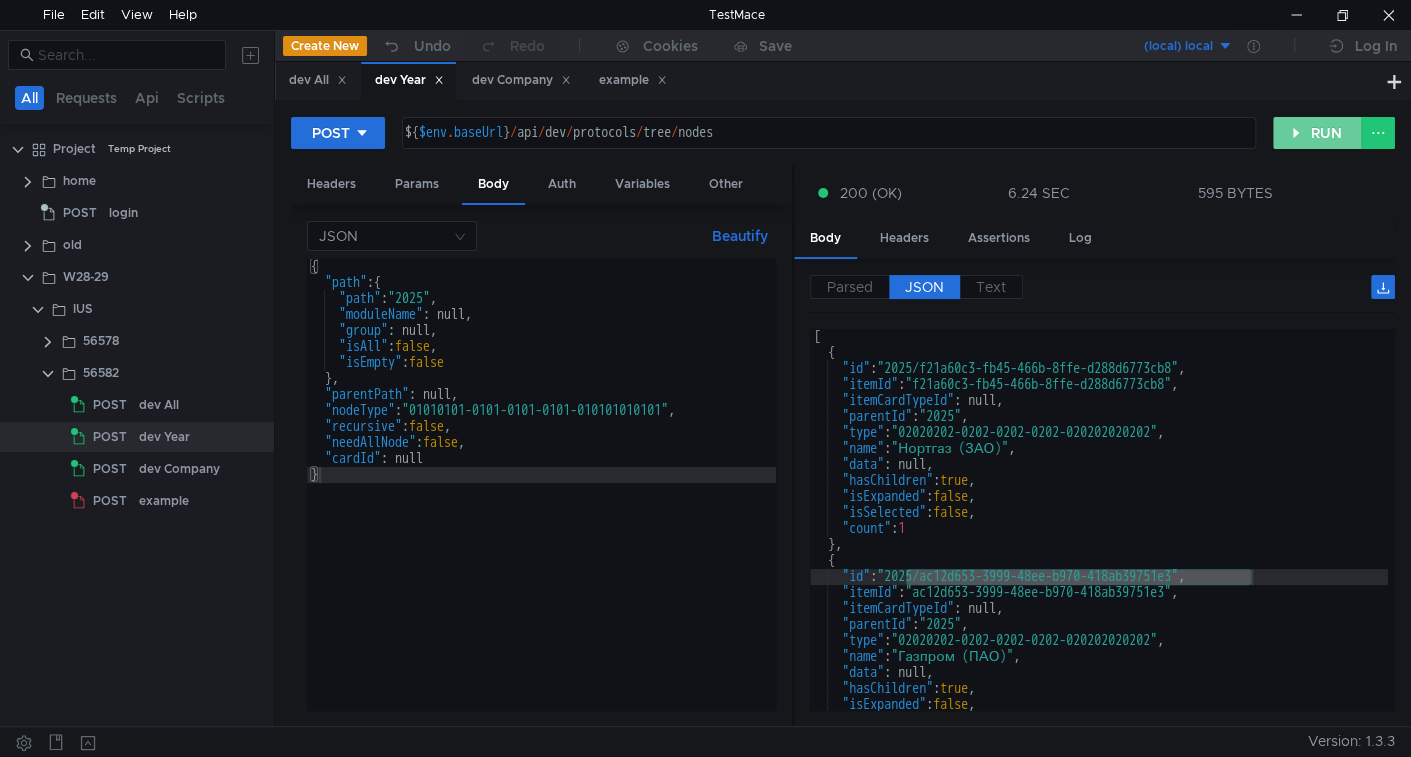 click on "RUN" at bounding box center (1317, 133) 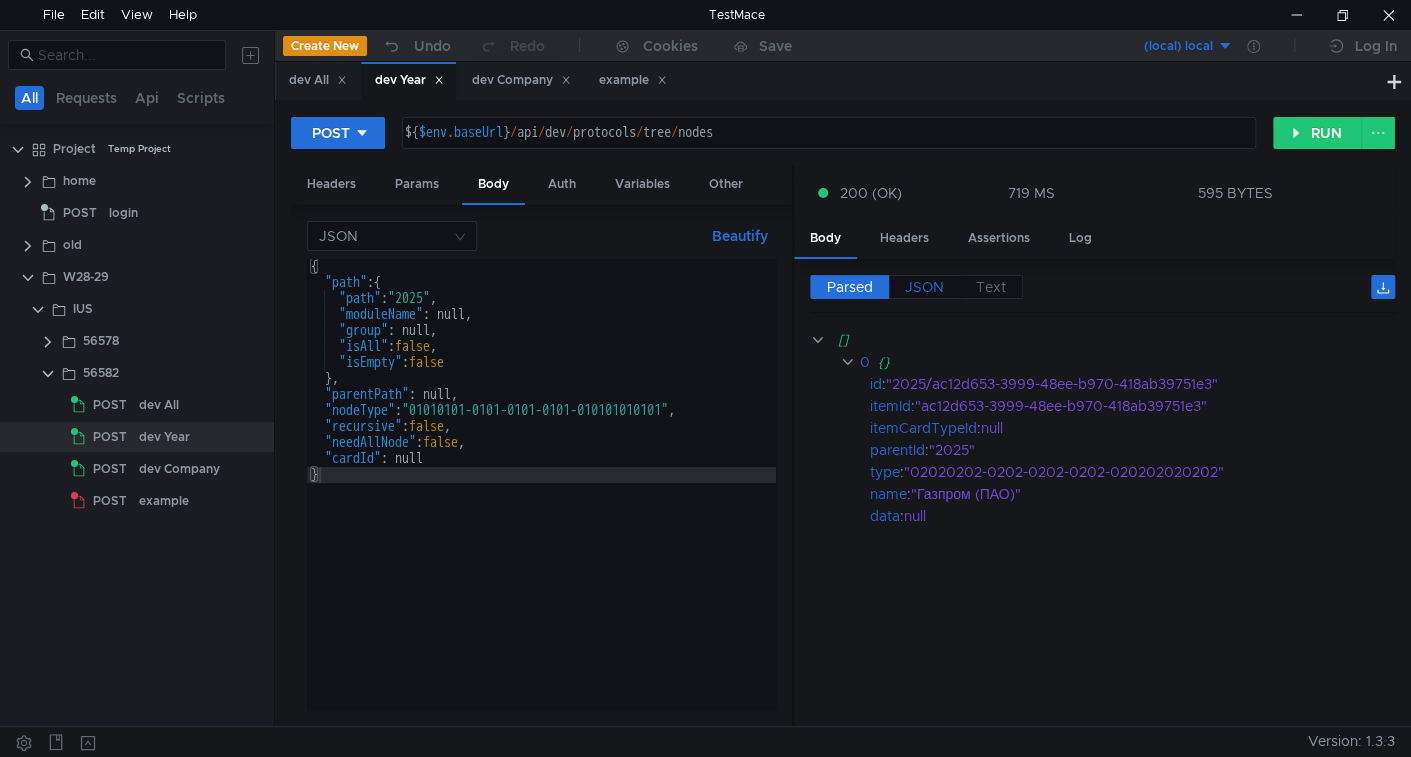 click on "JSON" at bounding box center [850, 287] 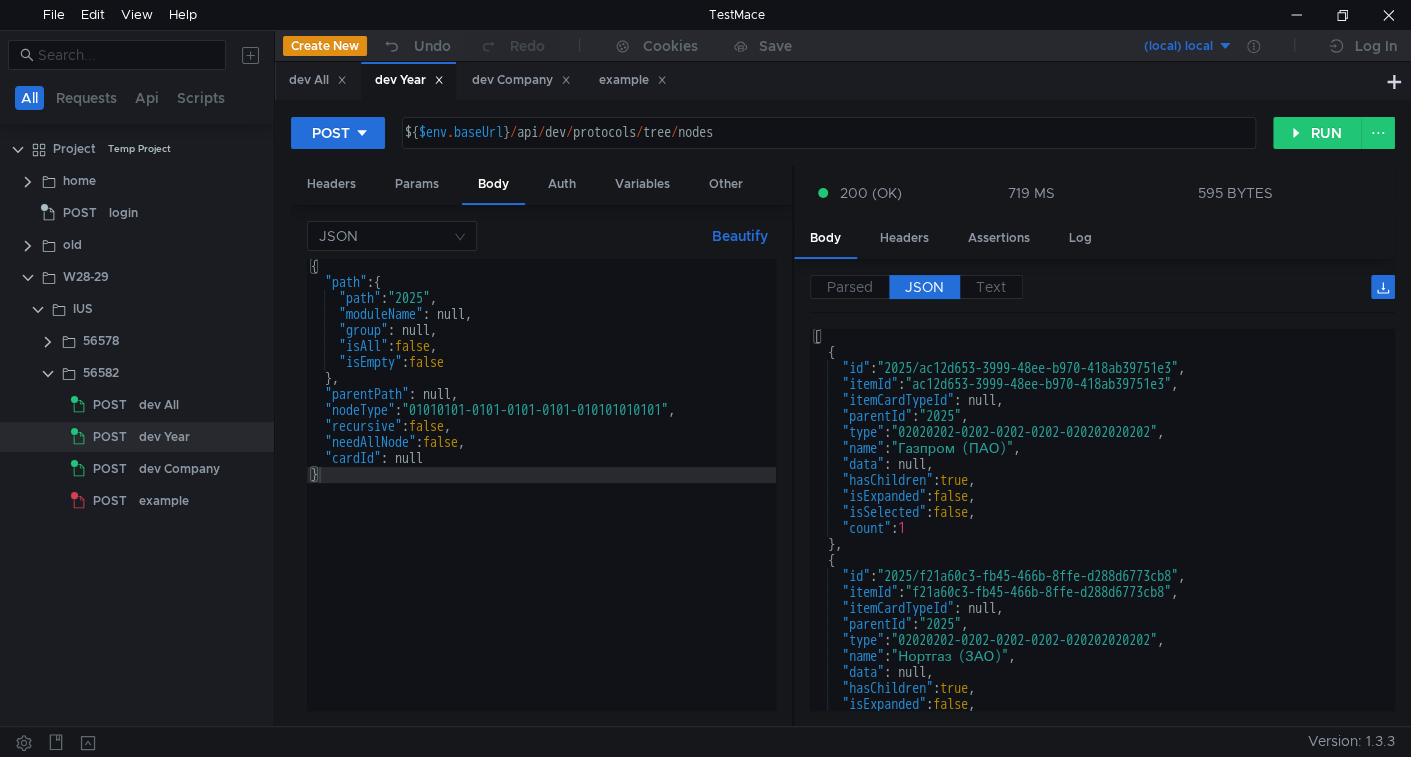 click on "[    {       "id" :  "2025/ac12d653-3999-48ee-b970-418ab39751e3" ,       "itemId" :  "ac12d653-3999-48ee-b970-418ab39751e3" ,       "itemCardTypeId" : null,       "parentId" :  "2025" ,       "type" :  "02020202-0202-0202-0202-020202020202" ,       "name" :  "Газпром (ПАО)" ,       "data" : null,       "hasChildren" :  true ,       "isExpanded" :  false ,       "isSelected" :  false ,       "count" :  1    } ,    {       "id" :  "2025/f21a60c3-fb45-466b-8ffe-d288d6773cb8" ,       "itemId" :  "f21a60c3-fb45-466b-8ffe-d288d6773cb8" ,       "itemCardTypeId" : null,       "parentId" :  "2025" ,       "type" :  "02020202-0202-0202-0202-020202020202" ,       "name" :  "Нортгаз (ЗАО)" ,       "data" : null,       "hasChildren" :  true ,       "isExpanded" :  false ,       "isSelected" :  false ," at bounding box center (1099, 536) 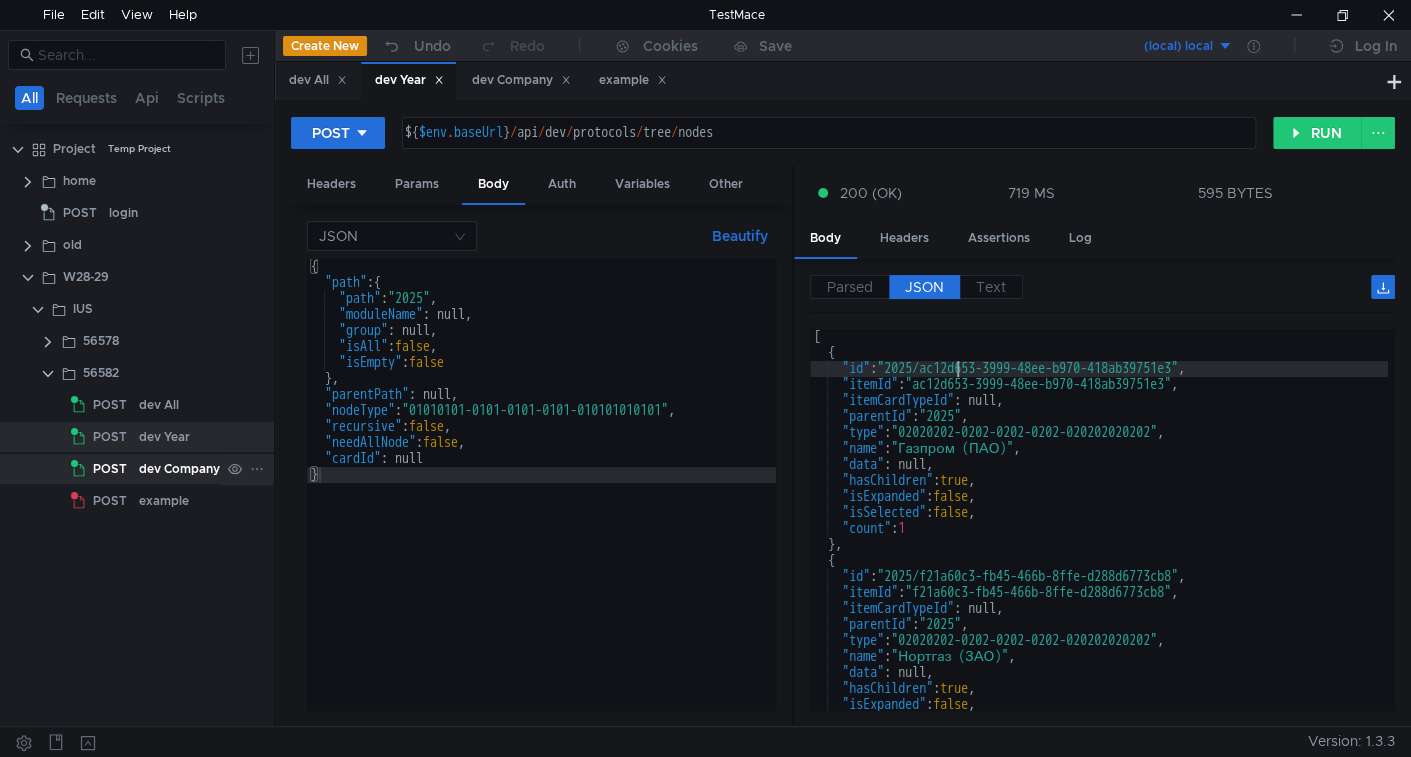 click on "dev Company" at bounding box center [159, 405] 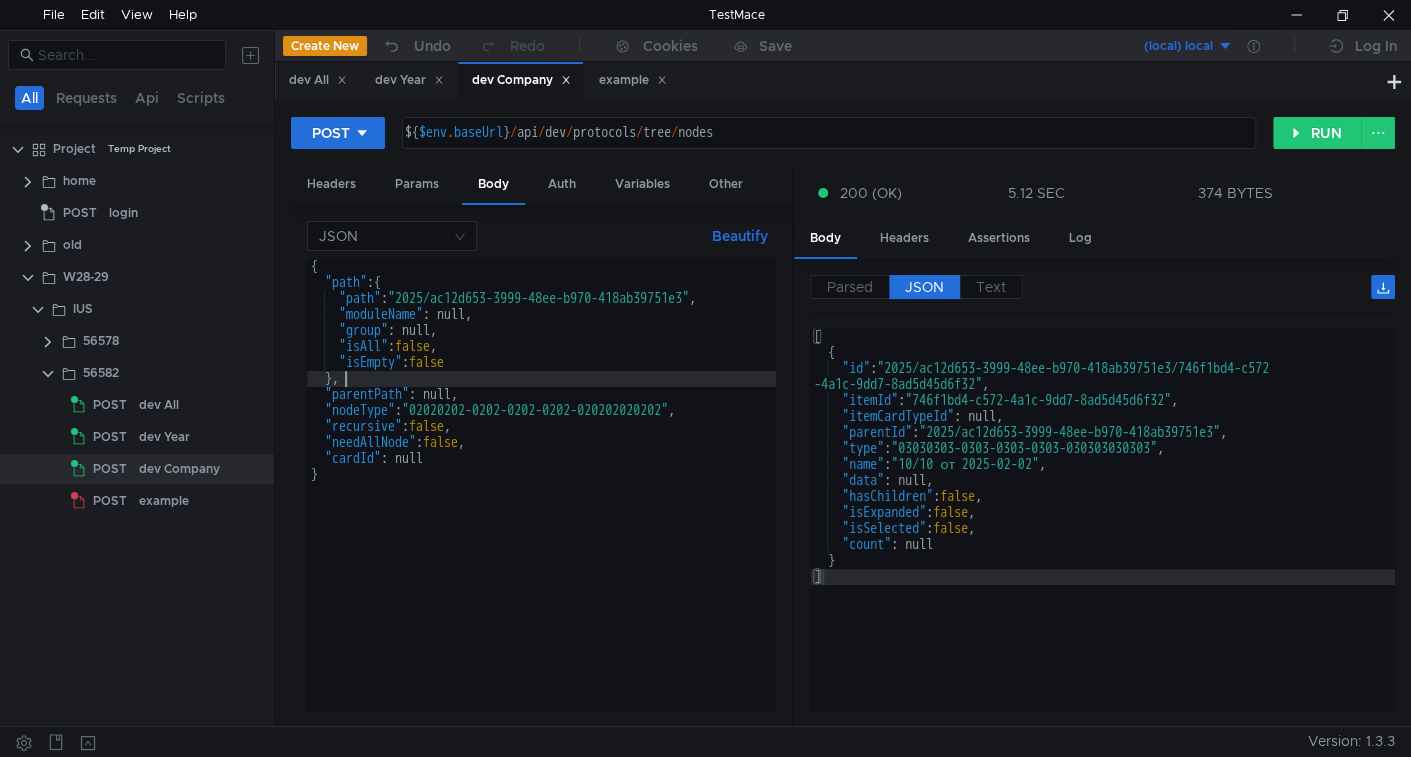 click on "{    "path" :  {       "path" :  "2025/ac12d653-3999-48ee-b970-418ab39751e3" ,       "moduleName" : null,       "group" : null,       "isAll" :  false ,       "isEmpty" :  false    } ,    "parentPath" : null,    "nodeType" :  "02020202-0202-0202-0202-020202020202" ,    "recursive" :  false ,    "needAllNode" :  false ,    "cardId" : null }" at bounding box center [546, 497] 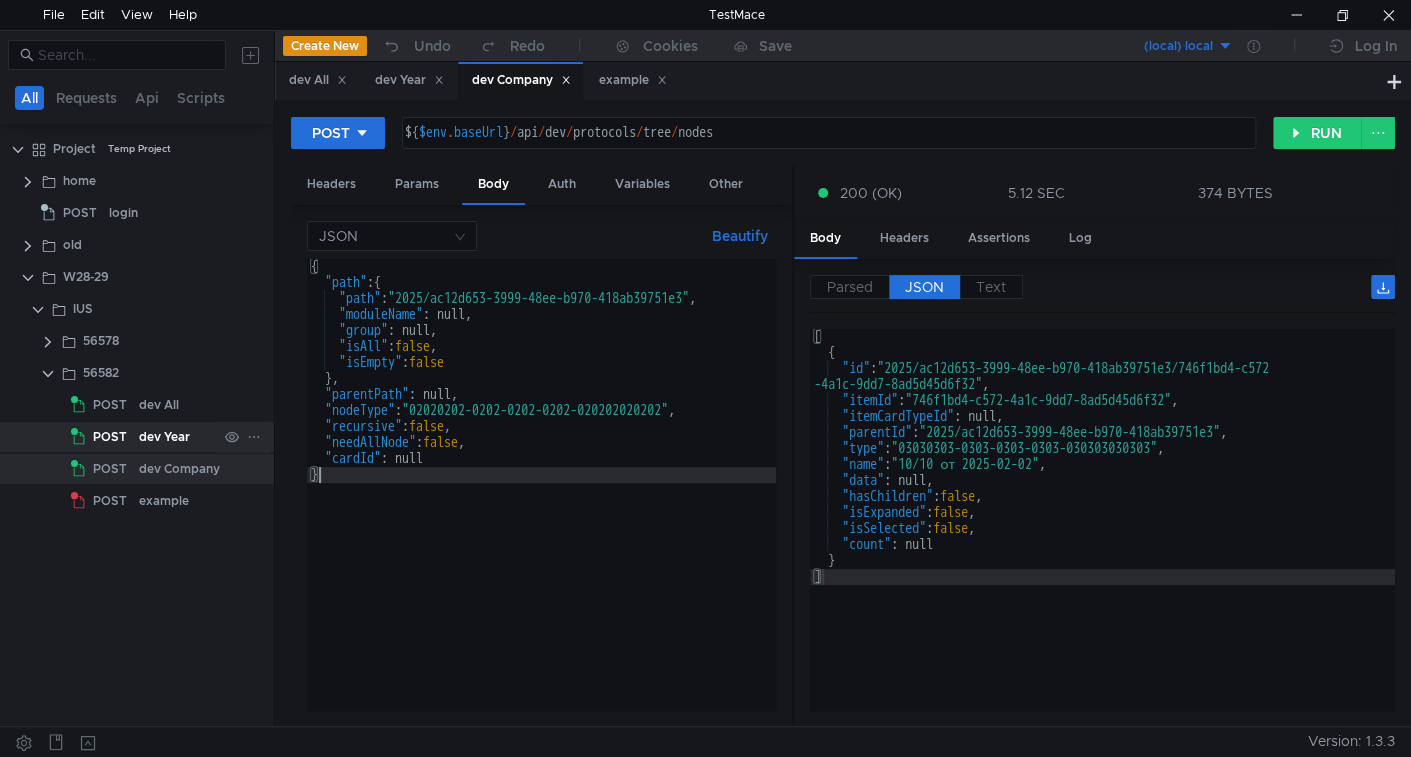 click on "dev Year" at bounding box center (159, 405) 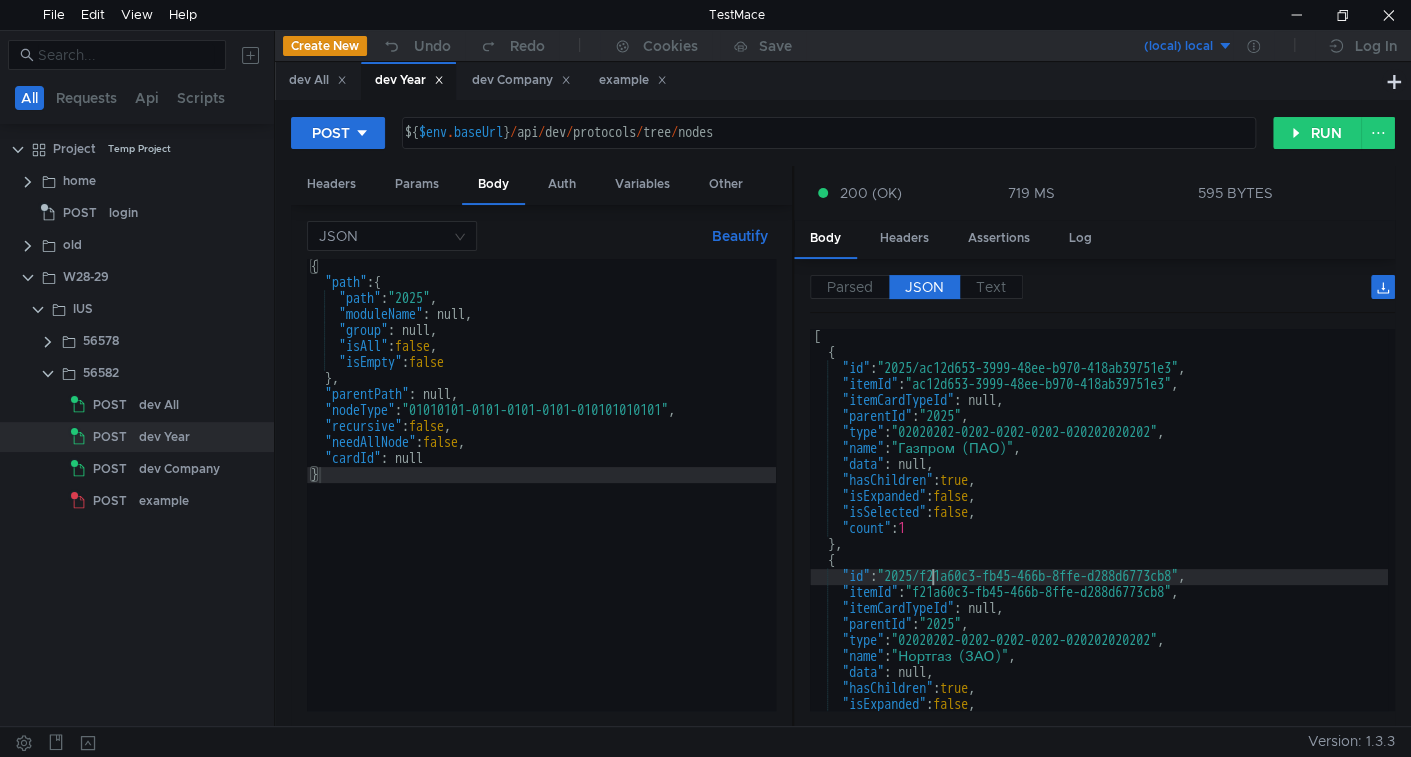 click on "[    {       "id" :  "2025/ac12d653-3999-48ee-b970-418ab39751e3" ,       "itemId" :  "ac12d653-3999-48ee-b970-418ab39751e3" ,       "itemCardTypeId" : null,       "parentId" :  "2025" ,       "type" :  "02020202-0202-0202-0202-020202020202" ,       "name" :  "Газпром (ПАО)" ,       "data" : null,       "hasChildren" :  true ,       "isExpanded" :  false ,       "isSelected" :  false ,       "count" :  1    } ,    {       "id" :  "2025/f21a60c3-fb45-466b-8ffe-d288d6773cb8" ,       "itemId" :  "f21a60c3-fb45-466b-8ffe-d288d6773cb8" ,       "itemCardTypeId" : null,       "parentId" :  "2025" ,       "type" :  "02020202-0202-0202-0202-020202020202" ,       "name" :  "Нортгаз (ЗАО)" ,       "data" : null,       "hasChildren" :  true ,       "isExpanded" :  false ,       "isSelected" :  false ," at bounding box center [1099, 536] 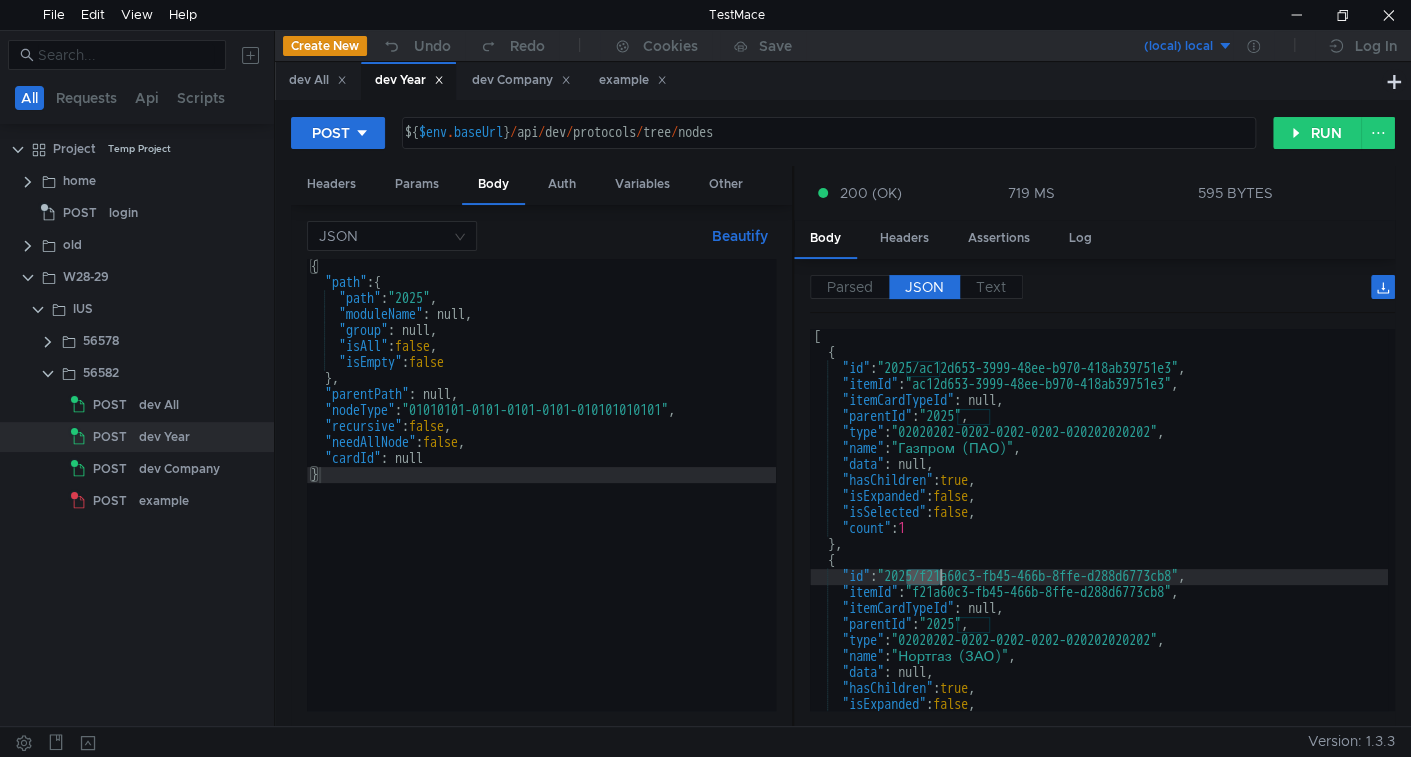 click on "[    {       "id" :  "2025/ac12d653-3999-48ee-b970-418ab39751e3" ,       "itemId" :  "ac12d653-3999-48ee-b970-418ab39751e3" ,       "itemCardTypeId" : null,       "parentId" :  "2025" ,       "type" :  "02020202-0202-0202-0202-020202020202" ,       "name" :  "Газпром (ПАО)" ,       "data" : null,       "hasChildren" :  true ,       "isExpanded" :  false ,       "isSelected" :  false ,       "count" :  1    } ,    {       "id" :  "2025/f21a60c3-fb45-466b-8ffe-d288d6773cb8" ,       "itemId" :  "f21a60c3-fb45-466b-8ffe-d288d6773cb8" ,       "itemCardTypeId" : null,       "parentId" :  "2025" ,       "type" :  "02020202-0202-0202-0202-020202020202" ,       "name" :  "Нортгаз (ЗАО)" ,       "data" : null,       "hasChildren" :  true ,       "isExpanded" :  false ,       "isSelected" :  false ," at bounding box center (1099, 536) 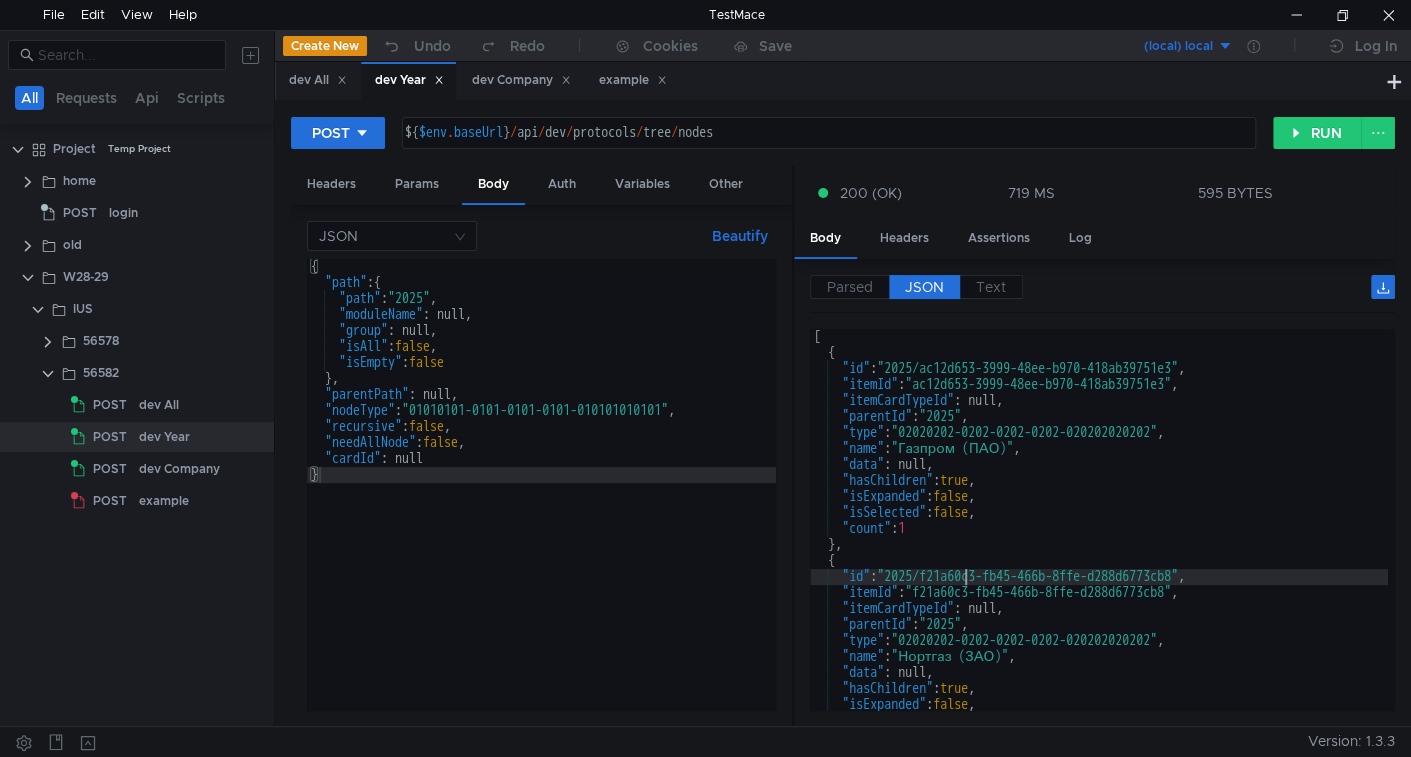 click on "[    {       "id" :  "2025/ac12d653-3999-48ee-b970-418ab39751e3" ,       "itemId" :  "ac12d653-3999-48ee-b970-418ab39751e3" ,       "itemCardTypeId" : null,       "parentId" :  "2025" ,       "type" :  "02020202-0202-0202-0202-020202020202" ,       "name" :  "Газпром (ПАО)" ,       "data" : null,       "hasChildren" :  true ,       "isExpanded" :  false ,       "isSelected" :  false ,       "count" :  1    } ,    {       "id" :  "2025/f21a60c3-fb45-466b-8ffe-d288d6773cb8" ,       "itemId" :  "f21a60c3-fb45-466b-8ffe-d288d6773cb8" ,       "itemCardTypeId" : null,       "parentId" :  "2025" ,       "type" :  "02020202-0202-0202-0202-020202020202" ,       "name" :  "Нортгаз (ЗАО)" ,       "data" : null,       "hasChildren" :  true ,       "isExpanded" :  false ,       "isSelected" :  false ," at bounding box center (1099, 536) 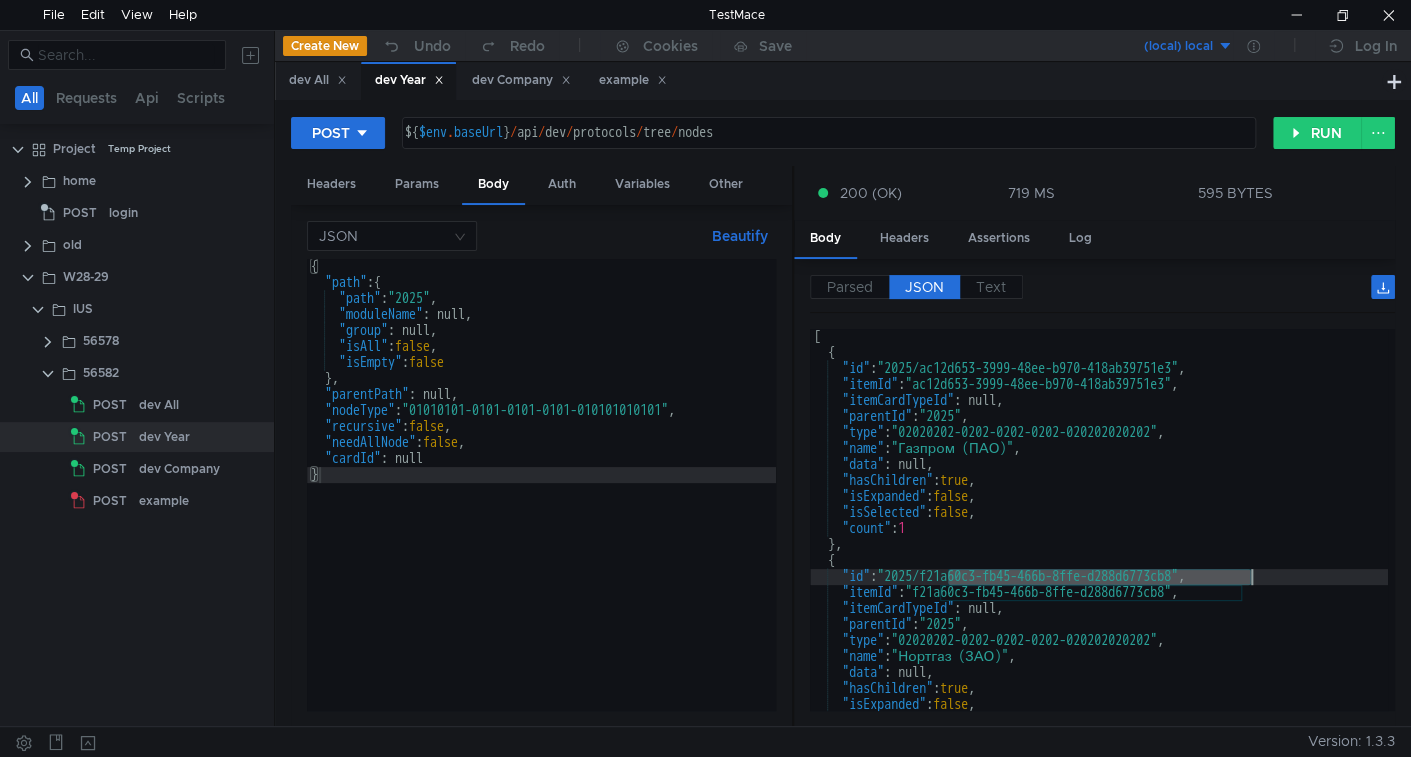 drag, startPoint x: 962, startPoint y: 575, endPoint x: 1192, endPoint y: 579, distance: 230.03477 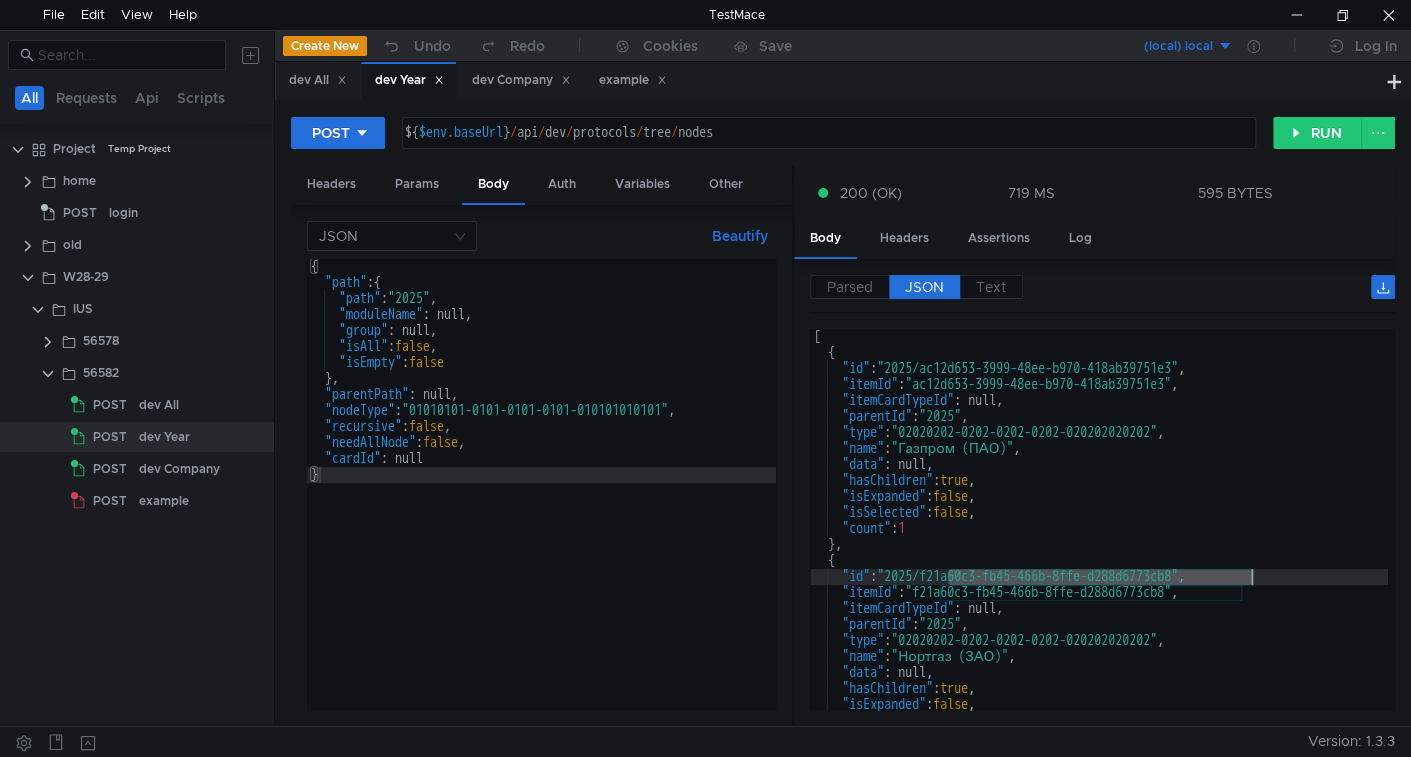 click on "[    {       "id" :  "2025/ac12d653-3999-48ee-b970-418ab39751e3" ,       "itemId" :  "ac12d653-3999-48ee-b970-418ab39751e3" ,       "itemCardTypeId" : null,       "parentId" :  "2025" ,       "type" :  "02020202-0202-0202-0202-020202020202" ,       "name" :  "Газпром (ПАО)" ,       "data" : null,       "hasChildren" :  true ,       "isExpanded" :  false ,       "isSelected" :  false ,       "count" :  1    } ,    {       "id" :  "2025/f21a60c3-fb45-466b-8ffe-d288d6773cb8" ,       "itemId" :  "f21a60c3-fb45-466b-8ffe-d288d6773cb8" ,       "itemCardTypeId" : null,       "parentId" :  "2025" ,       "type" :  "02020202-0202-0202-0202-020202020202" ,       "name" :  "Нортгаз (ЗАО)" ,       "data" : null,       "hasChildren" :  true ,       "isExpanded" :  false ,       "isSelected" :  false ," at bounding box center (1099, 536) 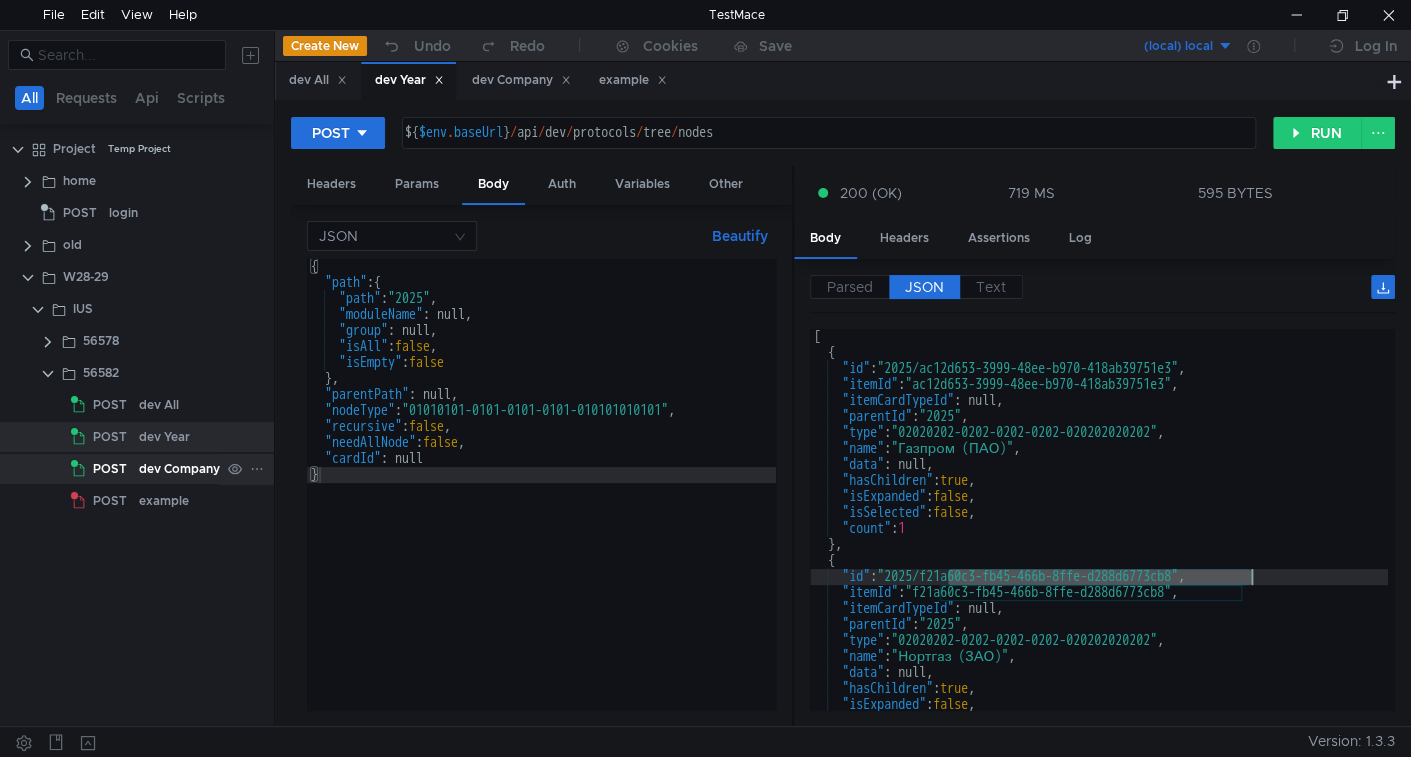 click on "dev Company" at bounding box center (159, 405) 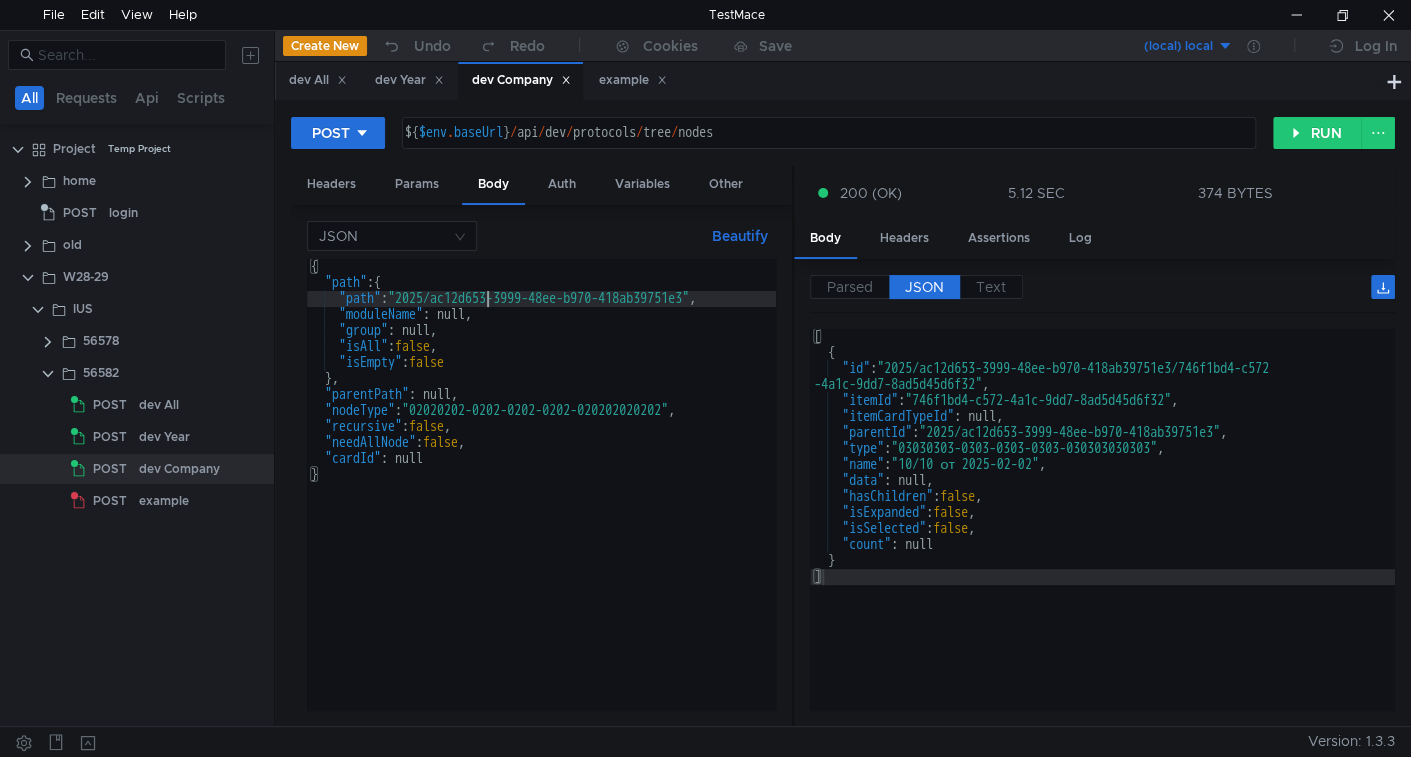 click on "{    "path" :  {       "path" :  "2025/ac12d653-3999-48ee-b970-418ab39751e3" ,       "moduleName" : null,       "group" : null,       "isAll" :  false ,       "isEmpty" :  false    } ,    "parentPath" : null,    "nodeType" :  "02020202-0202-0202-0202-020202020202" ,    "recursive" :  false ,    "needAllNode" :  false ,    "cardId" : null }" at bounding box center (546, 497) 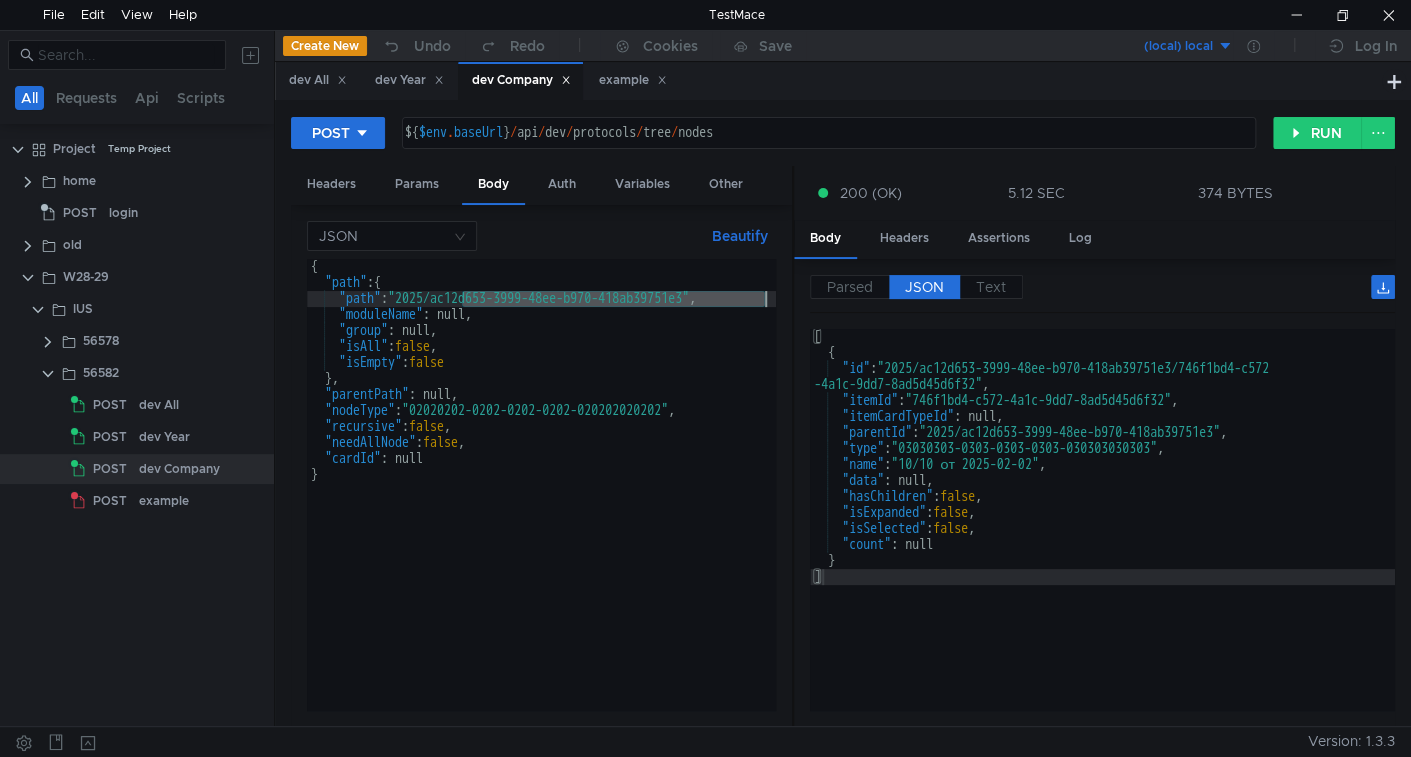 drag, startPoint x: 486, startPoint y: 295, endPoint x: 731, endPoint y: 297, distance: 245.00816 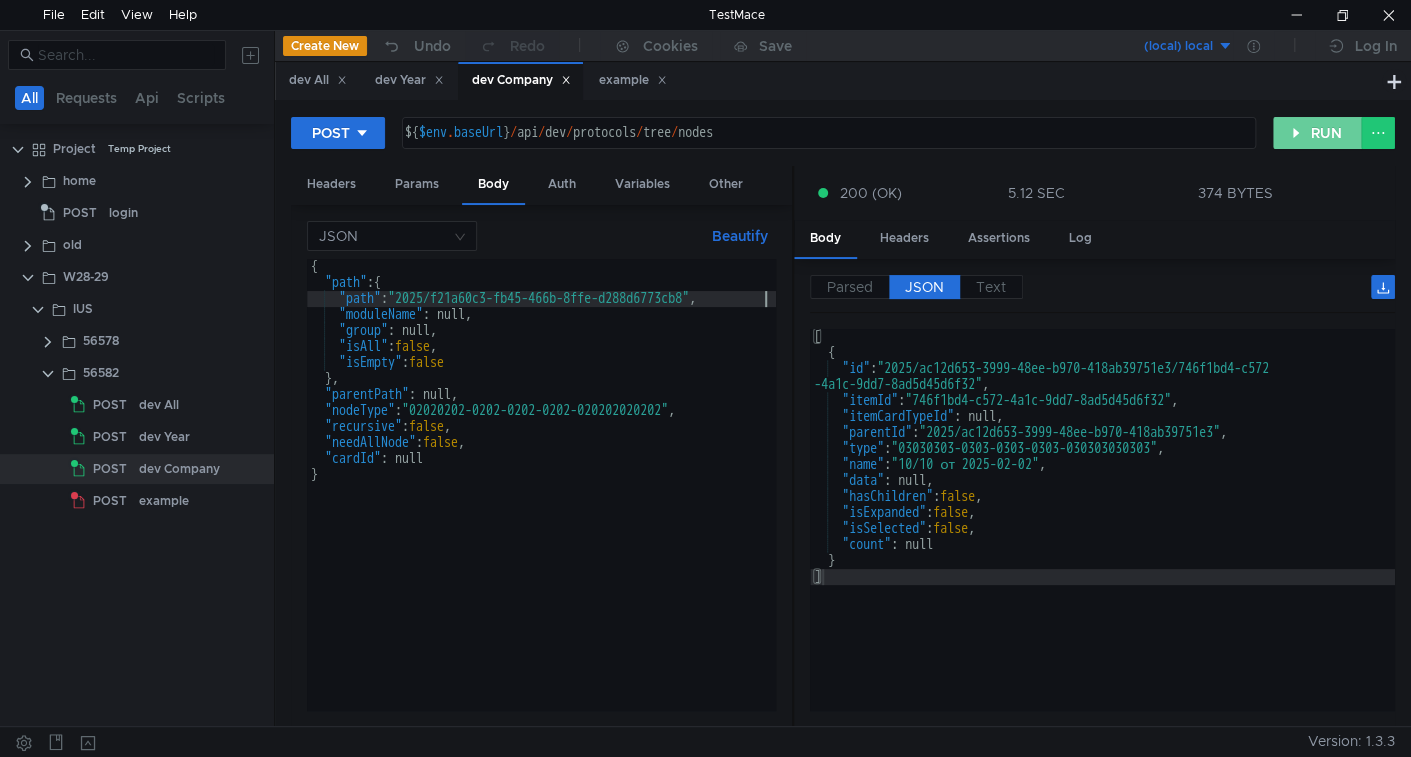 click on "RUN" at bounding box center [1317, 133] 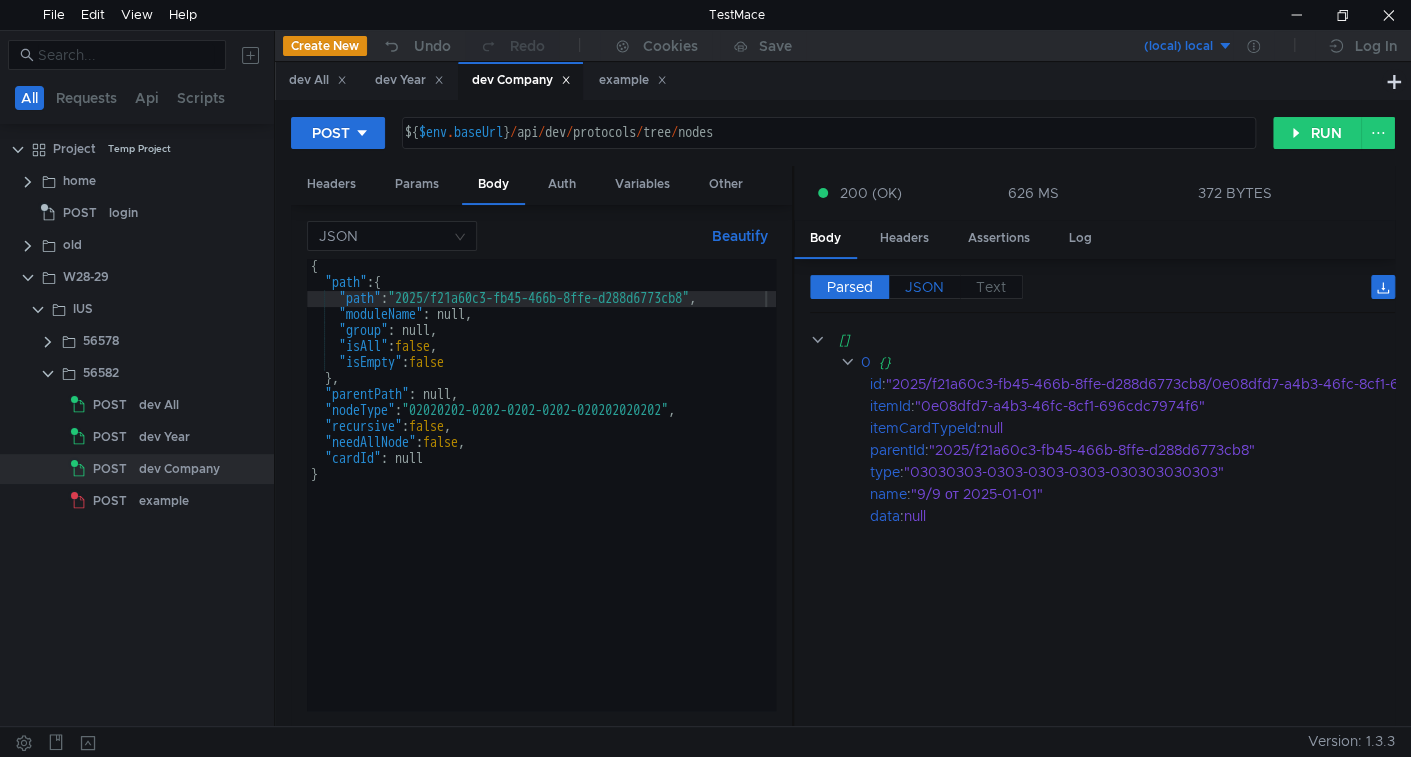 click on "JSON" at bounding box center (850, 287) 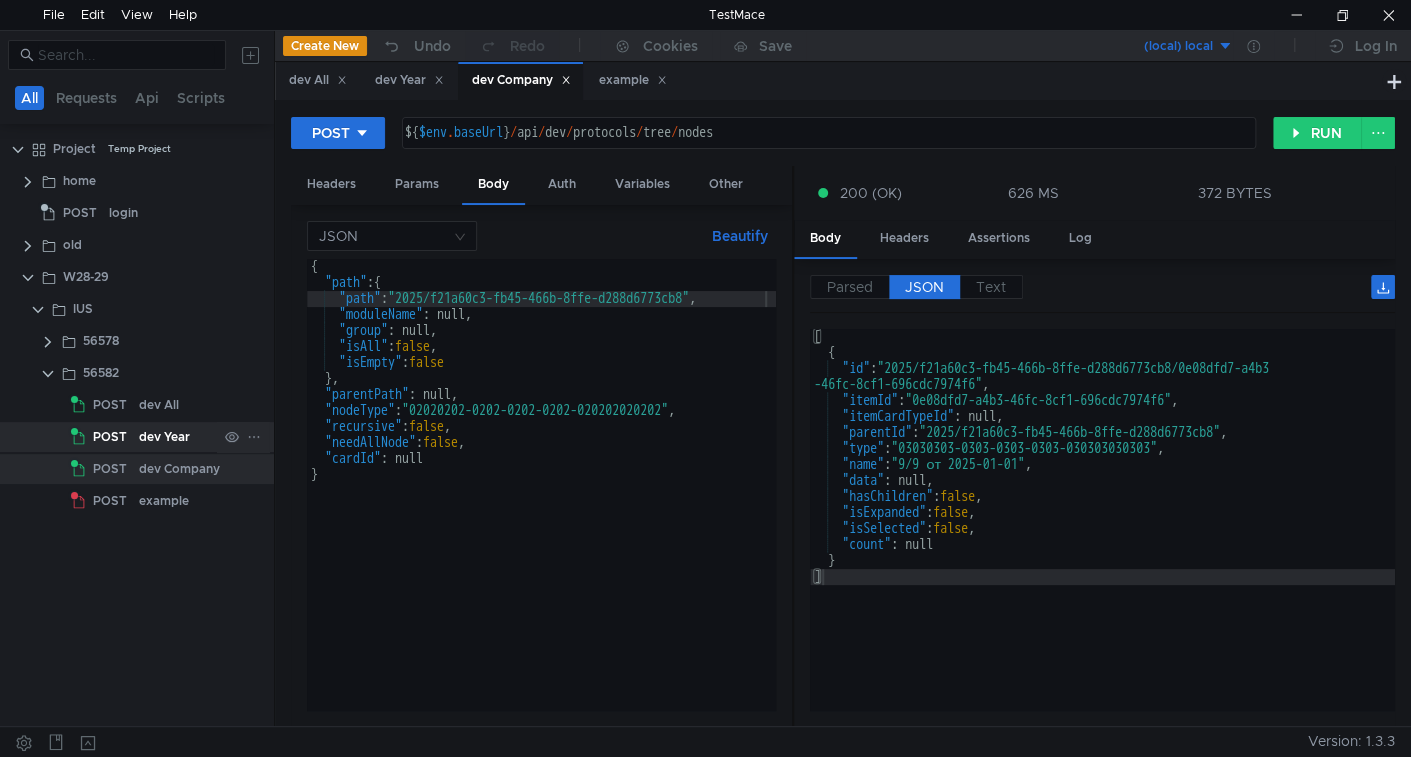 click on "dev Year" at bounding box center (159, 405) 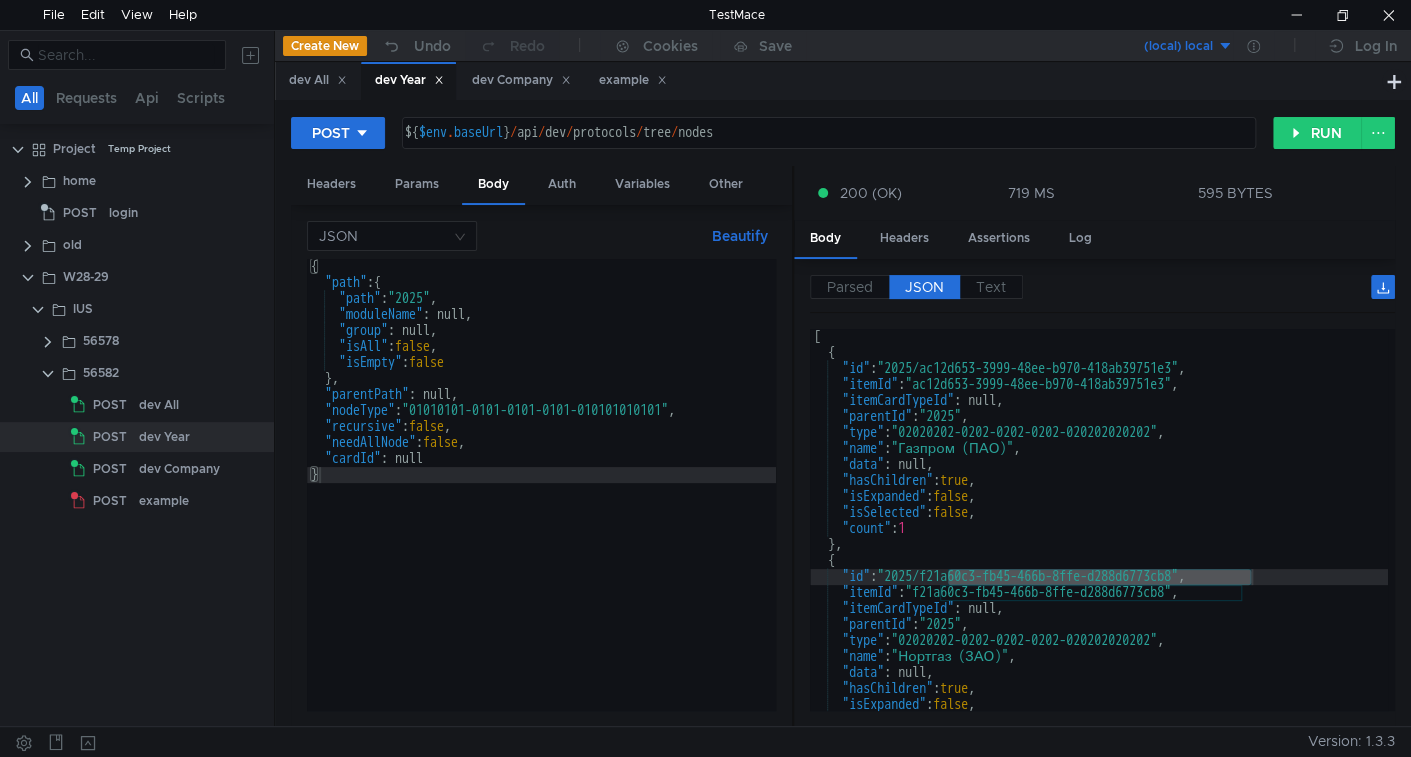 drag, startPoint x: 457, startPoint y: 294, endPoint x: 465, endPoint y: 312, distance: 19.697716 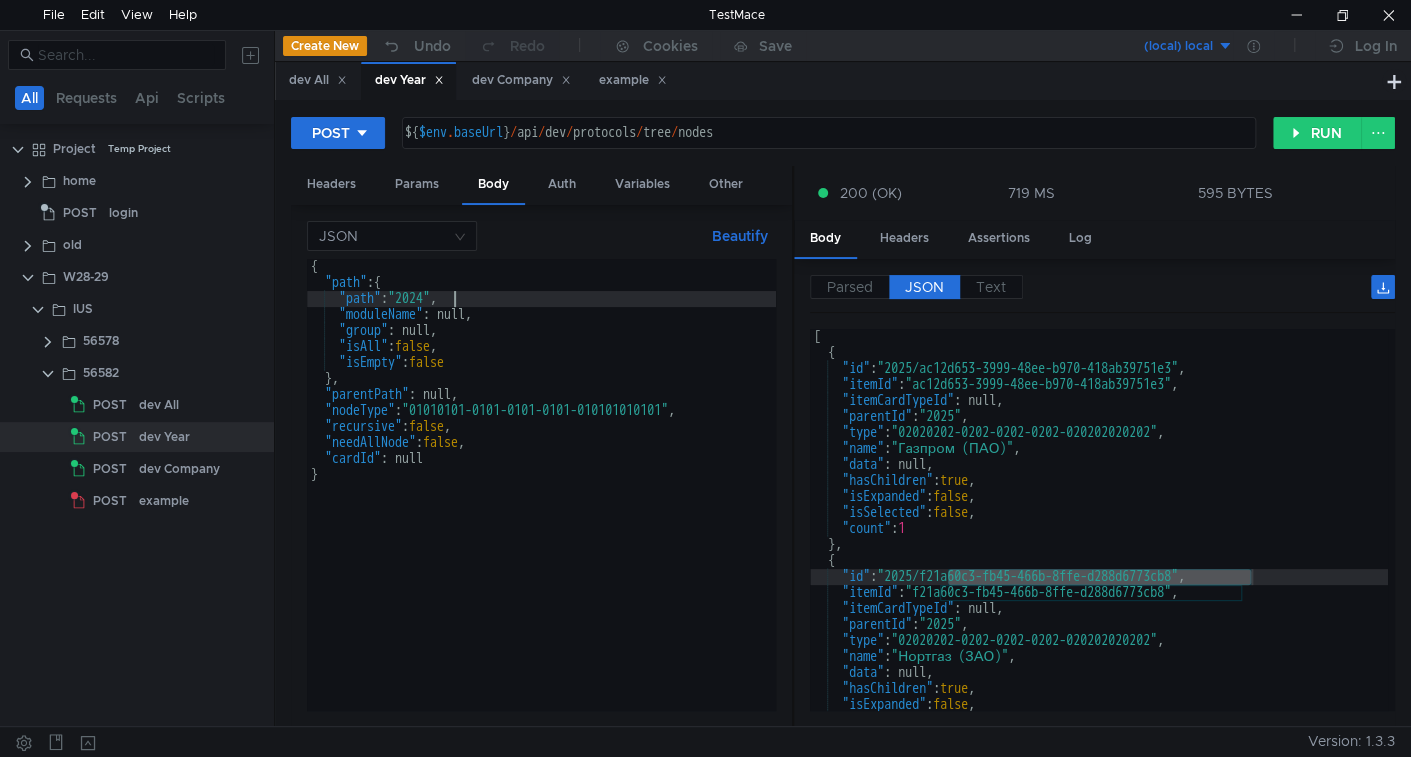 scroll, scrollTop: 0, scrollLeft: 9, axis: horizontal 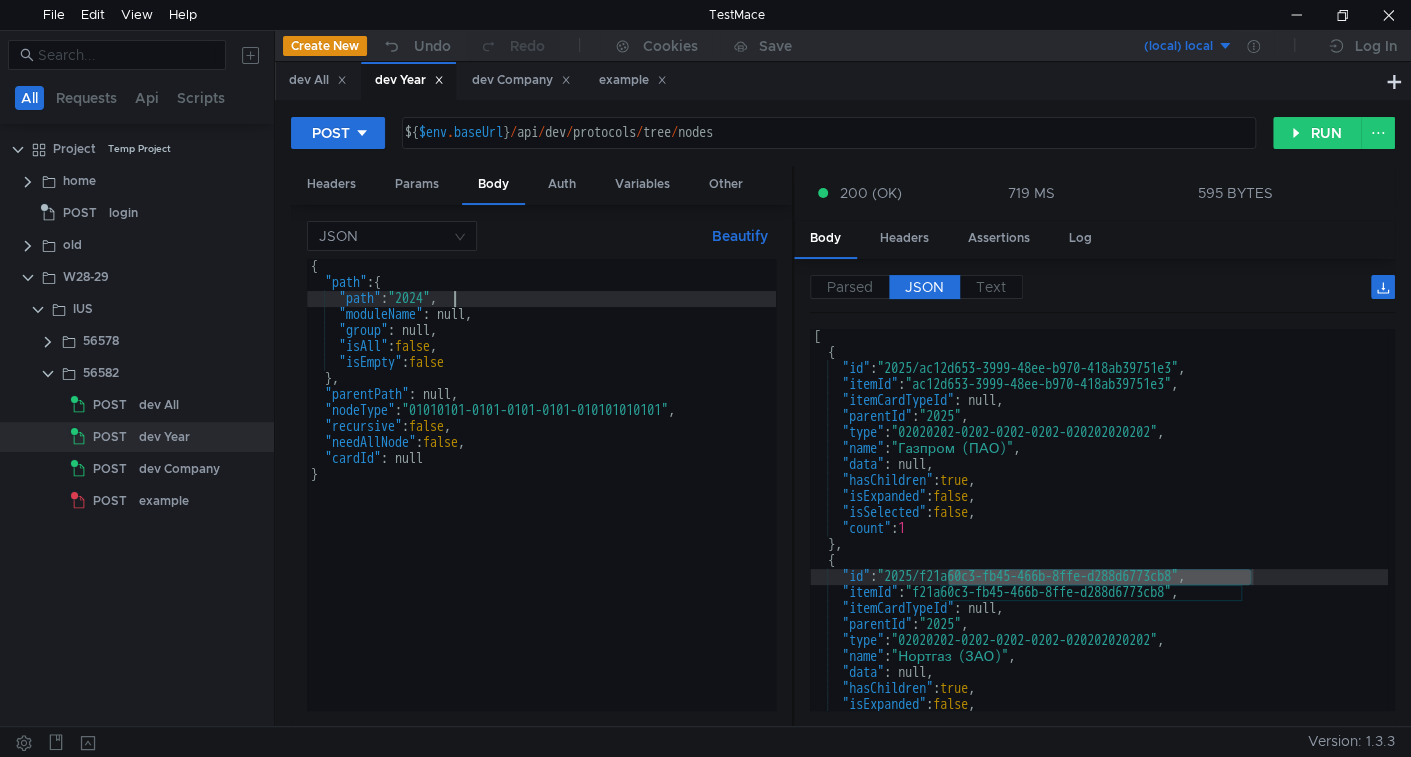 type on ""path": "2024"," 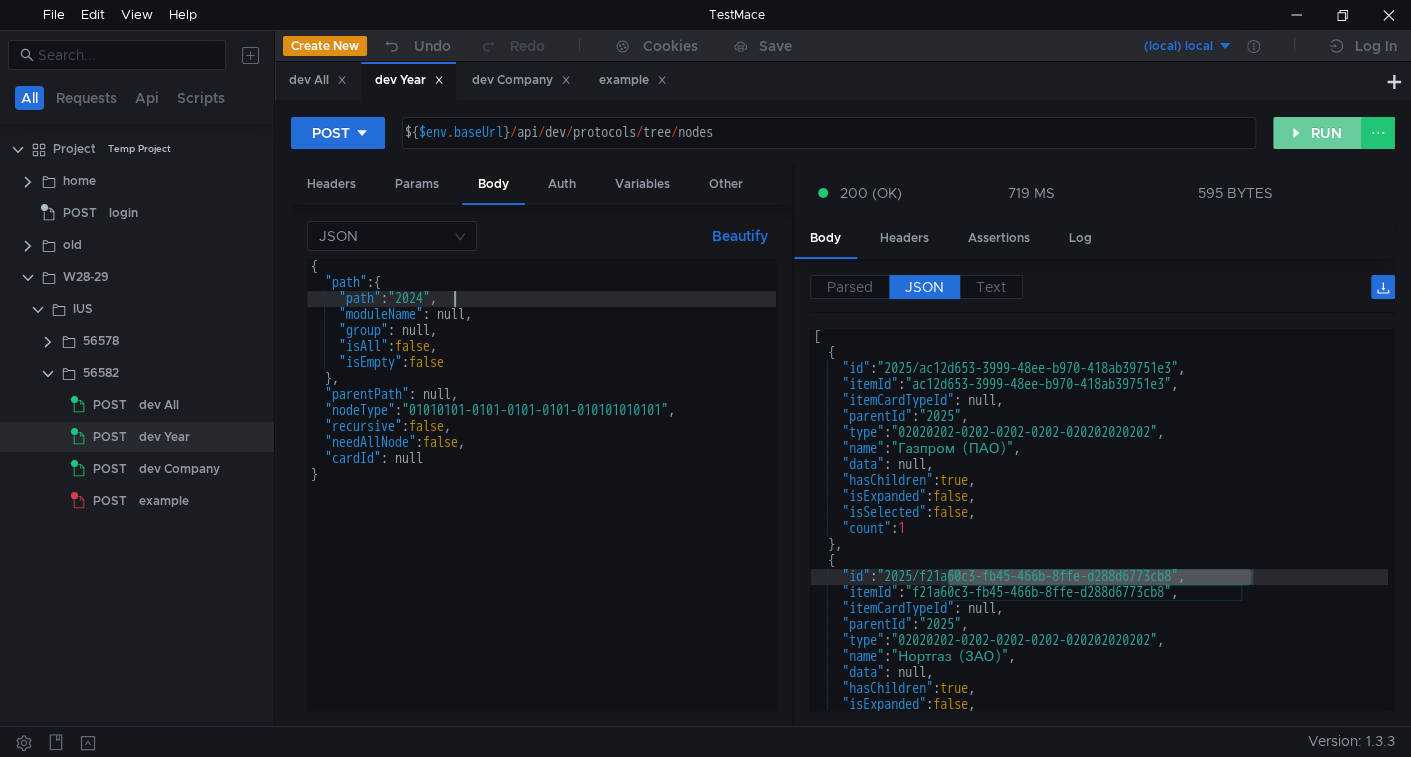 click on "RUN" at bounding box center (1317, 133) 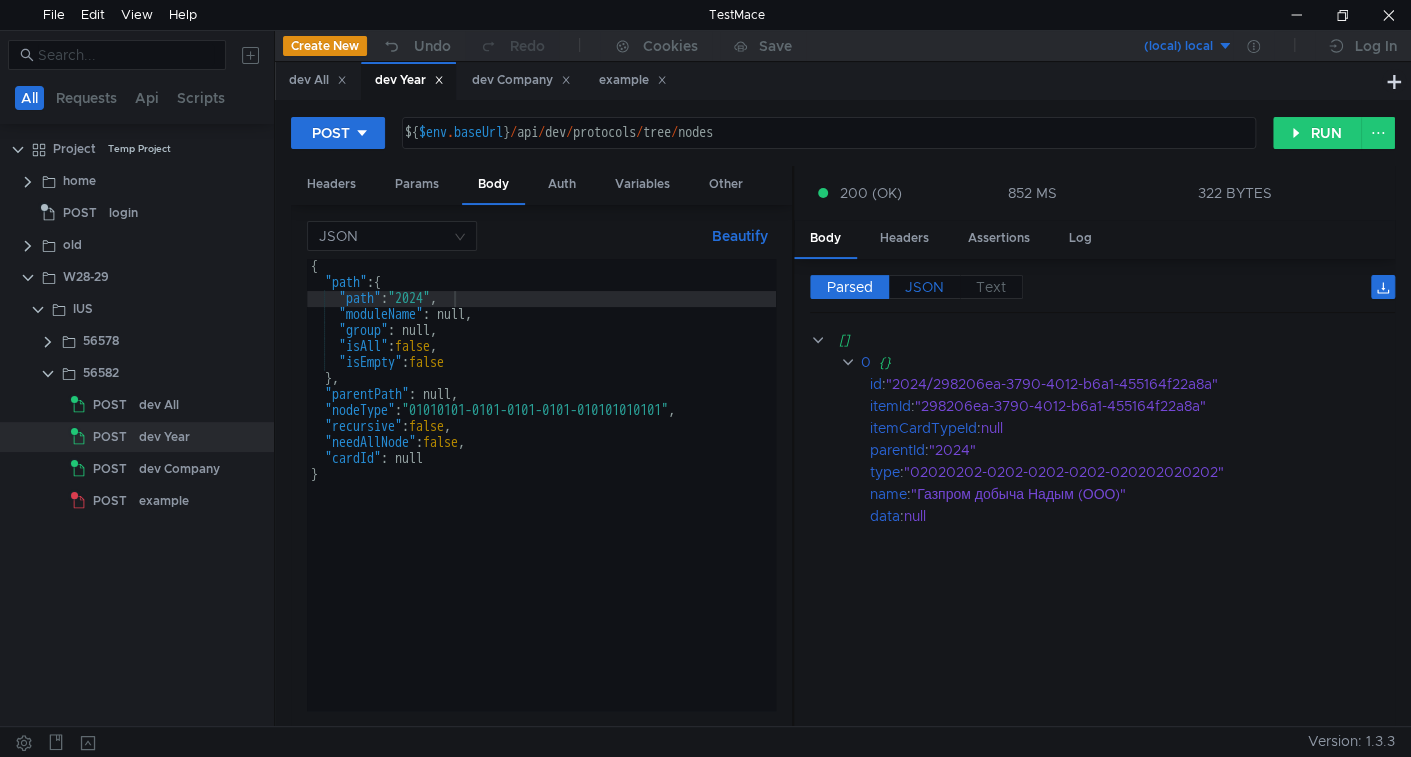click on "JSON" at bounding box center [850, 287] 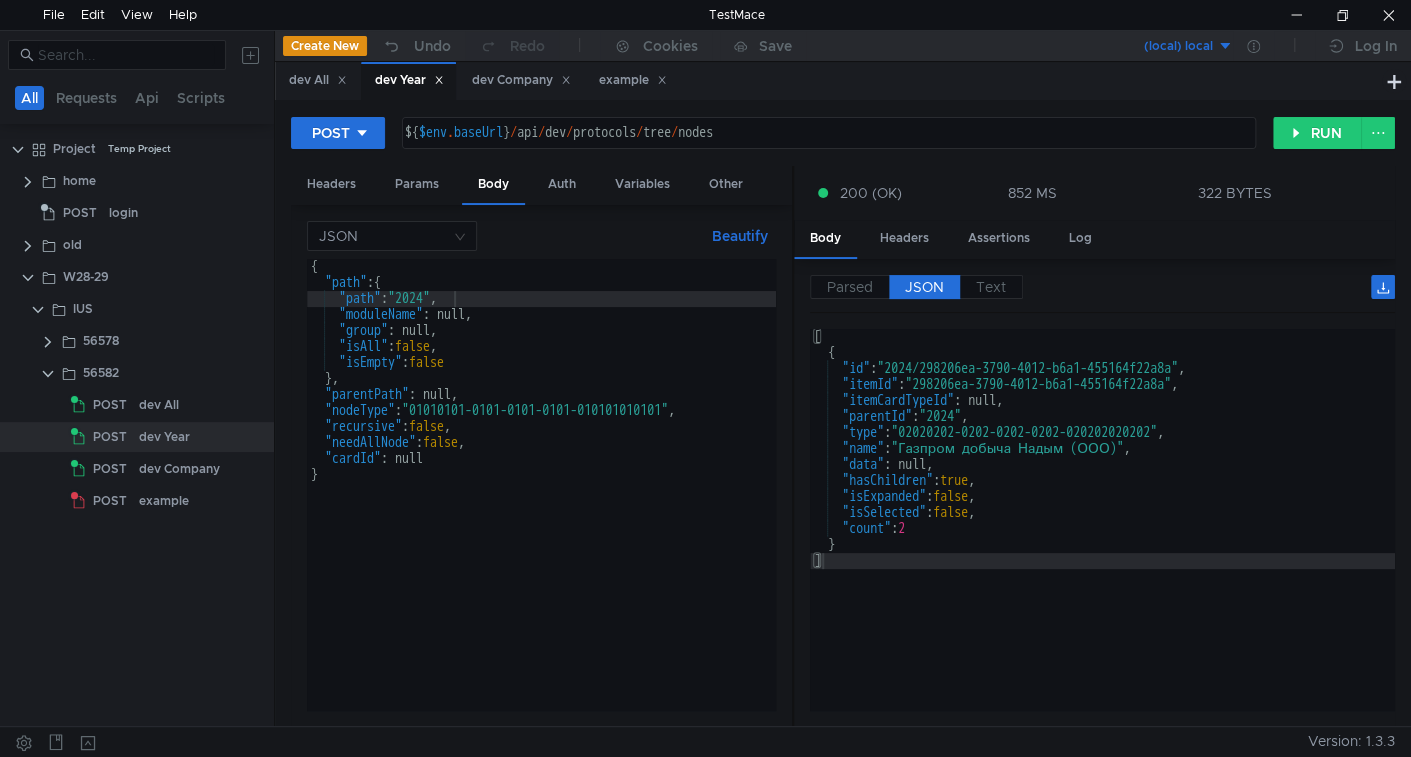 click on "[    {       "id" :  "2024/298206ea-3790-4012-b6a1-455164f22a8a" ,       "itemId" :  "298206ea-3790-4012-b6a1-455164f22a8a" ,       "itemCardTypeId" : null,       "parentId" :  "2024" ,       "type" :  "02020202-0202-0202-0202-020202020202" ,       "name" :  "Газпром добыча Надым (ООО)" ,       "data" : null,       "hasChildren" :  true ,       "isExpanded" :  false ,       "isSelected" :  false ,       "count" :  2    } ]" at bounding box center [1102, 536] 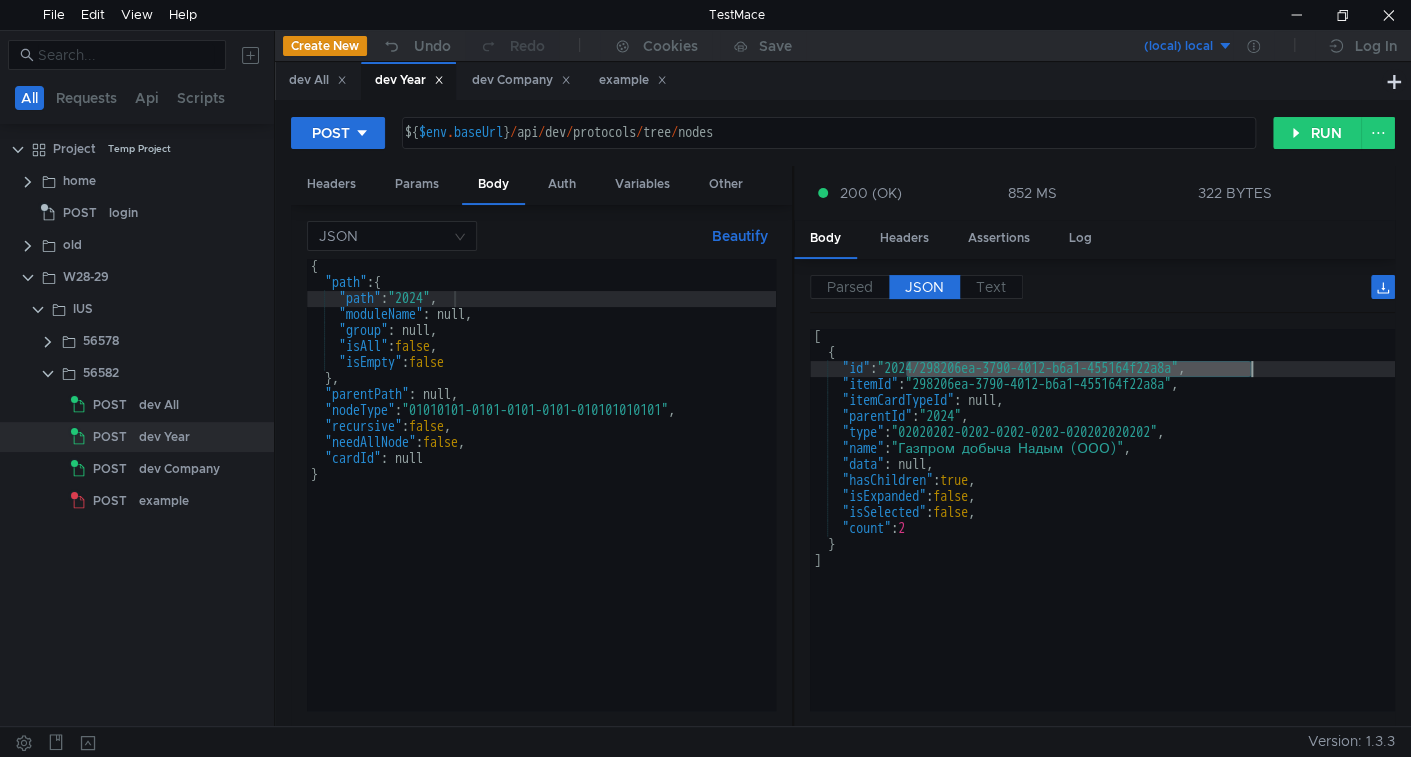 drag, startPoint x: 925, startPoint y: 362, endPoint x: 1208, endPoint y: 371, distance: 283.14307 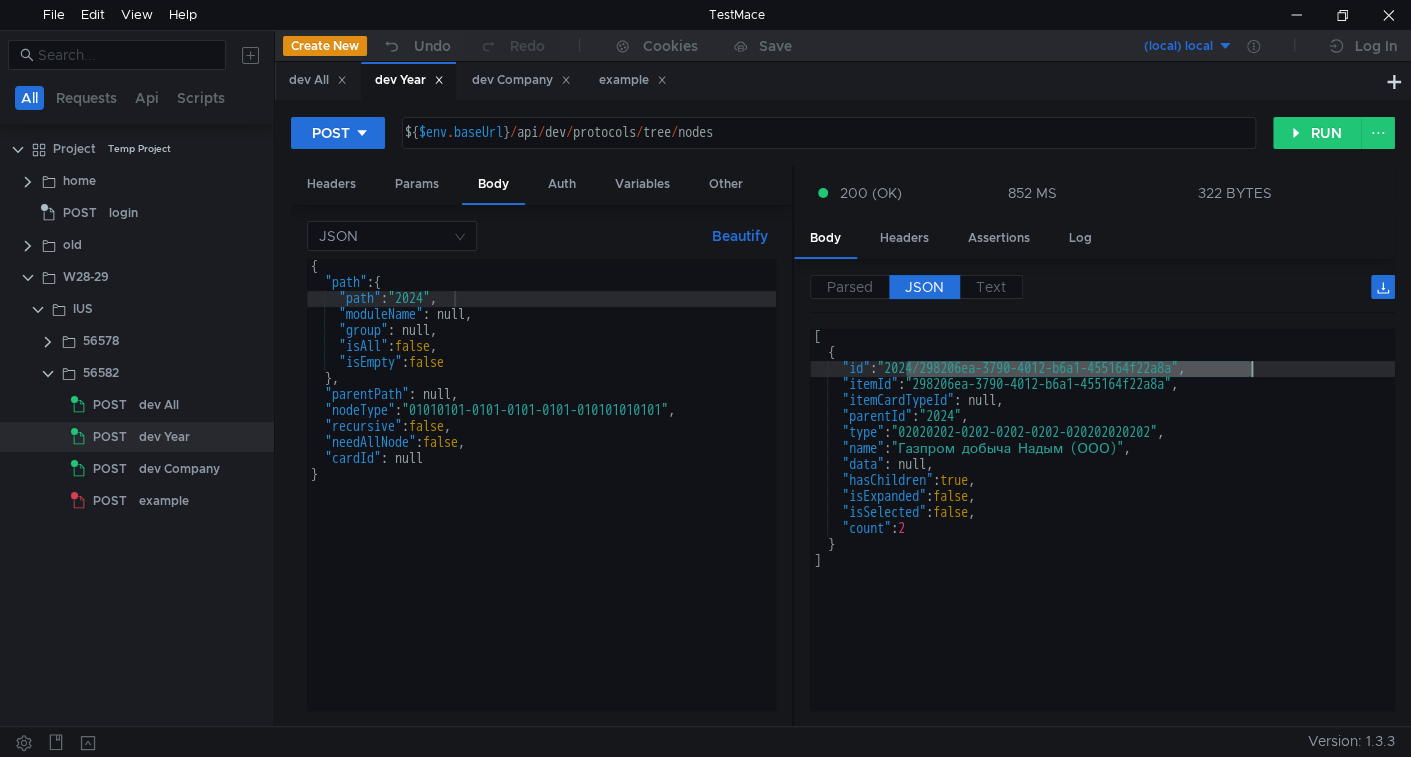 click on "[    {       "id" :  "2024/298206ea-3790-4012-b6a1-455164f22a8a" ,       "itemId" :  "298206ea-3790-4012-b6a1-455164f22a8a" ,       "itemCardTypeId" : null,       "parentId" :  "2024" ,       "type" :  "02020202-0202-0202-0202-020202020202" ,       "name" :  "Газпром добыча Надым (ООО)" ,       "data" : null,       "hasChildren" :  true ,       "isExpanded" :  false ,       "isSelected" :  false ,       "count" :  2    } ]" at bounding box center [1102, 536] 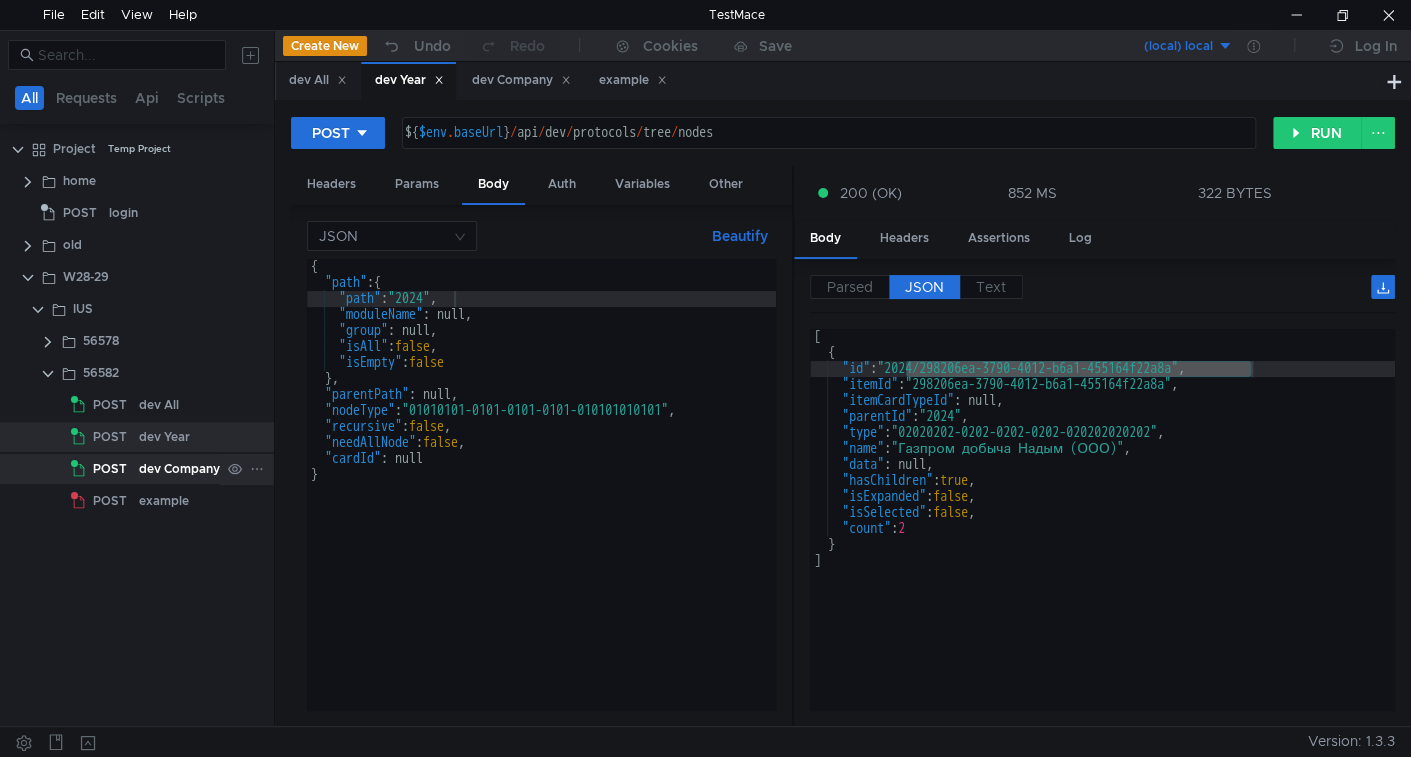 click on "dev Company" at bounding box center (159, 405) 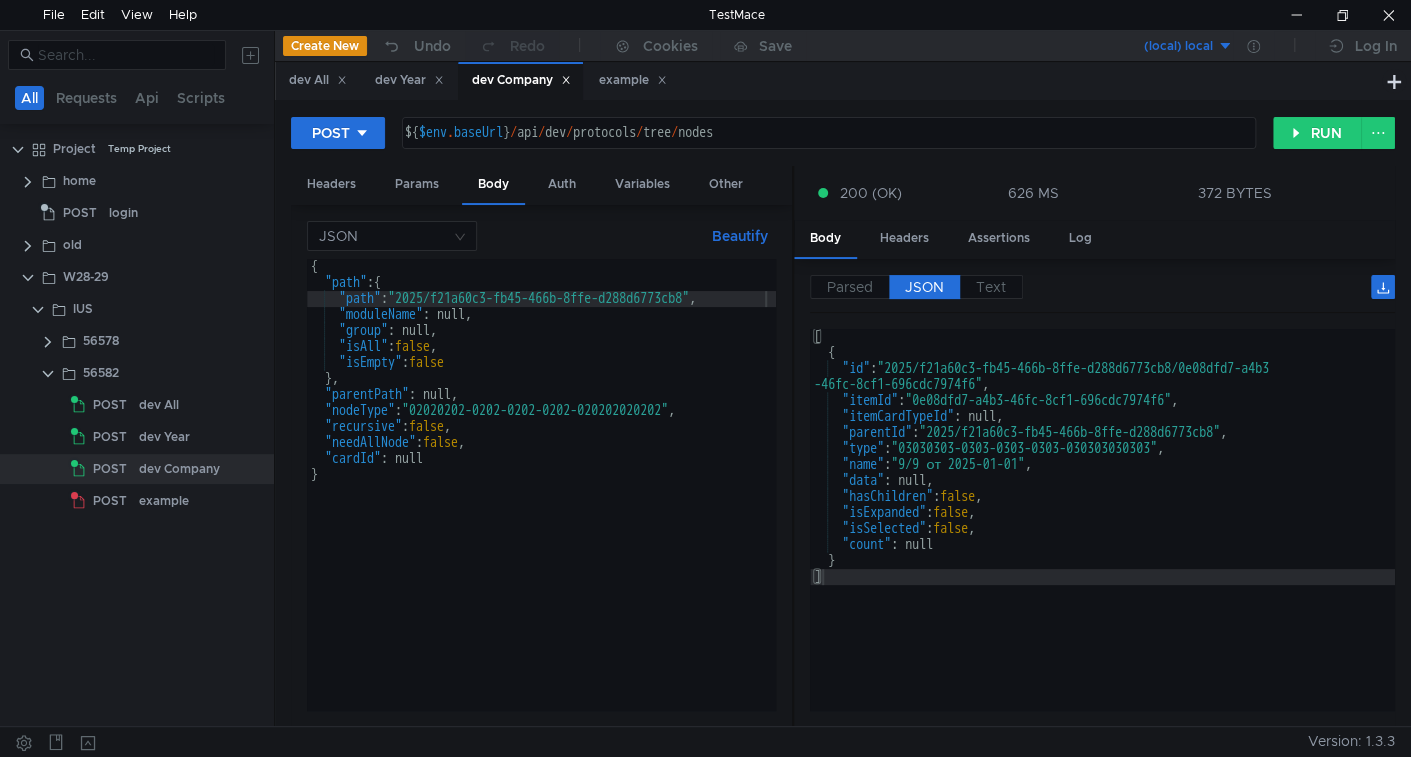 click on "{    "path" :  {       "path" :  "2025/f21a60c3-fb45-466b-8ffe-d288d6773cb8" ,       "moduleName" : null,       "group" : null,       "isAll" :  false ,       "isEmpty" :  false    } ,    "parentPath" : null,    "nodeType" :  "02020202-0202-0202-0202-020202020202" ,    "recursive" :  false ,    "needAllNode" :  false ,    "cardId" : null }" at bounding box center (546, 497) 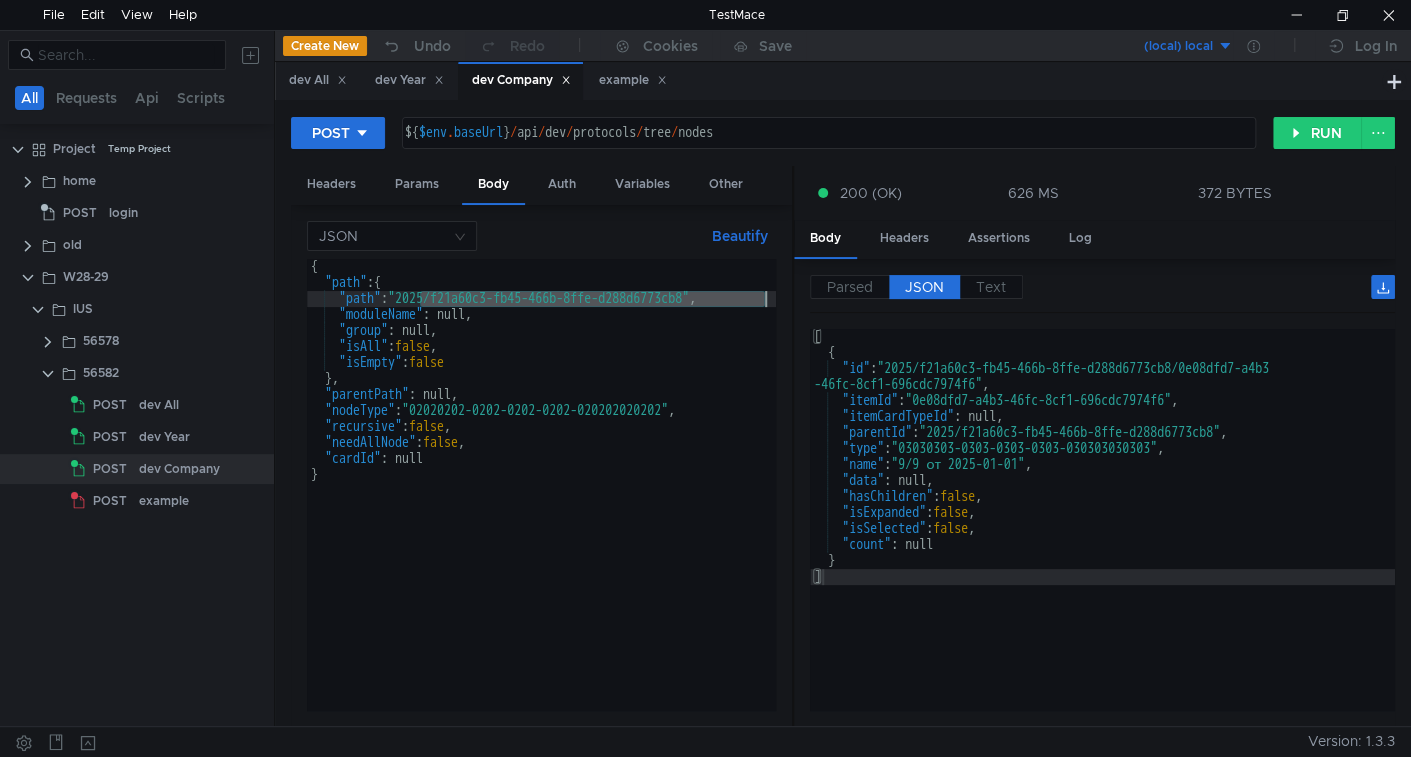 drag, startPoint x: 436, startPoint y: 298, endPoint x: 714, endPoint y: 300, distance: 278.0072 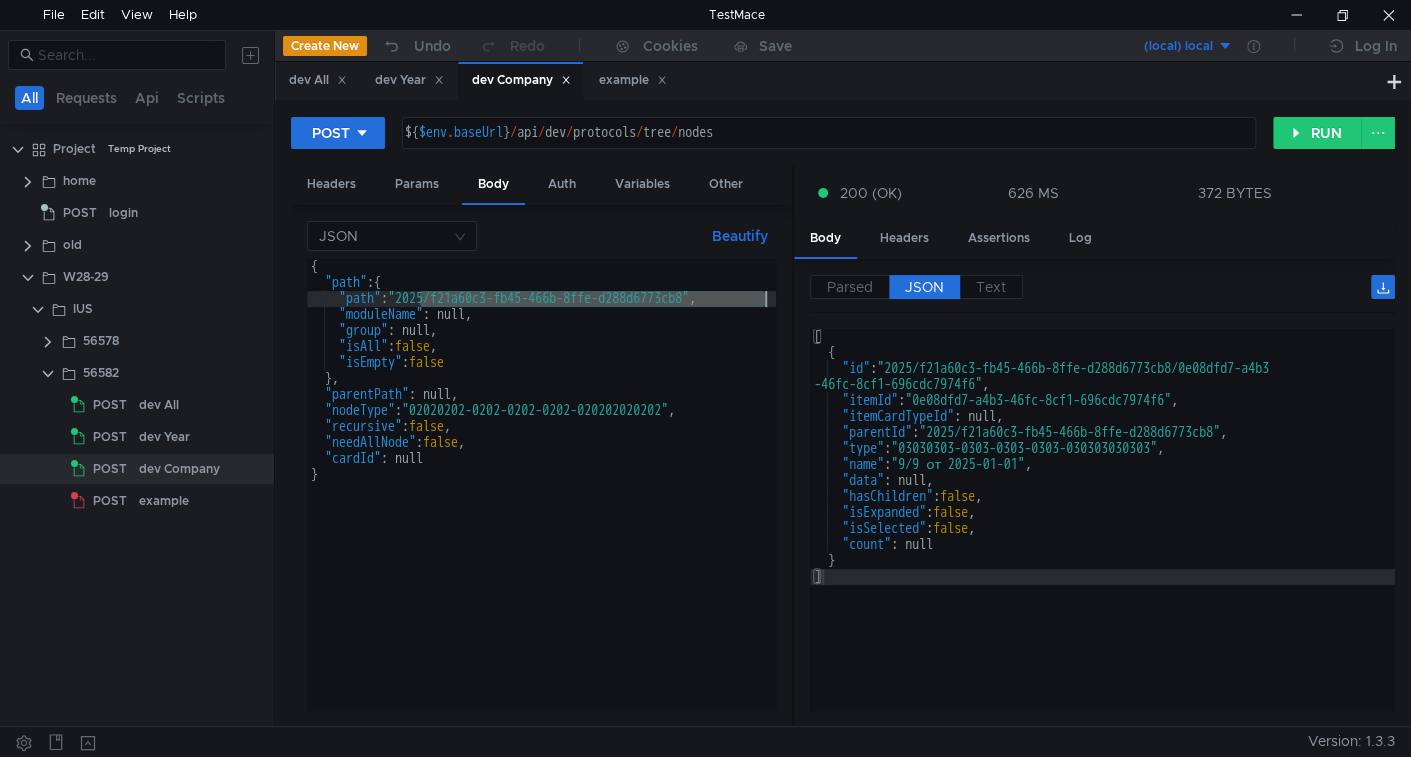 click on "{    "path" :  {       "path" :  "2025/f21a60c3-fb45-466b-8ffe-d288d6773cb8" ,       "moduleName" : null,       "group" : null,       "isAll" :  false ,       "isEmpty" :  false    } ,    "parentPath" : null,    "nodeType" :  "02020202-0202-0202-0202-020202020202" ,    "recursive" :  false ,    "needAllNode" :  false ,    "cardId" : null }" at bounding box center (546, 497) 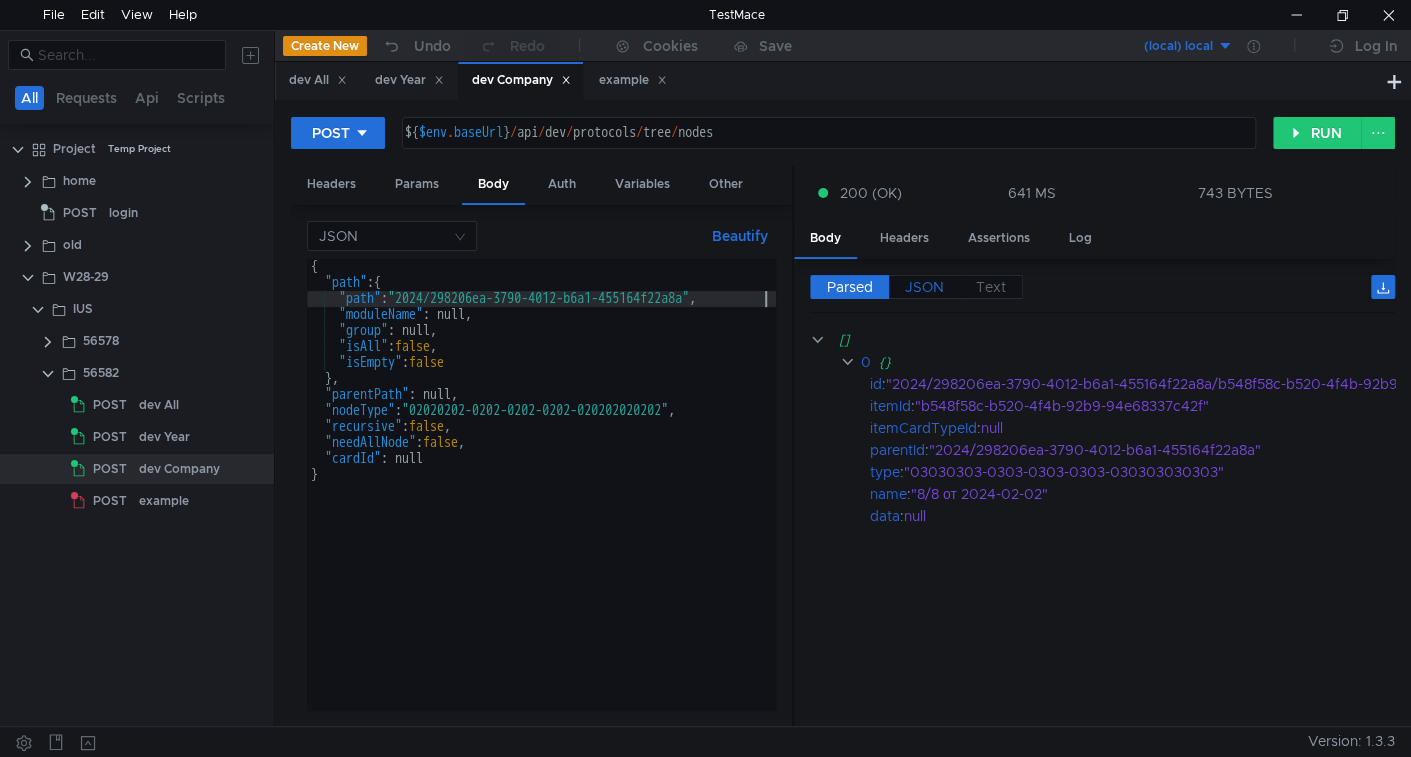 click on "JSON" at bounding box center [850, 287] 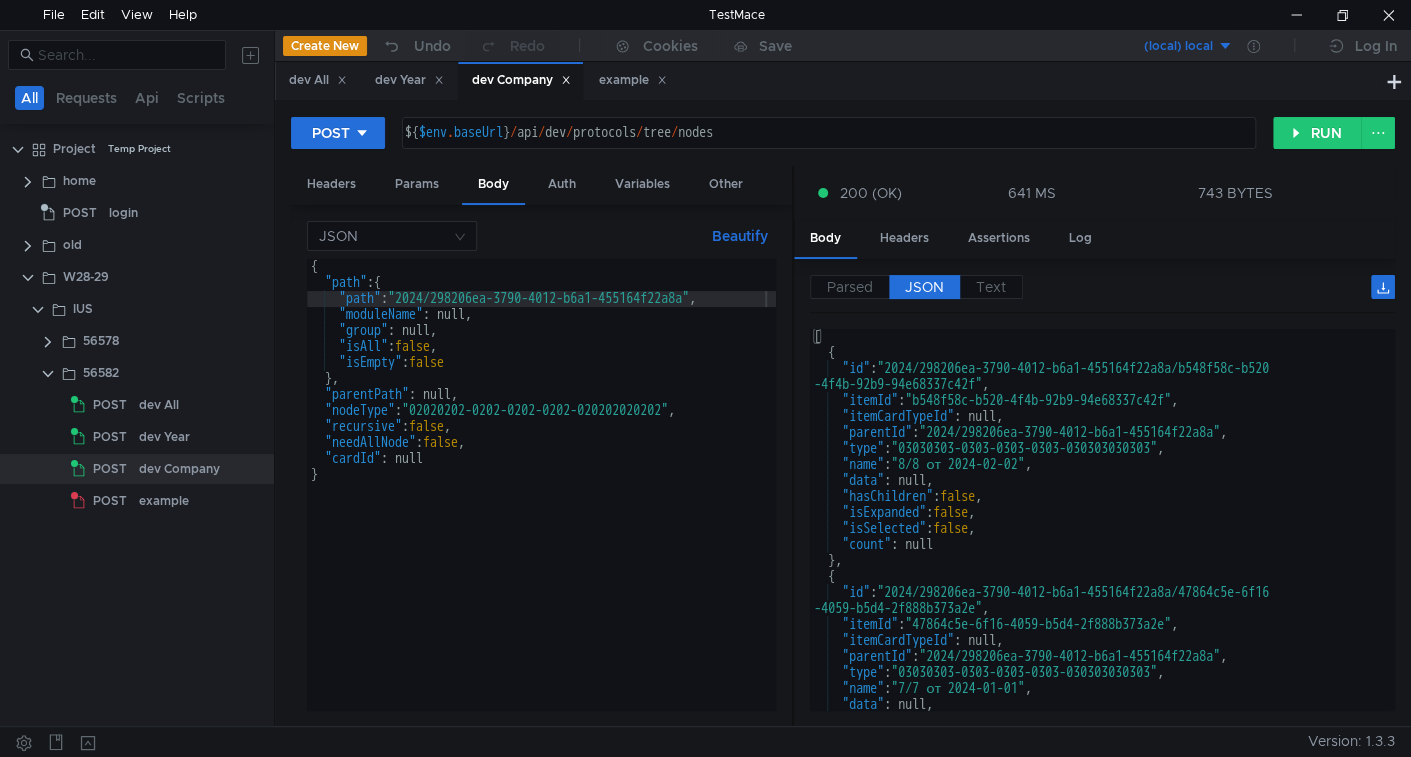scroll, scrollTop: 97, scrollLeft: 0, axis: vertical 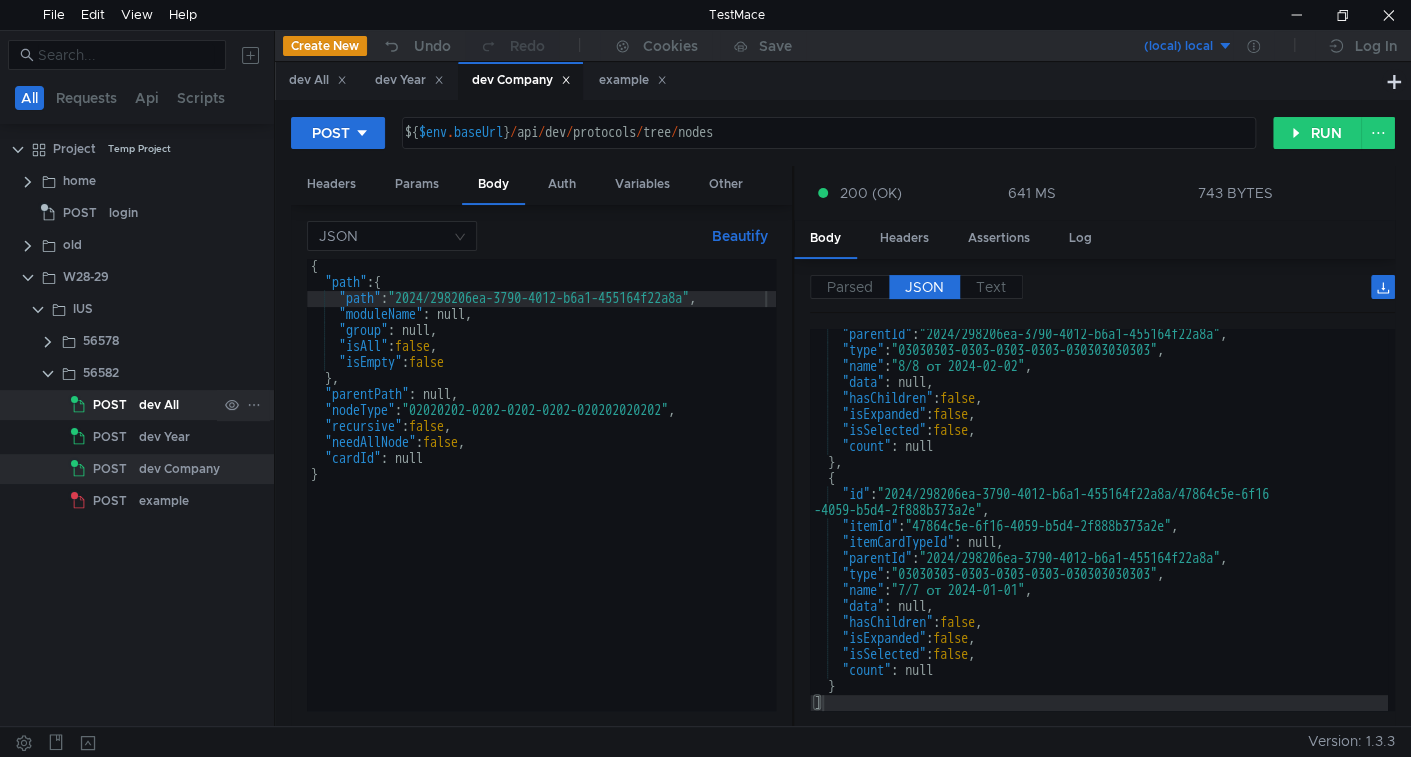 click on "dev All" at bounding box center [159, 405] 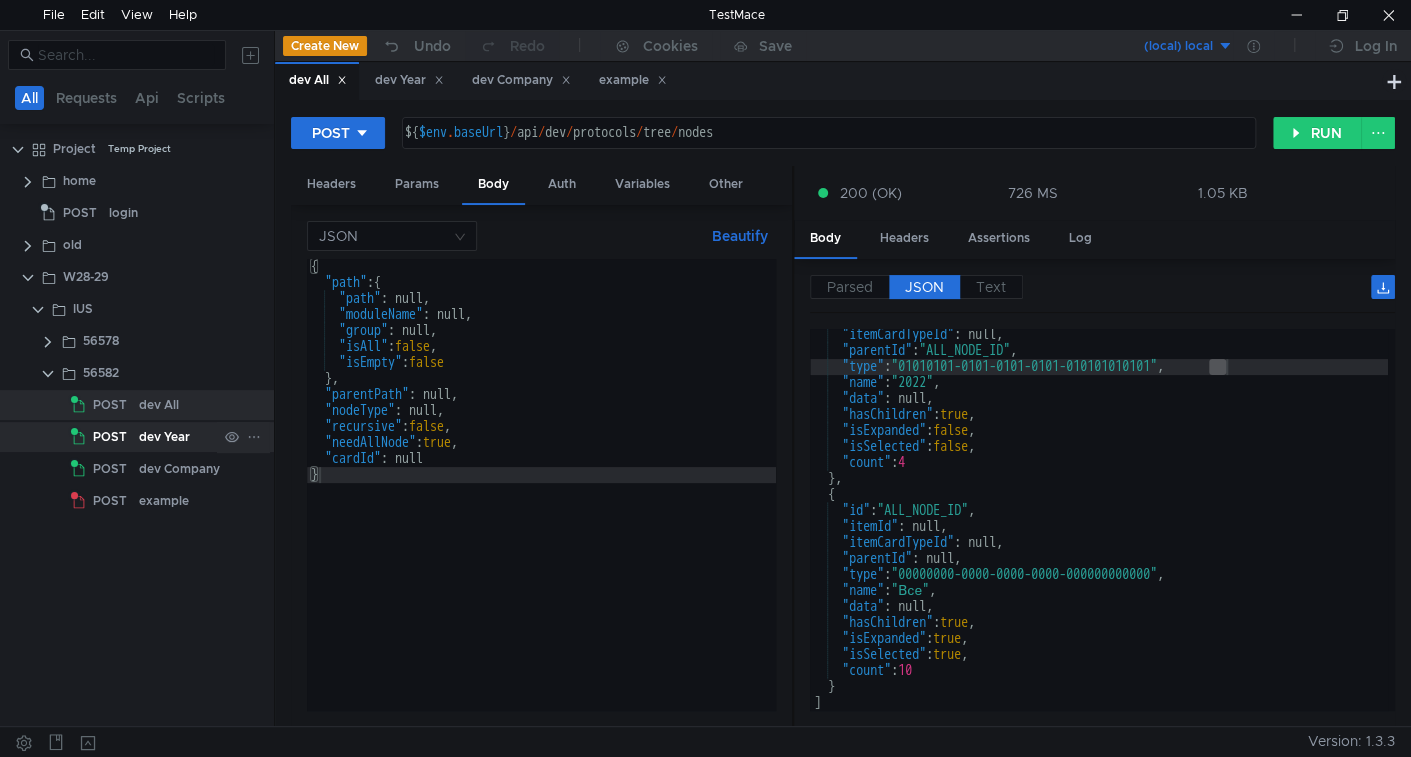 click on "dev Year" at bounding box center [159, 405] 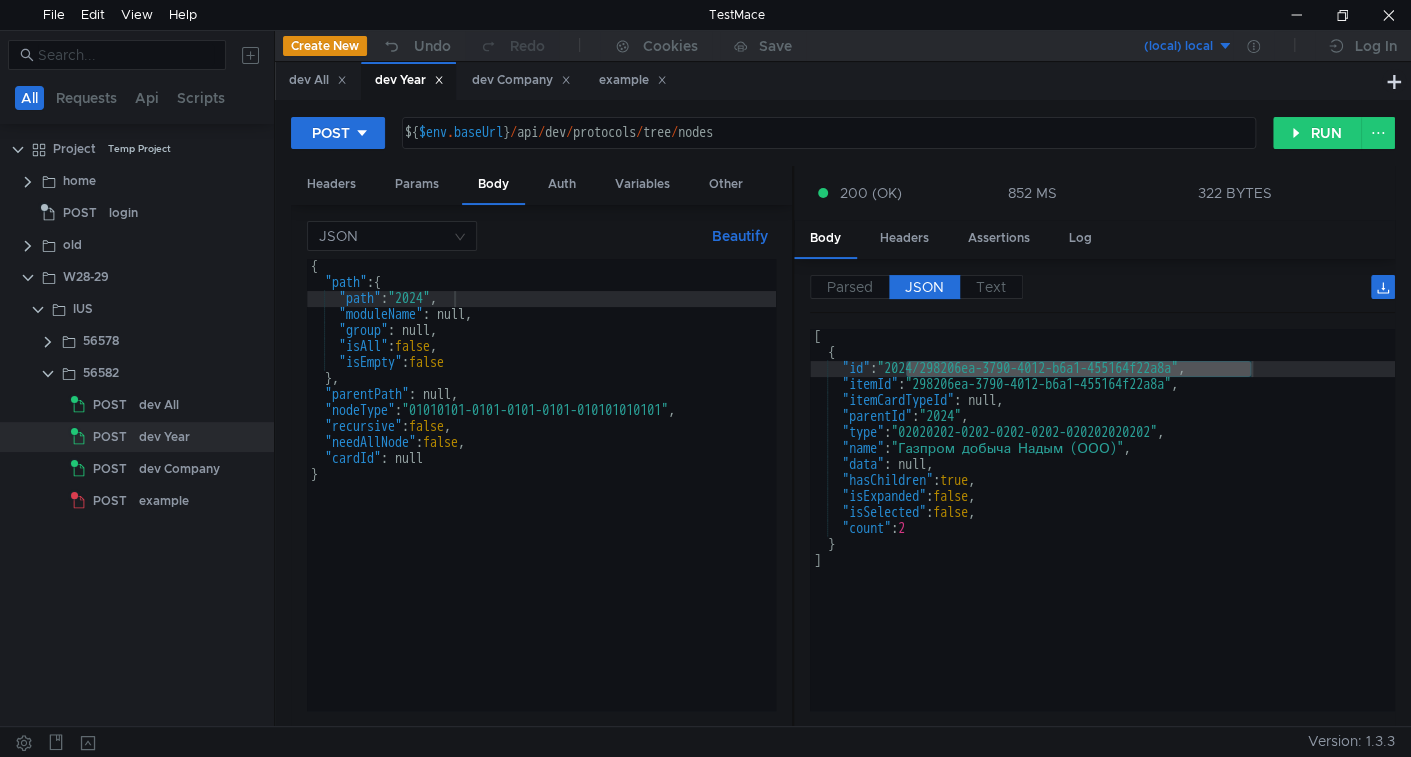 click on "{    "path" :  {       "path" :  "2024" ,       "moduleName" : null,       "group" : null,       "isAll" :  false ,       "isEmpty" :  false    } ,    "parentPath" : null,    "nodeType" :  "01010101-0101-0101-0101-010101010101" ,    "recursive" :  false ,    "needAllNode" :  false ,    "cardId" : null }" at bounding box center [541, 500] 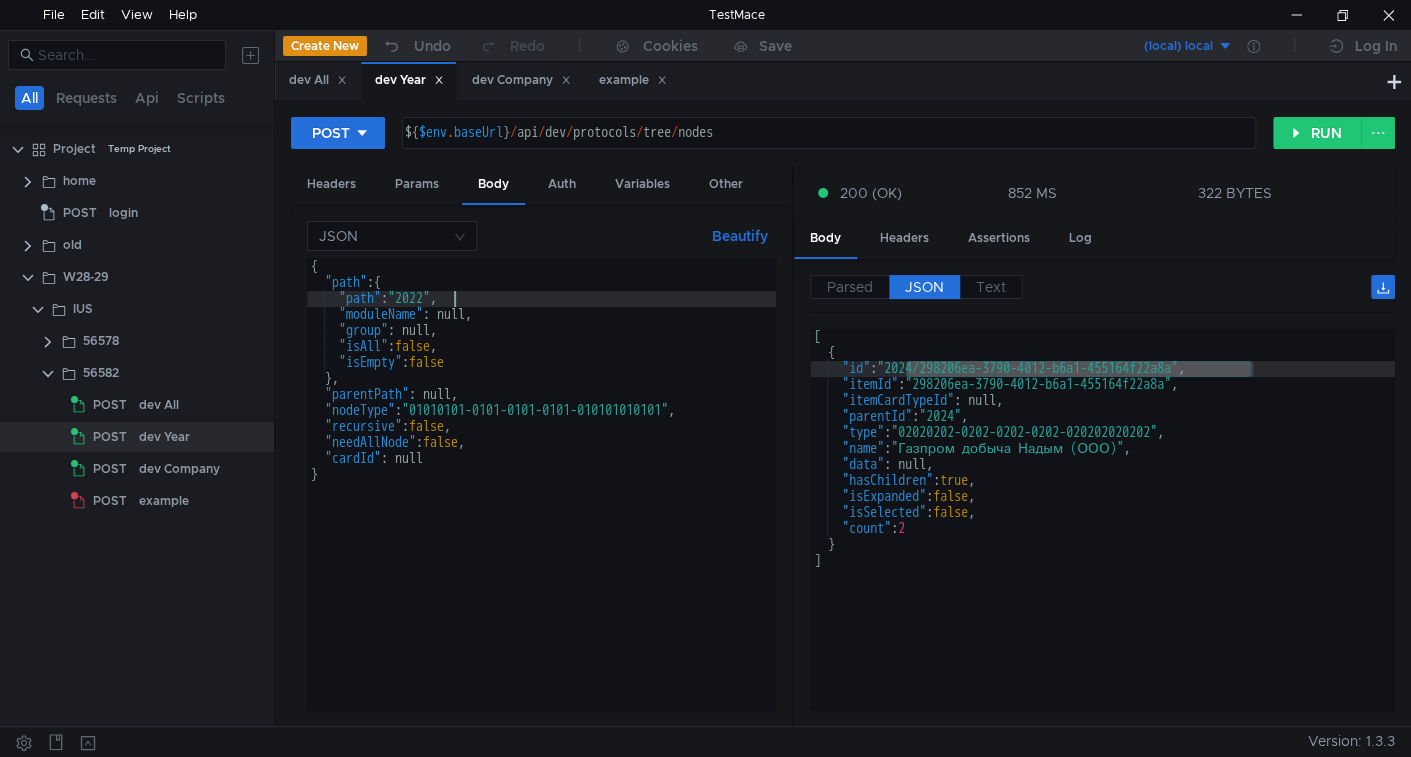 scroll, scrollTop: 0, scrollLeft: 9, axis: horizontal 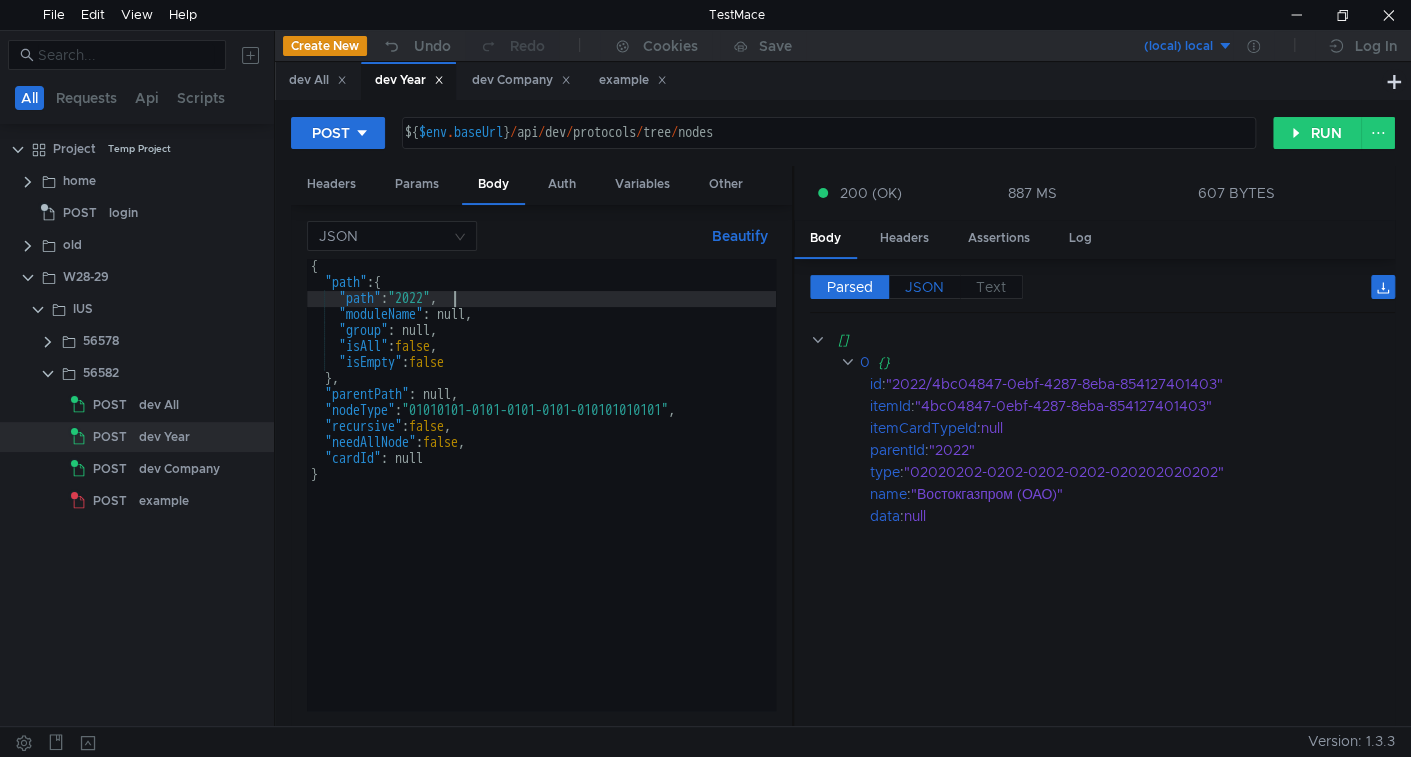 type on ""path": "2022"," 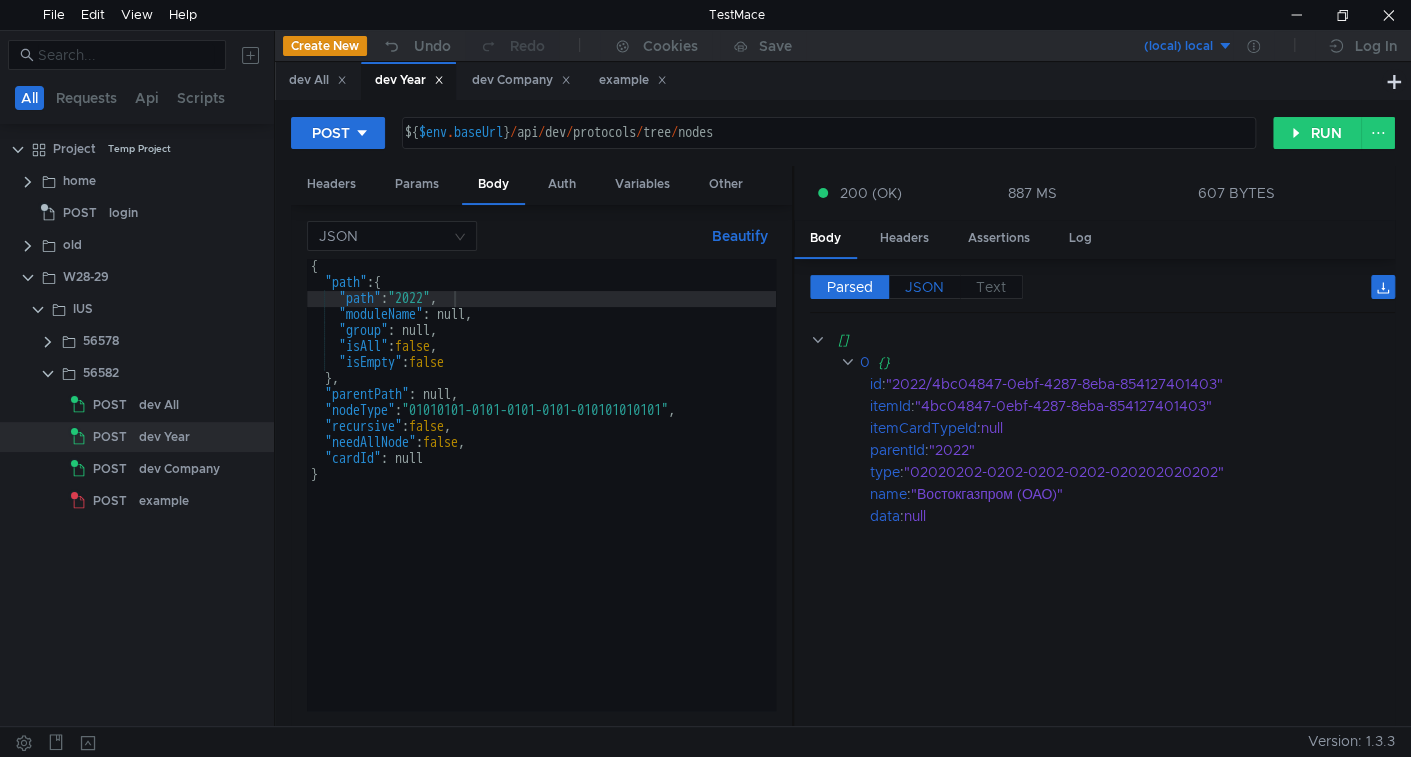 click on "JSON" at bounding box center [850, 287] 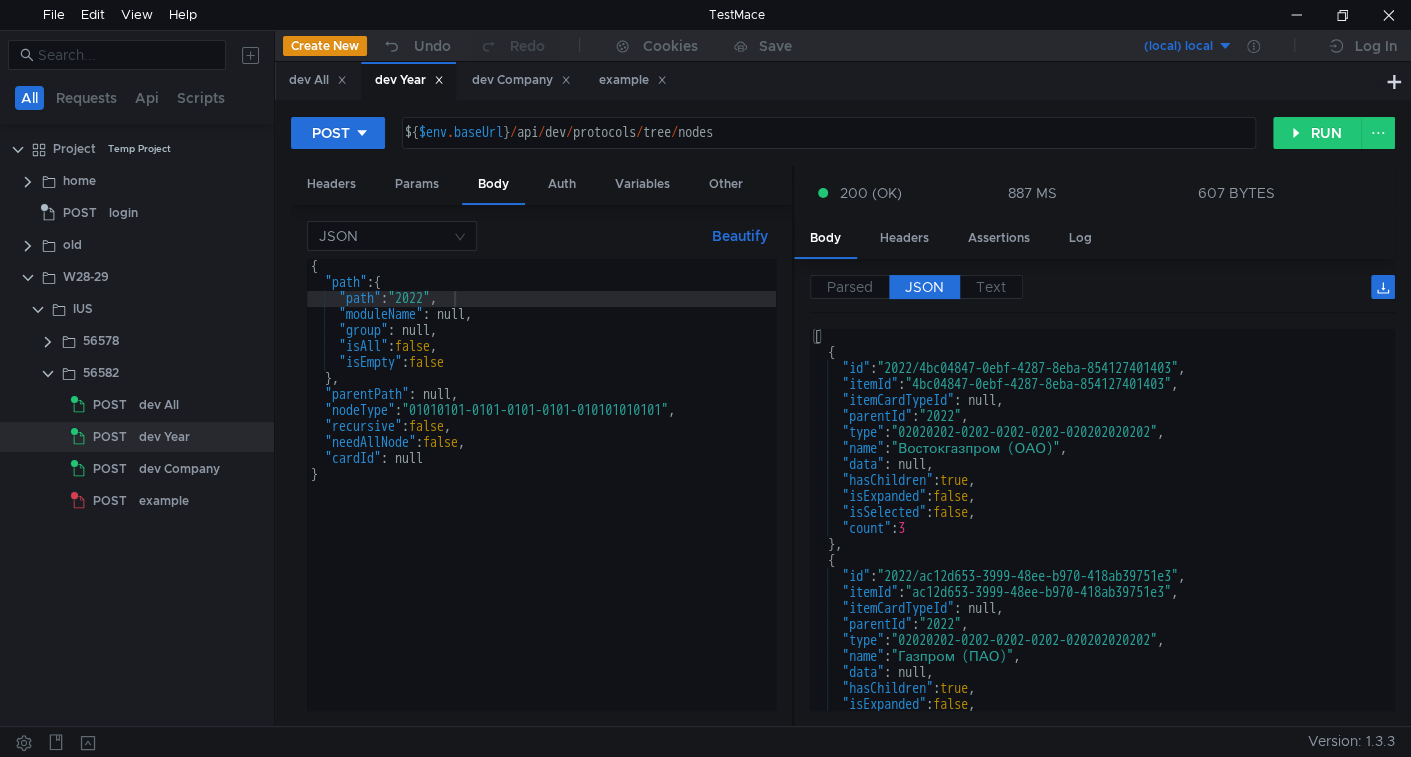 click on "[    {       "id" :  "2022/4bc04847-0ebf-4287-8eba-854127401403" ,       "itemId" :  "4bc04847-0ebf-4287-8eba-854127401403" ,       "itemCardTypeId" : null,       "parentId" :  "2022" ,       "type" :  "02020202-0202-0202-0202-020202020202" ,       "name" :  "Востокгазпром (ОАО)" ,       "data" : null,       "hasChildren" :  true ,       "isExpanded" :  false ,       "isSelected" :  false ,       "count" :  3    } ,    {       "id" :  "2022/ac12d653-3999-48ee-b970-418ab39751e3" ,       "itemId" :  "ac12d653-3999-48ee-b970-418ab39751e3" ,       "itemCardTypeId" : null,       "parentId" :  "2022" ,       "type" :  "02020202-0202-0202-0202-020202020202" ,       "name" :  "Газпром (ПАО)" ,       "data" : null,       "hasChildren" :  true ,       "isExpanded" :  false ,       "isSelected" :  false ," at bounding box center [1099, 536] 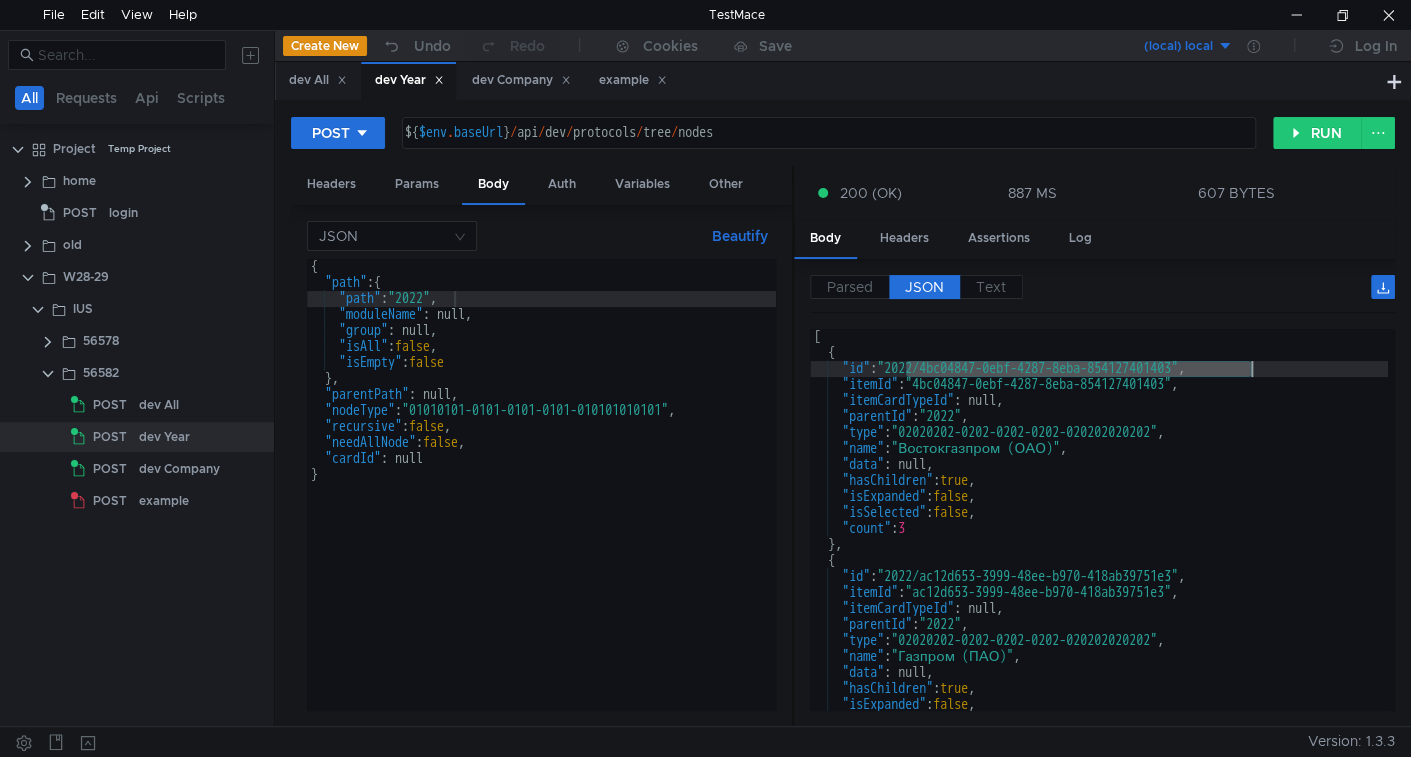 drag, startPoint x: 935, startPoint y: 366, endPoint x: 1209, endPoint y: 360, distance: 274.06567 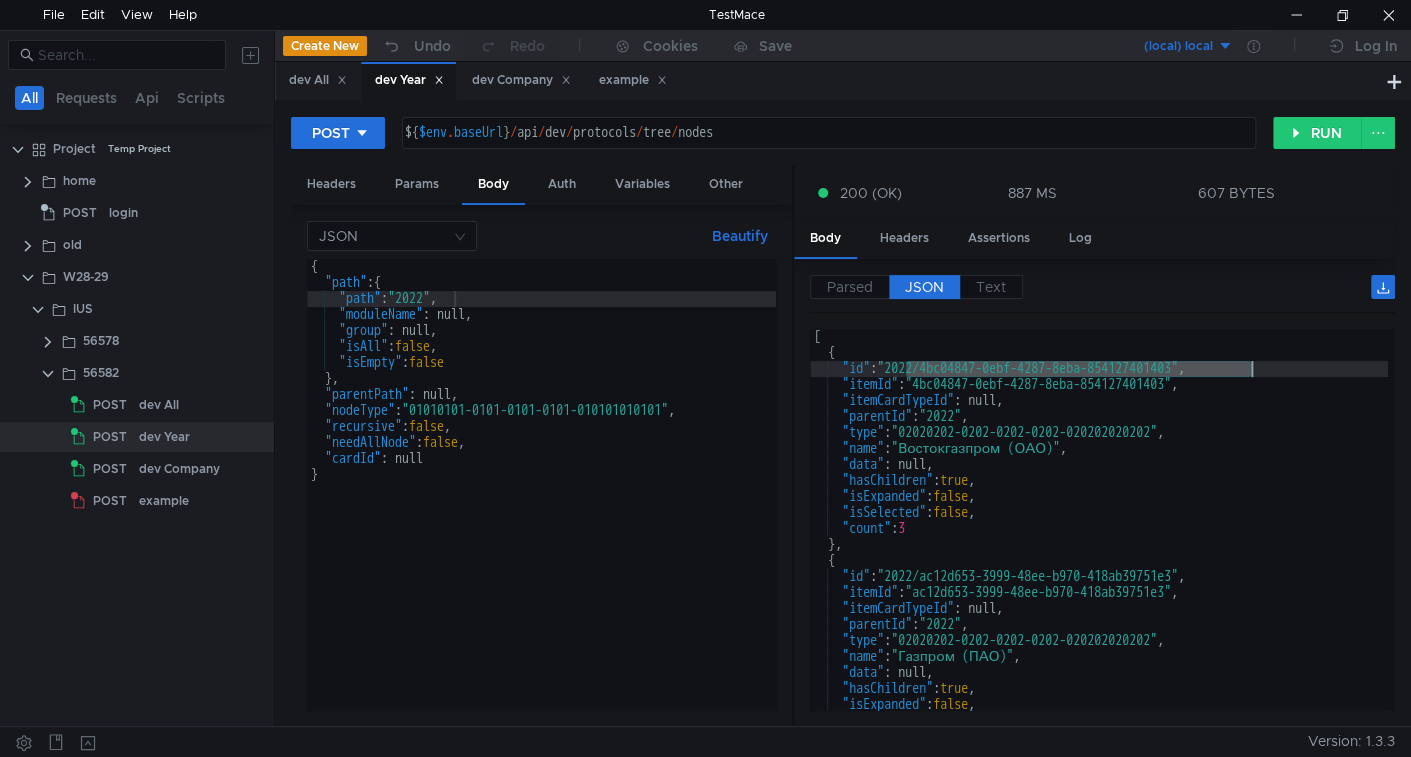 click on "[    {       "id" :  "2022/4bc04847-0ebf-4287-8eba-854127401403" ,       "itemId" :  "4bc04847-0ebf-4287-8eba-854127401403" ,       "itemCardTypeId" : null,       "parentId" :  "2022" ,       "type" :  "02020202-0202-0202-0202-020202020202" ,       "name" :  "Востокгазпром (ОАО)" ,       "data" : null,       "hasChildren" :  true ,       "isExpanded" :  false ,       "isSelected" :  false ,       "count" :  3    } ,    {       "id" :  "2022/ac12d653-3999-48ee-b970-418ab39751e3" ,       "itemId" :  "ac12d653-3999-48ee-b970-418ab39751e3" ,       "itemCardTypeId" : null,       "parentId" :  "2022" ,       "type" :  "02020202-0202-0202-0202-020202020202" ,       "name" :  "Газпром (ПАО)" ,       "data" : null,       "hasChildren" :  true ,       "isExpanded" :  false ,       "isSelected" :  false ," at bounding box center (1099, 536) 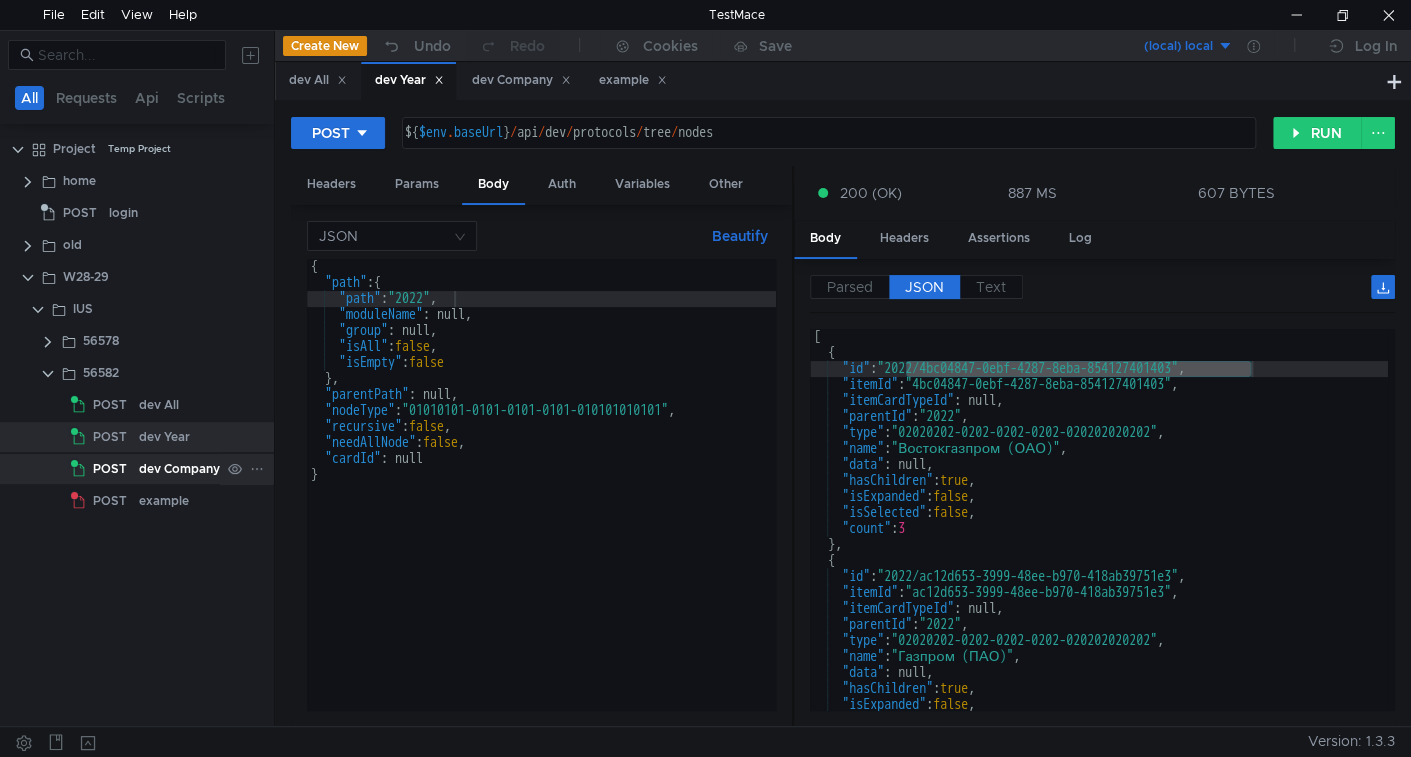 click on "dev Company" at bounding box center (159, 405) 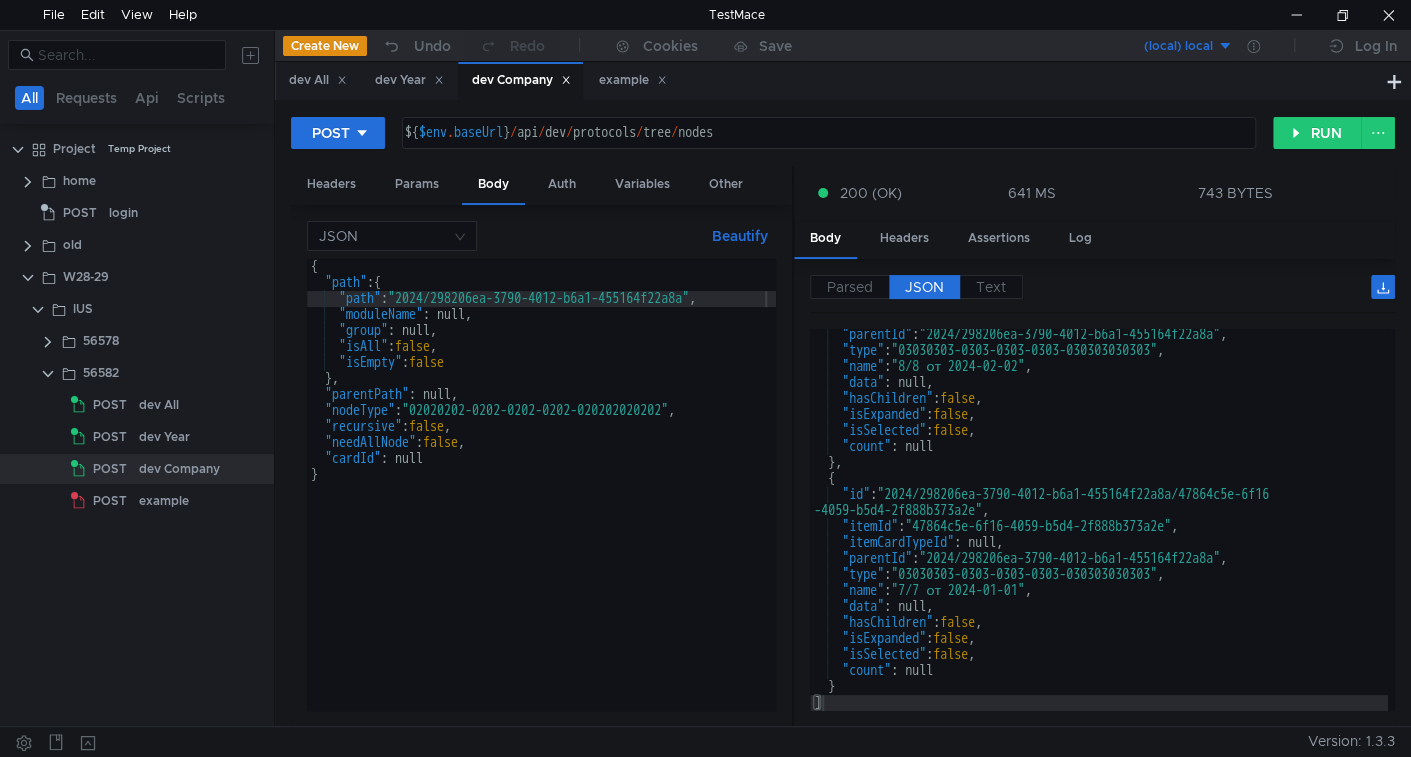 click on "{    "path" :  {       "path" :  "2024/298206ea-3790-4012-b6a1-455164f22a8a" ,       "moduleName" : null,       "group" : null,       "isAll" :  false ,       "isEmpty" :  false    } ,    "parentPath" : null,    "nodeType" :  "02020202-0202-0202-0202-020202020202" ,    "recursive" :  false ,    "needAllNode" :  false ,    "cardId" : null }" at bounding box center [546, 497] 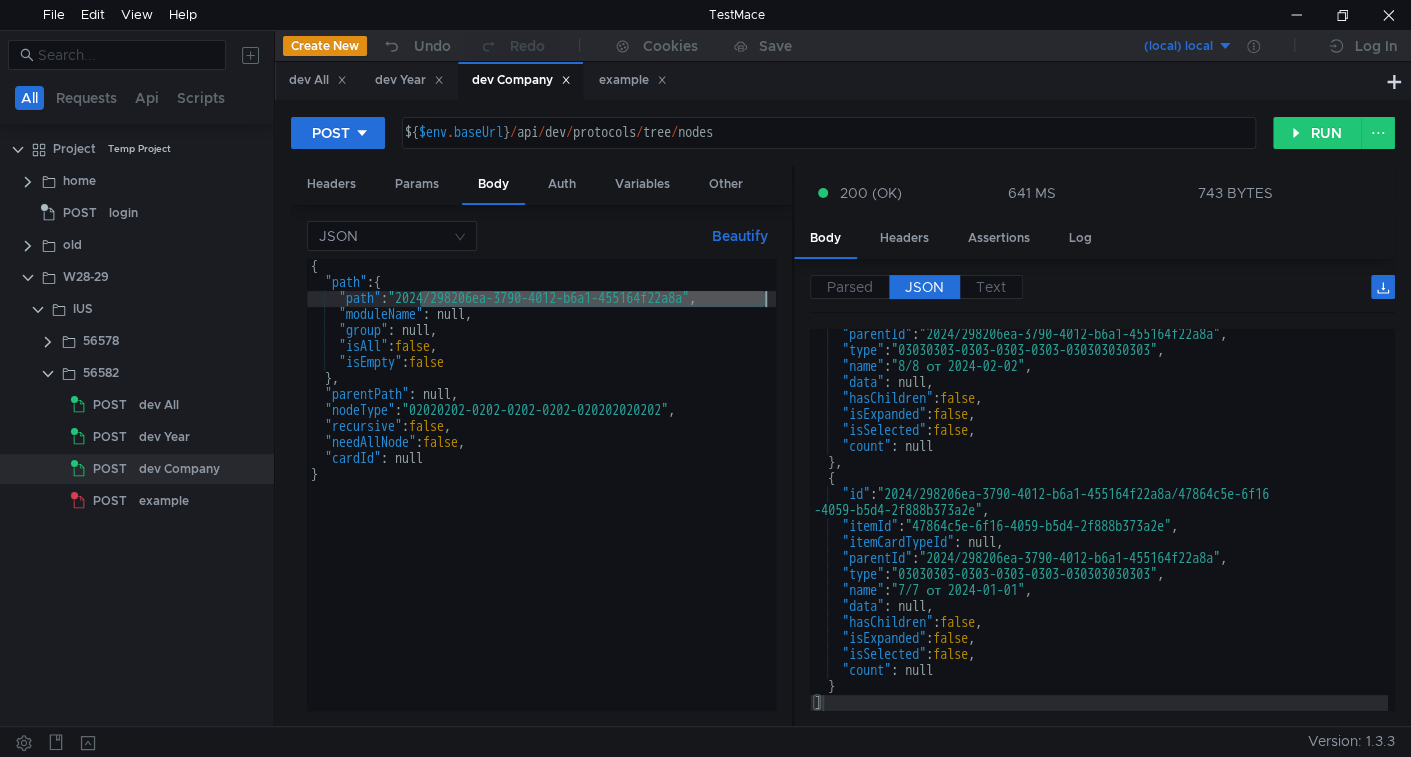 drag, startPoint x: 431, startPoint y: 298, endPoint x: 691, endPoint y: 298, distance: 260 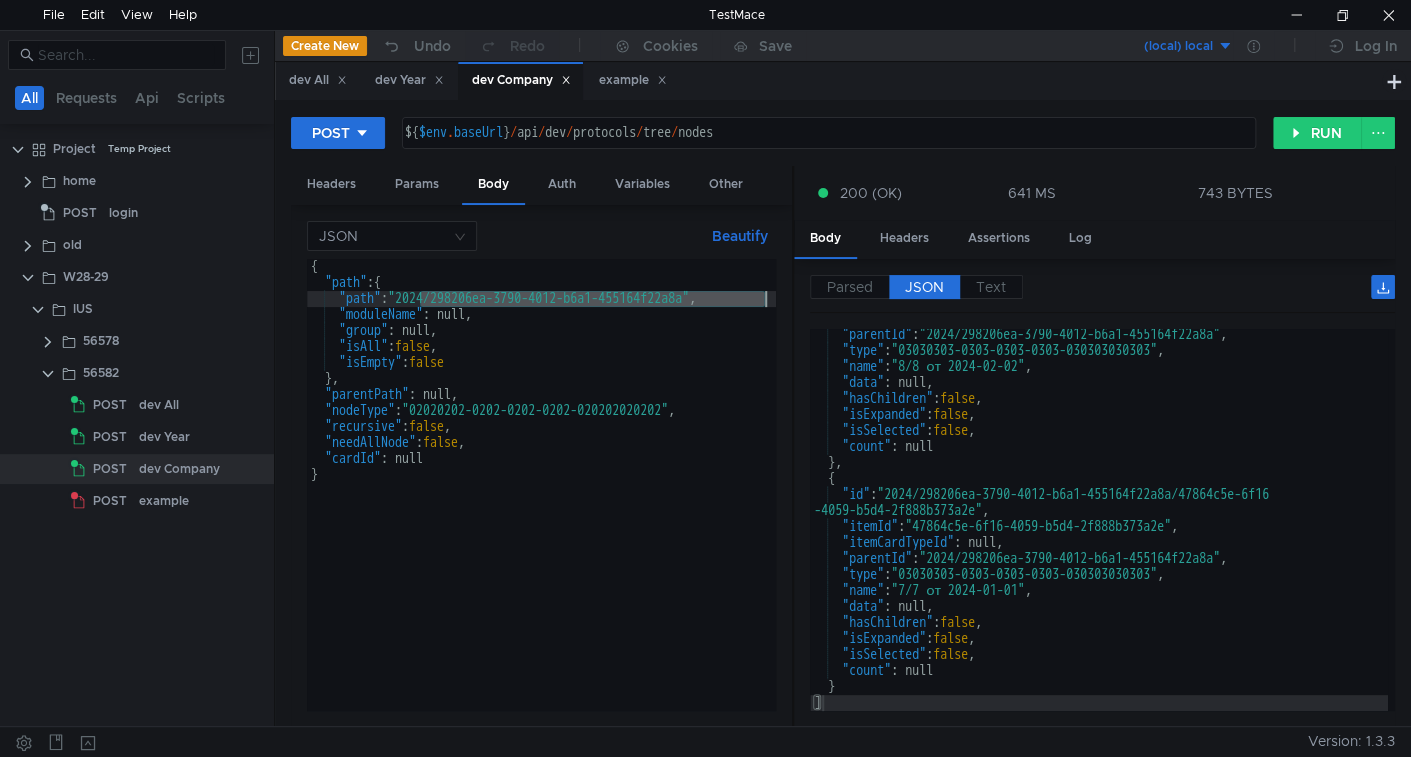 click on "{    "path" :  {       "path" :  "2024/298206ea-3790-4012-b6a1-455164f22a8a" ,       "moduleName" : null,       "group" : null,       "isAll" :  false ,       "isEmpty" :  false    } ,    "parentPath" : null,    "nodeType" :  "02020202-0202-0202-0202-020202020202" ,    "recursive" :  false ,    "needAllNode" :  false ,    "cardId" : null }" at bounding box center (546, 497) 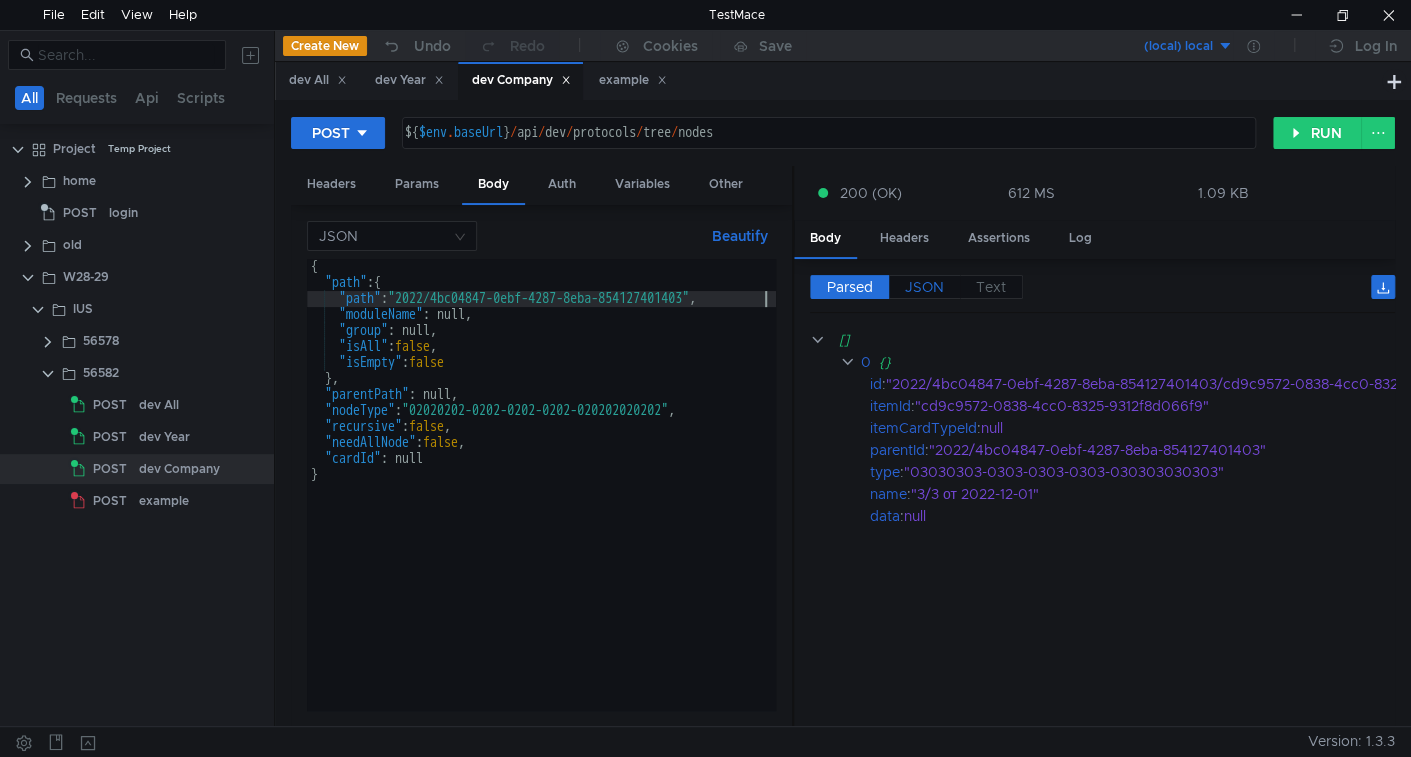 click on "JSON" at bounding box center (850, 287) 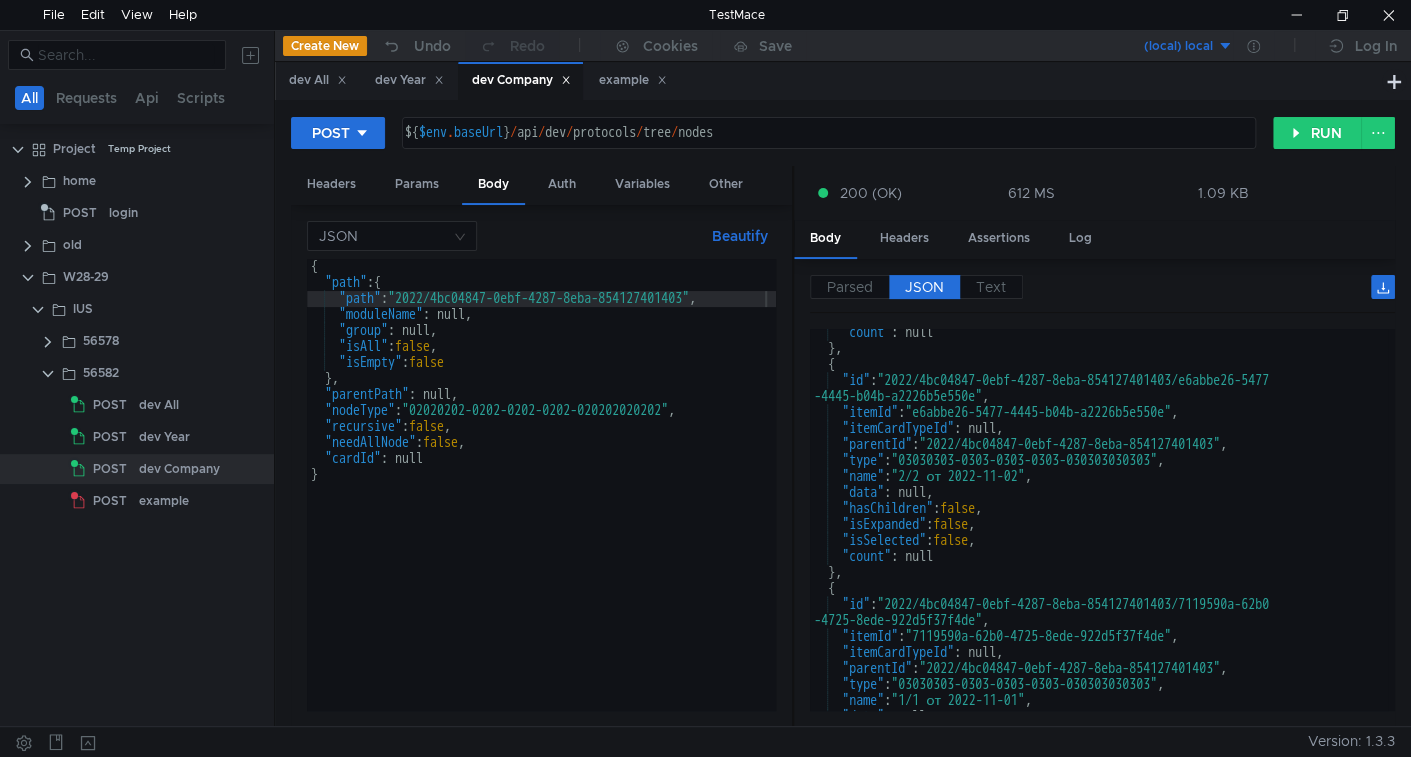 scroll, scrollTop: 0, scrollLeft: 0, axis: both 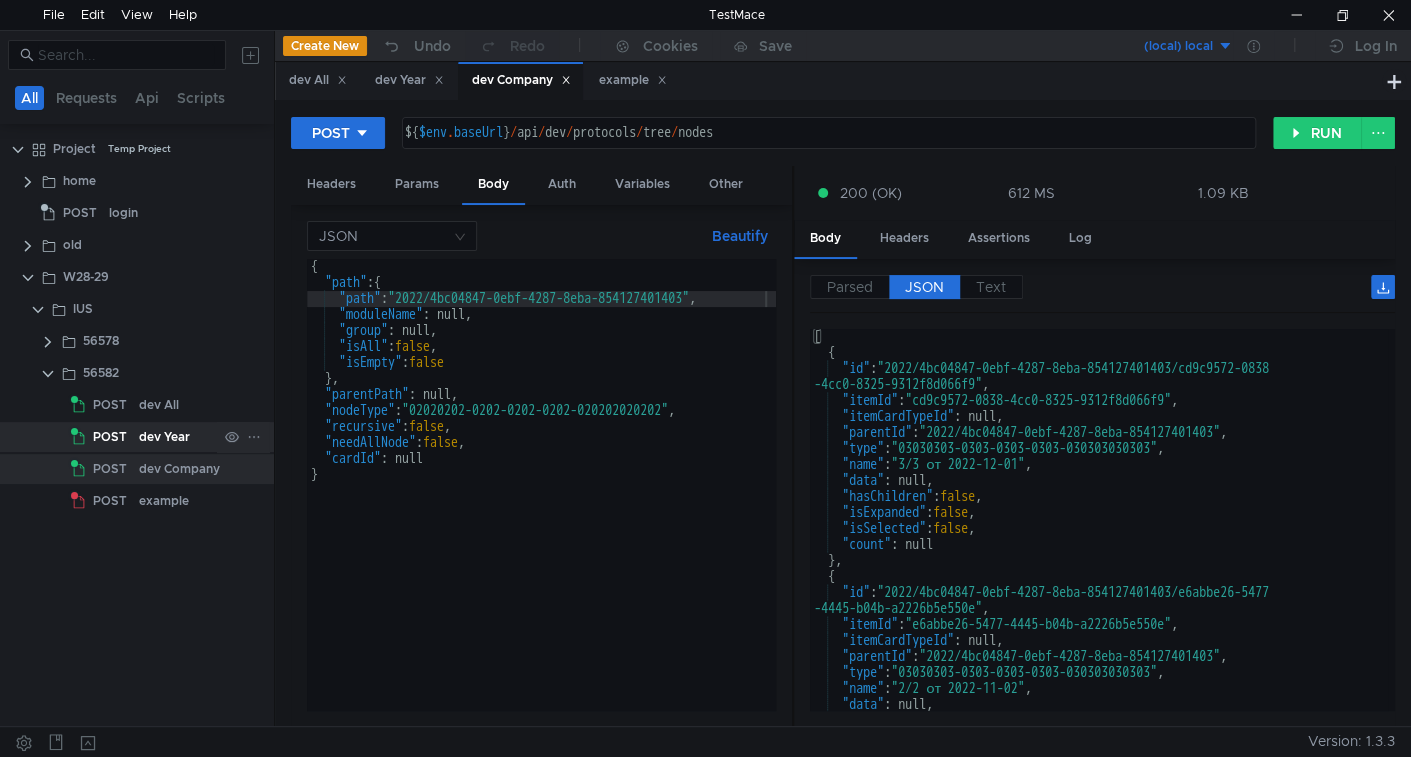 click on "POST" at bounding box center (105, 405) 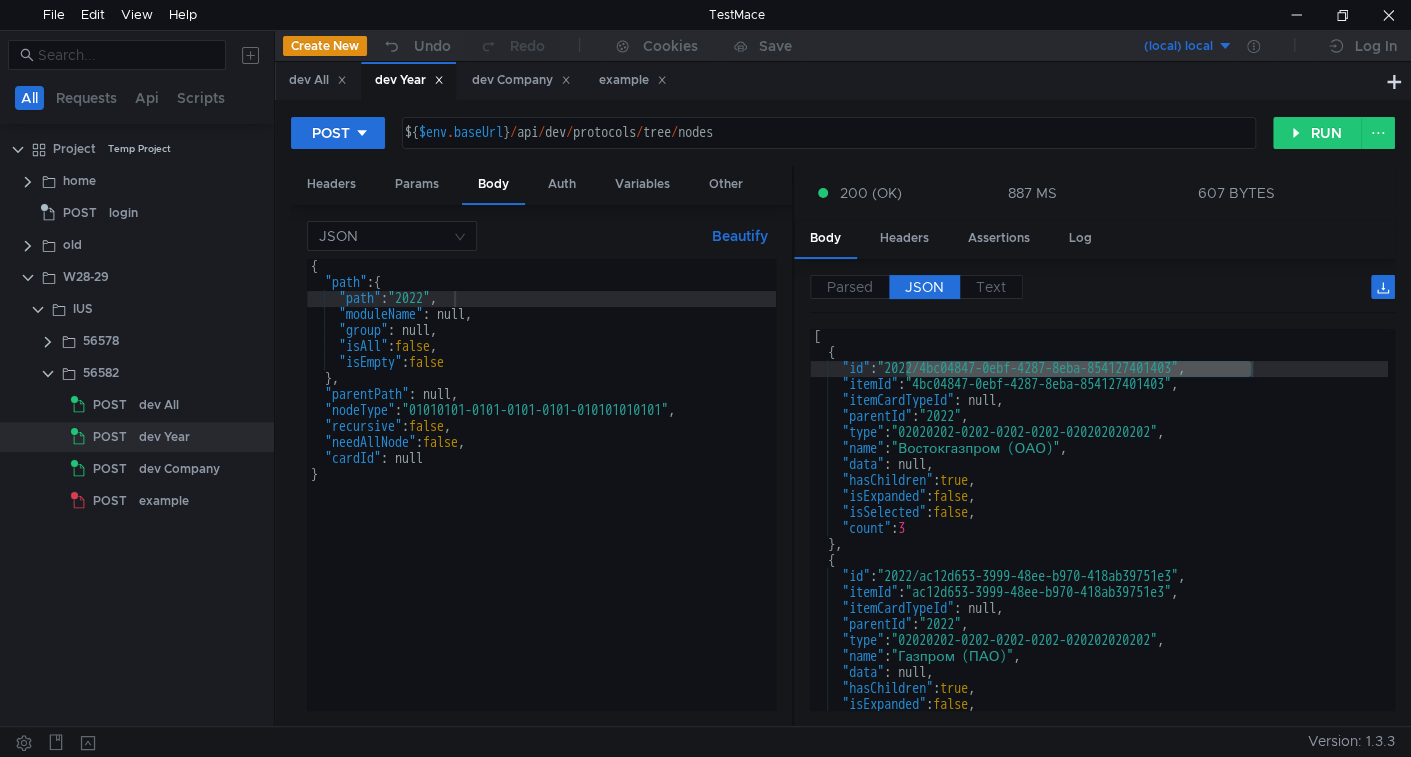 click on "[    {       "id" :  "2022/4bc04847-0ebf-4287-8eba-854127401403" ,       "itemId" :  "4bc04847-0ebf-4287-8eba-854127401403" ,       "itemCardTypeId" : null,       "parentId" :  "2022" ,       "type" :  "02020202-0202-0202-0202-020202020202" ,       "name" :  "Востокгазпром (ОАО)" ,       "data" : null,       "hasChildren" :  true ,       "isExpanded" :  false ,       "isSelected" :  false ,       "count" :  3    } ,    {       "id" :  "2022/ac12d653-3999-48ee-b970-418ab39751e3" ,       "itemId" :  "ac12d653-3999-48ee-b970-418ab39751e3" ,       "itemCardTypeId" : null,       "parentId" :  "2022" ,       "type" :  "02020202-0202-0202-0202-020202020202" ,       "name" :  "Газпром (ПАО)" ,       "data" : null,       "hasChildren" :  true ,       "isExpanded" :  false ,       "isSelected" :  false ," at bounding box center [1099, 536] 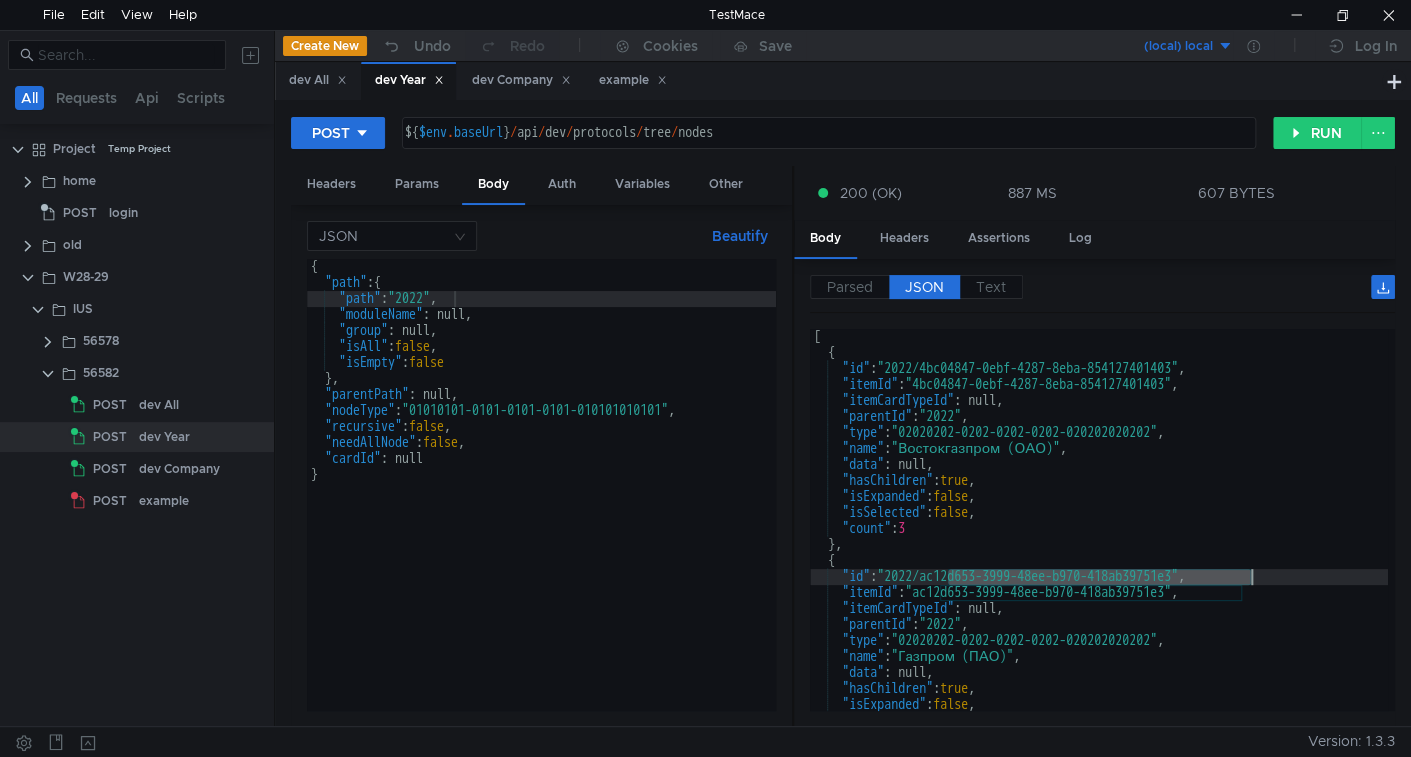 drag, startPoint x: 968, startPoint y: 574, endPoint x: 1208, endPoint y: 571, distance: 240.01875 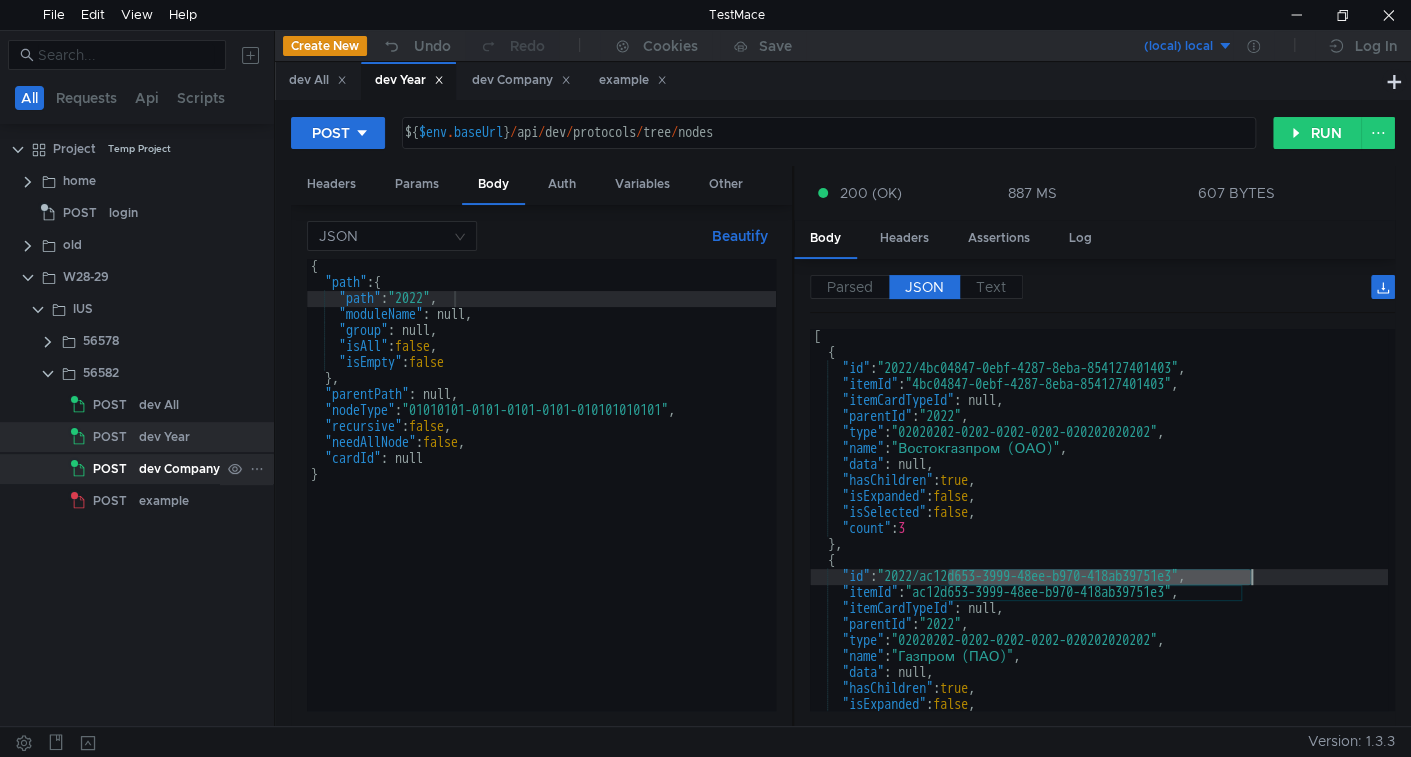 click on "dev Company" at bounding box center (159, 405) 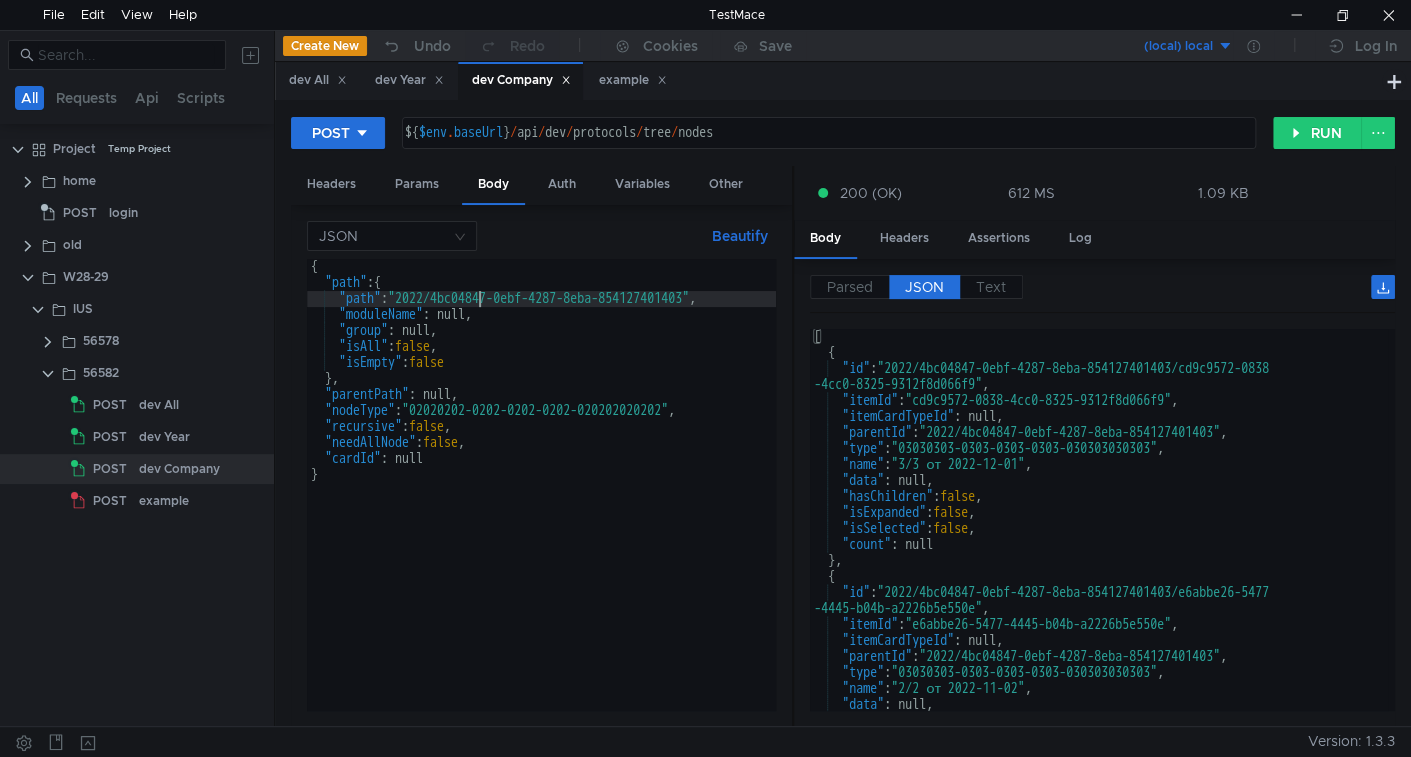 click on "{    "path" :  {       "path" :  "2022/4bc04847-0ebf-4287-8eba-854127401403" ,       "moduleName" : null,       "group" : null,       "isAll" :  false ,       "isEmpty" :  false    } ,    "parentPath" : null,    "nodeType" :  "02020202-0202-0202-0202-020202020202" ,    "recursive" :  false ,    "needAllNode" :  false ,    "cardId" : null }" at bounding box center [546, 497] 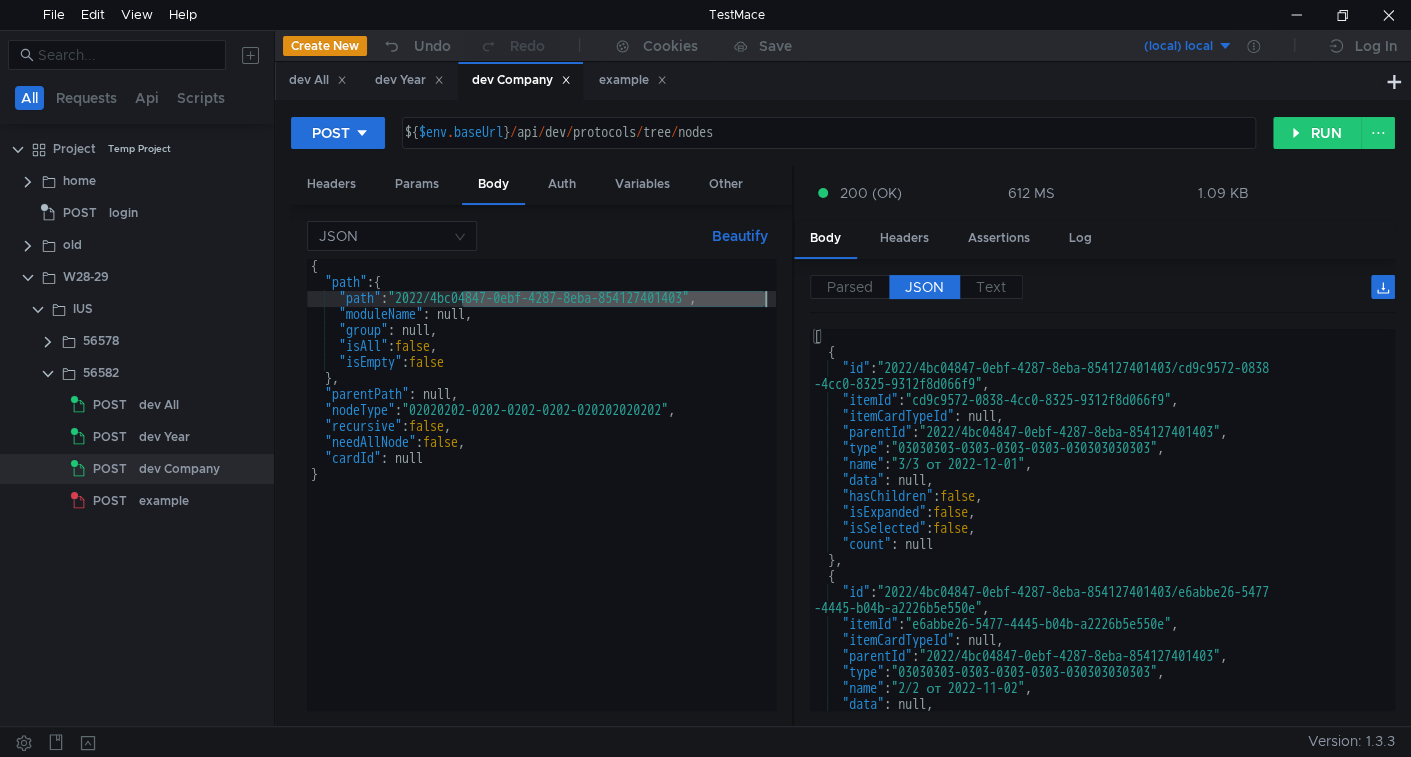 drag, startPoint x: 482, startPoint y: 298, endPoint x: 758, endPoint y: 295, distance: 276.0163 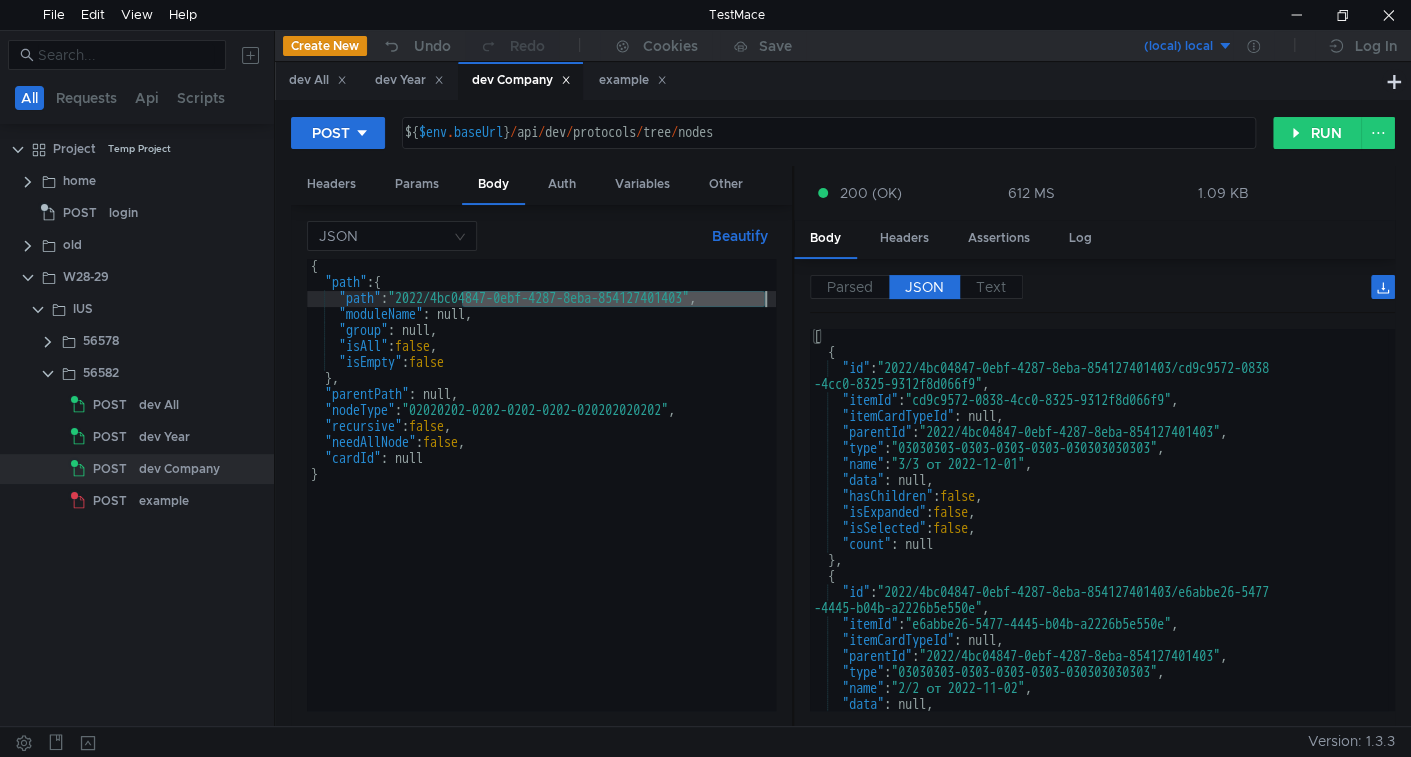 click on "{    "path" :  {       "path" :  "2022/4bc04847-0ebf-4287-8eba-854127401403" ,       "moduleName" : null,       "group" : null,       "isAll" :  false ,       "isEmpty" :  false    } ,    "parentPath" : null,    "nodeType" :  "02020202-0202-0202-0202-020202020202" ,    "recursive" :  false ,    "needAllNode" :  false ,    "cardId" : null }" at bounding box center (546, 497) 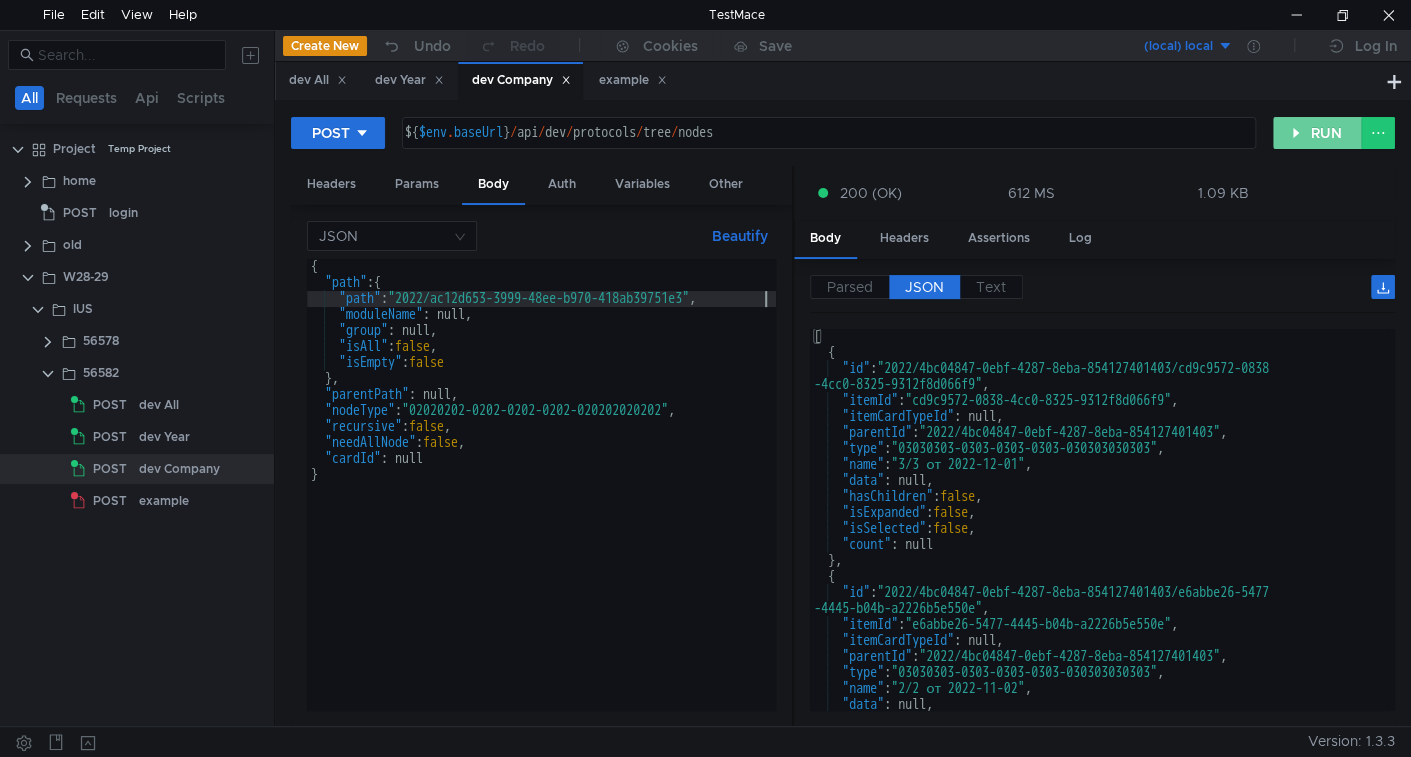 click on "RUN" at bounding box center [1317, 133] 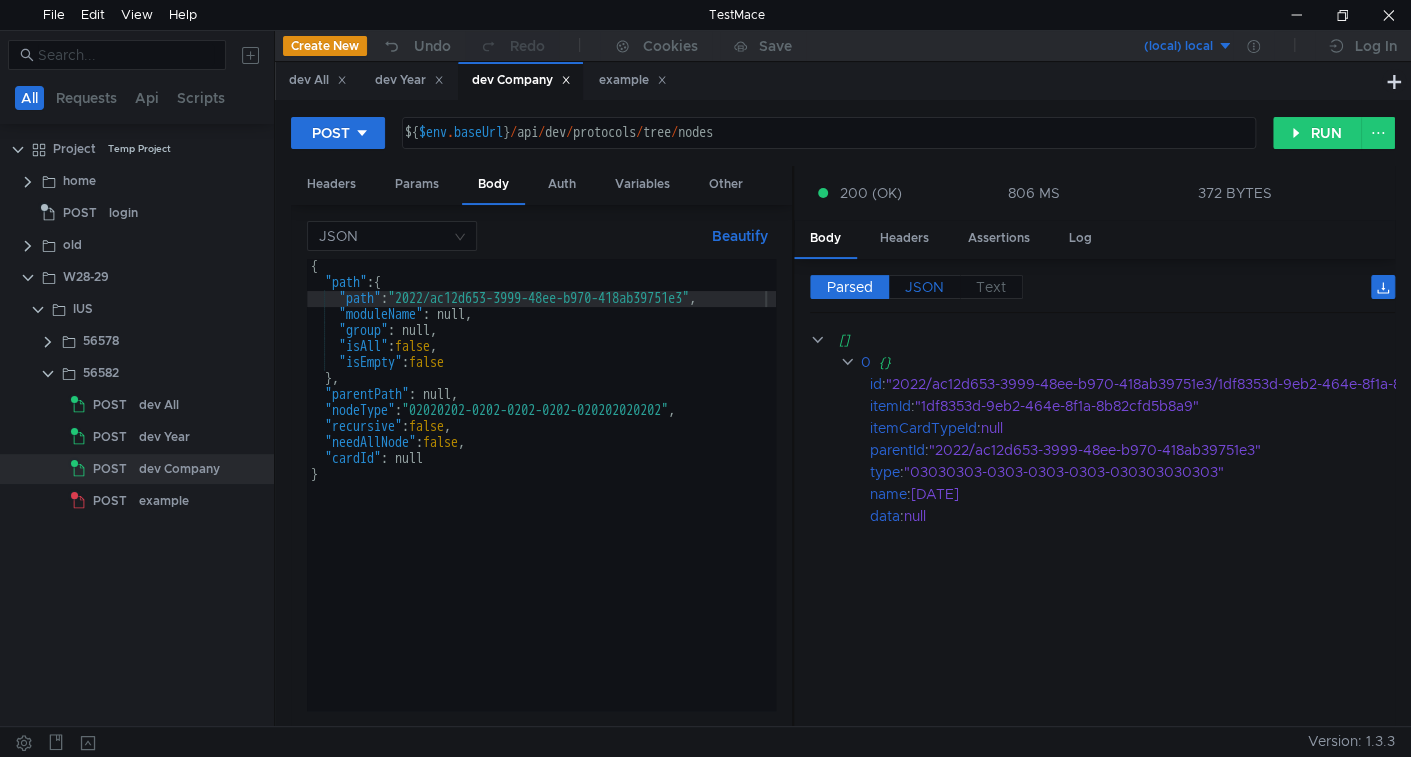 click on "JSON" at bounding box center [850, 287] 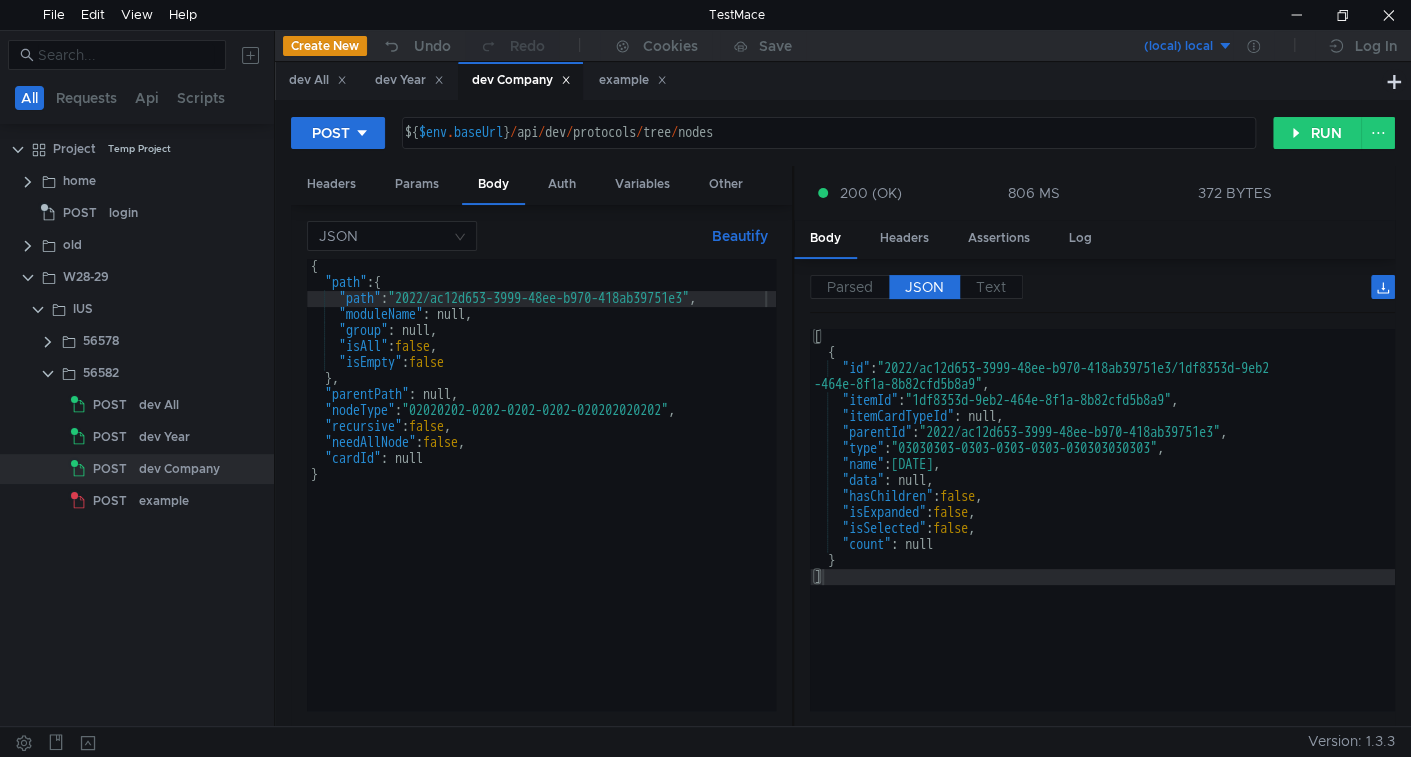 click on "JSON" at bounding box center [924, 287] 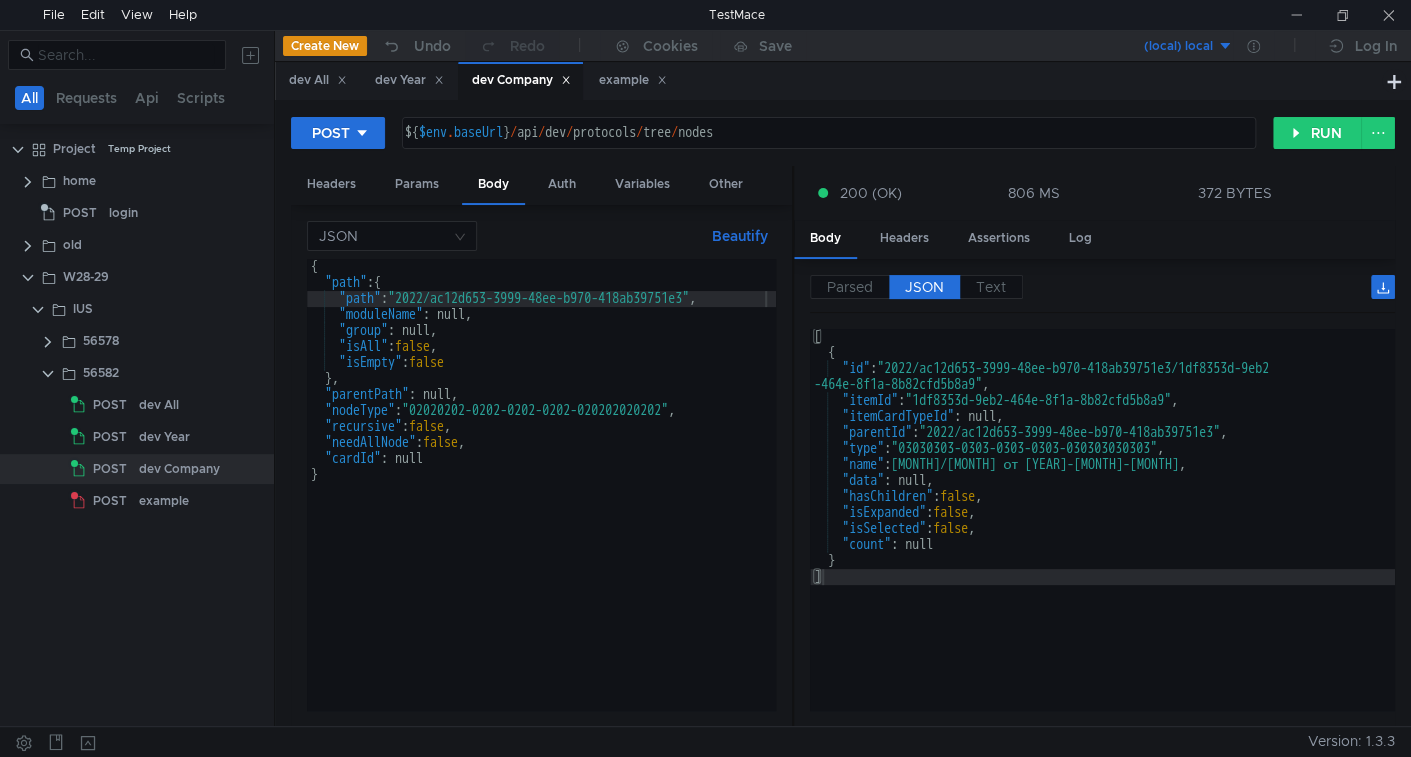 scroll, scrollTop: 0, scrollLeft: 0, axis: both 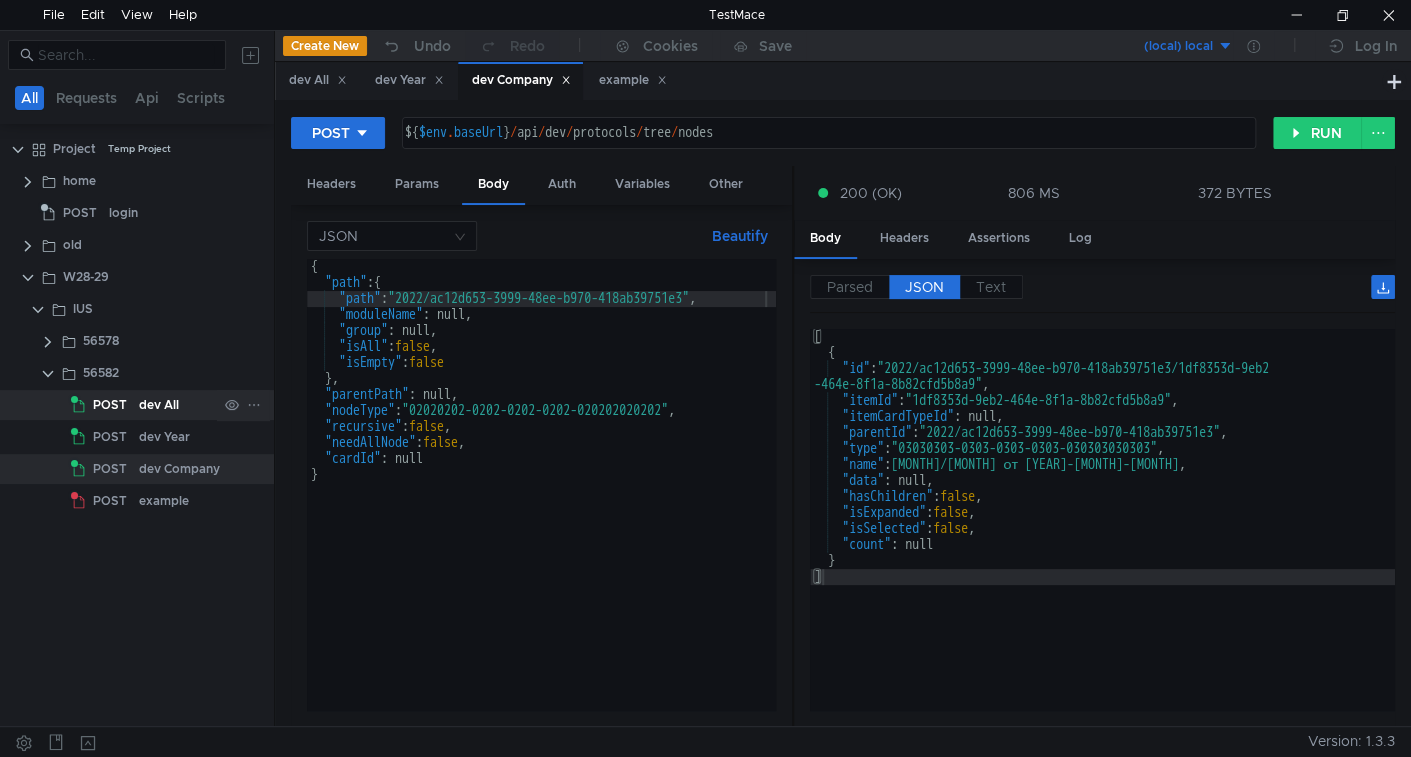 click on "dev All" at bounding box center (159, 405) 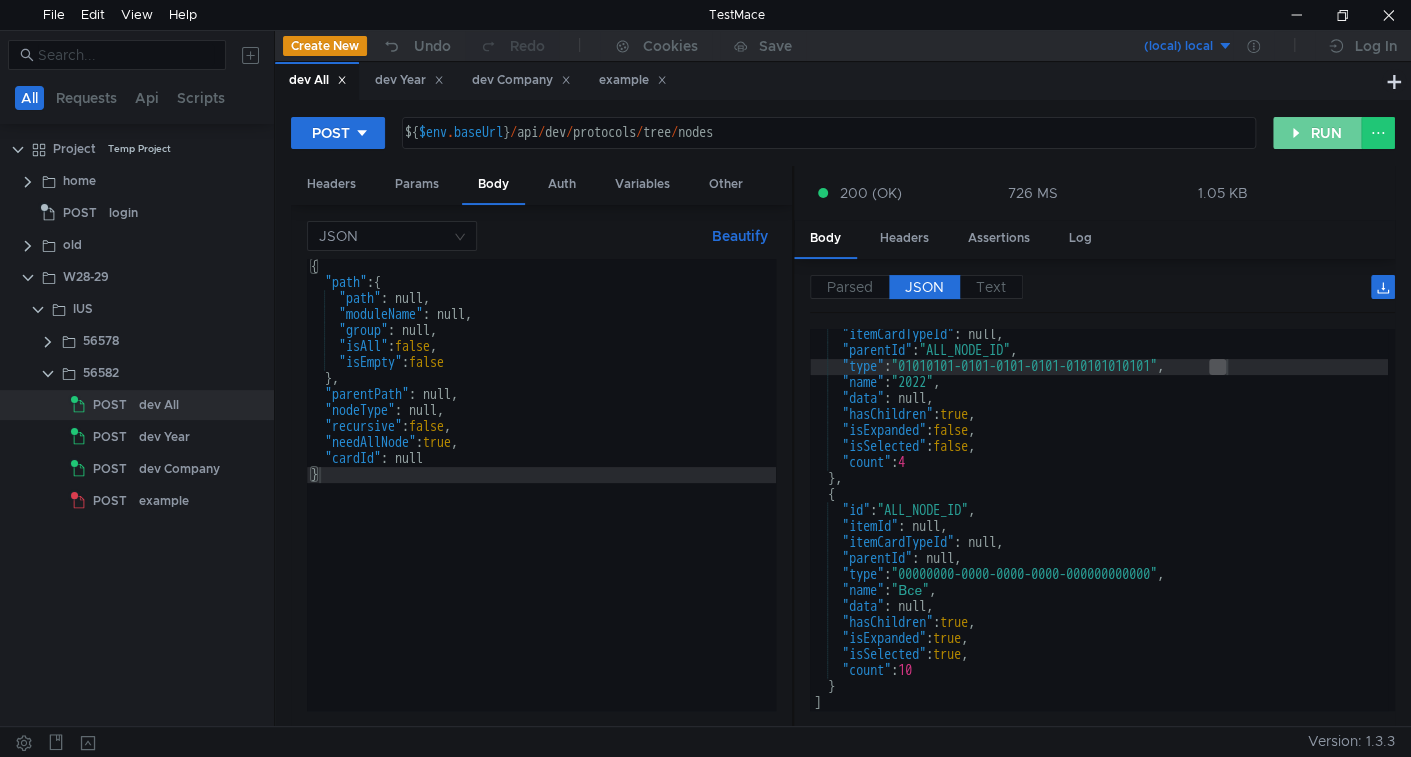 click on "RUN" at bounding box center [1317, 133] 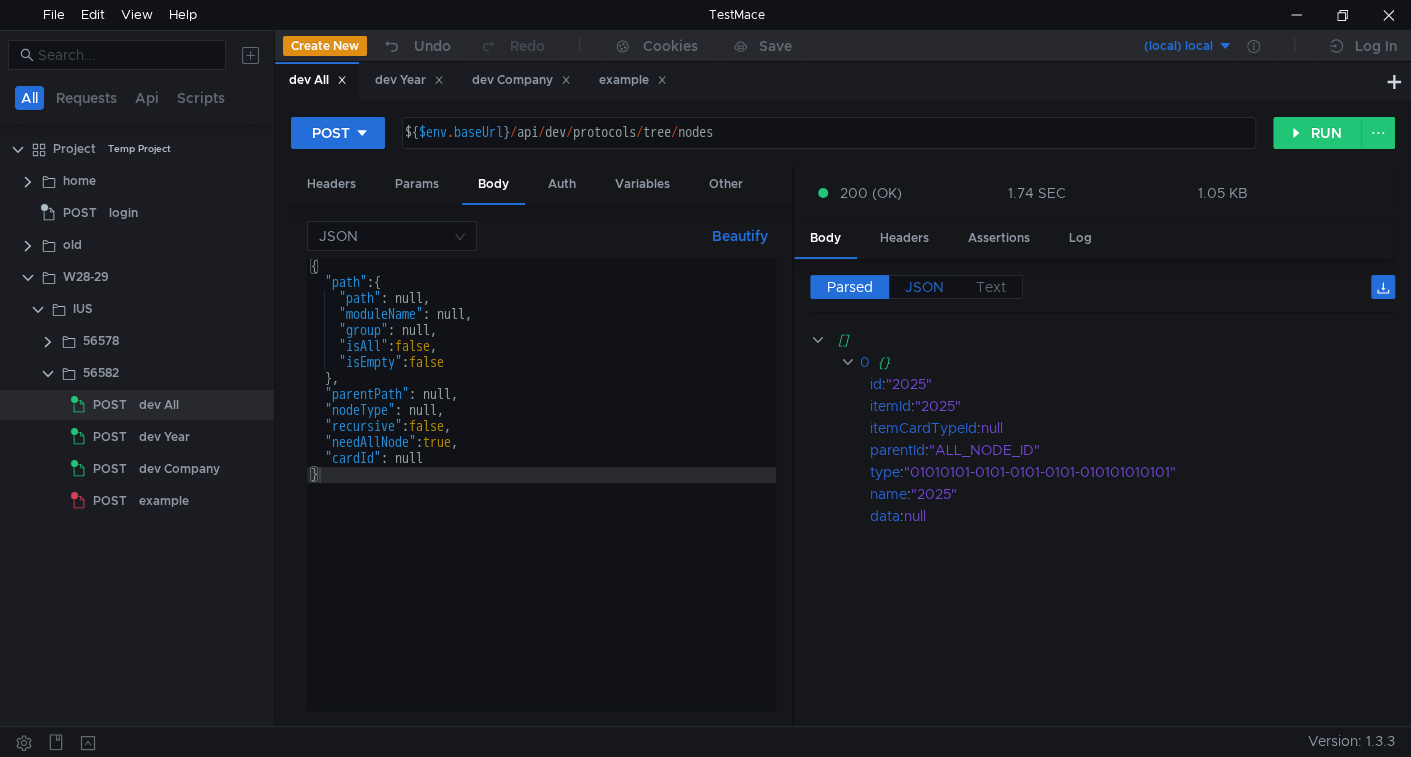 click on "JSON" at bounding box center [850, 287] 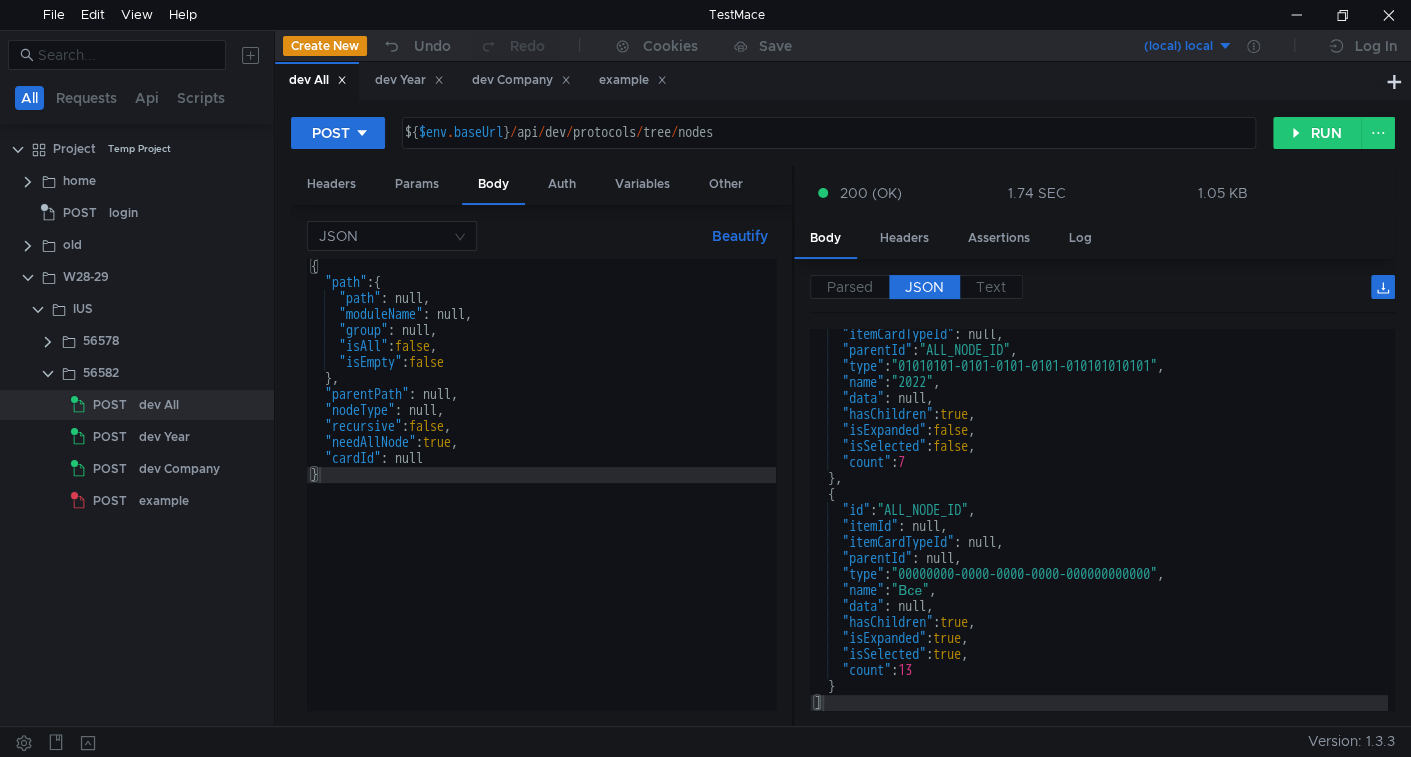scroll, scrollTop: 689, scrollLeft: 0, axis: vertical 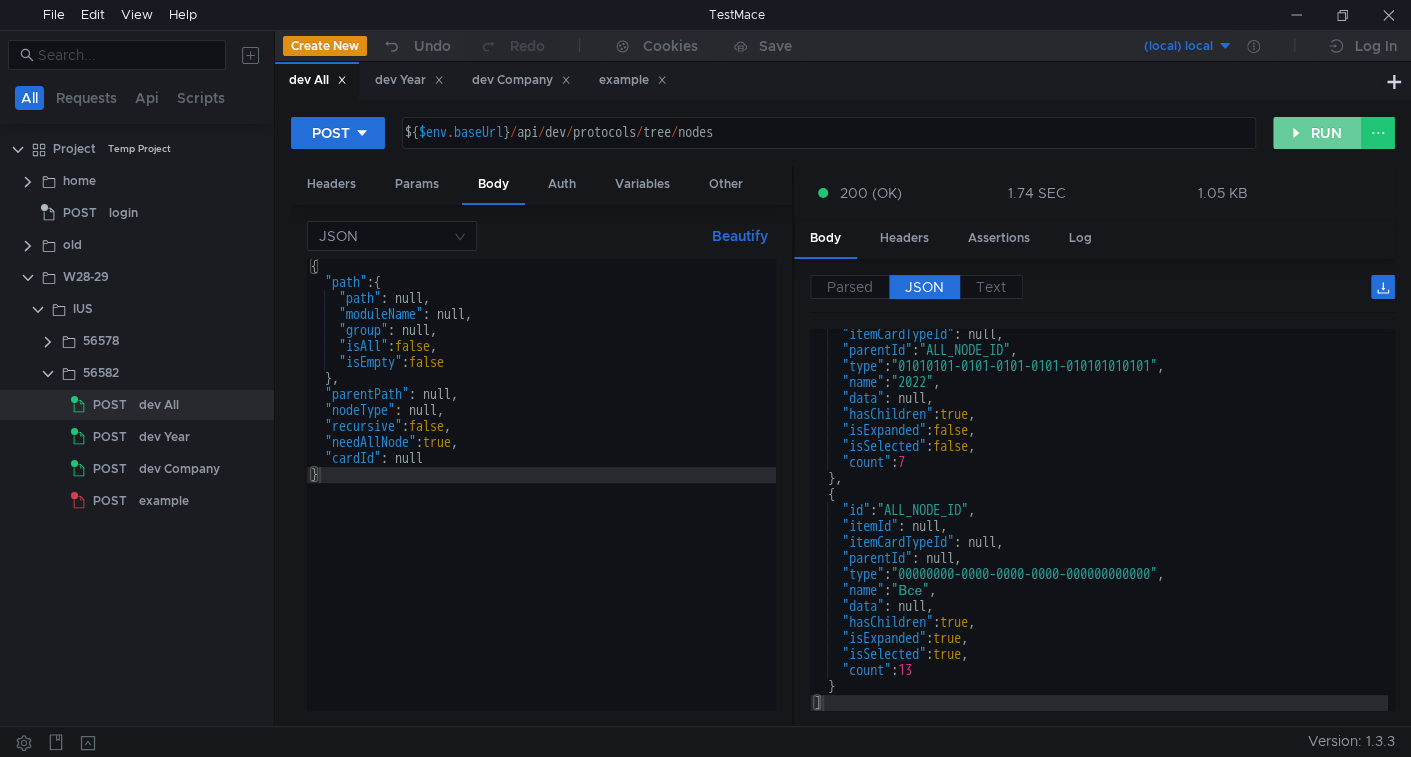 click on "RUN" at bounding box center (1317, 133) 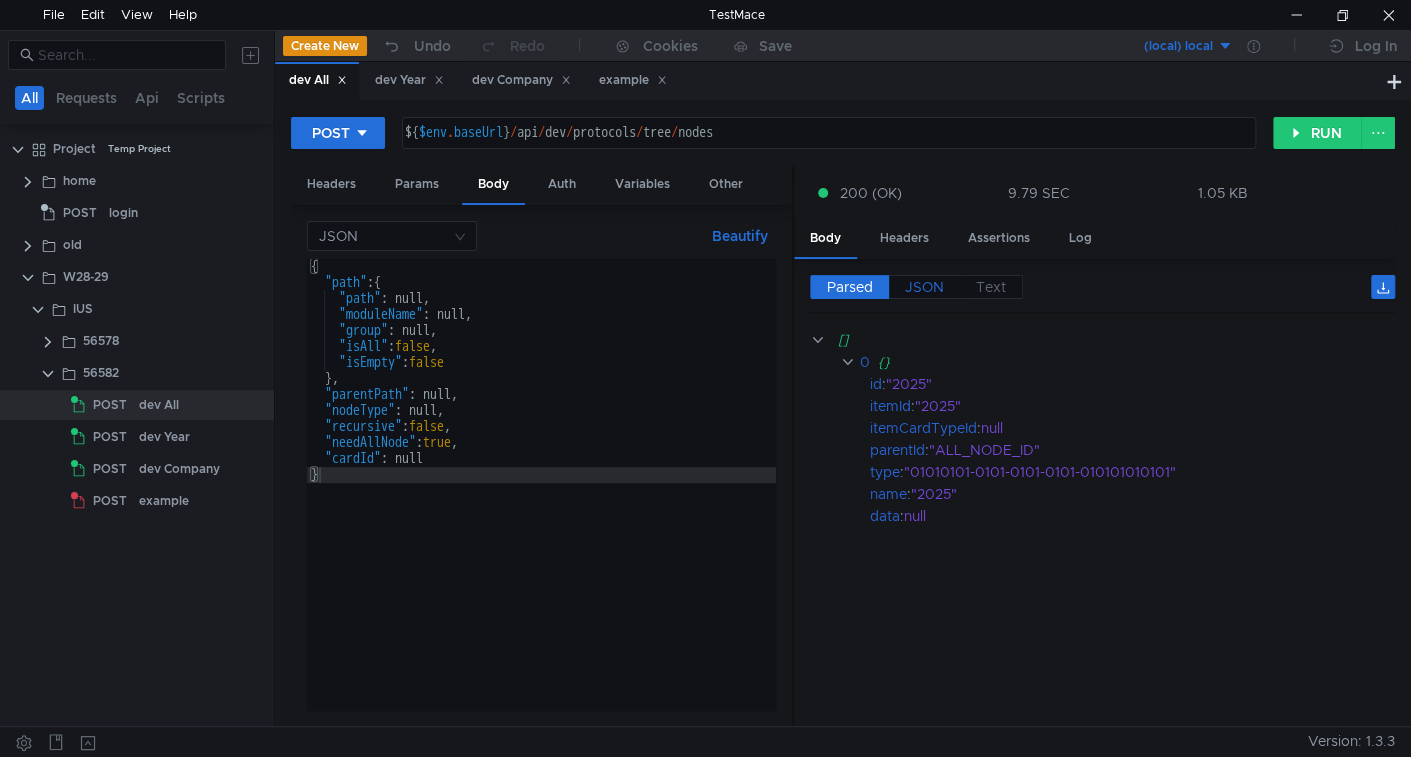 click on "JSON" at bounding box center [850, 287] 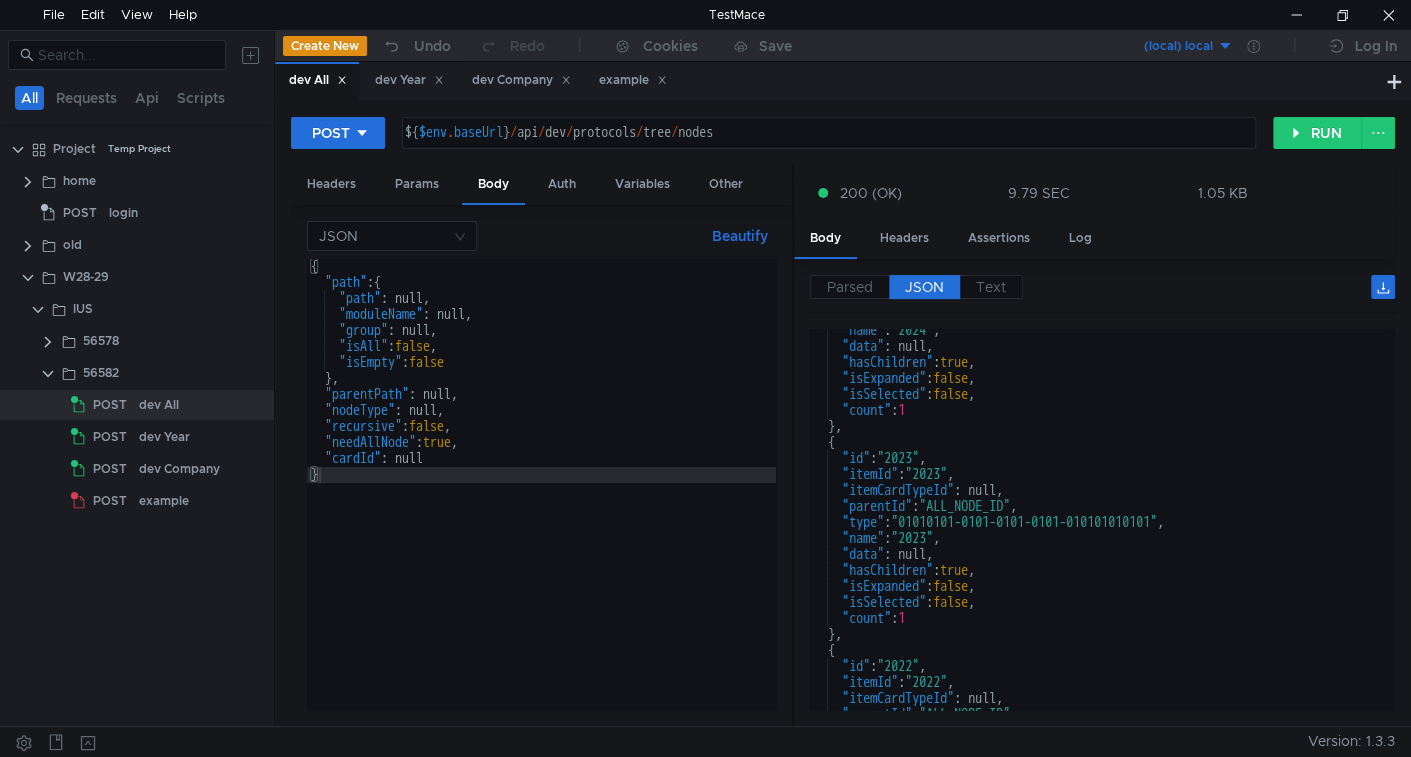 scroll, scrollTop: 689, scrollLeft: 0, axis: vertical 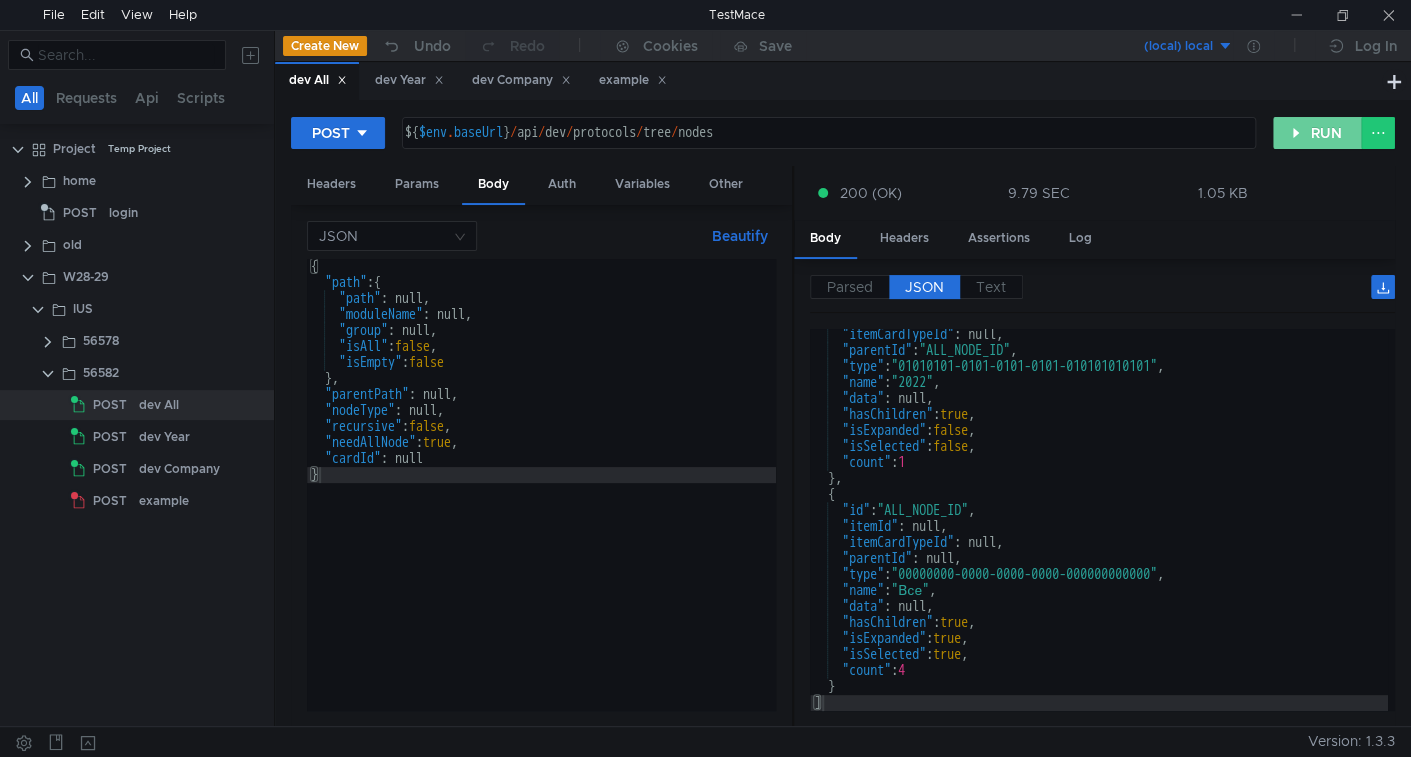 click on "RUN" at bounding box center (1317, 133) 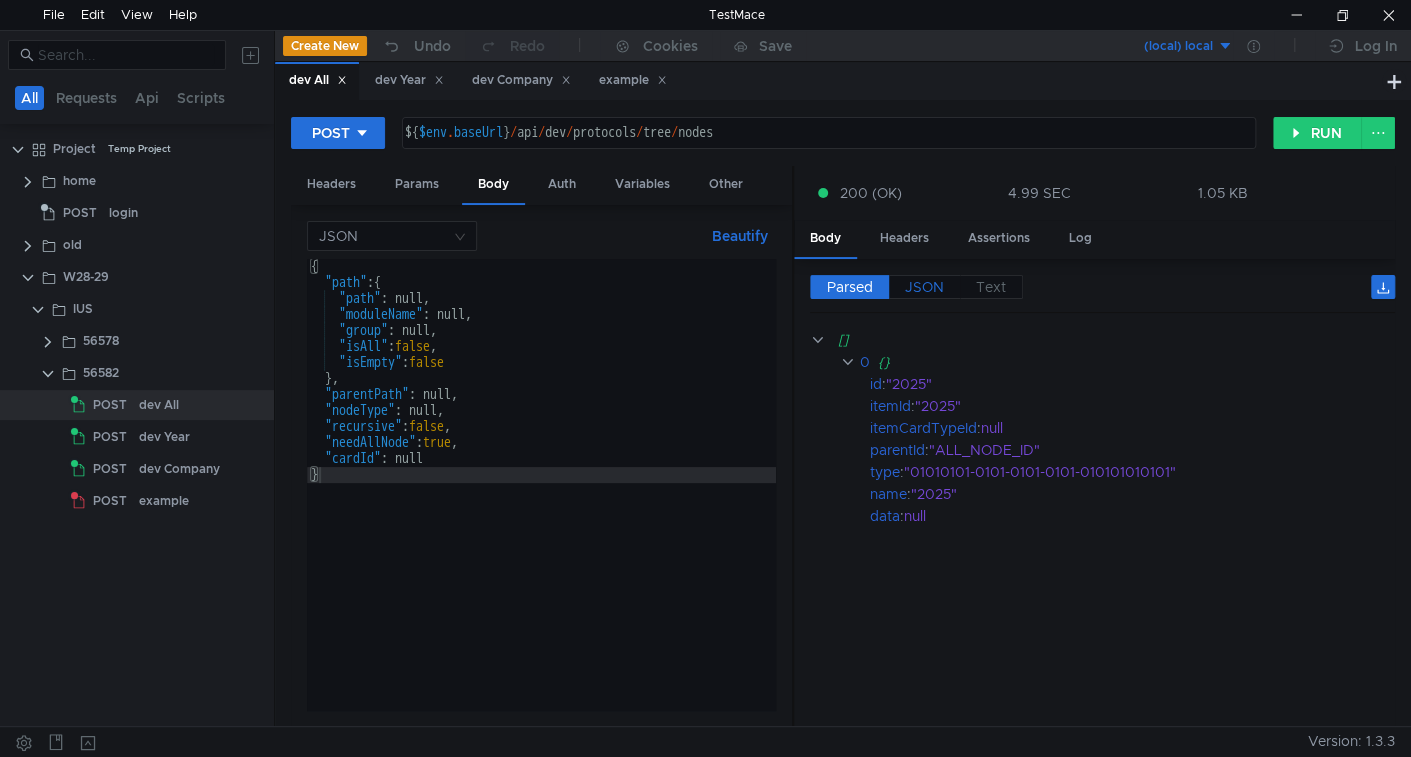 click on "JSON" at bounding box center [850, 287] 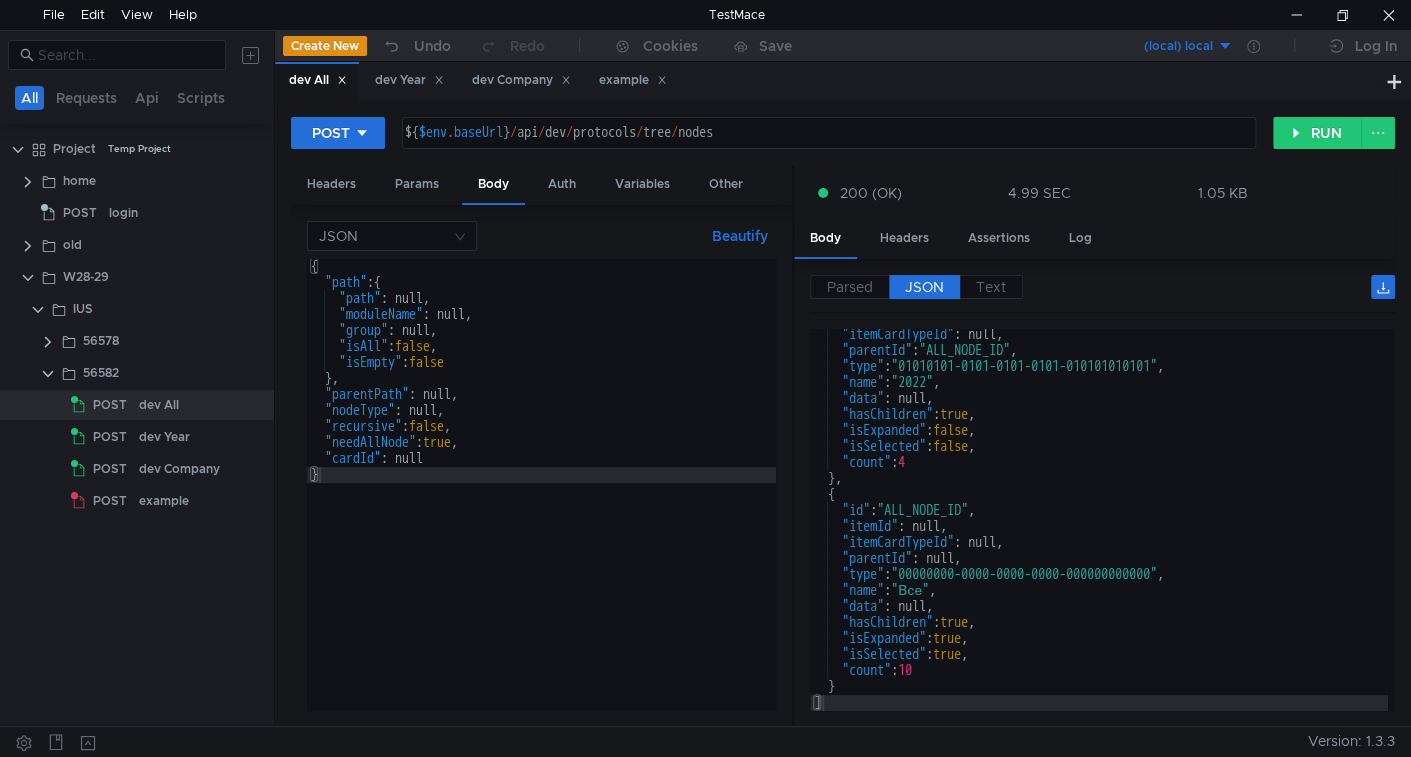 scroll, scrollTop: 689, scrollLeft: 0, axis: vertical 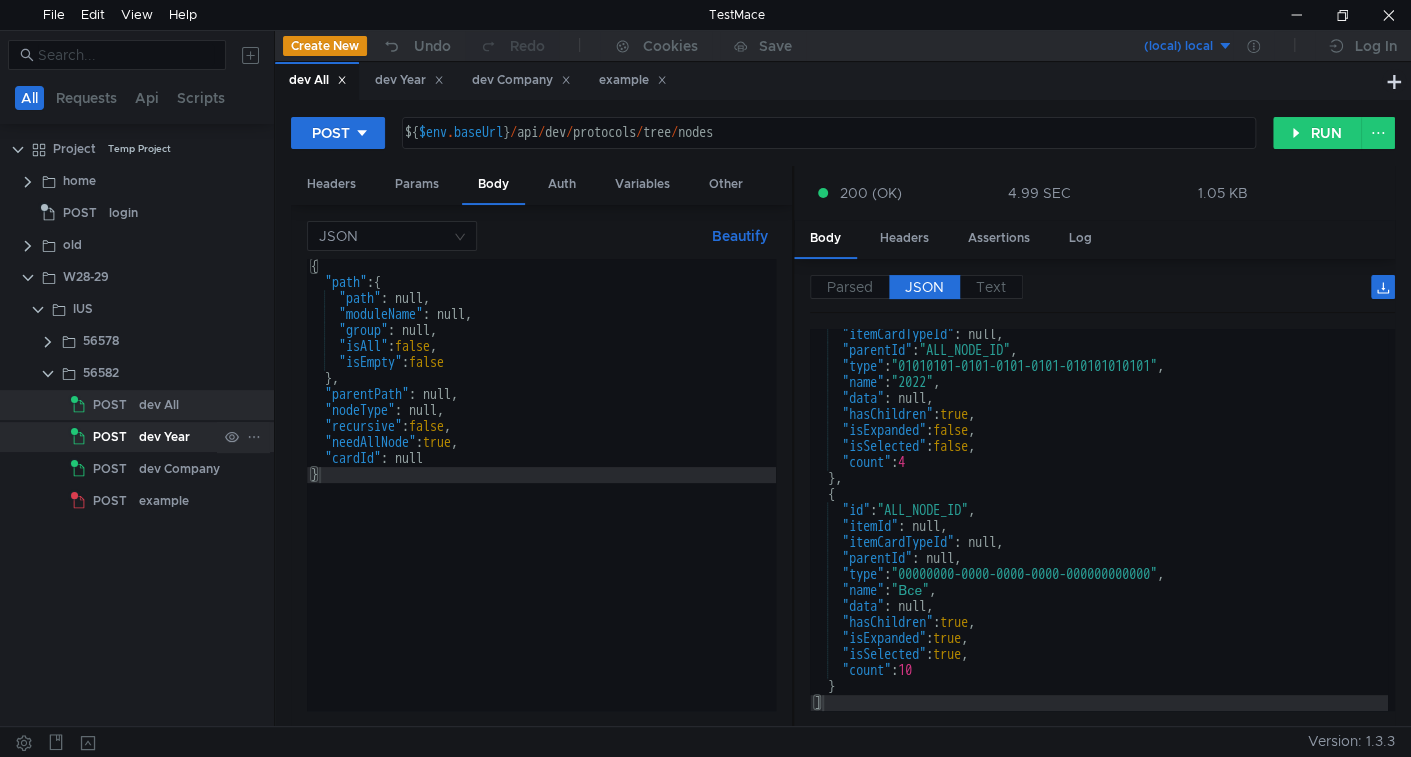 click on "POST" at bounding box center [102, 405] 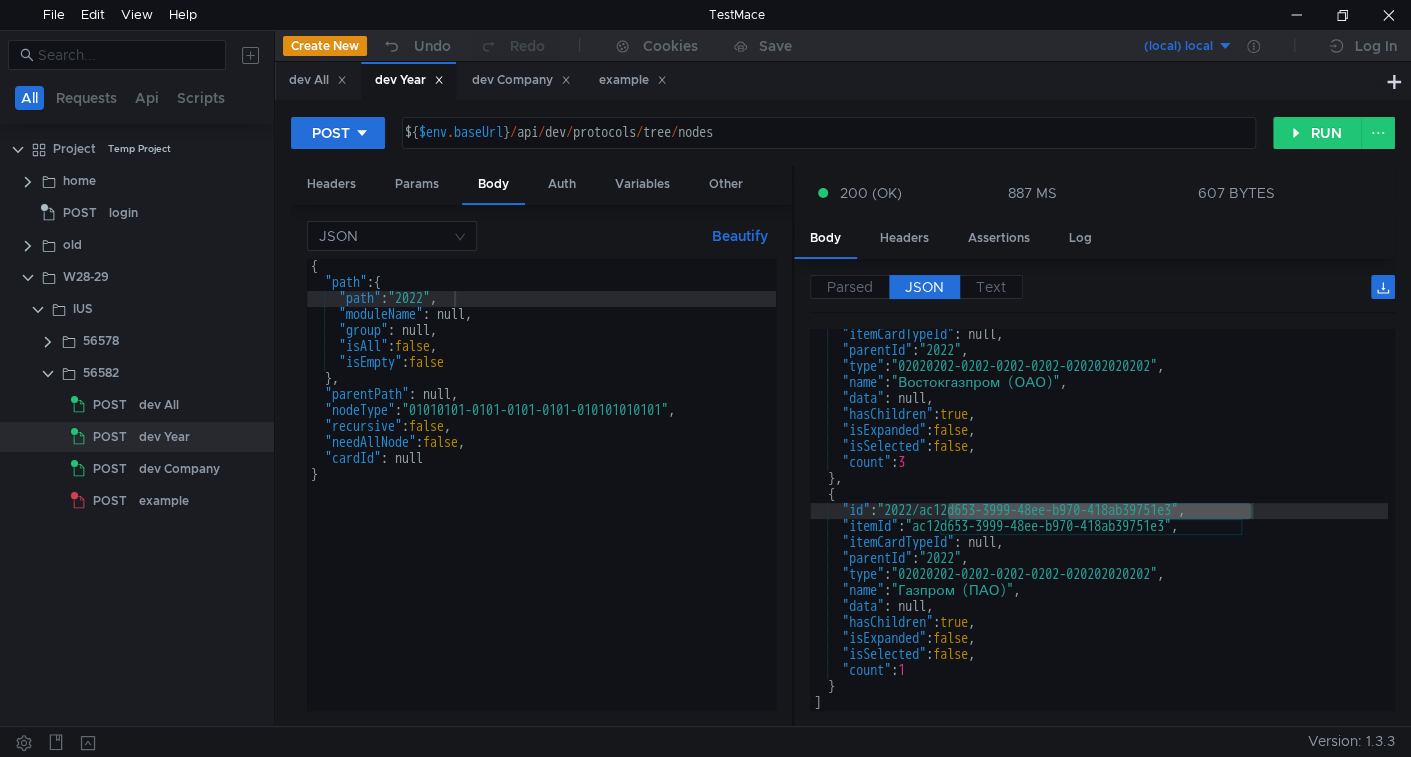 scroll, scrollTop: 0, scrollLeft: 0, axis: both 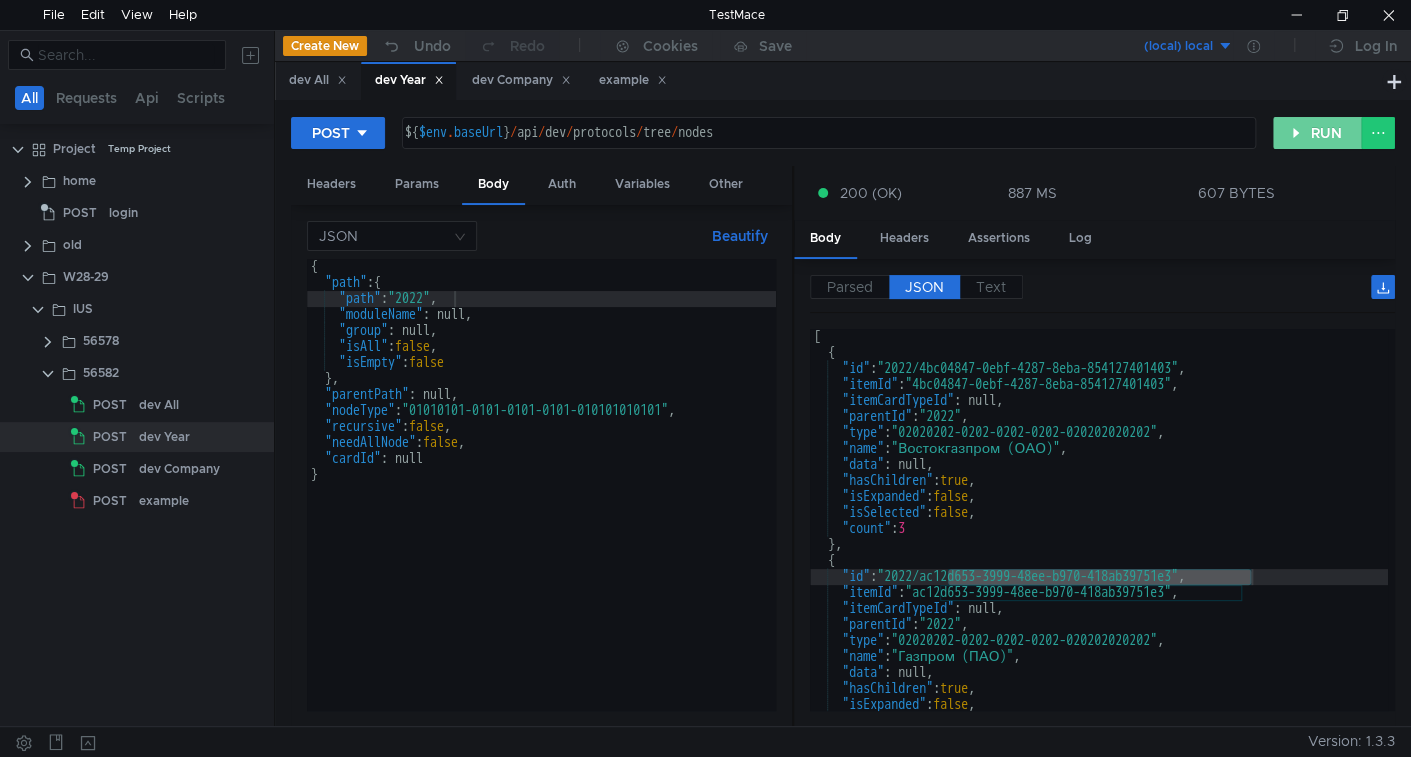 drag, startPoint x: 1296, startPoint y: 143, endPoint x: 1282, endPoint y: 165, distance: 26.076809 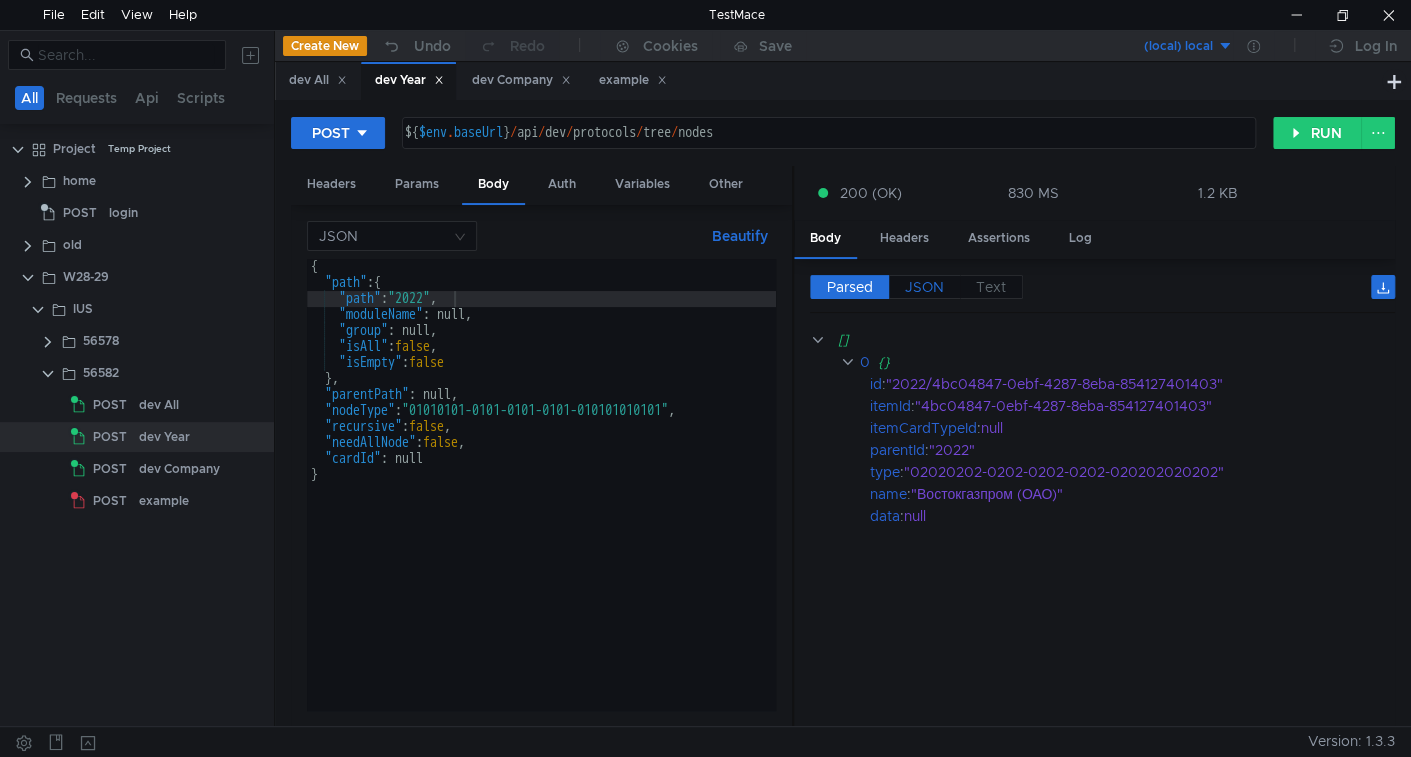 click on "JSON" at bounding box center [850, 287] 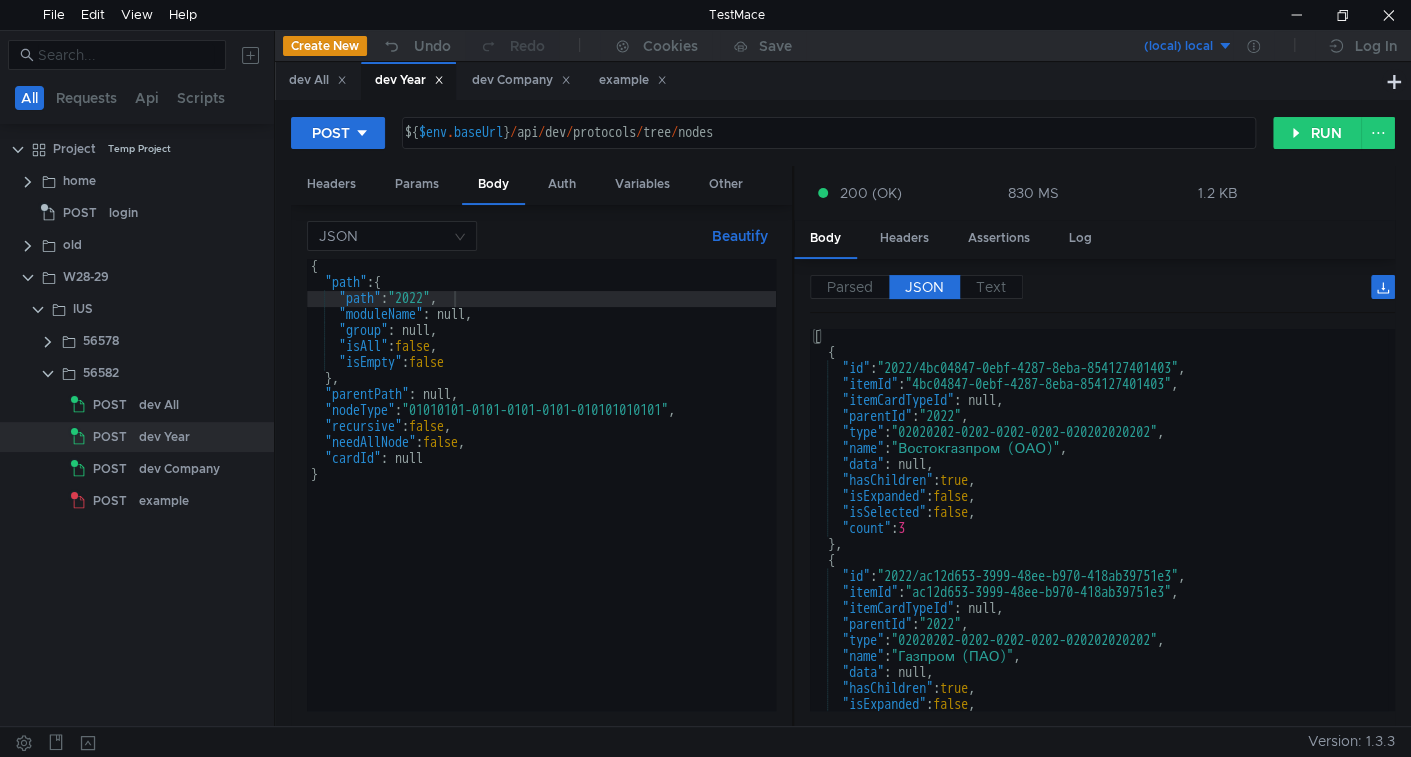 scroll, scrollTop: 0, scrollLeft: 0, axis: both 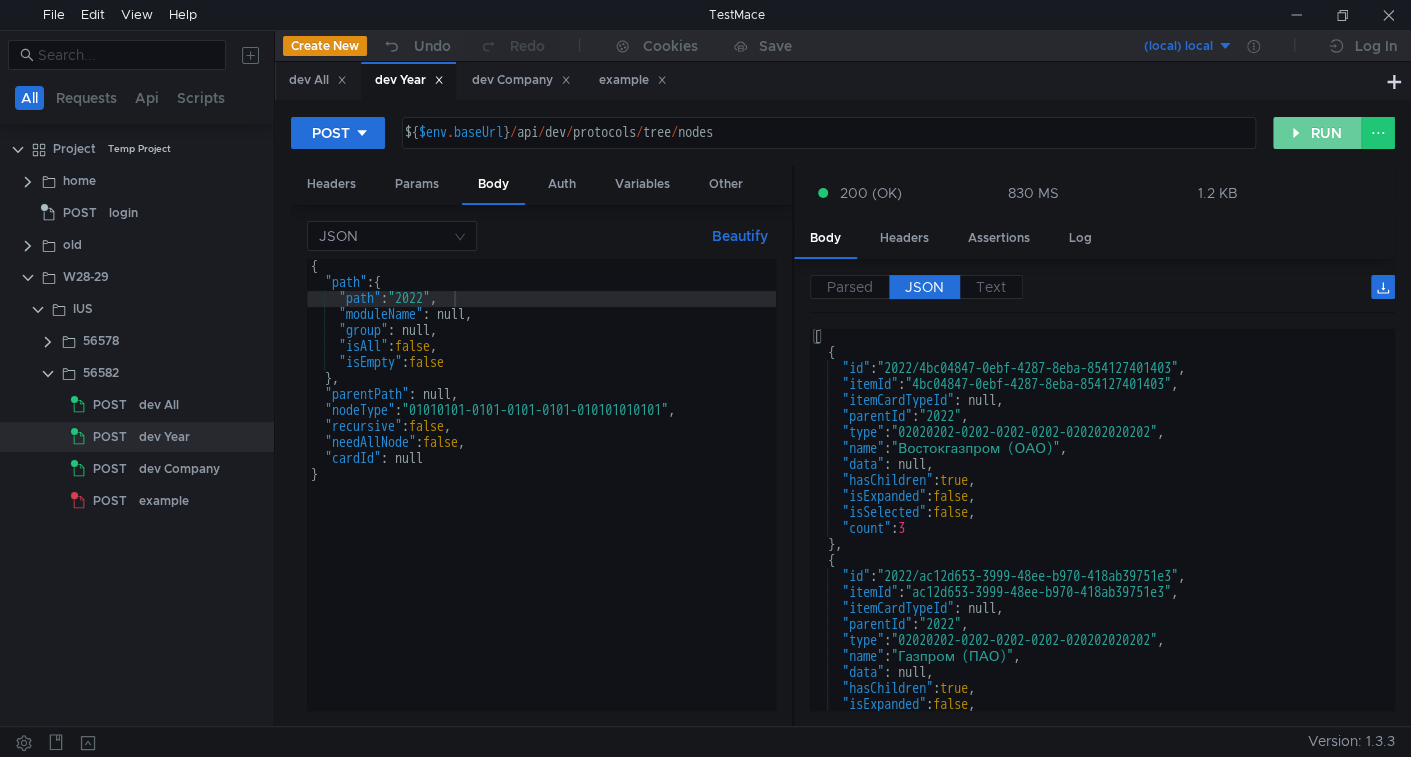click on "RUN" at bounding box center (1317, 133) 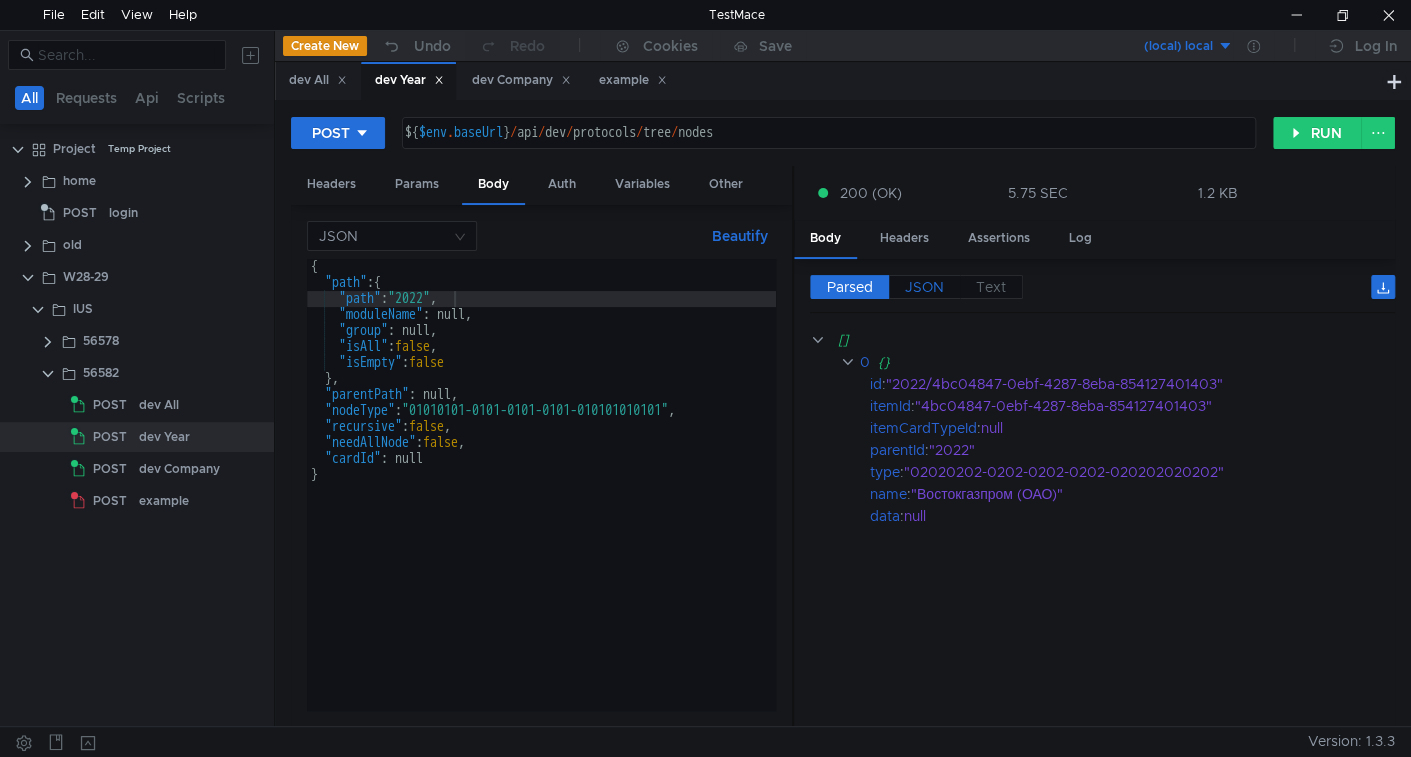 click on "JSON" at bounding box center (850, 287) 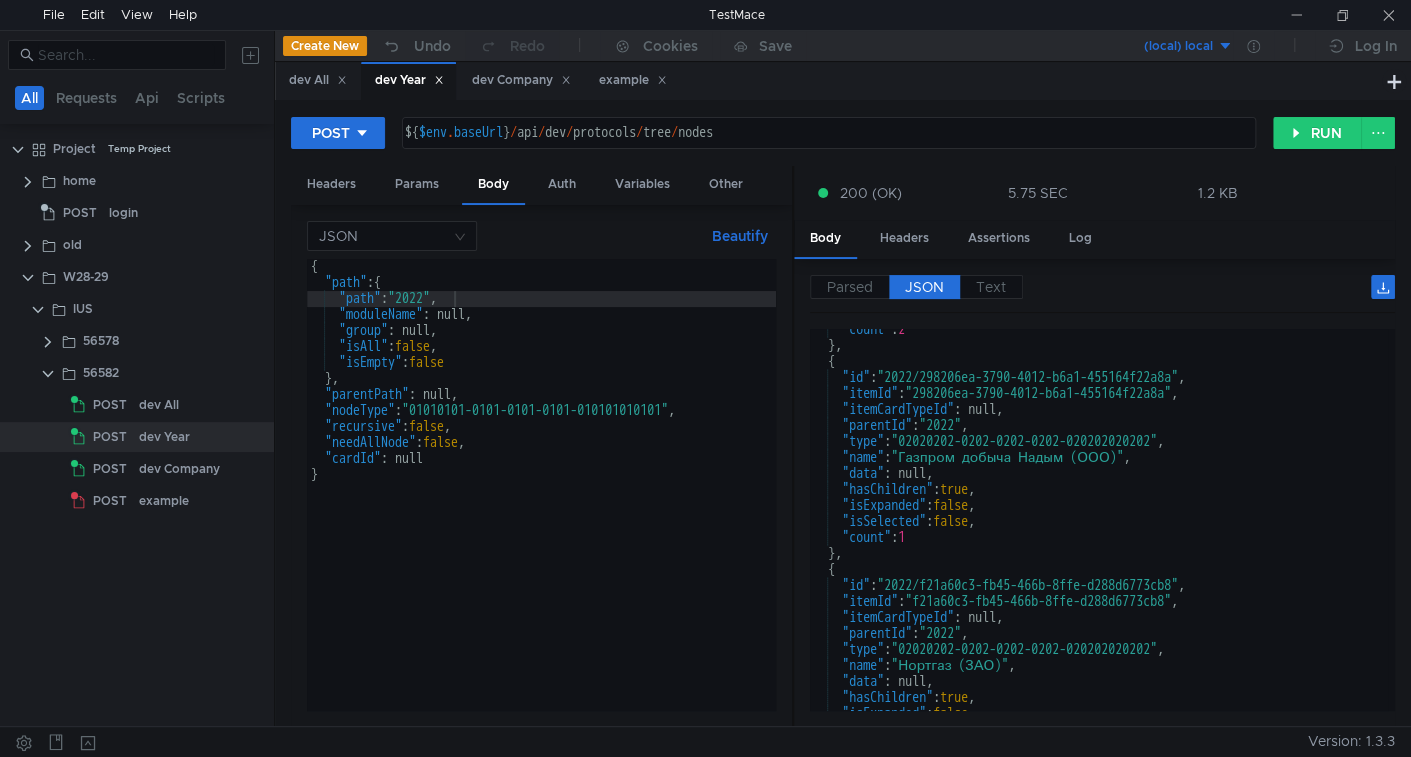 scroll, scrollTop: 481, scrollLeft: 0, axis: vertical 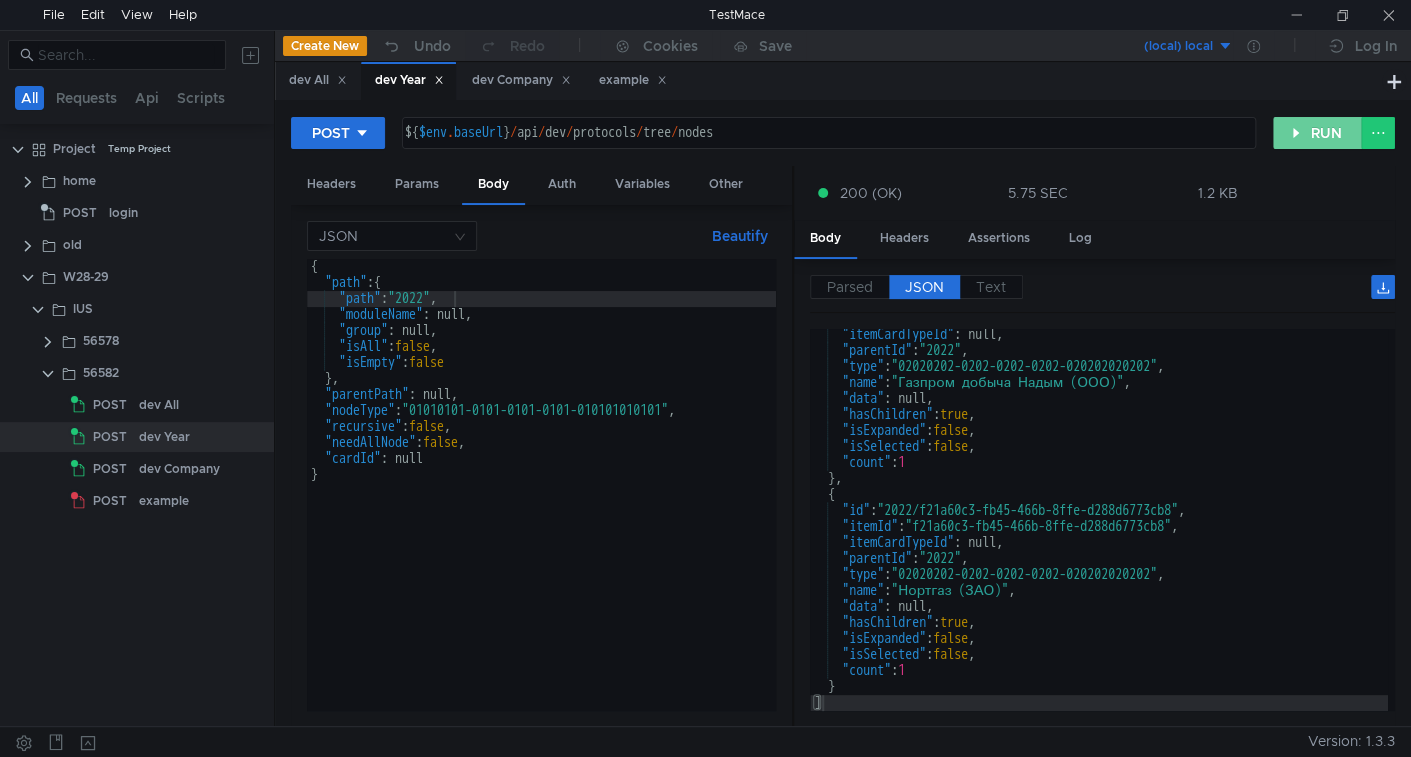 click on "RUN" at bounding box center (1317, 133) 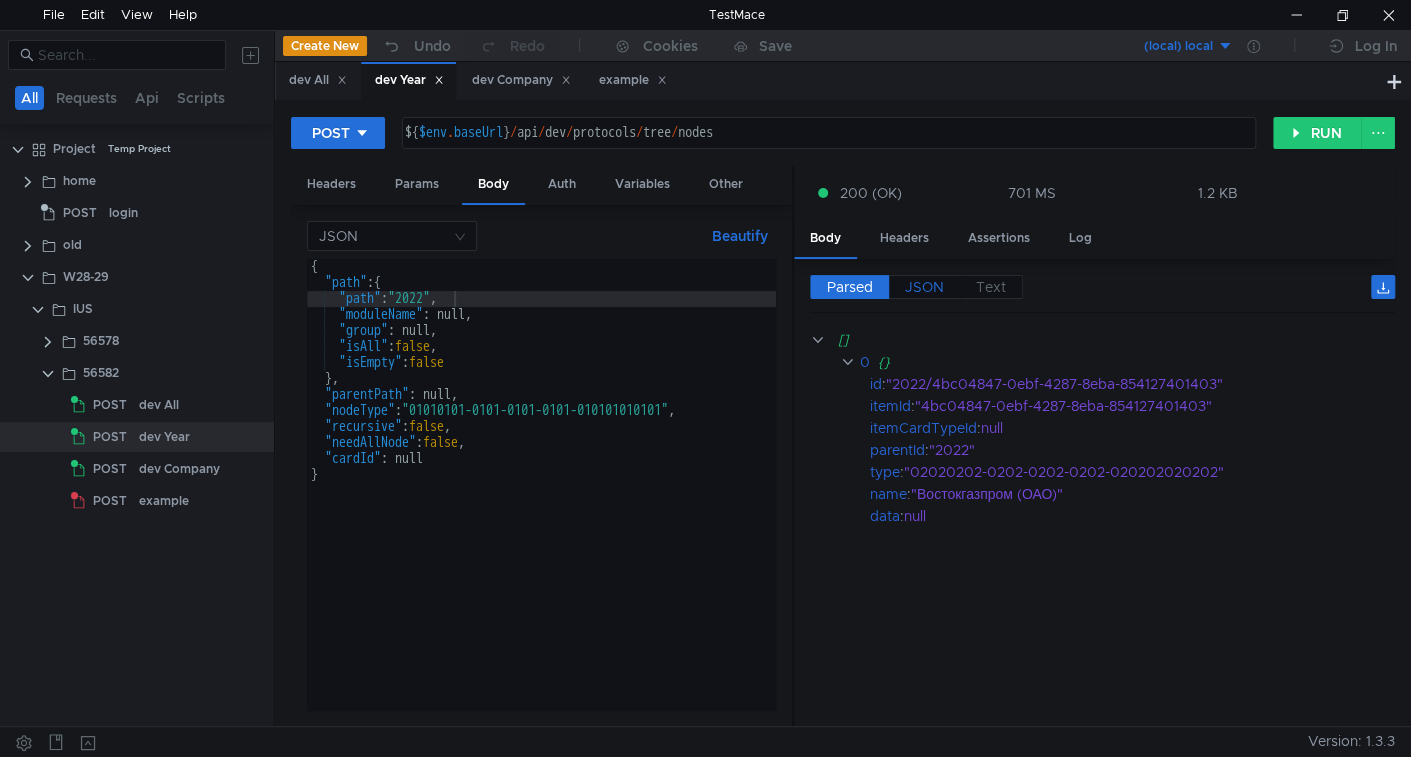 click on "JSON" at bounding box center (924, 287) 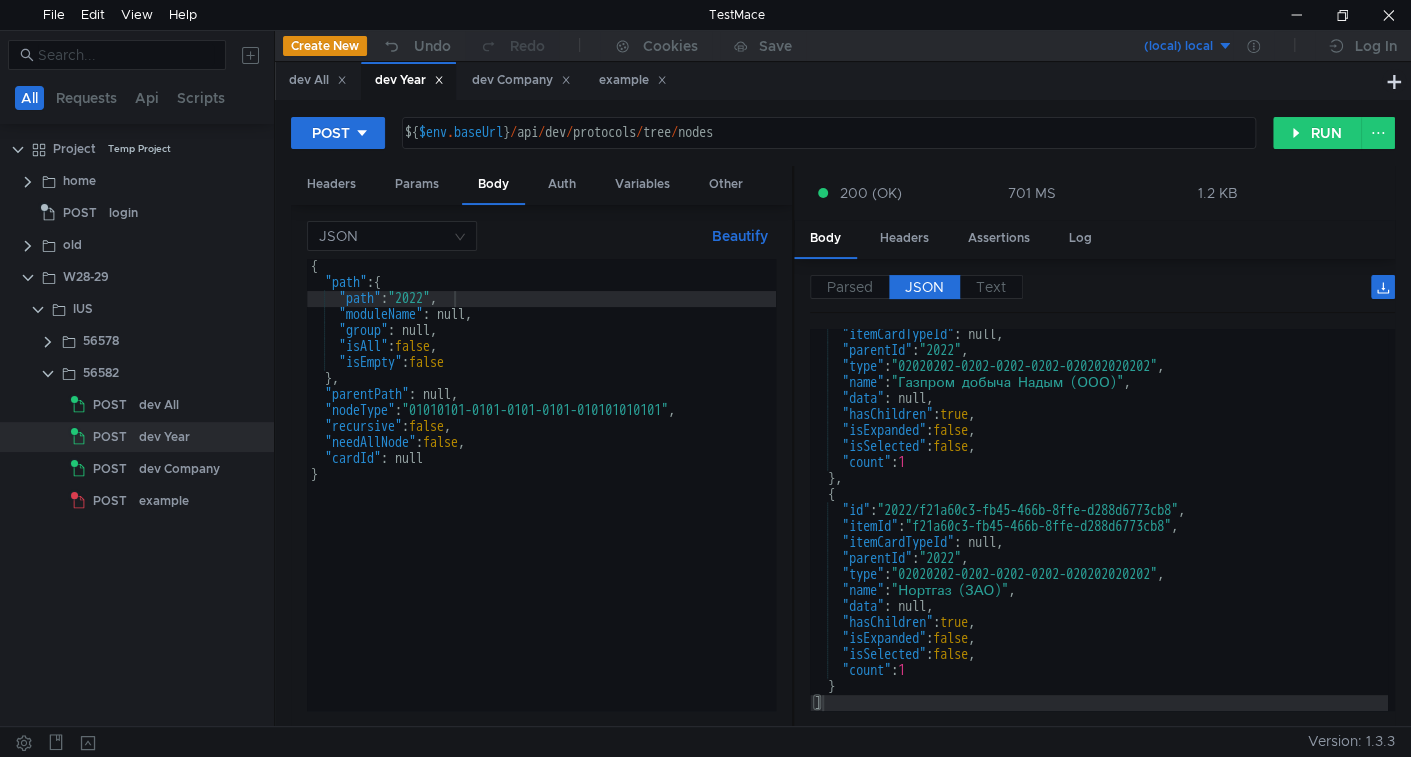 scroll, scrollTop: 0, scrollLeft: 0, axis: both 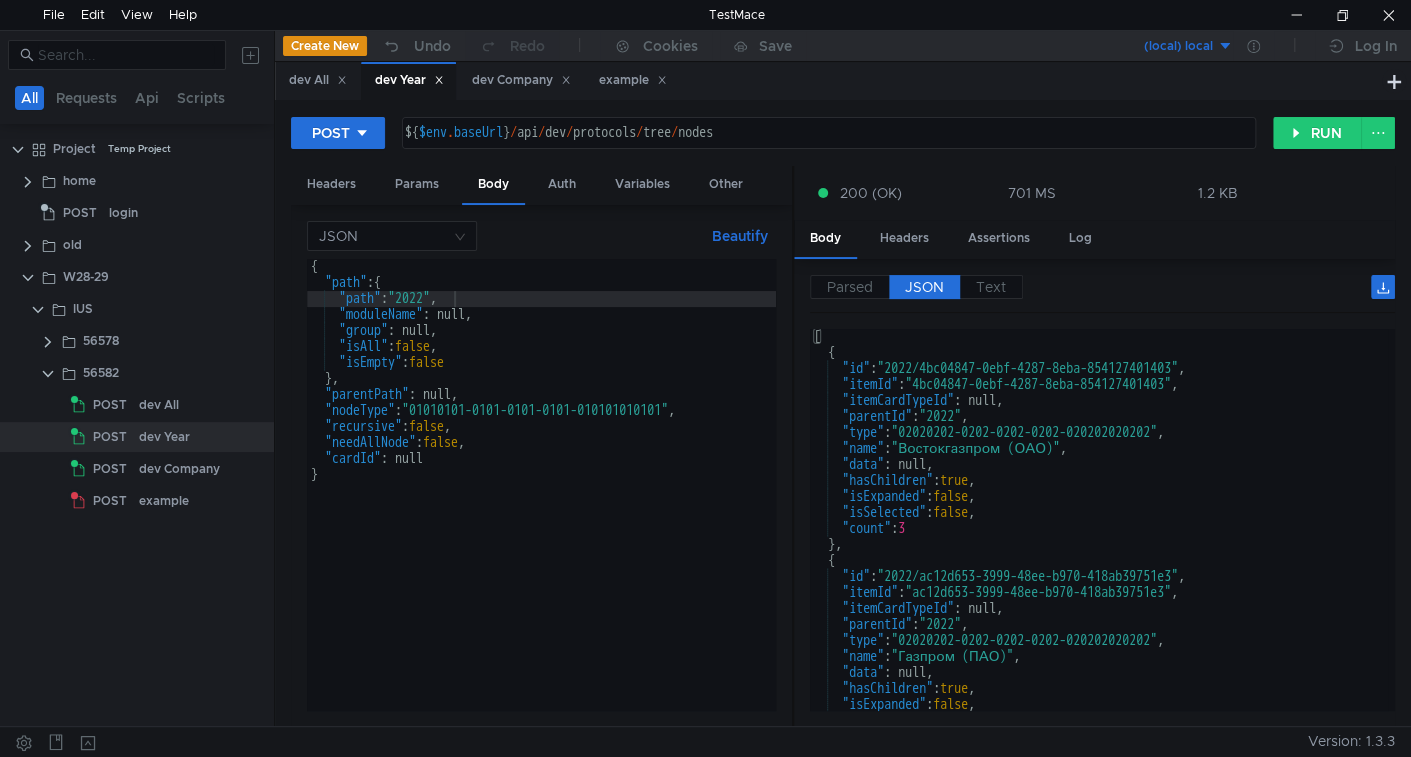 click on "{    "path" :  {       "path" :  "2022" ,       "moduleName" : null,       "group" : null,       "isAll" :  false ,       "isEmpty" :  false    } ,    "parentPath" : null,    "nodeType" :  "01010101-0101-0101-0101-010101010101" ,    "recursive" :  false ,    "needAllNode" :  false ,    "cardId" : null }" at bounding box center (541, 500) 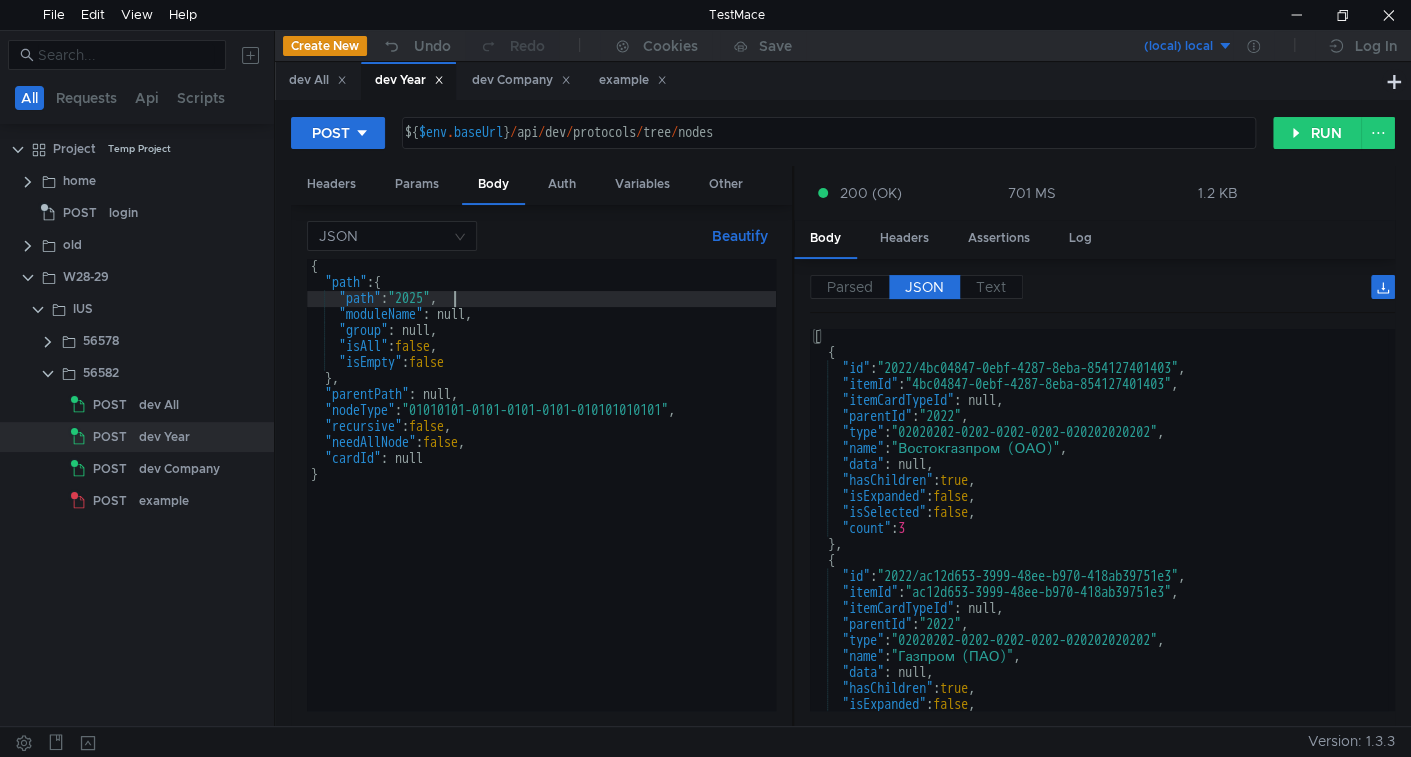 scroll, scrollTop: 0, scrollLeft: 9, axis: horizontal 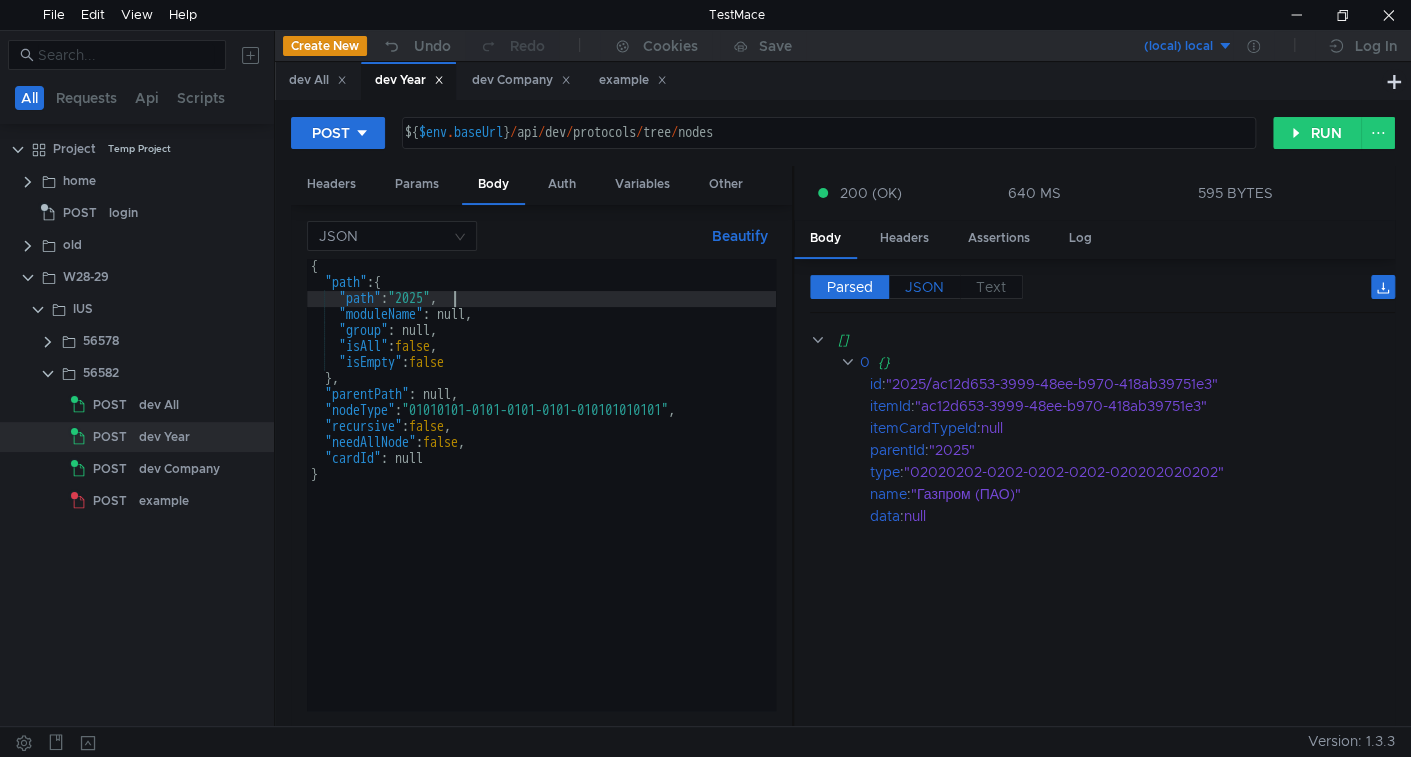 click on "JSON" at bounding box center [850, 287] 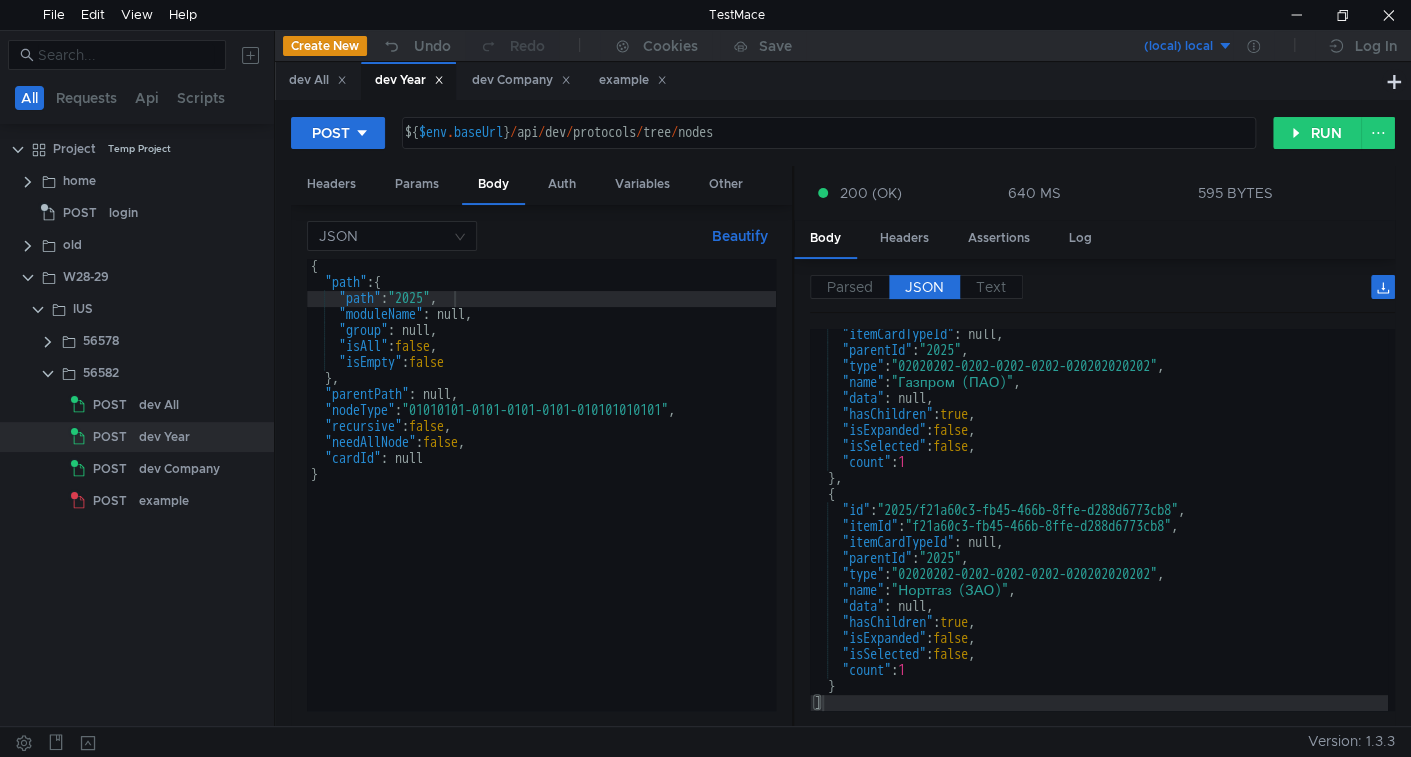 scroll, scrollTop: 65, scrollLeft: 0, axis: vertical 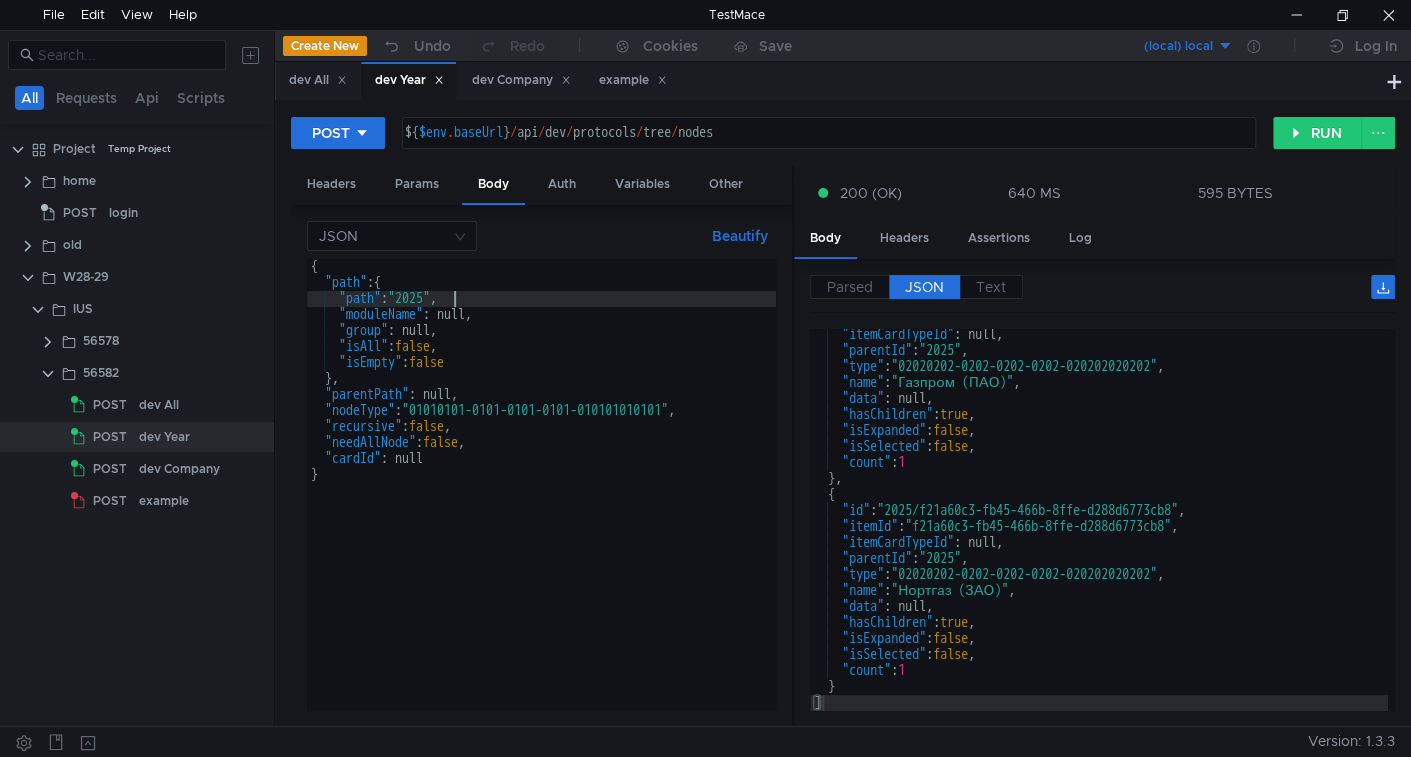 click on "{    "path" :  {       "path" :  "2025" ,       "moduleName" : null,       "group" : null,       "isAll" :  false ,       "isEmpty" :  false    } ,    "parentPath" : null,    "nodeType" :  "01010101-0101-0101-0101-010101010101" ,    "recursive" :  false ,    "needAllNode" :  false ,    "cardId" : null }" at bounding box center [541, 500] 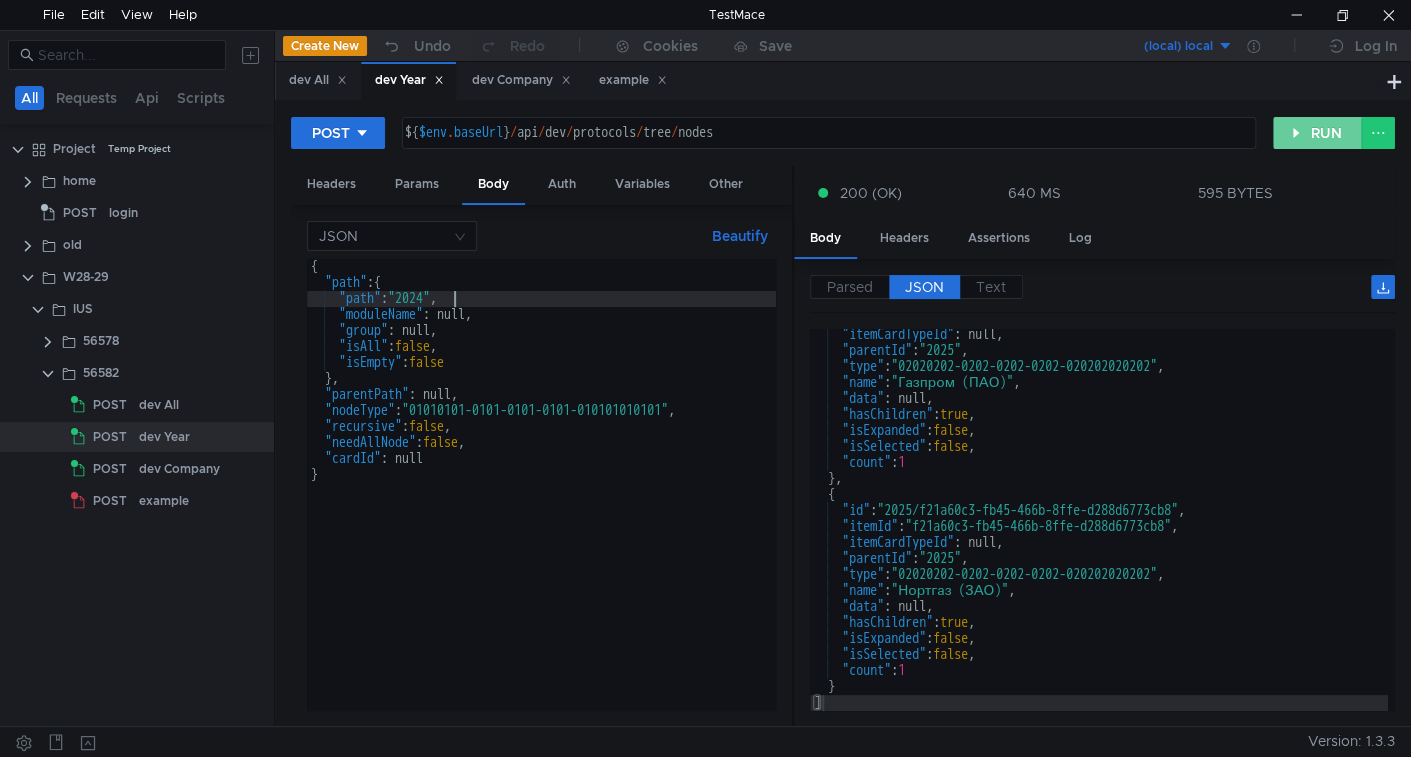 click on "RUN" at bounding box center [1317, 133] 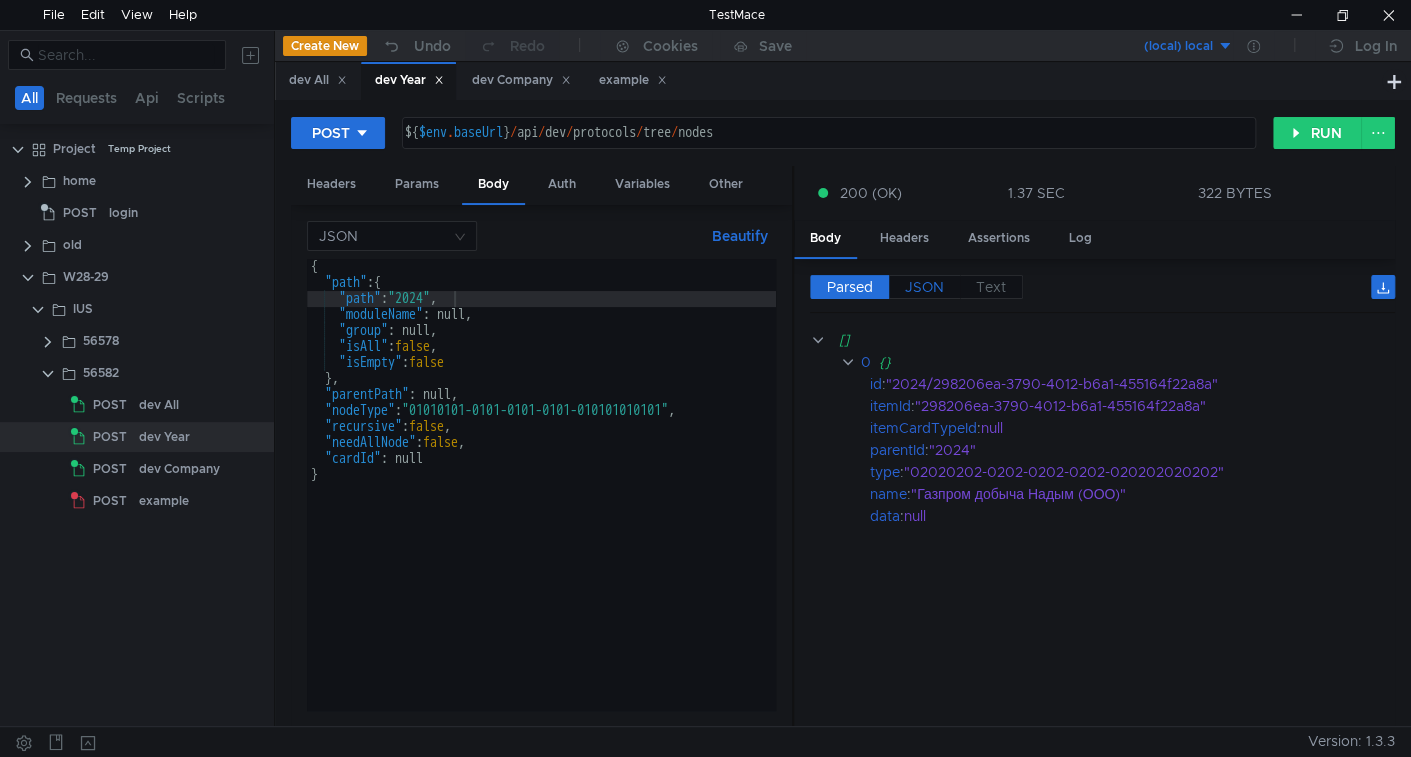 click on "JSON" at bounding box center [924, 287] 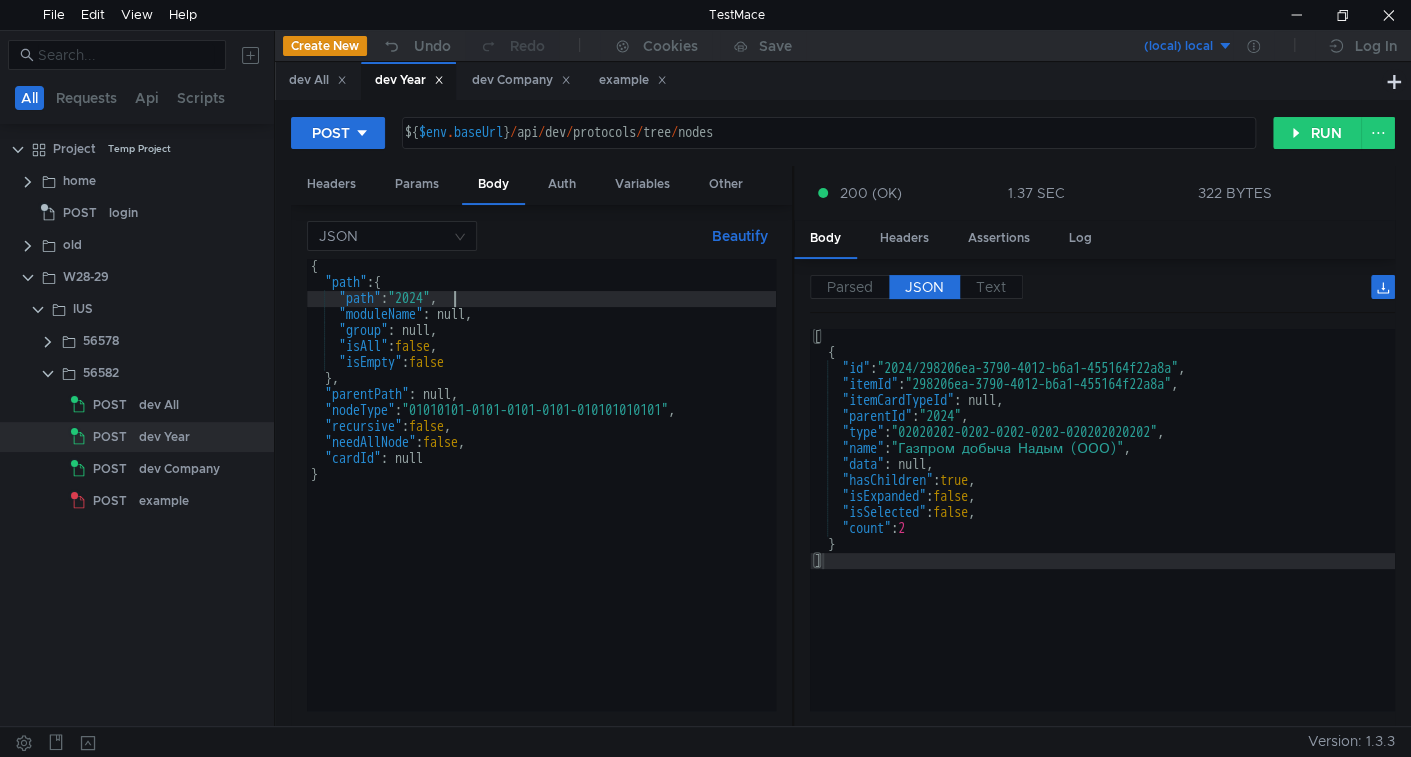 click on "{    "path" :  {       "path" :  "2024" ,       "moduleName" : null,       "group" : null,       "isAll" :  false ,       "isEmpty" :  false    } ,    "parentPath" : null,    "nodeType" :  "01010101-0101-0101-0101-010101010101" ,    "recursive" :  false ,    "needAllNode" :  false ,    "cardId" : null }" at bounding box center (541, 500) 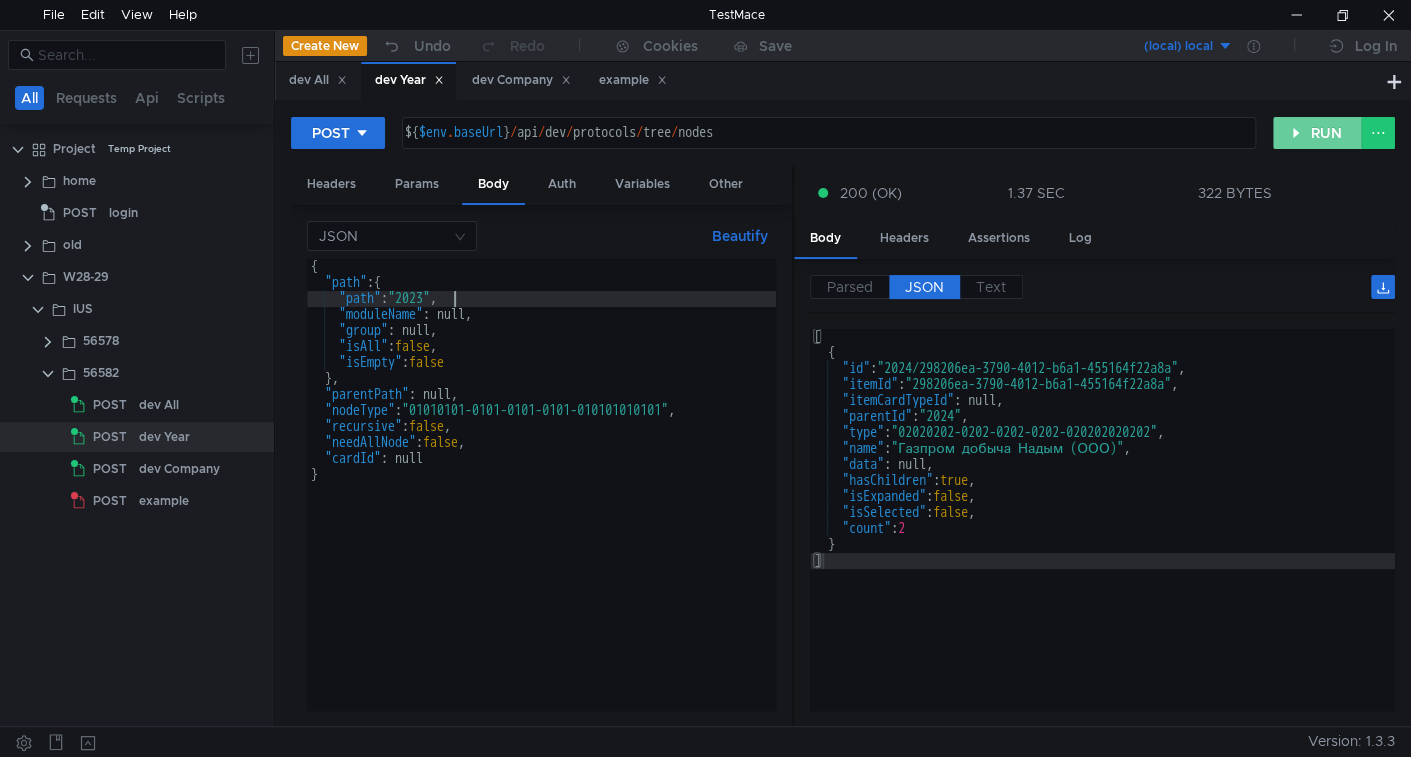 click on "RUN" at bounding box center (1317, 133) 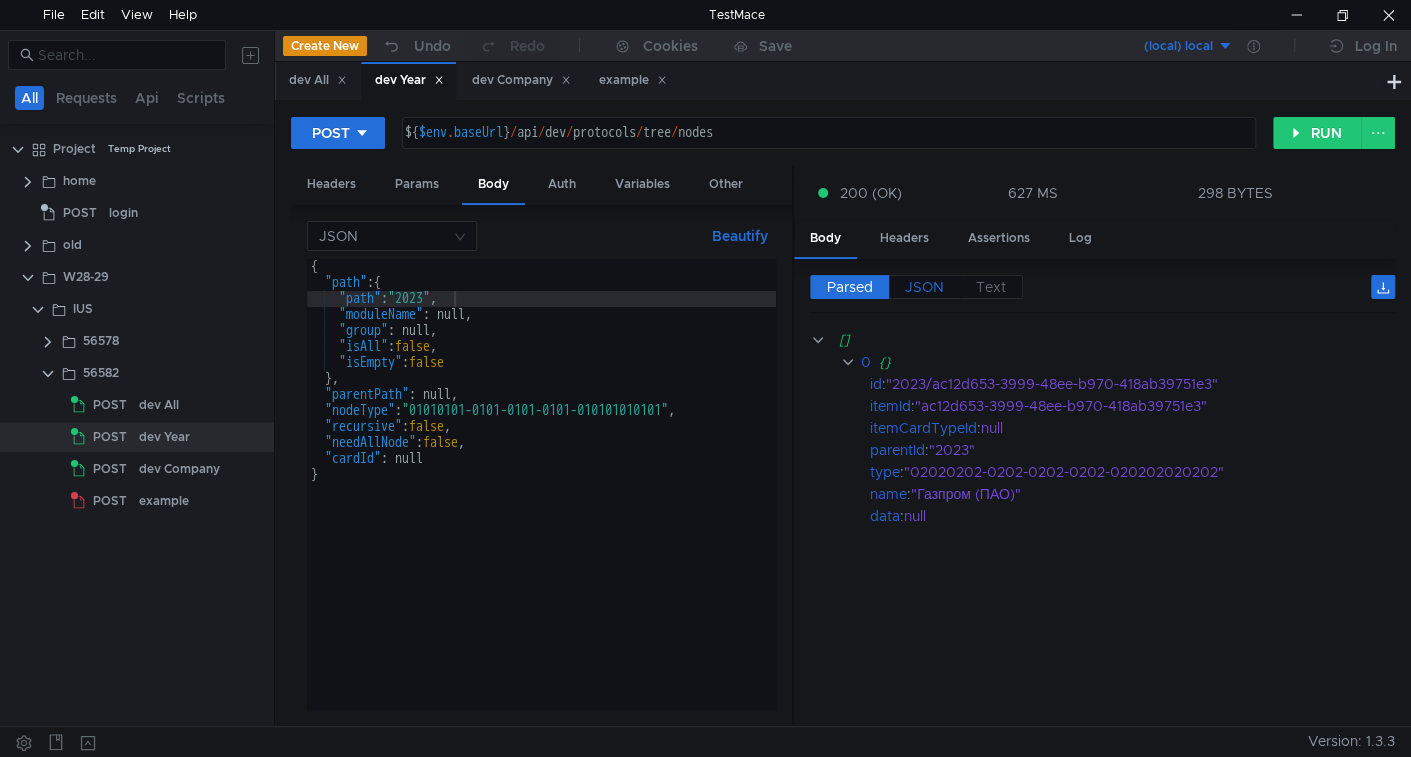 click on "JSON" at bounding box center (850, 287) 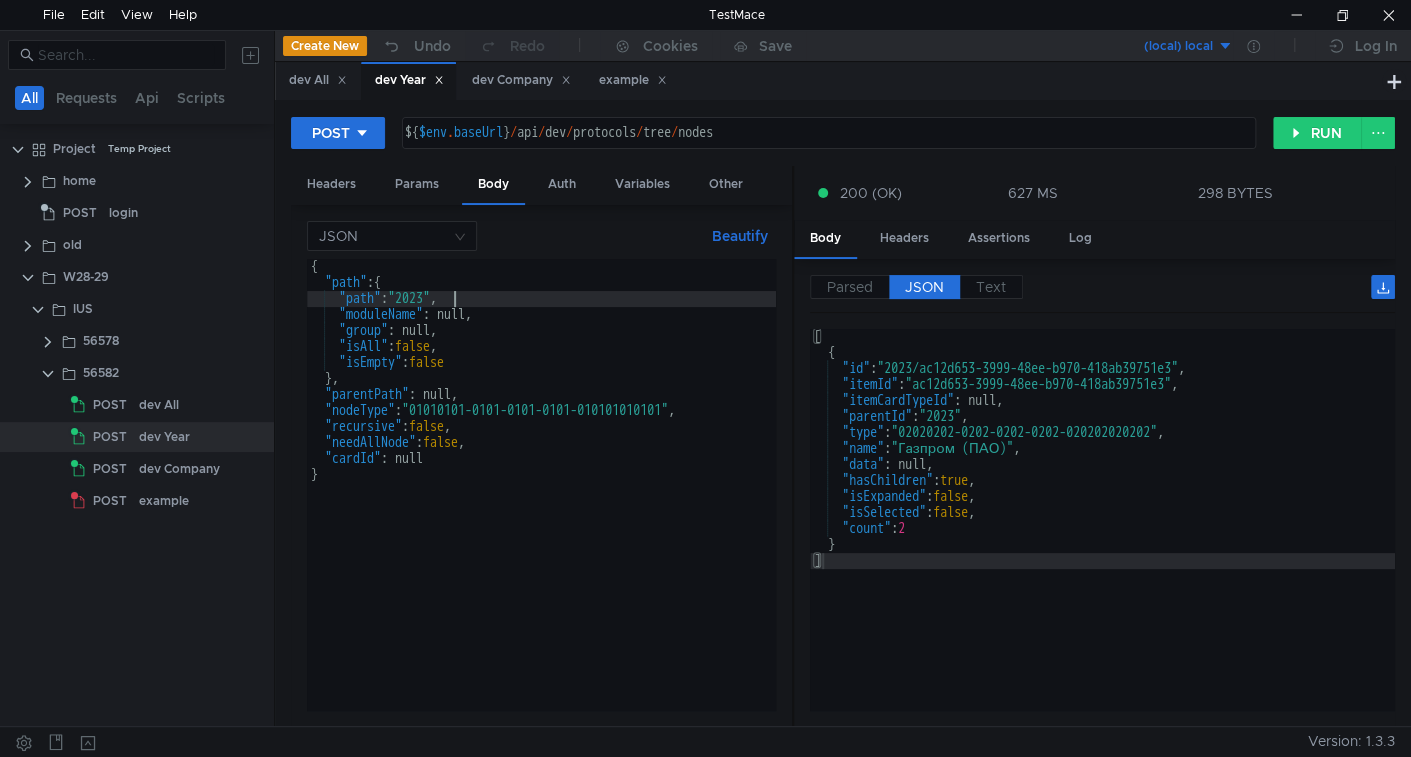 click on "{    "path" :  {       "path" :  "2023" ,       "moduleName" : null,       "group" : null,       "isAll" :  false ,       "isEmpty" :  false    } ,    "parentPath" : null,    "nodeType" :  "01010101-0101-0101-0101-010101010101" ,    "recursive" :  false ,    "needAllNode" :  false ,    "cardId" : null }" at bounding box center (541, 500) 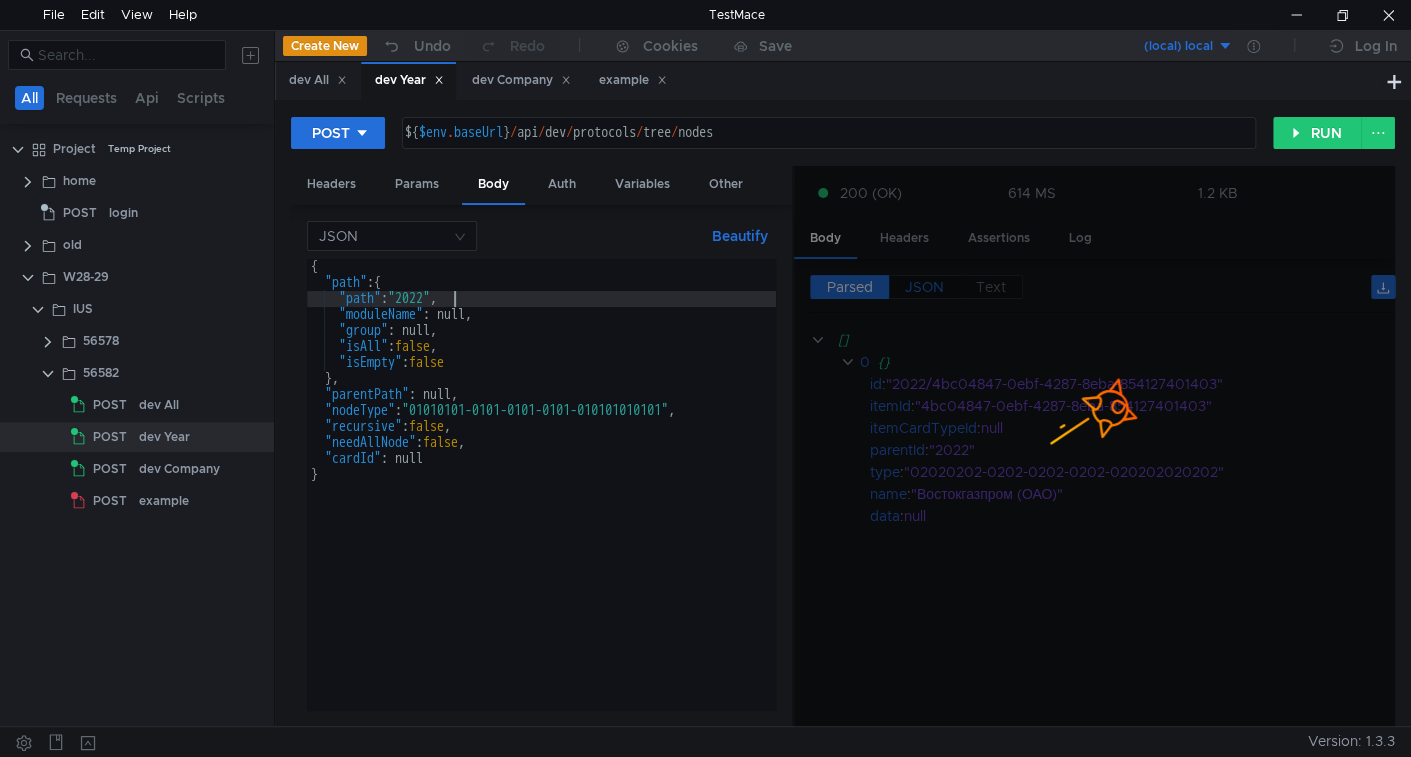 type on ""path": "2022"," 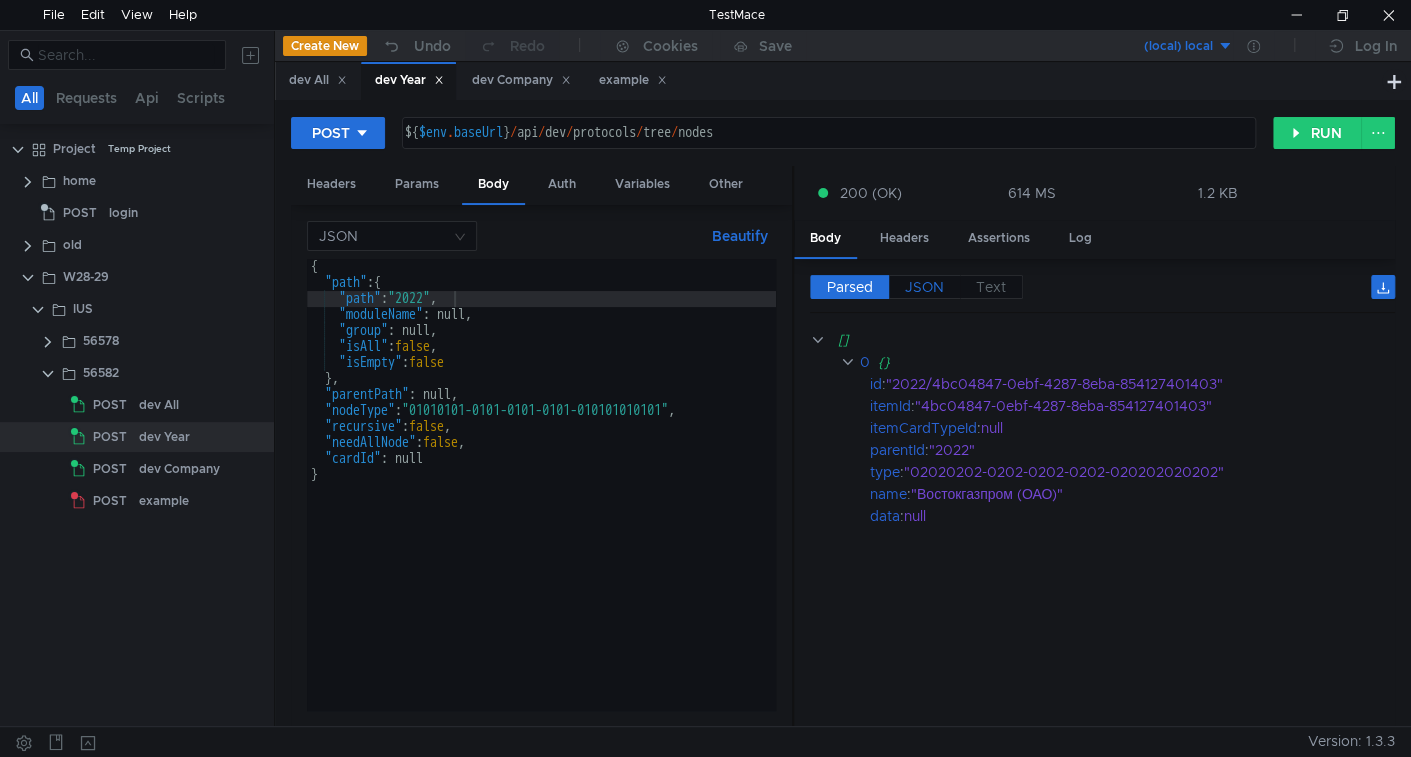 click on "JSON" at bounding box center [850, 287] 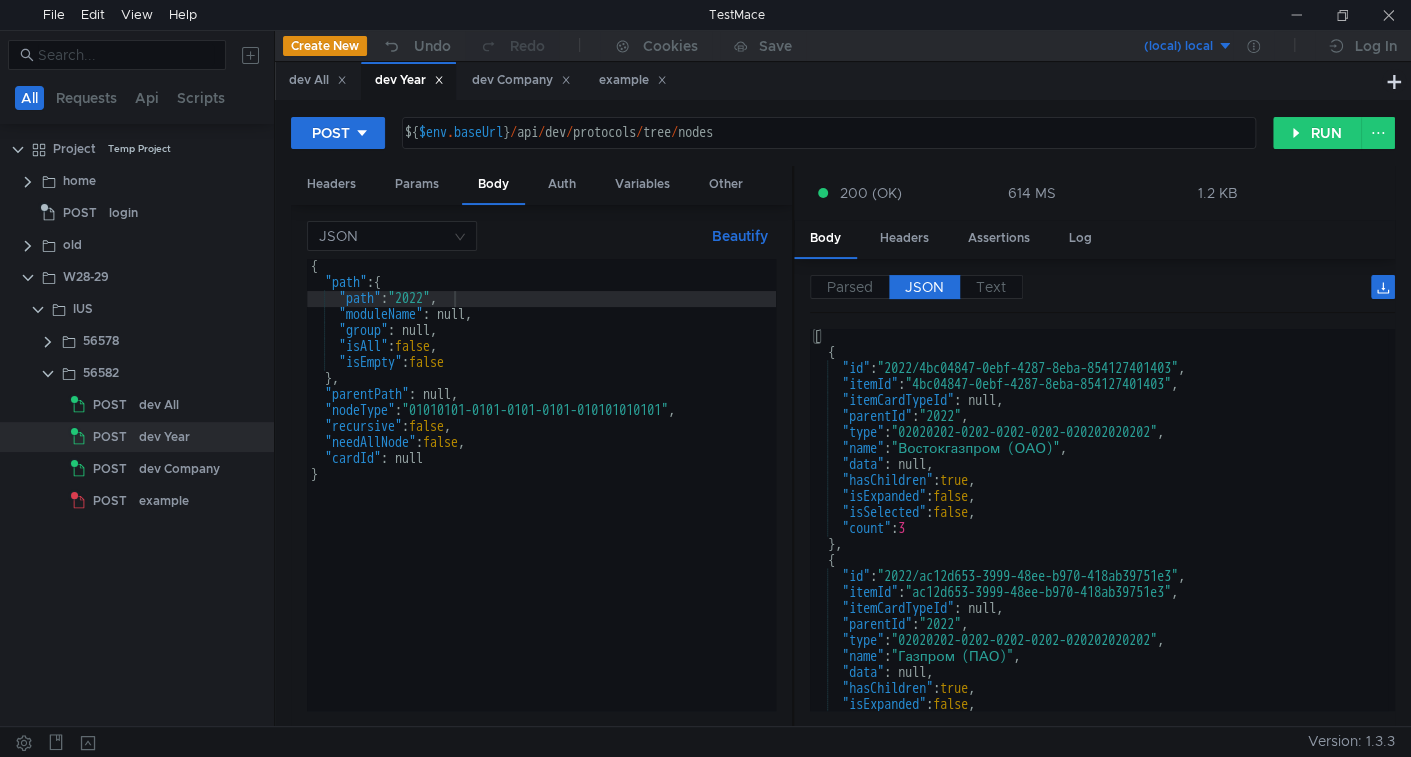 scroll, scrollTop: 0, scrollLeft: 0, axis: both 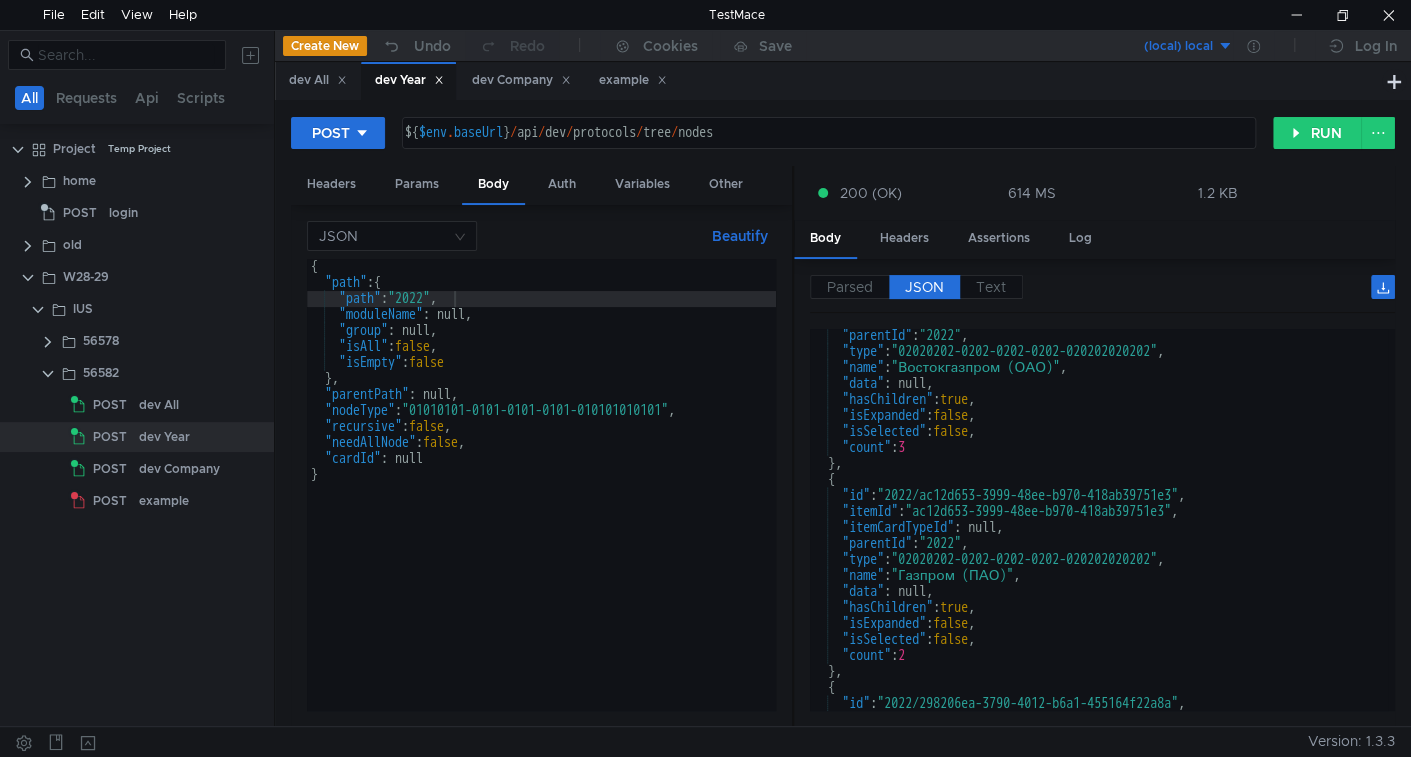 click on ""parentId" :  "2022" ,       "type" :  "02020202-0202-0202-0202-020202020202" ,       "name" :  "Востокгазпром (ОАО)" ,       "data" : null,       "hasChildren" :  true ,       "isExpanded" :  false ,       "isSelected" :  false ,       "count" :  3    } ,    {       "id" :  "2022/ac12d653-3999-48ee-b970-418ab39751e3" ,       "itemId" :  "ac12d653-3999-48ee-b970-418ab39751e3" ,       "itemCardTypeId" : null,       "parentId" :  "2022" ,       "type" :  "02020202-0202-0202-0202-020202020202" ,       "name" :  "Газпром (ПАО)" ,       "data" : null,       "hasChildren" :  true ,       "isExpanded" :  false ,       "isSelected" :  false ,       "count" :  2    } ,    {       "id" :  "2022/298206ea-3790-4012-b6a1-455164f22a8a" ,       "itemId" :  "298206ea-3790-4012-b6a1-455164f22a8a" ," at bounding box center (1099, 535) 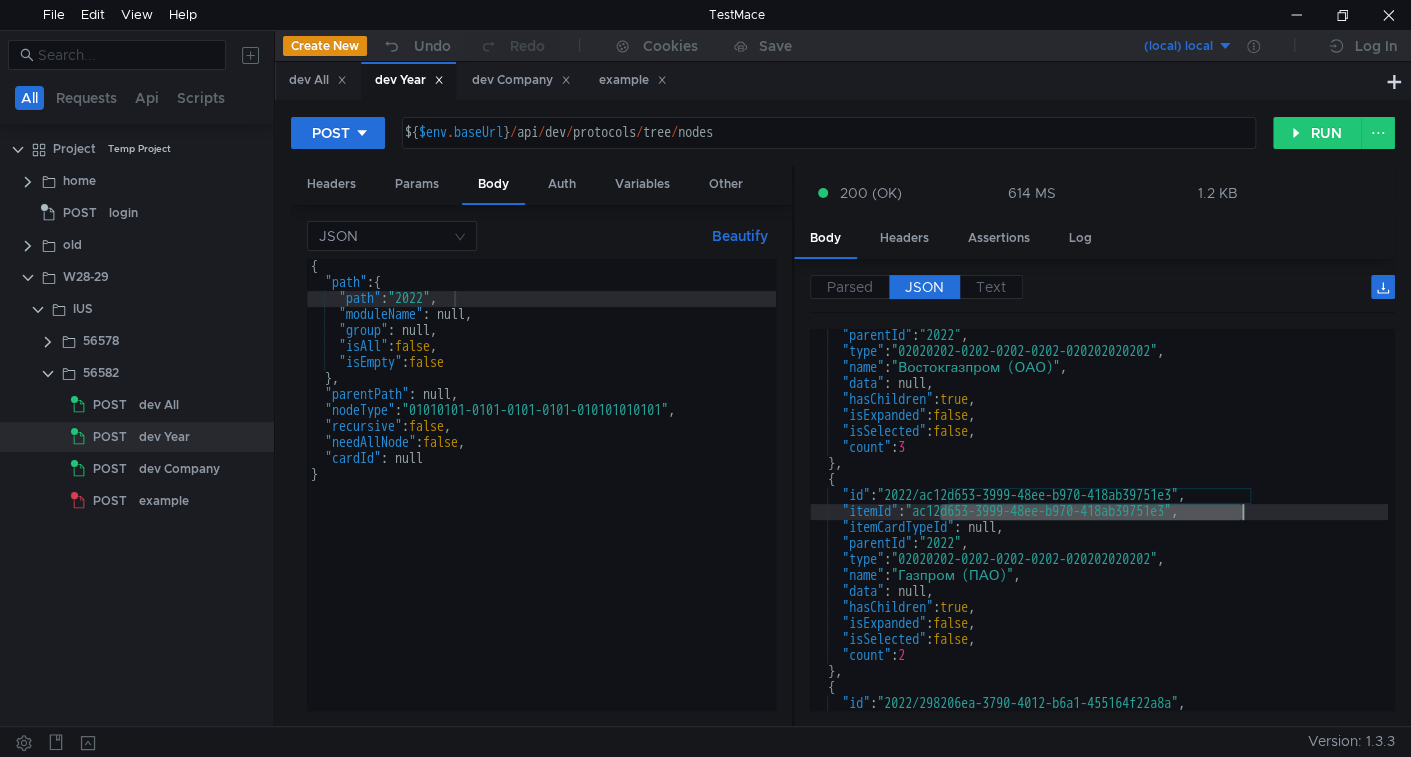 drag, startPoint x: 969, startPoint y: 510, endPoint x: 1173, endPoint y: 507, distance: 204.02206 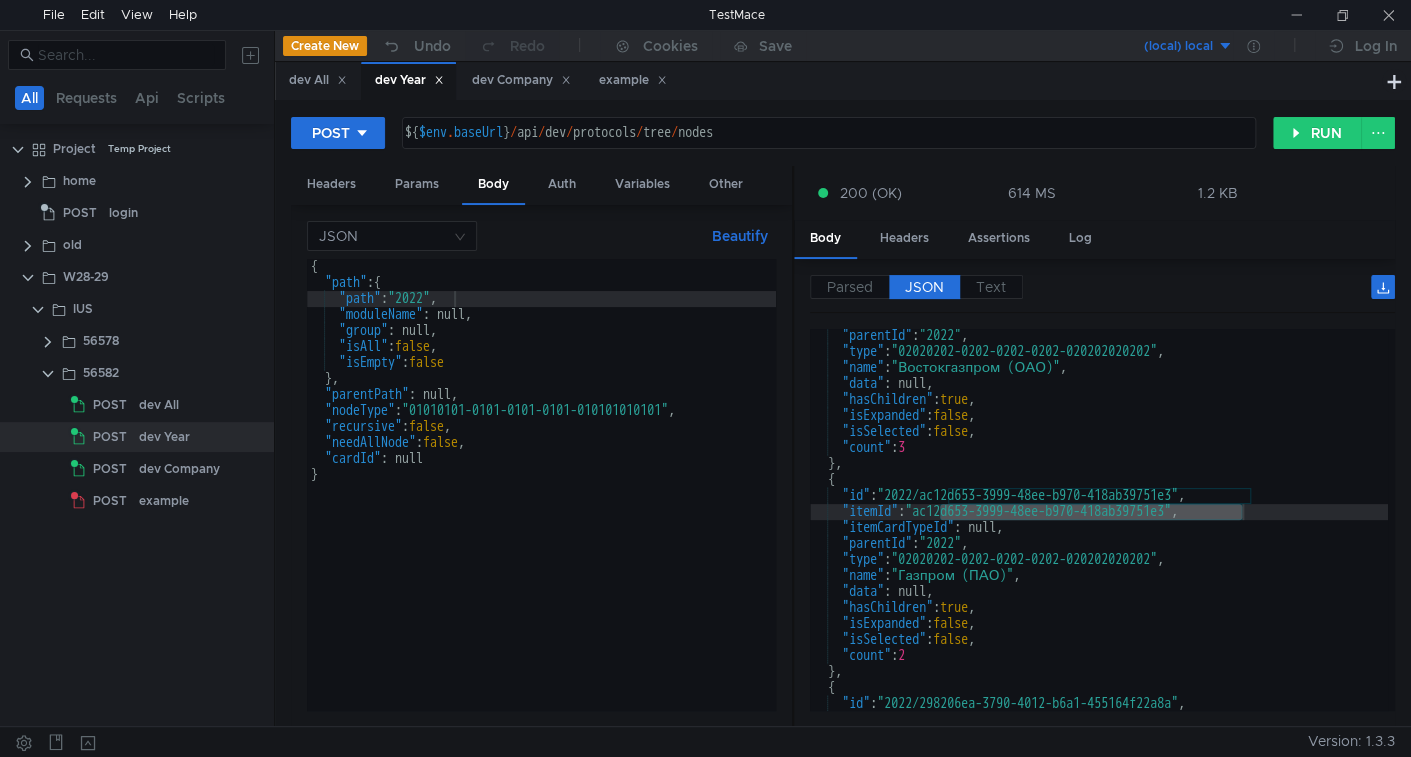 scroll, scrollTop: 0, scrollLeft: 0, axis: both 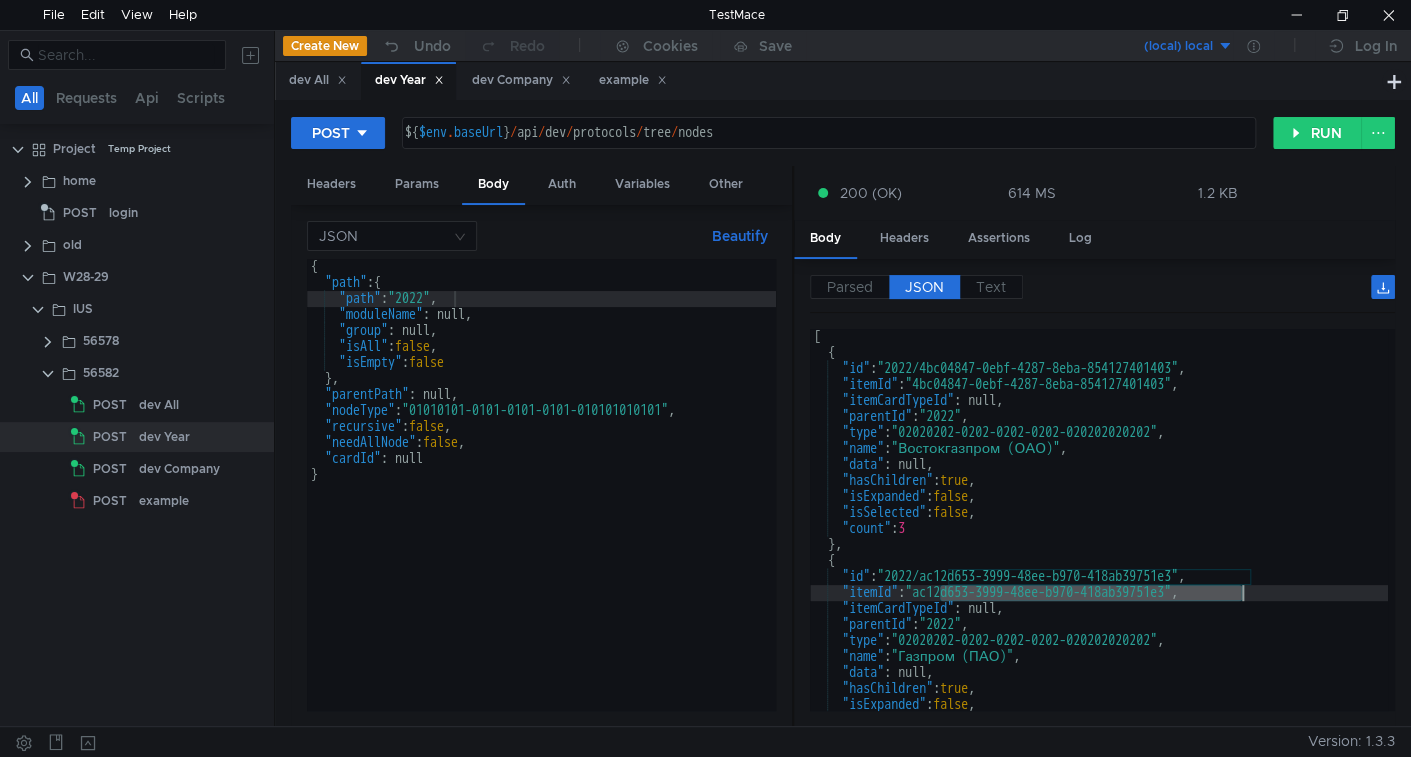 click on "[    {       "id" :  "2022/4bc04847-0ebf-4287-8eba-854127401403" ,       "itemId" :  "4bc04847-0ebf-4287-8eba-854127401403" ,       "itemCardTypeId" : null,       "parentId" :  "2022" ,       "type" :  "02020202-0202-0202-0202-020202020202" ,       "name" :  "Востокгазпром (ОАО)" ,       "data" : null,       "hasChildren" :  true ,       "isExpanded" :  false ,       "isSelected" :  false ,       "count" :  3    } ,    {       "id" :  "2022/ac12d653-3999-48ee-b970-418ab39751e3" ,       "itemId" :  "ac12d653-3999-48ee-b970-418ab39751e3" ,       "itemCardTypeId" : null,       "parentId" :  "2022" ,       "type" :  "02020202-0202-0202-0202-020202020202" ,       "name" :  "Газпром (ПАО)" ,       "data" : null,       "hasChildren" :  true ,       "isExpanded" :  false ,       "isSelected" :  false ," at bounding box center (1099, 536) 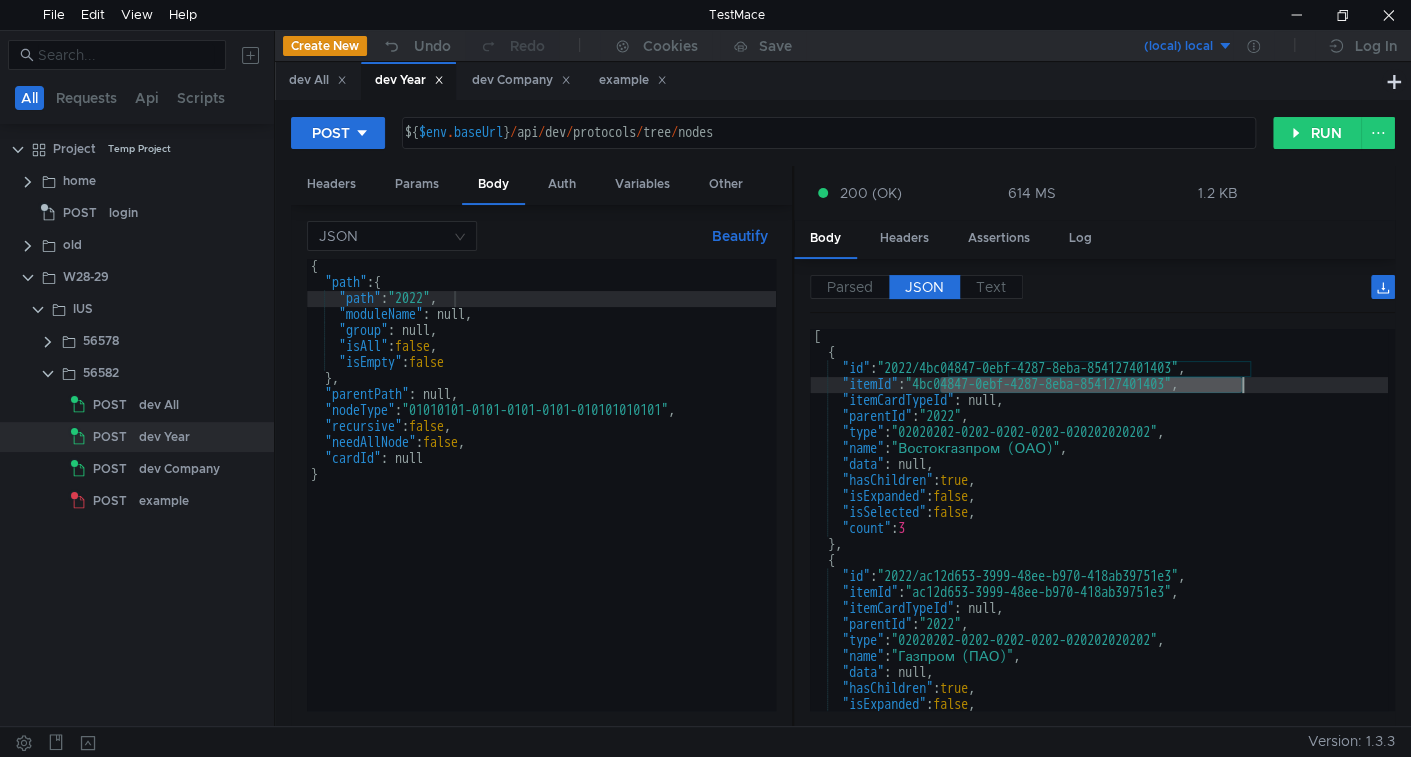 drag, startPoint x: 966, startPoint y: 383, endPoint x: 1194, endPoint y: 376, distance: 228.10744 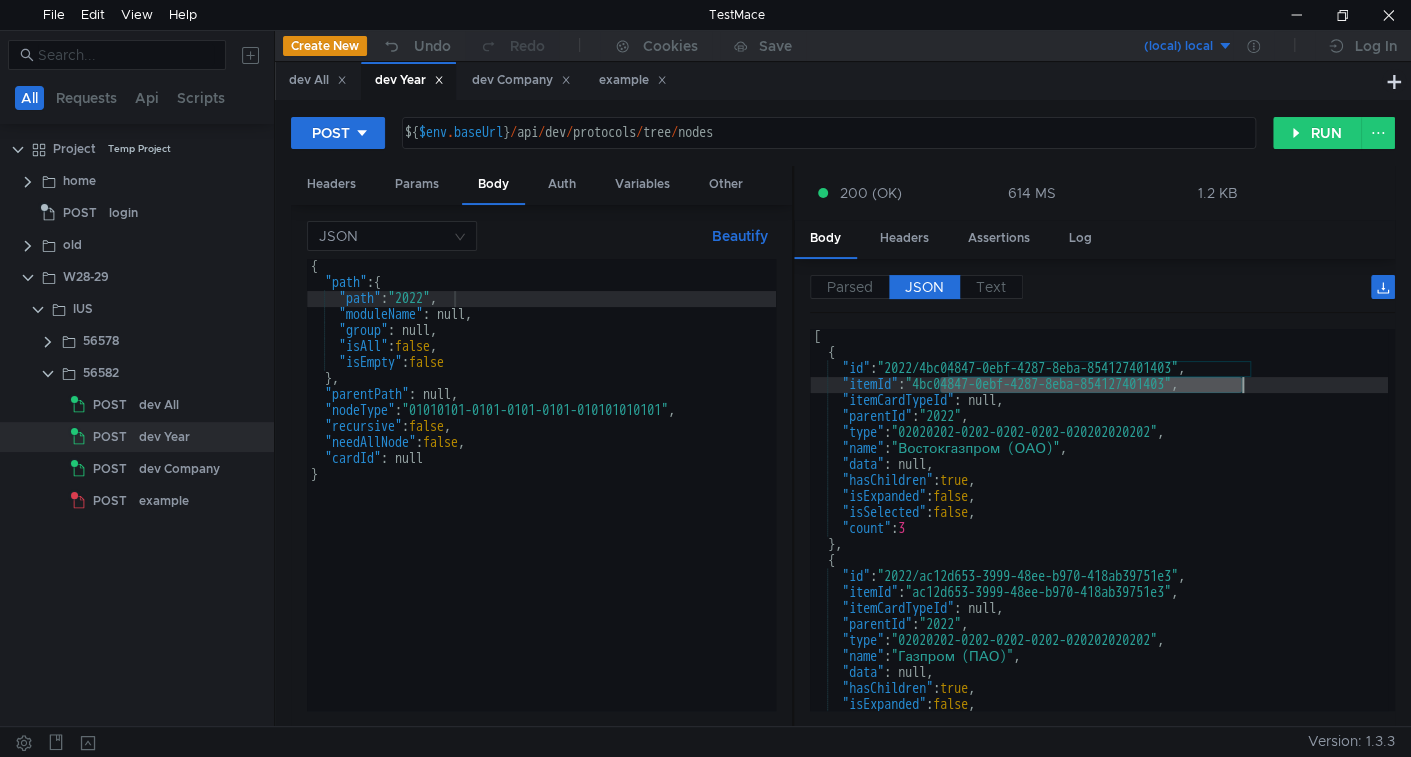 scroll, scrollTop: 0, scrollLeft: 0, axis: both 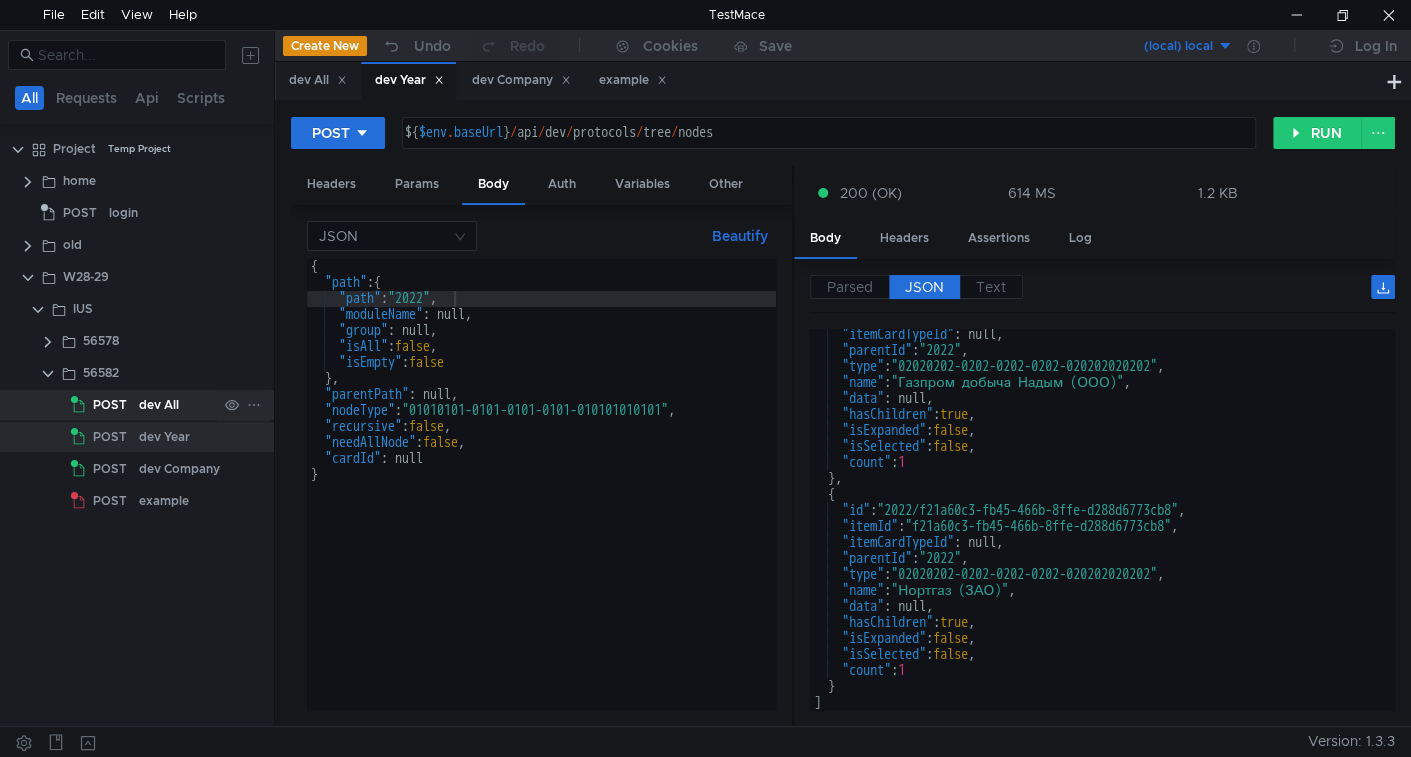 click on "POST" at bounding box center (110, 405) 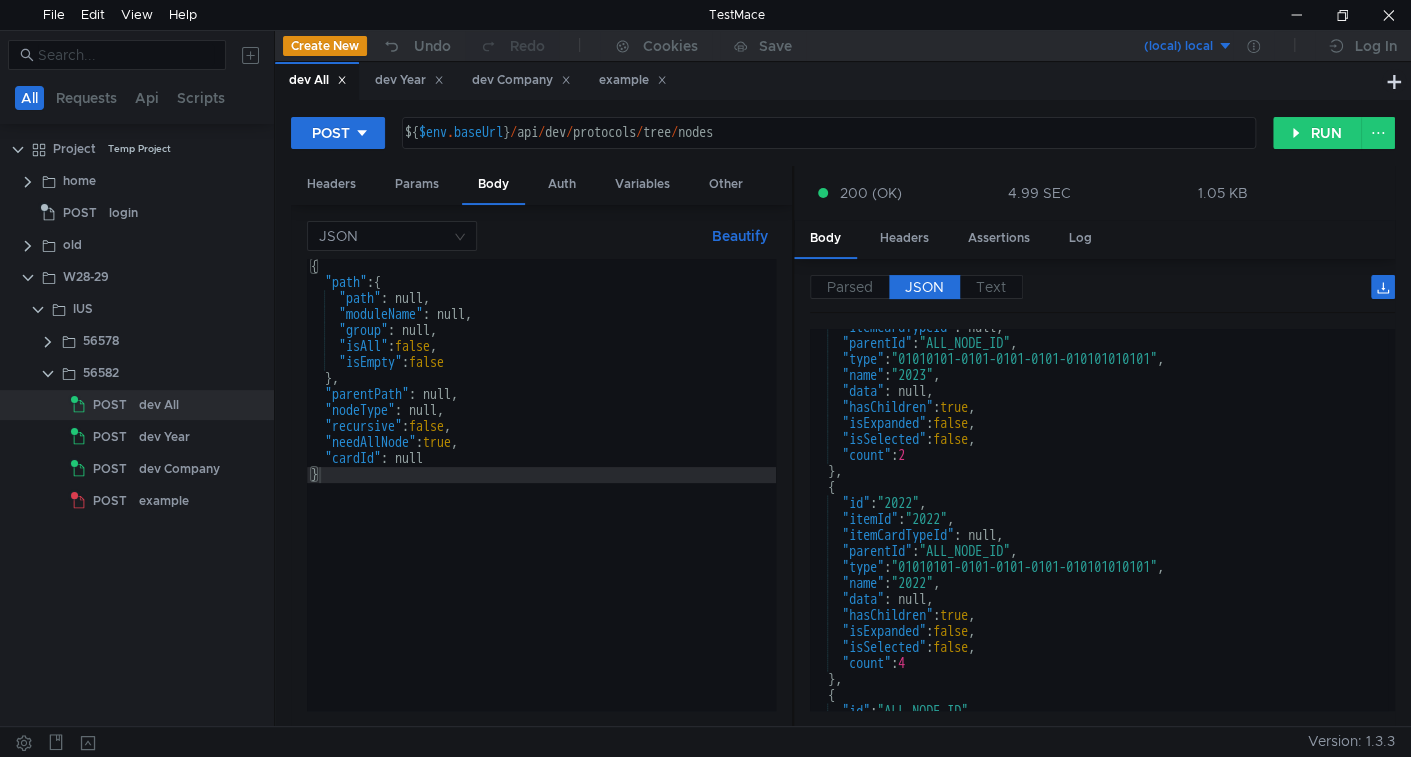 scroll, scrollTop: 570, scrollLeft: 0, axis: vertical 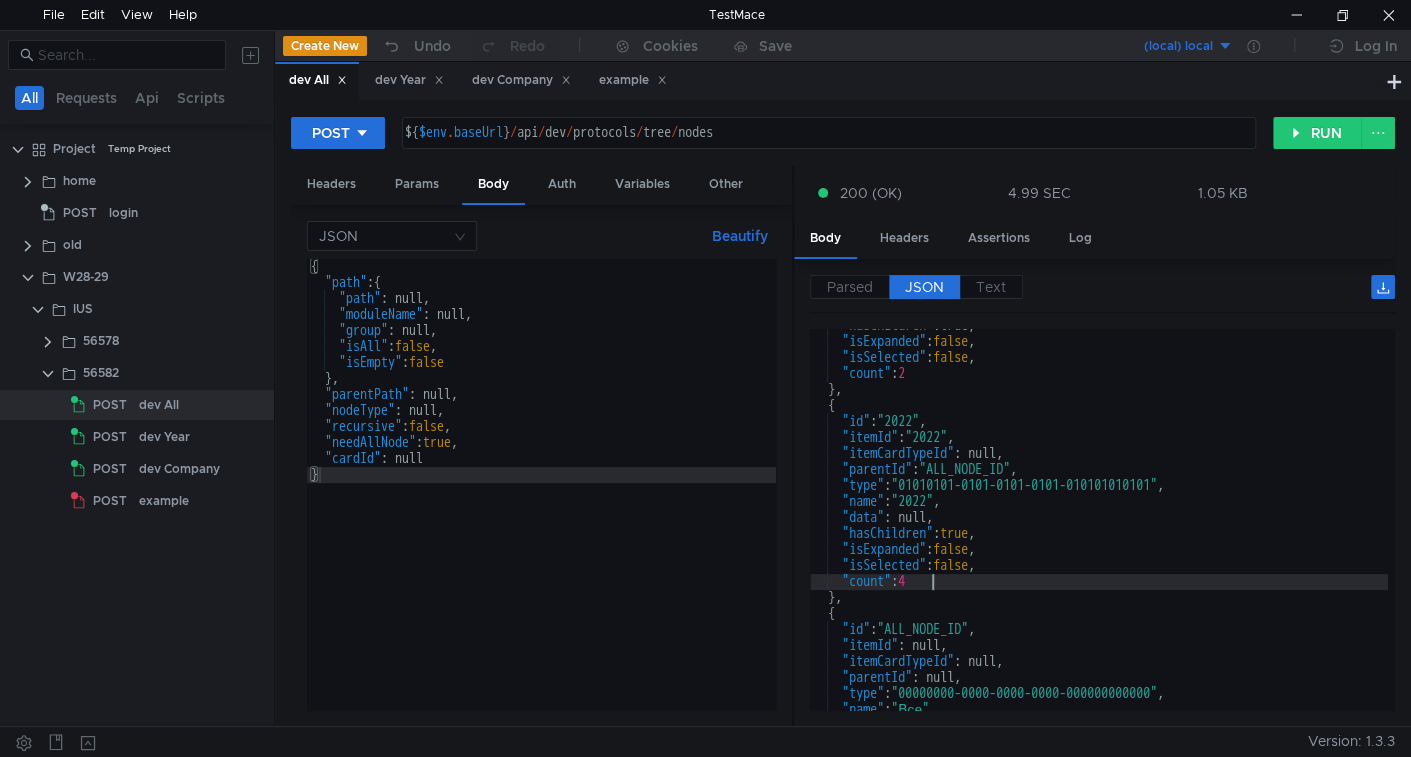 click on ""hasChildren" :  true ,       "isExpanded" :  false ,       "isSelected" :  false ,       "count" :  2    } ,    {       "id" :  "2022" ,       "itemId" :  "2022" ,       "itemCardTypeId" : null,       "parentId" :  "ALL_NODE_ID" ,       "type" :  "01010101-0101-0101-0101-010101010101" ,       "name" :  "2022" ,       "data" : null,       "hasChildren" :  true ,       "isExpanded" :  false ,       "isSelected" :  false ,       "count" :  4    } ,    {       "id" :  "ALL_NODE_ID" ,       "itemId" : null,       "itemCardTypeId" : null,       "parentId" : null,       "type" :  "00000000-0000-0000-0000-000000000000" ,       "name" :  "Все" ," at bounding box center [1099, 525] 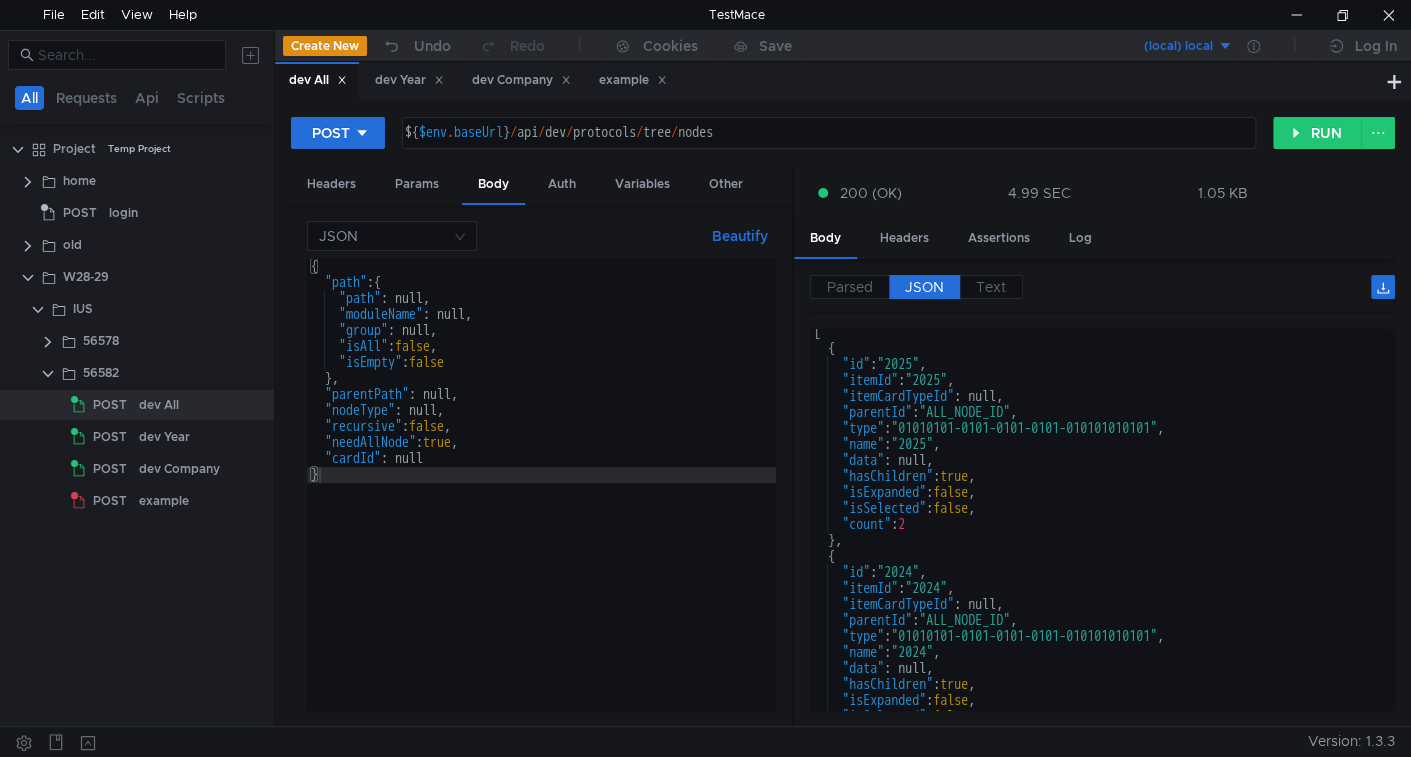 scroll, scrollTop: 0, scrollLeft: 0, axis: both 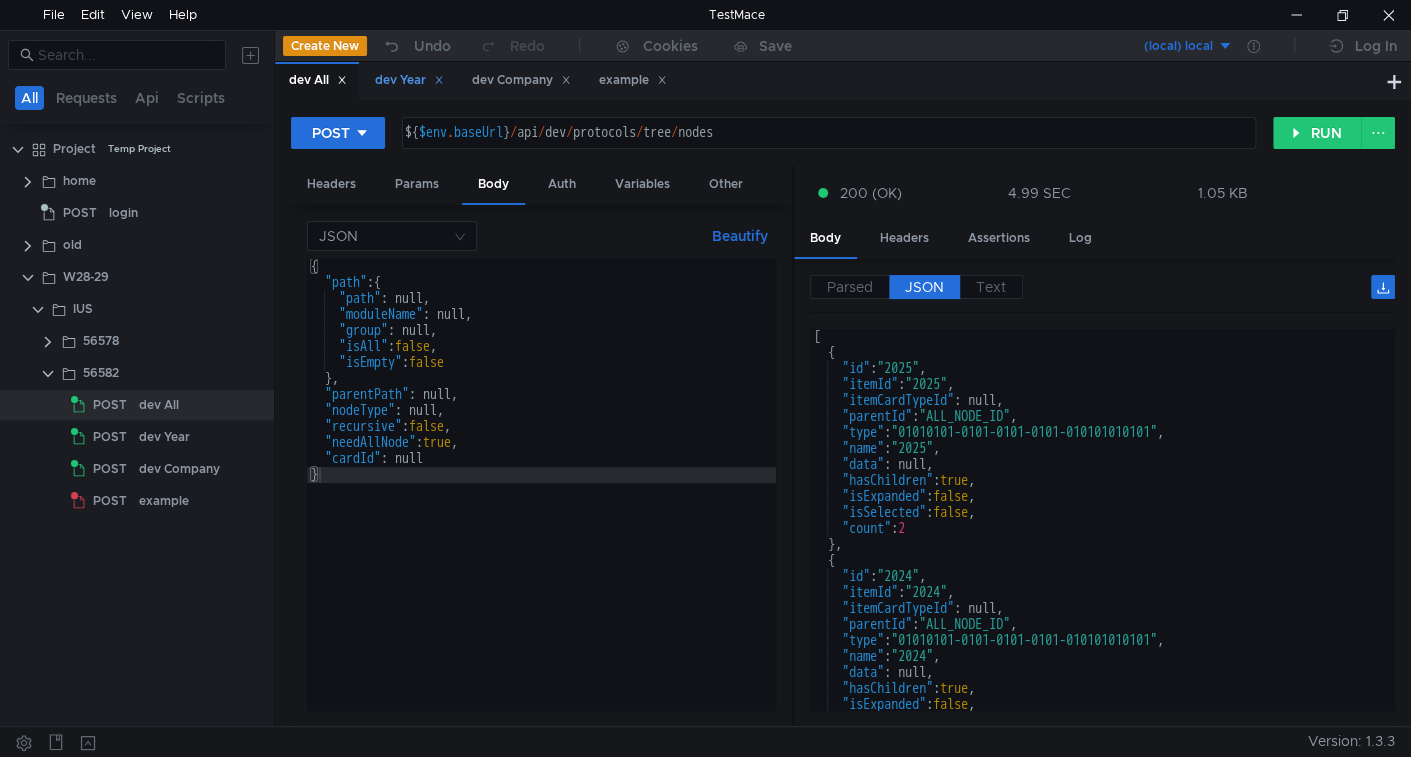 click on "dev Year" at bounding box center (318, 80) 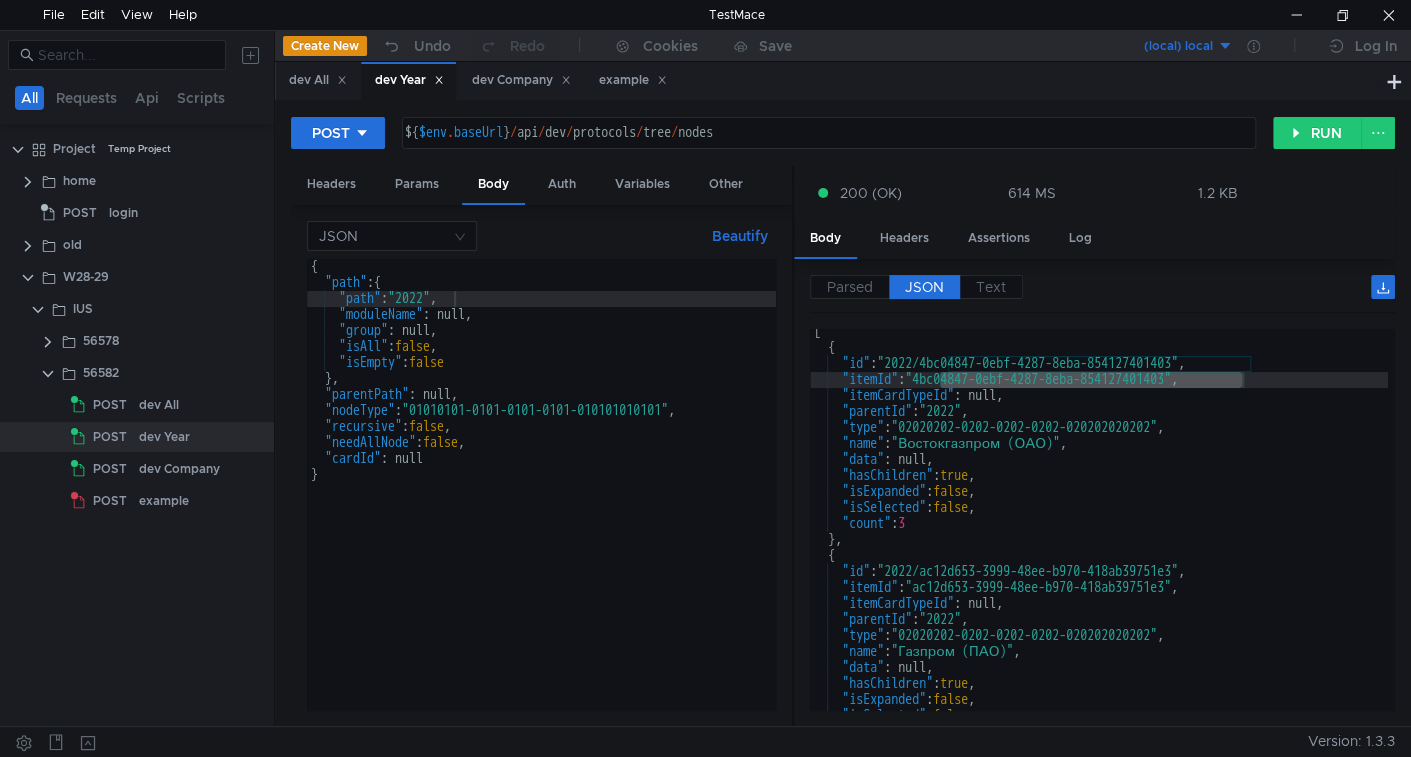 scroll, scrollTop: 4, scrollLeft: 0, axis: vertical 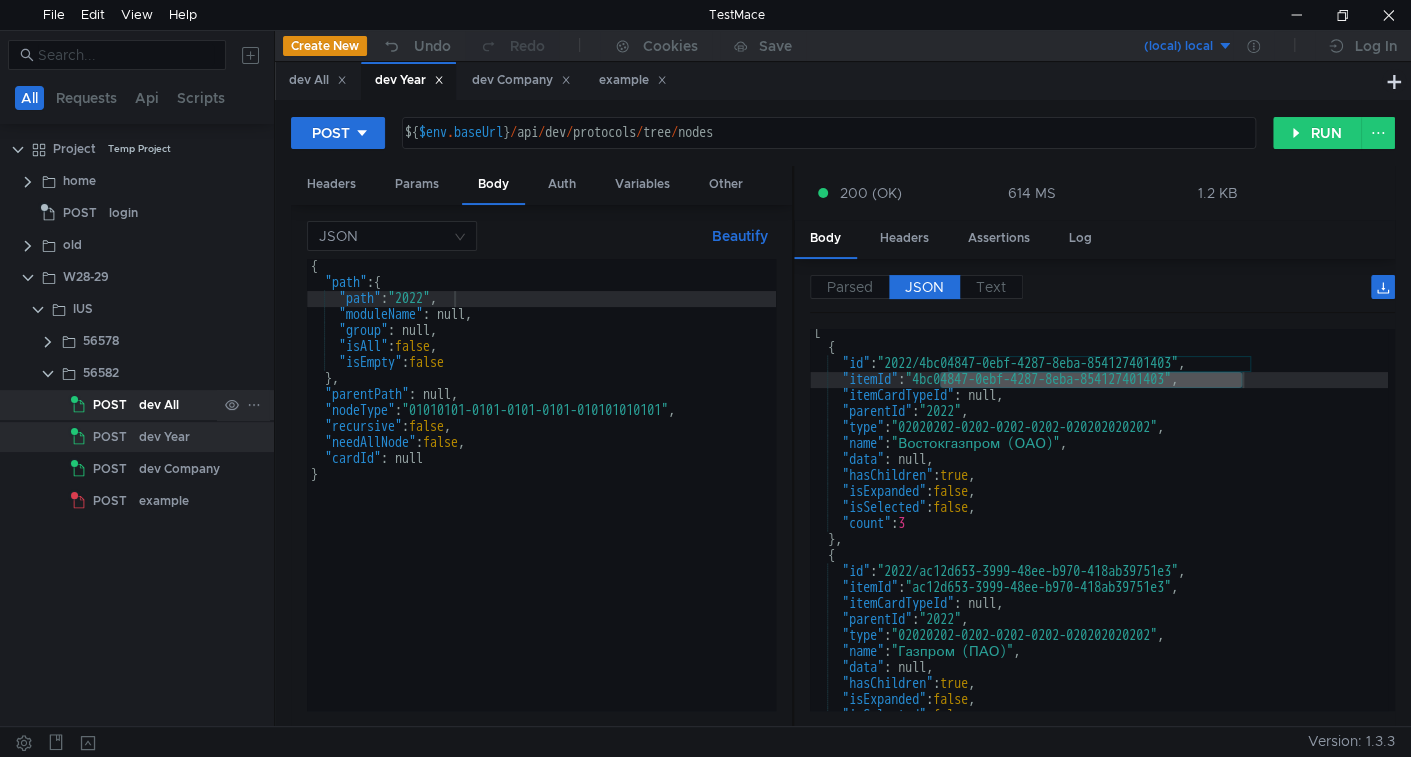 click on "POST" at bounding box center [110, 405] 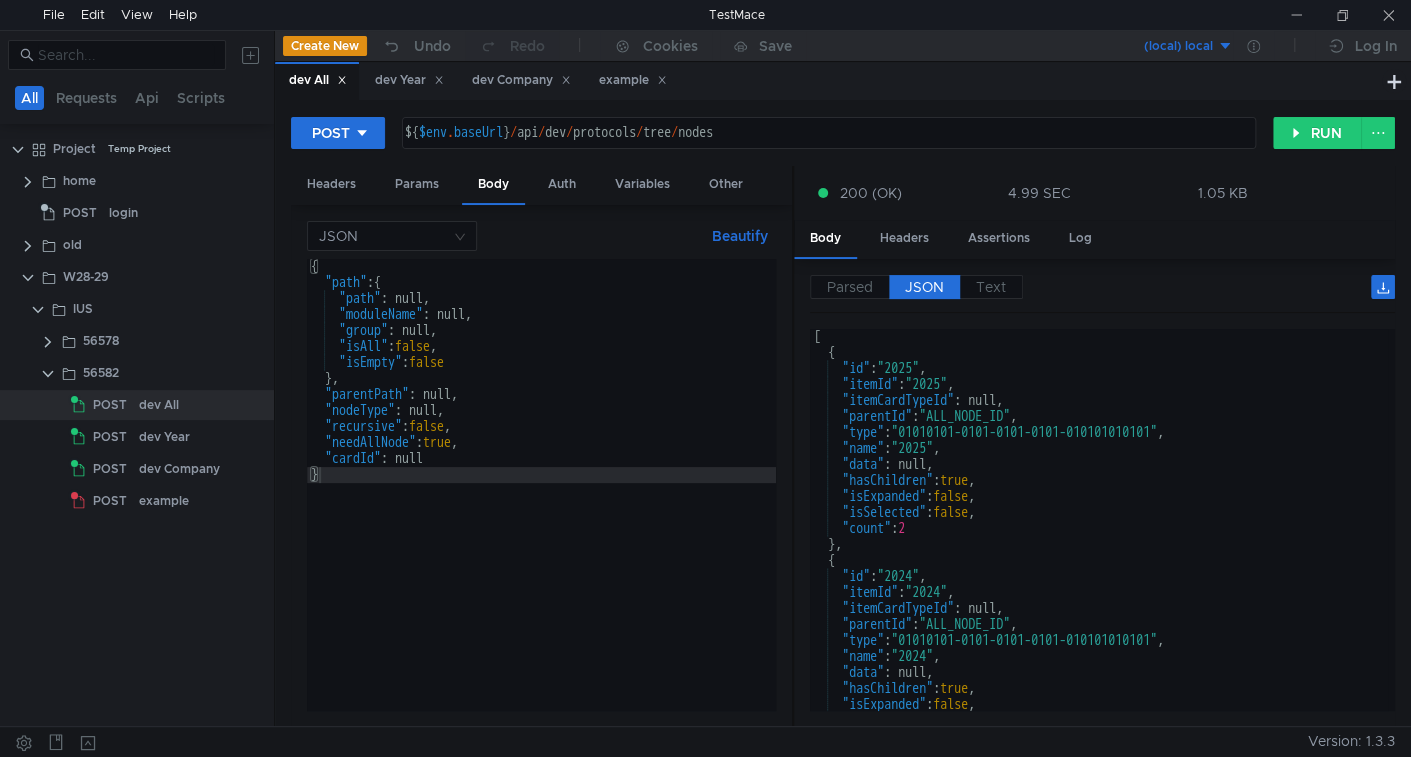 scroll, scrollTop: 0, scrollLeft: 0, axis: both 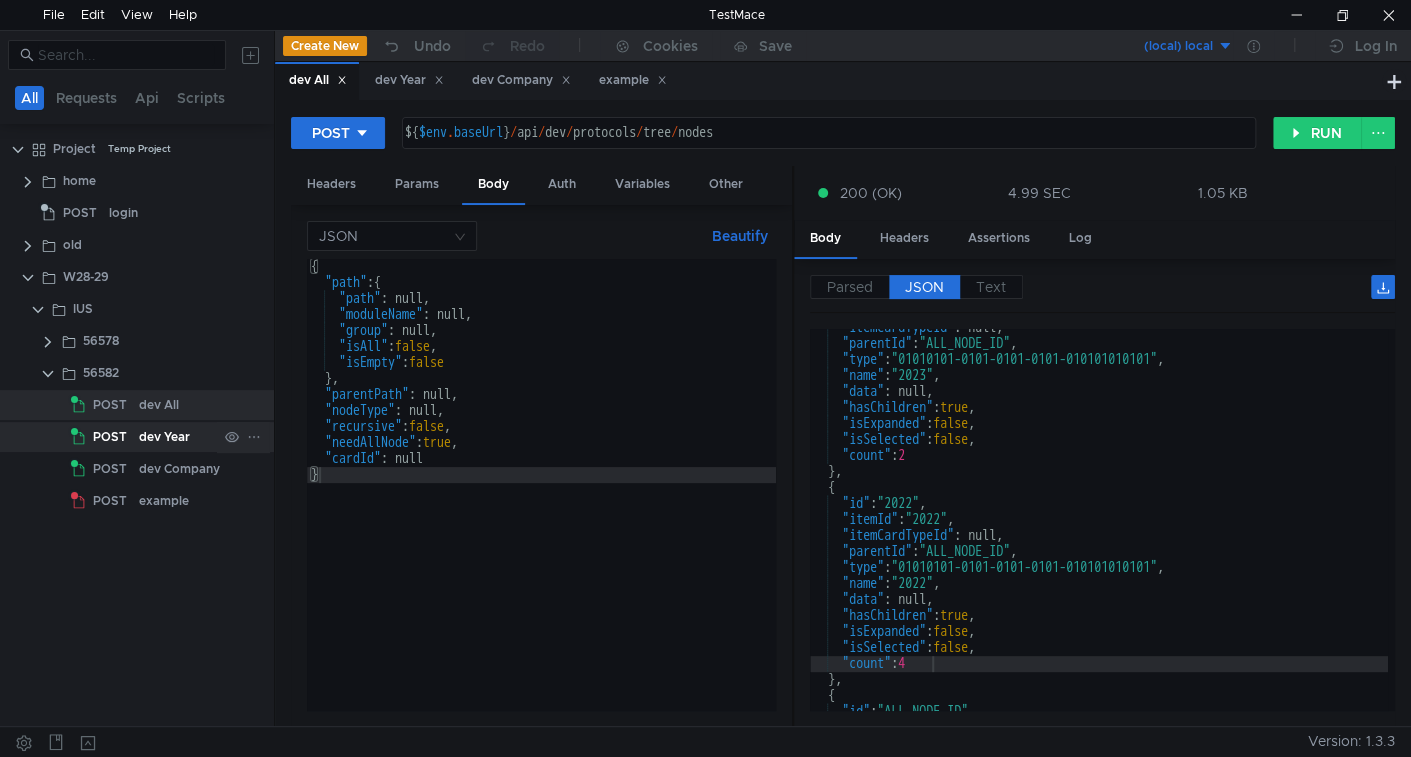 click on "dev Year" at bounding box center (159, 405) 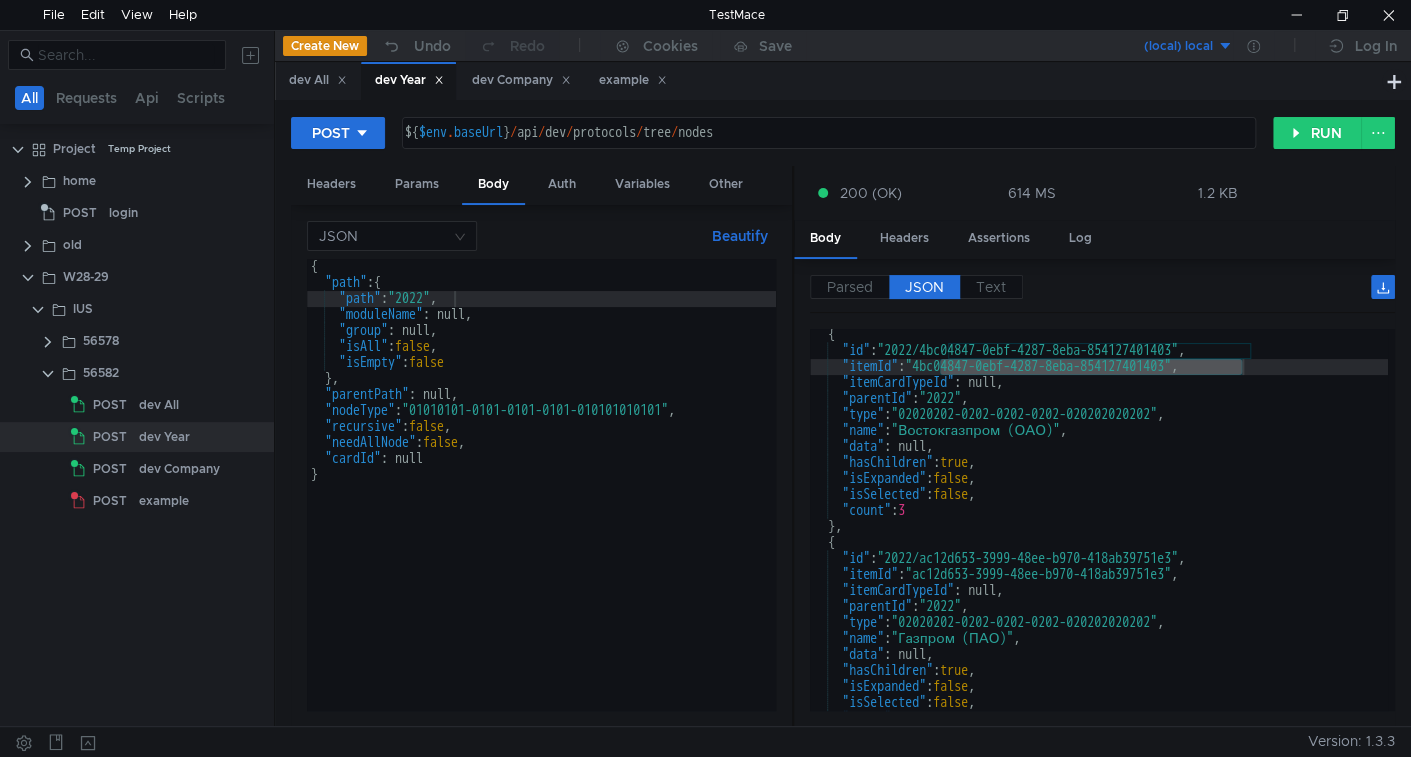 scroll, scrollTop: 0, scrollLeft: 0, axis: both 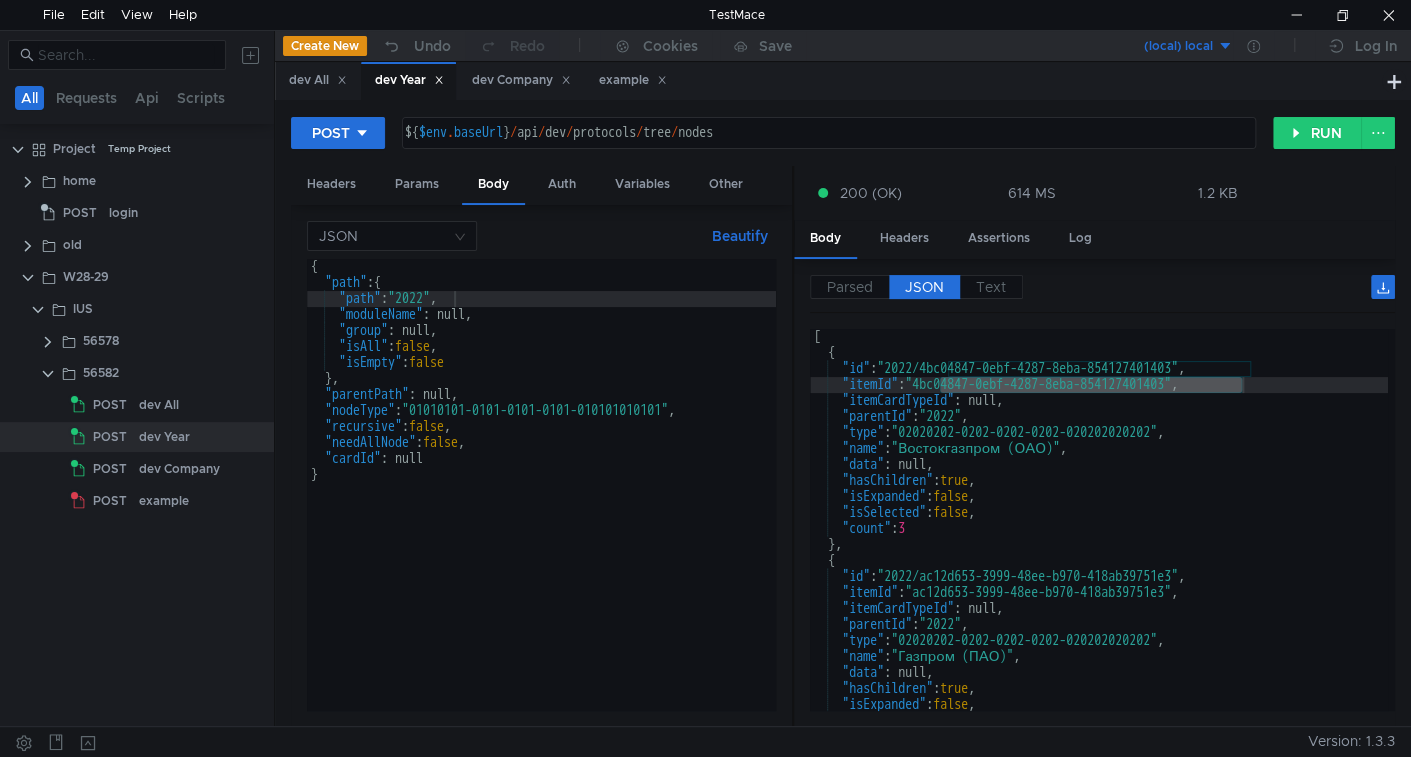 click on "[    {       "id" :  "2022/4bc04847-0ebf-4287-8eba-854127401403" ,       "itemId" :  "4bc04847-0ebf-4287-8eba-854127401403" ,       "itemCardTypeId" : null,       "parentId" :  "2022" ,       "type" :  "02020202-0202-0202-0202-020202020202" ,       "name" :  "Востокгазпром (ОАО)" ,       "data" : null,       "hasChildren" :  true ,       "isExpanded" :  false ,       "isSelected" :  false ,       "count" :  3    } ,    {       "id" :  "2022/ac12d653-3999-48ee-b970-418ab39751e3" ,       "itemId" :  "ac12d653-3999-48ee-b970-418ab39751e3" ,       "itemCardTypeId" : null,       "parentId" :  "2022" ,       "type" :  "02020202-0202-0202-0202-020202020202" ,       "name" :  "Газпром (ПАО)" ,       "data" : null,       "hasChildren" :  true ,       "isExpanded" :  false ,       "isSelected" :  false ," at bounding box center [1099, 520] 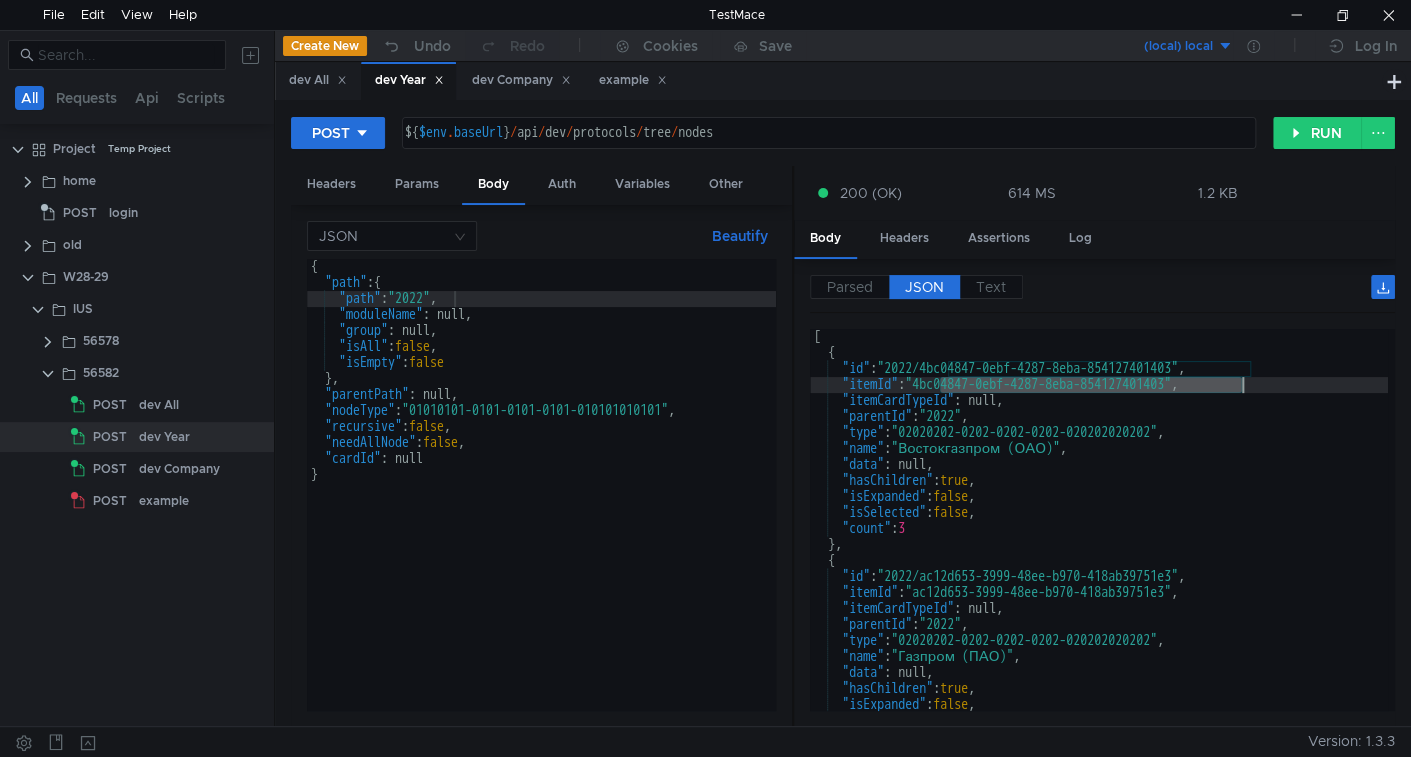 drag, startPoint x: 979, startPoint y: 388, endPoint x: 1154, endPoint y: 380, distance: 175.18275 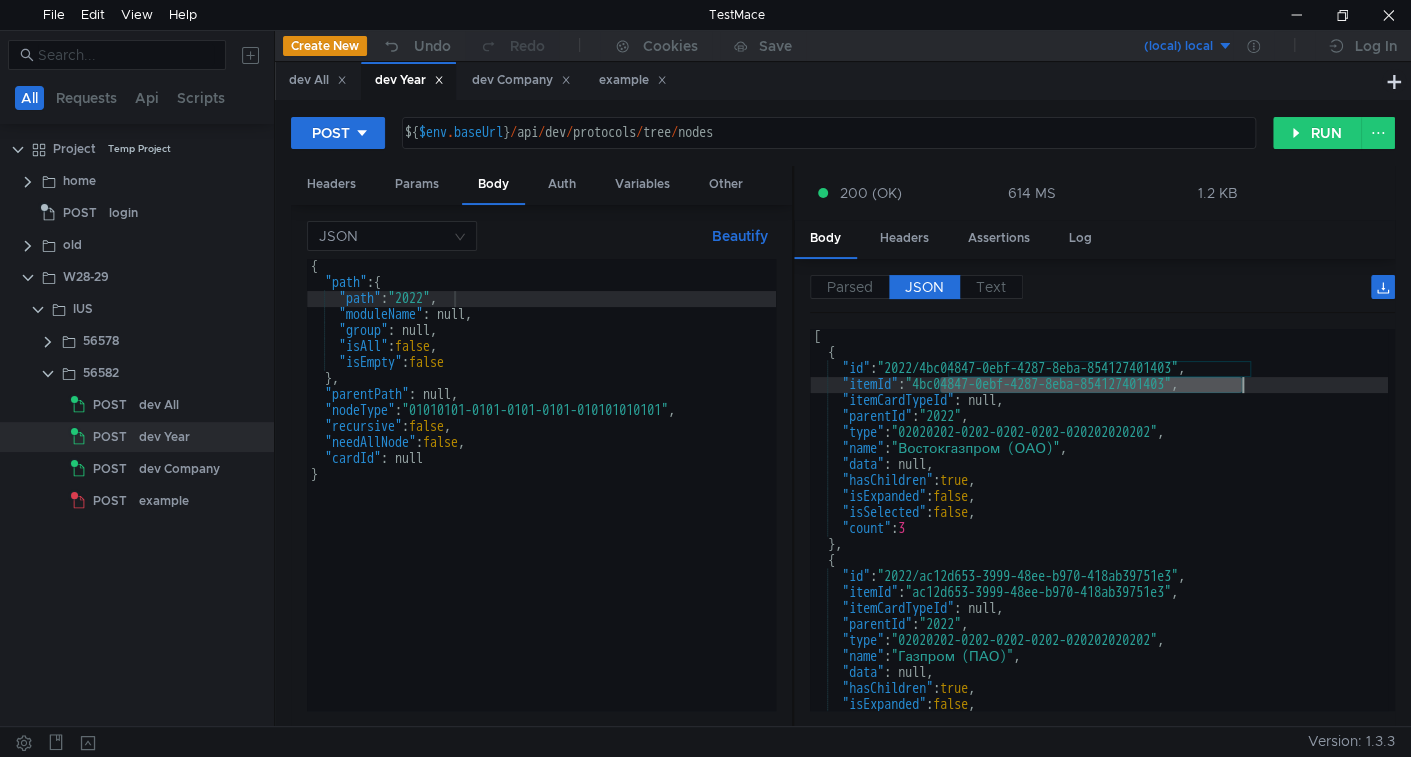 click on "[    {       "id" :  "2022/4bc04847-0ebf-4287-8eba-854127401403" ,       "itemId" :  "4bc04847-0ebf-4287-8eba-854127401403" ,       "itemCardTypeId" : null,       "parentId" :  "2022" ,       "type" :  "02020202-0202-0202-0202-020202020202" ,       "name" :  "Востокгазпром (ОАО)" ,       "data" : null,       "hasChildren" :  true ,       "isExpanded" :  false ,       "isSelected" :  false ,       "count" :  3    } ,    {       "id" :  "2022/ac12d653-3999-48ee-b970-418ab39751e3" ,       "itemId" :  "ac12d653-3999-48ee-b970-418ab39751e3" ,       "itemCardTypeId" : null,       "parentId" :  "2022" ,       "type" :  "02020202-0202-0202-0202-020202020202" ,       "name" :  "Газпром (ПАО)" ,       "data" : null,       "hasChildren" :  true ,       "isExpanded" :  false ,       "isSelected" :  false ," at bounding box center [1099, 536] 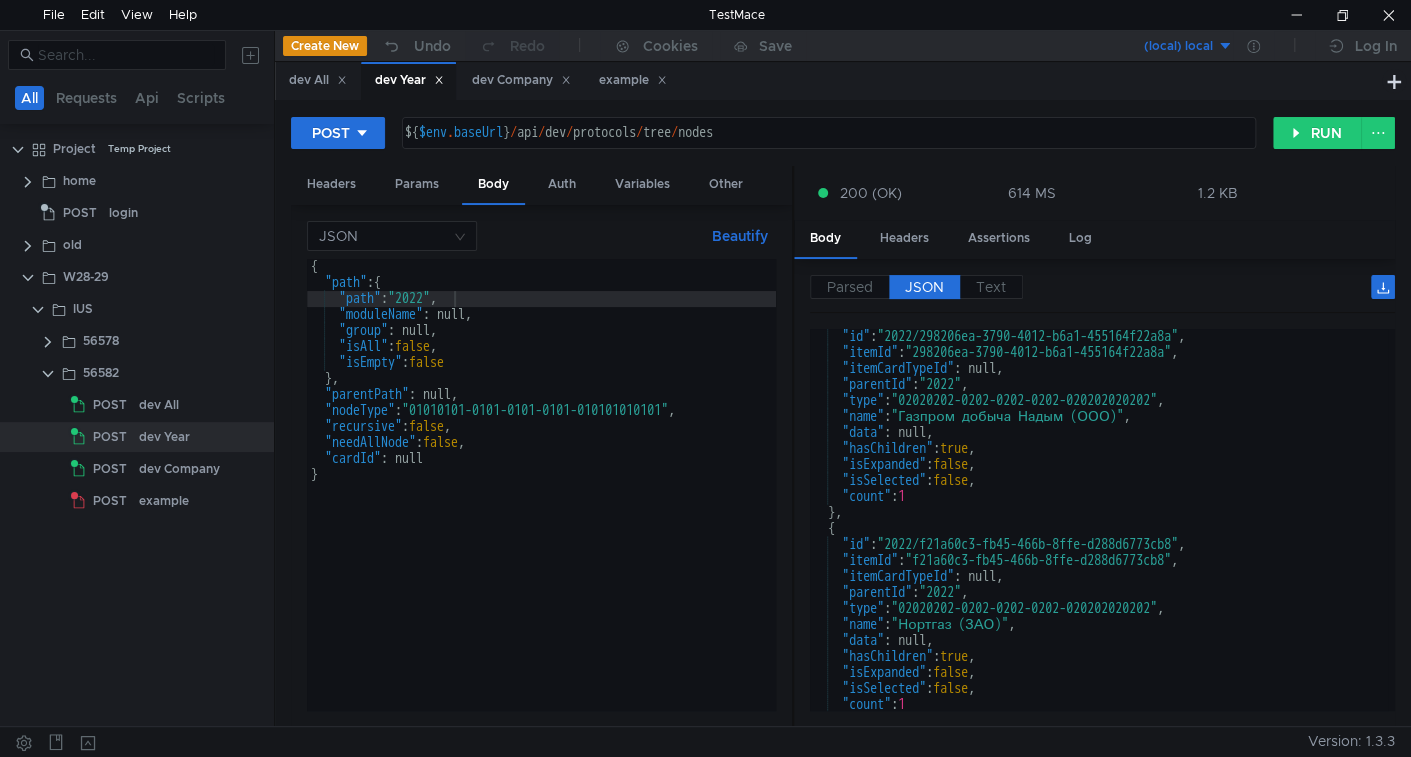 scroll, scrollTop: 239, scrollLeft: 0, axis: vertical 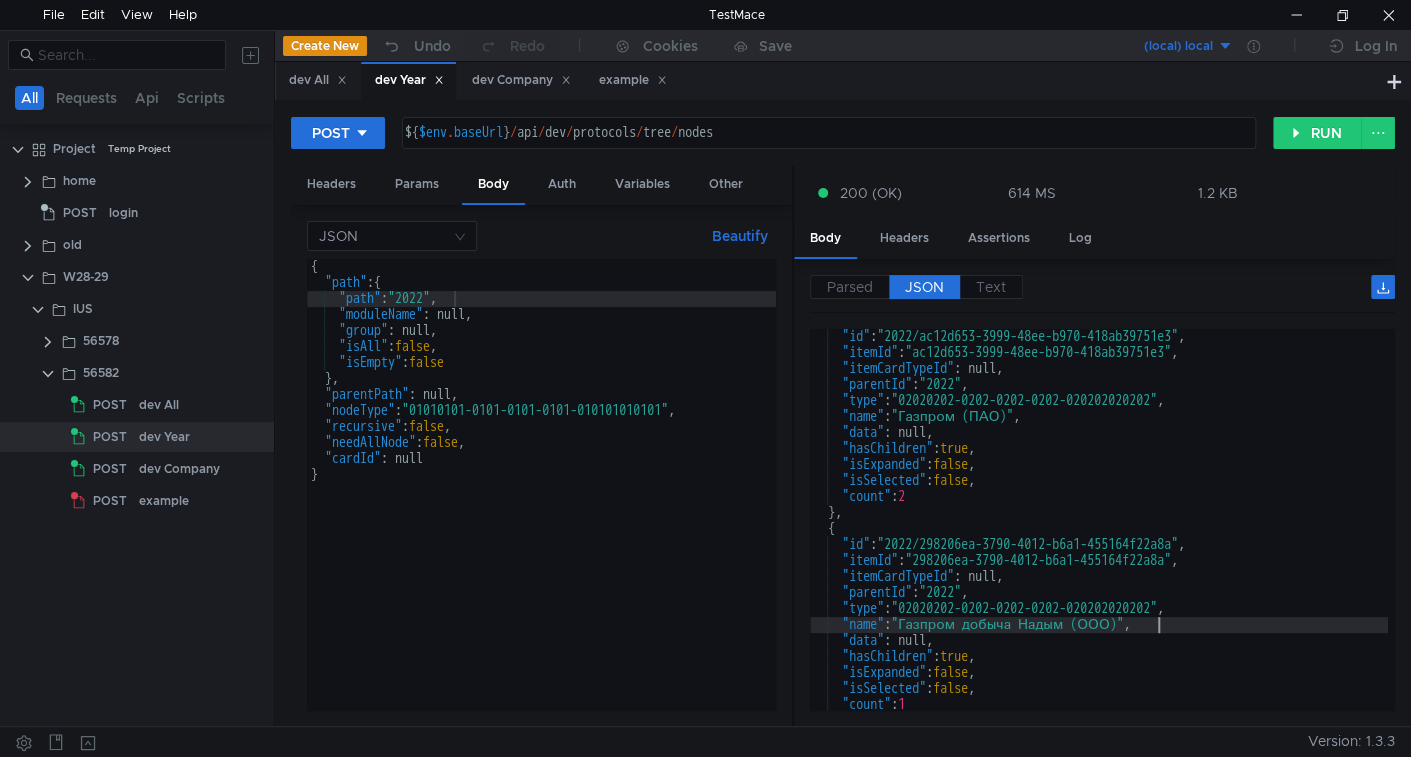 type on ""isSelected": false," 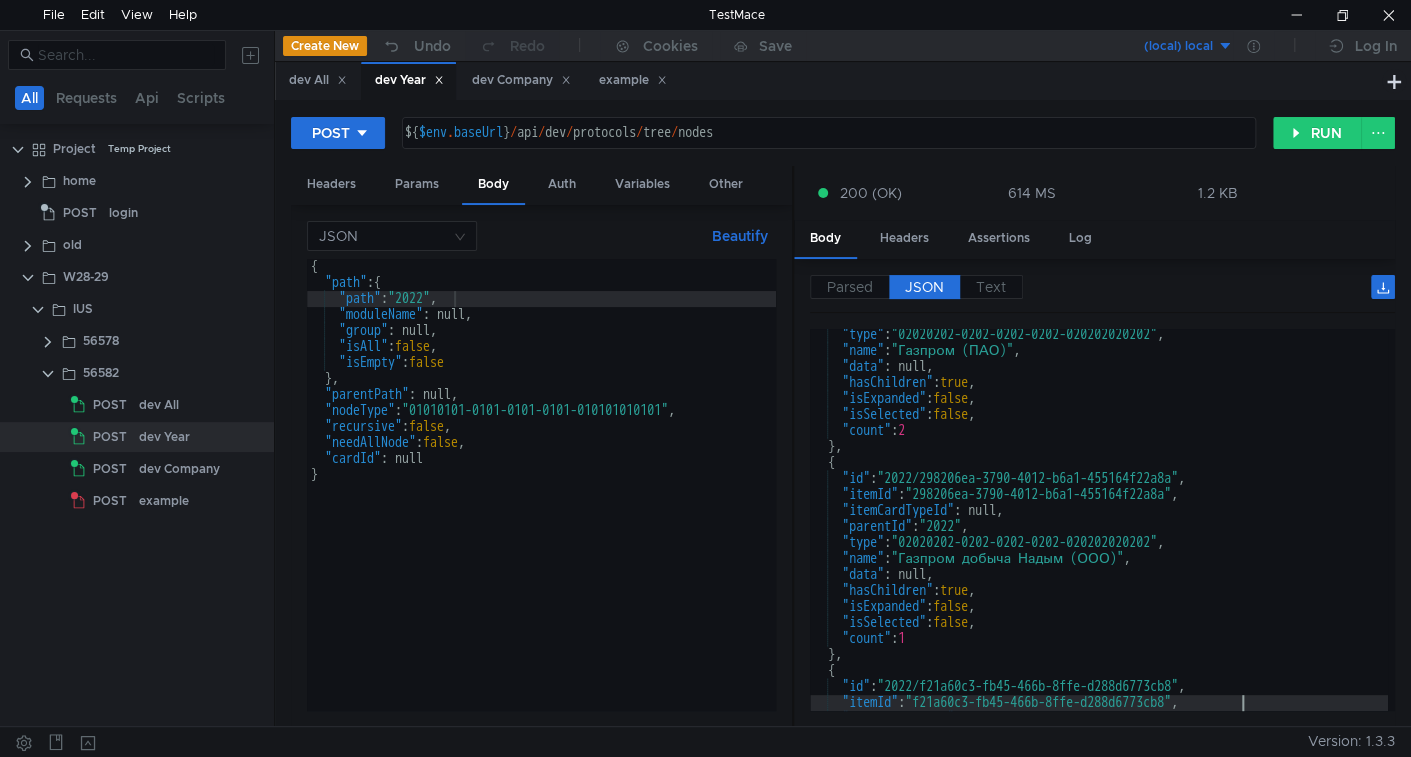 scroll, scrollTop: 305, scrollLeft: 0, axis: vertical 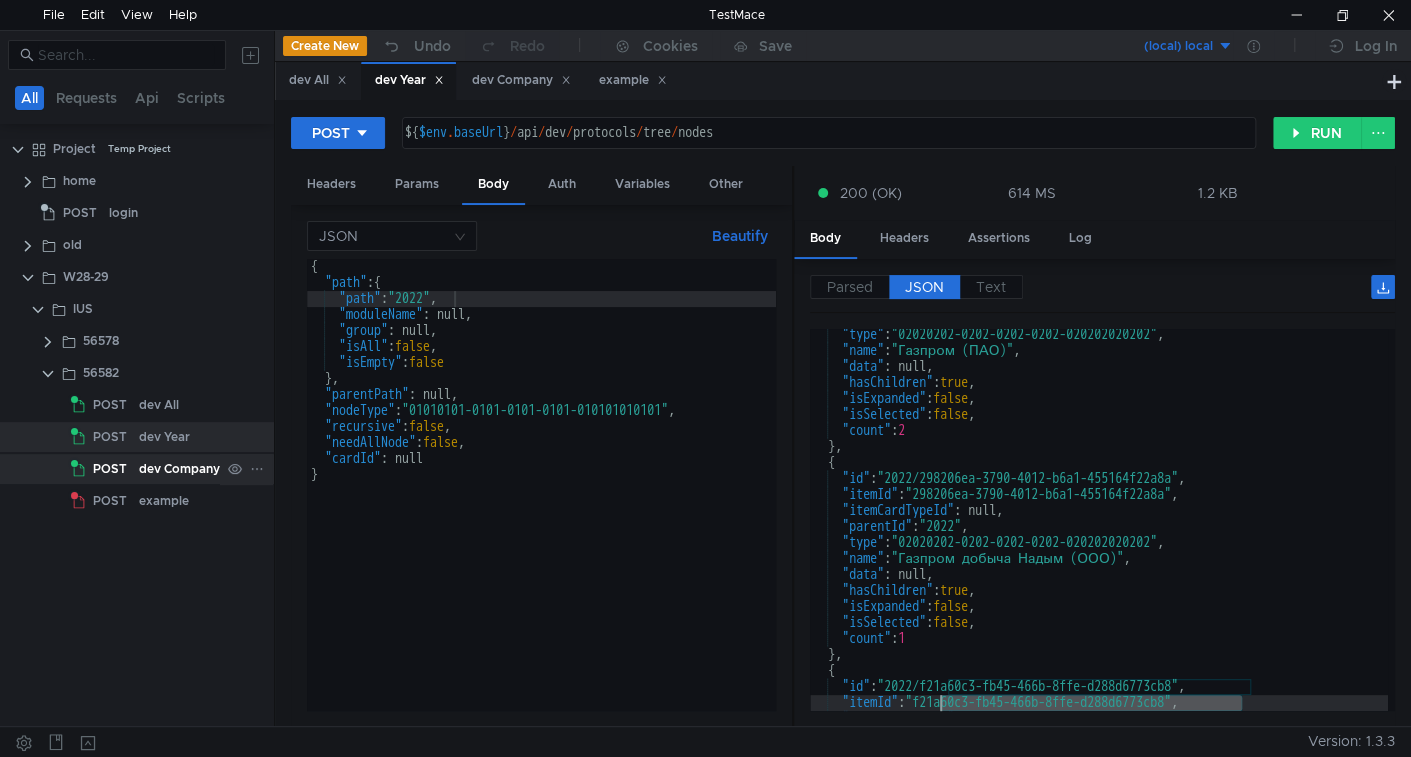 click on "dev Company" at bounding box center [159, 405] 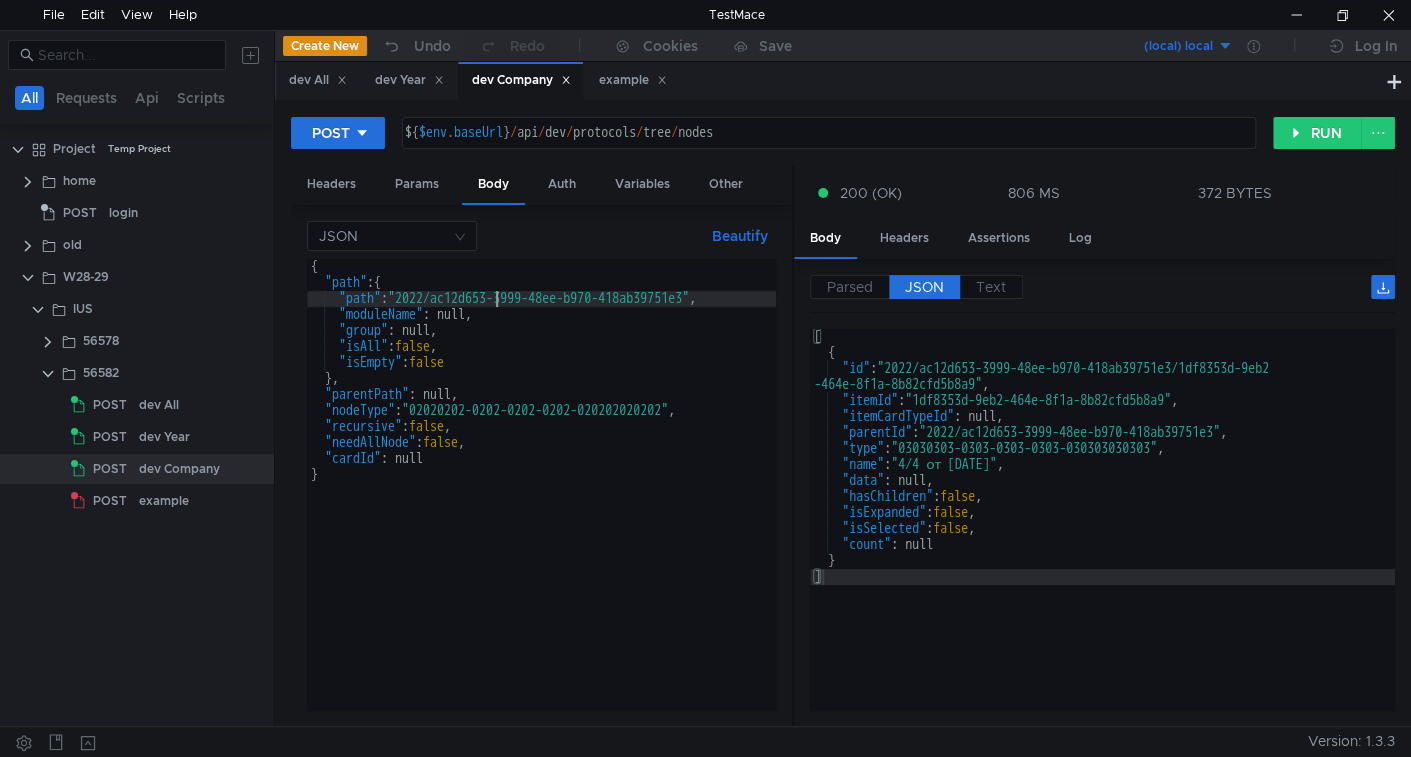 click on "{
"path" :  {
"path" :  "2022/[UUID]" ,
"moduleName" : null,
"group" : null,
"isAll" :  false ,
"isEmpty" :  false
},
"parentPath" : null,
"nodeType" :  "02020202-0202-0202-0202-020202020202" ,
"recursive" :  false ,
"needAllNode" :  false ,
"cardId" : null
}" at bounding box center [546, 497] 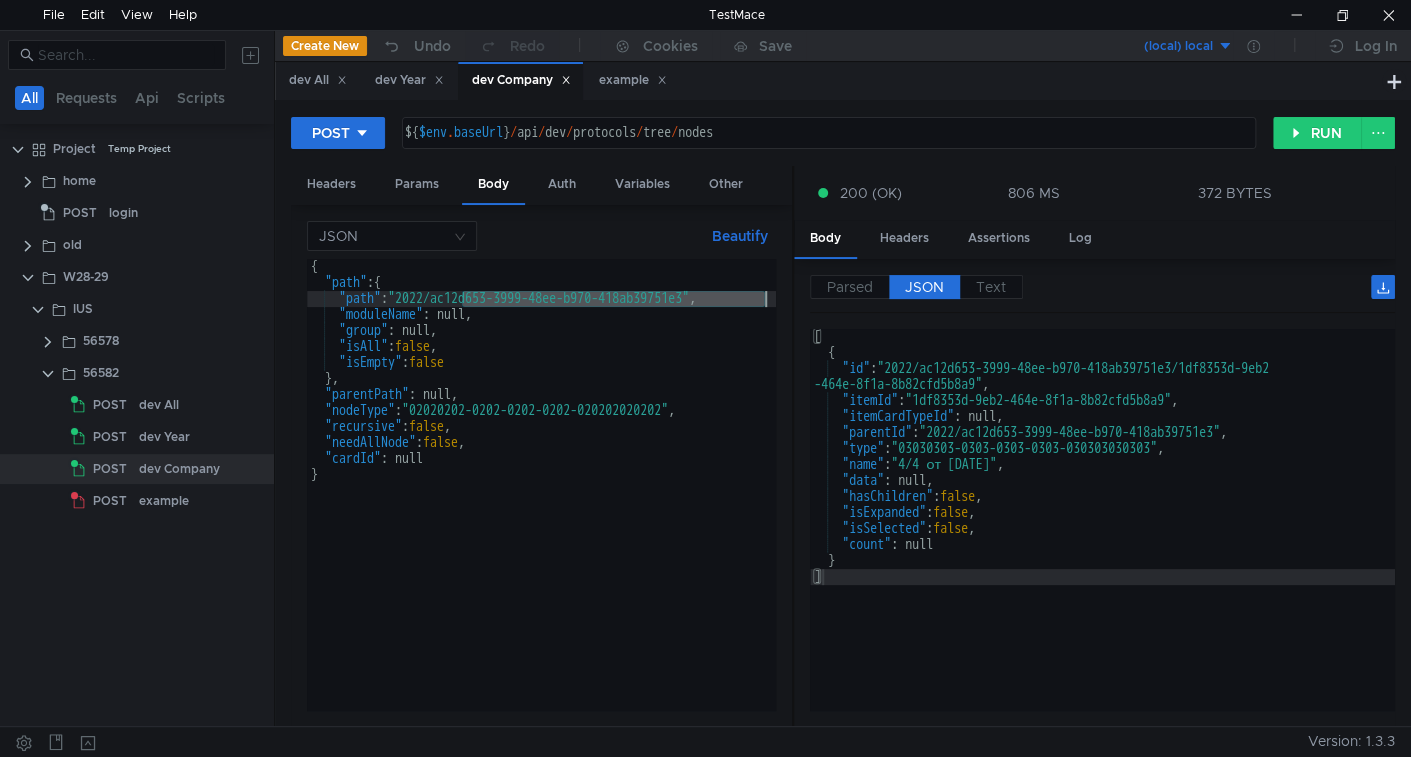 drag, startPoint x: 496, startPoint y: 297, endPoint x: 700, endPoint y: 297, distance: 204 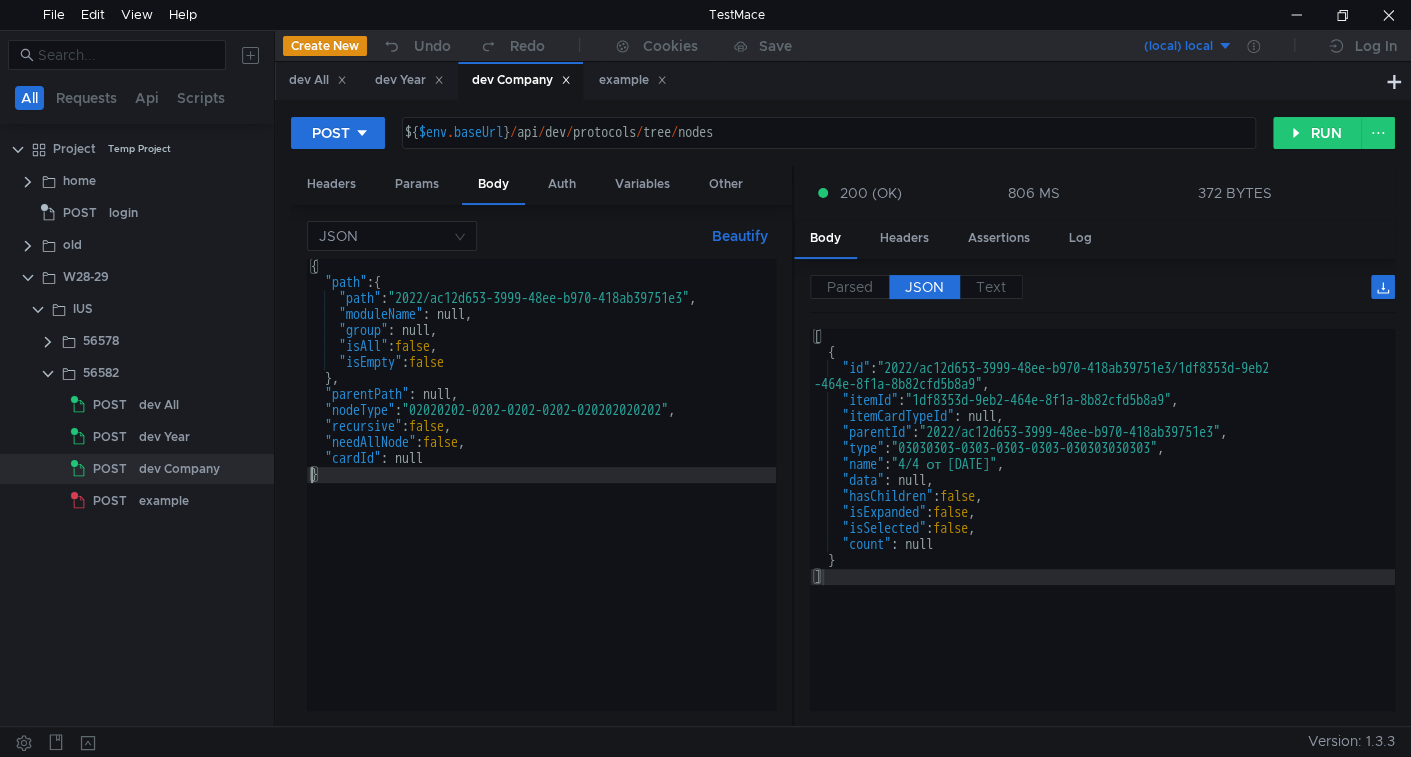 scroll, scrollTop: 0, scrollLeft: 0, axis: both 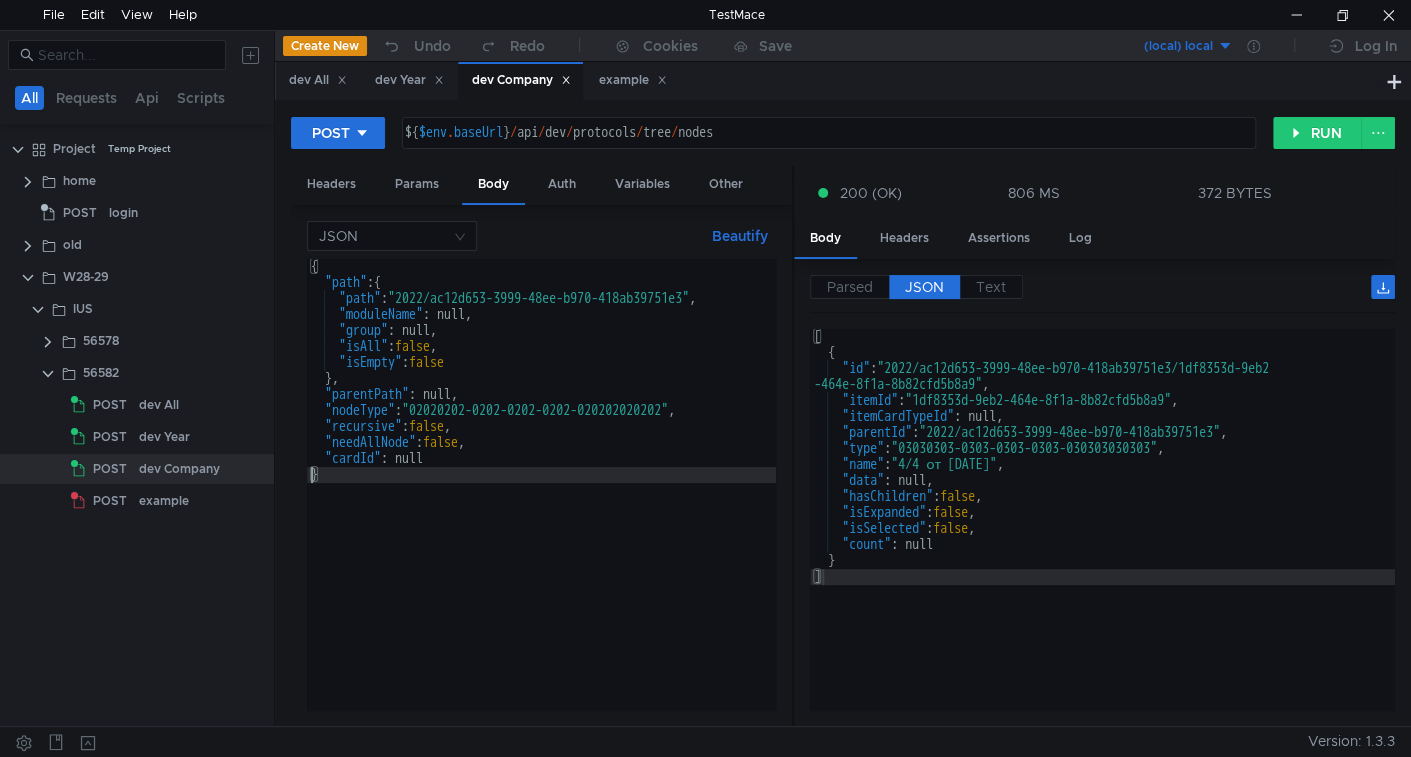 click on "{
"path" :  {
"path" :  "2022/[UUID]" ,
"moduleName" : null,
"group" : null,
"isAll" :  false ,
"isEmpty" :  false
},
"parentPath" : null,
"nodeType" :  "02020202-0202-0202-0202-020202020202" ,
"recursive" :  false ,
"needAllNode" :  false ,
"cardId" : null
}" at bounding box center [546, 497] 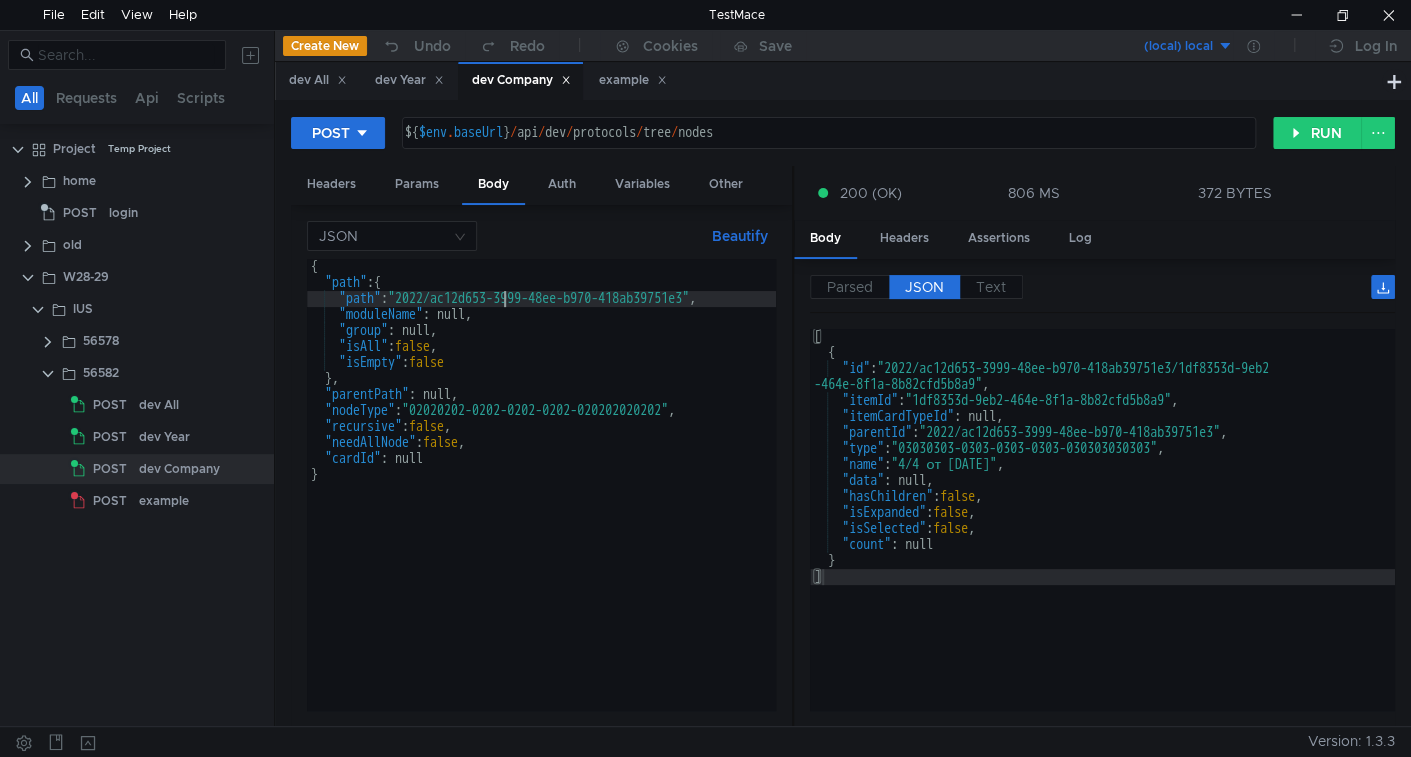 click on "{
"path" :  {
"path" :  "2022/[UUID]" ,
"moduleName" : null,
"group" : null,
"isAll" :  false ,
"isEmpty" :  false
},
"parentPath" : null,
"nodeType" :  "02020202-0202-0202-0202-020202020202" ,
"recursive" :  false ,
"needAllNode" :  false ,
"cardId" : null
}" at bounding box center [546, 497] 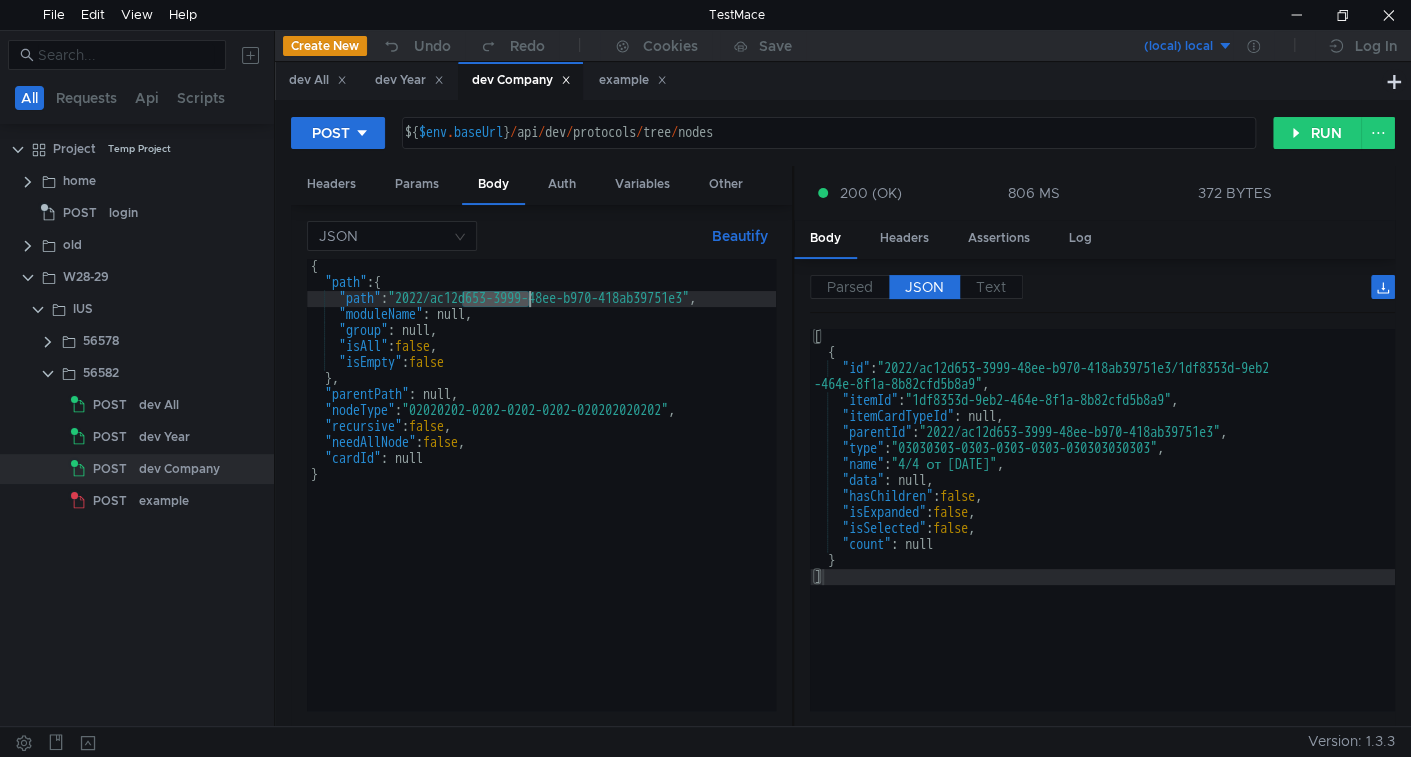 scroll, scrollTop: 0, scrollLeft: 8, axis: horizontal 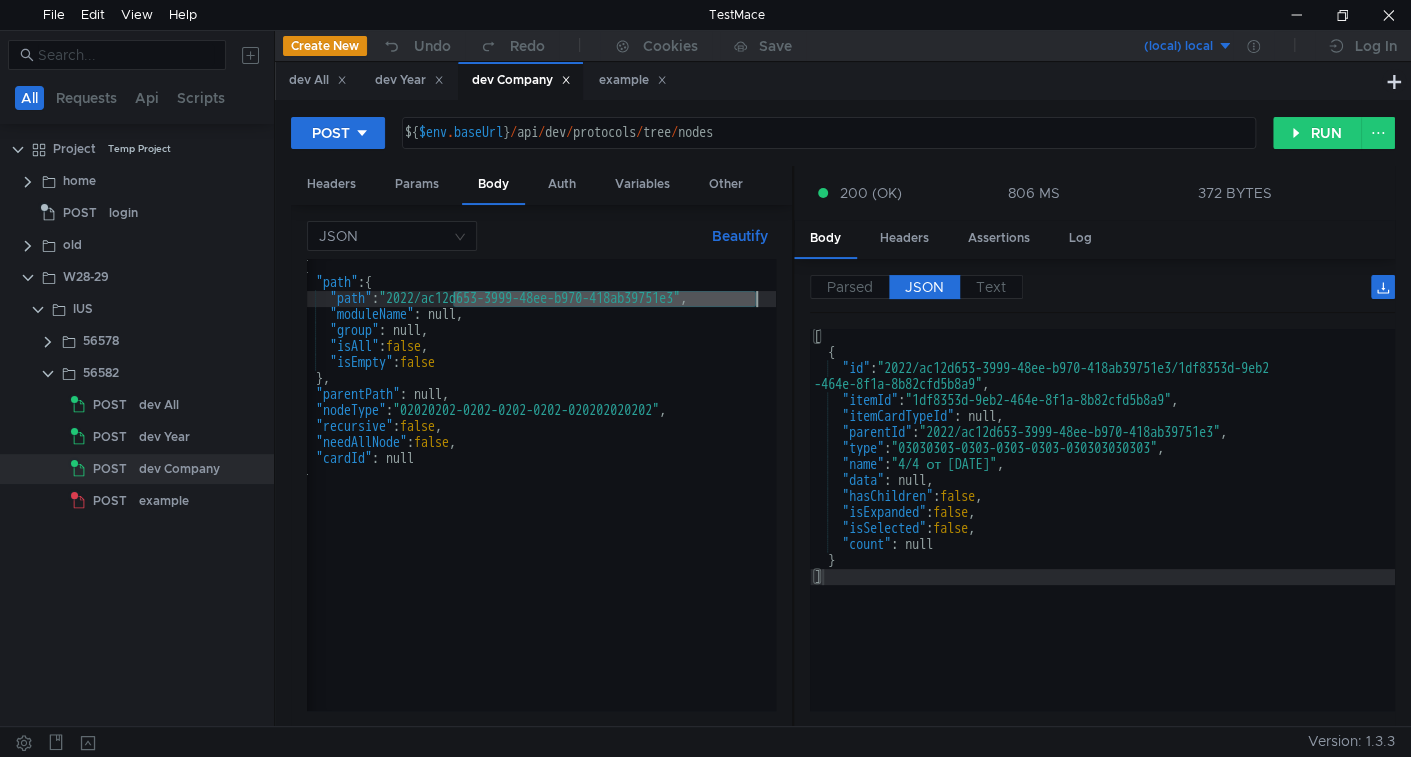paste on "[UUID]" 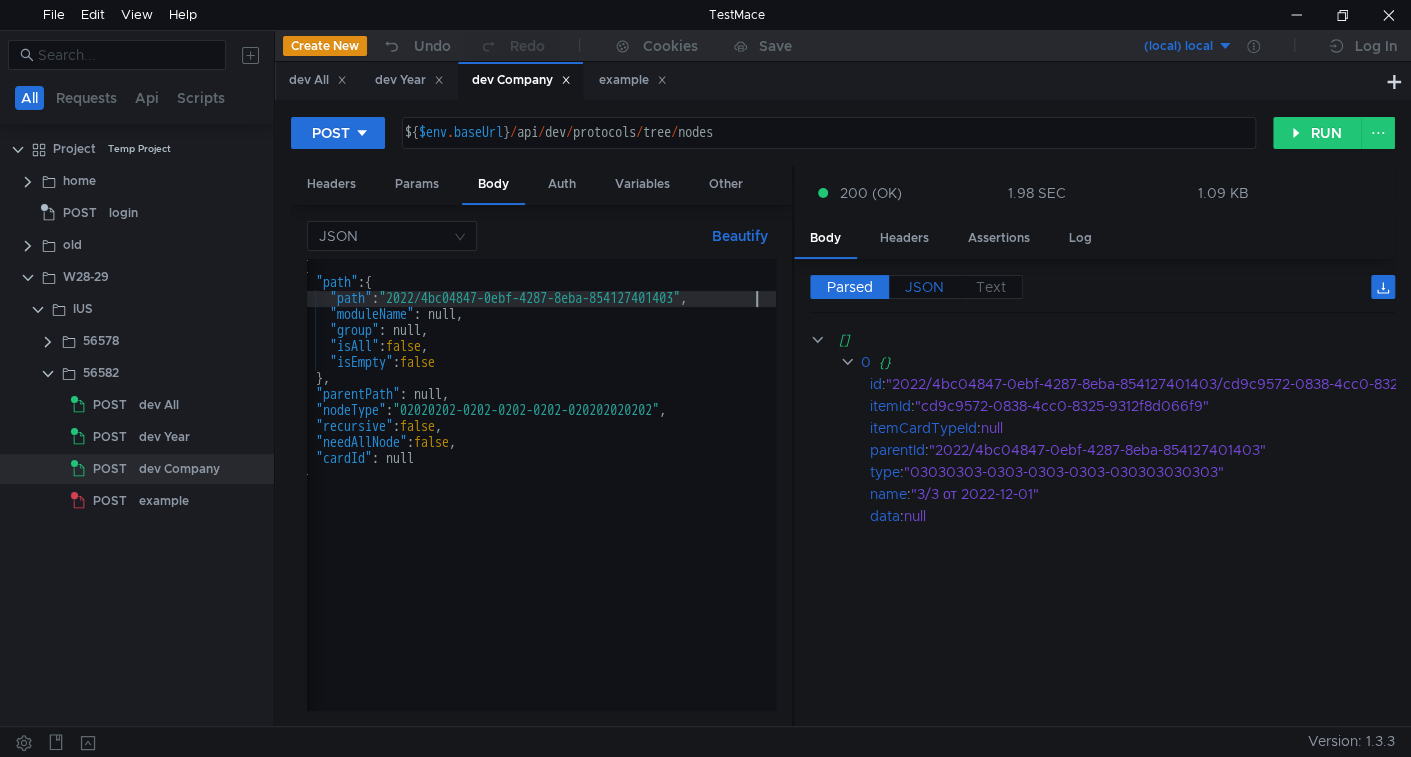 click on "JSON" at bounding box center [850, 287] 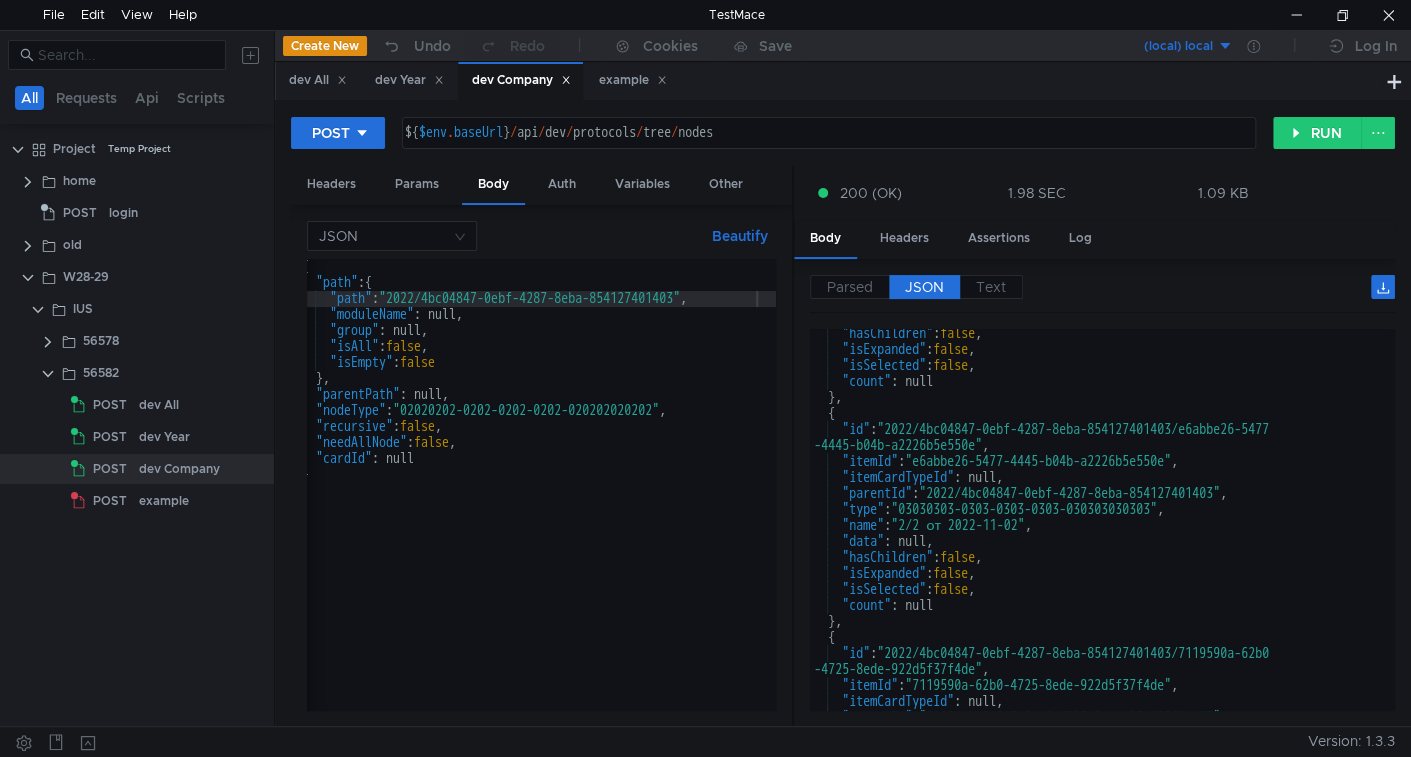 scroll, scrollTop: 321, scrollLeft: 0, axis: vertical 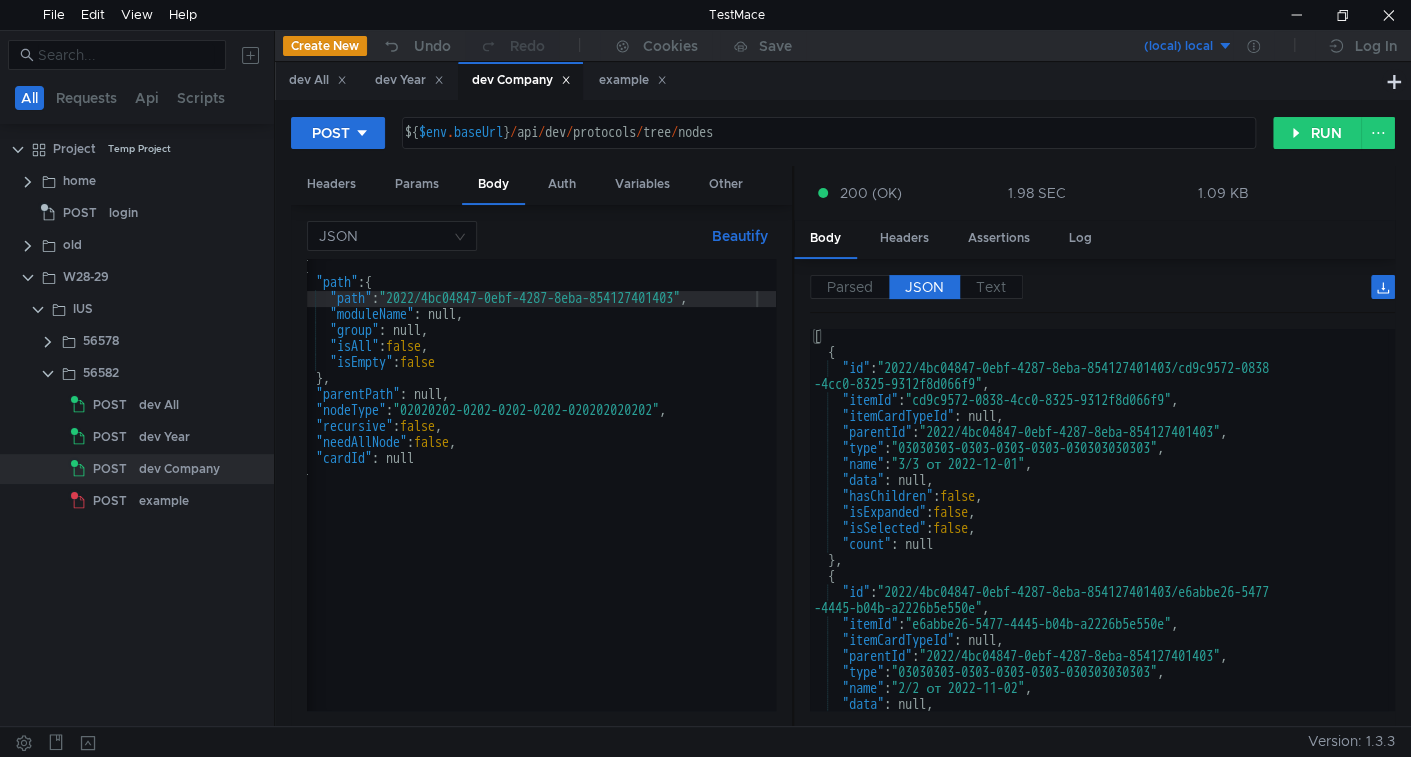 click on "{    "path" :  {       "path" :  "2022/4bc04847-0ebf-4287-8eba-854127401403" ,       "moduleName" : null,       "group" : null,       "isAll" :  false ,       "isEmpty" :  false    } ,    "parentPath" : null,    "nodeType" :  "02020202-0202-0202-0202-020202020202" ,    "recursive" :  false ,    "needAllNode" :  false ,    "cardId" : null }" at bounding box center [537, 497] 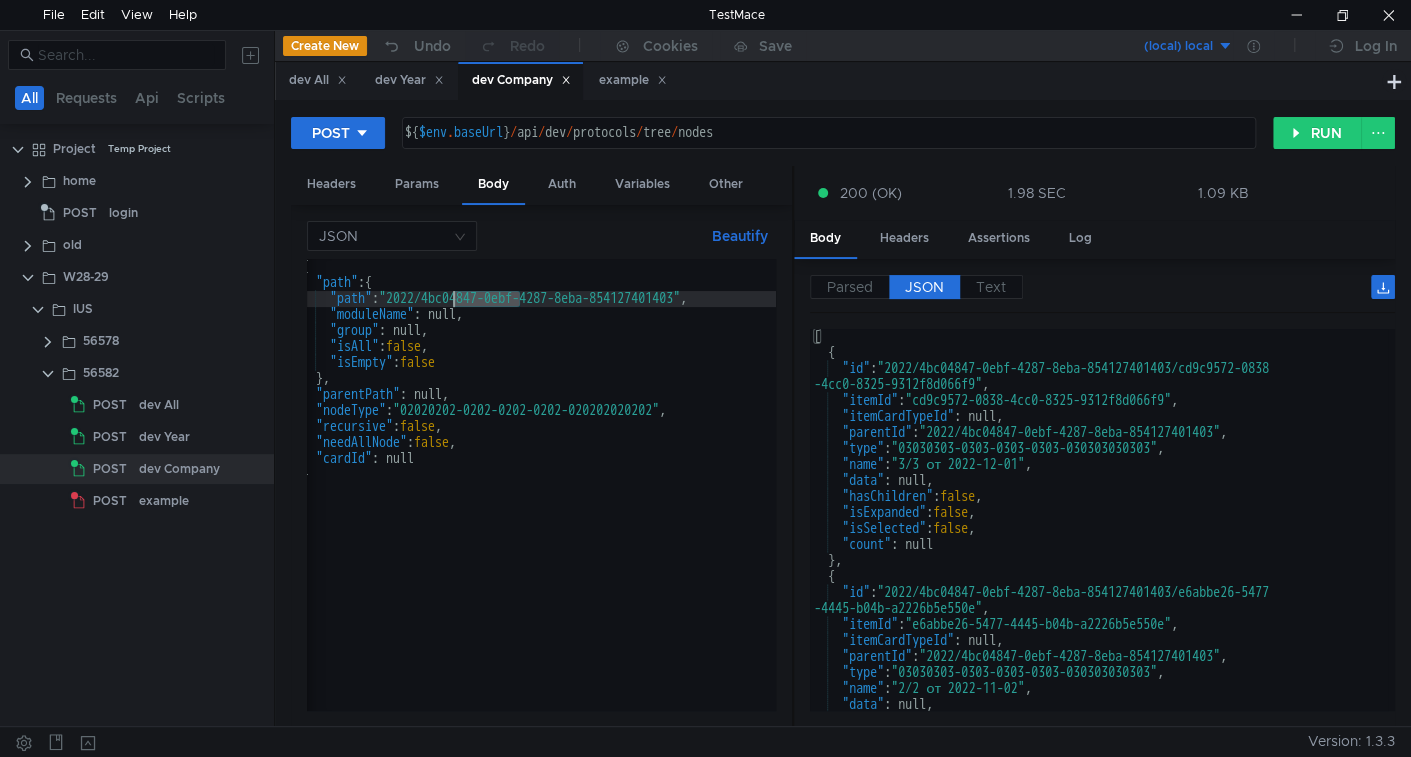 click on "{    "path" :  {       "path" :  "2022/4bc04847-0ebf-4287-8eba-854127401403" ,       "moduleName" : null,       "group" : null,       "isAll" :  false ,       "isEmpty" :  false    } ,    "parentPath" : null,    "nodeType" :  "02020202-0202-0202-0202-020202020202" ,    "recursive" :  false ,    "needAllNode" :  false ,    "cardId" : null }" at bounding box center [537, 497] 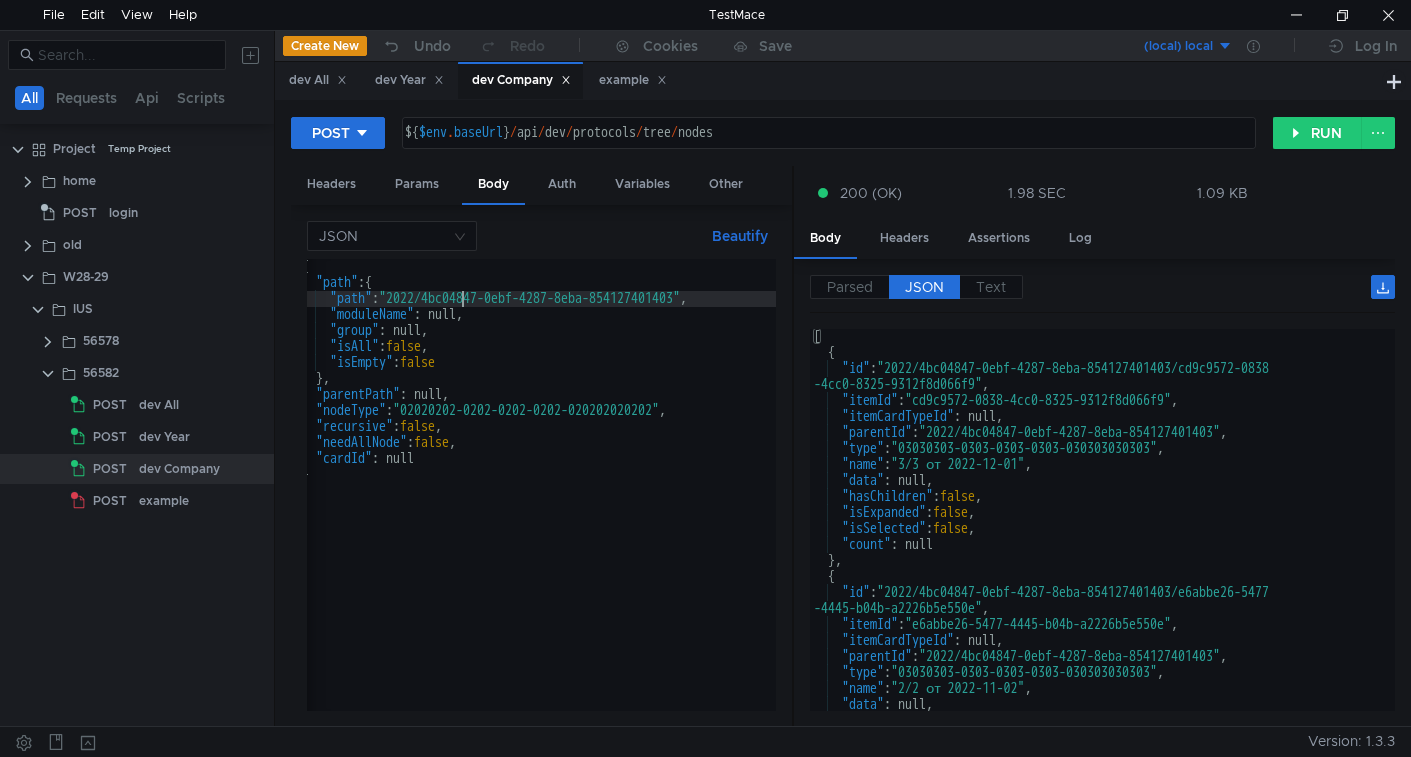 scroll, scrollTop: 0, scrollLeft: 0, axis: both 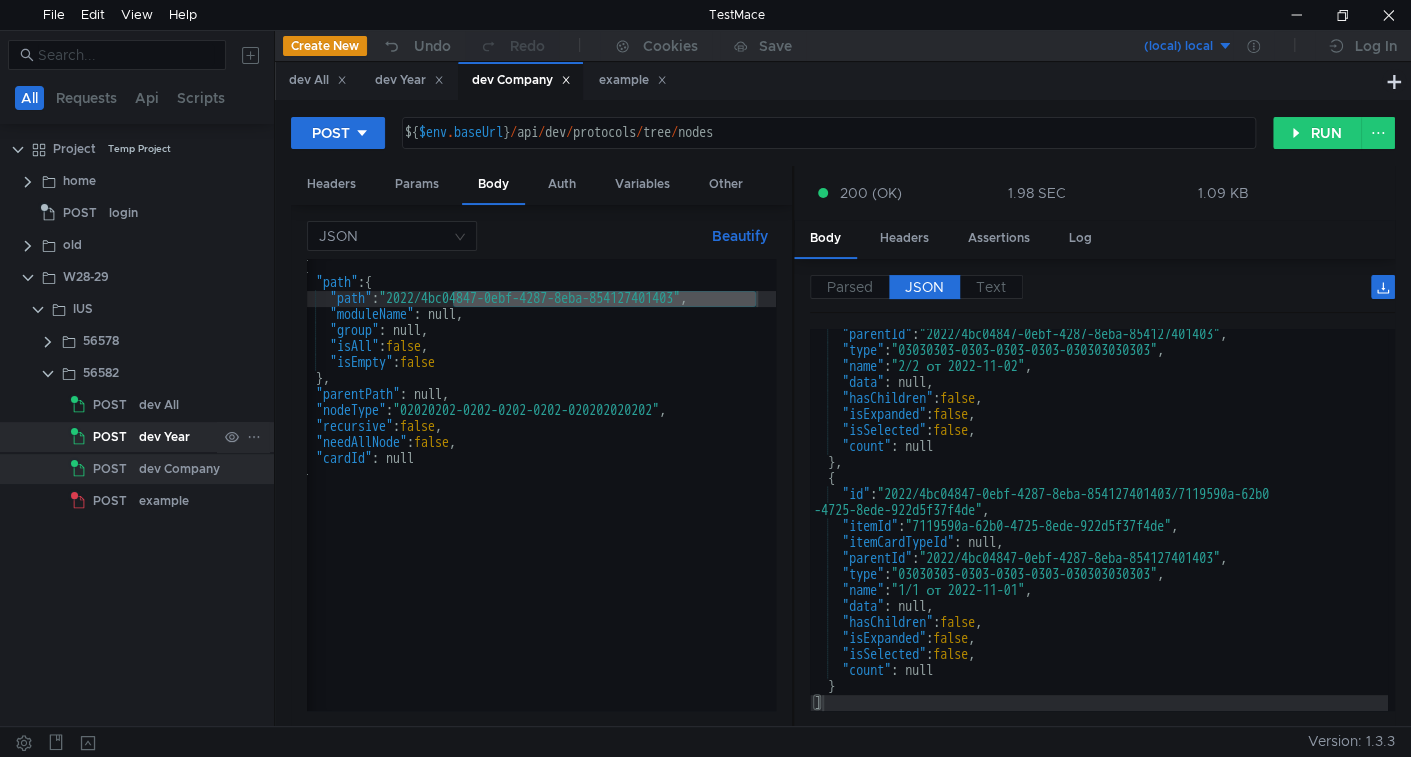 click on "dev Year" at bounding box center (159, 405) 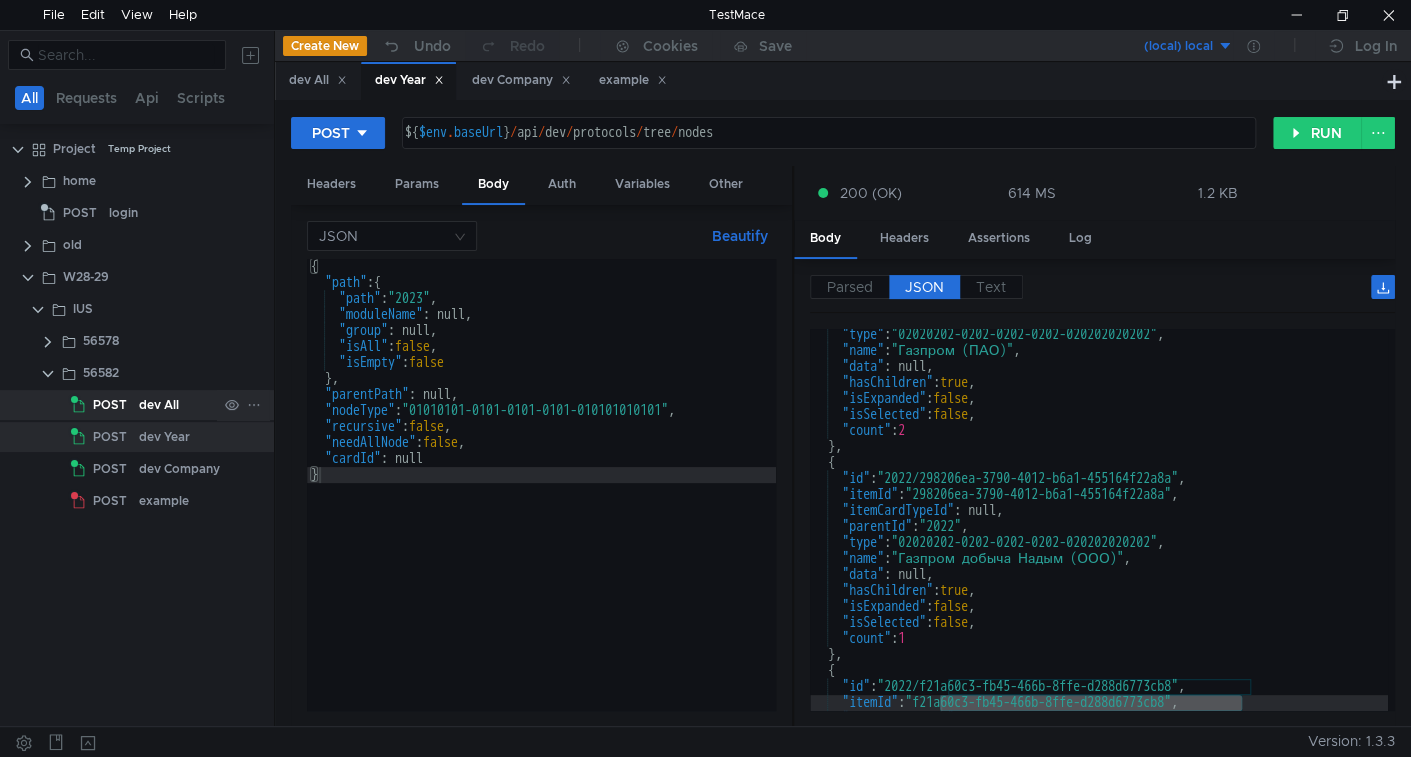 click on "dev All" at bounding box center [159, 405] 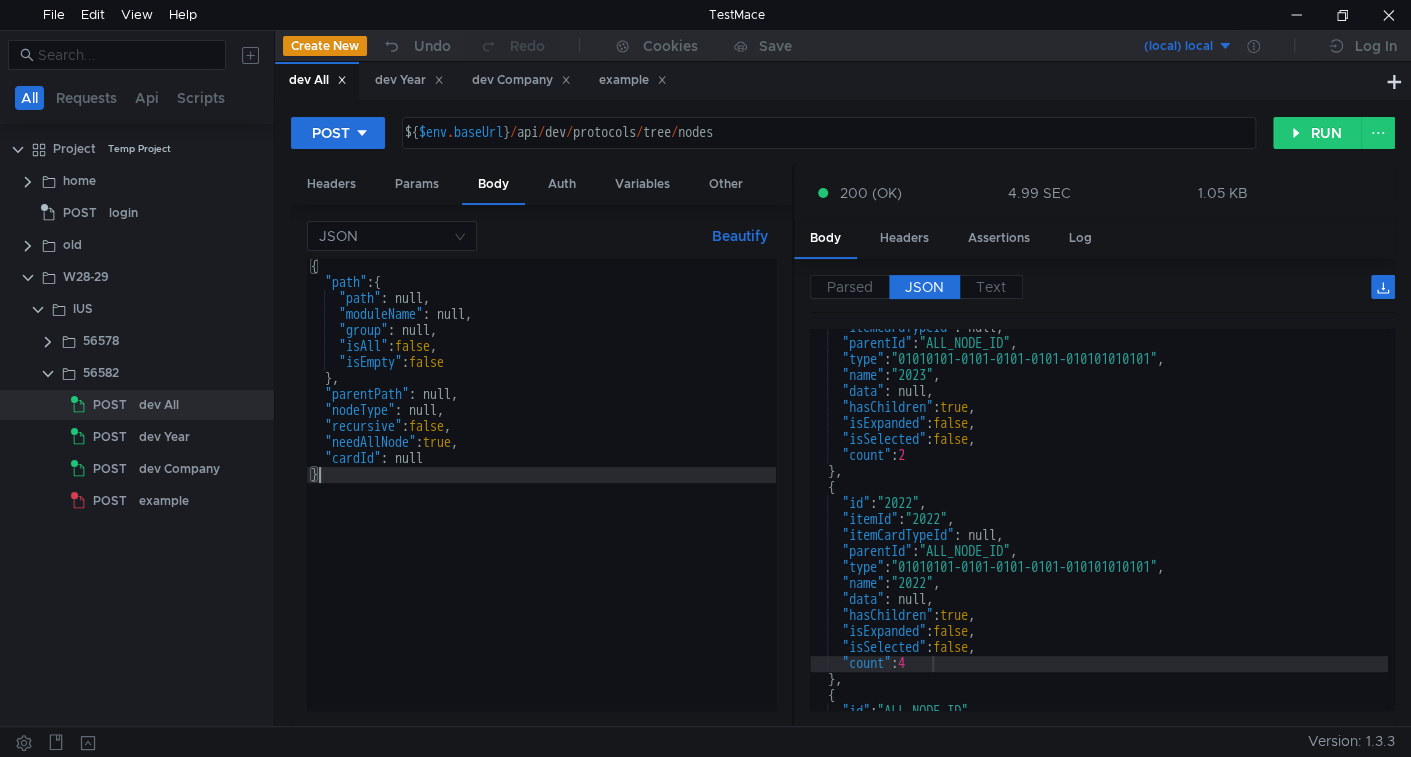 click on "{    "path" :  {       "path" : null,       "moduleName" : null,       "group" : null,       "isAll" :  false ,       "isEmpty" :  false    } ,    "parentPath" : null,    "nodeType" : null,    "recursive" :  false ,    "needAllNode" :  true ,    "cardId" : null }" at bounding box center [541, 500] 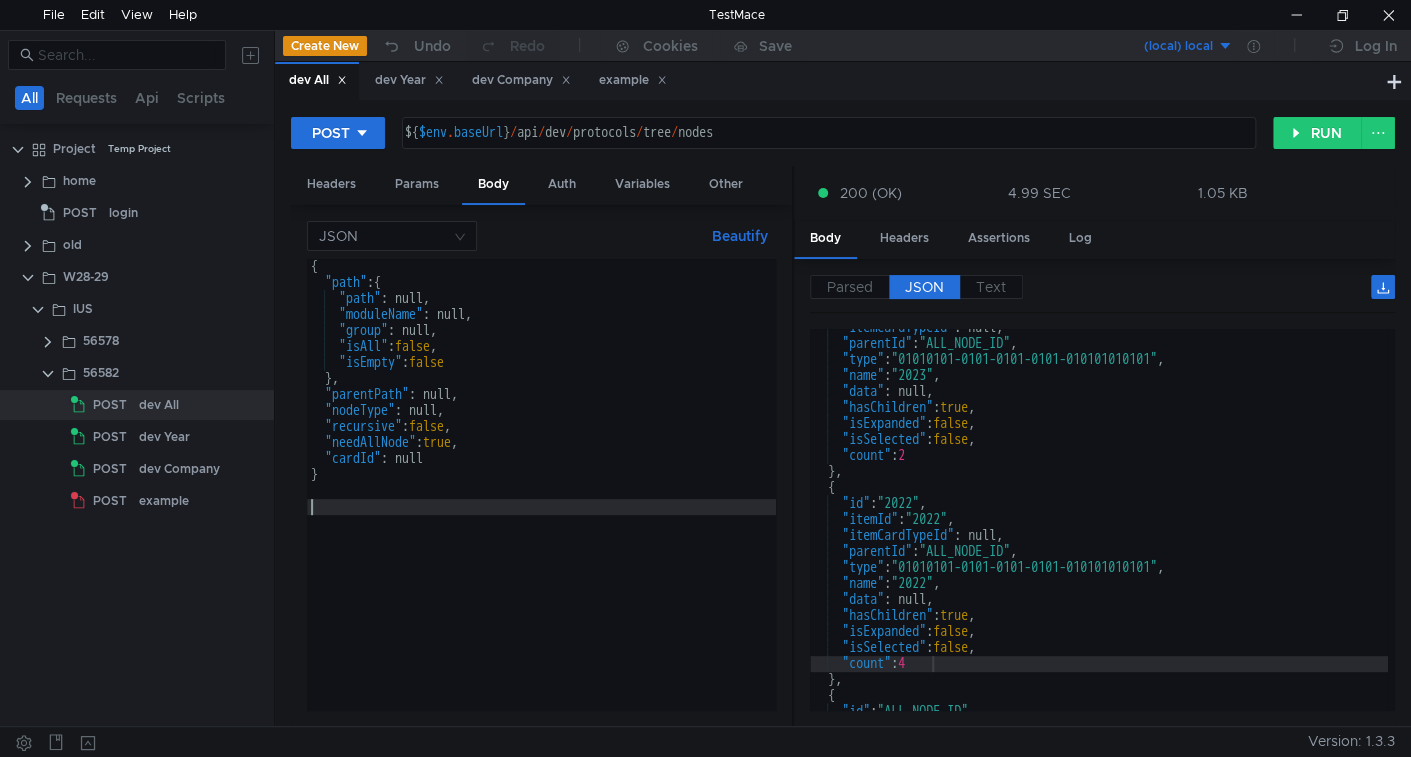 paste on "{"path":{"path":null,"moduleName":null,"group":null,"isAll":false,"isEmpty":false},"parentPath":null,"nodeType":null,"recursive":false,"needAllNode":true,"cardId":null}" 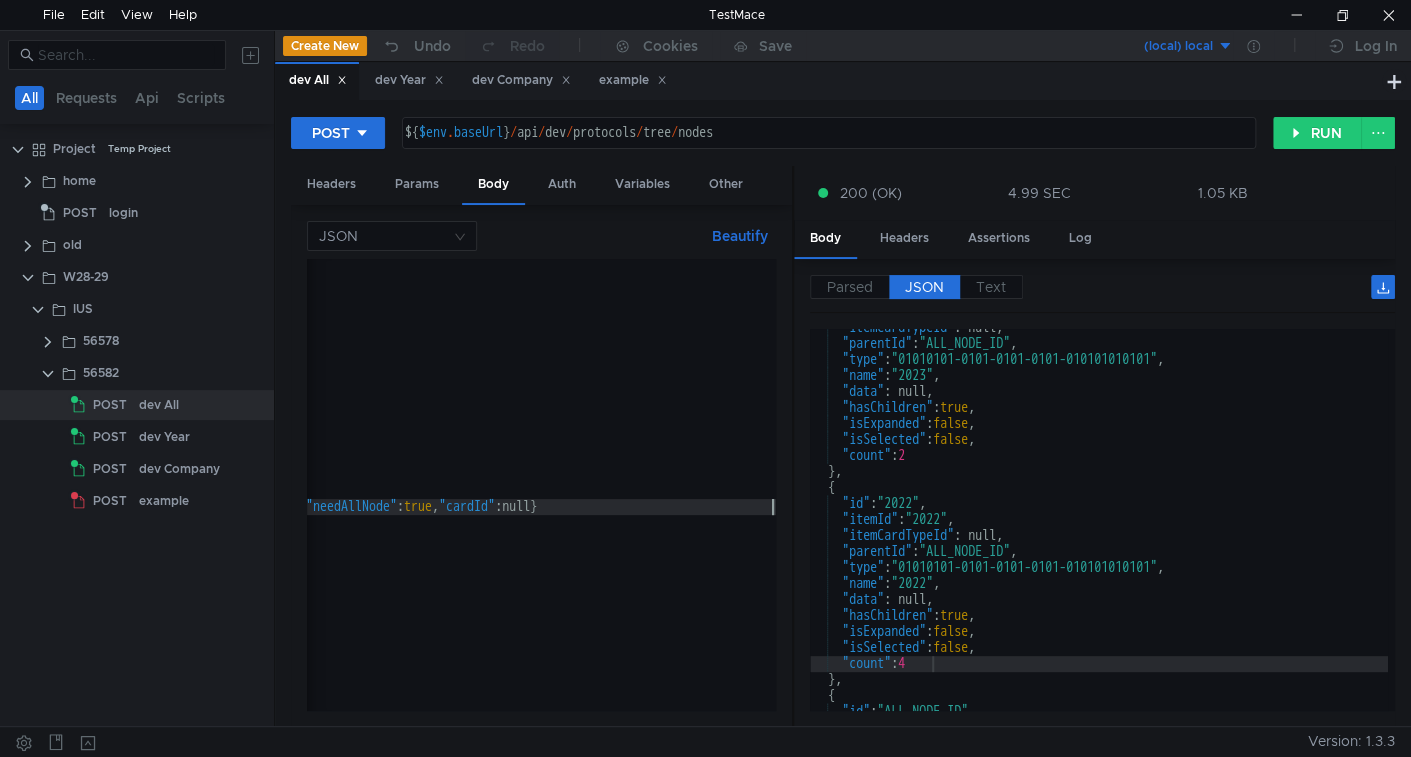 scroll, scrollTop: 0, scrollLeft: 949, axis: horizontal 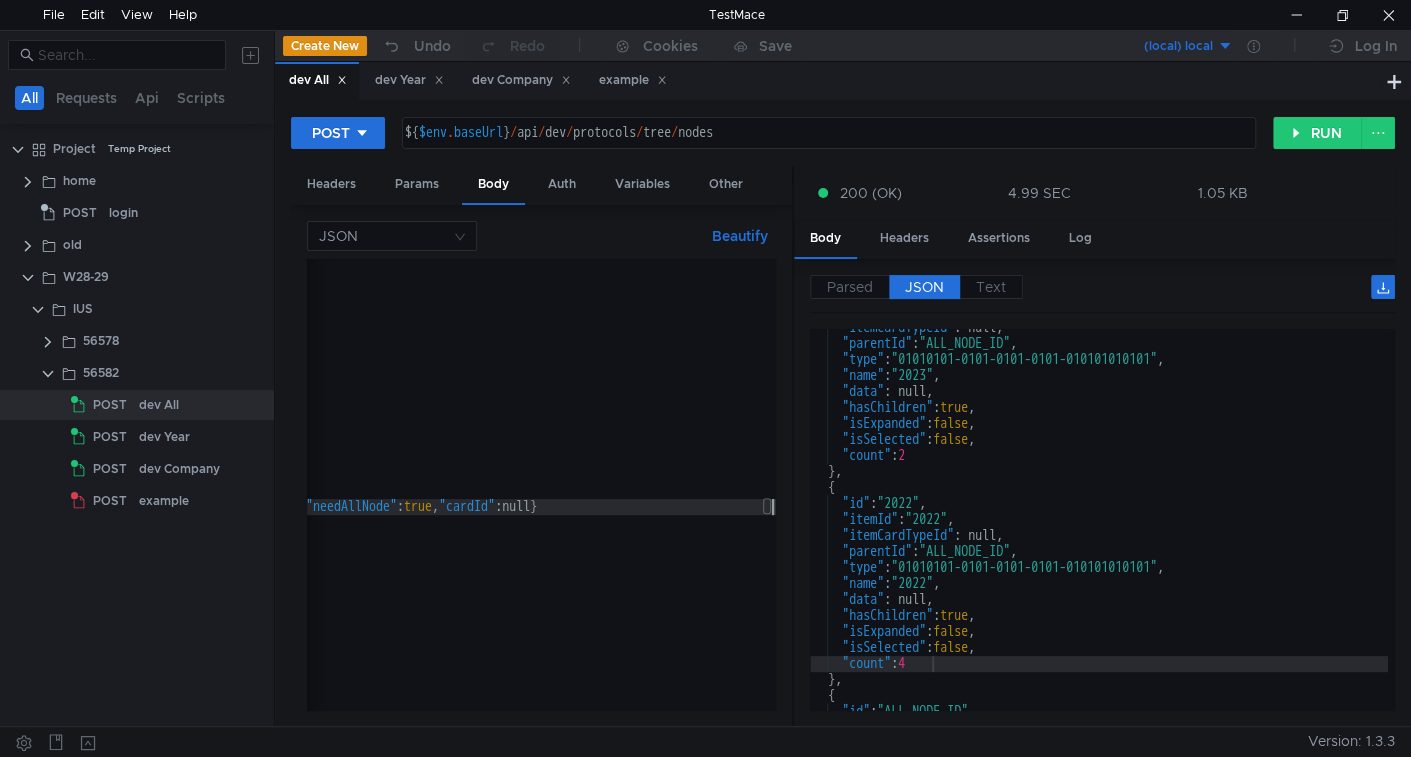 type on "{"path":{"path":null,"moduleName":null,"group":null,"isAll":false,"isEmpty":false},"parentPath":null,"nodeType":null,"recursive":false,"needAllNode":true,"cardId":null}" 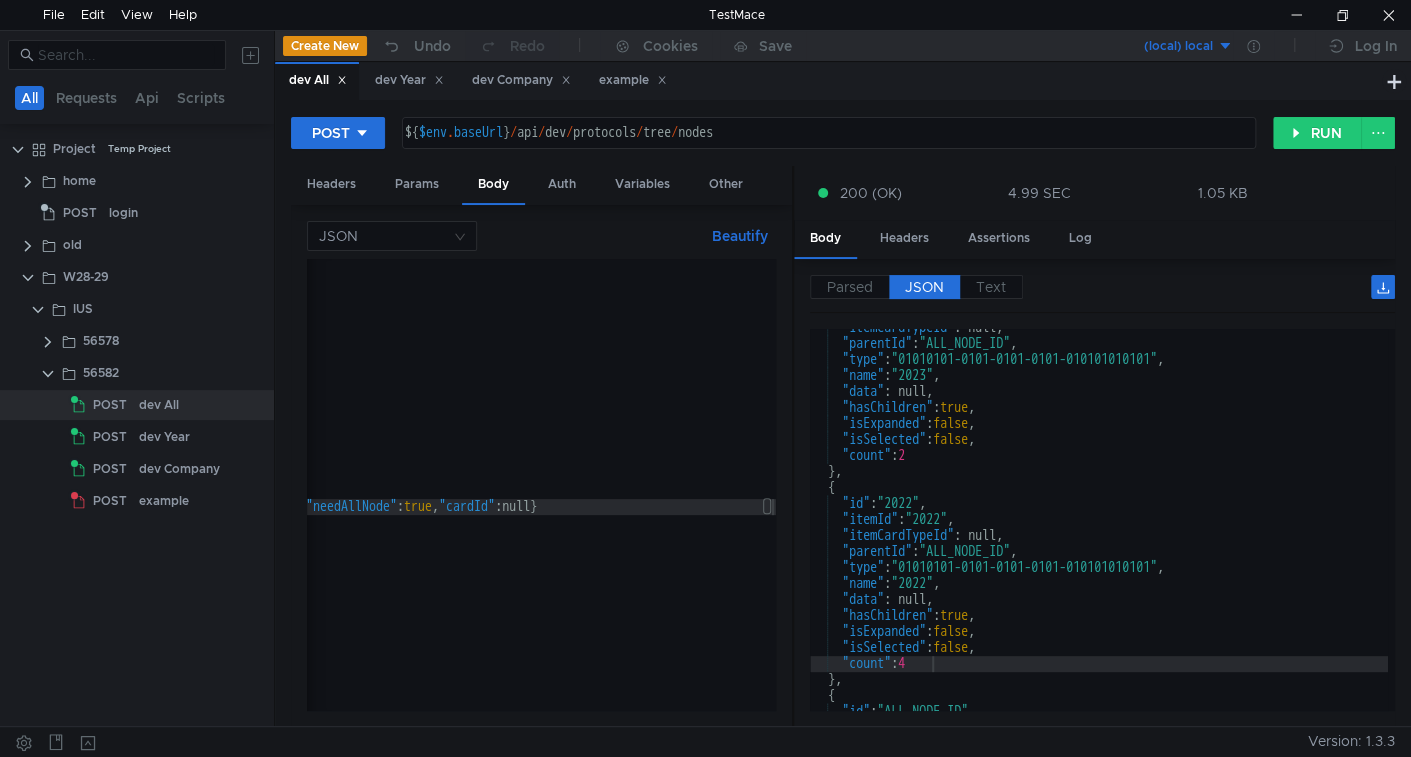 click on "Beautify" at bounding box center [740, 236] 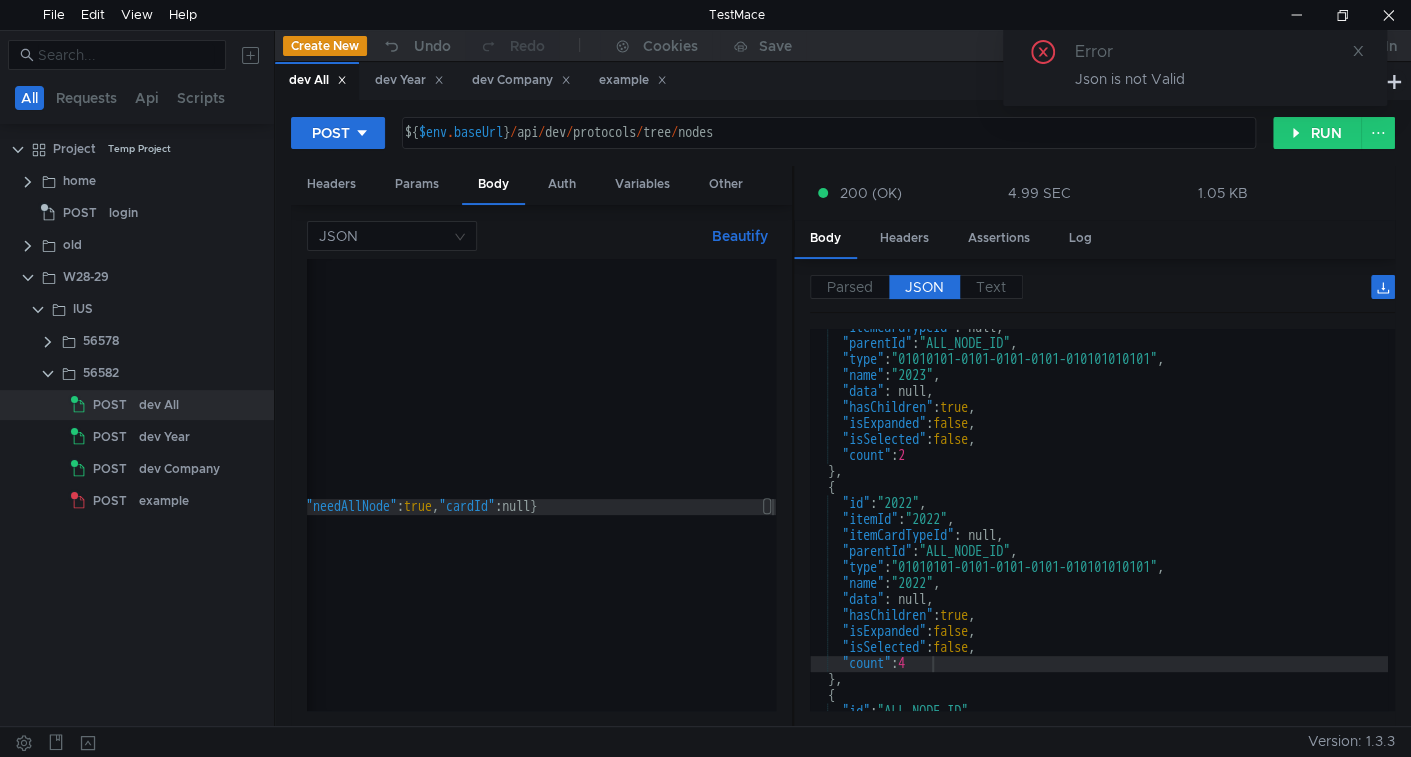 type 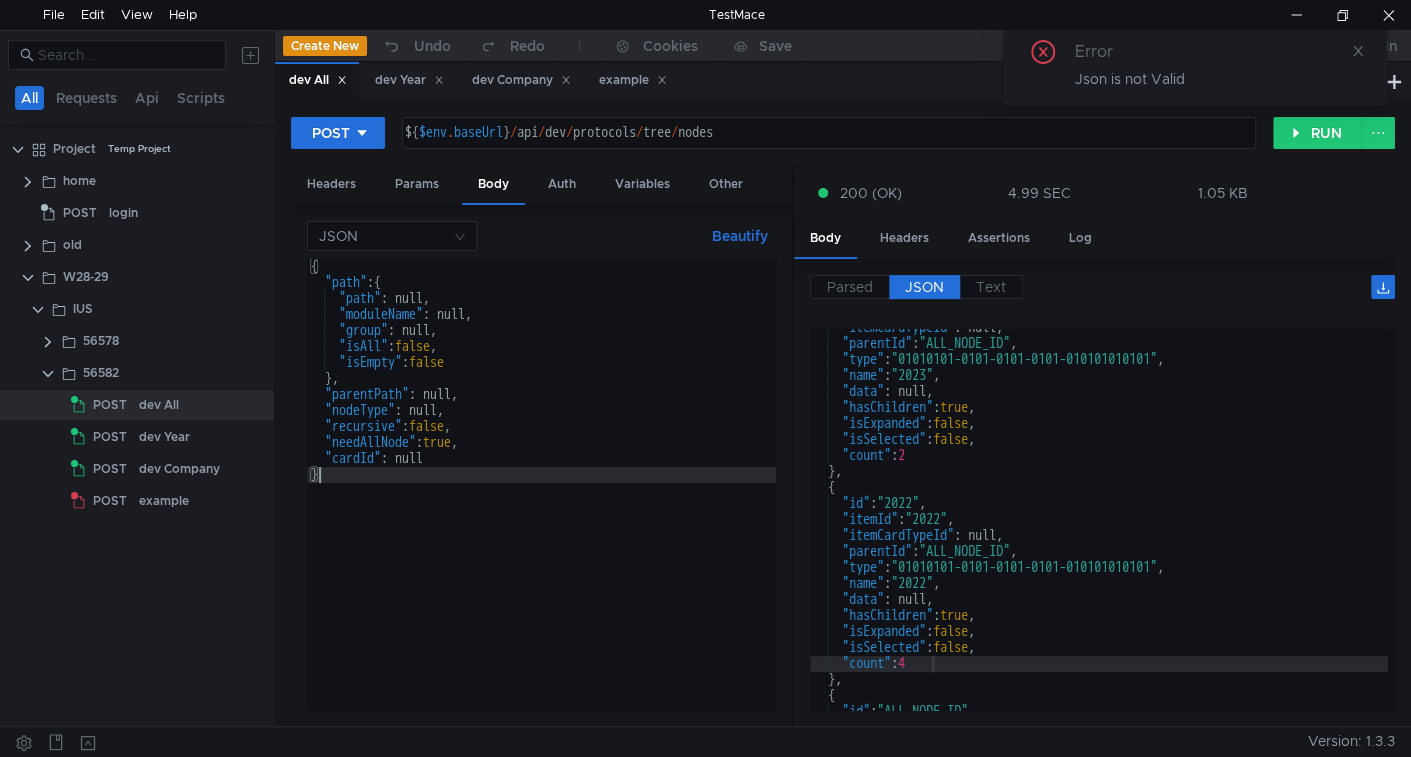 click on "{    "path" :  {       "path" : null,       "moduleName" : null,       "group" : null,       "isAll" :  false ,       "isEmpty" :  false    } ,    "parentPath" : null,    "nodeType" : null,    "recursive" :  false ,    "needAllNode" :  true ,    "cardId" : null }" at bounding box center [541, 497] 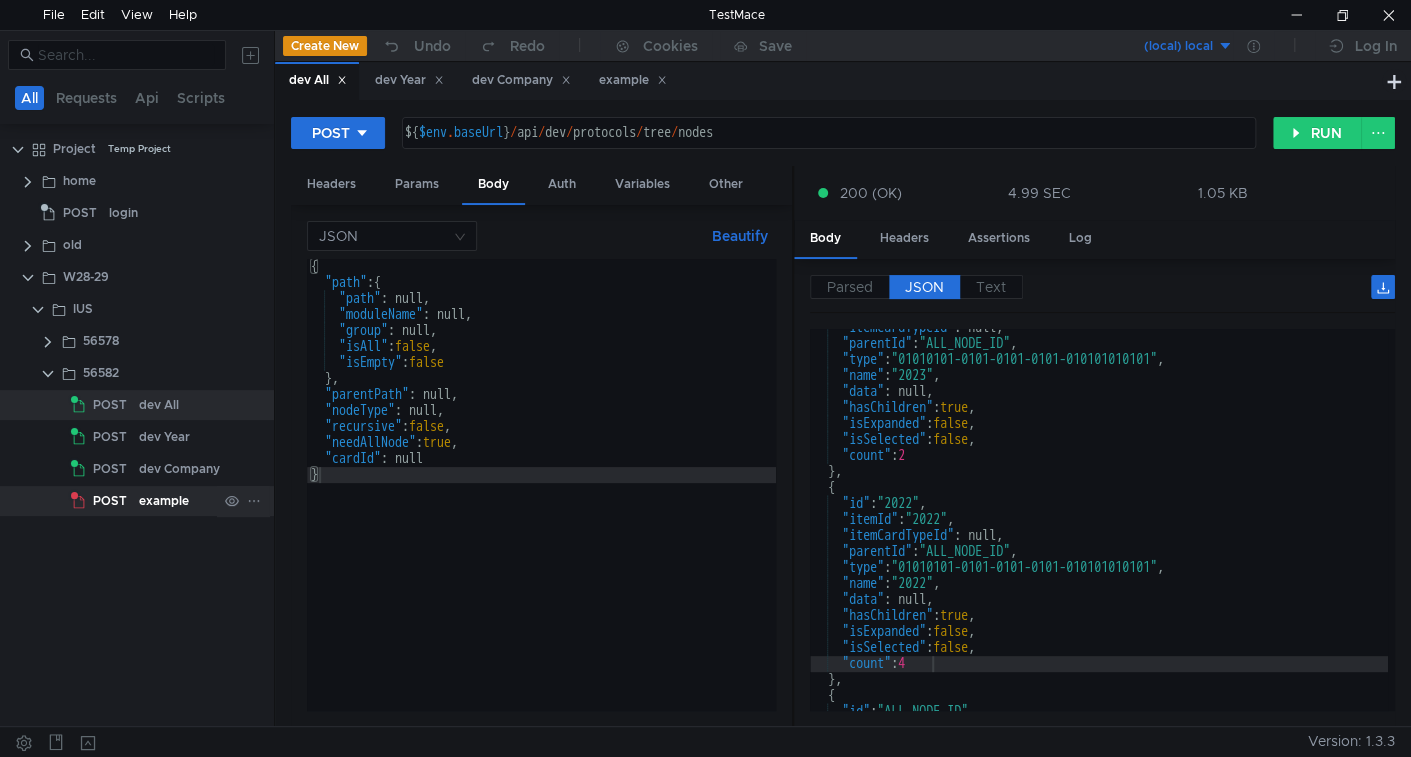 click on "example" at bounding box center [159, 405] 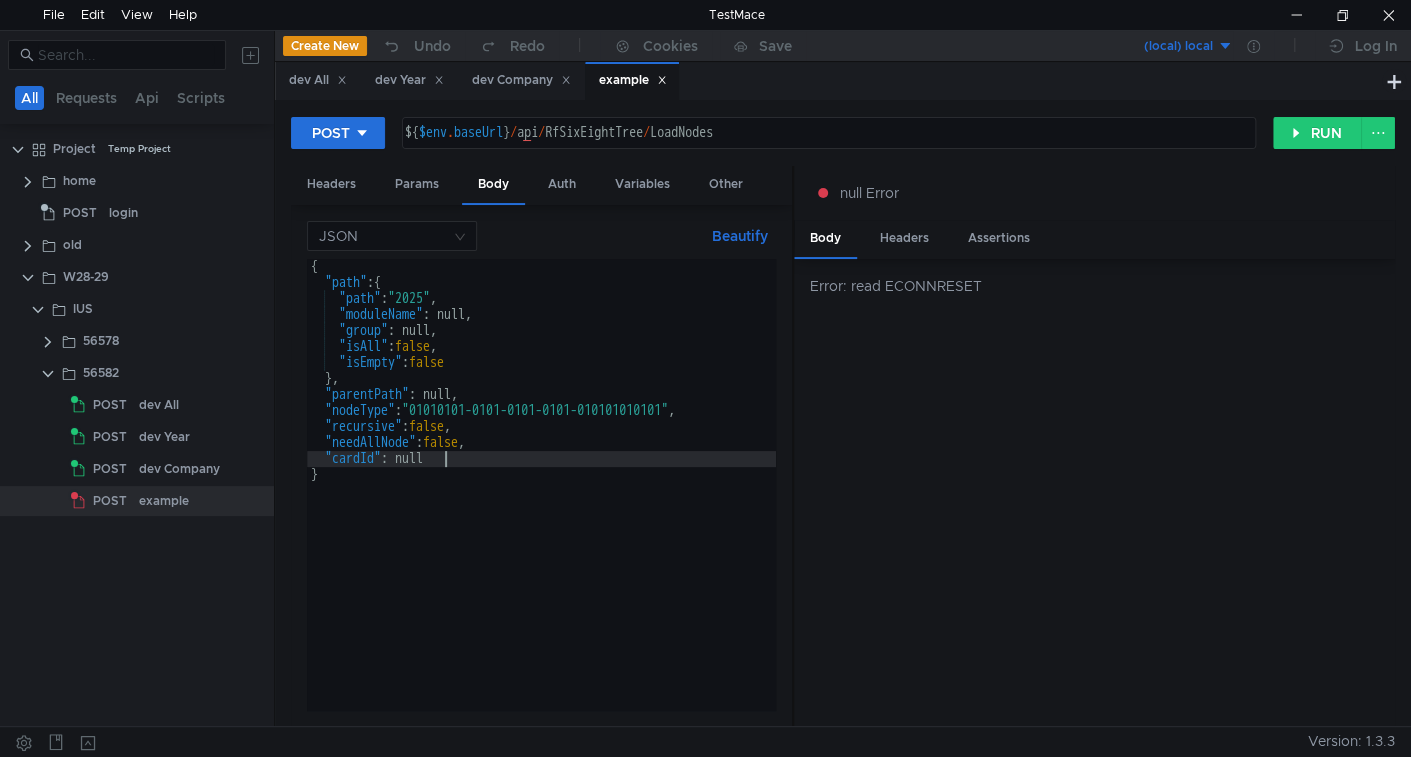 click on "{    "path" :  {       "path" :  "2025" ,       "moduleName" : null,       "group" : null,       "isAll" :  false ,       "isEmpty" :  false    } ,    "parentPath" : null,    "nodeType" :  "01010101-0101-0101-0101-010101010101" ,    "recursive" :  false ,    "needAllNode" :  false ,    "cardId" : null }" at bounding box center (541, 500) 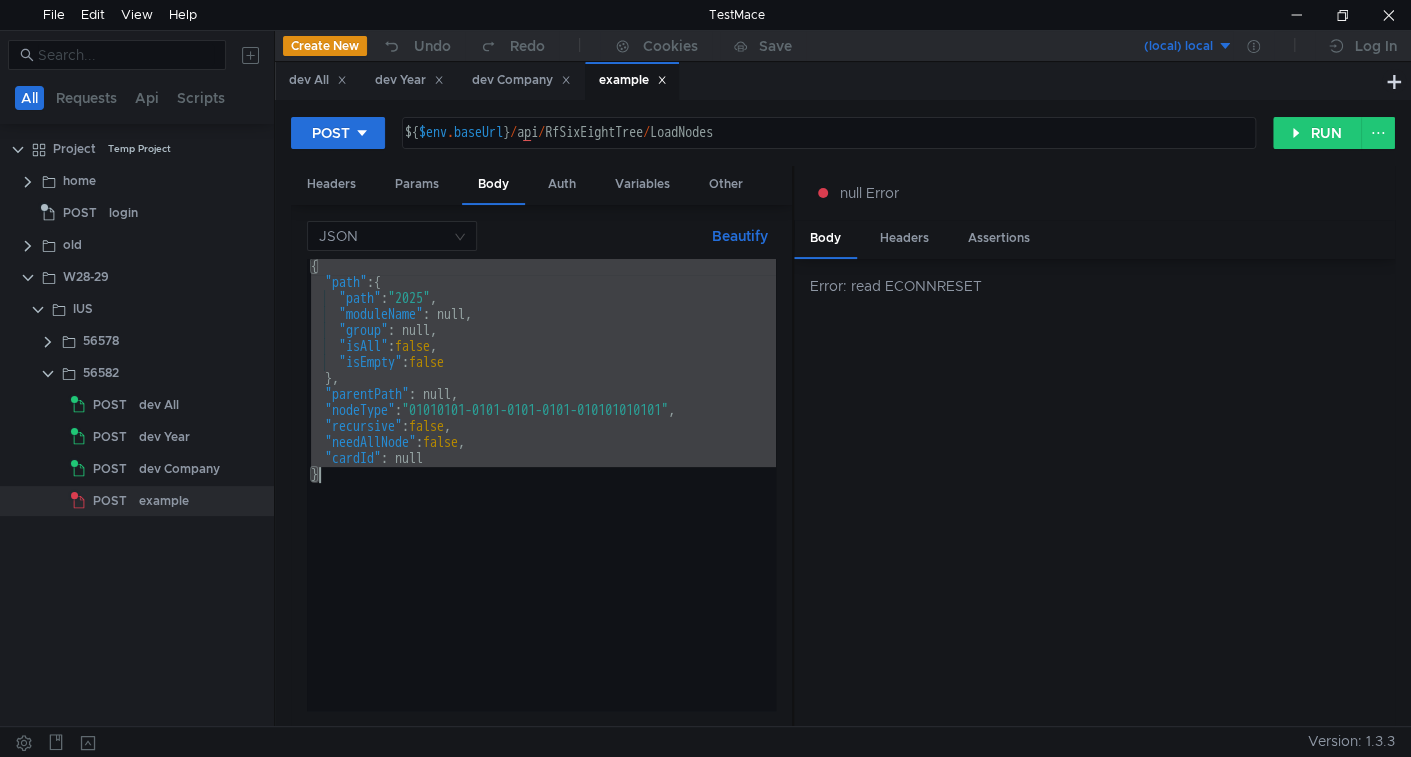 paste on "{"path":{"path":null,"moduleName":null,"group":null,"isAll":false,"isEmpty":false},"parentPath":null,"nodeType":null,"recursive":false,"needAllNode":true,"cardId":null" 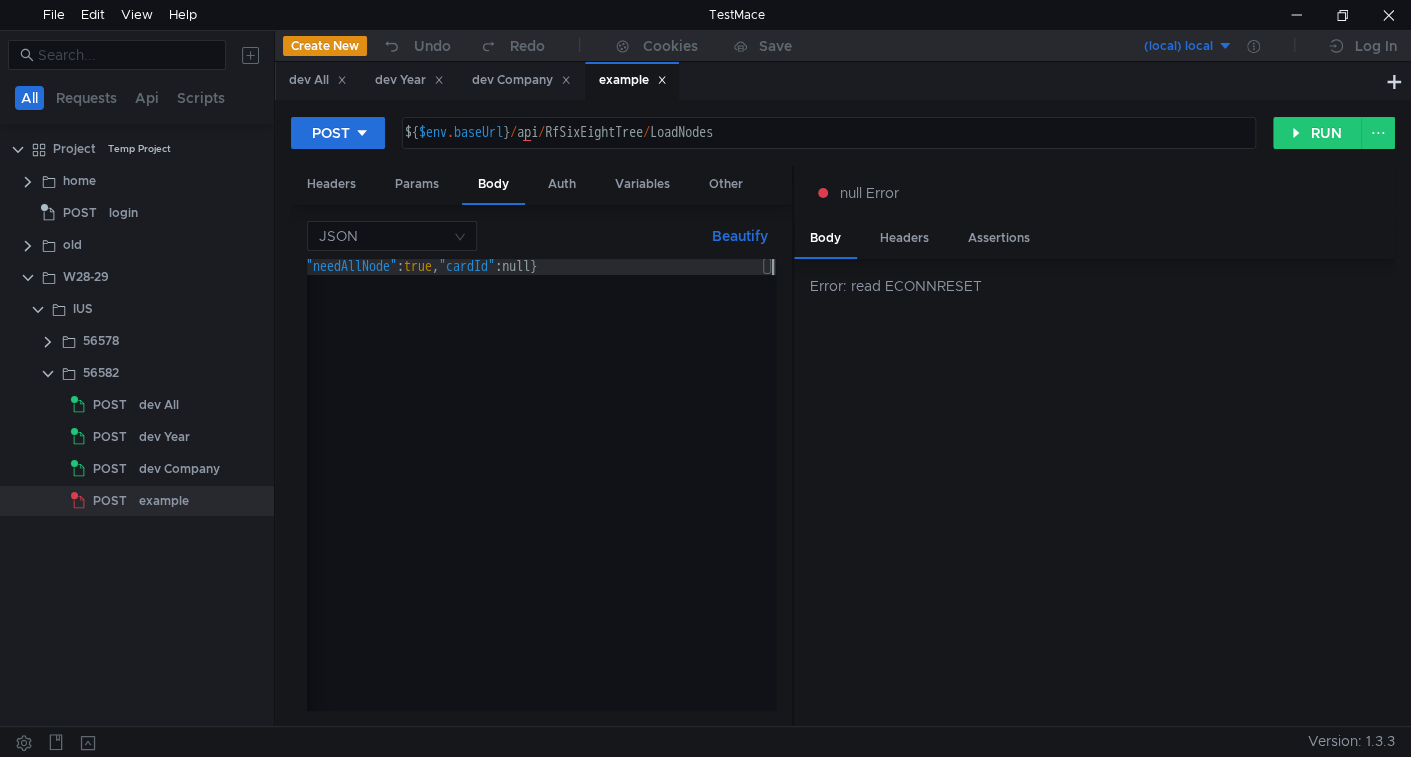 scroll, scrollTop: 0, scrollLeft: 949, axis: horizontal 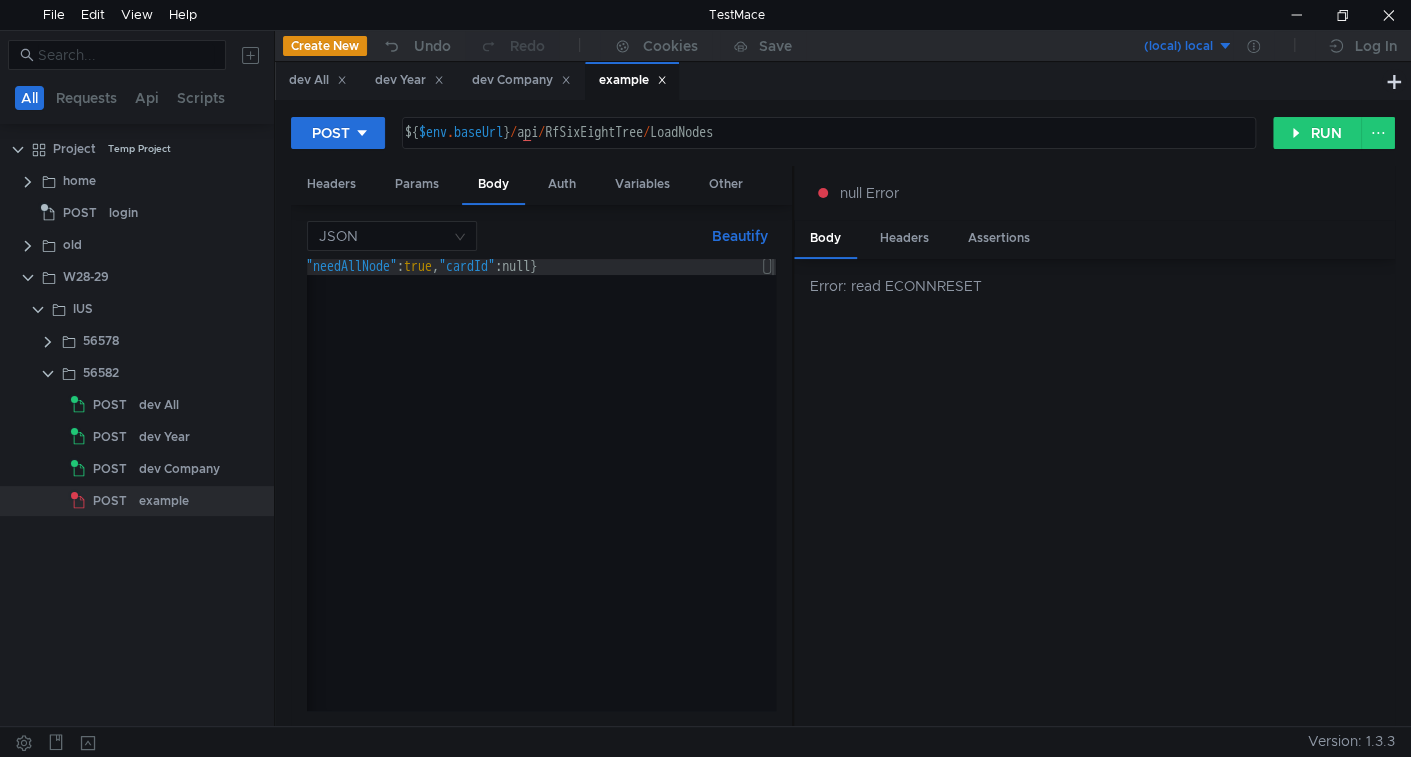 click on "Beautify" at bounding box center (740, 236) 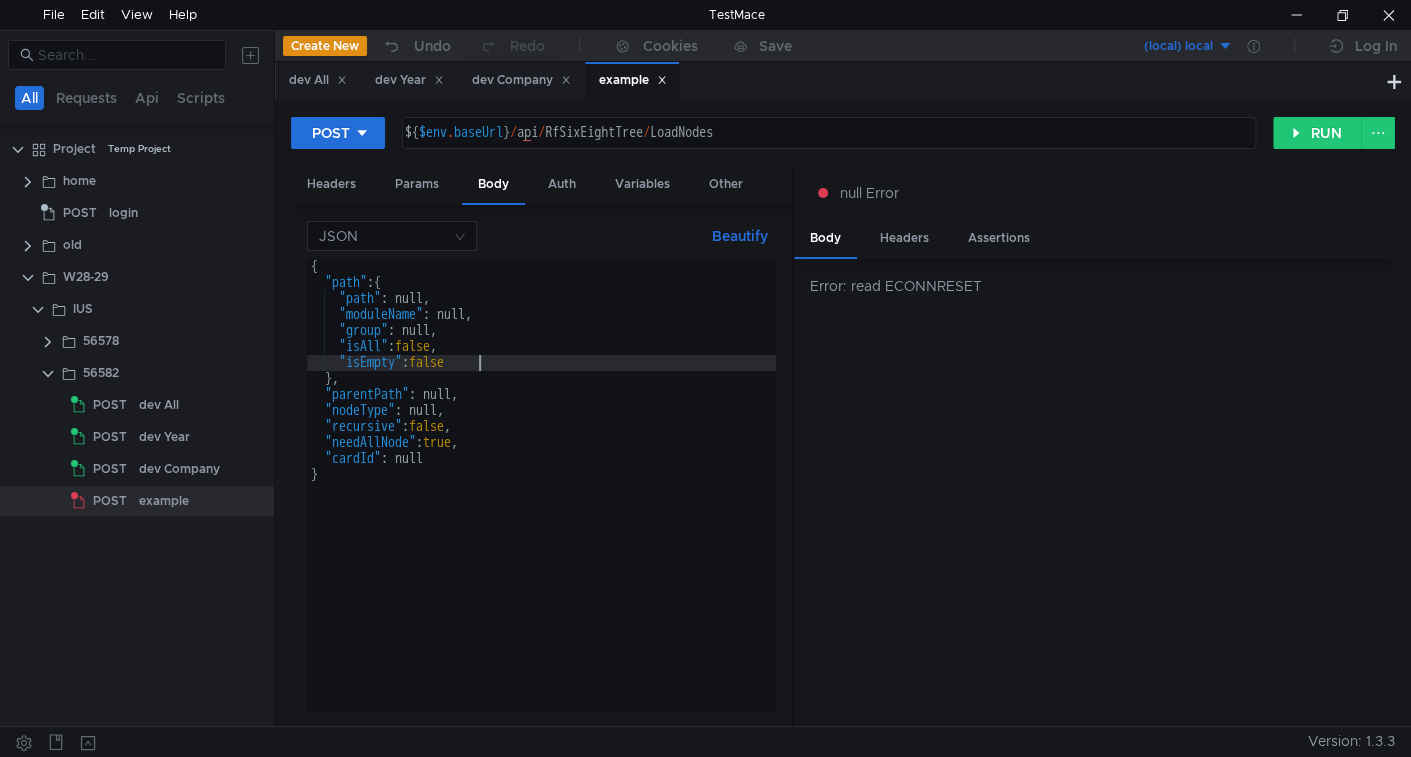 click on "{    "path" :  {       "path" : null,       "moduleName" : null,       "group" : null,       "isAll" :  false ,       "isEmpty" :  false    } ,    "parentPath" : null,    "nodeType" : null,    "recursive" :  false ,    "needAllNode" :  true ,    "cardId" : null }" at bounding box center (541, 500) 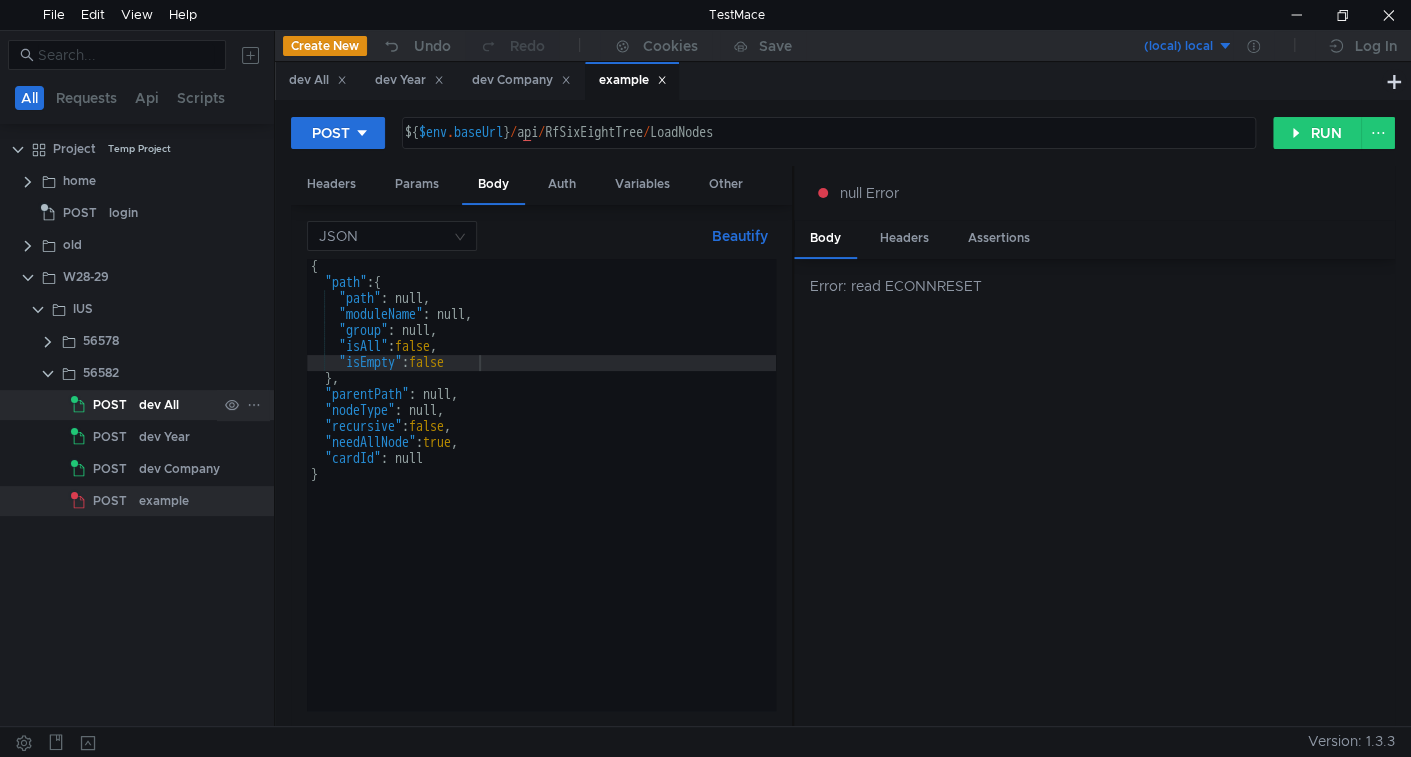 click on "dev All" at bounding box center [159, 405] 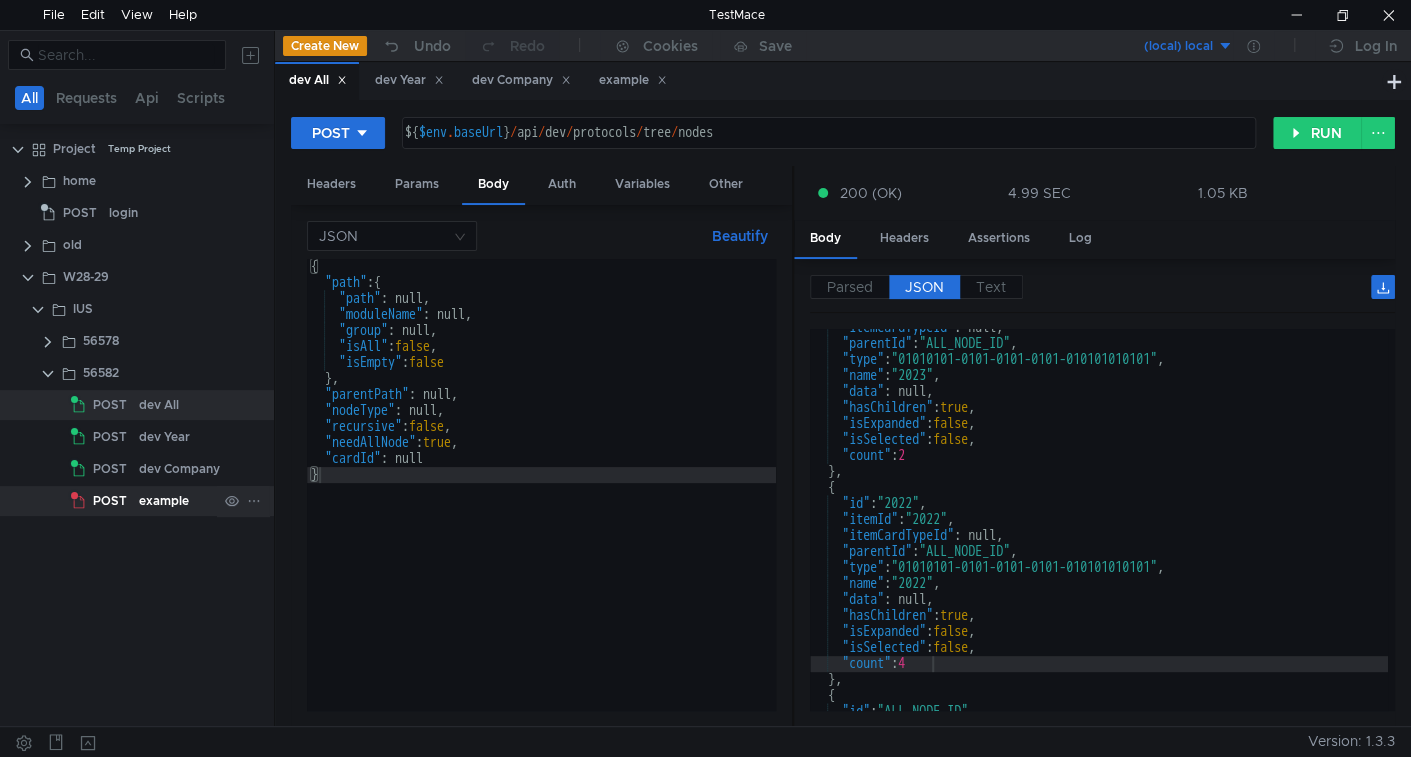 click on "example" at bounding box center (159, 405) 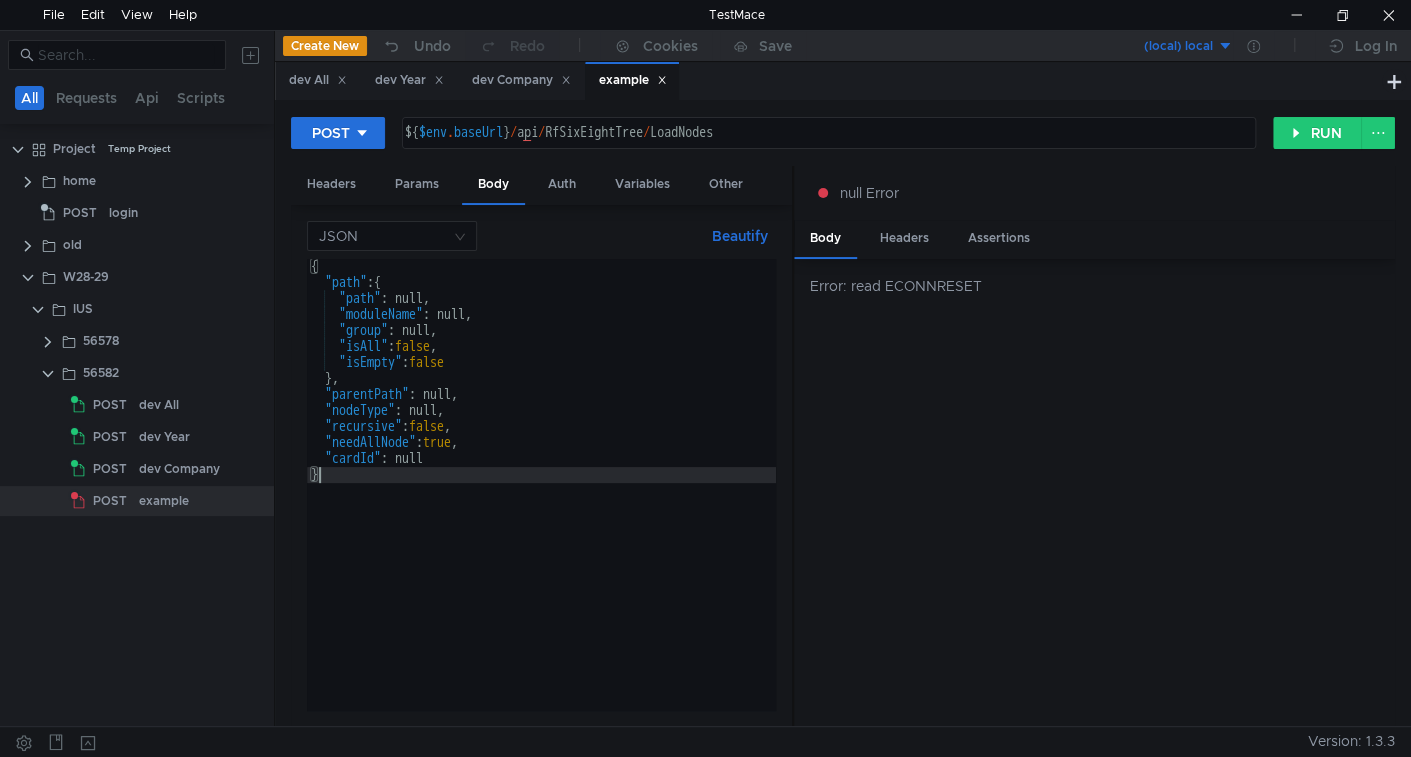 click on "{    "path" :  {       "path" : null,       "moduleName" : null,       "group" : null,       "isAll" :  false ,       "isEmpty" :  false    } ,    "parentPath" : null,    "nodeType" : null,    "recursive" :  false ,    "needAllNode" :  true ,    "cardId" : null }" at bounding box center [541, 500] 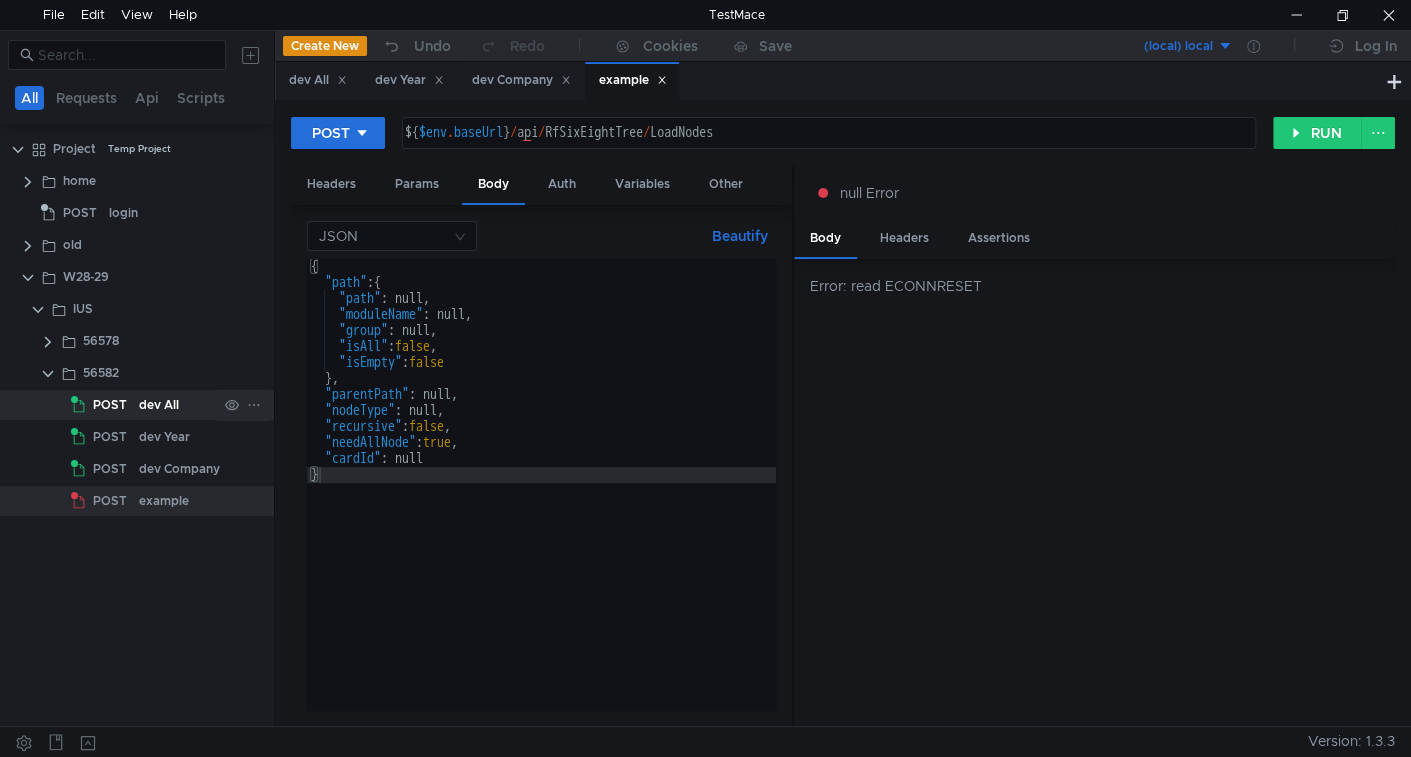 click on "POST" at bounding box center (105, 405) 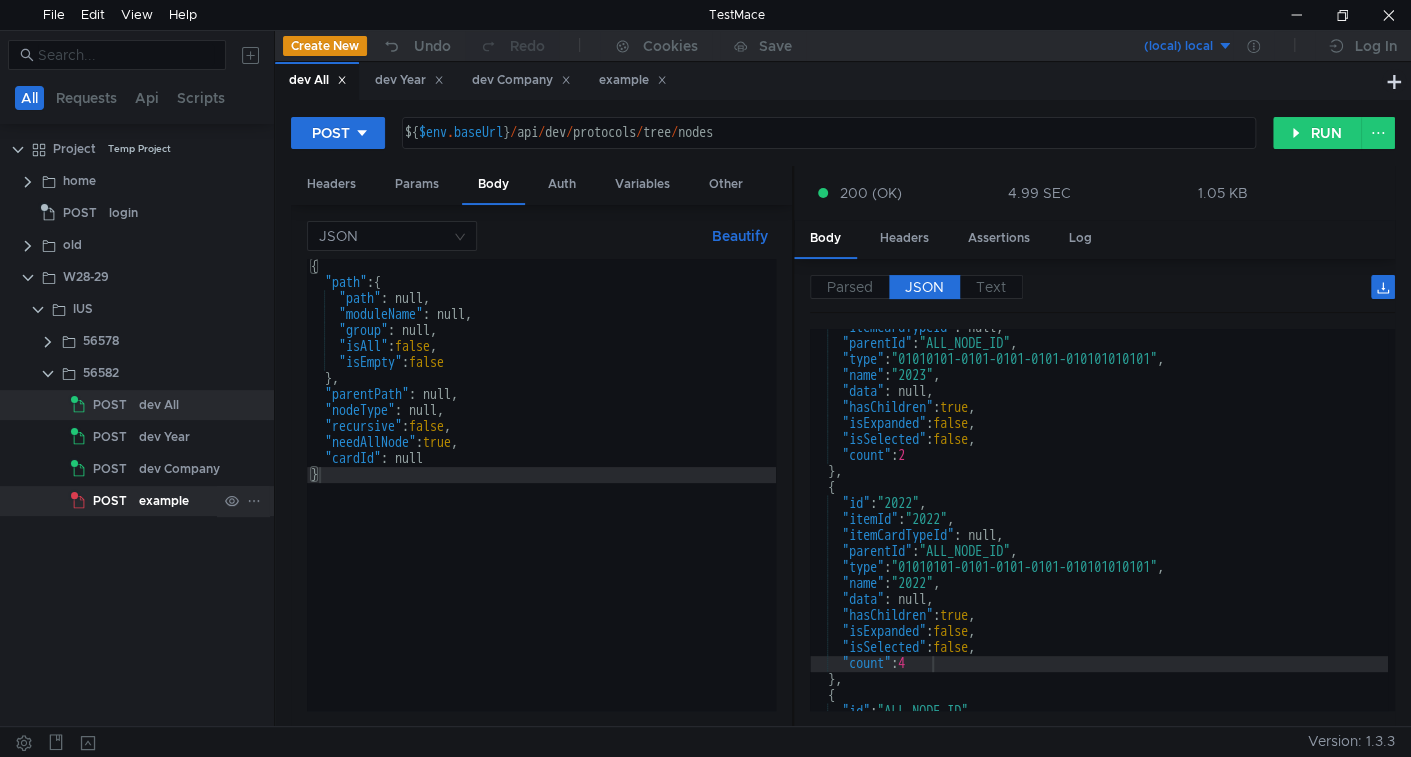click on "POST" at bounding box center (105, 405) 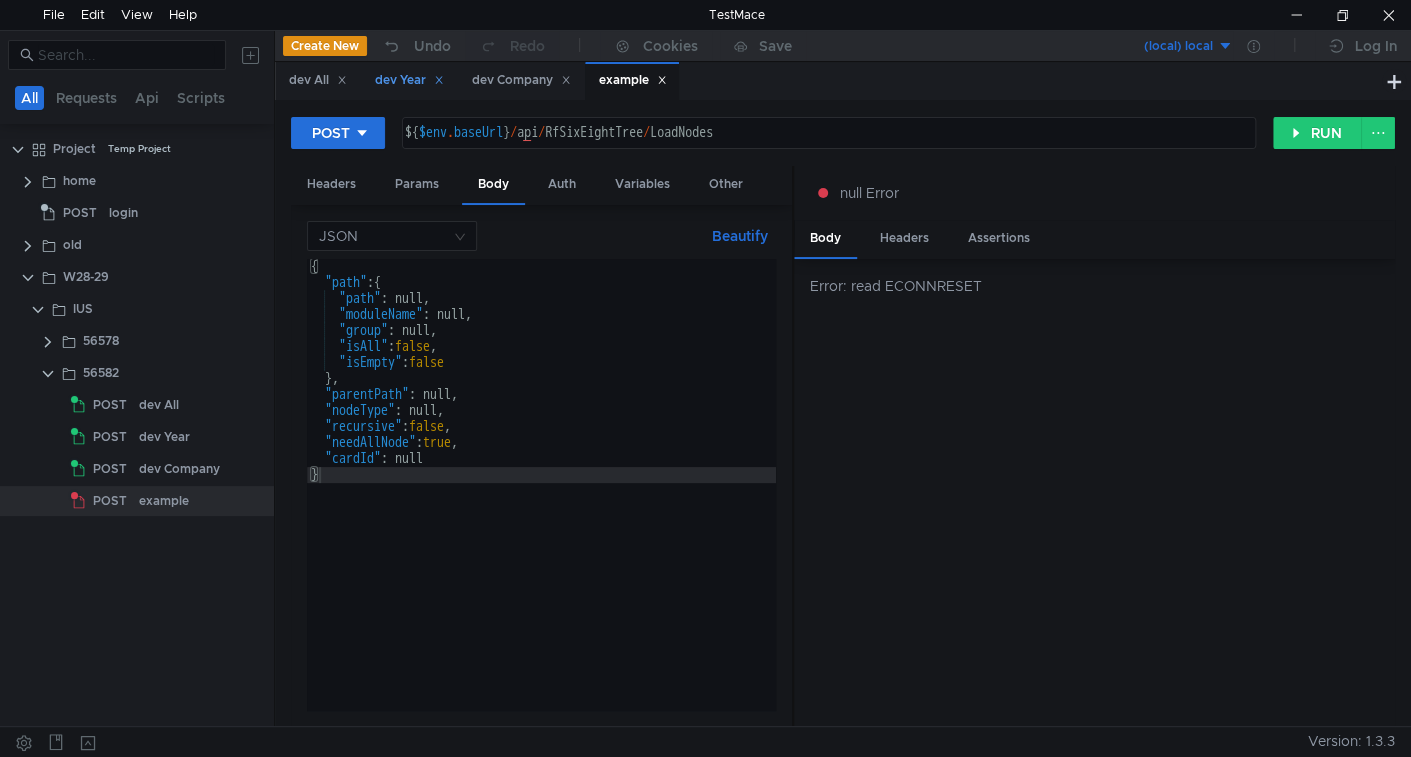 click at bounding box center [342, 80] 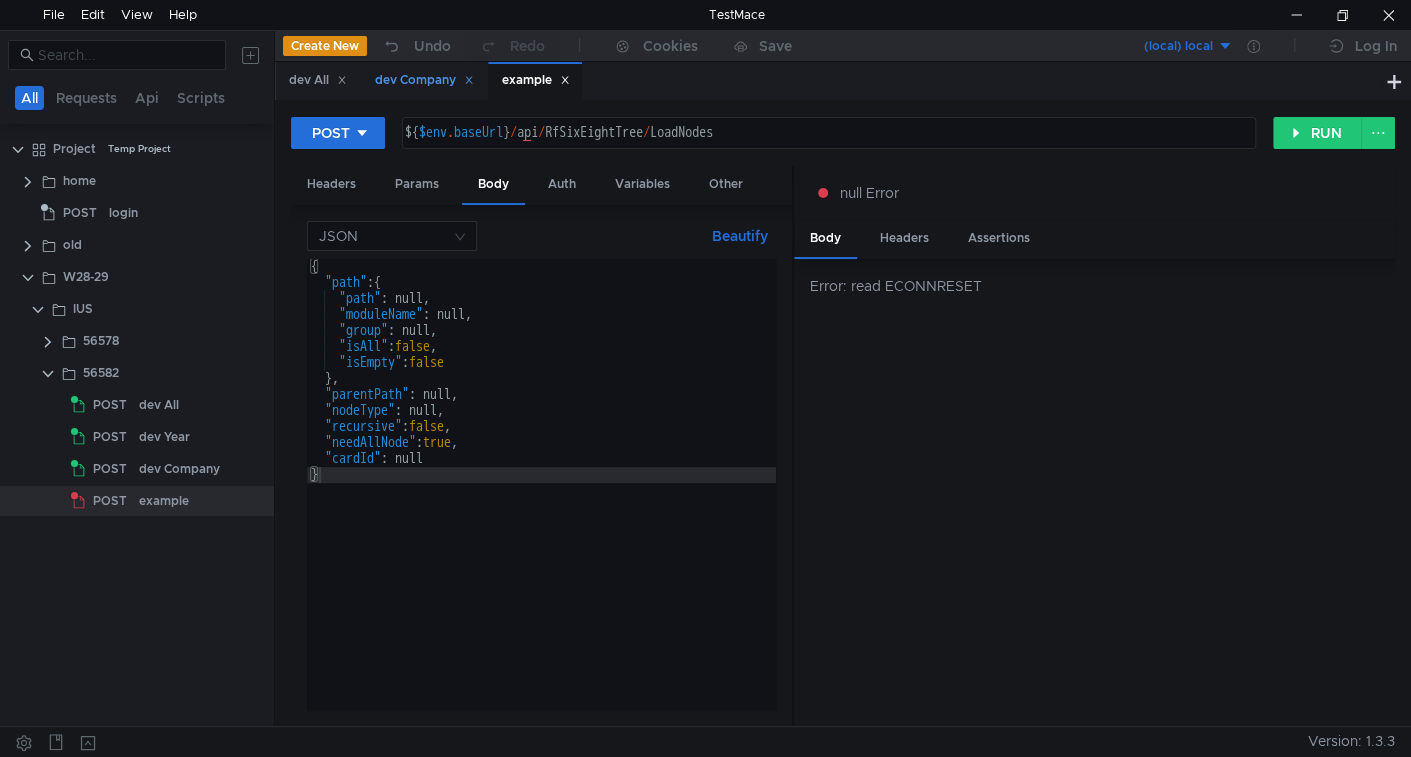 click at bounding box center (342, 80) 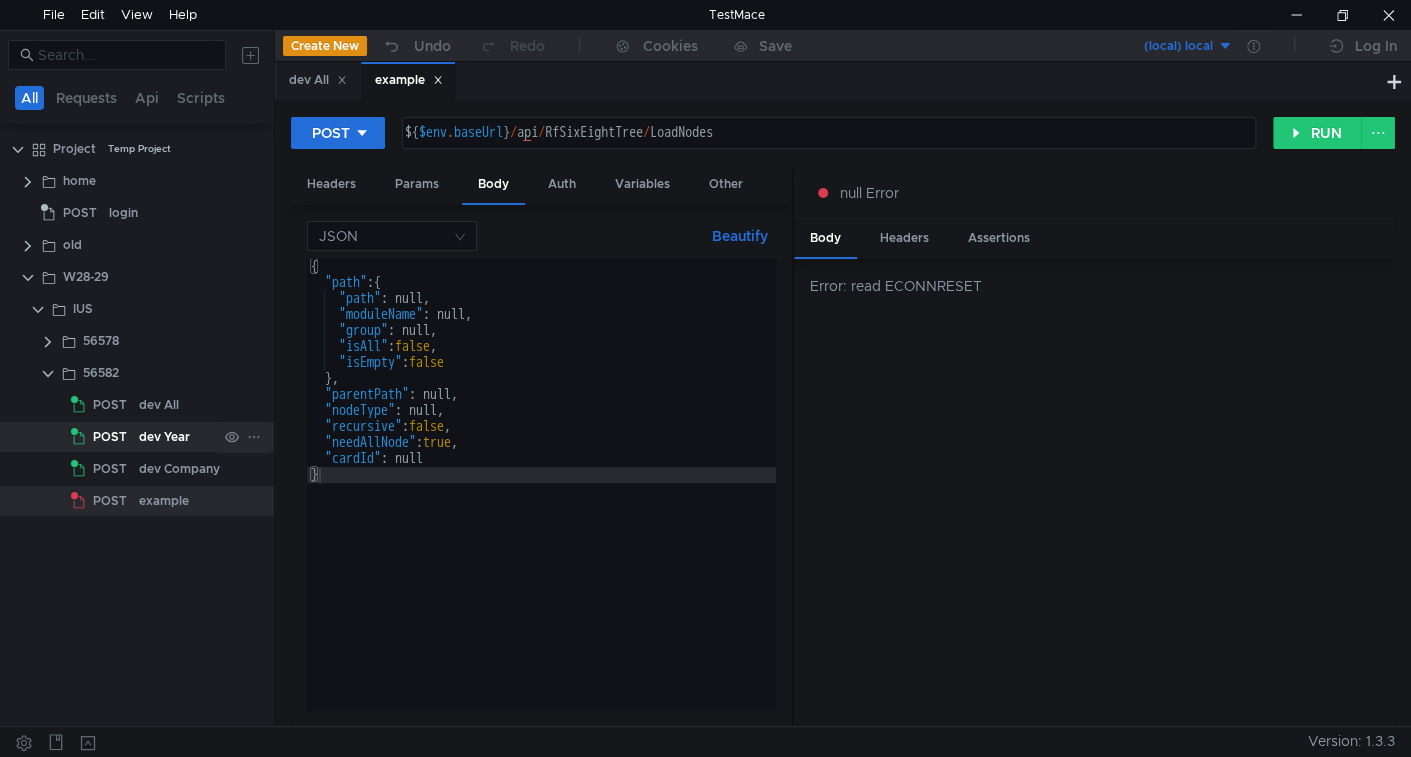 click on "dev Year" at bounding box center (159, 405) 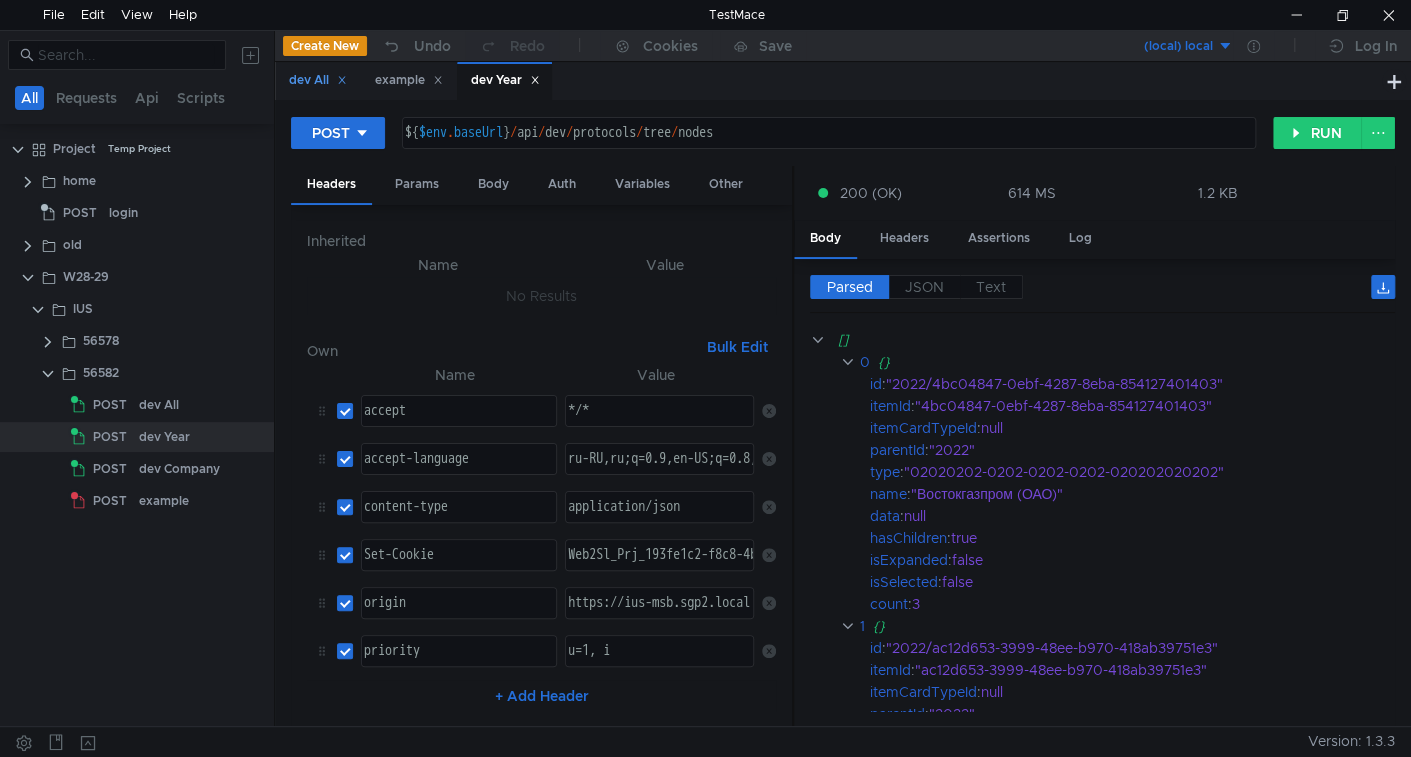 click at bounding box center [342, 80] 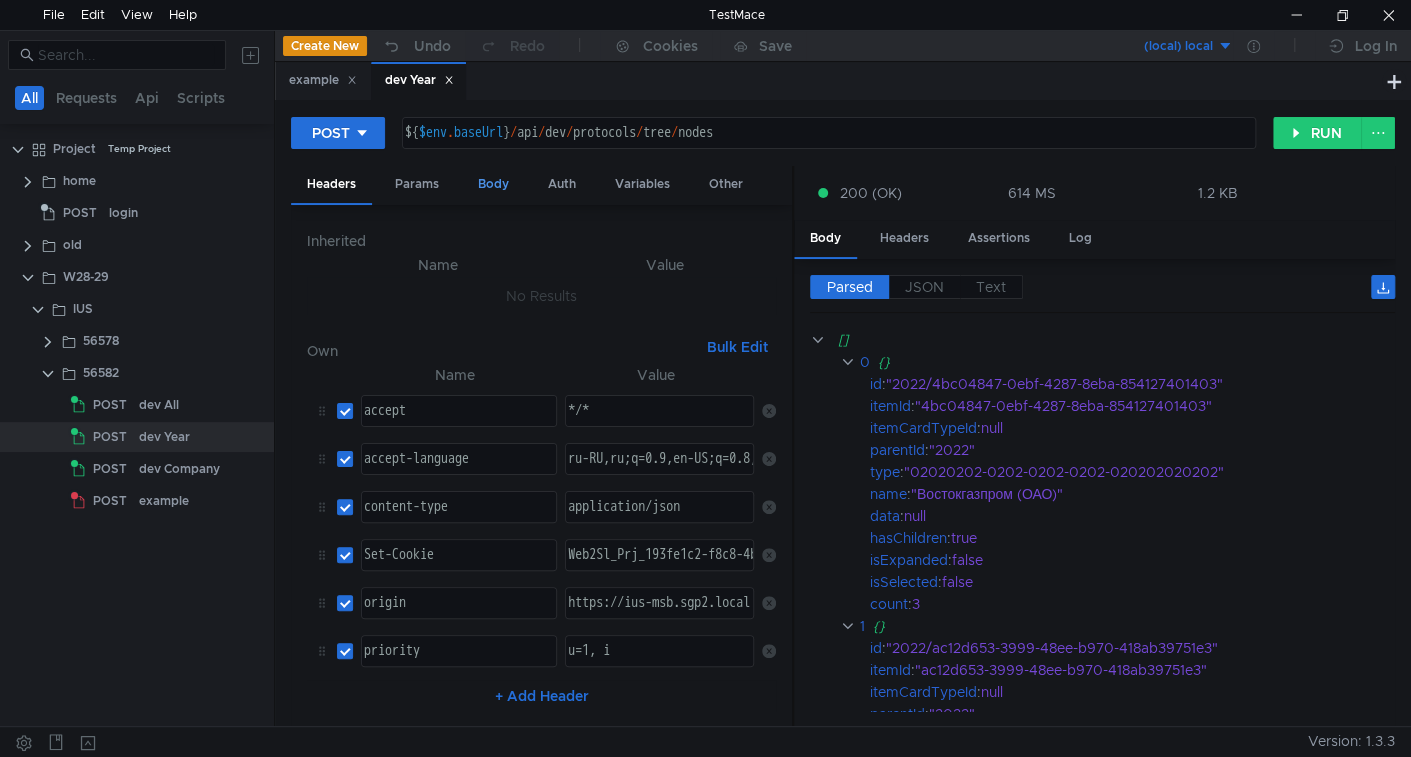 click on "Body" at bounding box center [493, 184] 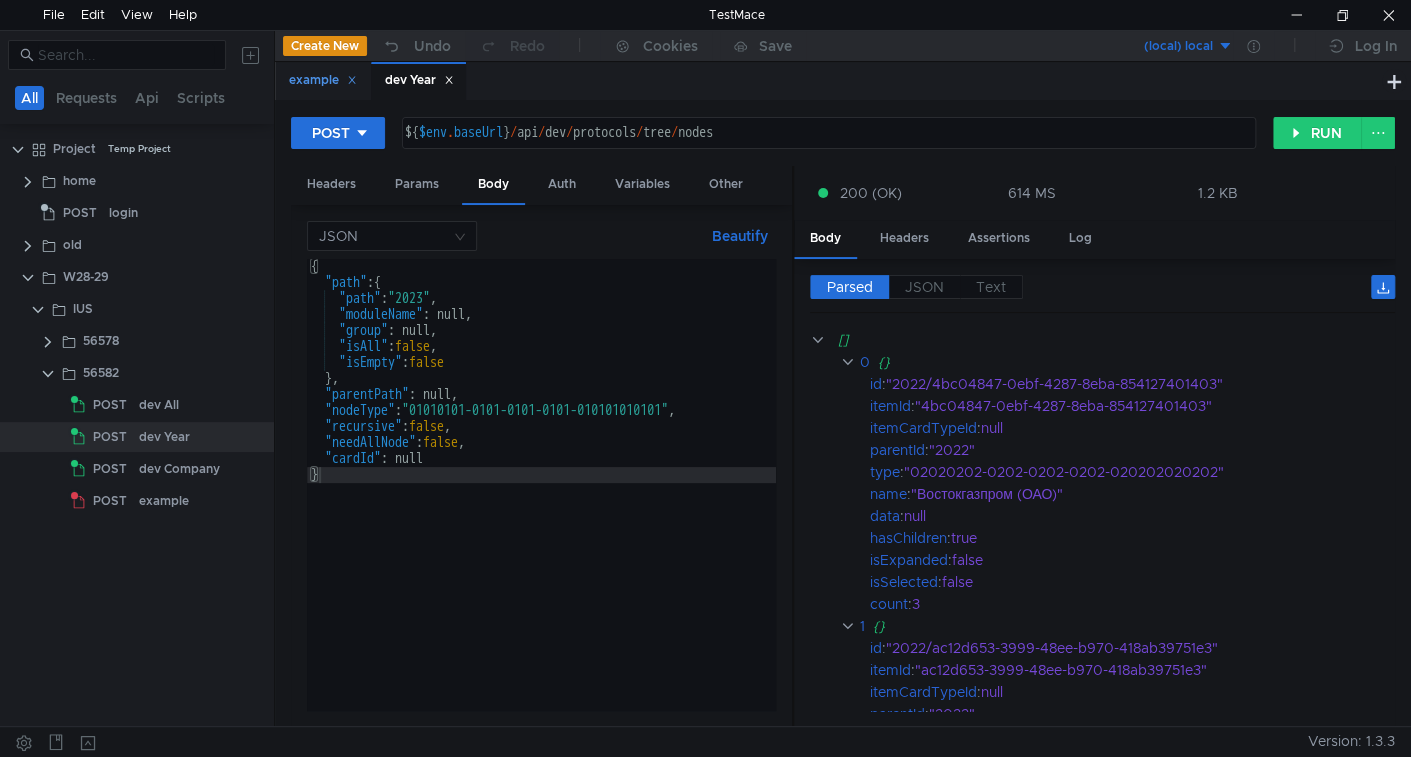 click on "example" at bounding box center [323, 80] 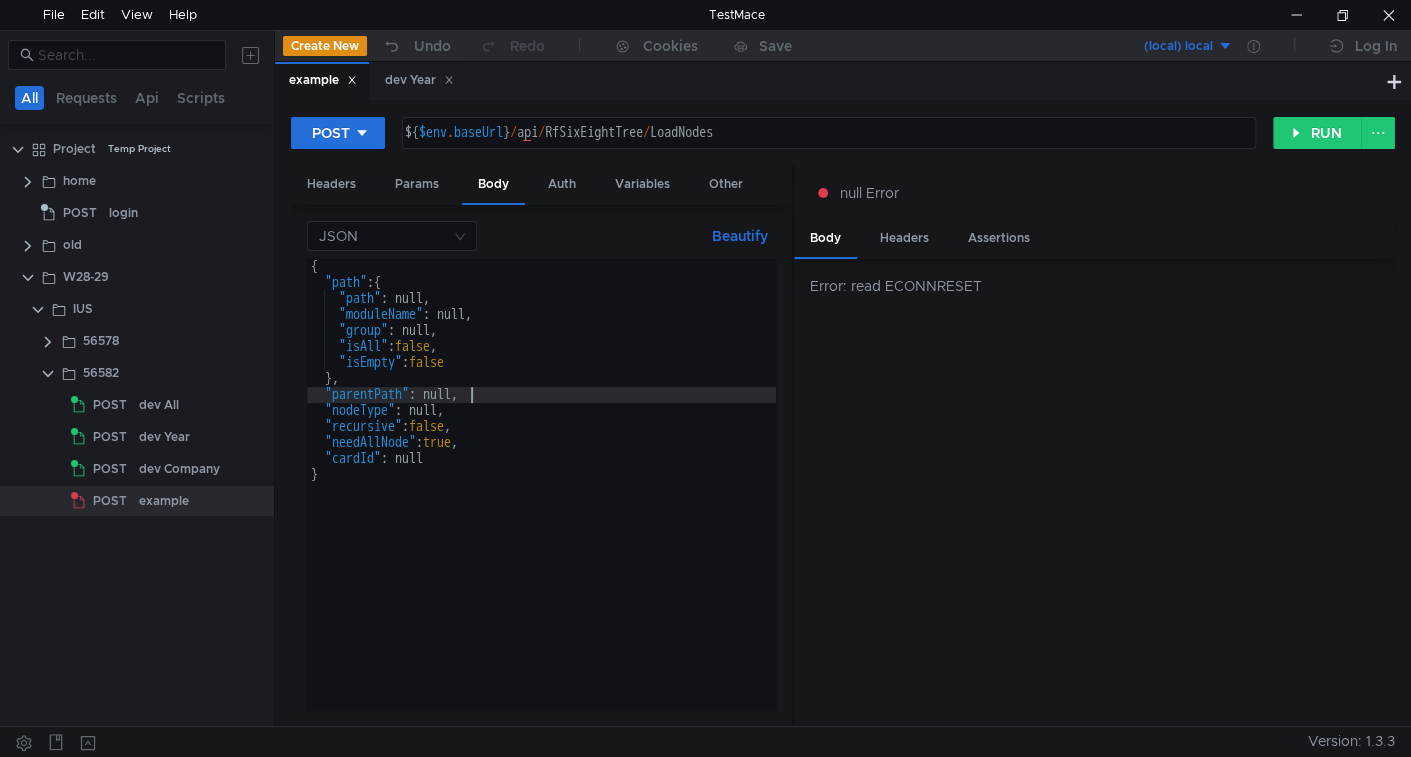 click on "{    "path" :  {       "path" : null,       "moduleName" : null,       "group" : null,       "isAll" :  false ,       "isEmpty" :  false    } ,    "parentPath" : null,    "nodeType" : null,    "recursive" :  false ,    "needAllNode" :  true ,    "cardId" : null }" at bounding box center (541, 500) 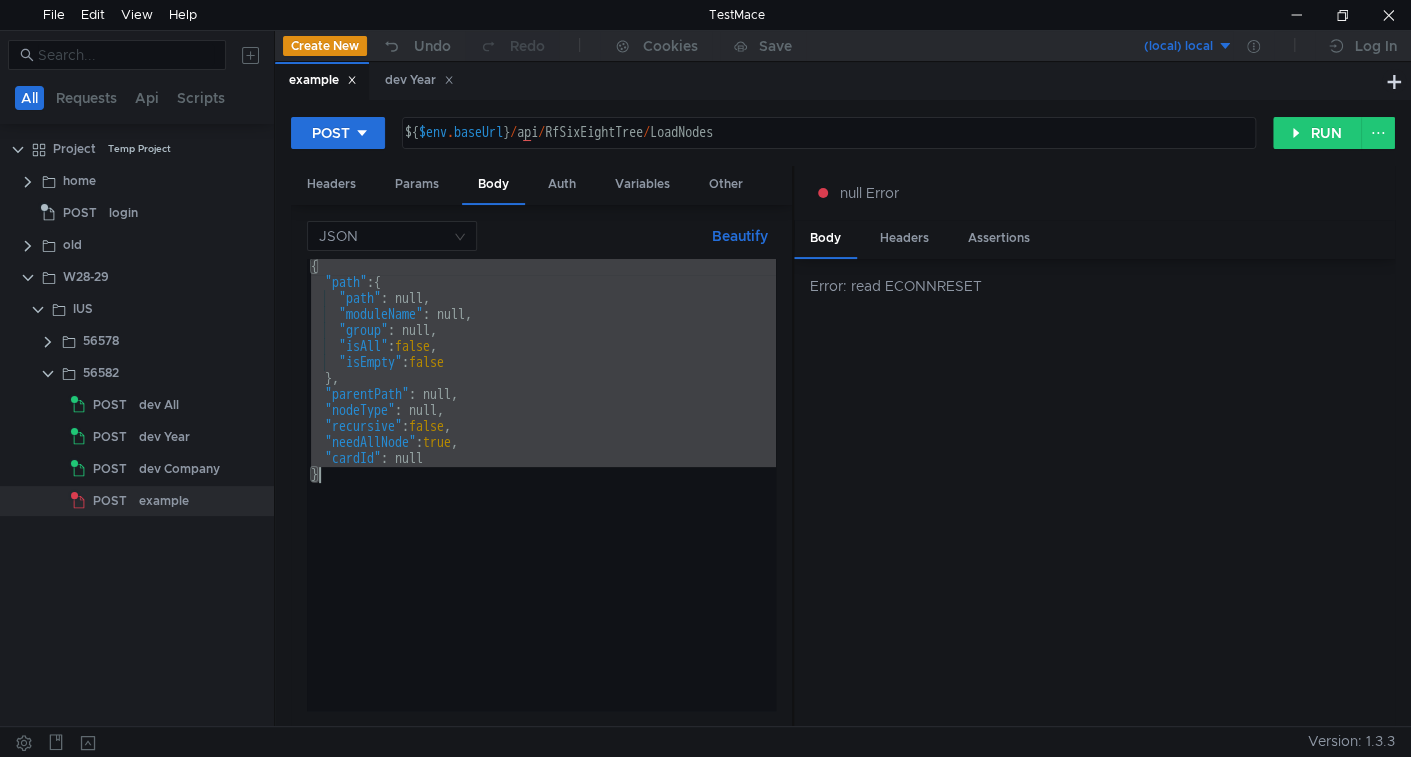 paste on "{"path":{"path":"2025","moduleName":null,"group":null,"isAll":false,"isEmpty":false},"parentPath":null,"nodeType":null,"recursive":false,"needAllNode":true,"cardId":null" 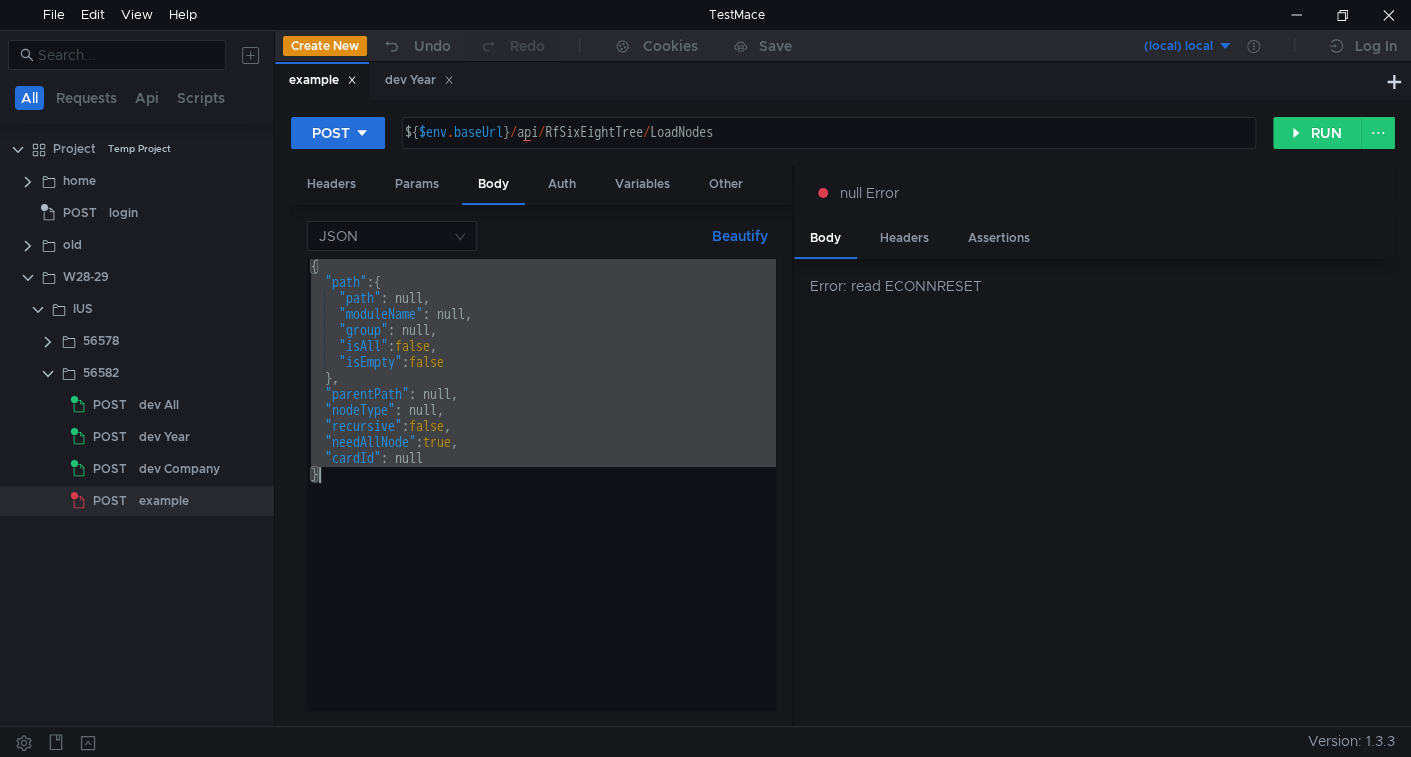 scroll, scrollTop: 0, scrollLeft: 966, axis: horizontal 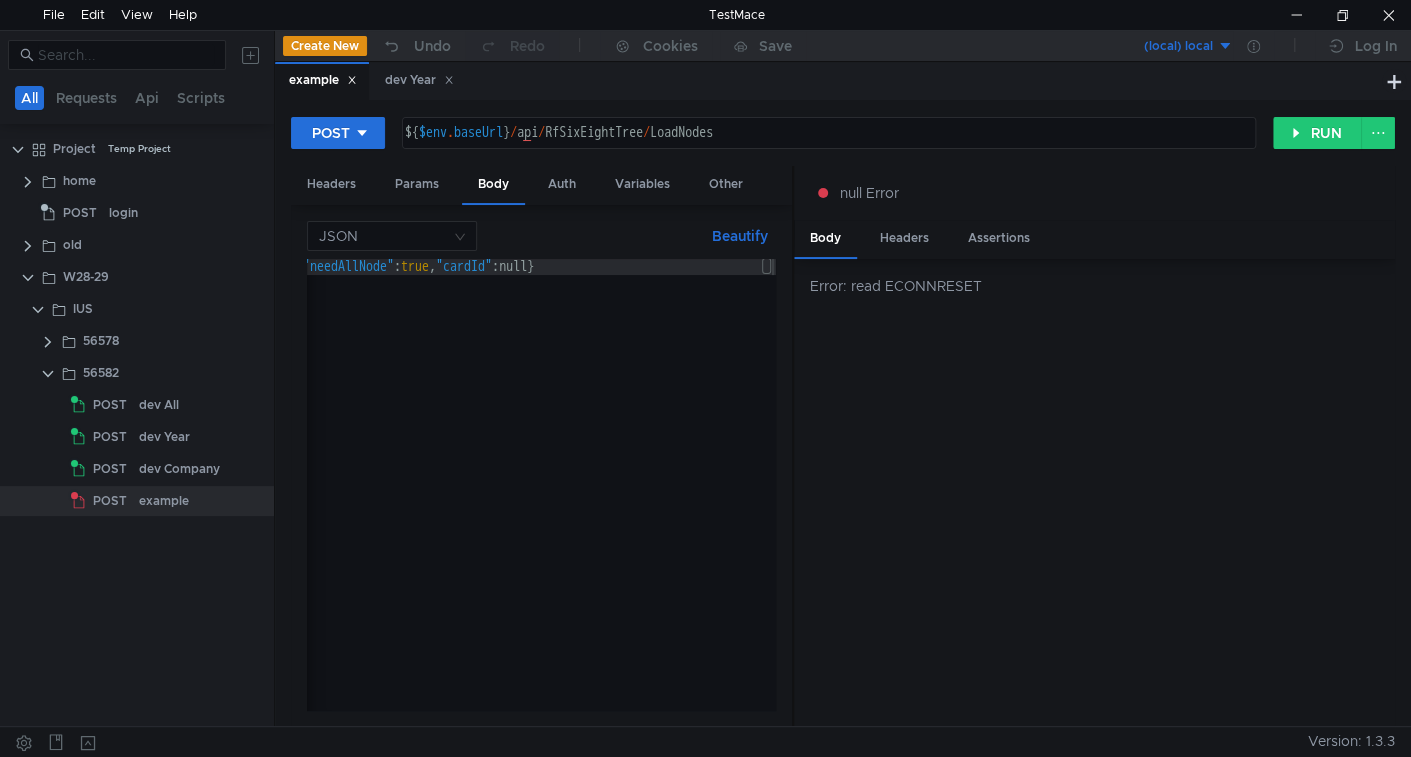 click on "Beautify" at bounding box center (740, 236) 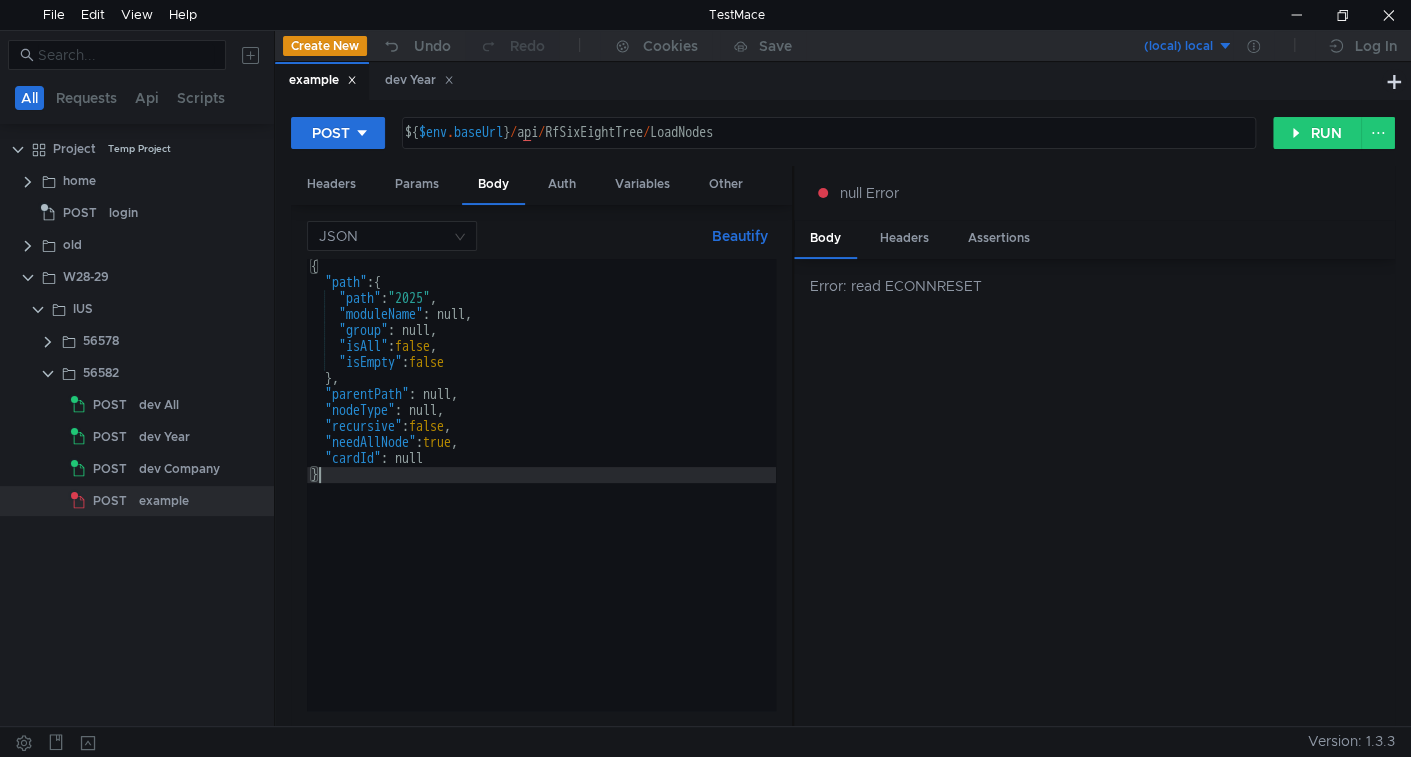 click on "{    "path" :  {       "path" :  "2025" ,       "moduleName" : null,       "group" : null,       "isAll" :  false ,       "isEmpty" :  false    } ,    "parentPath" : null,    "nodeType" : null,    "recursive" :  false ,    "needAllNode" :  true ,    "cardId" : null }" at bounding box center (541, 497) 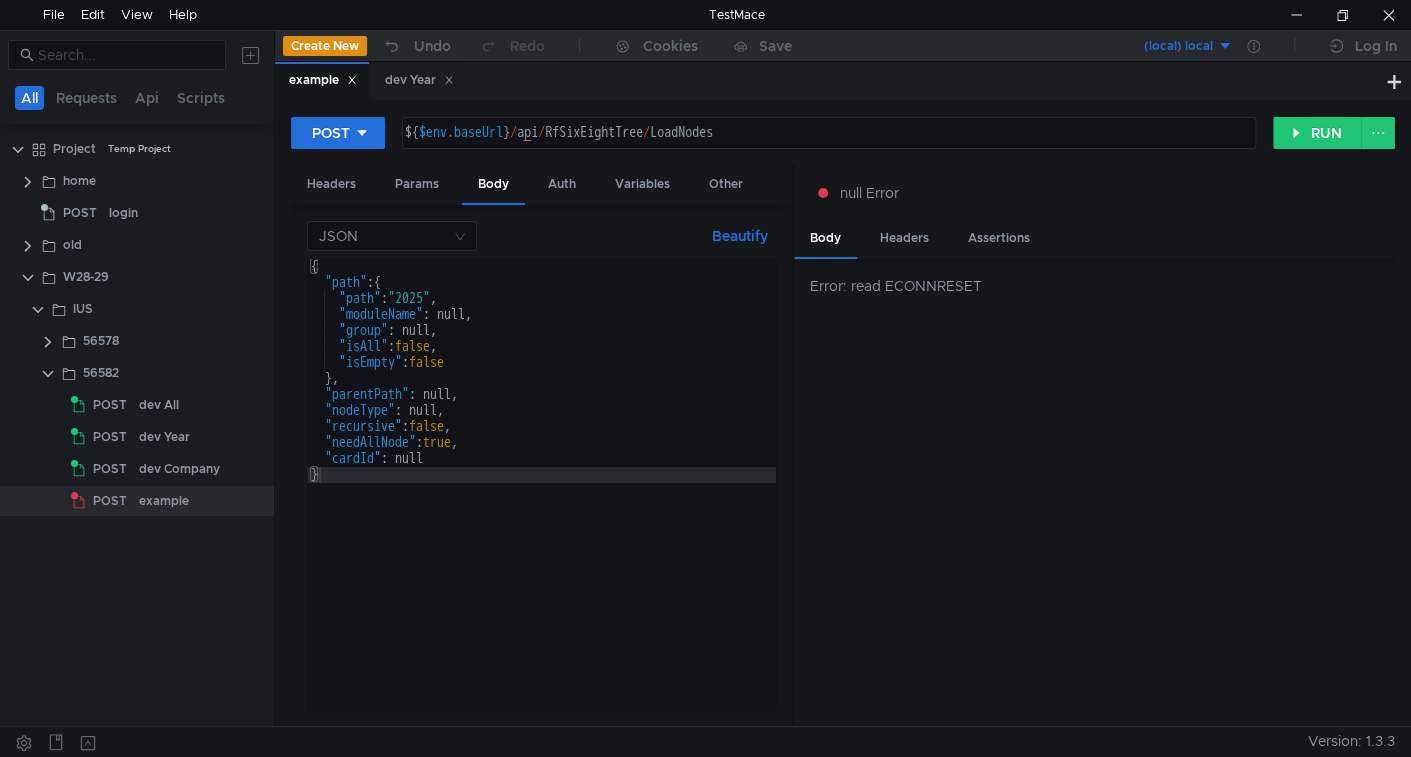 click at bounding box center [352, 80] 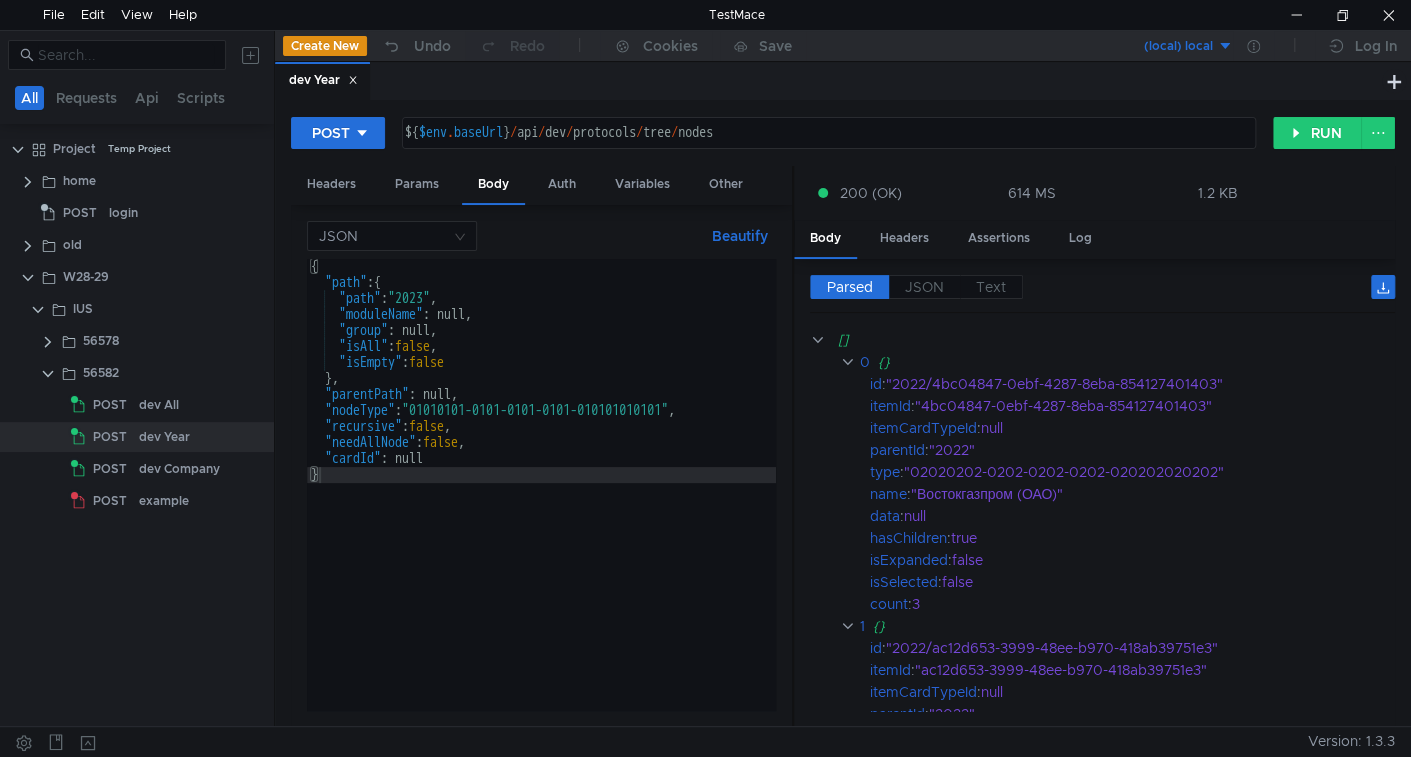 scroll, scrollTop: 0, scrollLeft: 0, axis: both 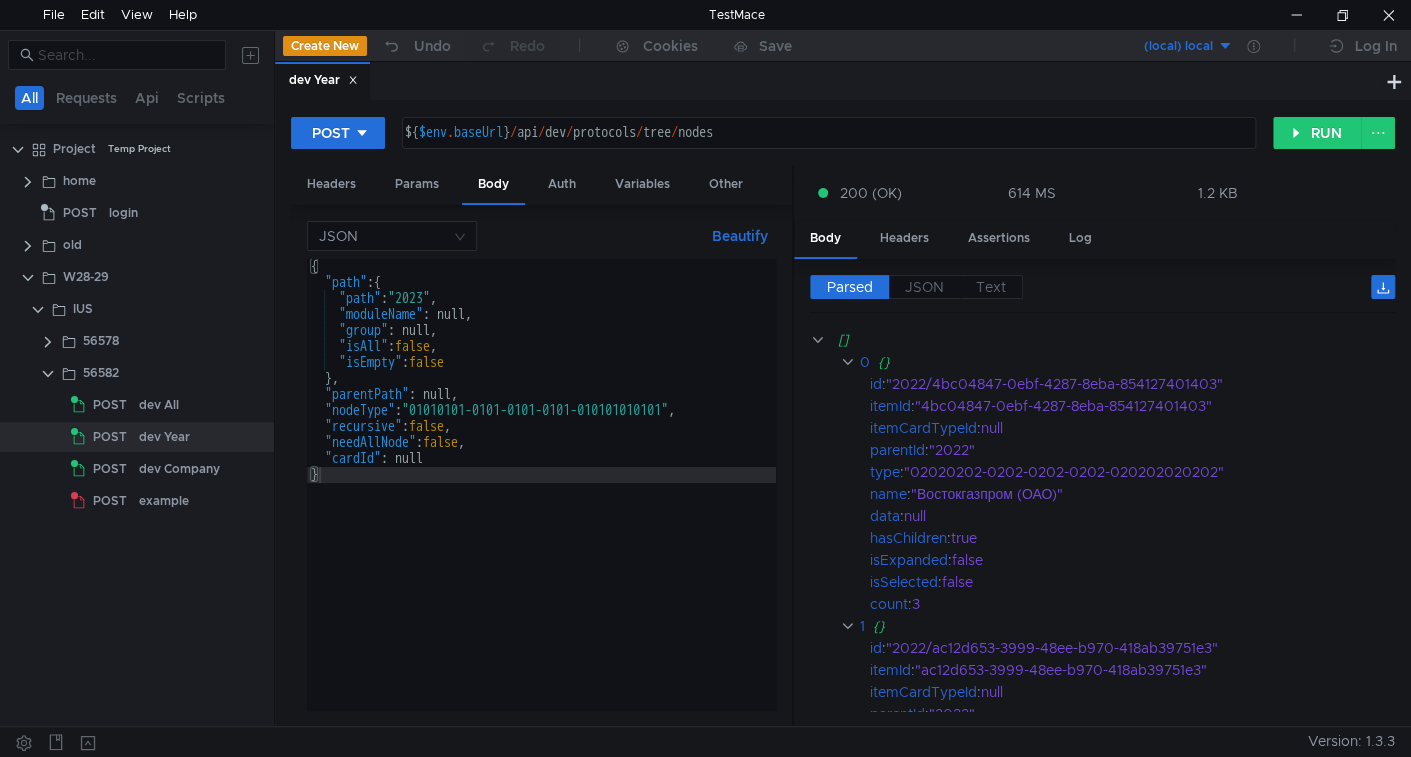 click on "example" at bounding box center (159, 405) 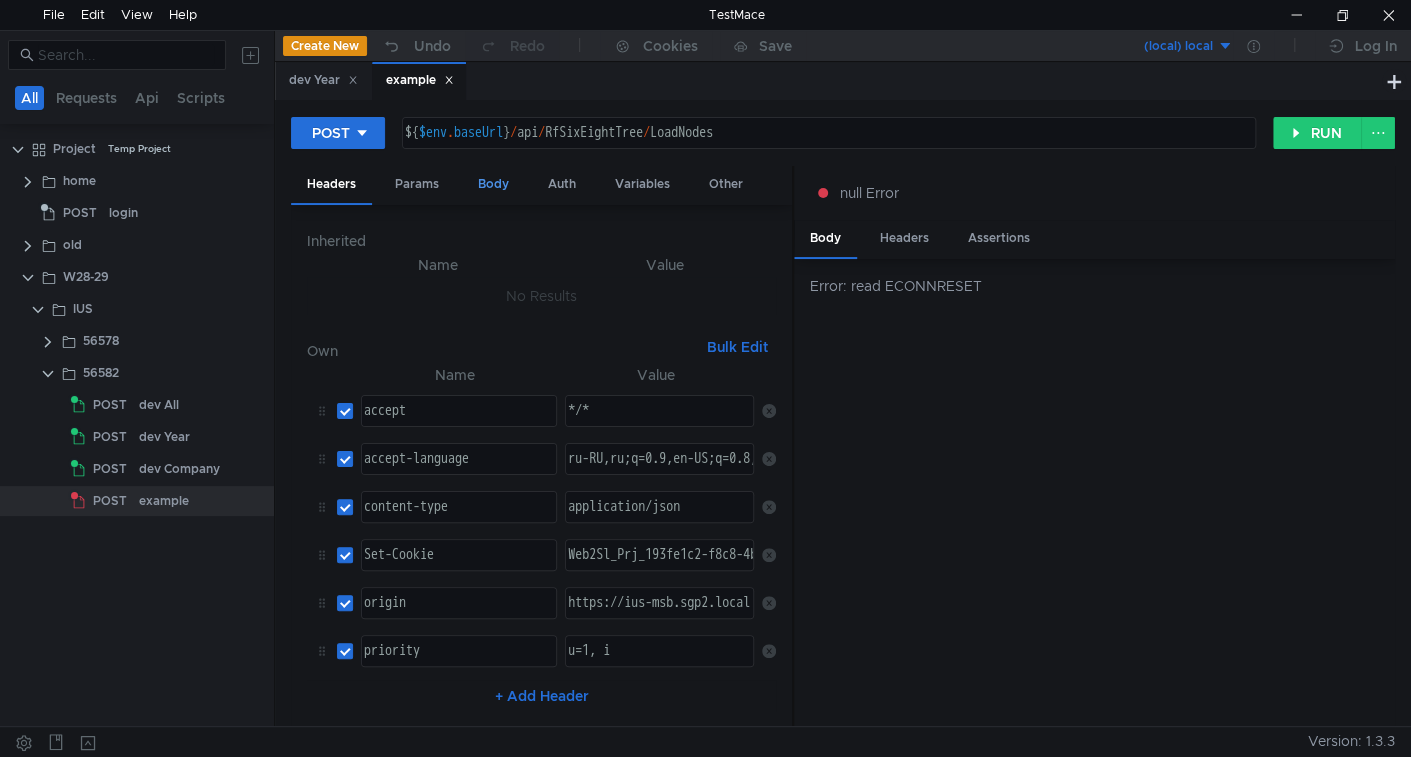 click on "Body" at bounding box center [493, 184] 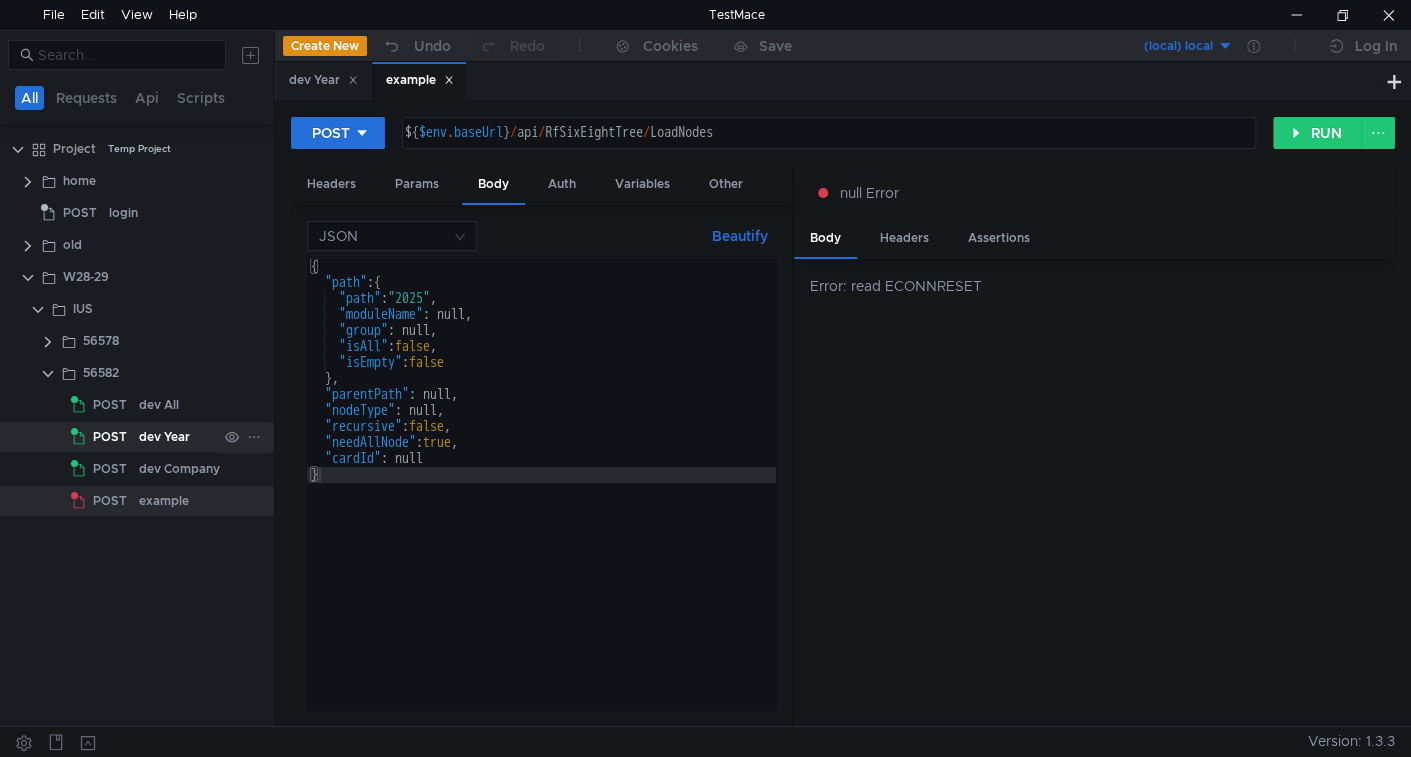 click on "dev Year" at bounding box center (159, 405) 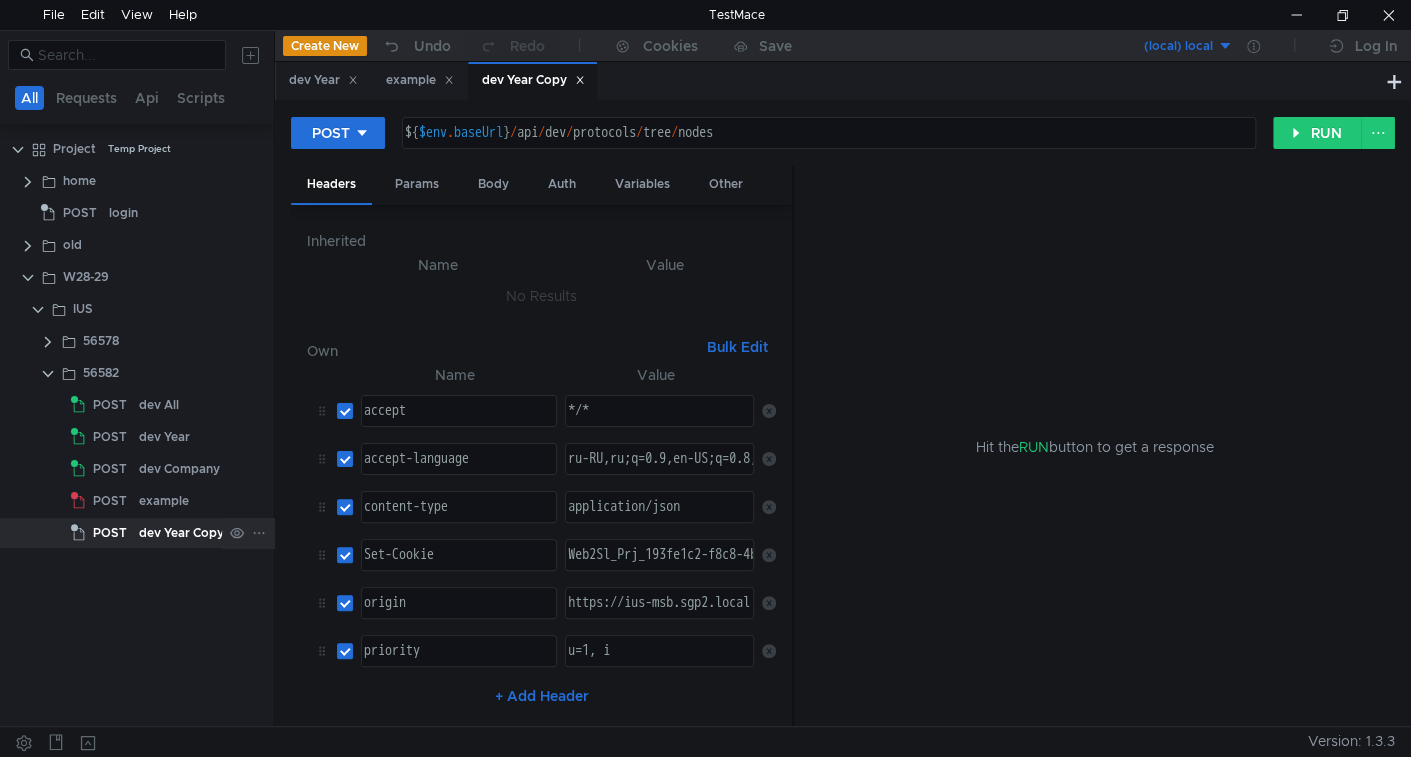 click on "dev Year Copy" at bounding box center [181, 533] 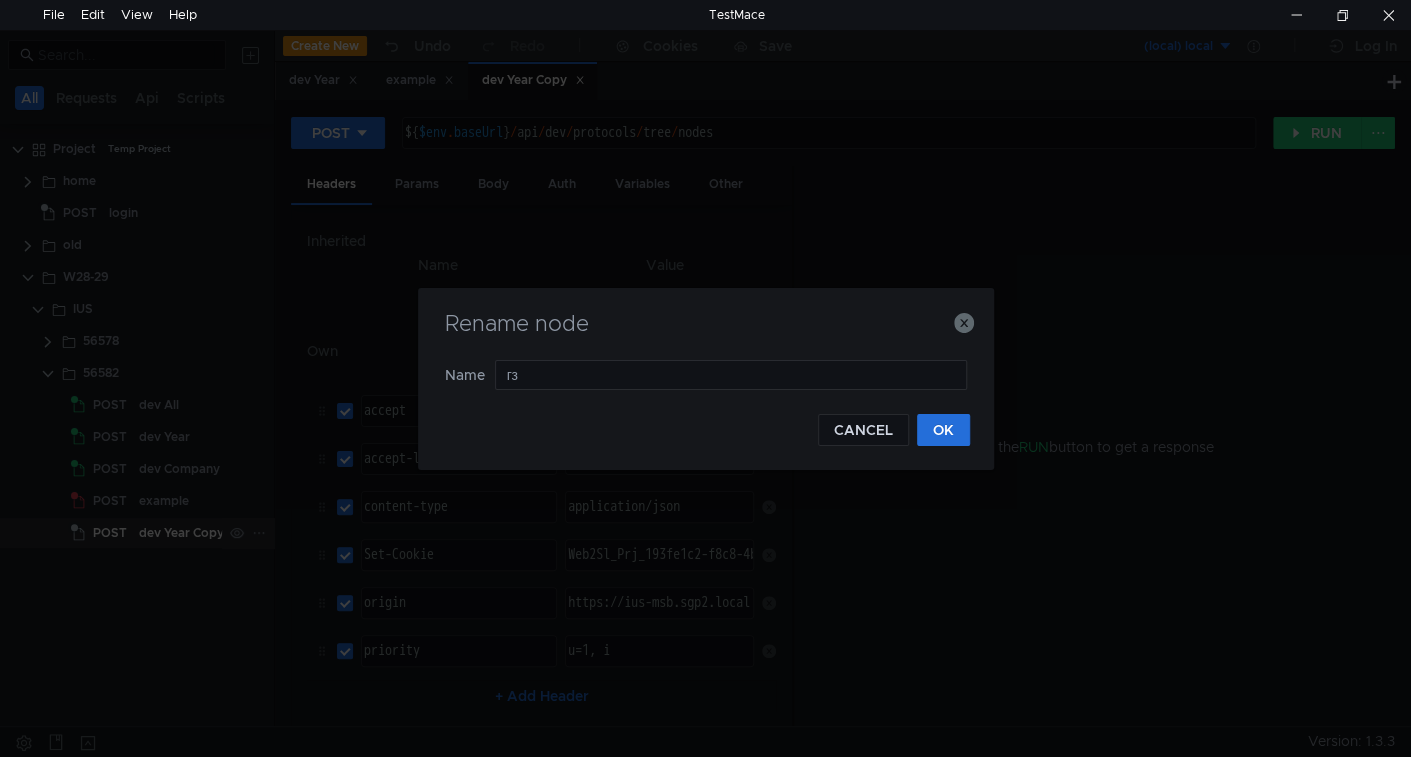 type on "г" 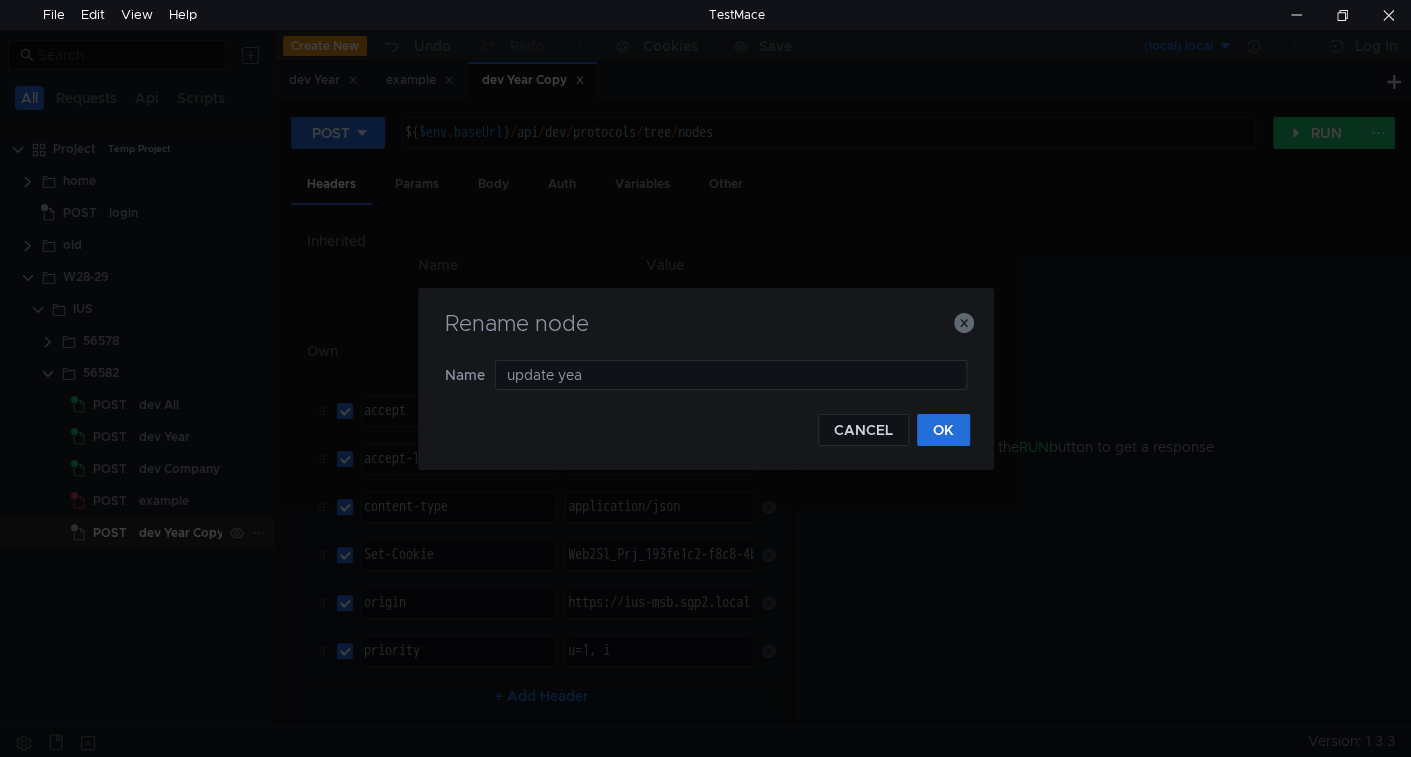 type on "update year" 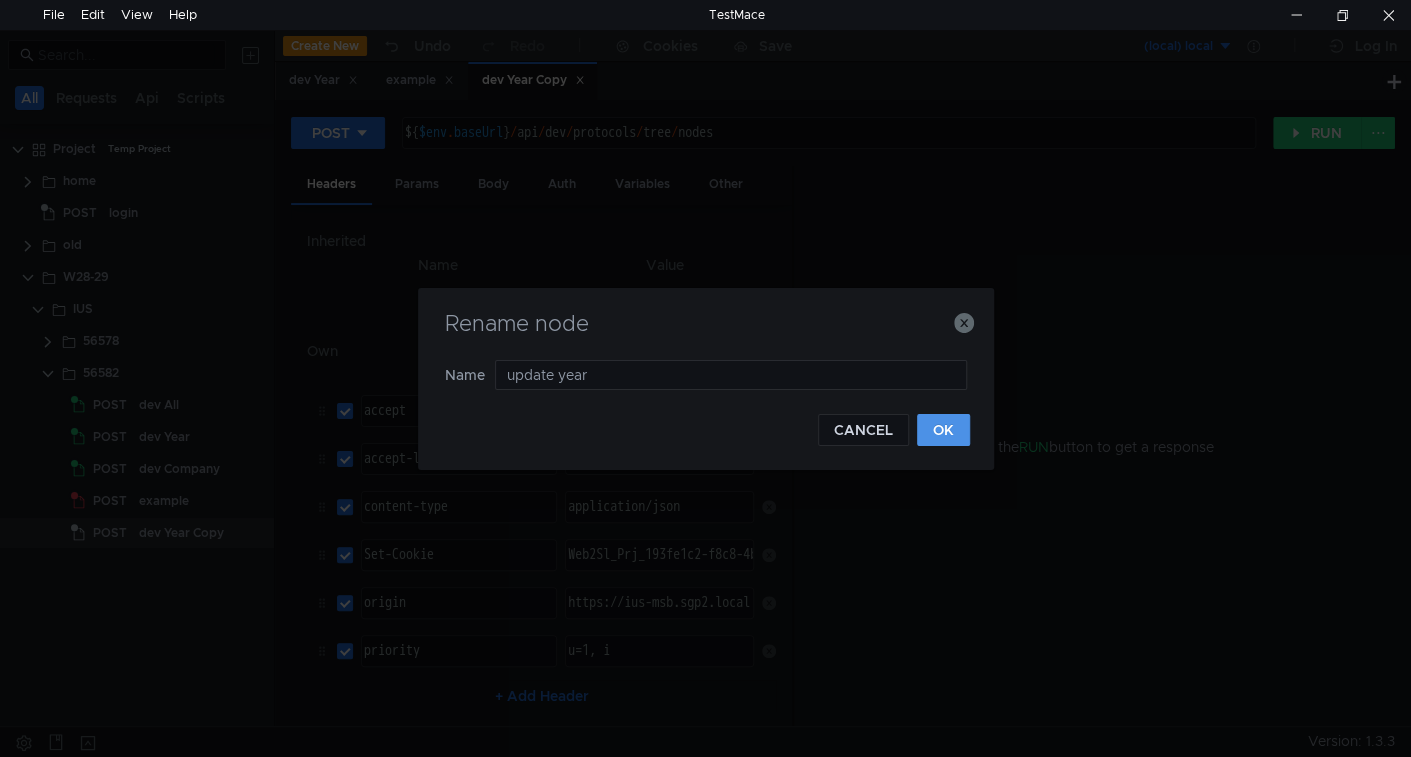 click on "OK" at bounding box center (943, 430) 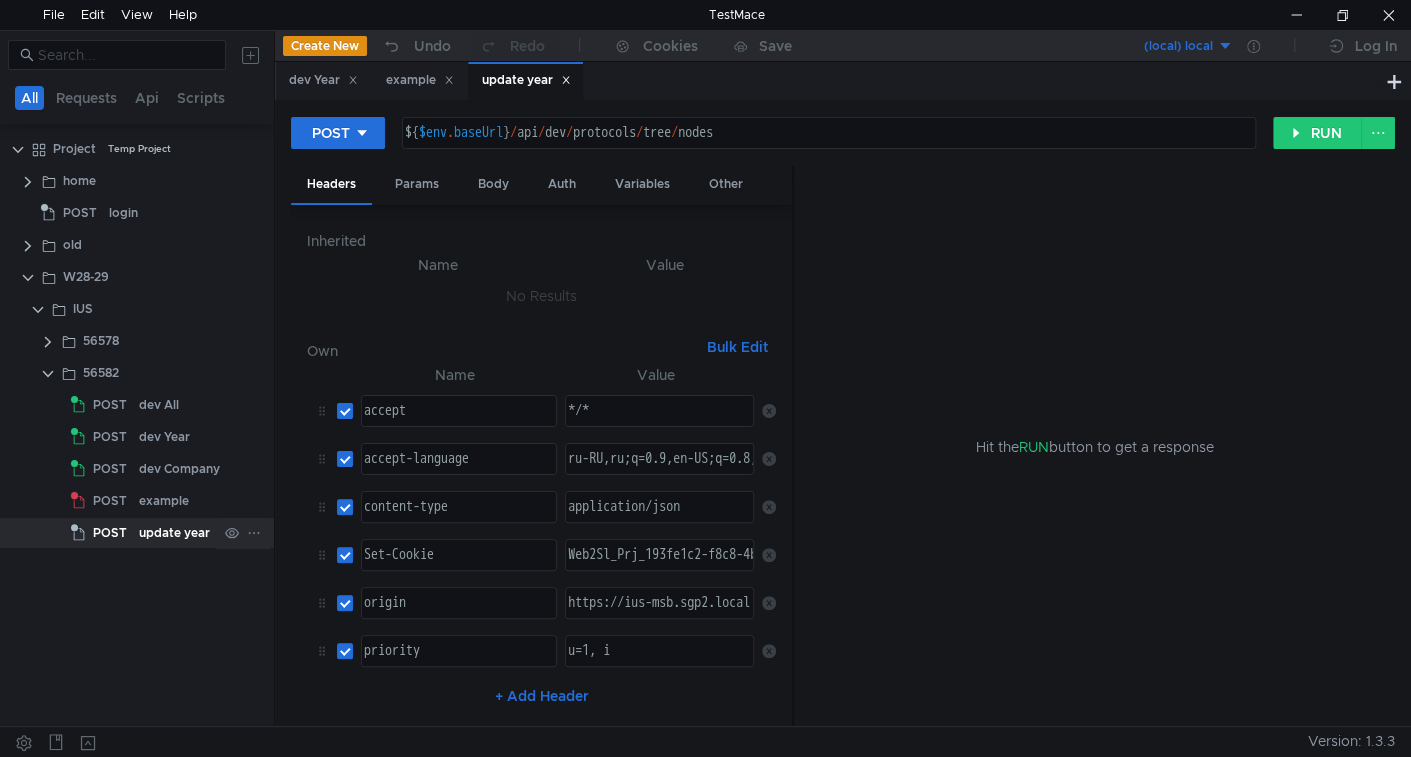 click on "update year" at bounding box center (174, 533) 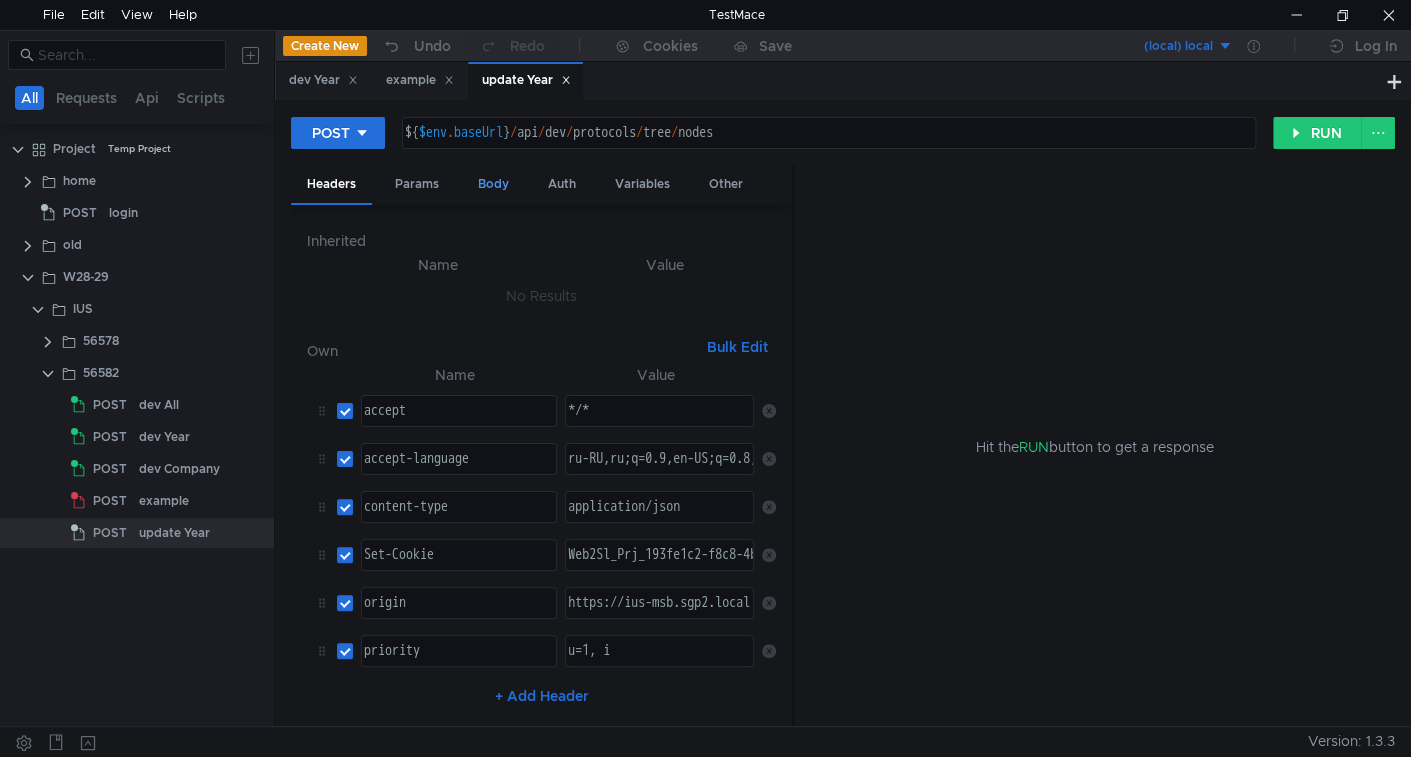 click on "Body" at bounding box center (493, 184) 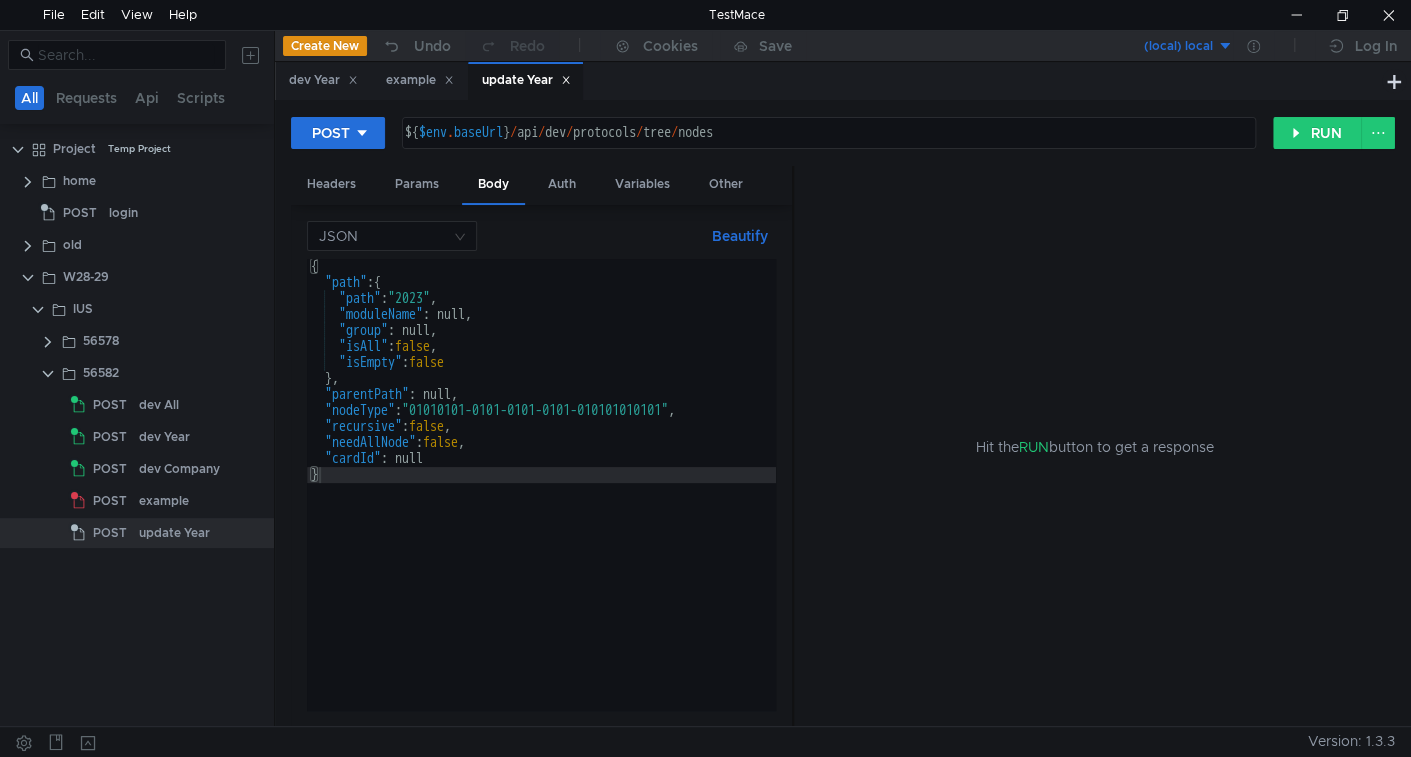 drag, startPoint x: 452, startPoint y: 296, endPoint x: 644, endPoint y: 372, distance: 206.49455 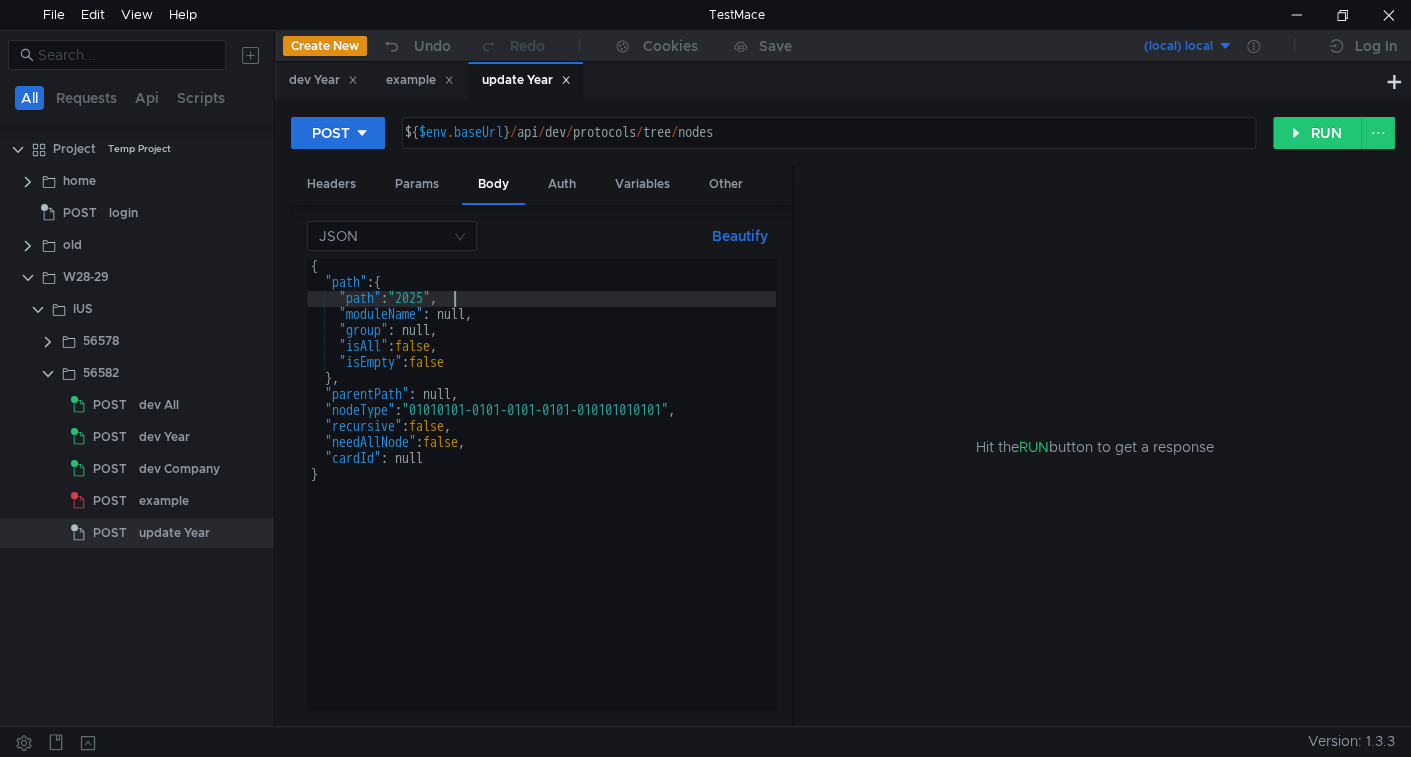 scroll, scrollTop: 0, scrollLeft: 9, axis: horizontal 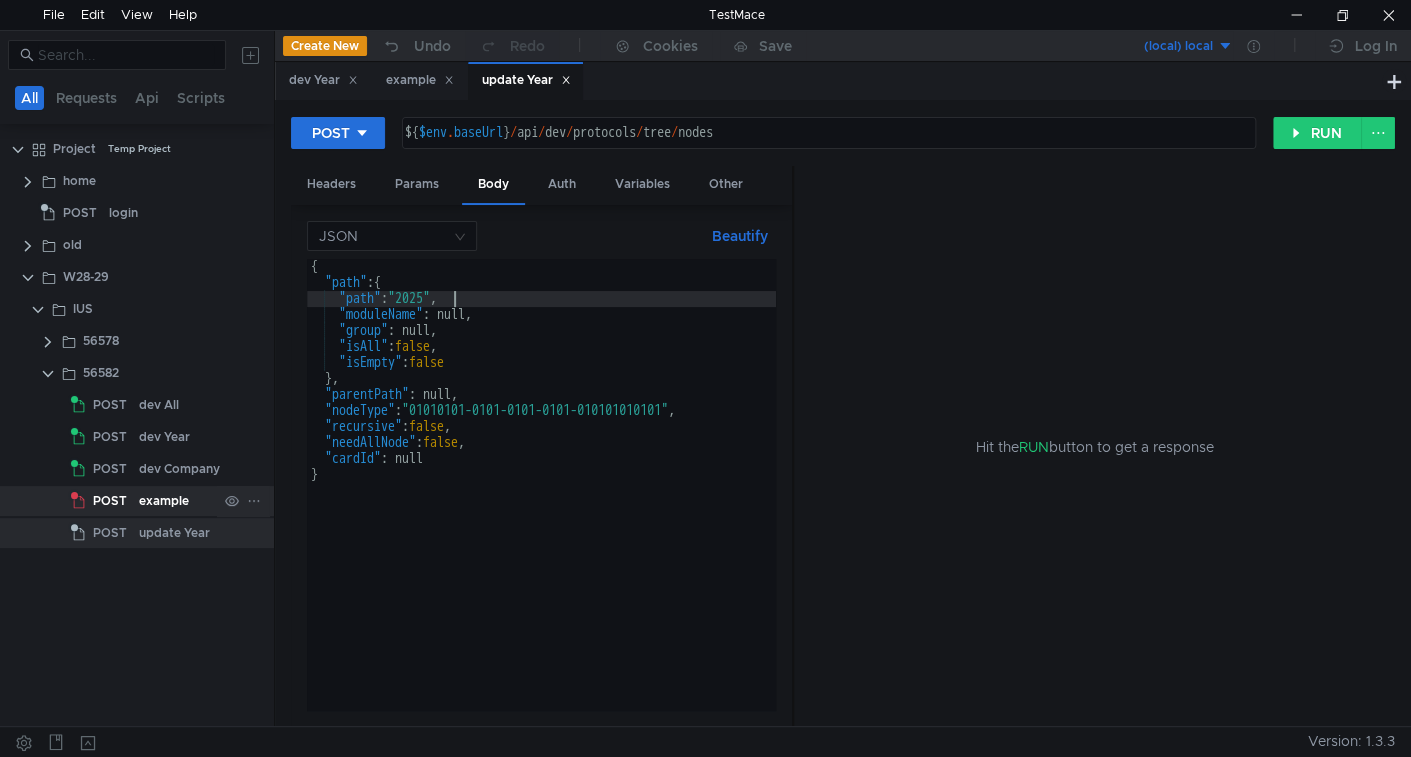 type on ""path": "2025"," 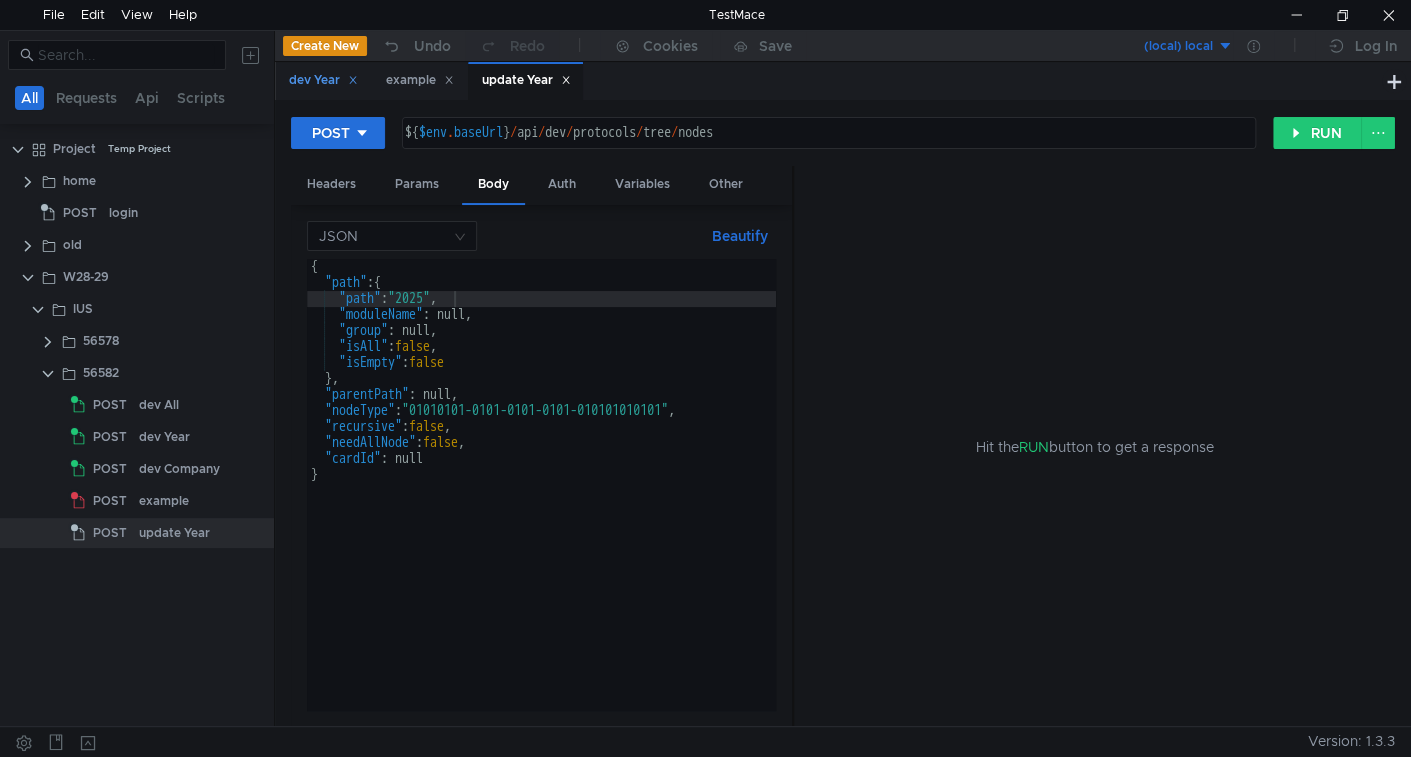 click at bounding box center [353, 80] 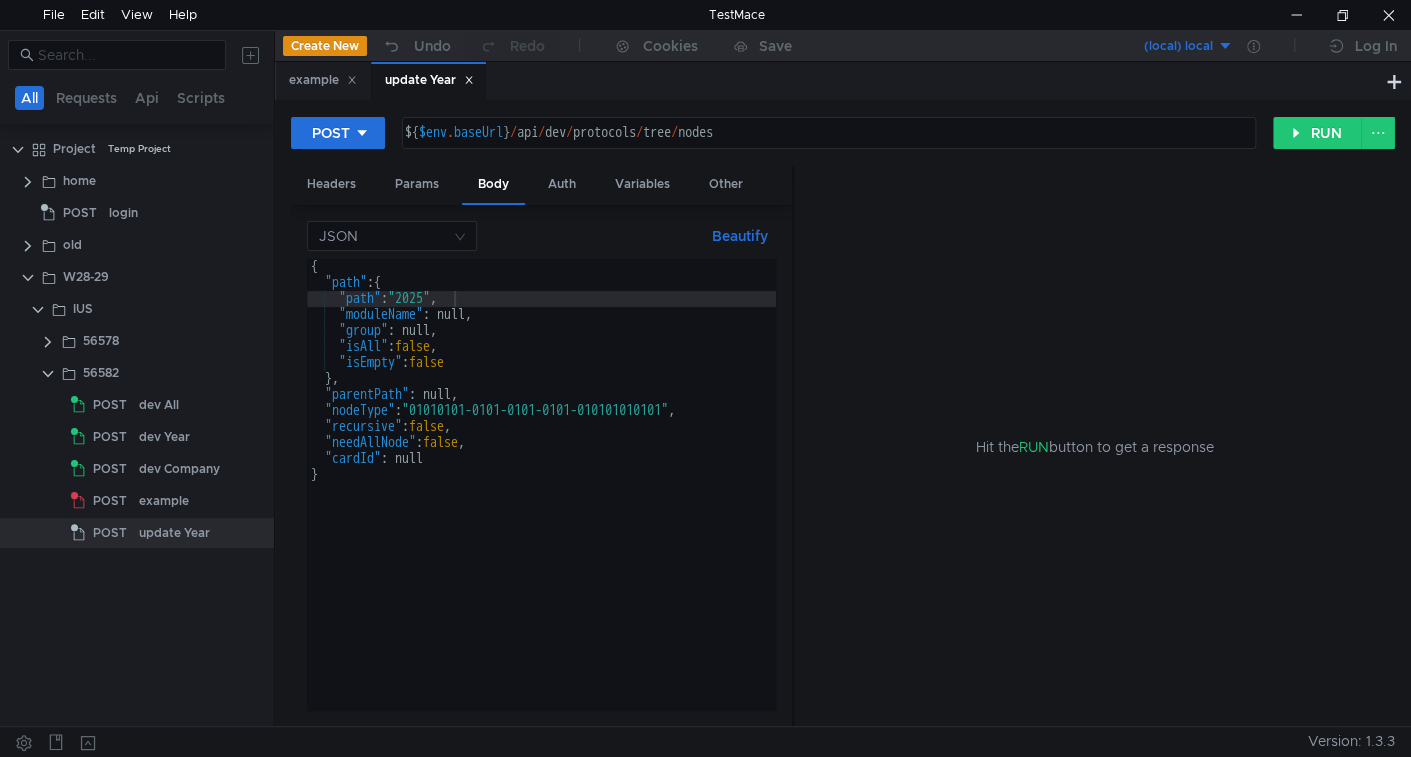 click on "{    "path" :  {       "path" :  "2025" ,       "moduleName" : null,       "group" : null,       "isAll" :  false ,       "isEmpty" :  false    } ,    "parentPath" : null,    "nodeType" :  "01010101-0101-0101-0101-010101010101" ,    "recursive" :  false ,    "needAllNode" :  false ,    "cardId" : null }" at bounding box center (541, 500) 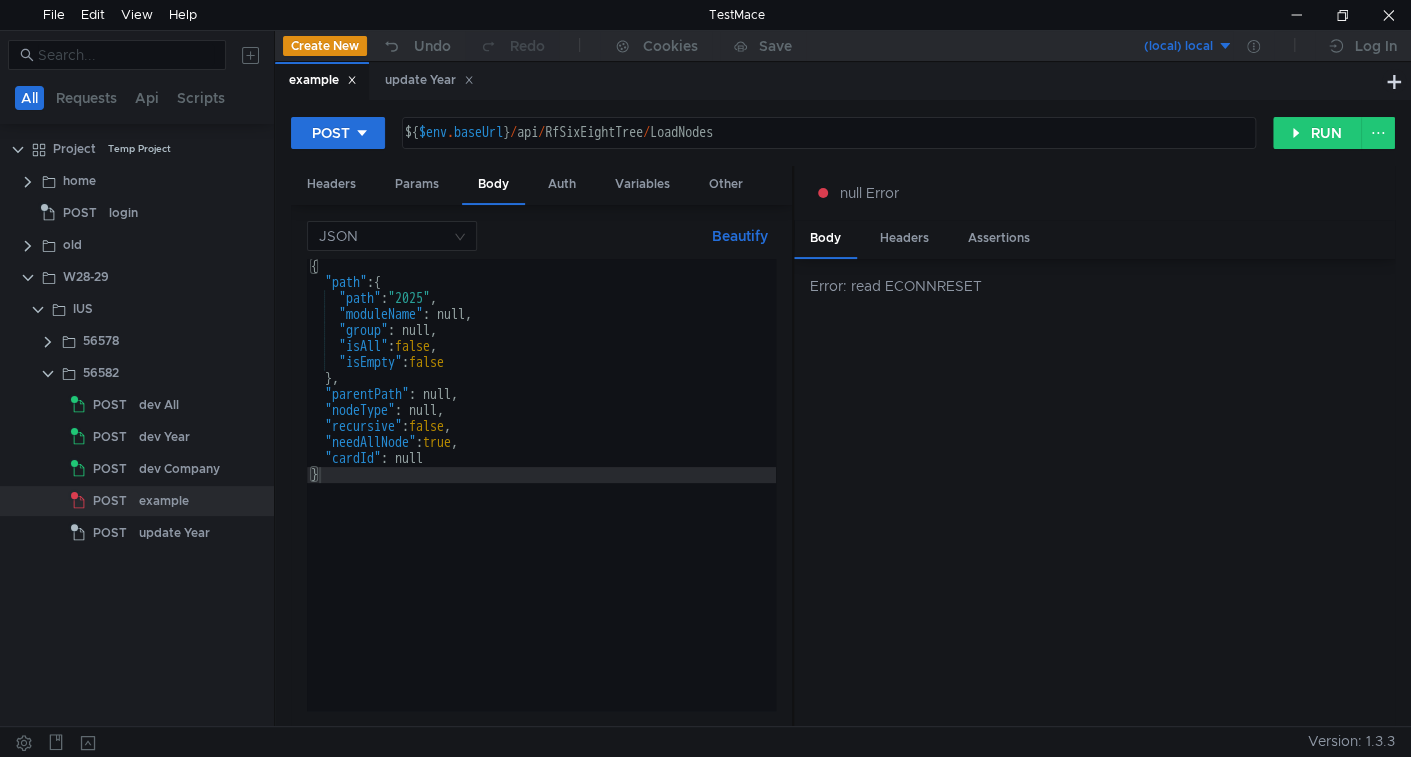 click on "{    "path" :  {       "path" :  "2025" ,       "moduleName" : null,       "group" : null,       "isAll" :  false ,       "isEmpty" :  false    } ,    "parentPath" : null,    "nodeType" : null,    "recursive" :  false ,    "needAllNode" :  true ,    "cardId" : null }" at bounding box center [541, 500] 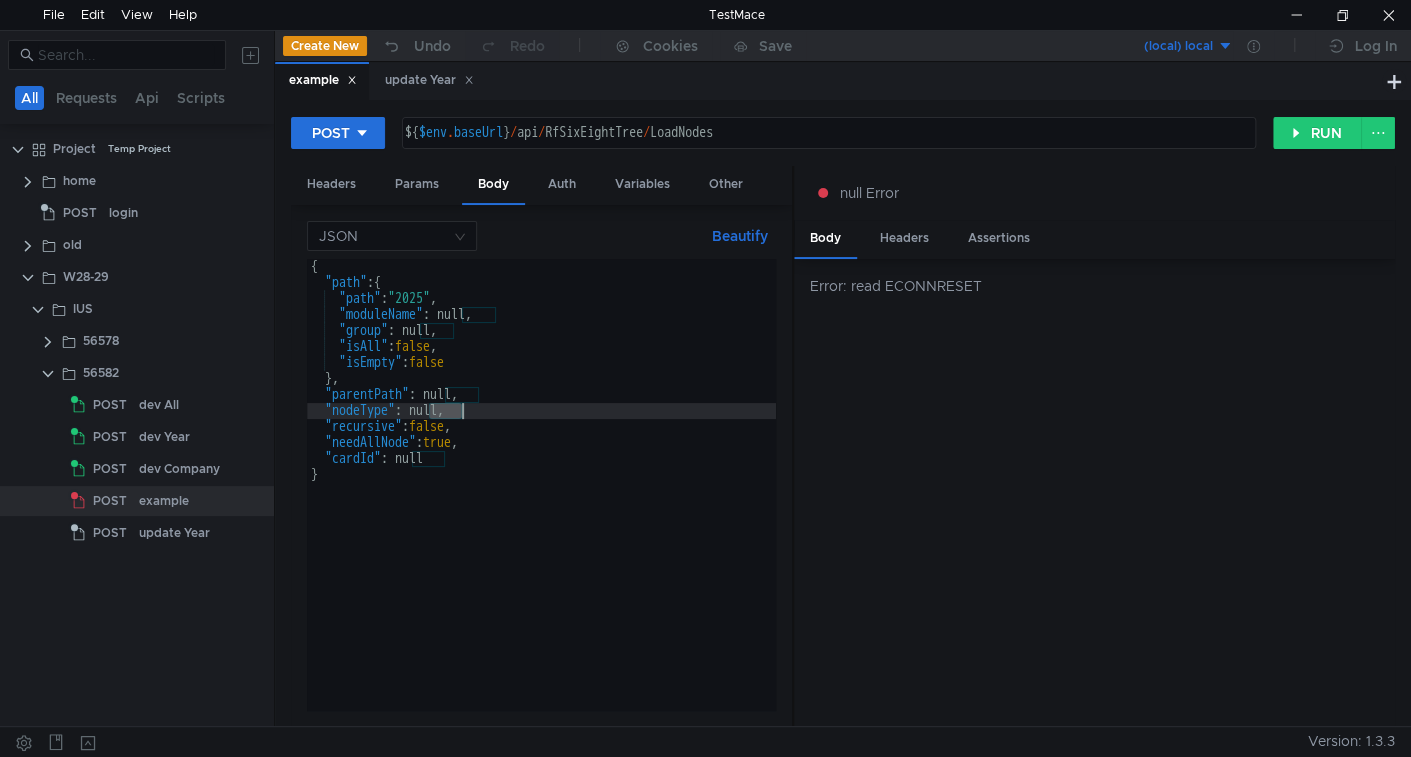 click on "{    "path" :  {       "path" :  "2025" ,       "moduleName" : null,       "group" : null,       "isAll" :  false ,       "isEmpty" :  false    } ,    "parentPath" : null,    "nodeType" : null,    "recursive" :  false ,    "needAllNode" :  true ,    "cardId" : null }" at bounding box center [541, 500] 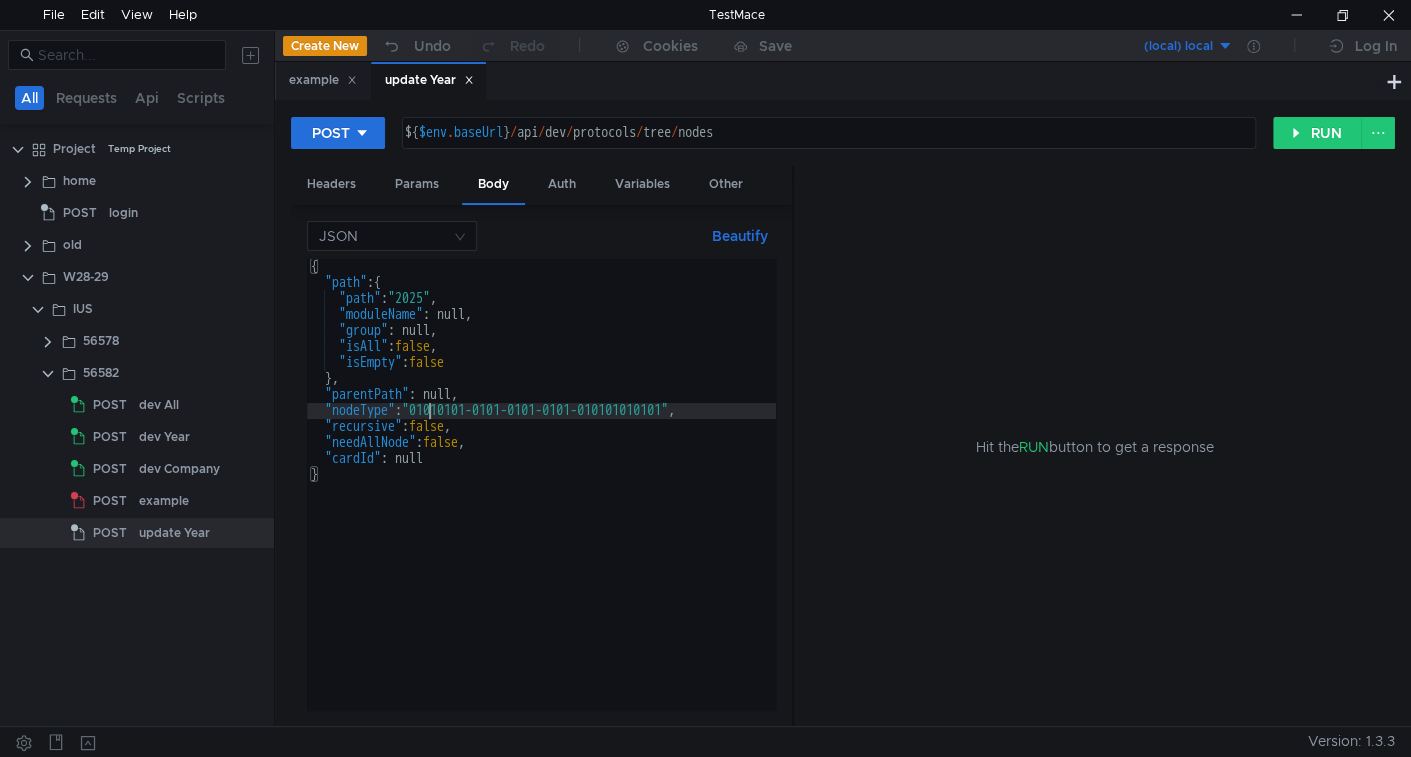 click on "{    "path" :  {       "path" :  "2025" ,       "moduleName" : null,       "group" : null,       "isAll" :  false ,       "isEmpty" :  false    } ,    "parentPath" : null,    "nodeType" :  "01010101-0101-0101-0101-010101010101" ,    "recursive" :  false ,    "needAllNode" :  false ,    "cardId" : null }" at bounding box center (541, 500) 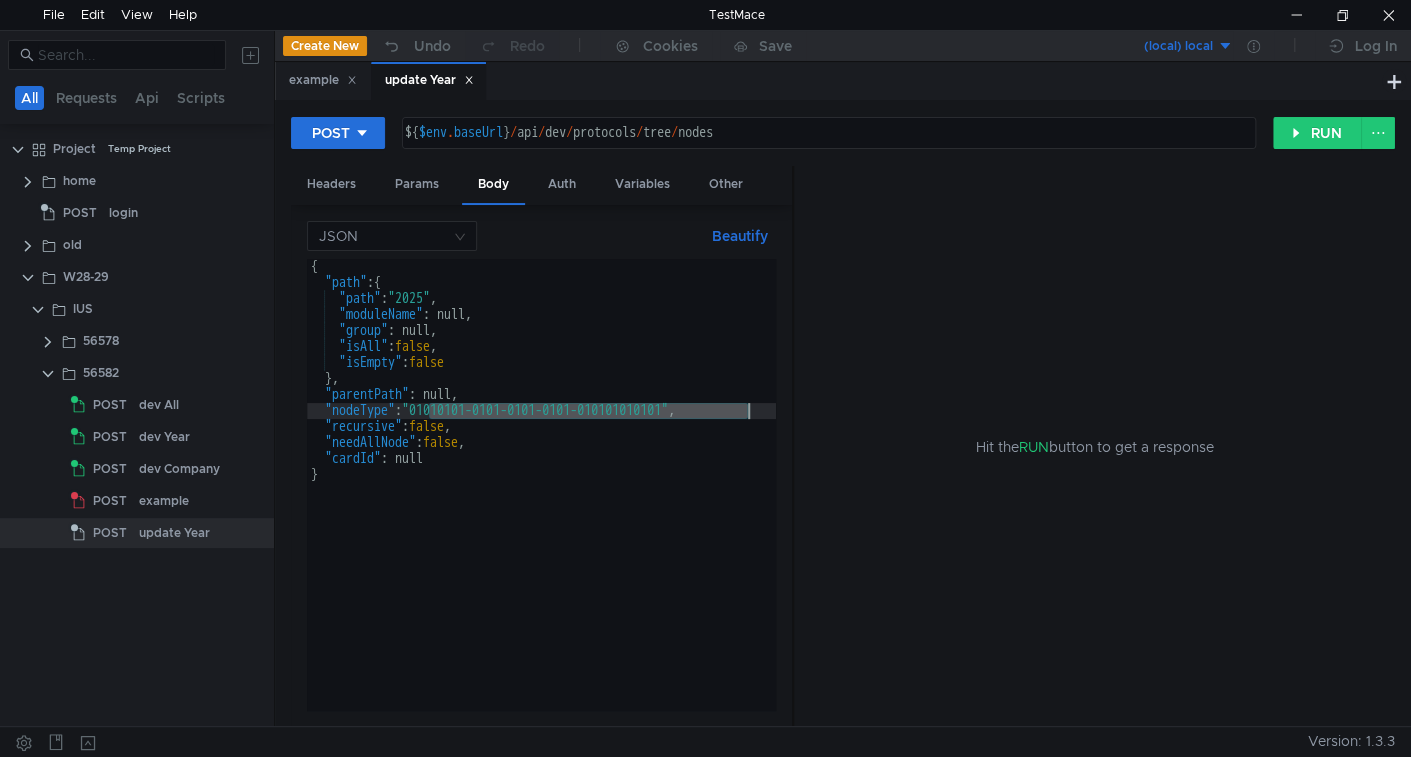 paste on "null" 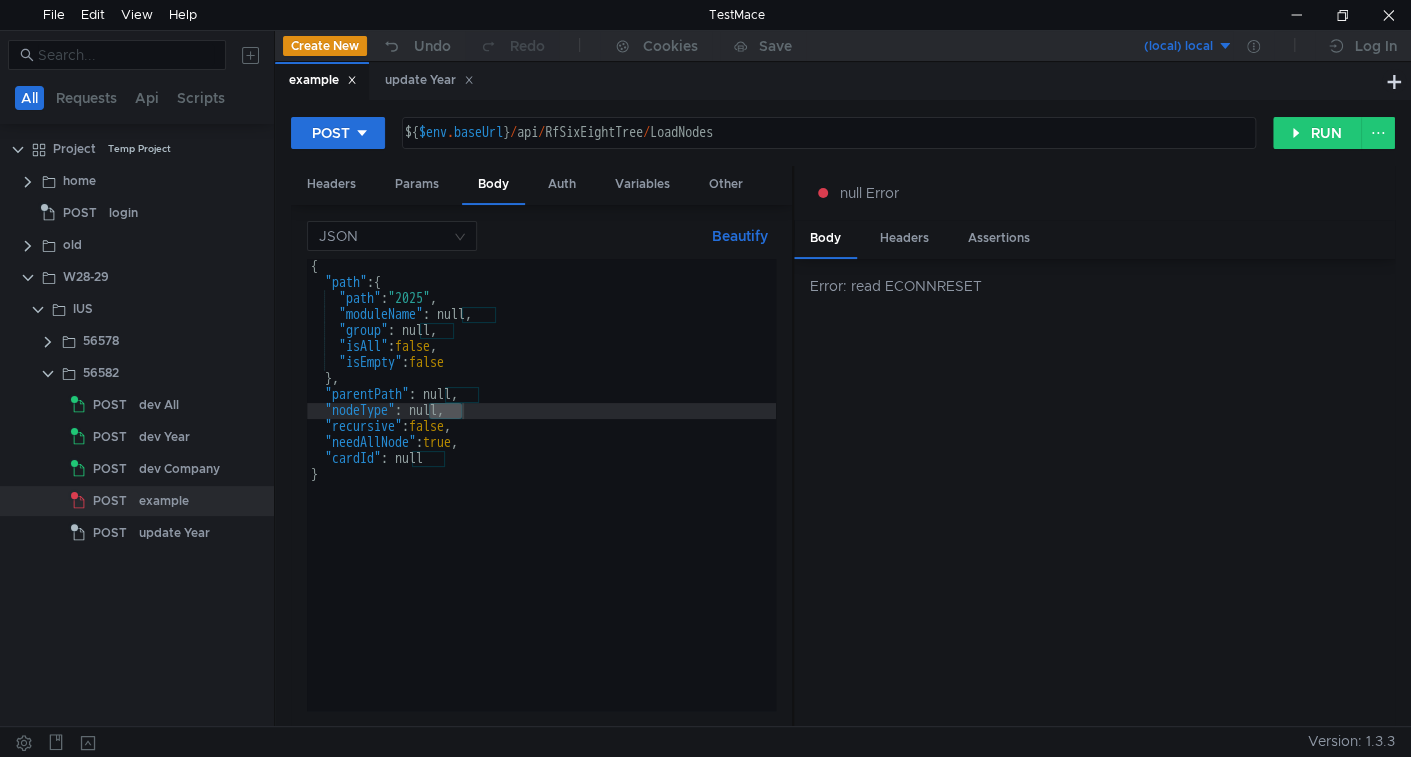 click on "{    "path" :  {       "path" :  "2025" ,       "moduleName" : null,       "group" : null,       "isAll" :  false ,       "isEmpty" :  false    } ,    "parentPath" : null,    "nodeType" : null,    "recursive" :  false ,    "needAllNode" :  true ,    "cardId" : null }" at bounding box center [541, 500] 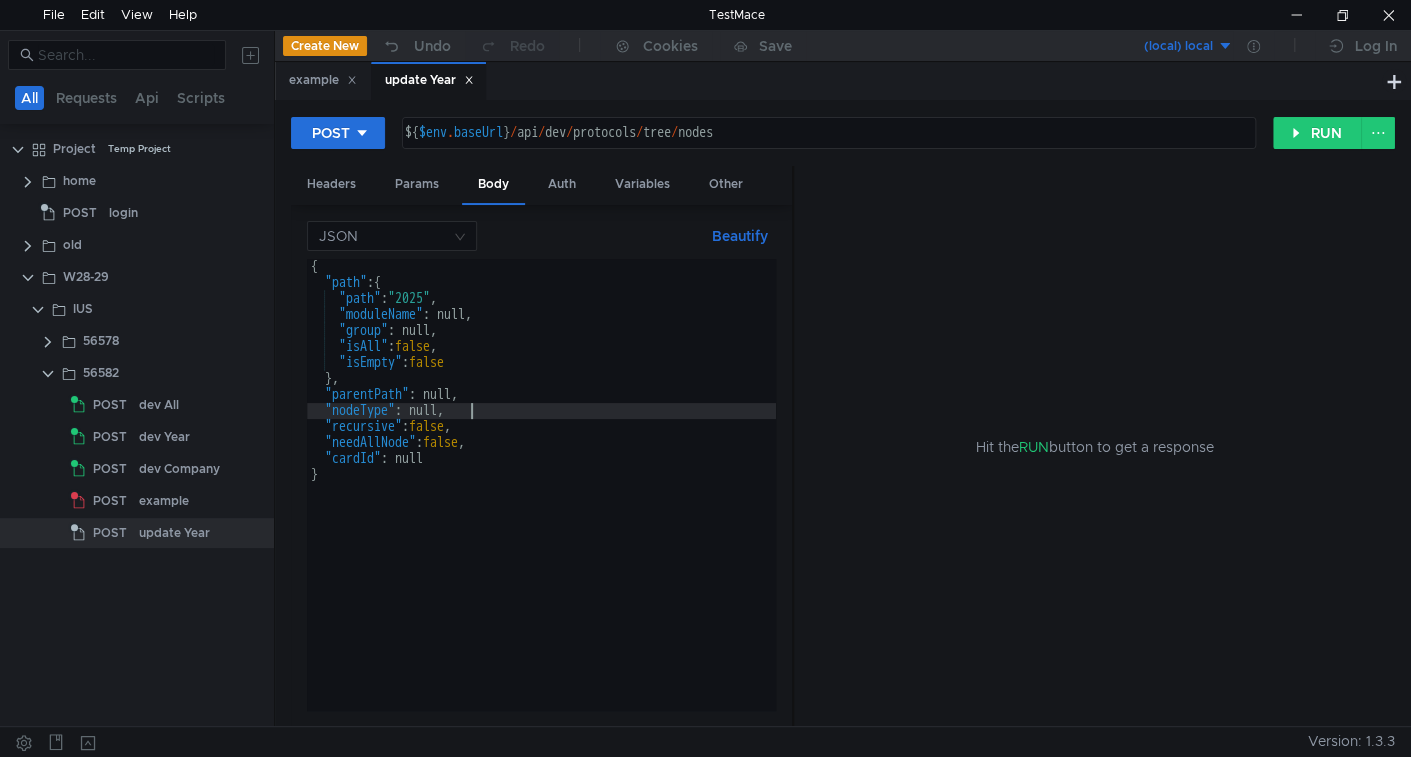 click on "{    "path" :  {       "path" :  "2025" ,       "moduleName" : null,       "group" : null,       "isAll" :  false ,       "isEmpty" :  false    } ,    "parentPath" : null,    "nodeType" : null,    "recursive" :  false ,    "needAllNode" :  false ,    "cardId" : null }" at bounding box center (541, 500) 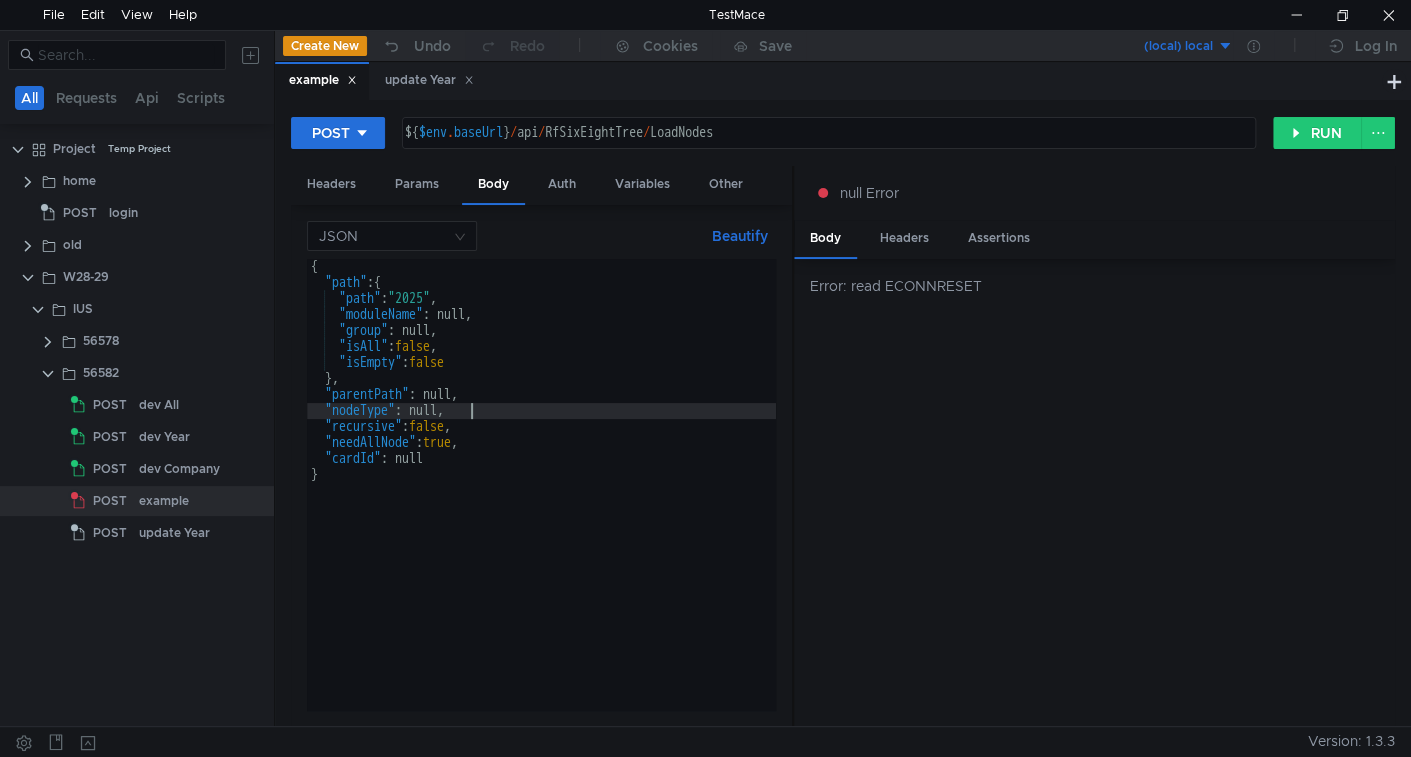 click on "{    "path" :  {       "path" :  "2025" ,       "moduleName" : null,       "group" : null,       "isAll" :  false ,       "isEmpty" :  false    } ,    "parentPath" : null,    "nodeType" : null,    "recursive" :  false ,    "needAllNode" :  true ,    "cardId" : null }" at bounding box center (541, 500) 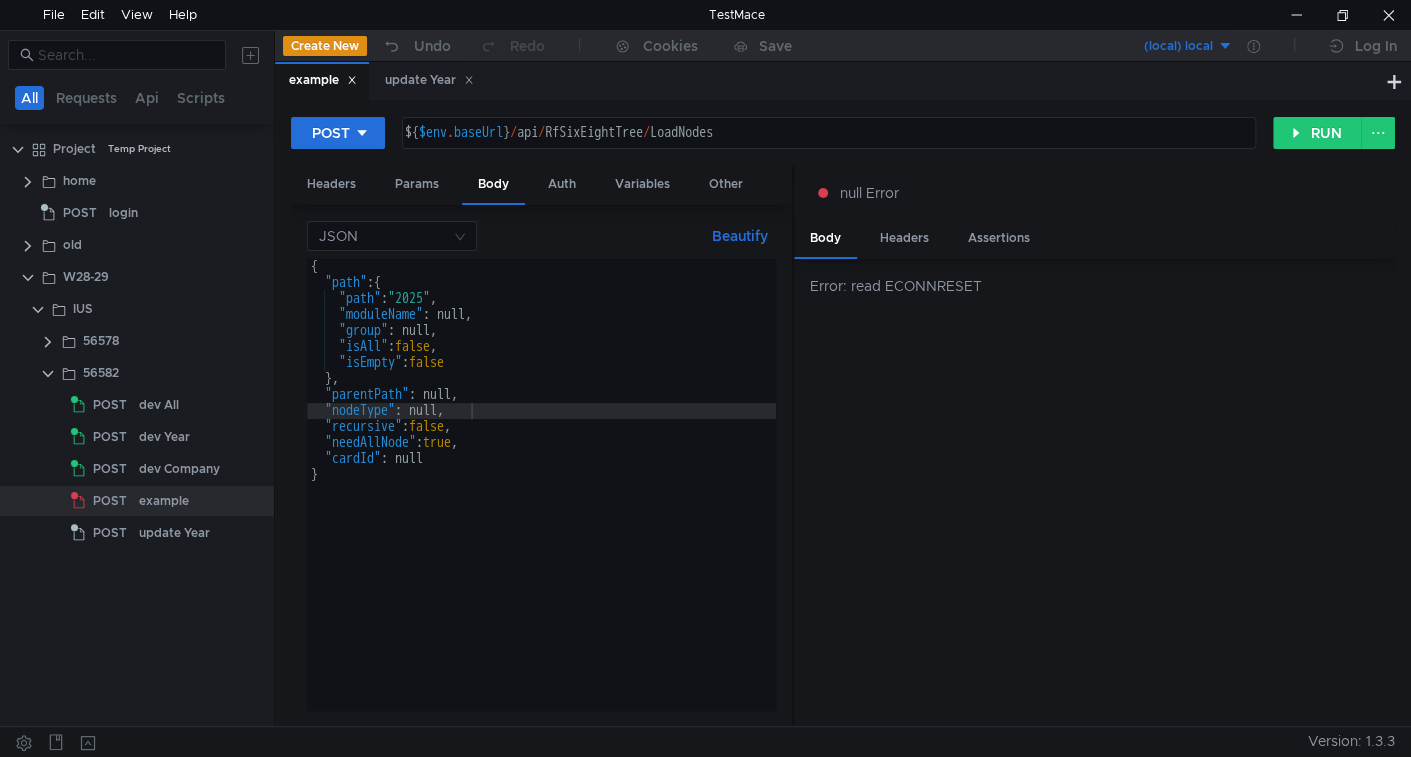 click on "{    "path" :  {       "path" :  "2025" ,       "moduleName" : null,       "group" : null,       "isAll" :  false ,       "isEmpty" :  false    } ,    "parentPath" : null,    "nodeType" : null,    "recursive" :  false ,    "needAllNode" :  true ,    "cardId" : null }" at bounding box center (541, 500) 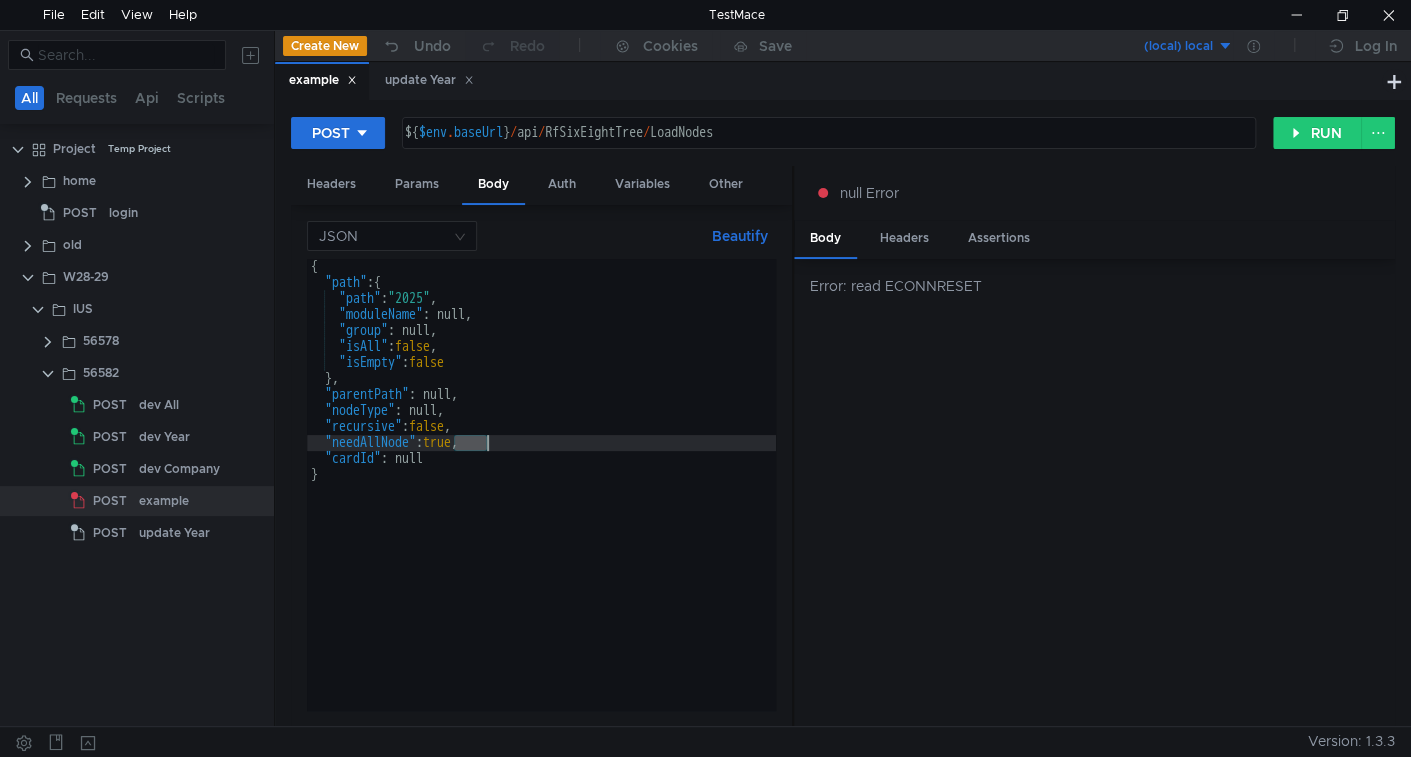 click on "{    "path" :  {       "path" :  "2025" ,       "moduleName" : null,       "group" : null,       "isAll" :  false ,       "isEmpty" :  false    } ,    "parentPath" : null,    "nodeType" : null,    "recursive" :  false ,    "needAllNode" :  true ,    "cardId" : null }" at bounding box center (541, 500) 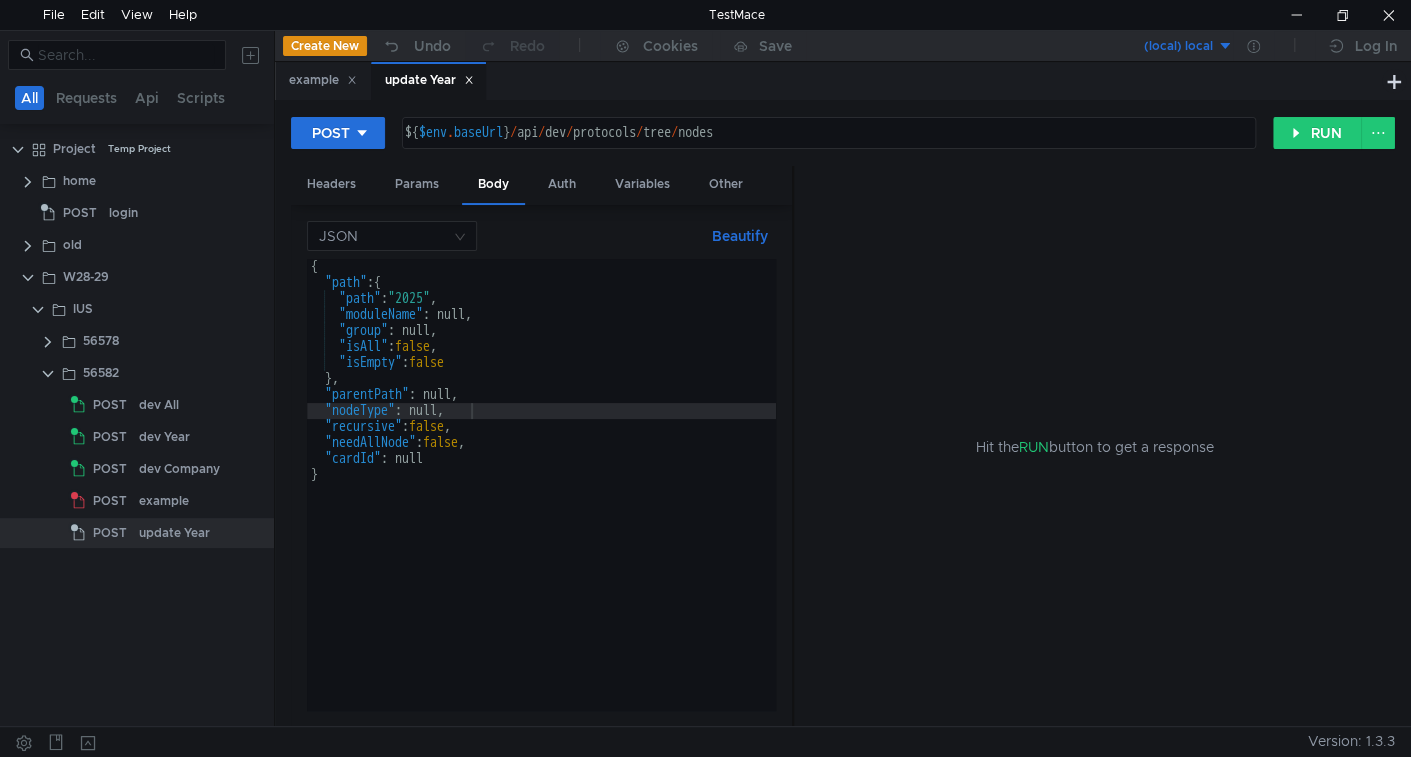 click on "{    "path" :  {       "path" :  "2025" ,       "moduleName" : null,       "group" : null,       "isAll" :  false ,       "isEmpty" :  false    } ,    "parentPath" : null,    "nodeType" : null,    "recursive" :  false ,    "needAllNode" :  false ,    "cardId" : null }" at bounding box center (541, 500) 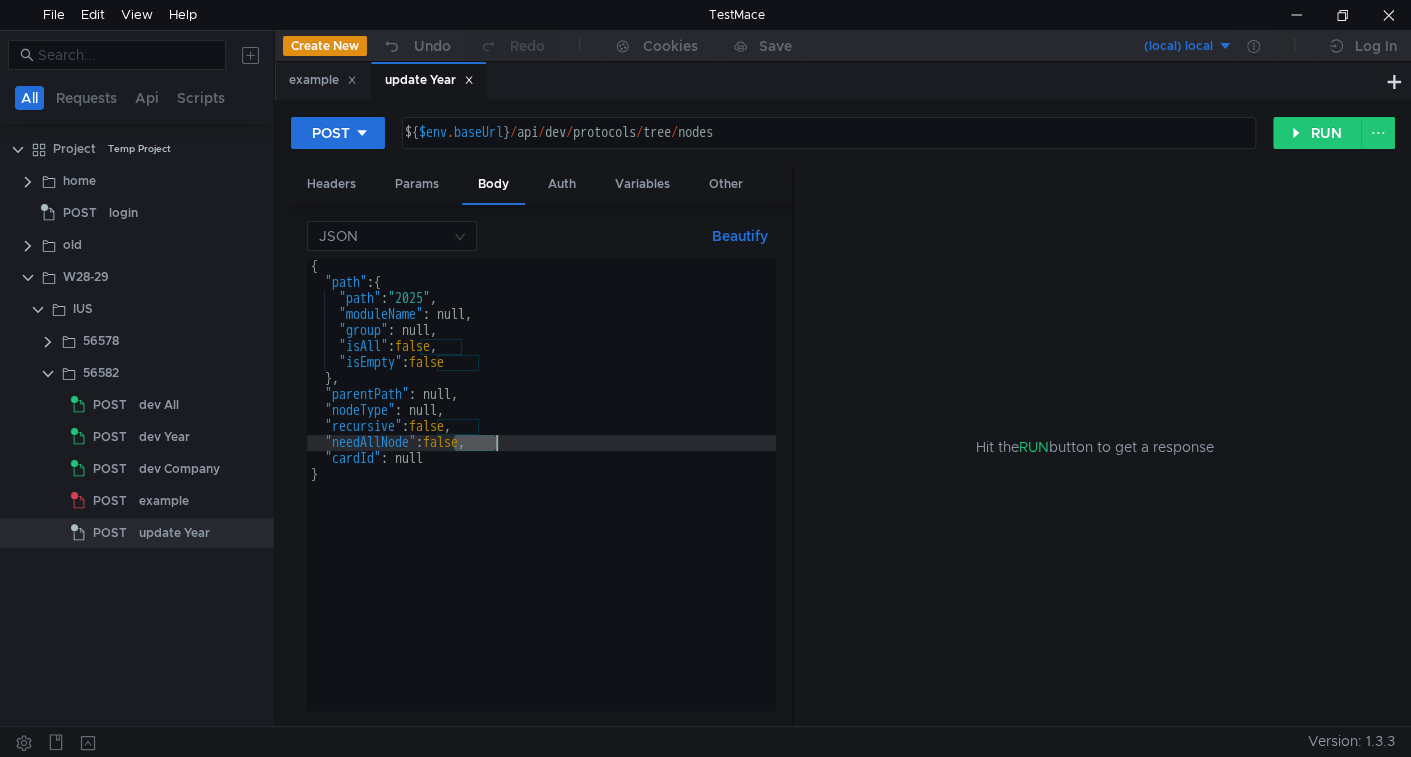 click on "{    "path" :  {       "path" :  "2025" ,       "moduleName" : null,       "group" : null,       "isAll" :  false ,       "isEmpty" :  false    } ,    "parentPath" : null,    "nodeType" : null,    "recursive" :  false ,    "needAllNode" :  false ,    "cardId" : null }" at bounding box center (541, 500) 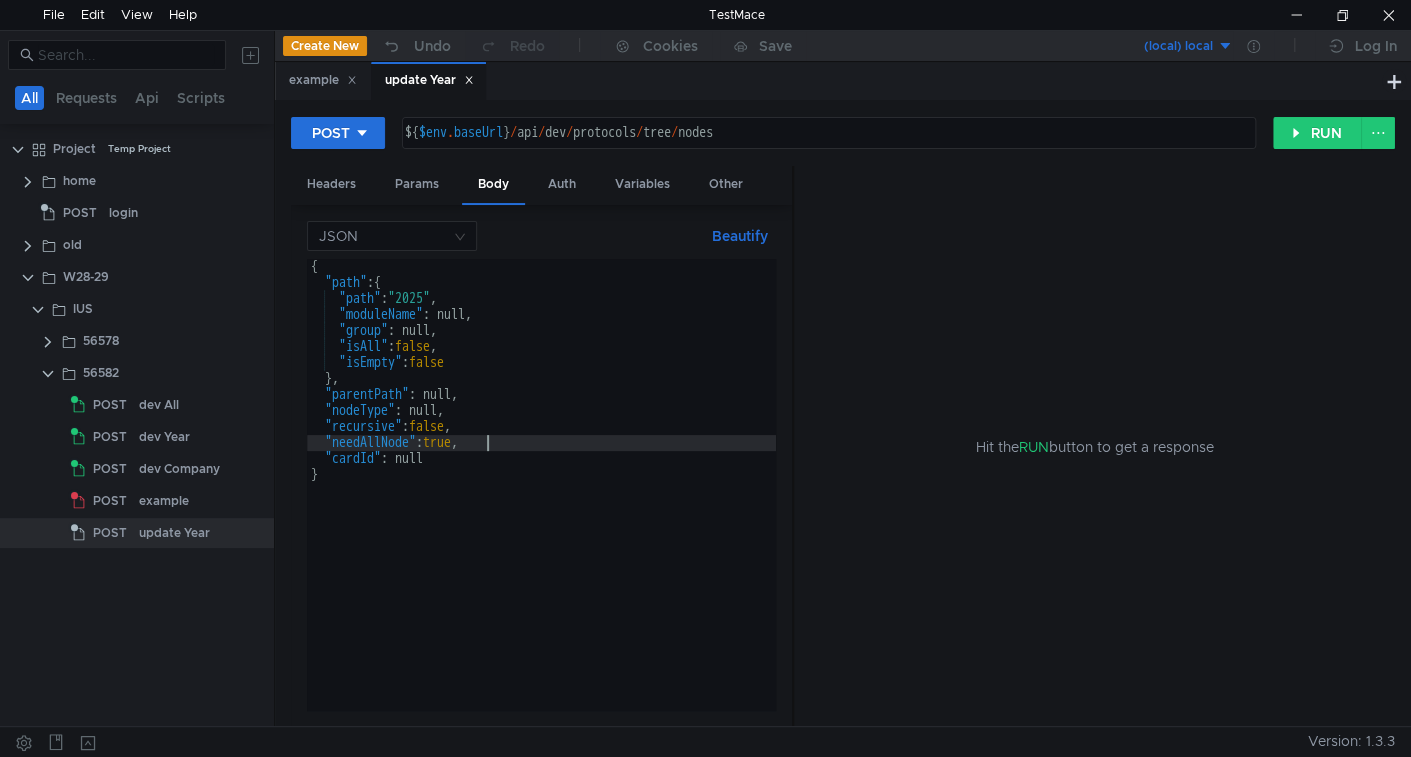 click on "{    "path" :  {       "path" :  "2025" ,       "moduleName" : null,       "group" : null,       "isAll" :  false ,       "isEmpty" :  false    } ,    "parentPath" : null,    "nodeType" : null,    "recursive" :  false ,    "needAllNode" :  true ,    "cardId" : null }" at bounding box center (541, 500) 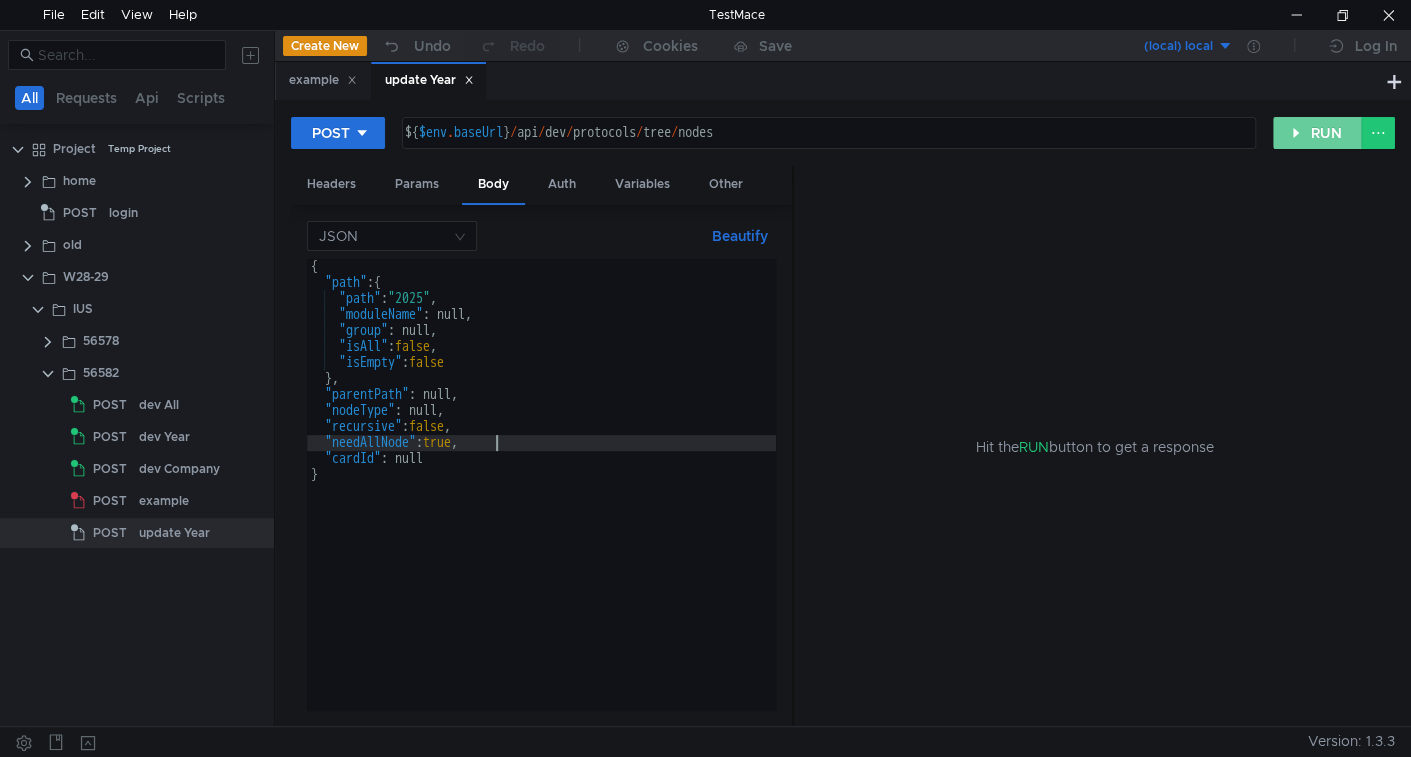 click on "RUN" at bounding box center (1317, 133) 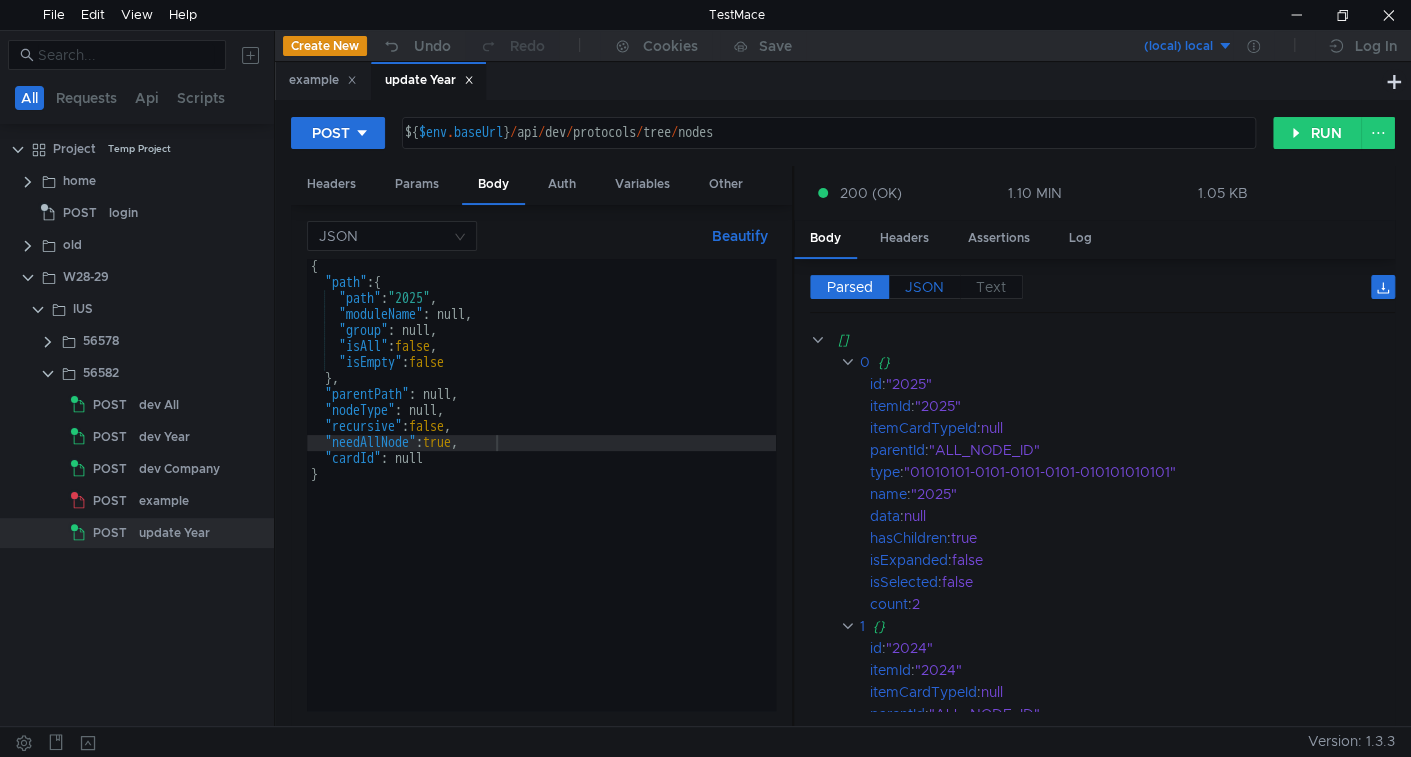 click on "JSON" at bounding box center (850, 287) 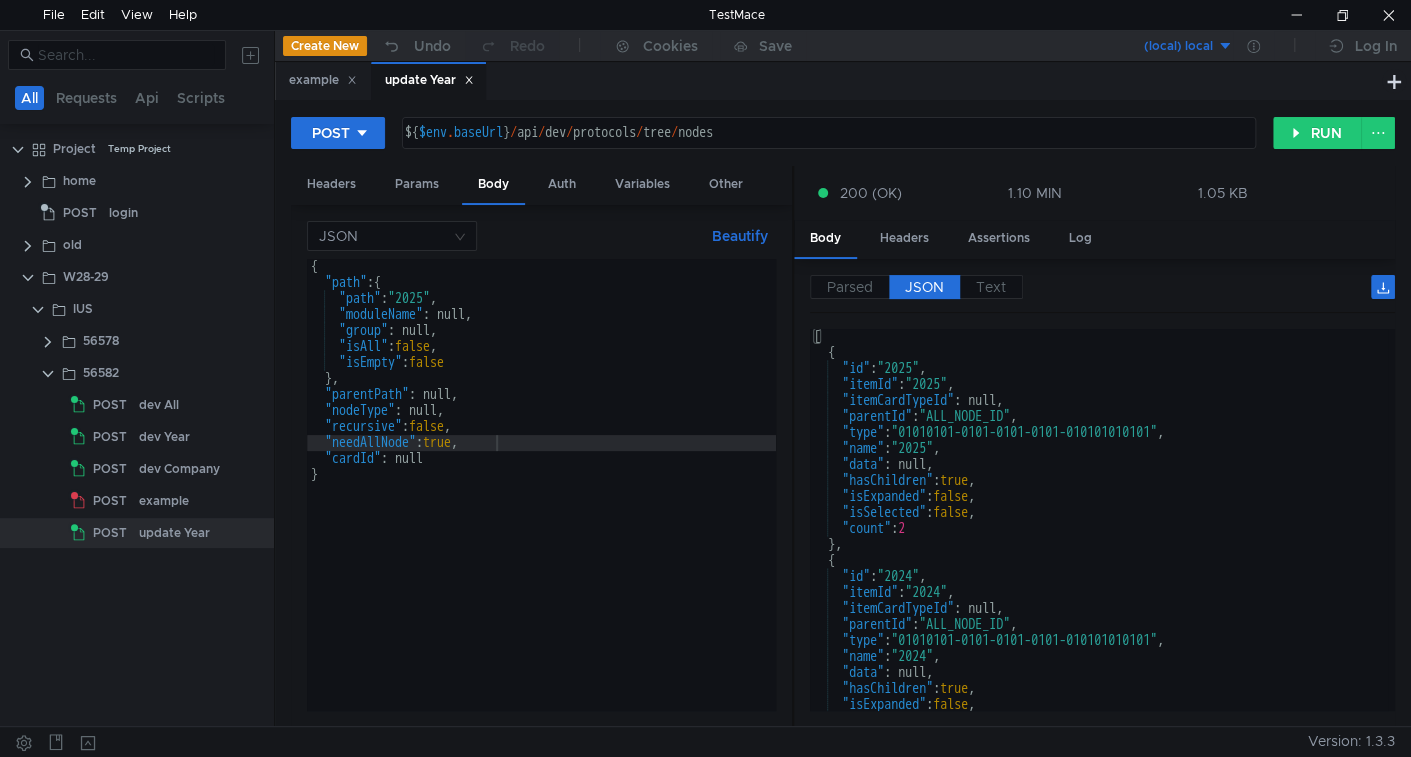 click on "[    {       "id" :  "2025" ,       "itemId" :  "2025" ,       "itemCardTypeId" : null,       "parentId" :  "ALL_NODE_ID" ,       "type" :  "01010101-0101-0101-0101-010101010101" ,       "name" :  "2025" ,       "data" : null,       "hasChildren" :  true ,       "isExpanded" :  false ,       "isSelected" :  false ,       "count" :  2    } ,    {       "id" :  "2024" ,       "itemId" :  "2024" ,       "itemCardTypeId" : null,       "parentId" :  "ALL_NODE_ID" ,       "type" :  "01010101-0101-0101-0101-010101010101" ,       "name" :  "2024" ,       "data" : null,       "hasChildren" :  true ,       "isExpanded" :  false ,       "isSelected" :  false ," at bounding box center [1099, 536] 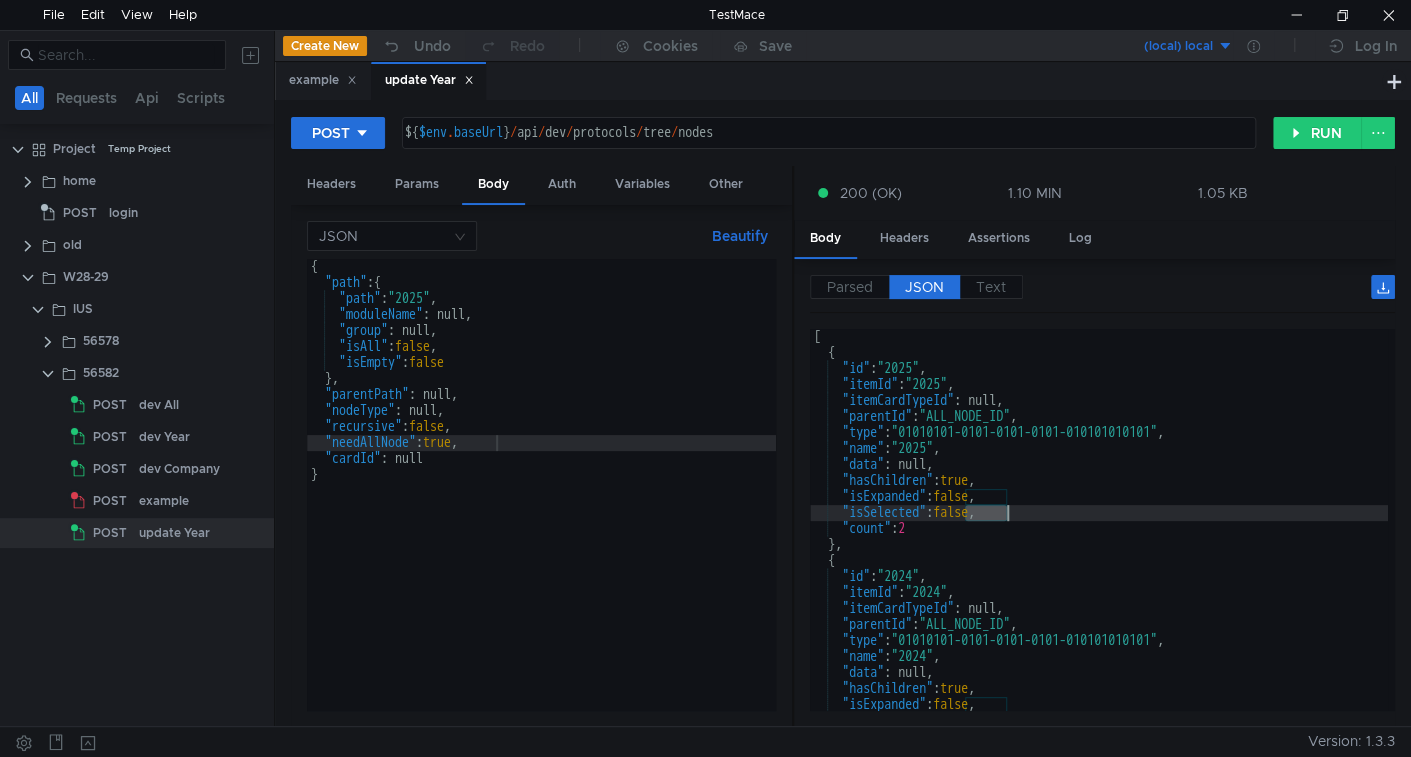 click on "[    {       "id" :  "2025" ,       "itemId" :  "2025" ,       "itemCardTypeId" : null,       "parentId" :  "ALL_NODE_ID" ,       "type" :  "01010101-0101-0101-0101-010101010101" ,       "name" :  "2025" ,       "data" : null,       "hasChildren" :  true ,       "isExpanded" :  false ,       "isSelected" :  false ,       "count" :  2    } ,    {       "id" :  "2024" ,       "itemId" :  "2024" ,       "itemCardTypeId" : null,       "parentId" :  "ALL_NODE_ID" ,       "type" :  "01010101-0101-0101-0101-010101010101" ,       "name" :  "2024" ,       "data" : null,       "hasChildren" :  true ,       "isExpanded" :  false ,       "isSelected" :  false ," at bounding box center (1099, 536) 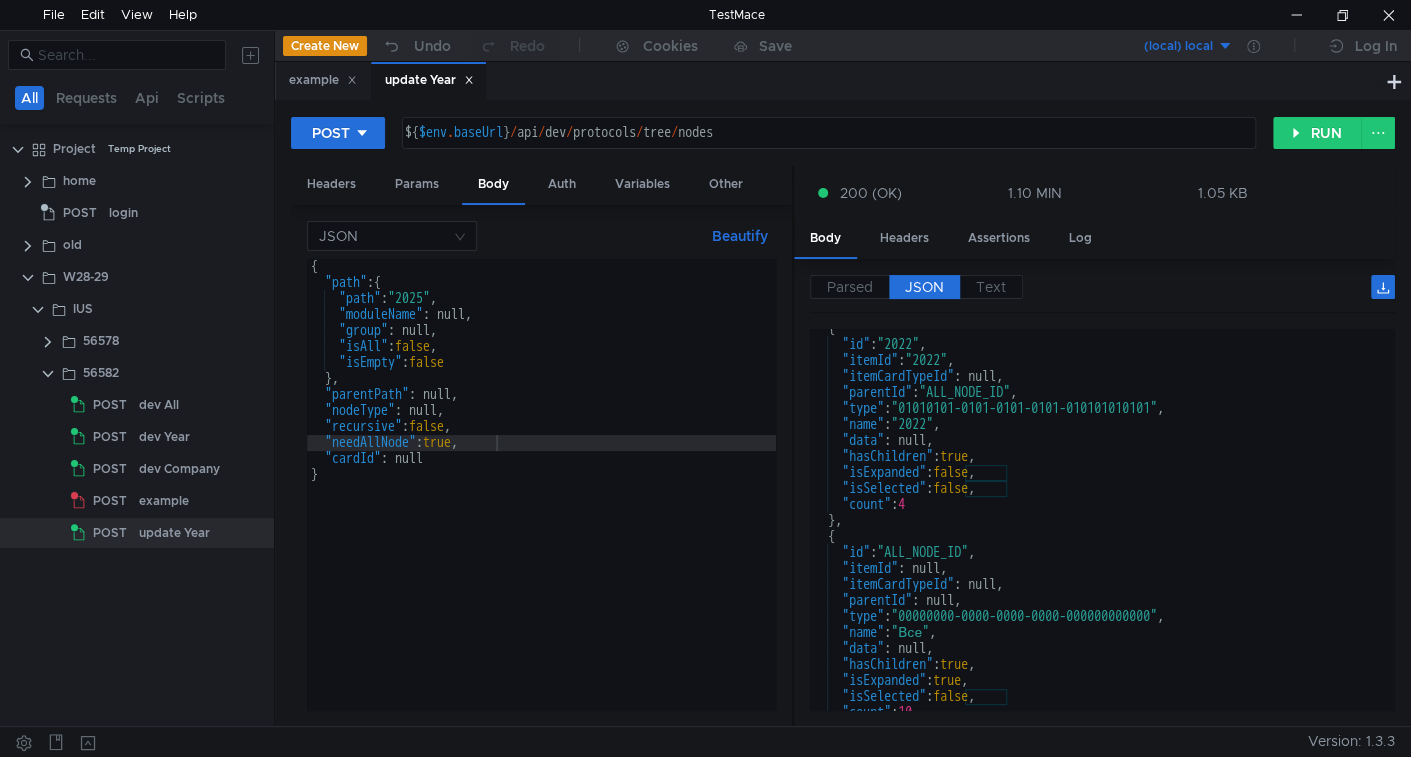 scroll, scrollTop: 689, scrollLeft: 0, axis: vertical 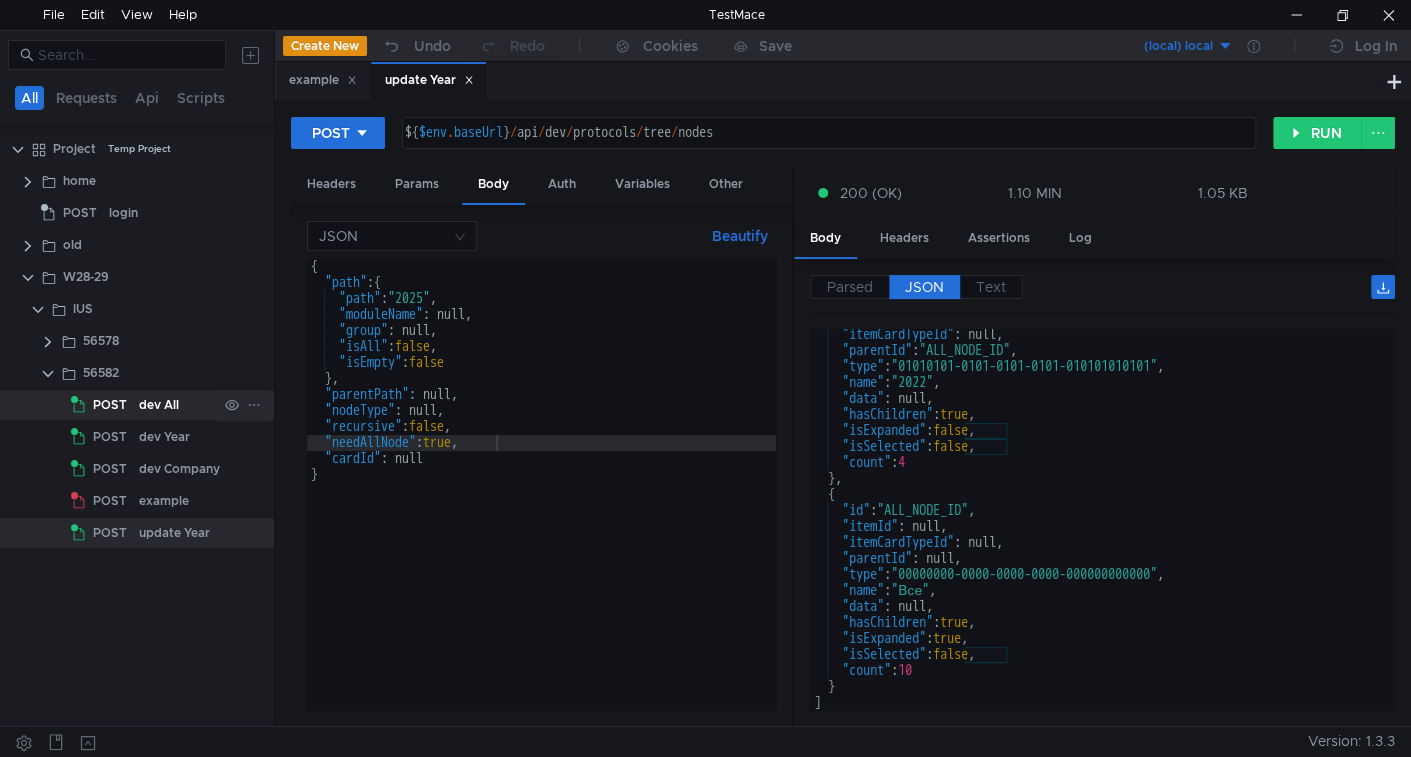 click on "dev All" at bounding box center [159, 405] 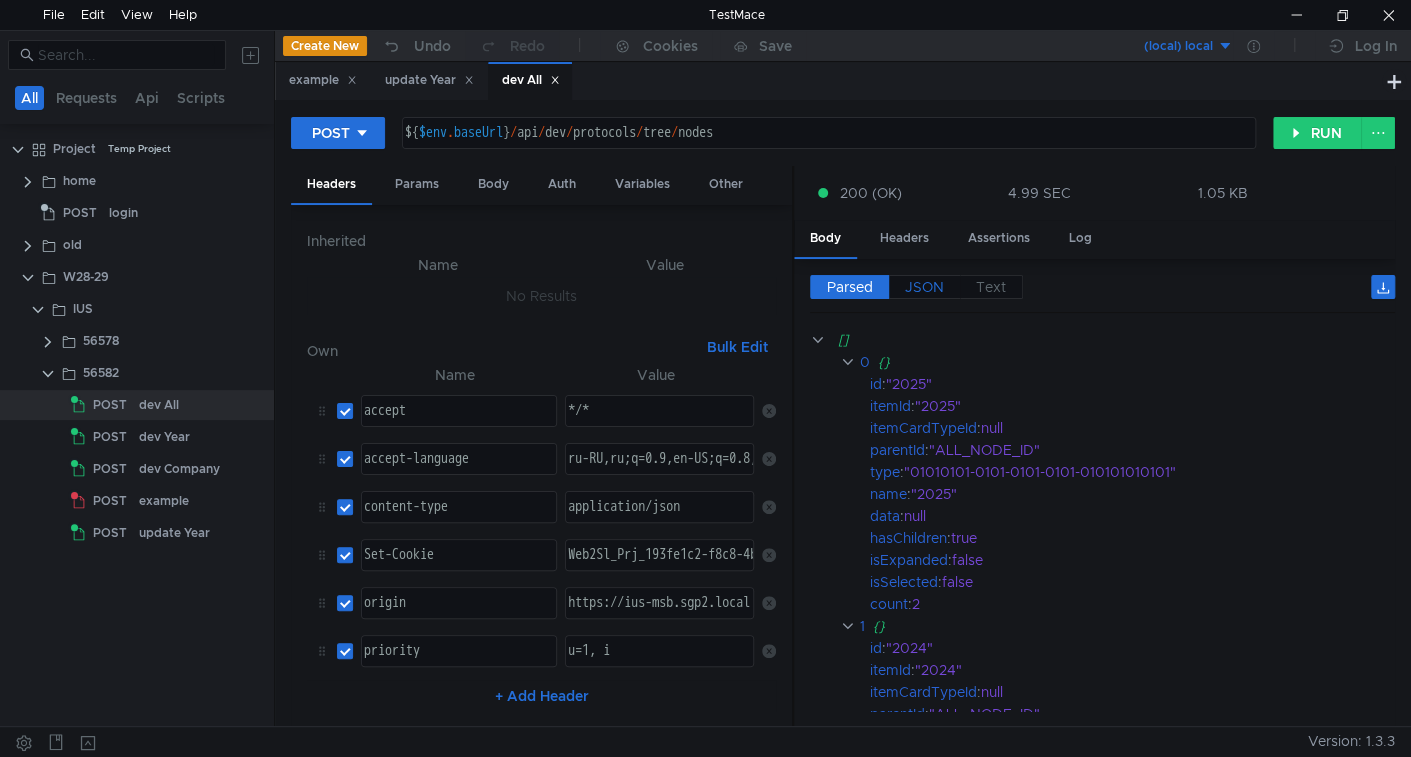 click on "JSON" at bounding box center (850, 287) 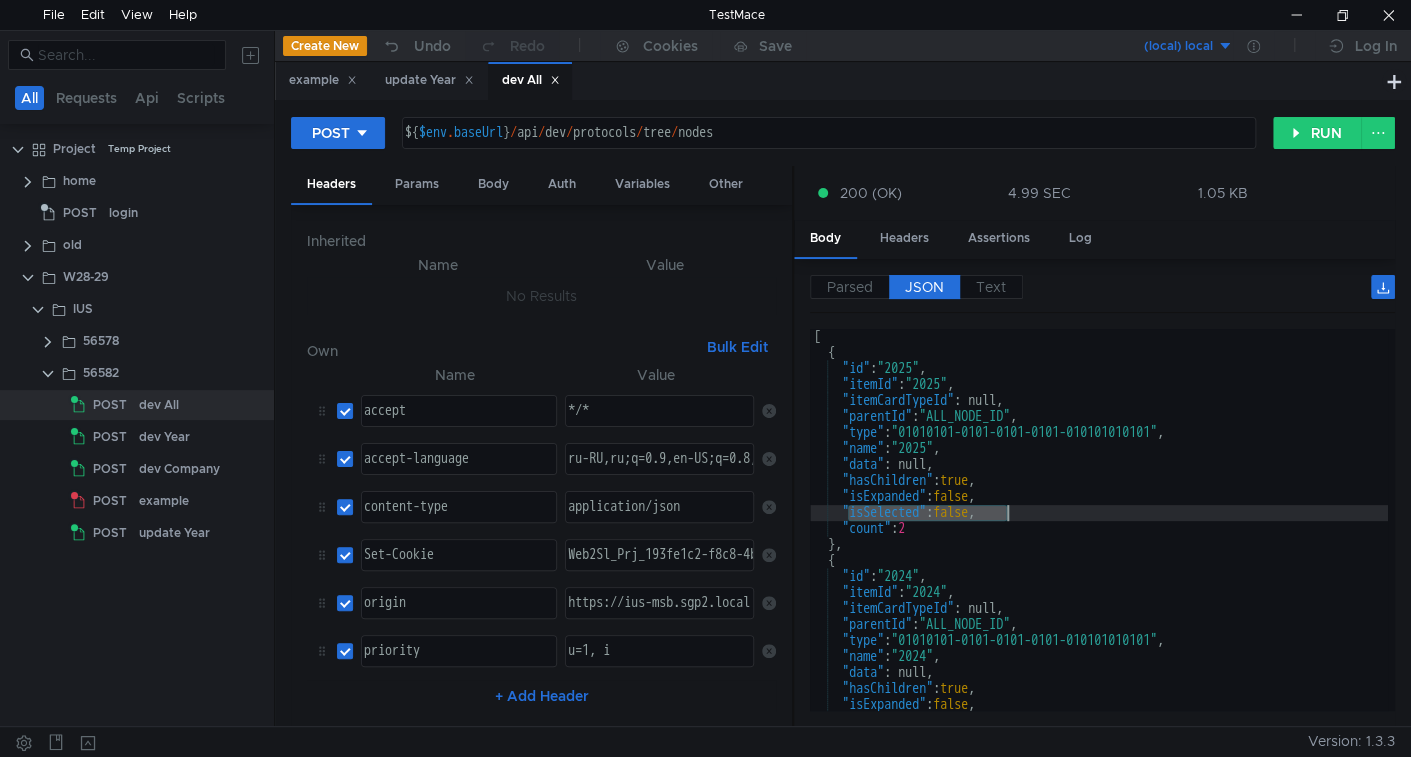 drag, startPoint x: 851, startPoint y: 508, endPoint x: 1005, endPoint y: 507, distance: 154.00325 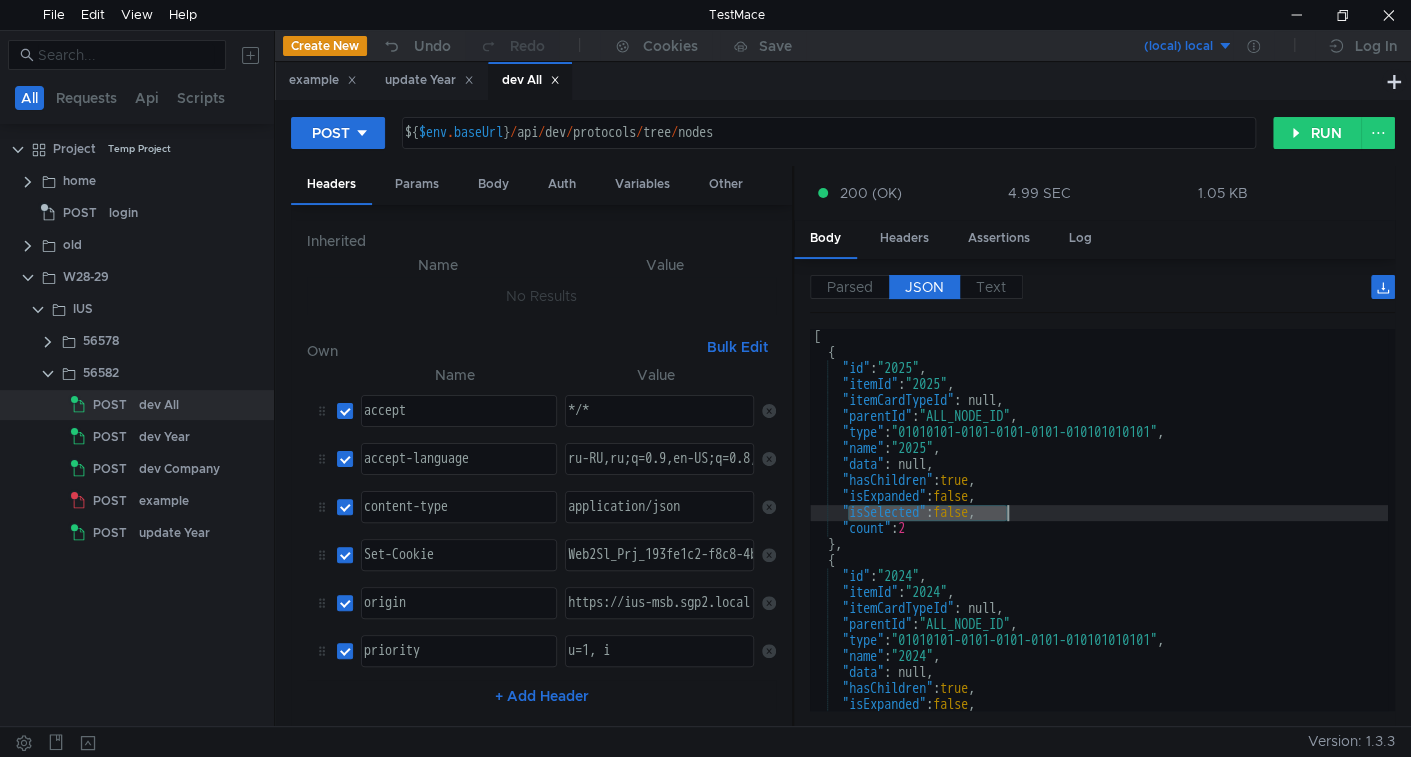 click on "[    {       "id" :  "2025" ,       "itemId" :  "2025" ,       "itemCardTypeId" : null,       "parentId" :  "ALL_NODE_ID" ,       "type" :  "01010101-0101-0101-0101-010101010101" ,       "name" :  "2025" ,       "data" : null,       "hasChildren" :  true ,       "isExpanded" :  false ,       "isSelected" :  false ,       "count" :  2    } ,    {       "id" :  "2024" ,       "itemId" :  "2024" ,       "itemCardTypeId" : null,       "parentId" :  "ALL_NODE_ID" ,       "type" :  "01010101-0101-0101-0101-010101010101" ,       "name" :  "2024" ,       "data" : null,       "hasChildren" :  true ,       "isExpanded" :  false ,       "isSelected" :  false ," at bounding box center (1099, 536) 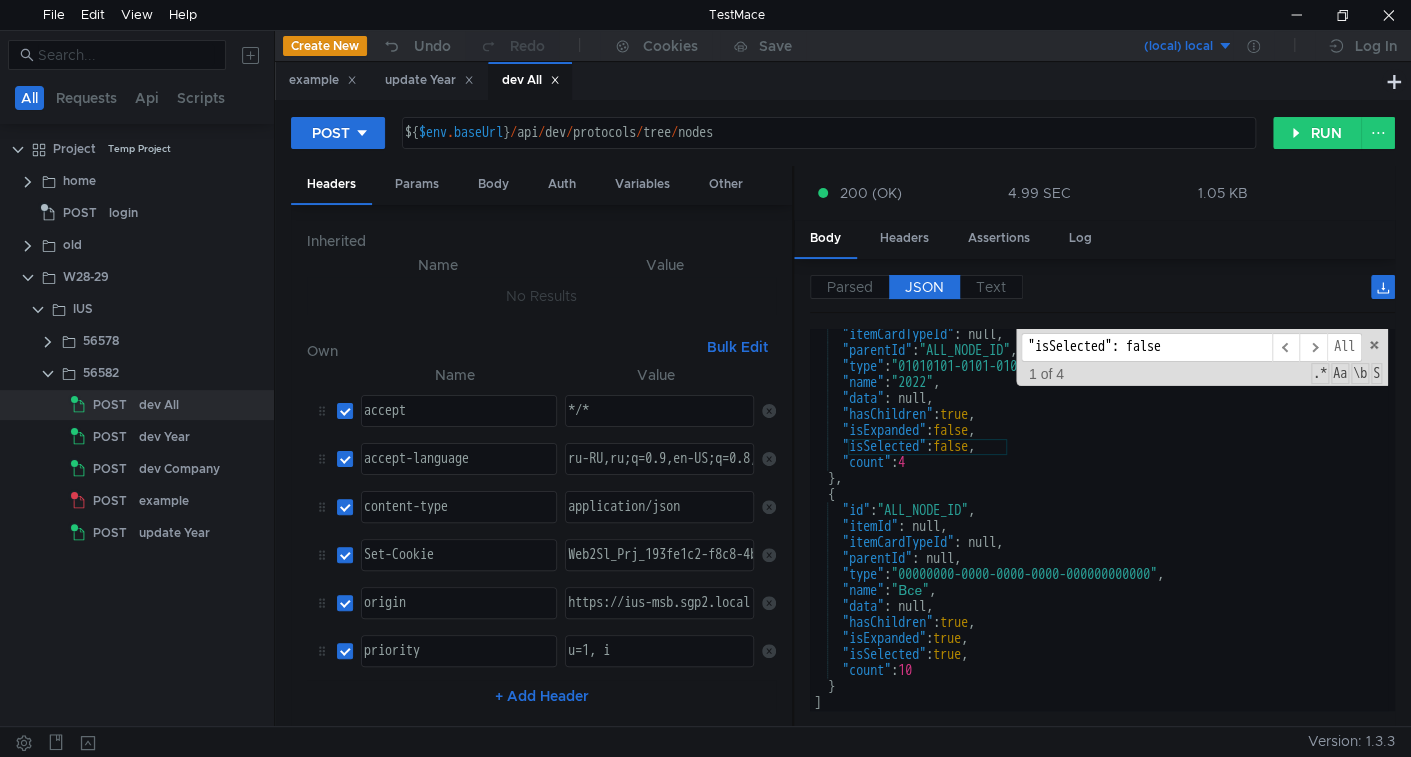 scroll, scrollTop: 689, scrollLeft: 0, axis: vertical 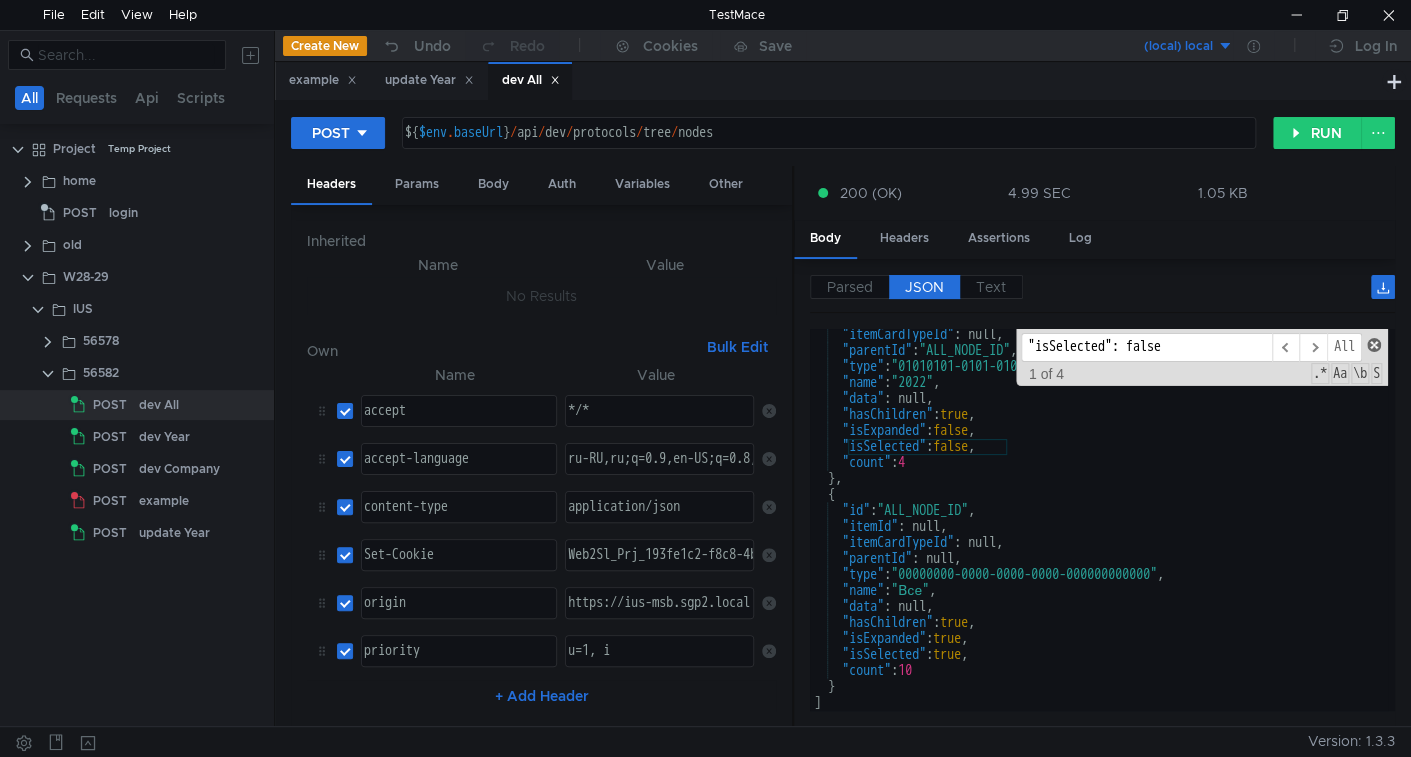 click at bounding box center (1374, 345) 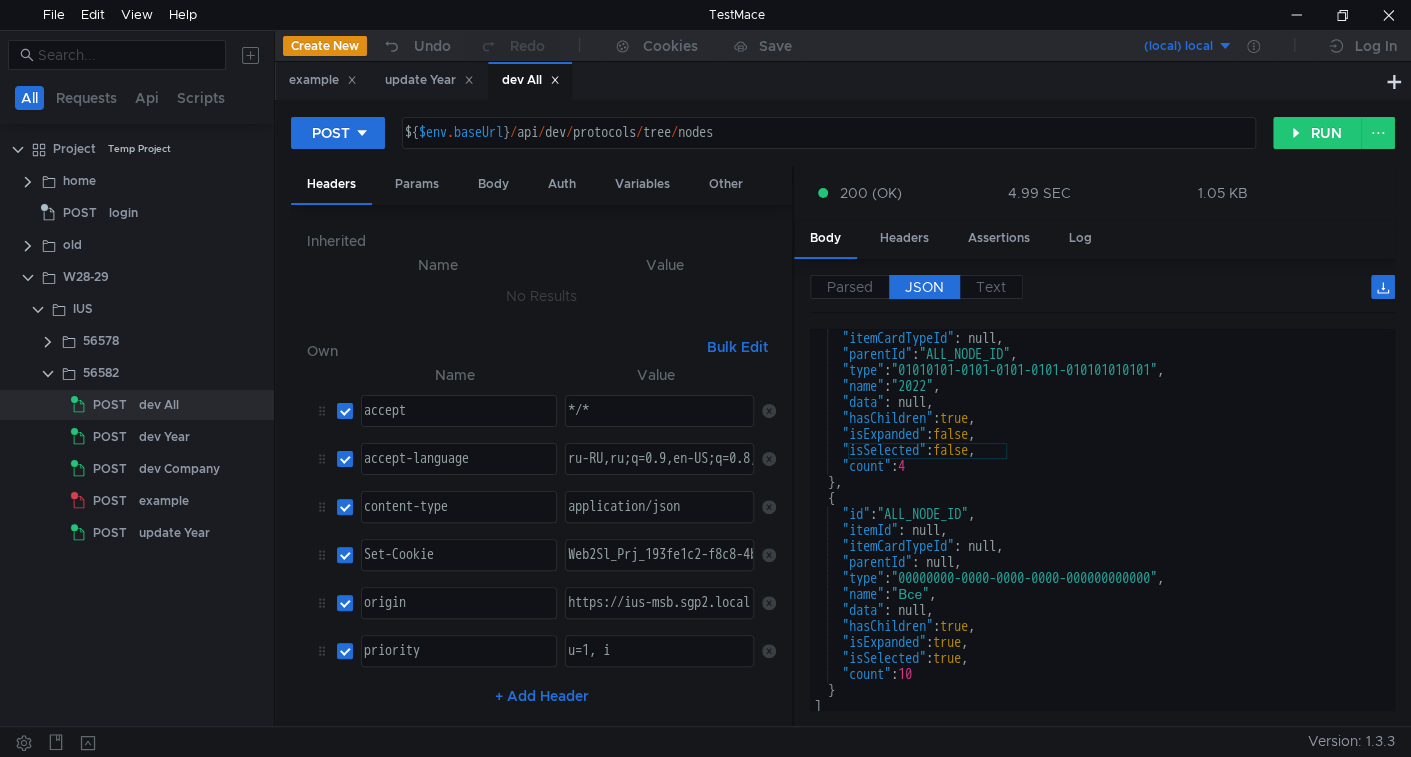 scroll, scrollTop: 689, scrollLeft: 0, axis: vertical 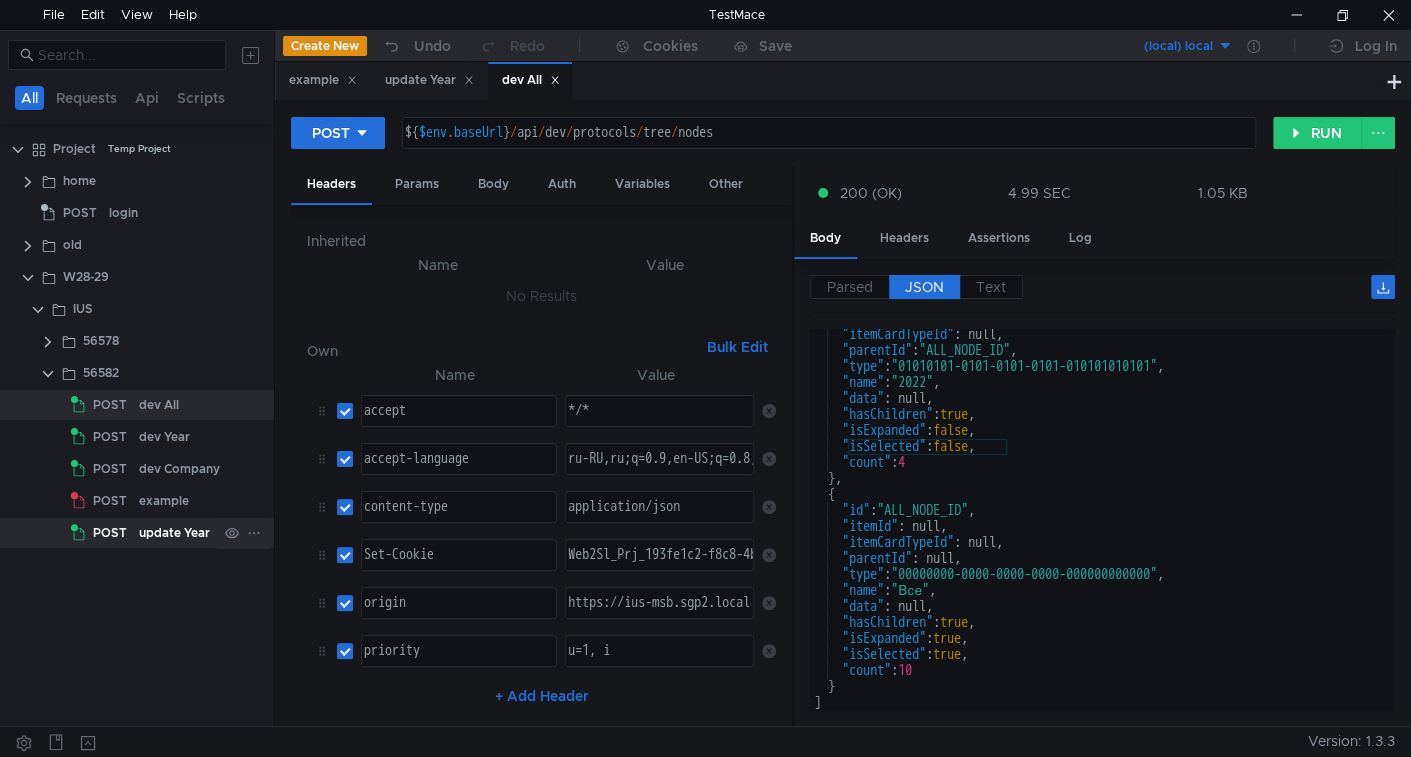 click on "update Year" at bounding box center [159, 405] 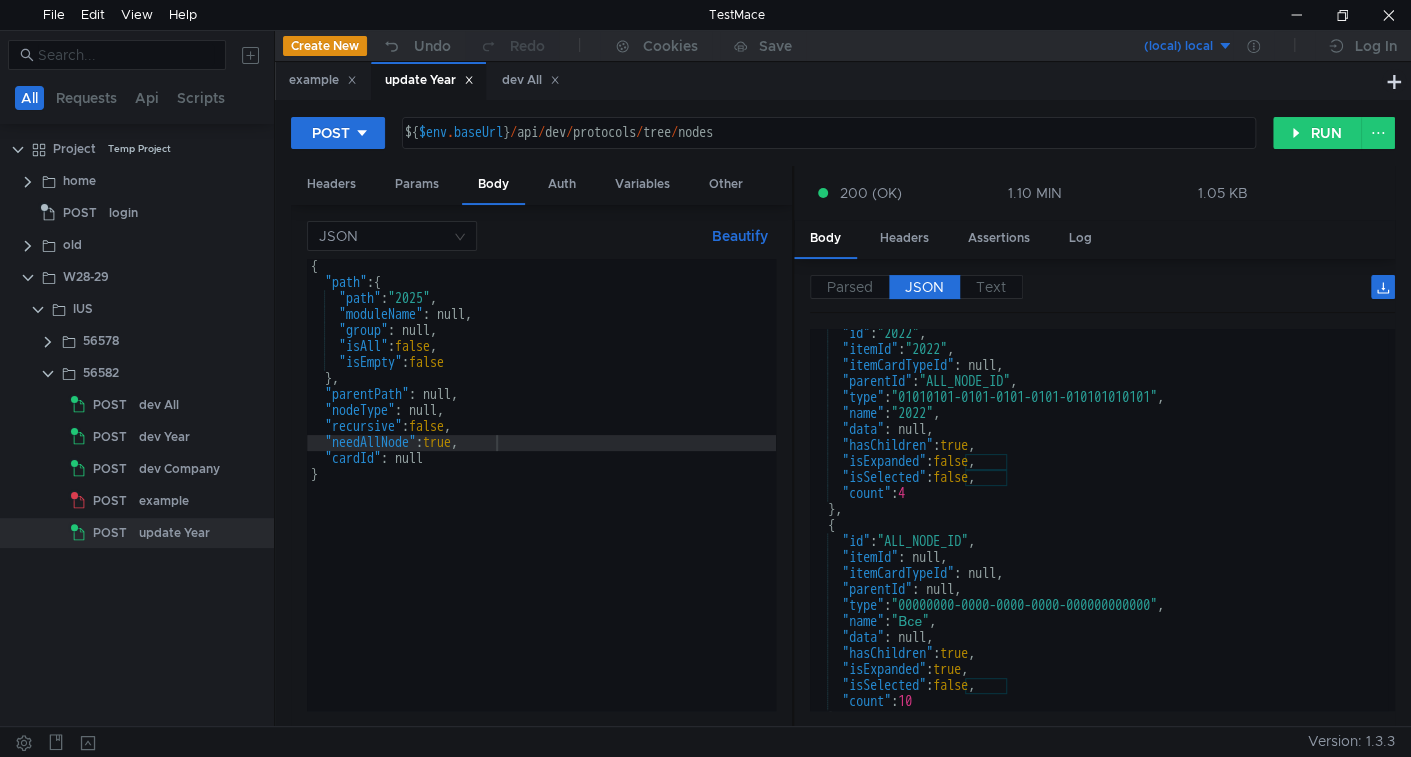 scroll, scrollTop: 689, scrollLeft: 0, axis: vertical 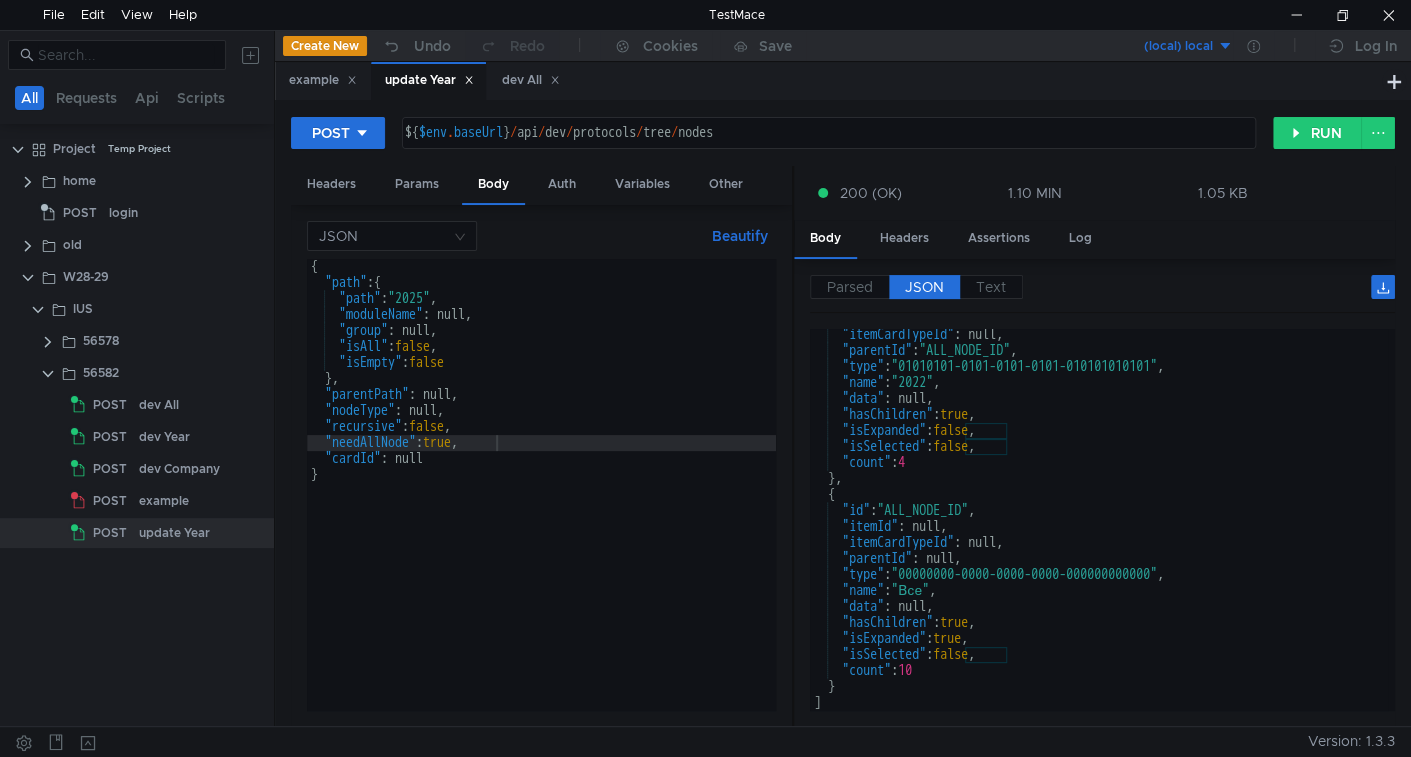 click at bounding box center (469, 80) 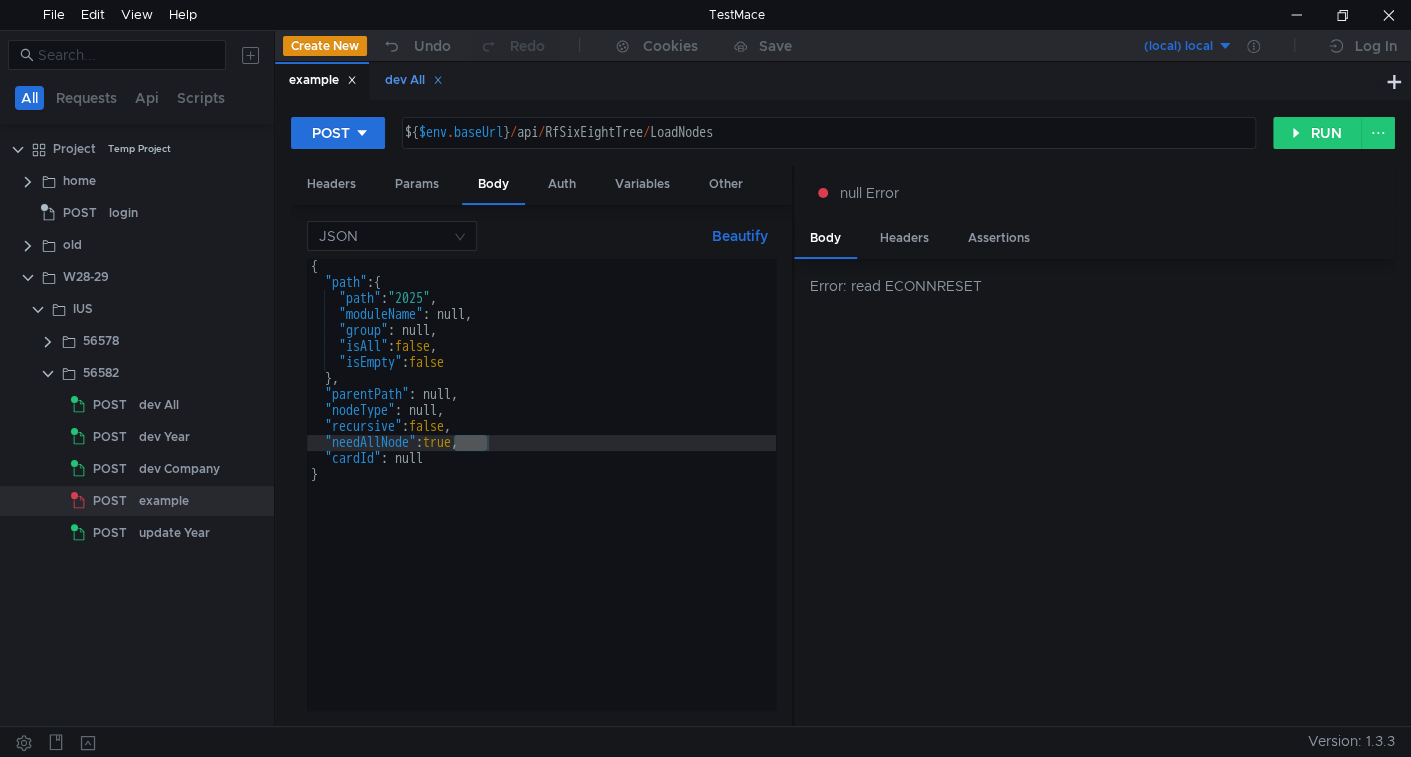 click at bounding box center [352, 80] 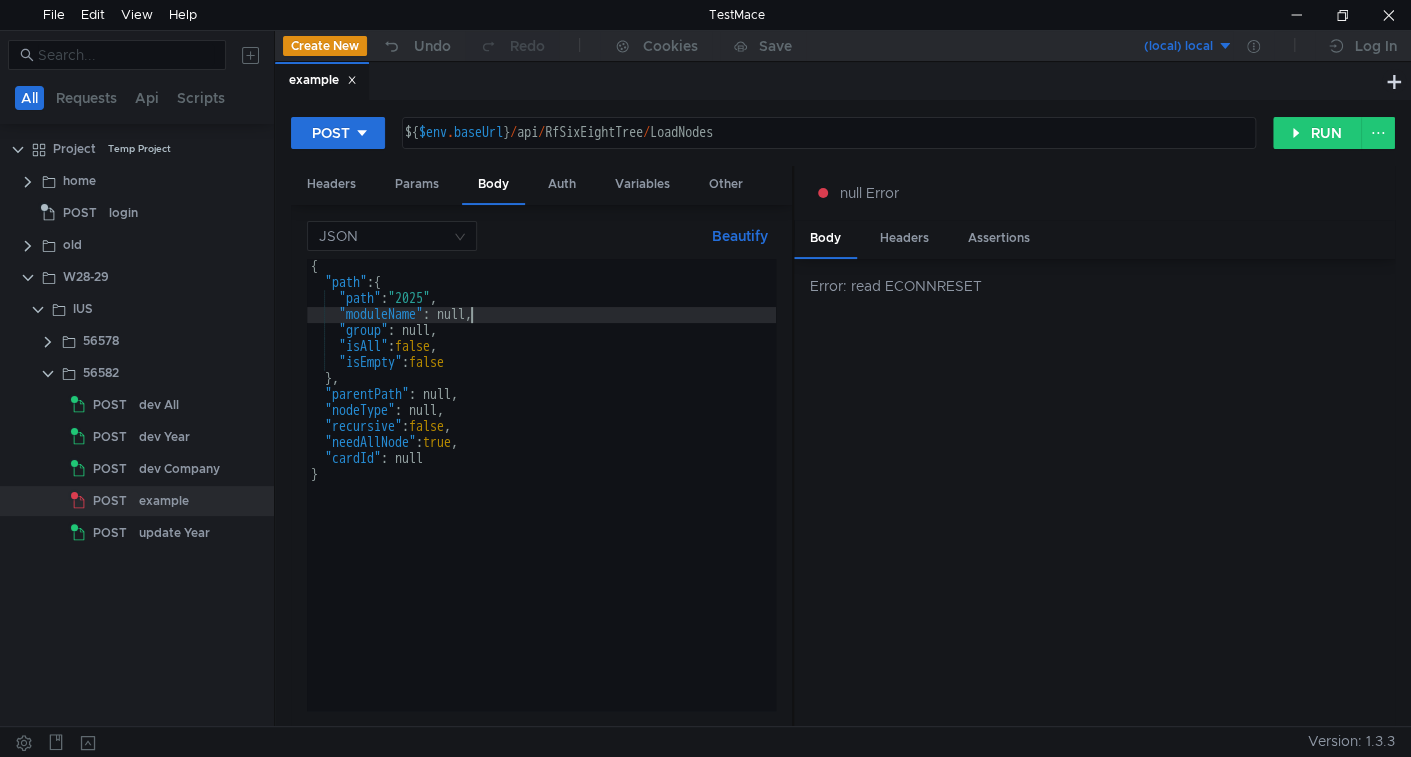 click on "{    "path" :  {       "path" :  "2025" ,       "moduleName" : null,       "group" : null,       "isAll" :  false ,       "isEmpty" :  false    } ,    "parentPath" : null,    "nodeType" : null,    "recursive" :  false ,    "needAllNode" :  true ,    "cardId" : null }" at bounding box center [541, 500] 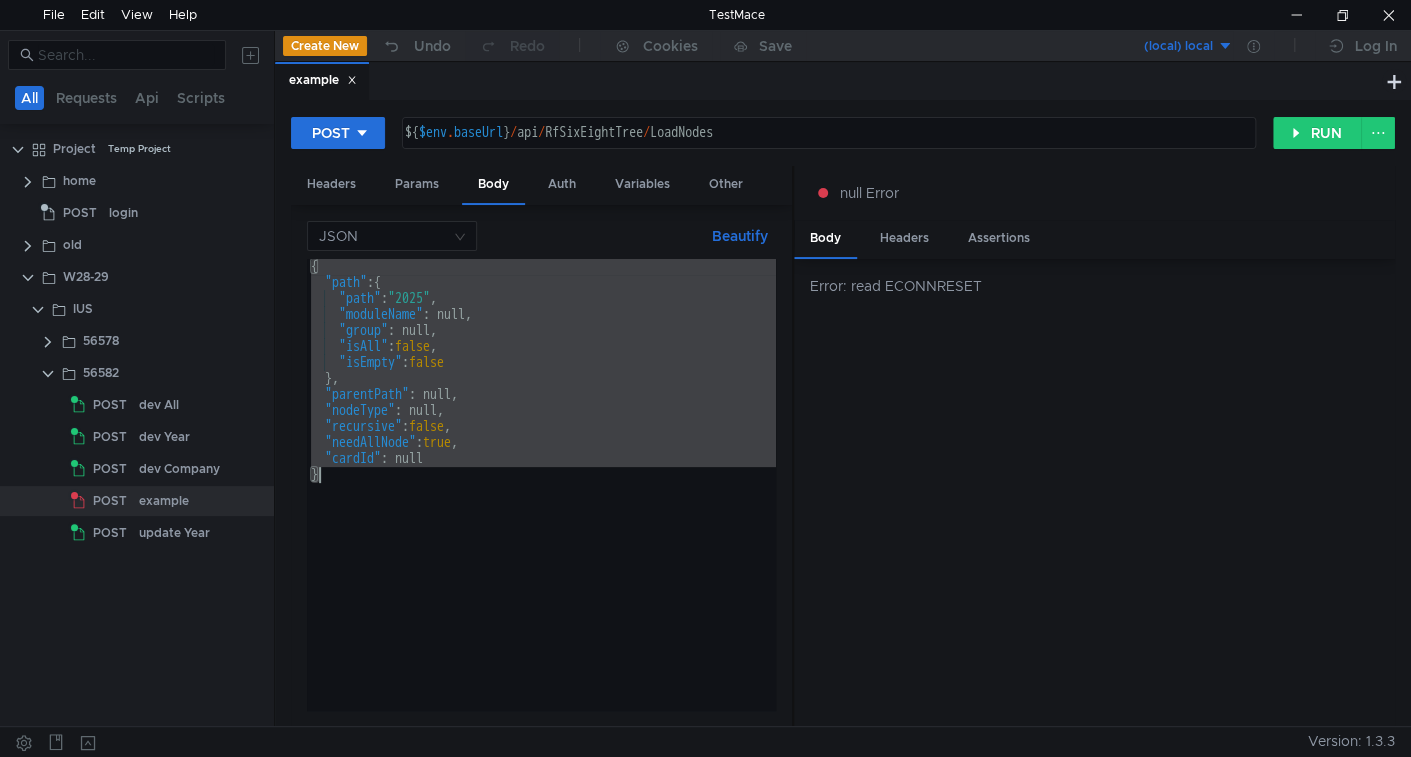 paste on "{"path":{"path":"2025/8","moduleName":null,"group":null,"isAll":false,"isEmpty":false},"parentPath":null,"nodeType":null,"recursive":false,"needAllNode":true,"cardId":null" 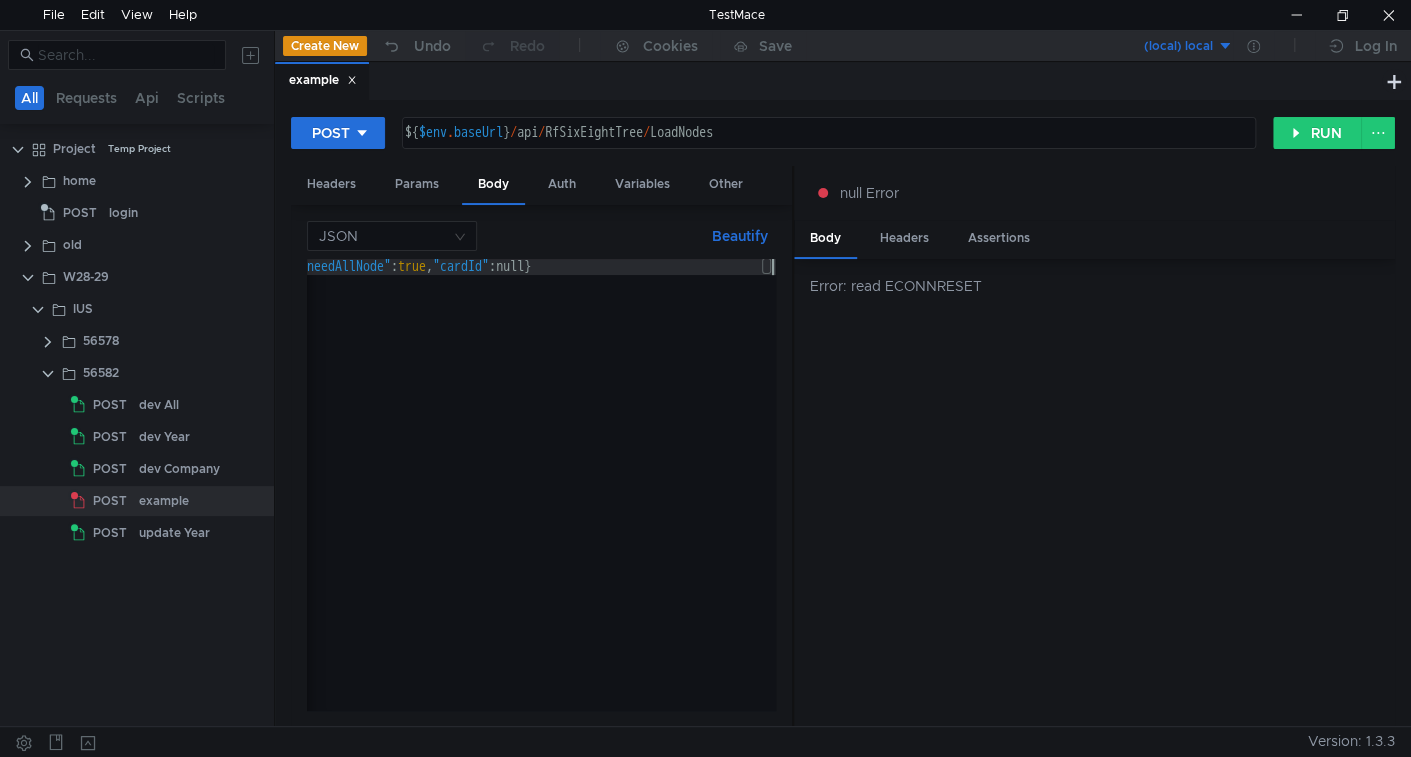 click on "Beautify" at bounding box center (740, 236) 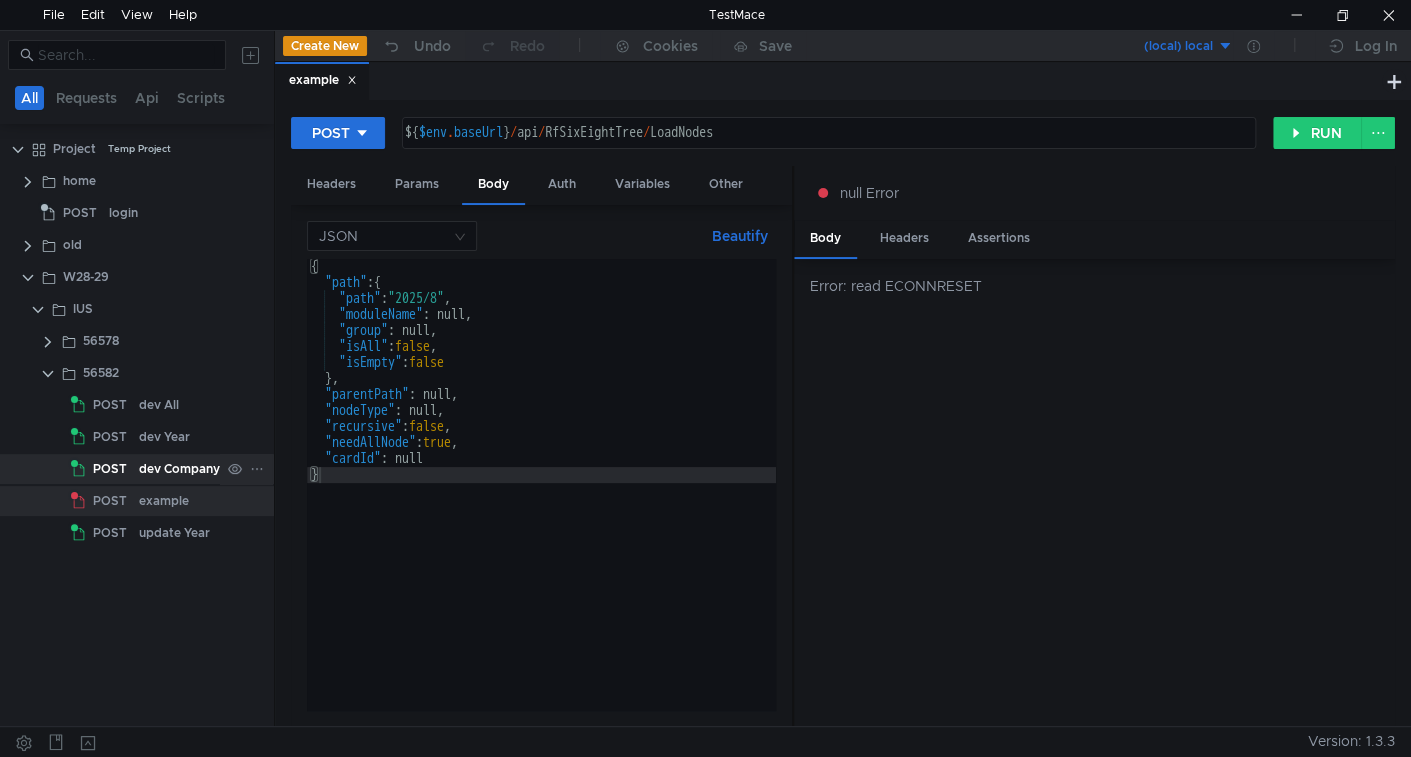 click on "dev Company" at bounding box center (159, 405) 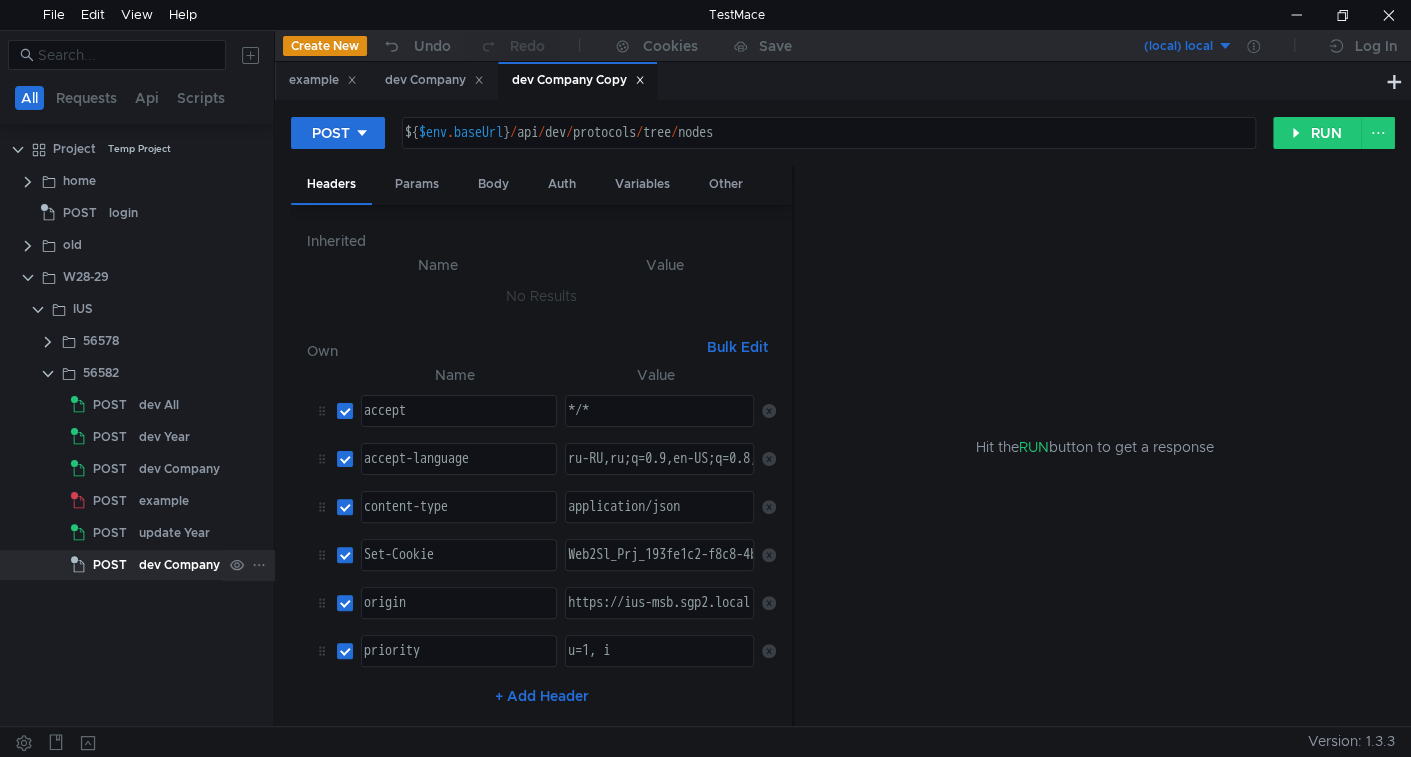 click on "dev Company Copy" at bounding box center (196, 565) 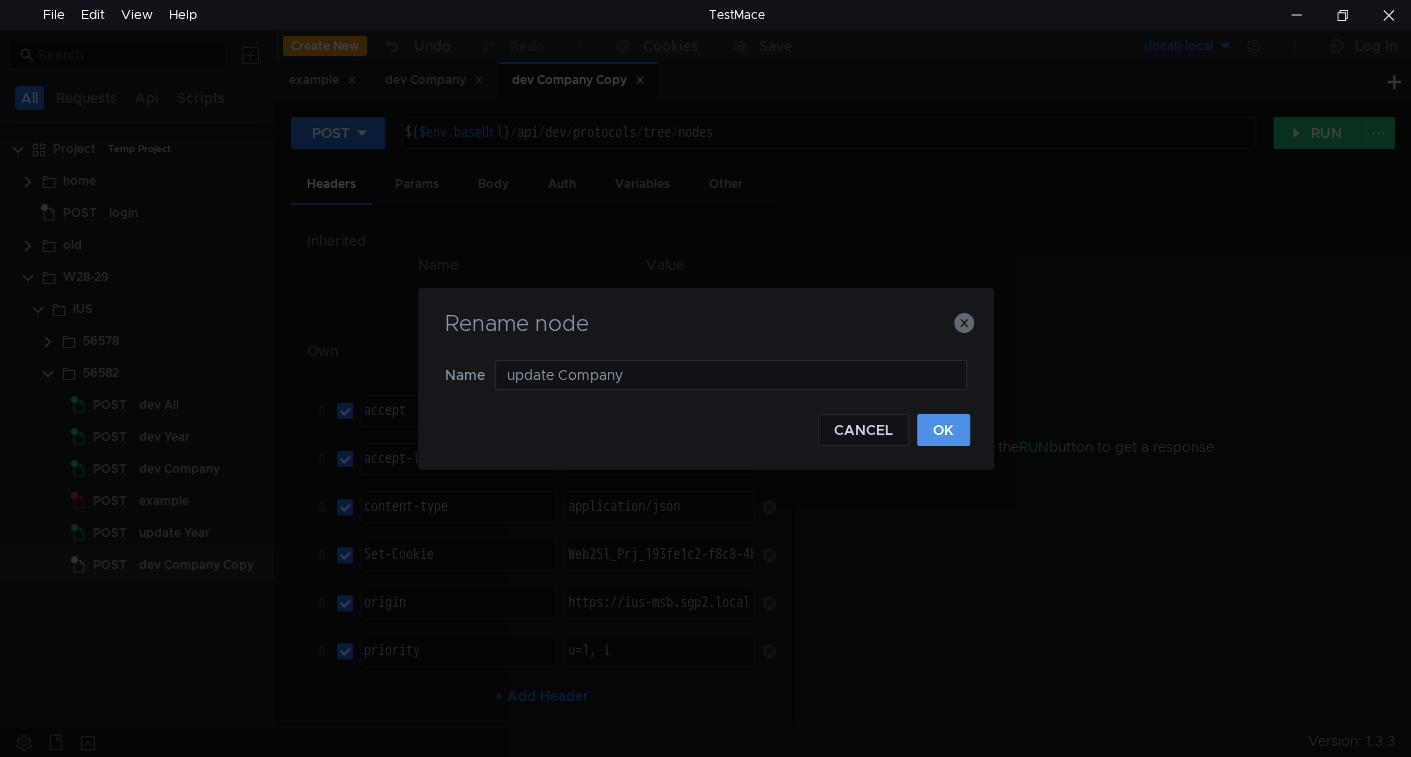 type on "update Company" 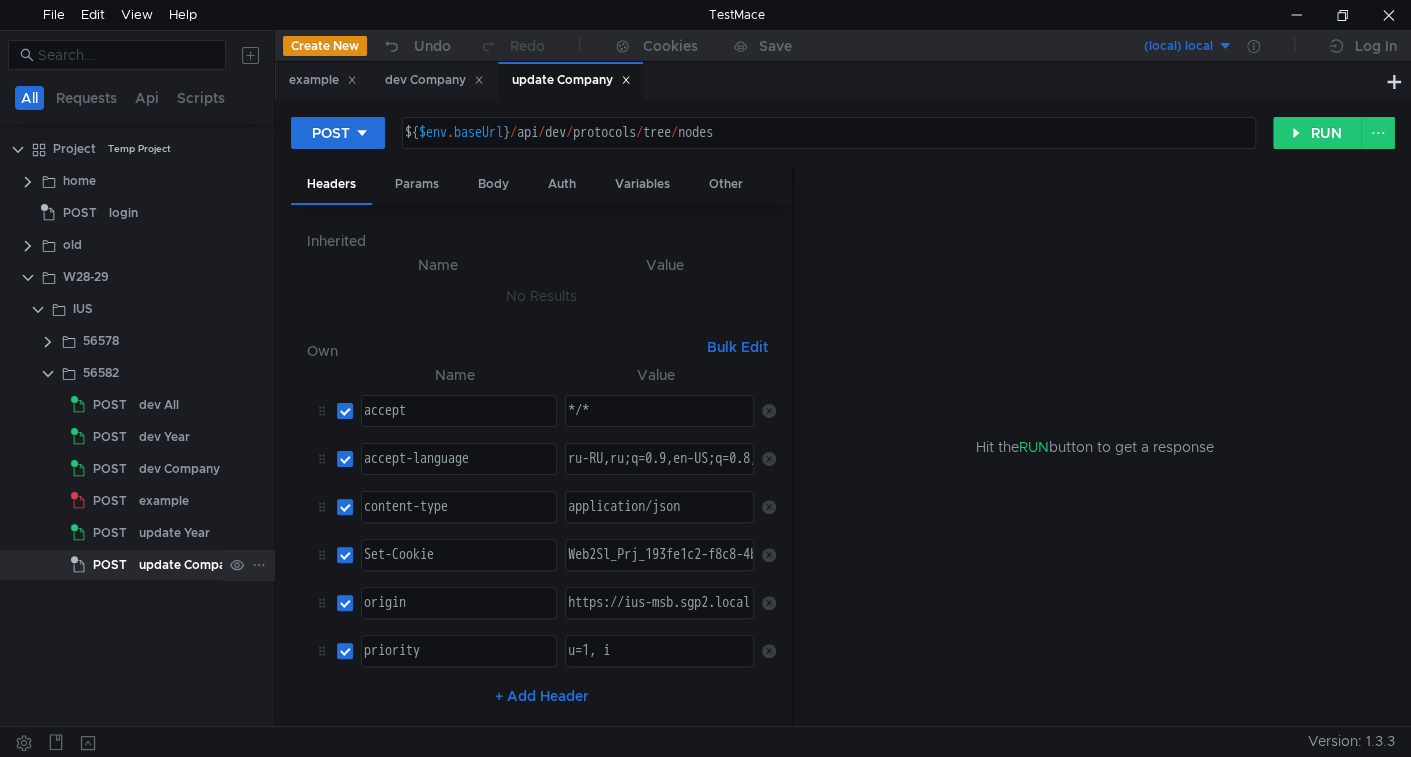 click on "update Company" at bounding box center (189, 565) 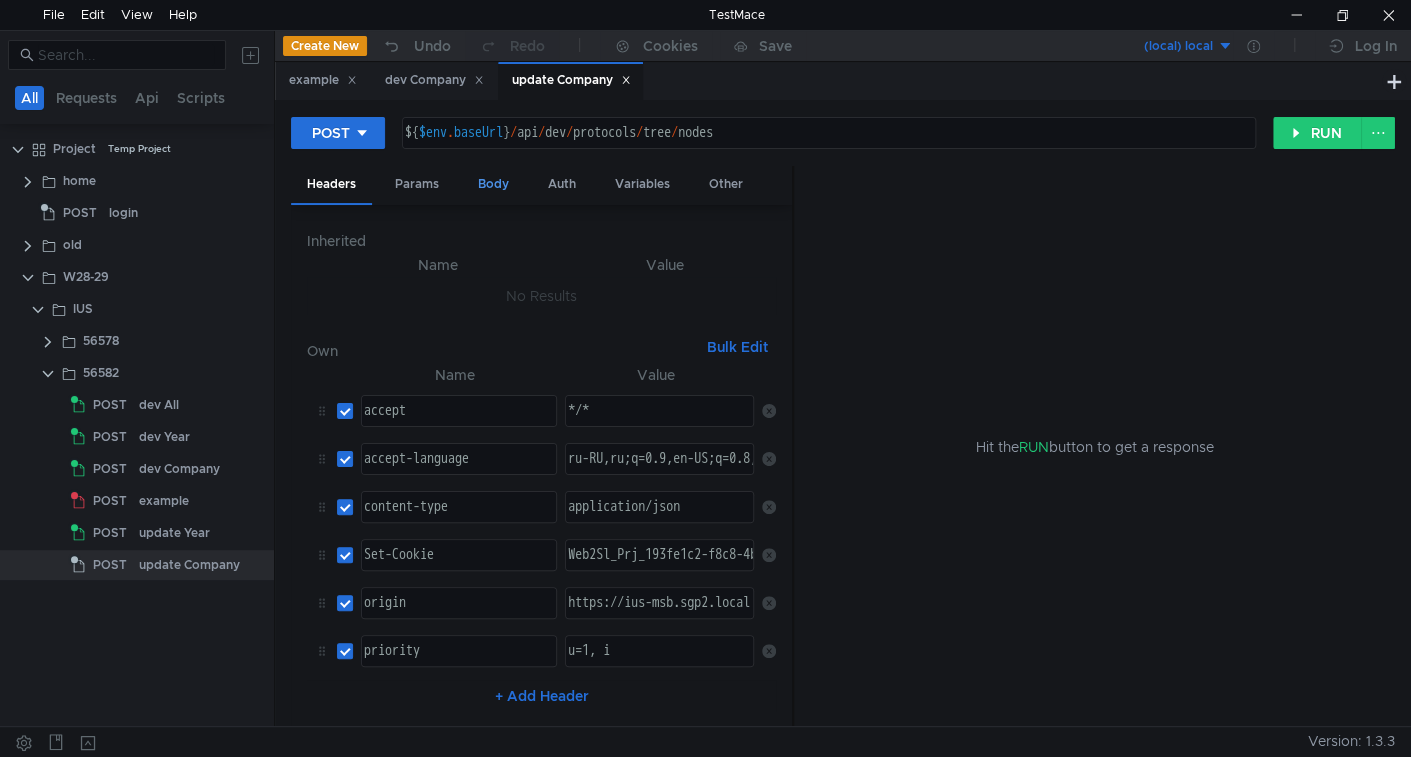 click on "Body" at bounding box center [493, 184] 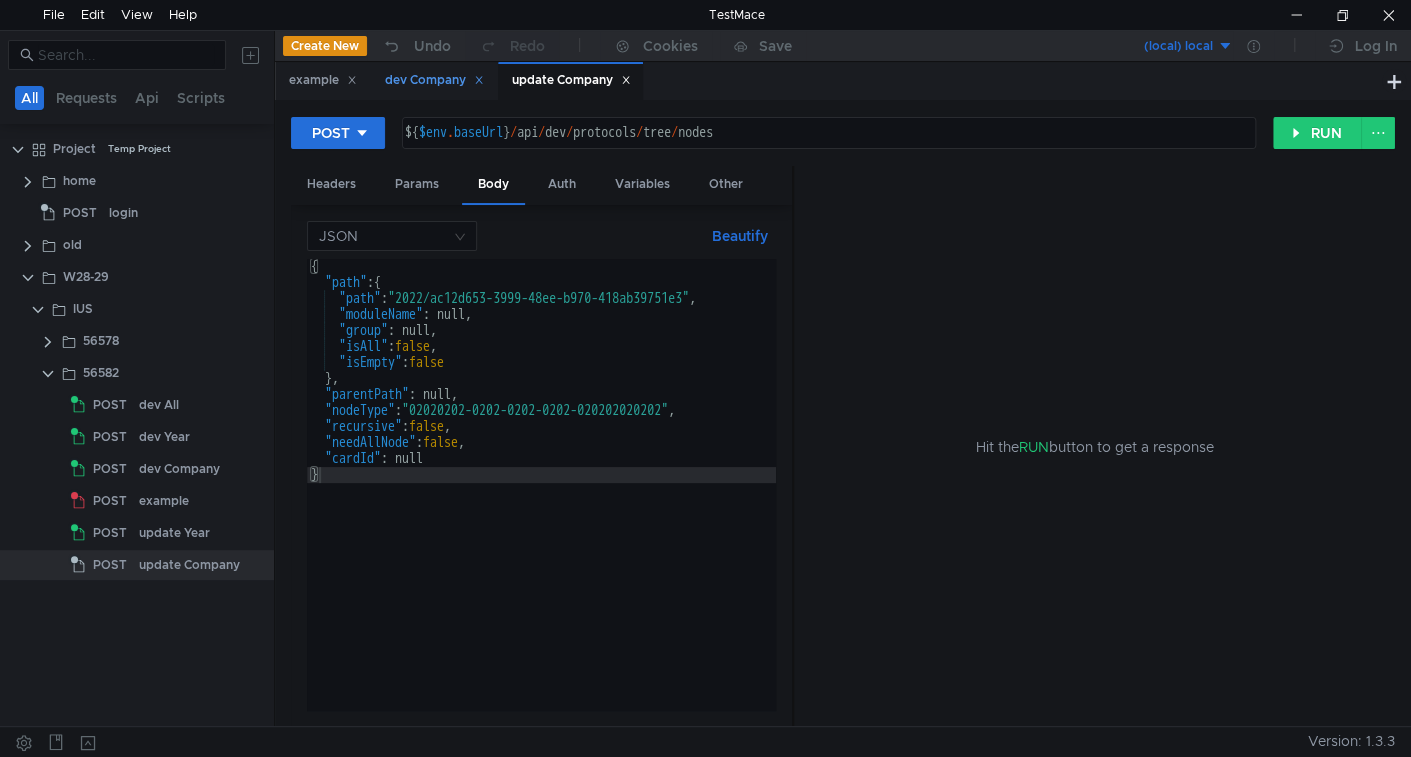click at bounding box center (352, 80) 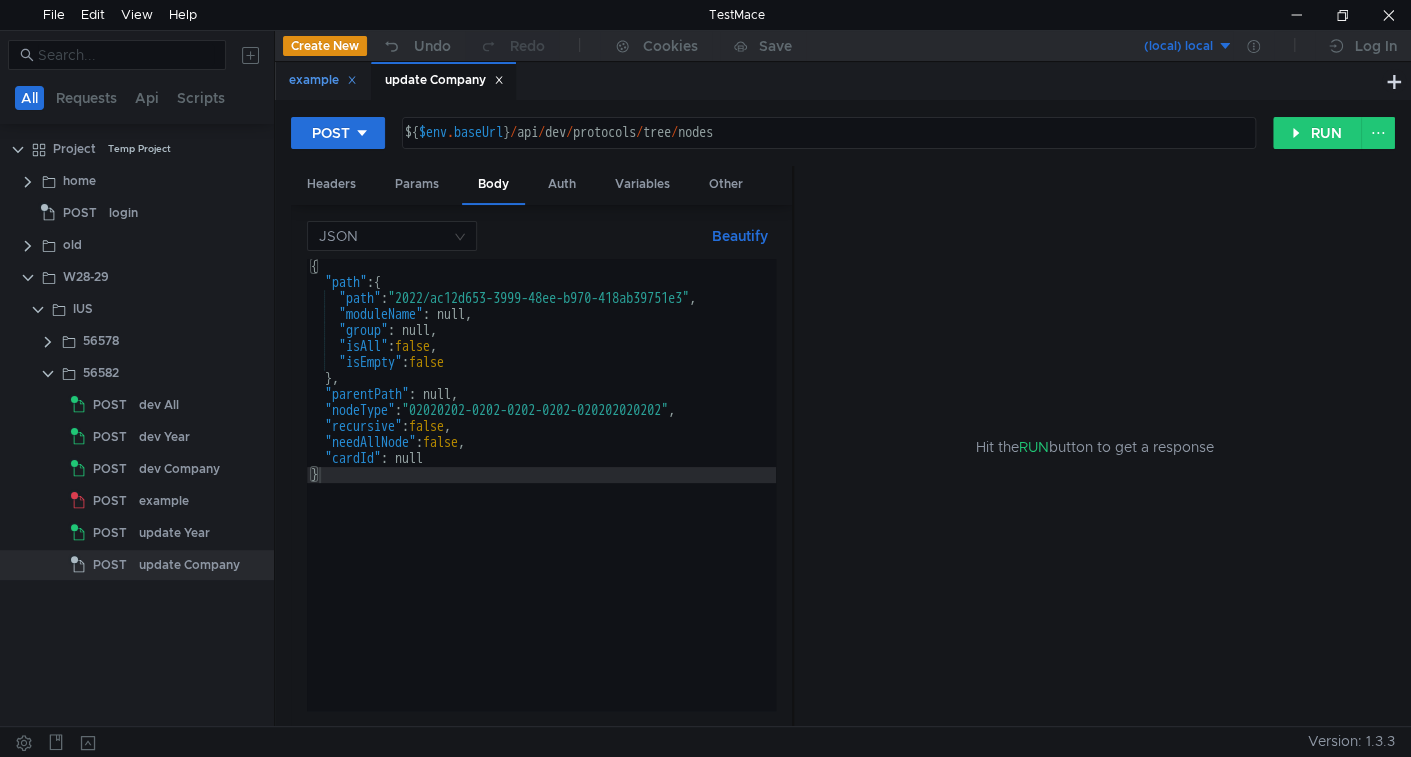 click on "example" at bounding box center [323, 80] 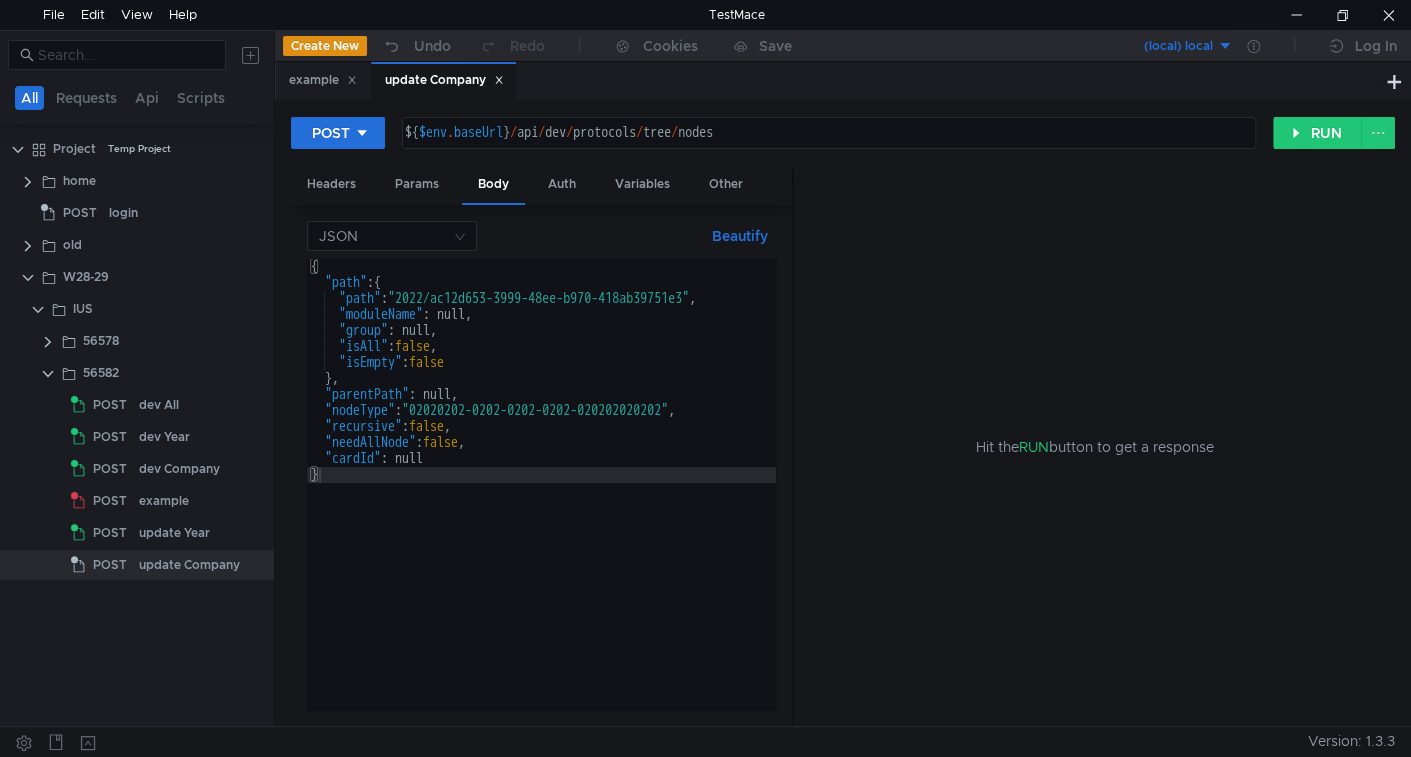 click on "{    "path" :  {       "path" :  "2022/ac12d653-3999-48ee-b970-418ab39751e3" ,       "moduleName" : null,       "group" : null,       "isAll" :  false ,       "isEmpty" :  false    } ,    "parentPath" : null,    "nodeType" :  "02020202-0202-0202-0202-020202020202" ,    "recursive" :  false ,    "needAllNode" :  false ,    "cardId" : null }" at bounding box center (546, 500) 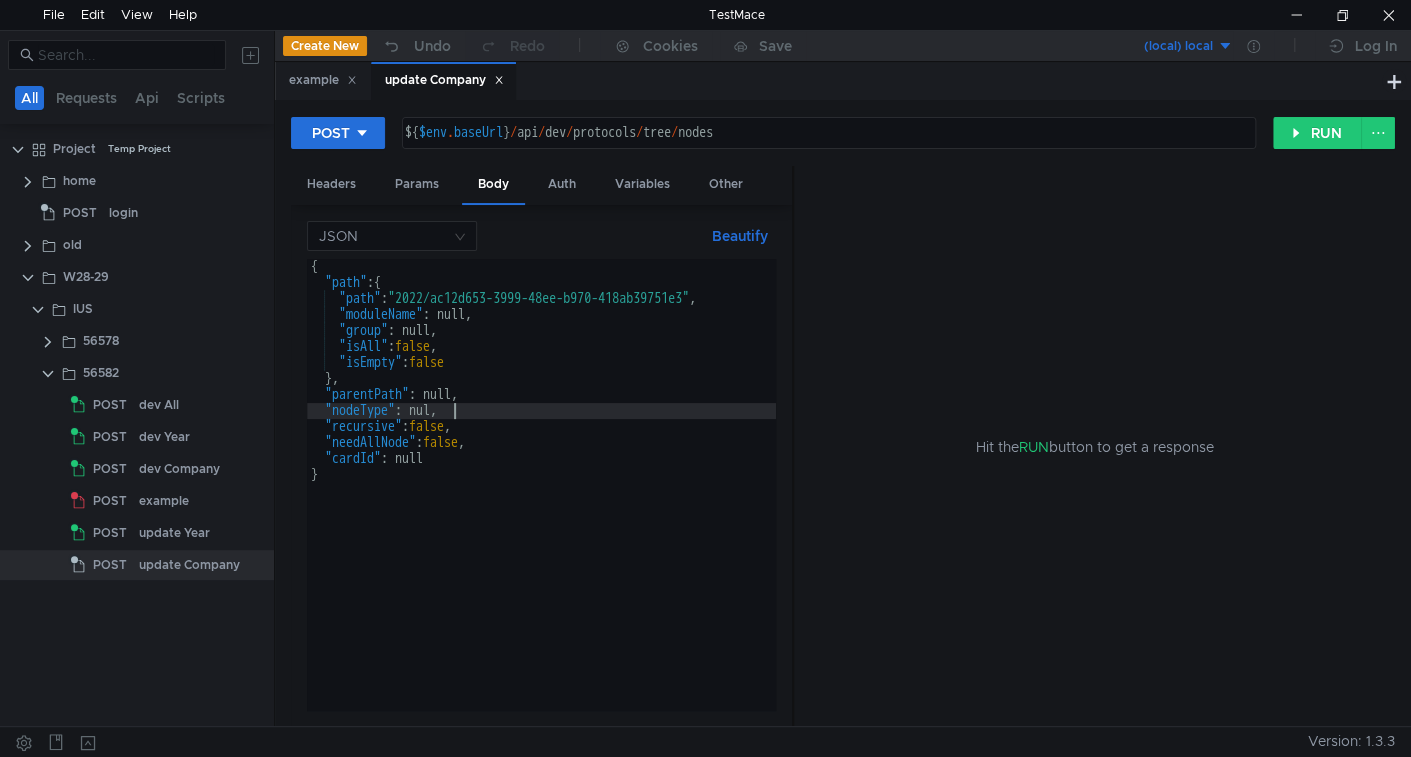 scroll, scrollTop: 0, scrollLeft: 10, axis: horizontal 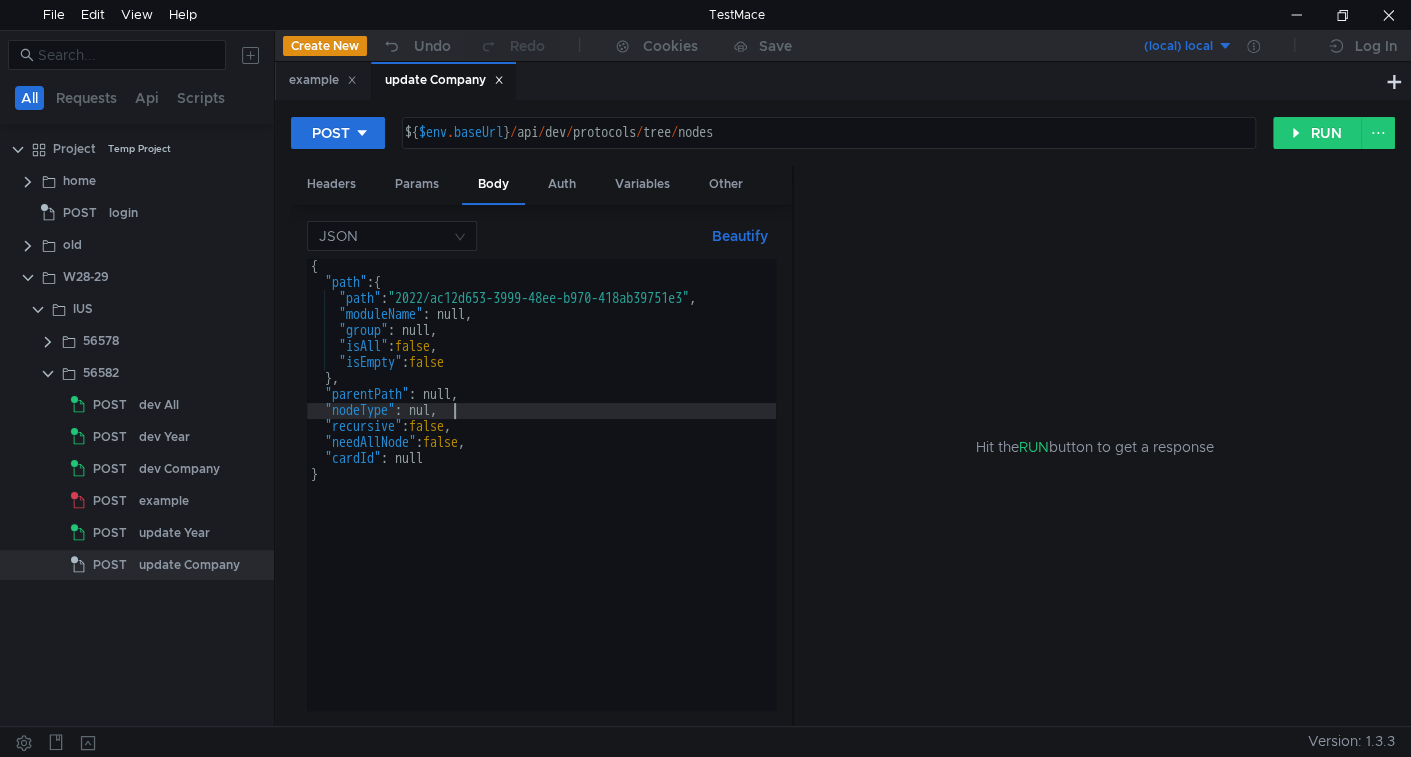 type on ""nodeType": null," 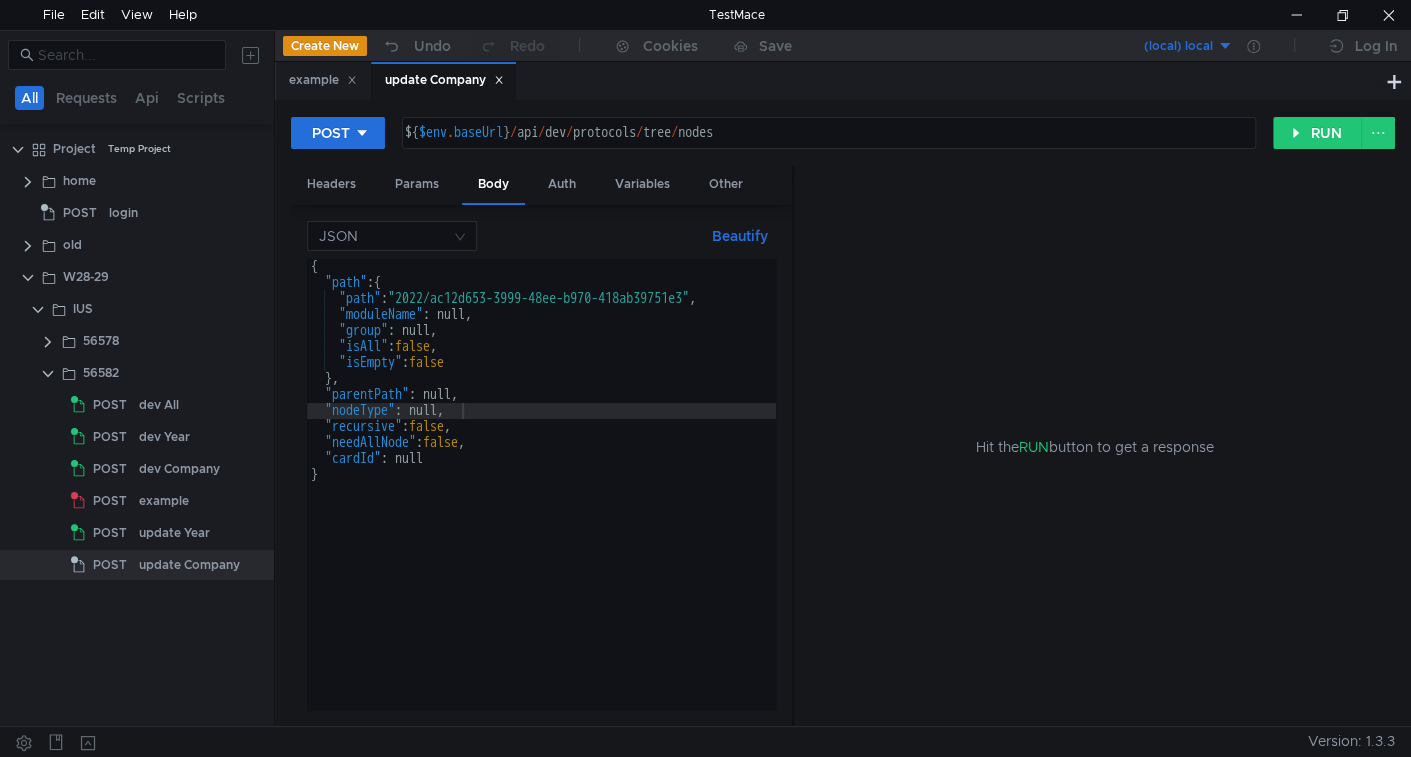 click on "{    "path" :  {       "path" :  "2022/ac12d653-3999-48ee-b970-418ab39751e3" ,       "moduleName" : null,       "group" : null,       "isAll" :  false ,       "isEmpty" :  false    } ,    "parentPath" : null,    "nodeType" : null,    "recursive" :  false ,    "needAllNode" :  false ,    "cardId" : null }" at bounding box center [546, 497] 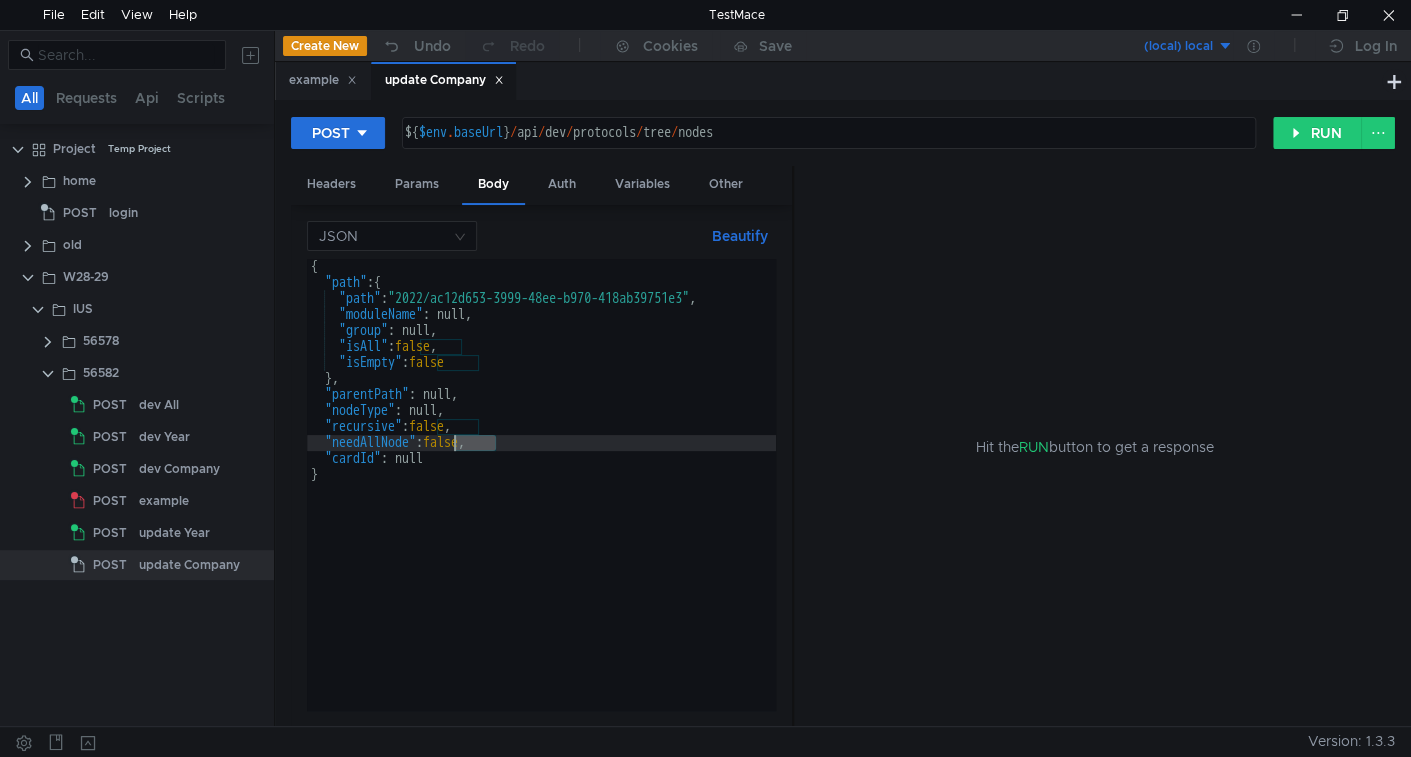 click on "{    "path" :  {       "path" :  "2022/ac12d653-3999-48ee-b970-418ab39751e3" ,       "moduleName" : null,       "group" : null,       "isAll" :  false ,       "isEmpty" :  false    } ,    "parentPath" : null,    "nodeType" : null,    "recursive" :  false ,    "needAllNode" :  false ,    "cardId" : null }" at bounding box center [546, 497] 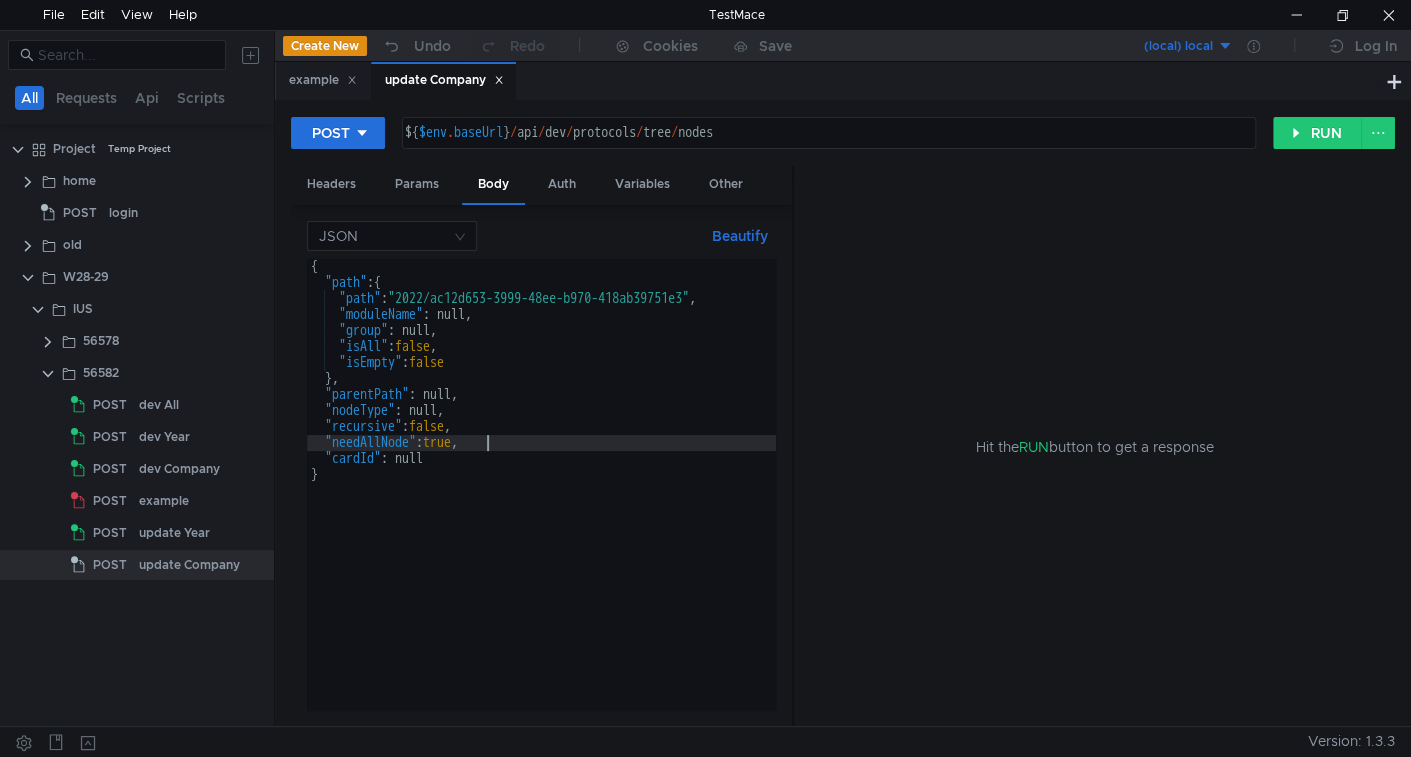 scroll, scrollTop: 0, scrollLeft: 11, axis: horizontal 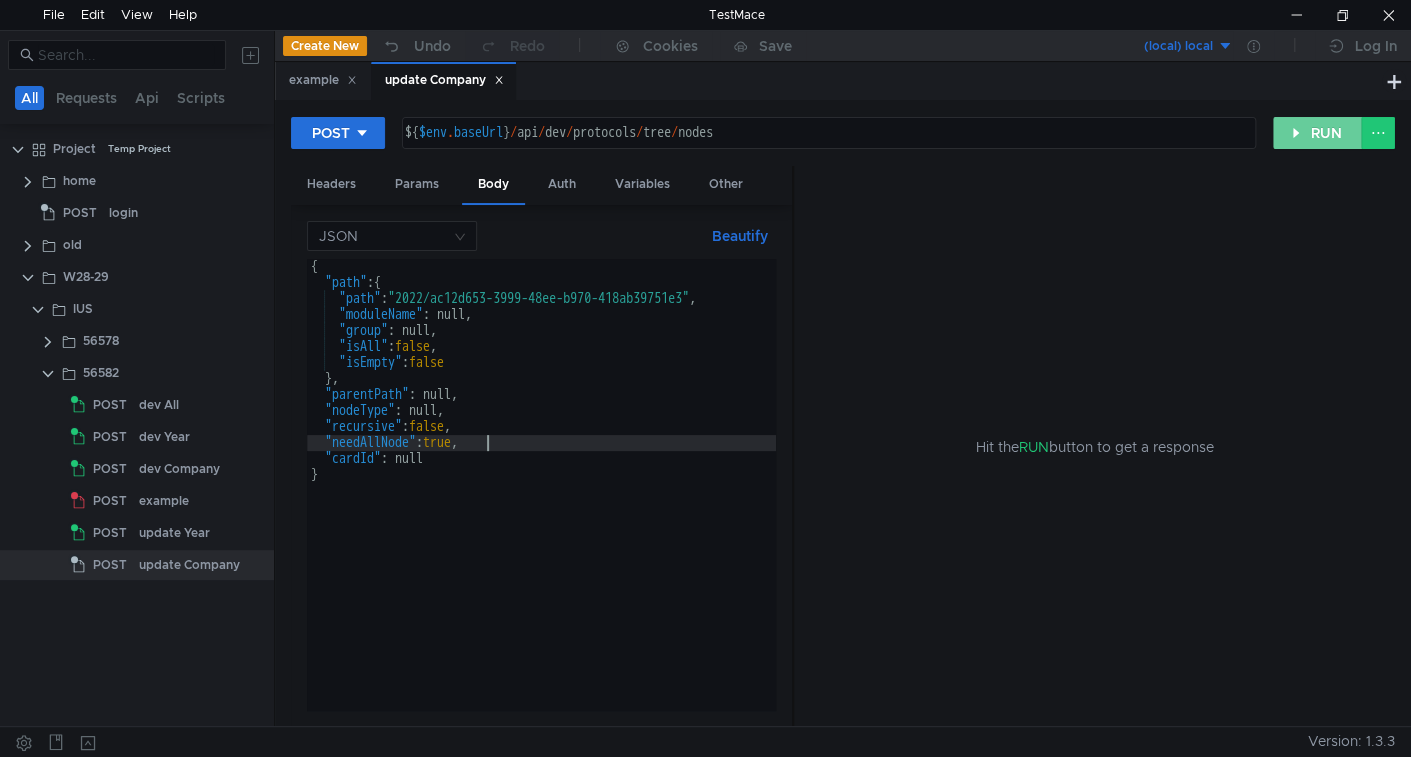 type on ""needAllNode": true," 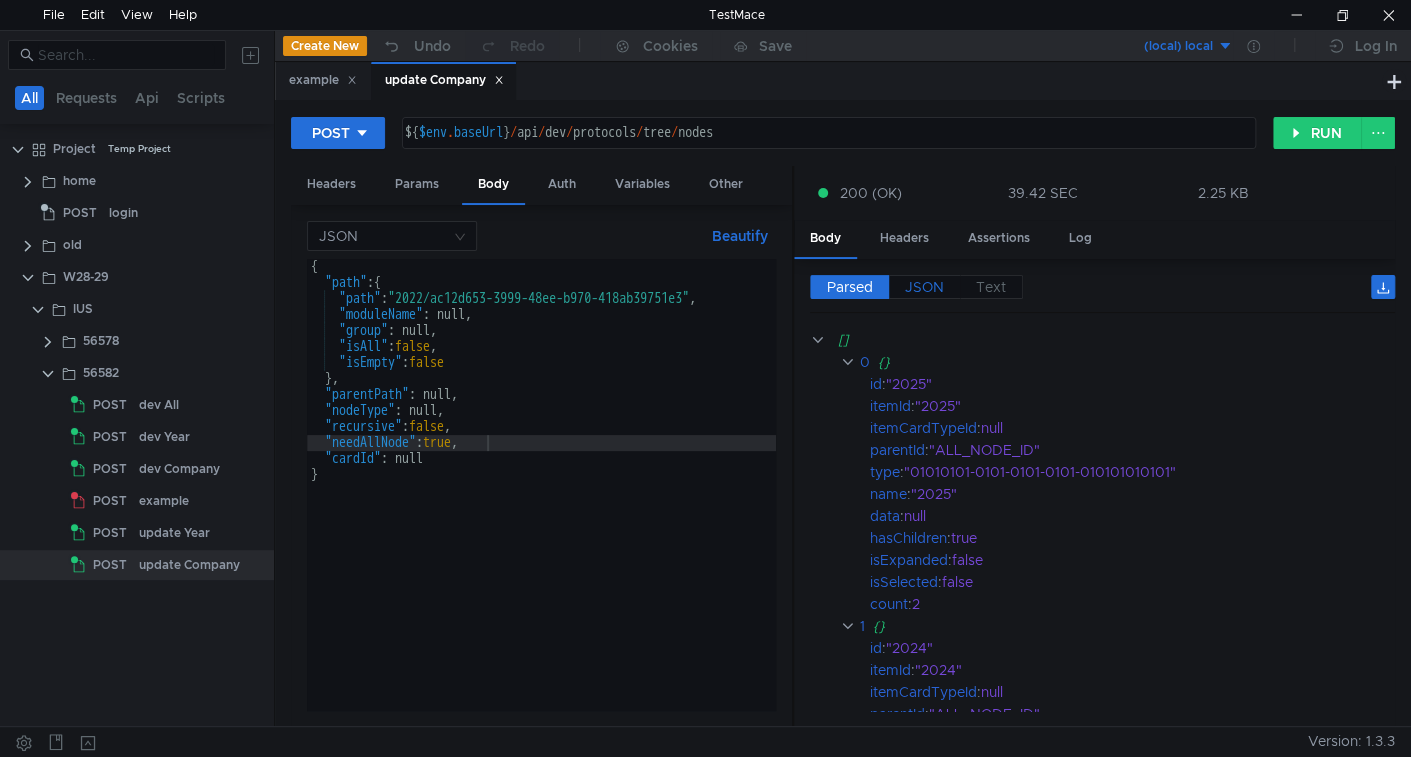 click on "JSON" at bounding box center (924, 287) 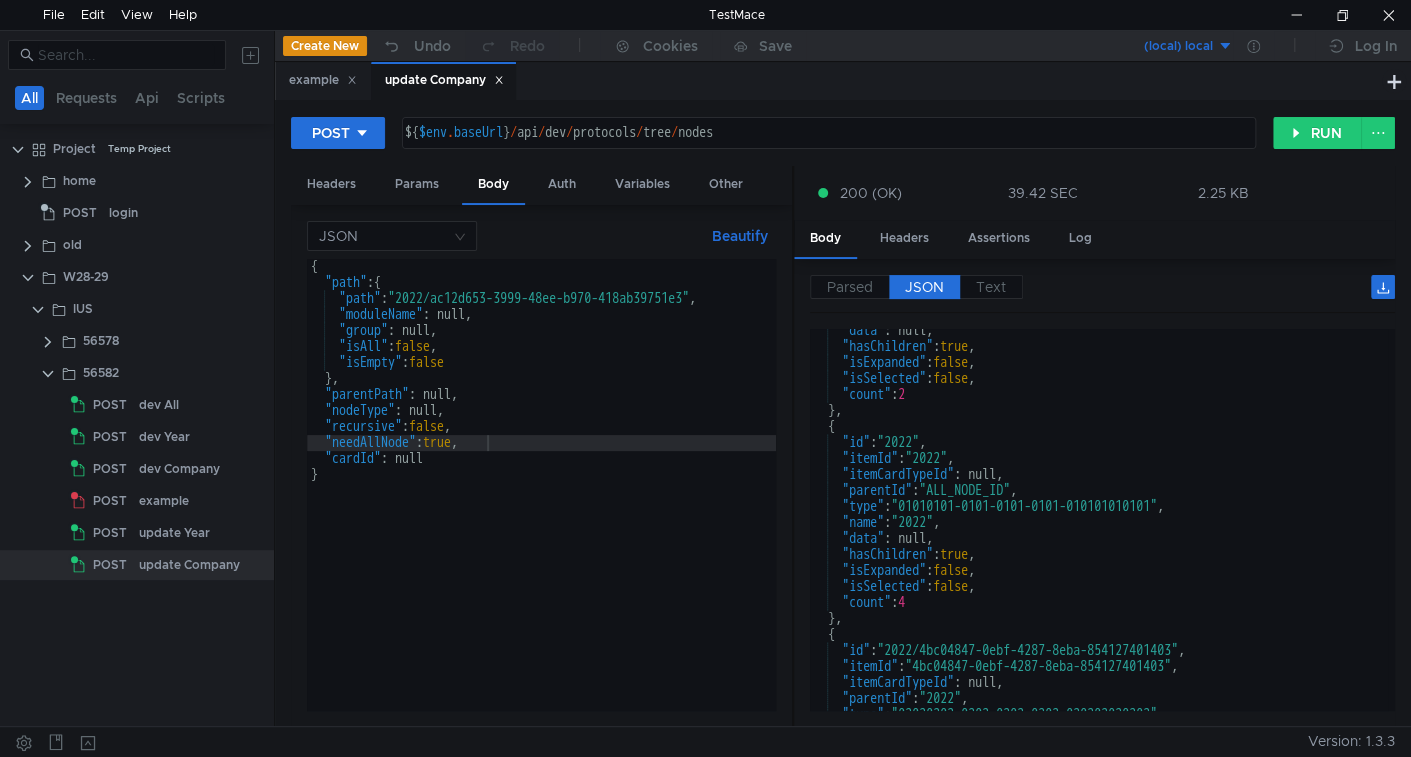 scroll, scrollTop: 549, scrollLeft: 0, axis: vertical 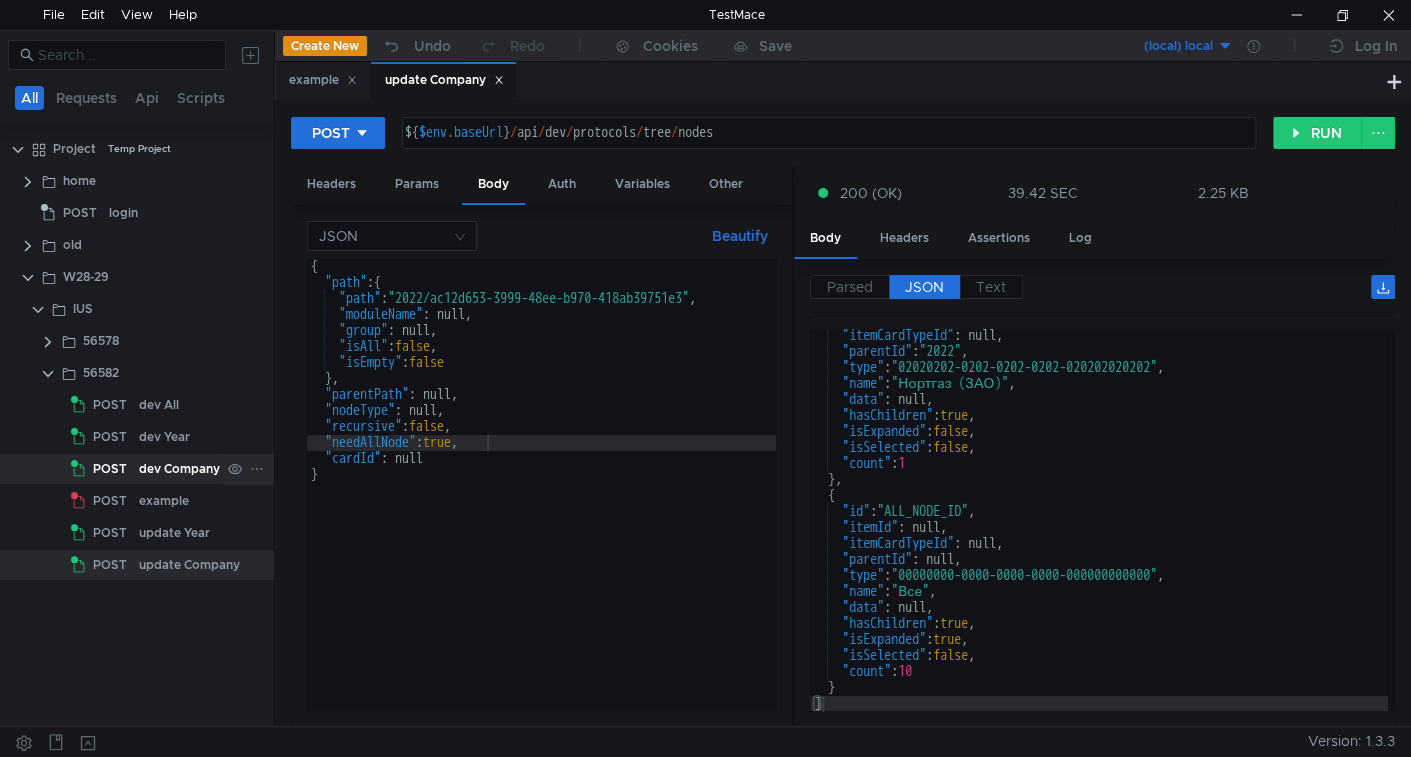 click on "dev Company" at bounding box center (159, 405) 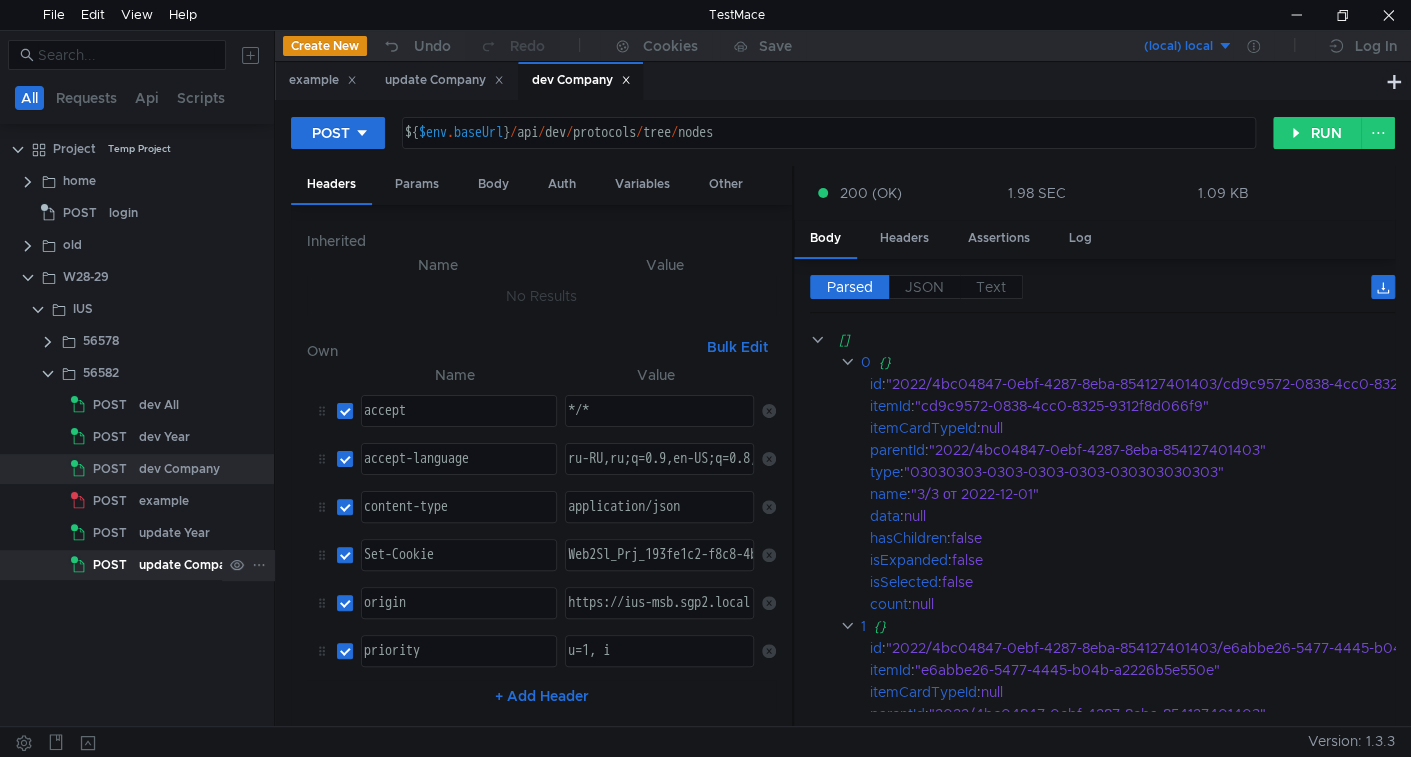 click on "update Company" at bounding box center [159, 405] 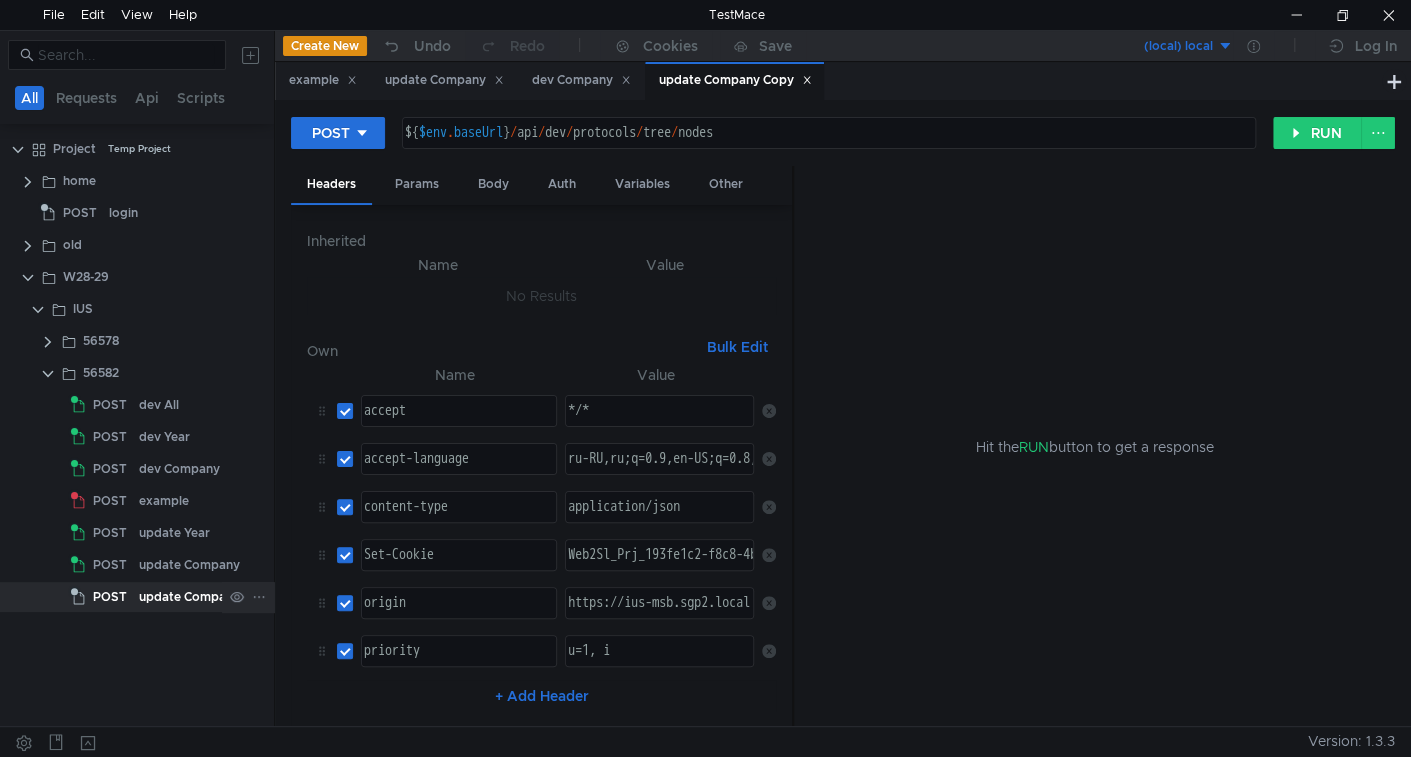 click on "update Company Copy" at bounding box center (206, 597) 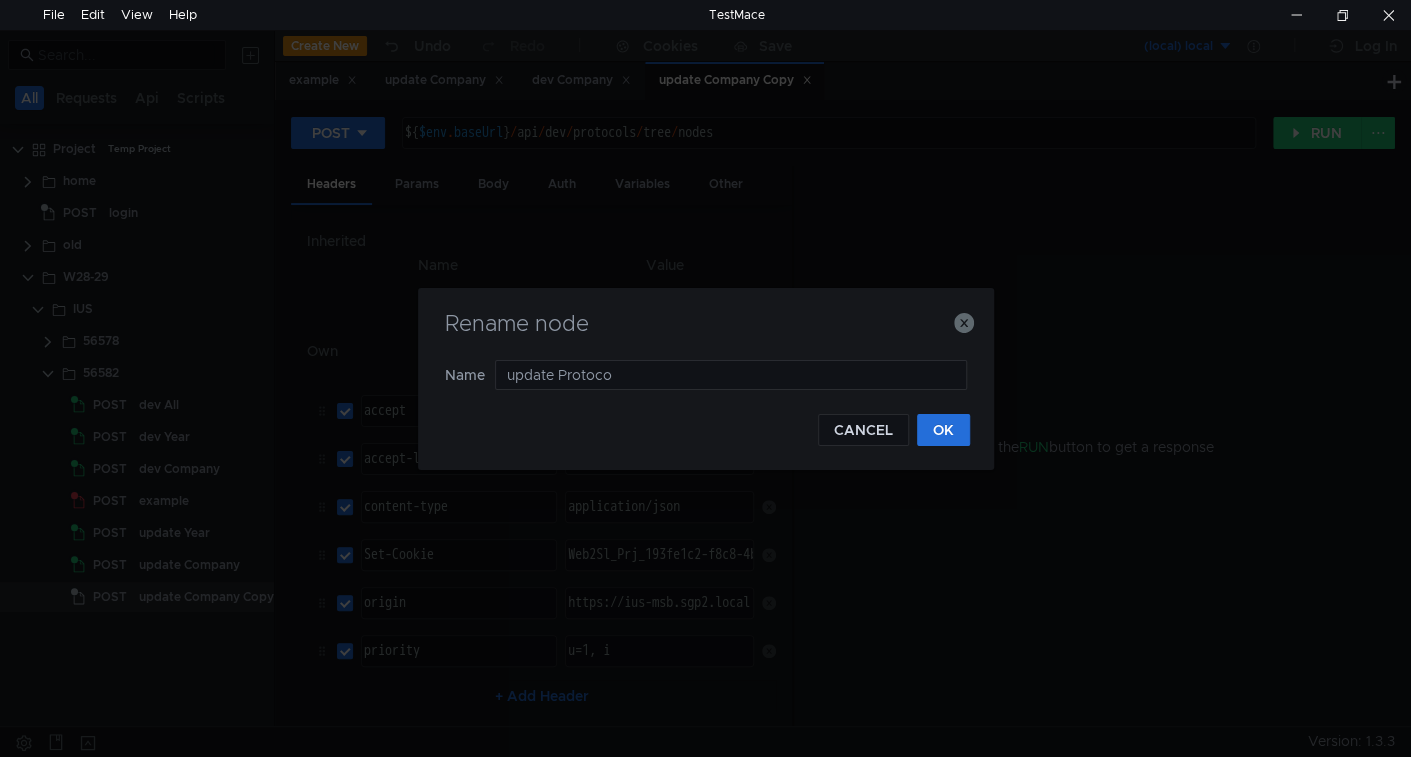 type on "update Protocol" 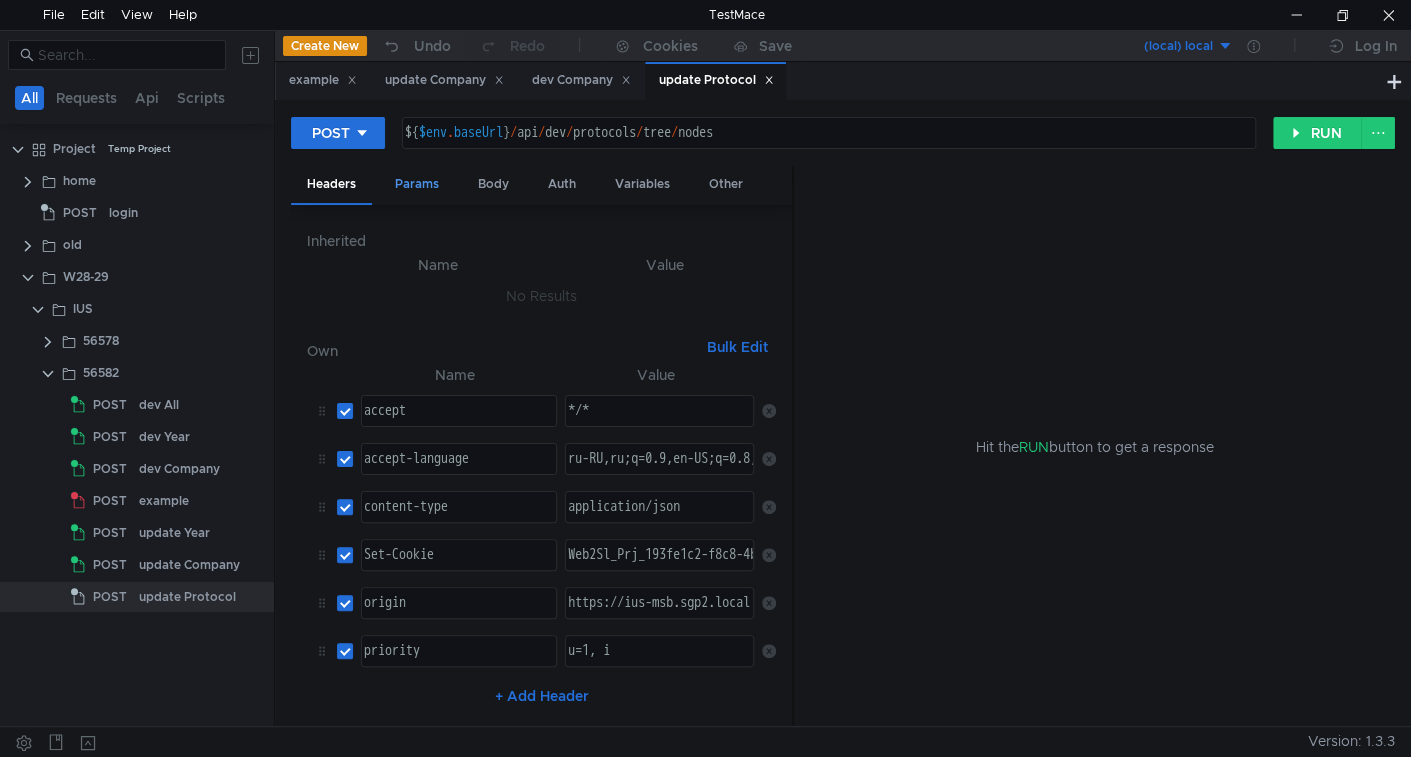 click on "Params" at bounding box center (417, 184) 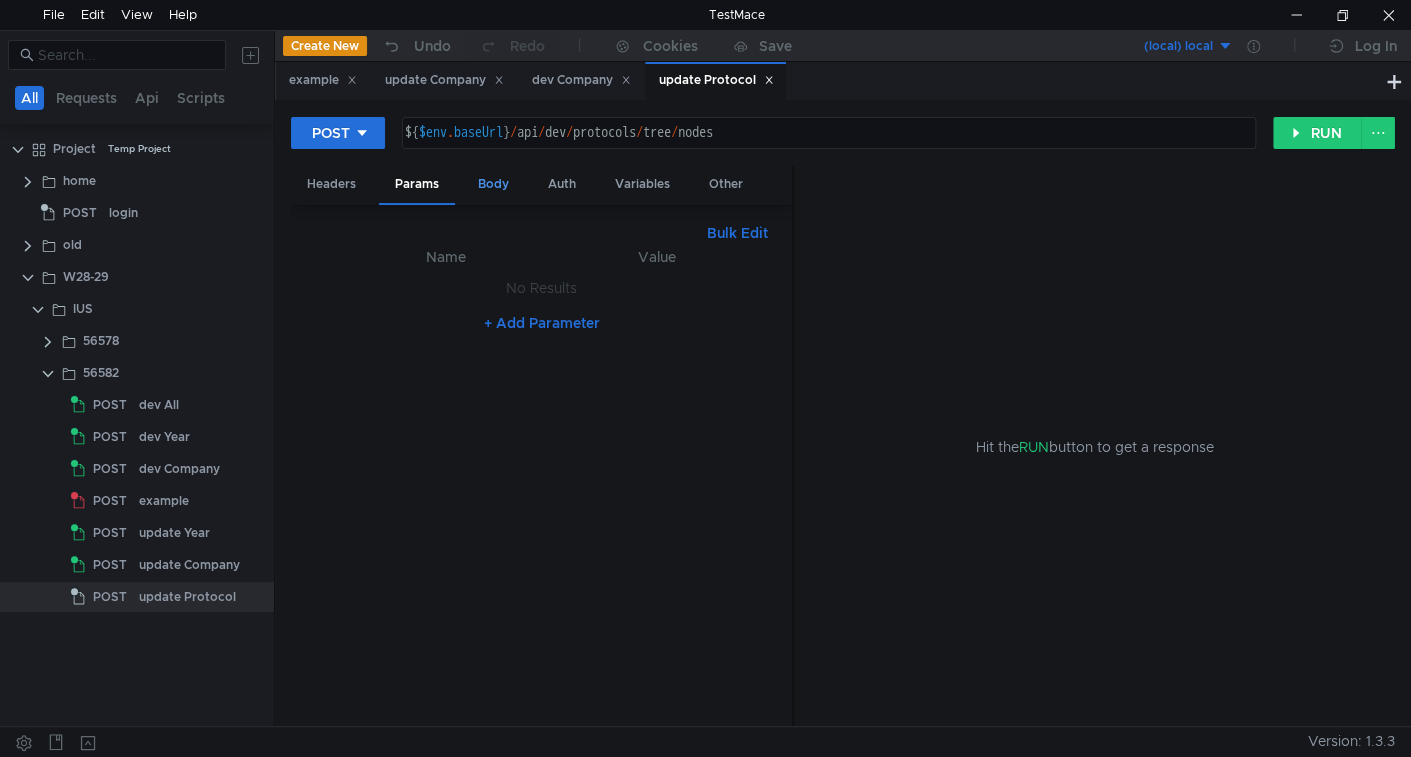 click on "Body" at bounding box center [493, 184] 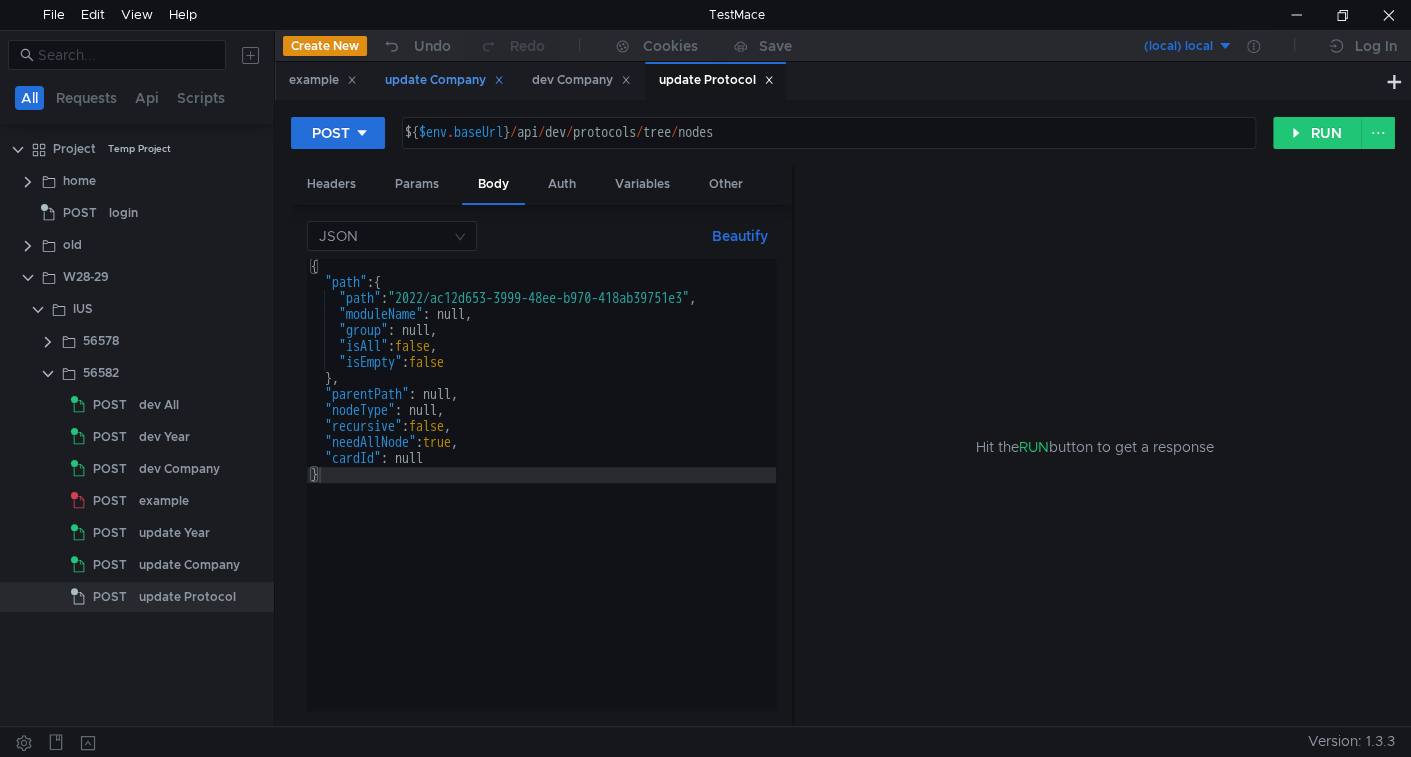 click on "update Company" at bounding box center (323, 80) 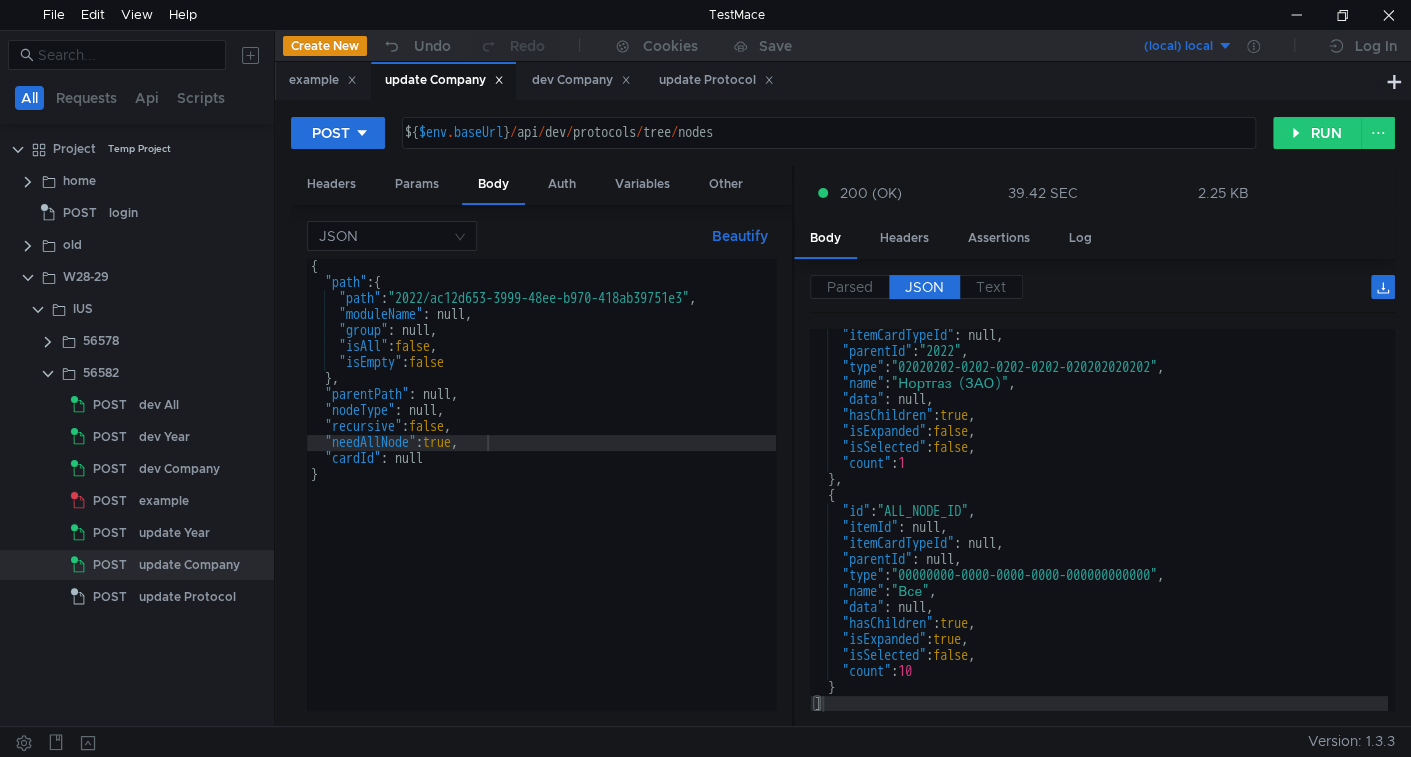 click at bounding box center (499, 80) 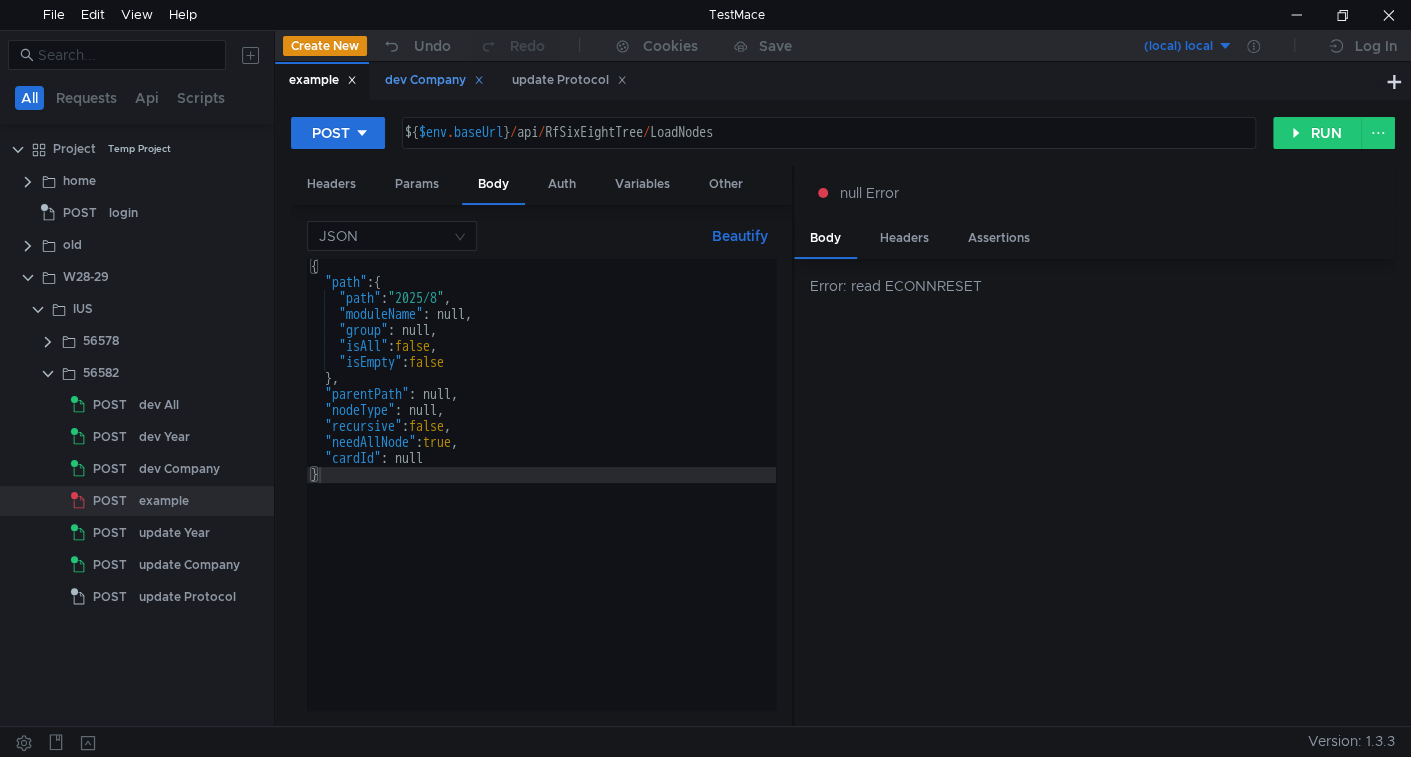 click at bounding box center (352, 80) 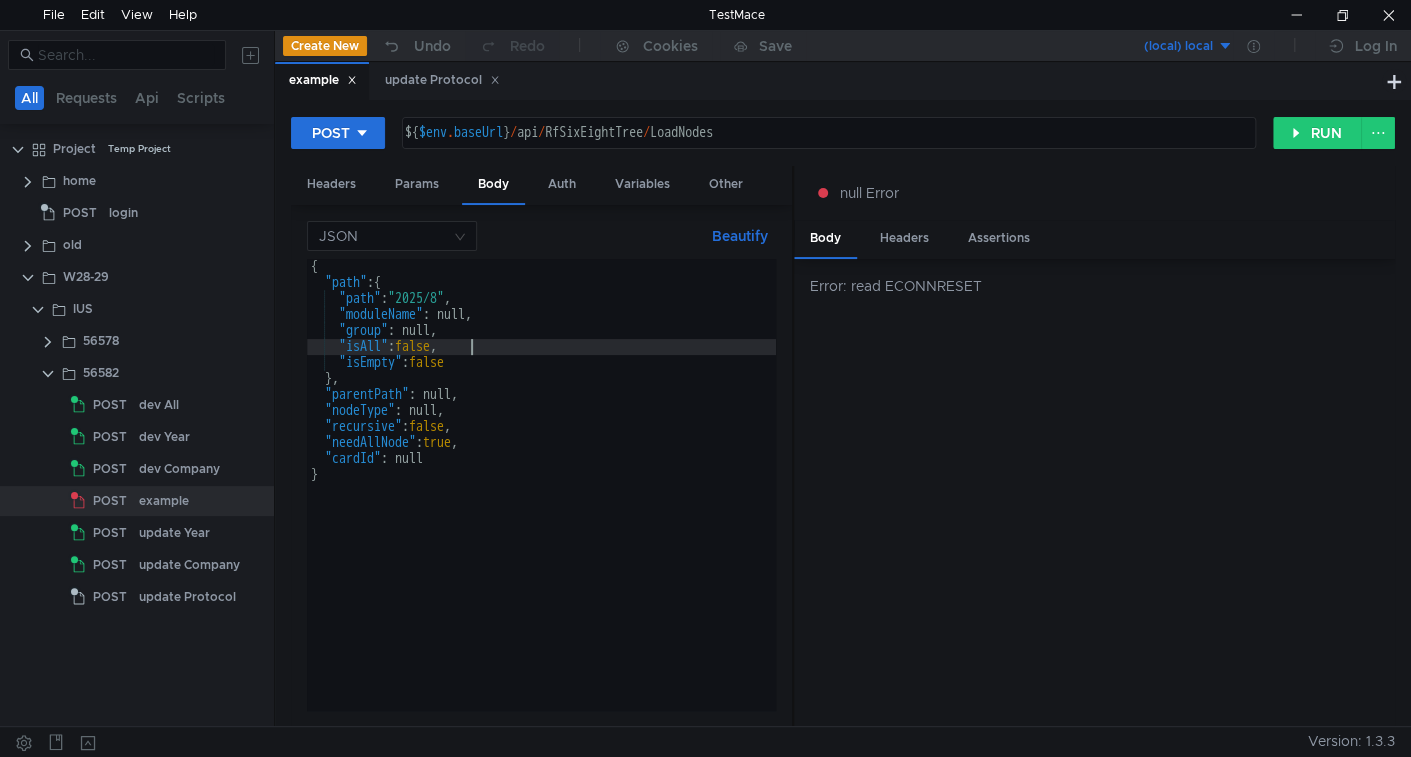 click on "{    "path" :  {       "path" :  "2025/8" ,       "moduleName" : null,       "group" : null,       "isAll" :  false ,       "isEmpty" :  false    } ,    "parentPath" : null,    "nodeType" : null,    "recursive" :  false ,    "needAllNode" :  true ,    "cardId" : null }" at bounding box center (541, 500) 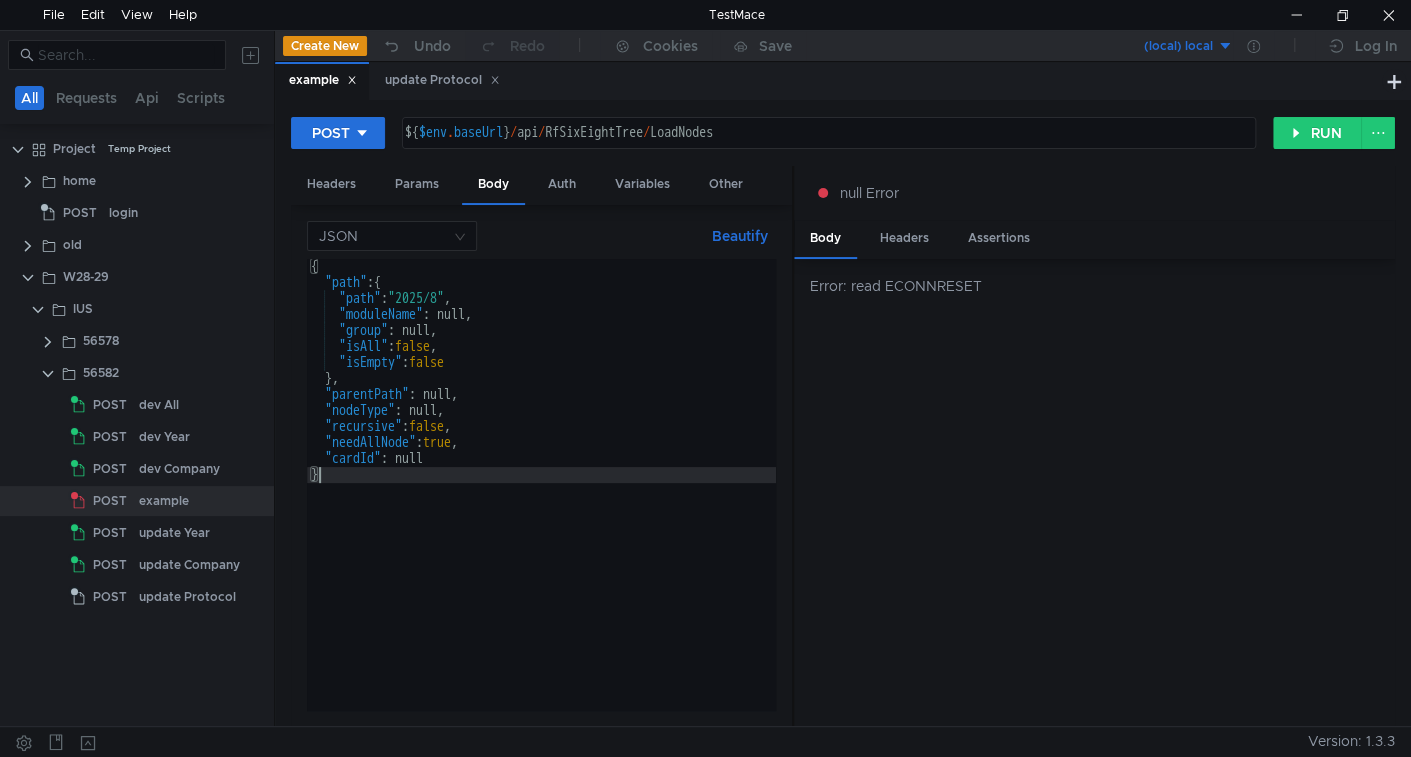 type on ""cardId": null
}" 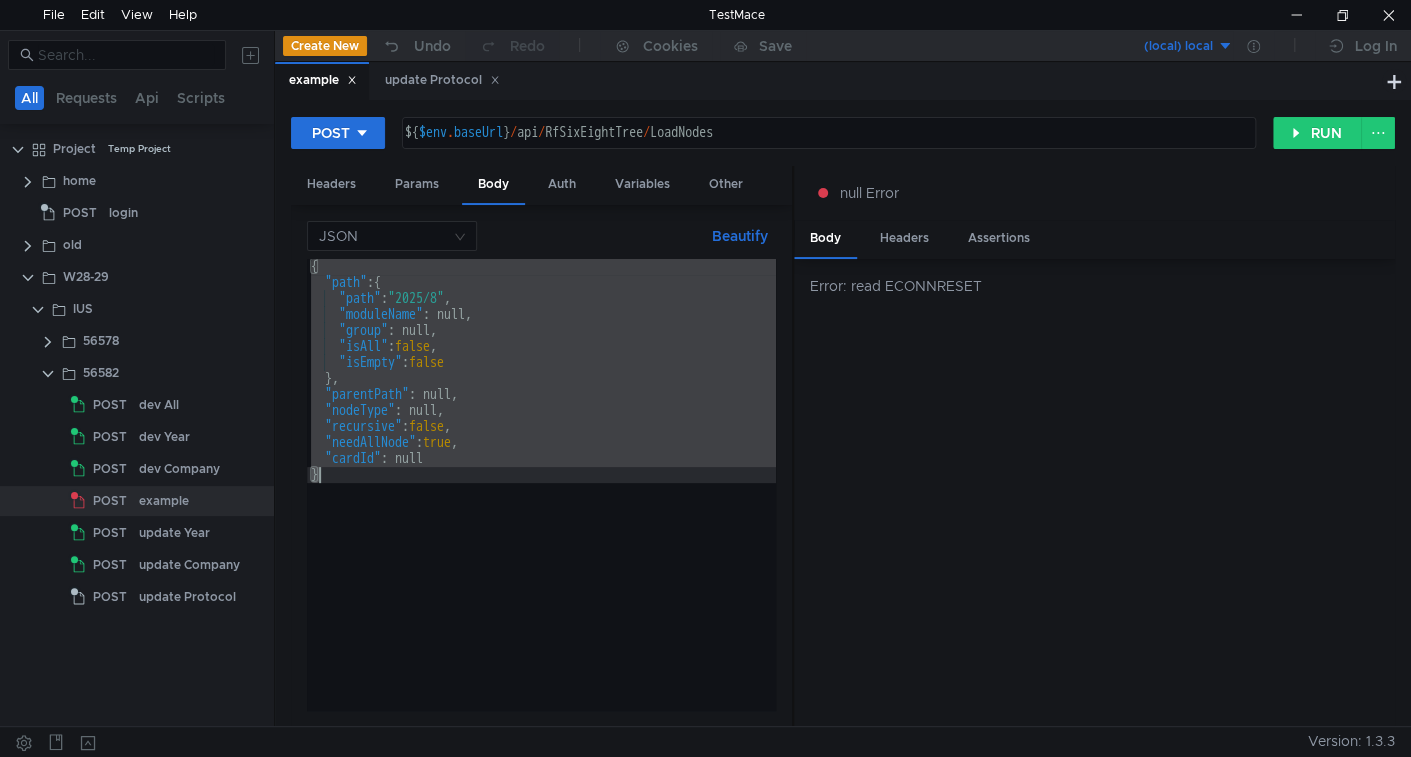 paste on "{"path":{"path":"2025/8/f46a929b-0576-47ae-bf7e-f4c3c6ab1111","moduleName":null,"group":null,"isAll":false,"isEmpty":false},"parentPath":null,"nodeType":null,"recursive":false,"needAllNode":true,"cardId":null" 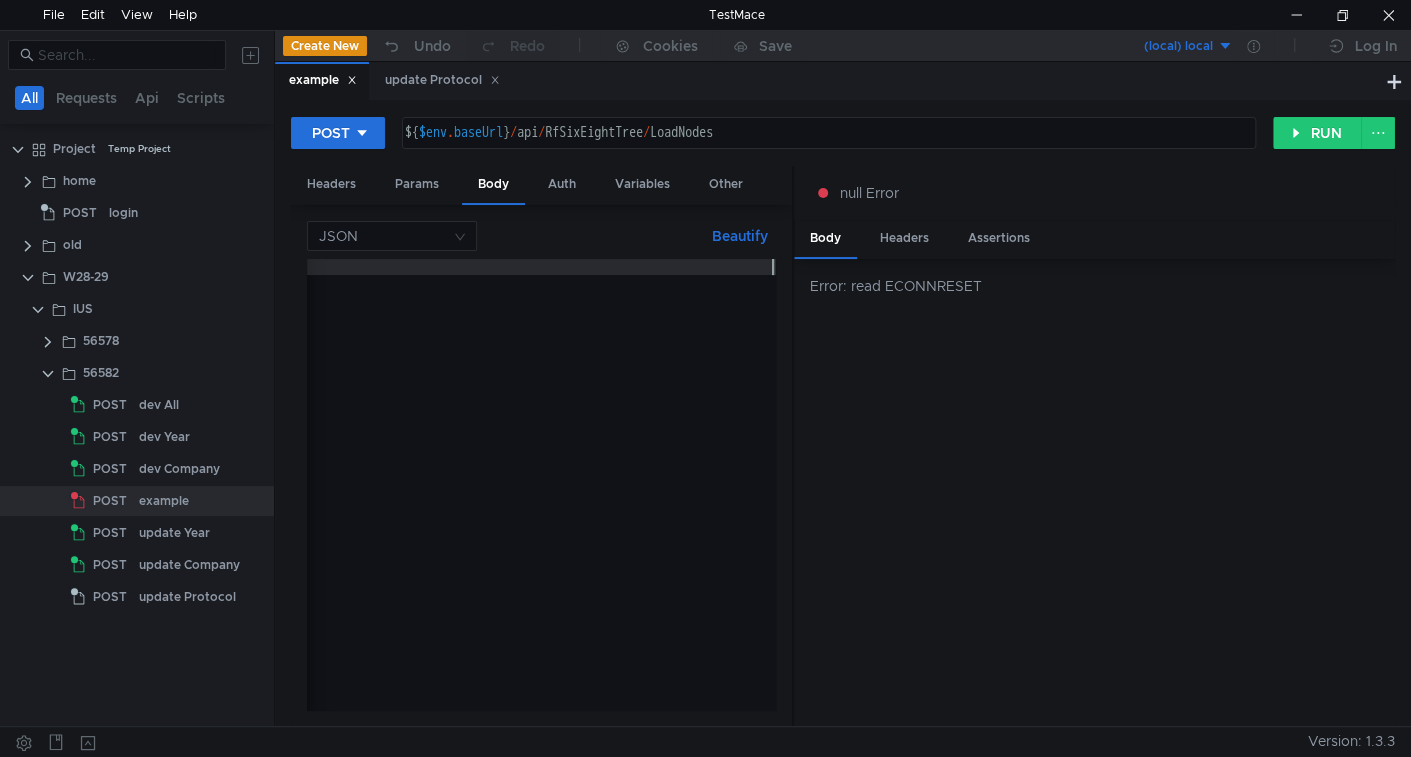 scroll, scrollTop: 0, scrollLeft: 1293, axis: horizontal 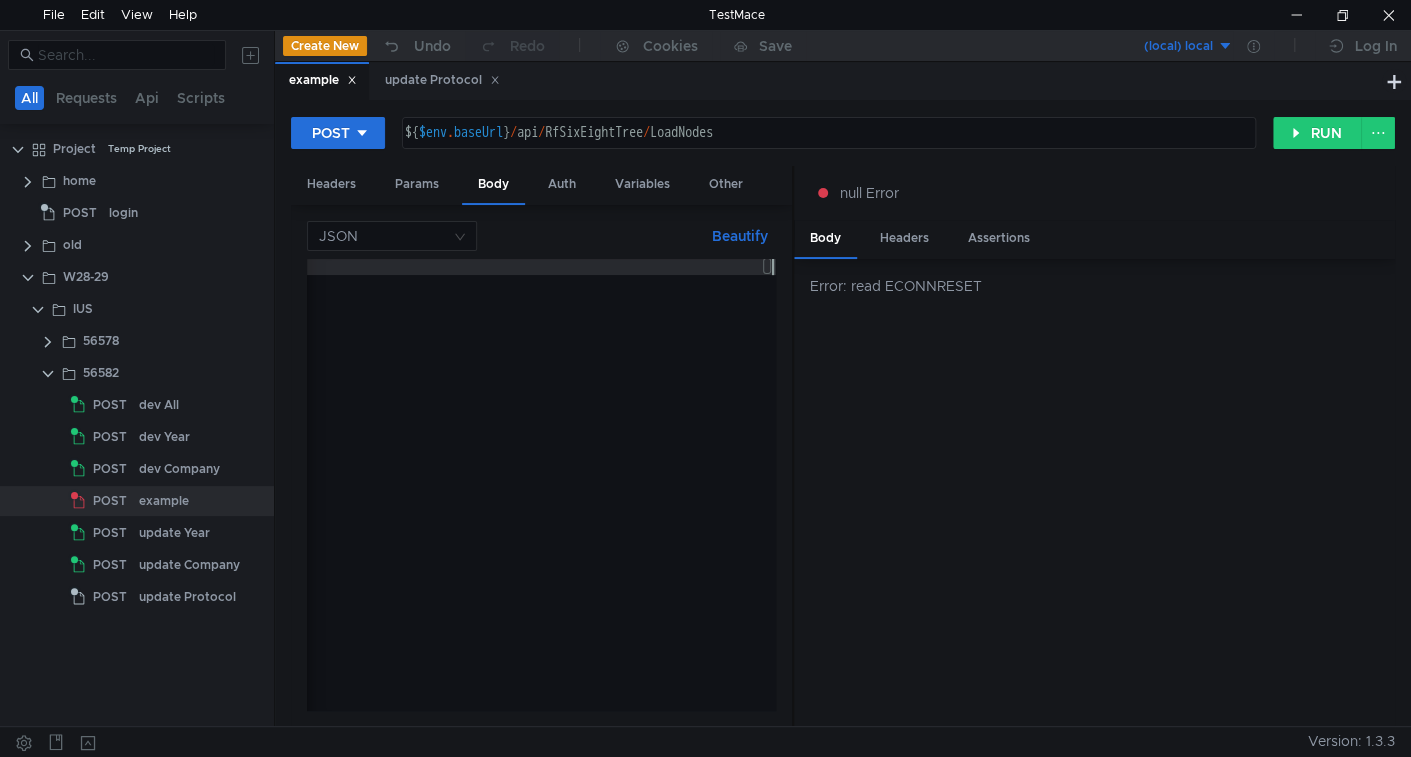 click on "Beautify" at bounding box center [740, 236] 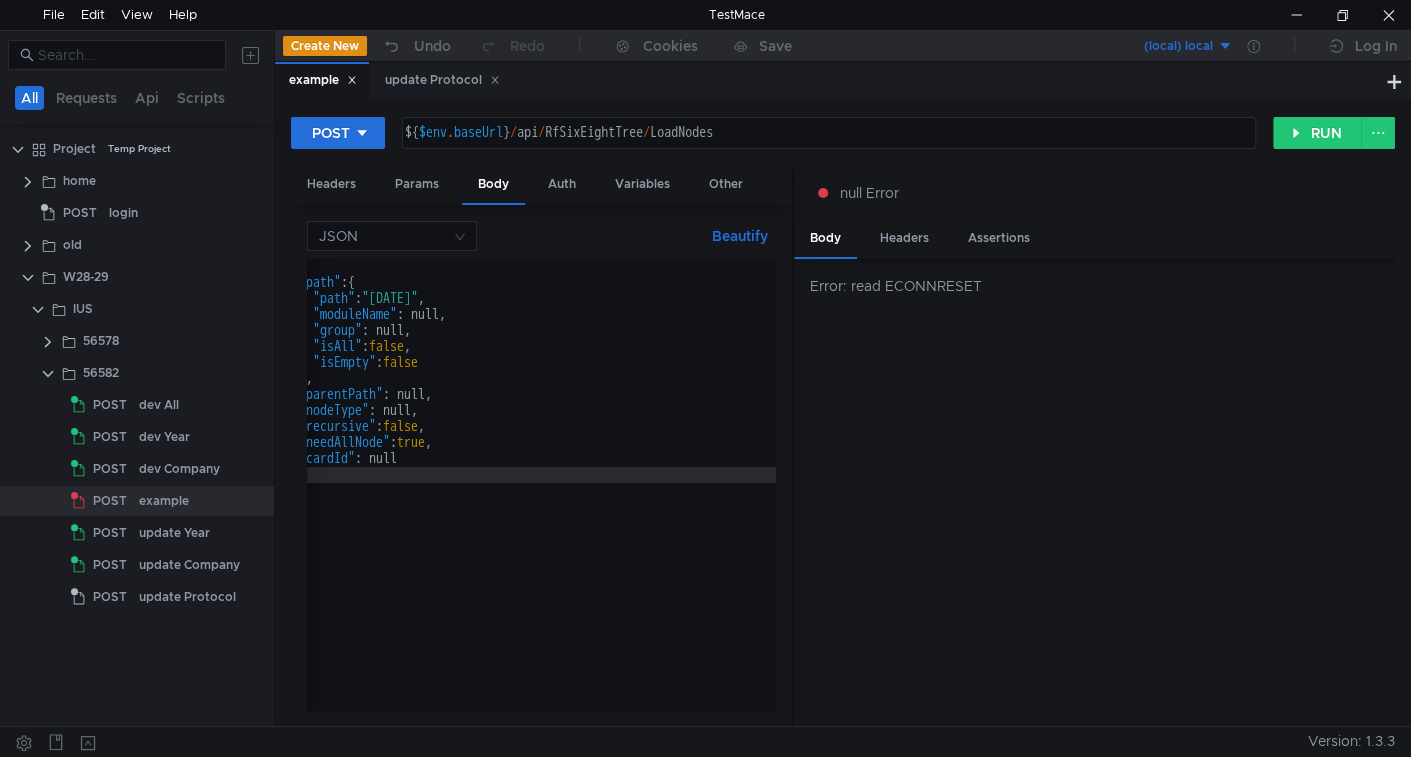 scroll, scrollTop: 0, scrollLeft: 25, axis: horizontal 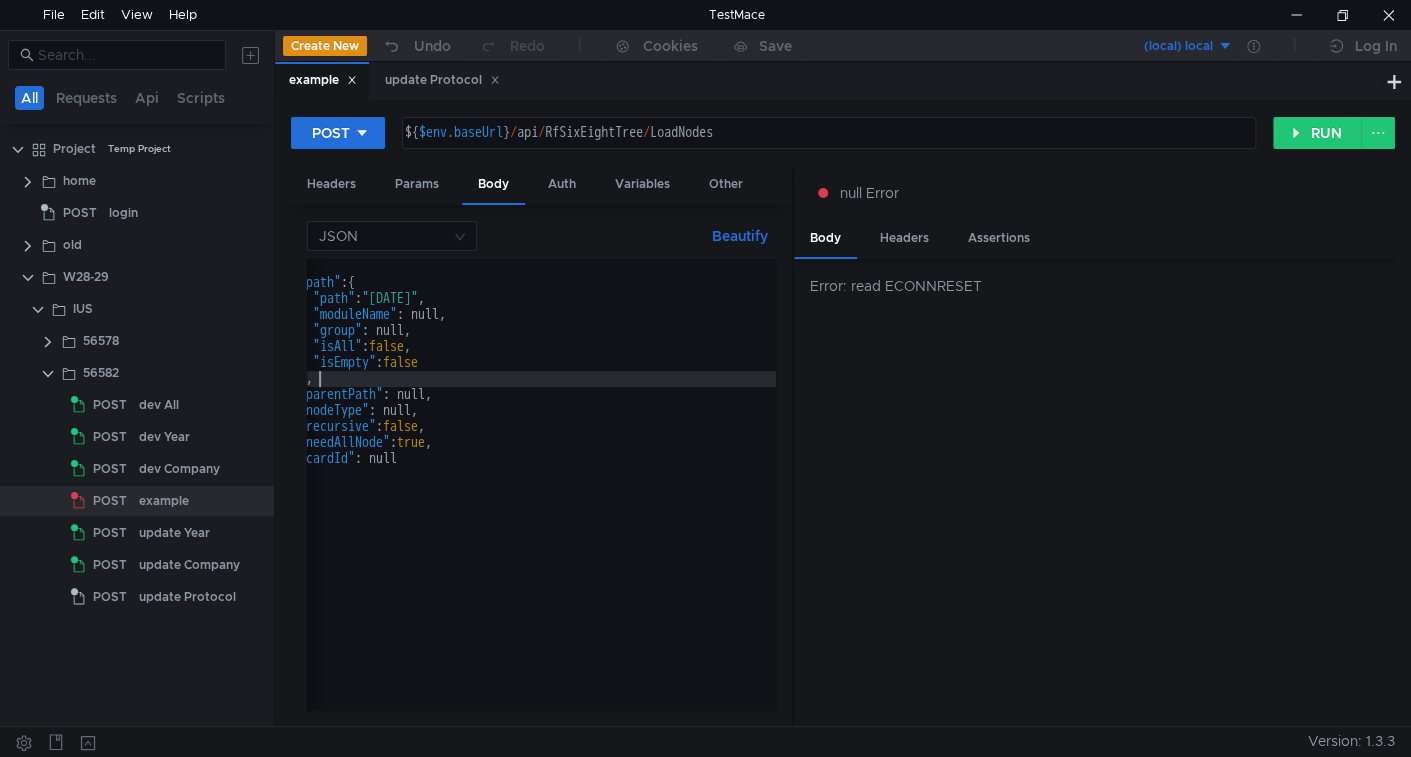 click on "{    "path" :  {       "path" :  "2025/8/f46a929b-0576-47ae-bf7e-f4c3c6ab1111" ,       "moduleName" : null,       "group" : null,       "isAll" :  false ,       "isEmpty" :  false    } ,    "parentPath" : null,    "nodeType" : null,    "recursive" :  false ,    "needAllNode" :  true ,    "cardId" : null }" at bounding box center [528, 497] 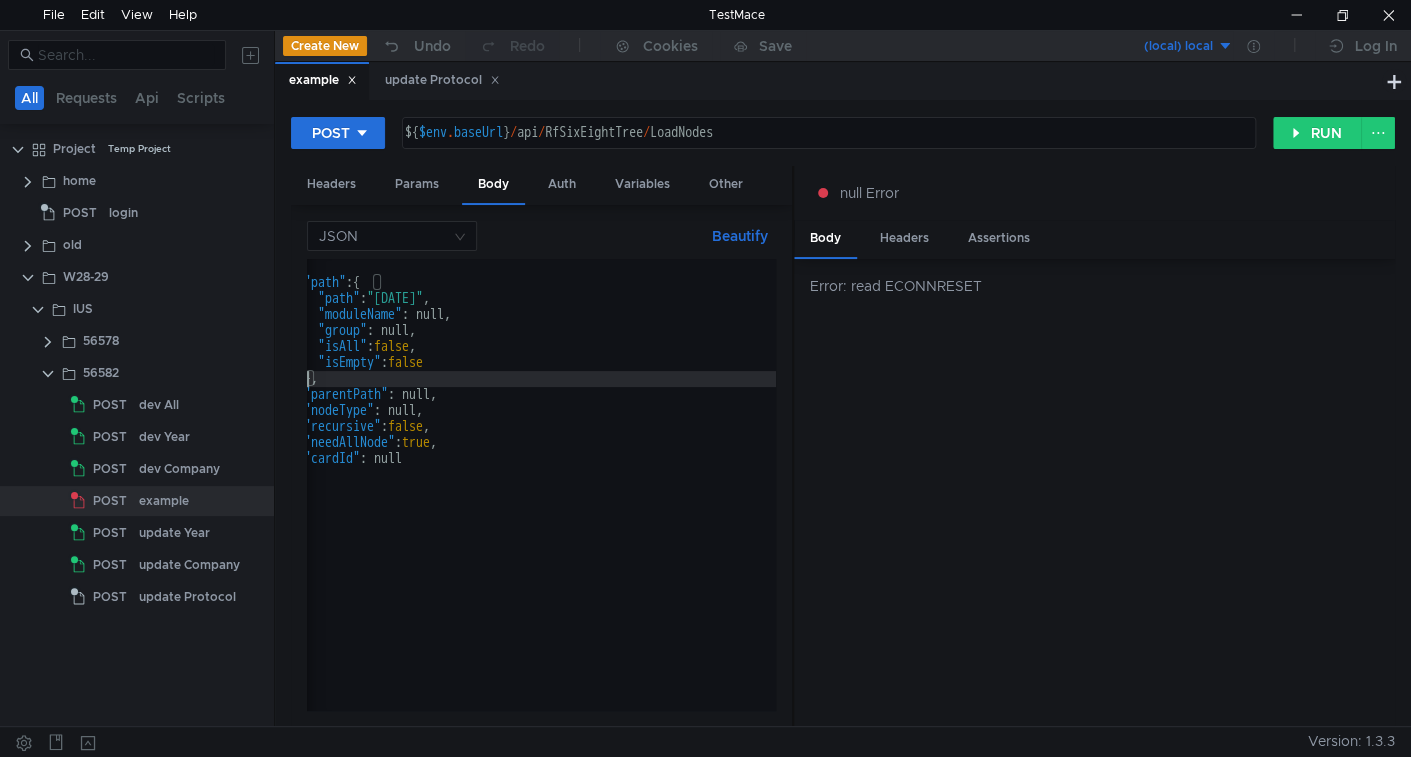 scroll, scrollTop: 0, scrollLeft: 0, axis: both 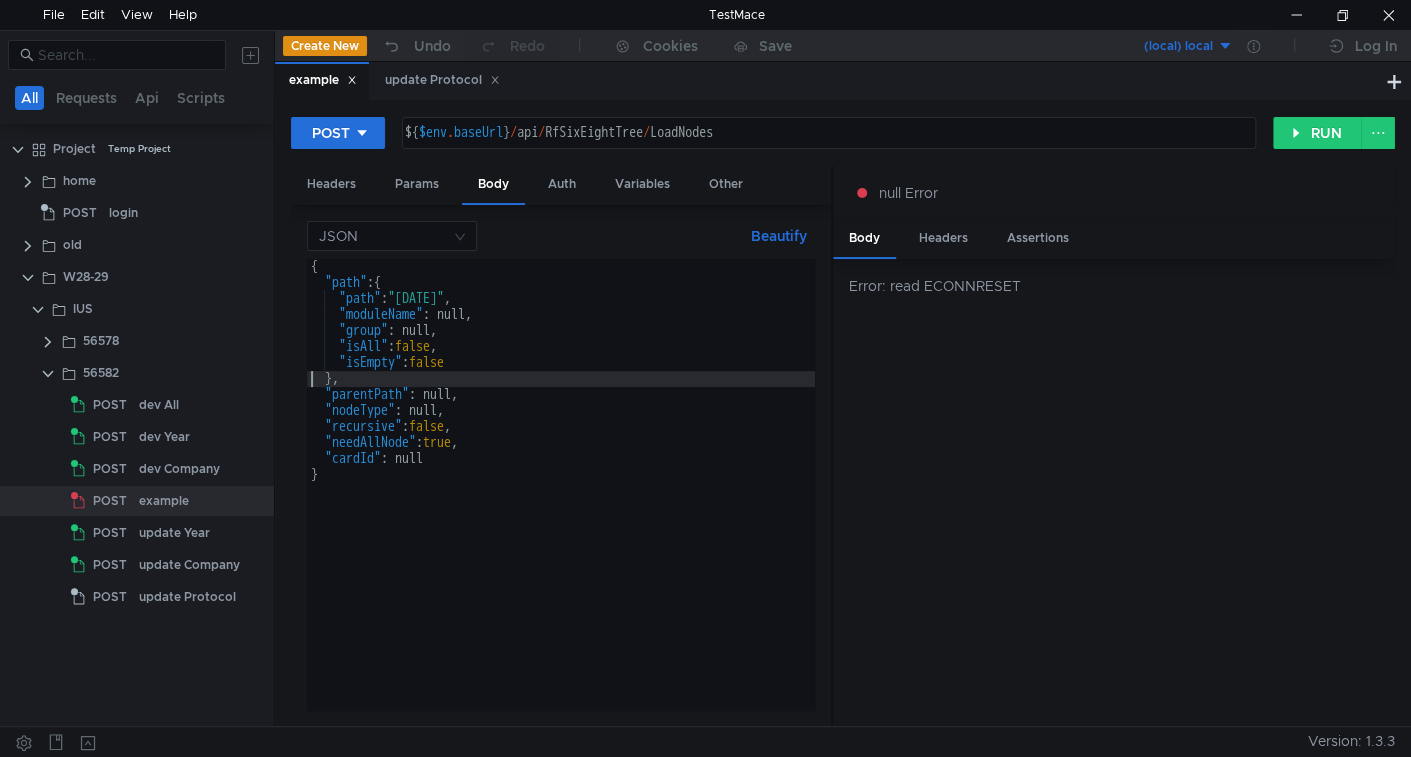 drag, startPoint x: 792, startPoint y: 366, endPoint x: 825, endPoint y: 367, distance: 33.01515 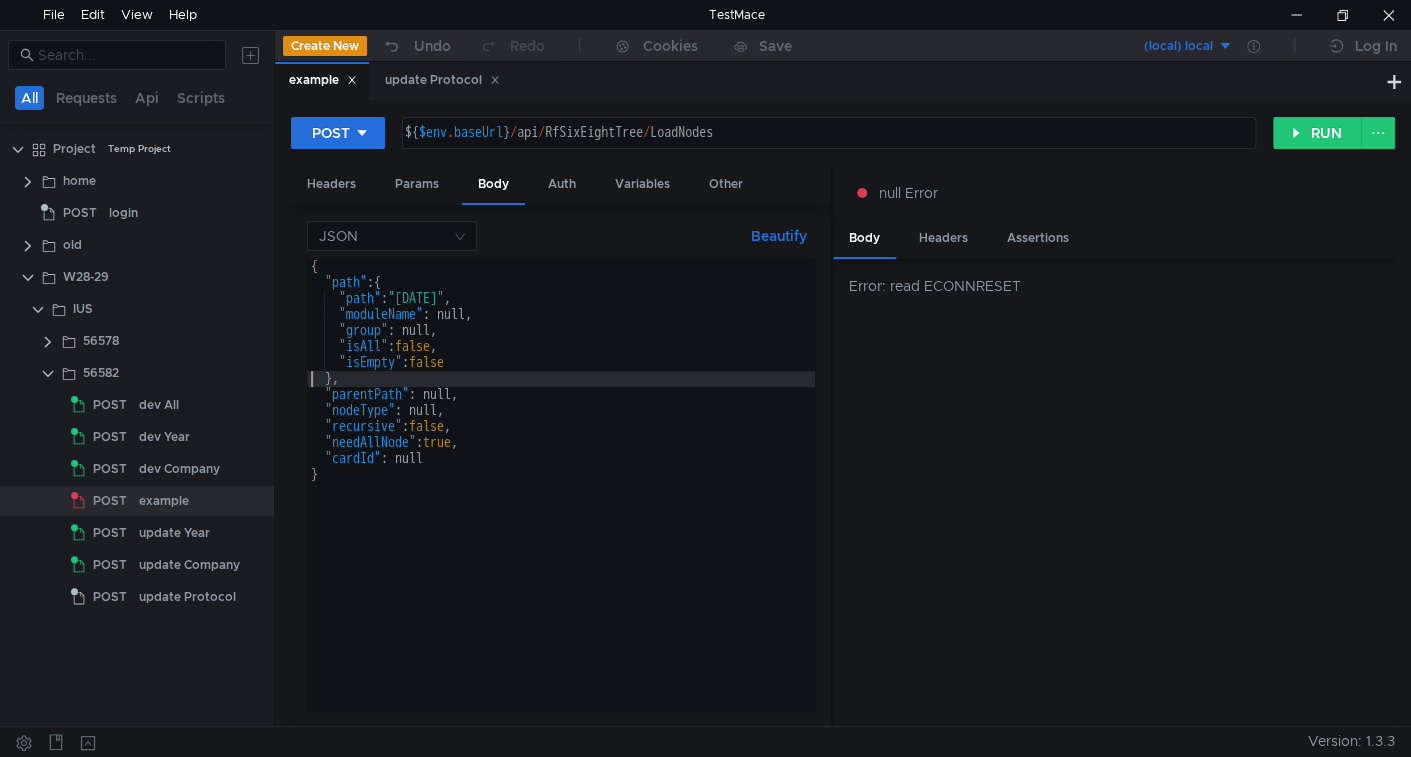 click at bounding box center (832, 447) 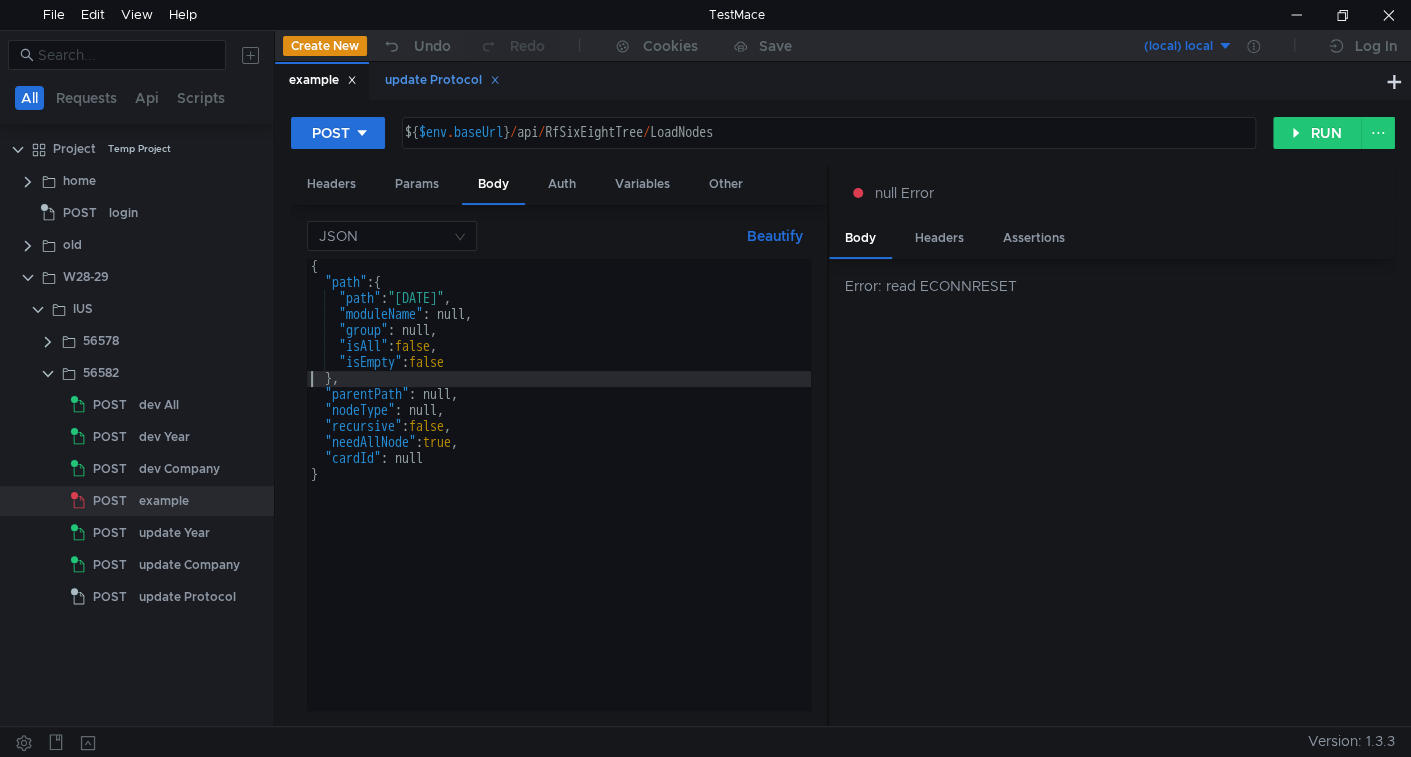 click on "update Protocol" at bounding box center (323, 80) 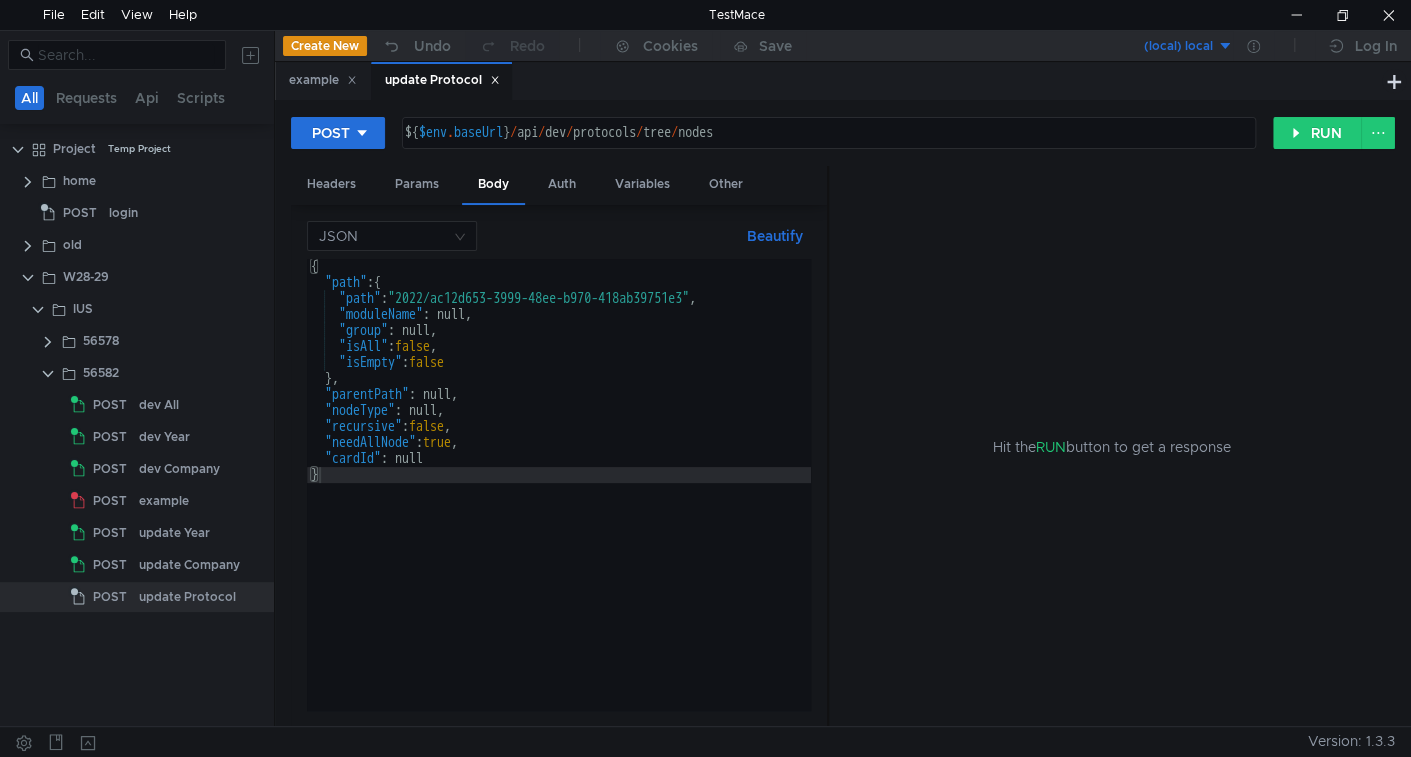 click on "{    "path" :  {       "path" :  "2022/ac12d653-3999-48ee-b970-418ab39751e3" ,       "moduleName" : null,       "group" : null,       "isAll" :  false ,       "isEmpty" :  false    } ,    "parentPath" : null,    "nodeType" : null,    "recursive" :  false ,    "needAllNode" :  true ,    "cardId" : null }" at bounding box center [559, 497] 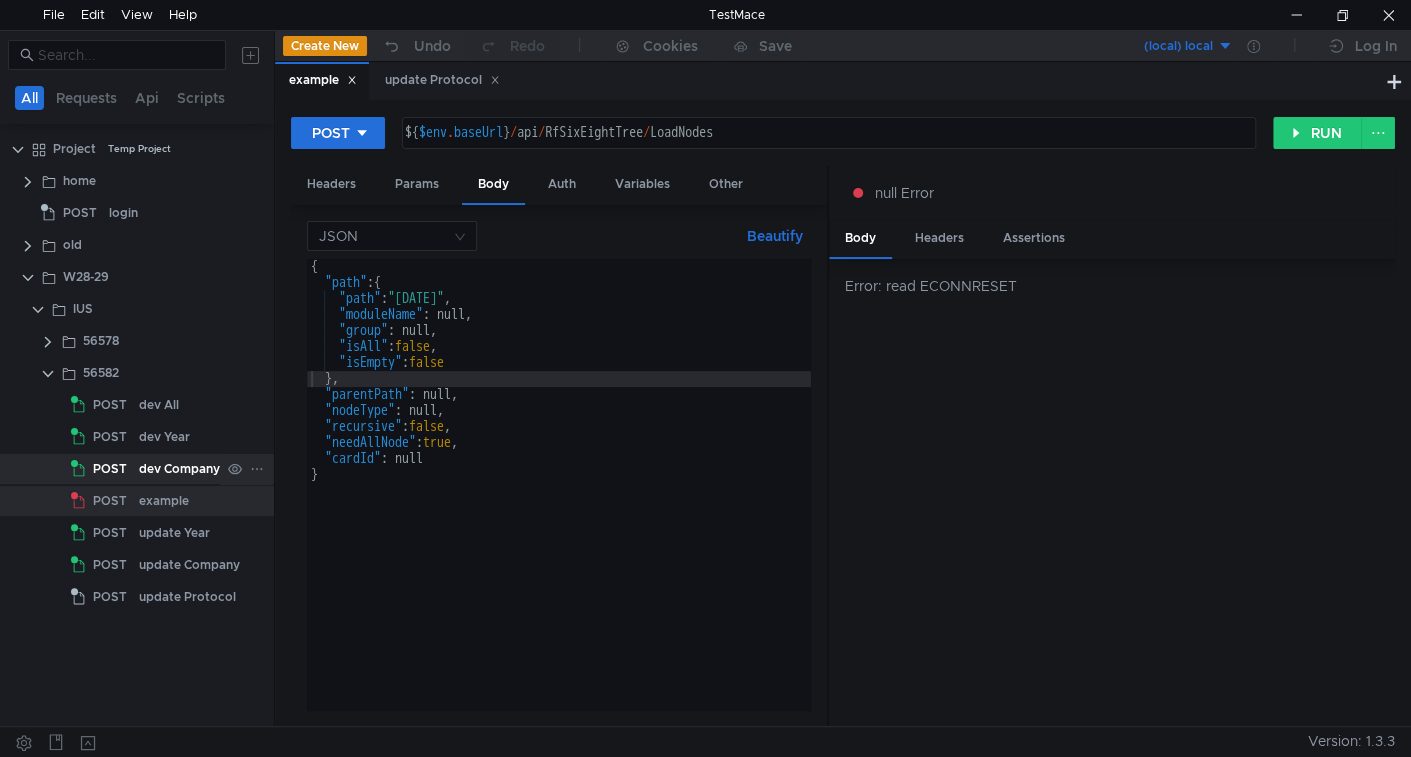 click on "dev Company" at bounding box center (159, 405) 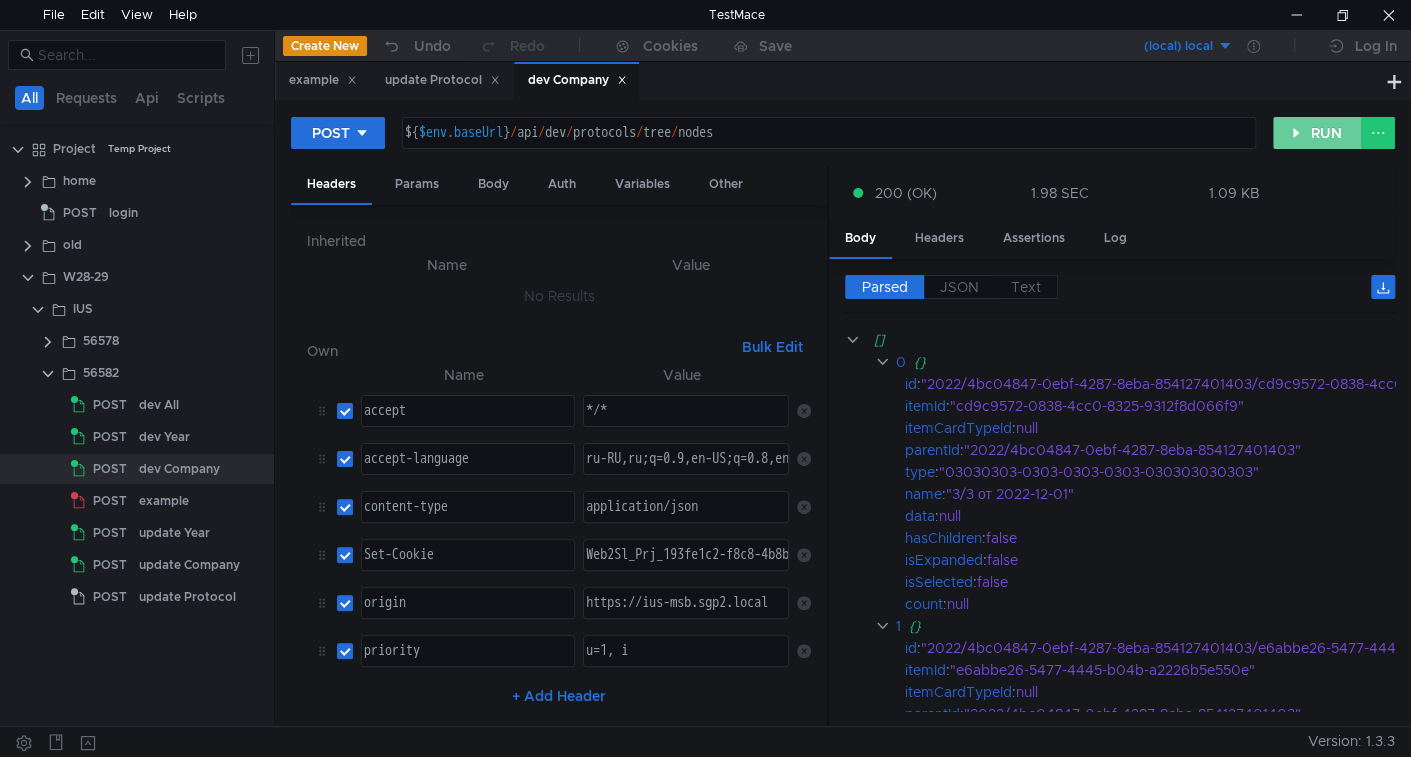 drag, startPoint x: 1308, startPoint y: 124, endPoint x: 597, endPoint y: 386, distance: 757.73676 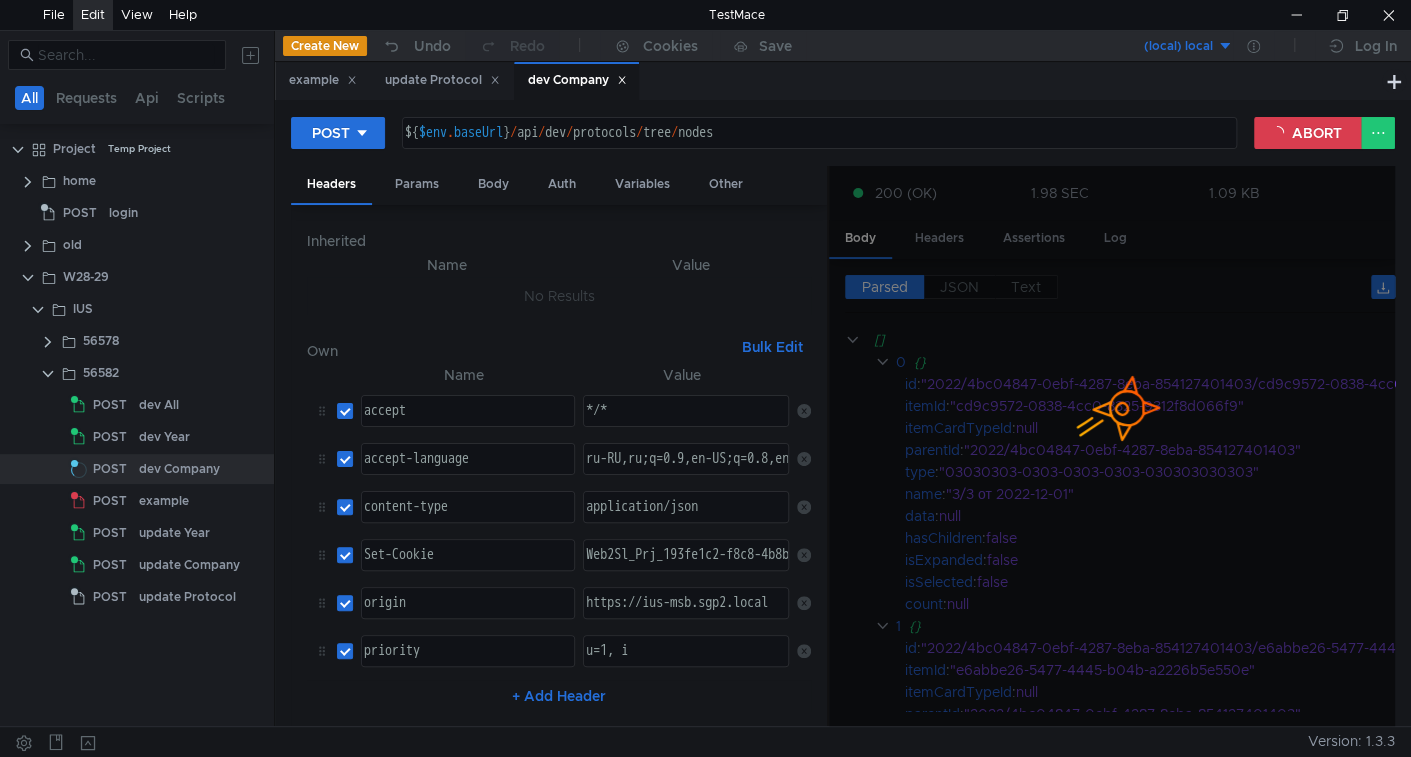 type on "${$env.baseUrl}/api/dev/protocols/tree/nodes" 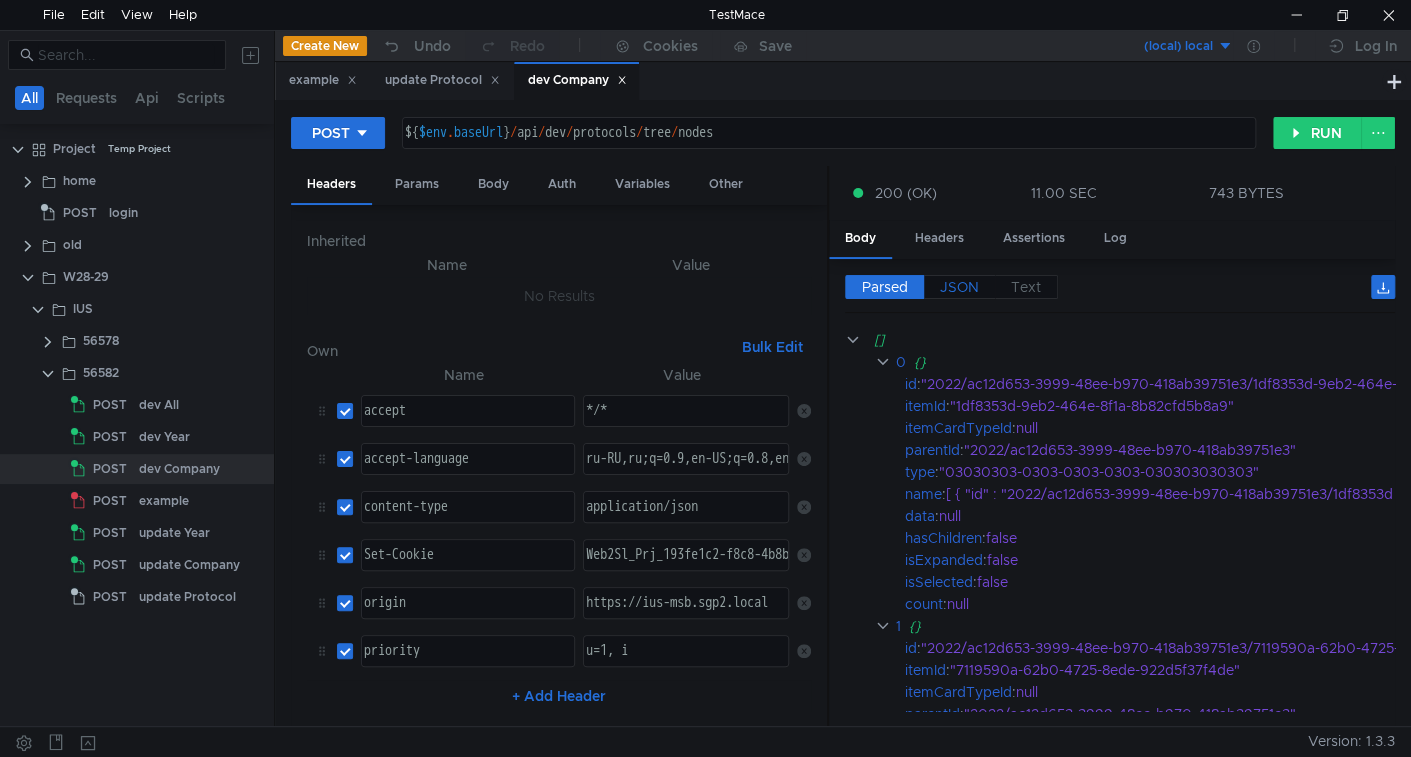 click on "JSON" at bounding box center (885, 287) 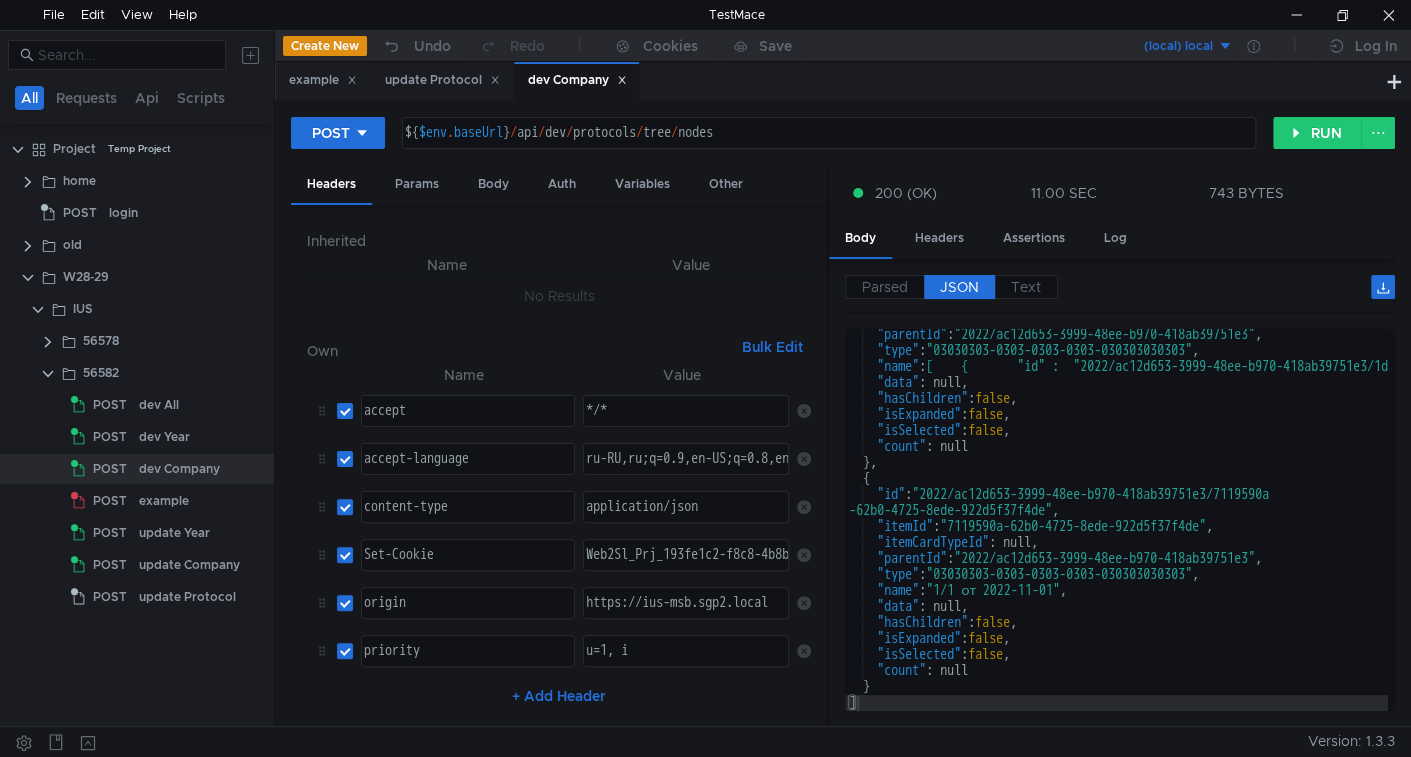 scroll, scrollTop: 0, scrollLeft: 0, axis: both 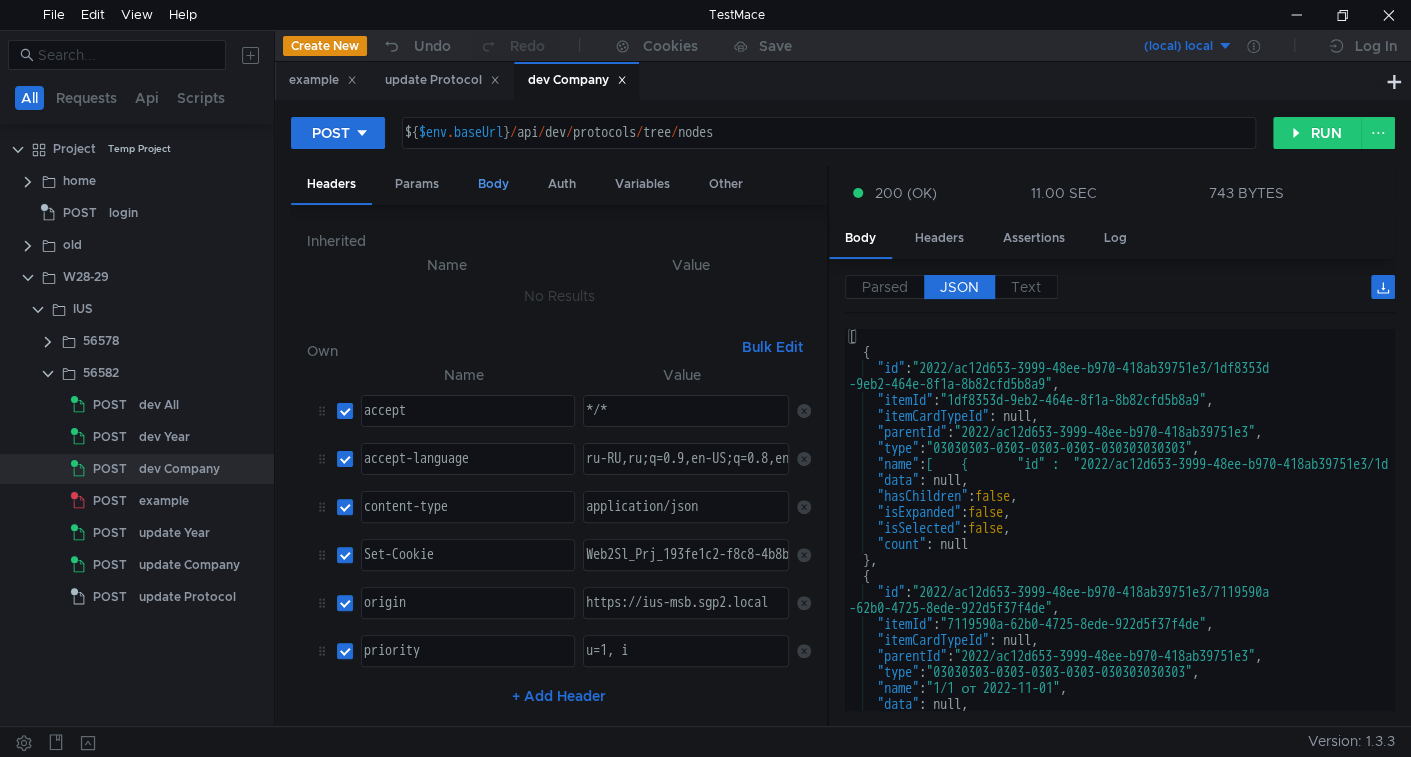 click on "Body" at bounding box center [493, 184] 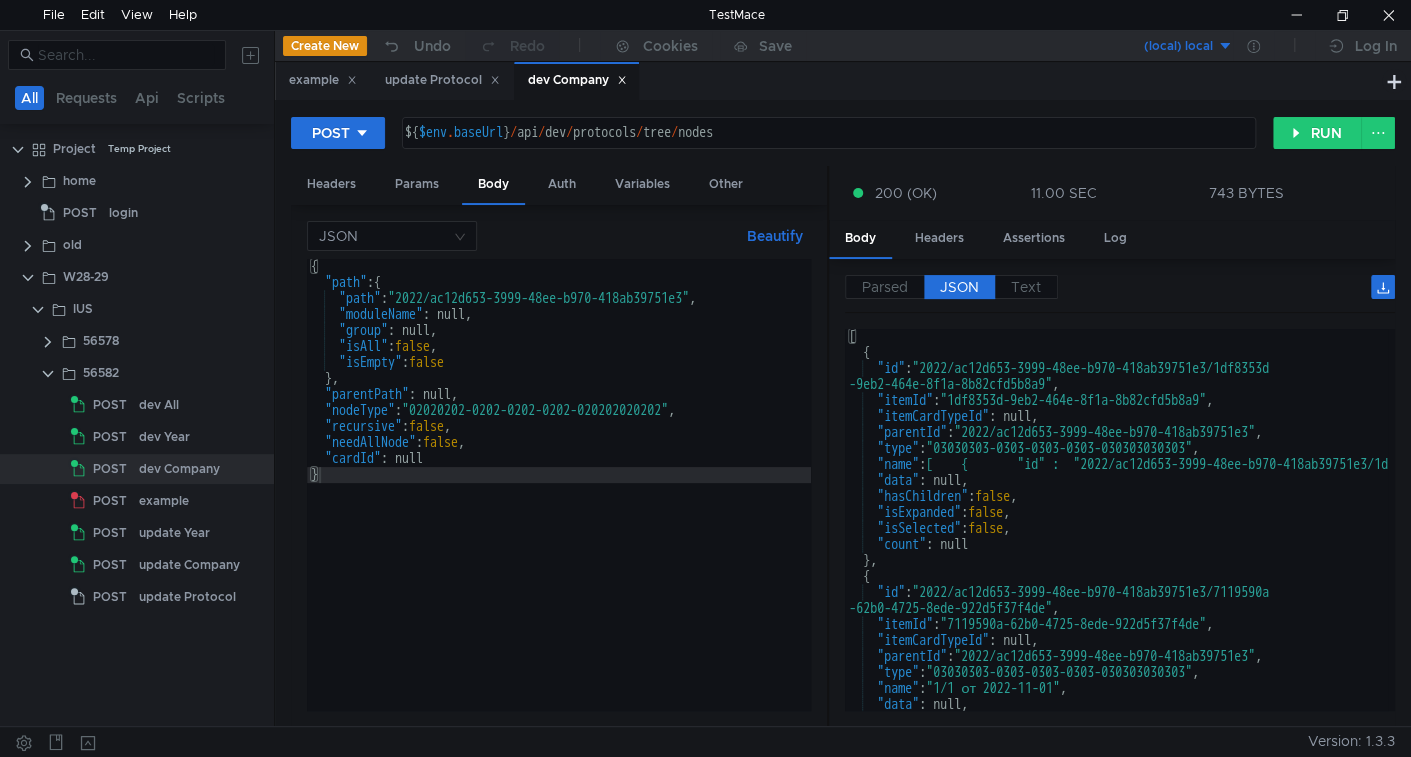 scroll, scrollTop: 0, scrollLeft: 0, axis: both 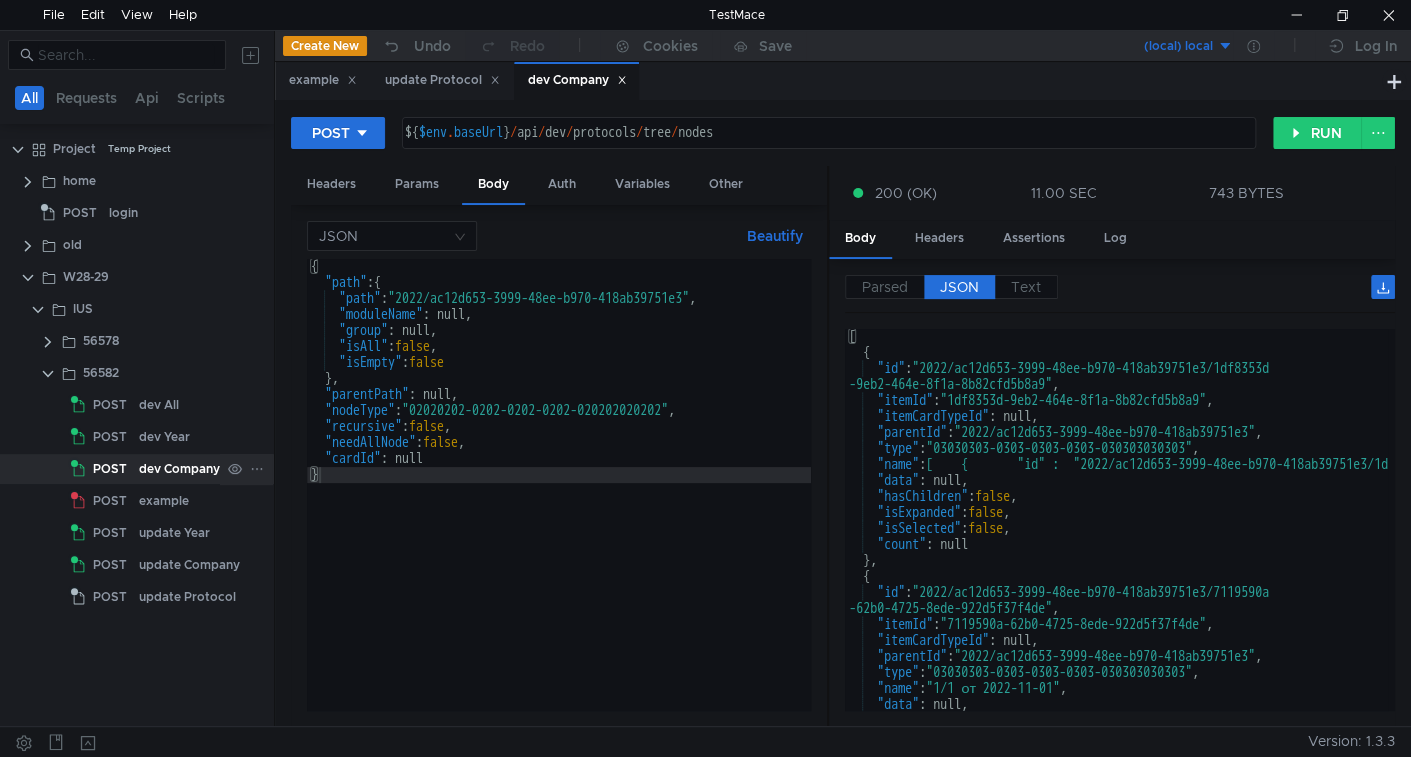 click on "dev Company" at bounding box center (179, 469) 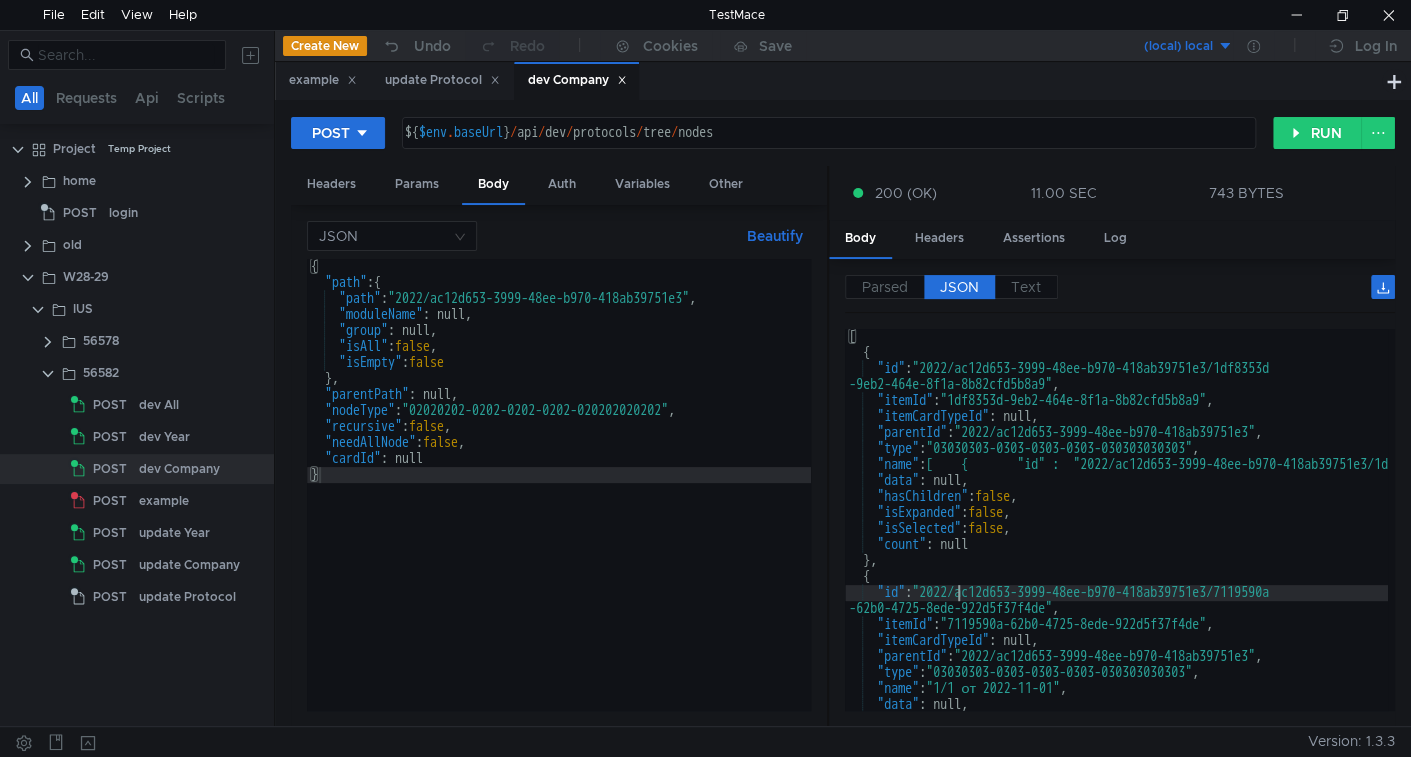 click on "[    {       "id" :  "2022/ac12d653-3999-48ee-b970-418ab39751e3/1df8353d -9eb2-464e-8f1a-8b82cfd5b8a9" ,       "itemId" :  "1df8353d-9eb2-464e-8f1a-8b82cfd5b8a9" ,       "itemCardTypeId" : null,       "parentId" :  "2022/ac12d653-3999-48ee-b970-418ab39751e3" ,       "type" :  "03030303-0303-0303-0303-030303030303" ,       "name" :  "4/4 от 2022-12-02" ,       "data" : null,       "hasChildren" :  false ,       "isExpanded" :  false ,       "isSelected" :  false ,       "count" : null    } ,    {       "id" :  "2022/ac12d653-3999-48ee-b970-418ab39751e3/7119590a -62b0-4725-8ede-922d5f37f4de" ,       "itemId" :  "7119590a-62b0-4725-8ede-922d5f37f4de" ,       "itemCardTypeId" : null,       "parentId" :  "2022/ac12d653-3999-48ee-b970-418ab39751e3" ,       "type" :  "03030303-0303-0303-0303-030303030303" ,       "name" :  "1/1 от 2022-11-01" ,       "data" : null,       "hasChildren" :  false ," at bounding box center (1116, 536) 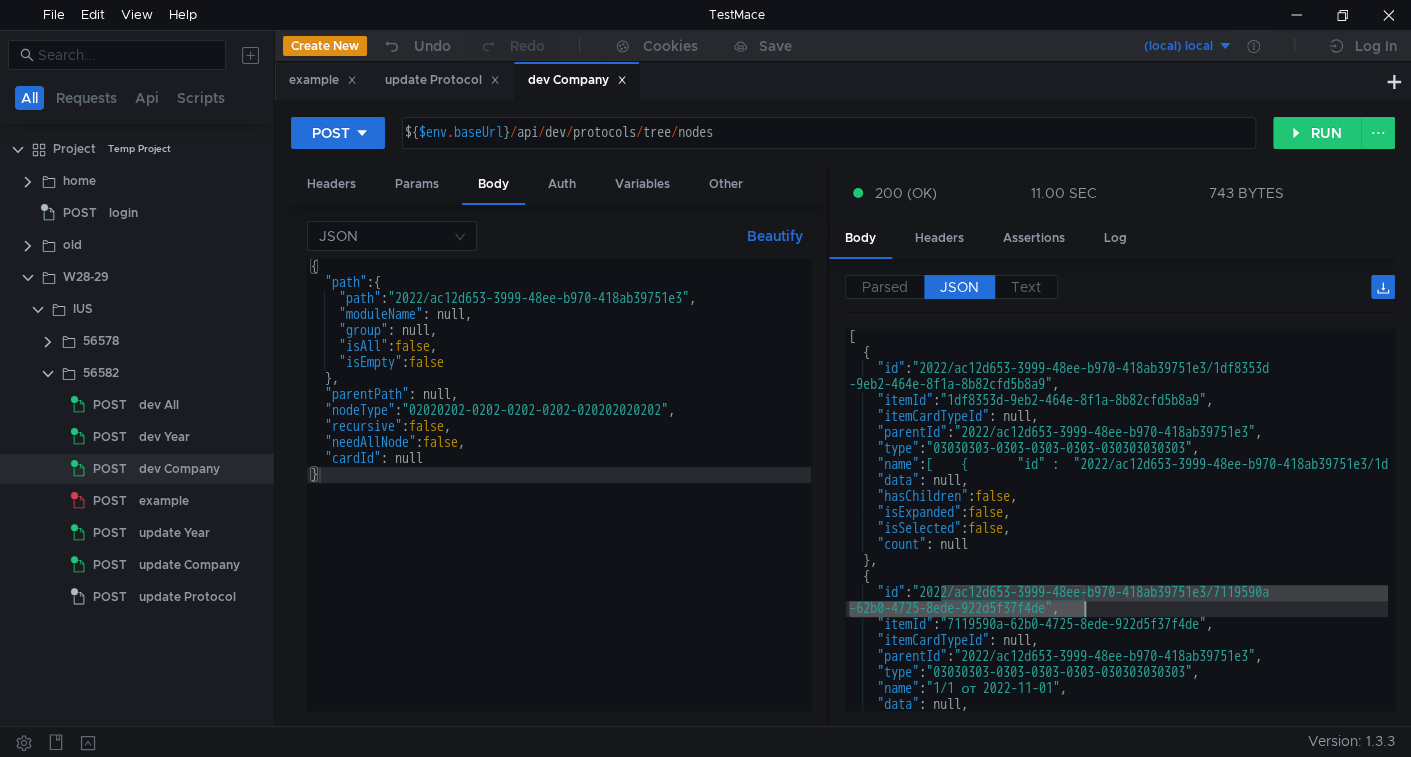 drag, startPoint x: 960, startPoint y: 592, endPoint x: 1048, endPoint y: 604, distance: 88.814415 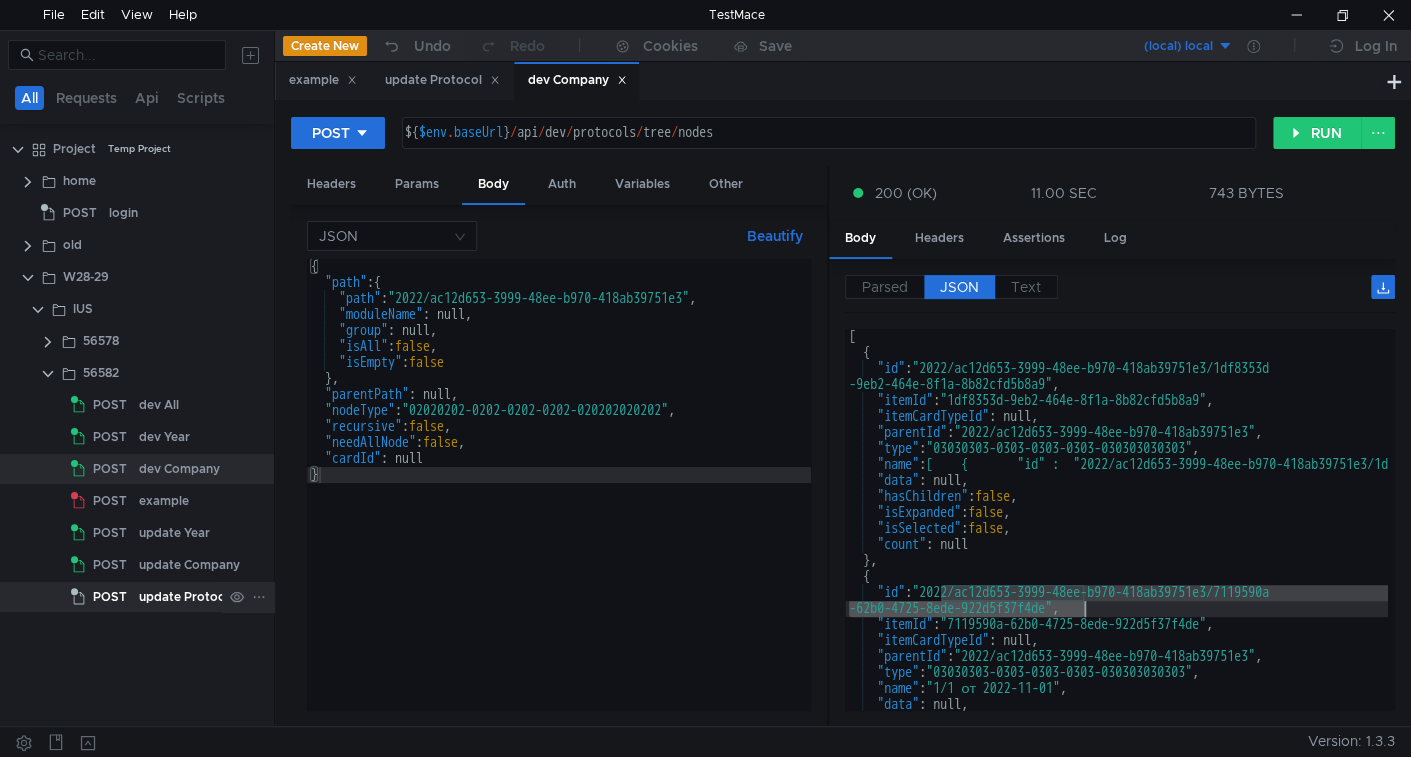 click on "update Protocol" at bounding box center (159, 405) 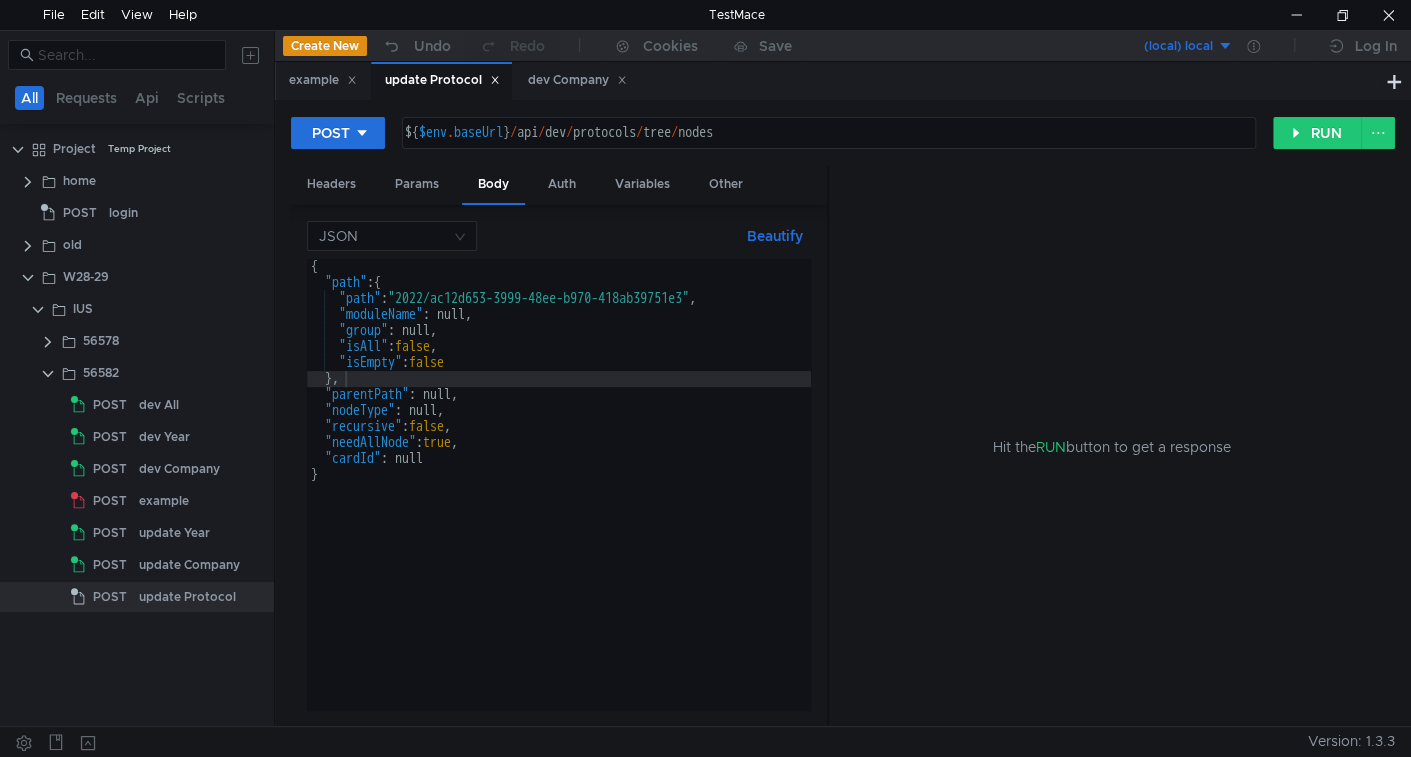 click on "{    "path" :  {       "path" :  "2022/ac12d653-3999-48ee-b970-418ab39751e3" ,       "moduleName" : null,       "group" : null,       "isAll" :  false ,       "isEmpty" :  false    } ,    "parentPath" : null,    "nodeType" : null,    "recursive" :  false ,    "needAllNode" :  true ,    "cardId" : null }" at bounding box center [559, 497] 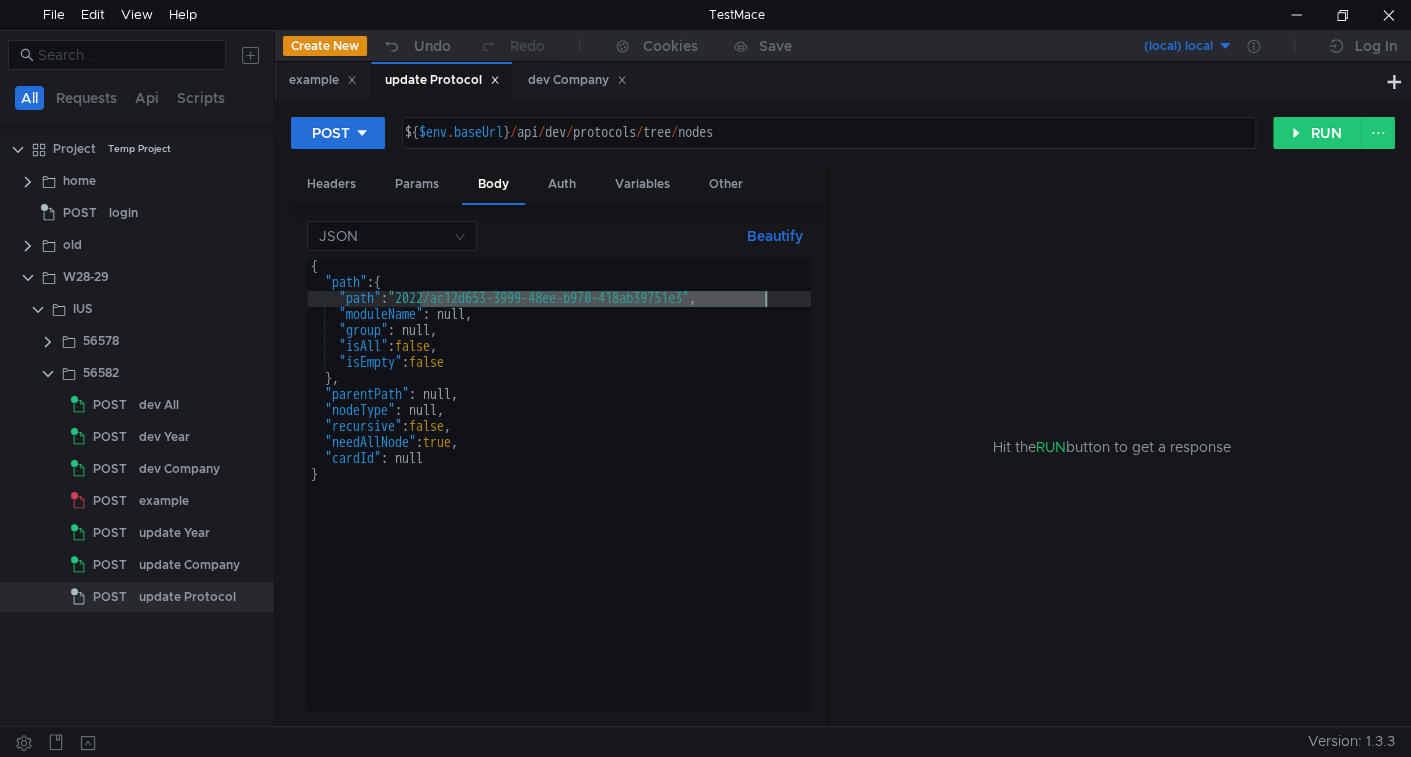 drag, startPoint x: 434, startPoint y: 301, endPoint x: 720, endPoint y: 296, distance: 286.0437 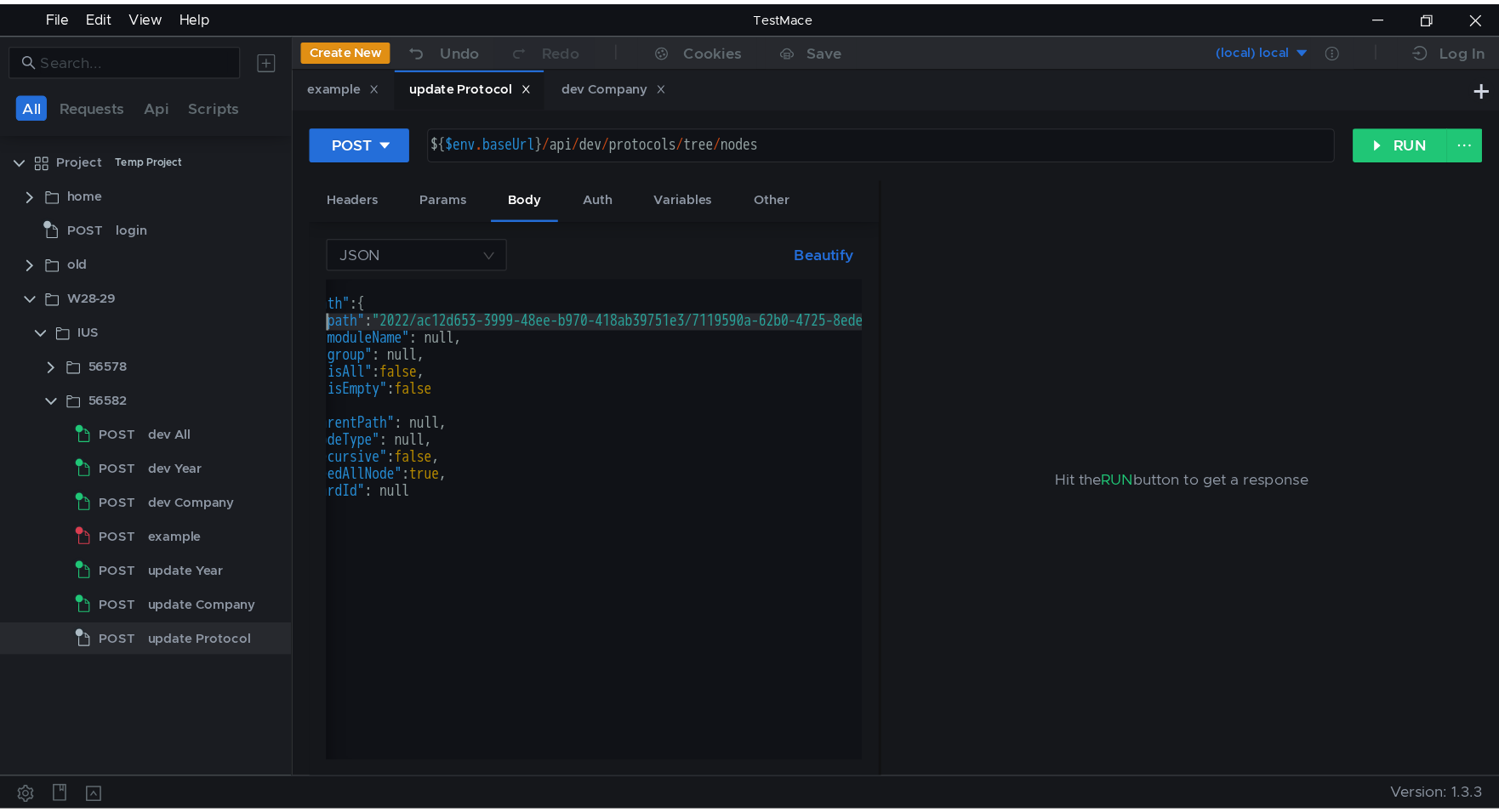 scroll, scrollTop: 0, scrollLeft: 0, axis: both 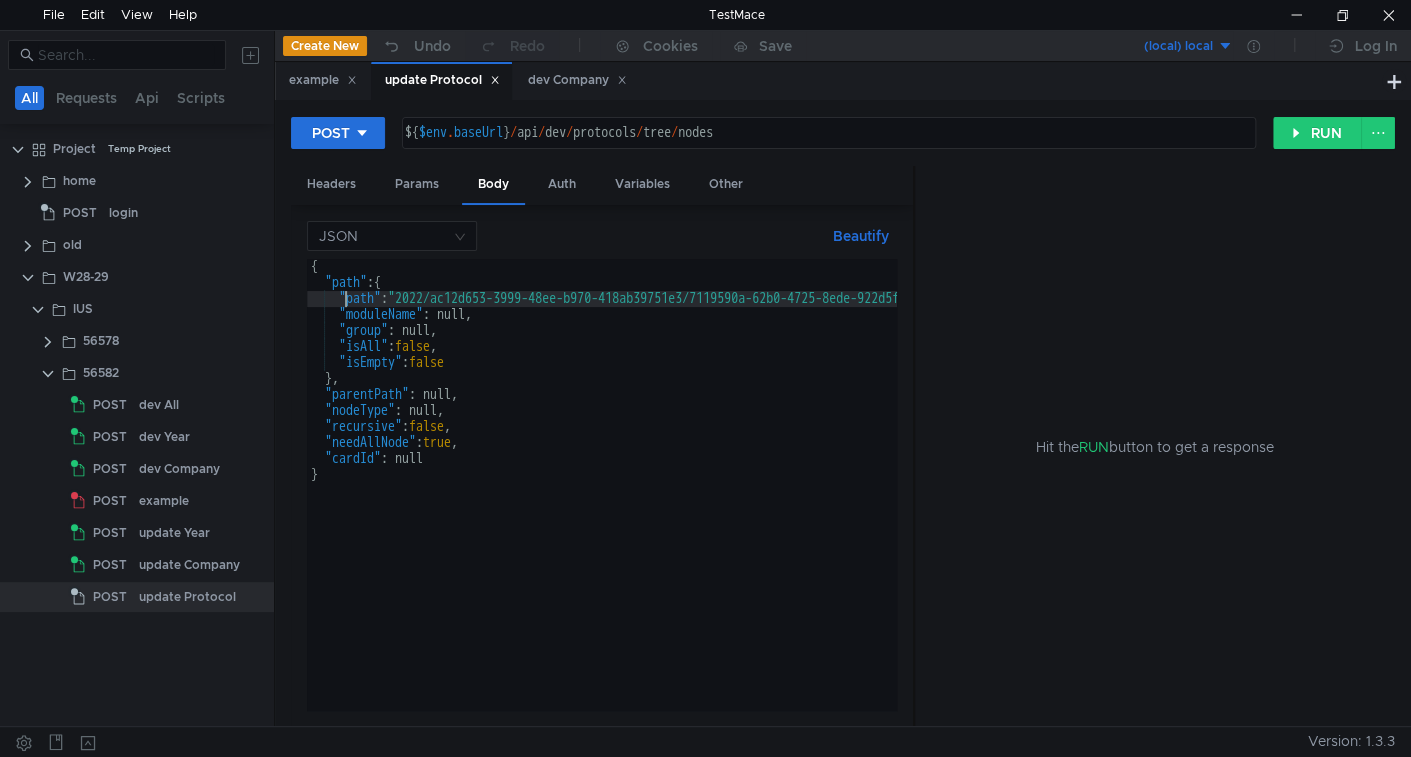 drag, startPoint x: 828, startPoint y: 263, endPoint x: 1326, endPoint y: 262, distance: 498.001 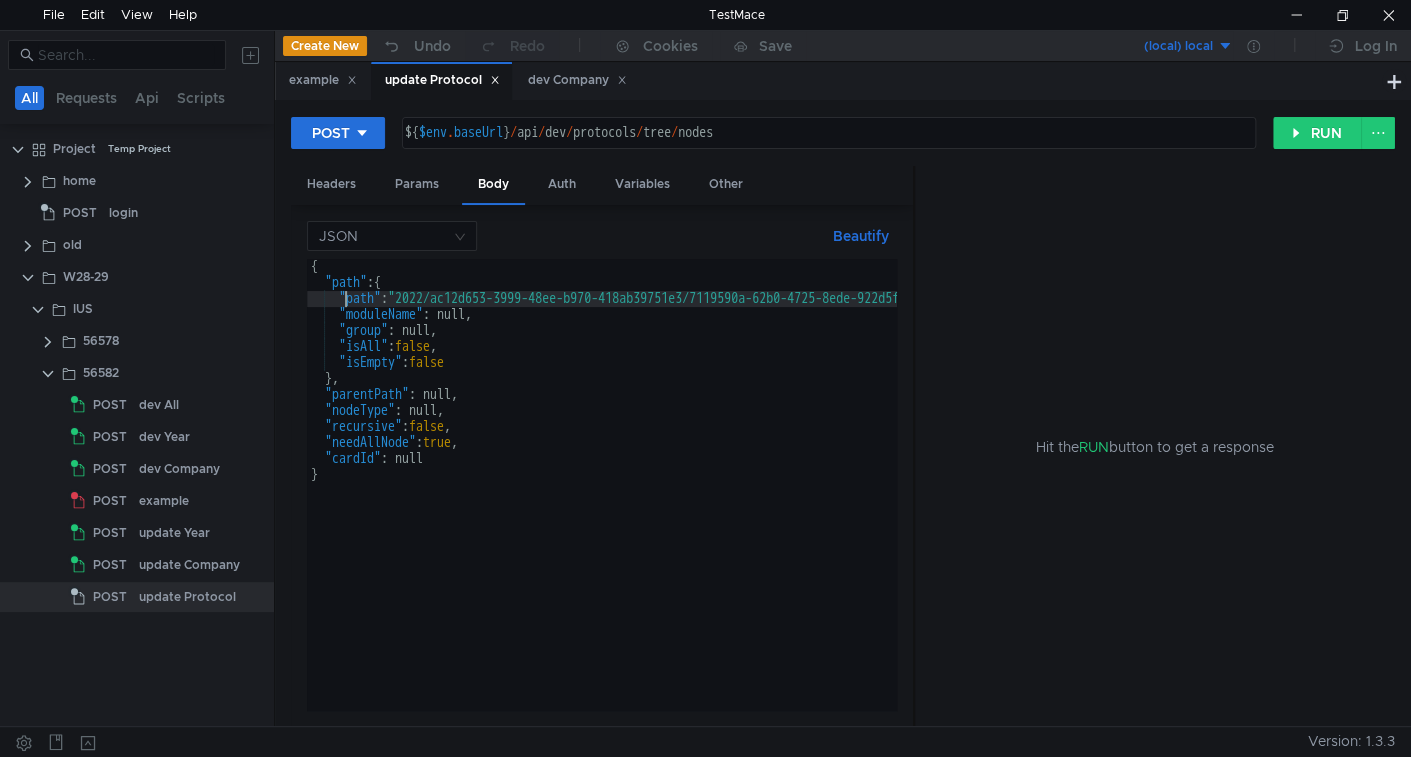 click on "Headers   Params   Body   Auth   Variables   Other  JSON  Beautify  "path": "2022/ac12d653-3999-48ee-b970-418ab39751e3/7119590a-62b0-4725-8ede-922d5f37f4de", {    "path" :  {       "path" :  "2022/ac12d653-3999-48ee-b970-418ab39751e3/7119590a-62b0-4725-8ede-922d5f37f4de" ,       "moduleName" : null,       "group" : null,       "isAll" :  false ,       "isEmpty" :  false    } ,    "parentPath" : null,    "nodeType" : null,    "recursive" :  false ,    "needAllNode" :  true ,    "cardId" : null }     הההההההההההההההההההההההההההההההההההההההההההההההההההההההההההההההההההההההההההההההההההההההההההההההההההההההההההההההההההההההההההההההההההההההההההההההההההההההההההההההההההההההההההההההההההההההההההההההההההההההההההההההההההההההההההההההההההההההההההההההההההההההההההההההה RUN" at bounding box center (843, 447) 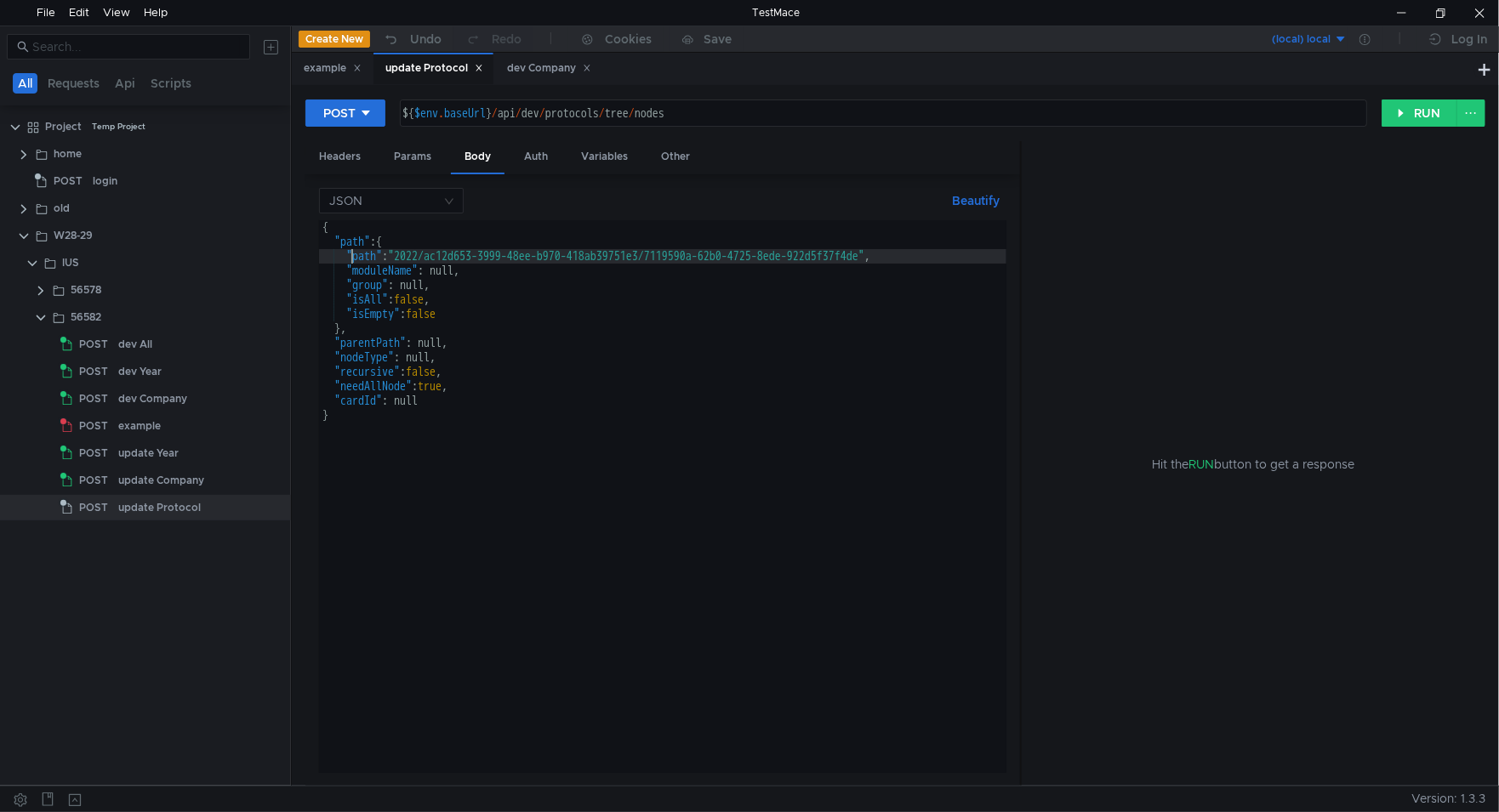 drag, startPoint x: 1076, startPoint y: 317, endPoint x: 1011, endPoint y: 300, distance: 67.186308 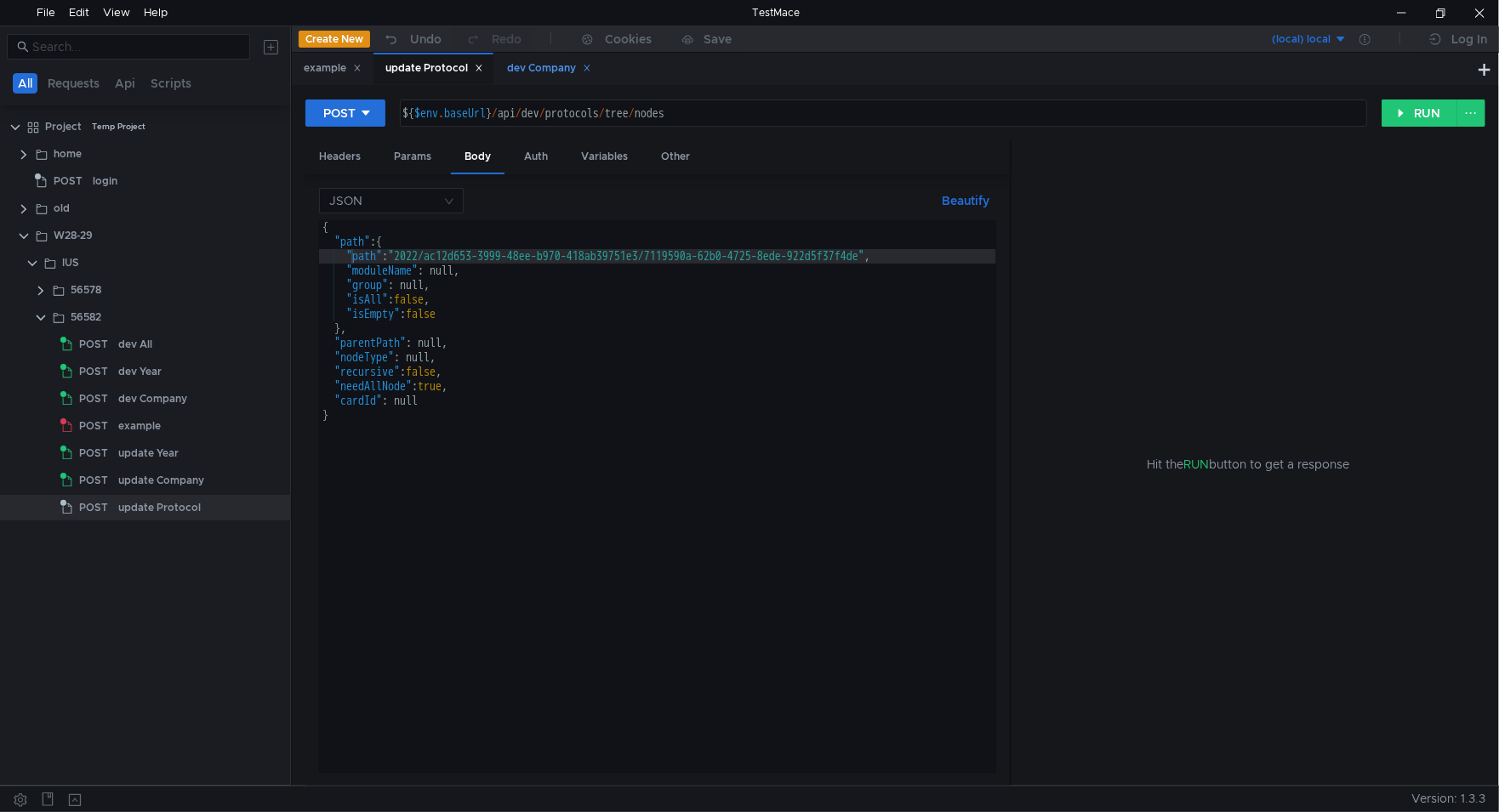 click at bounding box center [357, 68] 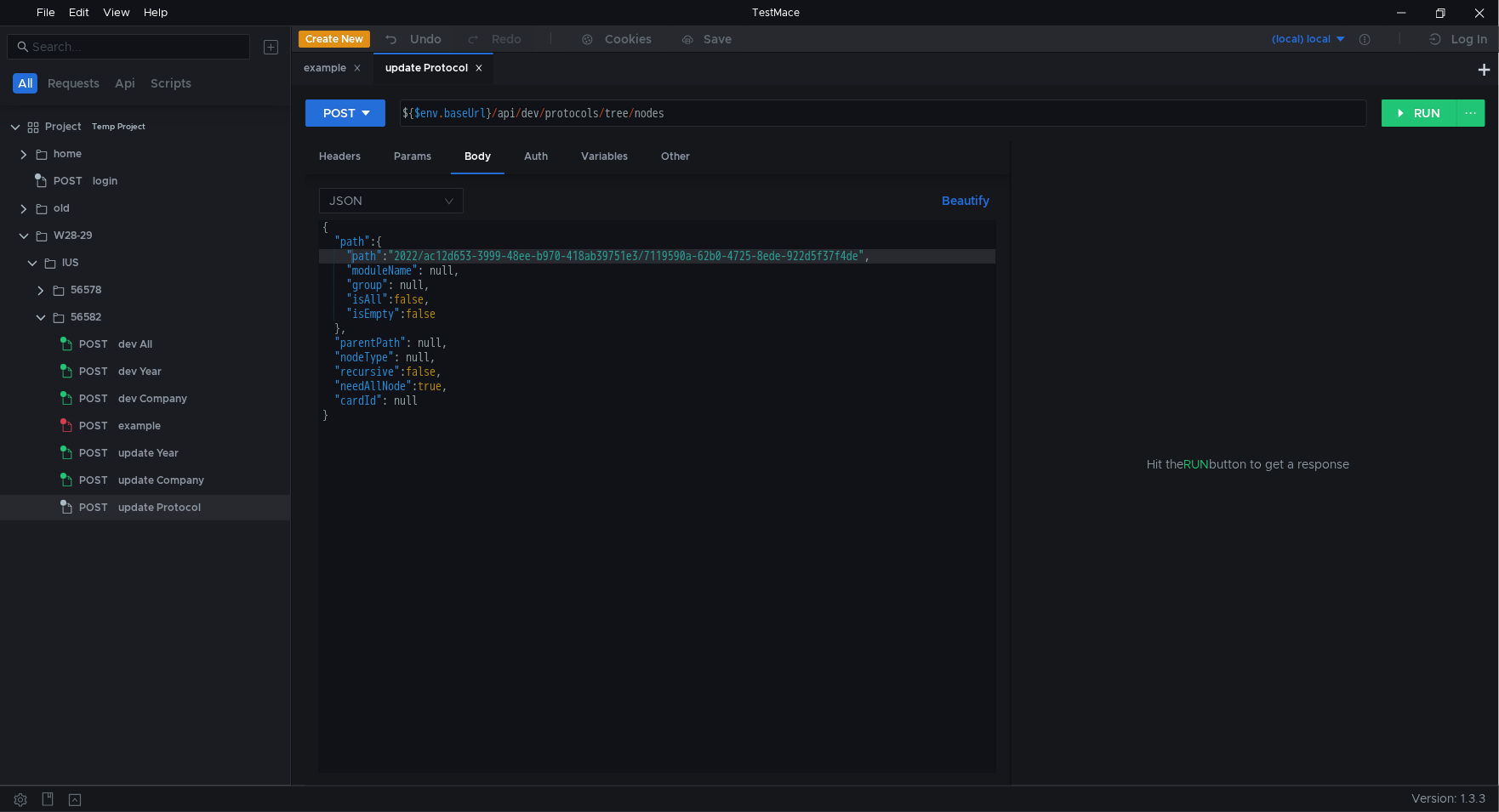 click on "{    "path" :  {       "path" :  "2022/ac12d653-3999-48ee-b970-418ab39751e3/7119590a-62b0-4725-8ede-922d5f37f4de" ,       "moduleName" : null,       "group" : null,       "isAll" :  false ,       "isEmpty" :  false    } ,    "parentPath" : null,    "nodeType" : null,    "recursive" :  false ,    "needAllNode" :  true ,    "cardId" : null }" at bounding box center (658, 511) 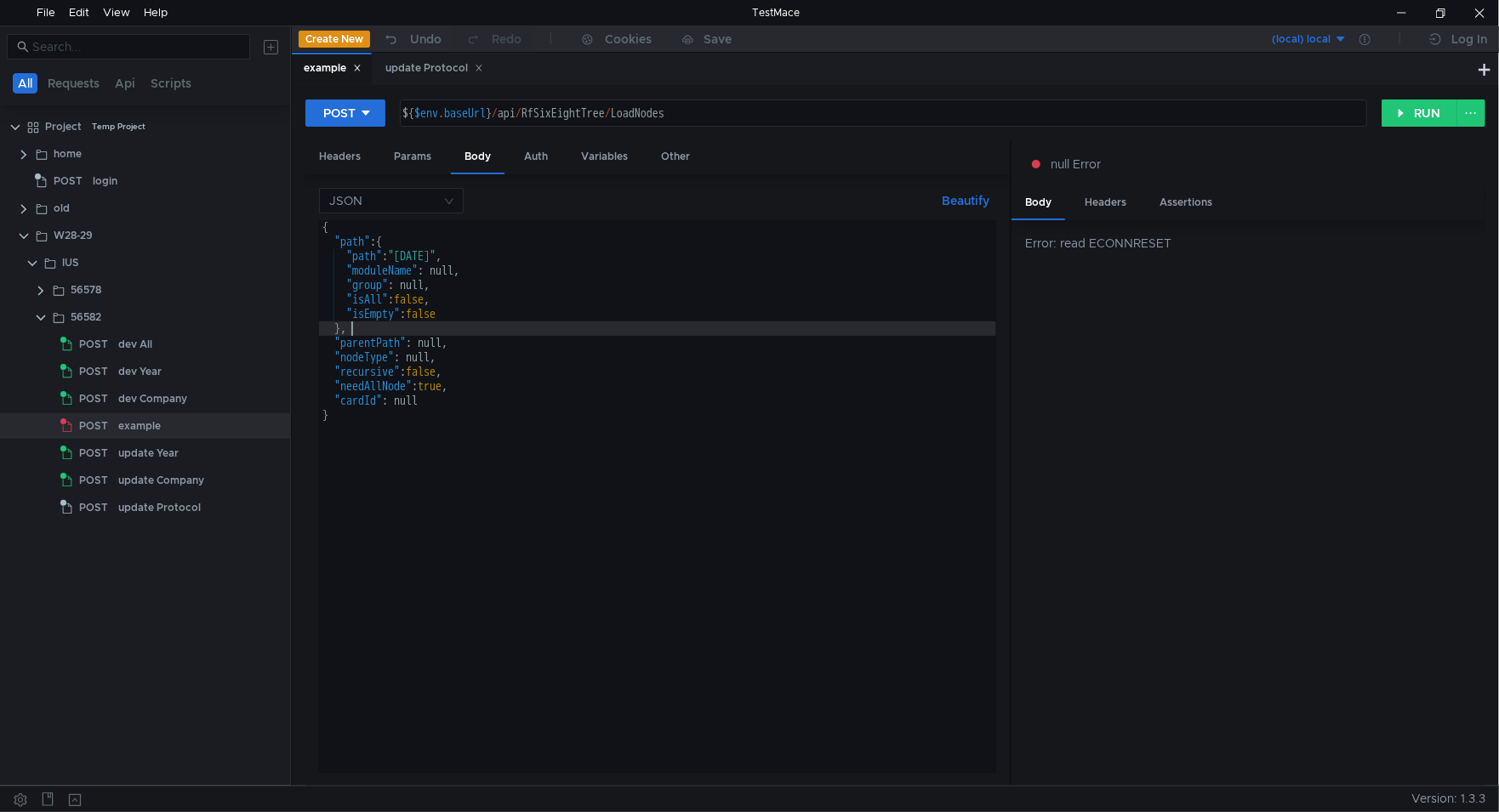 click on "{    "path" :  {       "path" :  "2025/8/f46a929b-0576-47ae-bf7e-f4c3c6ab1111" ,       "moduleName" : null,       "group" : null,       "isAll" :  false ,       "isEmpty" :  false    } ,    "parentPath" : null,    "nodeType" : null,    "recursive" :  false ,    "needAllNode" :  true ,    "cardId" : null }" at bounding box center [658, 511] 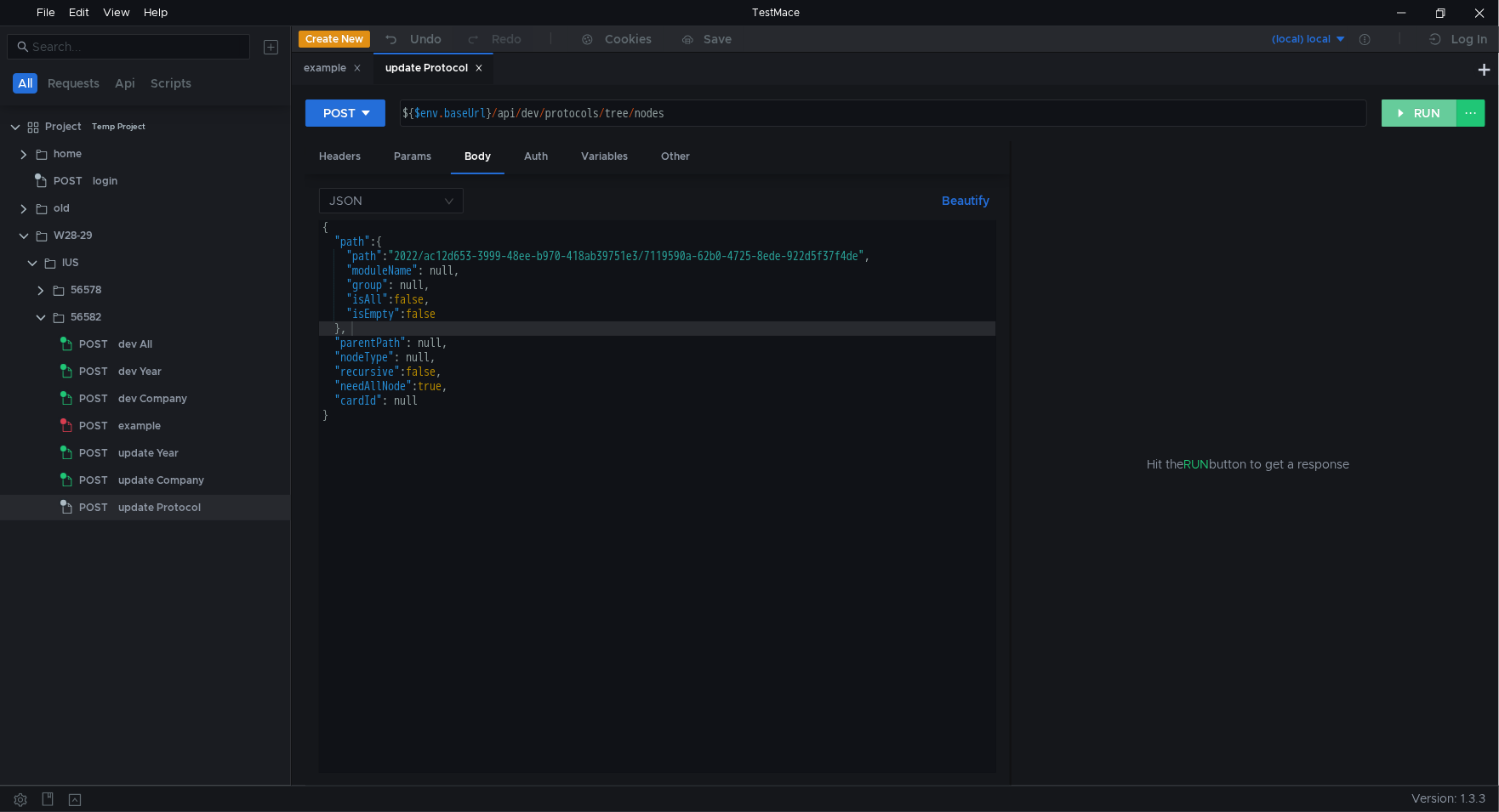 click on "RUN" at bounding box center (1419, 113) 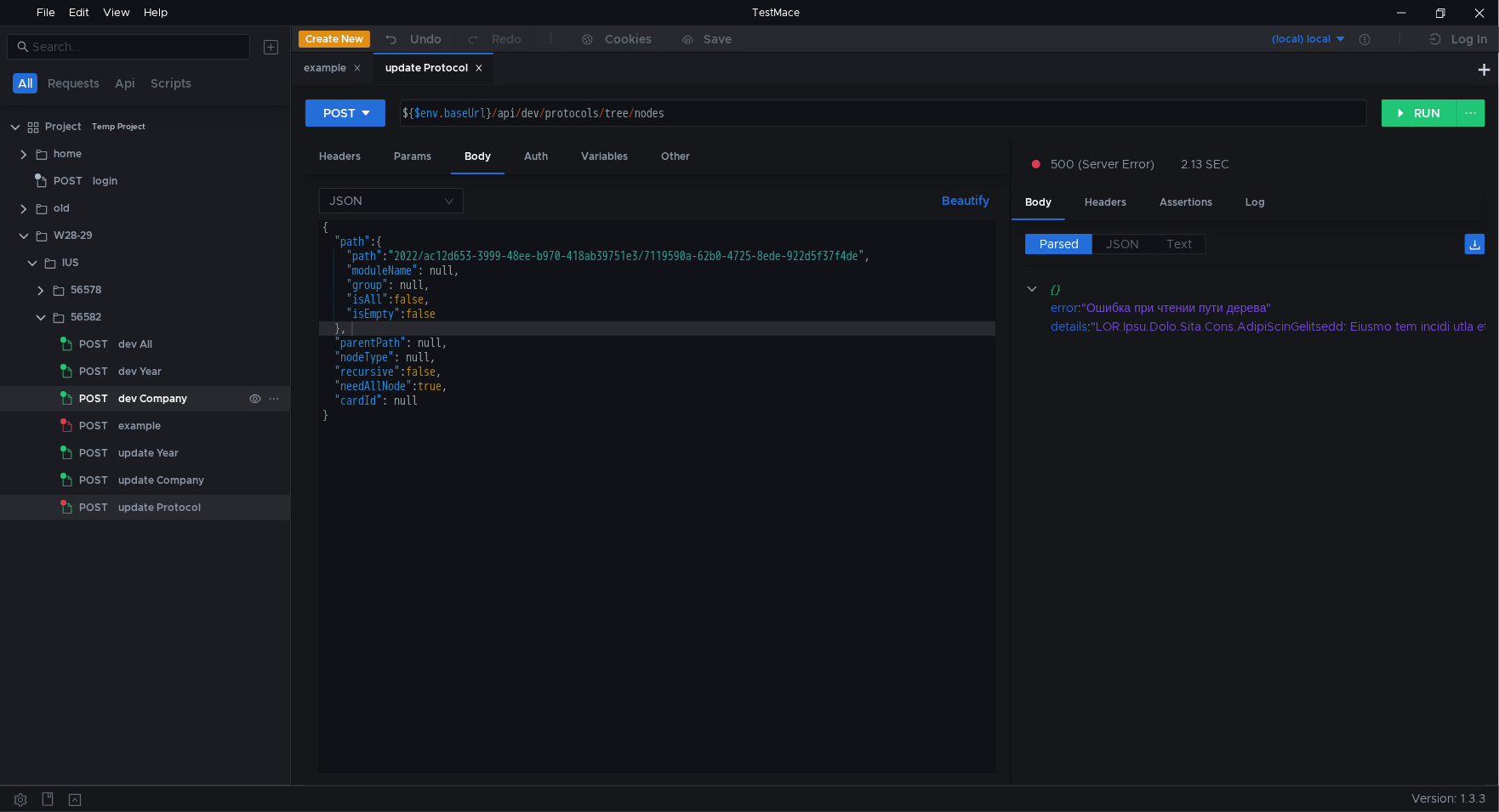 click on "dev Company" at bounding box center (135, 344) 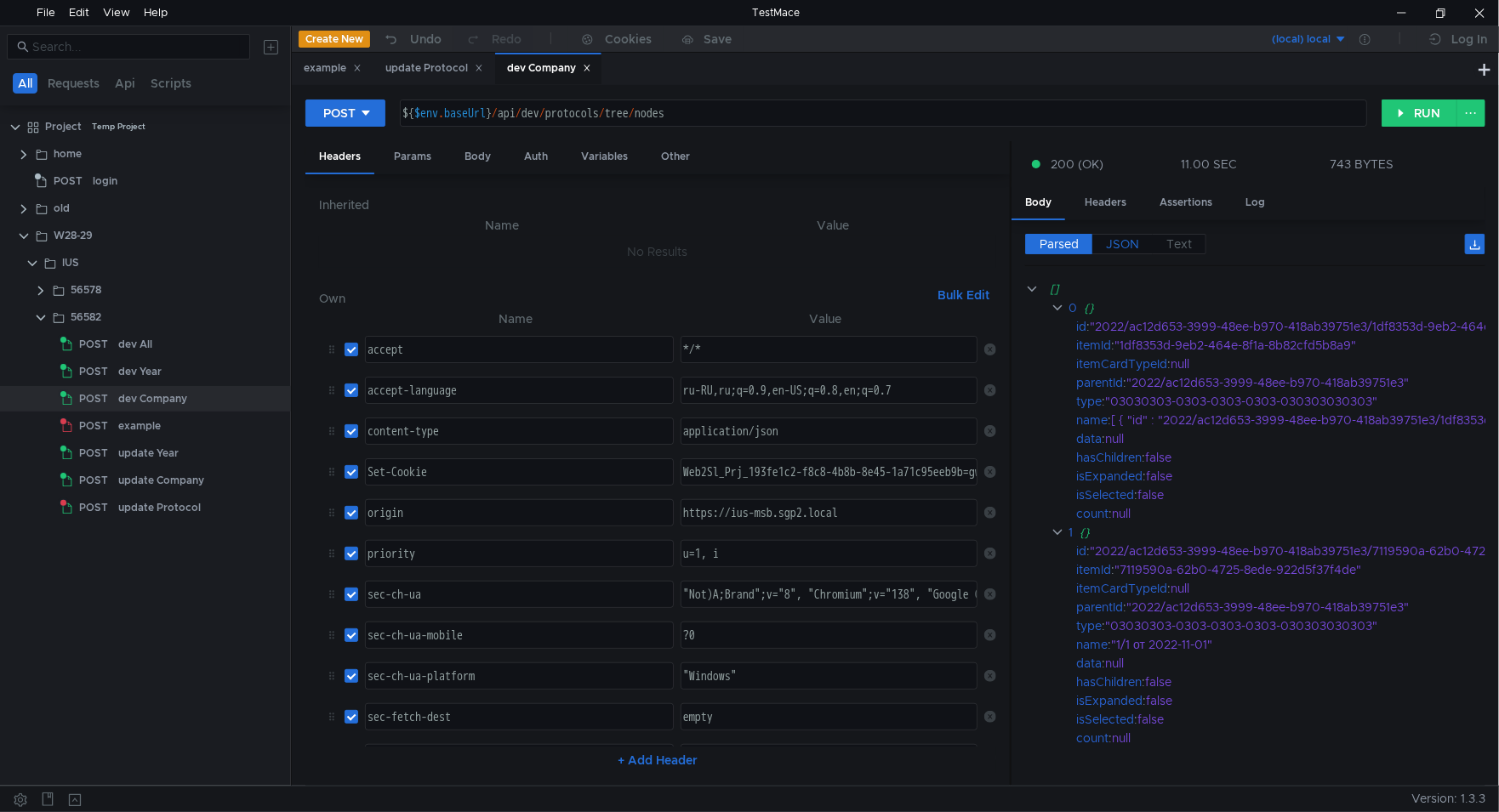 click on "JSON" at bounding box center [1059, 244] 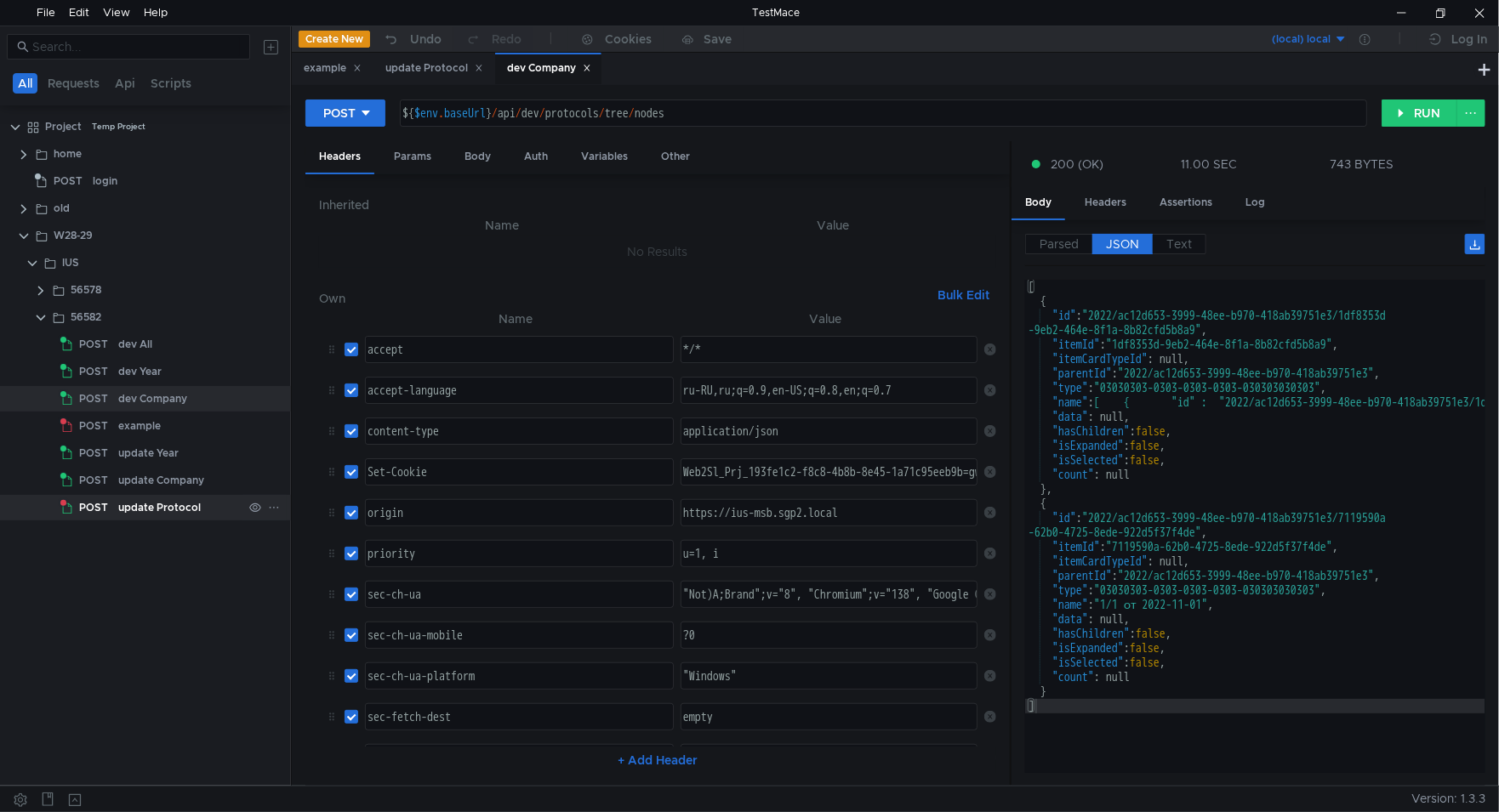 click on "update Protocol" at bounding box center (135, 344) 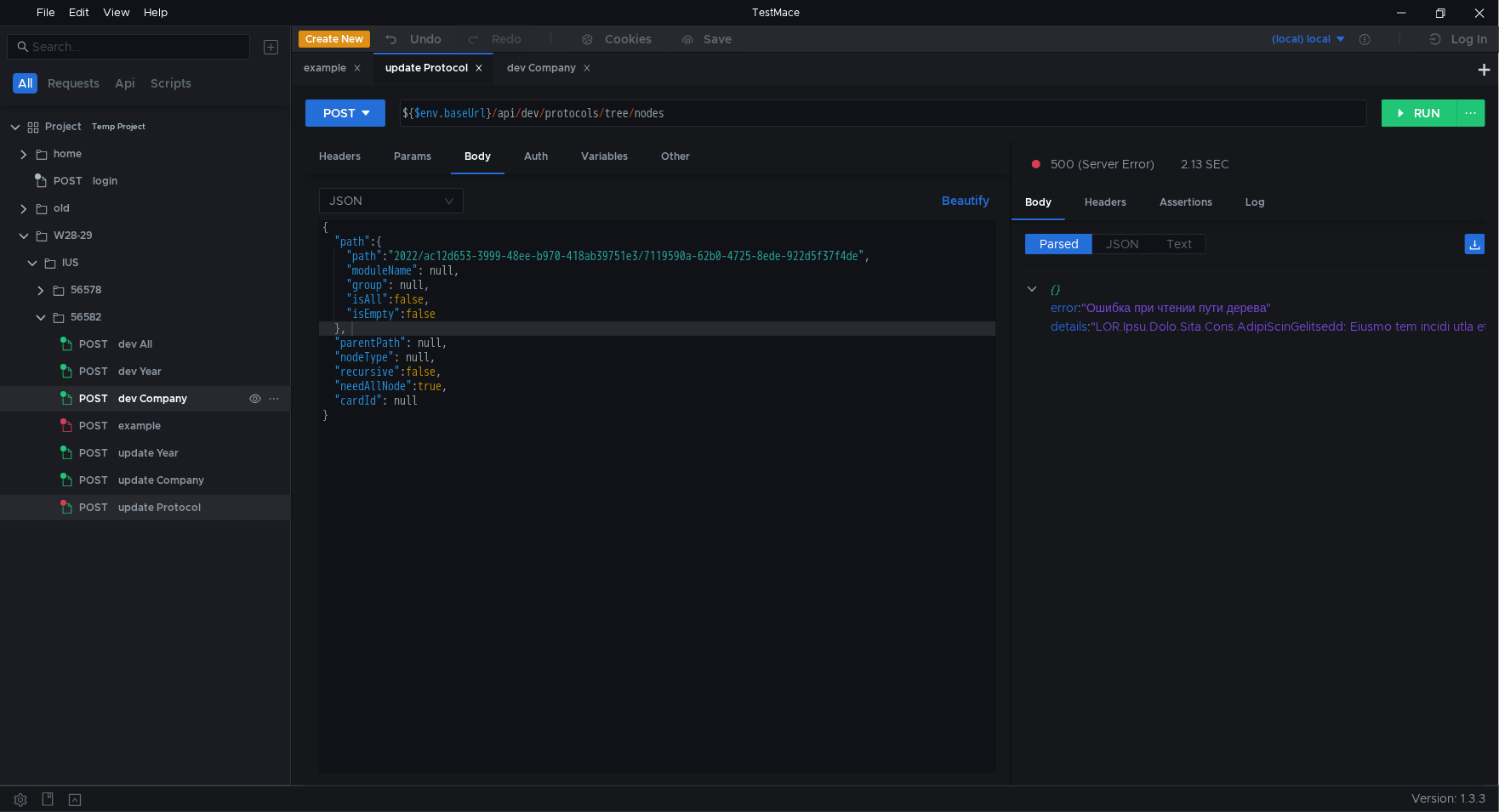 click on "dev Company" at bounding box center (135, 344) 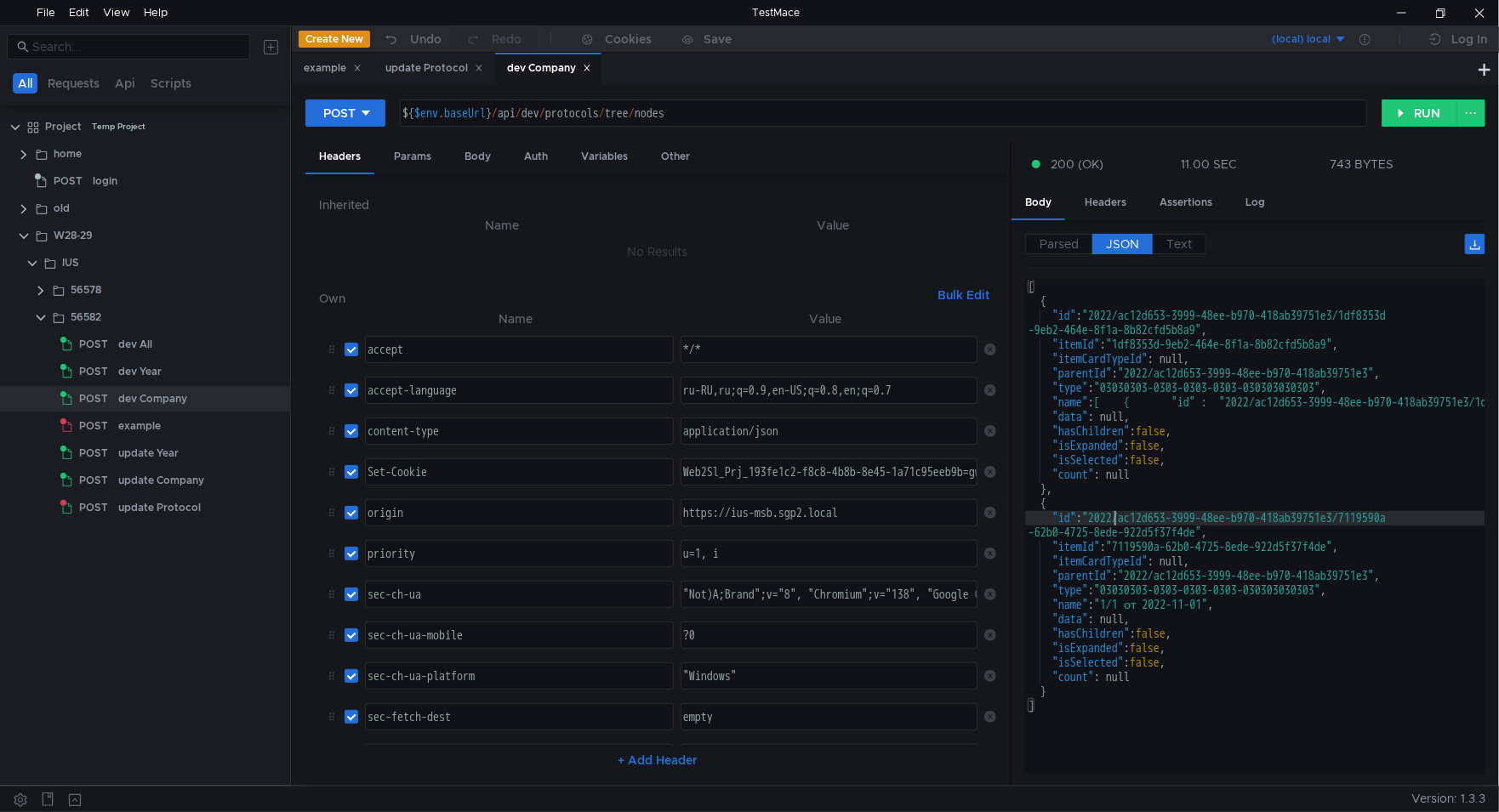 click on "[    {       "id" :  "2022/ac12d653-3999-48ee-b970-418ab39751e3/1df8353d -9eb2-464e-8f1a-8b82cfd5b8a9" ,       "itemId" :  "1df8353d-9eb2-464e-8f1a-8b82cfd5b8a9" ,       "itemCardTypeId" : null,       "parentId" :  "2022/ac12d653-3999-48ee-b970-418ab39751e3" ,       "type" :  "03030303-0303-0303-0303-030303030303" ,       "name" :  "4/4 от 2022-12-02" ,       "data" : null,       "hasChildren" :  false ,       "isExpanded" :  false ,       "isSelected" :  false ,       "count" : null    } ,    {       "id" :  "2022/ac12d653-3999-48ee-b970-418ab39751e3/7119590a -62b0-4725-8ede-922d5f37f4de" ,       "itemId" :  "7119590a-62b0-4725-8ede-922d5f37f4de" ,       "itemCardTypeId" : null,       "parentId" :  "2022/ac12d653-3999-48ee-b970-418ab39751e3" ,       "type" :  "03030303-0303-0303-0303-030303030303" ,       "name" :  "1/1 от 2022-11-01" ,       "data" : null,       "hasChildren" :  false ,       "isExpanded" :  false ,       "isSelected" :  false ,       "count" : null    } ]" at bounding box center [1255, 541] 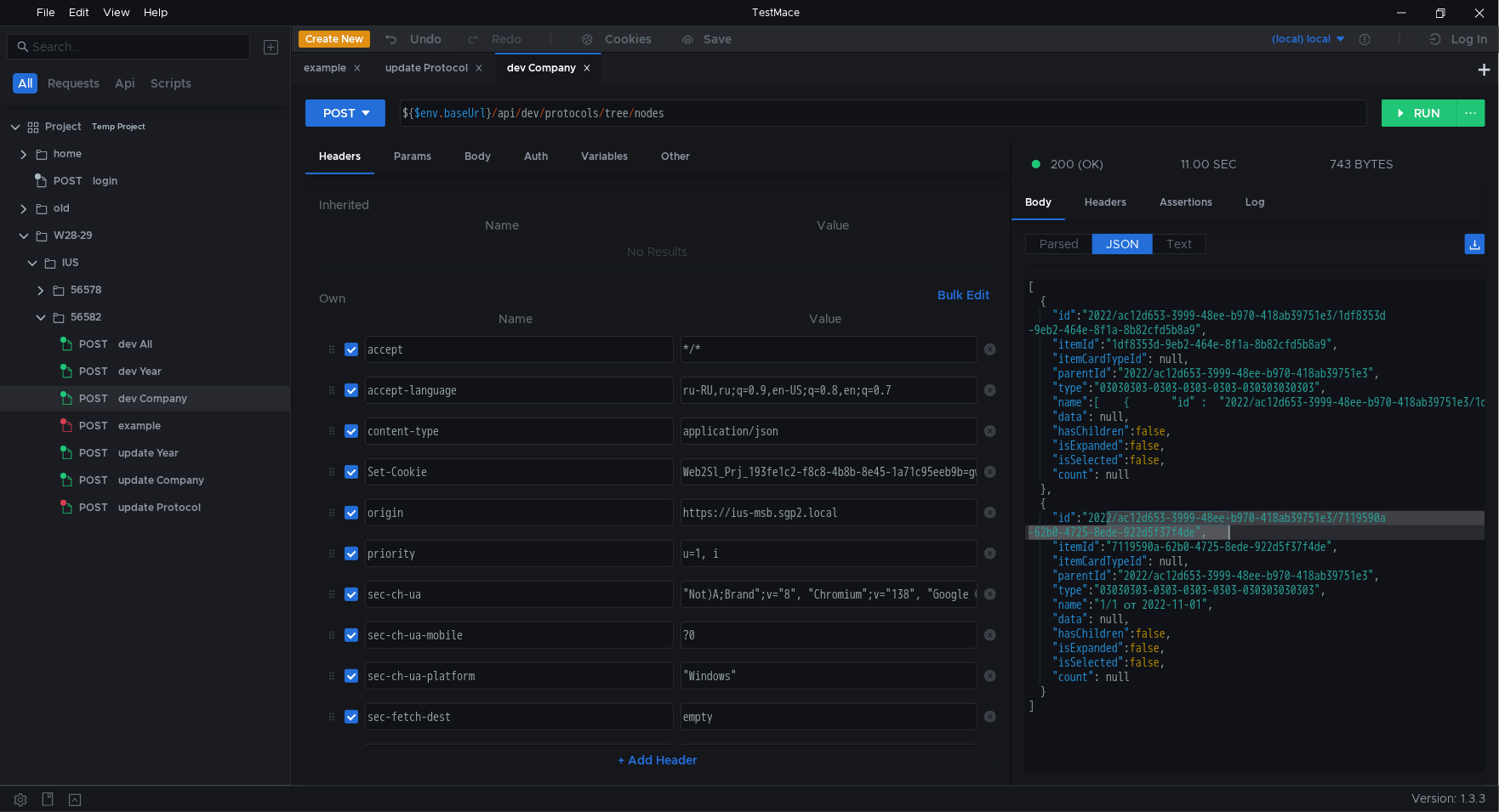 drag, startPoint x: 1118, startPoint y: 518, endPoint x: 1187, endPoint y: 534, distance: 70.830784 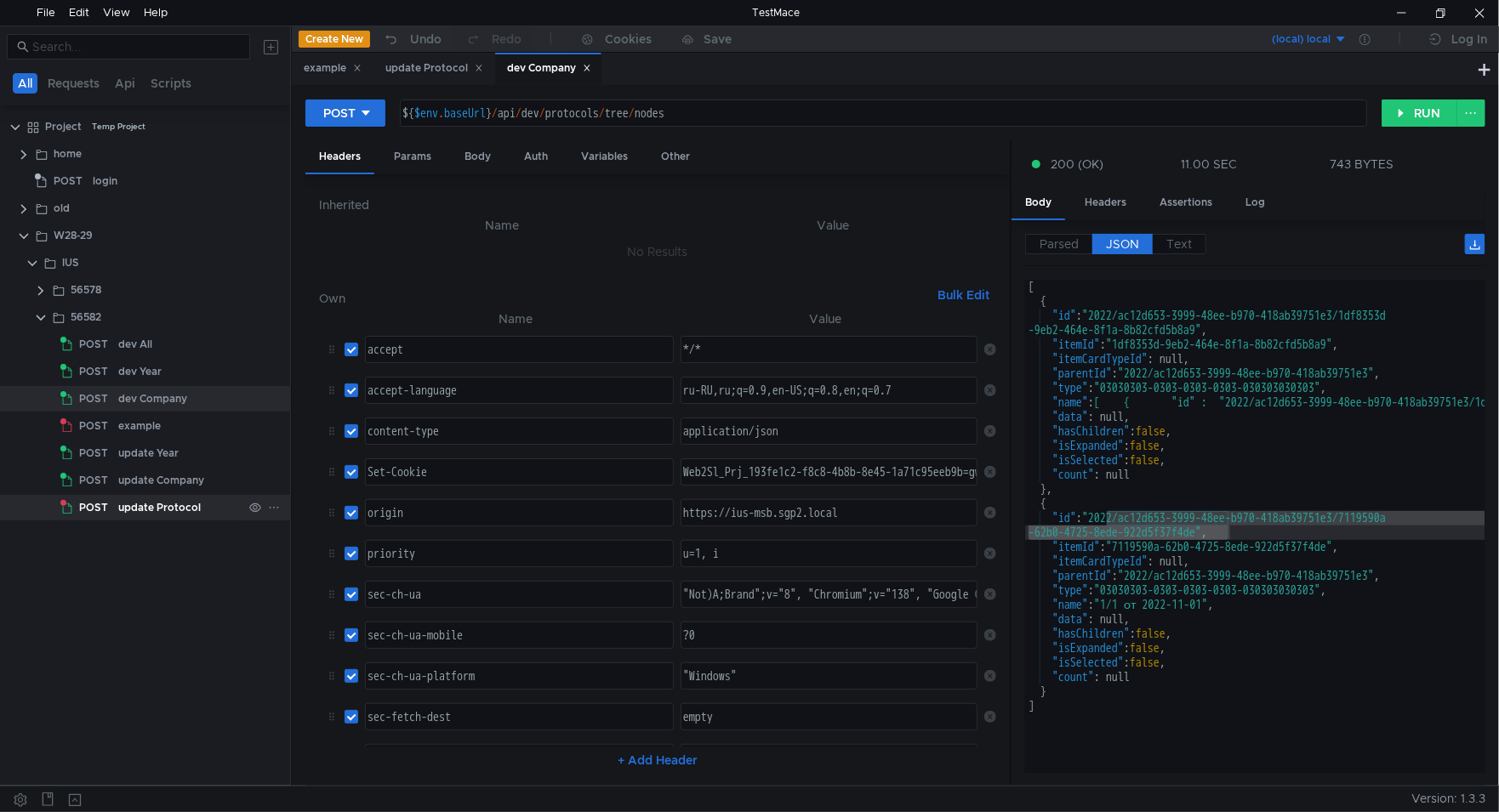 click on "update Protocol" at bounding box center (135, 344) 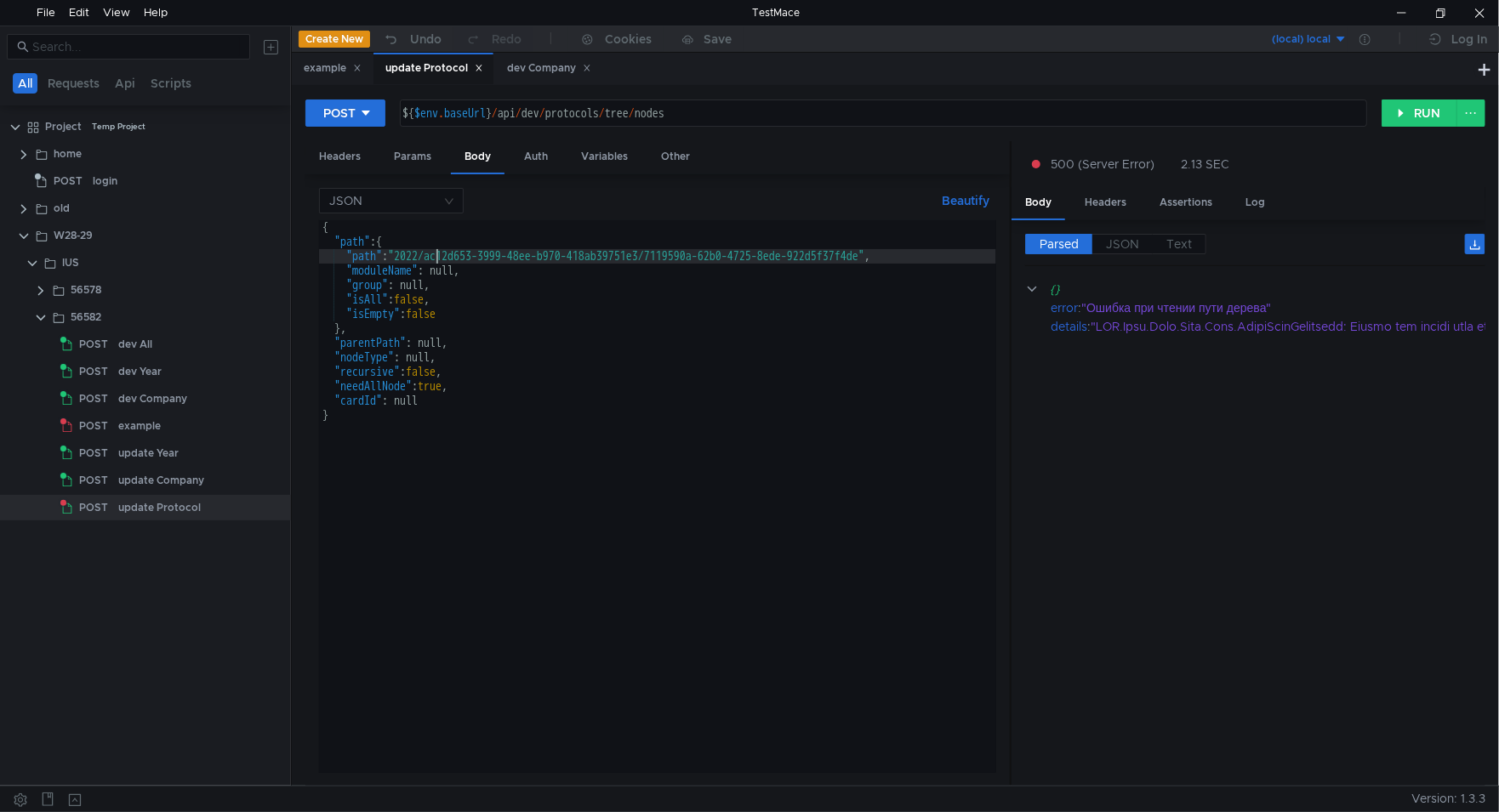 click on "{    "path" :  {       "path" :  "2022/ac12d653-3999-48ee-b970-418ab39751e3/7119590a-62b0-4725-8ede-922d5f37f4de" ,       "moduleName" : null,       "group" : null,       "isAll" :  false ,       "isEmpty" :  false    } ,    "parentPath" : null,    "nodeType" : null,    "recursive" :  false ,    "needAllNode" :  true ,    "cardId" : null }" at bounding box center (658, 511) 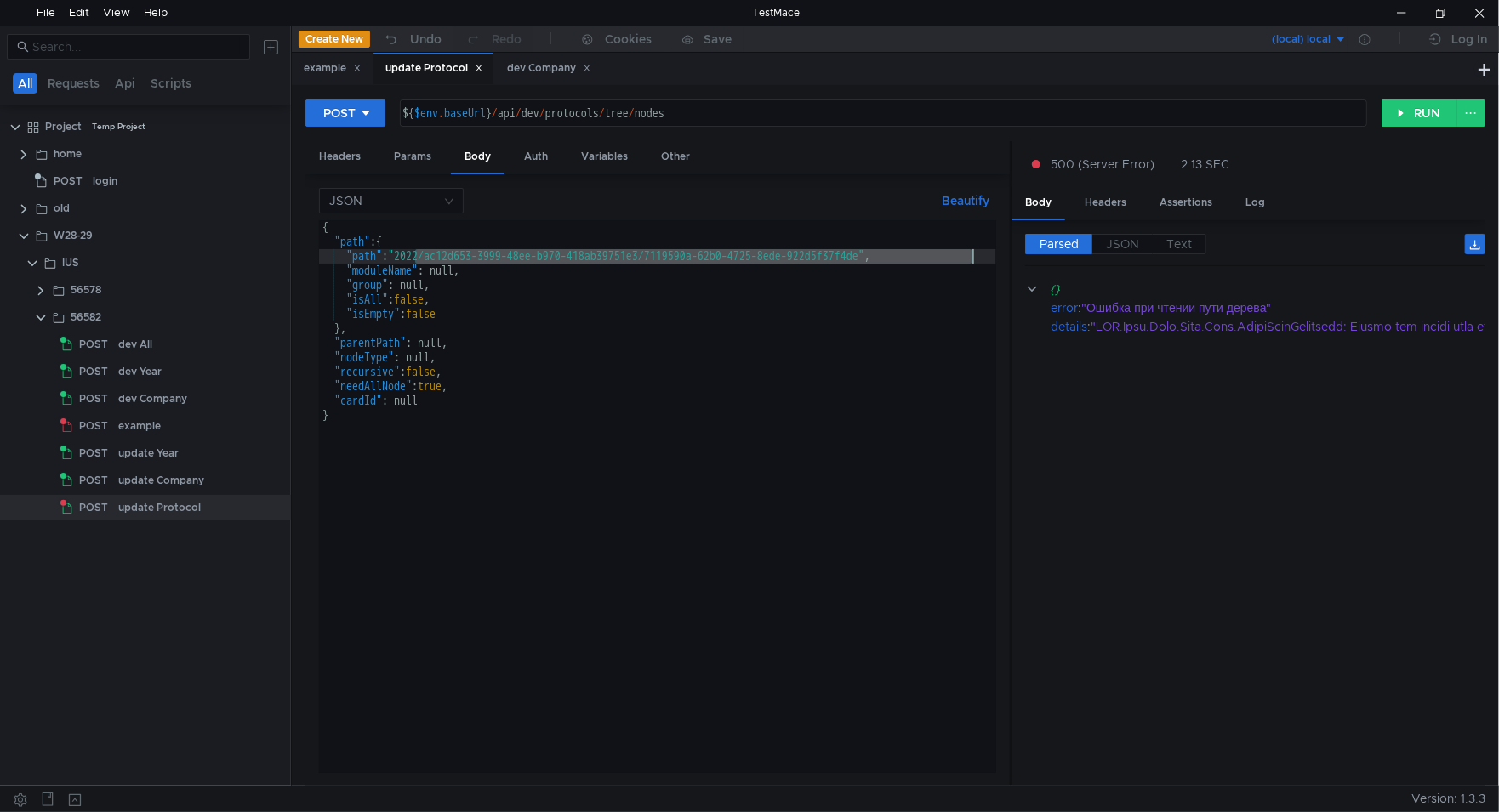 drag, startPoint x: 435, startPoint y: 259, endPoint x: 955, endPoint y: 255, distance: 520.01538 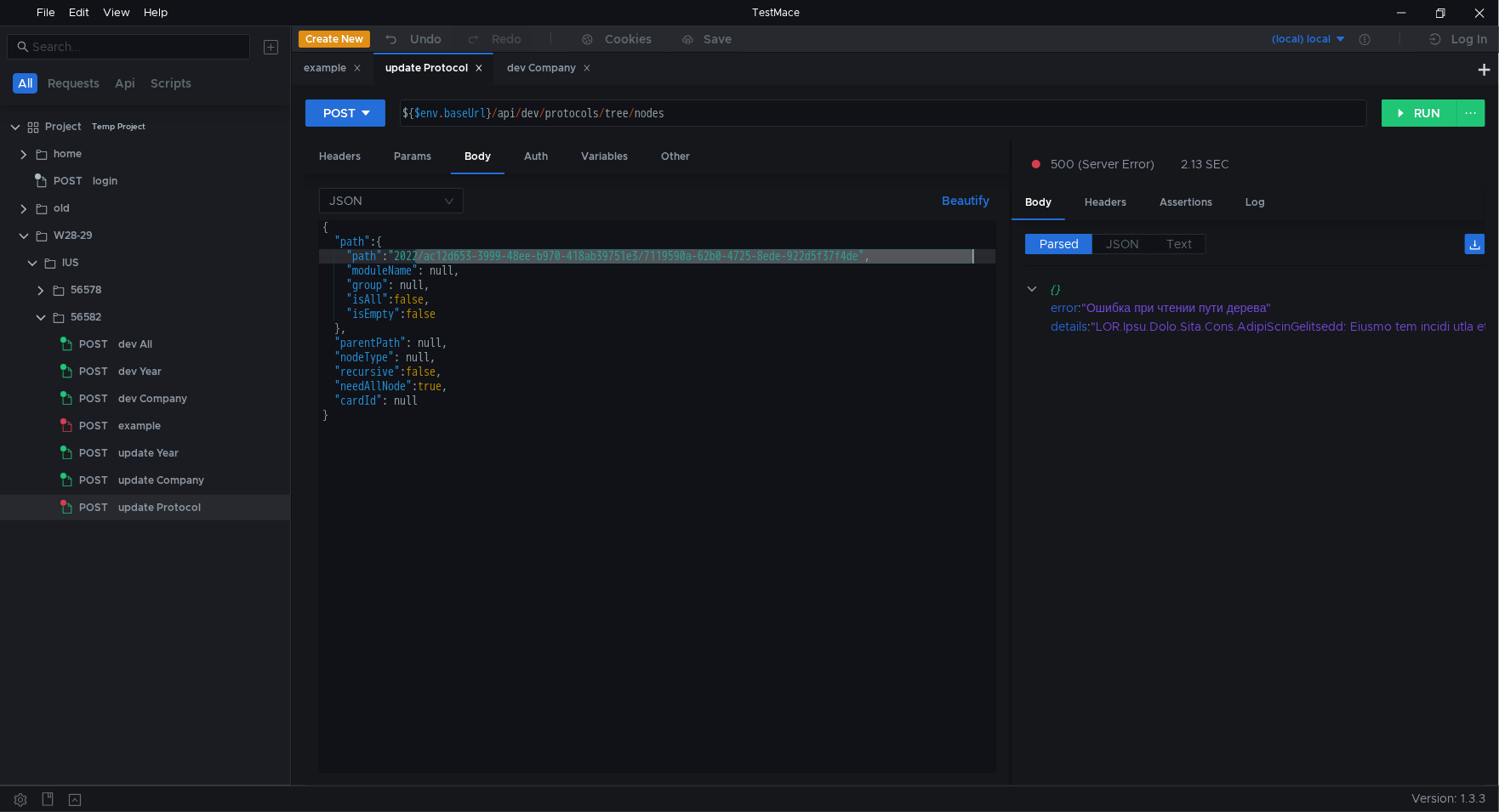 click on "{    "path" :  {       "path" :  "2022/ac12d653-3999-48ee-b970-418ab39751e3/7119590a-62b0-4725-8ede-922d5f37f4de" ,       "moduleName" : null,       "group" : null,       "isAll" :  false ,       "isEmpty" :  false    } ,    "parentPath" : null,    "nodeType" : null,    "recursive" :  false ,    "needAllNode" :  true ,    "cardId" : null }" at bounding box center (658, 511) 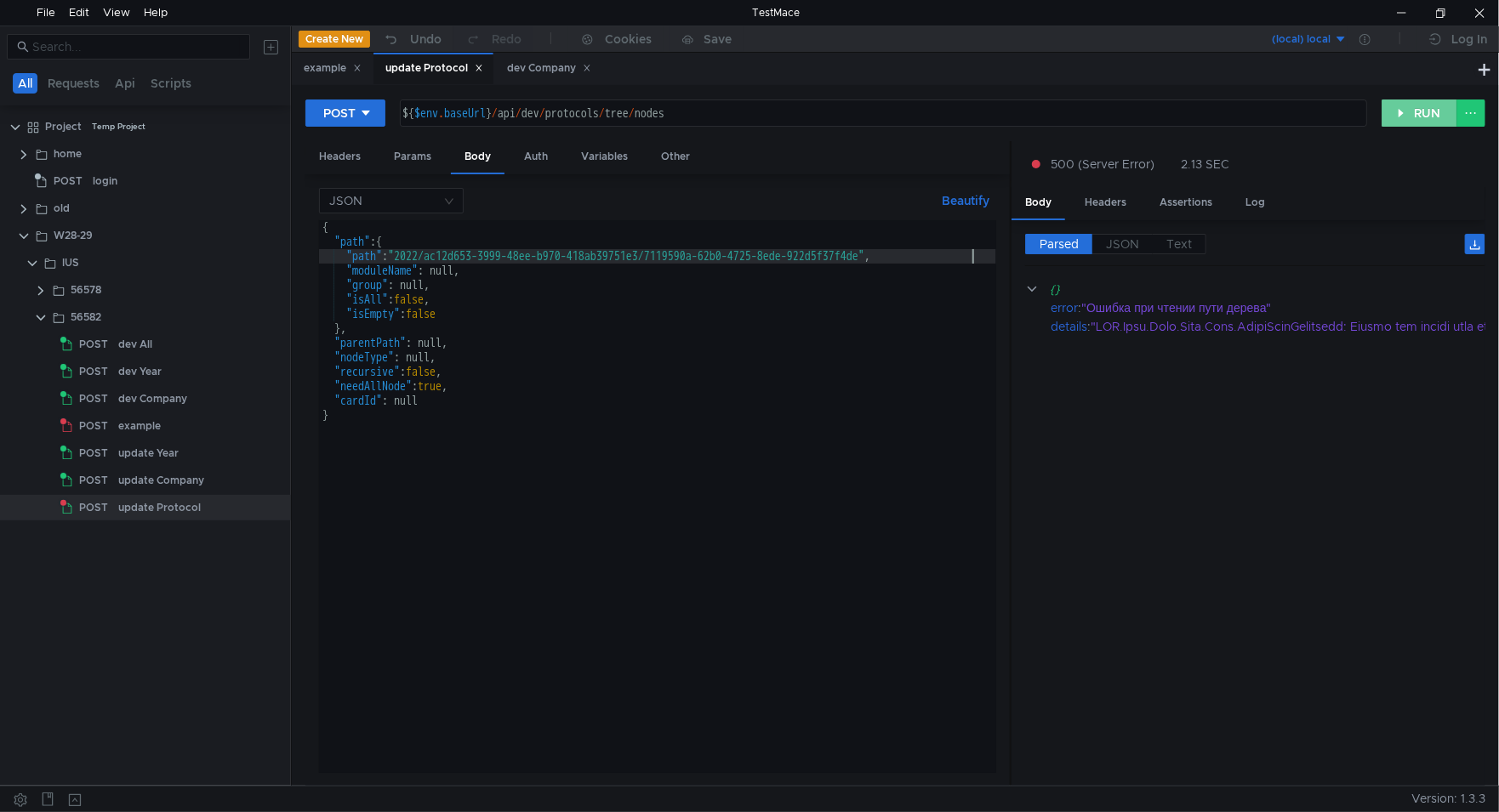 click on "RUN" at bounding box center [1419, 113] 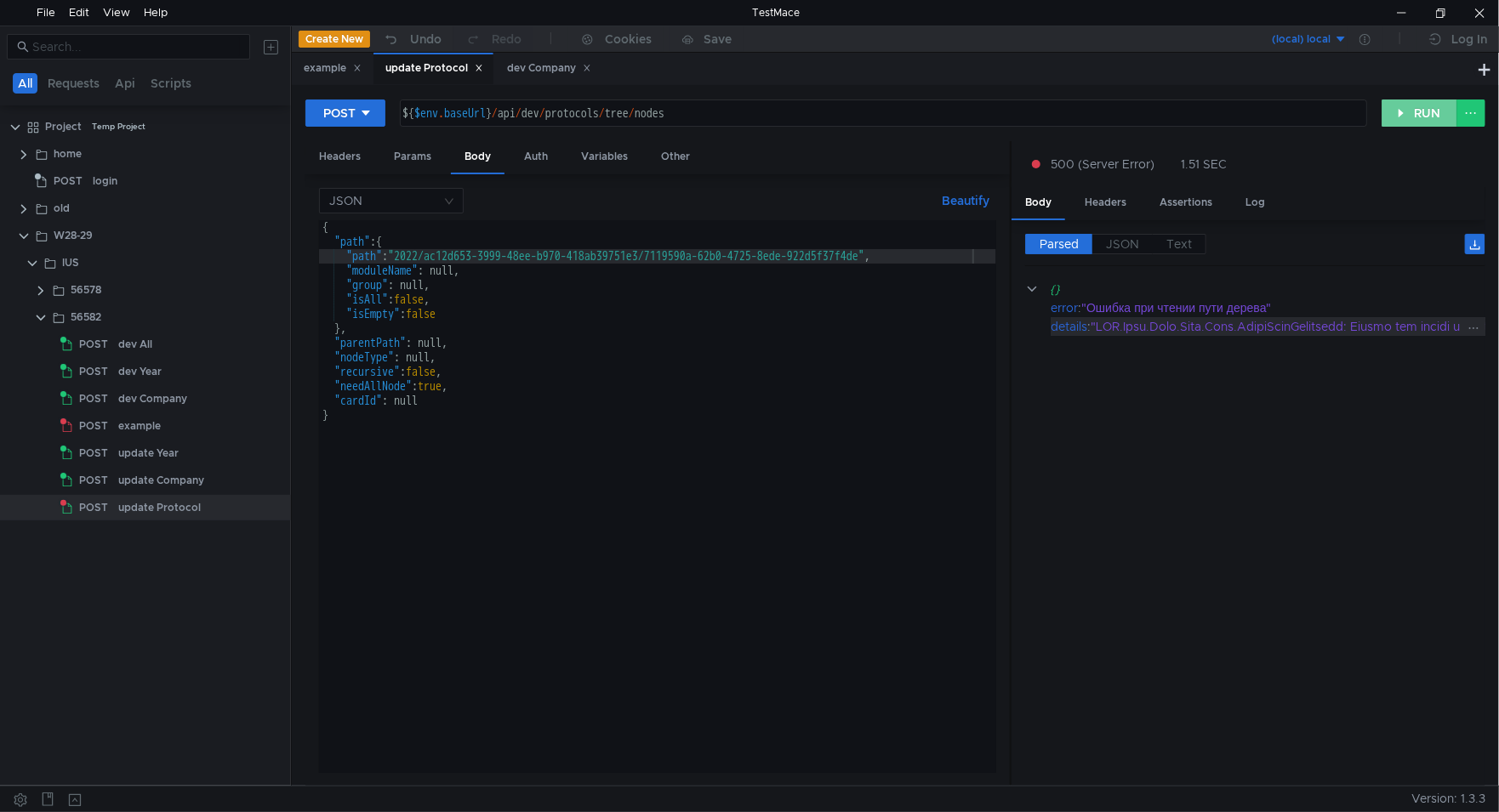 click on "RUN" at bounding box center [1419, 113] 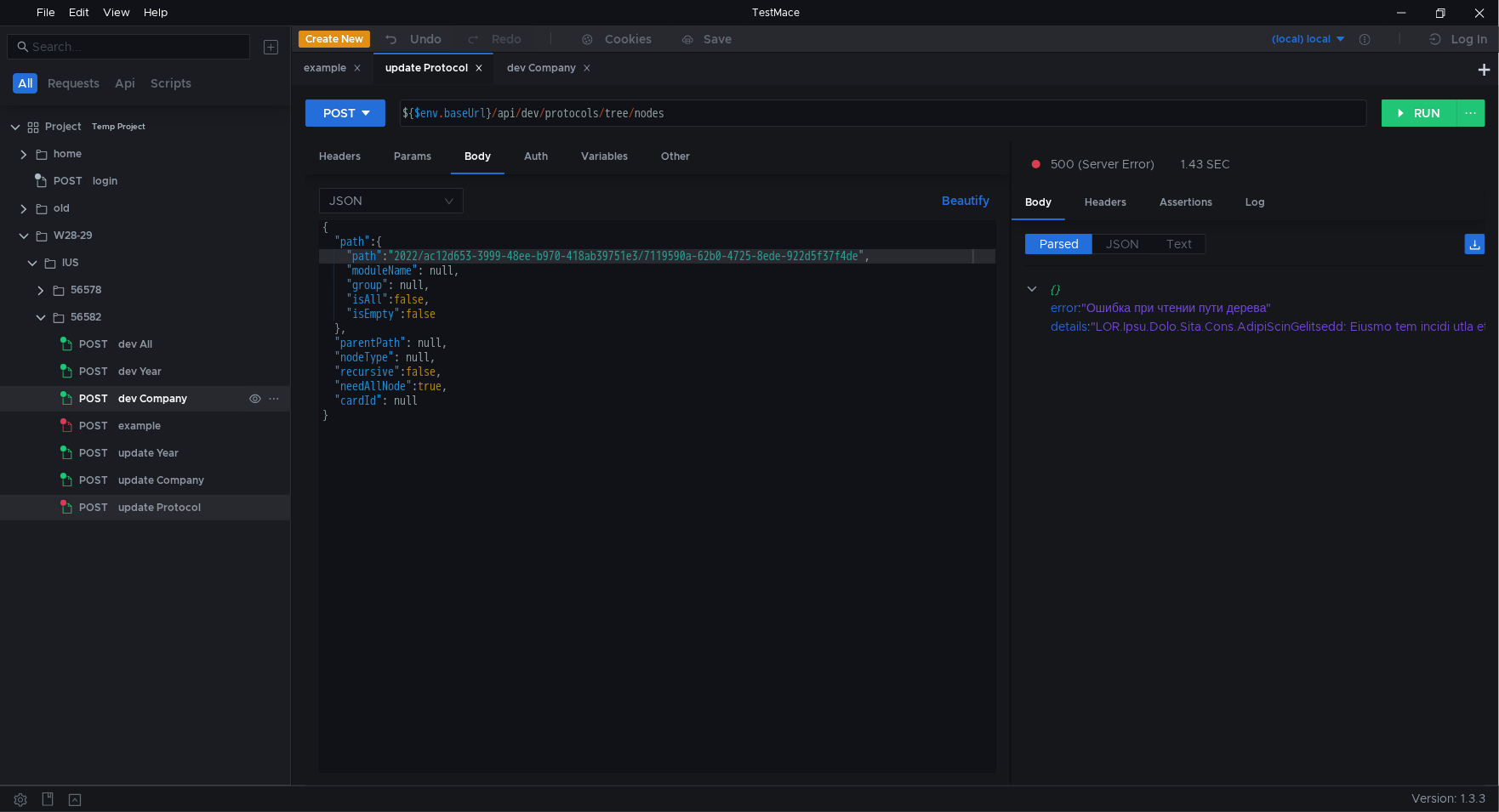 click on "dev Company" at bounding box center (135, 344) 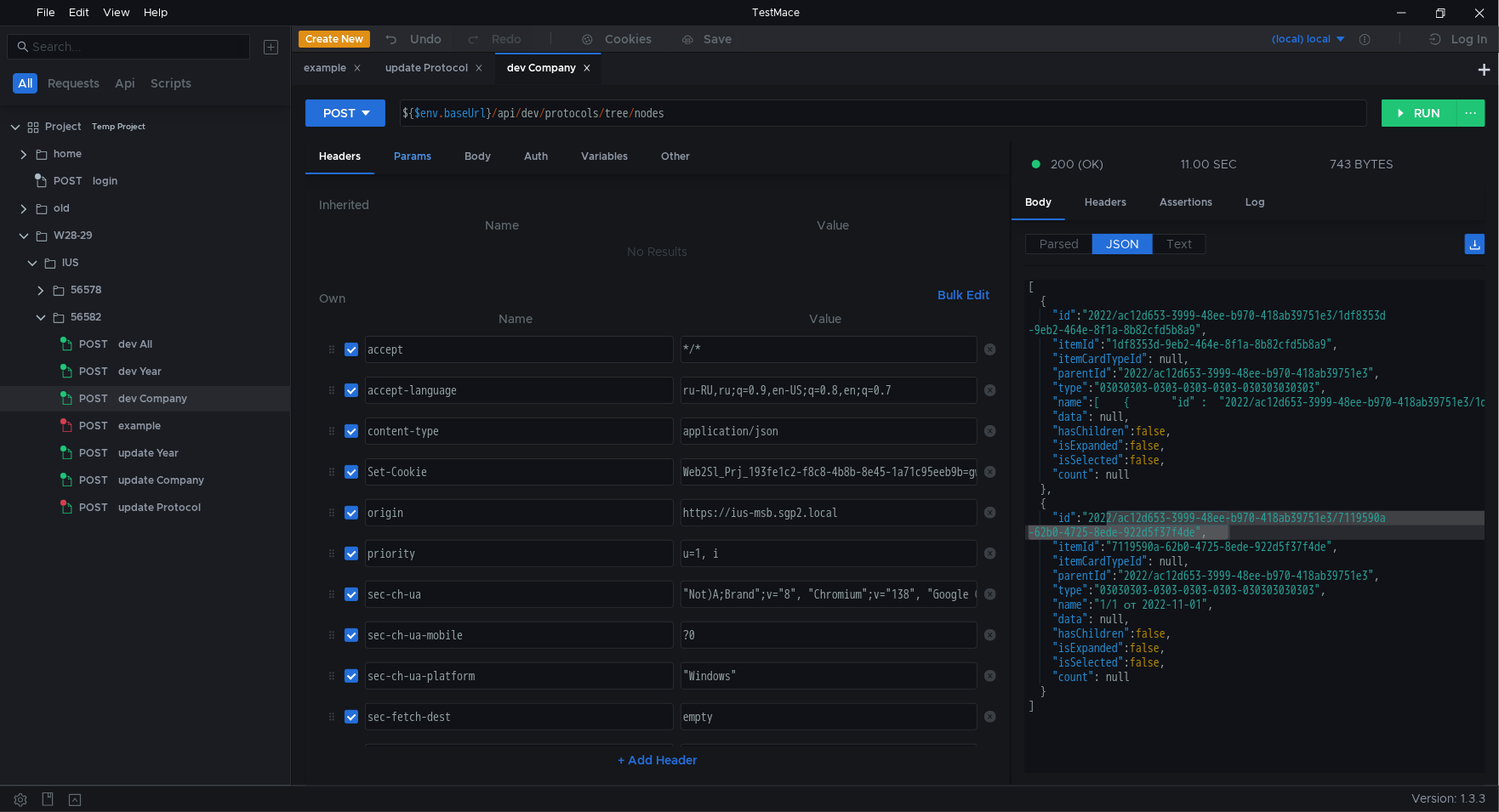 click on "Params" at bounding box center (413, 156) 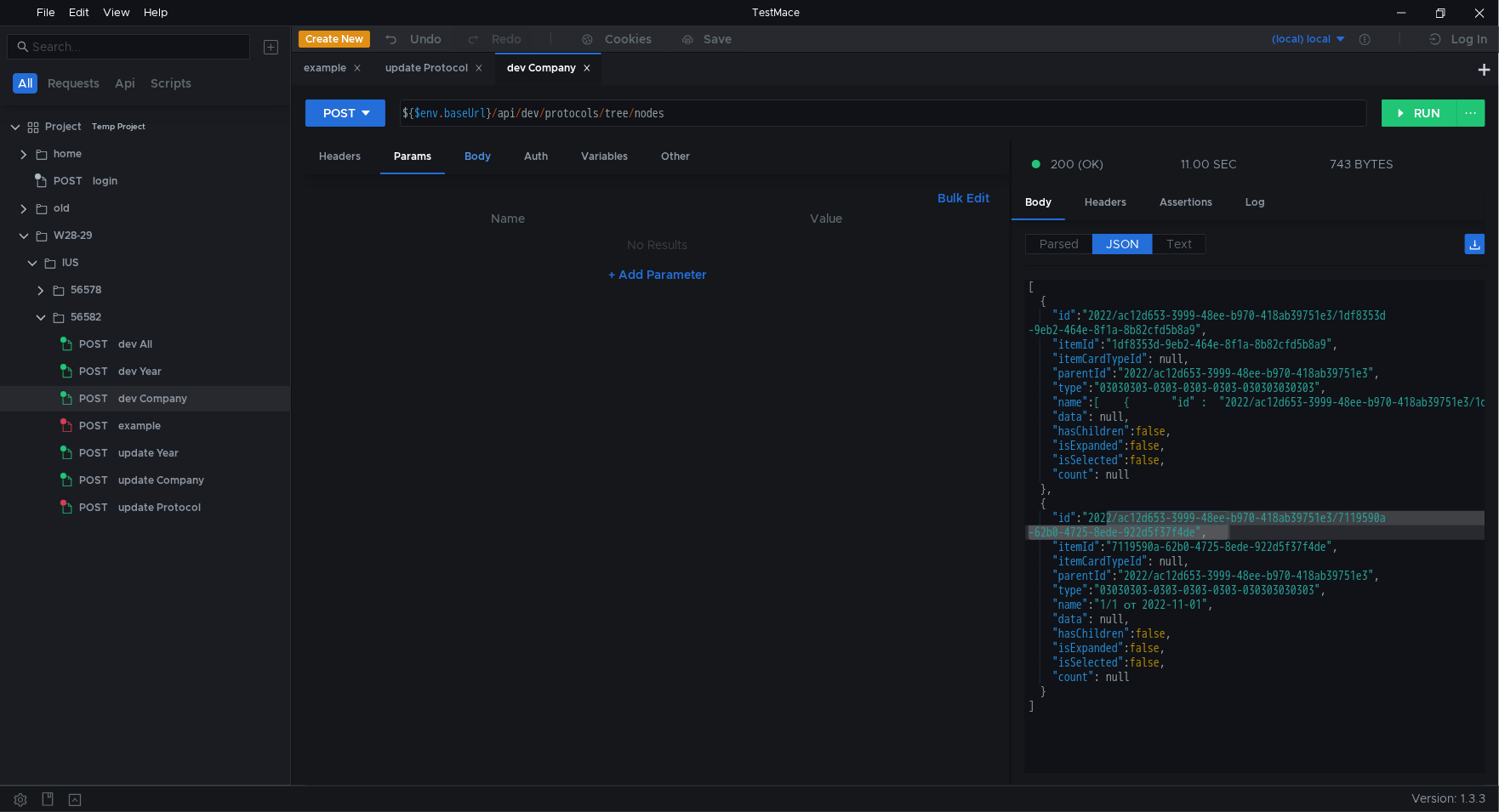 click on "Body" at bounding box center [477, 156] 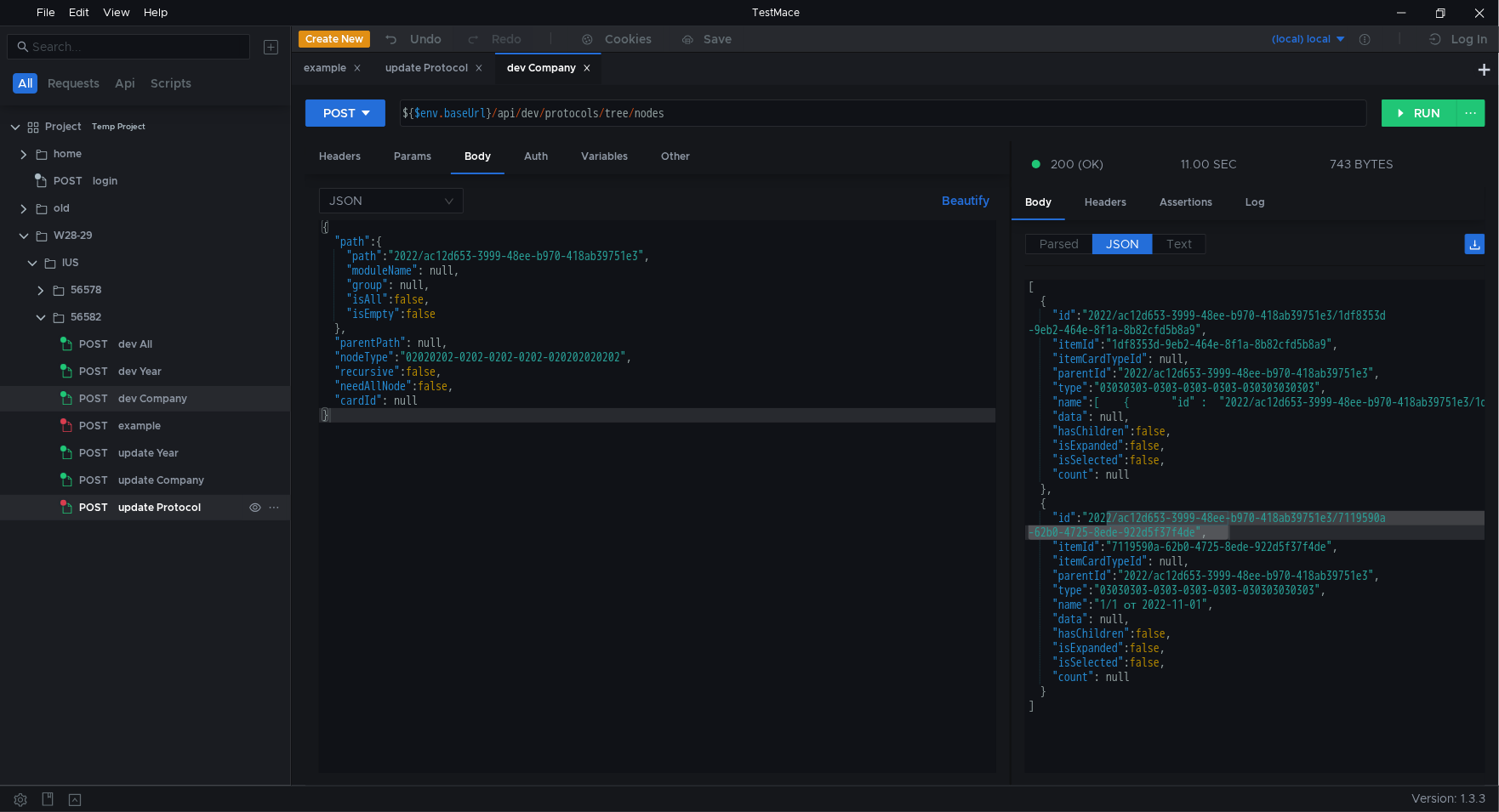 click on "update Protocol" at bounding box center [135, 344] 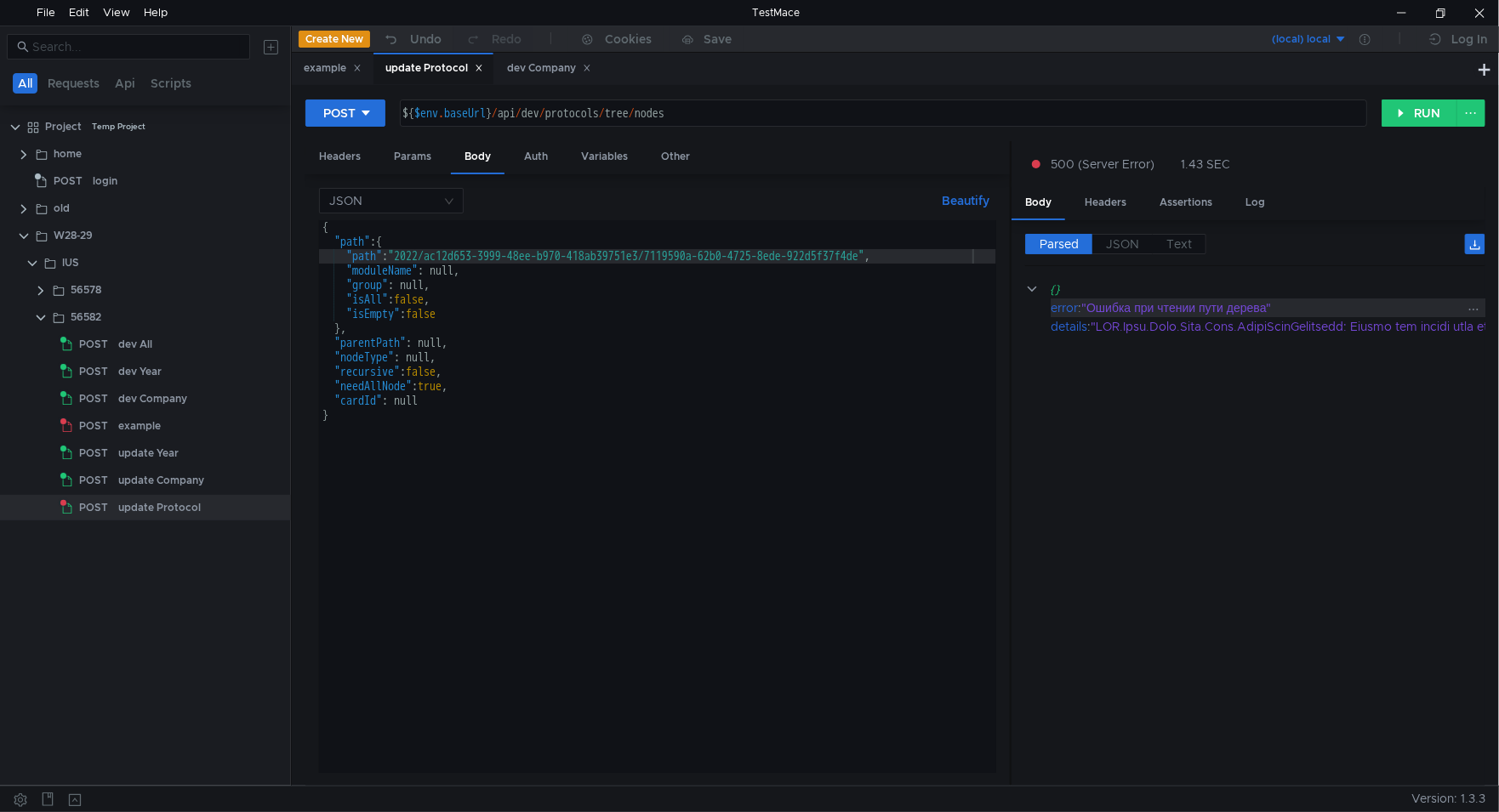 click on ""Ошибка при чтении пути дерева"" at bounding box center (16172, 308) 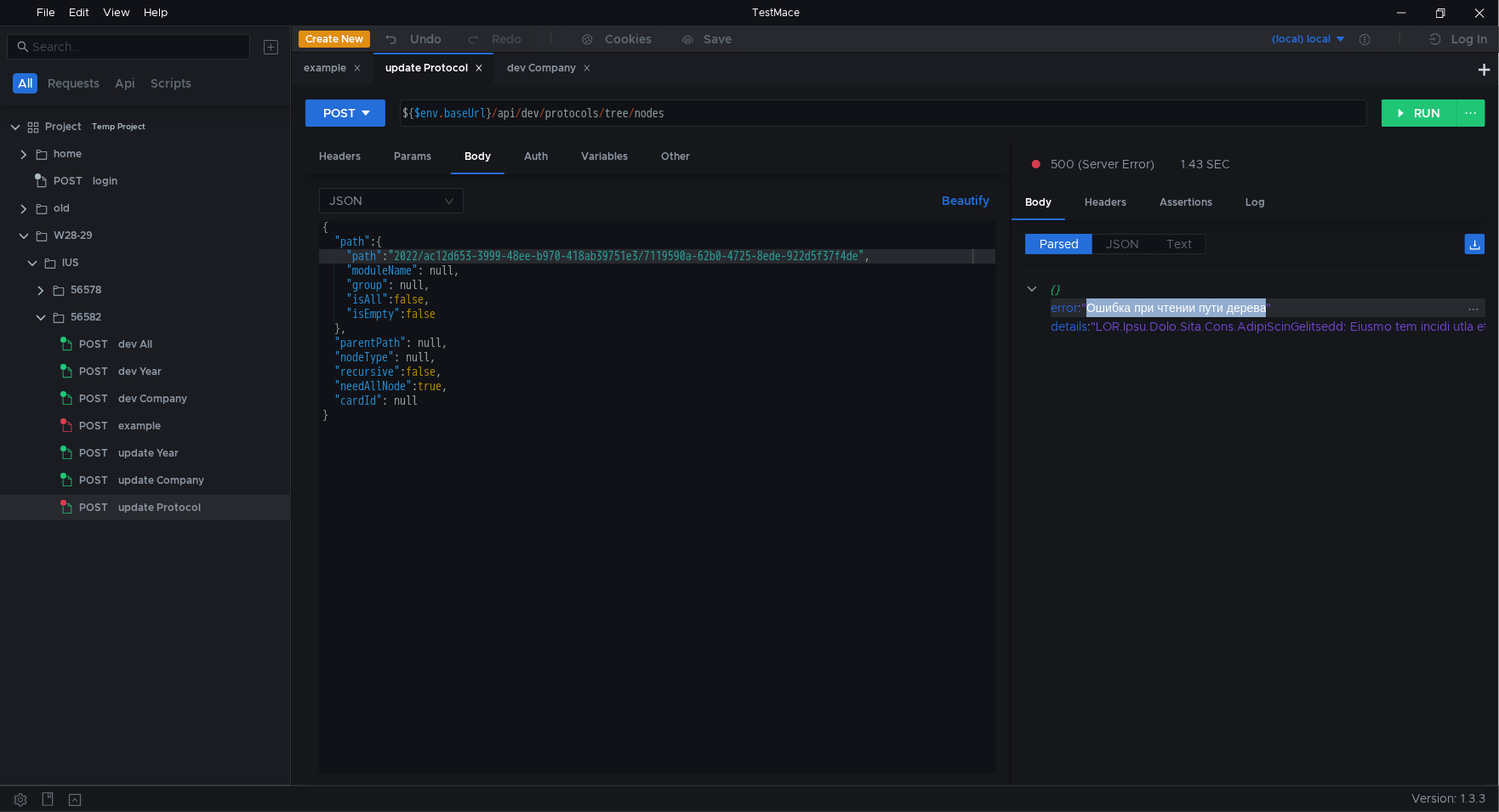 drag, startPoint x: 1125, startPoint y: 306, endPoint x: 1232, endPoint y: 312, distance: 107.1681 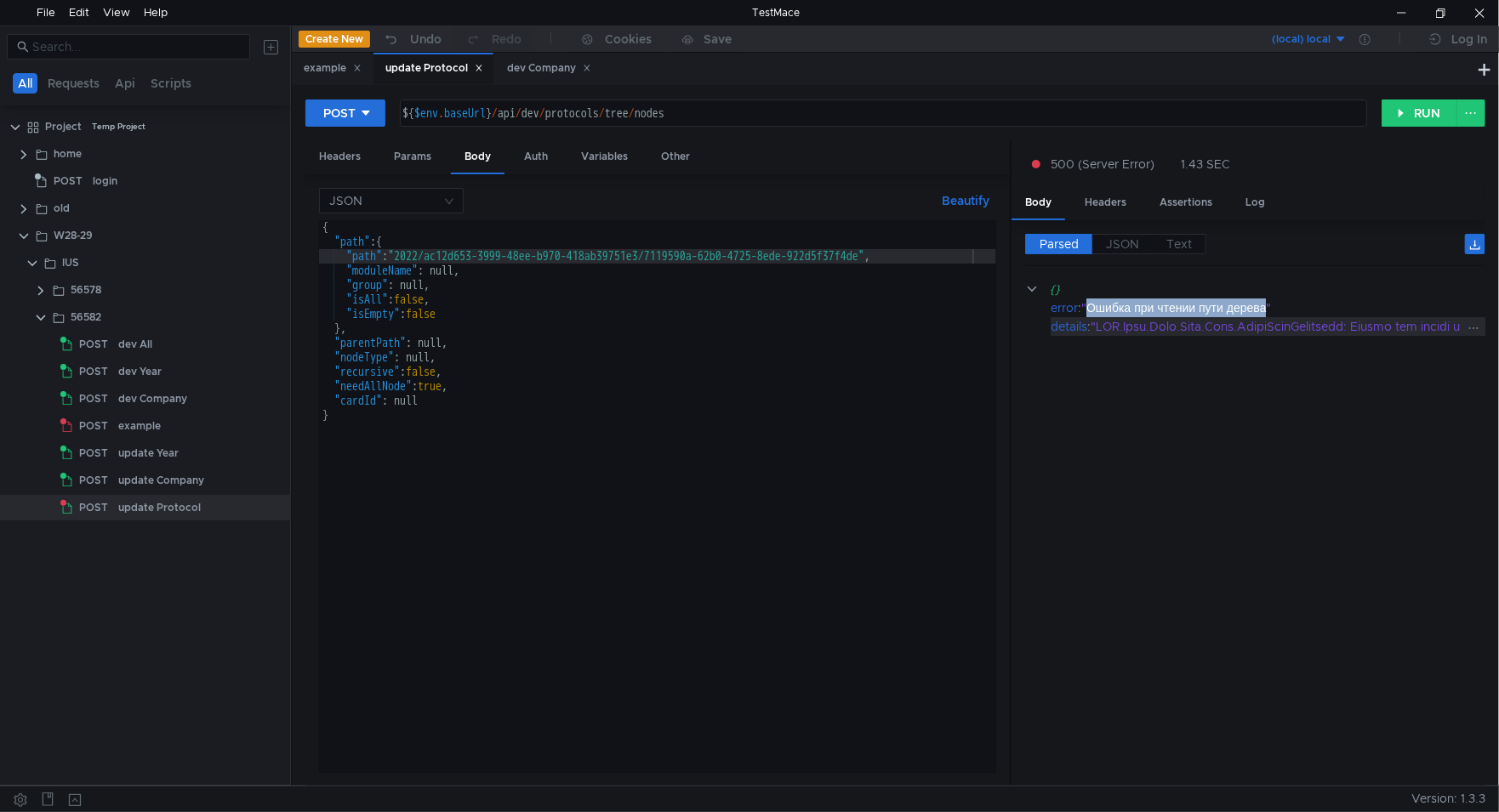 copy on "Ошибка при чтении пути дерева" 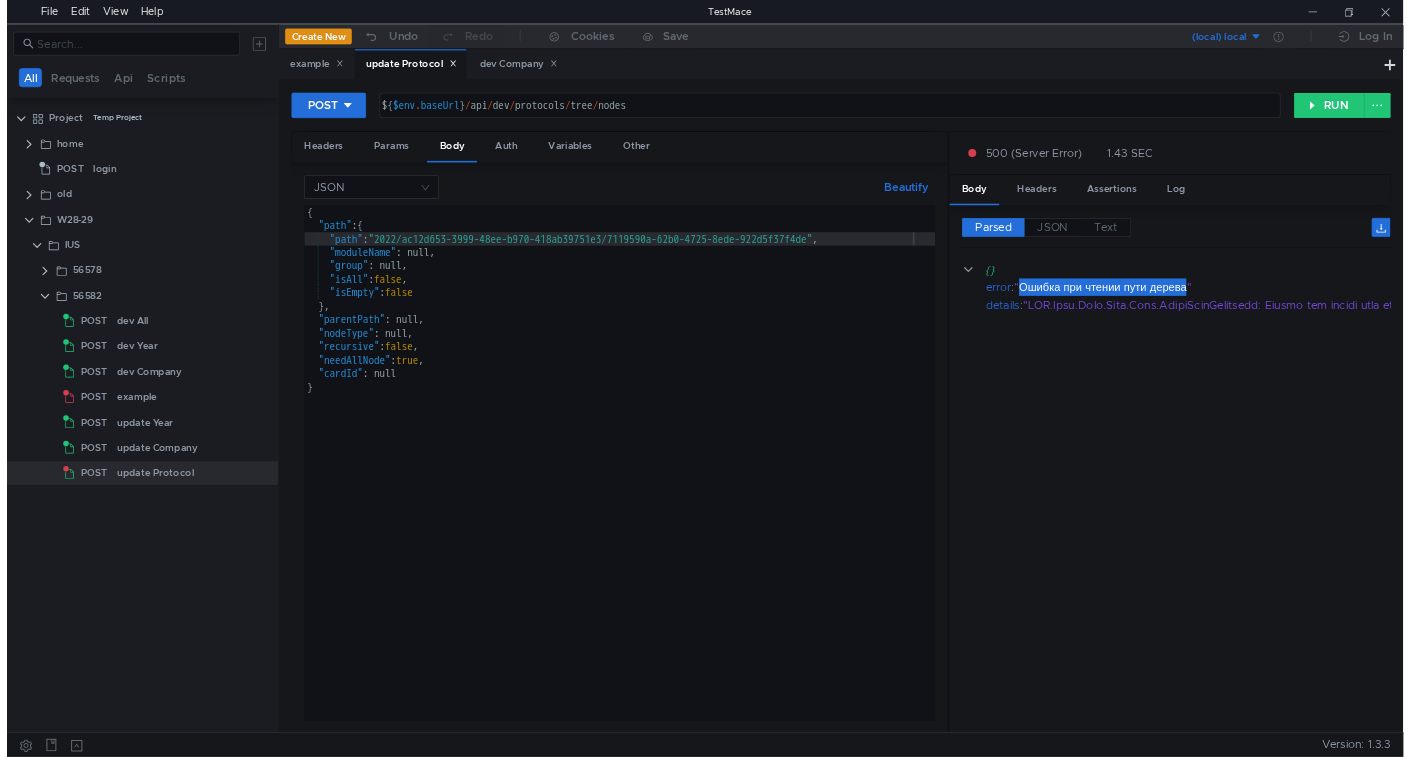 scroll, scrollTop: 0, scrollLeft: 0, axis: both 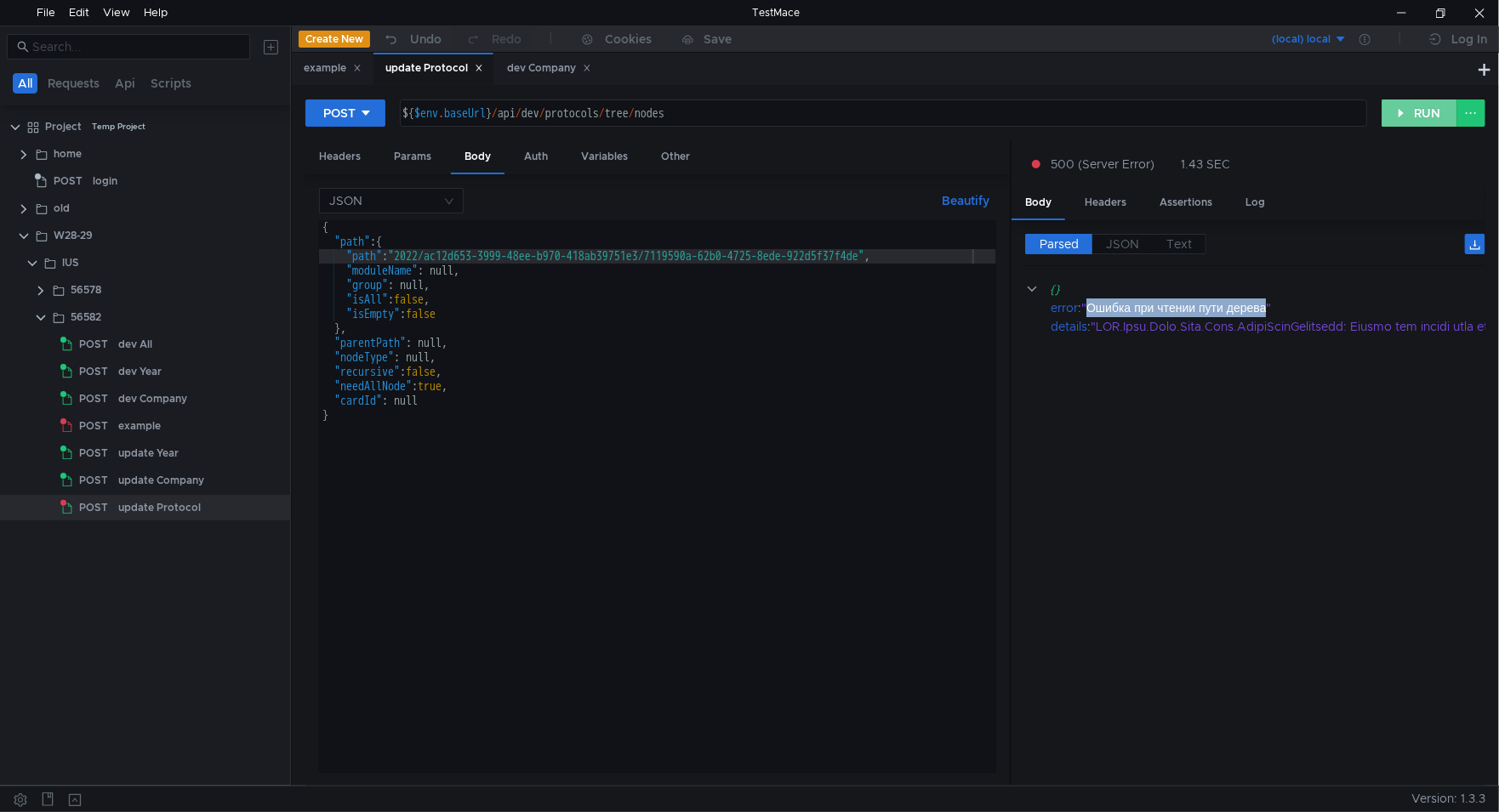 click on "RUN" at bounding box center [1419, 113] 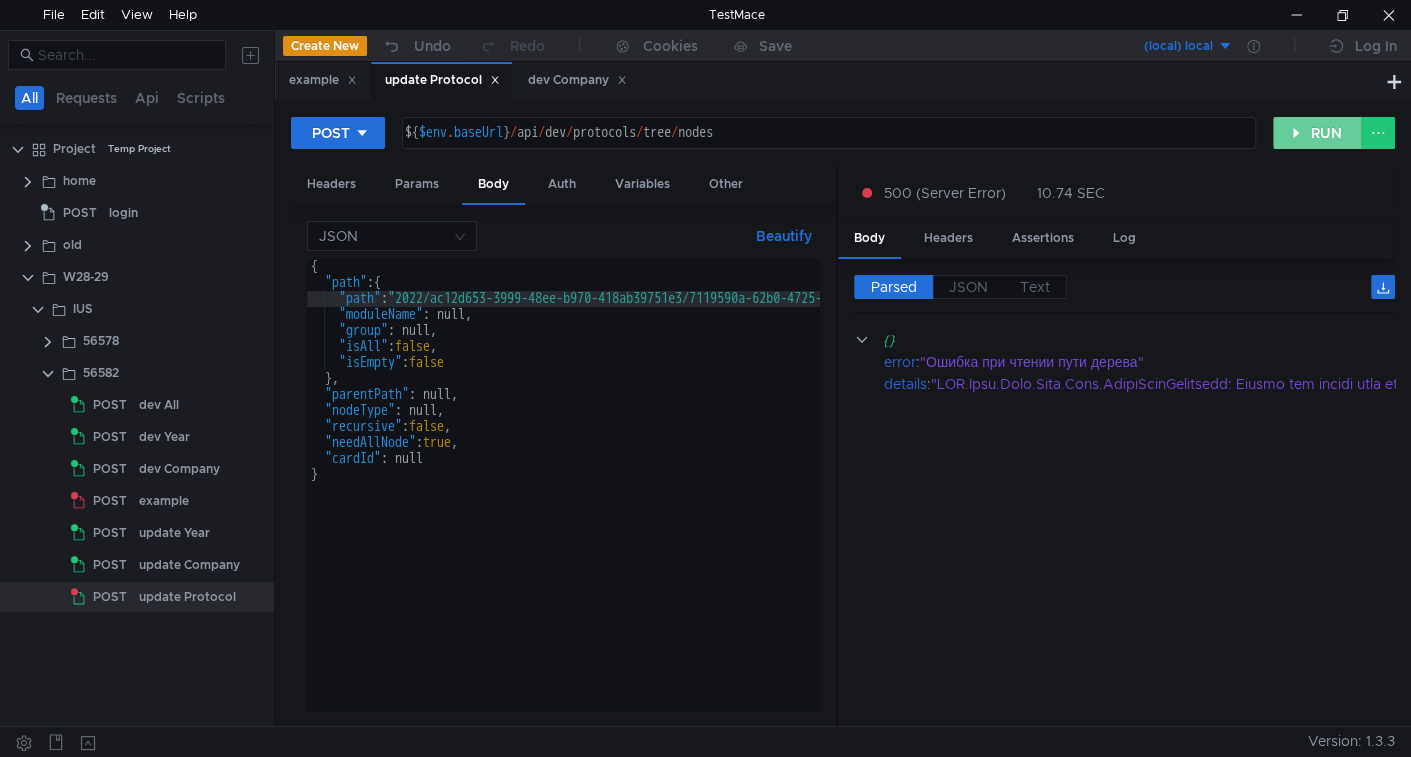 click on "RUN" at bounding box center [1317, 133] 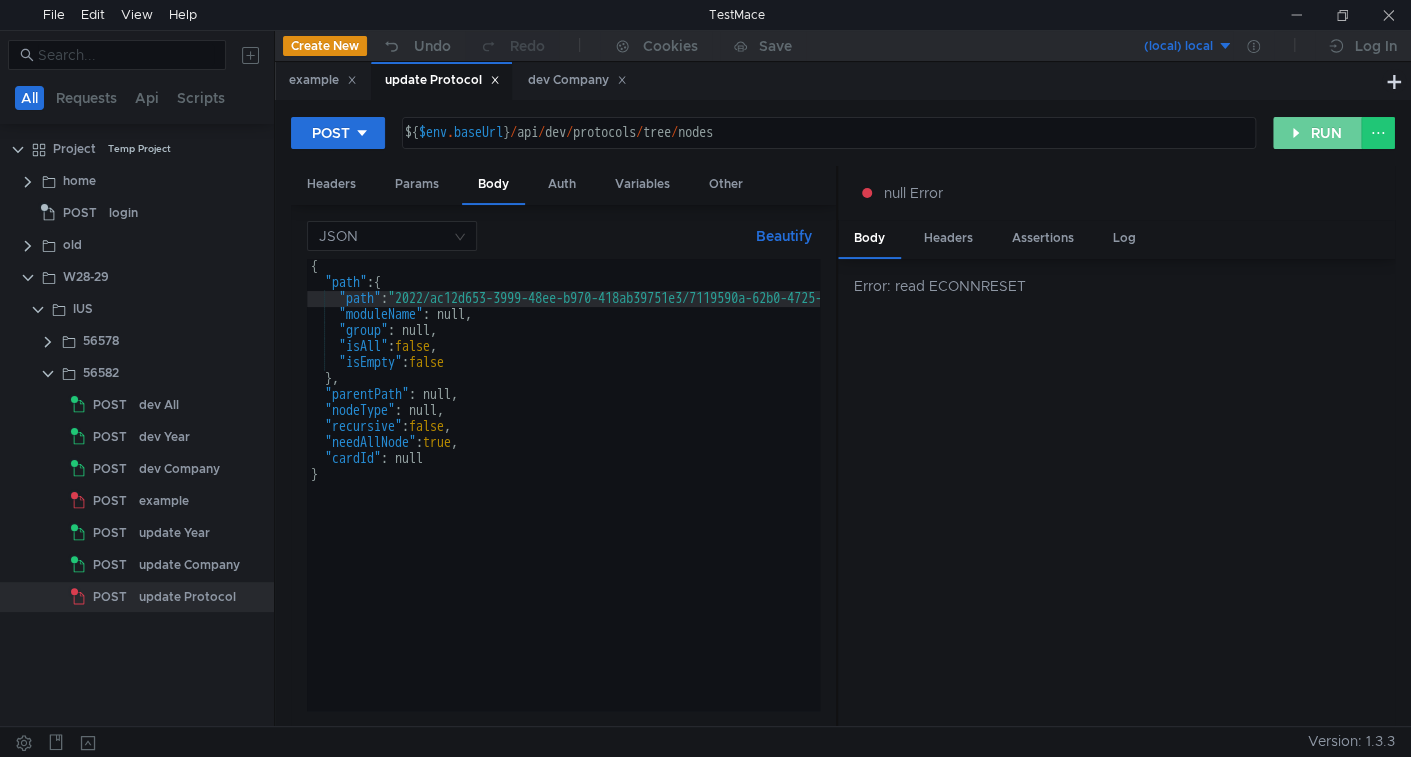 click on "RUN" at bounding box center [1317, 133] 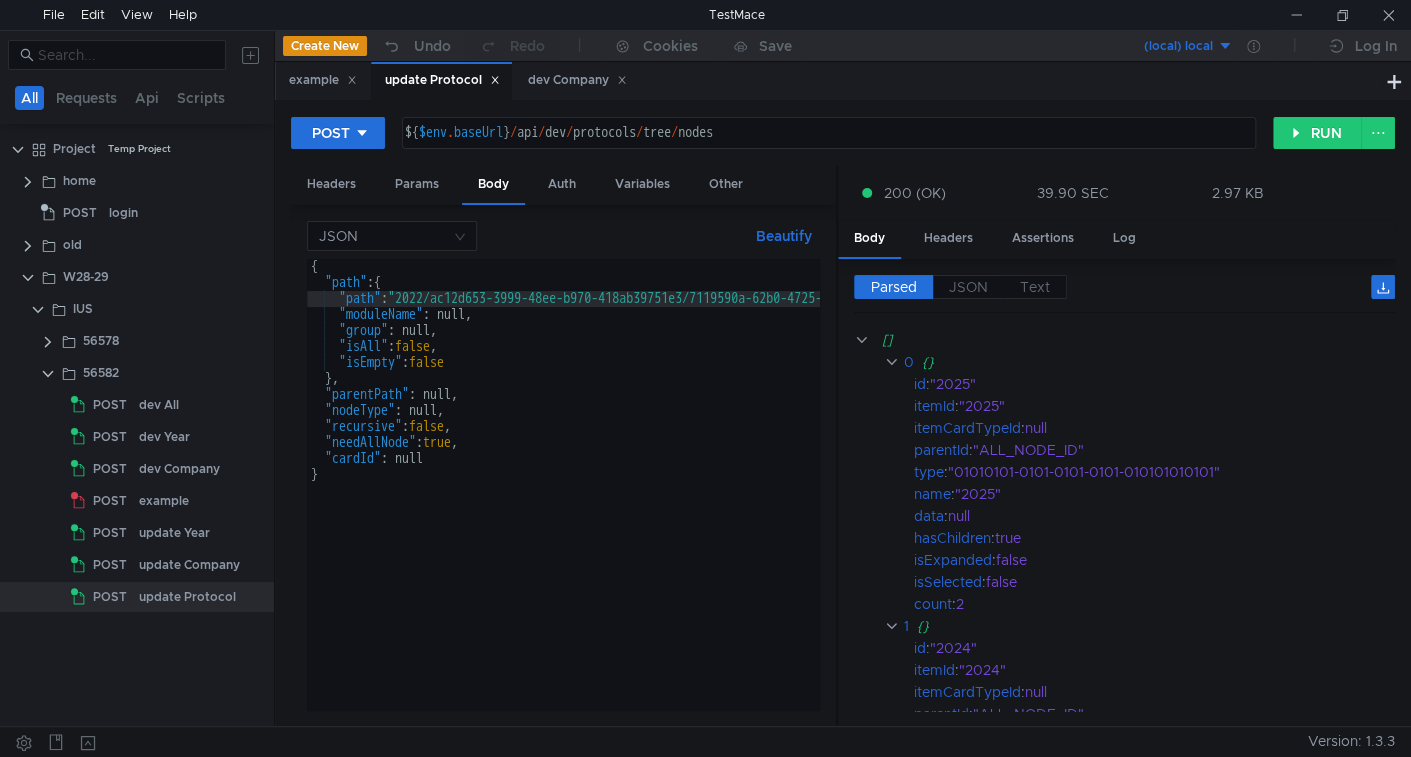 drag, startPoint x: 951, startPoint y: 279, endPoint x: 971, endPoint y: 317, distance: 42.941822 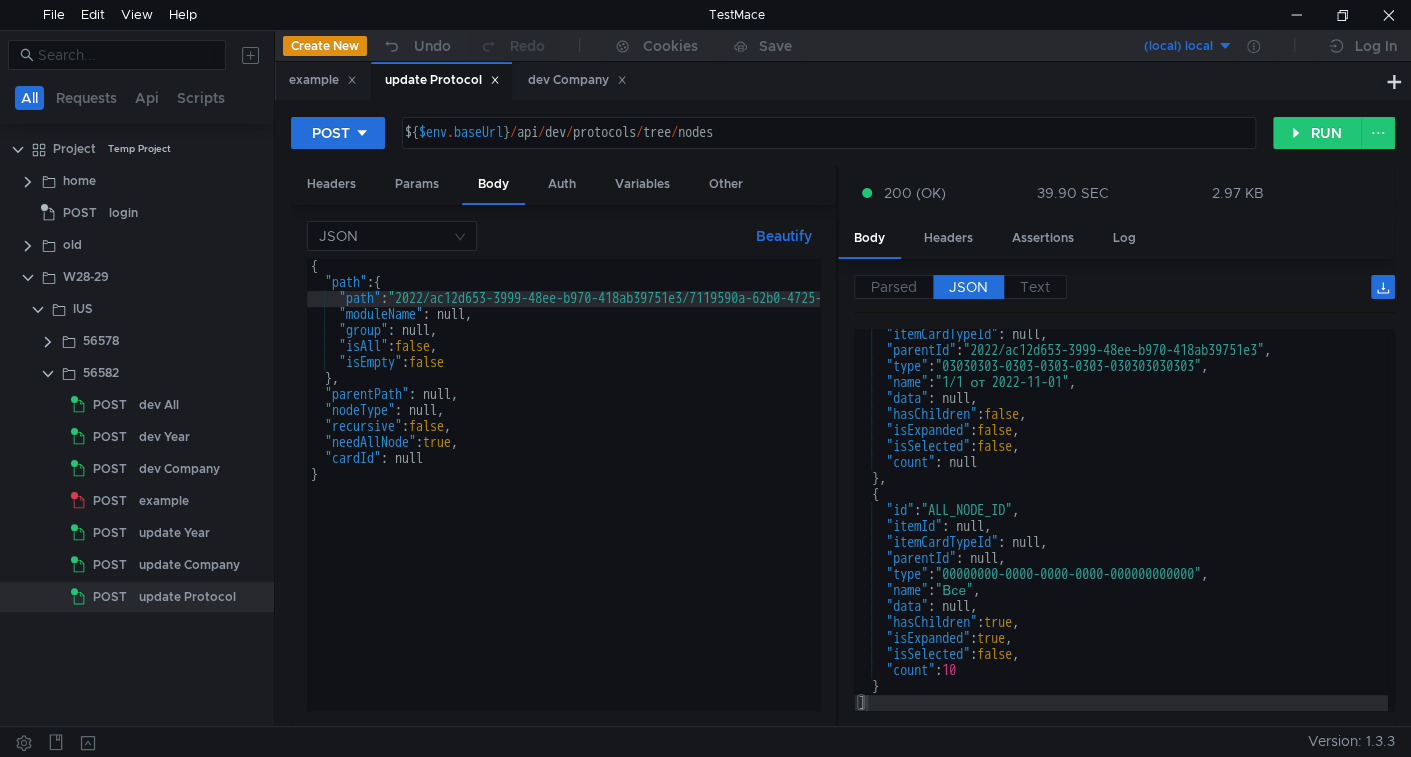 scroll, scrollTop: 1969, scrollLeft: 0, axis: vertical 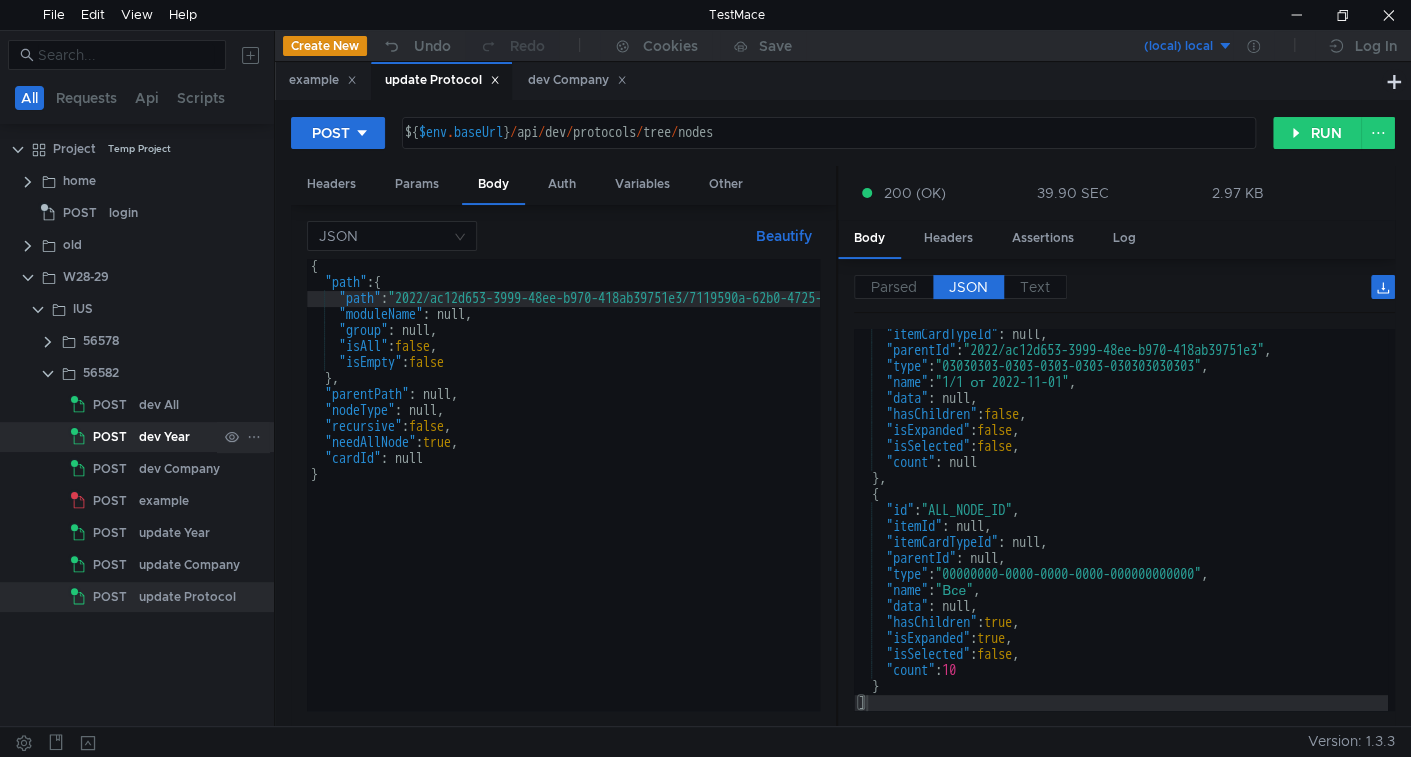 click on "dev Year" at bounding box center [159, 405] 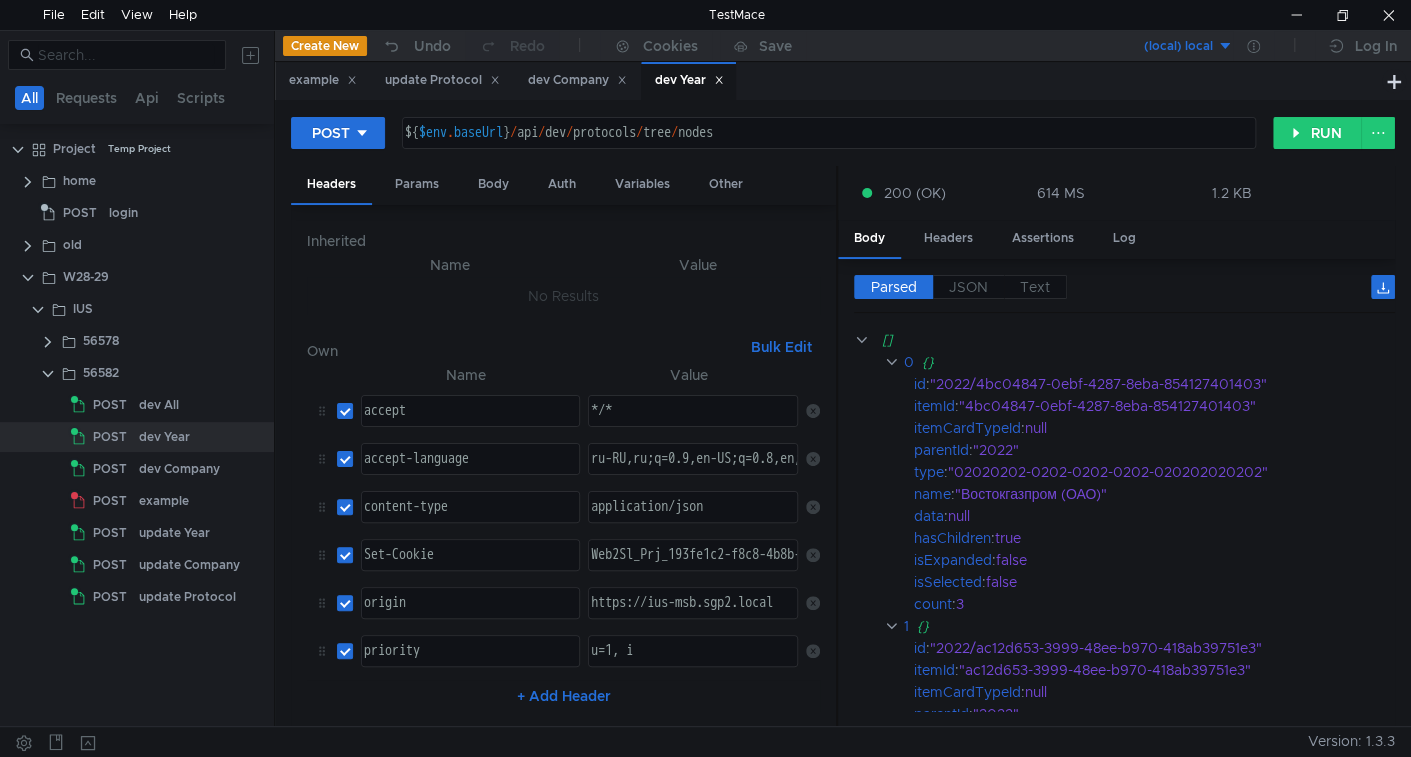 drag, startPoint x: 416, startPoint y: 182, endPoint x: 300, endPoint y: 245, distance: 132.00378 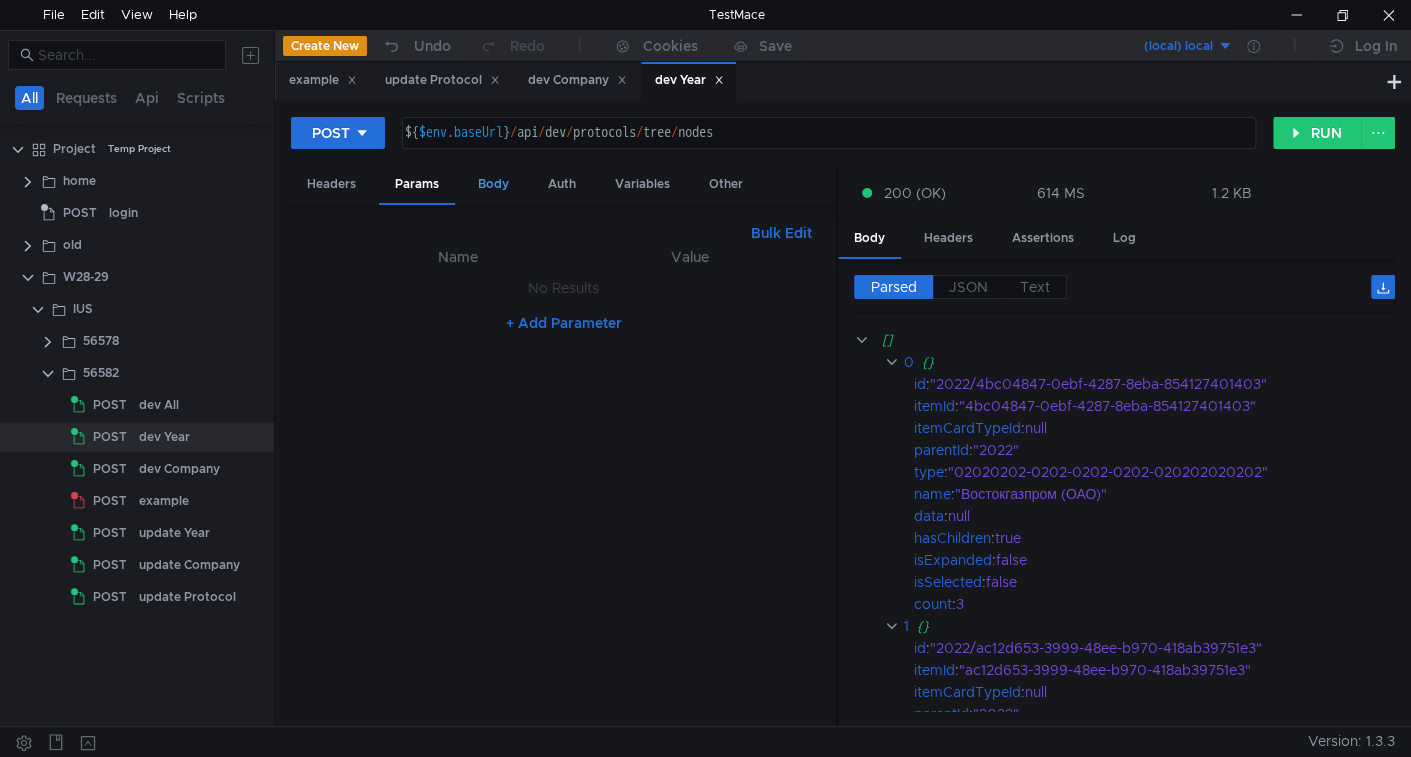 click on "Body" at bounding box center (493, 184) 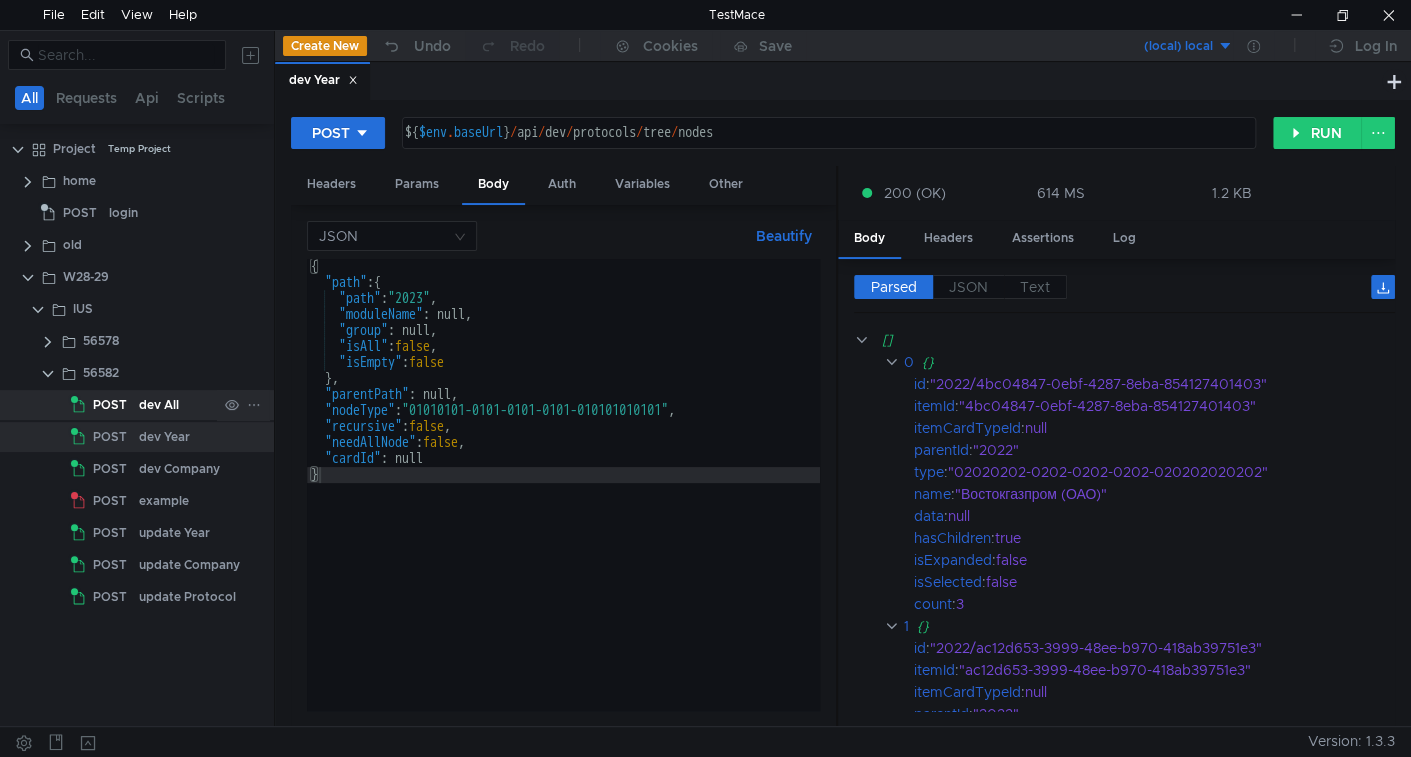 click on "dev All" at bounding box center (159, 405) 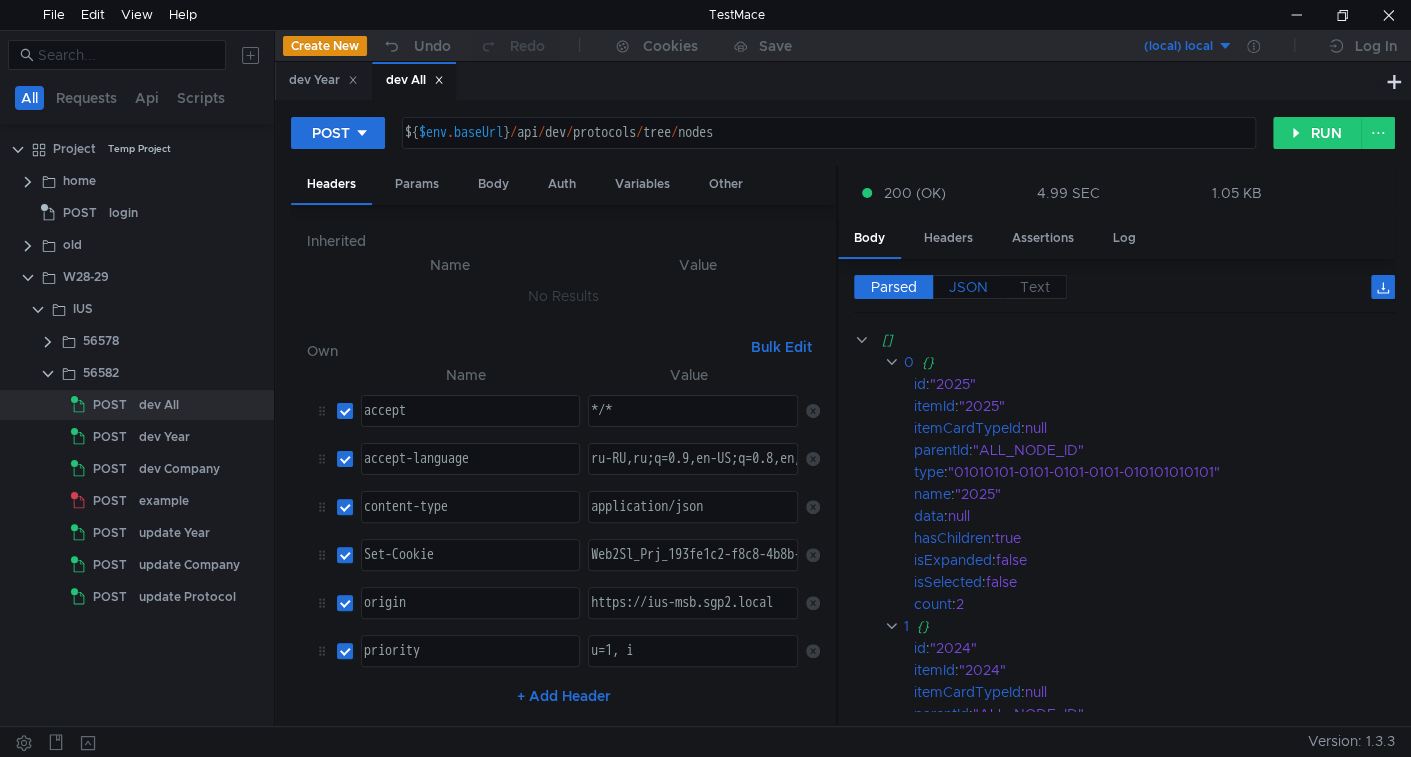 click on "JSON" at bounding box center [894, 287] 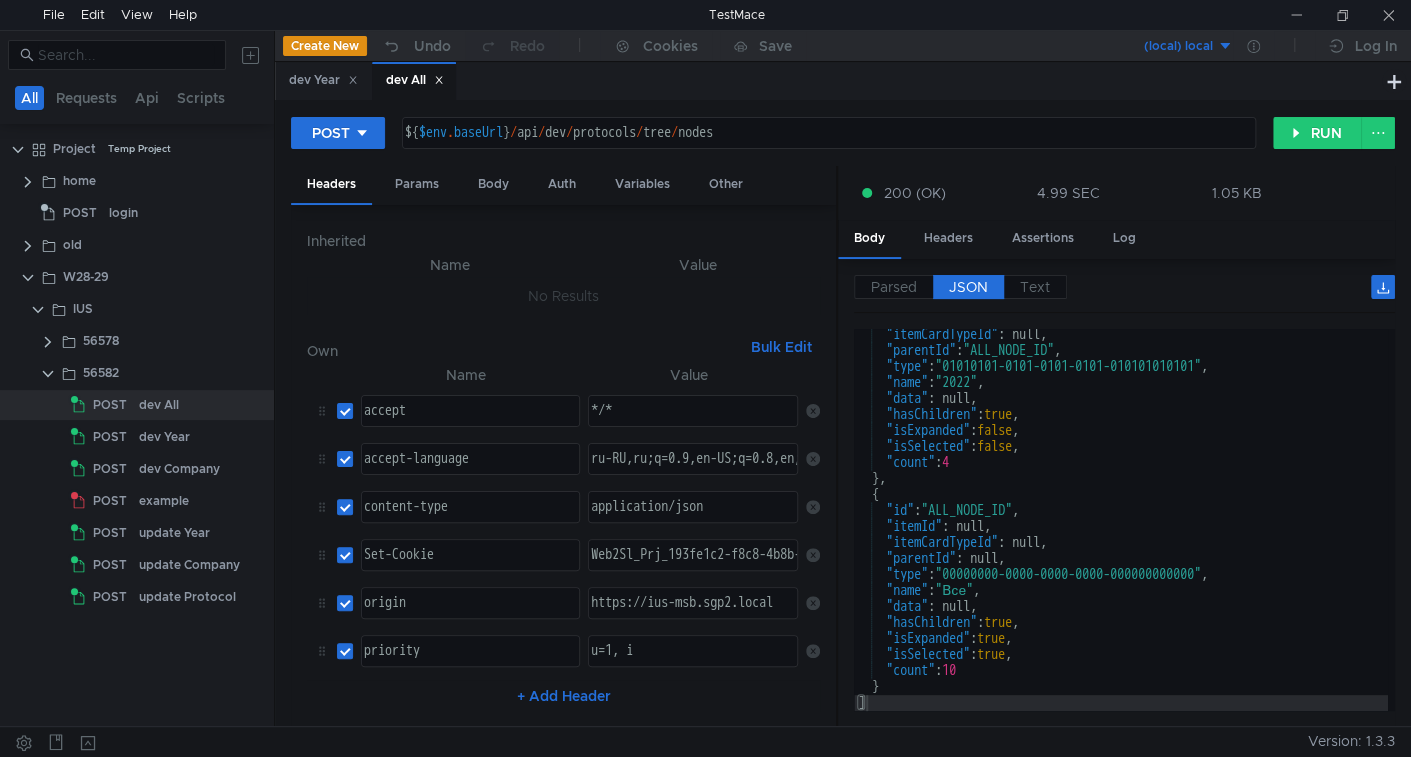 scroll, scrollTop: 689, scrollLeft: 0, axis: vertical 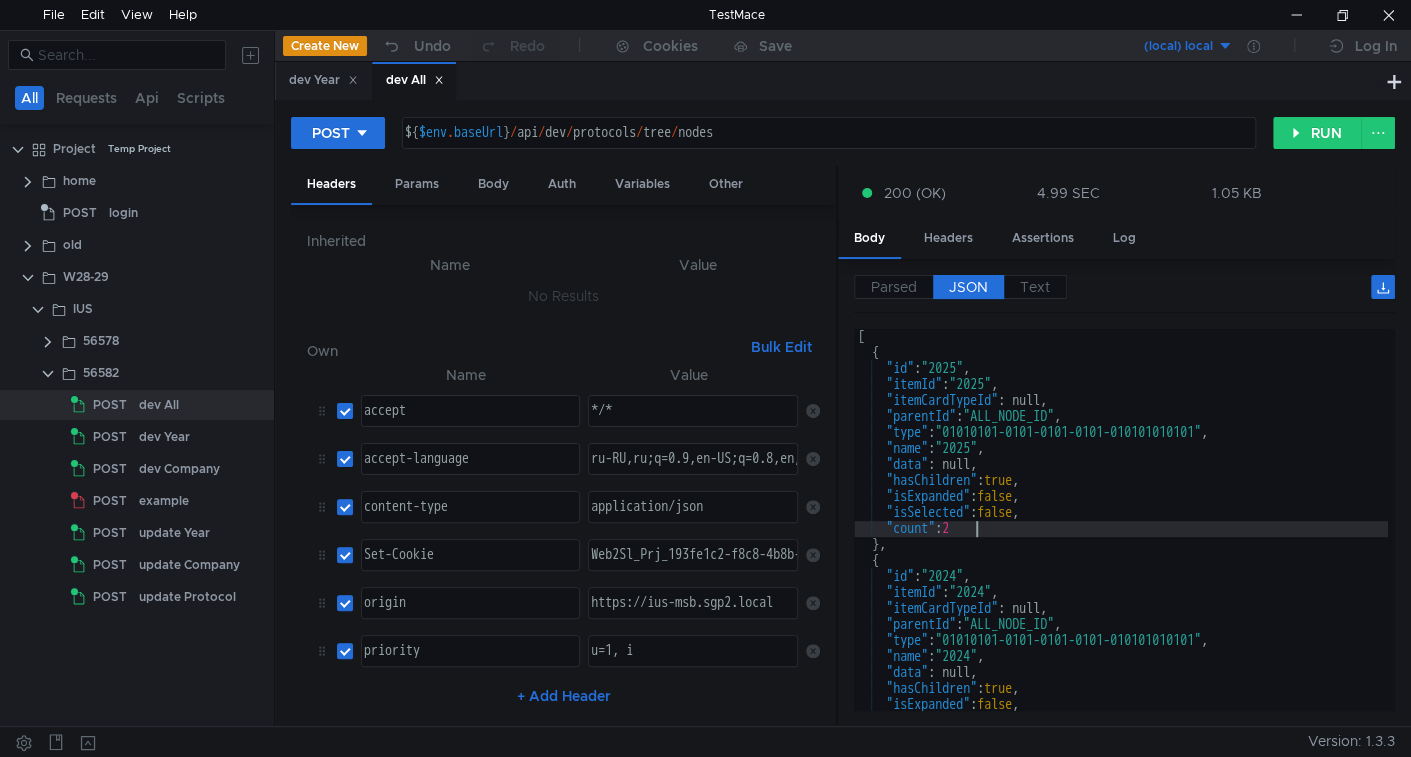 click on "[    {       "id" :  "2025" ,       "itemId" :  "2025" ,       "itemCardTypeId" : null,       "parentId" :  "ALL_NODE_ID" ,       "type" :  "01010101-0101-0101-0101-010101010101" ,       "name" :  "2025" ,       "data" : null,       "hasChildren" :  true ,       "isExpanded" :  false ,       "isSelected" :  false ,       "count" :  2    } ,    {       "id" :  "2024" ,       "itemId" :  "2024" ,       "itemCardTypeId" : null,       "parentId" :  "ALL_NODE_ID" ,       "type" :  "01010101-0101-0101-0101-010101010101" ,       "name" :  "2024" ,       "data" : null,       "hasChildren" :  true ,       "isExpanded" :  false ,       "isSelected" :  false ," at bounding box center (1121, 536) 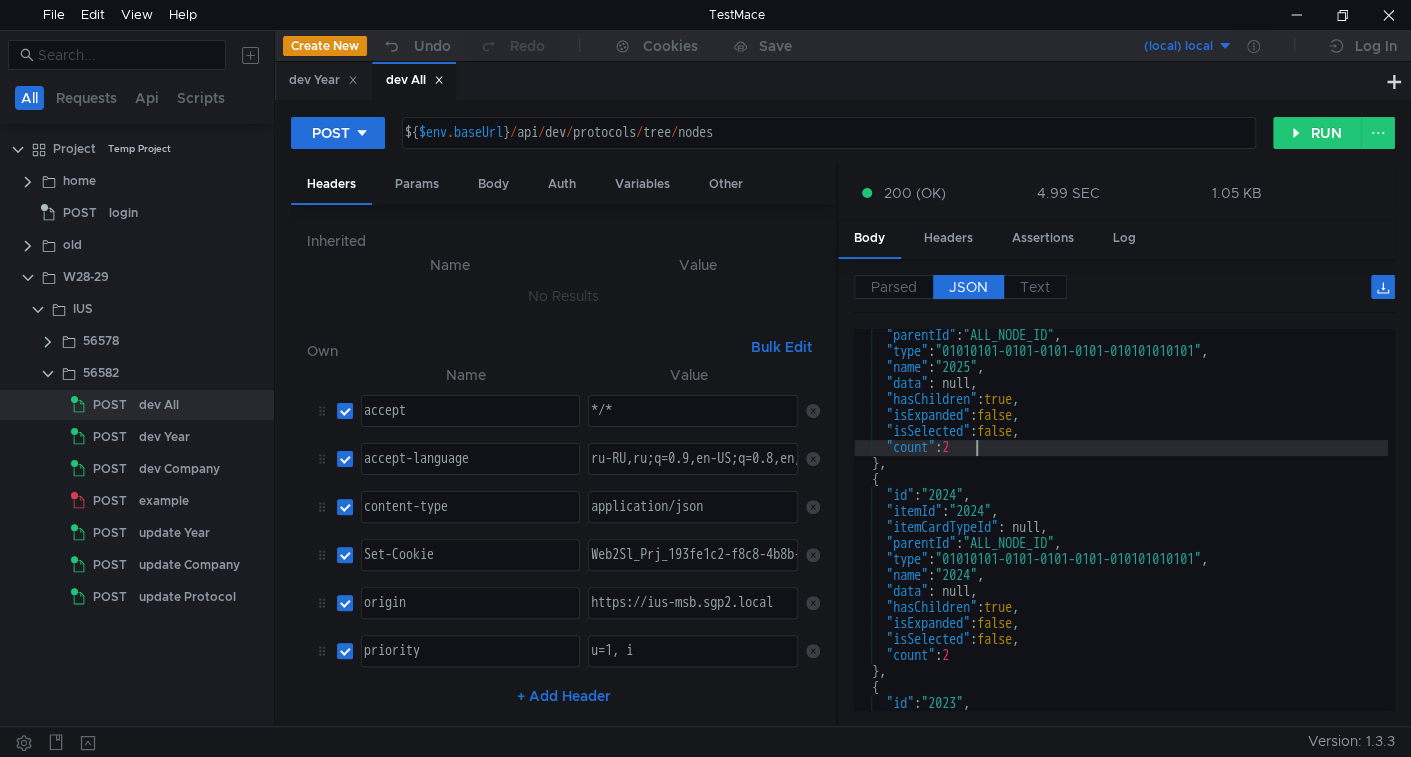 scroll, scrollTop: 407, scrollLeft: 0, axis: vertical 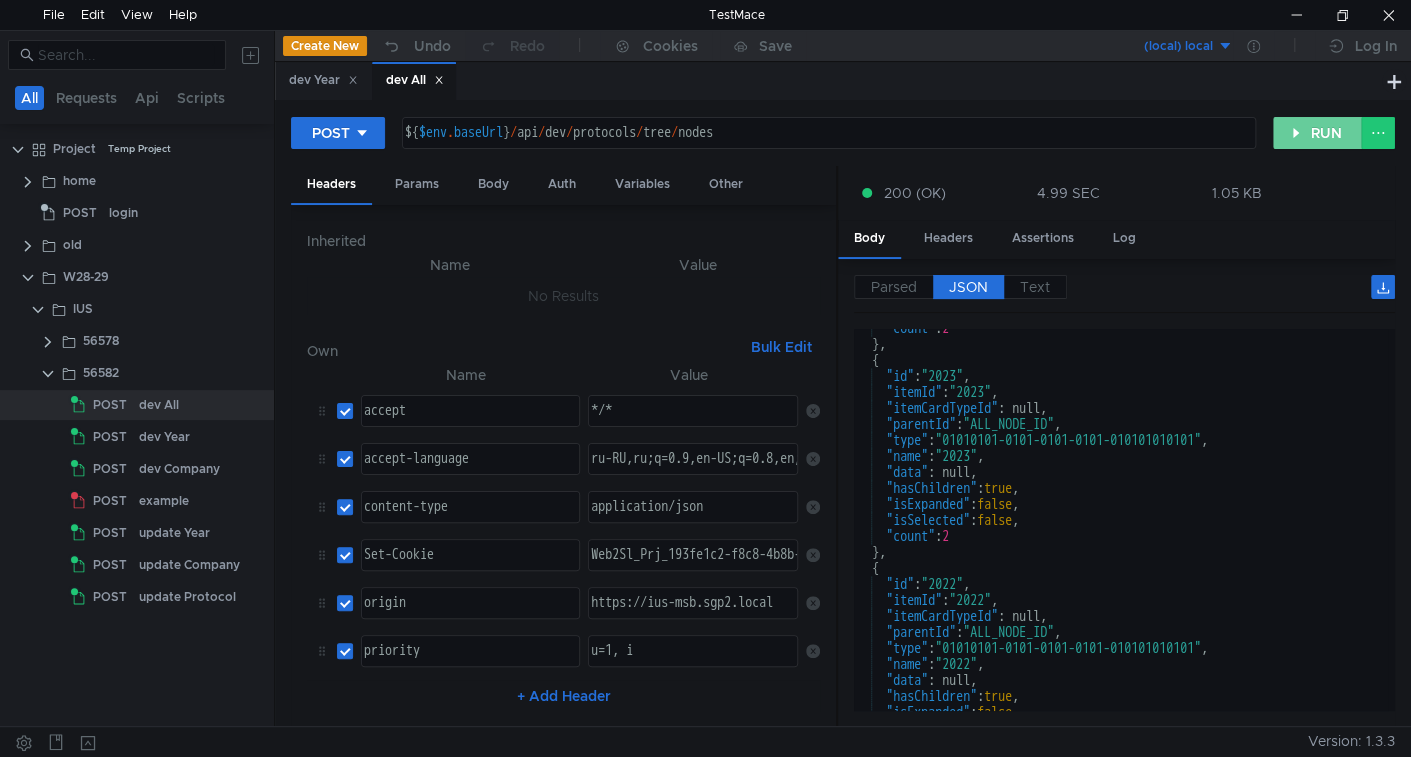 click on "RUN" at bounding box center [1317, 133] 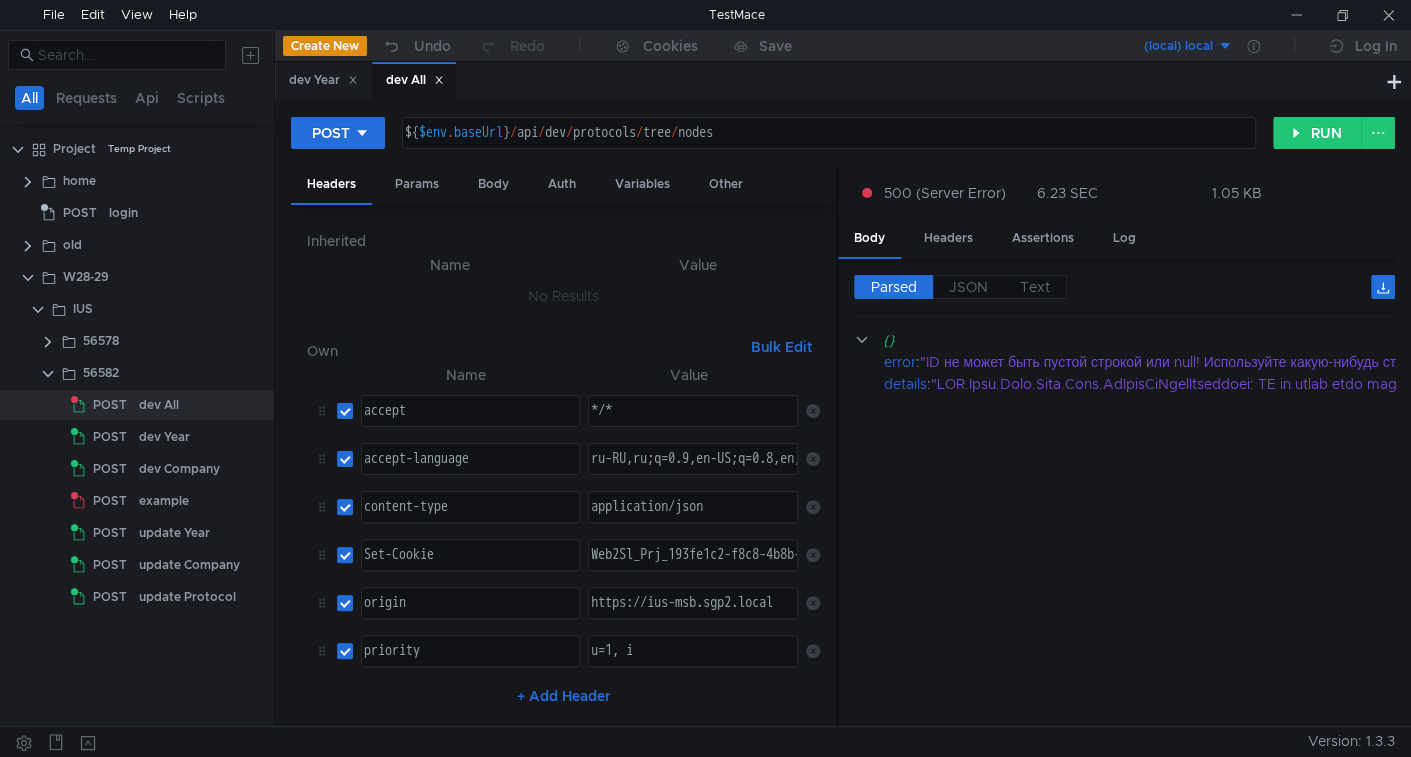 scroll, scrollTop: 0, scrollLeft: 0, axis: both 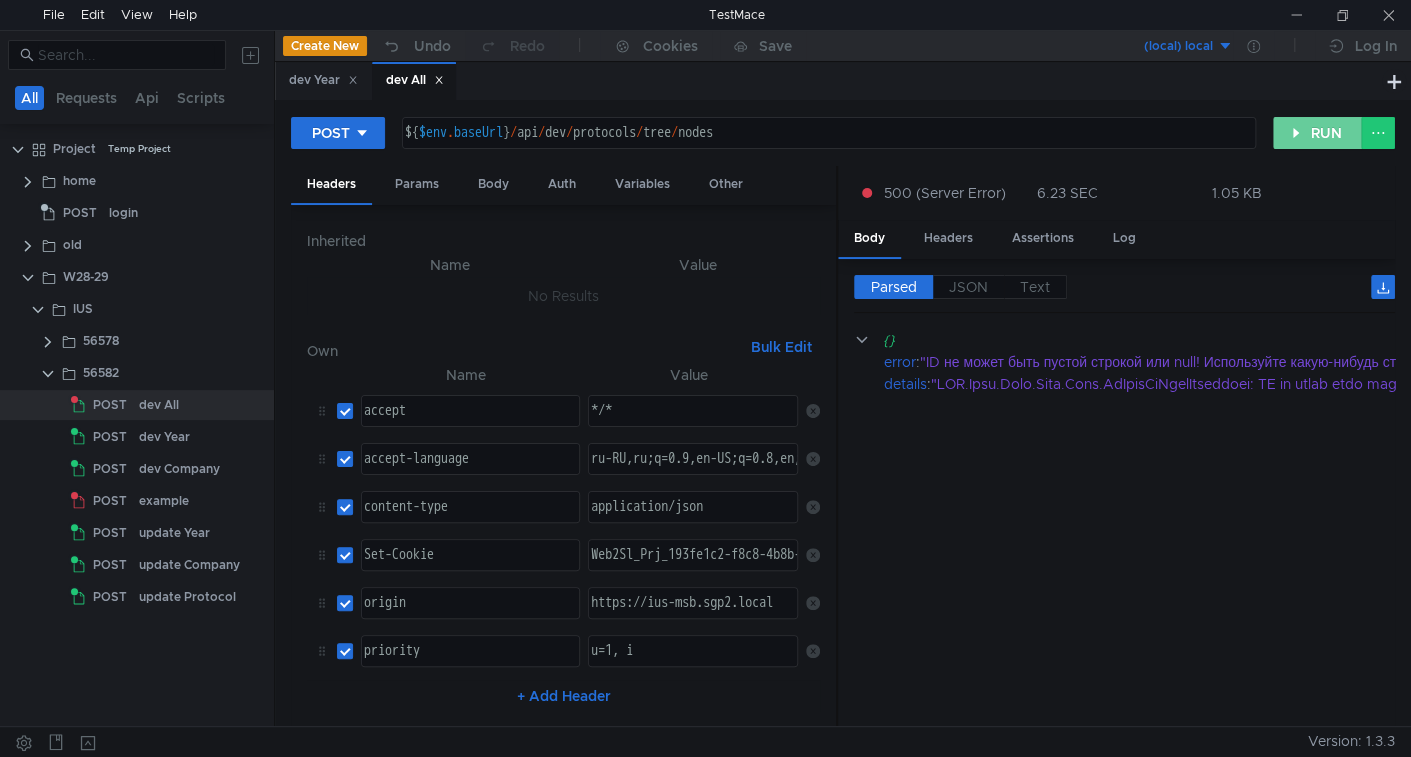 click on "RUN" at bounding box center (1317, 133) 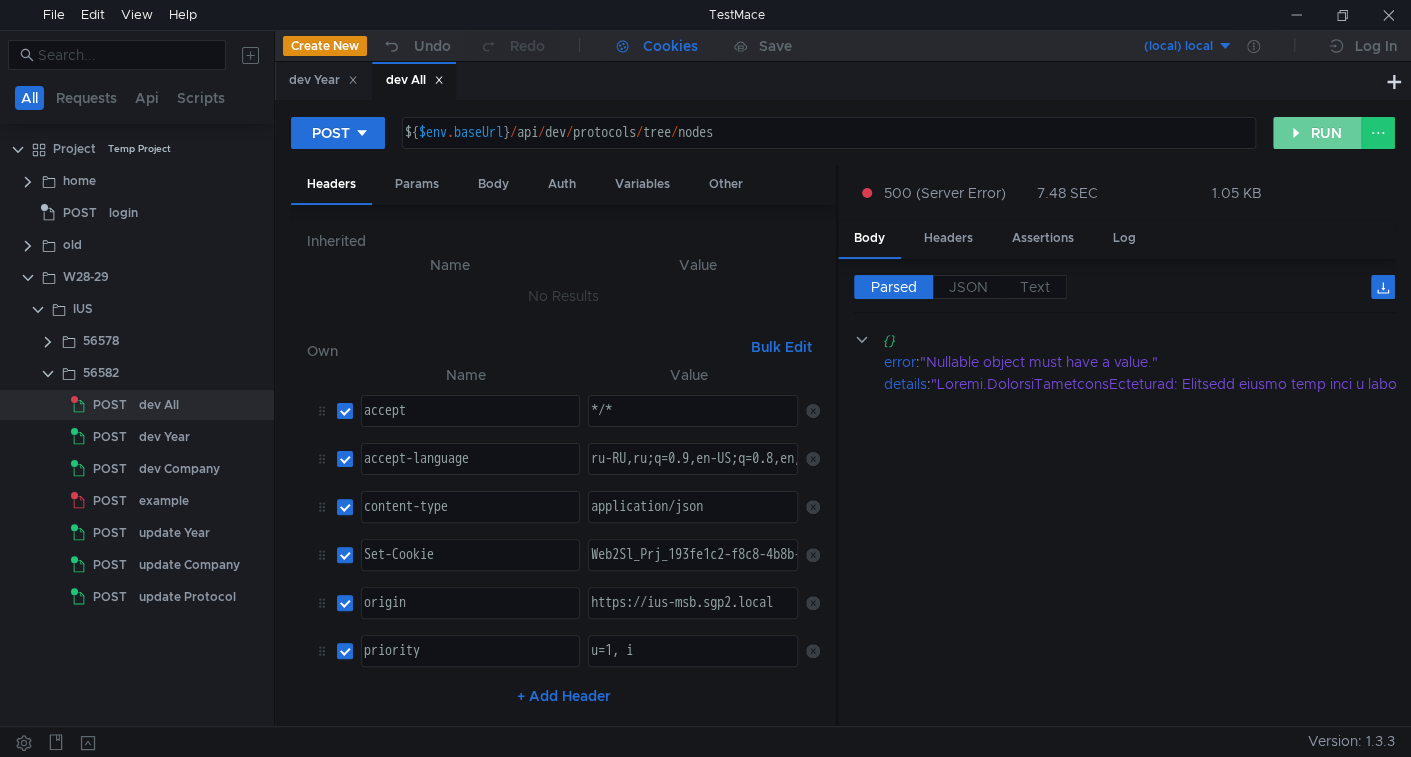 drag, startPoint x: 1302, startPoint y: 127, endPoint x: 644, endPoint y: 42, distance: 663.4674 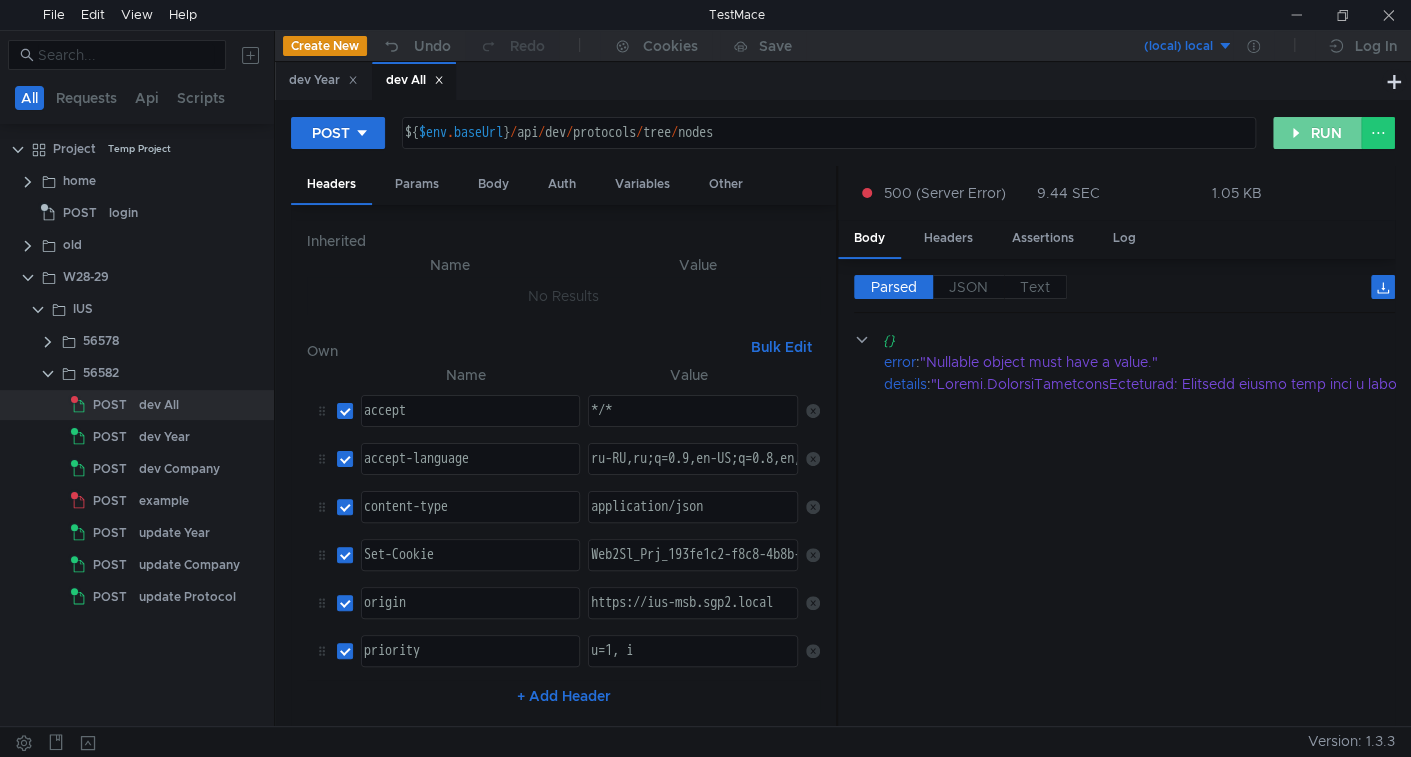 click on "RUN" at bounding box center [1317, 133] 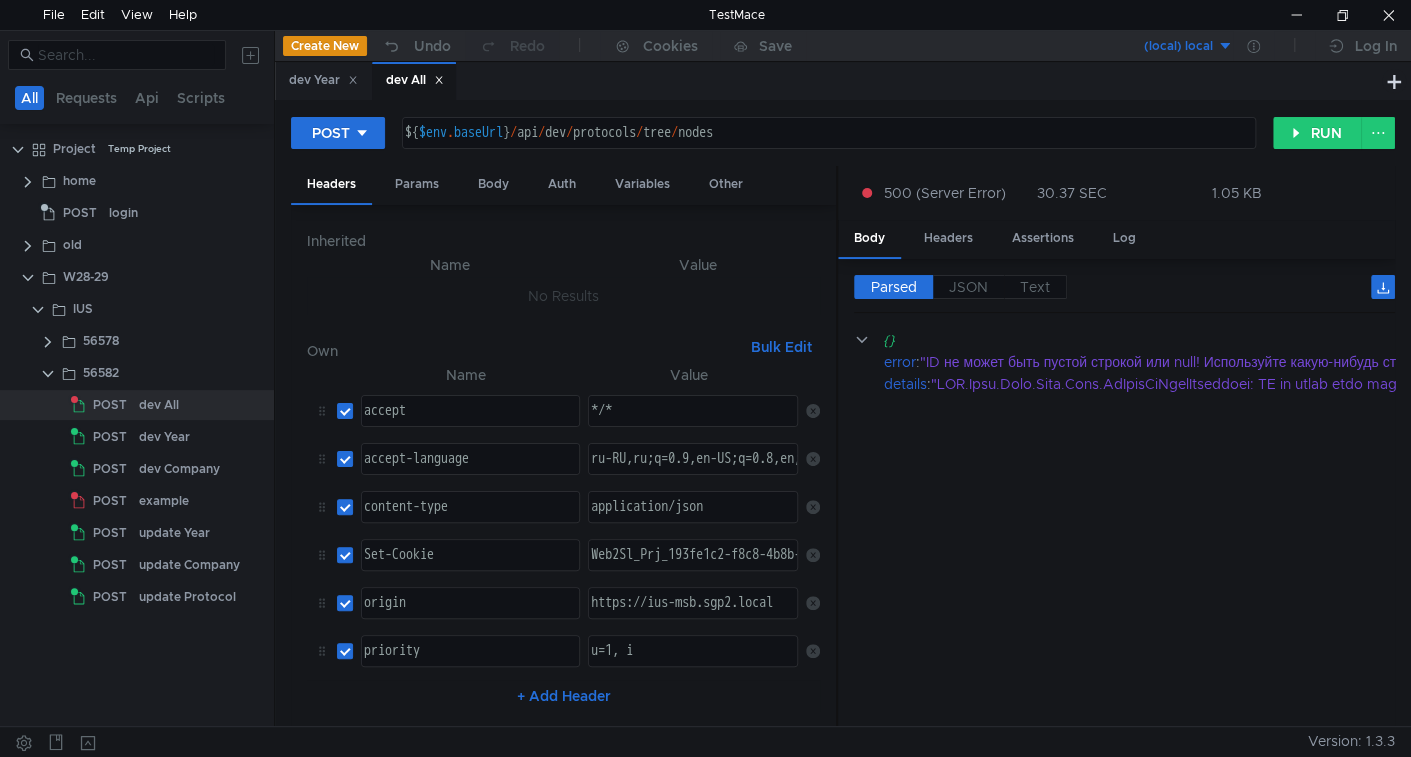 click on "{} error  :  "ID не может быть пустой строкой или null! Используйте какую-нибудь строковую константу" details  :" at bounding box center [1124, 520] 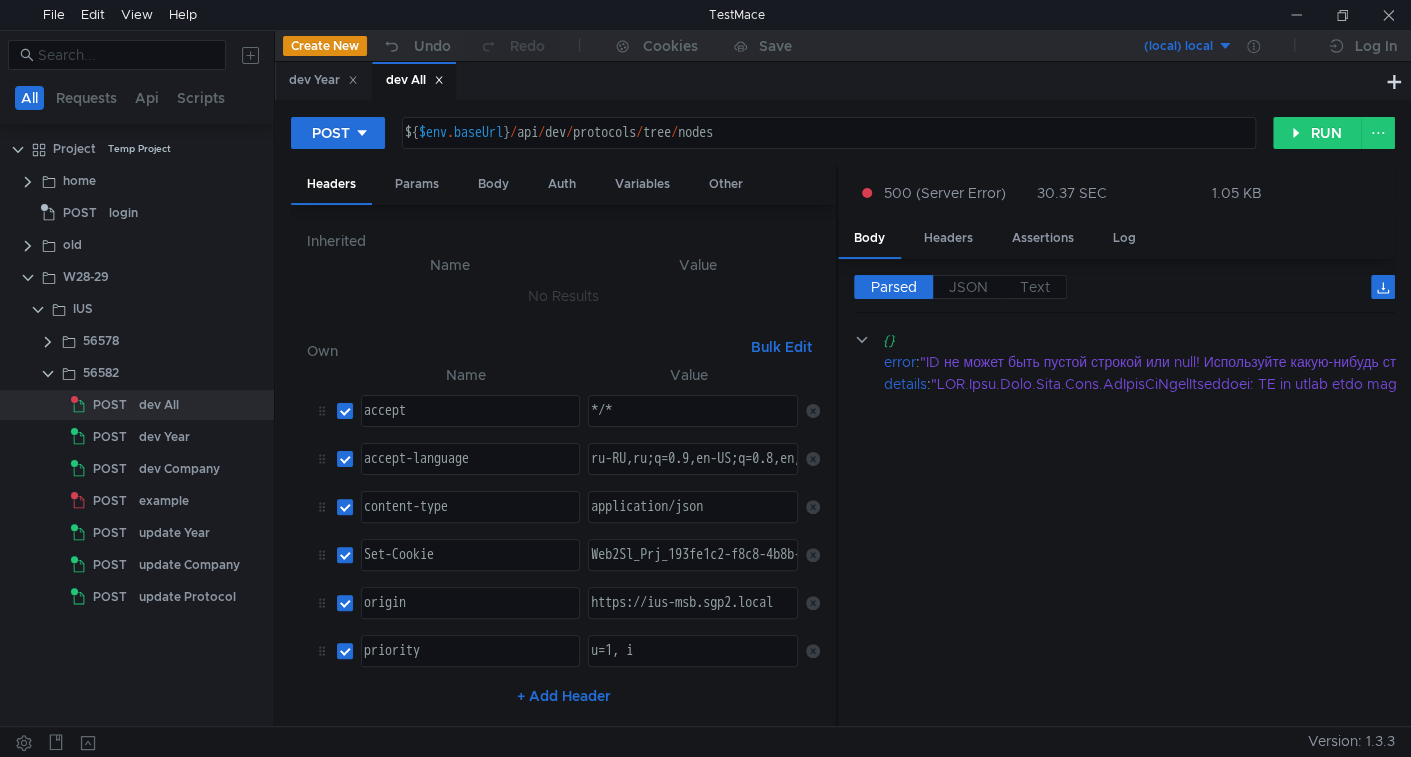 scroll, scrollTop: 0, scrollLeft: 0, axis: both 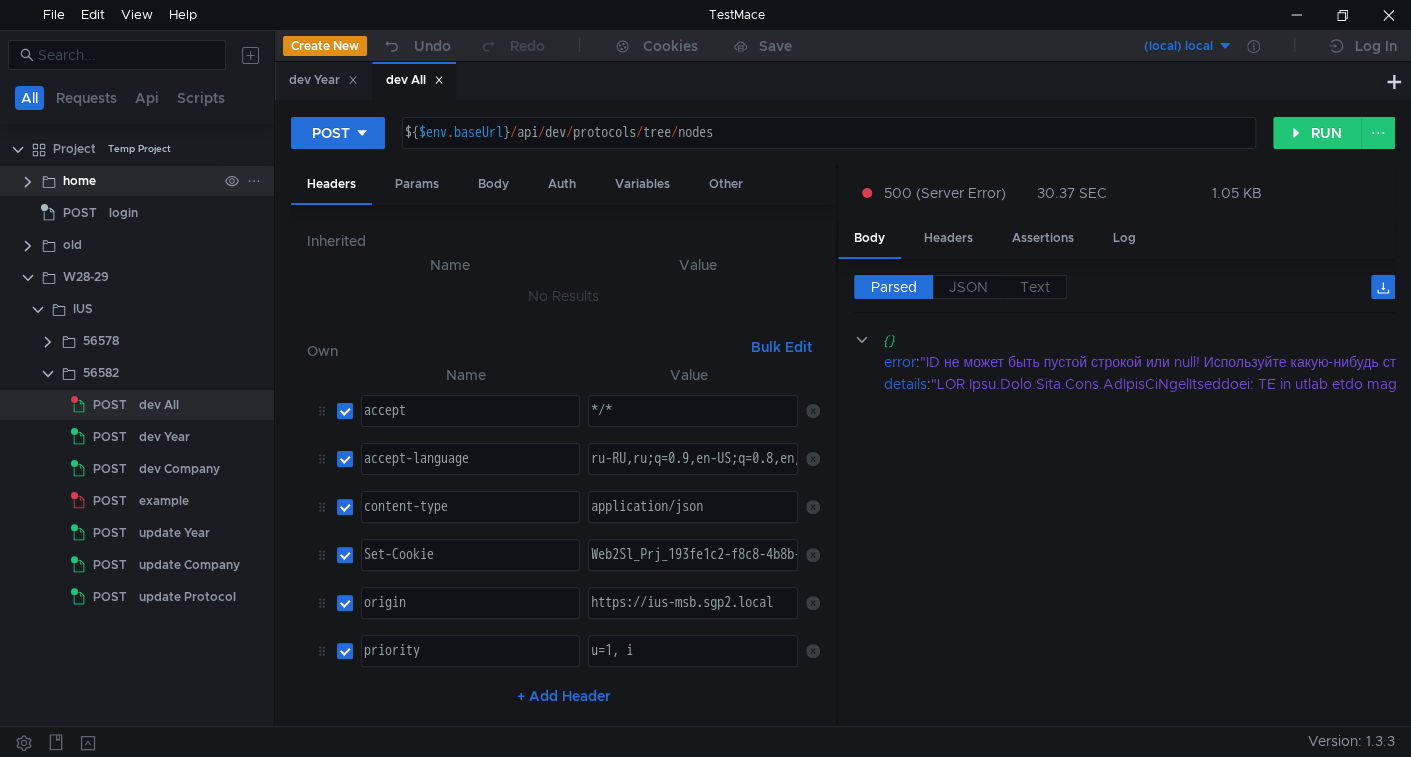 click on "home" at bounding box center (79, 181) 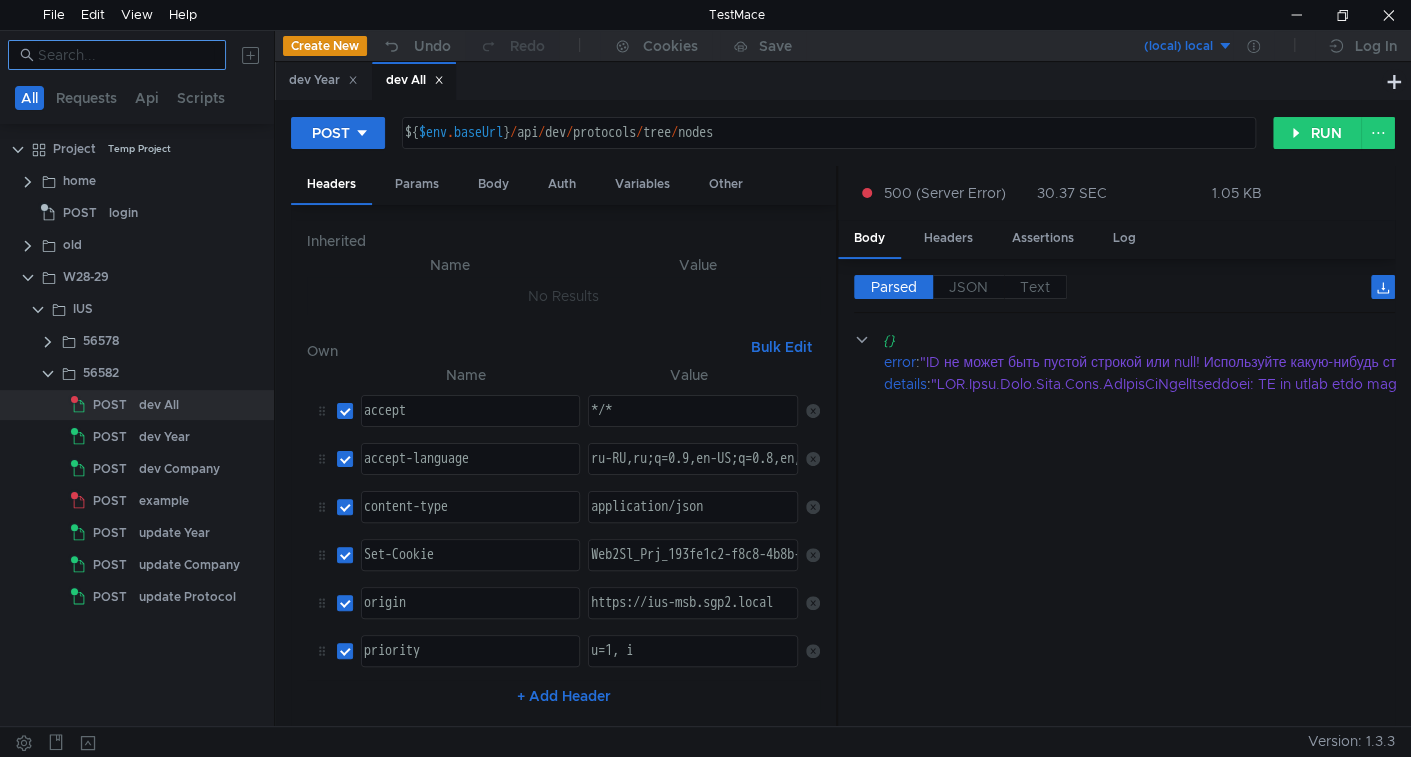 click on "POST" at bounding box center (72, 213) 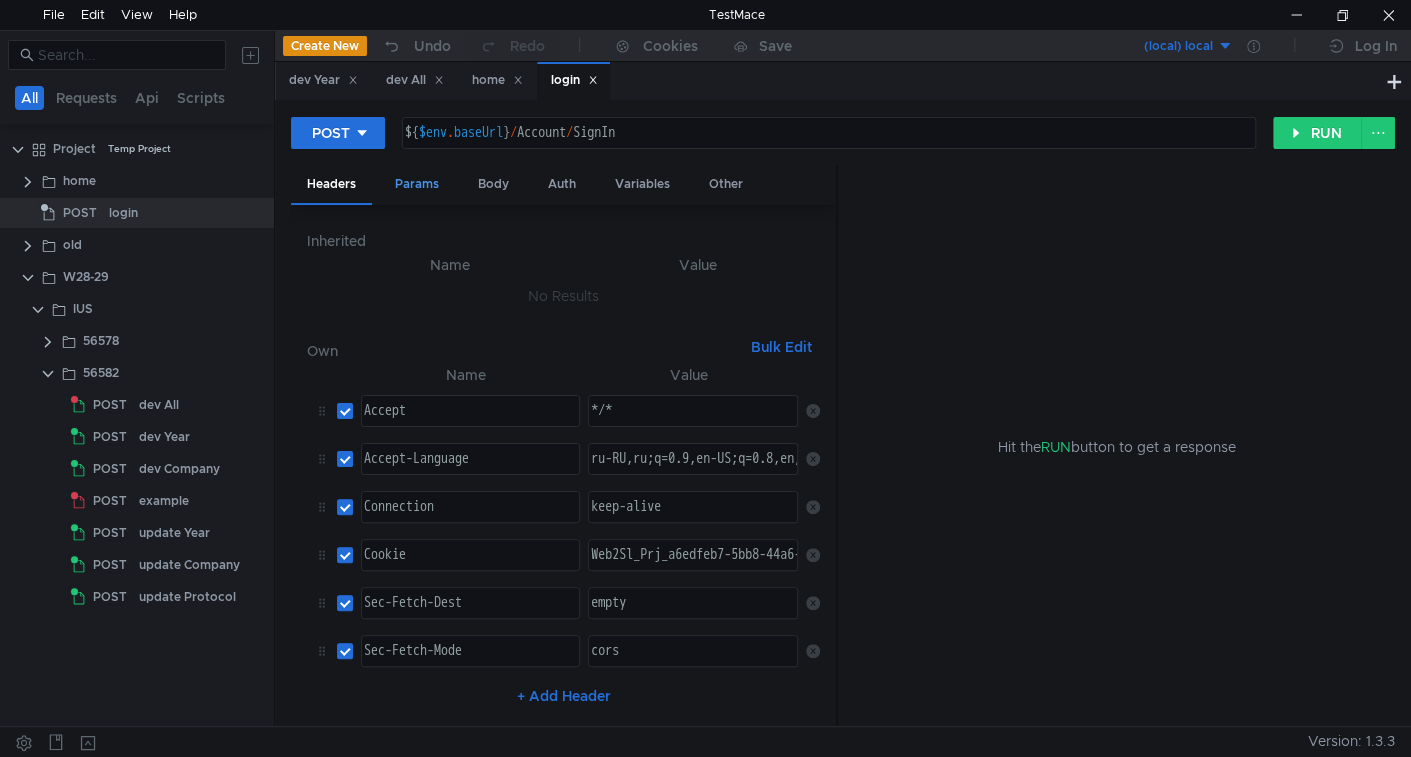 drag, startPoint x: 420, startPoint y: 183, endPoint x: 420, endPoint y: 214, distance: 31 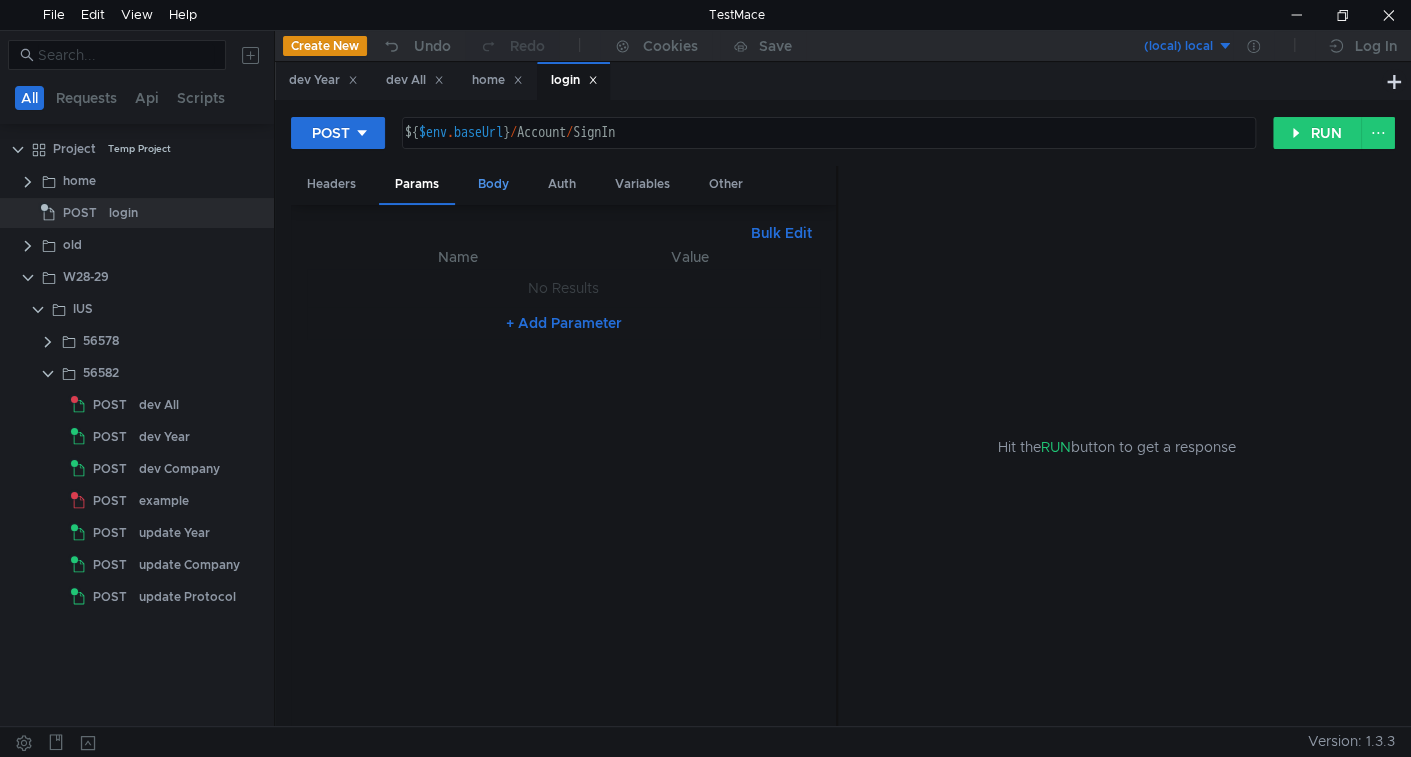 click on "Headers   Params   Body   Auth   Variables   Other     Bulk Edit      XXXXXXXXXXXXXXXXXXXXXXXXXXXXXXXXXXXXXXXXXXXXXXXXXXXXXXXXXXXXXXXXXXXXXXXXXXXXXXXXXXXXXXXXXXXXXXXXXXXXXXXXXXXXXXXXXXXXXXXXXXXXXXXXXXXXXXXXXXXXXXXXXXXXXXXXXXXXXXXXXXXXXXXXXXXXXXXXXXXXXXXXXXXXXXXXXXXXXXXXXXXXXXXXXXXXXXXXXXXXXXXXXXXXXXXXXXXXXXXXXXXXXXXXXXXXXXXX Name Value  No Results
+ Add Parameter" at bounding box center [563, 447] 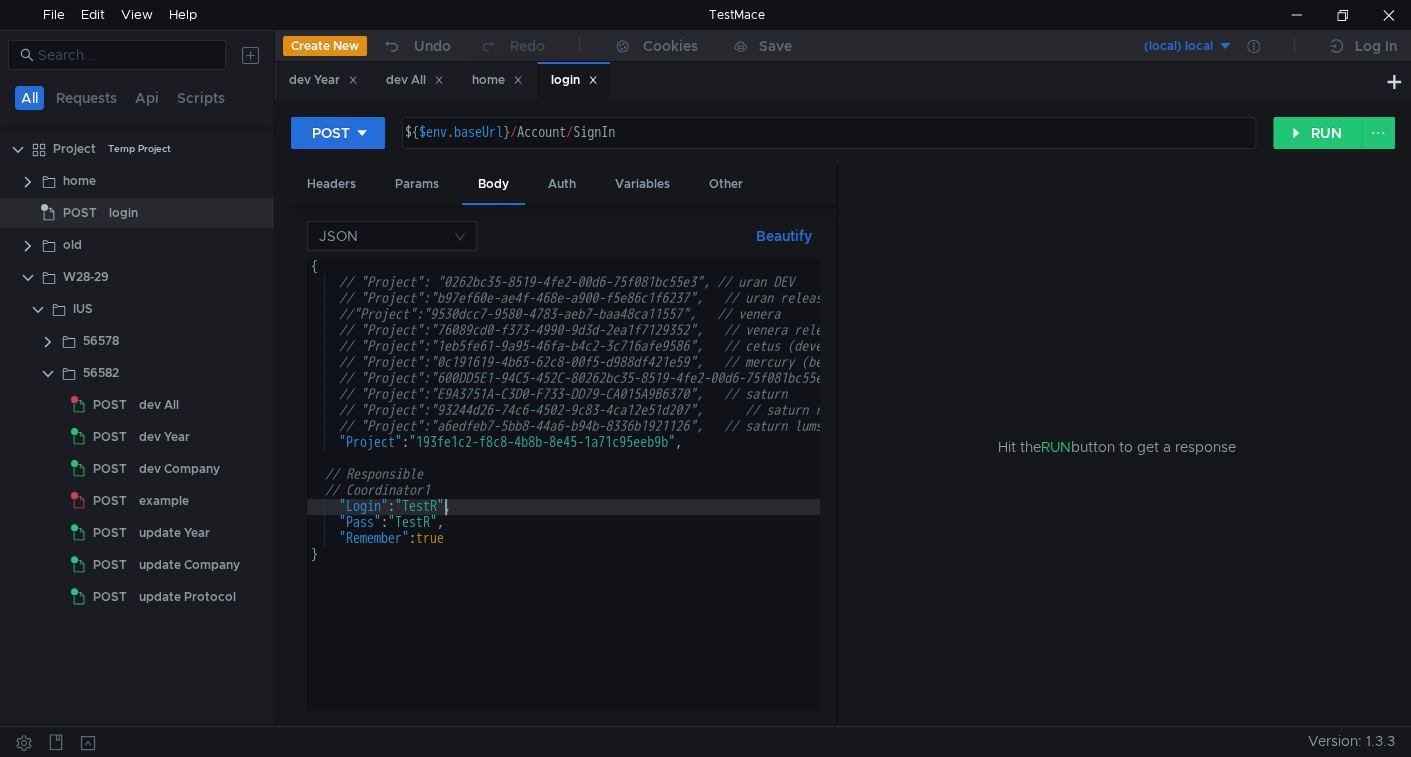 click on "{       // "Project": "0262bc35-8519-4fe2-00d6-75f081bc55e3", // uran DEV       // "Project":"b97ef60e-ae4f-468e-a900-f5e86c1f6237",   // uran release       //"Project":"9530dcc7-9580-4783-aeb7-baa48ca11557",   // venera       // "Project":"76089cd0-f373-4990-9d3d-2ea1f7129352",   // venera release redos       // "Project":"1eb5fe61-9a95-46fa-b4c2-3c716afe9586",   // cetus (develop)       // "Project":"0c191619-4b65-62c8-00f5-d988df421e59",   // mercury (beta)       // "Project":"600DD5E1-94C5-452C-80262bc35-8519-4fe2-00d6-75f081bc55e330D-0714FD5DBA0C",   // mercury       // "Project":"E9A3751A-C3D0-F733-DD79-CA015A9B6370",   // saturn       // "Project":"93244d26-74c6-4502-9c83-4ca12e51d207",      // saturn react       // "Project":"a6edfeb7-5bb8-44a6-b94b-8336b1921126",   // saturn lums       "Project" : "193fe1c2-f8c8-4b8b-8e45-1a71c95eeb9b" ,       // Responsible    // Coordinator1       "Login" :  "TestR" ,       "Pass" :  "TestR" ,       "Remember" :  true }" at bounding box center (752, 500) 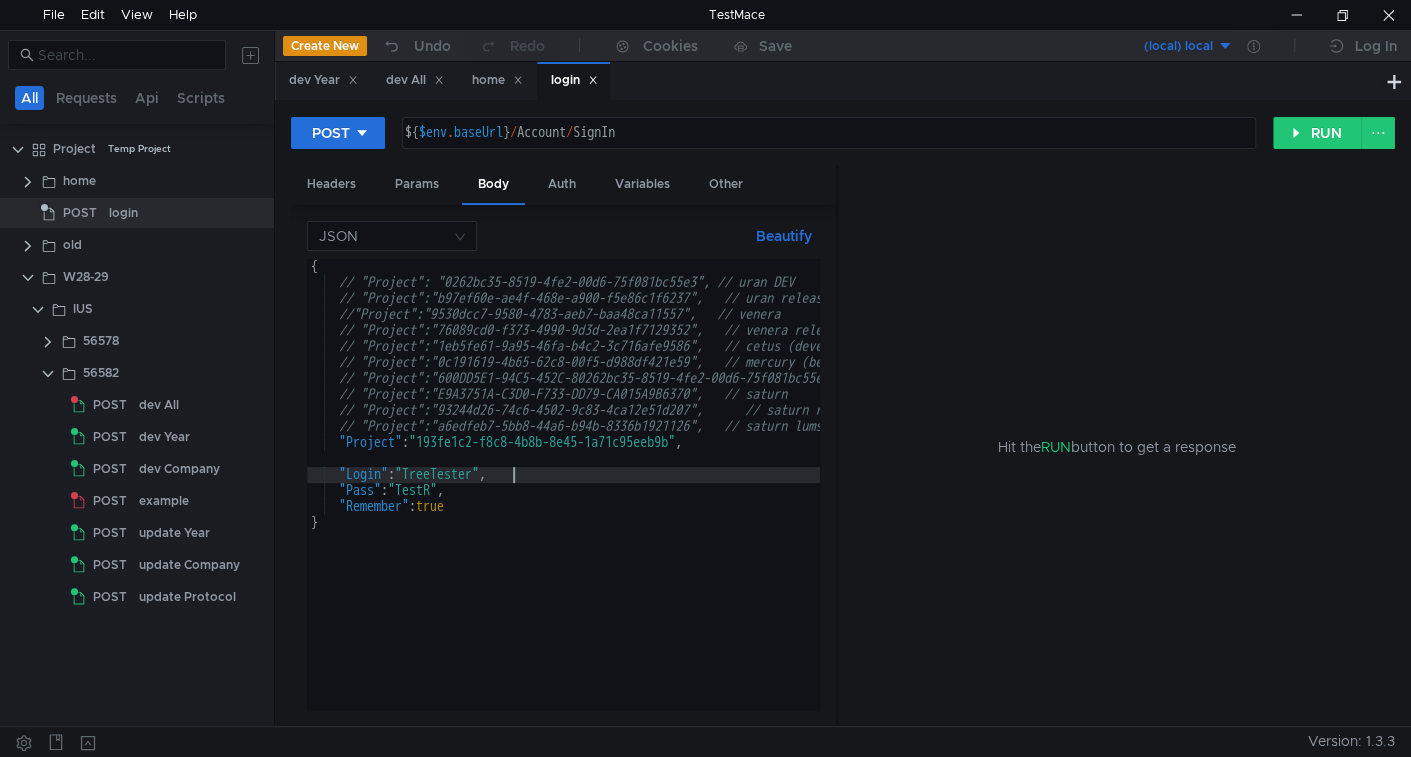 scroll, scrollTop: 0, scrollLeft: 13, axis: horizontal 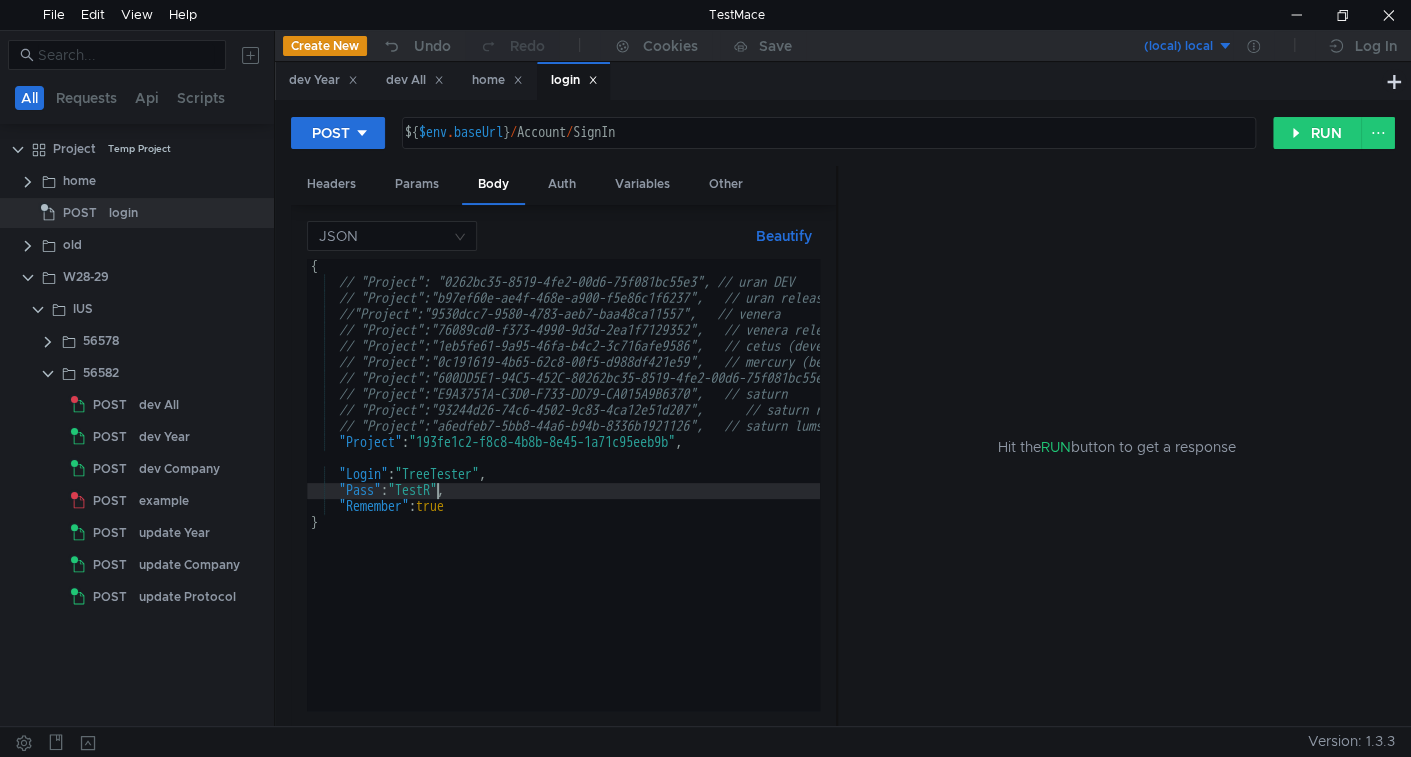 click on "{       // "Project": "0262bc35-8519-4fe2-00d6-75f081bc55e3", // uran DEV       // "Project":"b97ef60e-ae4f-468e-a900-f5e86c1f6237",   // uran release       //"Project":"9530dcc7-9580-4783-aeb7-baa48ca11557",   // venera       // "Project":"76089cd0-f373-4990-9d3d-2ea1f7129352",   // venera release redos       // "Project":"1eb5fe61-9a95-46fa-b4c2-3c716afe9586",   // cetus (develop)       // "Project":"0c191619-4b65-62c8-00f5-d988df421e59",   // mercury (beta)       // "Project":"600DD5E1-94C5-452C-80262bc35-8519-4fe2-00d6-75f081bc55e330D-0714FD5DBA0C",   // mercury       // "Project":"E9A3751A-C3D0-F733-DD79-CA015A9B6370",   // saturn       // "Project":"93244d26-74c6-4502-9c83-4ca12e51d207",      // saturn react       // "Project":"a6edfeb7-5bb8-44a6-b94b-8336b1921126",   // saturn lums       "Project" : "193fe1c2-f8c8-4b8b-8e45-1a71c95eeb9b" ,          "Login" :  "TreeTester" ,       "Pass" :  "TestR" ,       "Remember" :  true }" at bounding box center (752, 497) 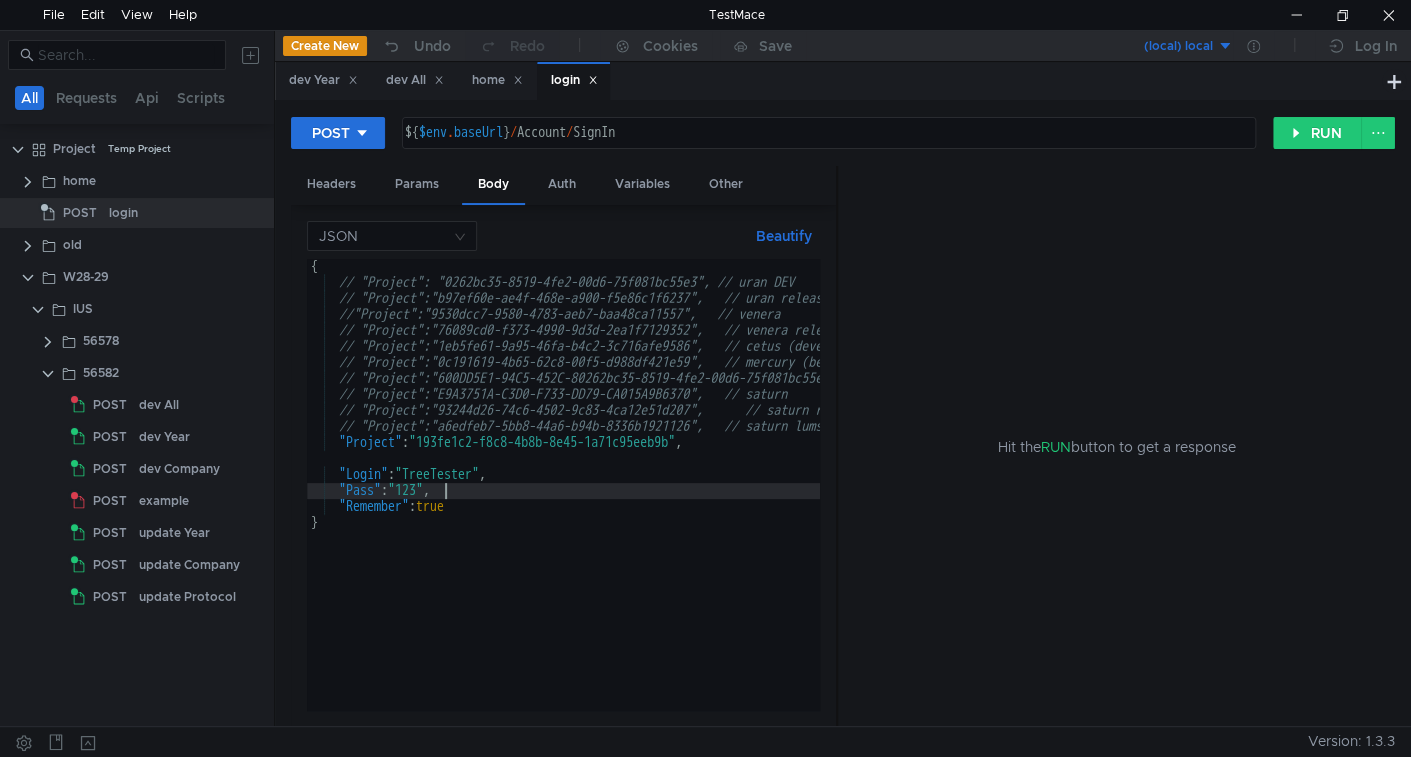 scroll, scrollTop: 0, scrollLeft: 8, axis: horizontal 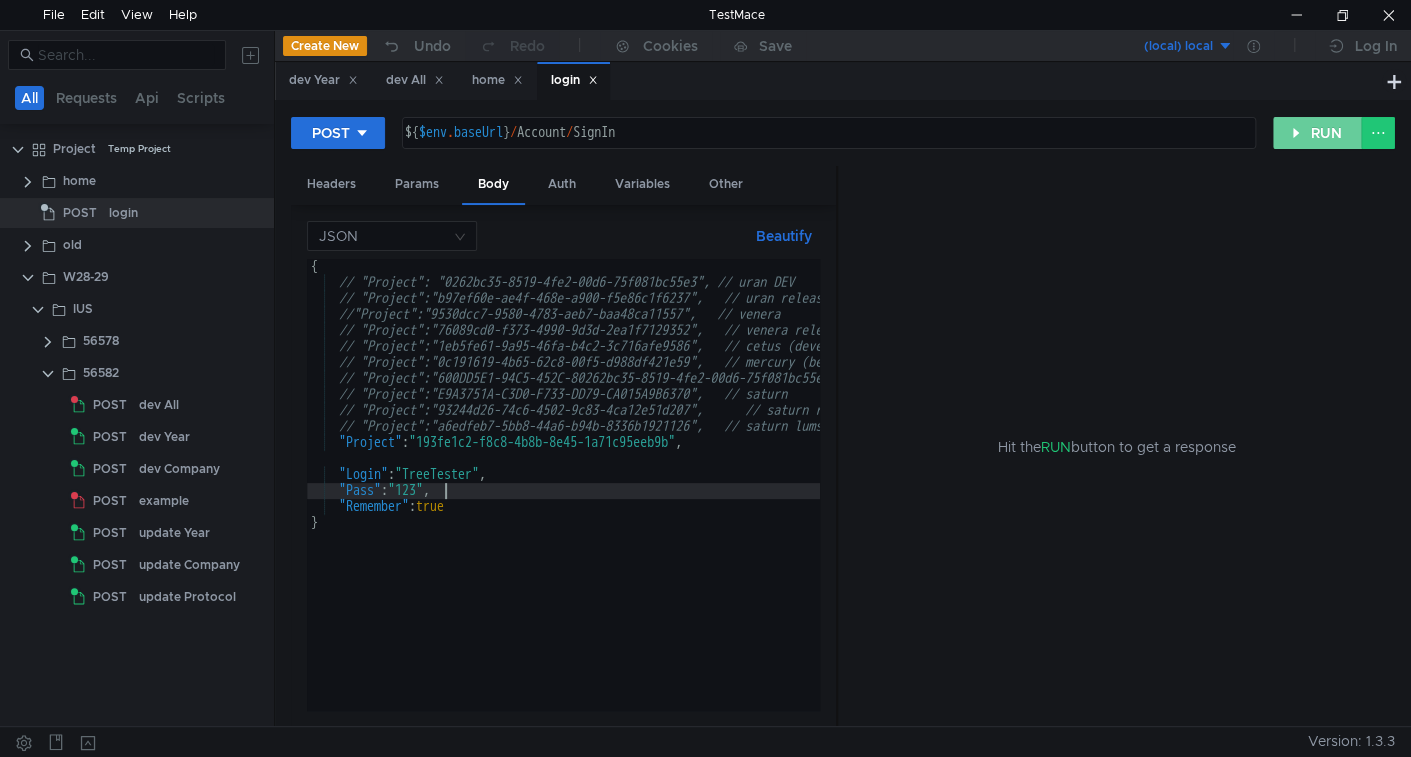 type on ""Pass": "123"," 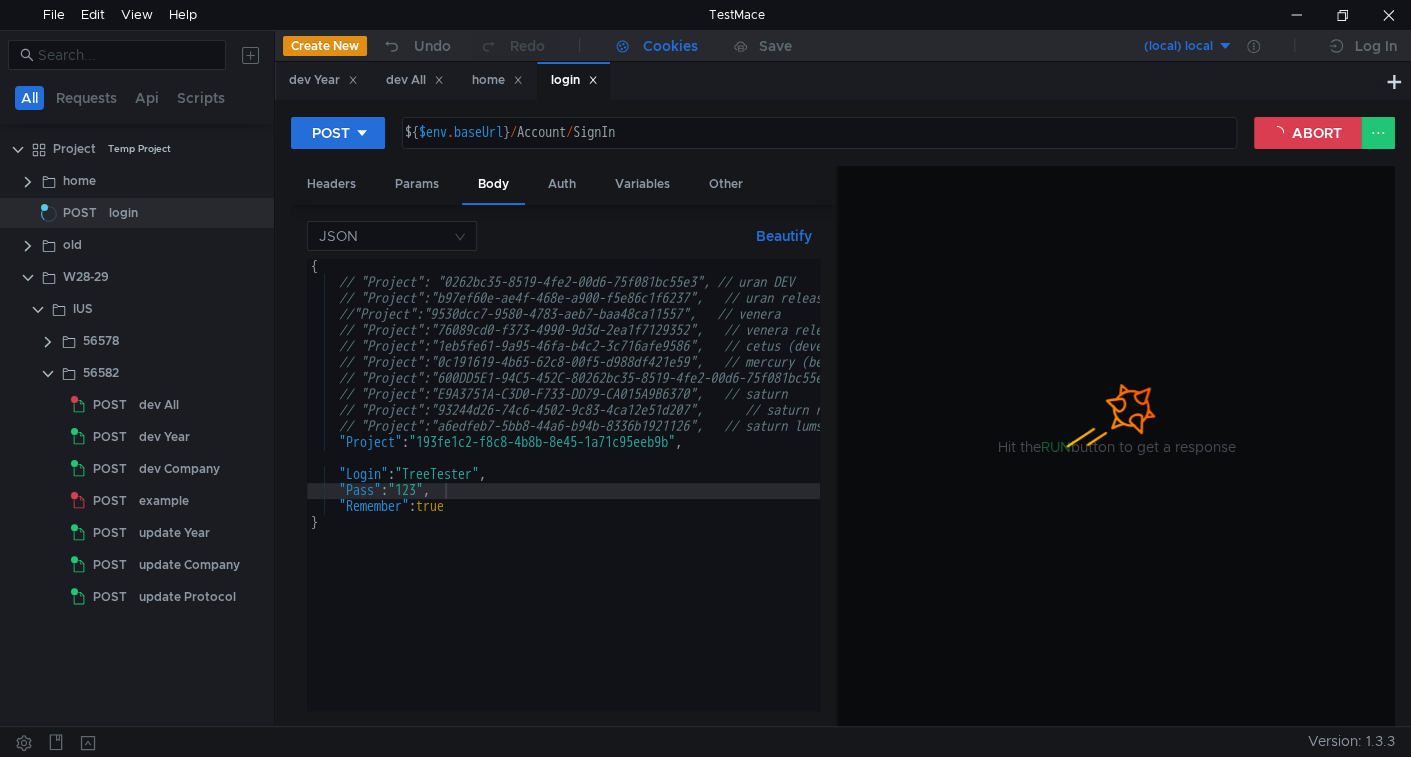 click on "Cookies" at bounding box center [670, 46] 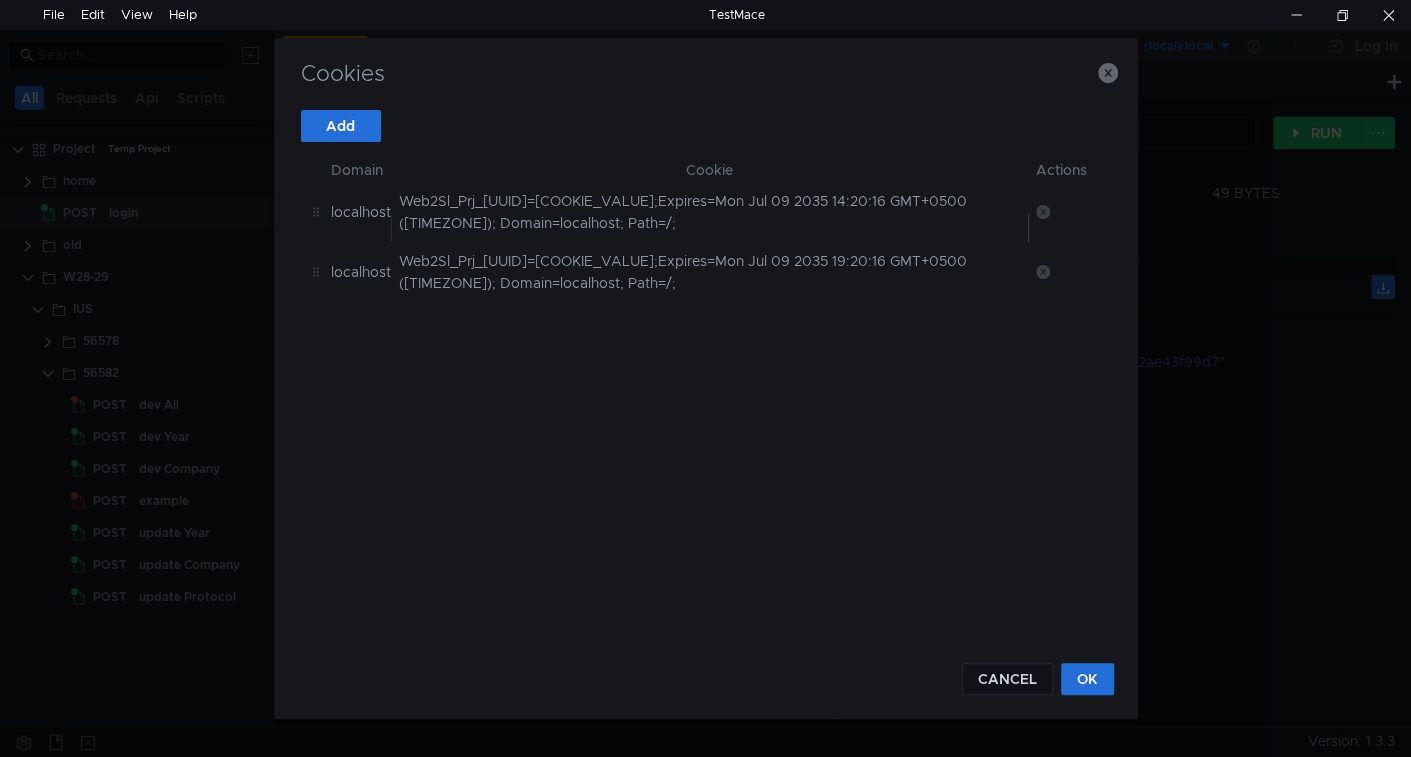 click at bounding box center (1043, 212) 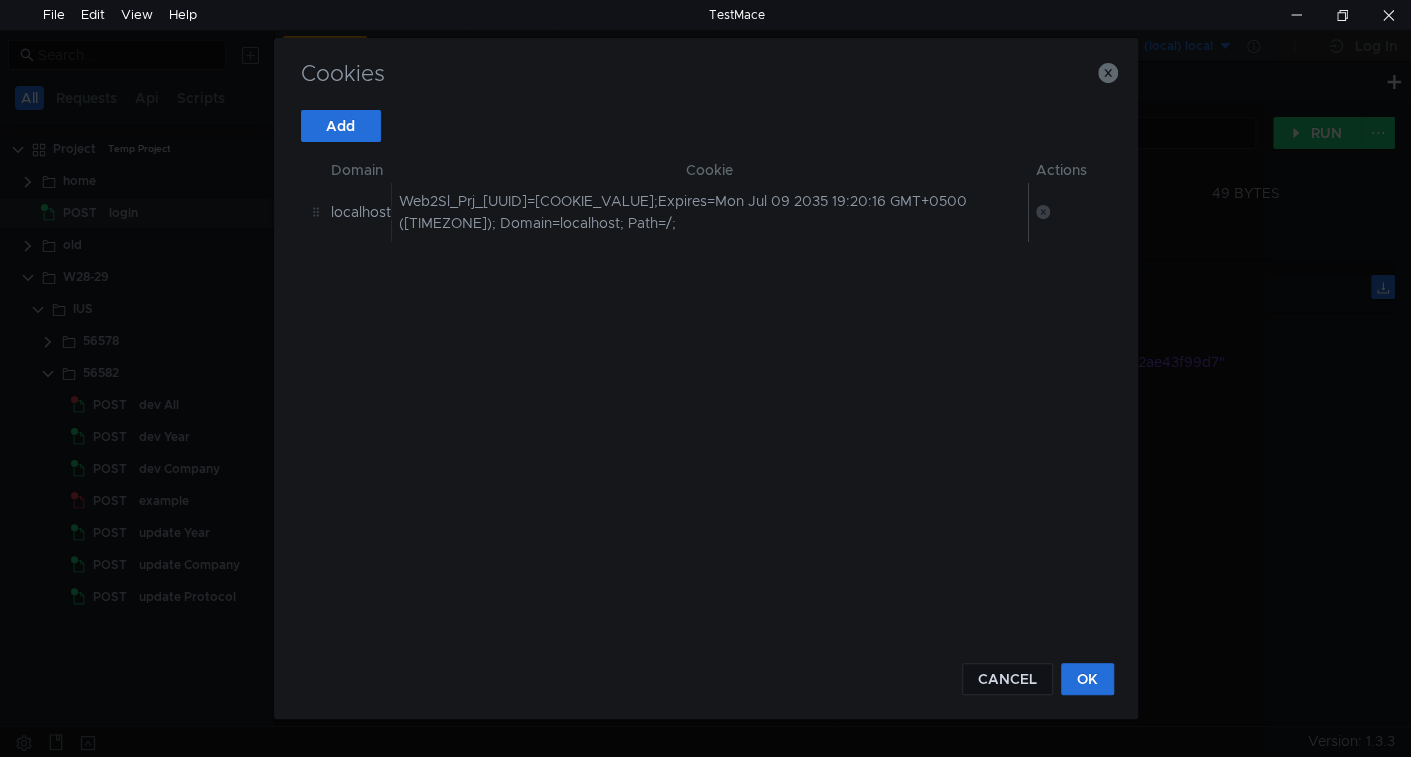 click at bounding box center [1043, 212] 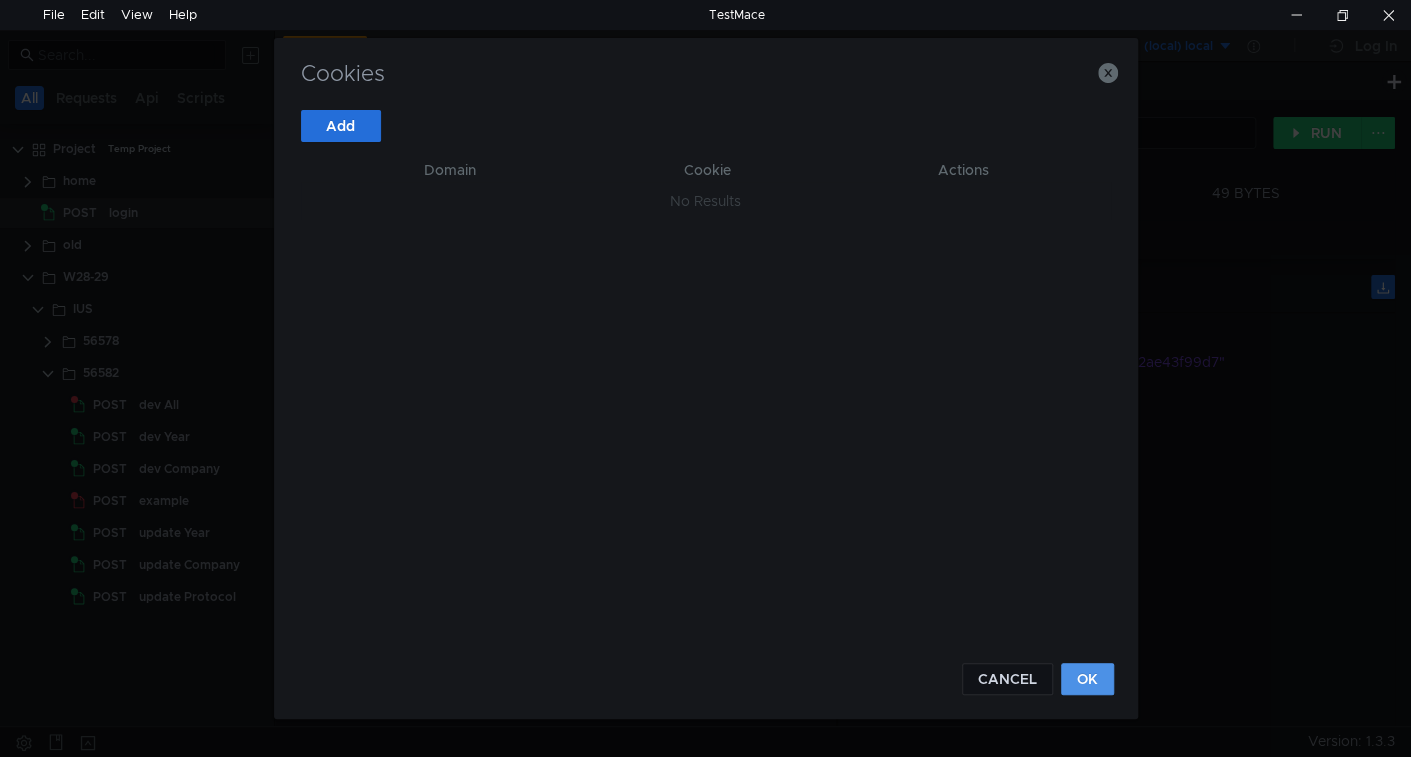 click on "OK" at bounding box center [1087, 679] 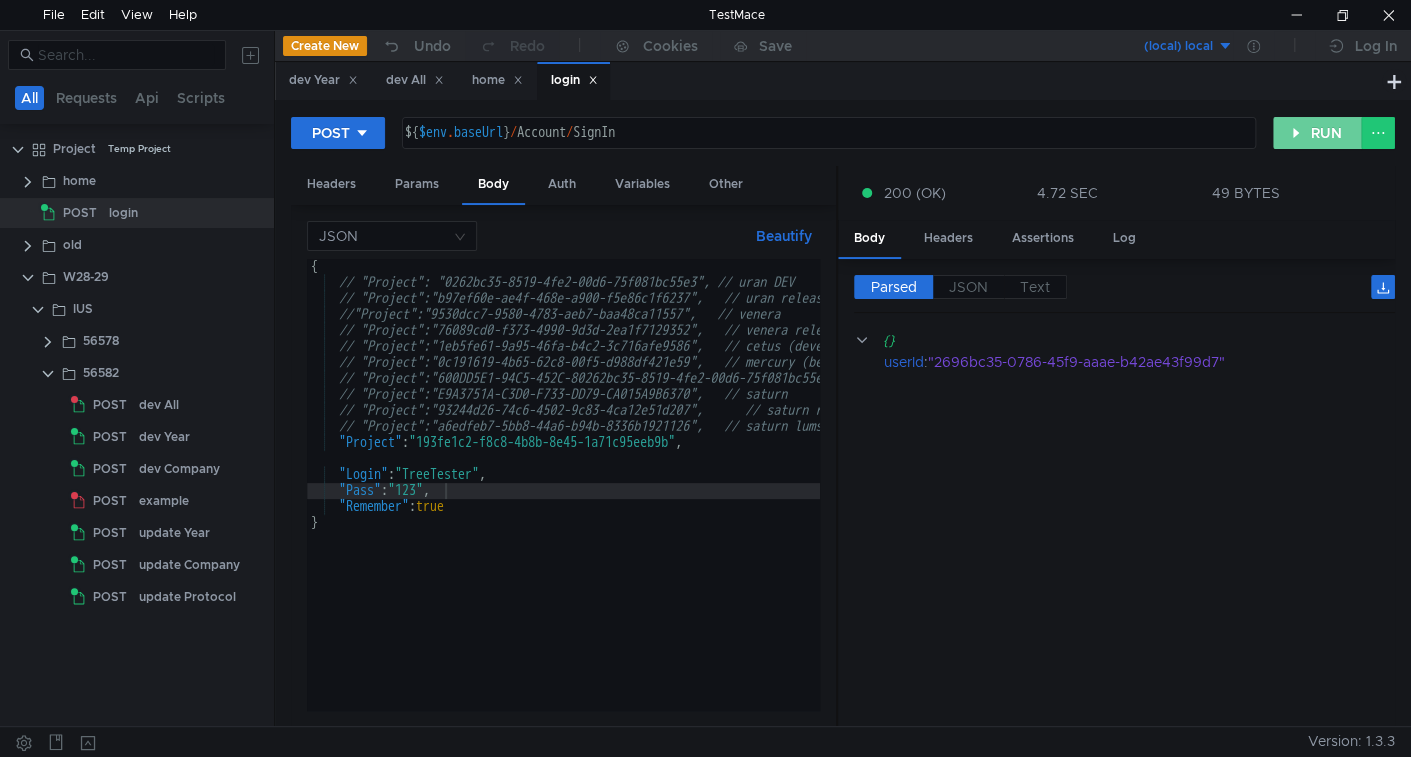 click on "RUN" at bounding box center [1317, 133] 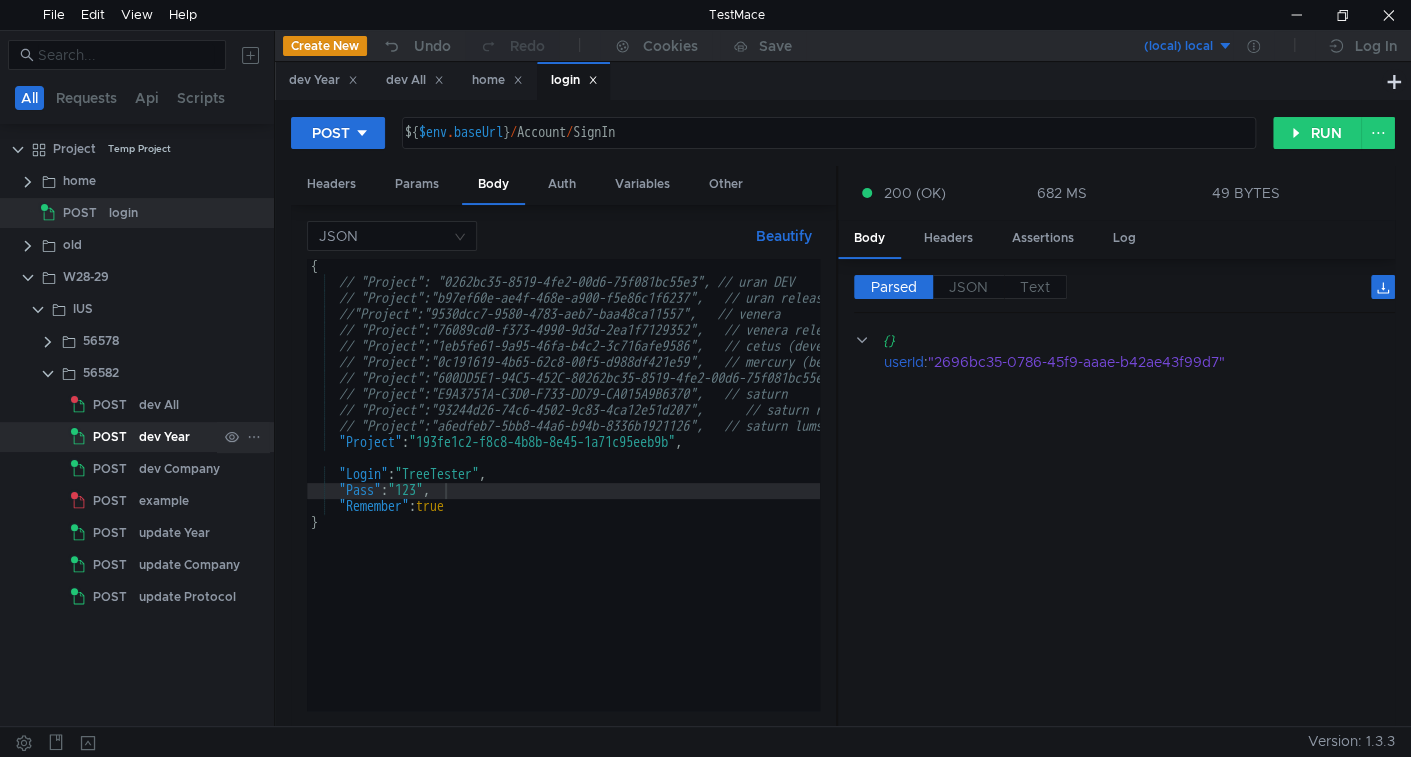 click on "dev Year" at bounding box center (159, 405) 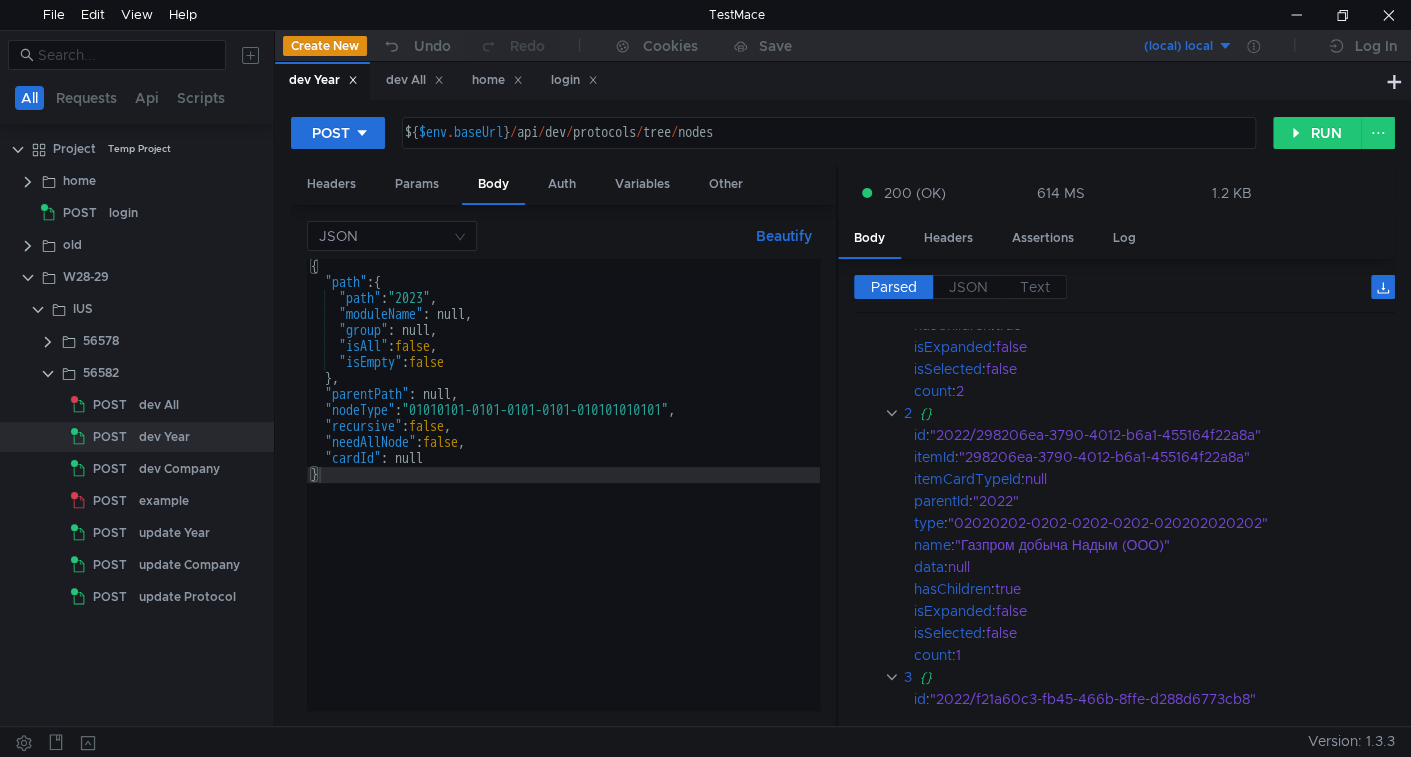 scroll, scrollTop: 0, scrollLeft: 0, axis: both 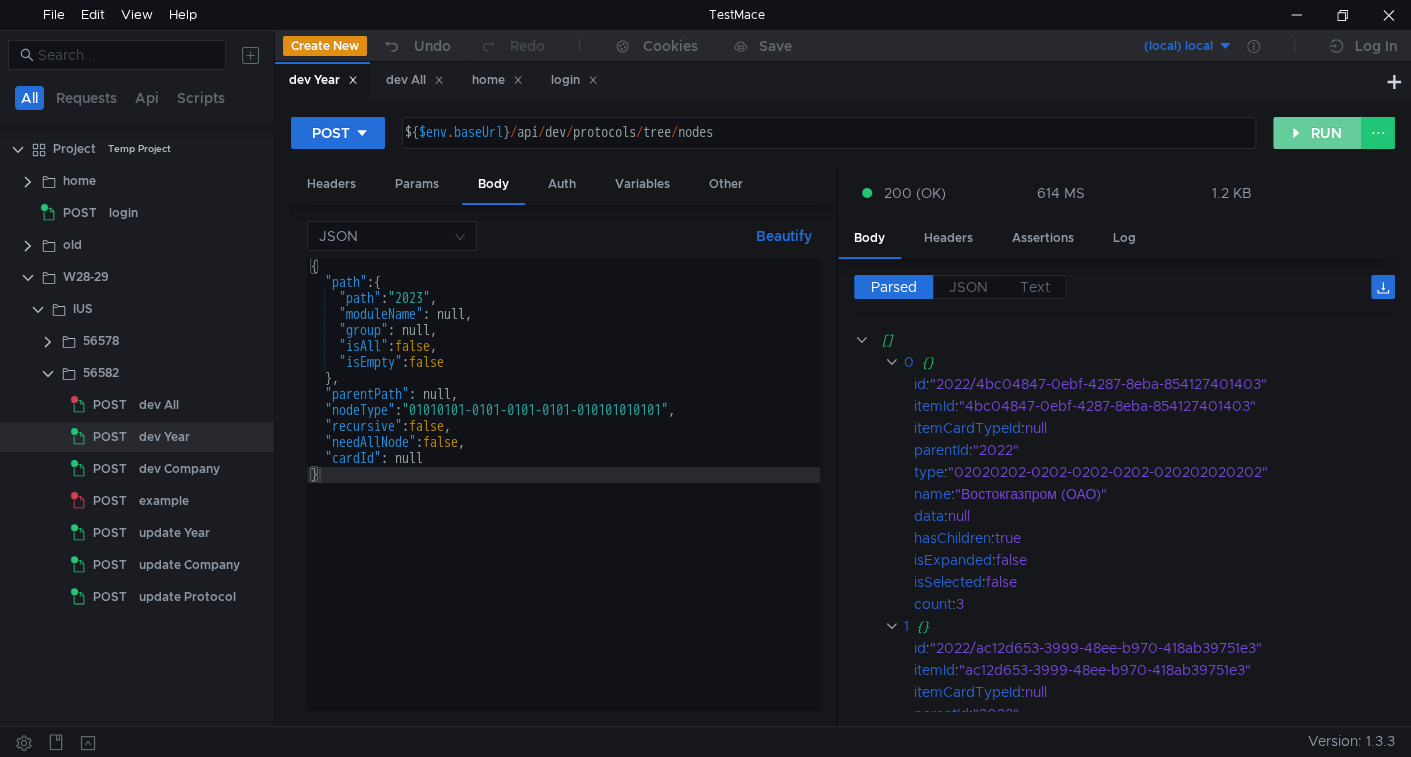 click on "RUN" at bounding box center (1317, 133) 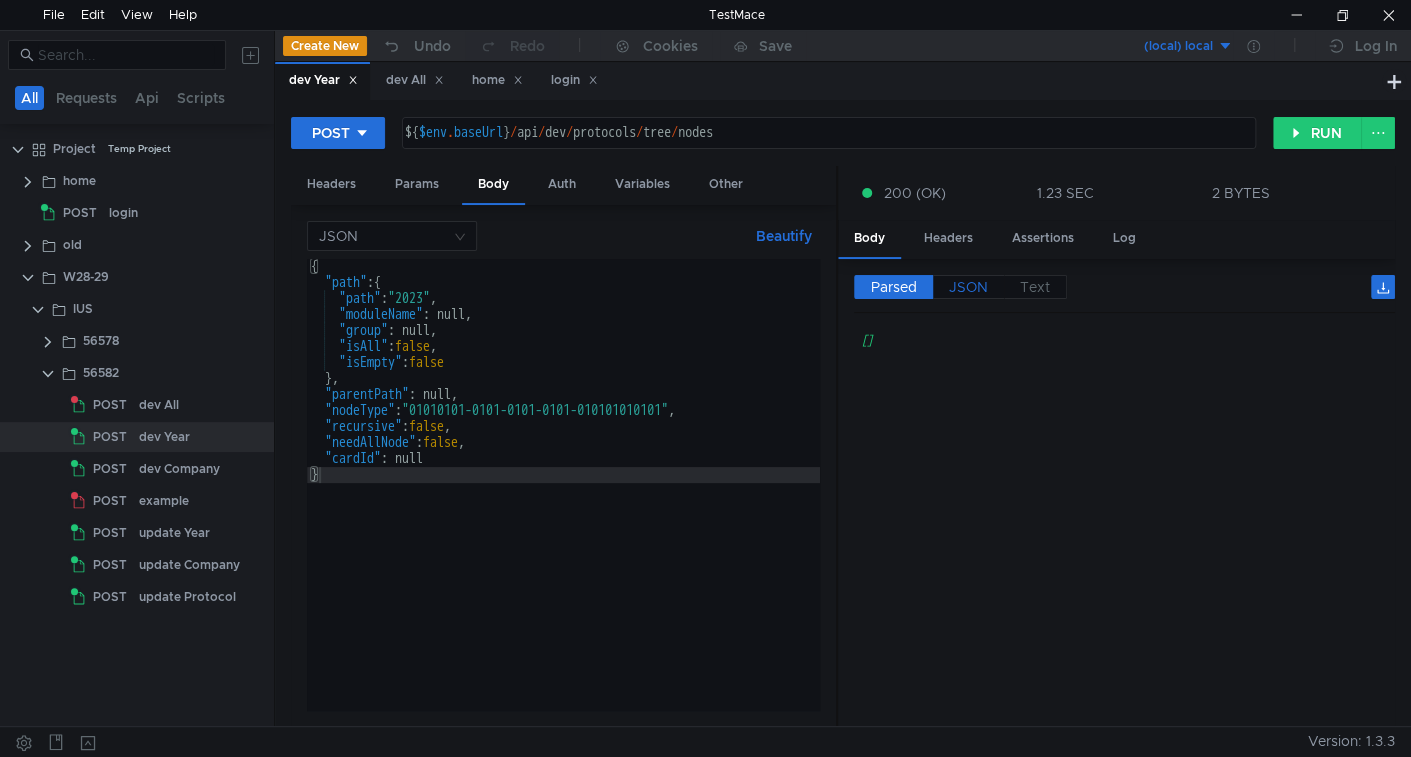 click on "JSON" at bounding box center [894, 287] 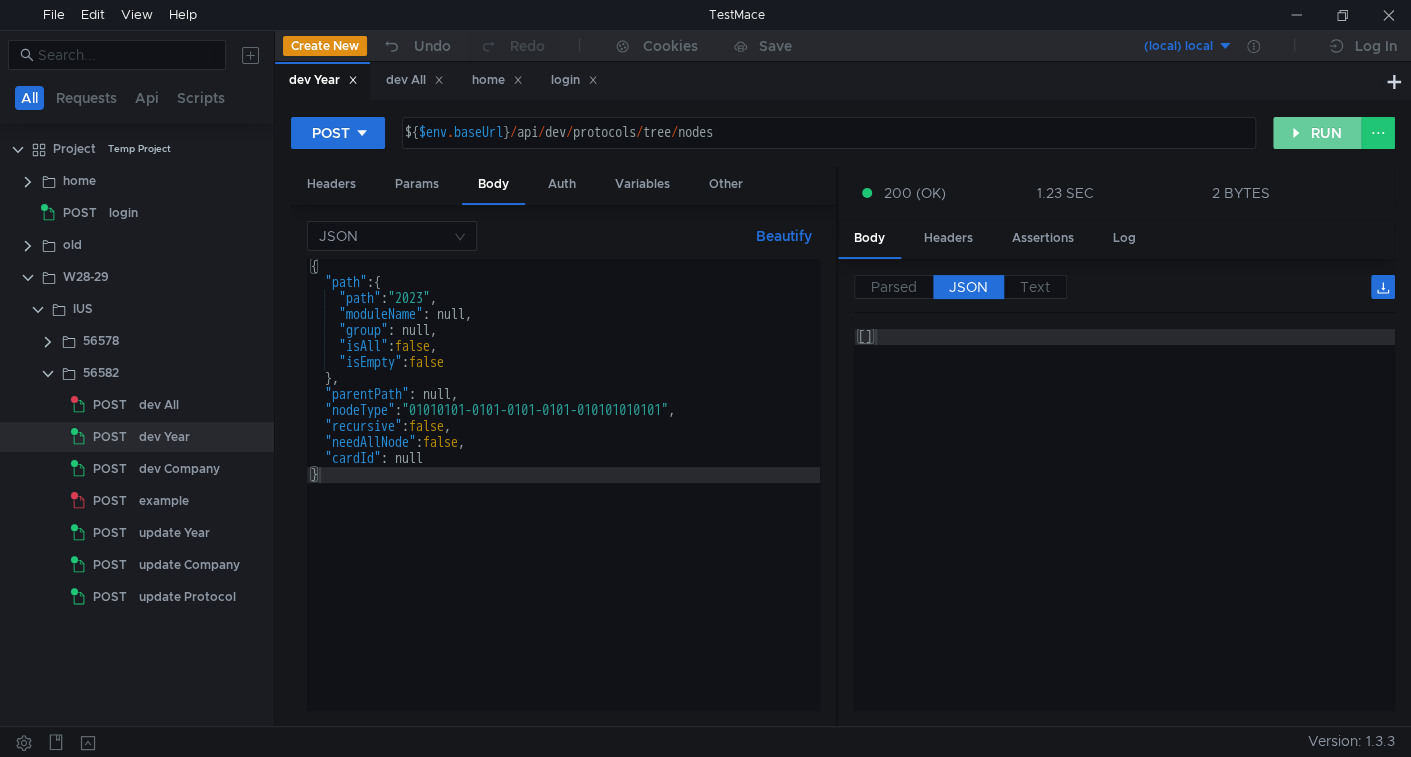 click on "RUN" at bounding box center [1317, 133] 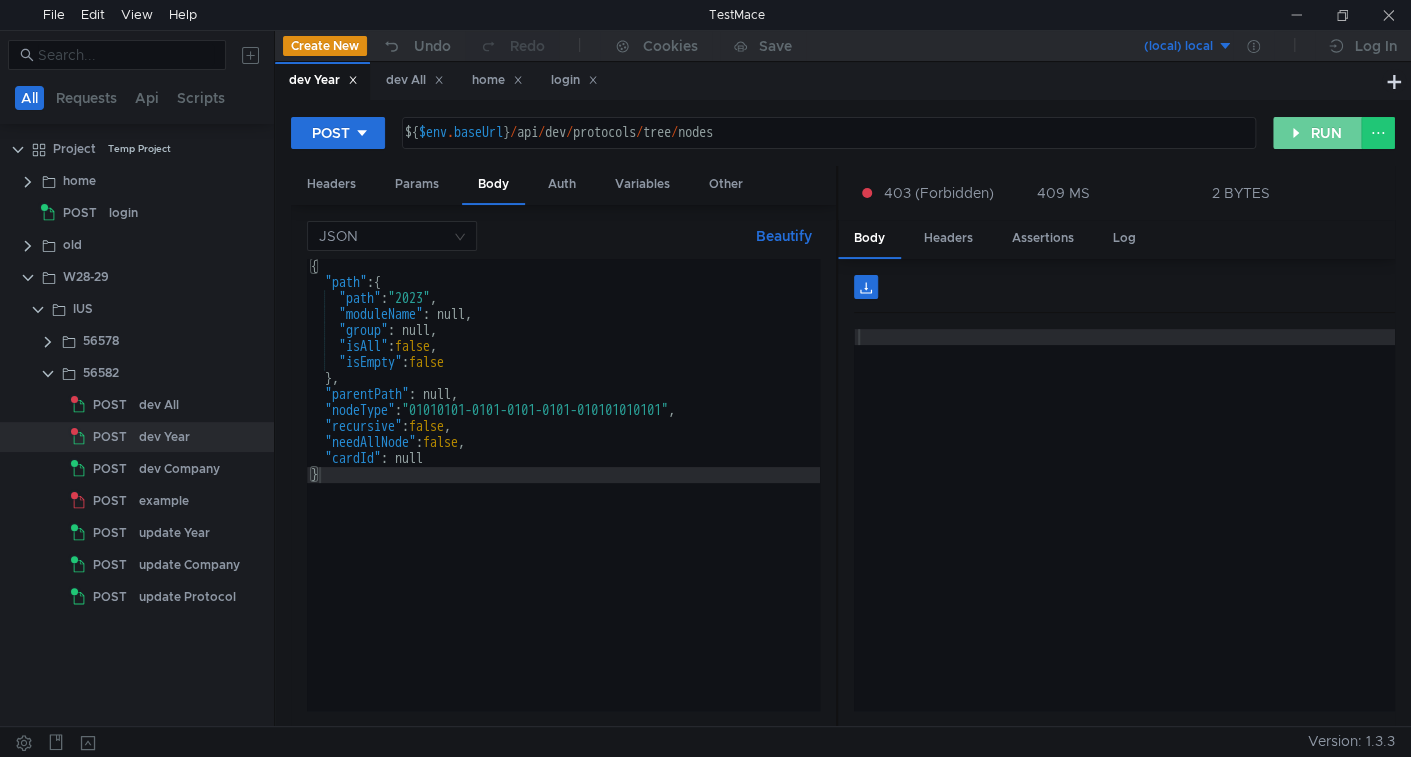 click on "RUN" at bounding box center [1317, 133] 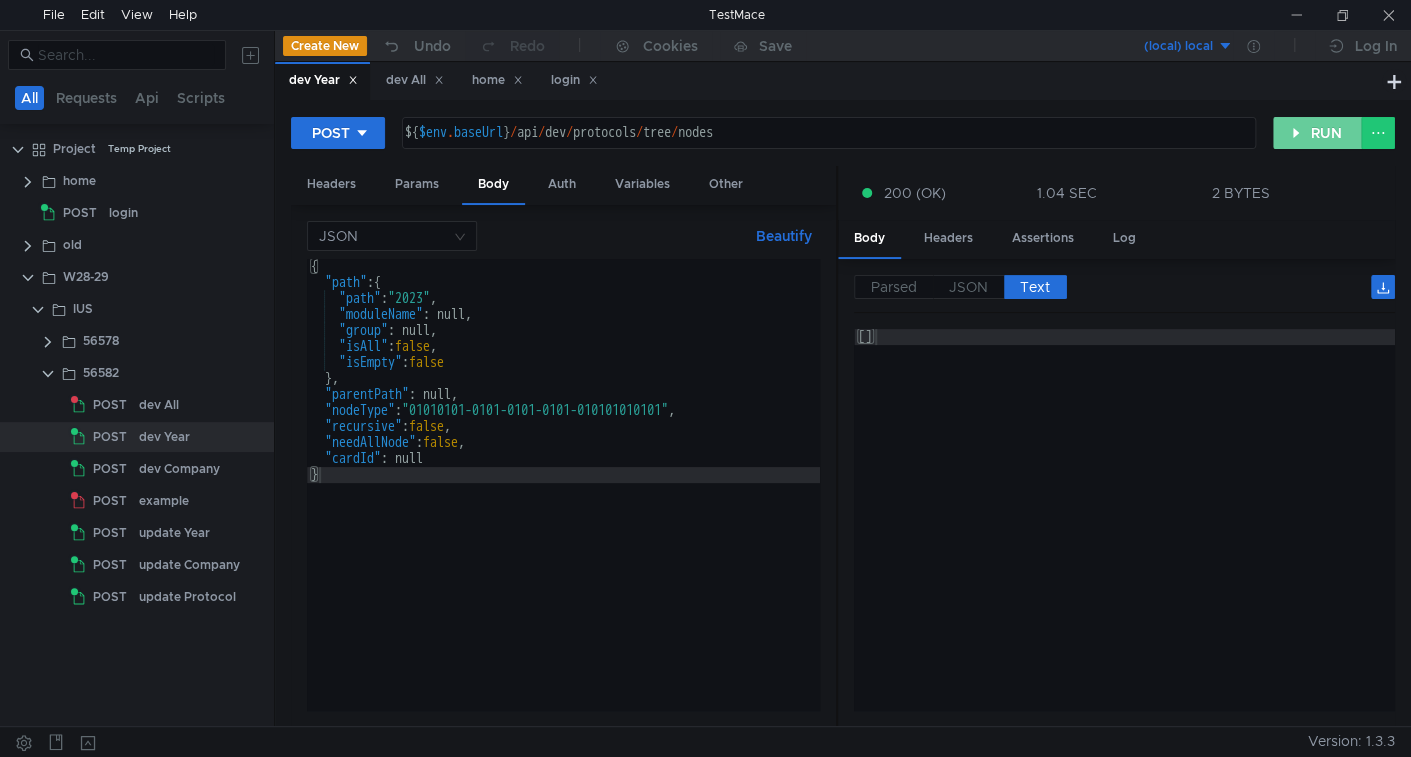 drag, startPoint x: 1326, startPoint y: 120, endPoint x: 1291, endPoint y: 176, distance: 66.037865 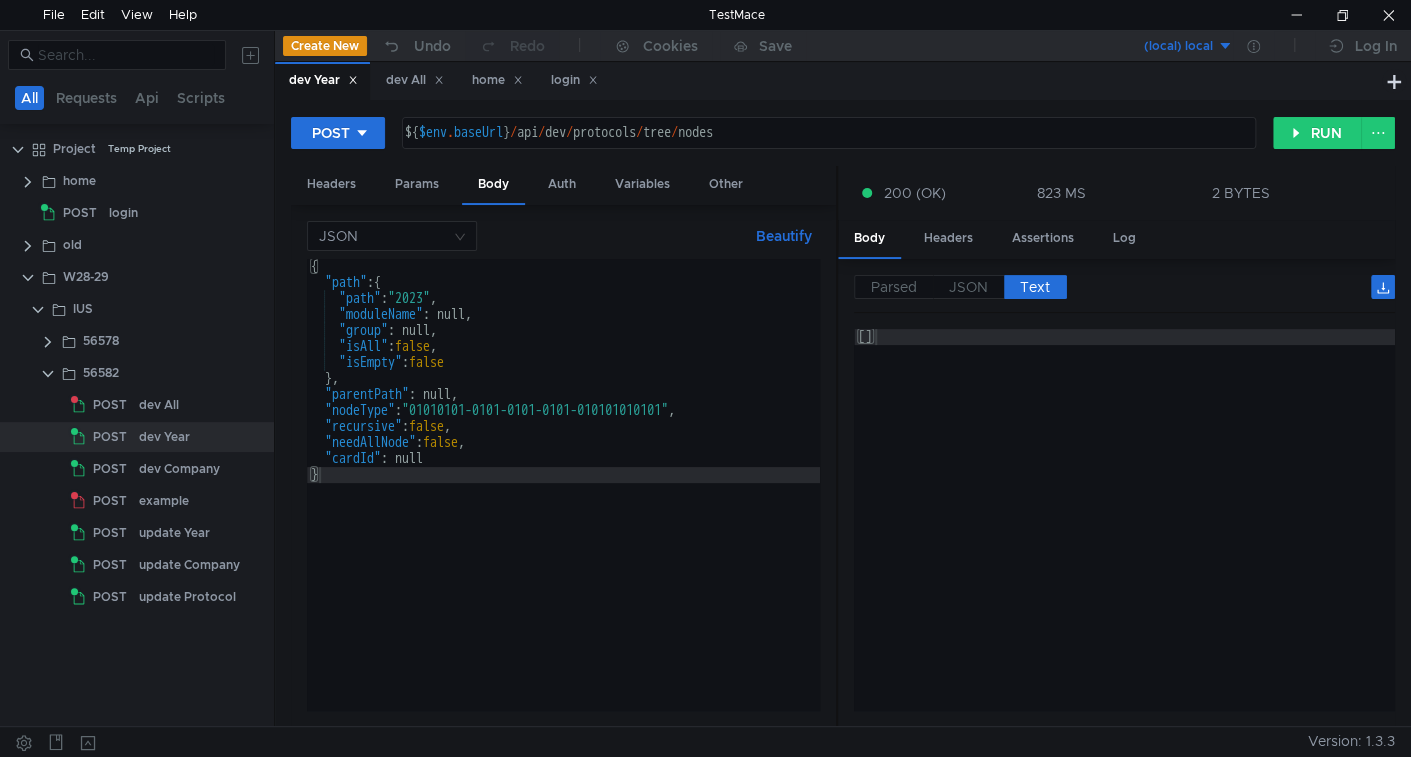 click on "{    "path" :  {       "path" :  "2023" ,       "moduleName" : null,       "group" : null,       "isAll" :  false ,       "isEmpty" :  false    } ,    "parentPath" : null,    "nodeType" :  "01010101-0101-0101-0101-010101010101" ,    "recursive" :  false ,    "needAllNode" :  false ,    "cardId" : null }" at bounding box center (563, 500) 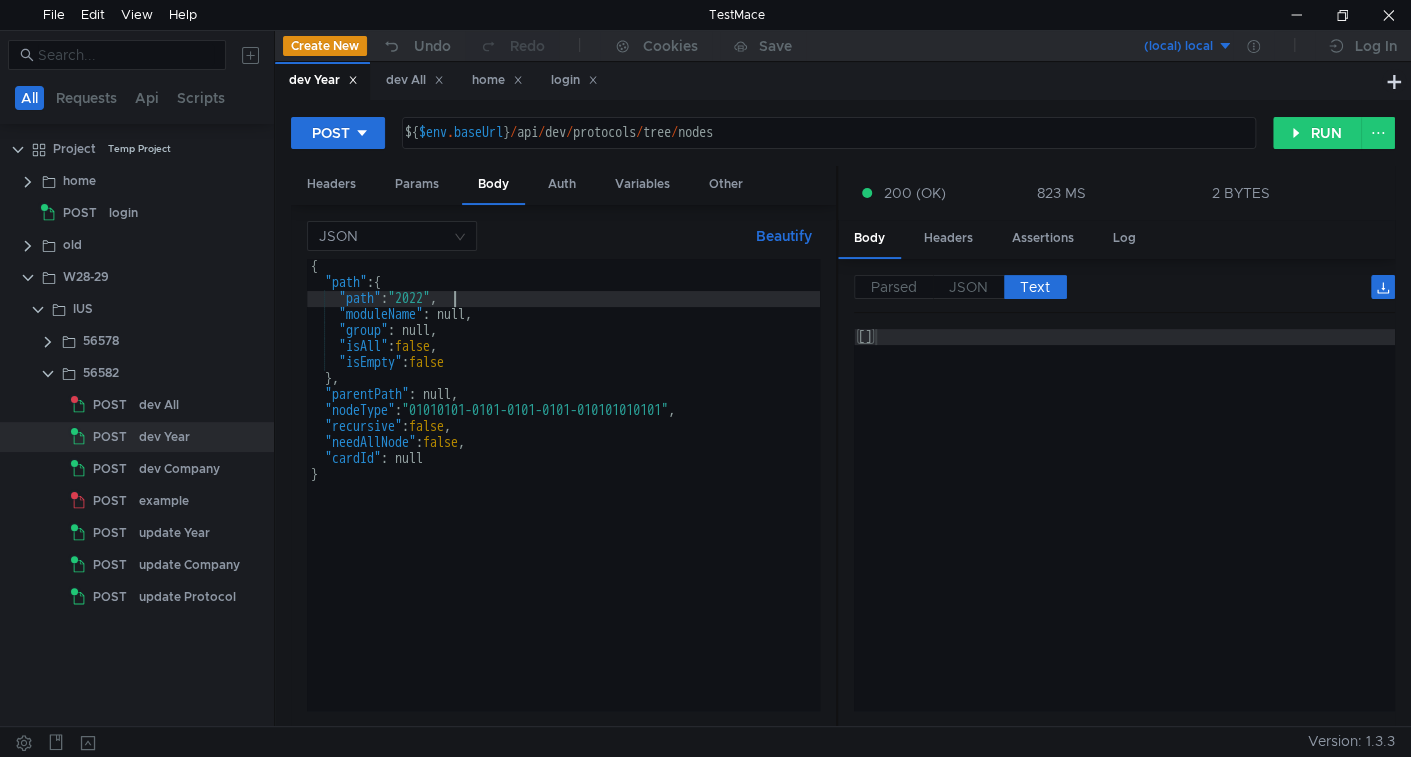 scroll, scrollTop: 0, scrollLeft: 9, axis: horizontal 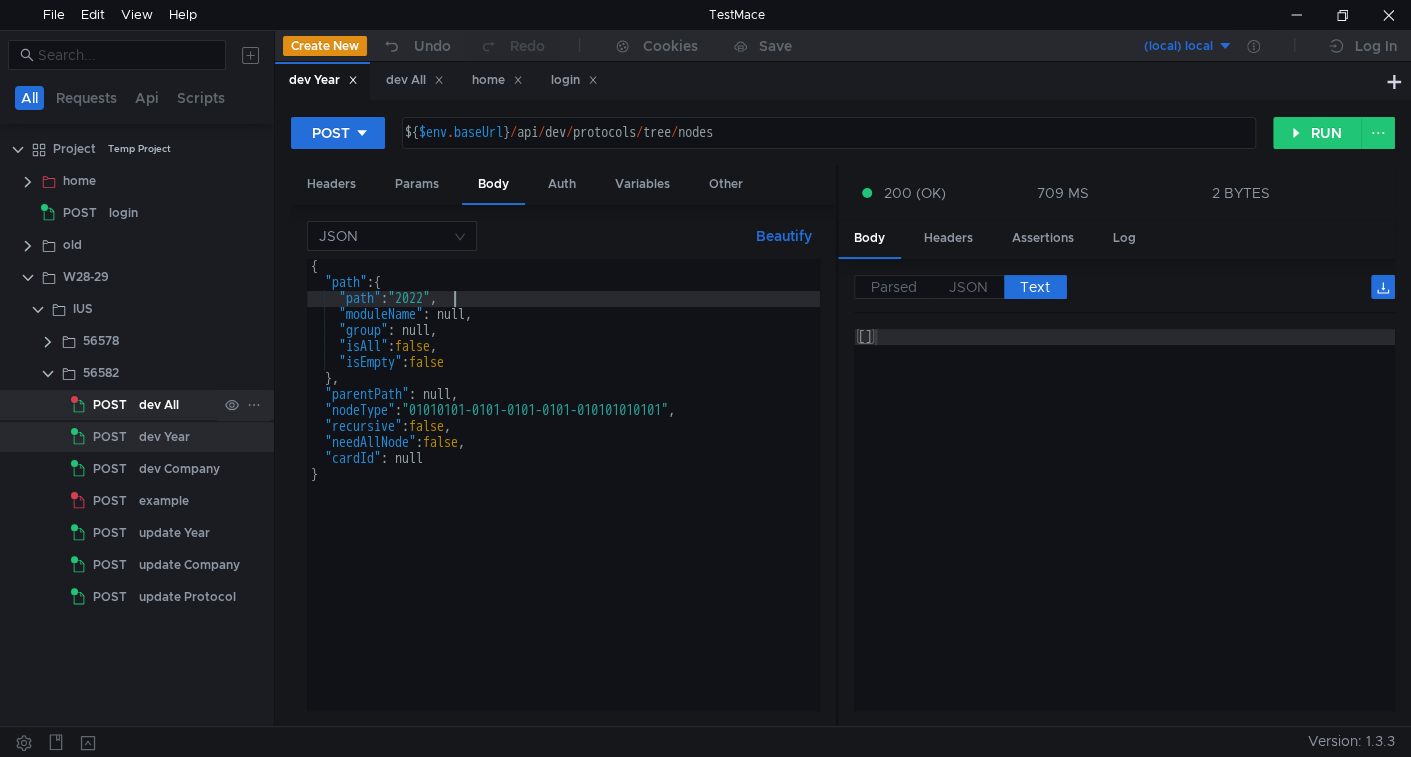 type on ""path": "2022"," 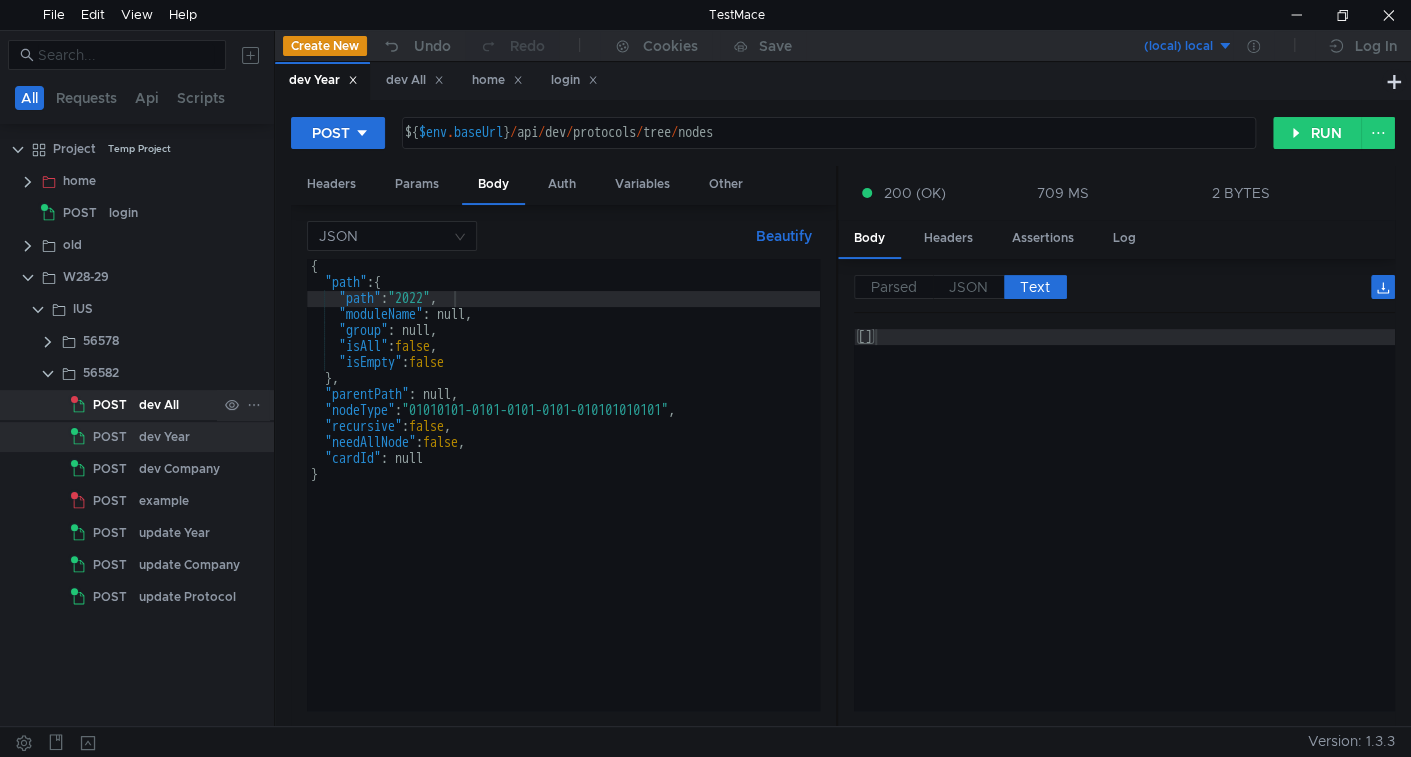 click on "dev All" at bounding box center (159, 405) 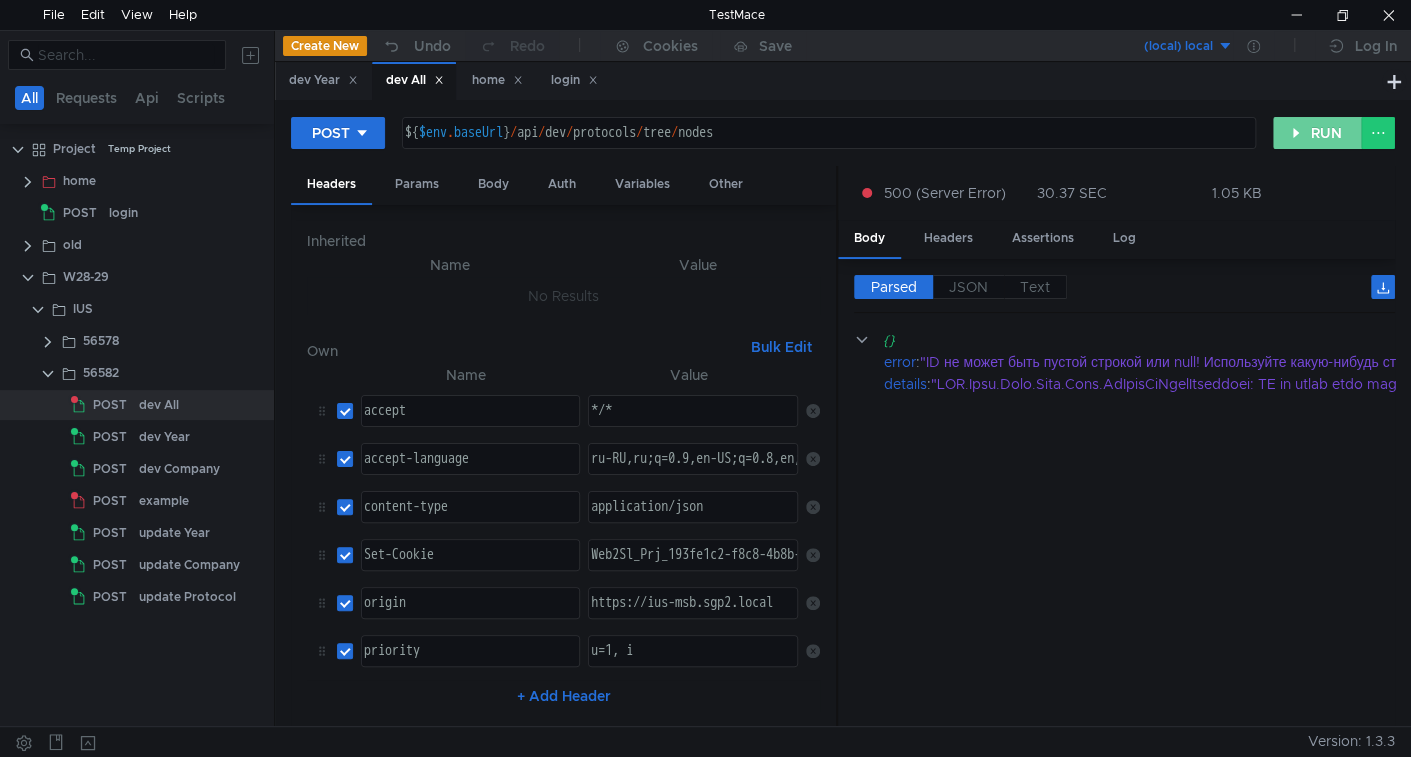 click on "RUN" at bounding box center (1317, 133) 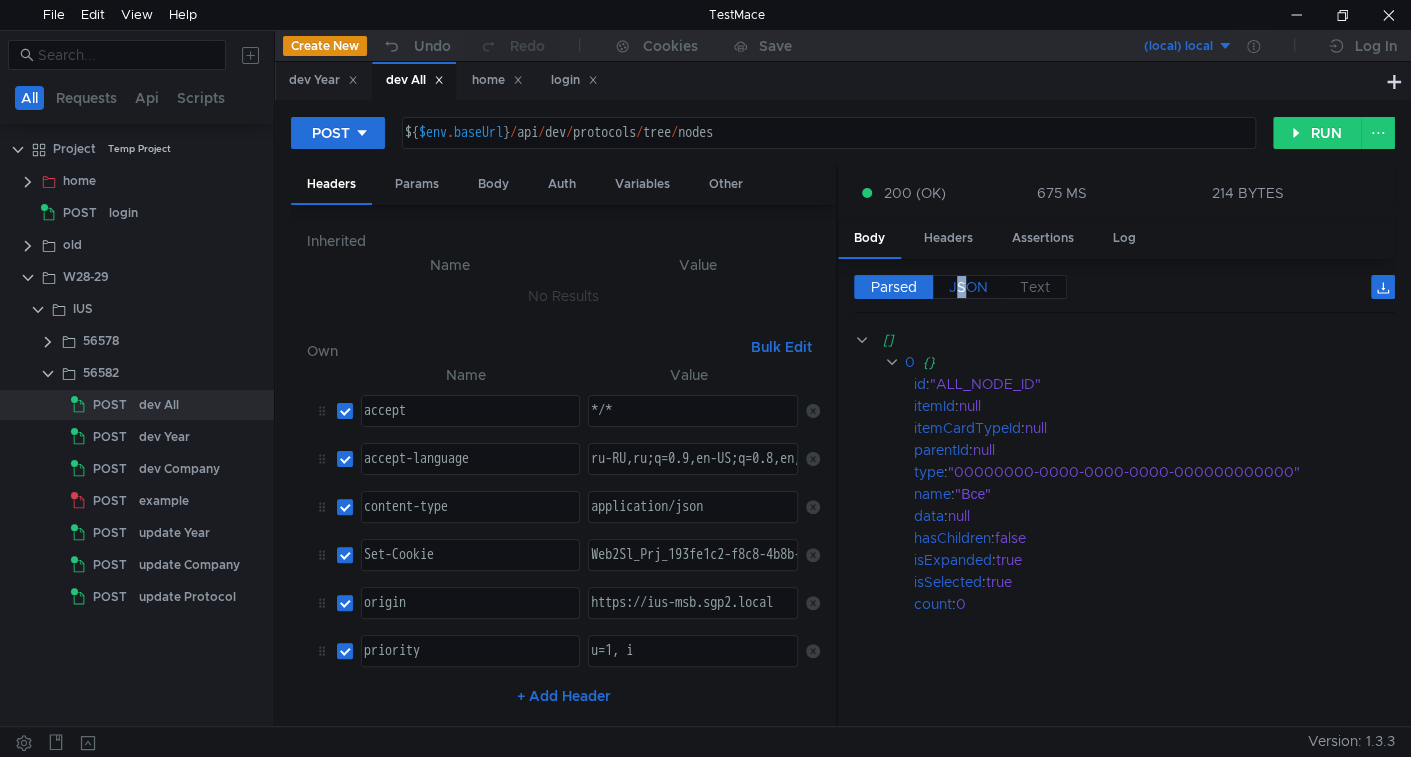 click on "JSON" at bounding box center [894, 287] 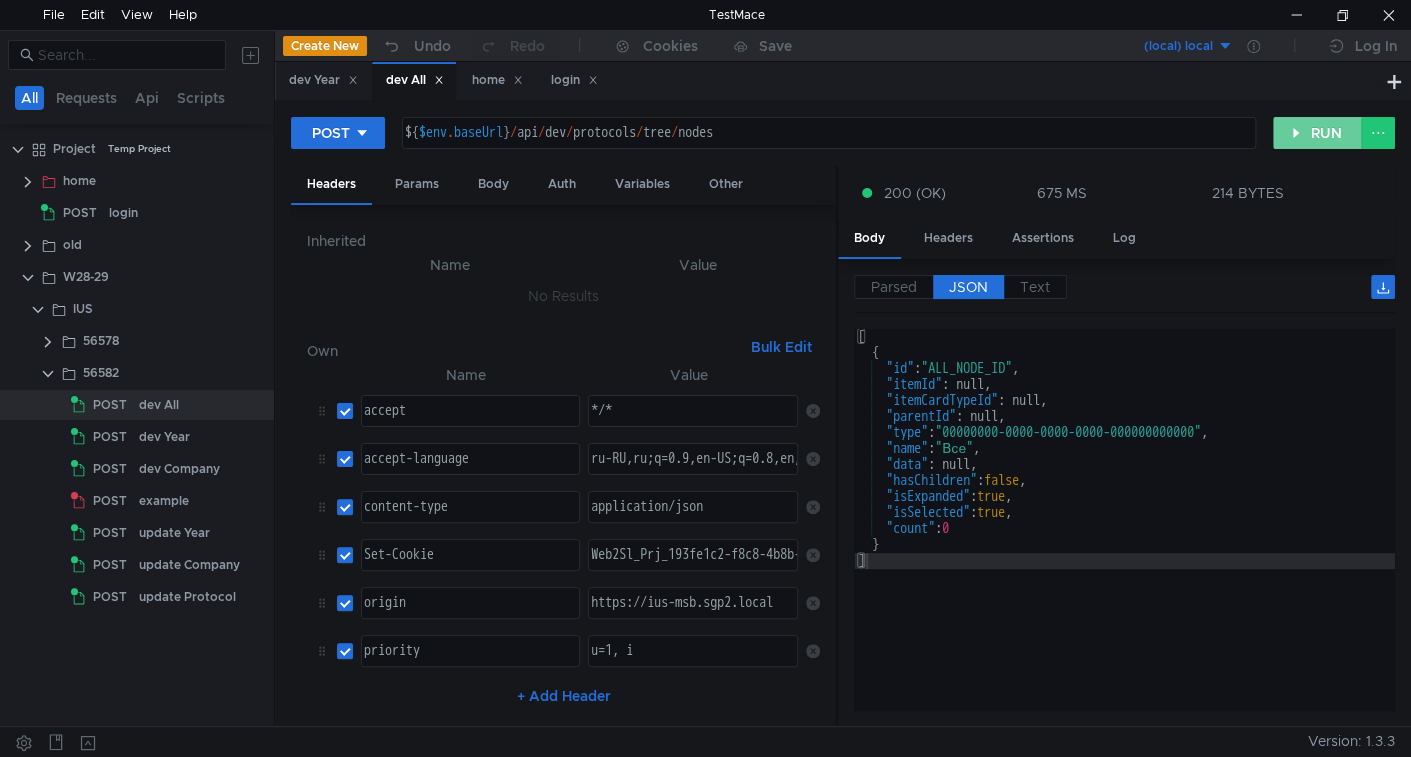 drag, startPoint x: 1329, startPoint y: 140, endPoint x: 1319, endPoint y: 151, distance: 14.866069 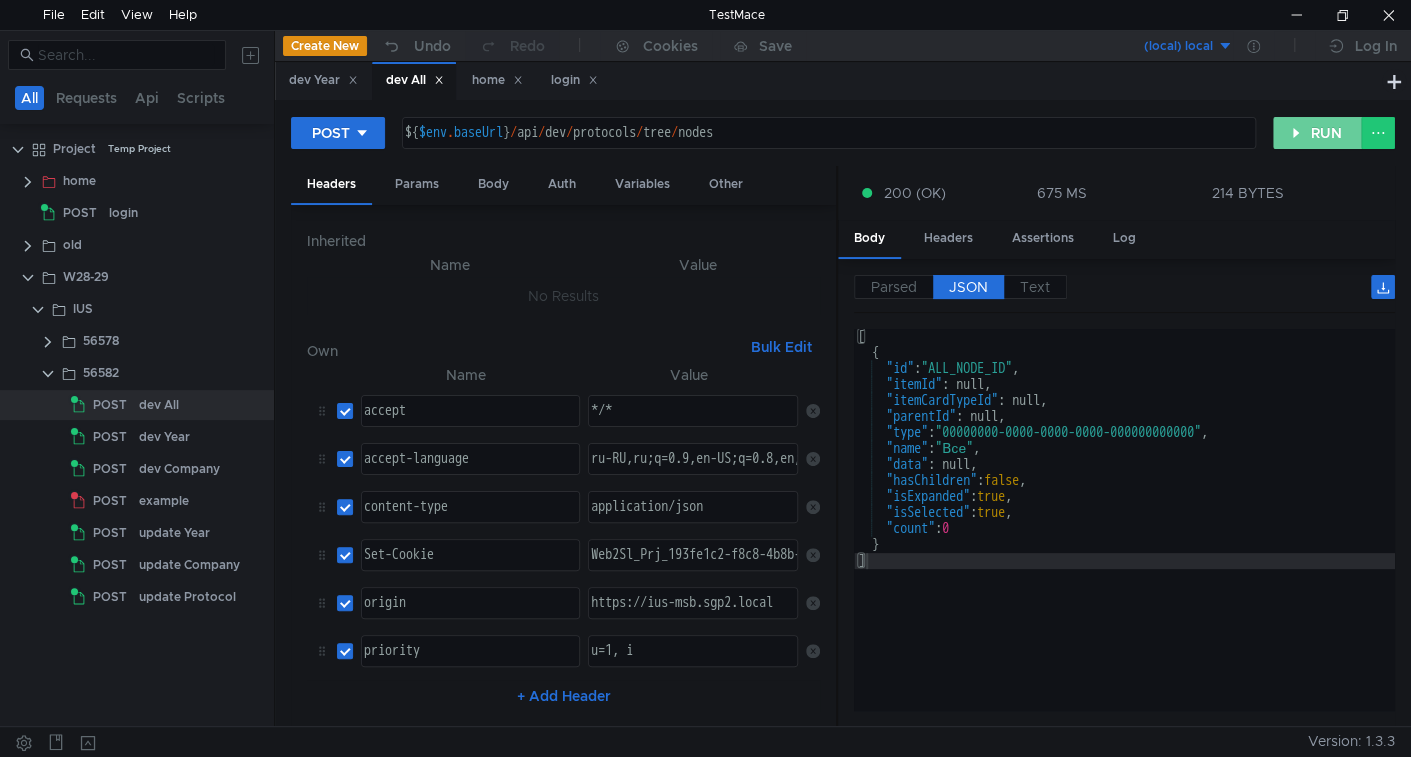 click on "RUN" at bounding box center (1317, 133) 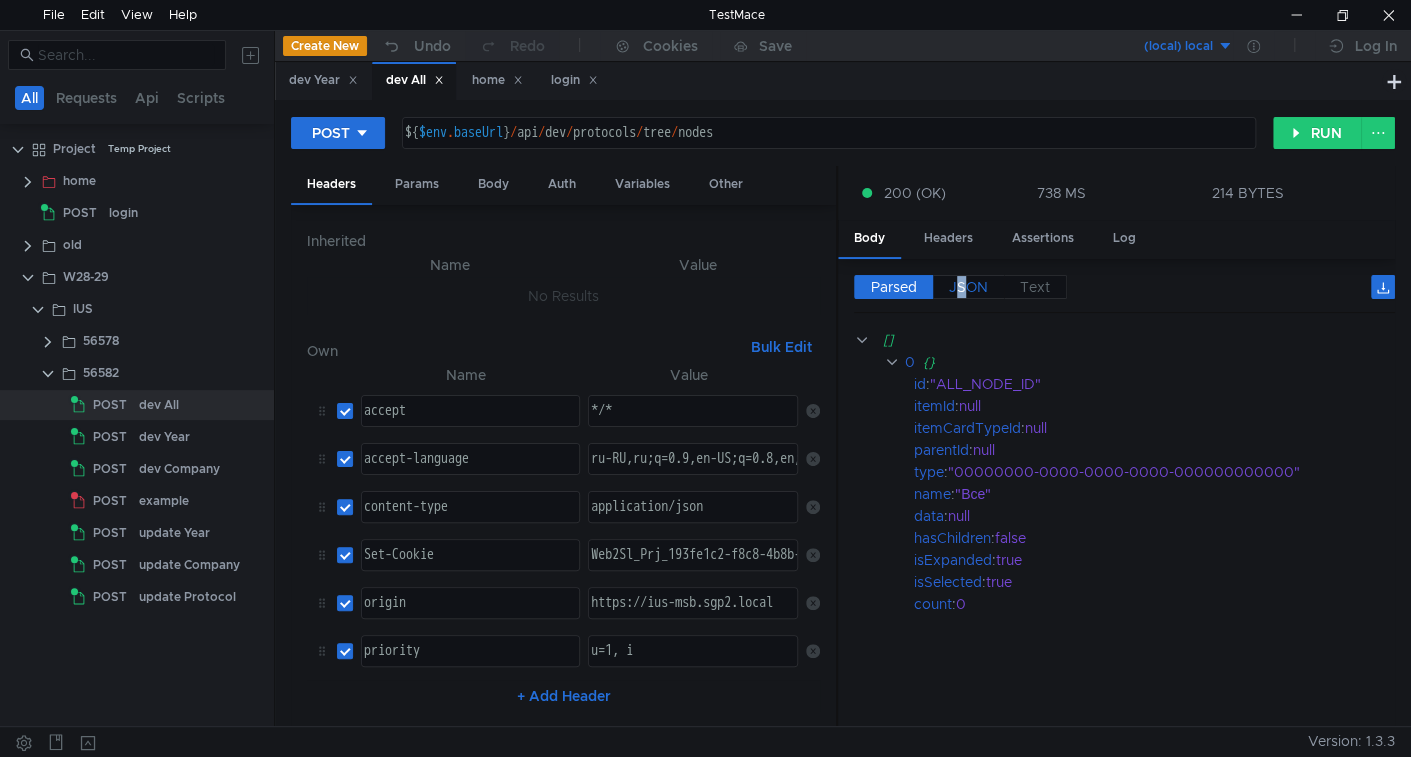 click on "JSON" at bounding box center [968, 287] 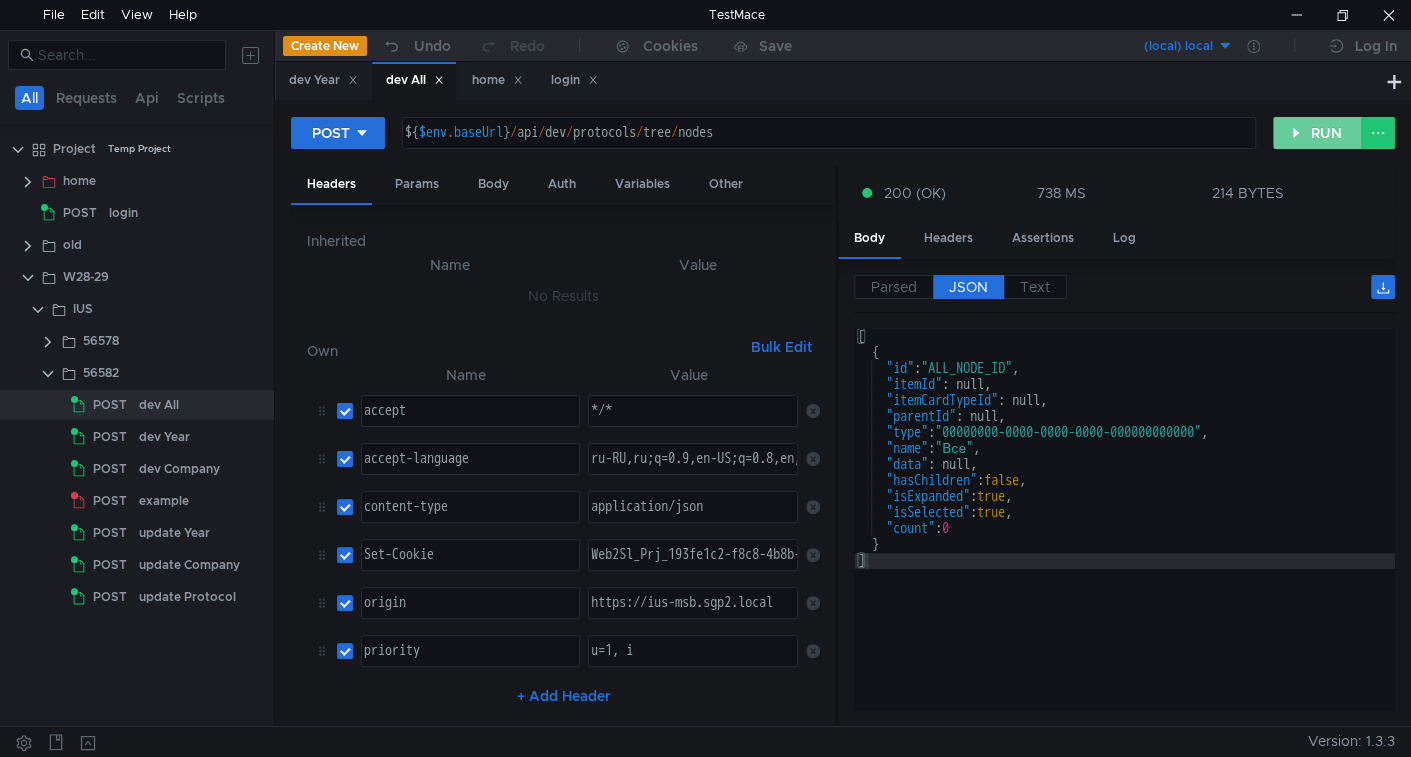 click on "RUN" at bounding box center (1317, 133) 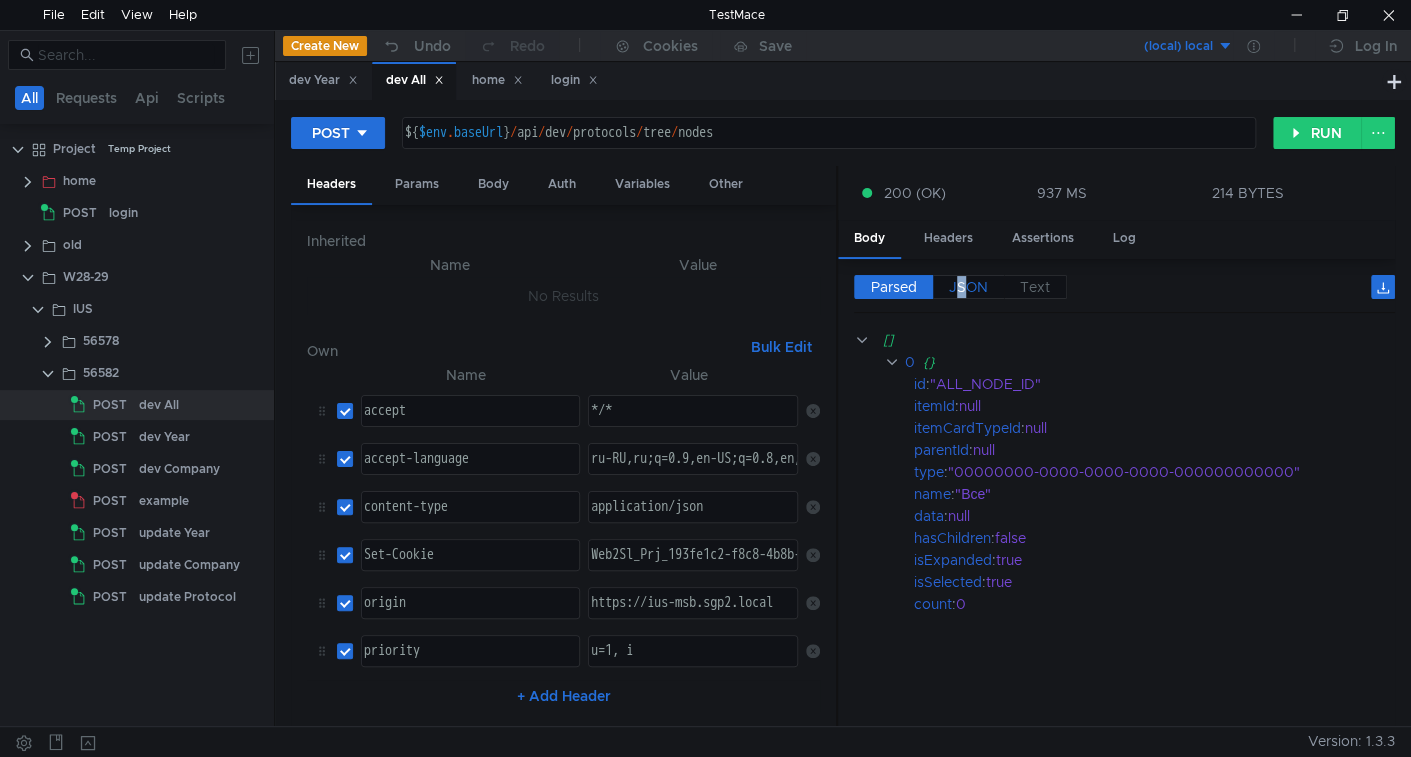 click on "JSON" at bounding box center [894, 287] 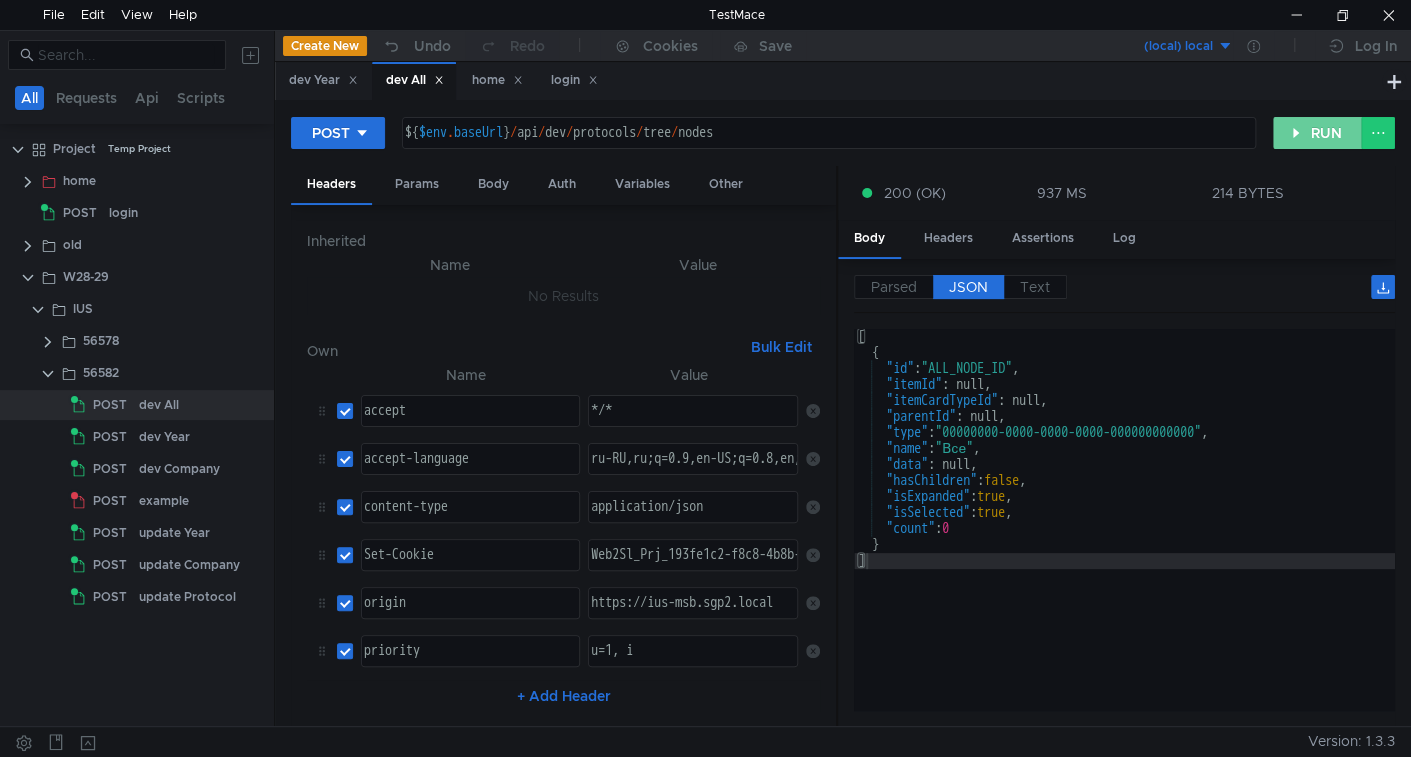 click on "RUN" at bounding box center (1317, 133) 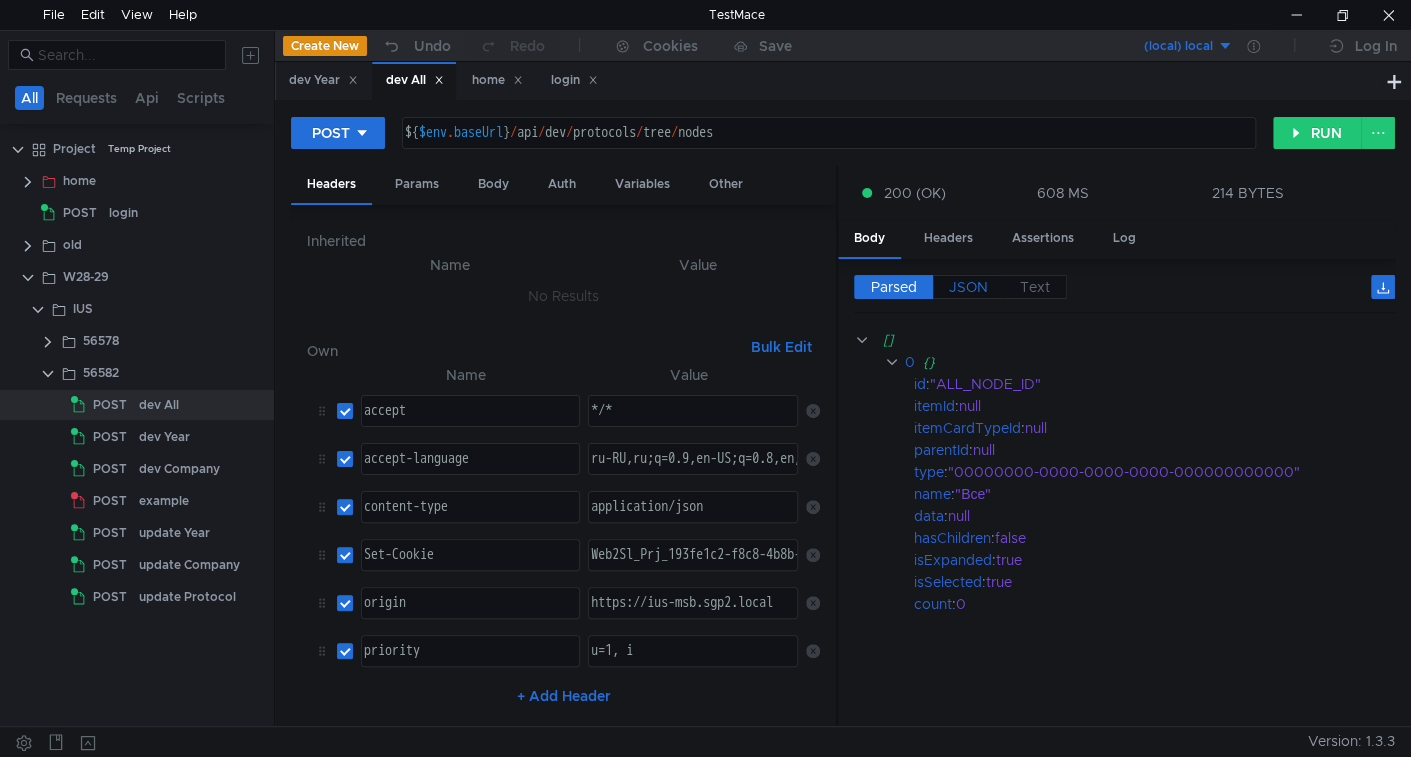 click on "JSON" at bounding box center (894, 287) 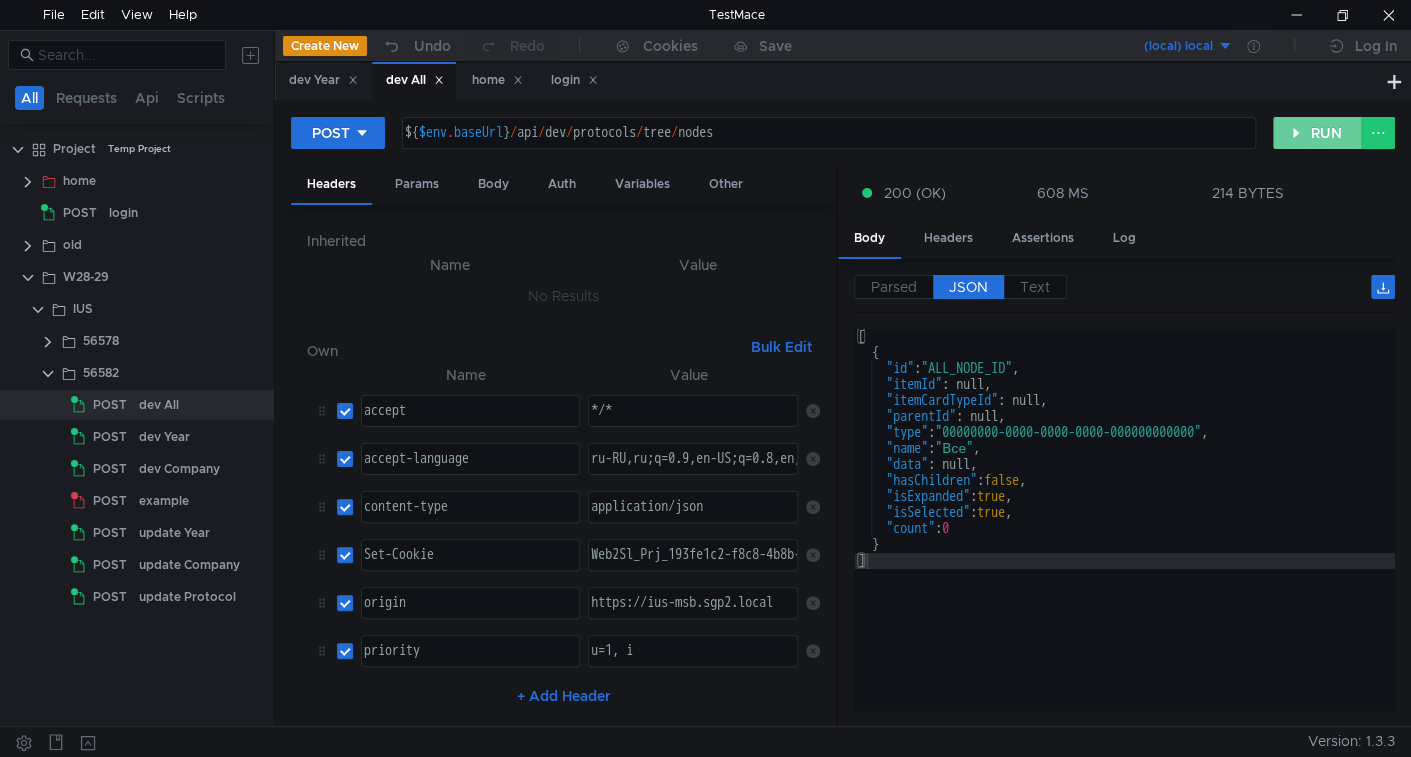 click on "RUN" at bounding box center [1317, 133] 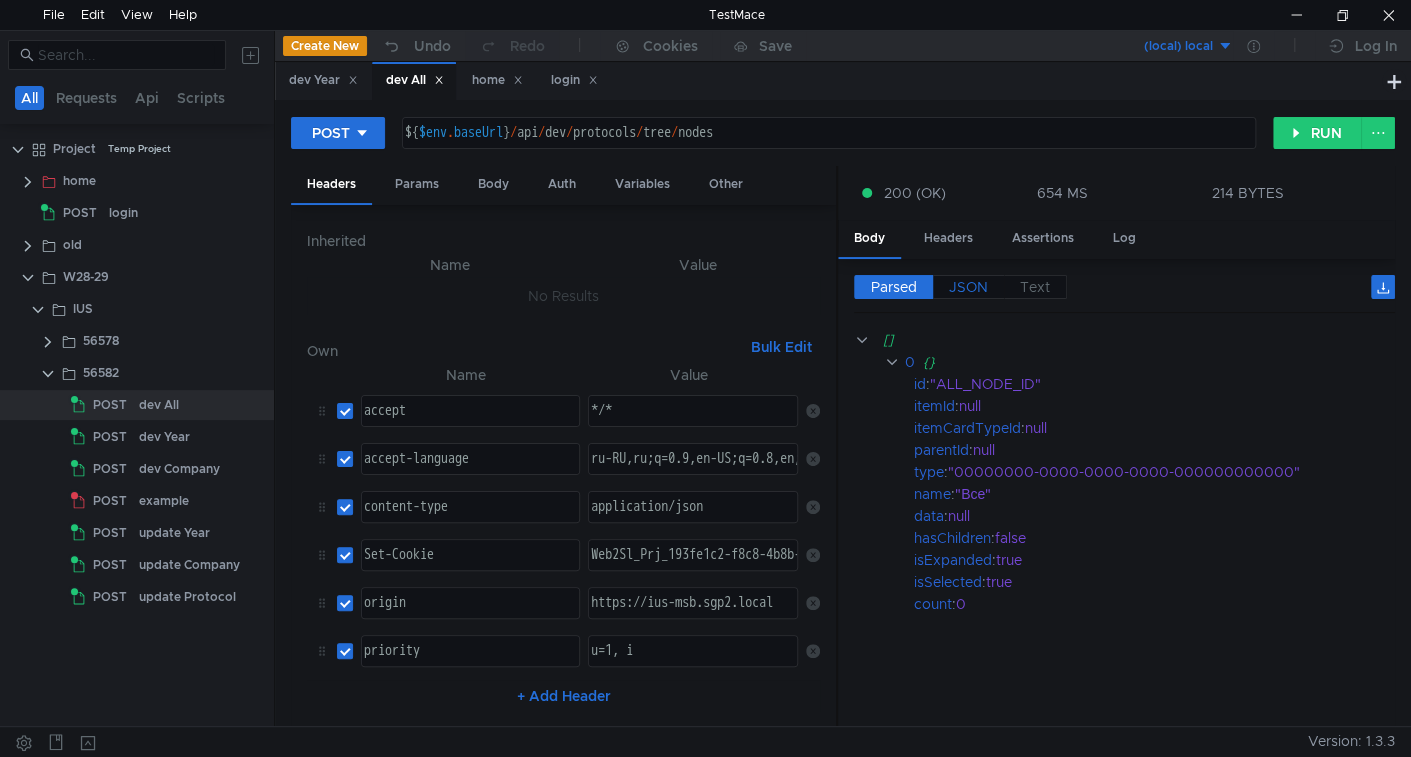 click on "JSON" at bounding box center (894, 287) 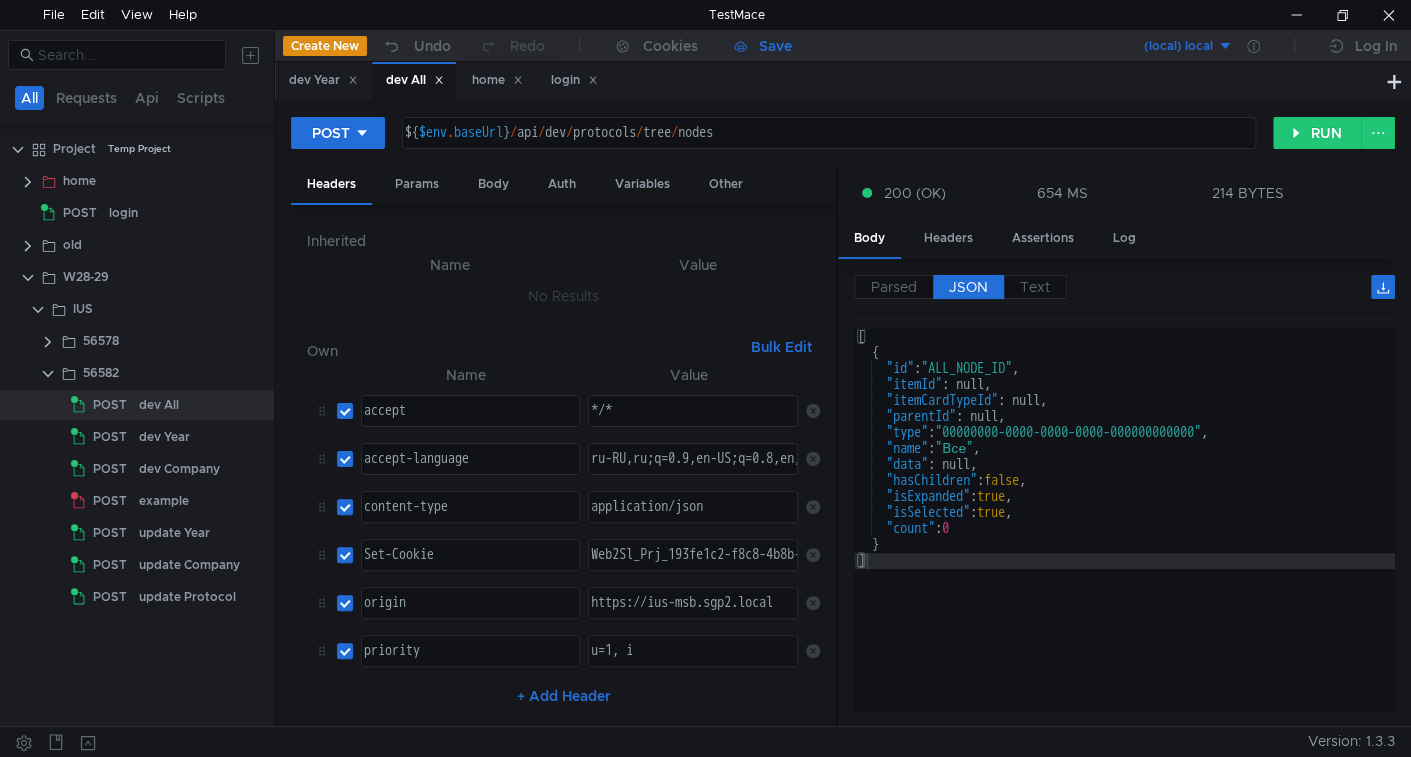 click on "Save" at bounding box center [775, 46] 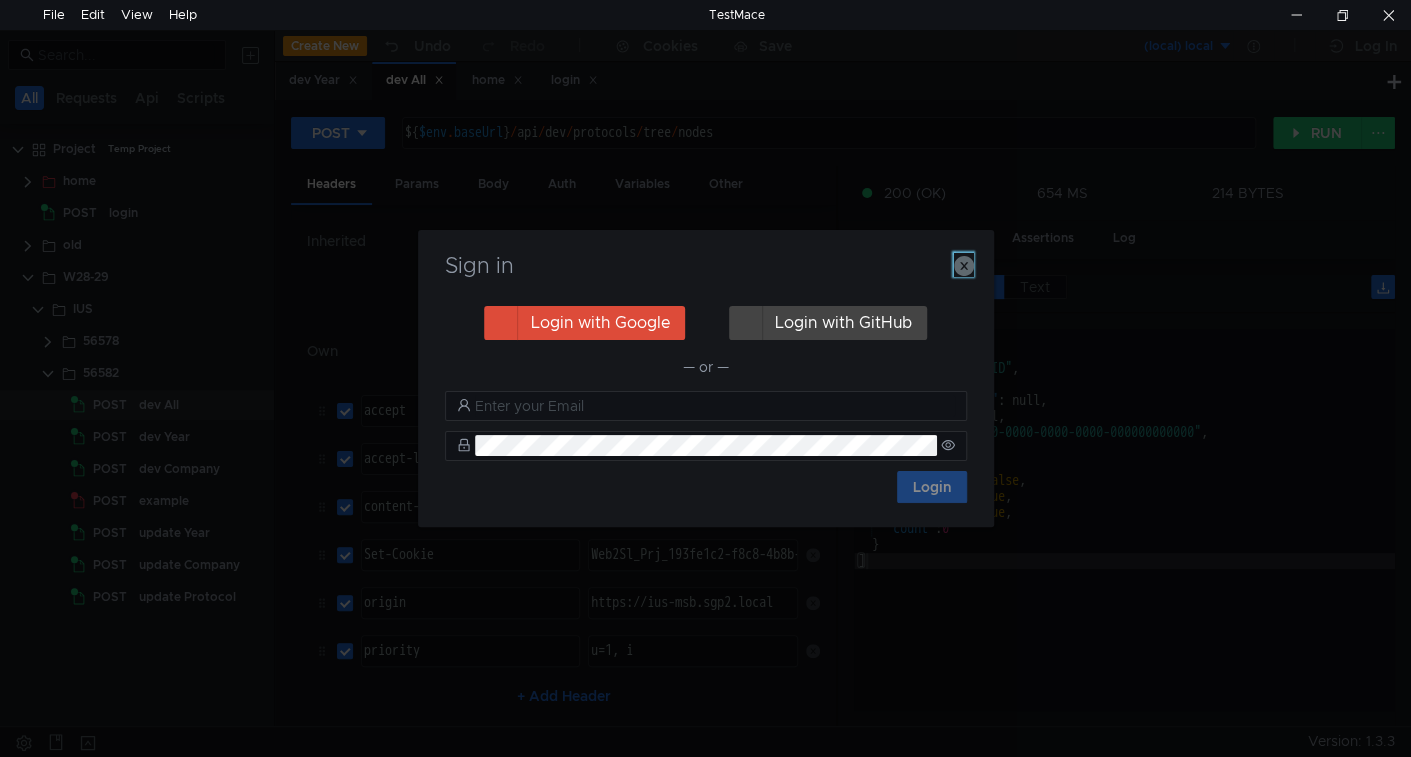 click at bounding box center [964, 266] 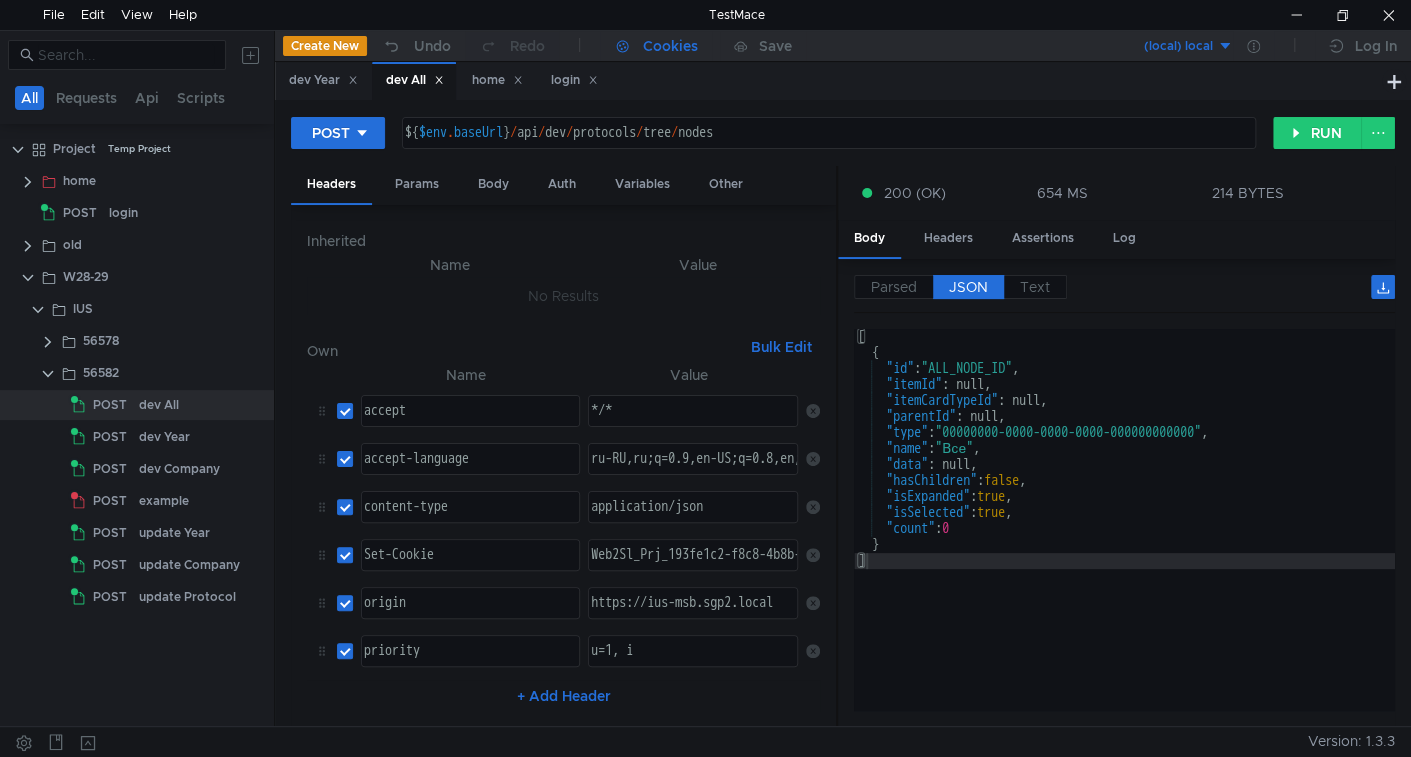 click on "Cookies" at bounding box center [670, 46] 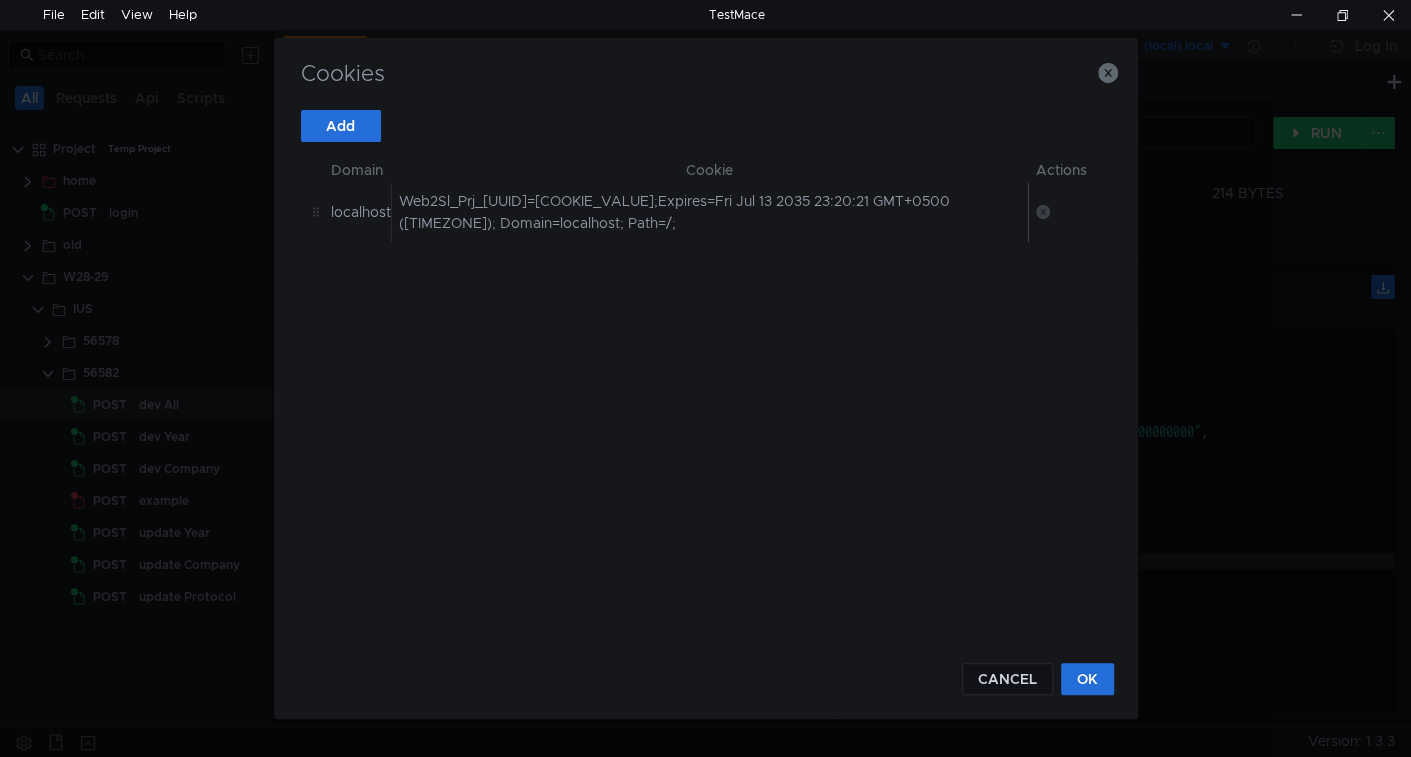 click at bounding box center (1043, 212) 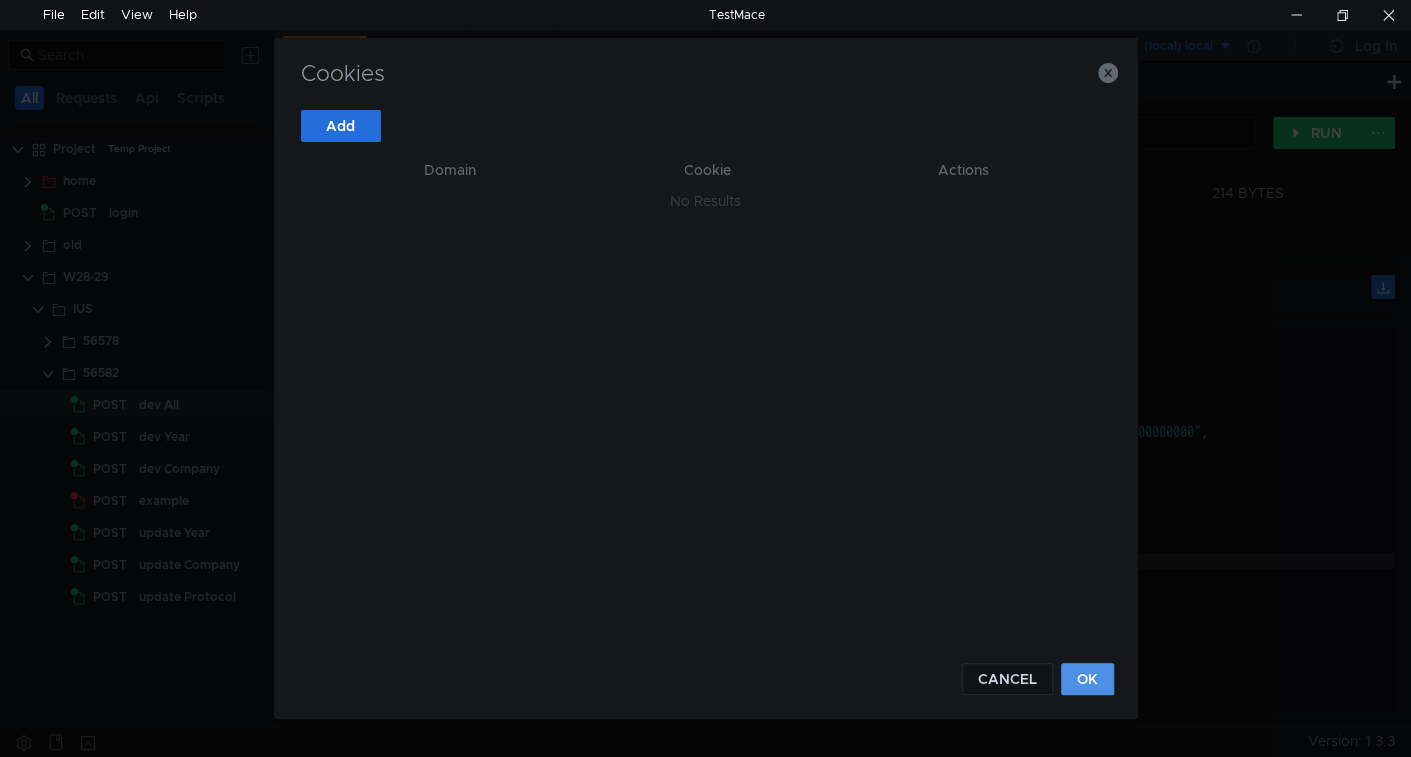 click on "OK" at bounding box center [1087, 679] 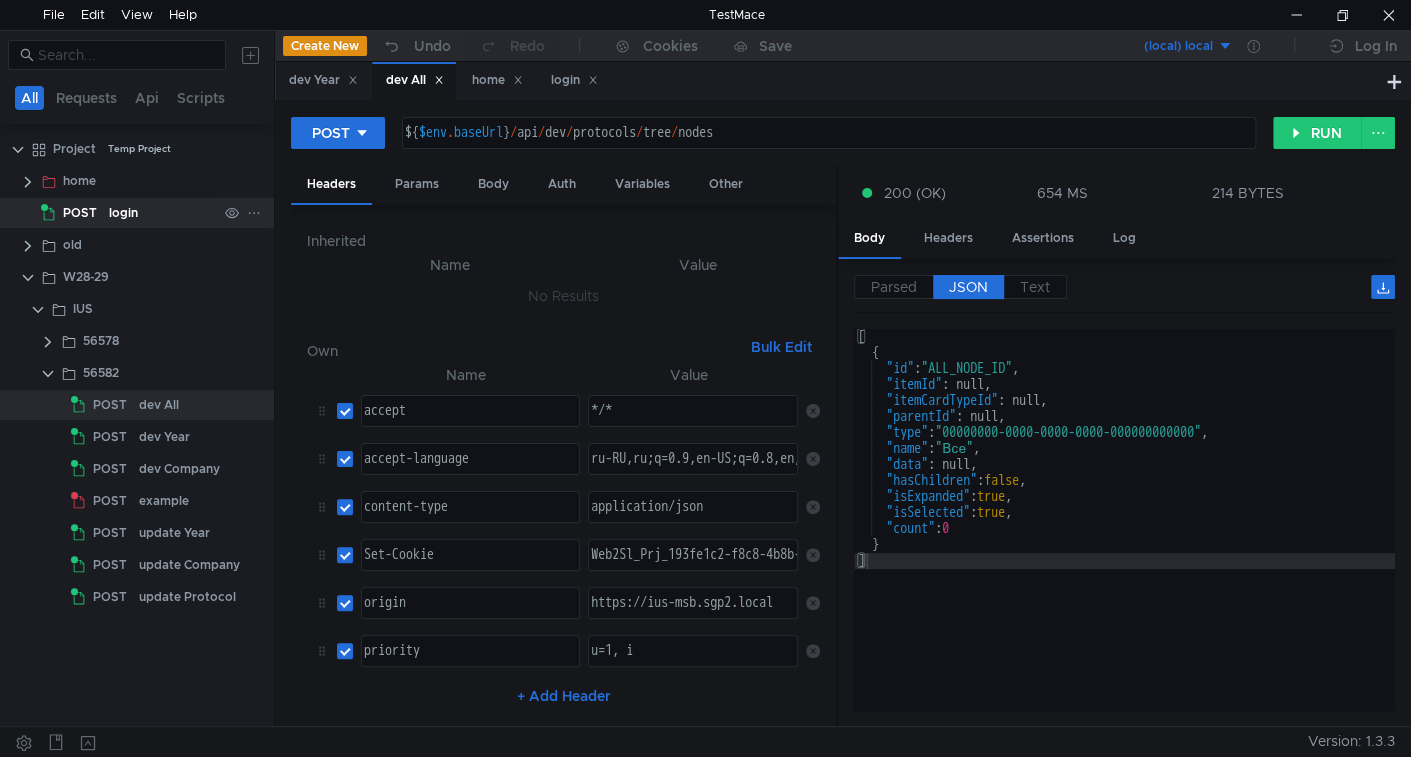 click on "POST" at bounding box center [75, 213] 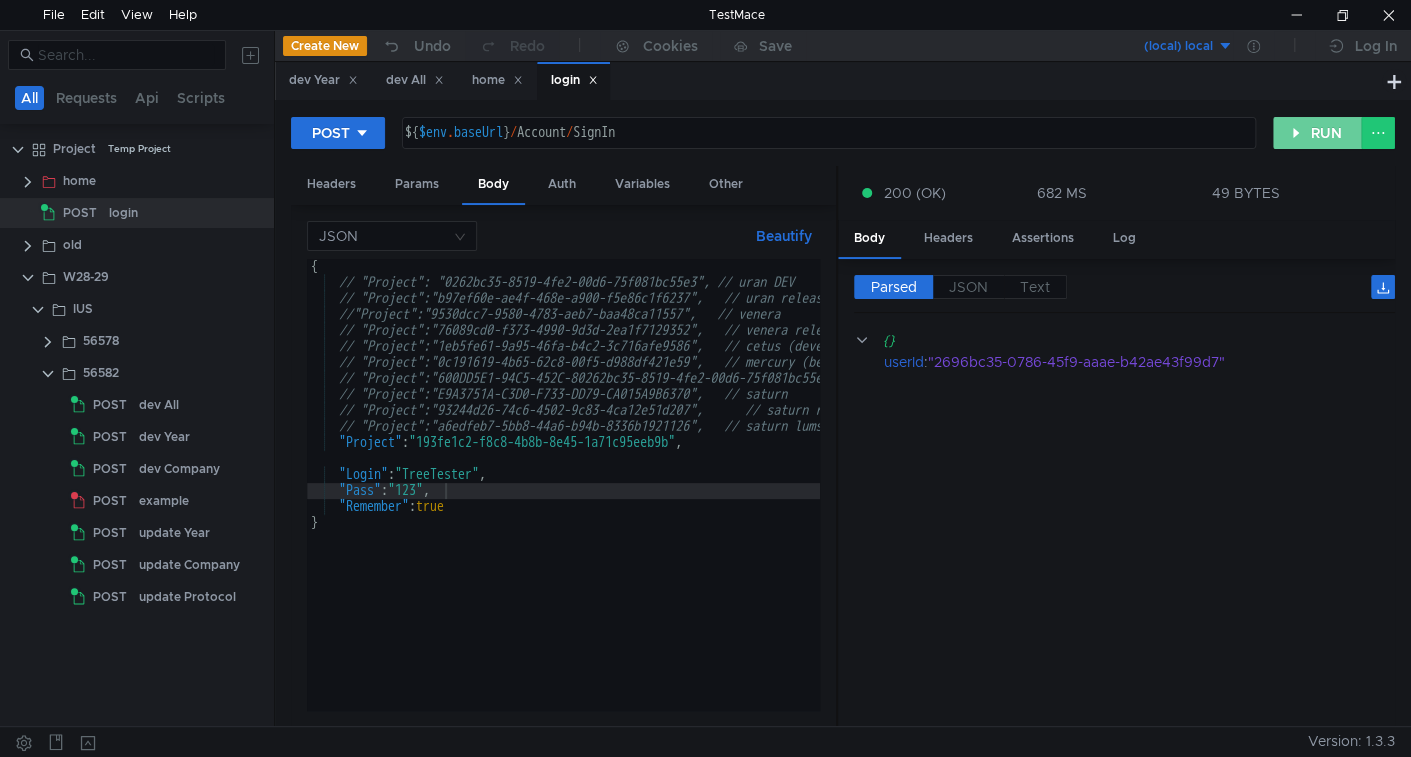 click on "RUN" at bounding box center (1317, 133) 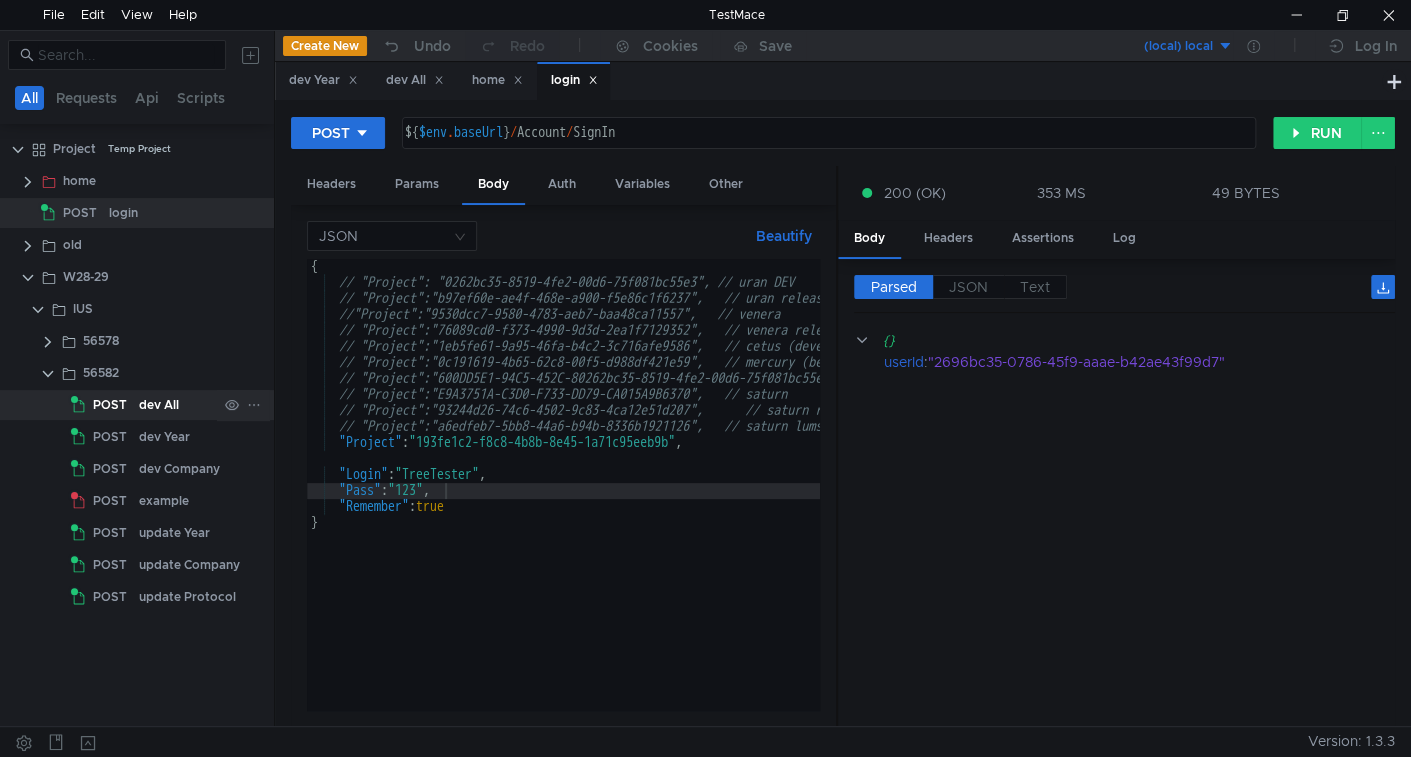 click on "dev All" at bounding box center (159, 405) 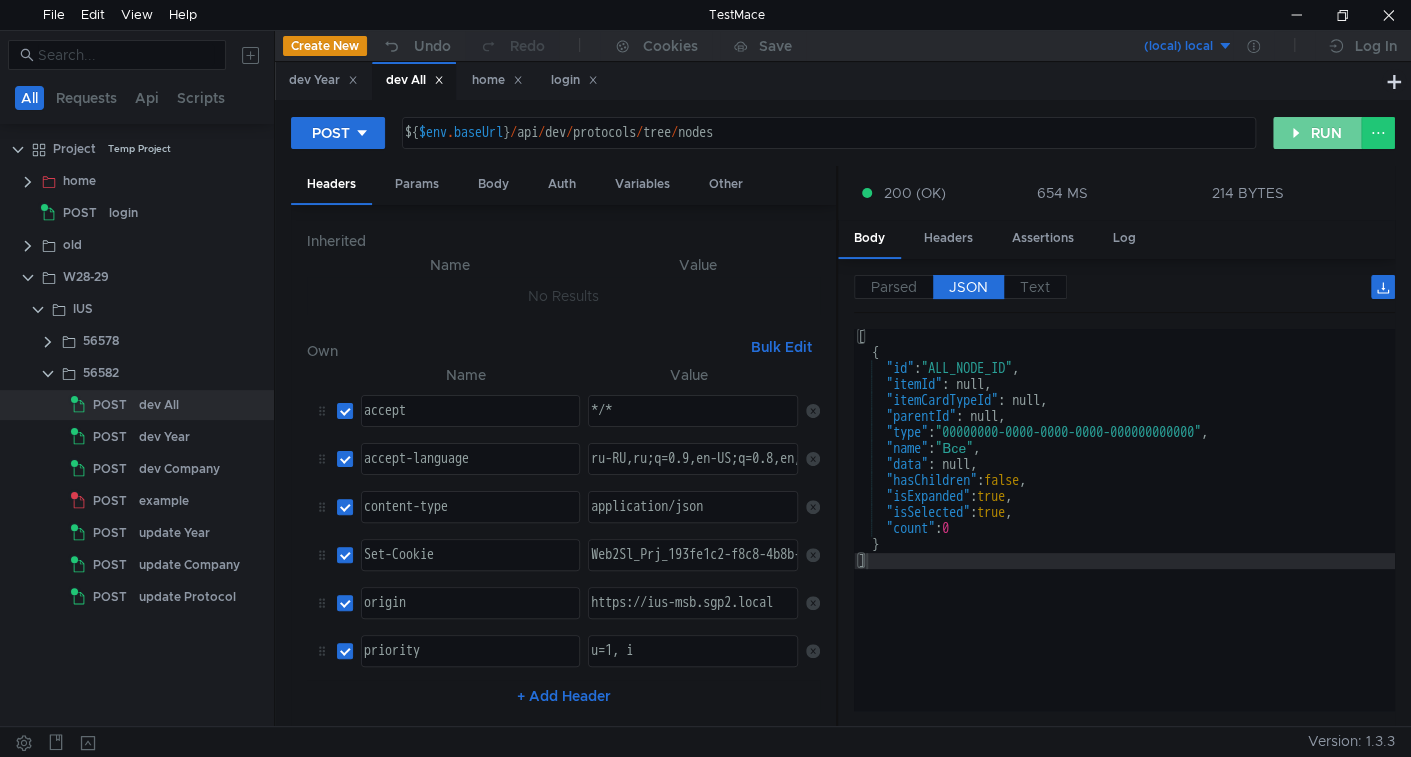 drag, startPoint x: 1318, startPoint y: 130, endPoint x: 1309, endPoint y: 148, distance: 20.12461 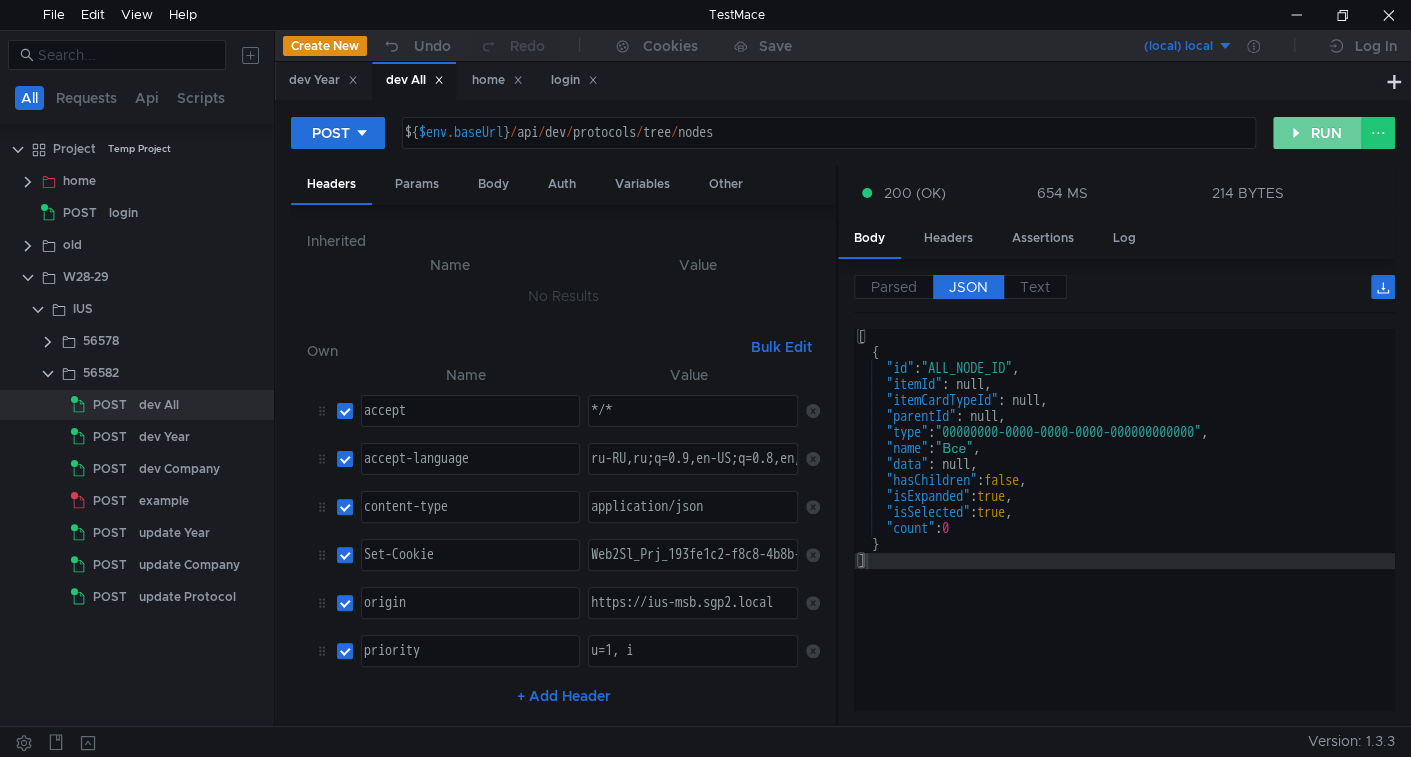 click on "RUN" at bounding box center [1317, 133] 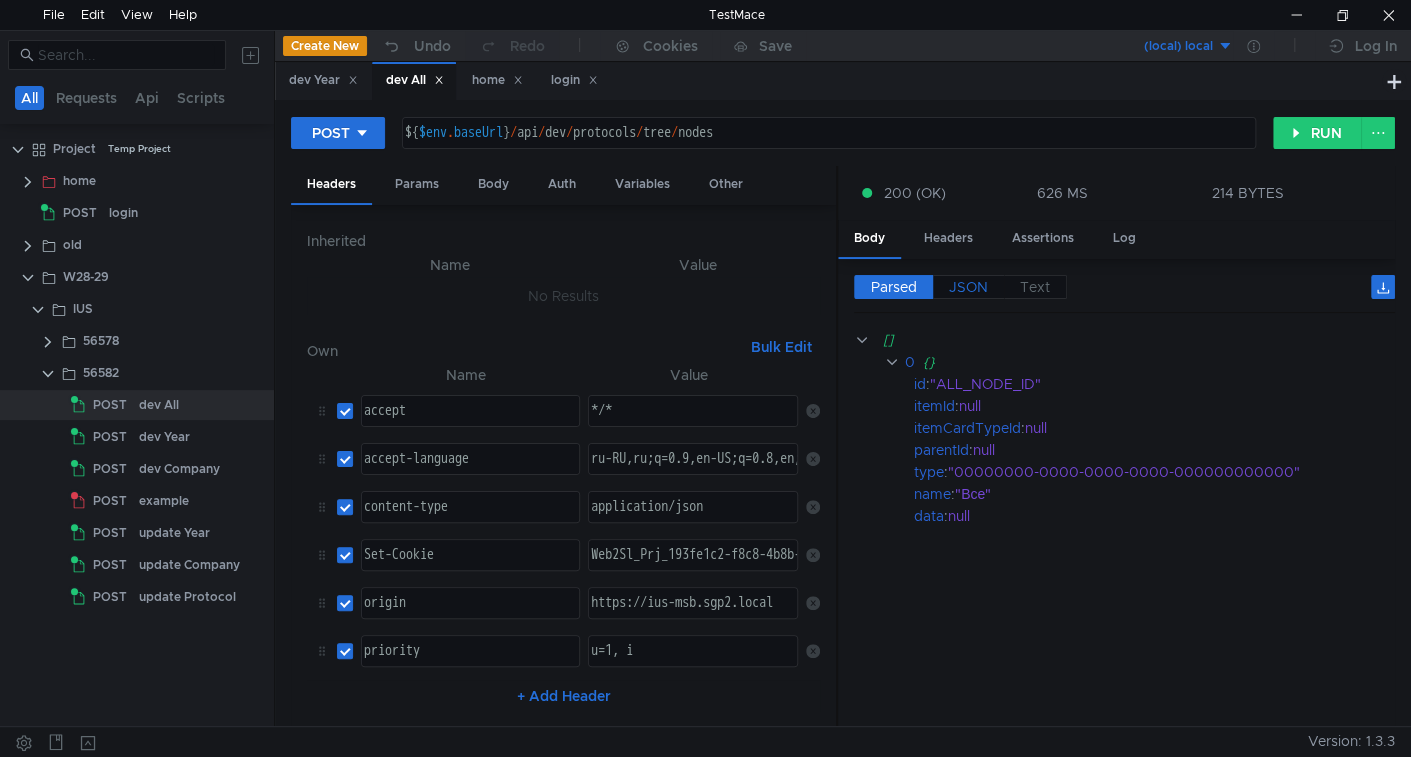 click on "JSON" at bounding box center [894, 287] 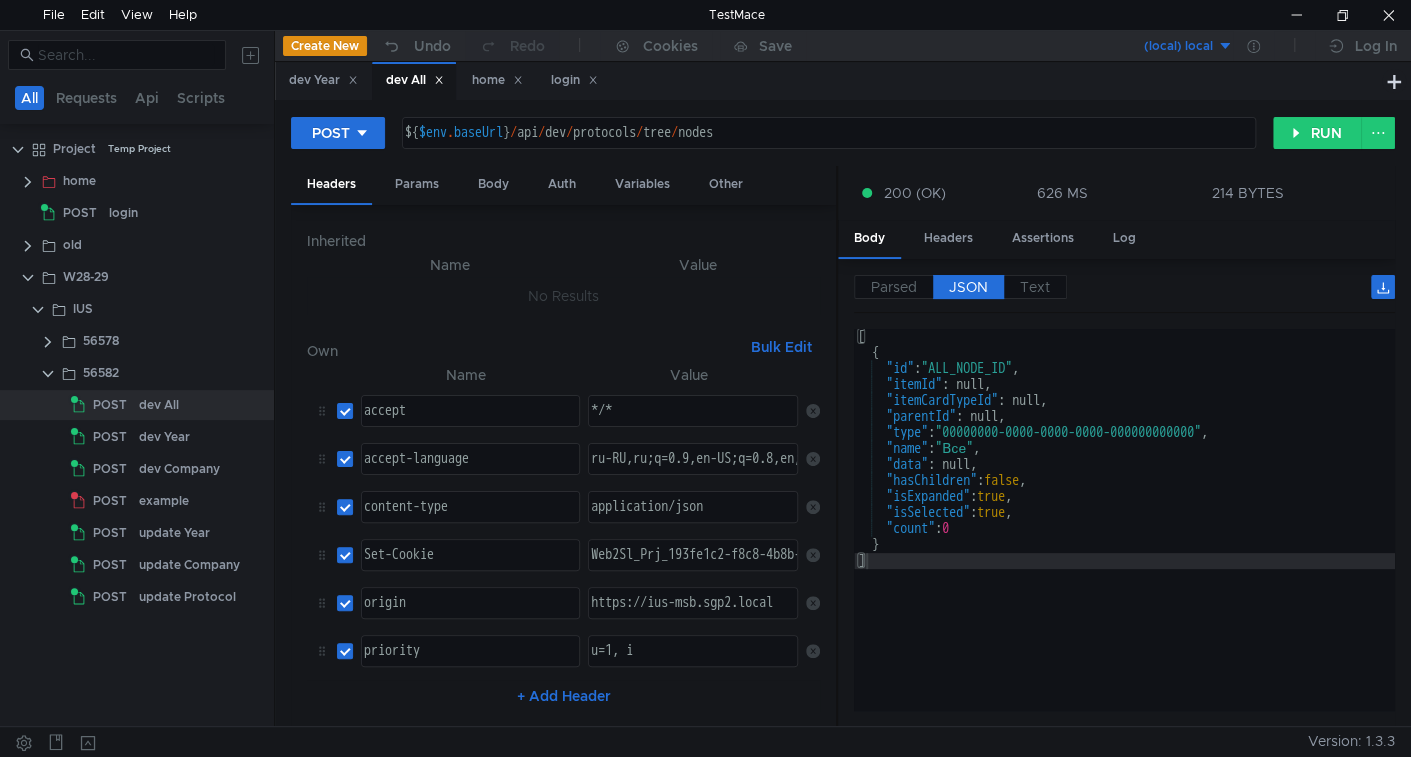 click on "POST ${ $env . baseUrl } / api / dev / protocols / tree / nodes     הההההההההההההההההההההההההההההההההההההההההההההההההההההההההההההההההההההההההההההההההההההההההההההההההההההההההההההההההההההההההההההההההההההההההההההההההההההההההההההההההההההההההההההההההההההההההההההההההההההההההההההההההההההההההההההההההההההההההההההההההההההההההההההההה XXXXXXXXXXXXXXXXXXXXXXXXXXXXXXXXXXXXXXXXXXXXXXXXXXXXXXXXXXXXXXXXXXXXXXXXXXXXXXXXXXXXXXXXXXXXXXXXXXXXXXXXXXXXXXXXXXXXXXXXXXXXXXXXXXXXXXXXXXXXXXXXXXXXXXXXXXXXXXXXXXXXXXXXXXXXXXXXXXXXXXXXXXXXXXXXXXXXXXXXXXXXXXXXXXXXXXXXXXXXXXXXXXXXXXXXXXXXXXXXXXXXXXXXXXXXXXXX RUN  Headers   Params   Body   Auth   Variables   Other   Inherited  Name Value  No Results
Own  Bulk Edit      Name Value accept     */*     accept-language" at bounding box center (843, 413) 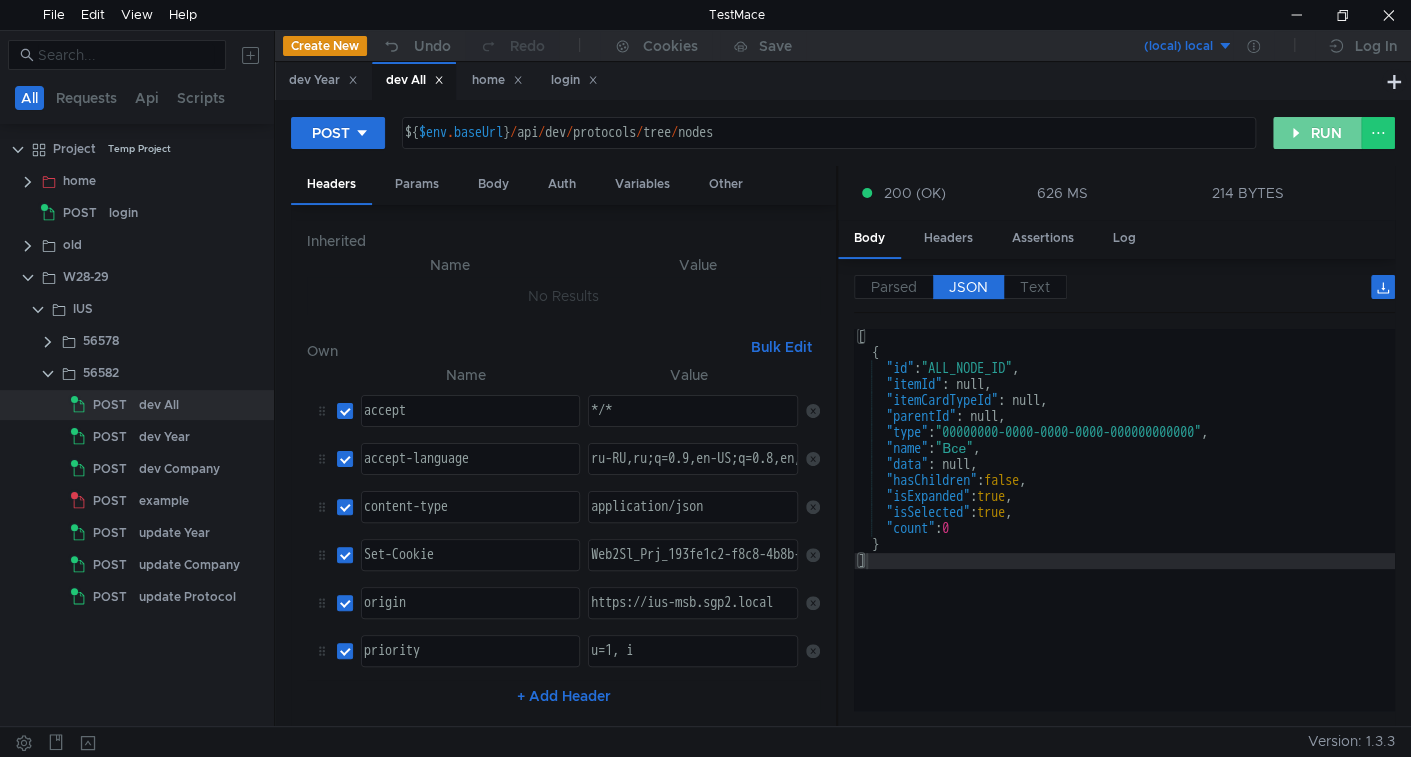click on "RUN" at bounding box center [1317, 133] 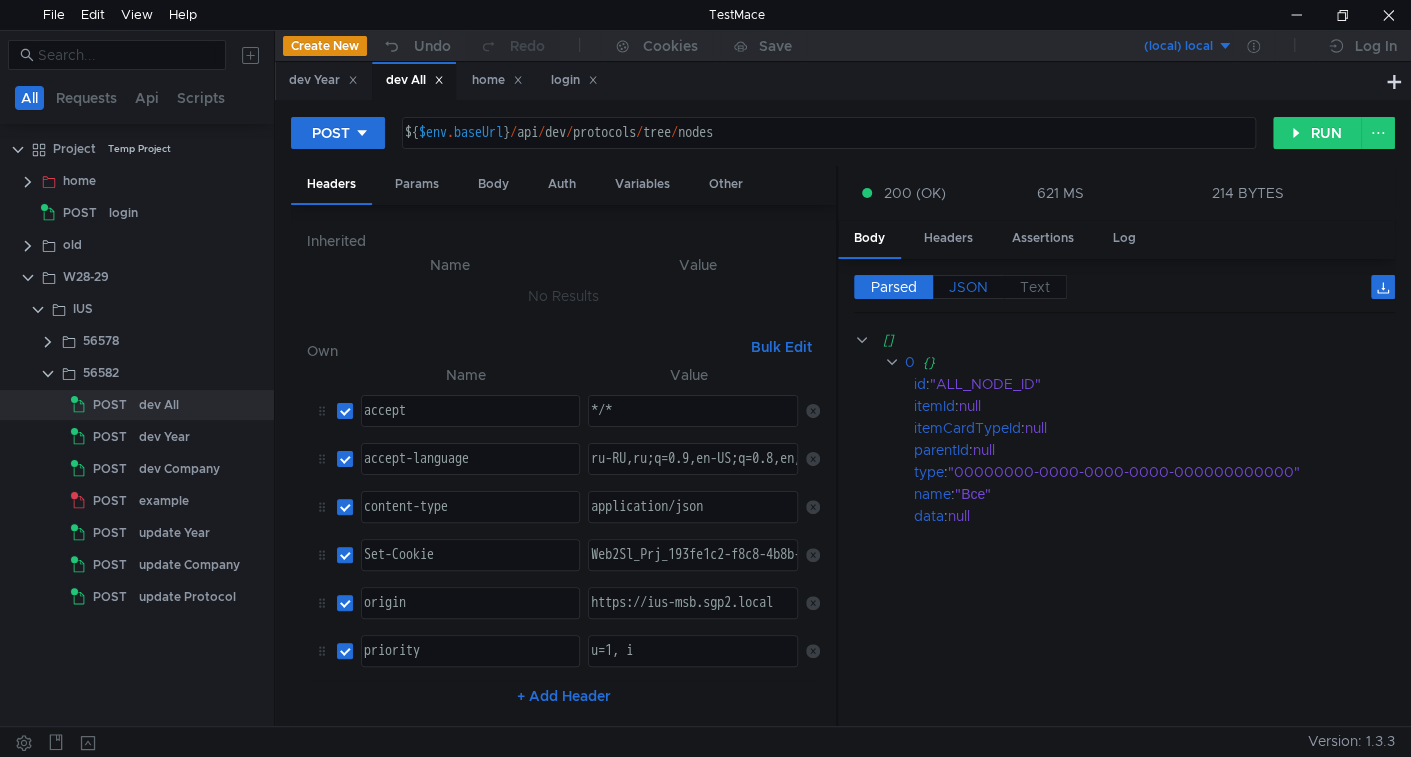 click on "JSON" at bounding box center [894, 287] 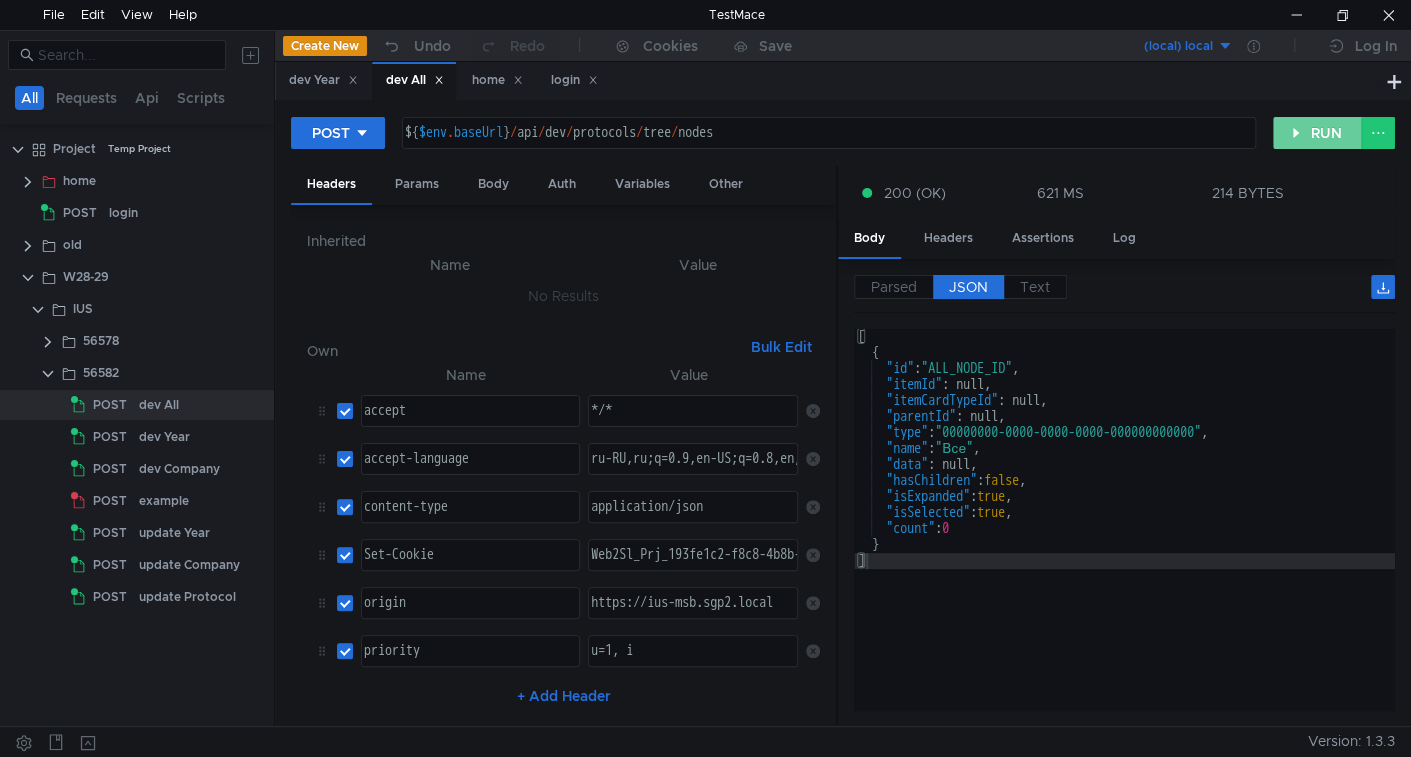 click on "RUN" at bounding box center (1317, 133) 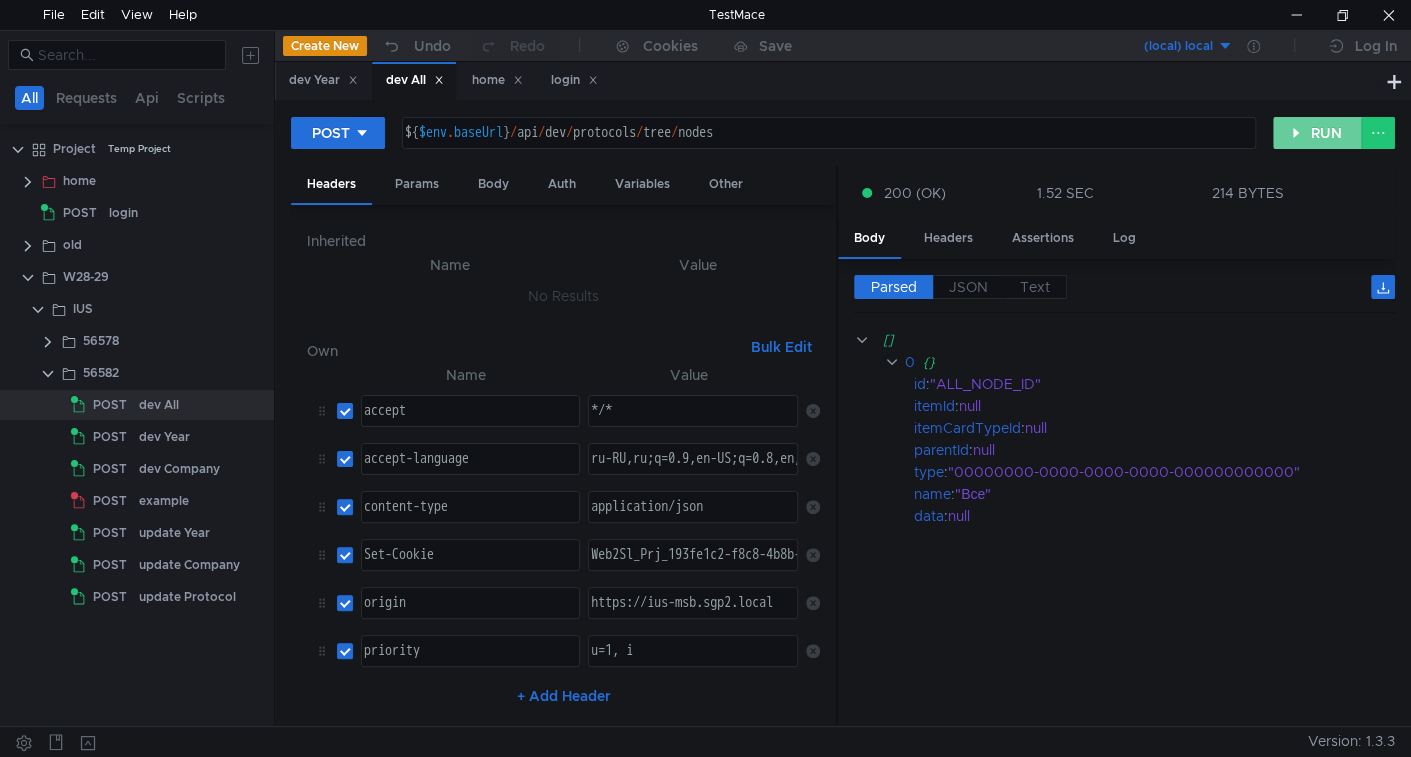 click on "RUN" at bounding box center [1317, 133] 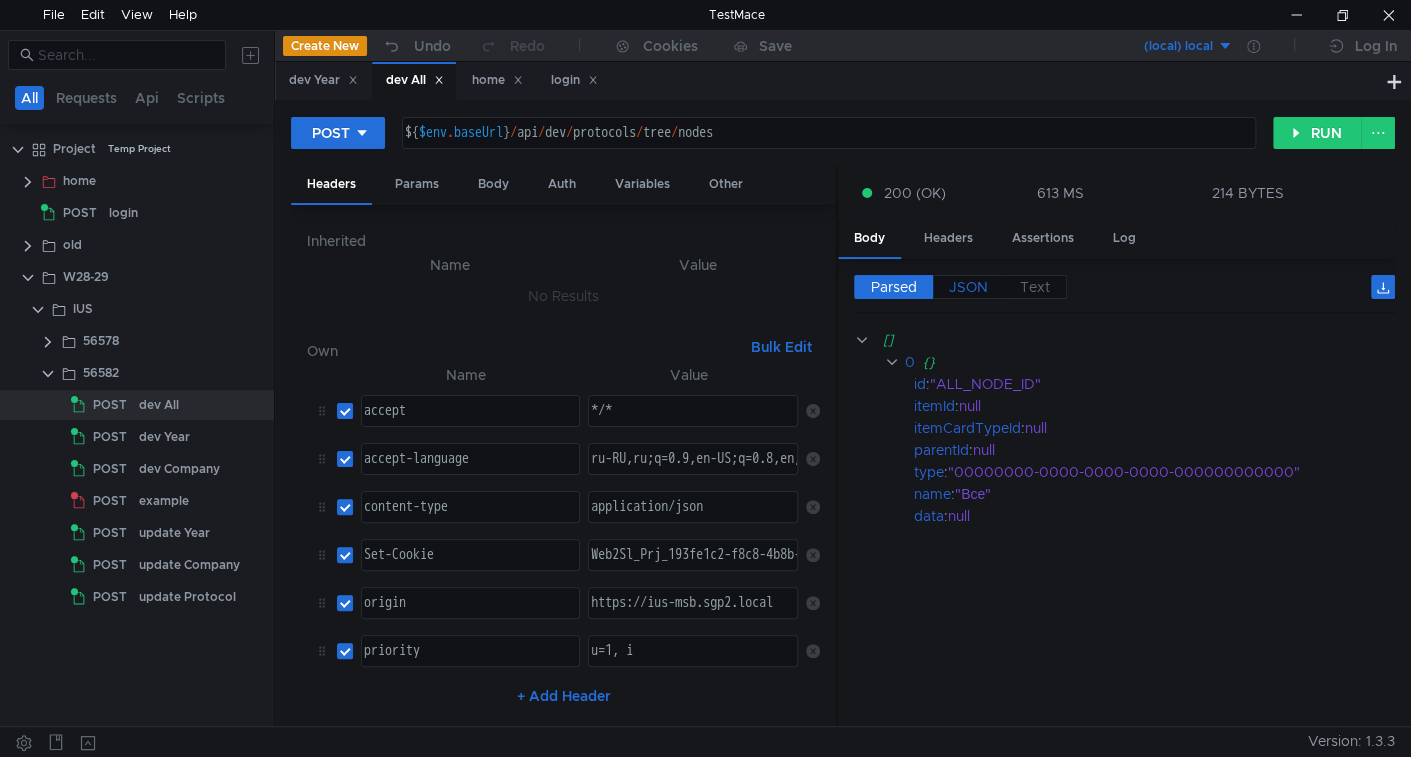 click on "JSON" at bounding box center [894, 287] 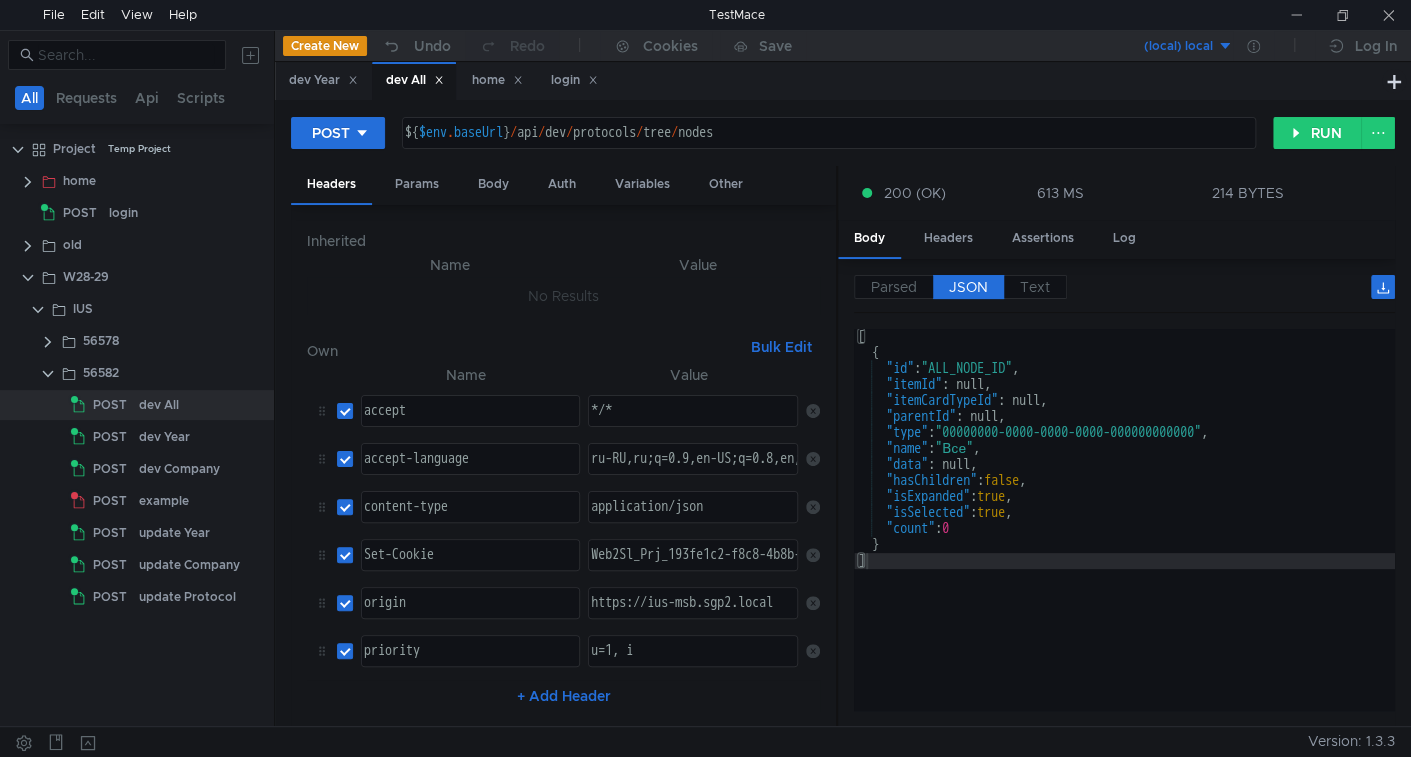 scroll, scrollTop: 0, scrollLeft: 0, axis: both 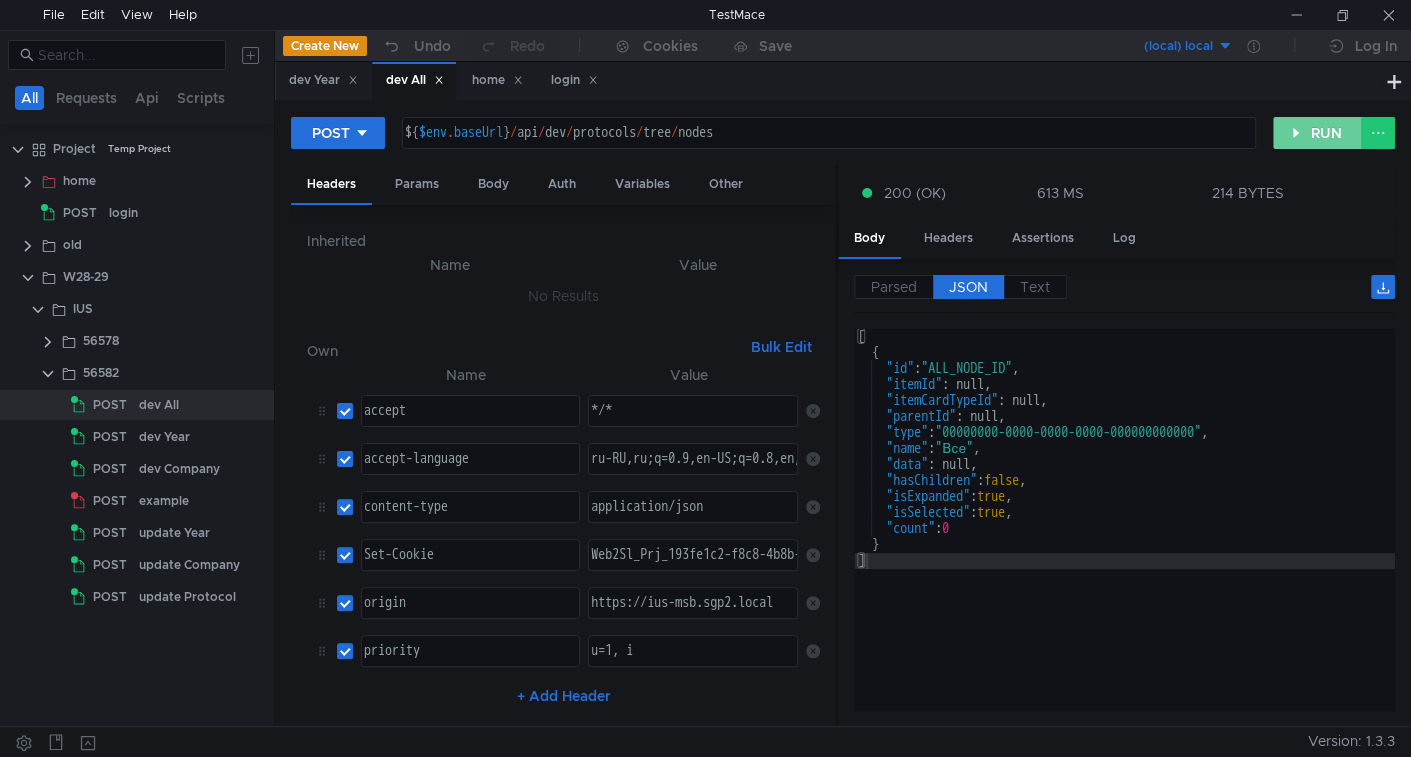 click on "RUN" at bounding box center (1317, 133) 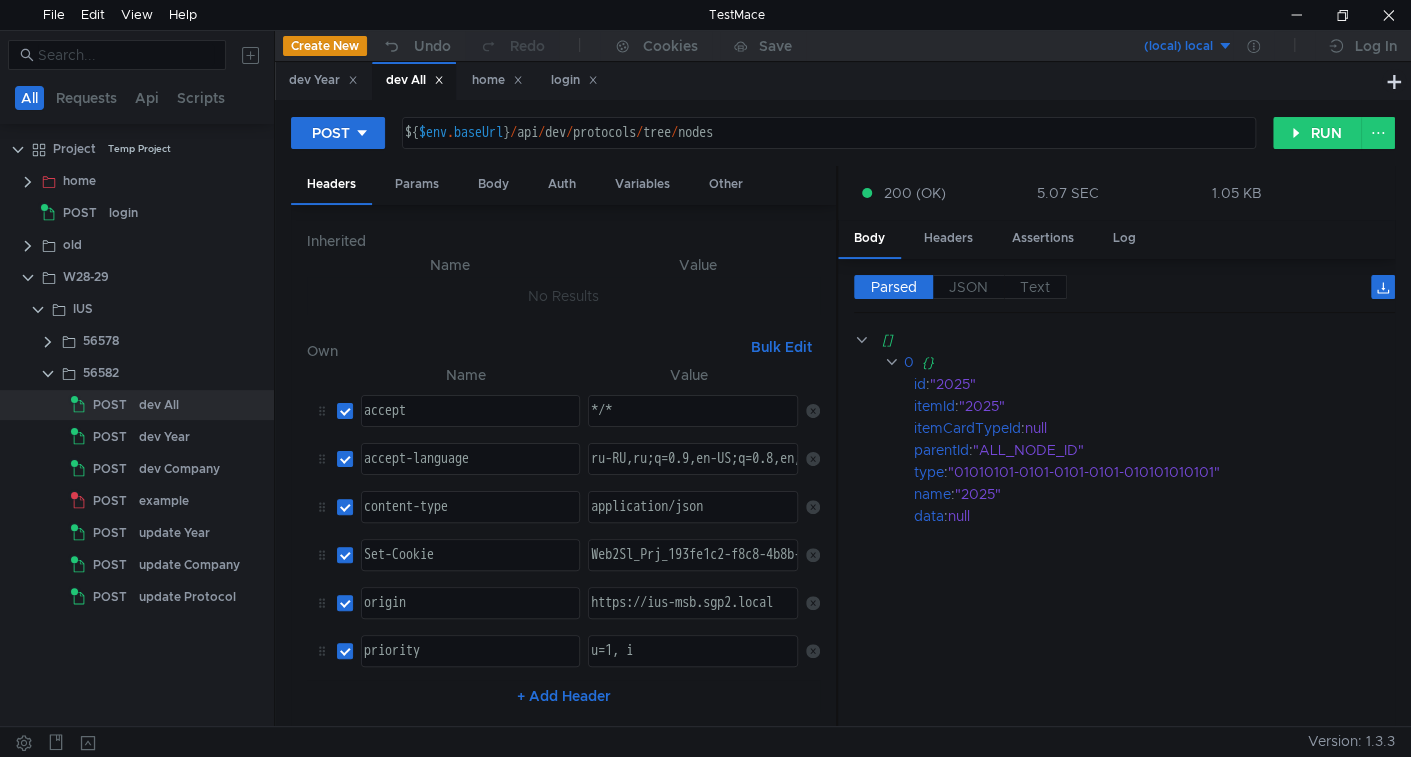 click on "Parsed JSON Text [] 0 {} id  :  "2025" itemId  :  "2025" itemCardTypeId  :  null parentId  :  "ALL_NODE_ID" type  :  "01010101-0101-0101-0101-010101010101" name  :  "2025" data  :  null" at bounding box center [1116, 493] 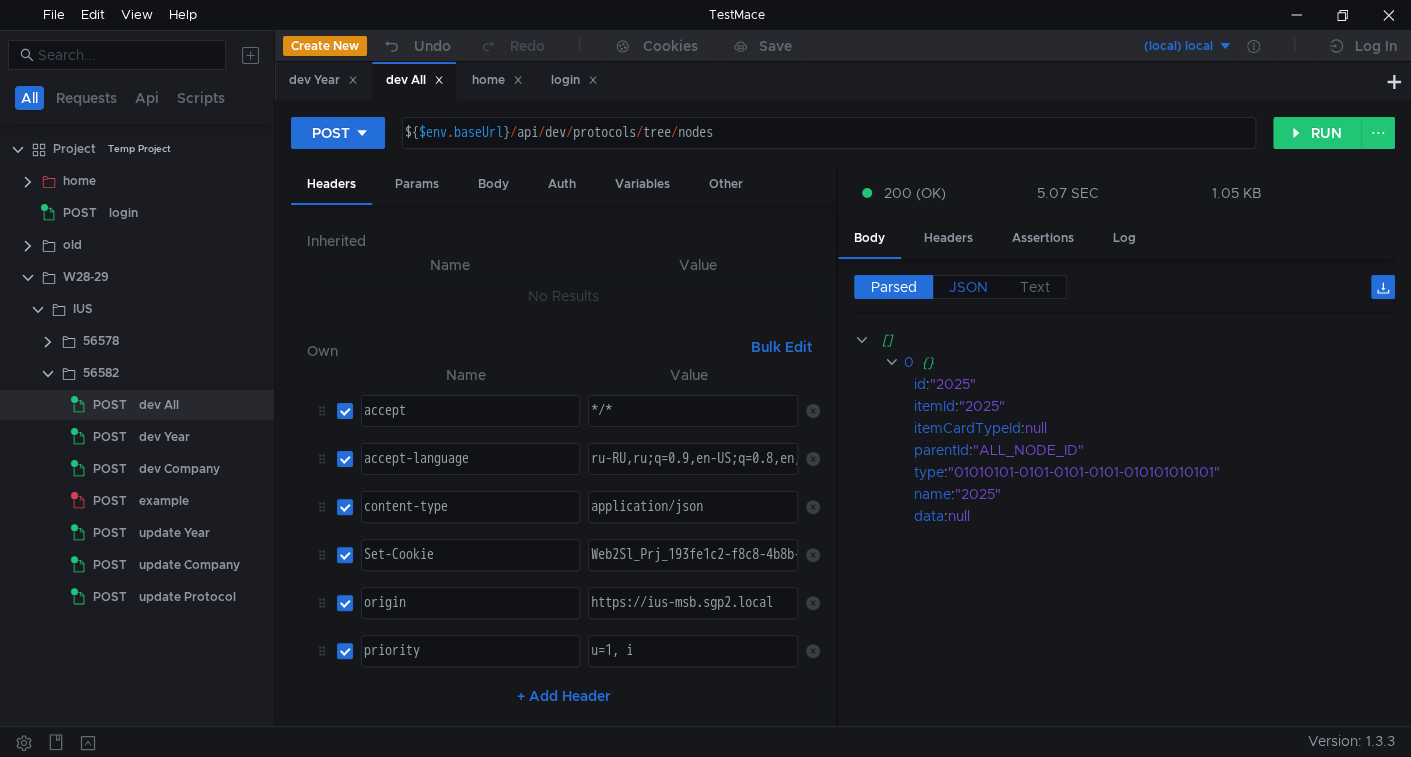 click on "JSON" at bounding box center [894, 287] 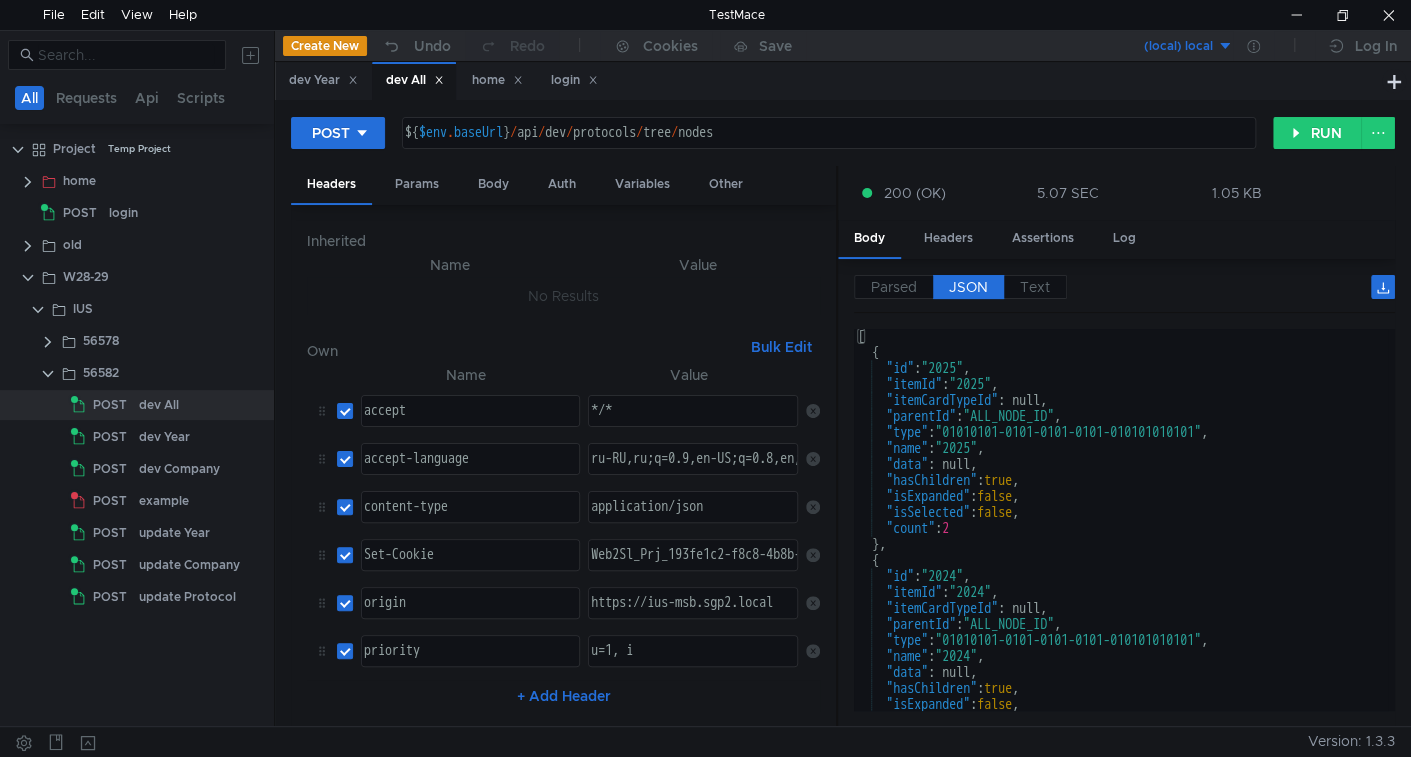 scroll, scrollTop: 0, scrollLeft: 0, axis: both 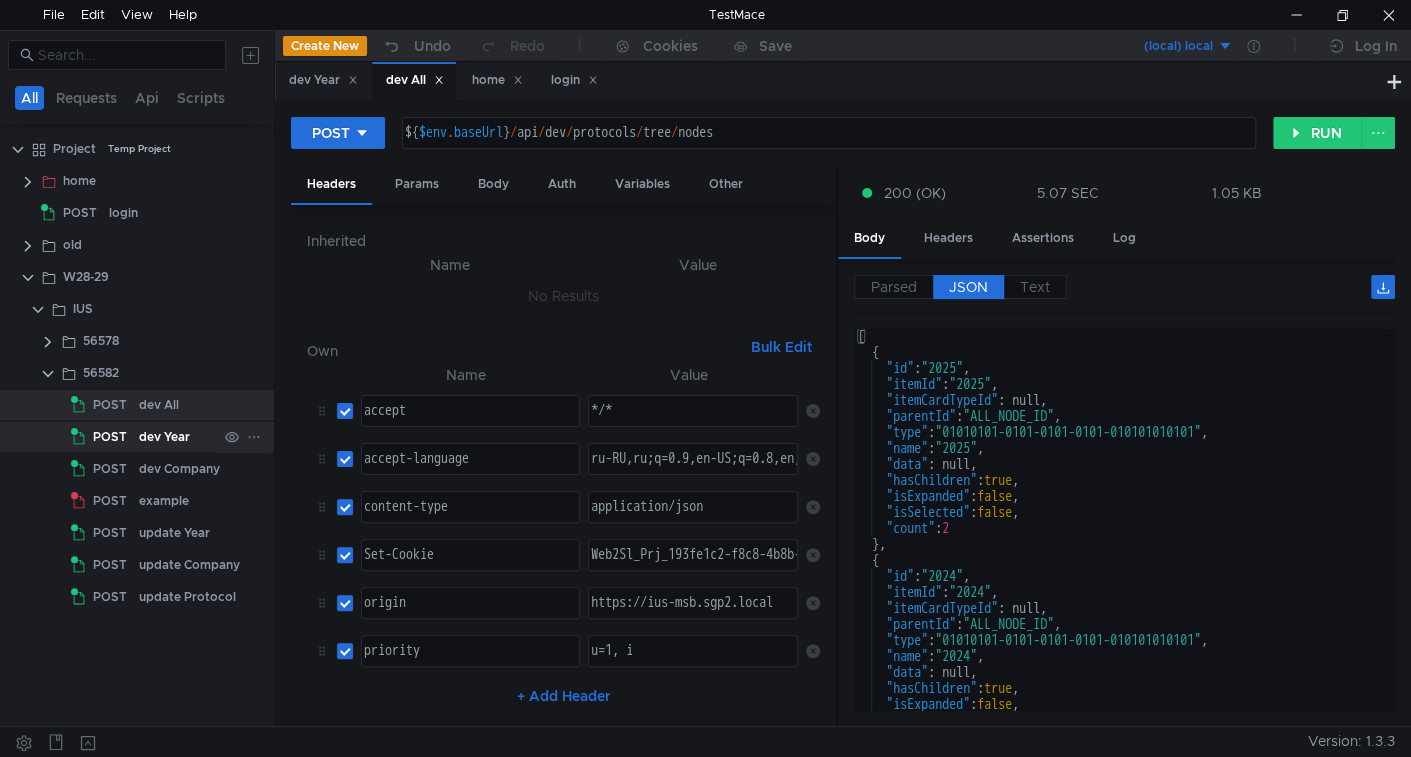 click on "dev Year" at bounding box center [159, 405] 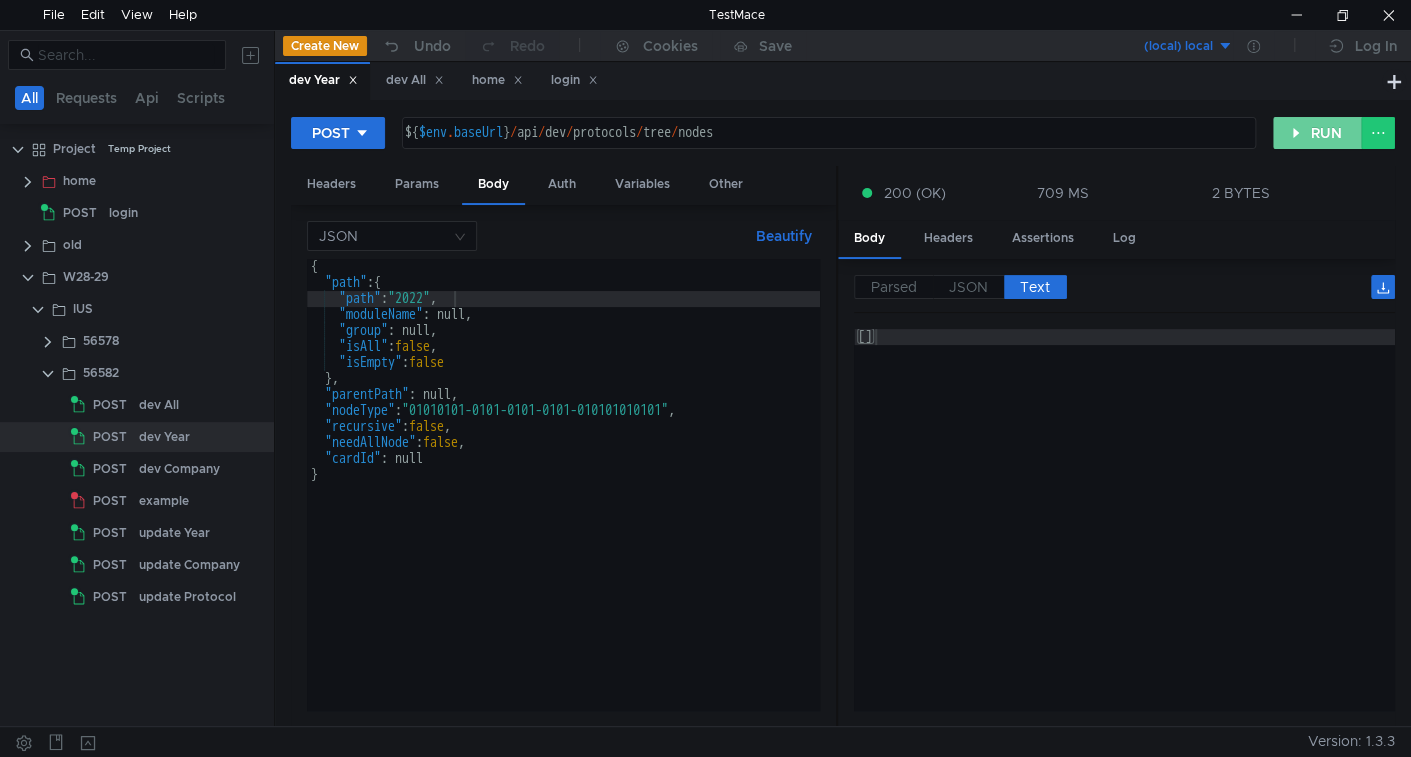 click on "RUN" at bounding box center [1317, 133] 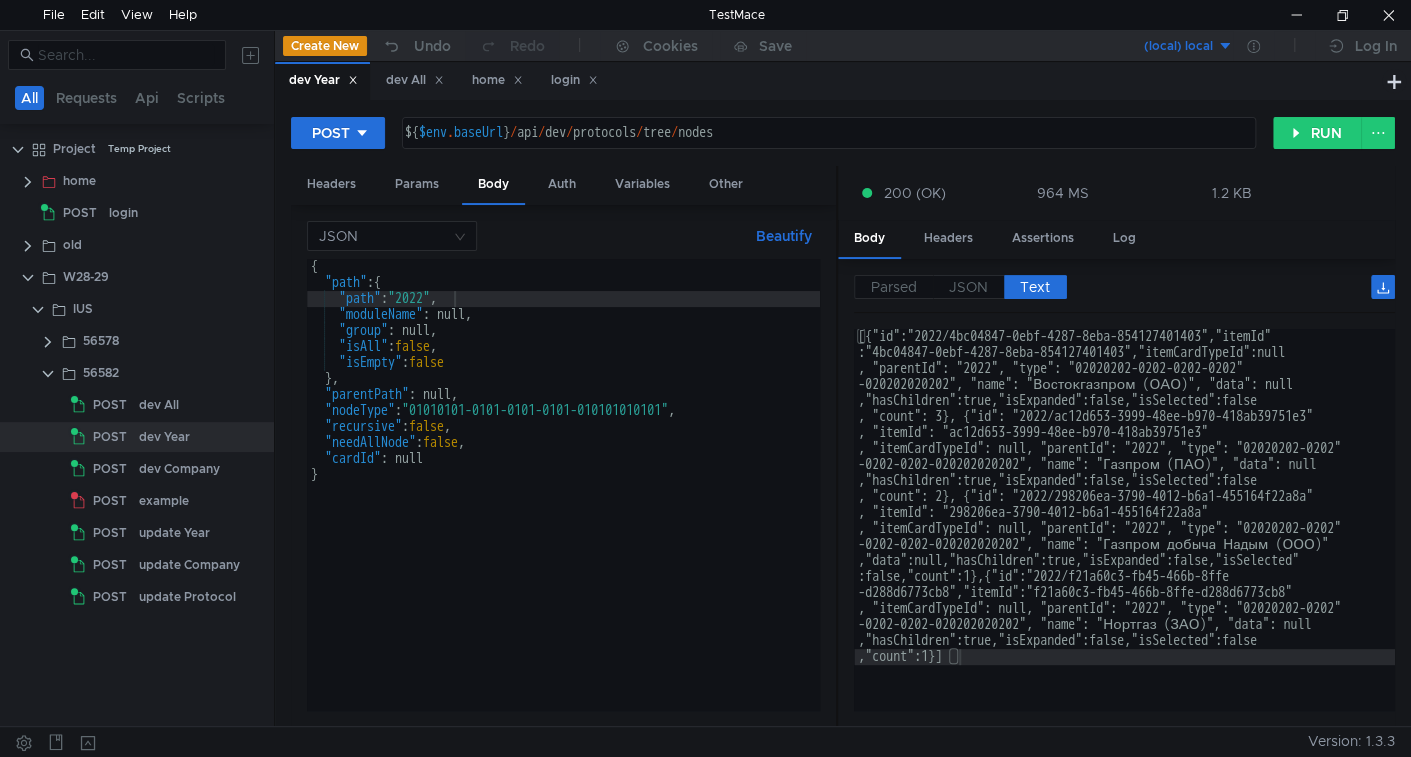 drag, startPoint x: 976, startPoint y: 286, endPoint x: 972, endPoint y: 322, distance: 36.221542 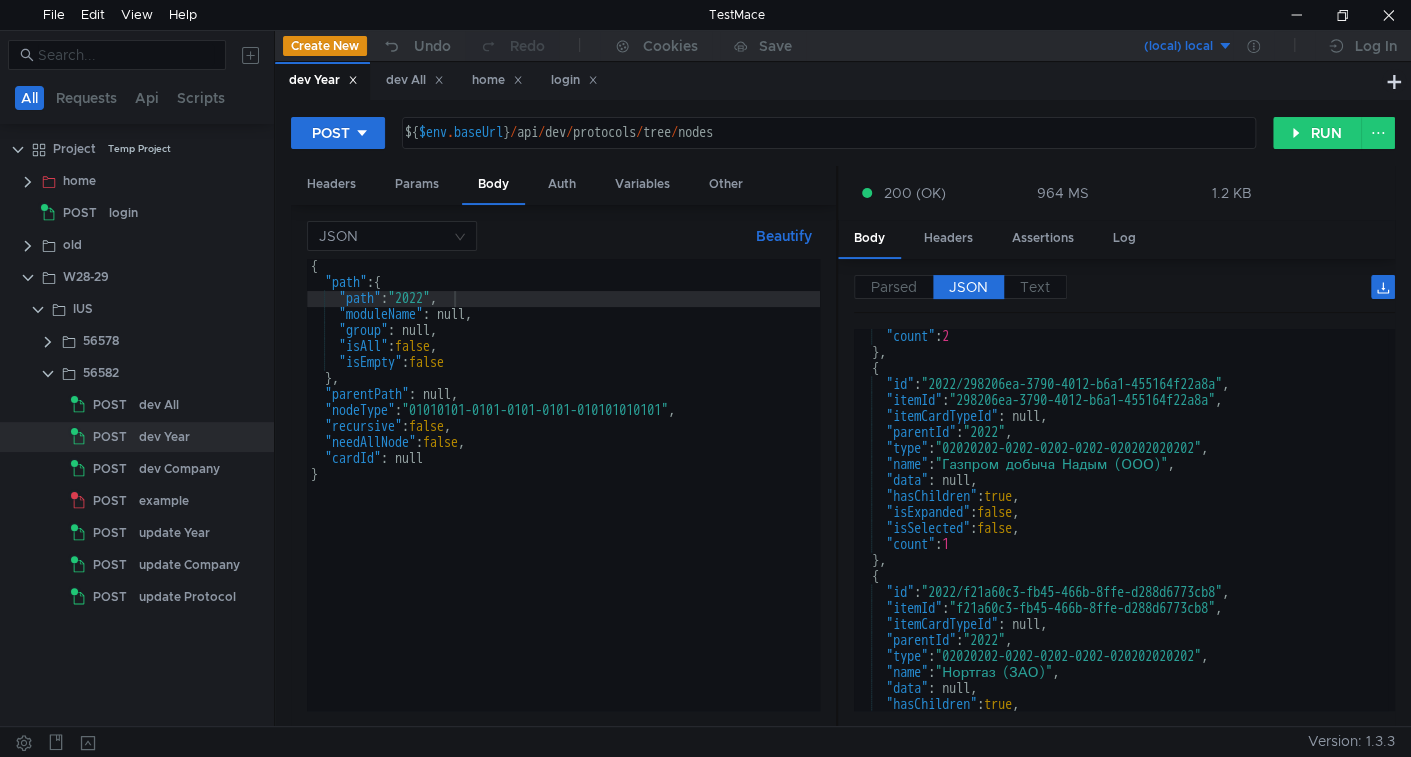 scroll, scrollTop: 0, scrollLeft: 0, axis: both 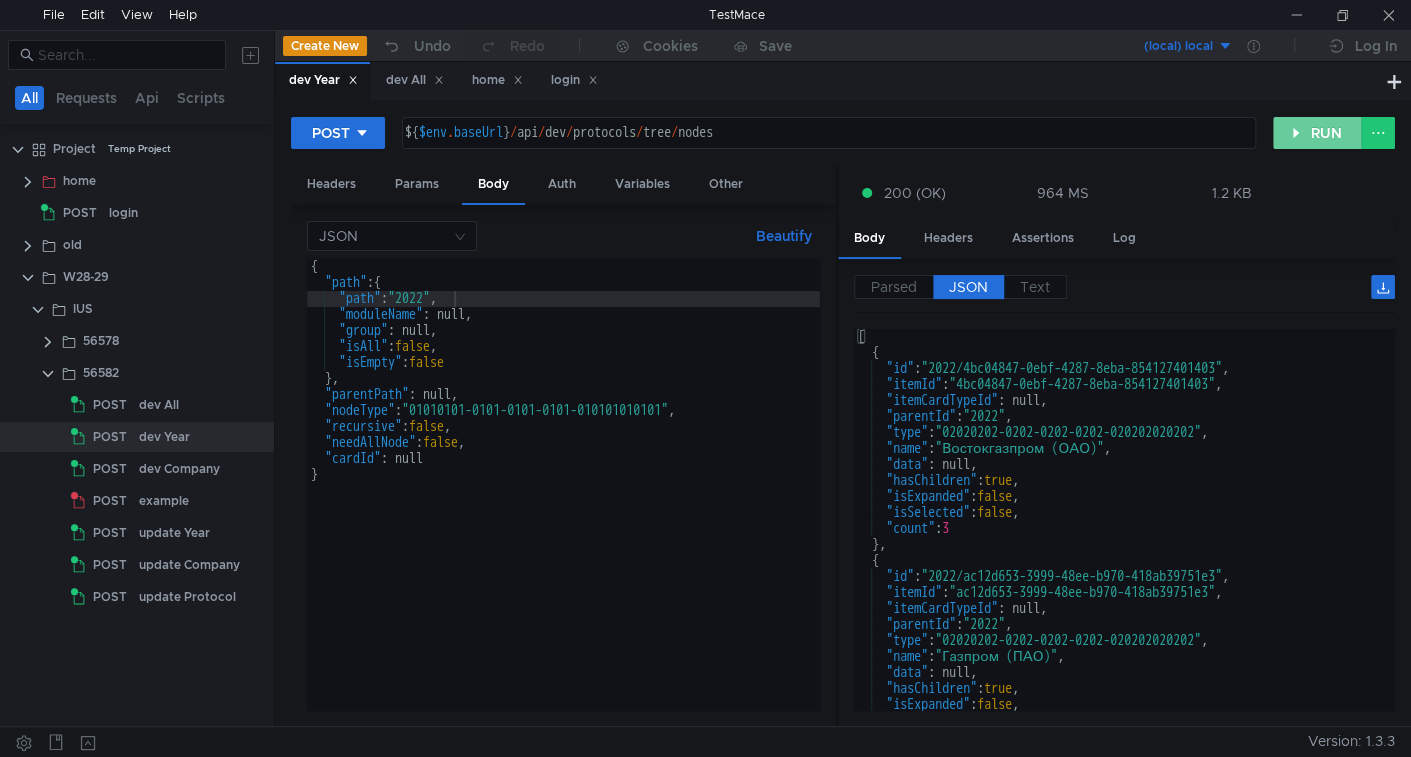 click on "RUN" at bounding box center [1317, 133] 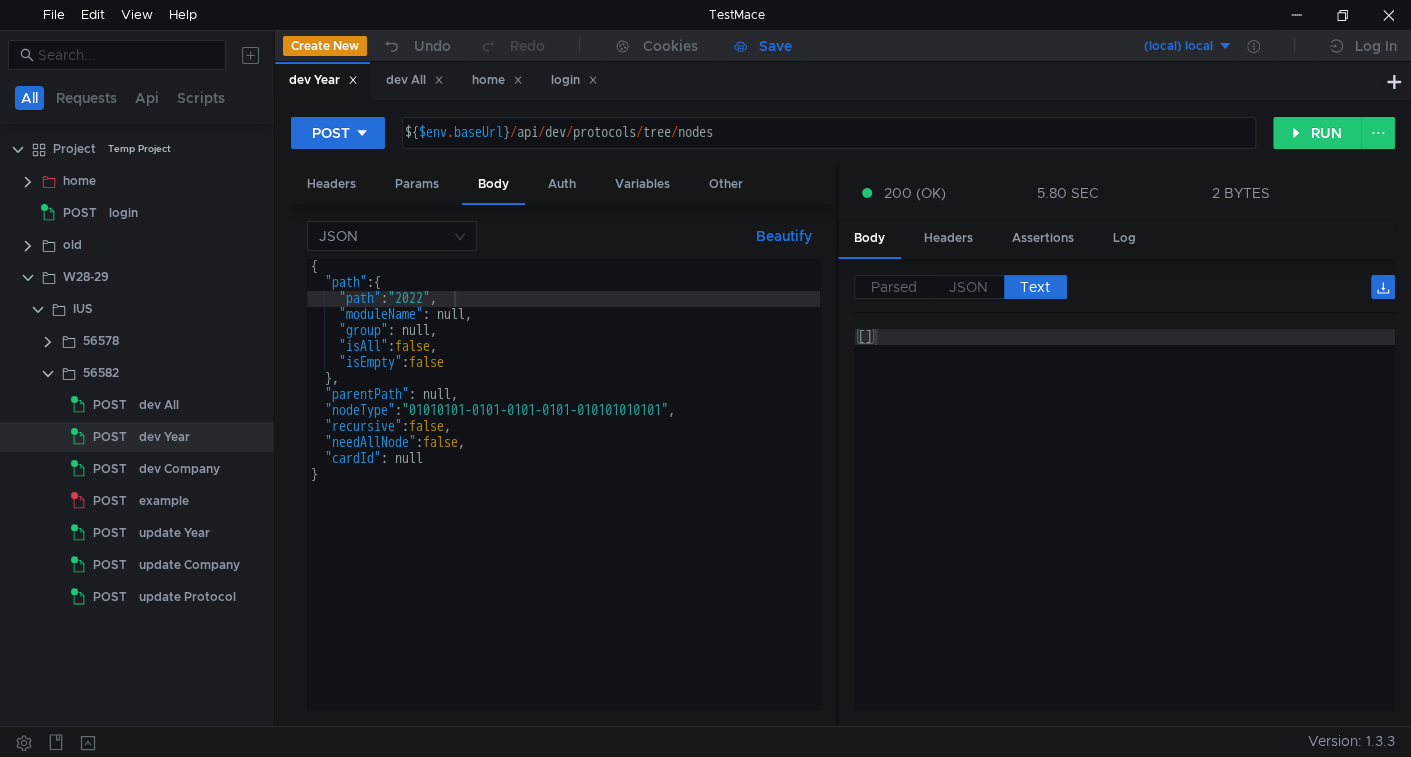 click on "Save" at bounding box center [775, 46] 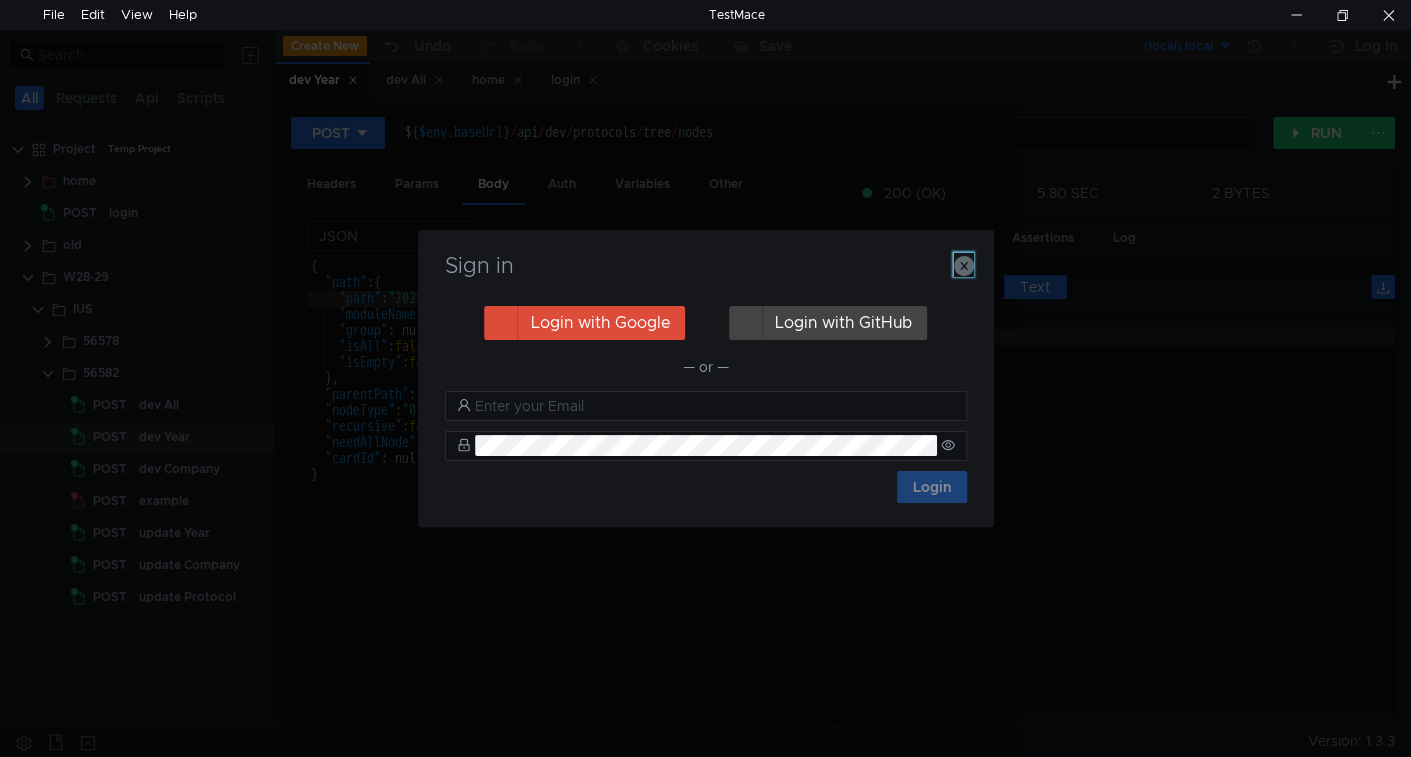 click on "Sign in  Login with Google   Login with GitHub  — or — Login" at bounding box center (706, 378) 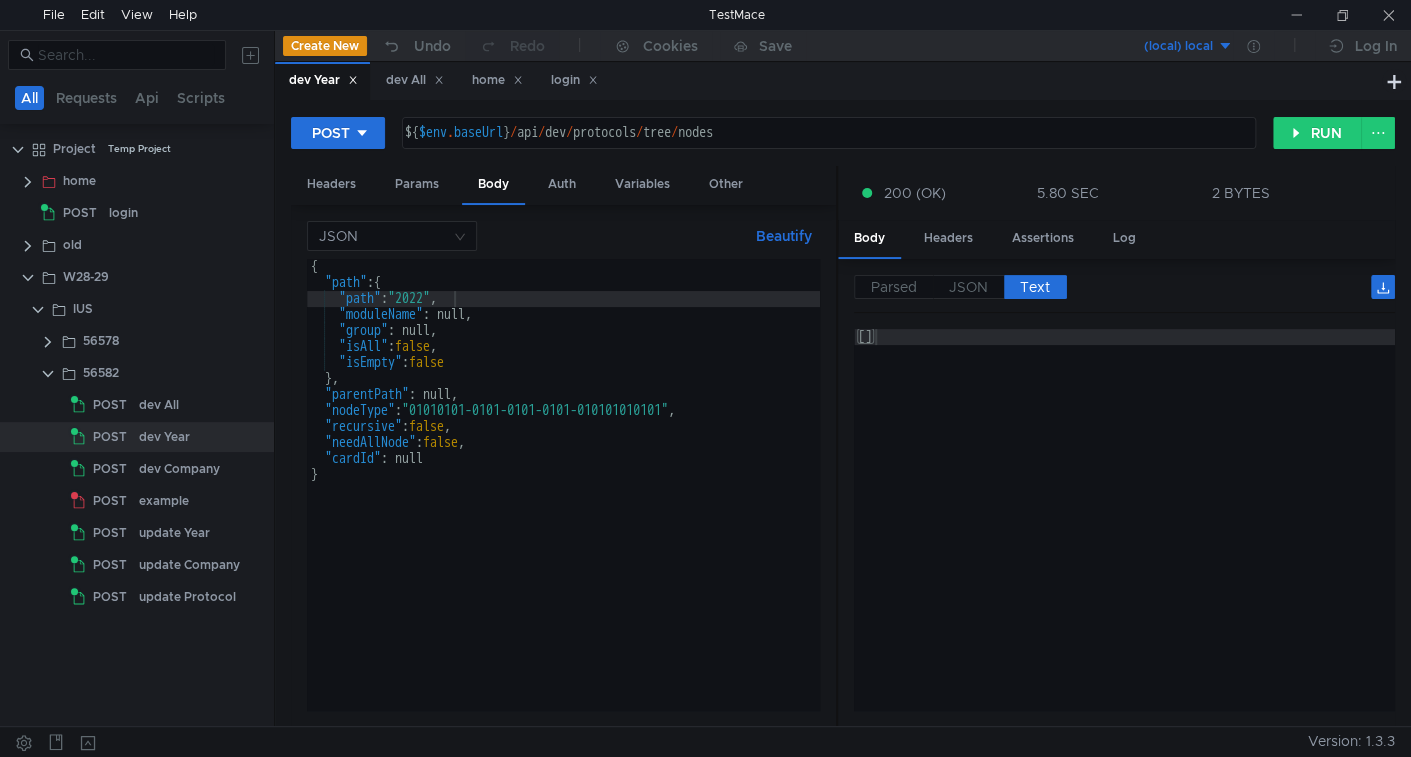 scroll, scrollTop: 0, scrollLeft: 0, axis: both 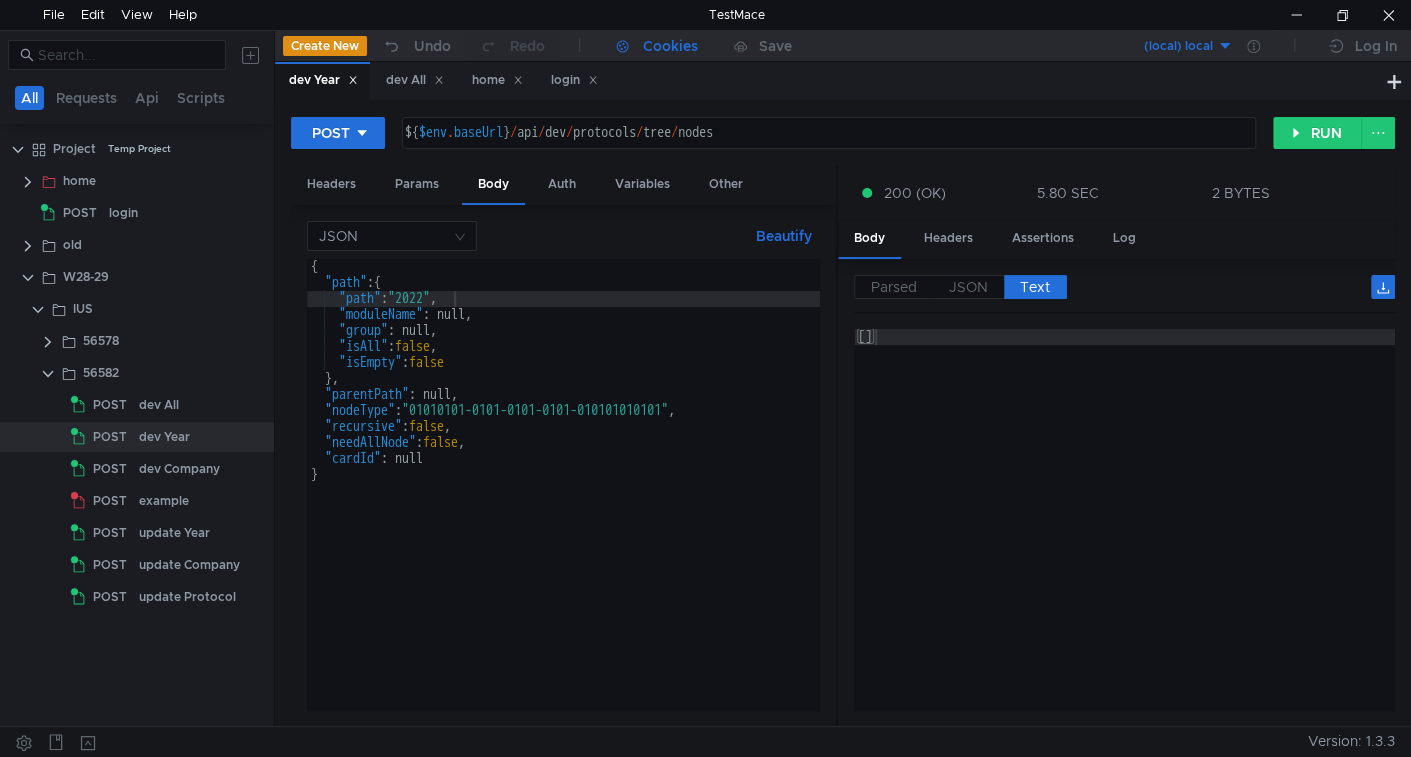 click on "Cookies" at bounding box center (656, 46) 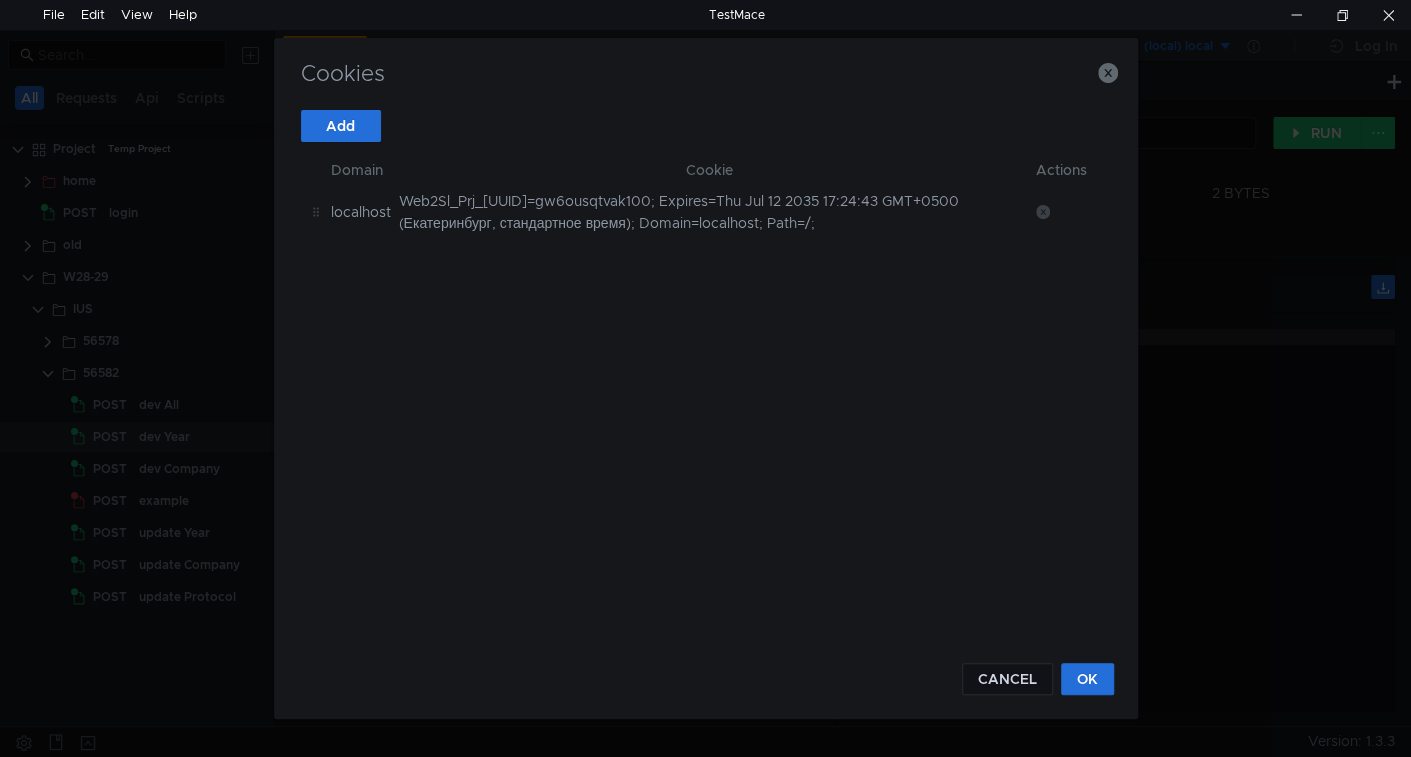 drag, startPoint x: 1037, startPoint y: 202, endPoint x: 1074, endPoint y: 157, distance: 58.258045 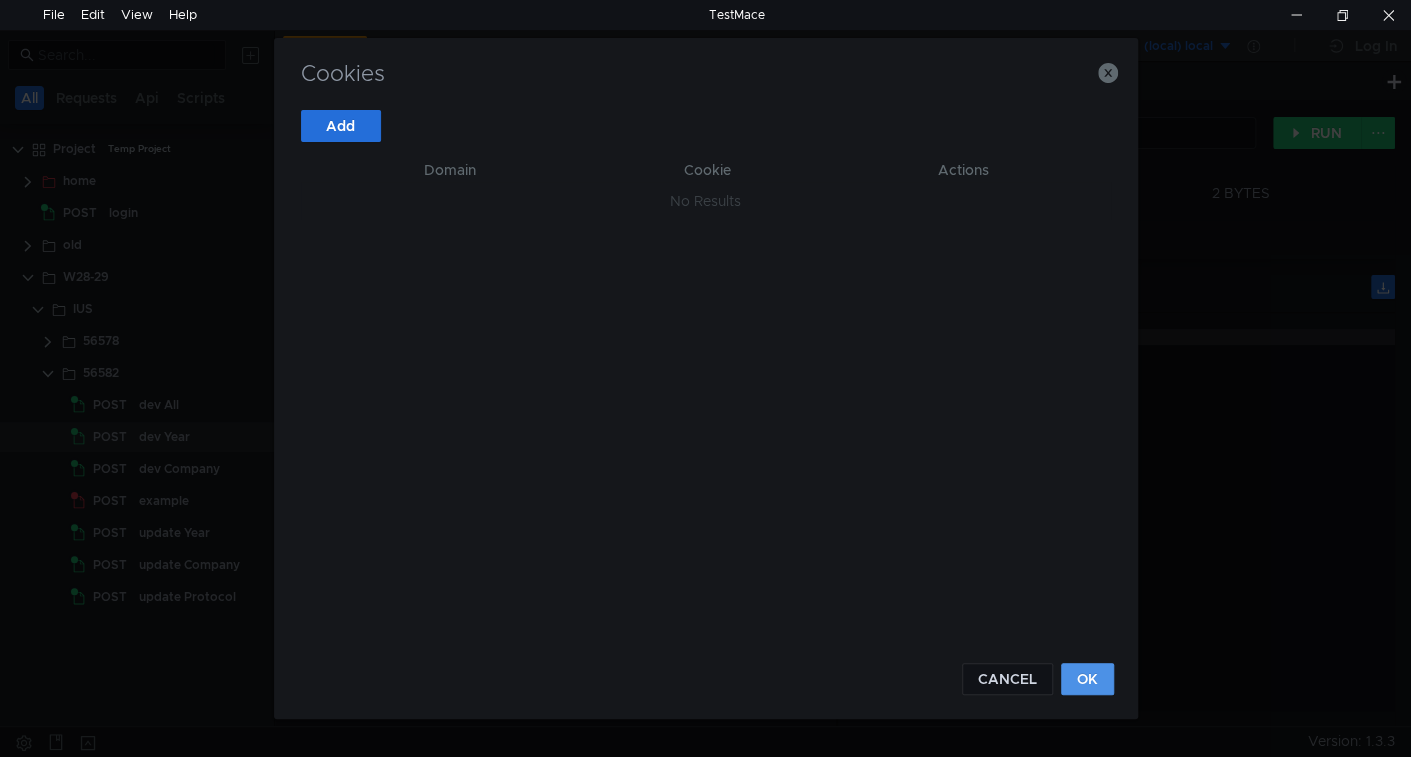 click on "OK" at bounding box center (1087, 679) 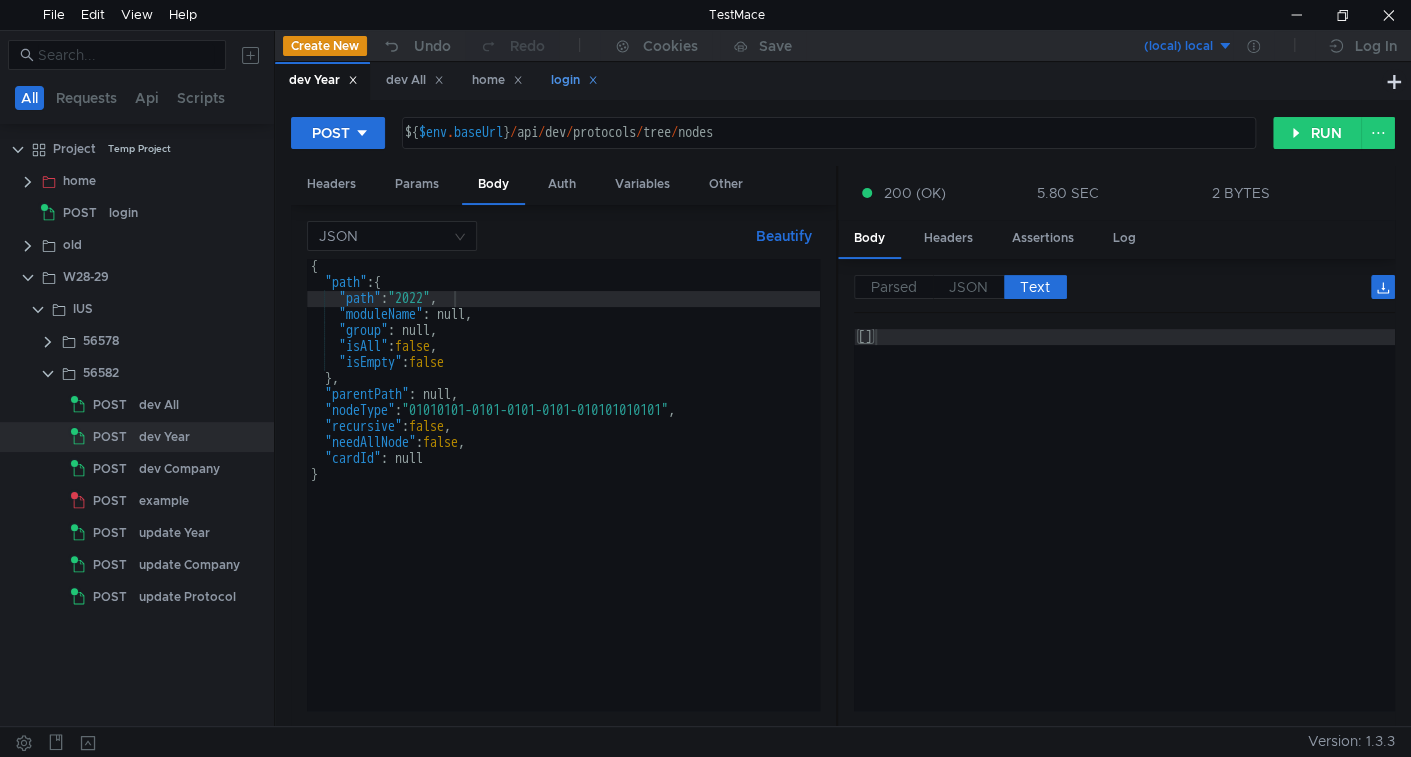 click on "login" at bounding box center [323, 80] 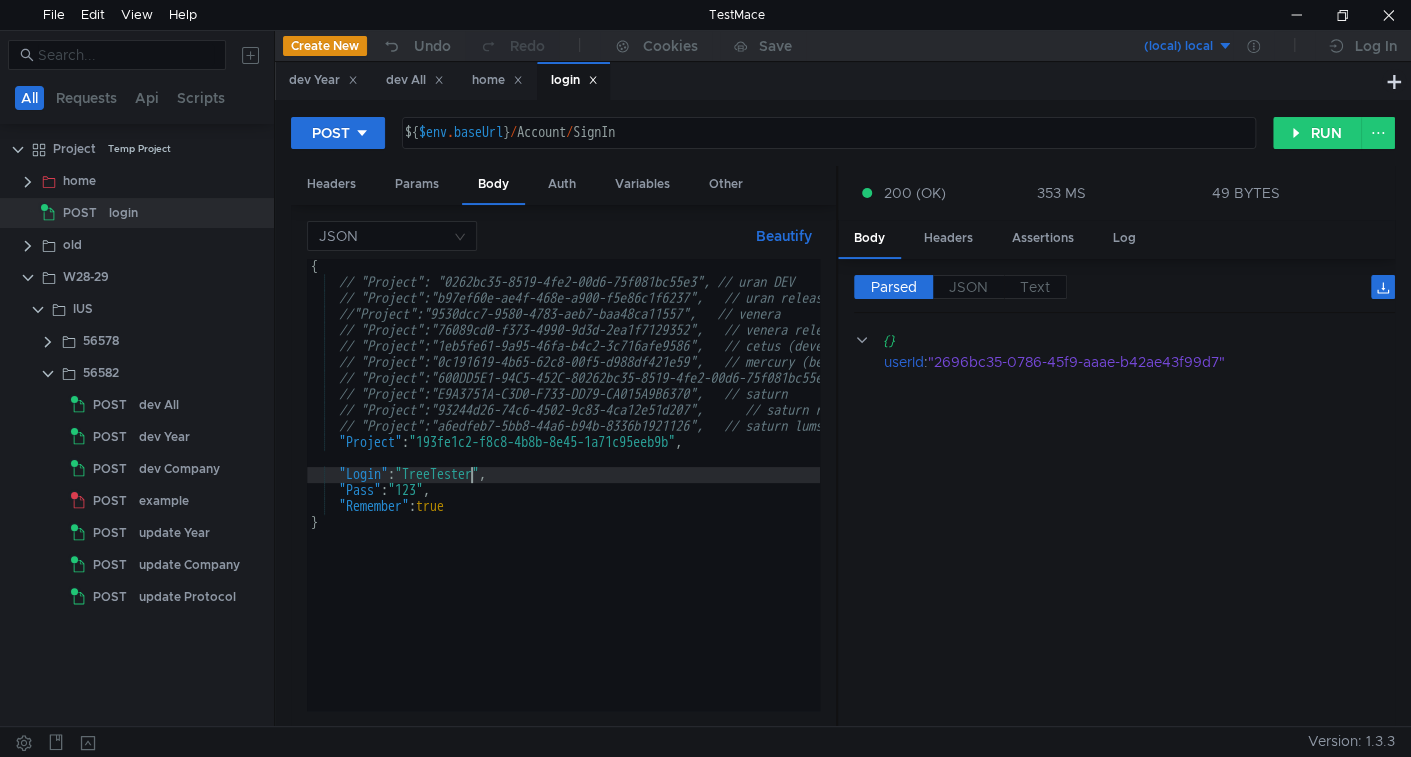 click on "{       // "Project": "0262bc35-8519-4fe2-00d6-75f081bc55e3", // uran DEV       // "Project":"b97ef60e-ae4f-468e-a900-f5e86c1f6237",   // uran release       //"Project":"9530dcc7-9580-4783-aeb7-baa48ca11557",   // venera       // "Project":"76089cd0-f373-4990-9d3d-2ea1f7129352",   // venera release redos       // "Project":"1eb5fe61-9a95-46fa-b4c2-3c716afe9586",   // cetus (develop)       // "Project":"0c191619-4b65-62c8-00f5-d988df421e59",   // mercury (beta)       // "Project":"600DD5E1-94C5-452C-80262bc35-8519-4fe2-00d6-75f081bc55e330D-0714FD5DBA0C",   // mercury       // "Project":"E9A3751A-C3D0-F733-DD79-CA015A9B6370",   // saturn       // "Project":"93244d26-74c6-4502-9c83-4ca12e51d207",      // saturn react       // "Project":"a6edfeb7-5bb8-44a6-b94b-8336b1921126",   // saturn lums       "Project" : "193fe1c2-f8c8-4b8b-8e45-1a71c95eeb9b" ,          "Login" :  "TreeTester" ,       "Pass" :  "123" ,       "Remember" :  true }" at bounding box center [752, 497] 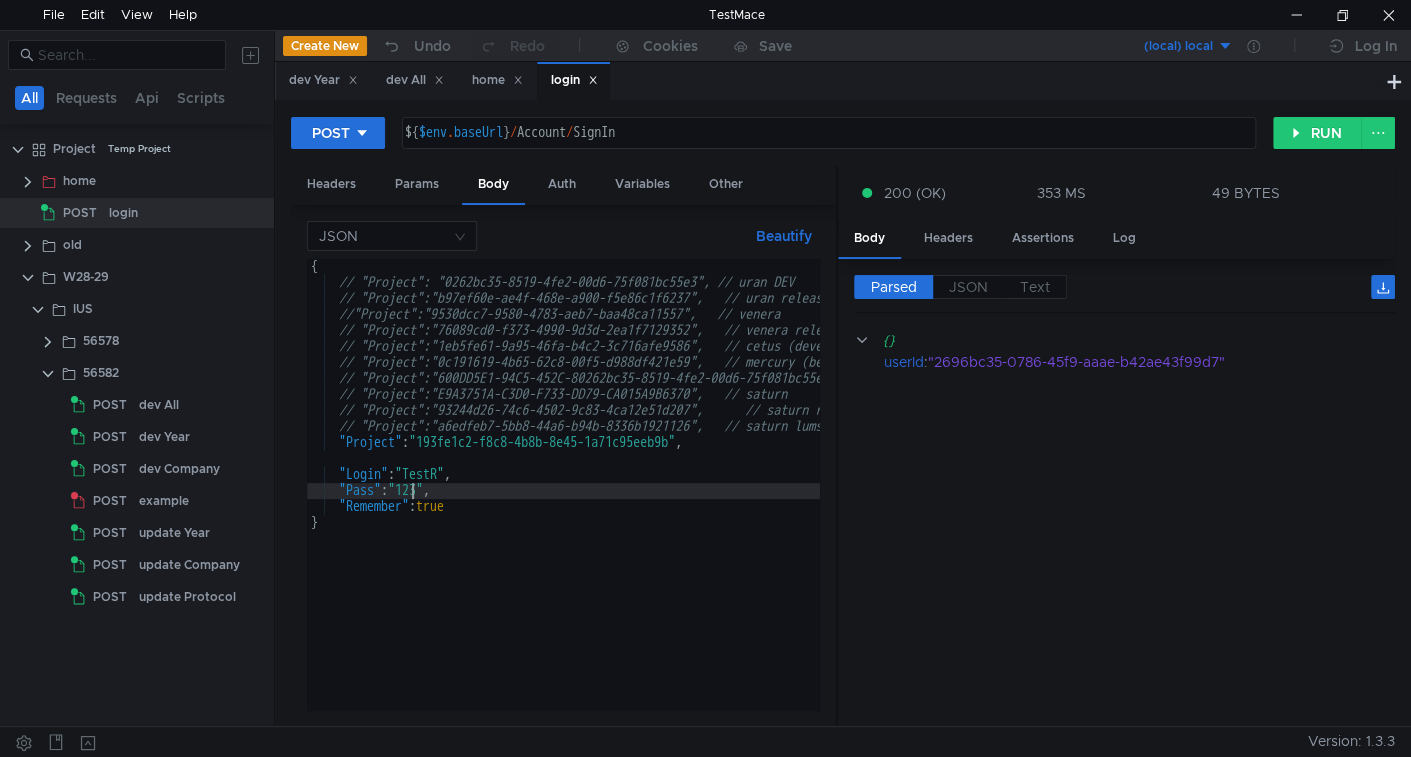 scroll, scrollTop: 0, scrollLeft: 10, axis: horizontal 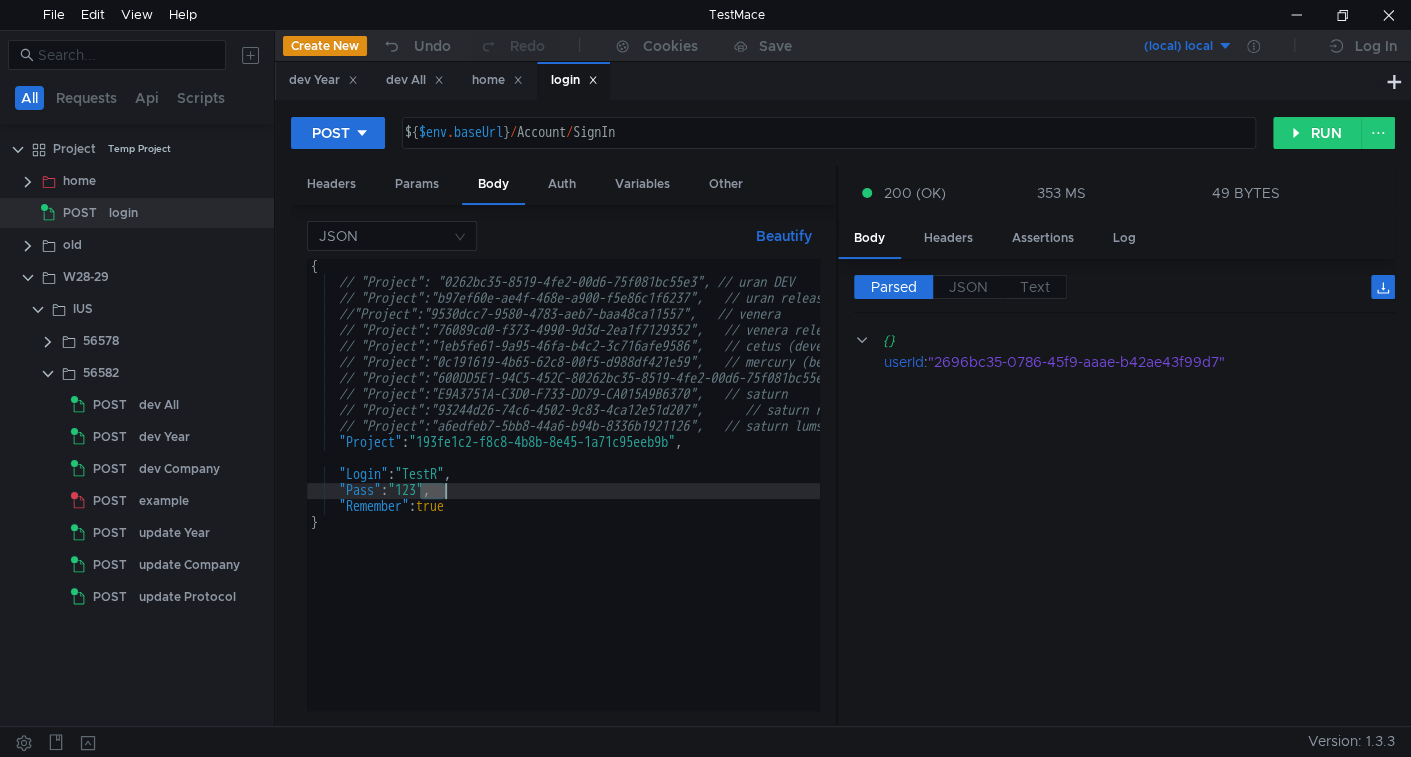 paste on "TestR" 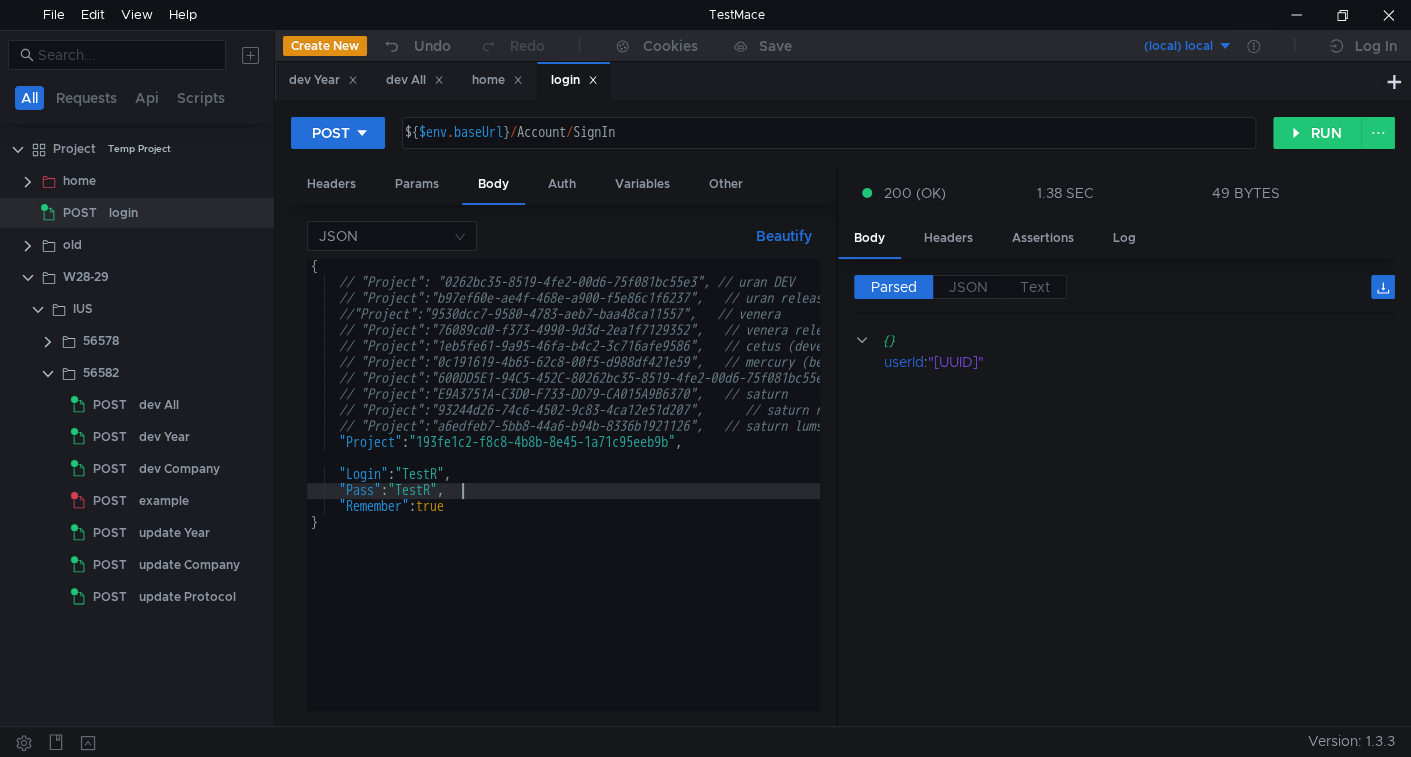 type on ""Pass": "TestR"," 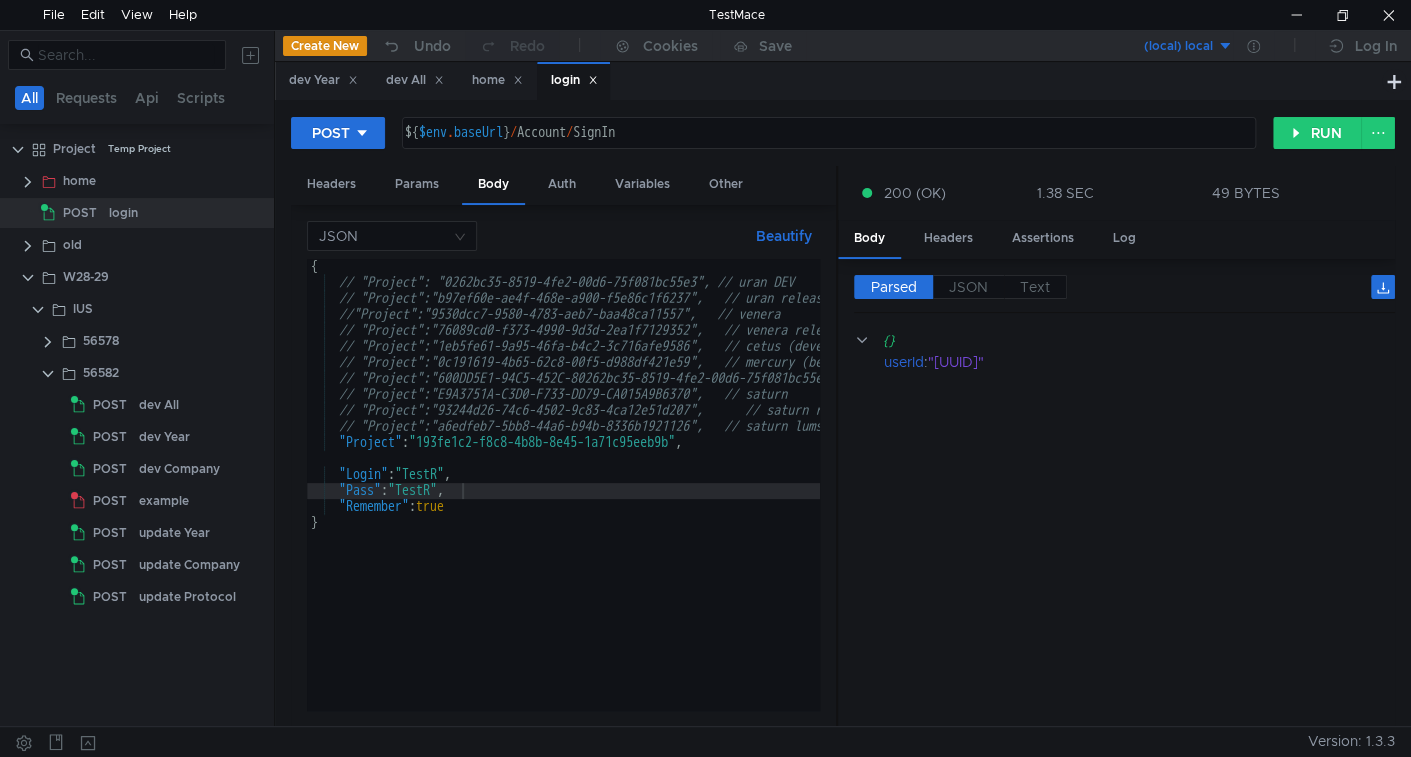 click at bounding box center (593, 80) 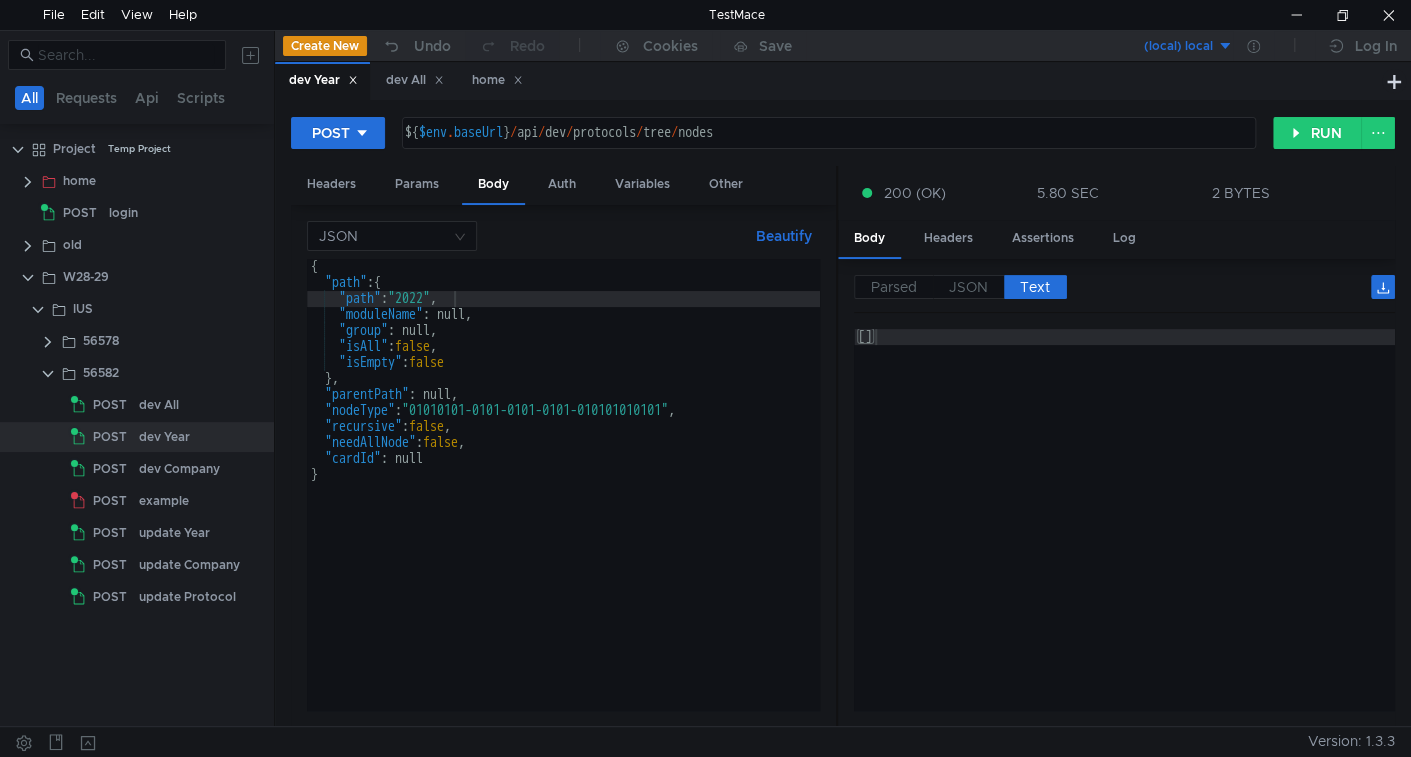 click on "{    "path" :  {       "path" :  "2022" ,       "moduleName" : null,       "group" : null,       "isAll" :  false ,       "isEmpty" :  false    } ,    "parentPath" : null,    "nodeType" :  "01010101-0101-0101-0101-010101010101" ,    "recursive" :  false ,    "needAllNode" :  false ,    "cardId" : null }" at bounding box center [563, 500] 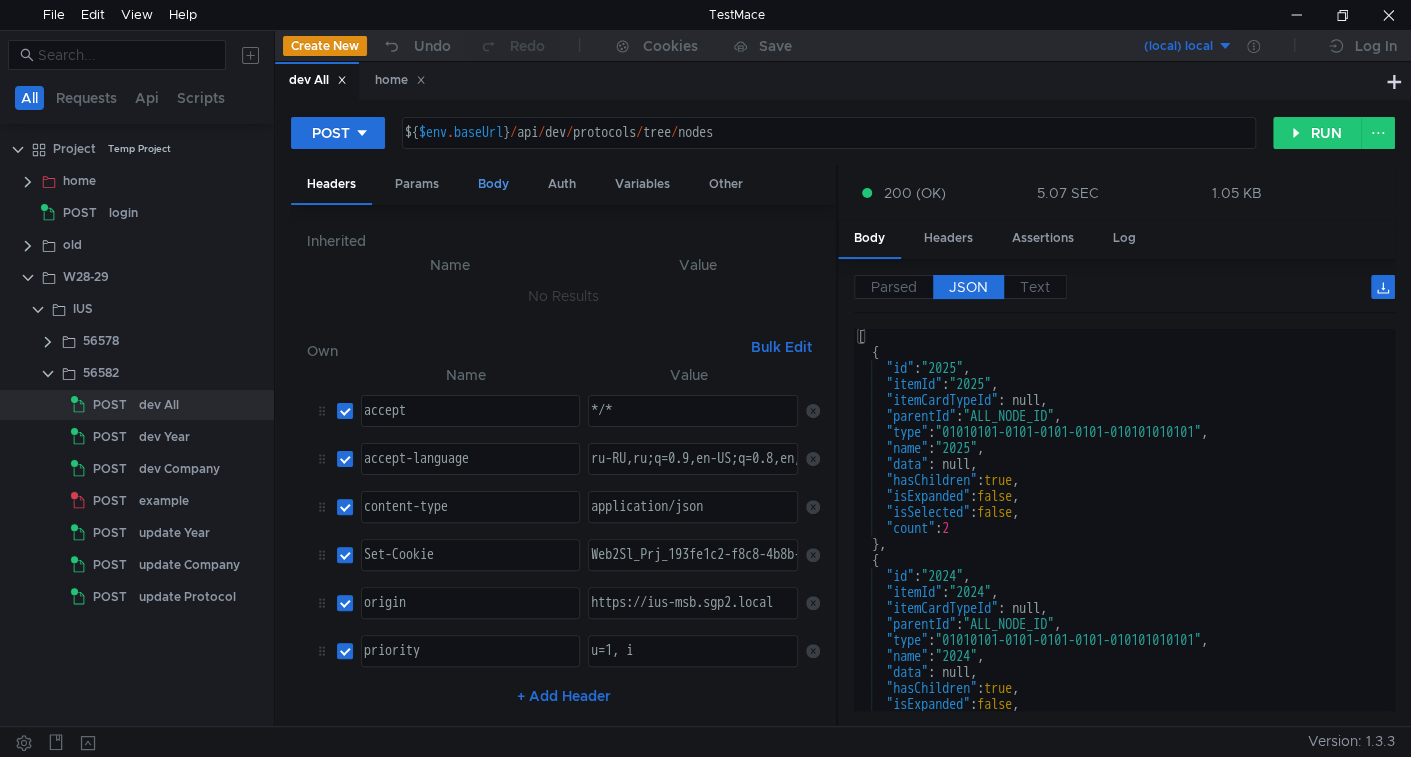 click on "Body" at bounding box center [493, 184] 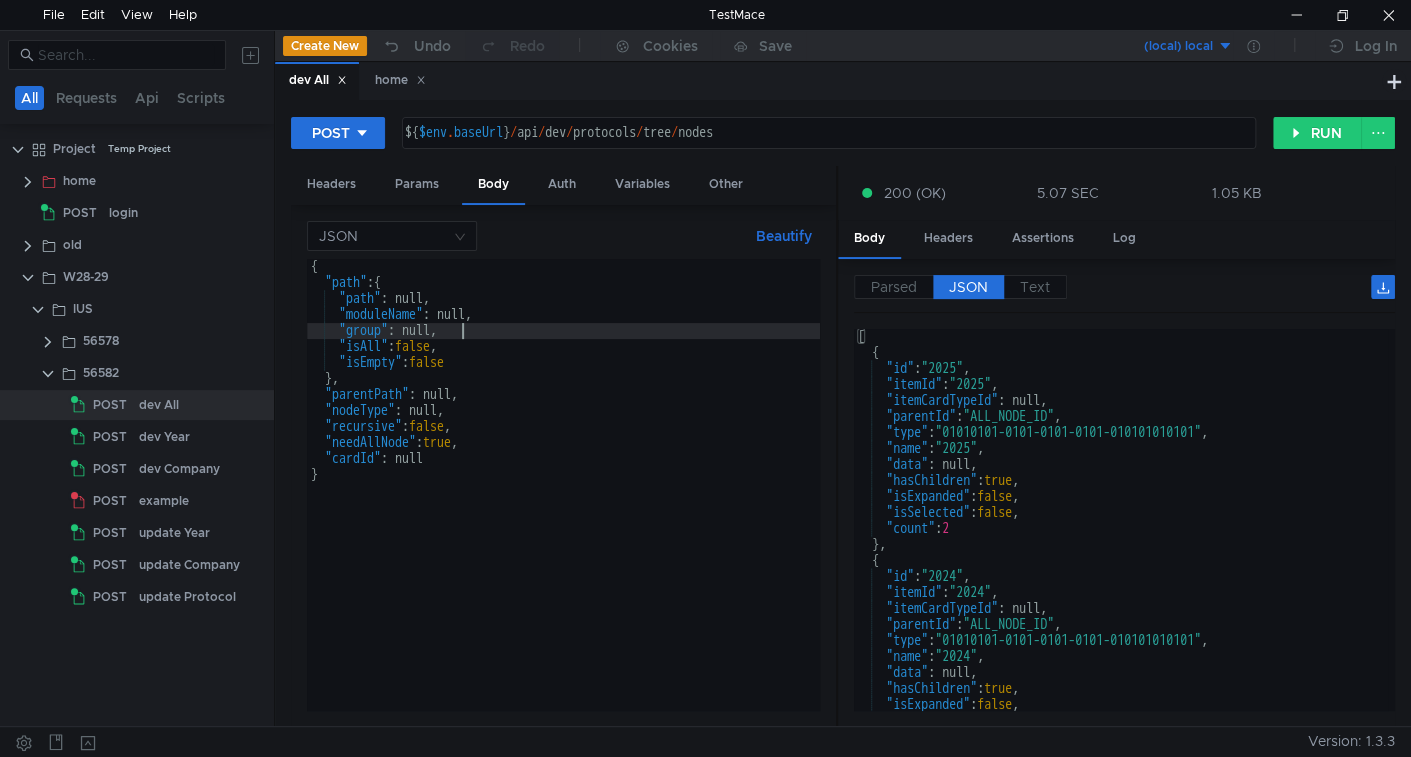 click on "{    "path" :  {       "path" : null,       "moduleName" : null,       "group" : null,       "isAll" :  false ,       "isEmpty" :  false    } ,    "parentPath" : null,    "nodeType" : null,    "recursive" :  false ,    "needAllNode" :  true ,    "cardId" : null }" at bounding box center (563, 500) 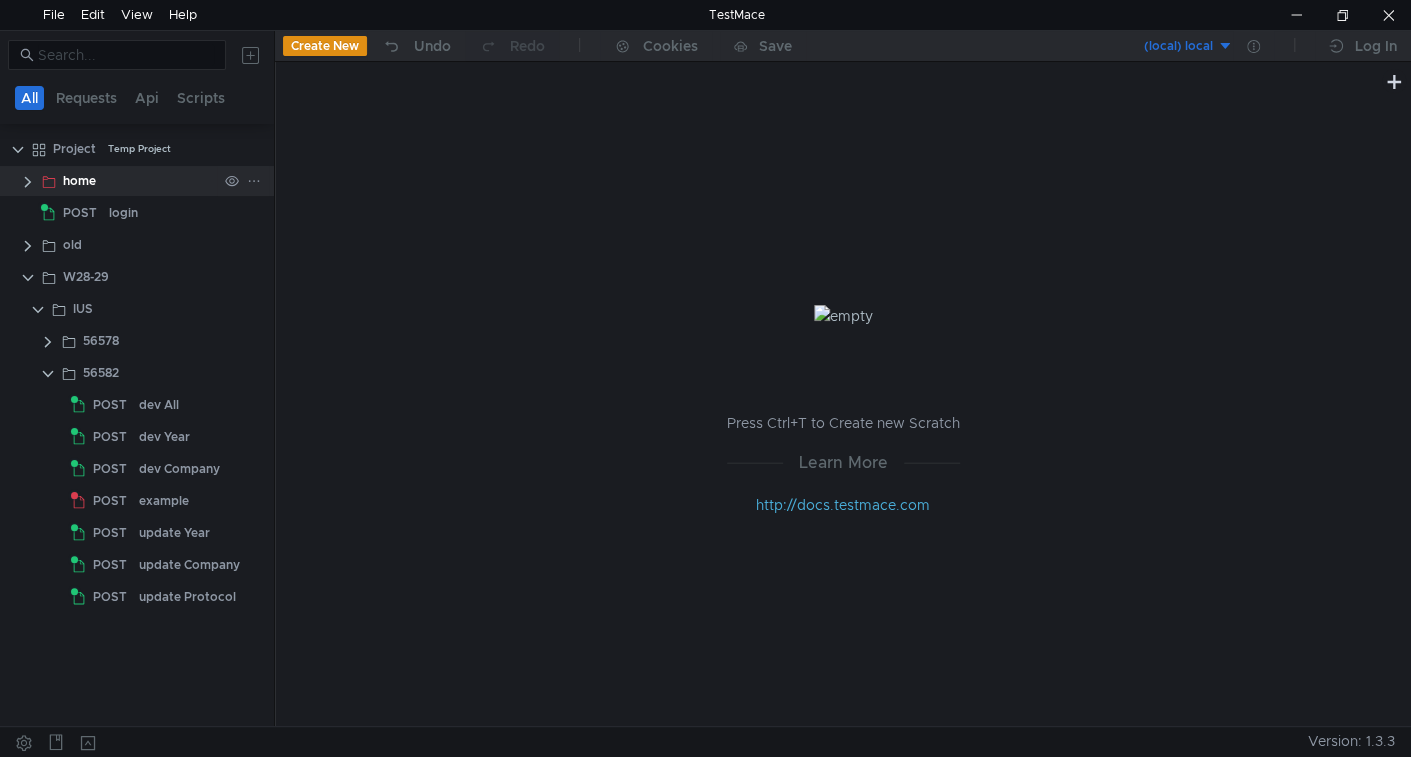 click at bounding box center (28, 182) 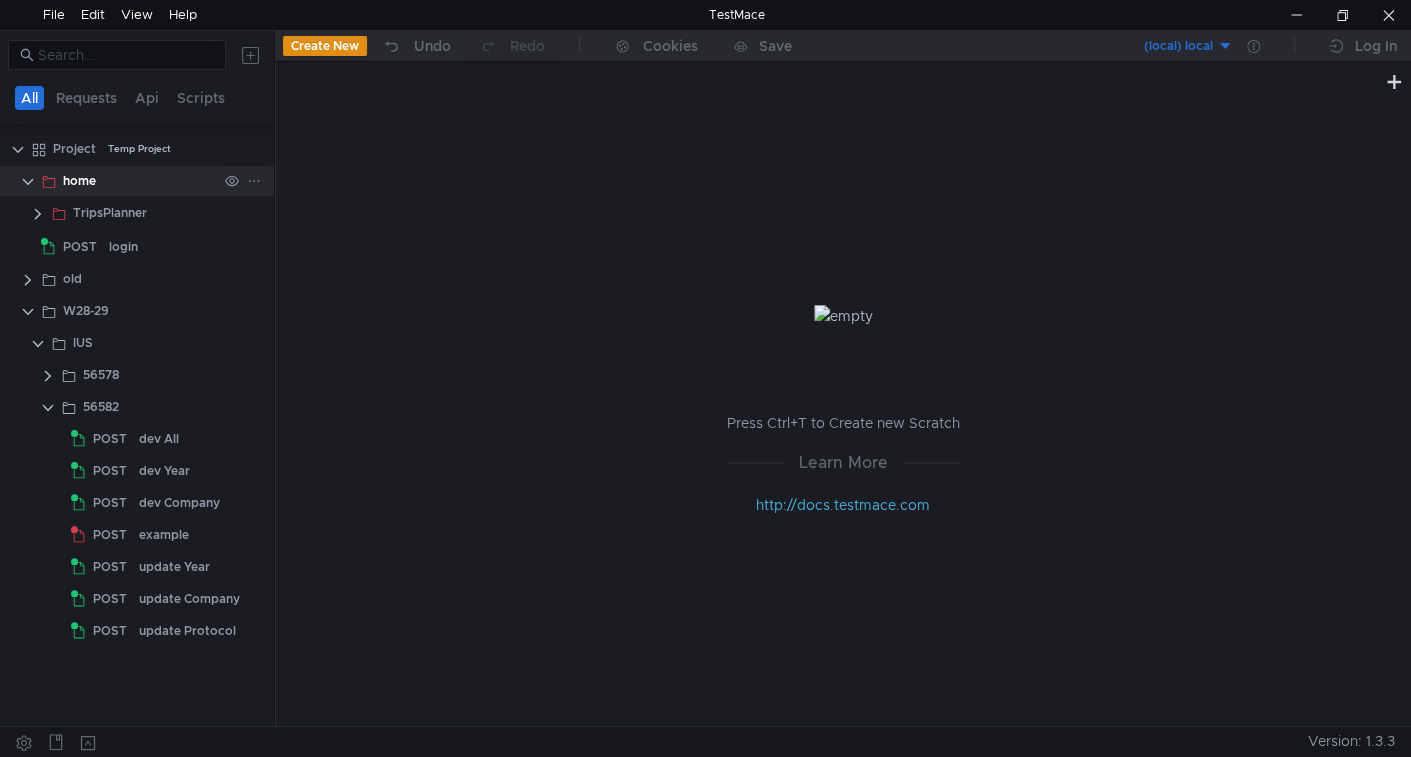 click at bounding box center [28, 182] 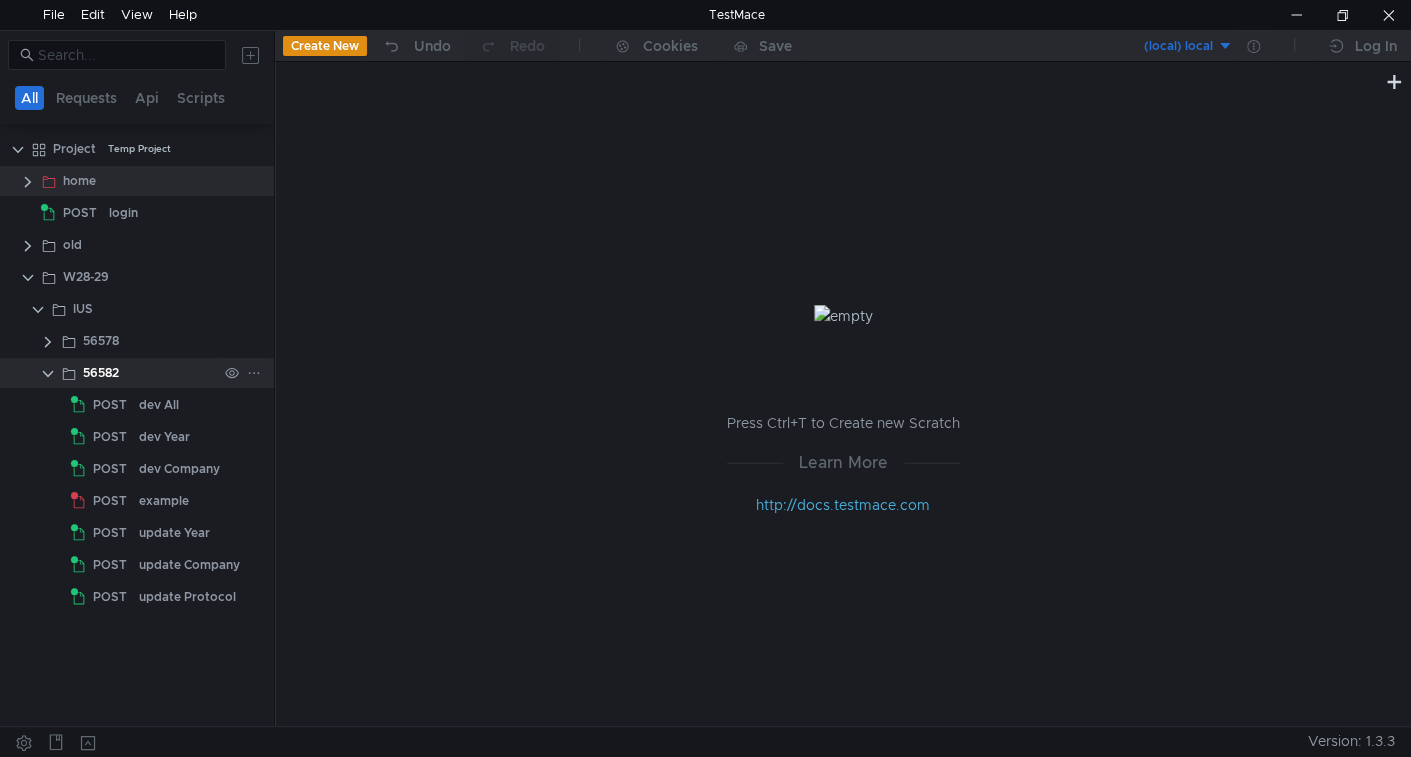 click at bounding box center [254, 373] 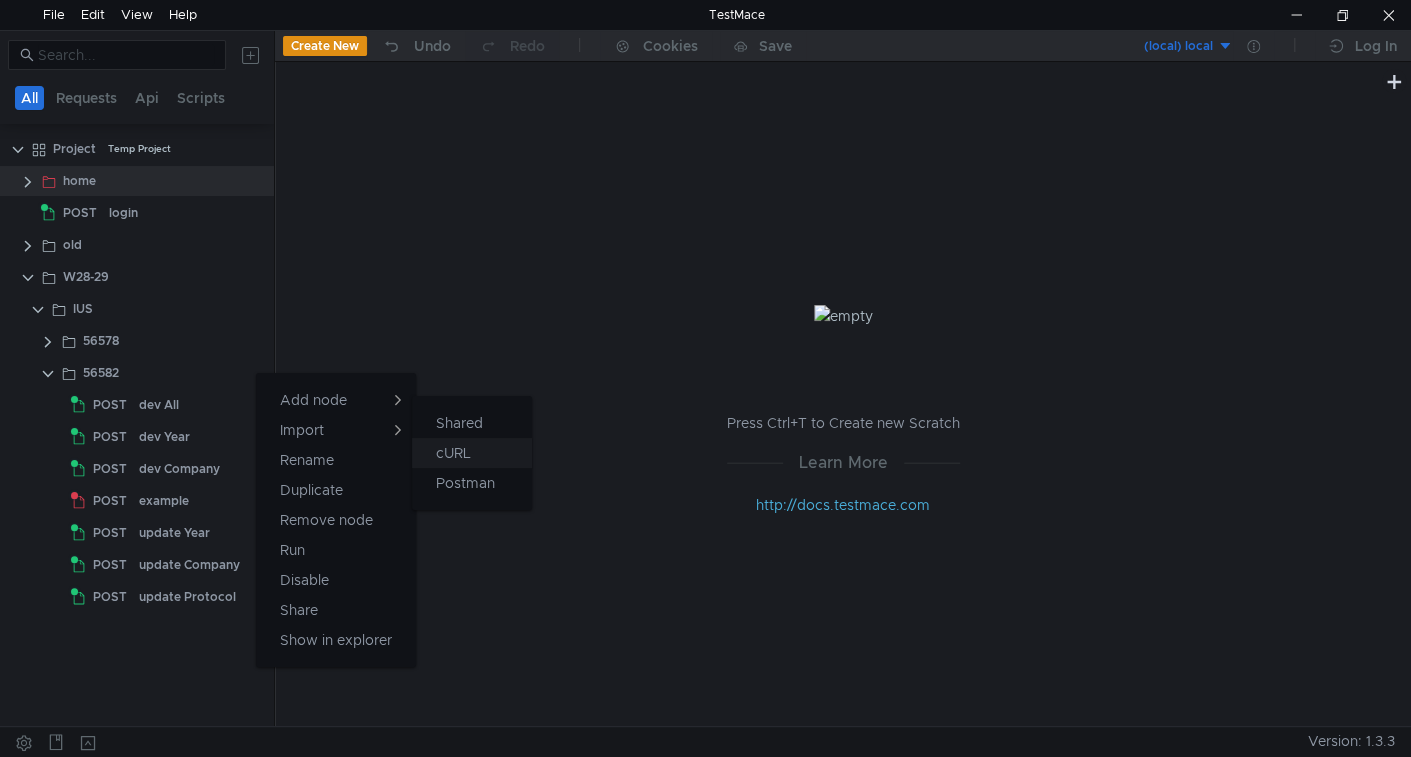 click on "cURL" at bounding box center [459, 423] 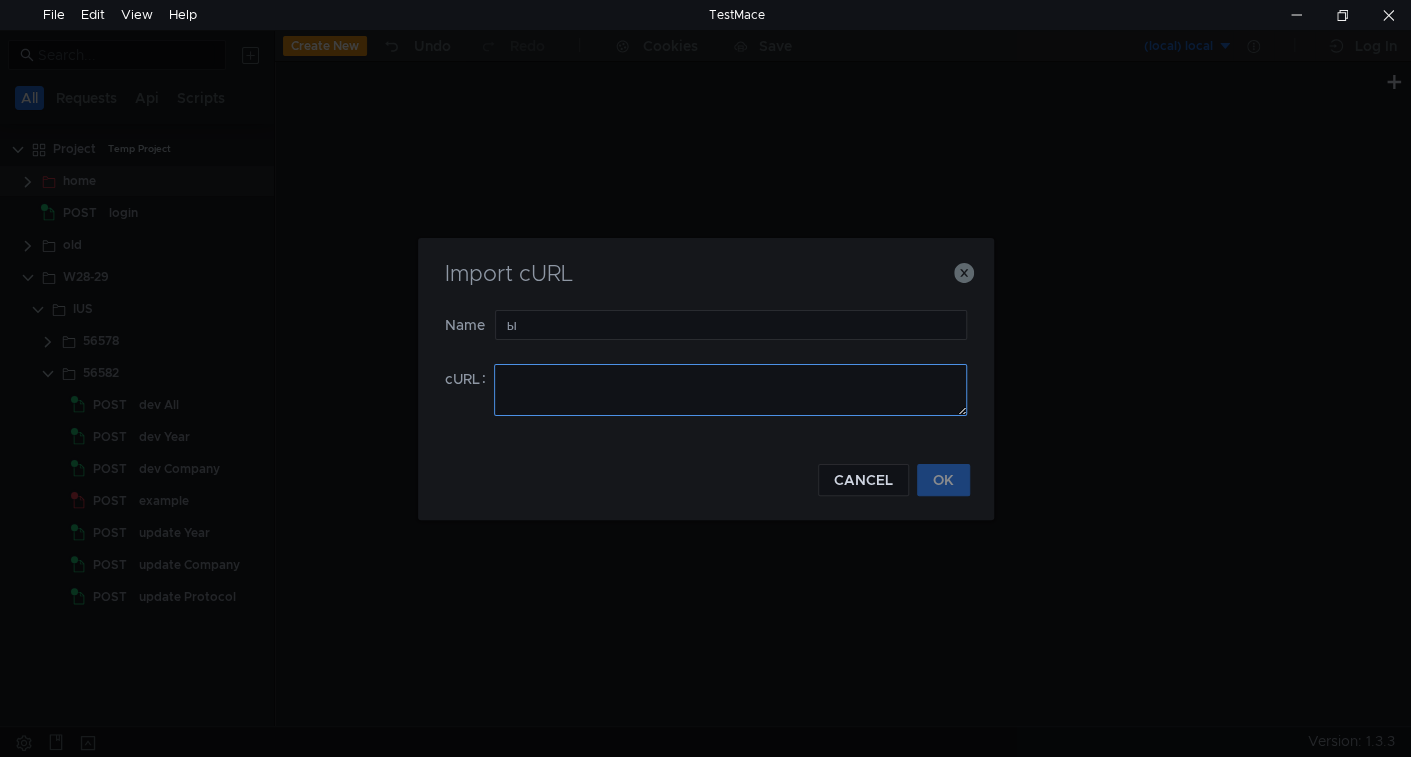 type on "ы" 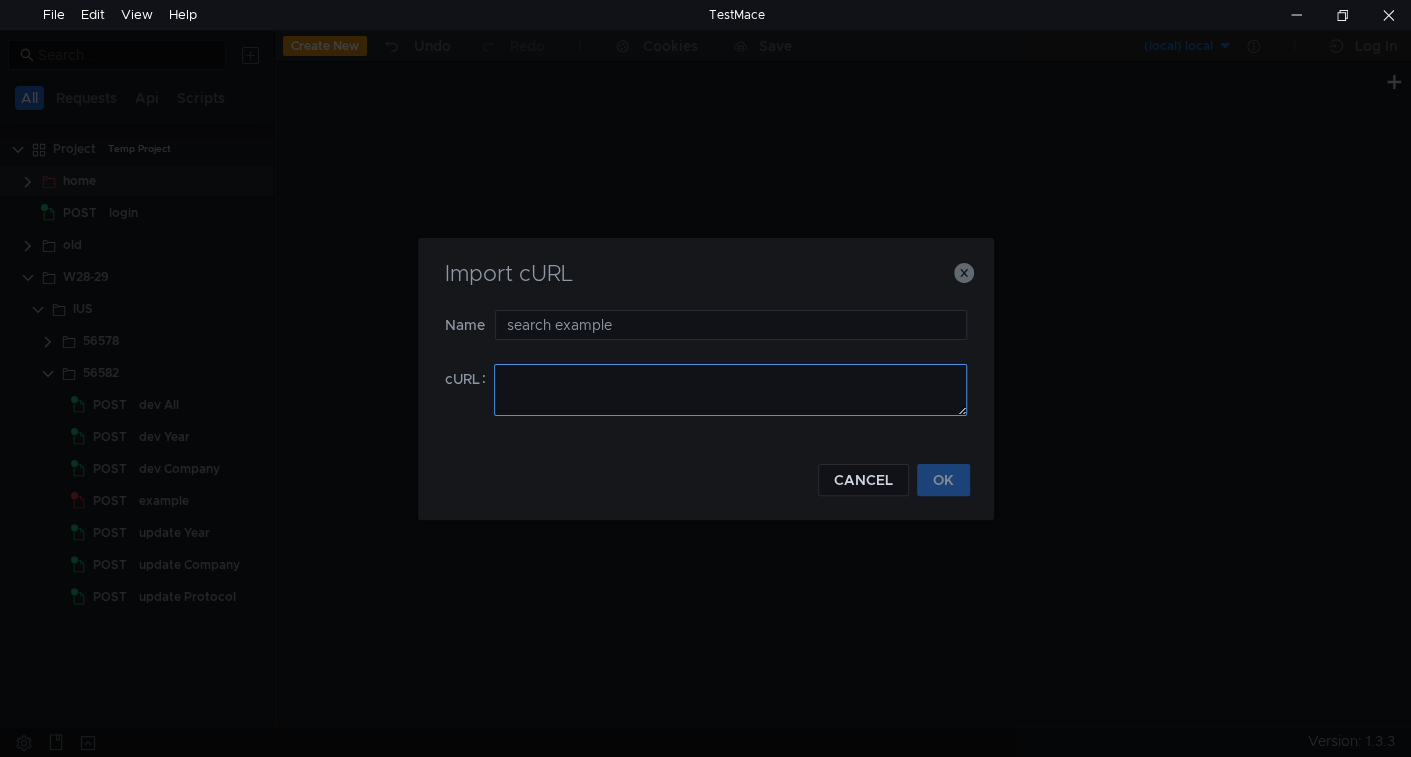 type on "search example" 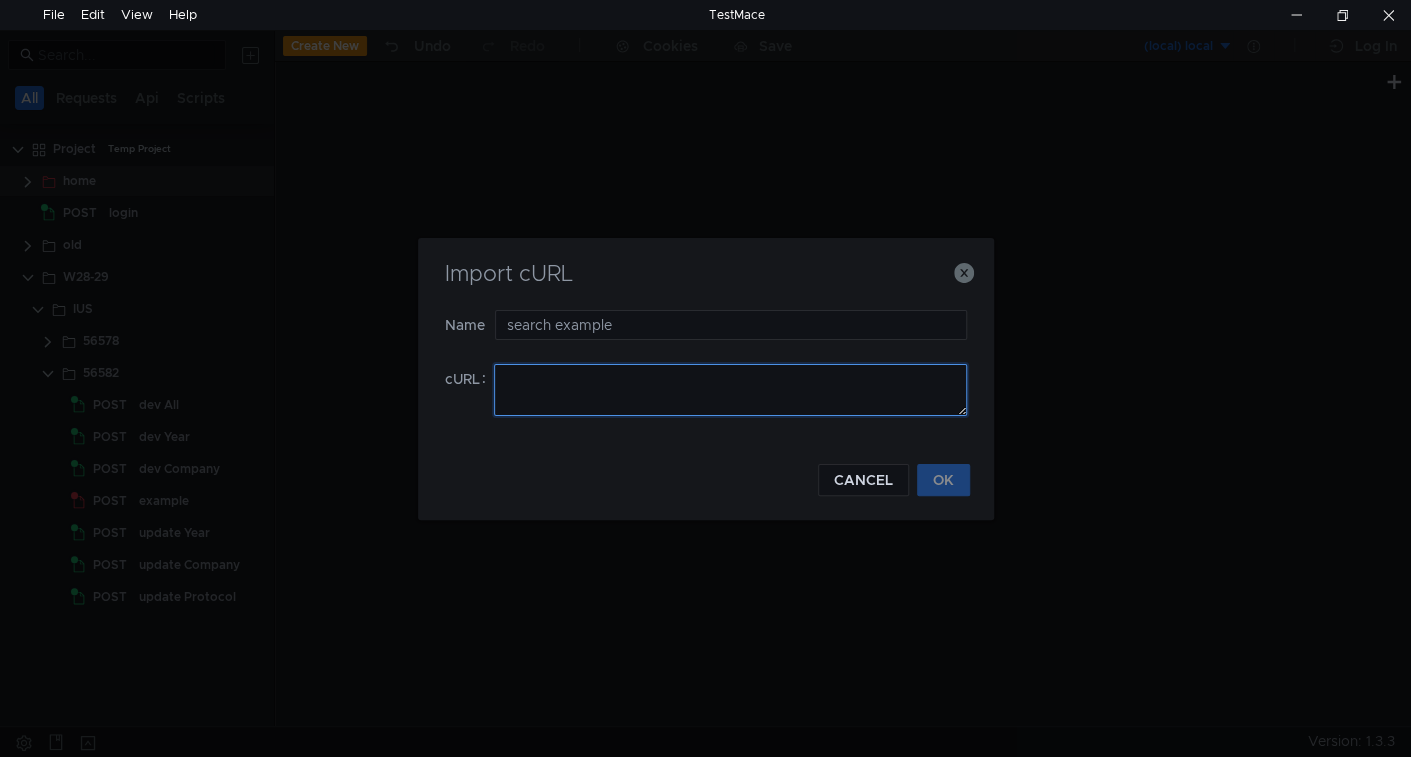 paste on "curl 'https://ius-msb.sgp2.local/ius-msb-dev/api/RfSixEightTree/TreeSearch?searchString=%D0%B2%D0%BE%D1%81%D1%82%D0%BE%D0%BA&_=1752054057660&pid=193fe1c2-f8c8-4b8b-8e45-1a71c95eeb9b' \
-H 'accept: */*' \
-H 'accept-language: ru-RU,ru;q=0.9,en-US;q=0.8,en;q=0.7' \
-b 'Web2Sl_Prj_193fe1c2-f8c8-4b8b-8e45-1a71c95eeb9b=gw6ousqtvak100' \
-H 'priority: u=1, i' \
-H 'sec-ch-ua: "Not)A;Brand";v="8", "Chromium";v="138", "Google Chrome";v="138"' \
-H 'sec-ch-ua-mobile: ?0' \
-H 'sec-ch-ua-platform: "Windows"' \
-H 'sec-fetch-dest: empty' \
-H 'sec-fetch-mode: cors' \
-H 'sec-fetch-site: same-origin' \
-H 'sgp-project-id: 193fe1c2-f8c8-4b8b-8e45-1a71c95eeb9b' \
-H 'user-agent: Mozilla/5.0 (Windows NT 10.0; Win64; x64) AppleWebKit/537.36 (KHTML, like Gecko) Chrome/138.0.0.0 Safari/537.36' \
-H 'x-requested-with: XMLHttpRequest' \
--insecure" 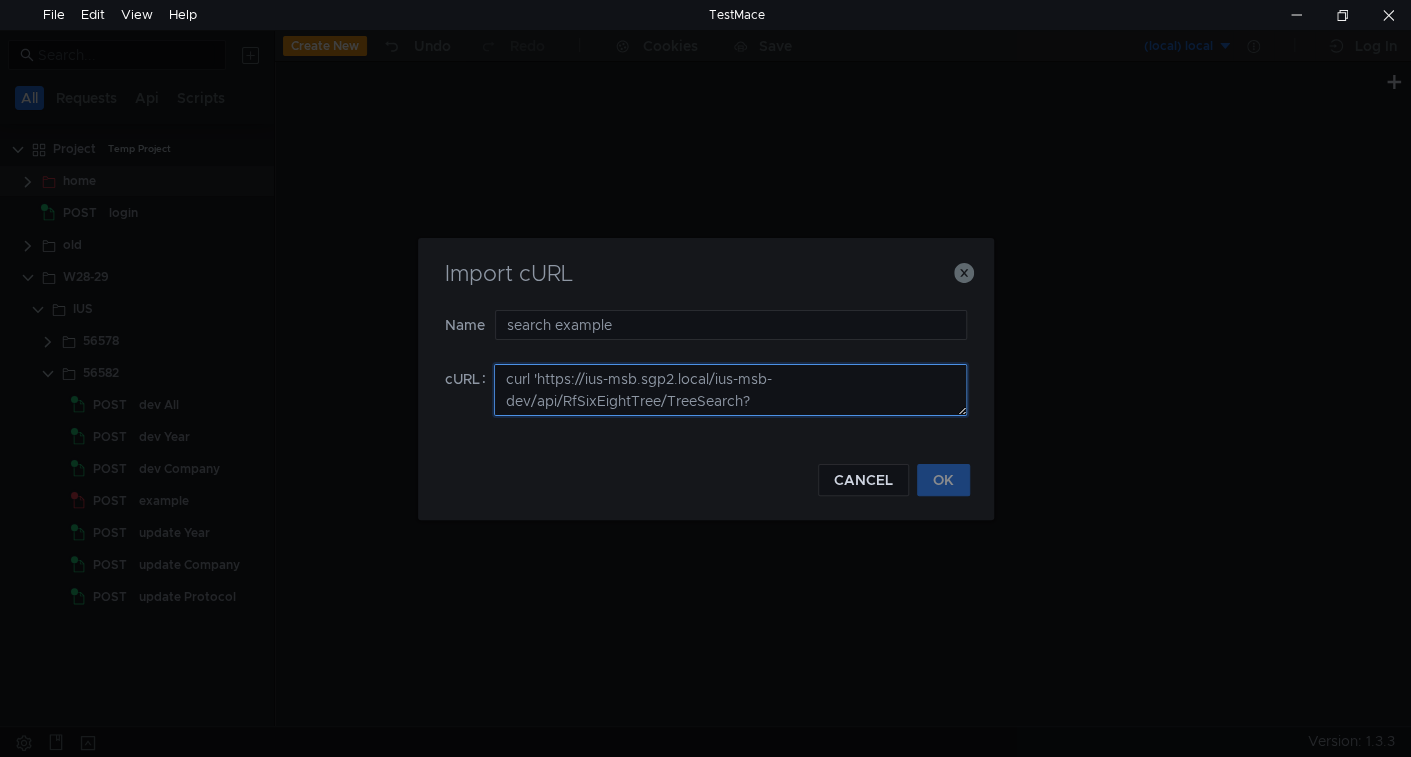 scroll, scrollTop: 442, scrollLeft: 0, axis: vertical 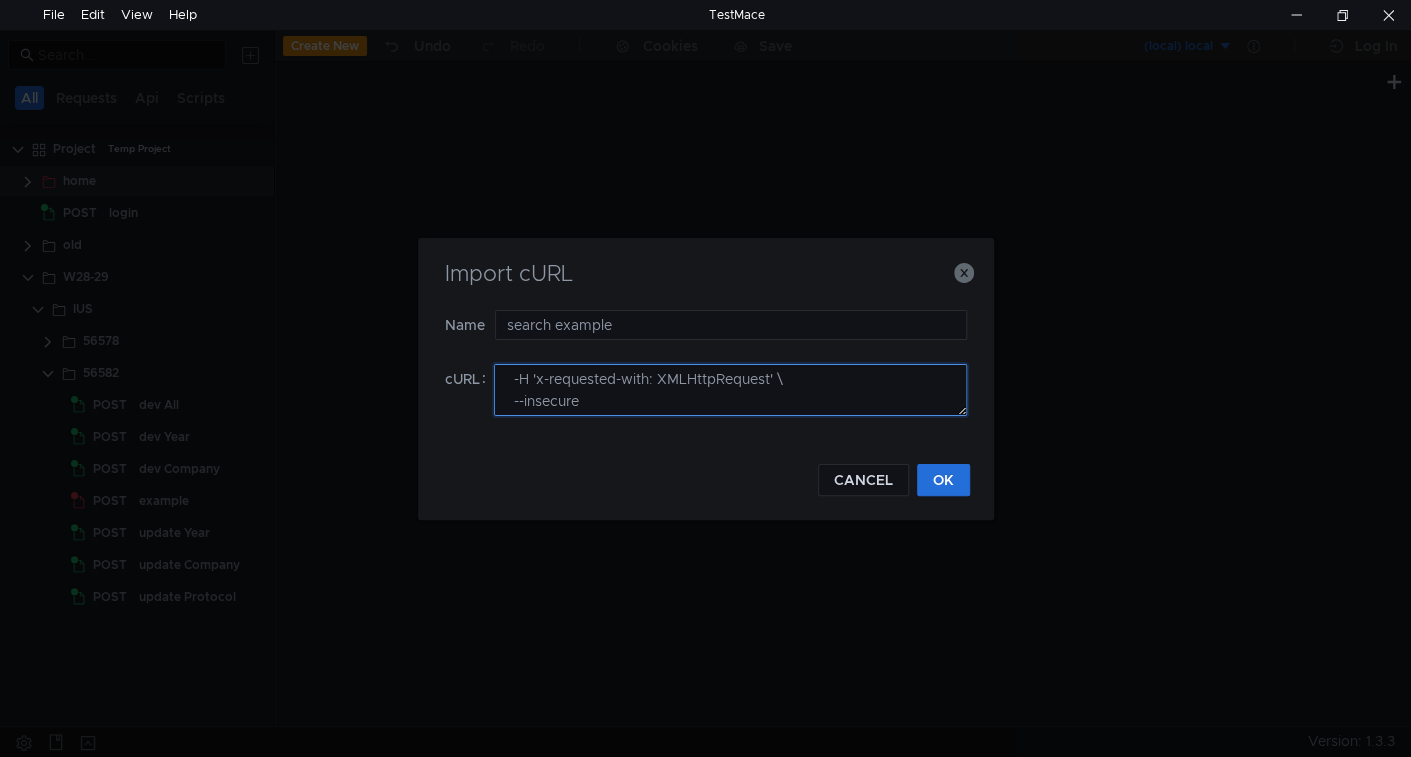 type on "curl 'https://ius-msb.sgp2.local/ius-msb-dev/api/RfSixEightTree/TreeSearch?searchString=%D0%B2%D0%BE%D1%81%D1%82%D0%BE%D0%BA&_=1752054057660&pid=193fe1c2-f8c8-4b8b-8e45-1a71c95eeb9b' \
-H 'accept: */*' \
-H 'accept-language: ru-RU,ru;q=0.9,en-US;q=0.8,en;q=0.7' \
-b 'Web2Sl_Prj_193fe1c2-f8c8-4b8b-8e45-1a71c95eeb9b=gw6ousqtvak100' \
-H 'priority: u=1, i' \
-H 'sec-ch-ua: "Not)A;Brand";v="8", "Chromium";v="138", "Google Chrome";v="138"' \
-H 'sec-ch-ua-mobile: ?0' \
-H 'sec-ch-ua-platform: "Windows"' \
-H 'sec-fetch-dest: empty' \
-H 'sec-fetch-mode: cors' \
-H 'sec-fetch-site: same-origin' \
-H 'sgp-project-id: 193fe1c2-f8c8-4b8b-8e45-1a71c95eeb9b' \
-H 'user-agent: Mozilla/5.0 (Windows NT 10.0; Win64; x64) AppleWebKit/537.36 (KHTML, like Gecko) Chrome/138.0.0.0 Safari/537.36' \
-H 'x-requested-with: XMLHttpRequest' \
--insecure" 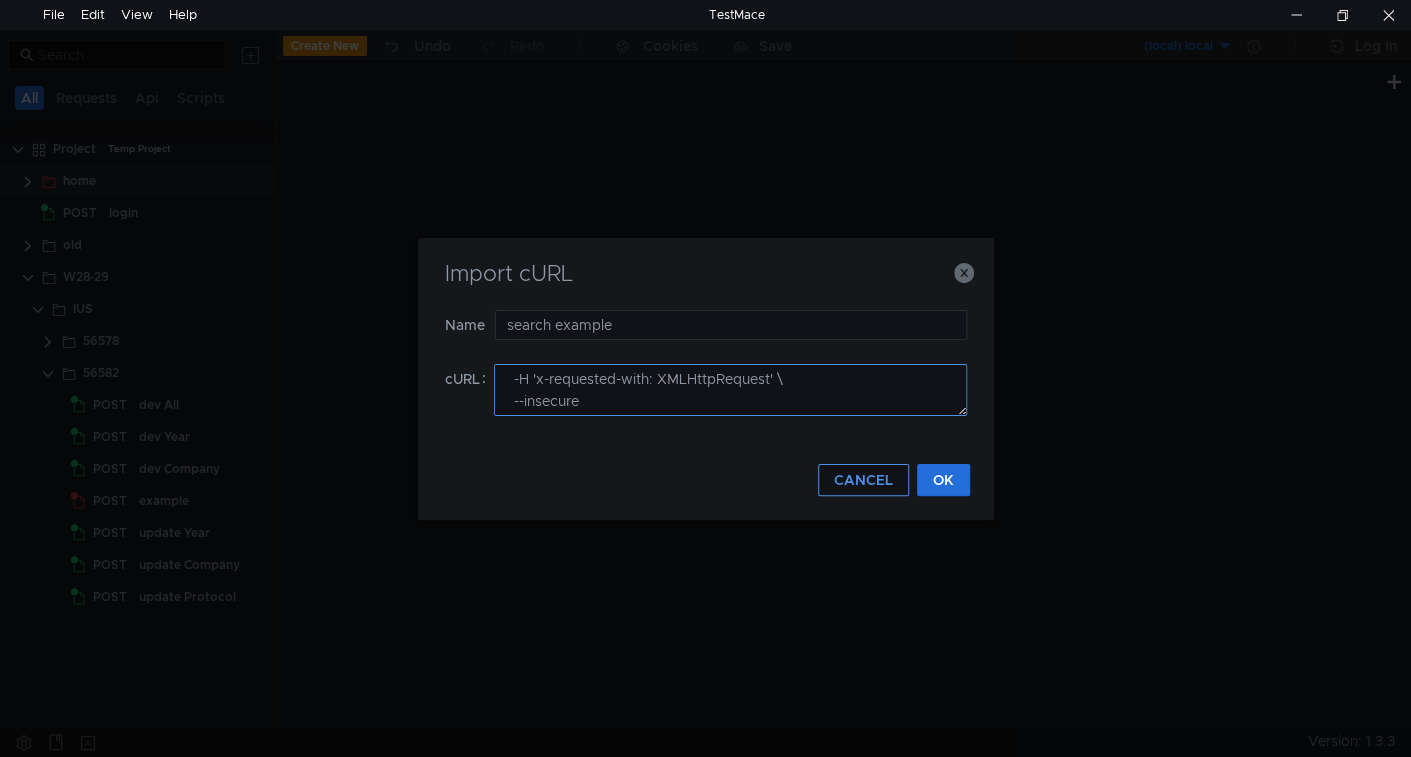 type 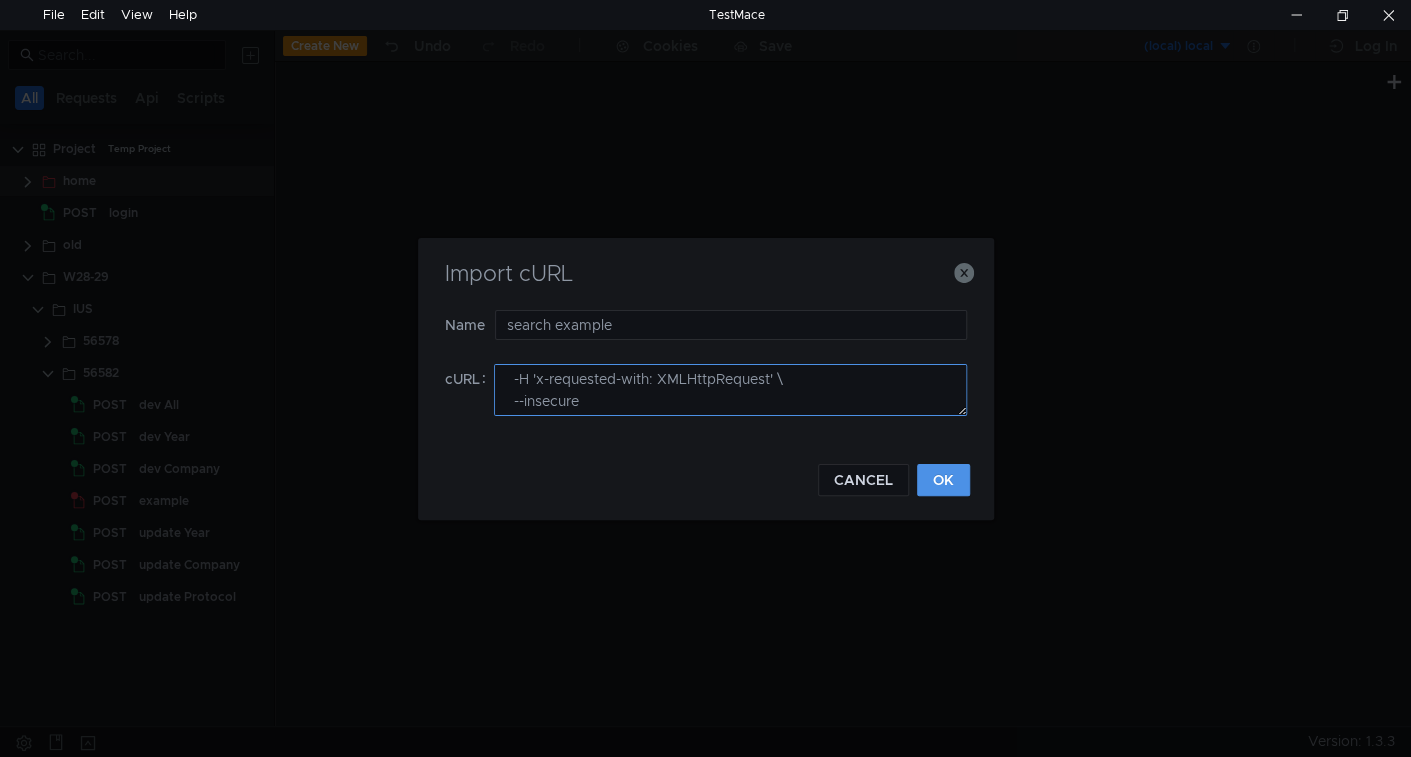 type 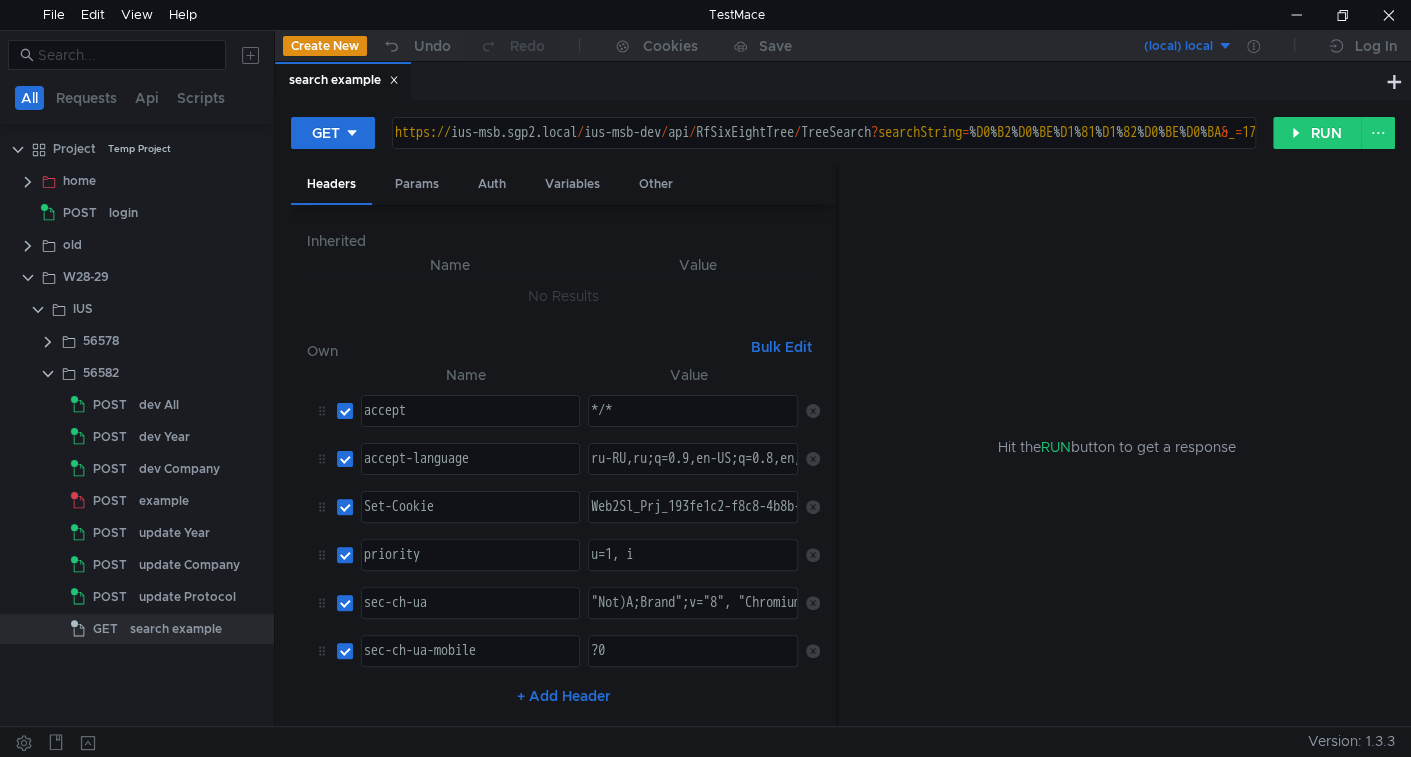 click on "https:// ius-msb.sgp2.local / ius-msb-dev / api / RfSixEightTree / TreeSearch ? searchString = % D0 % B2 % D0 % BE % D1 % 81 % D1 % 82 % D0 % BE % D0 % BA & _ = 1752054057660 & pid = 193fe1c2 - f8c8 - 4b8b - 8e45 - 1a71c95eeb9b" at bounding box center [1130, 149] 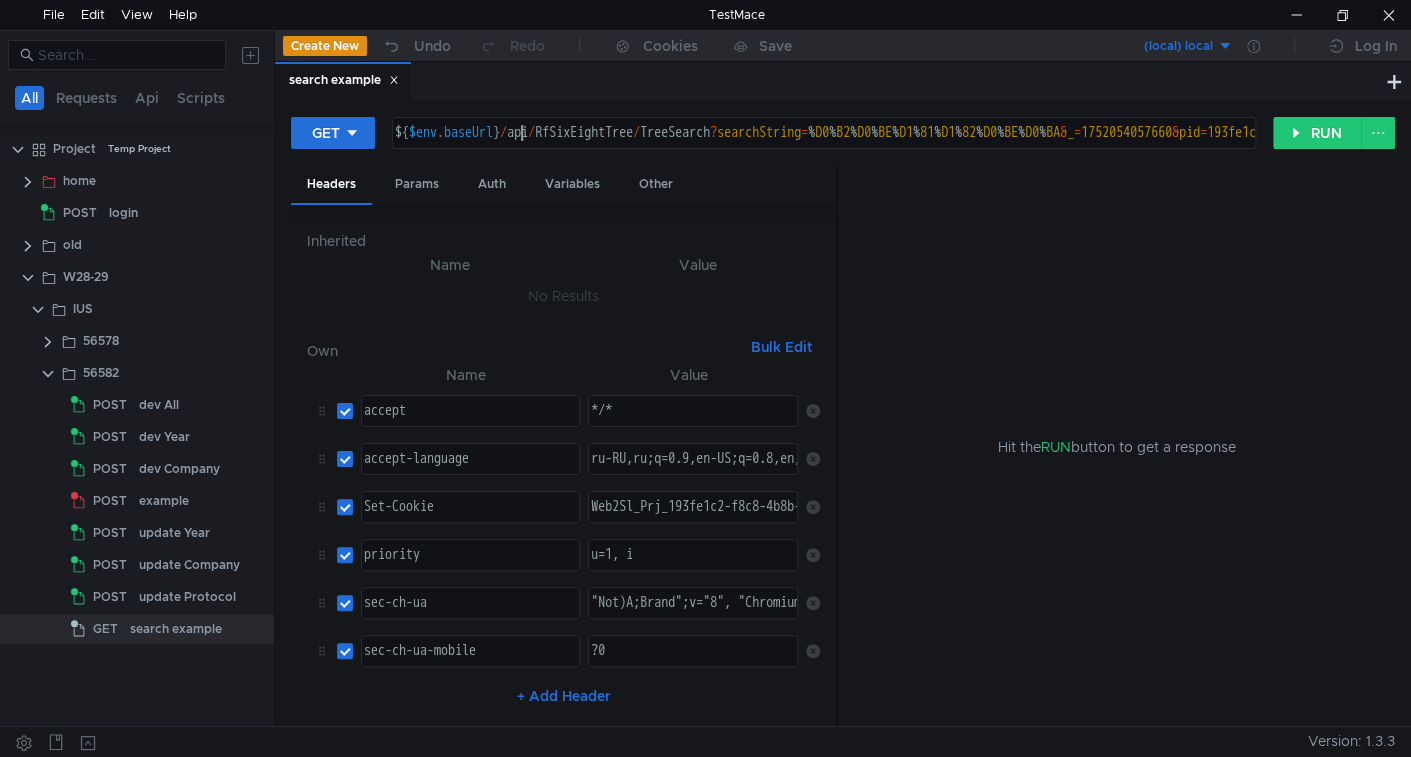 scroll, scrollTop: 0, scrollLeft: 8, axis: horizontal 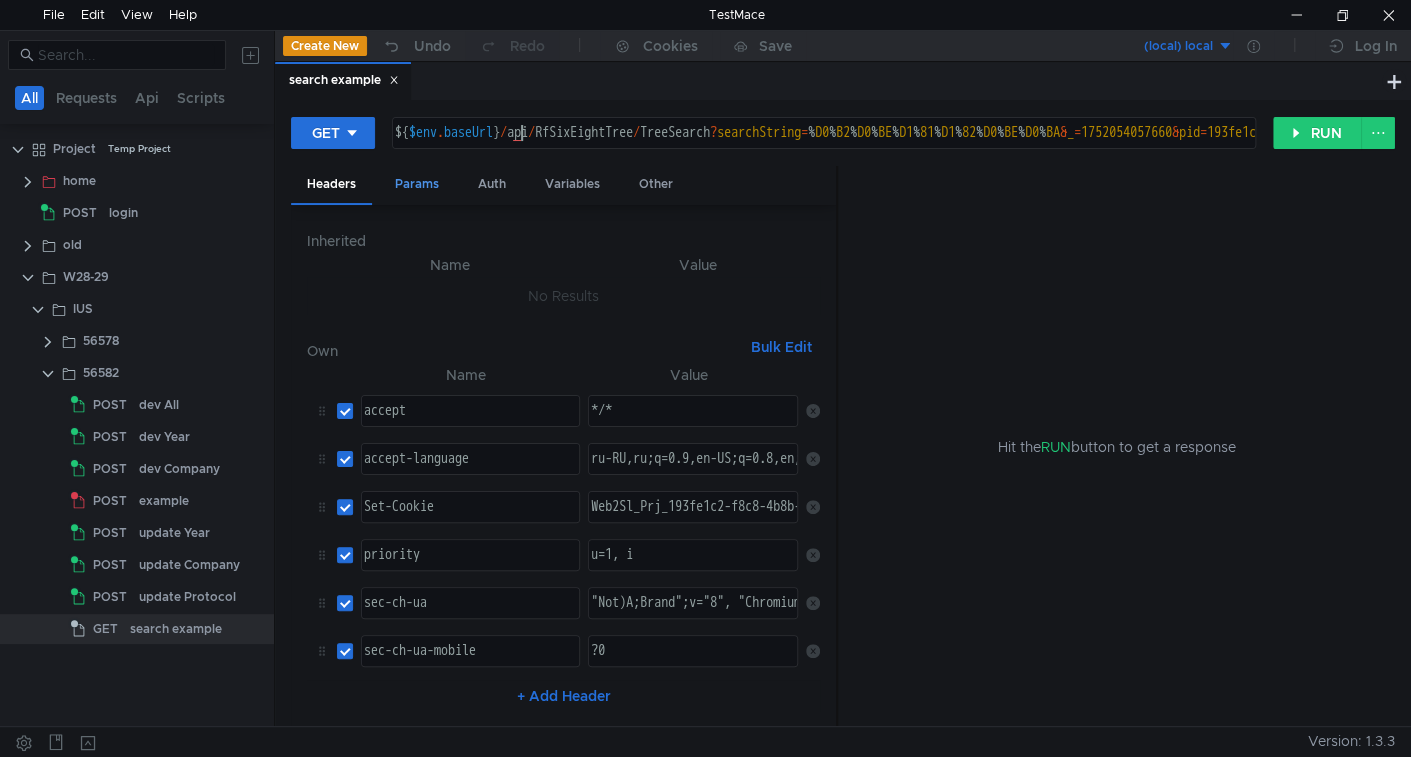 type on "${$env.baseUrl}/api/RfSixEightTree/TreeSearch?searchString=%D0%B2%D0%BE%D1%81%D1%82%D0%BE%D0%BA&_=1752054057660&pid=193fe1c2-f8c8-4b8b-8e45-1a71c95eeb9b" 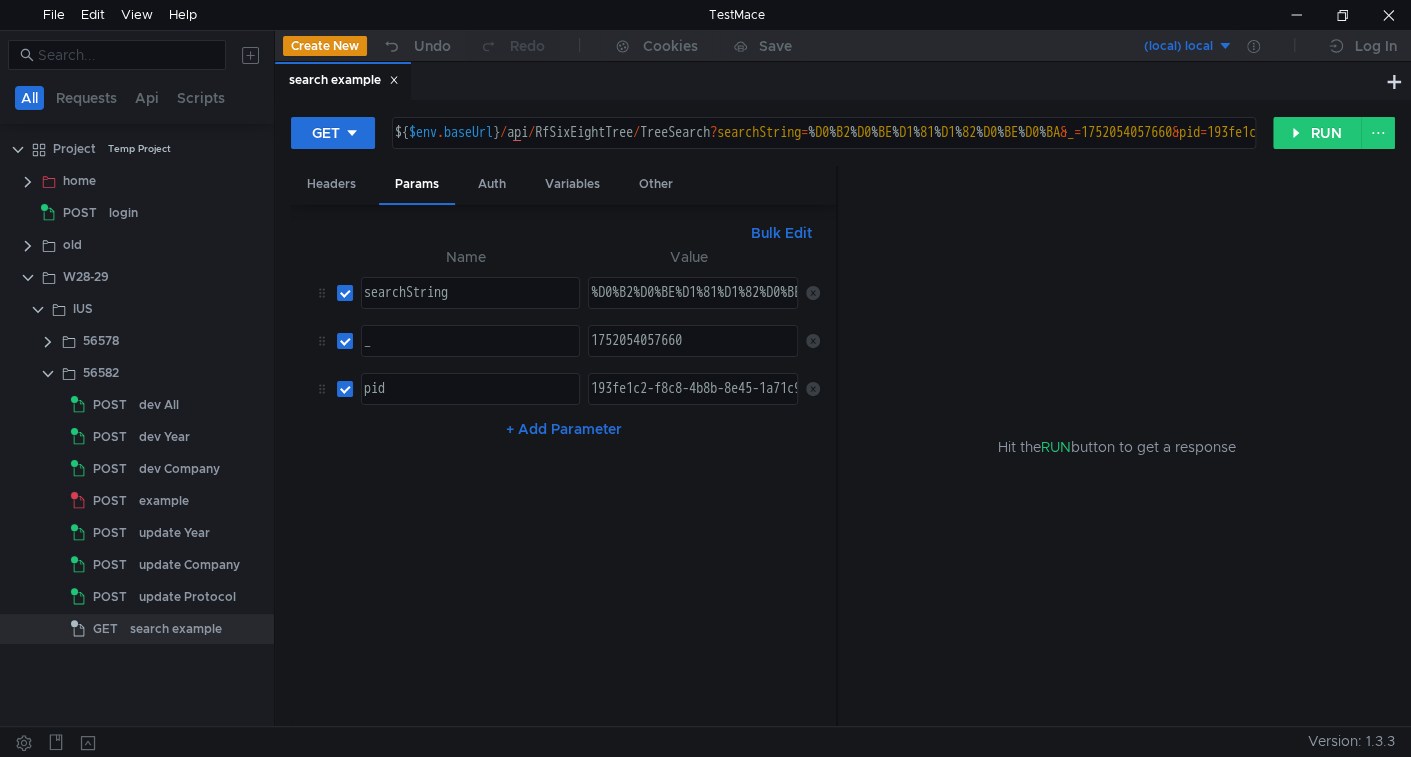 click at bounding box center [813, 293] 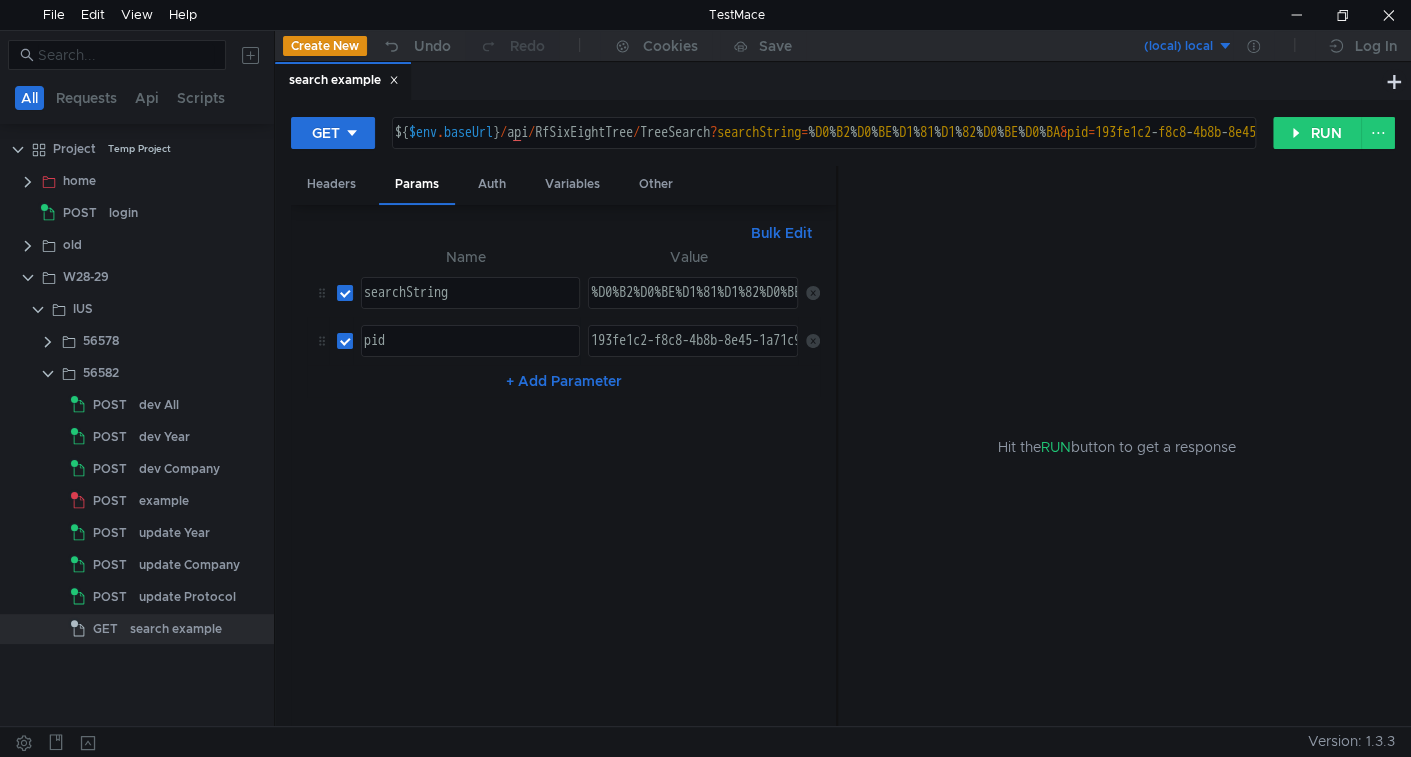 click at bounding box center [813, 293] 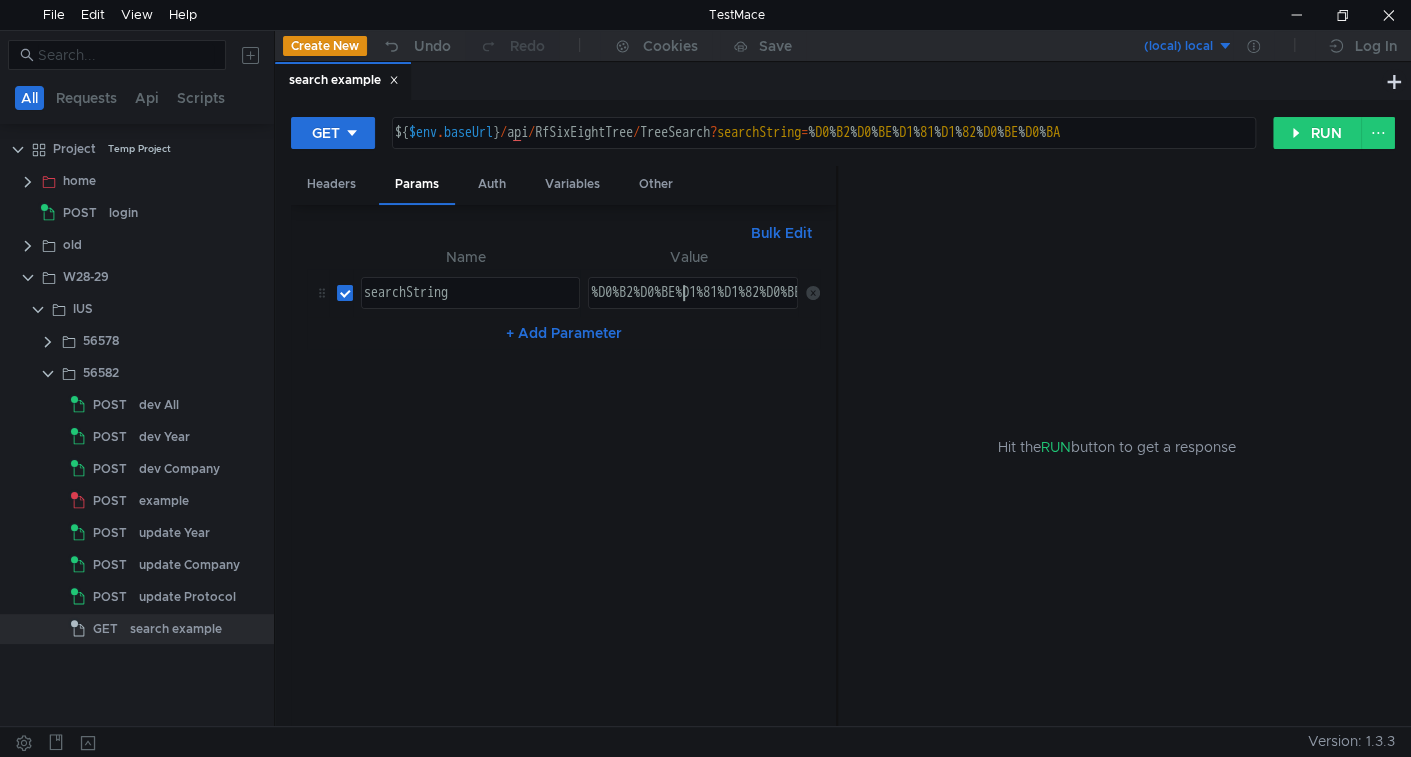 click on "%D0%B2%D0%BE%D1%81%D1%82%D0%BE%D0%BA" at bounding box center (742, 309) 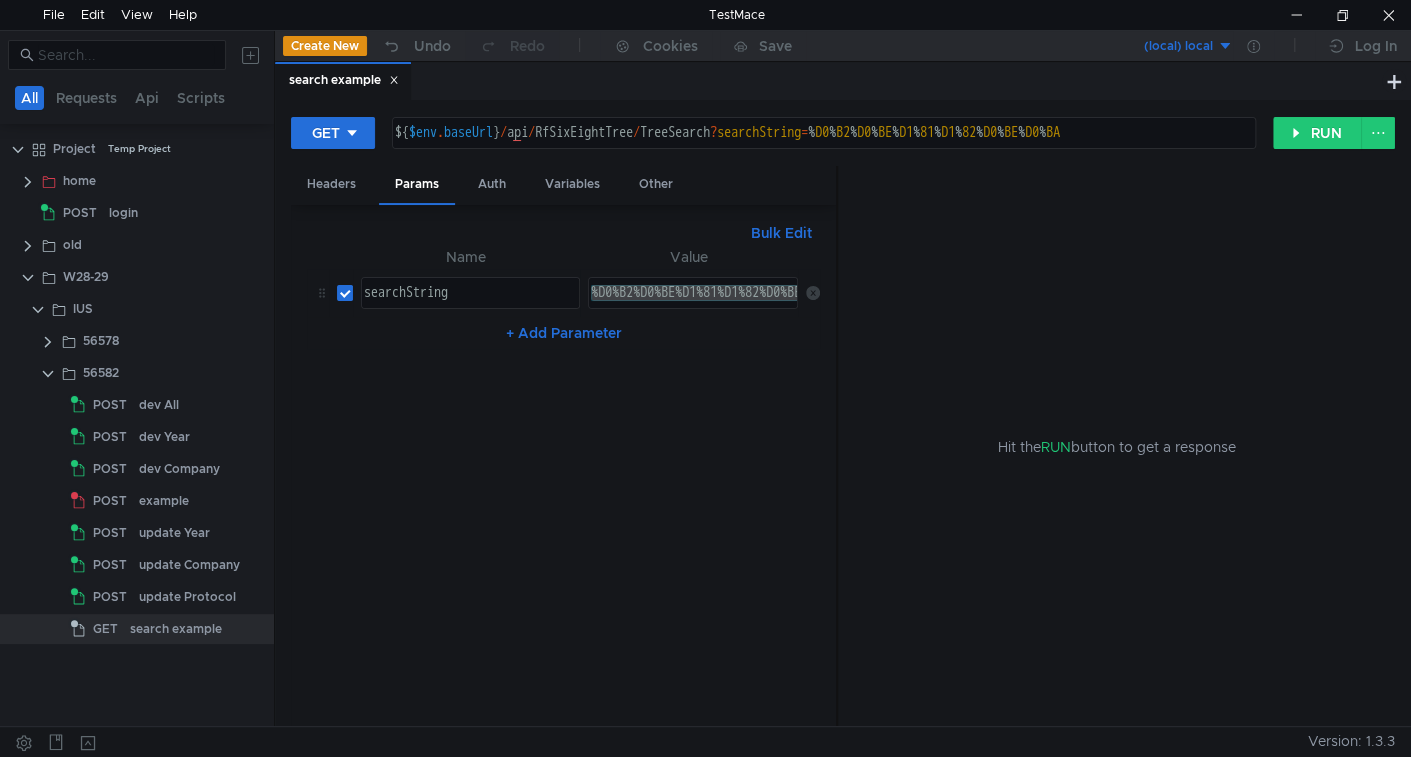paste on "восток" 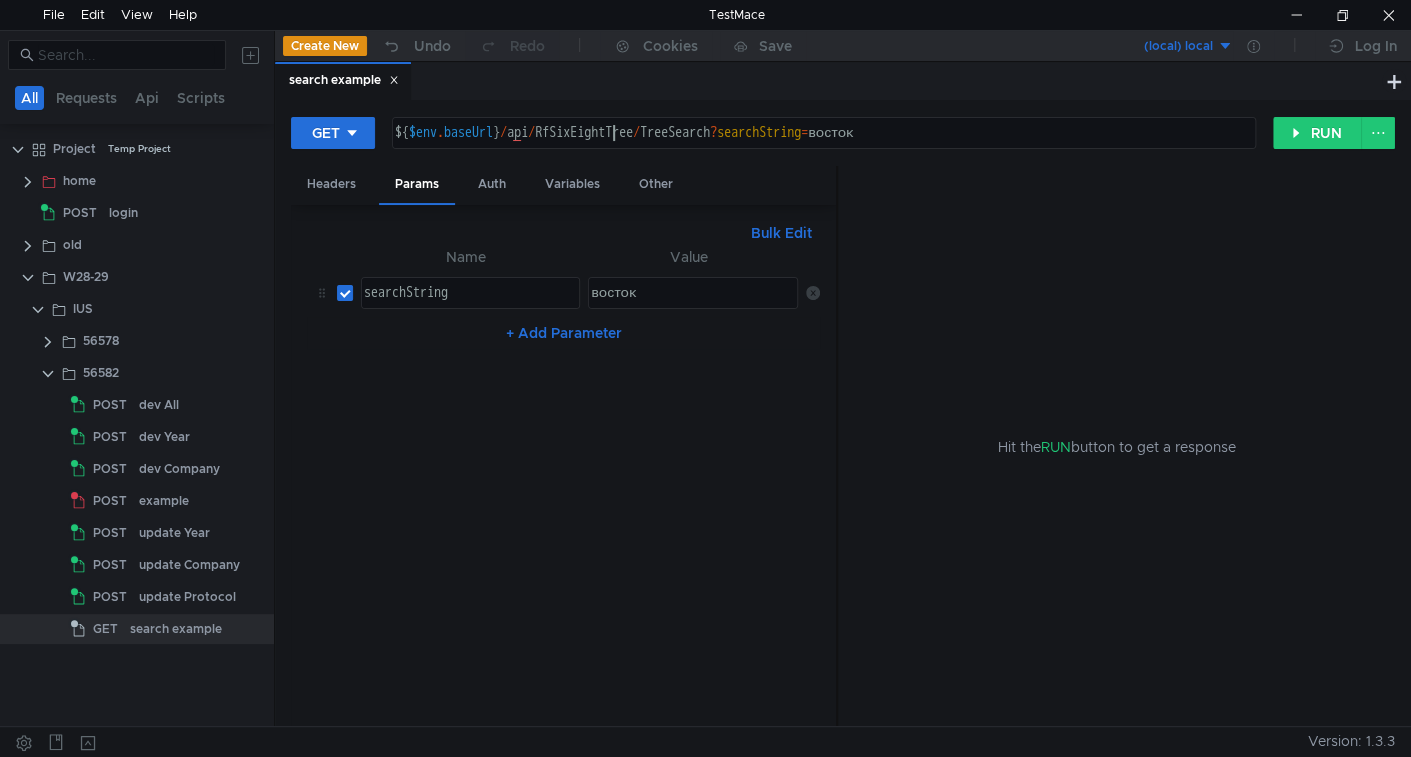click on "${ $env . baseUrl } / api / RfSixEightTree / TreeSearch ? searchString = восток" at bounding box center (822, 149) 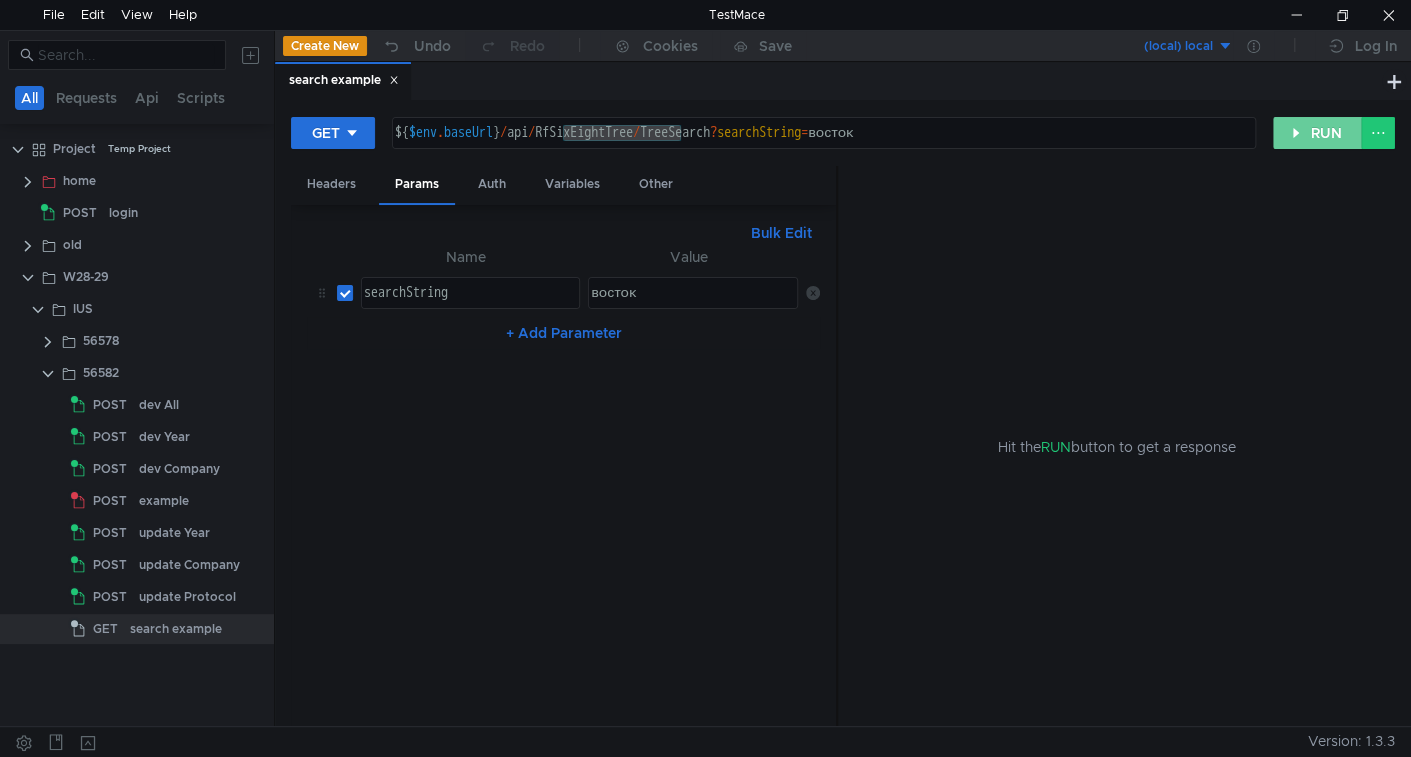 click on "RUN" at bounding box center [1317, 133] 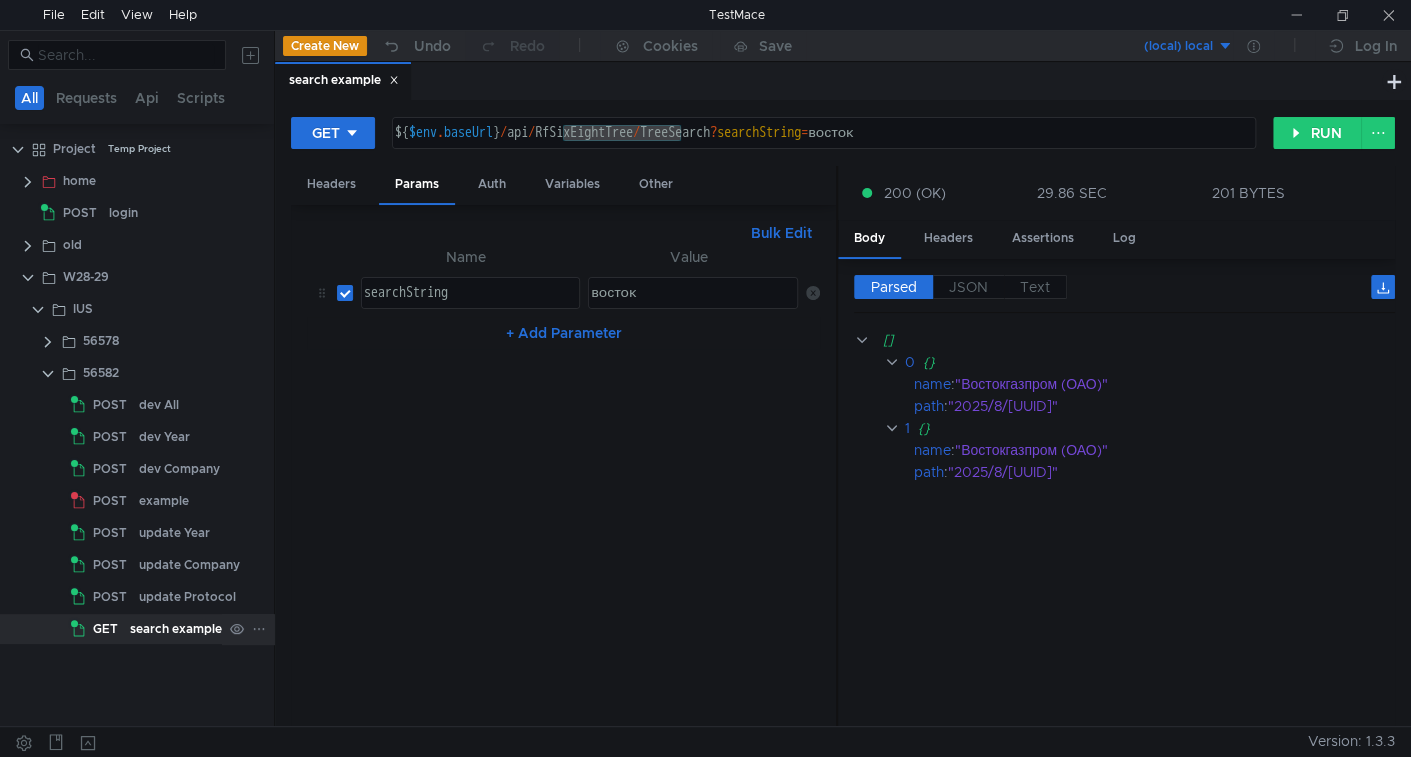 click on "search example" at bounding box center (176, 629) 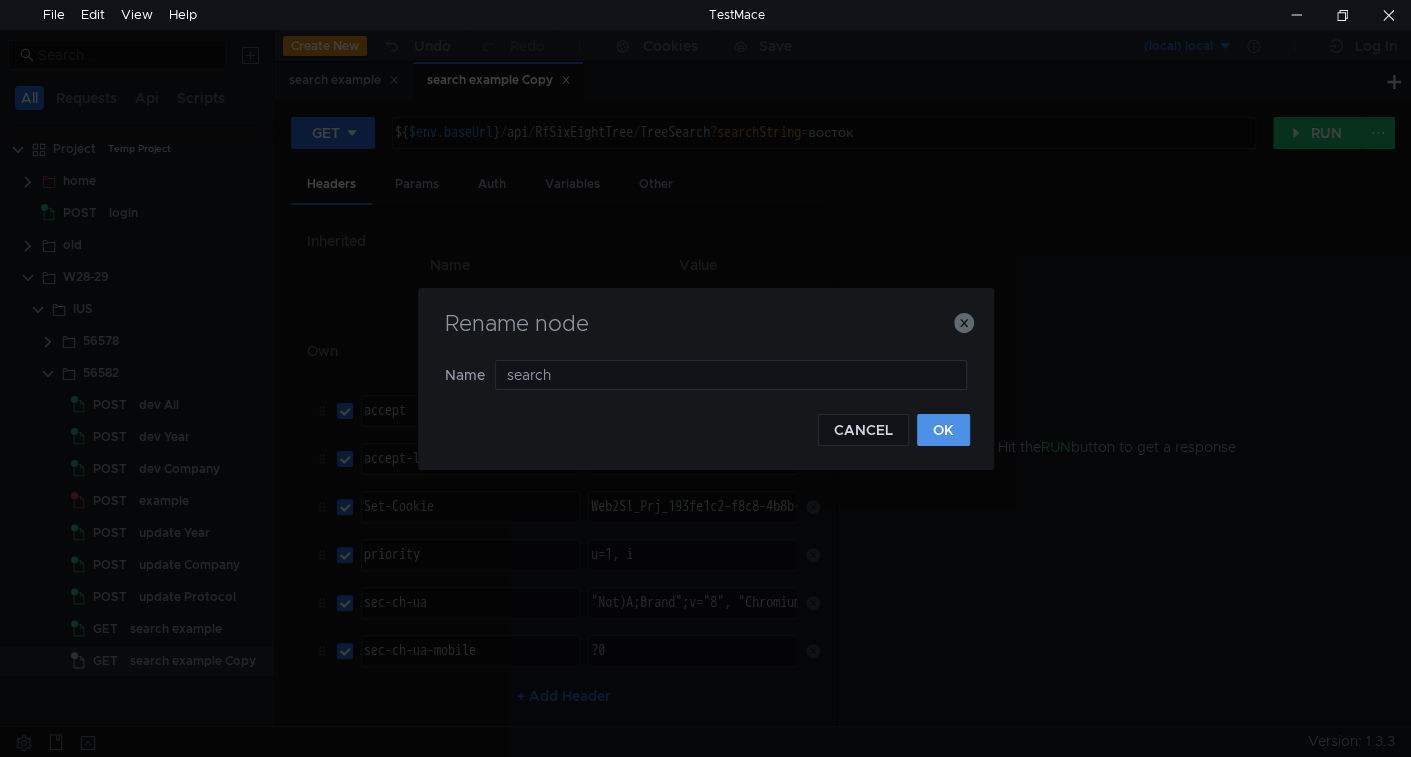 type on "search" 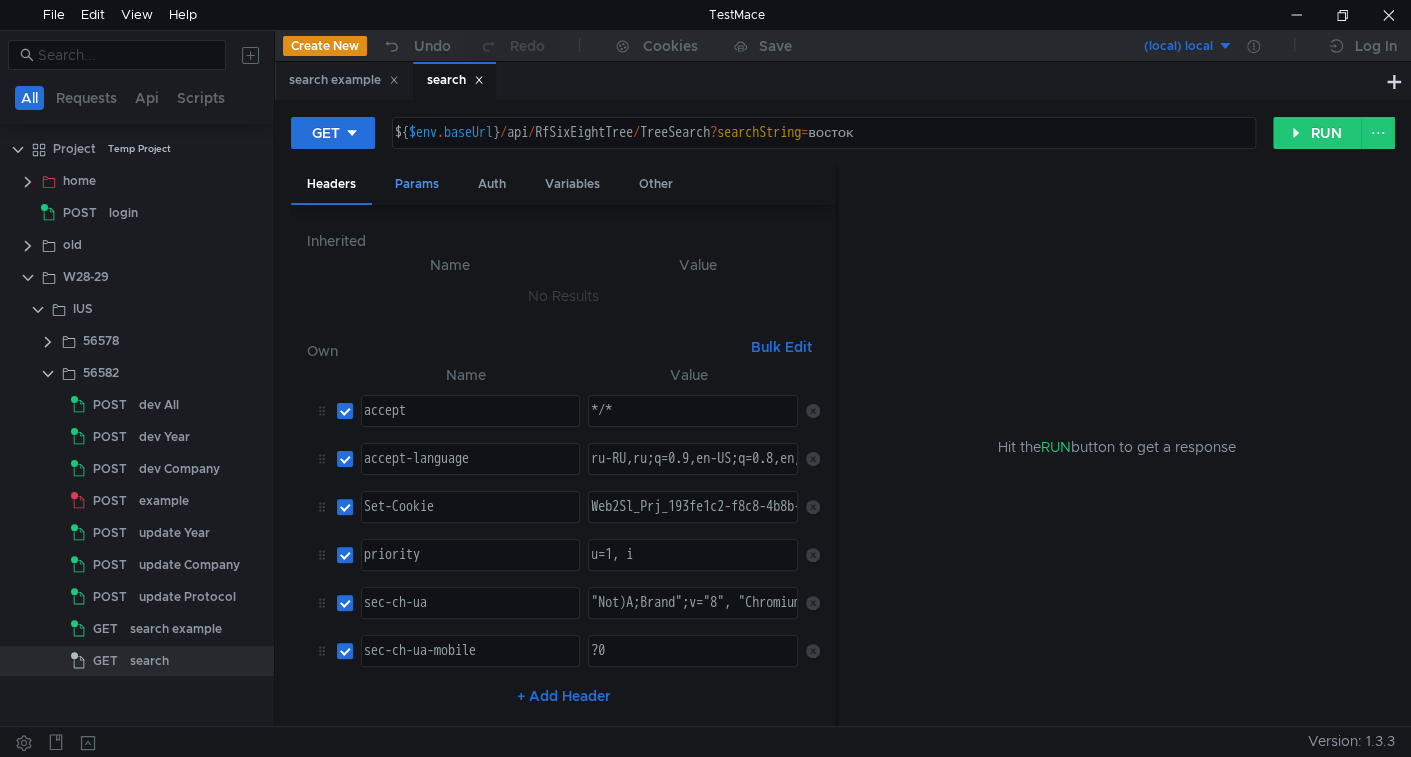 click on "Params" at bounding box center [417, 184] 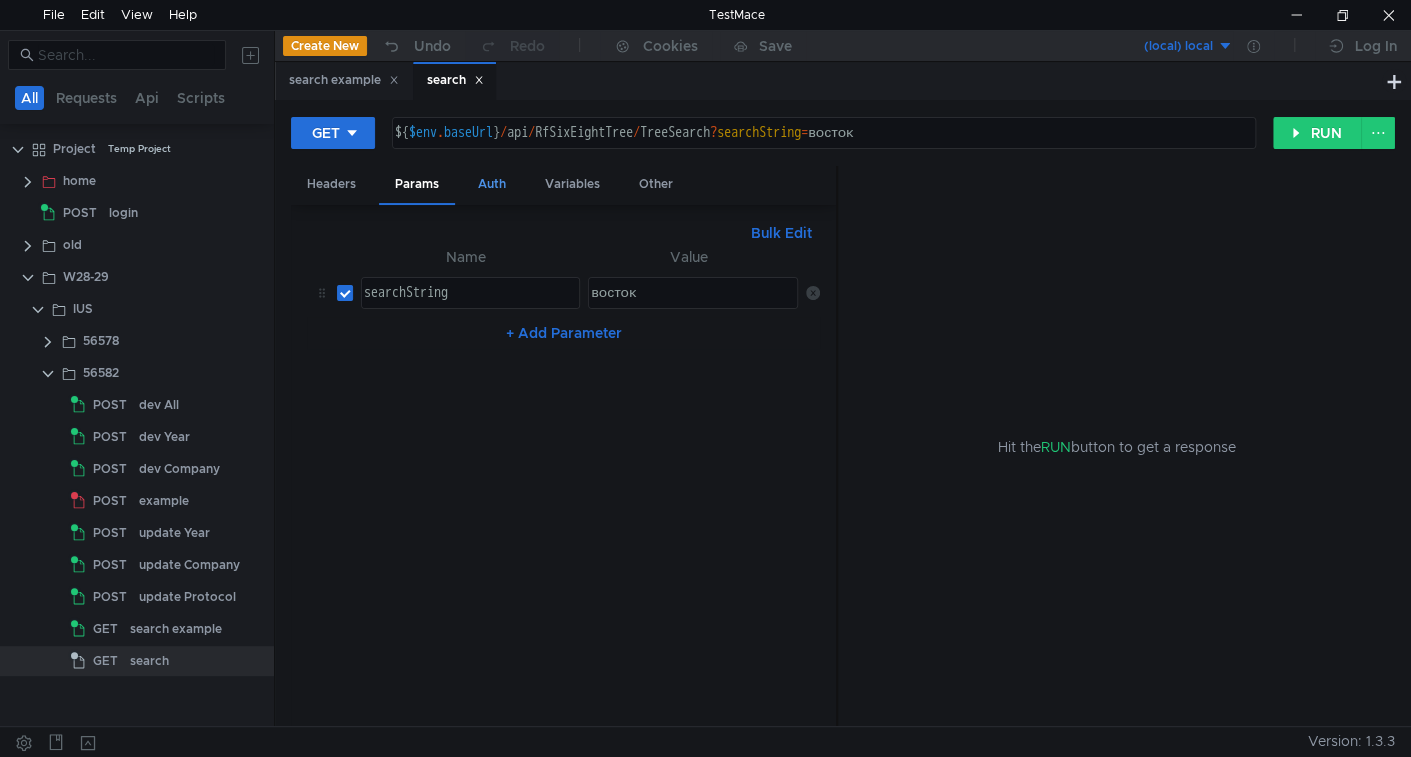 click on "Auth" at bounding box center (492, 184) 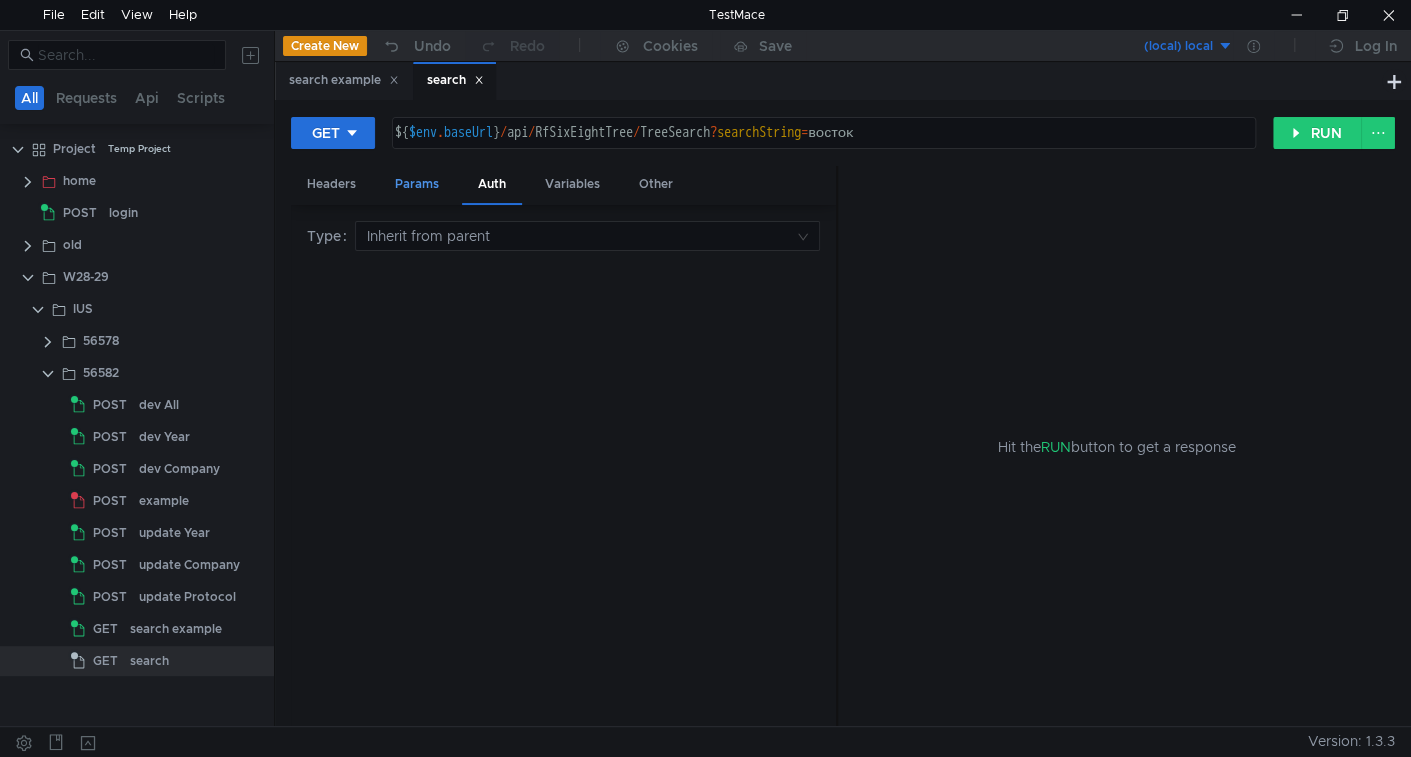 click on "Params" at bounding box center (417, 184) 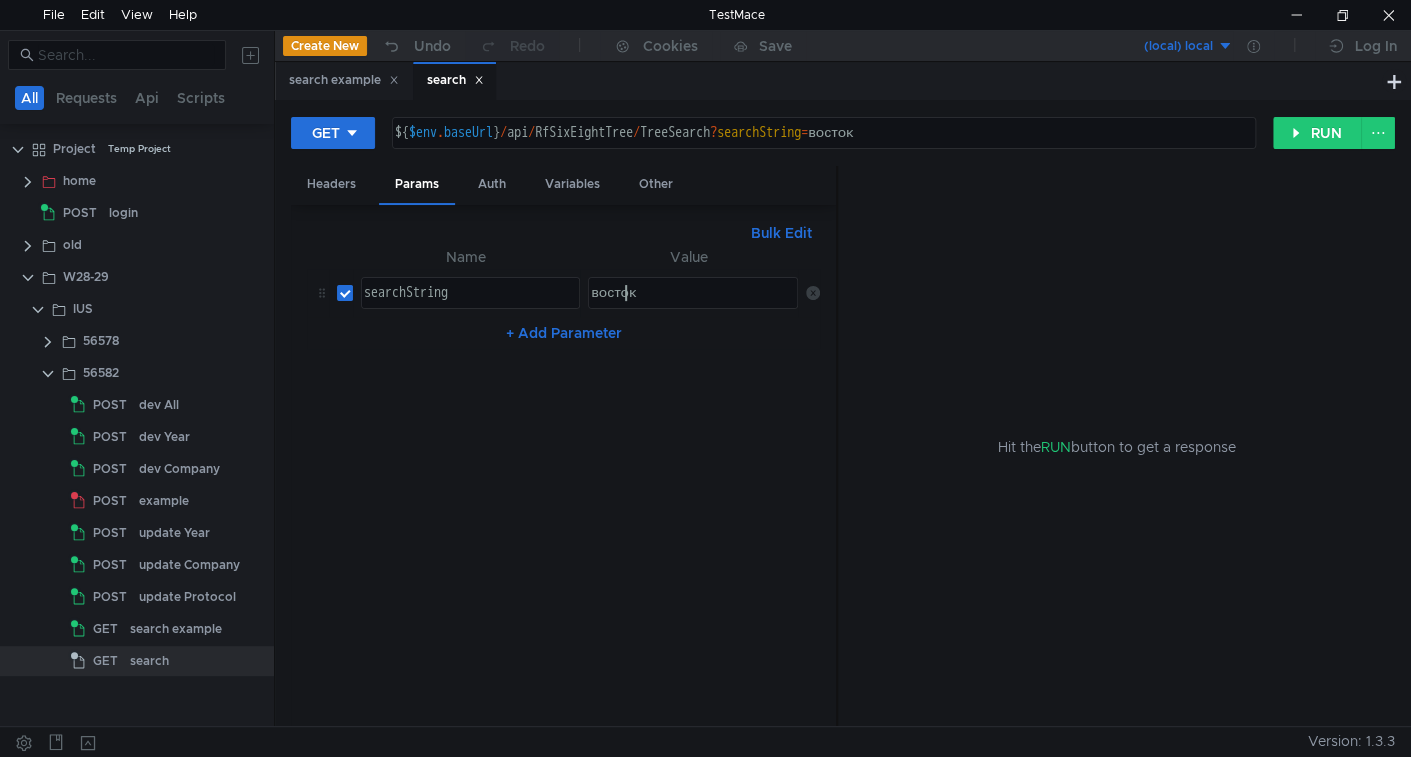 click on "восток" at bounding box center [691, 309] 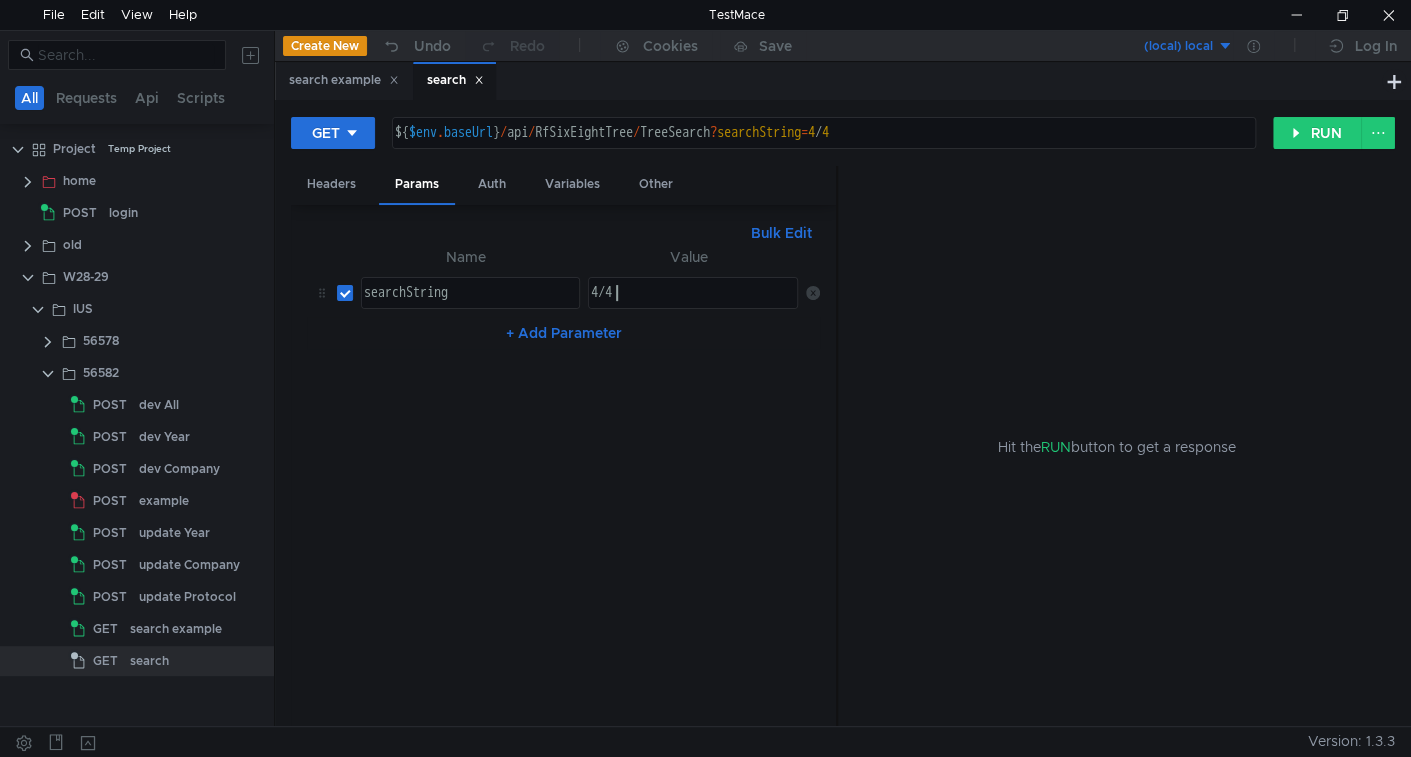 scroll, scrollTop: 0, scrollLeft: 0, axis: both 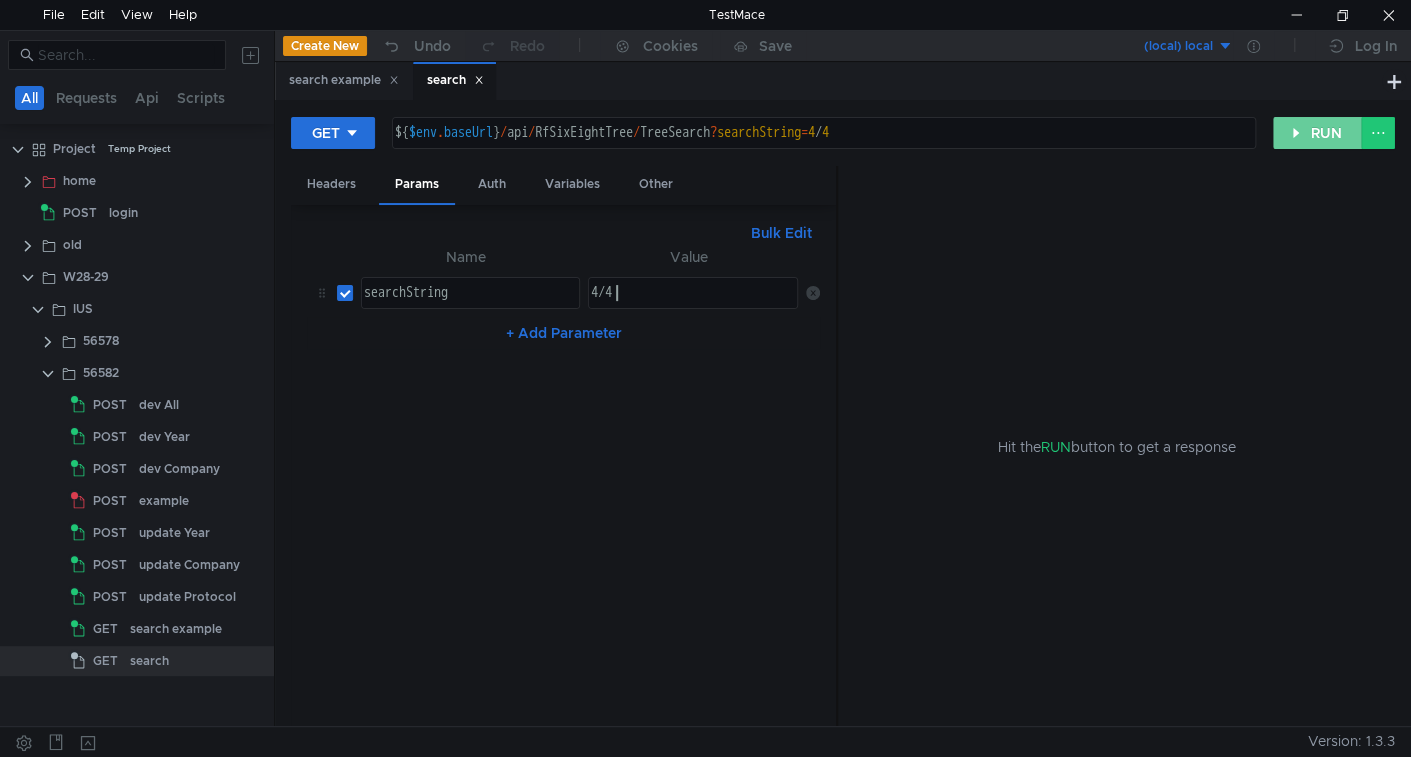 type on "4/4" 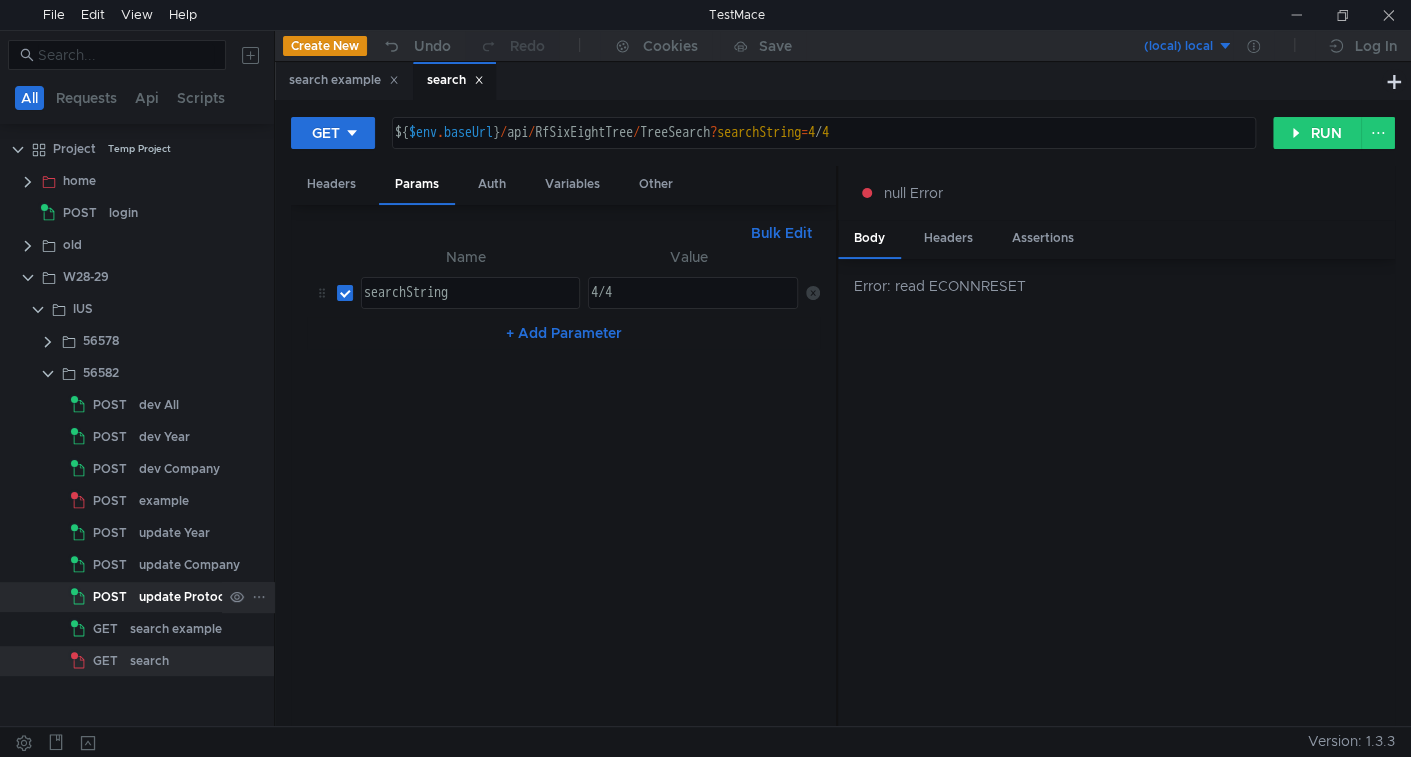 click on "update Protocol" at bounding box center [159, 405] 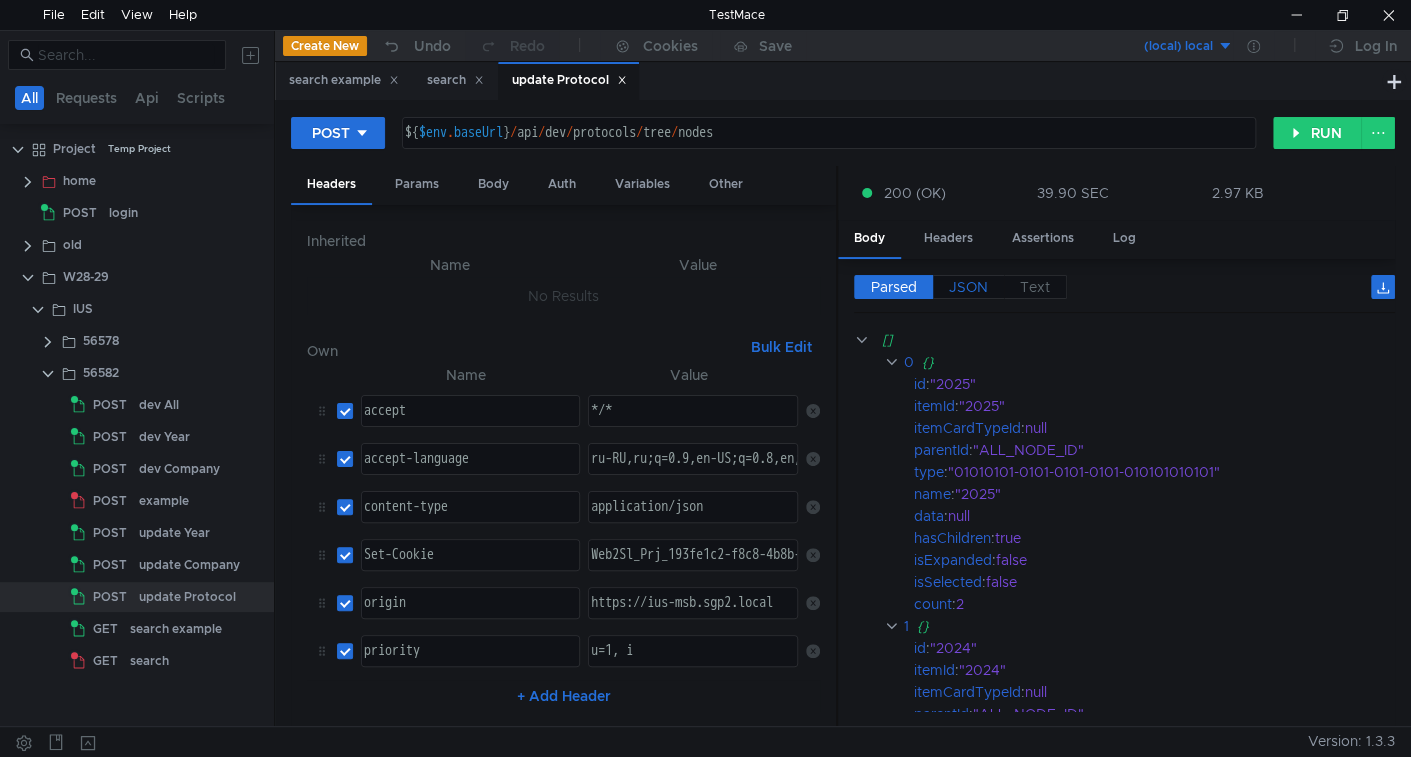 click on "JSON" at bounding box center [894, 287] 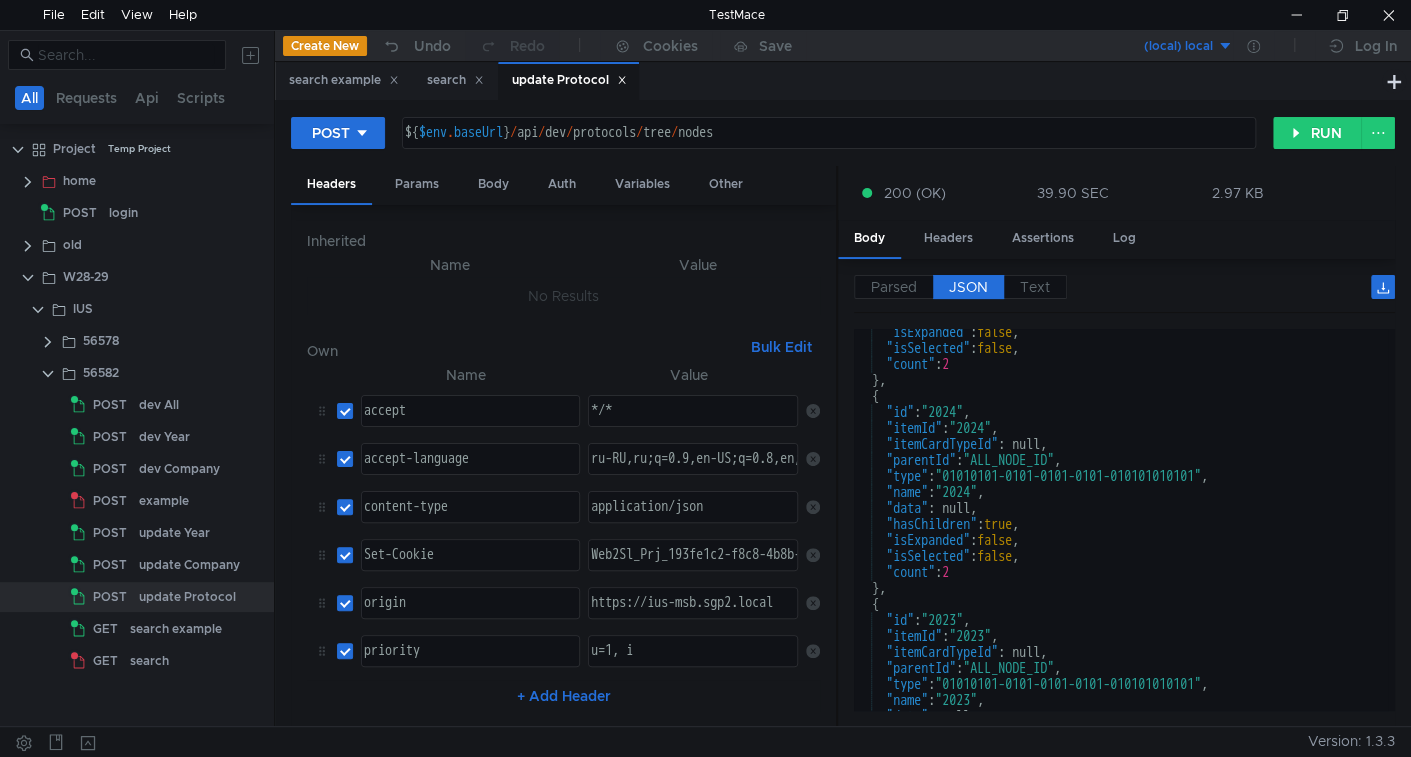scroll, scrollTop: 0, scrollLeft: 0, axis: both 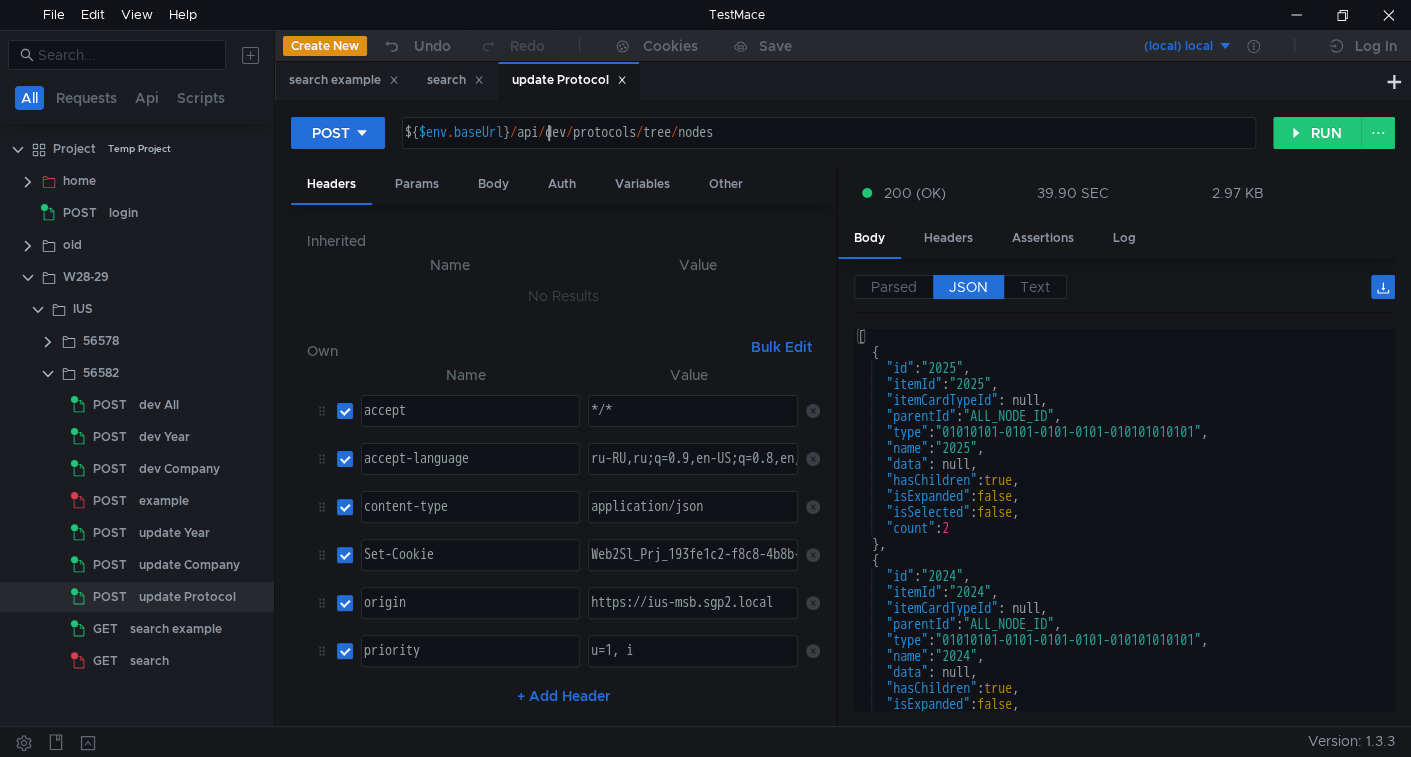 click on "${ $env . baseUrl } / api / dev / protocols / tree / nodes" at bounding box center (827, 149) 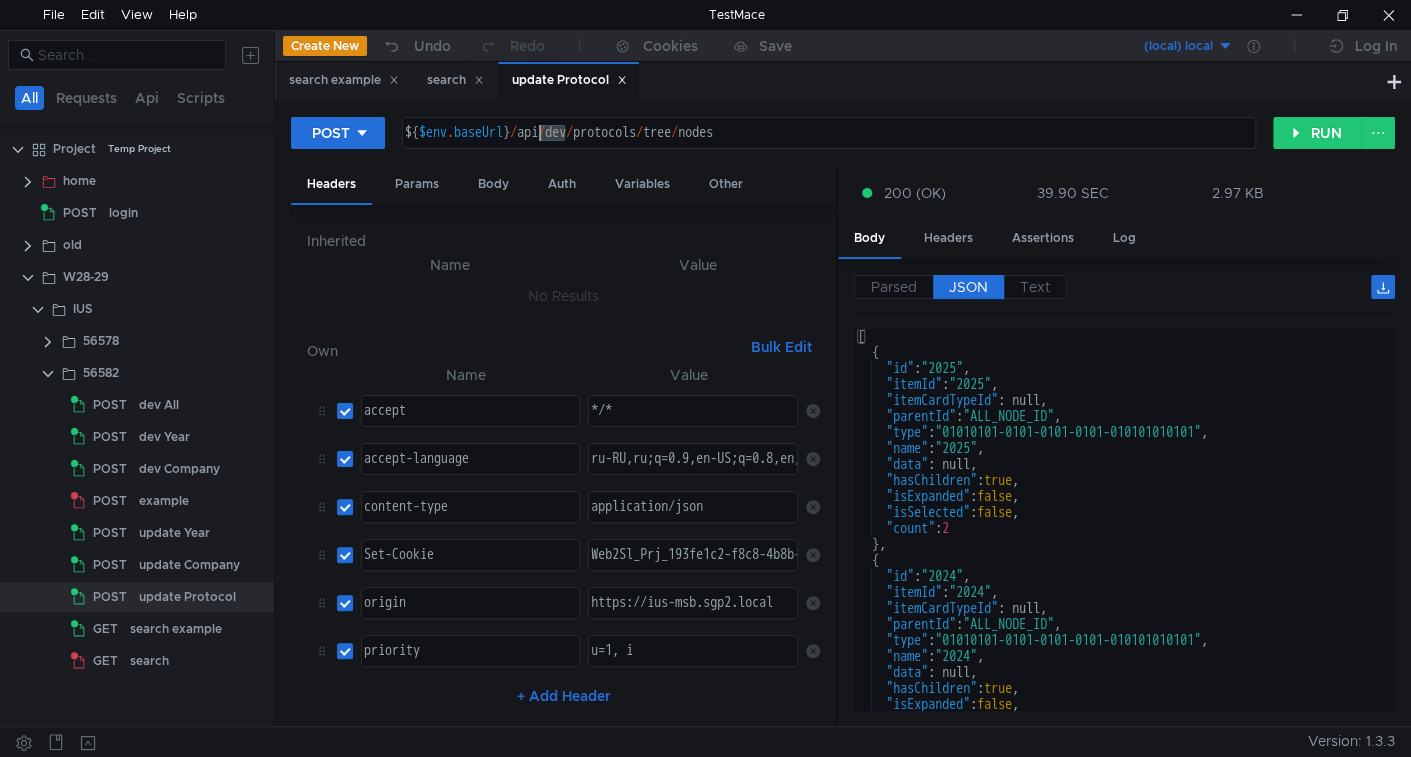click on "${ $env . baseUrl } / api / dev / protocols / tree / nodes" at bounding box center [827, 149] 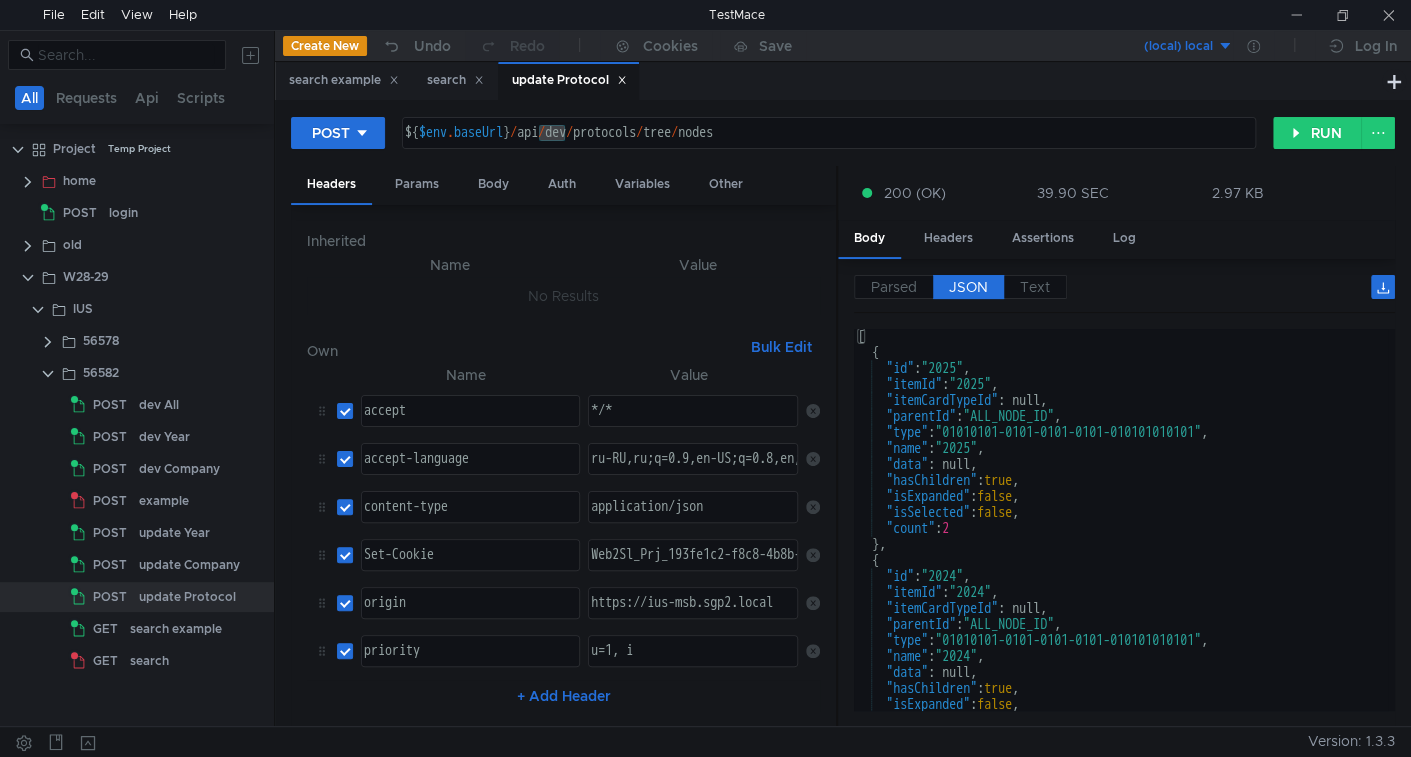 click on "${ $env . baseUrl } / api / dev / protocols / tree / nodes" at bounding box center [829, 133] 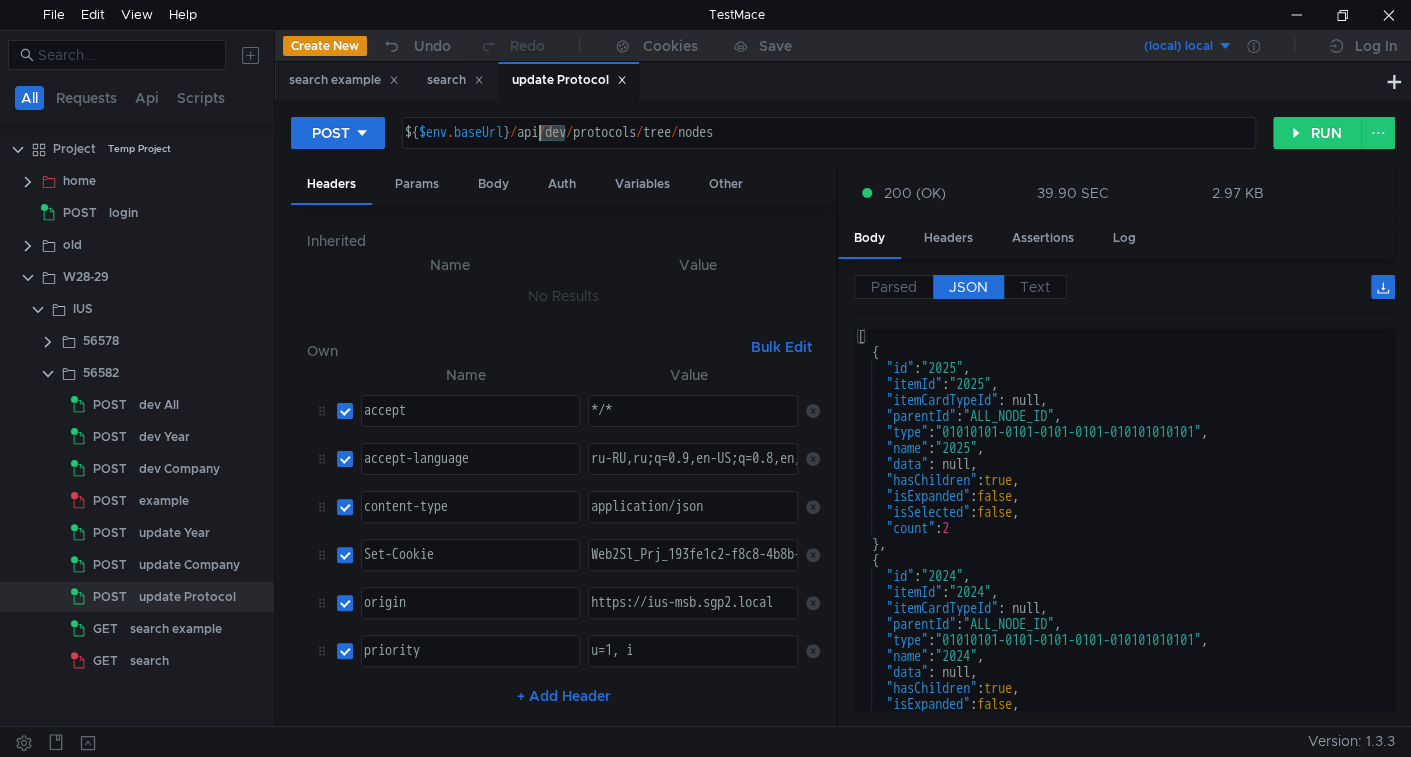 click on "${ $env . baseUrl } / api / dev / protocols / tree / nodes" at bounding box center (827, 149) 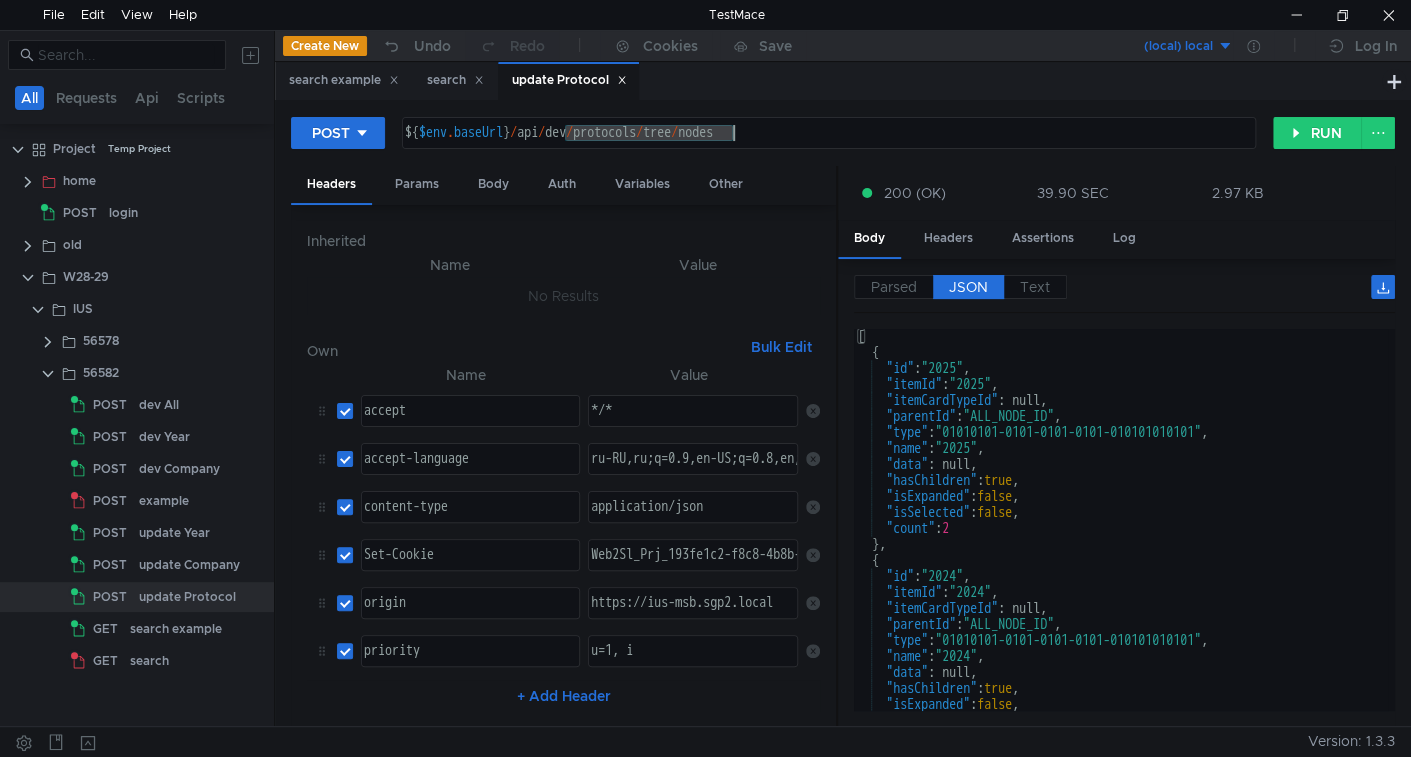 click on "${ $env . baseUrl } / api / dev / protocols / tree / nodes" at bounding box center (827, 149) 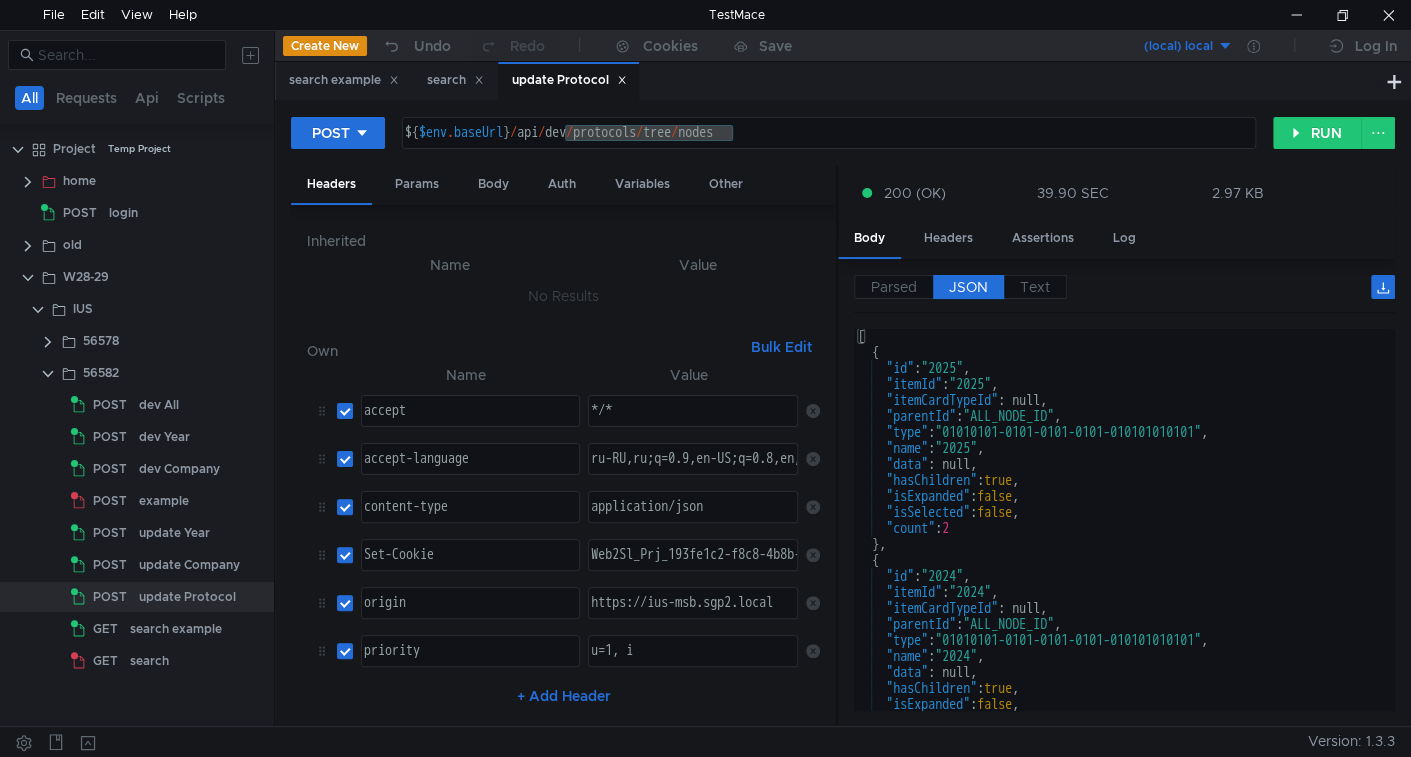 click at bounding box center (622, 80) 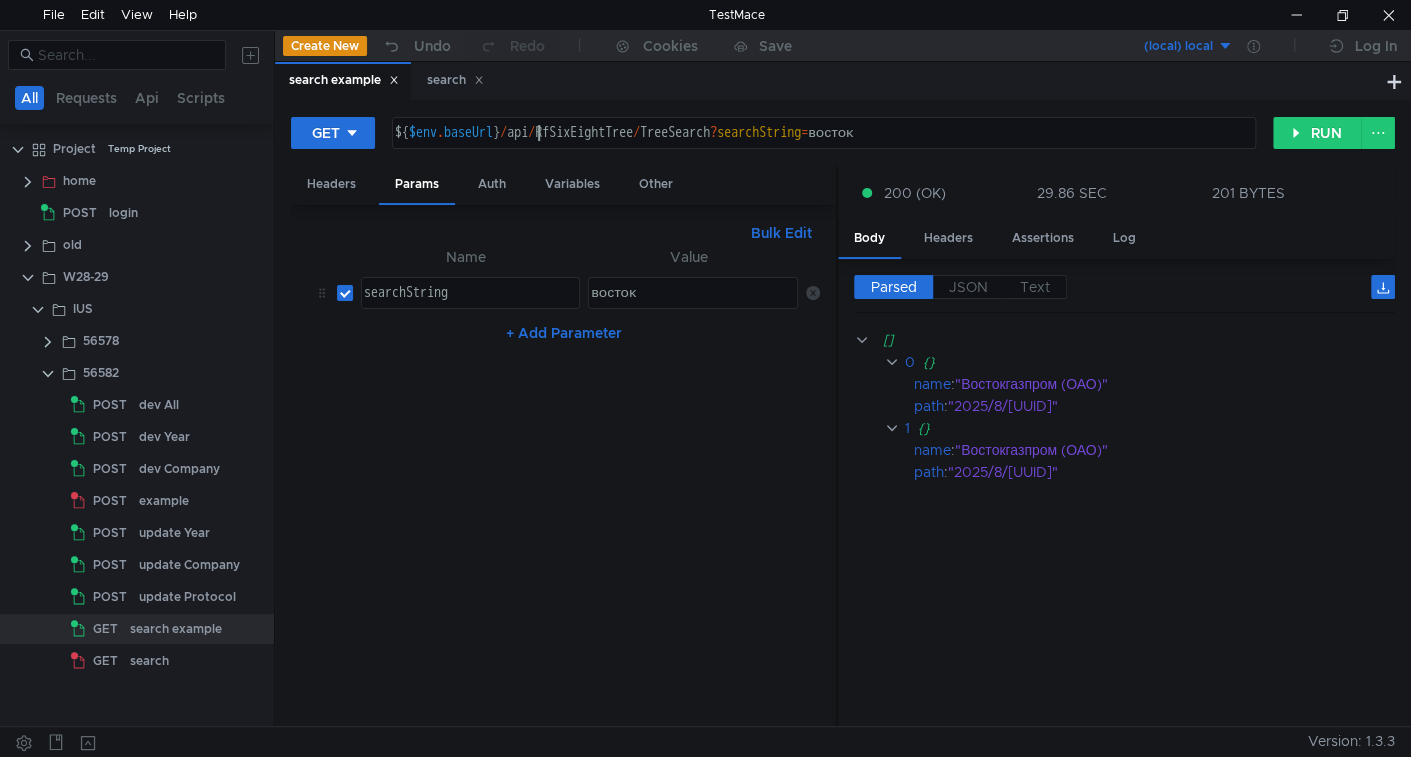 click on "${ $env . baseUrl } / api / RfSixEightTree / TreeSearch ? searchString = восток" at bounding box center (822, 149) 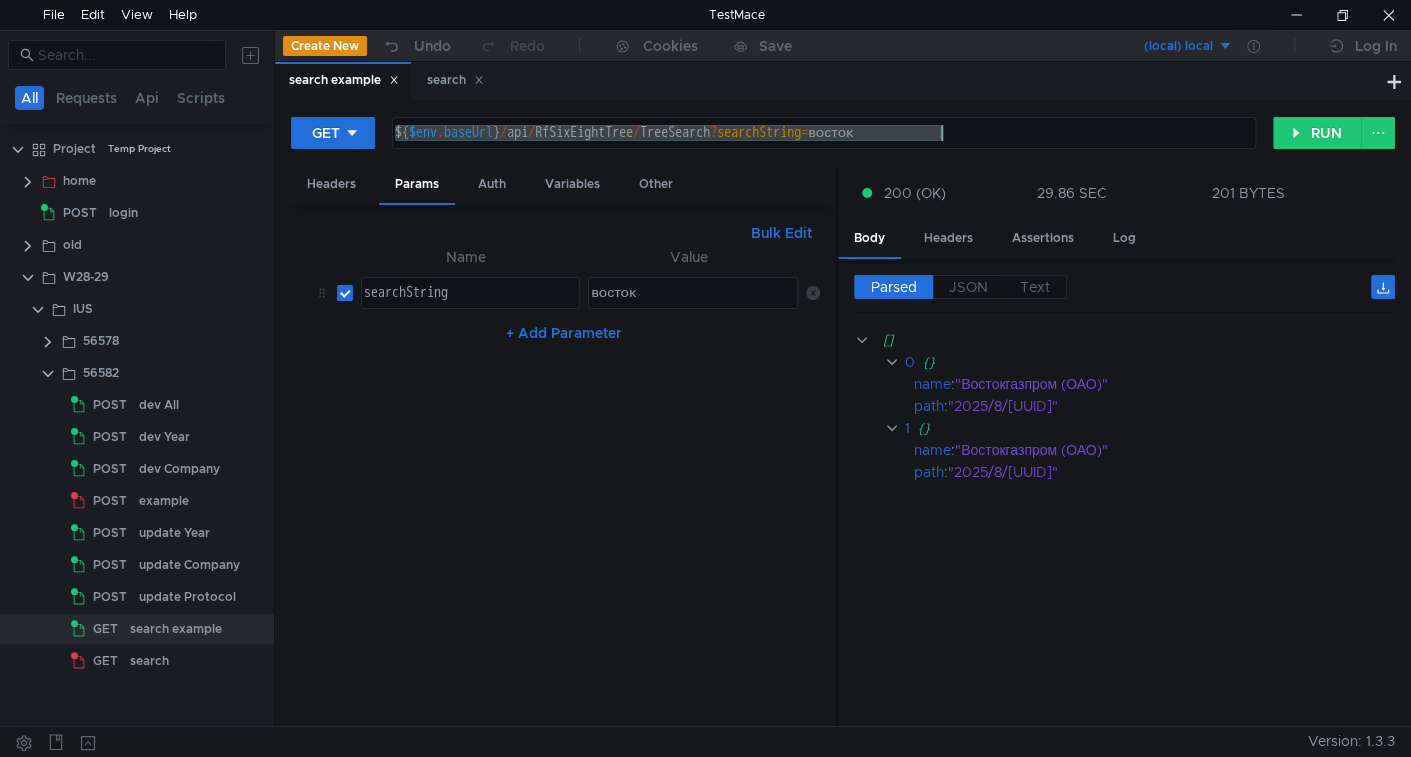 click on "${ $env . baseUrl } / api / RfSixEightTree / TreeSearch ? searchString = восток" at bounding box center (822, 149) 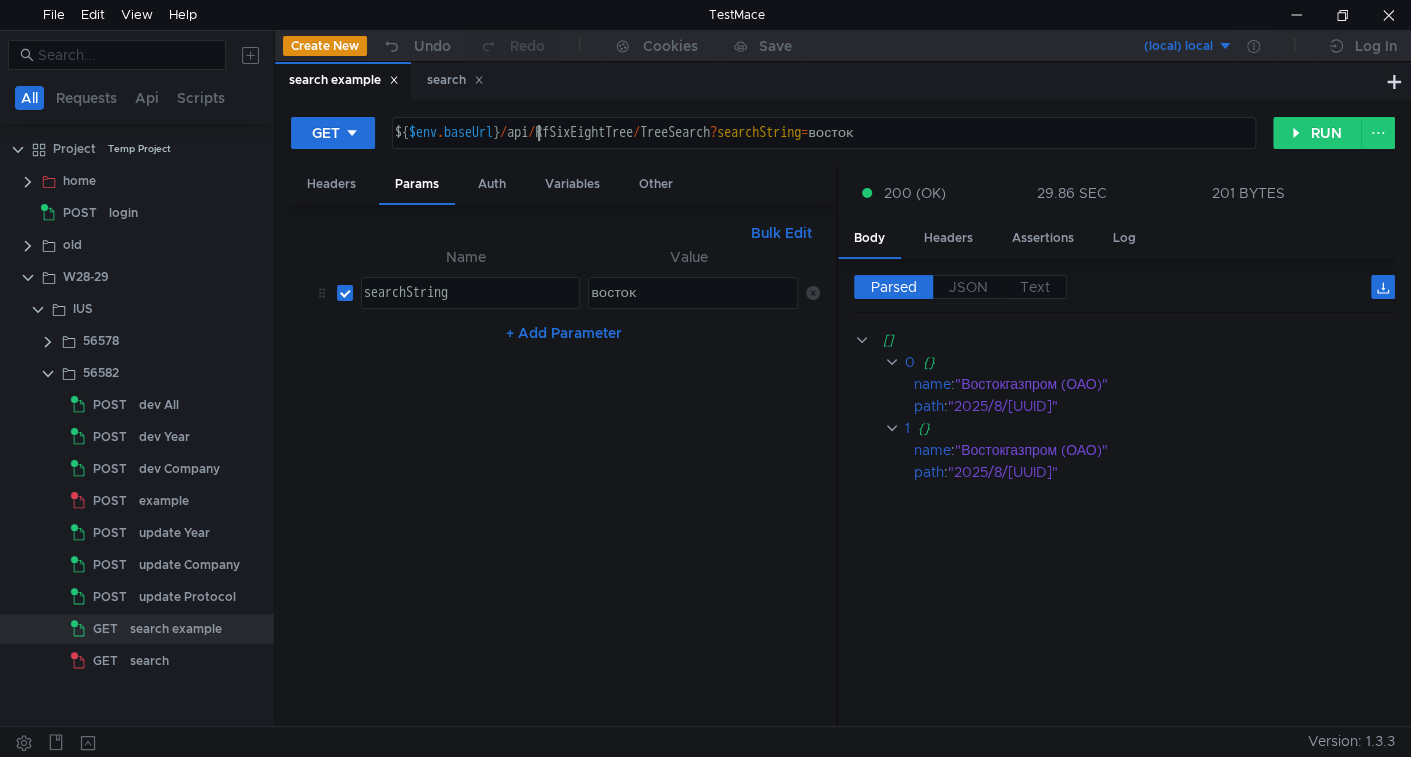 click on "${ $env . baseUrl } / api / RfSixEightTree / TreeSearch ? searchString = восток" at bounding box center [822, 149] 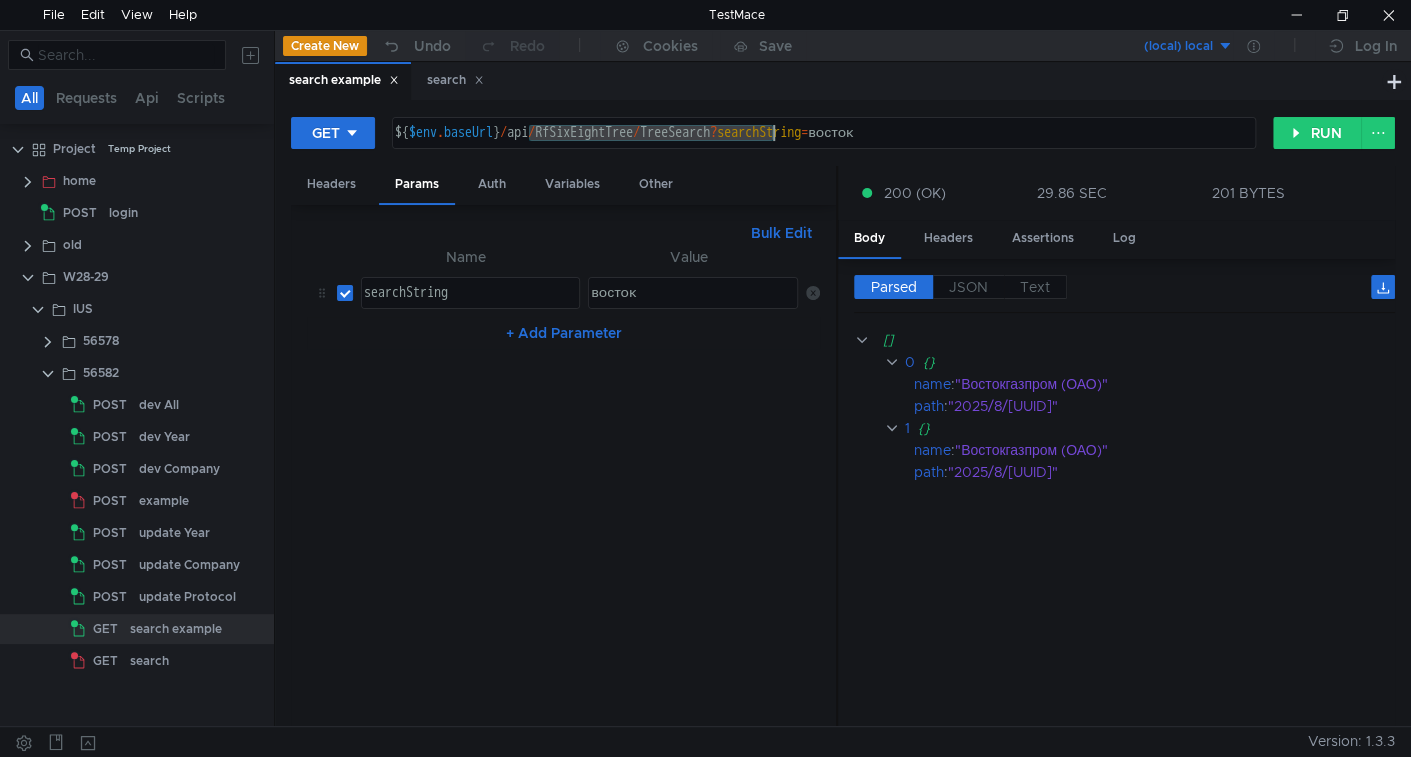 drag, startPoint x: 538, startPoint y: 128, endPoint x: 706, endPoint y: 121, distance: 168.14577 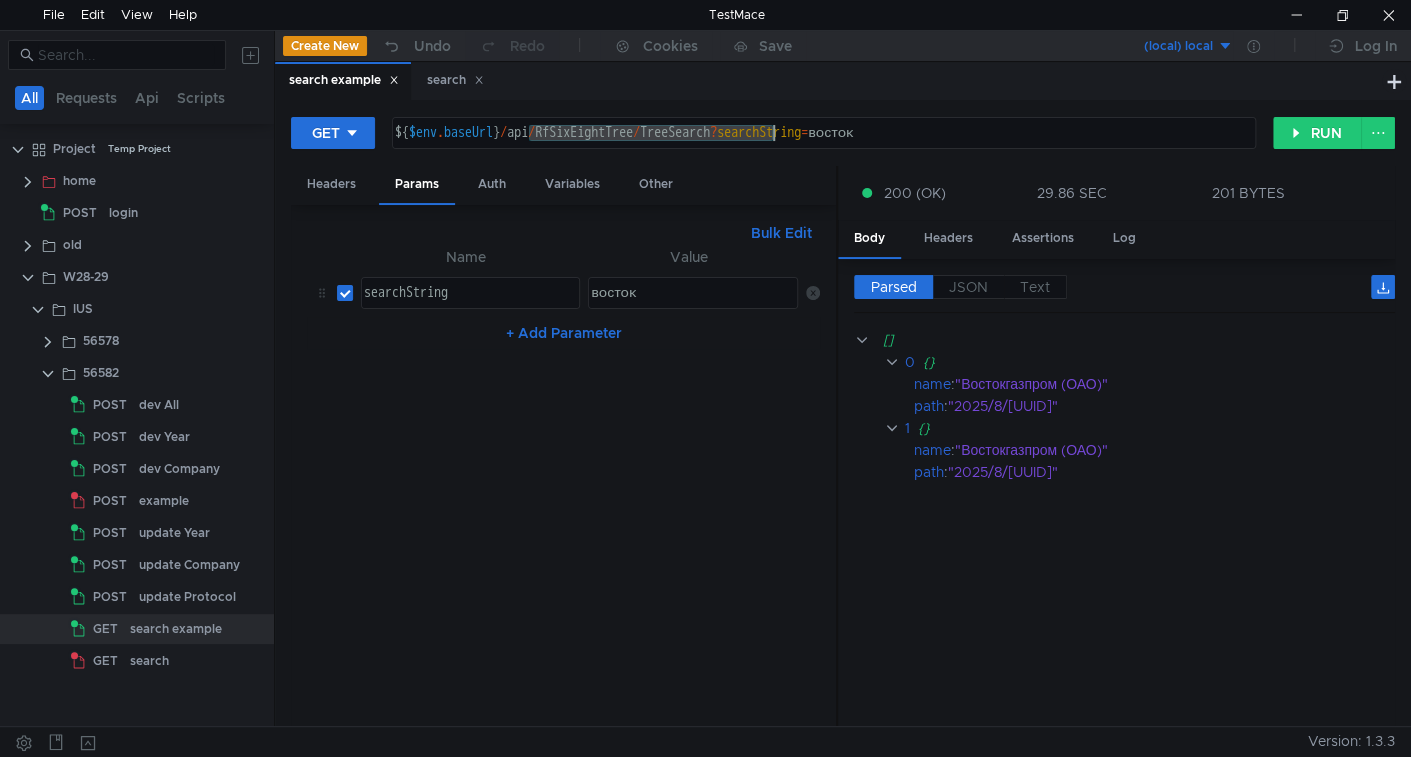 click on "${ $env . baseUrl } / api / RfSixEightTree / TreeSearch ? searchString = восток" at bounding box center [824, 133] 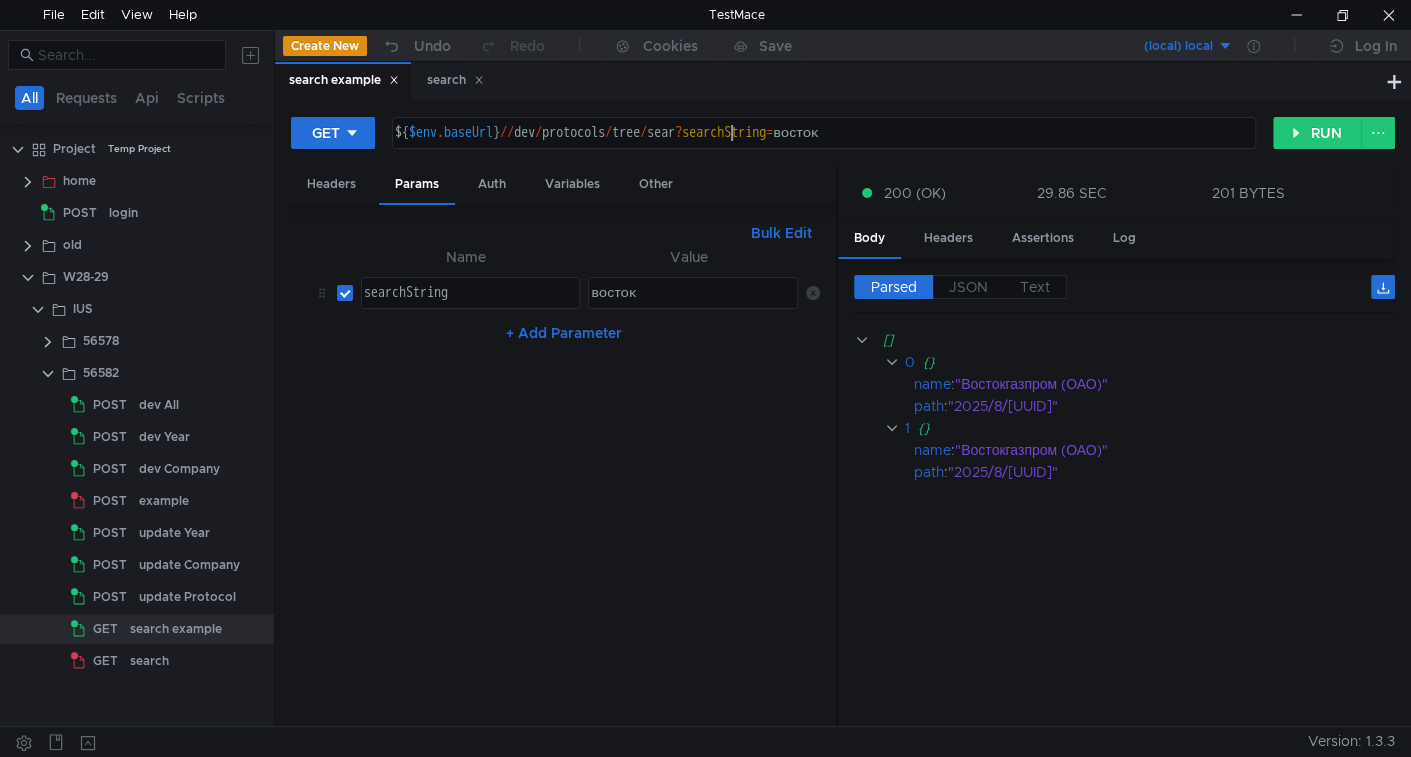 scroll, scrollTop: 0, scrollLeft: 24, axis: horizontal 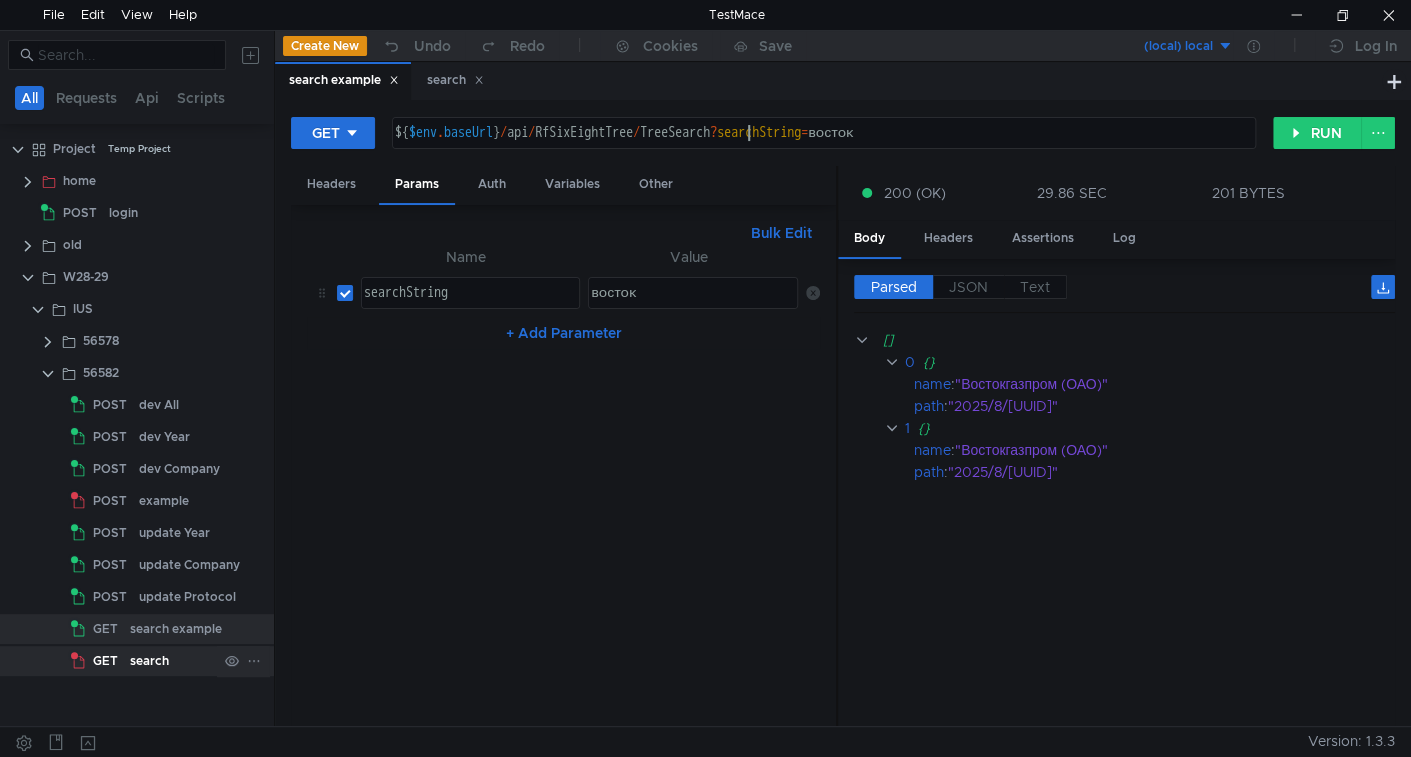 type on "${$env.baseUrl}/api/RfSixEightTree/TreeSearch?searchString=восток" 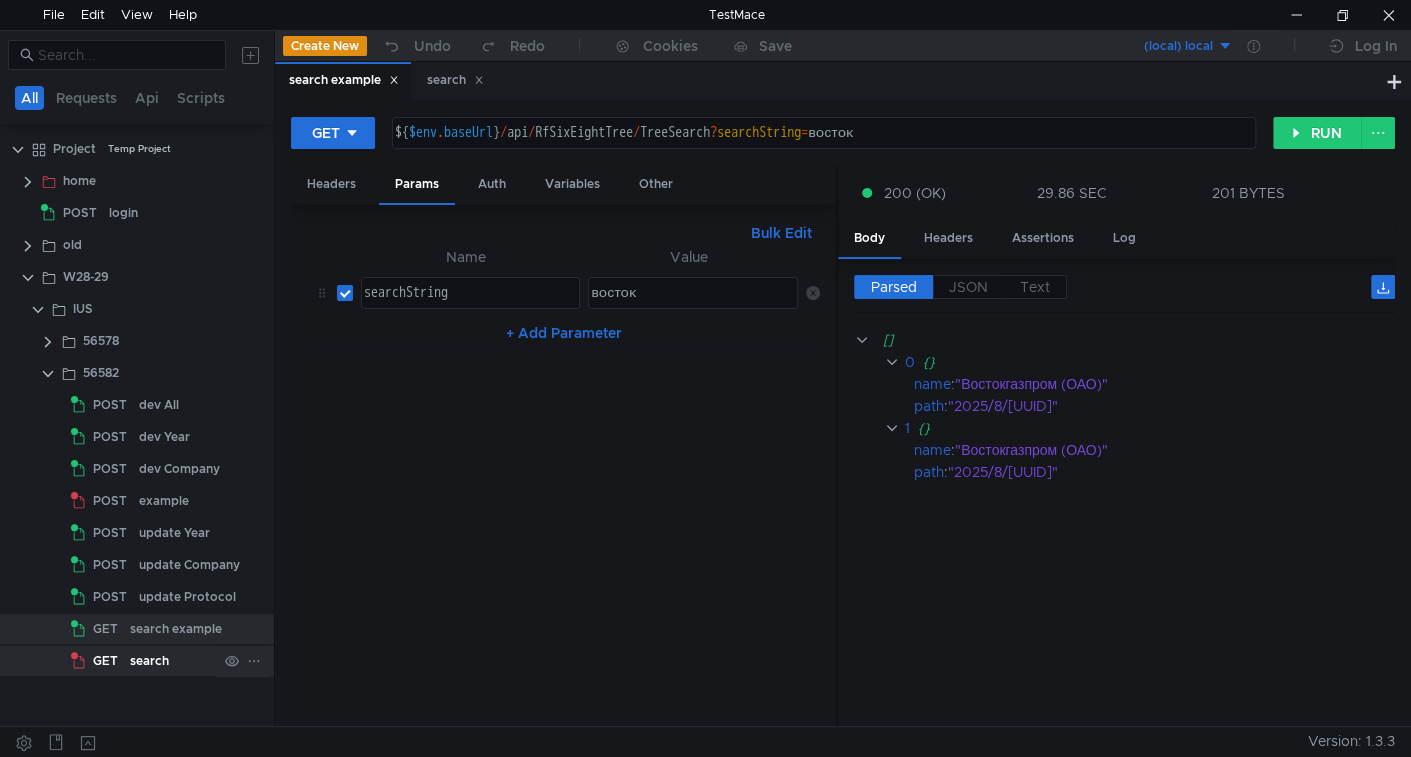 click on "search" at bounding box center [159, 405] 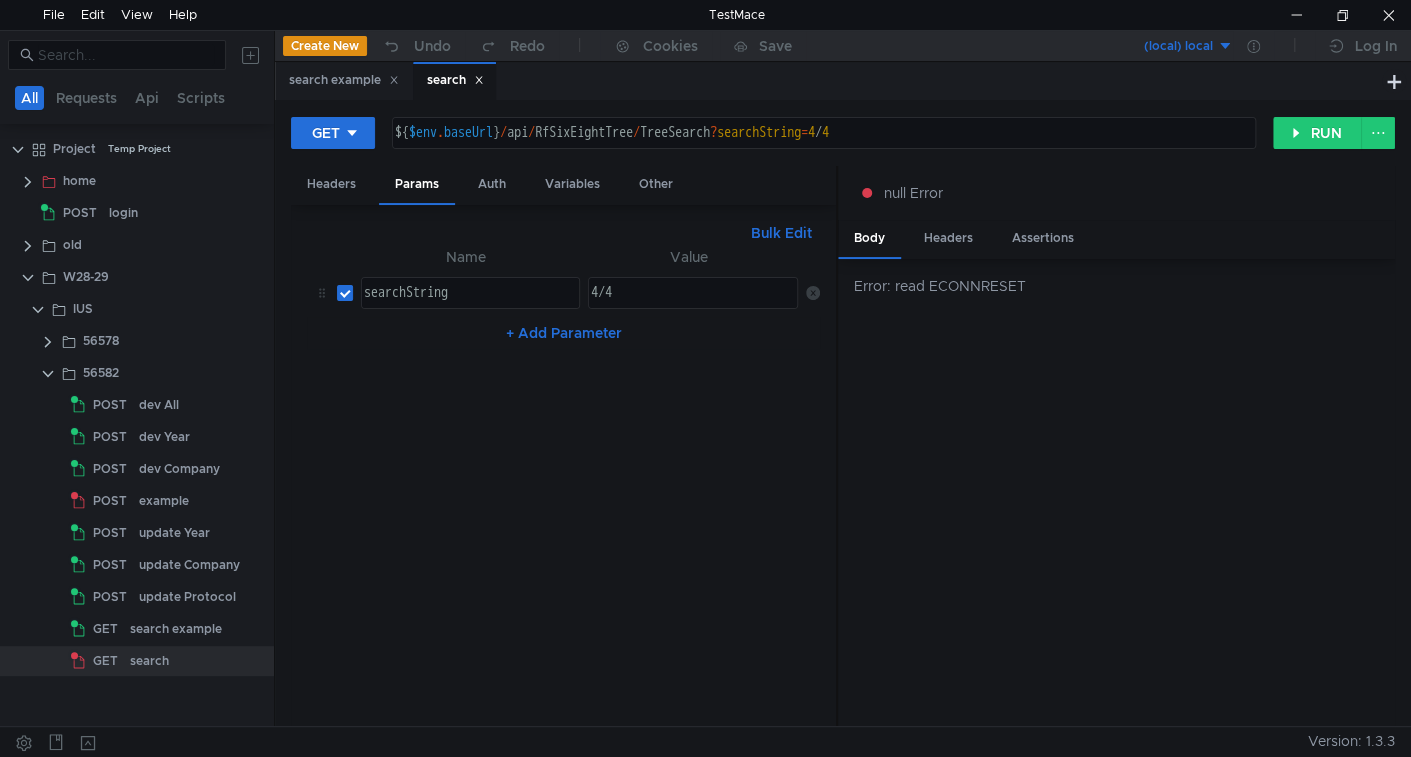 click on "${ $env . baseUrl } / api / RfSixEightTree / TreeSearch ? searchString = 4 / 4" at bounding box center [822, 149] 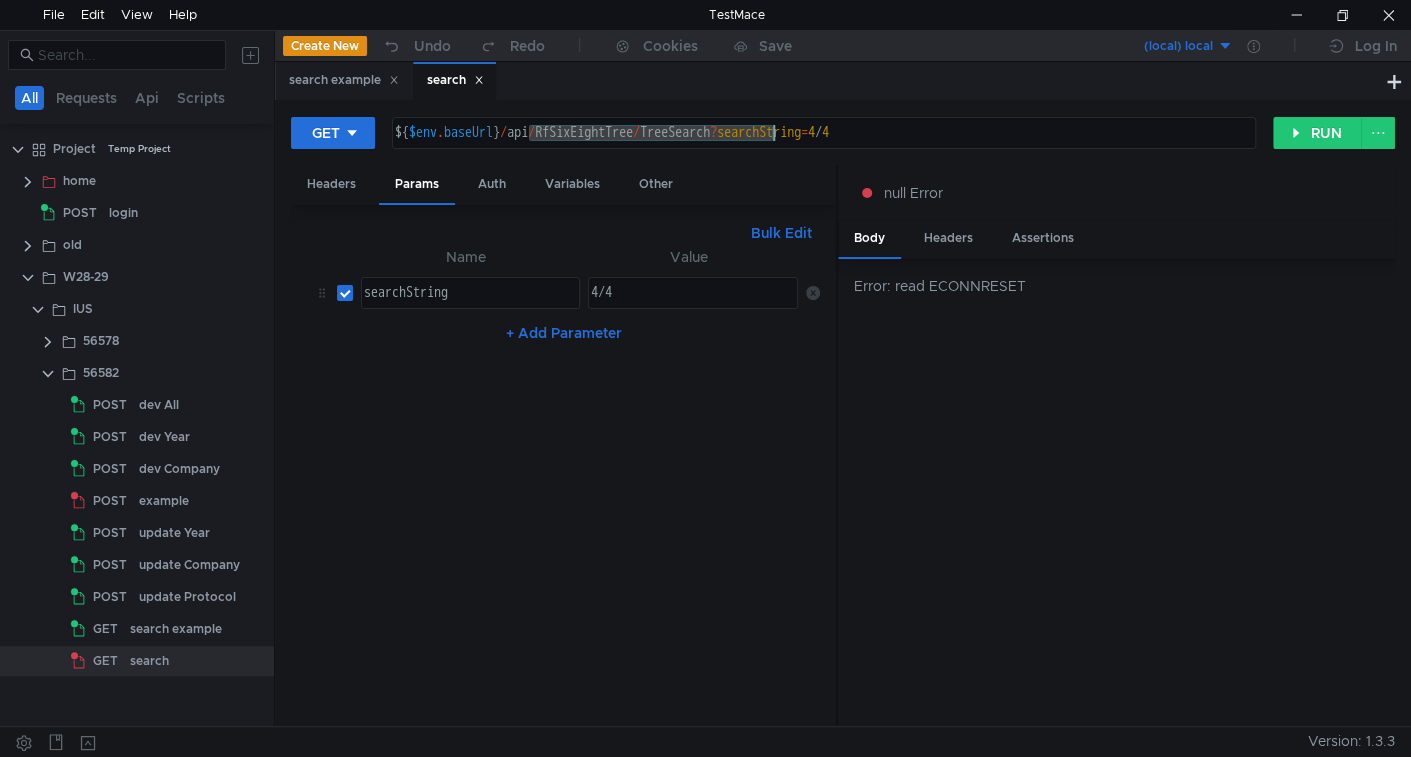 drag, startPoint x: 535, startPoint y: 129, endPoint x: 718, endPoint y: 144, distance: 183.61372 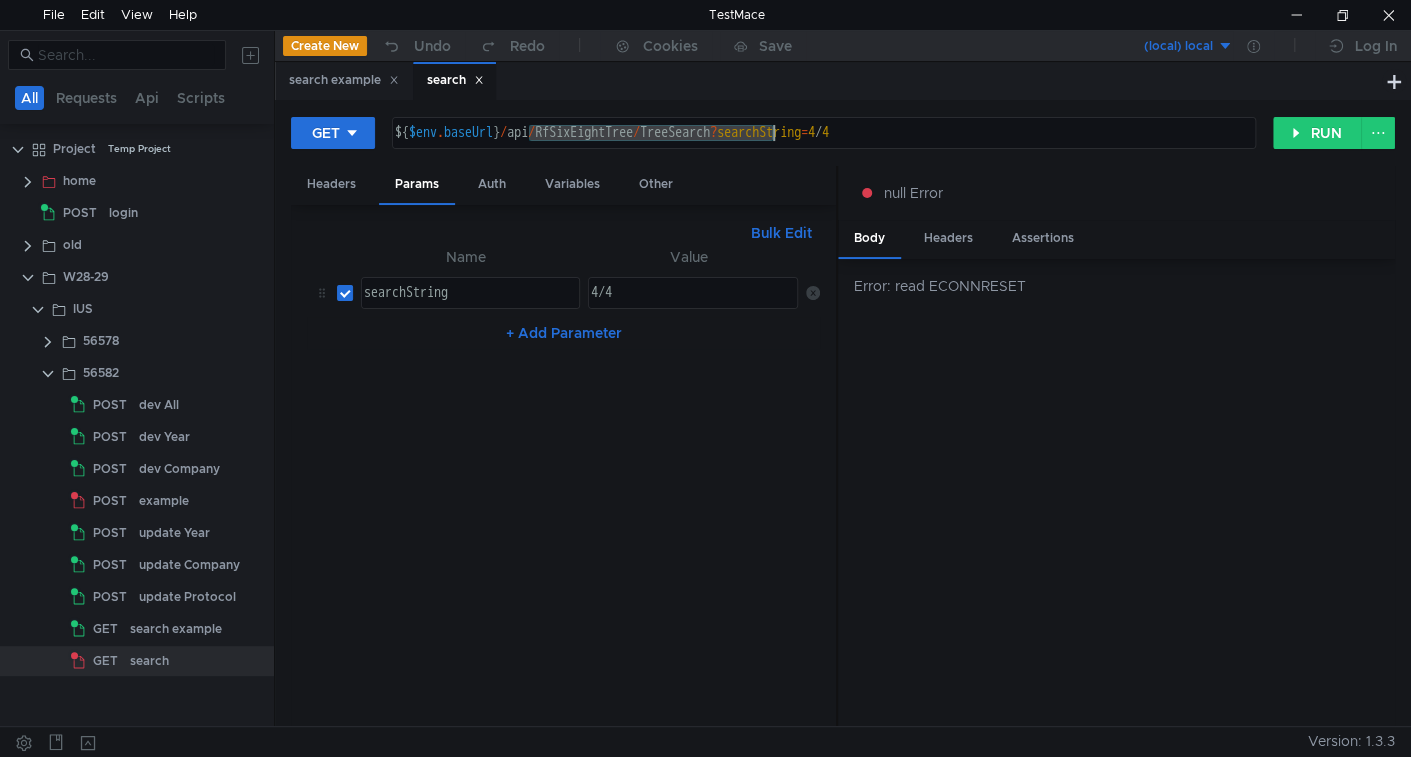 click on "${ $env . baseUrl } / api / RfSixEightTree / TreeSearch ? searchString = 4 / 4" at bounding box center [822, 149] 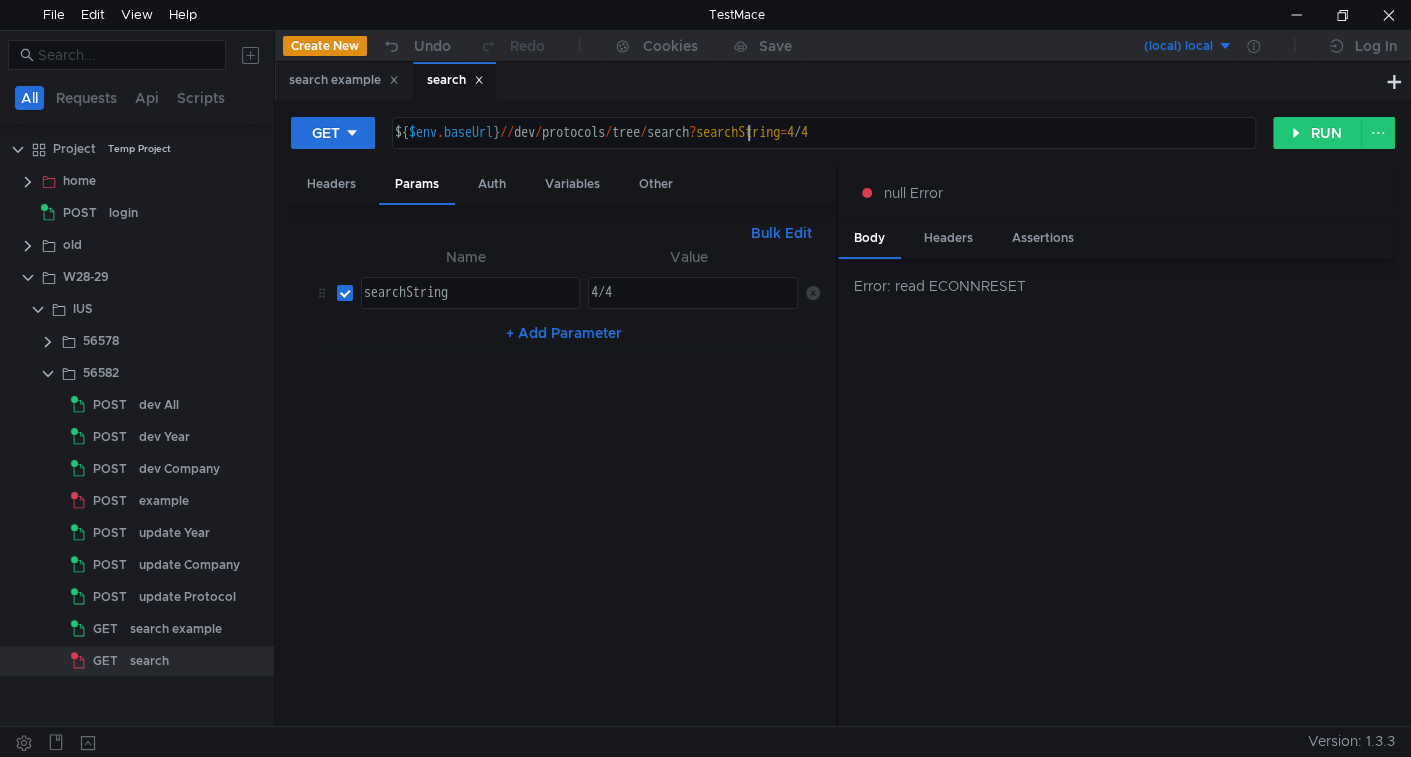 scroll, scrollTop: 0, scrollLeft: 24, axis: horizontal 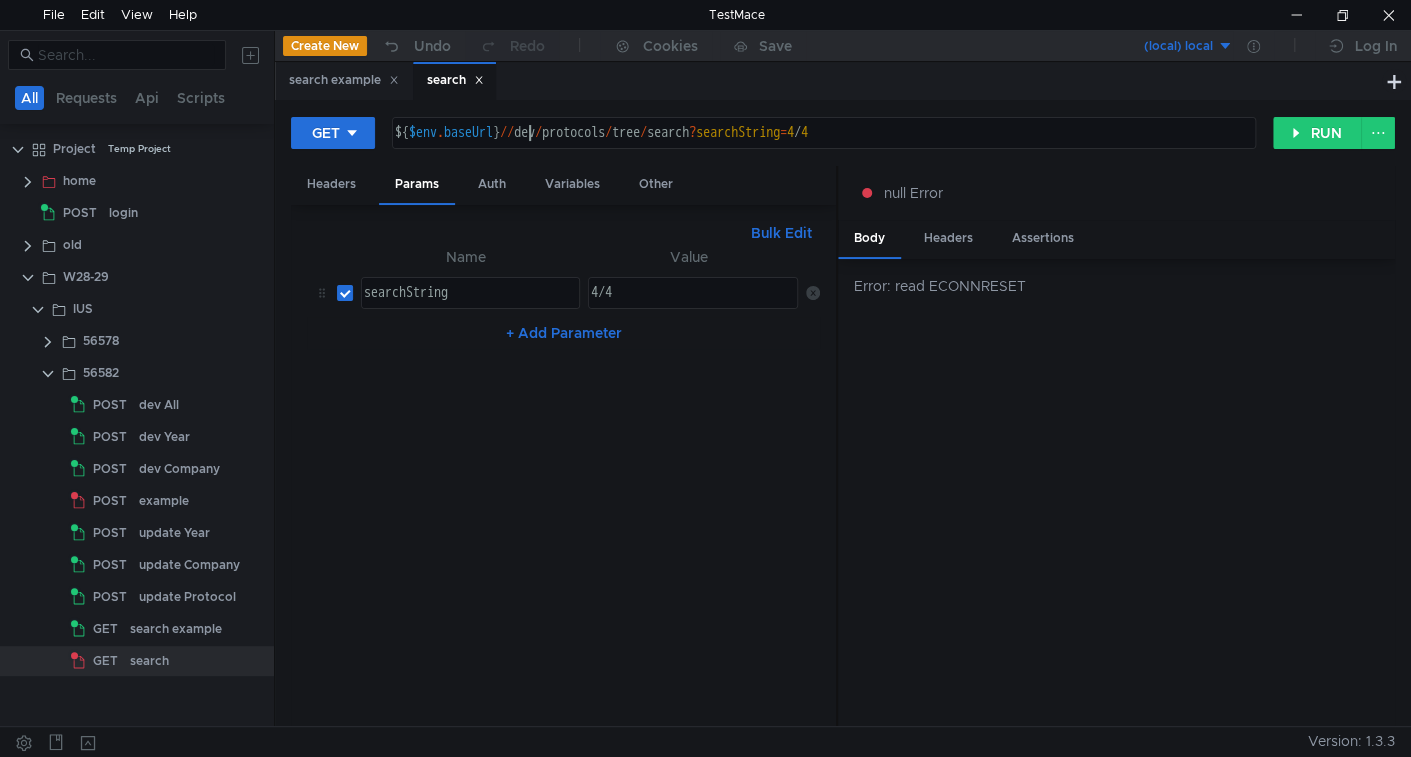 click on "${ $env . baseUrl } // dev / protocols / tree / search ? searchString = 4 / 4" at bounding box center (822, 149) 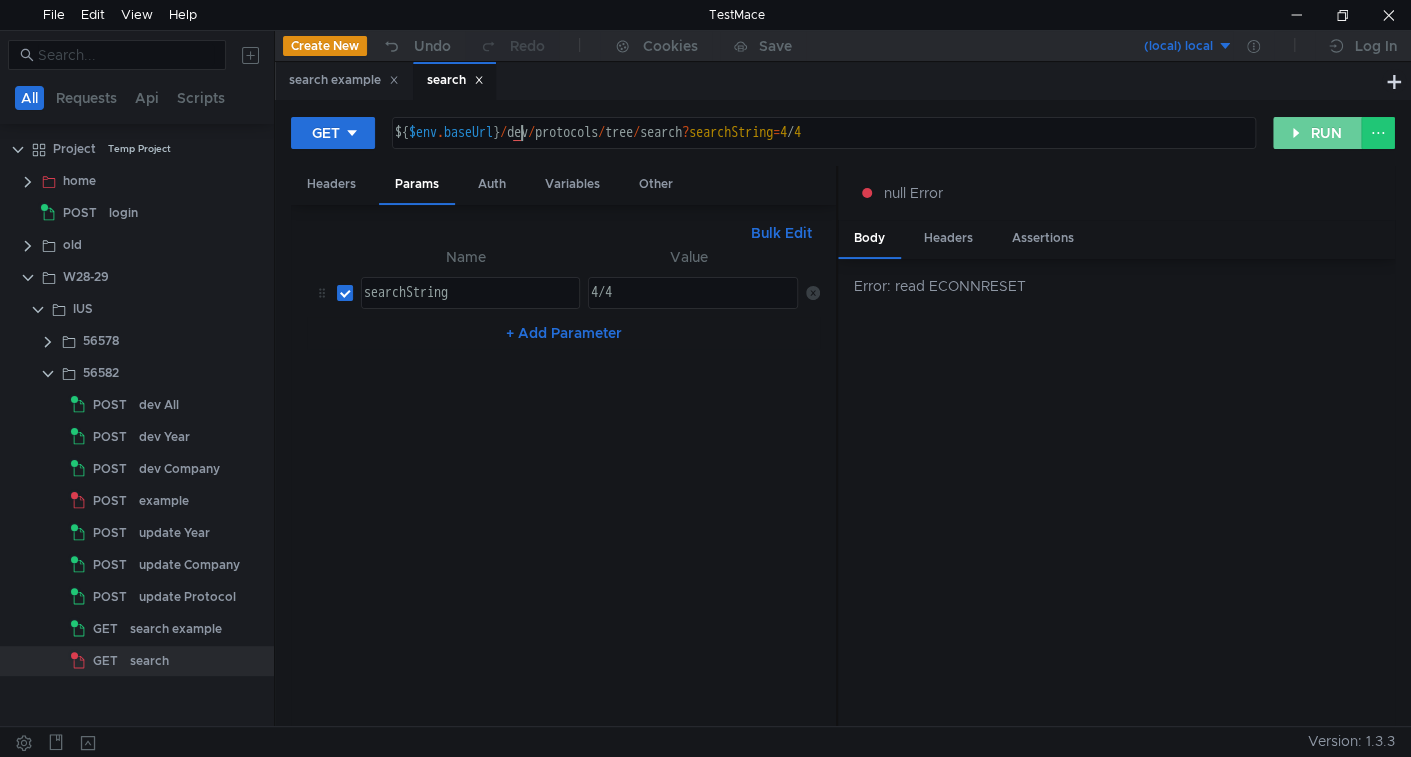 click on "RUN" at bounding box center [1317, 133] 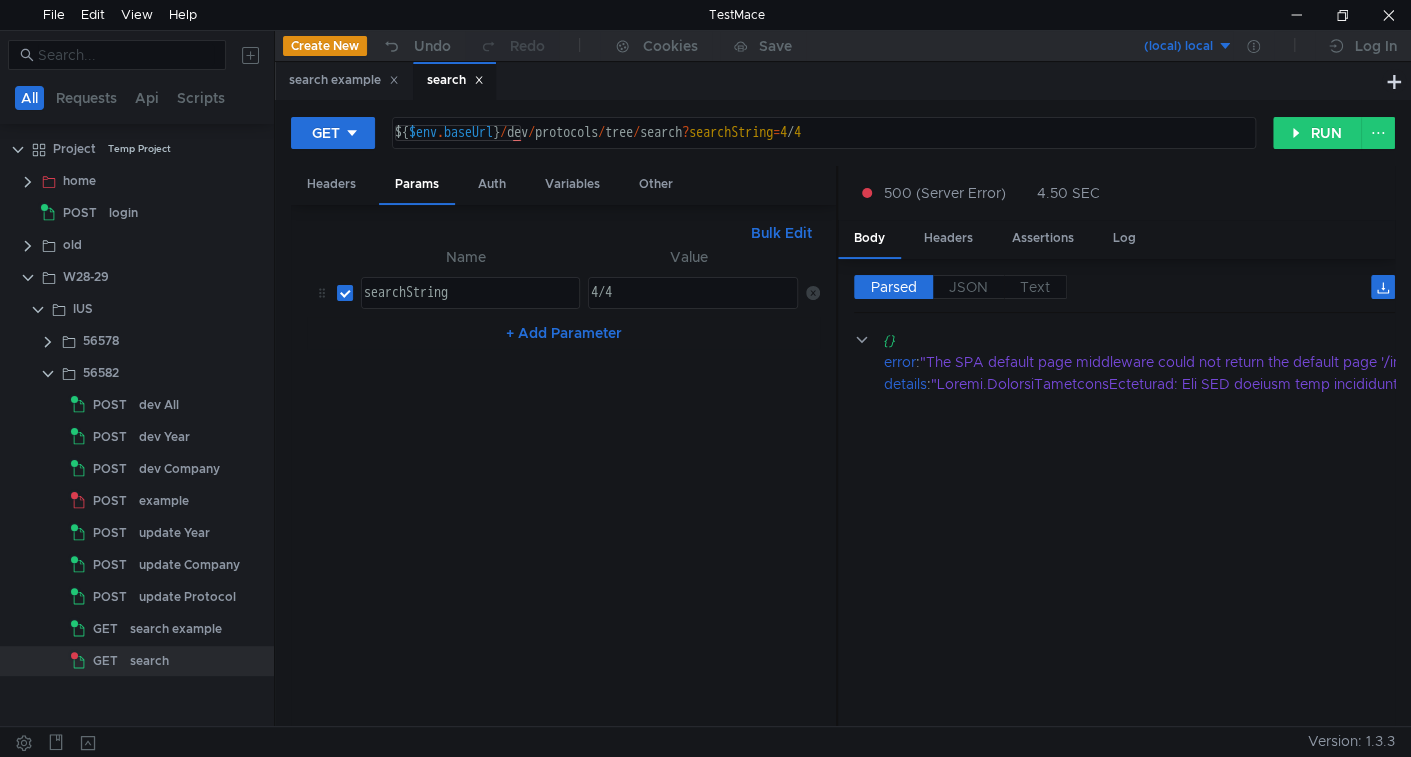 click on "${ $env . baseUrl } / dev / protocols / tree / search ? searchString = 4 / 4" at bounding box center (822, 149) 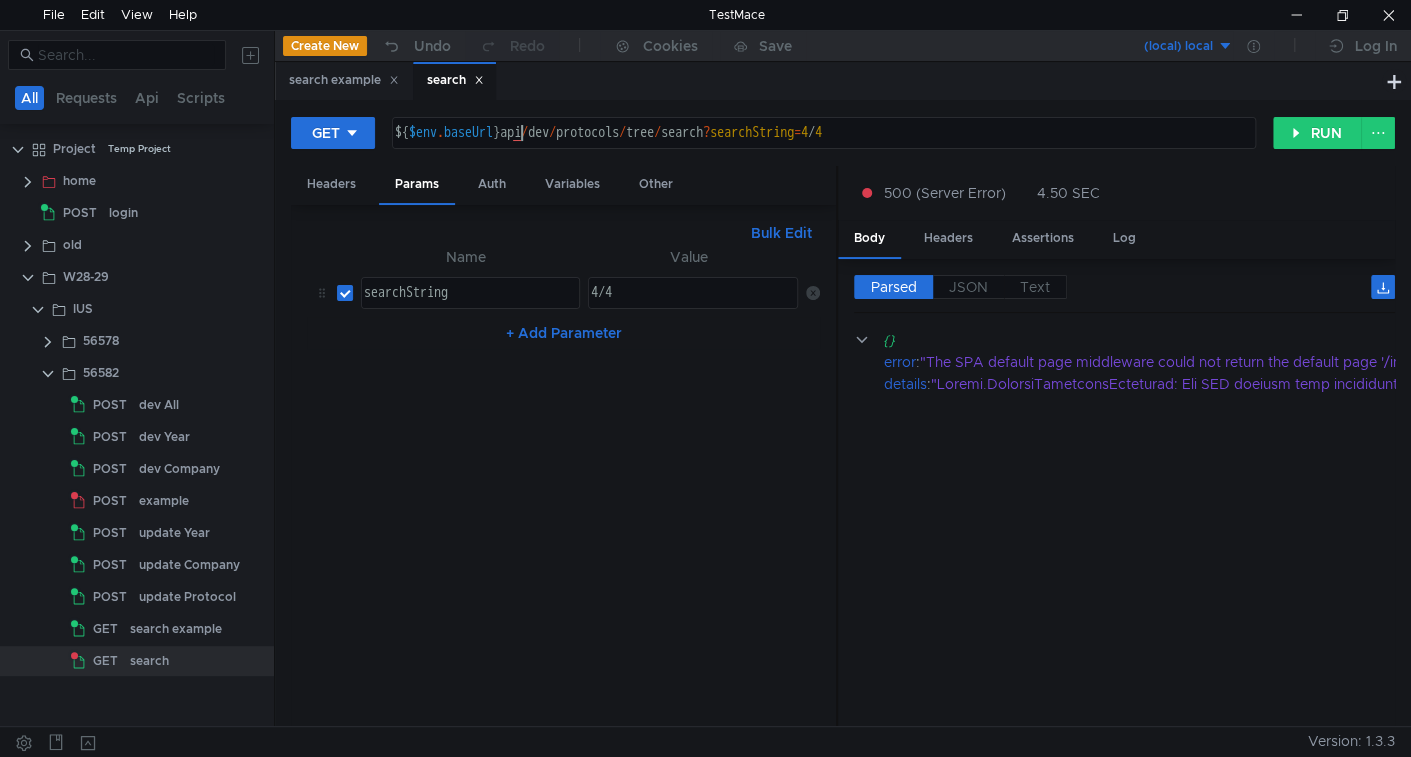 scroll, scrollTop: 0, scrollLeft: 9, axis: horizontal 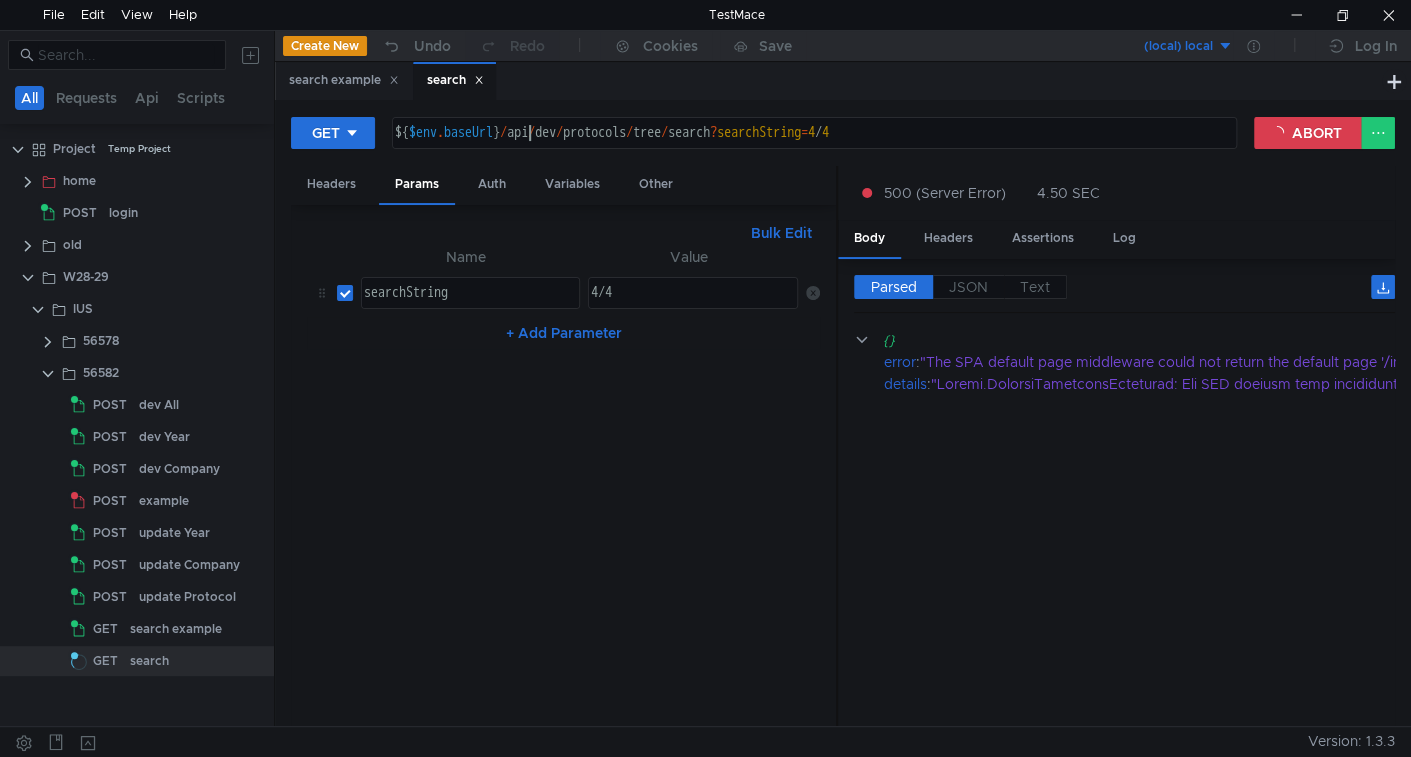 type on "${$env.baseUrl}/api/dev/protocols/tree/search?searchString=4/4" 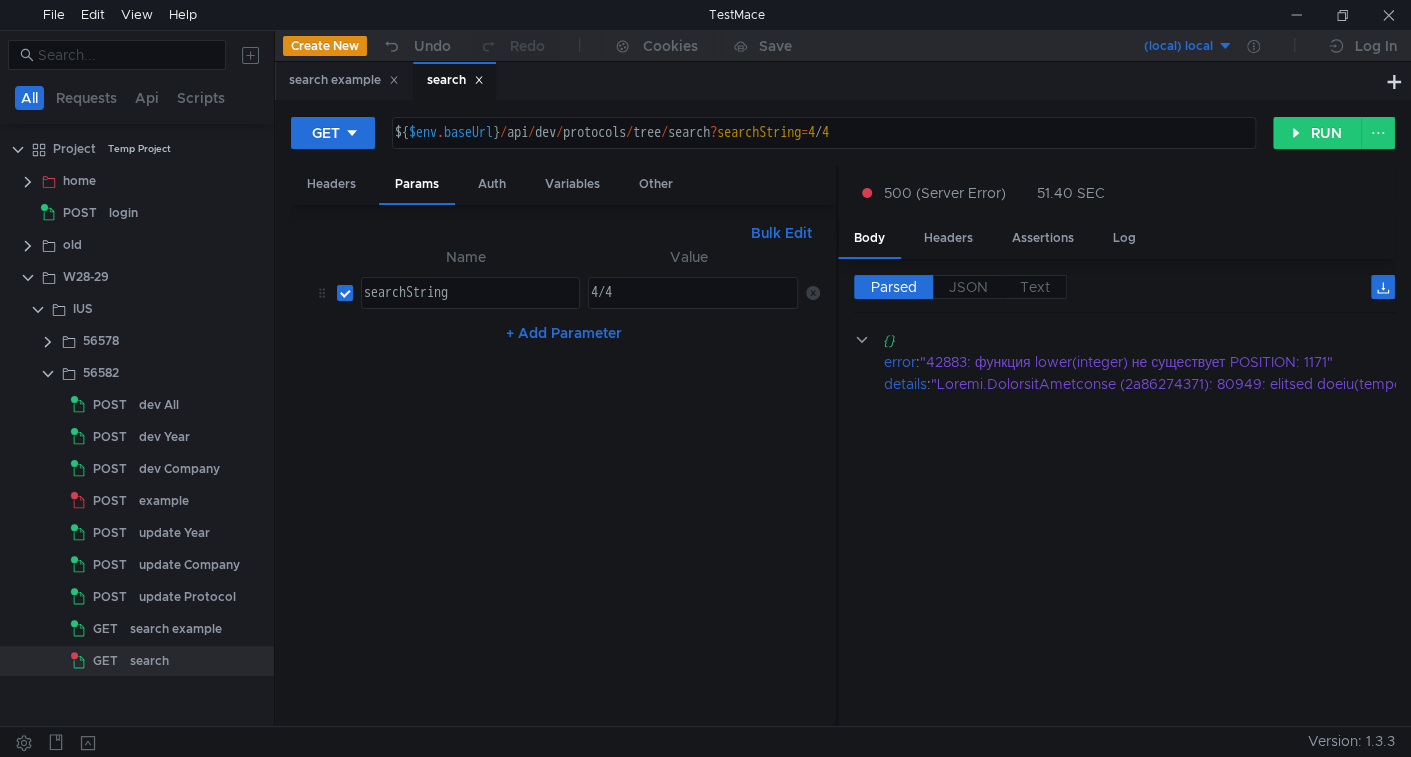 scroll, scrollTop: 0, scrollLeft: 0, axis: both 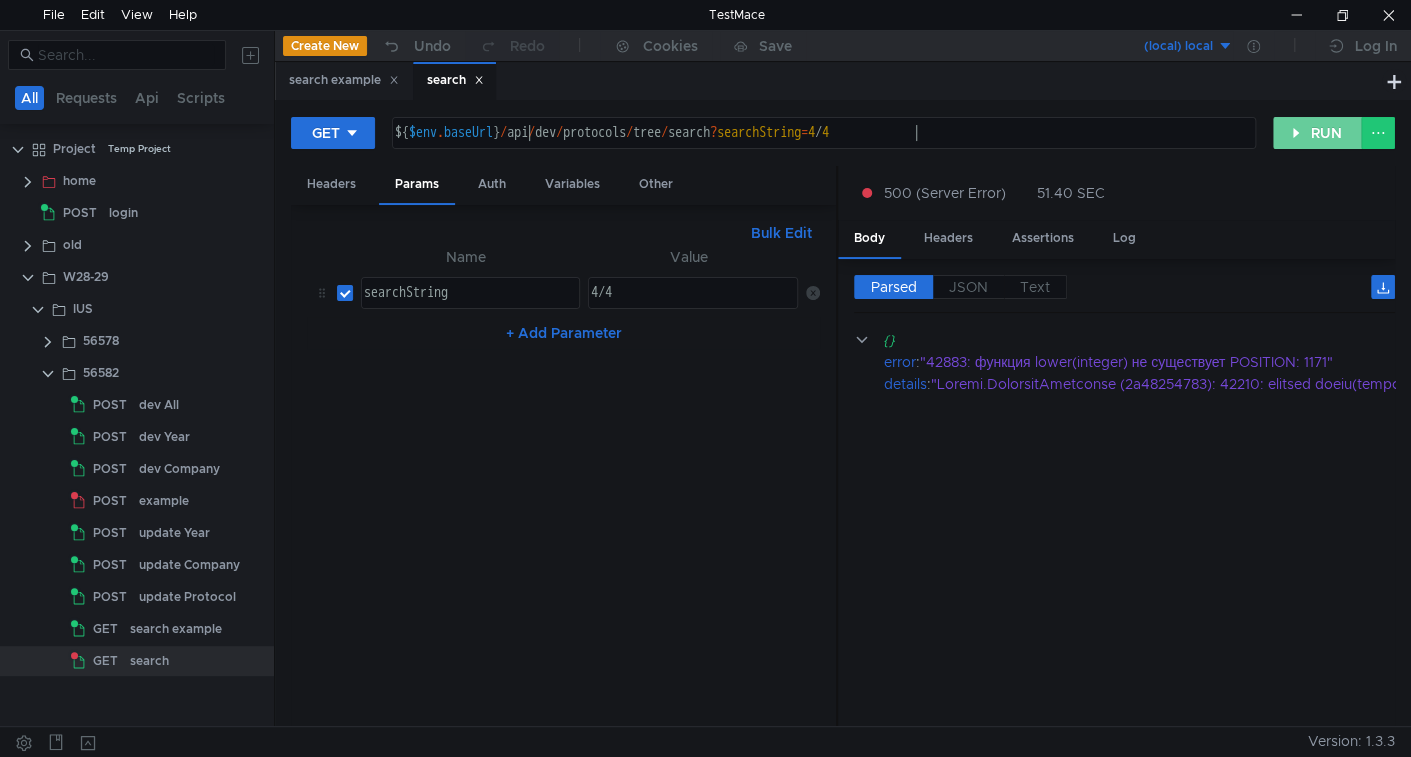 click on "RUN" at bounding box center (1317, 133) 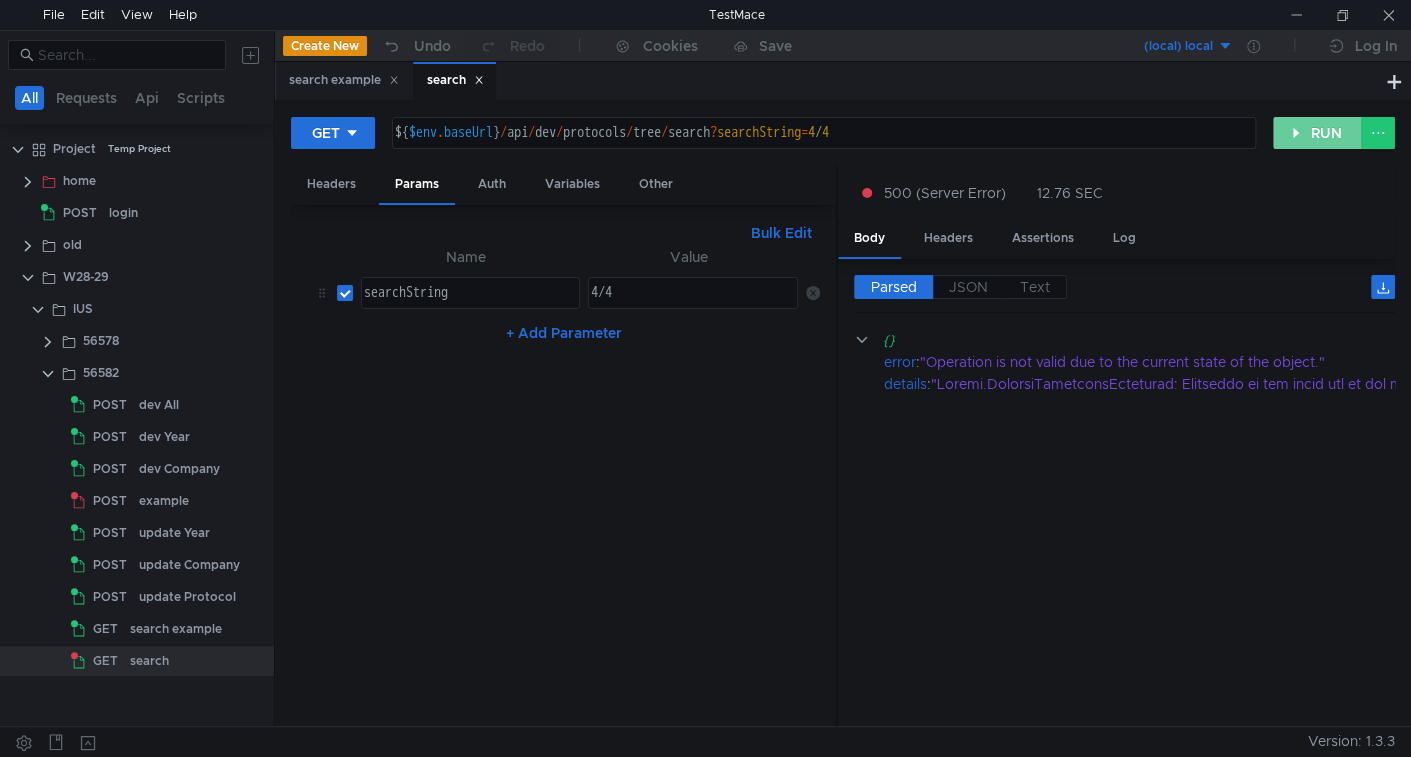 click on "RUN" at bounding box center (1317, 133) 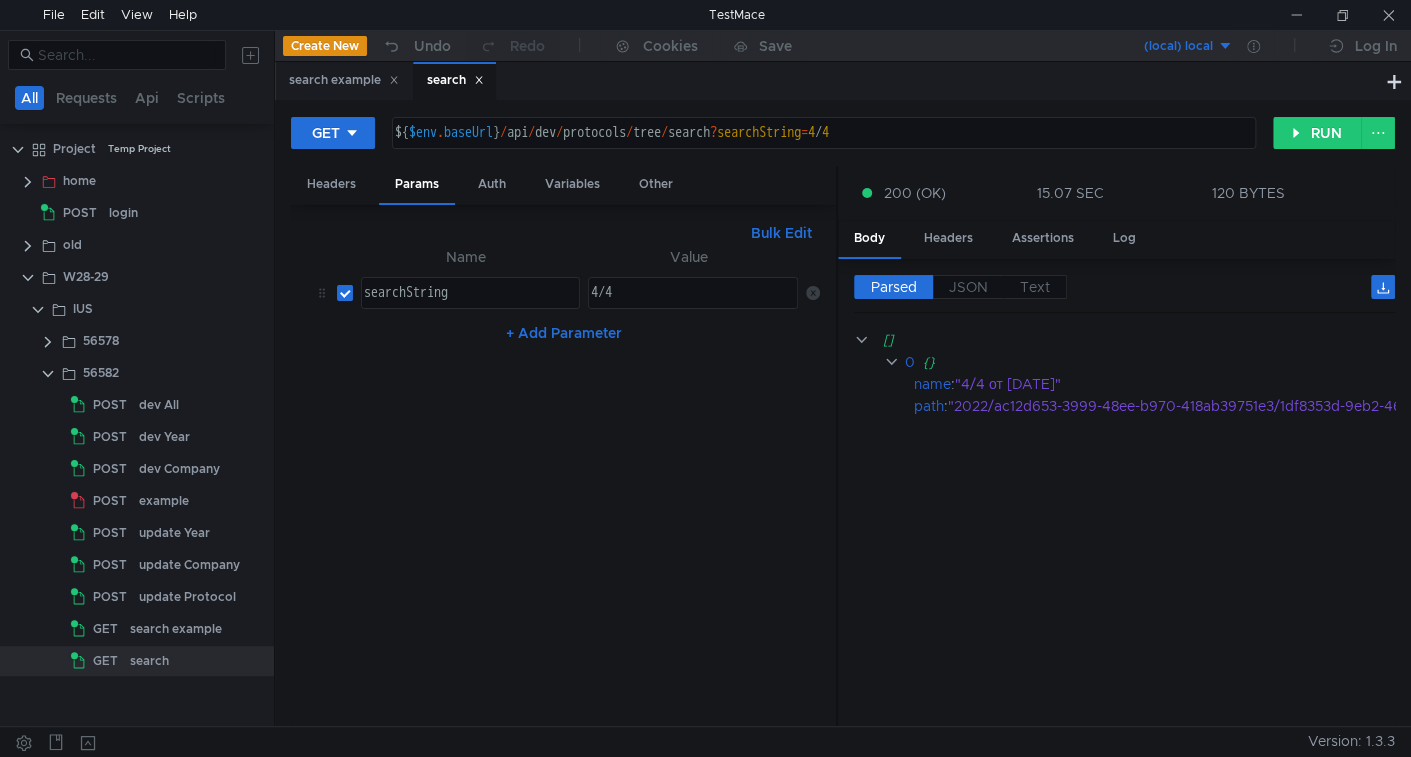 click on "4/4" at bounding box center [691, 309] 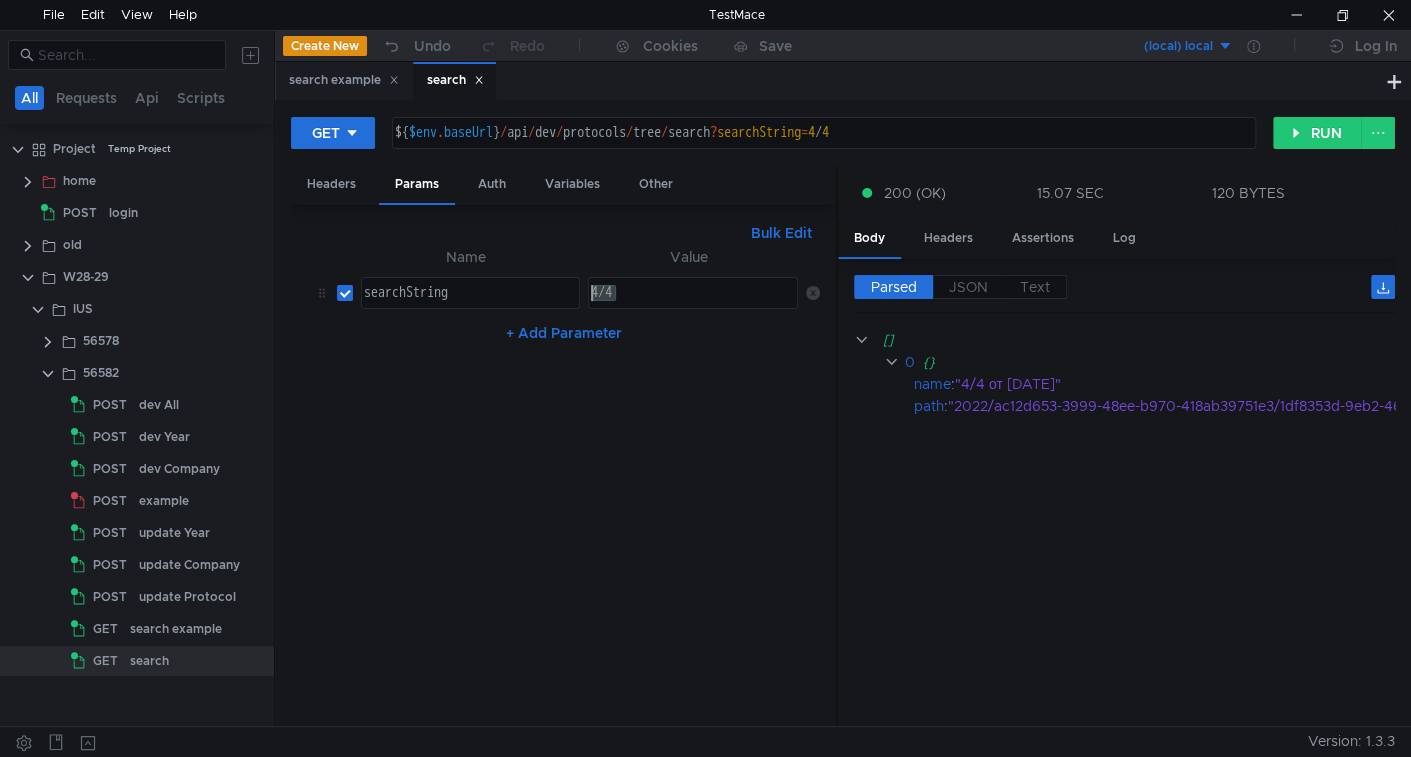 type on "j" 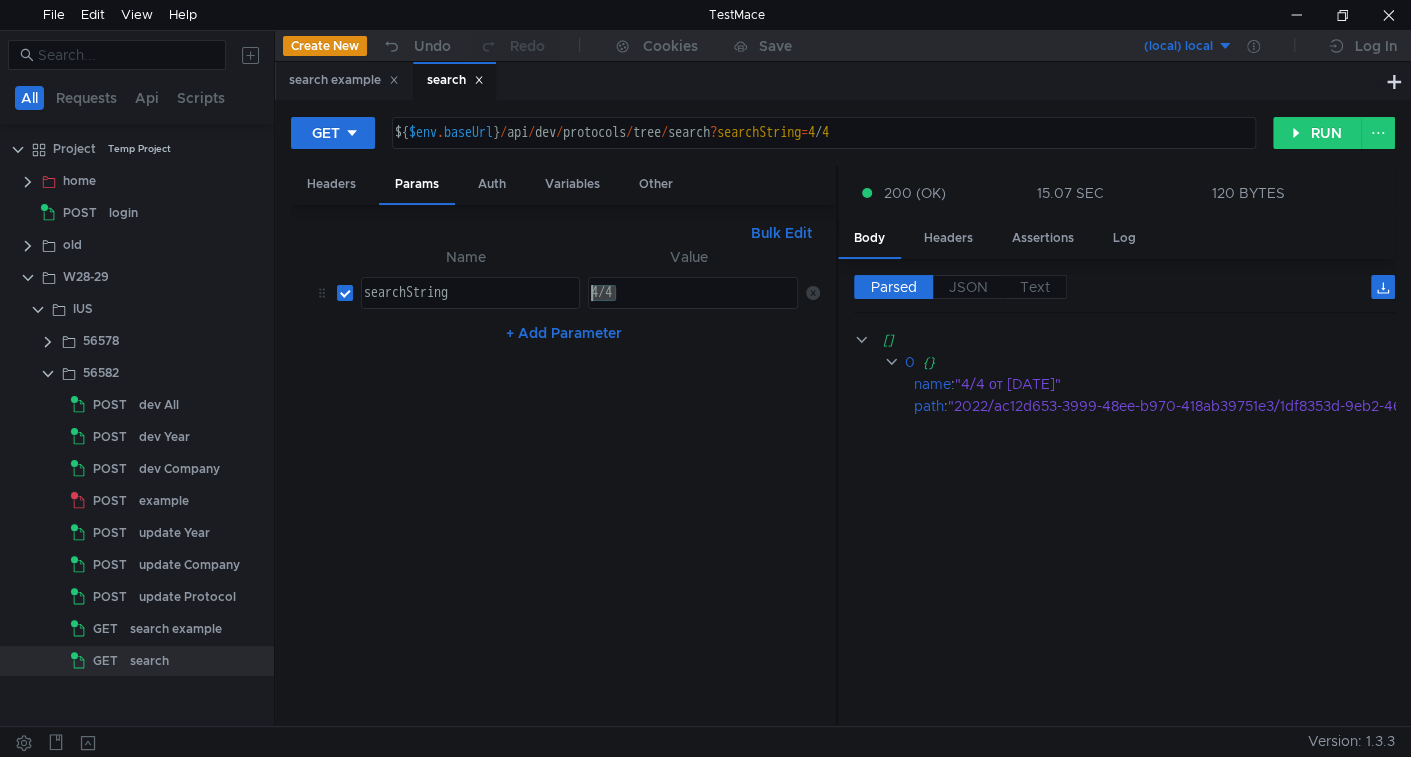 click on "4/4" at bounding box center (691, 309) 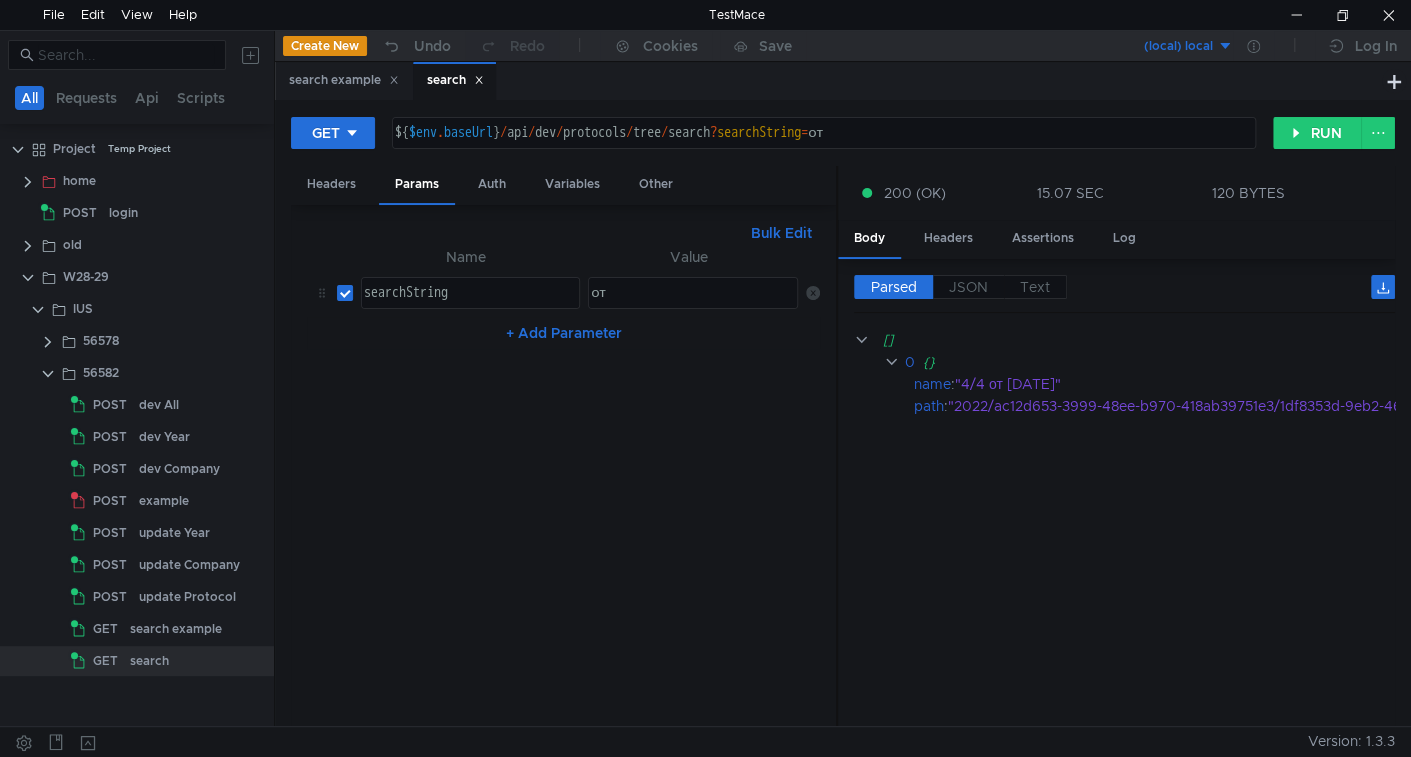 scroll, scrollTop: 0, scrollLeft: 0, axis: both 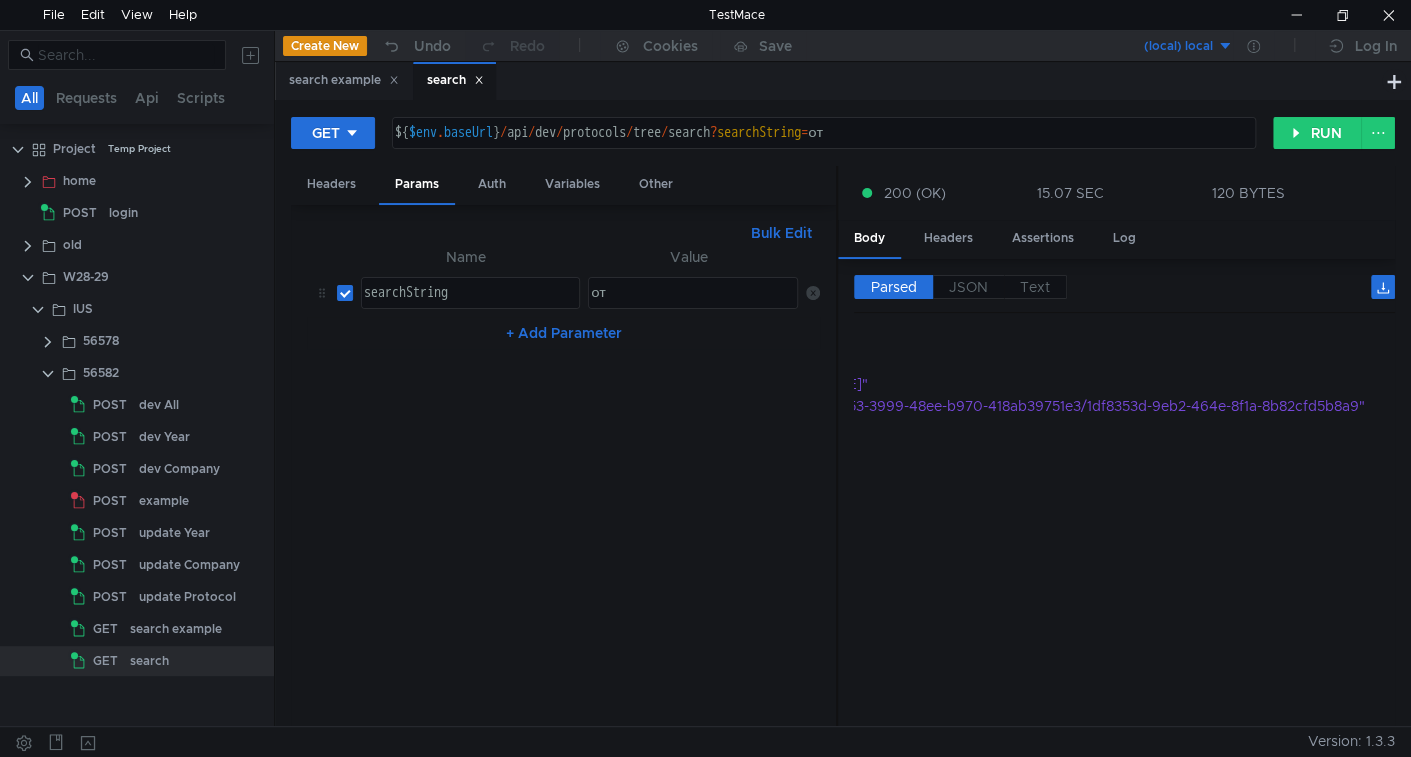 drag, startPoint x: 1173, startPoint y: 700, endPoint x: 990, endPoint y: 725, distance: 184.69975 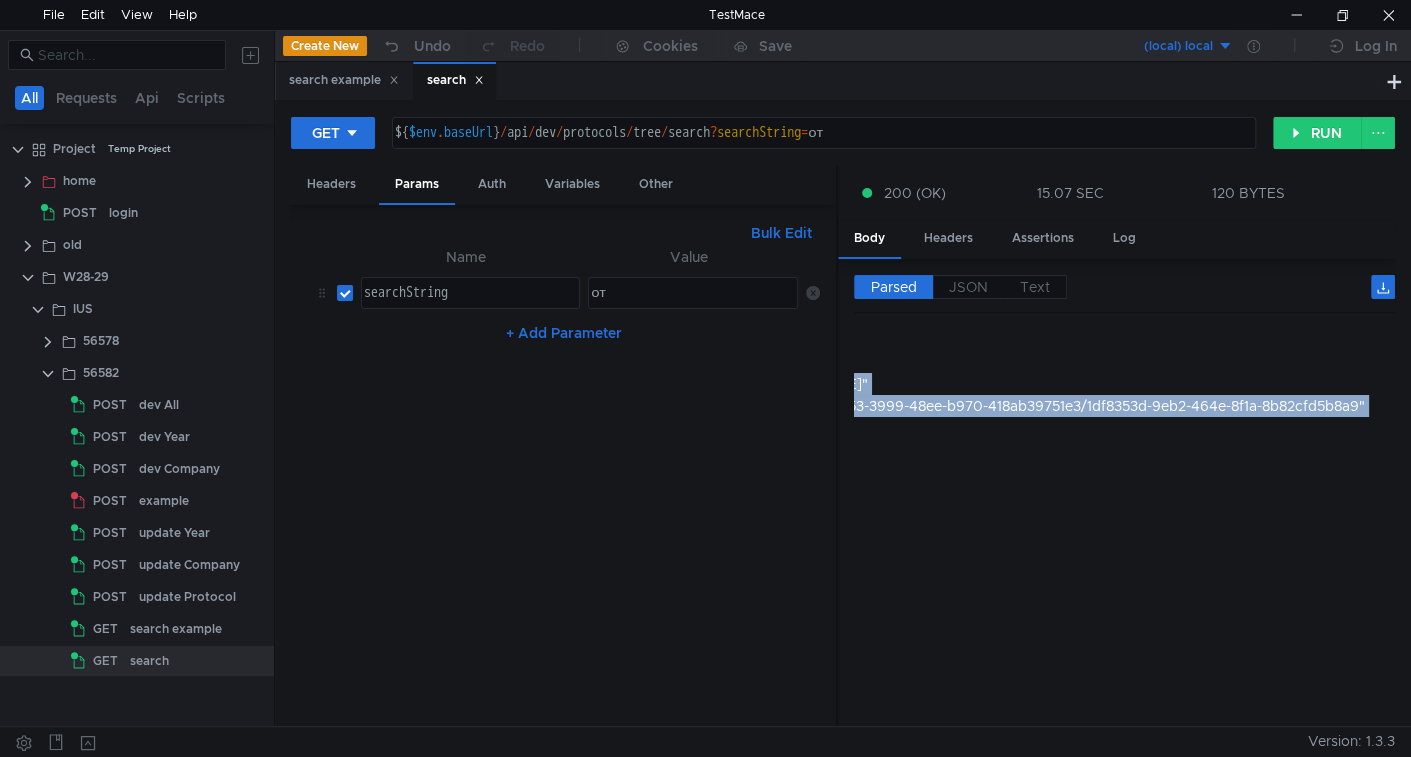 scroll, scrollTop: 0, scrollLeft: 0, axis: both 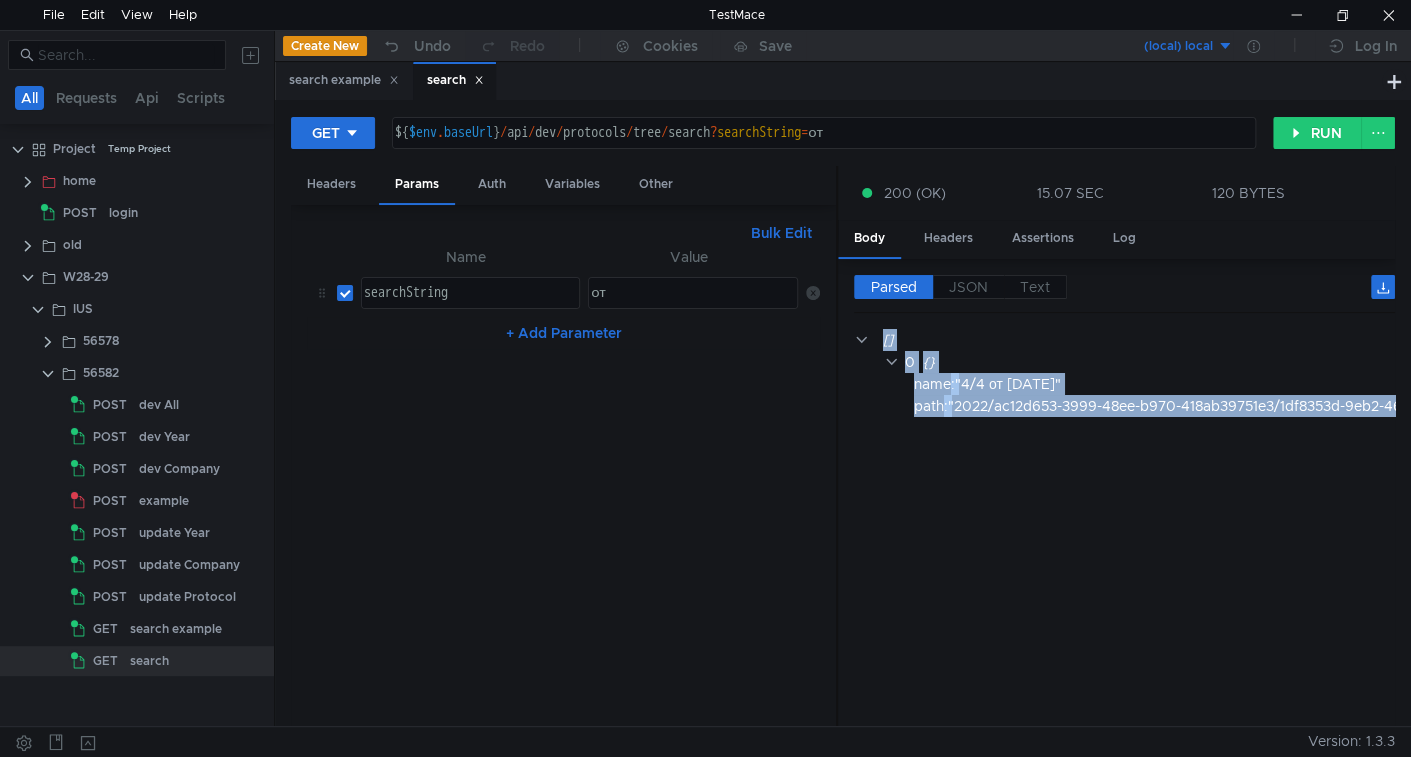 click on "[] 0 {} name  :  "4/4 от [DATE]" path  :  "[YEAR]/ac12d653-3999-48ee-b970-418ab39751e3/[UUID]"" at bounding box center [1124, 520] 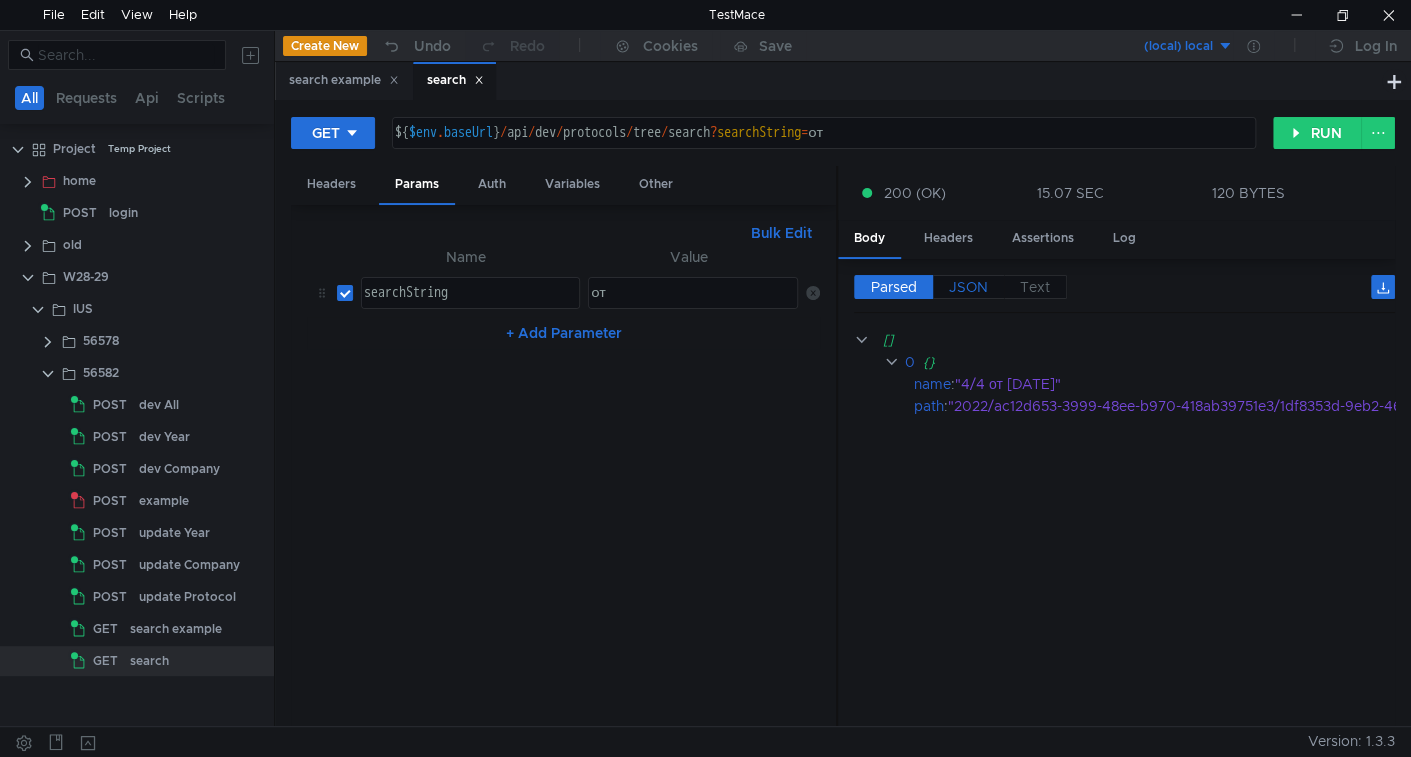 click on "JSON" at bounding box center (894, 287) 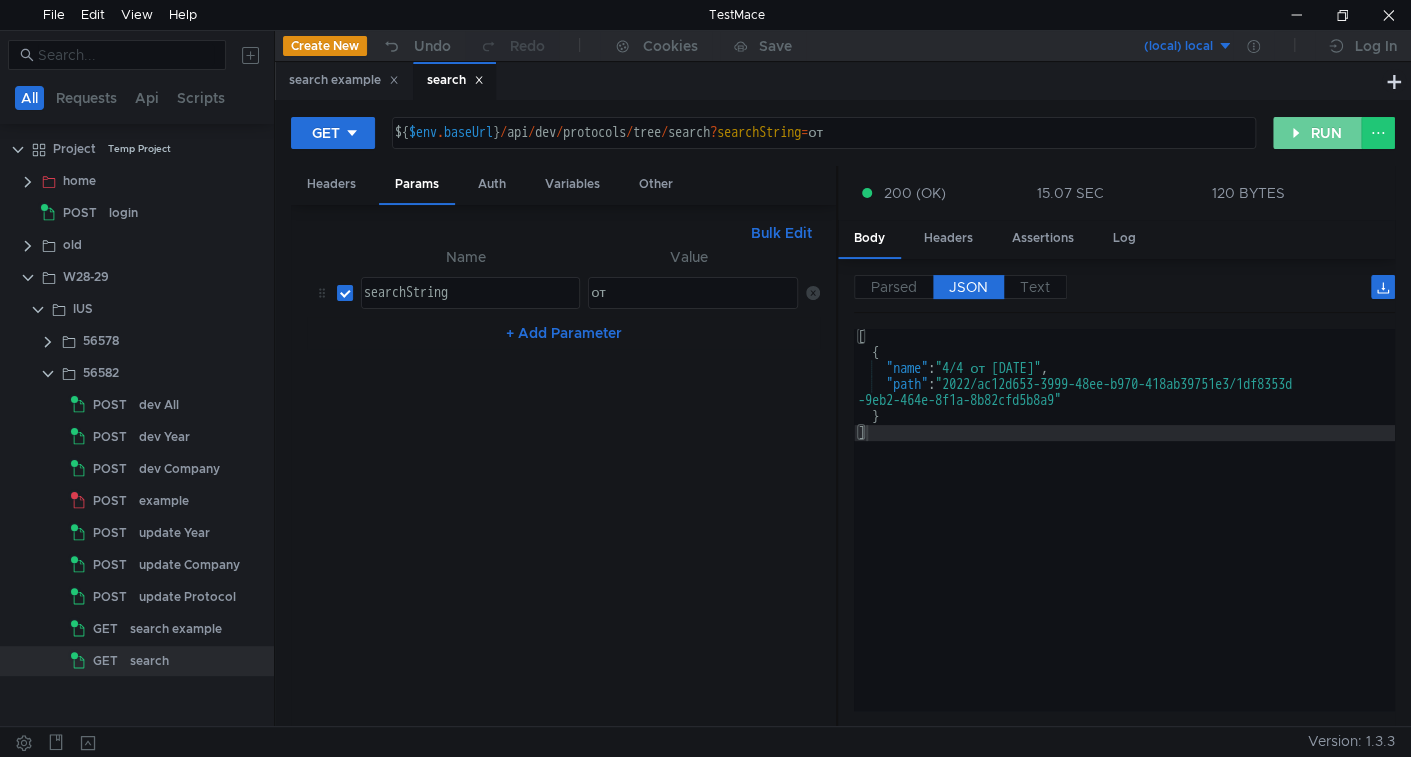 click on "RUN" at bounding box center (1317, 133) 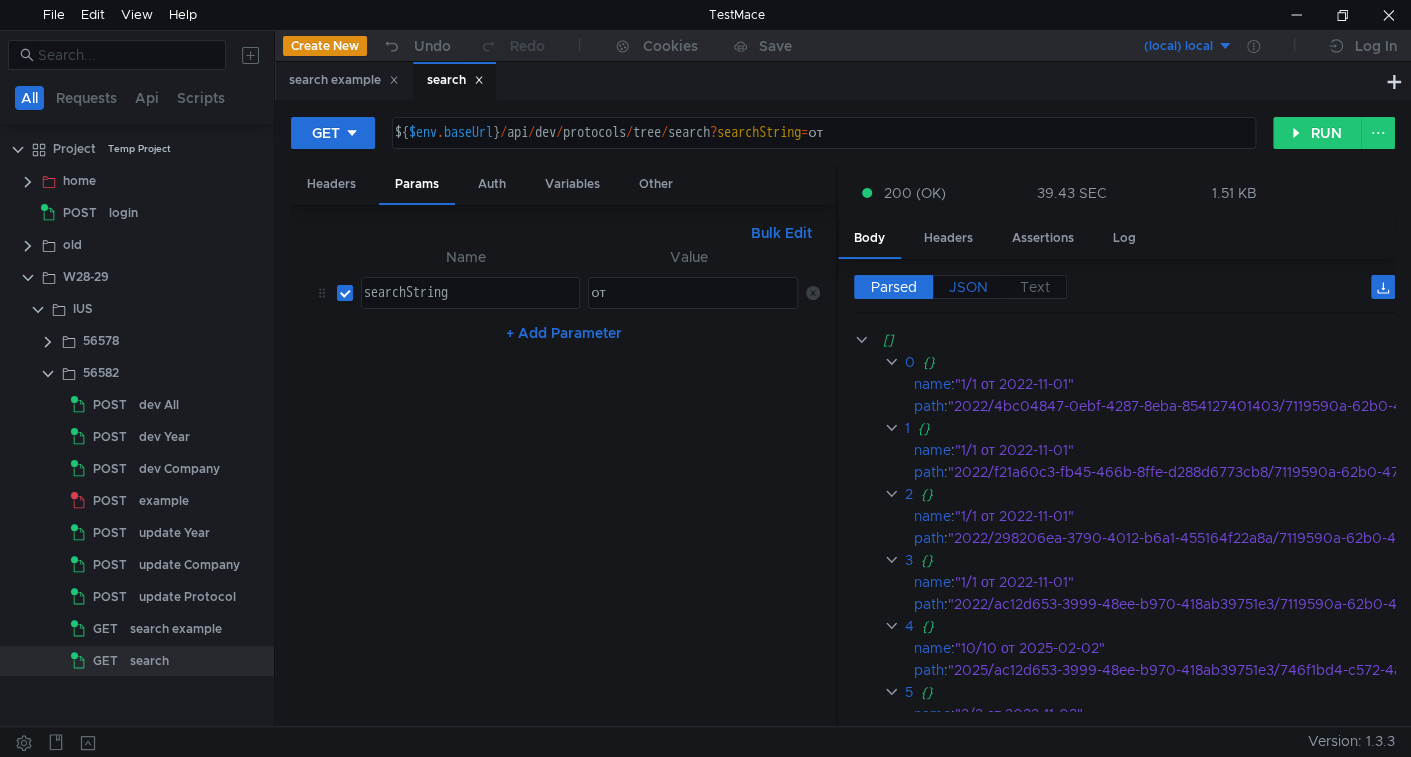 click on "JSON" at bounding box center (894, 287) 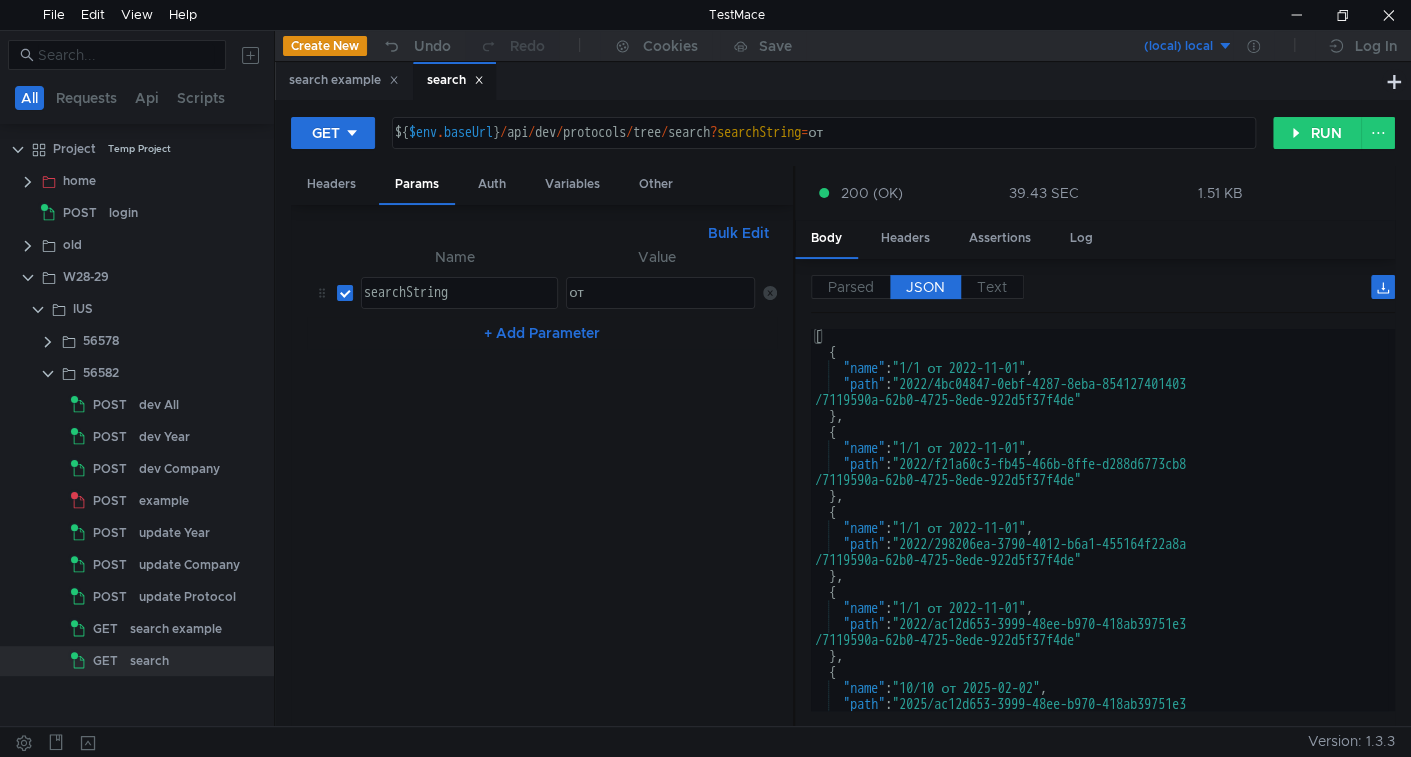 drag, startPoint x: 837, startPoint y: 458, endPoint x: 794, endPoint y: 452, distance: 43.416588 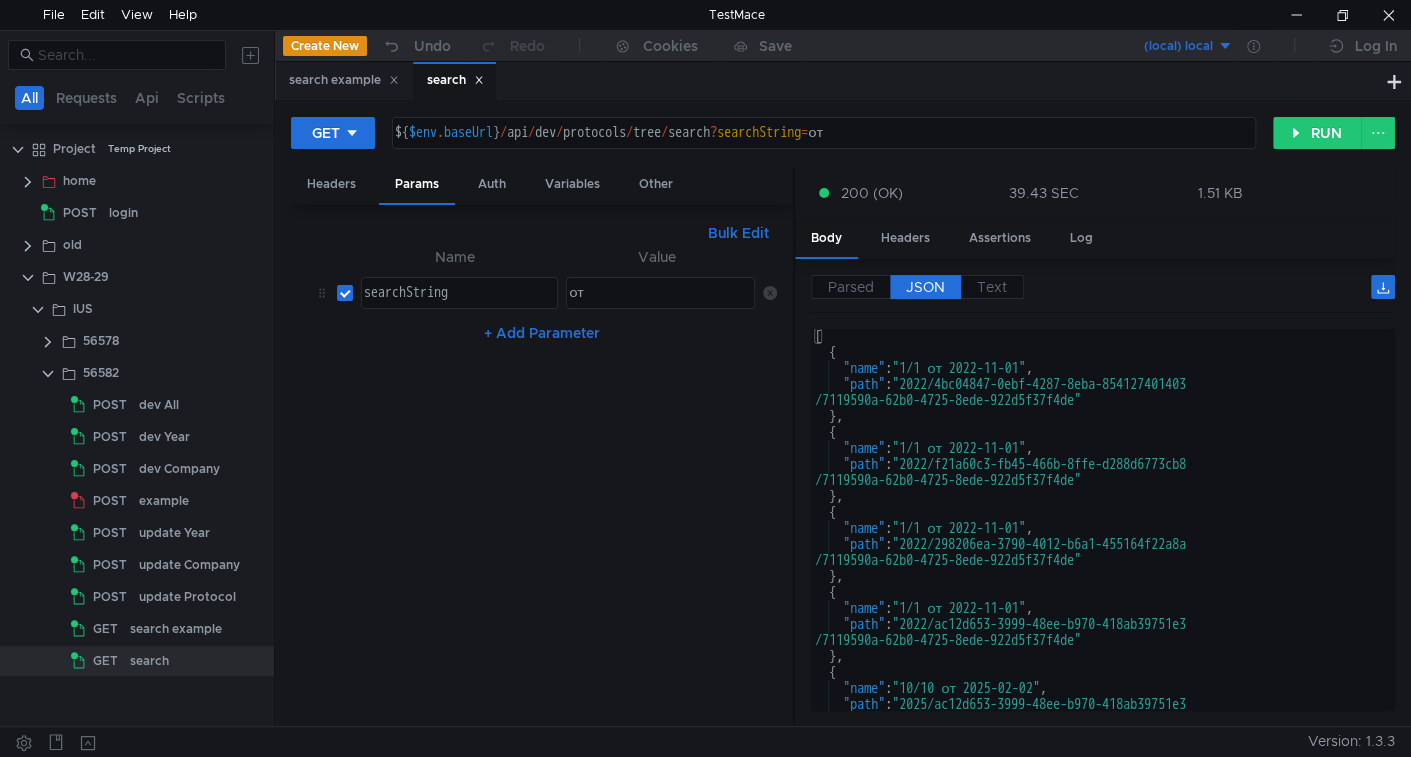 click at bounding box center (794, 447) 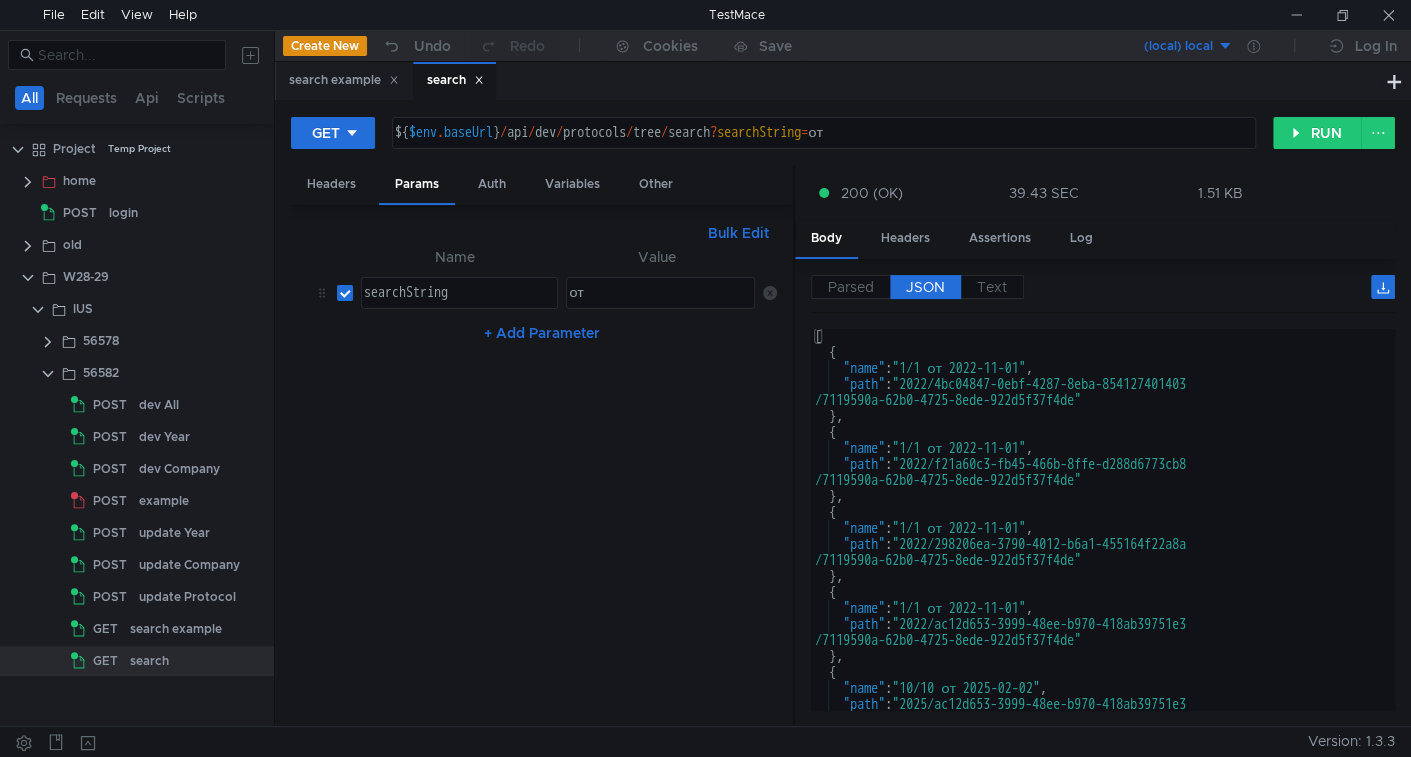 click on "[    {       "name" :  "1/1 от 2022-11-01" ,       "path" :  "2022/4bc04847-0ebf-4287-8eba-854127401403 /7119590a-62b0-4725-8ede-922d5f37f4de"    } ,    {       "name" :  "1/1 от 2022-11-01" ,       "path" :  "2022/f21a60c3-fb45-466b-8ffe-d288d6773cb8 /7119590a-62b0-4725-8ede-922d5f37f4de"    } ,    {       "name" :  "1/1 от 2022-11-01" ,       "path" :  "2022/298206ea-3790-4012-b6a1-455164f22a8a /7119590a-62b0-4725-8ede-922d5f37f4de"    } ,    {       "name" :  "1/1 от 2022-11-01" ,       "path" :  "2022/ac12d653-3999-48ee-b970-418ab39751e3 /7119590a-62b0-4725-8ede-922d5f37f4de"    } ,    {       "name" :  "10/10 от 2025-02-02" ,       "path" :  "2025/ac12d653-3999-48ee-b970-418ab39751e3 /746f1bd4-c572-4a1c-9dd7-8ad5d45d6f32"" at bounding box center [1099, 544] 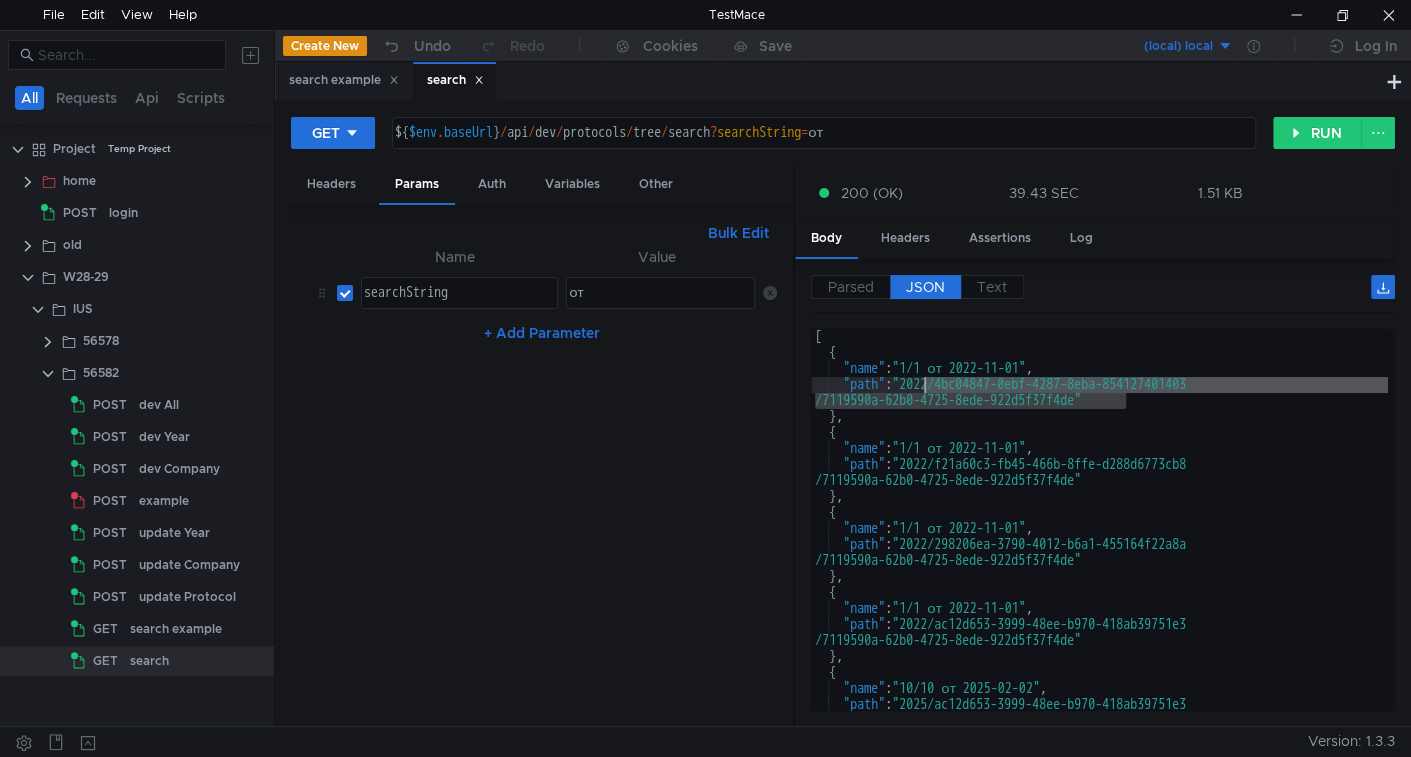drag, startPoint x: 1127, startPoint y: 397, endPoint x: 920, endPoint y: 380, distance: 207.6969 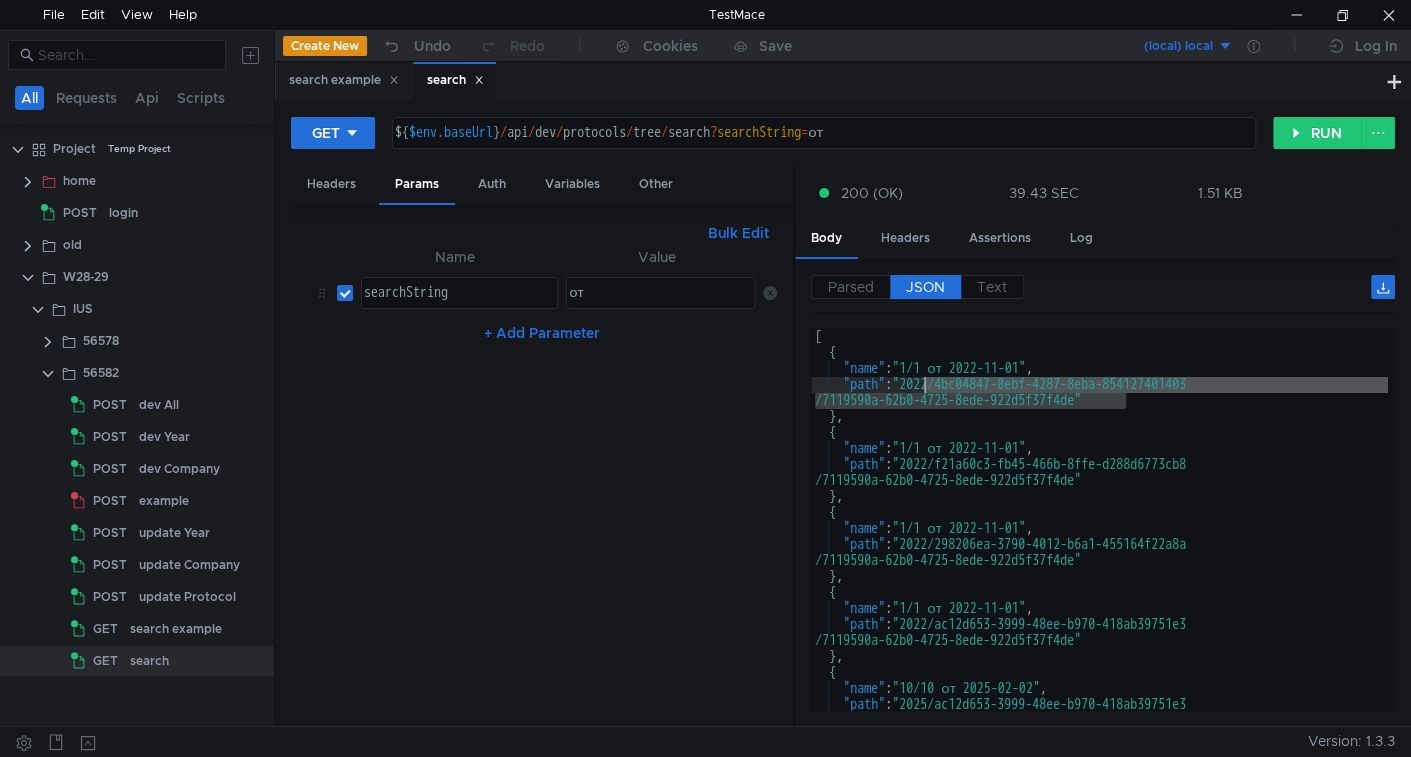 click on "[    {       "name" :  "1/1 от 2022-11-01" ,       "path" :  "2022/4bc04847-0ebf-4287-8eba-854127401403 /7119590a-62b0-4725-8ede-922d5f37f4de"    } ,    {       "name" :  "1/1 от 2022-11-01" ,       "path" :  "2022/f21a60c3-fb45-466b-8ffe-d288d6773cb8 /7119590a-62b0-4725-8ede-922d5f37f4de"    } ,    {       "name" :  "1/1 от 2022-11-01" ,       "path" :  "2022/298206ea-3790-4012-b6a1-455164f22a8a /7119590a-62b0-4725-8ede-922d5f37f4de"    } ,    {       "name" :  "1/1 от 2022-11-01" ,       "path" :  "2022/ac12d653-3999-48ee-b970-418ab39751e3 /7119590a-62b0-4725-8ede-922d5f37f4de"    } ,    {       "name" :  "10/10 от 2025-02-02" ,       "path" :  "2025/ac12d653-3999-48ee-b970-418ab39751e3 /746f1bd4-c572-4a1c-9dd7-8ad5d45d6f32"" at bounding box center (1099, 544) 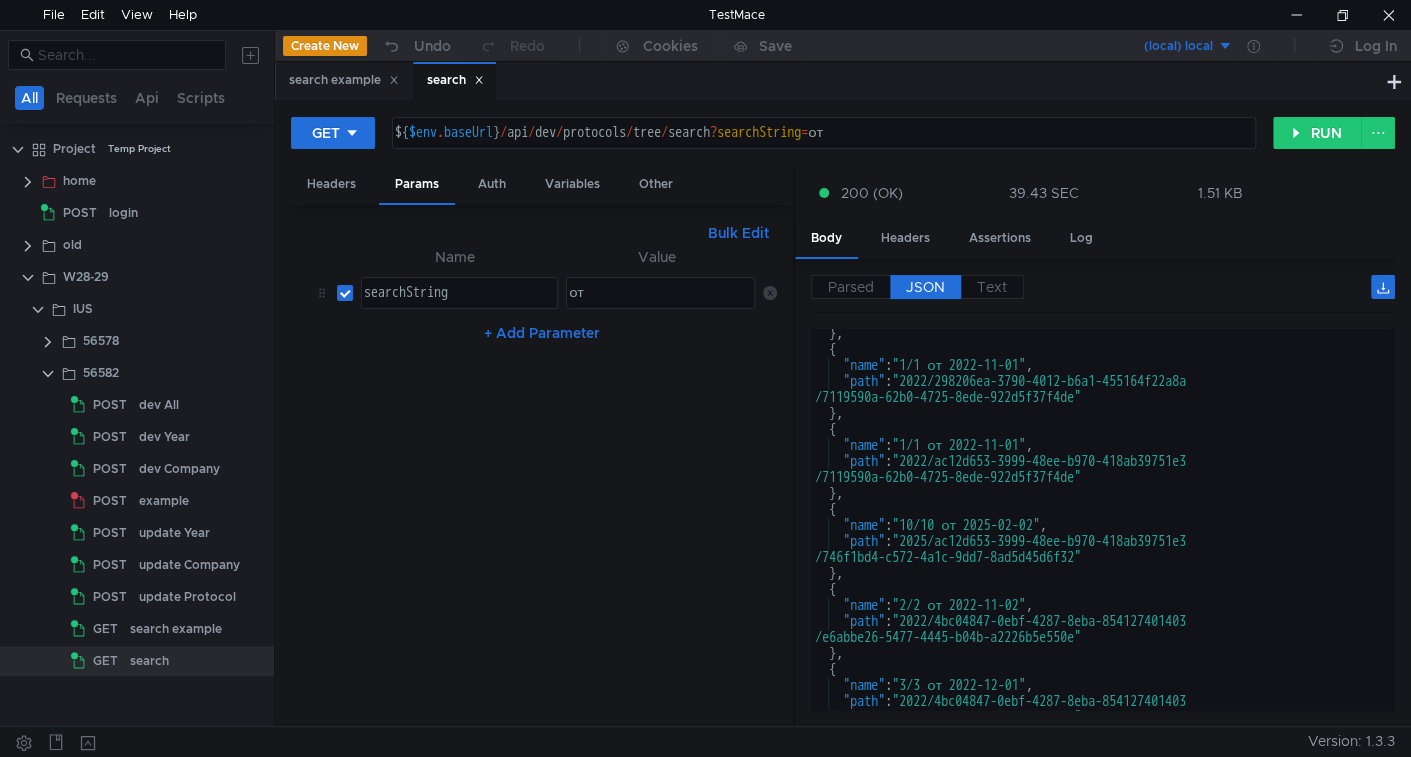 scroll, scrollTop: 162, scrollLeft: 0, axis: vertical 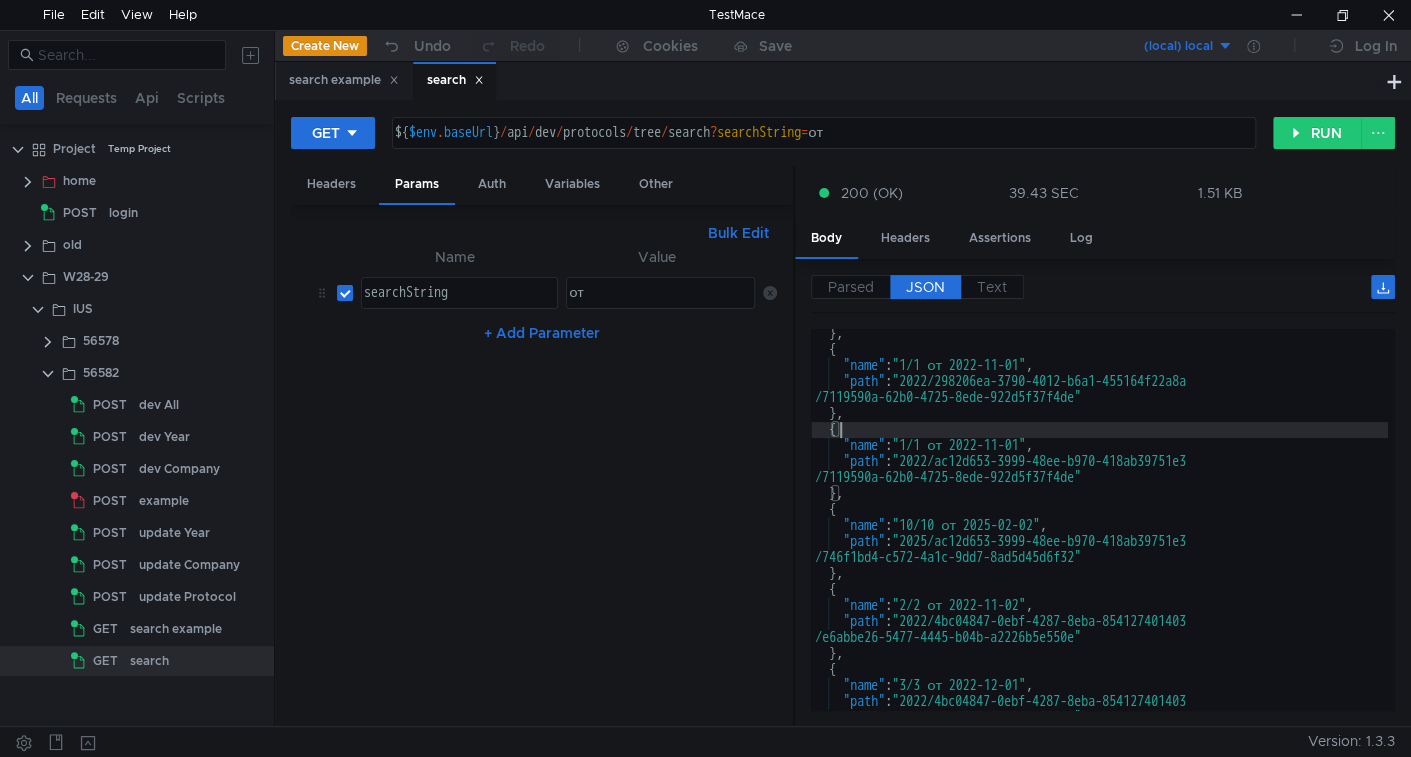 click on "} ,    {       "name" :  "1/1 от 2022-11-01" ,       "path" :  "2022/298206ea-3790-4012-b6a1-455164f22a8a /7119590a-62b0-4725-8ede-922d5f37f4de"    } ,    {       "name" :  "1/1 от 2022-11-01" ,       "path" :  "2022/ac12d653-3999-48ee-b970-418ab39751e3 /7119590a-62b0-4725-8ede-922d5f37f4de"    } ,    {       "name" :  "10/10 от 2025-02-02" ,       "path" :  "2025/ac12d653-3999-48ee-b970-418ab39751e3 /746f1bd4-c572-4a1c-9dd7-8ad5d45d6f32"    } ,    {       "name" :  "2/2 от 2022-11-02" ,       "path" :  "2022/4bc04847-0ebf-4287-8eba-854127401403 /e6abbe26-5477-4445-b04b-a2226b5e550e"    } ,    {       "name" :  "3/3 от 2022-12-01" ,       "path" :  "2022/4bc04847-0ebf-4287-8eba-854127401403 /cd9c9572-0838-4cc0-8325-9312f8d066f9"" at bounding box center [1099, 541] 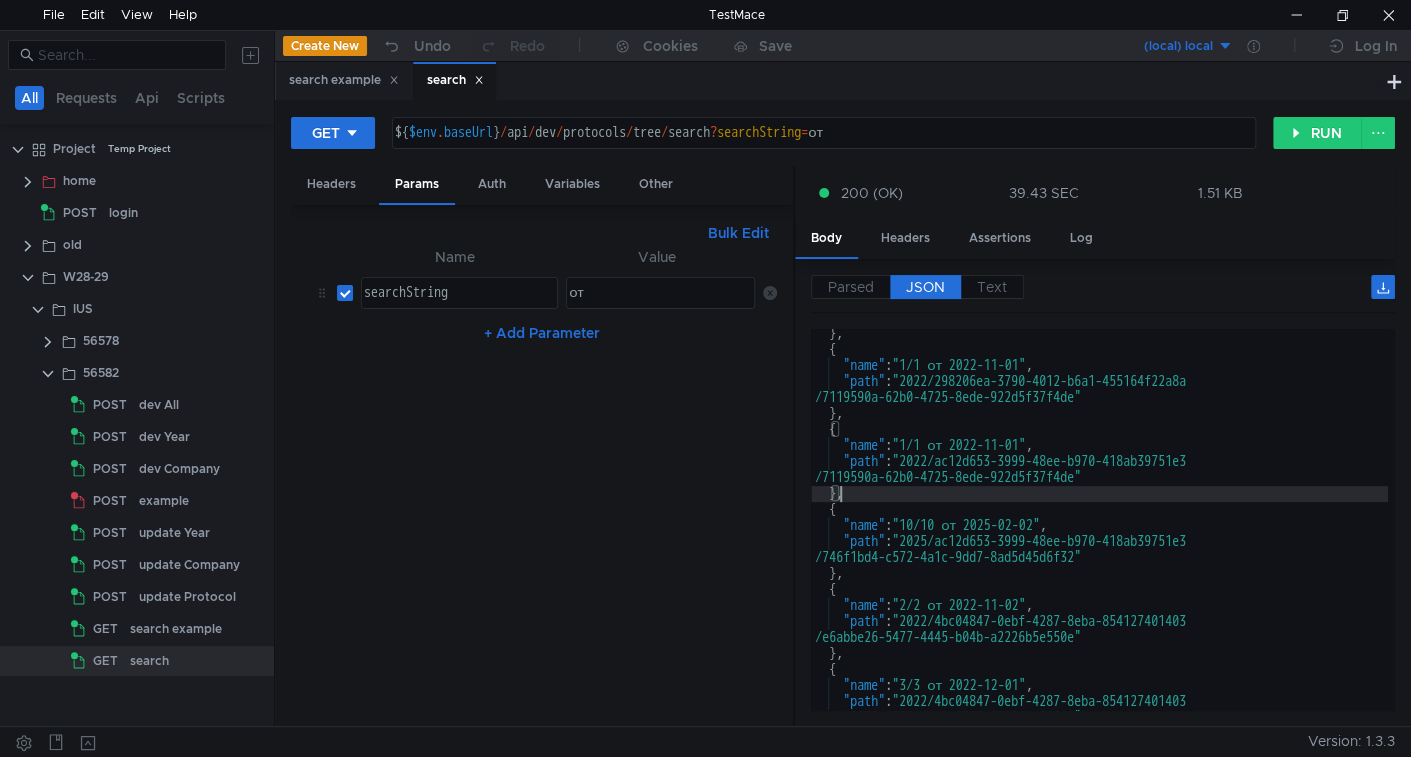 click on "} ,    {       "name" :  "1/1 от 2022-11-01" ,       "path" :  "2022/298206ea-3790-4012-b6a1-455164f22a8a /7119590a-62b0-4725-8ede-922d5f37f4de"    } ,    {       "name" :  "1/1 от 2022-11-01" ,       "path" :  "2022/ac12d653-3999-48ee-b970-418ab39751e3 /7119590a-62b0-4725-8ede-922d5f37f4de"    } ,    {       "name" :  "10/10 от 2025-02-02" ,       "path" :  "2025/ac12d653-3999-48ee-b970-418ab39751e3 /746f1bd4-c572-4a1c-9dd7-8ad5d45d6f32"    } ,    {       "name" :  "2/2 от 2022-11-02" ,       "path" :  "2022/4bc04847-0ebf-4287-8eba-854127401403 /e6abbe26-5477-4445-b04b-a2226b5e550e"    } ,    {       "name" :  "3/3 от 2022-12-01" ,       "path" :  "2022/4bc04847-0ebf-4287-8eba-854127401403 /cd9c9572-0838-4cc0-8325-9312f8d066f9"" at bounding box center [1099, 541] 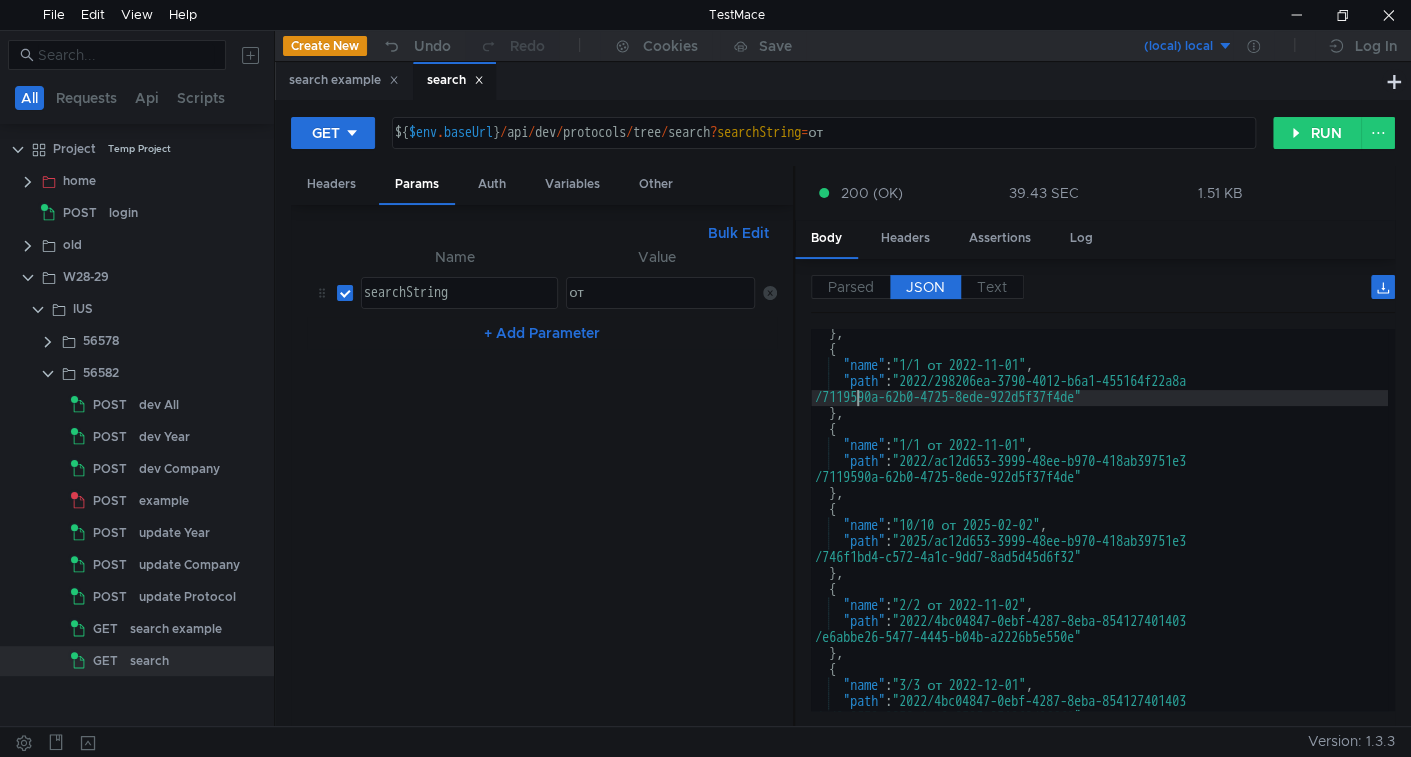 click on "} ,    {       "name" :  "1/1 от 2022-11-01" ,       "path" :  "2022/298206ea-3790-4012-b6a1-455164f22a8a /7119590a-62b0-4725-8ede-922d5f37f4de"    } ,    {       "name" :  "1/1 от 2022-11-01" ,       "path" :  "2022/ac12d653-3999-48ee-b970-418ab39751e3 /7119590a-62b0-4725-8ede-922d5f37f4de"    } ,    {       "name" :  "10/10 от 2025-02-02" ,       "path" :  "2025/ac12d653-3999-48ee-b970-418ab39751e3 /746f1bd4-c572-4a1c-9dd7-8ad5d45d6f32"    } ,    {       "name" :  "2/2 от 2022-11-02" ,       "path" :  "2022/4bc04847-0ebf-4287-8eba-854127401403 /e6abbe26-5477-4445-b04b-a2226b5e550e"    } ,    {       "name" :  "3/3 от 2022-12-01" ,       "path" :  "2022/4bc04847-0ebf-4287-8eba-854127401403 /cd9c9572-0838-4cc0-8325-9312f8d066f9"" at bounding box center (1099, 541) 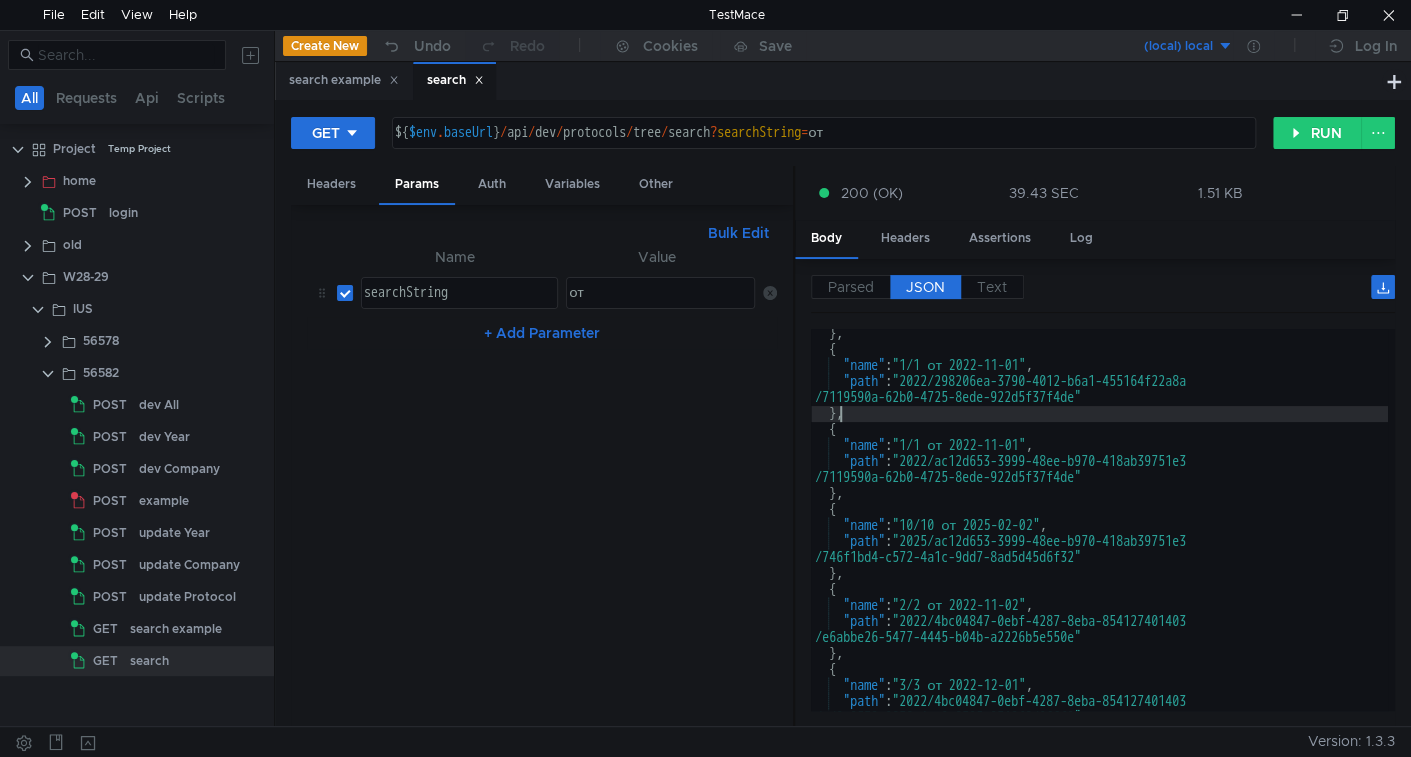 click on "} ,    {       "name" :  "1/1 от 2022-11-01" ,       "path" :  "2022/298206ea-3790-4012-b6a1-455164f22a8a /7119590a-62b0-4725-8ede-922d5f37f4de"    } ,    {       "name" :  "1/1 от 2022-11-01" ,       "path" :  "2022/ac12d653-3999-48ee-b970-418ab39751e3 /7119590a-62b0-4725-8ede-922d5f37f4de"    } ,    {       "name" :  "10/10 от 2025-02-02" ,       "path" :  "2025/ac12d653-3999-48ee-b970-418ab39751e3 /746f1bd4-c572-4a1c-9dd7-8ad5d45d6f32"    } ,    {       "name" :  "2/2 от 2022-11-02" ,       "path" :  "2022/4bc04847-0ebf-4287-8eba-854127401403 /e6abbe26-5477-4445-b04b-a2226b5e550e"    } ,    {       "name" :  "3/3 от 2022-12-01" ,       "path" :  "2022/4bc04847-0ebf-4287-8eba-854127401403 /cd9c9572-0838-4cc0-8325-9312f8d066f9"" at bounding box center (1099, 541) 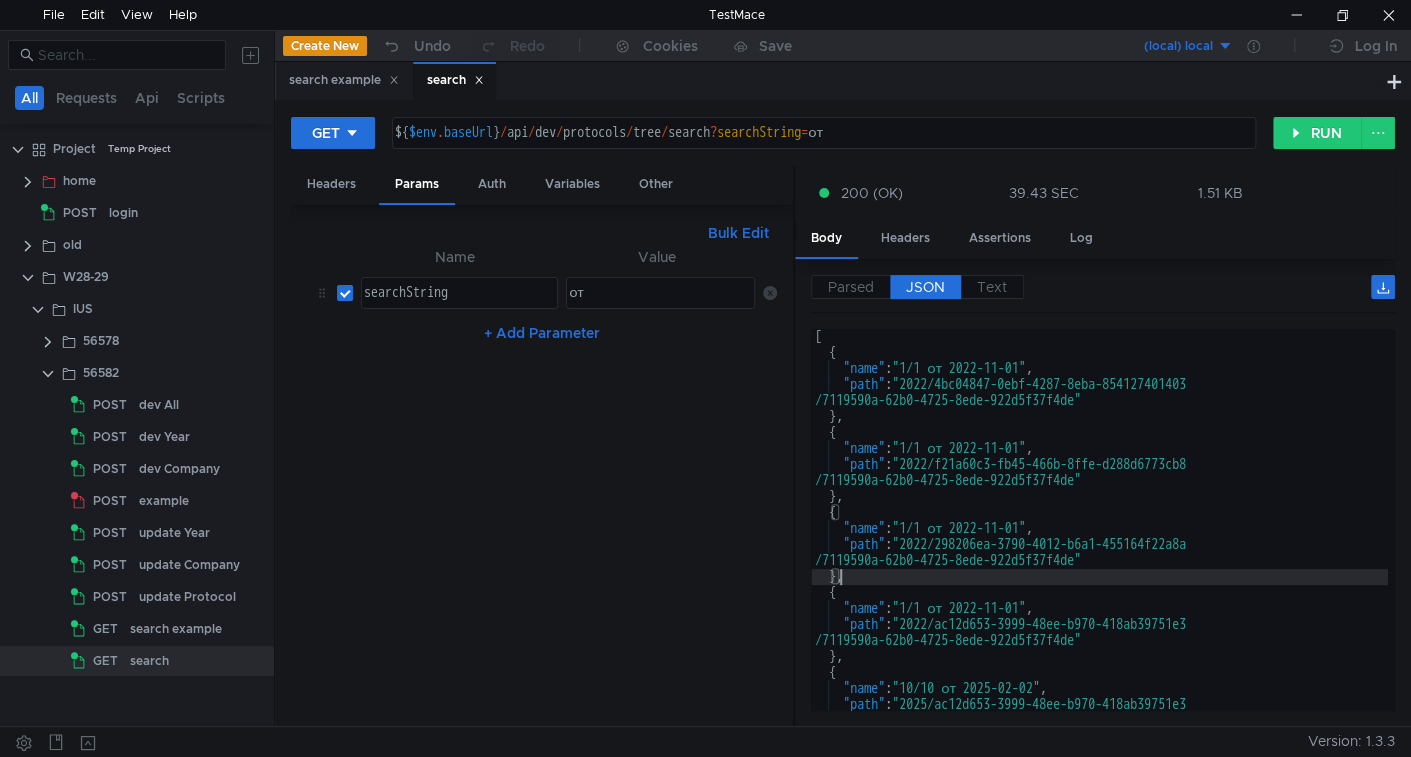 scroll, scrollTop: 0, scrollLeft: 0, axis: both 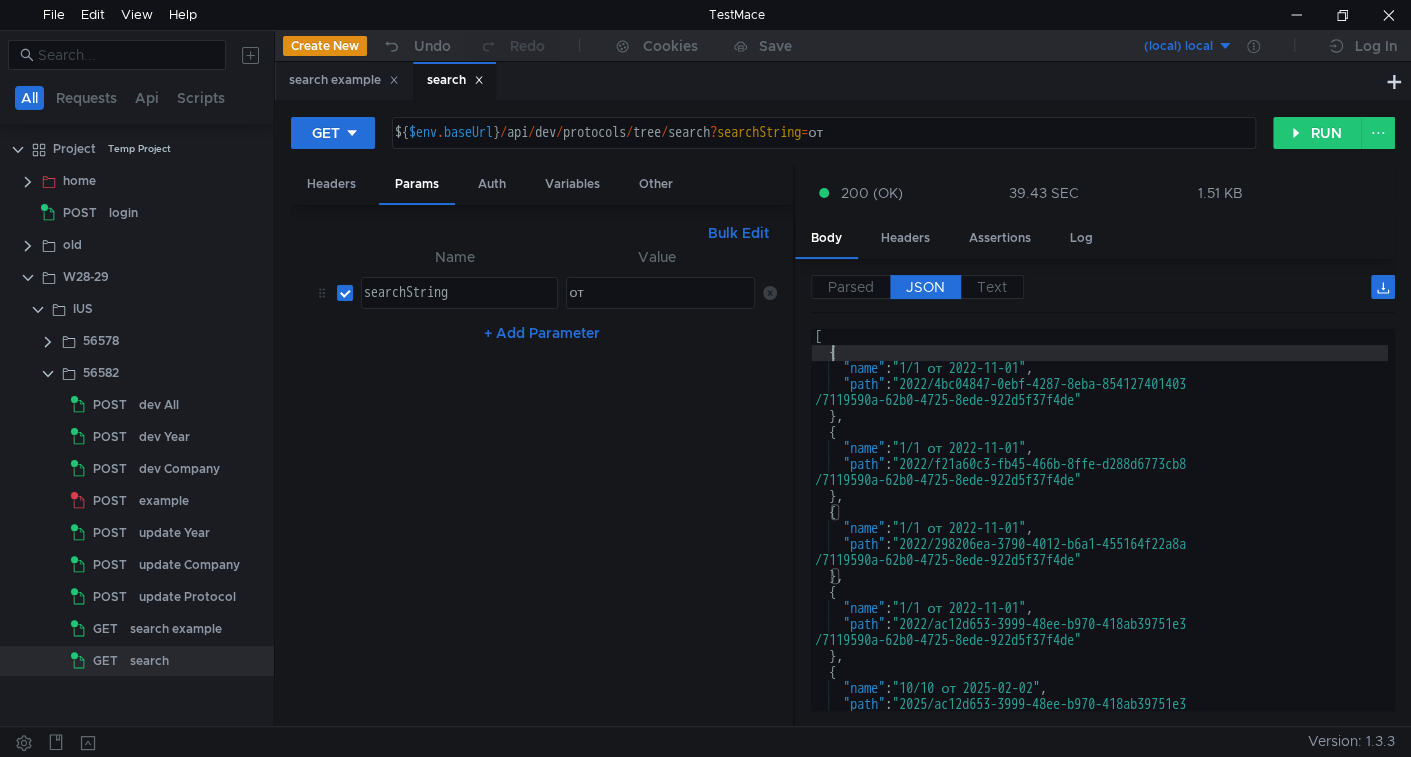 click on "[    {       "name" :  "1/1 от 2022-11-01" ,       "path" :  "2022/4bc04847-0ebf-4287-8eba-854127401403 /7119590a-62b0-4725-8ede-922d5f37f4de"    } ,    {       "name" :  "1/1 от 2022-11-01" ,       "path" :  "2022/f21a60c3-fb45-466b-8ffe-d288d6773cb8 /7119590a-62b0-4725-8ede-922d5f37f4de"    } ,    {       "name" :  "1/1 от 2022-11-01" ,       "path" :  "2022/298206ea-3790-4012-b6a1-455164f22a8a /7119590a-62b0-4725-8ede-922d5f37f4de"    } ,    {       "name" :  "1/1 от 2022-11-01" ,       "path" :  "2022/ac12d653-3999-48ee-b970-418ab39751e3 /7119590a-62b0-4725-8ede-922d5f37f4de"    } ,    {       "name" :  "10/10 от 2025-02-02" ,       "path" :  "2025/ac12d653-3999-48ee-b970-418ab39751e3 /746f1bd4-c572-4a1c-9dd7-8ad5d45d6f32"" at bounding box center [1099, 544] 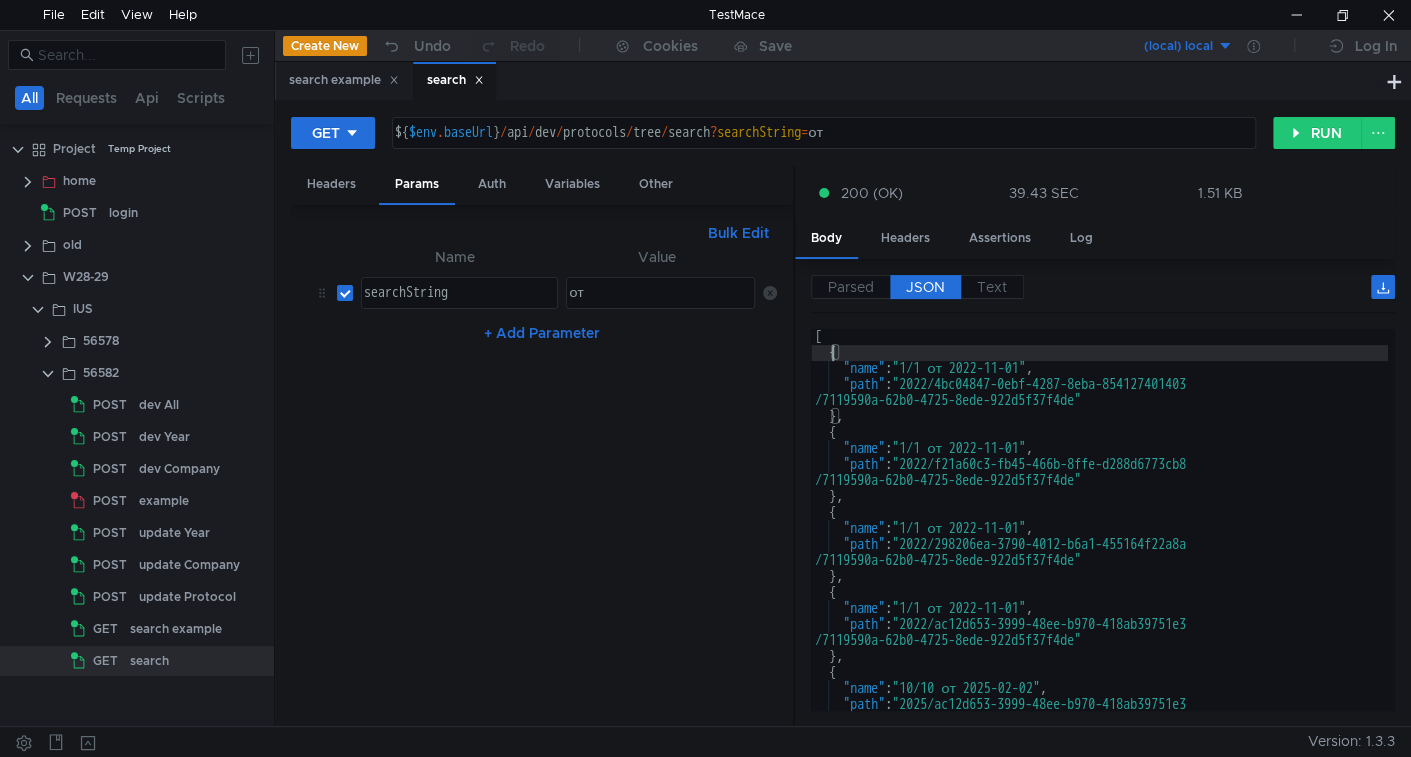 click on "[    {       "name" :  "1/1 от 2022-11-01" ,       "path" :  "2022/4bc04847-0ebf-4287-8eba-854127401403 /7119590a-62b0-4725-8ede-922d5f37f4de"    } ,    {       "name" :  "1/1 от 2022-11-01" ,       "path" :  "2022/f21a60c3-fb45-466b-8ffe-d288d6773cb8 /7119590a-62b0-4725-8ede-922d5f37f4de"    } ,    {       "name" :  "1/1 от 2022-11-01" ,       "path" :  "2022/298206ea-3790-4012-b6a1-455164f22a8a /7119590a-62b0-4725-8ede-922d5f37f4de"    } ,    {       "name" :  "1/1 от 2022-11-01" ,       "path" :  "2022/ac12d653-3999-48ee-b970-418ab39751e3 /7119590a-62b0-4725-8ede-922d5f37f4de"    } ,    {       "name" :  "10/10 от 2025-02-02" ,       "path" :  "2025/ac12d653-3999-48ee-b970-418ab39751e3 /746f1bd4-c572-4a1c-9dd7-8ad5d45d6f32"" at bounding box center [1099, 544] 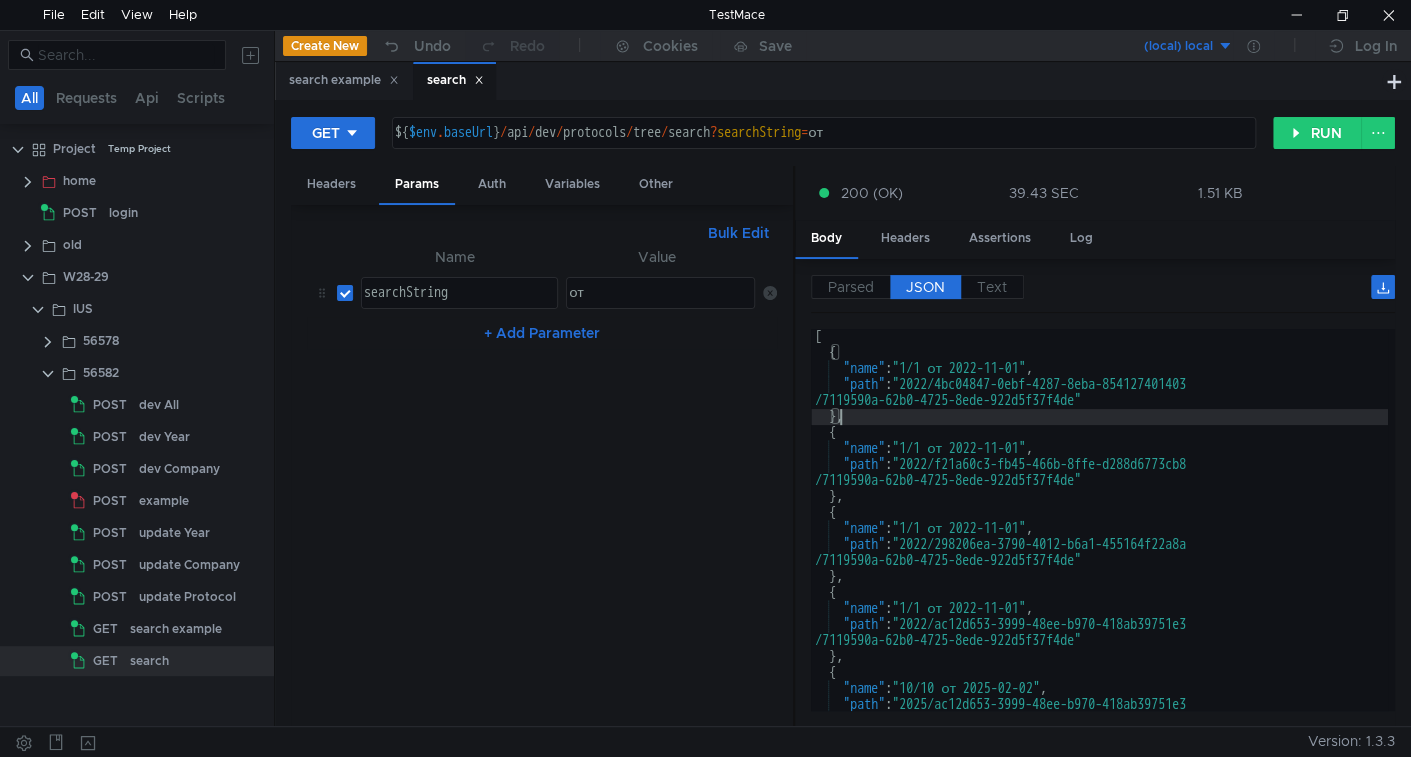 click on "[    {       "name" :  "1/1 от 2022-11-01" ,       "path" :  "2022/4bc04847-0ebf-4287-8eba-854127401403 /7119590a-62b0-4725-8ede-922d5f37f4de"    } ,    {       "name" :  "1/1 от 2022-11-01" ,       "path" :  "2022/f21a60c3-fb45-466b-8ffe-d288d6773cb8 /7119590a-62b0-4725-8ede-922d5f37f4de"    } ,    {       "name" :  "1/1 от 2022-11-01" ,       "path" :  "2022/298206ea-3790-4012-b6a1-455164f22a8a /7119590a-62b0-4725-8ede-922d5f37f4de"    } ,    {       "name" :  "1/1 от 2022-11-01" ,       "path" :  "2022/ac12d653-3999-48ee-b970-418ab39751e3 /7119590a-62b0-4725-8ede-922d5f37f4de"    } ,    {       "name" :  "10/10 от 2025-02-02" ,       "path" :  "2025/ac12d653-3999-48ee-b970-418ab39751e3 /746f1bd4-c572-4a1c-9dd7-8ad5d45d6f32"" at bounding box center (1099, 544) 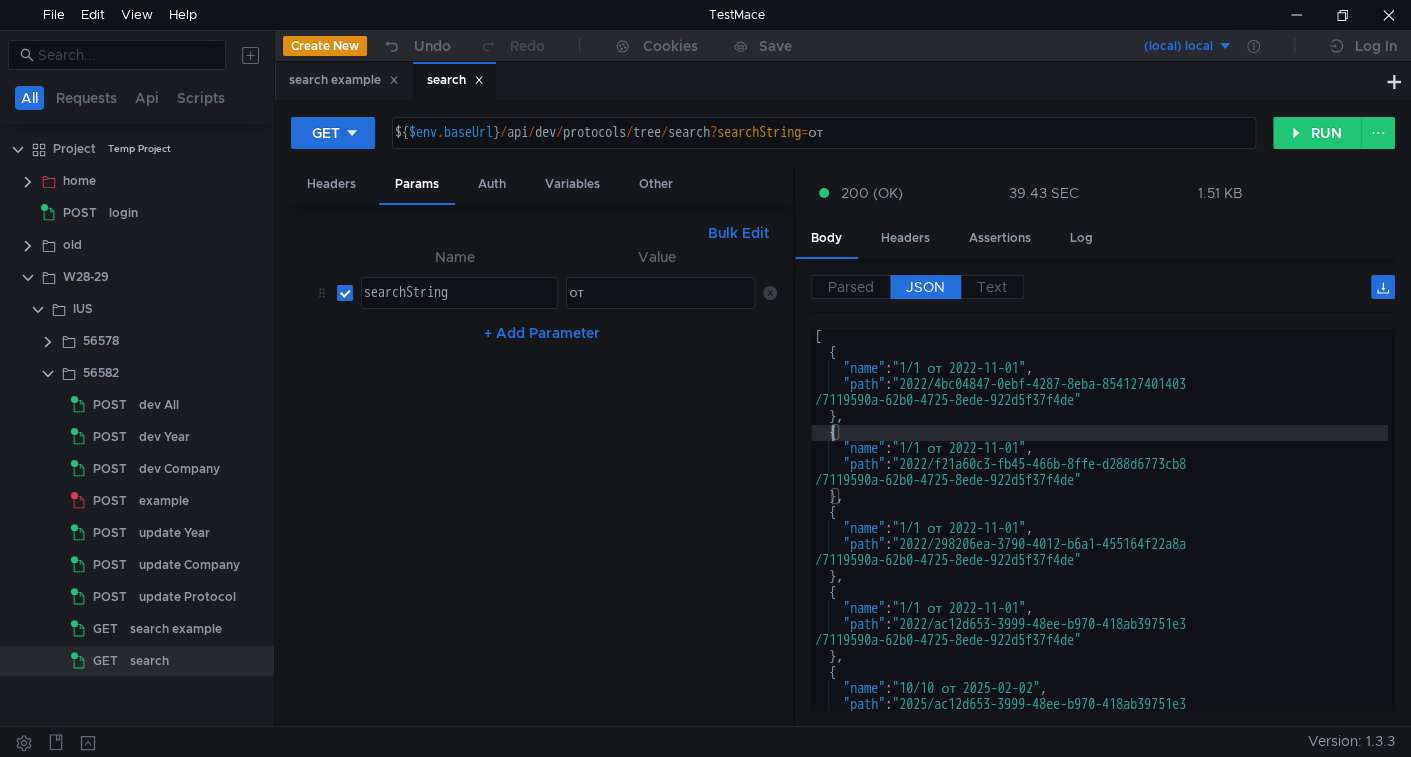 click on "[    {       "name" :  "1/1 от 2022-11-01" ,       "path" :  "2022/4bc04847-0ebf-4287-8eba-854127401403 /7119590a-62b0-4725-8ede-922d5f37f4de"    } ,    {       "name" :  "1/1 от 2022-11-01" ,       "path" :  "2022/f21a60c3-fb45-466b-8ffe-d288d6773cb8 /7119590a-62b0-4725-8ede-922d5f37f4de"    } ,    {       "name" :  "1/1 от 2022-11-01" ,       "path" :  "2022/298206ea-3790-4012-b6a1-455164f22a8a /7119590a-62b0-4725-8ede-922d5f37f4de"    } ,    {       "name" :  "1/1 от 2022-11-01" ,       "path" :  "2022/ac12d653-3999-48ee-b970-418ab39751e3 /7119590a-62b0-4725-8ede-922d5f37f4de"    } ,    {       "name" :  "10/10 от 2025-02-02" ,       "path" :  "2025/ac12d653-3999-48ee-b970-418ab39751e3 /746f1bd4-c572-4a1c-9dd7-8ad5d45d6f32"" at bounding box center (1099, 544) 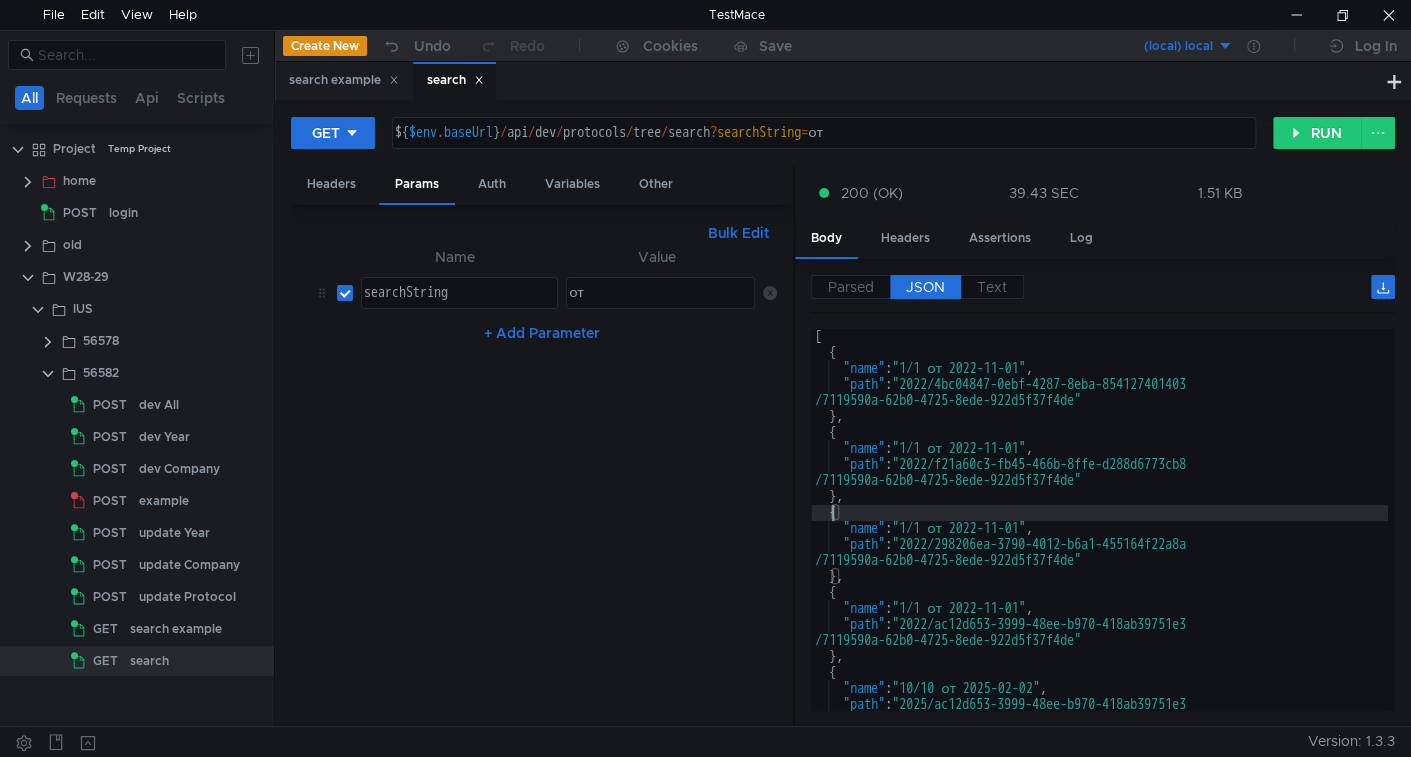 click on "[    {       "name" :  "1/1 от 2022-11-01" ,       "path" :  "2022/4bc04847-0ebf-4287-8eba-854127401403 /7119590a-62b0-4725-8ede-922d5f37f4de"    } ,    {       "name" :  "1/1 от 2022-11-01" ,       "path" :  "2022/f21a60c3-fb45-466b-8ffe-d288d6773cb8 /7119590a-62b0-4725-8ede-922d5f37f4de"    } ,    {       "name" :  "1/1 от 2022-11-01" ,       "path" :  "2022/298206ea-3790-4012-b6a1-455164f22a8a /7119590a-62b0-4725-8ede-922d5f37f4de"    } ,    {       "name" :  "1/1 от 2022-11-01" ,       "path" :  "2022/ac12d653-3999-48ee-b970-418ab39751e3 /7119590a-62b0-4725-8ede-922d5f37f4de"    } ,    {       "name" :  "10/10 от 2025-02-02" ,       "path" :  "2025/ac12d653-3999-48ee-b970-418ab39751e3 /746f1bd4-c572-4a1c-9dd7-8ad5d45d6f32"" at bounding box center (1099, 544) 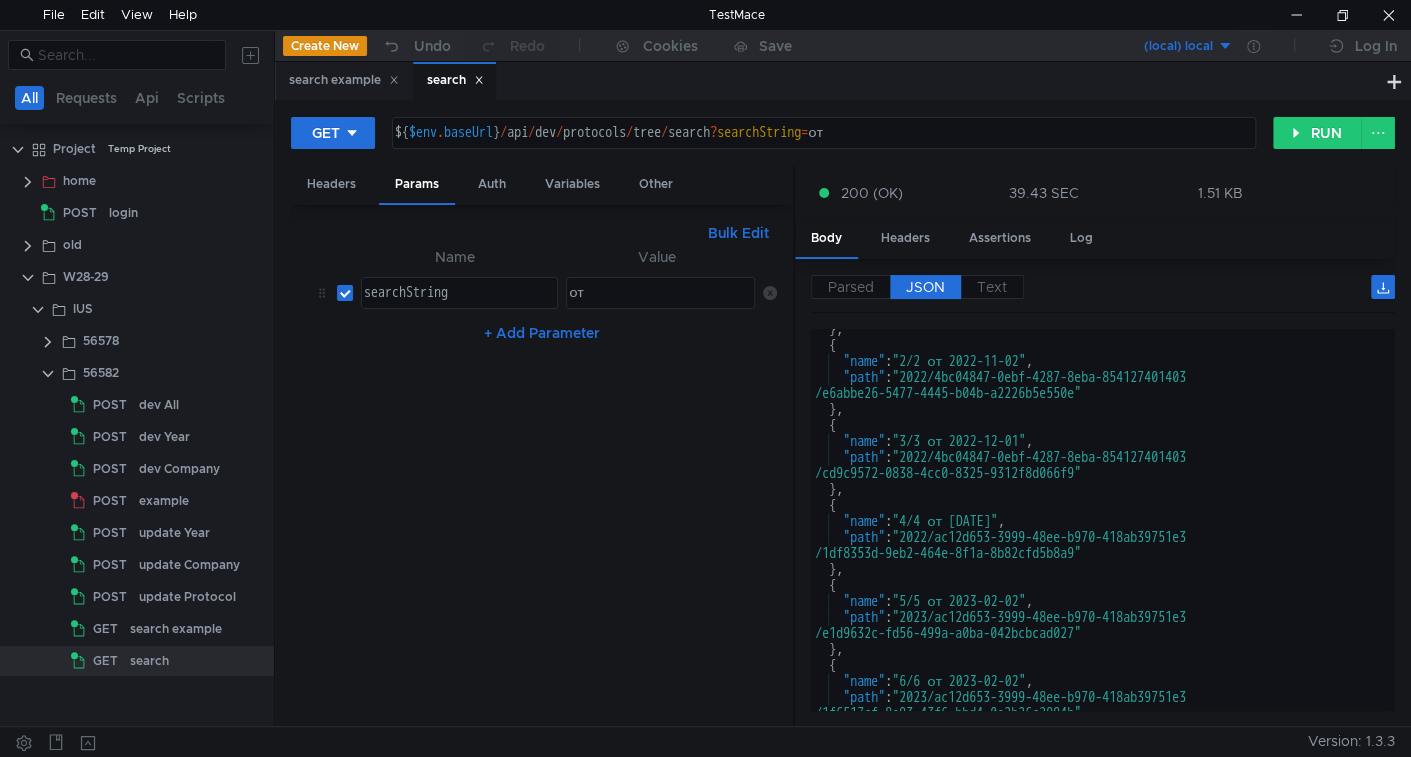 scroll, scrollTop: 0, scrollLeft: 0, axis: both 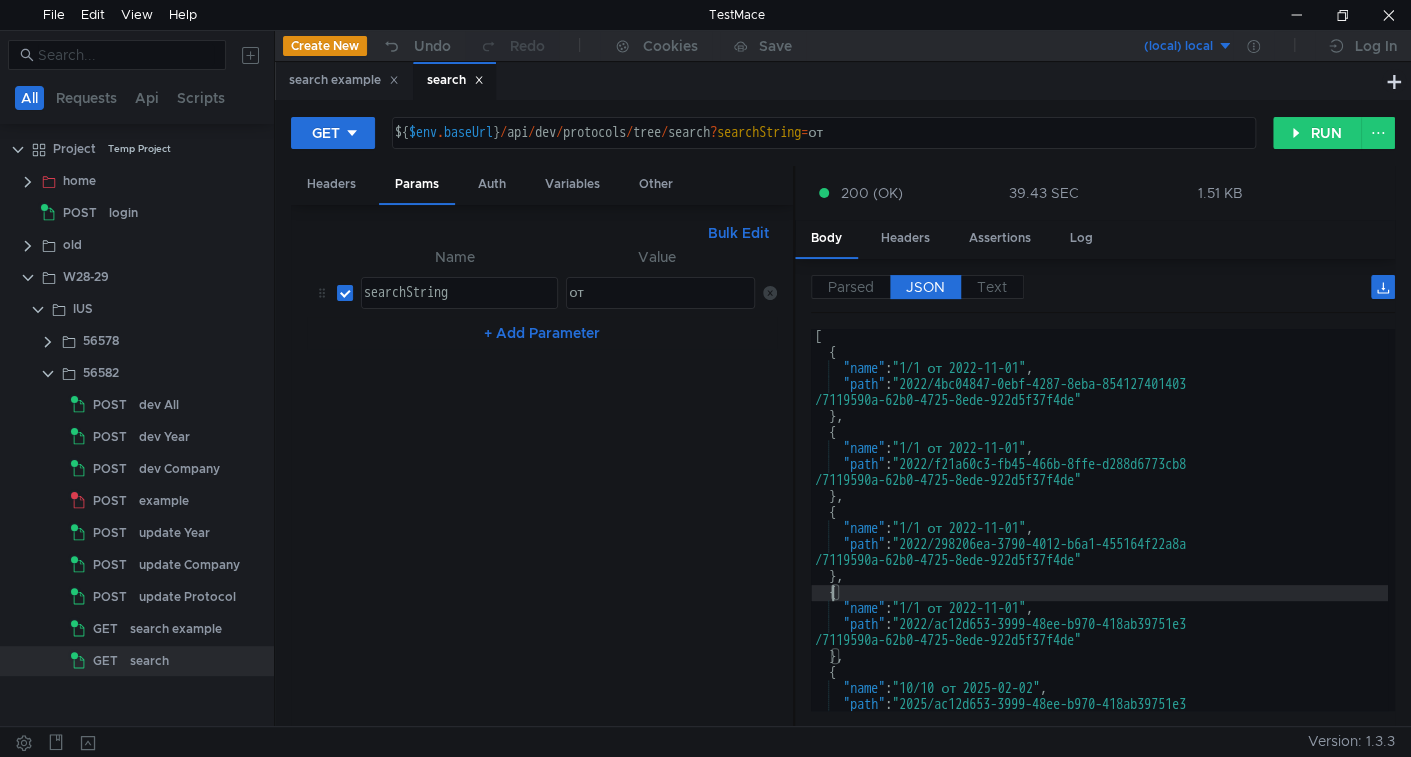 click on "[    {       "name" :  "1/1 от 2022-11-01" ,       "path" :  "2022/4bc04847-0ebf-4287-8eba-854127401403 /7119590a-62b0-4725-8ede-922d5f37f4de"    } ,    {       "name" :  "1/1 от 2022-11-01" ,       "path" :  "2022/f21a60c3-fb45-466b-8ffe-d288d6773cb8 /7119590a-62b0-4725-8ede-922d5f37f4de"    } ,    {       "name" :  "1/1 от 2022-11-01" ,       "path" :  "2022/298206ea-3790-4012-b6a1-455164f22a8a /7119590a-62b0-4725-8ede-922d5f37f4de"    } ,    {       "name" :  "1/1 от 2022-11-01" ,       "path" :  "2022/ac12d653-3999-48ee-b970-418ab39751e3 /7119590a-62b0-4725-8ede-922d5f37f4de"    } ,    {       "name" :  "10/10 от 2025-02-02" ,       "path" :  "2025/ac12d653-3999-48ee-b970-418ab39751e3 /746f1bd4-c572-4a1c-9dd7-8ad5d45d6f32"" at bounding box center [1099, 544] 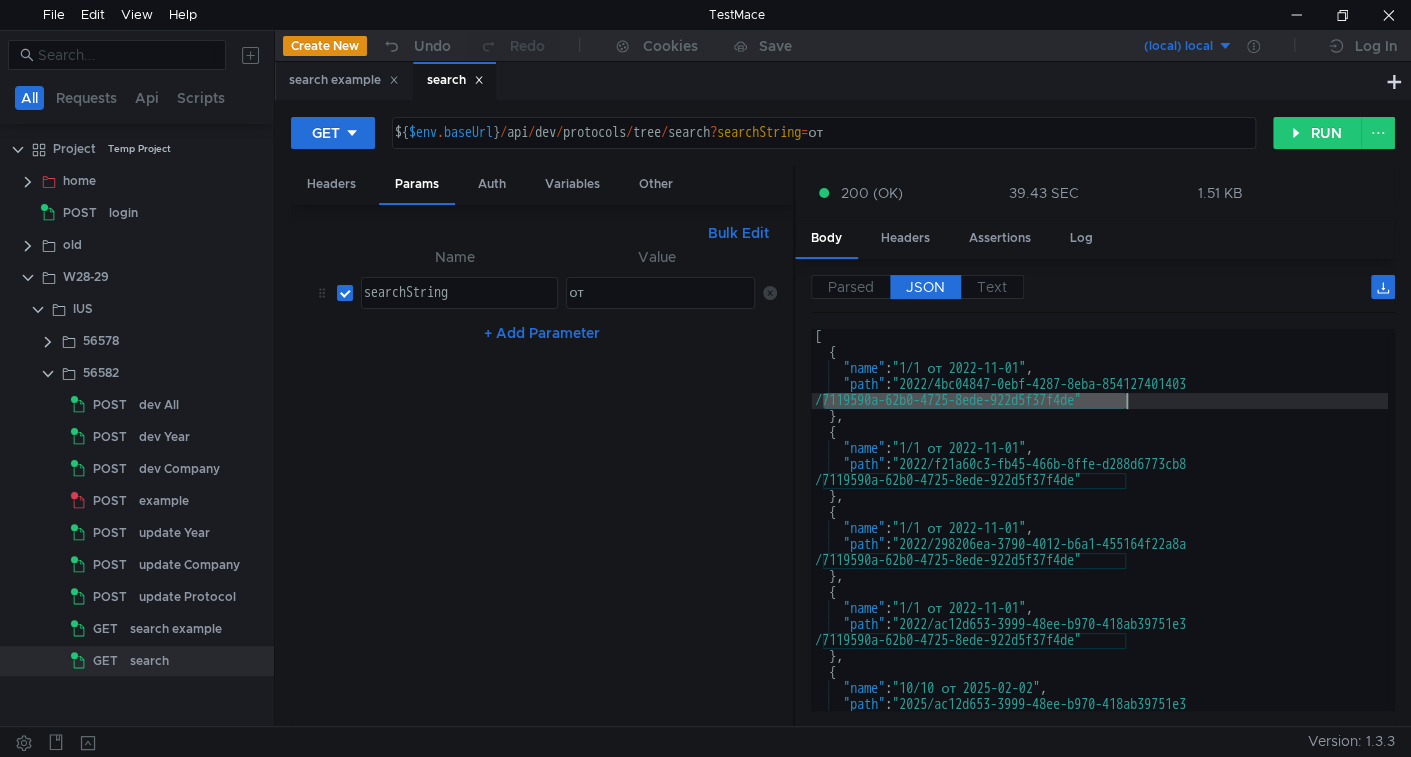 drag, startPoint x: 865, startPoint y: 399, endPoint x: 1108, endPoint y: 392, distance: 243.1008 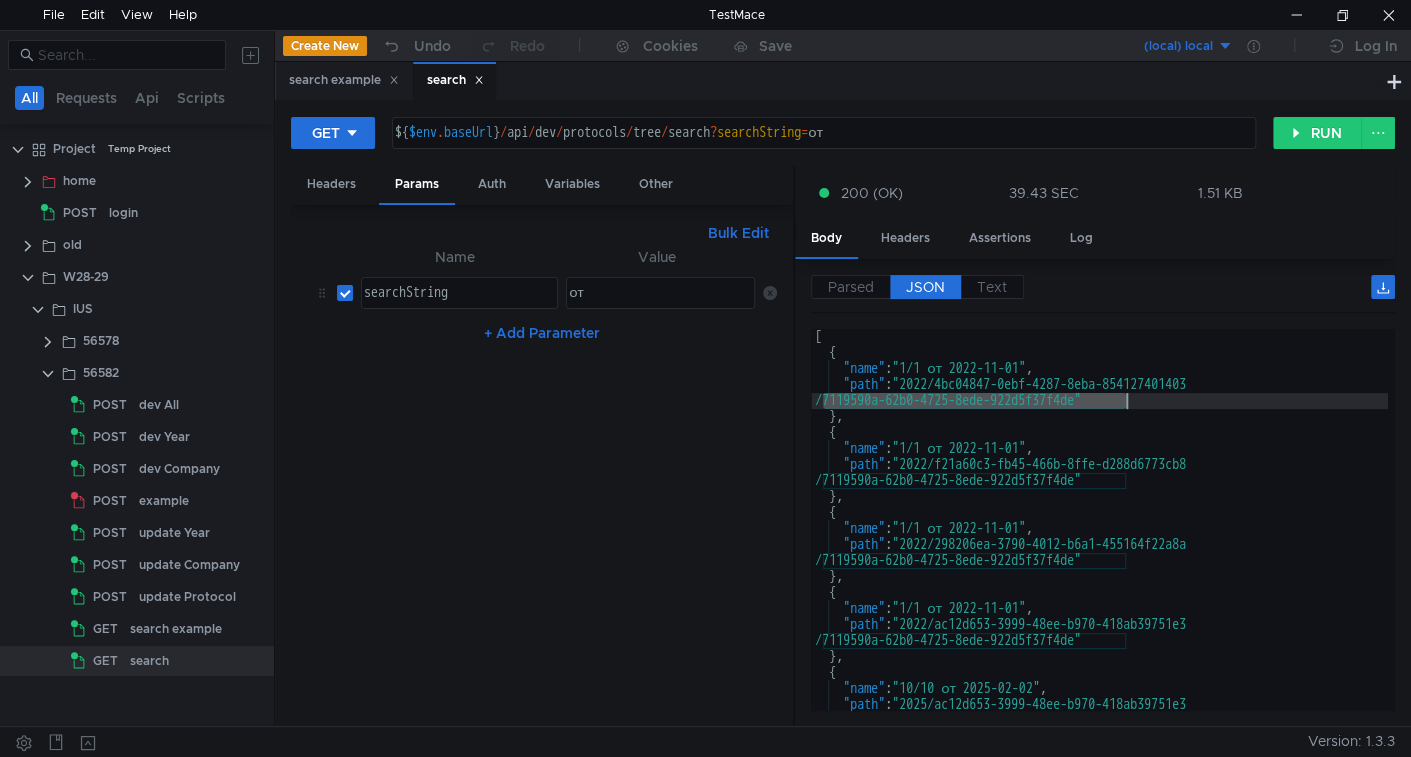 click on "[    {       "name" :  "1/1 от 2022-11-01" ,       "path" :  "2022/4bc04847-0ebf-4287-8eba-854127401403 /7119590a-62b0-4725-8ede-922d5f37f4de"    } ,    {       "name" :  "1/1 от 2022-11-01" ,       "path" :  "2022/f21a60c3-fb45-466b-8ffe-d288d6773cb8 /7119590a-62b0-4725-8ede-922d5f37f4de"    } ,    {       "name" :  "1/1 от 2022-11-01" ,       "path" :  "2022/298206ea-3790-4012-b6a1-455164f22a8a /7119590a-62b0-4725-8ede-922d5f37f4de"    } ,    {       "name" :  "1/1 от 2022-11-01" ,       "path" :  "2022/ac12d653-3999-48ee-b970-418ab39751e3 /7119590a-62b0-4725-8ede-922d5f37f4de"    } ,    {       "name" :  "10/10 от 2025-02-02" ,       "path" :  "2025/ac12d653-3999-48ee-b970-418ab39751e3 /746f1bd4-c572-4a1c-9dd7-8ad5d45d6f32"" at bounding box center [1099, 544] 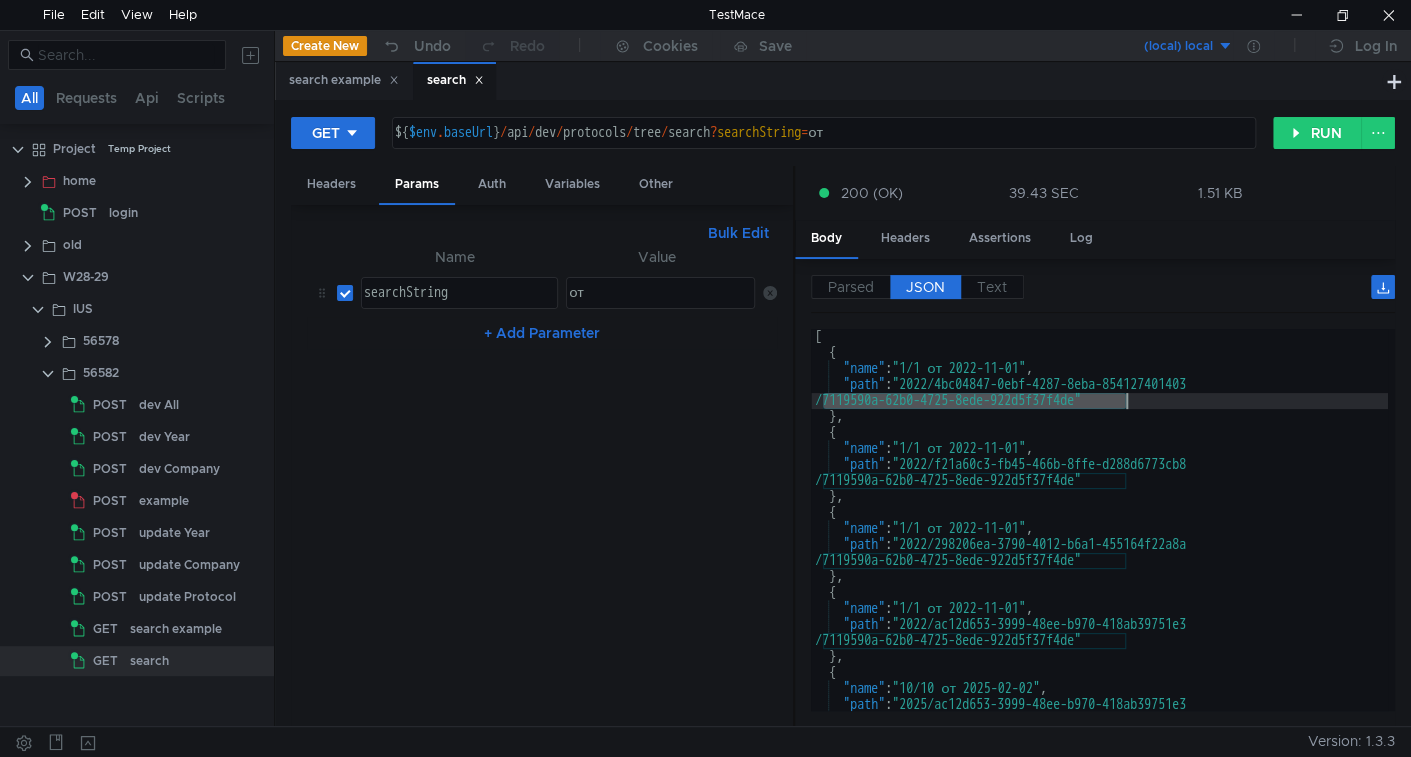 scroll, scrollTop: 0, scrollLeft: 0, axis: both 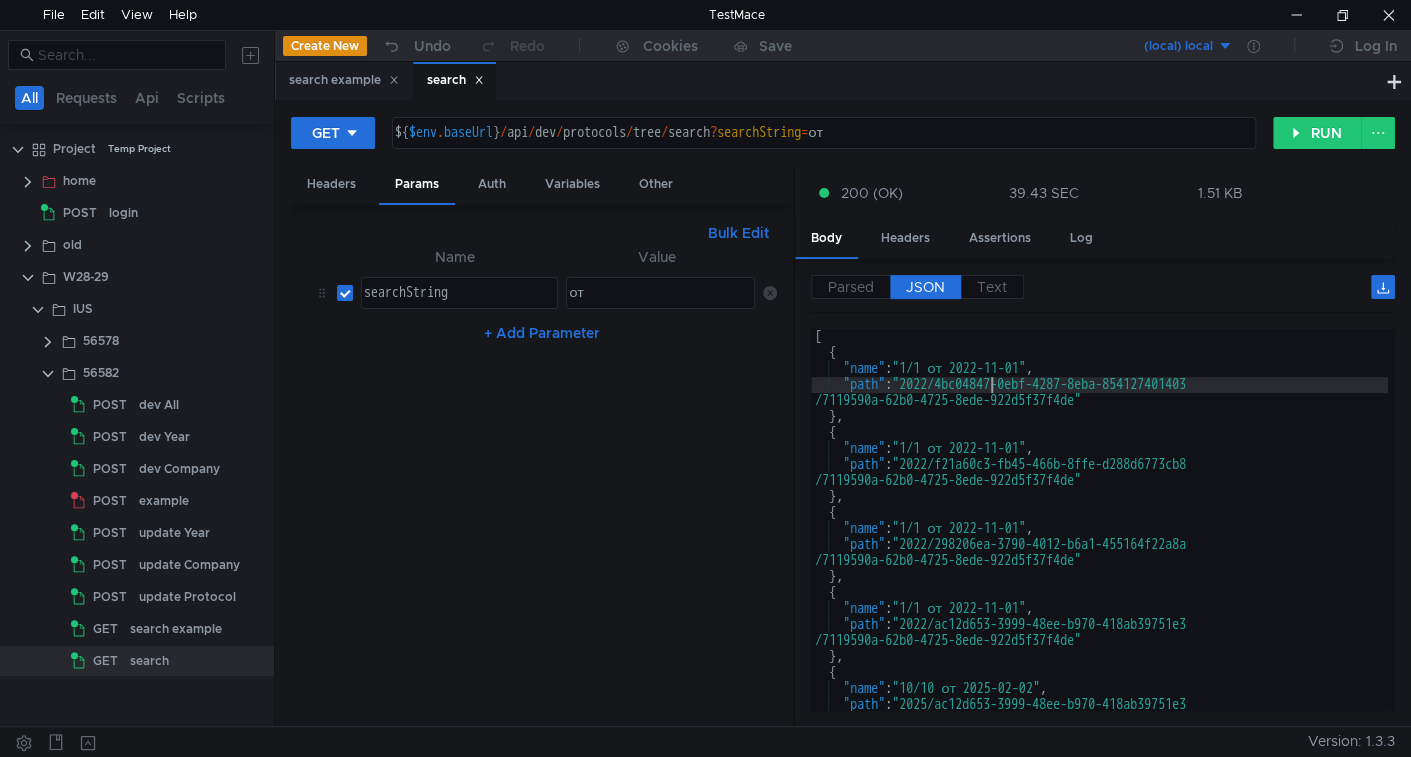 click on "[    {       "name" :  "1/1 от 2022-11-01" ,       "path" :  "2022/4bc04847-0ebf-4287-8eba-854127401403 /7119590a-62b0-4725-8ede-922d5f37f4de"    } ,    {       "name" :  "1/1 от 2022-11-01" ,       "path" :  "2022/f21a60c3-fb45-466b-8ffe-d288d6773cb8 /7119590a-62b0-4725-8ede-922d5f37f4de"    } ,    {       "name" :  "1/1 от 2022-11-01" ,       "path" :  "2022/298206ea-3790-4012-b6a1-455164f22a8a /7119590a-62b0-4725-8ede-922d5f37f4de"    } ,    {       "name" :  "1/1 от 2022-11-01" ,       "path" :  "2022/ac12d653-3999-48ee-b970-418ab39751e3 /7119590a-62b0-4725-8ede-922d5f37f4de"    } ,    {       "name" :  "10/10 от 2025-02-02" ,       "path" :  "2025/ac12d653-3999-48ee-b970-418ab39751e3 /746f1bd4-c572-4a1c-9dd7-8ad5d45d6f32"" at bounding box center (1099, 544) 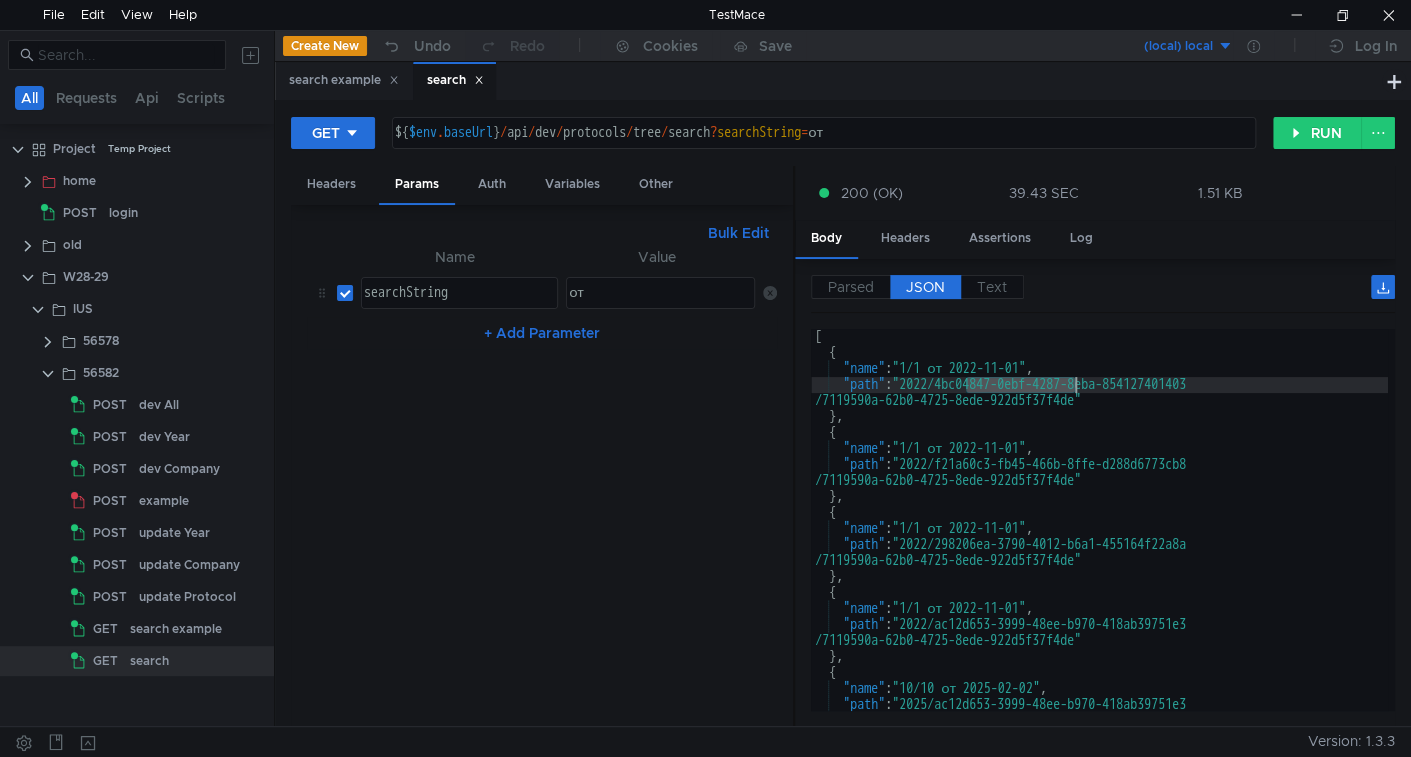 drag, startPoint x: 989, startPoint y: 380, endPoint x: 1079, endPoint y: 384, distance: 90.088844 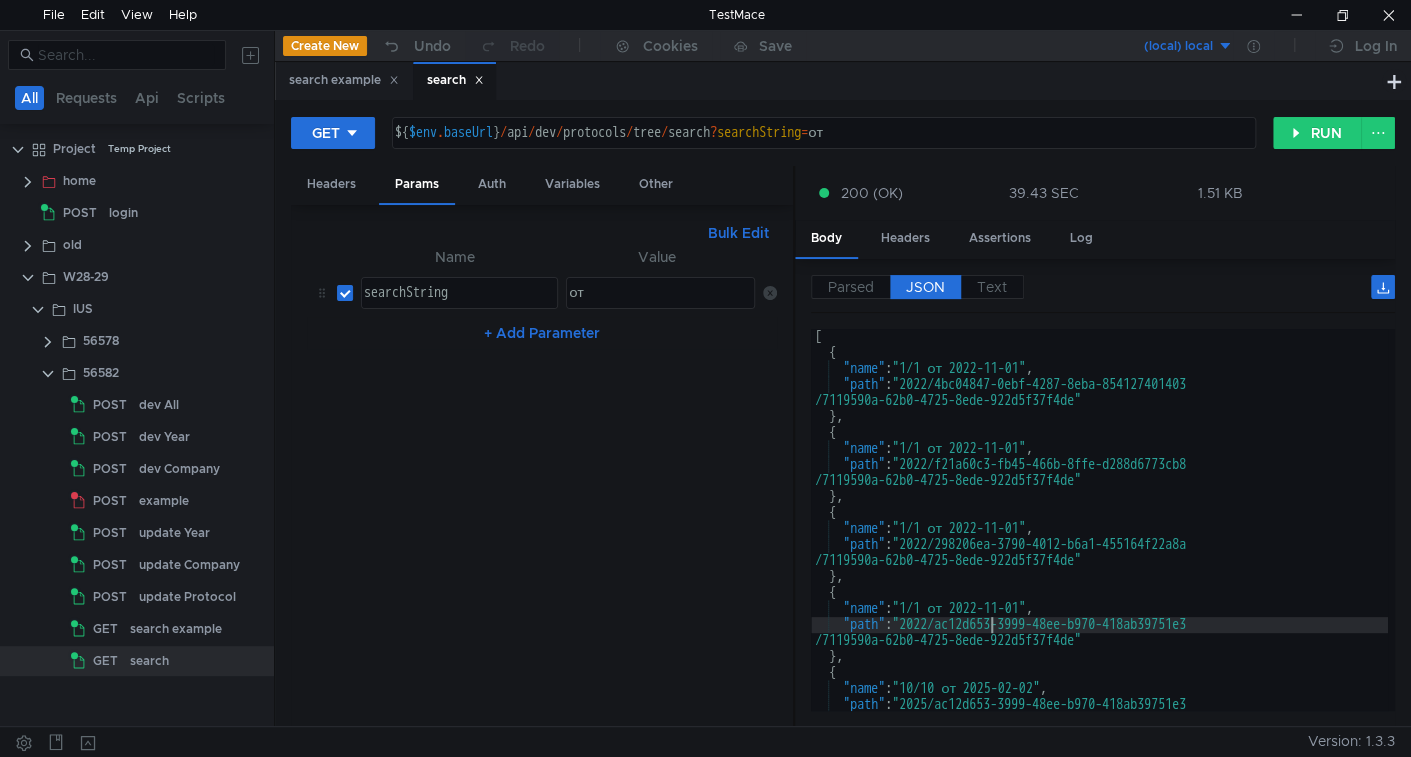 click on "[    {       "name" :  "1/1 от 2022-11-01" ,       "path" :  "2022/4bc04847-0ebf-4287-8eba-854127401403 /7119590a-62b0-4725-8ede-922d5f37f4de"    } ,    {       "name" :  "1/1 от 2022-11-01" ,       "path" :  "2022/f21a60c3-fb45-466b-8ffe-d288d6773cb8 /7119590a-62b0-4725-8ede-922d5f37f4de"    } ,    {       "name" :  "1/1 от 2022-11-01" ,       "path" :  "2022/298206ea-3790-4012-b6a1-455164f22a8a /7119590a-62b0-4725-8ede-922d5f37f4de"    } ,    {       "name" :  "1/1 от 2022-11-01" ,       "path" :  "2022/ac12d653-3999-48ee-b970-418ab39751e3 /7119590a-62b0-4725-8ede-922d5f37f4de"    } ,    {       "name" :  "10/10 от 2025-02-02" ,       "path" :  "2025/ac12d653-3999-48ee-b970-418ab39751e3 /746f1bd4-c572-4a1c-9dd7-8ad5d45d6f32"" at bounding box center [1099, 544] 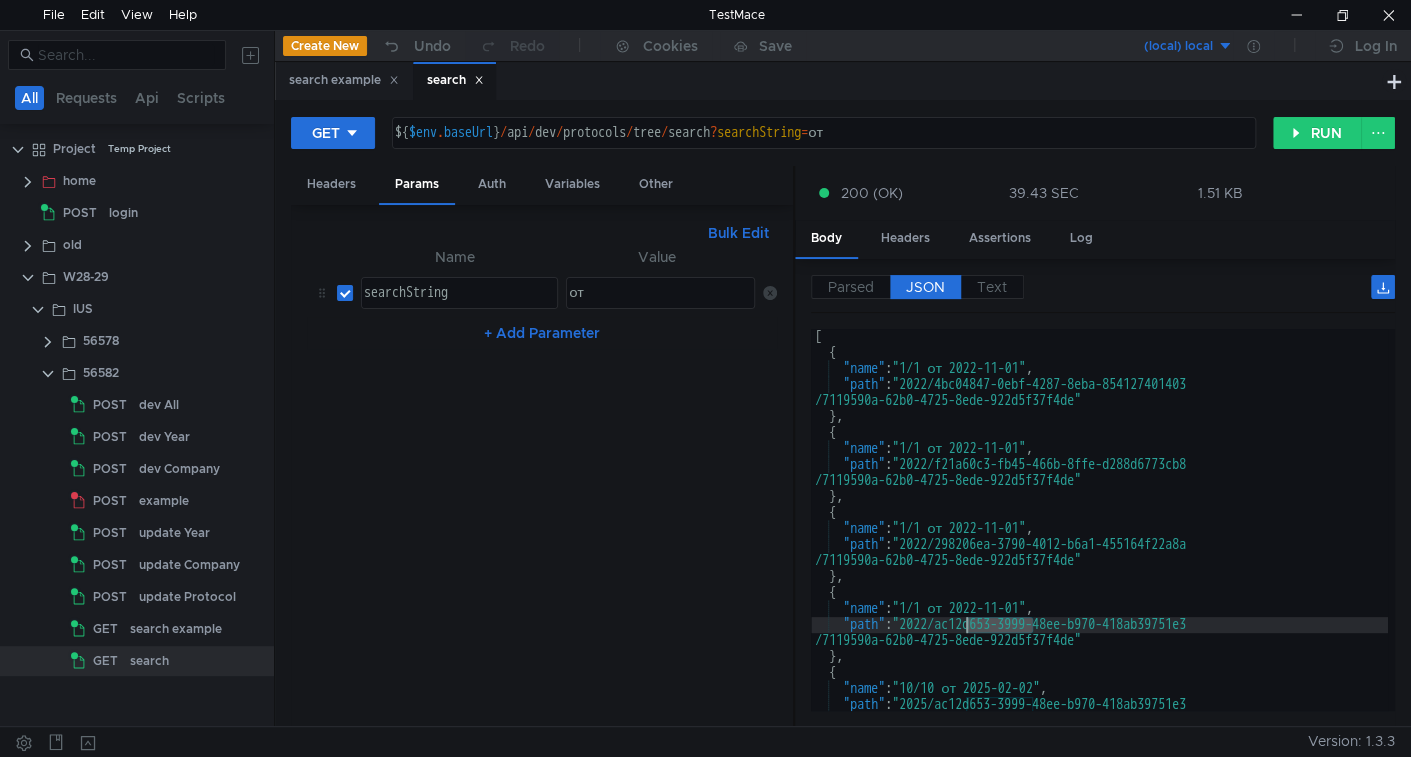 scroll, scrollTop: 81, scrollLeft: 0, axis: vertical 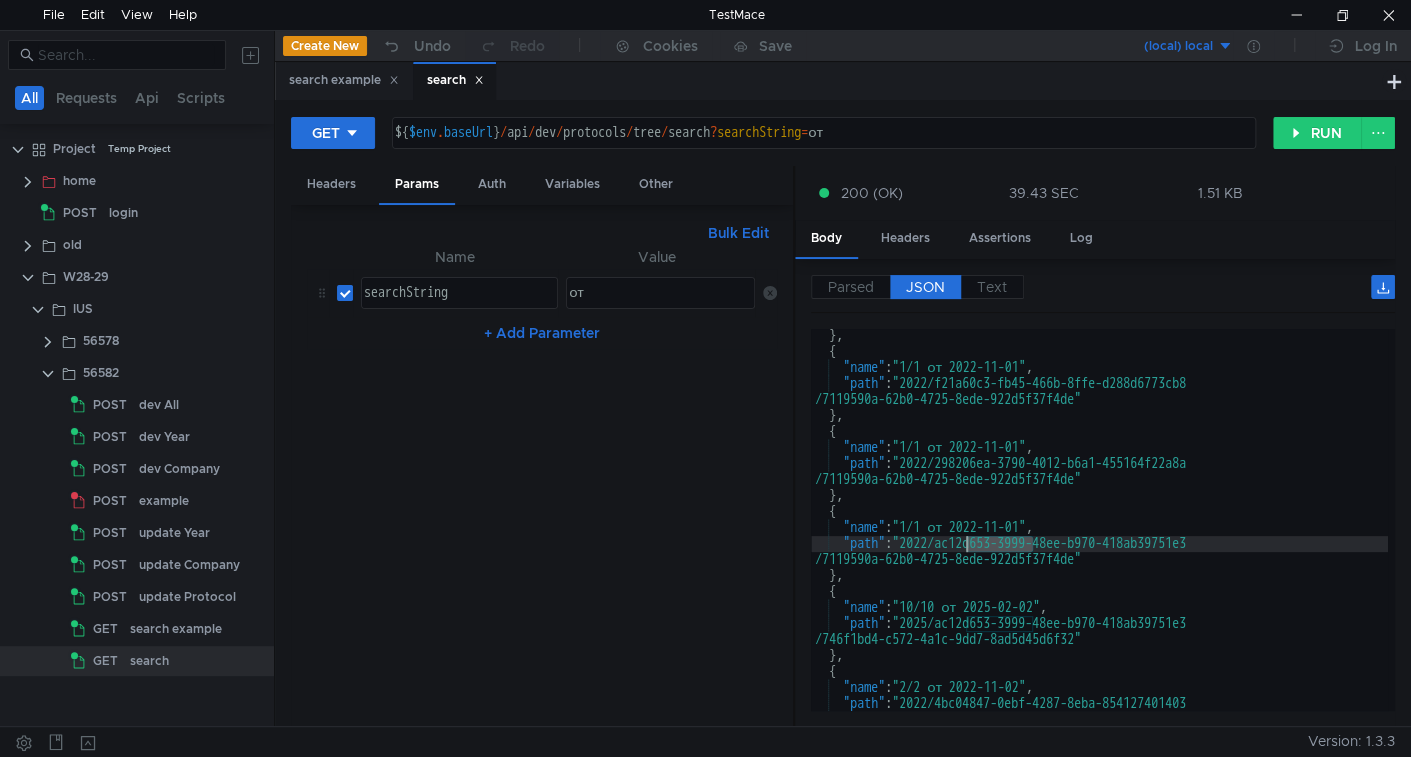 click on "от" at bounding box center (658, 309) 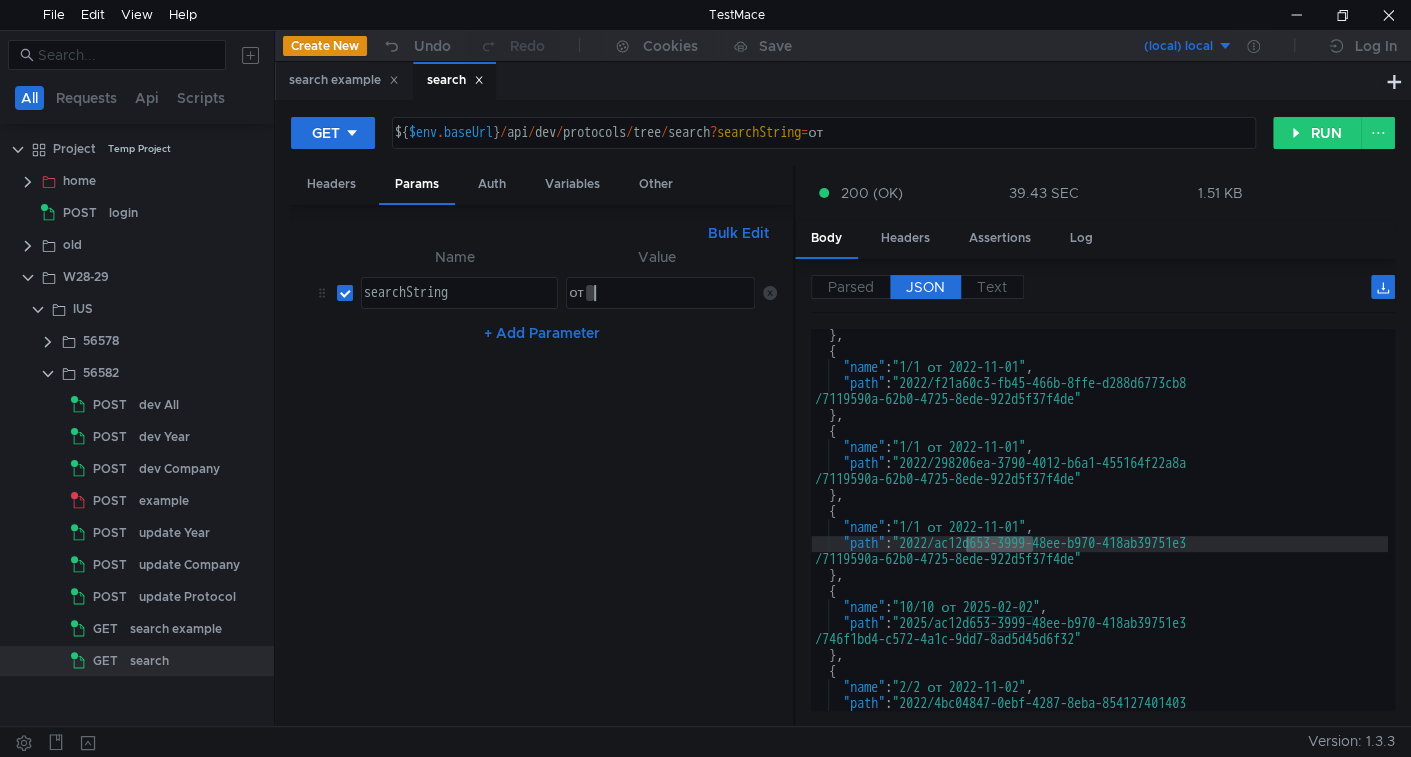 click on "от" at bounding box center (658, 309) 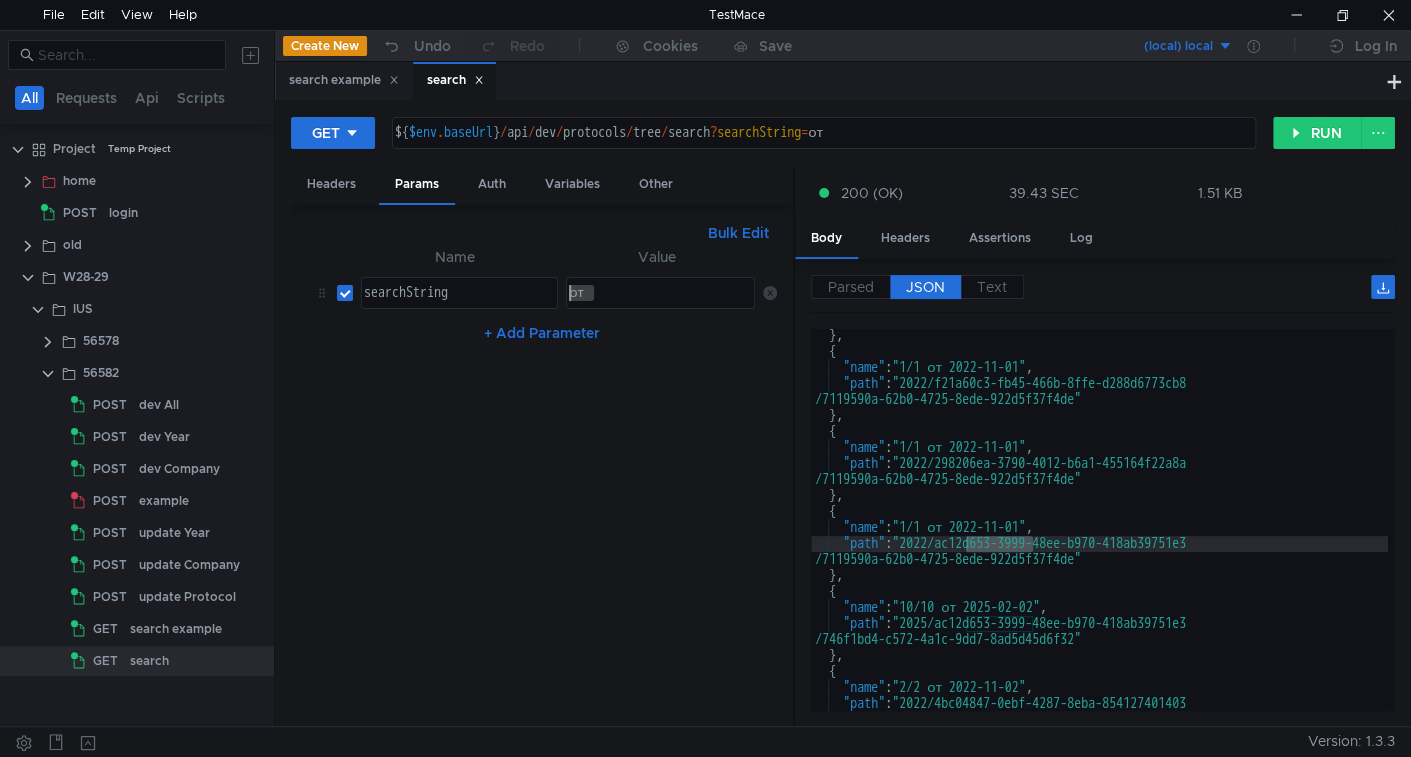 click on "от" at bounding box center (660, 293) 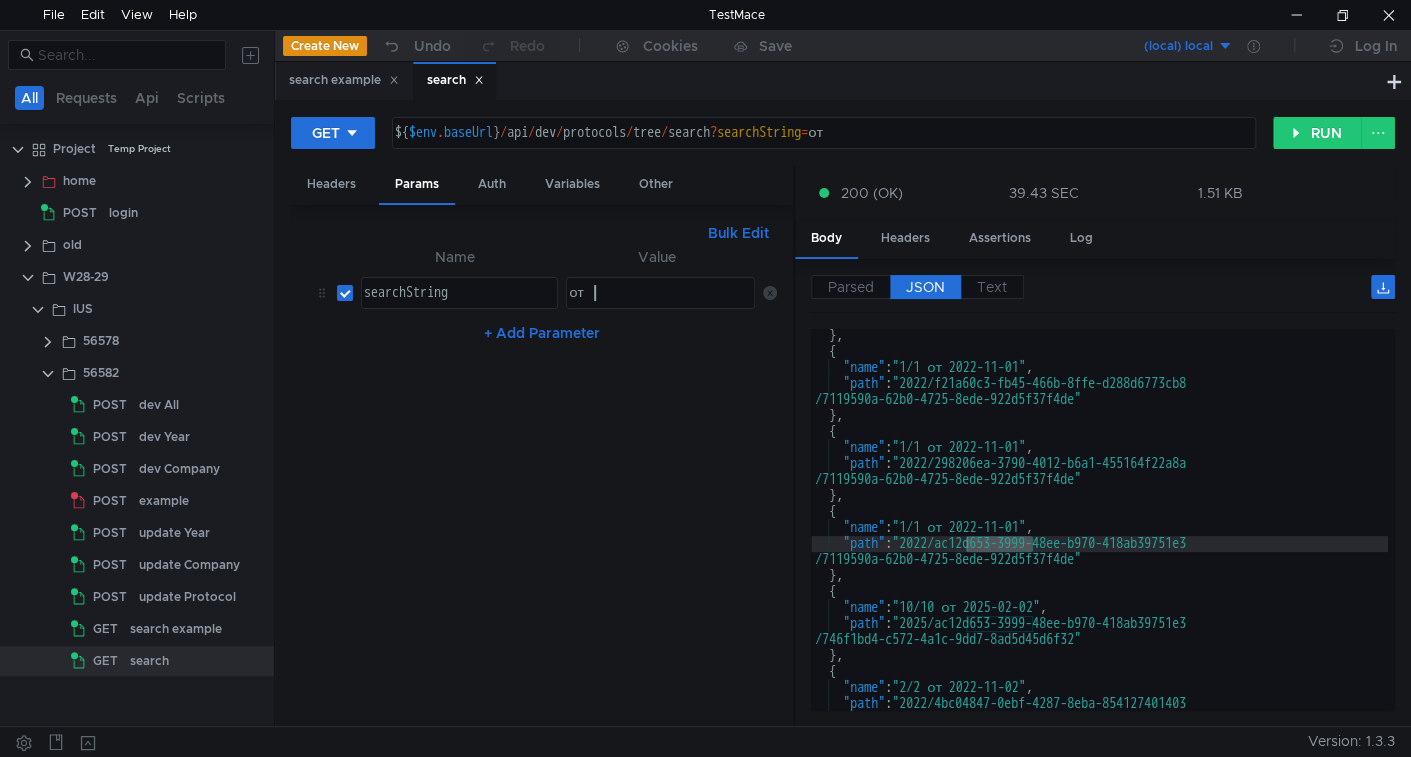 scroll, scrollTop: 0, scrollLeft: 0, axis: both 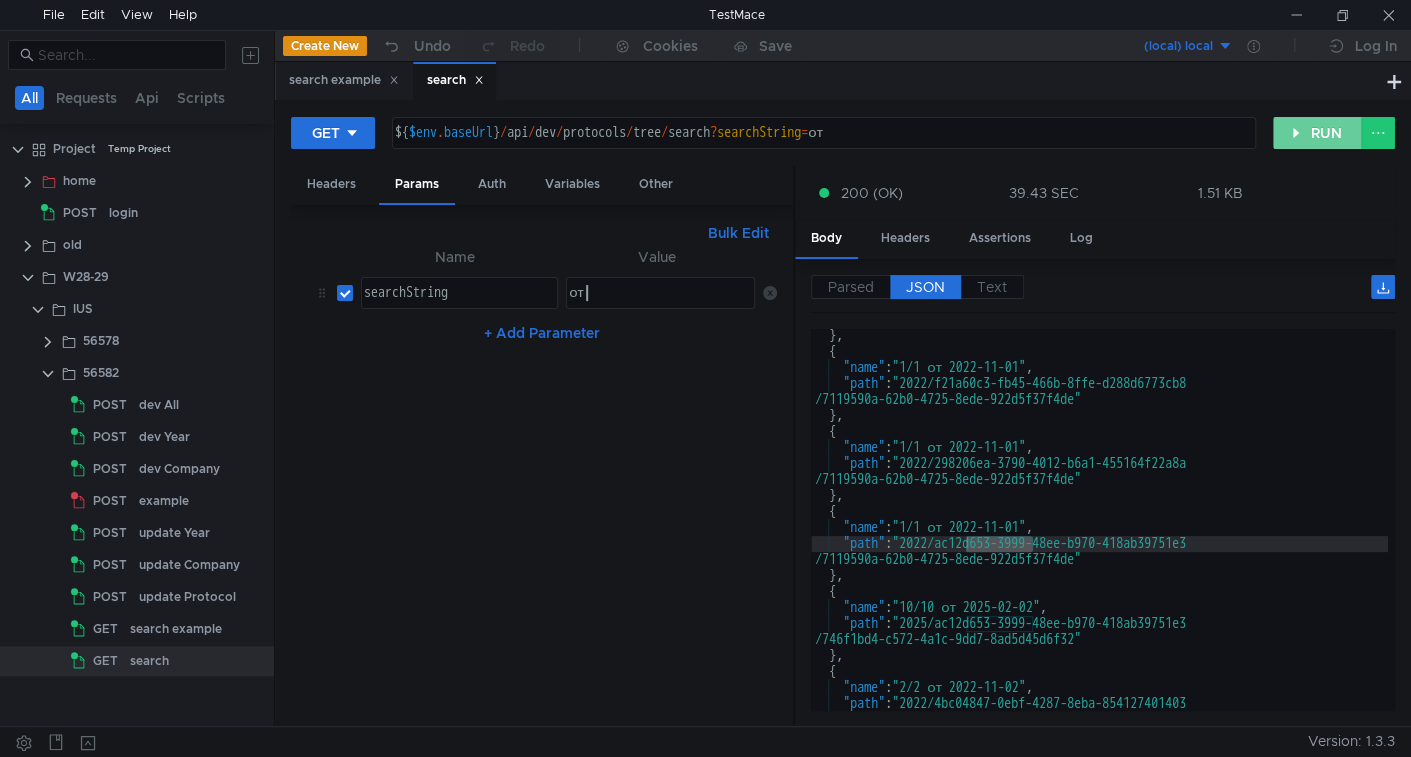 drag, startPoint x: 1316, startPoint y: 129, endPoint x: 1312, endPoint y: 143, distance: 14.56022 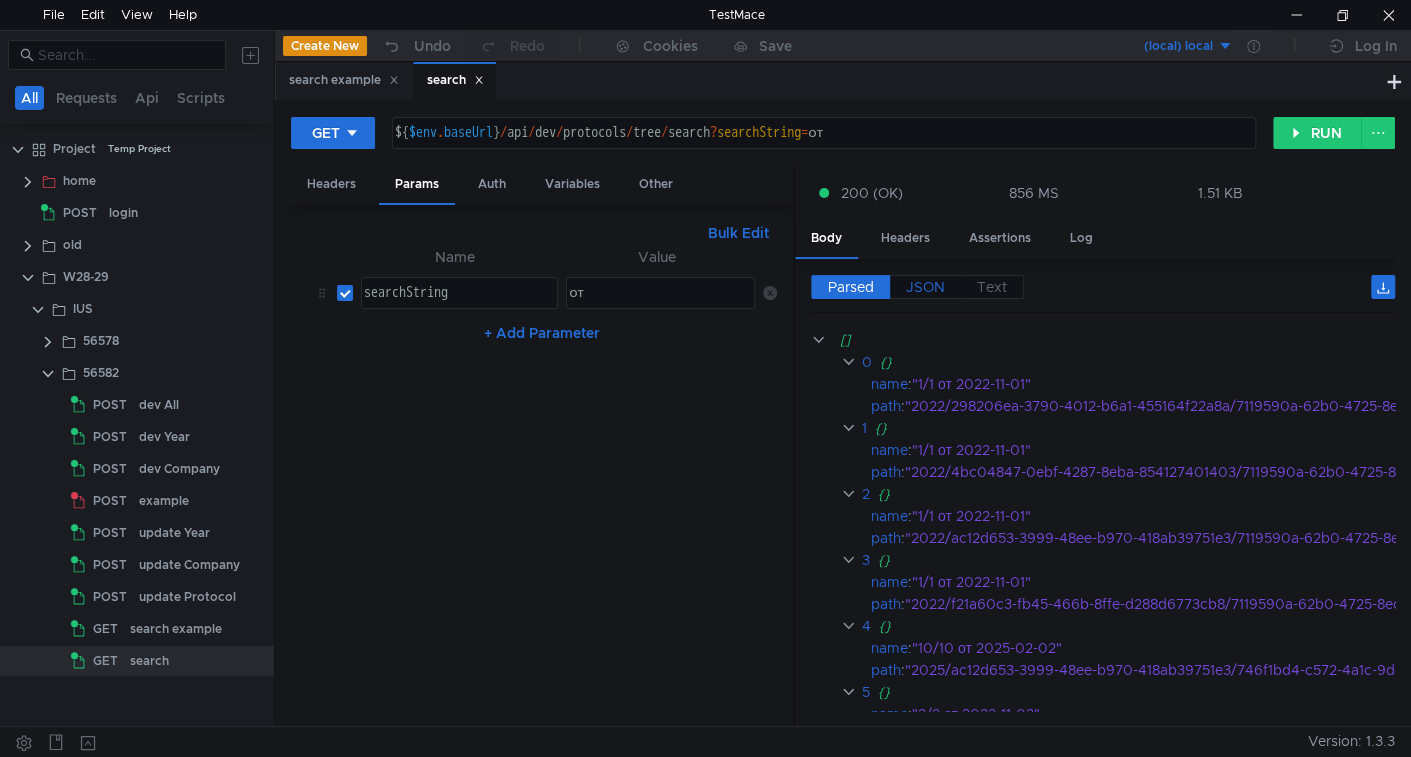 click on "JSON" at bounding box center (851, 287) 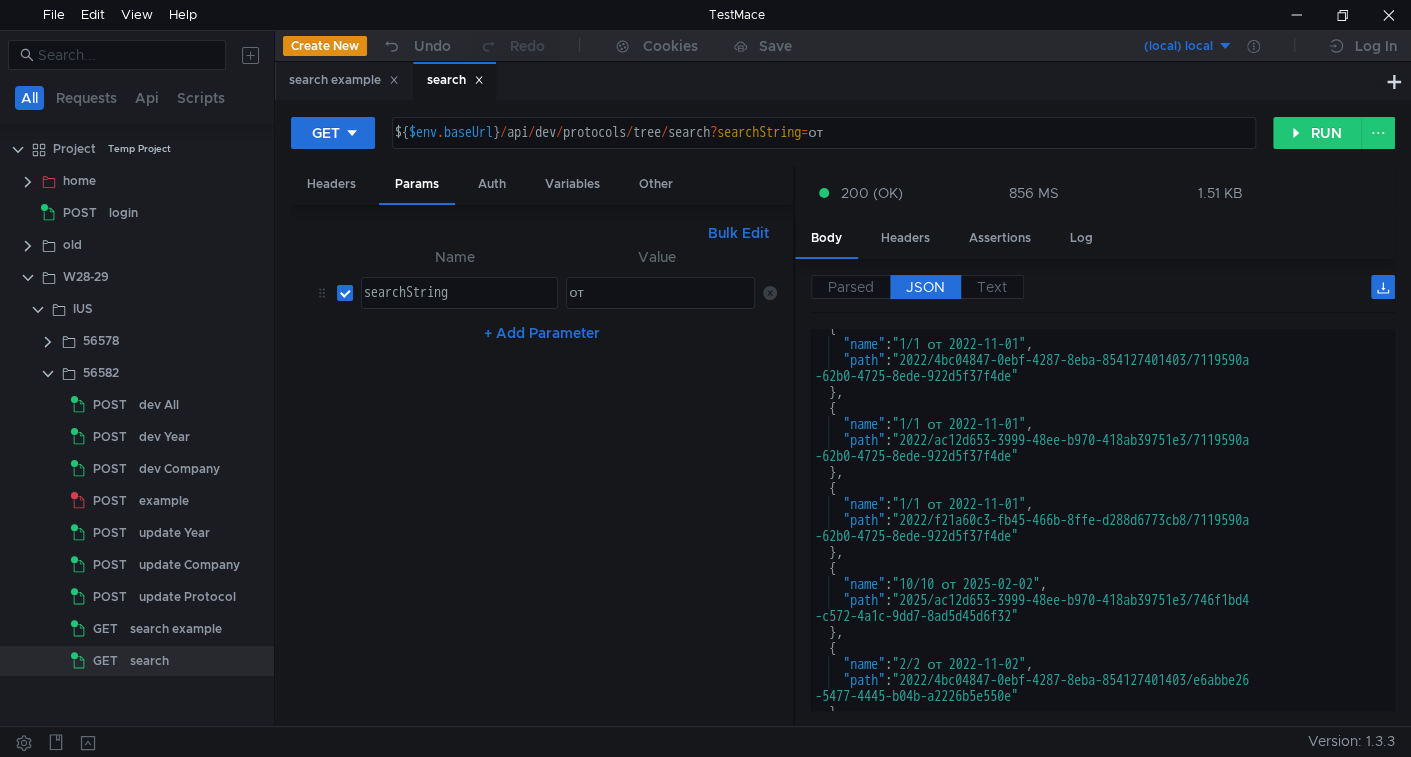 scroll, scrollTop: 0, scrollLeft: 0, axis: both 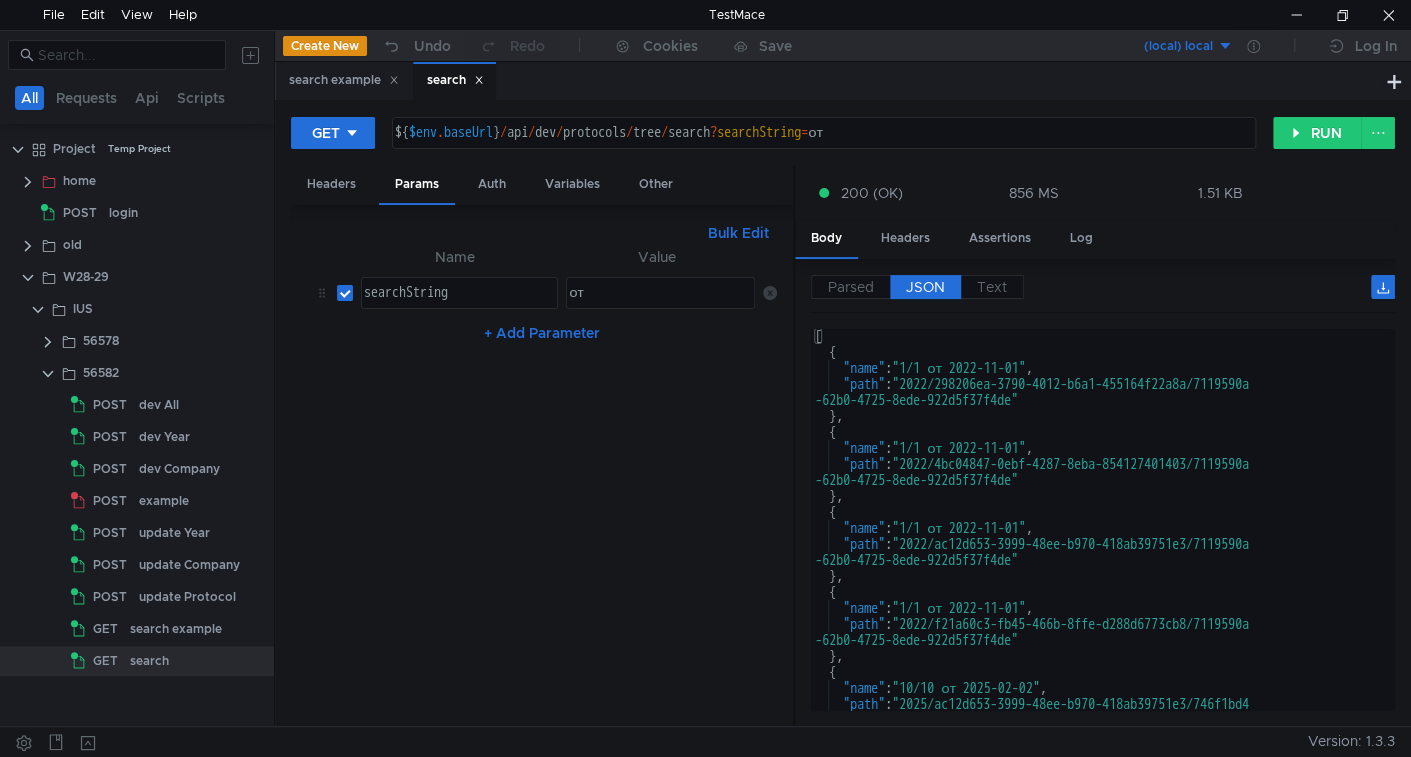 click on "от" at bounding box center [660, 293] 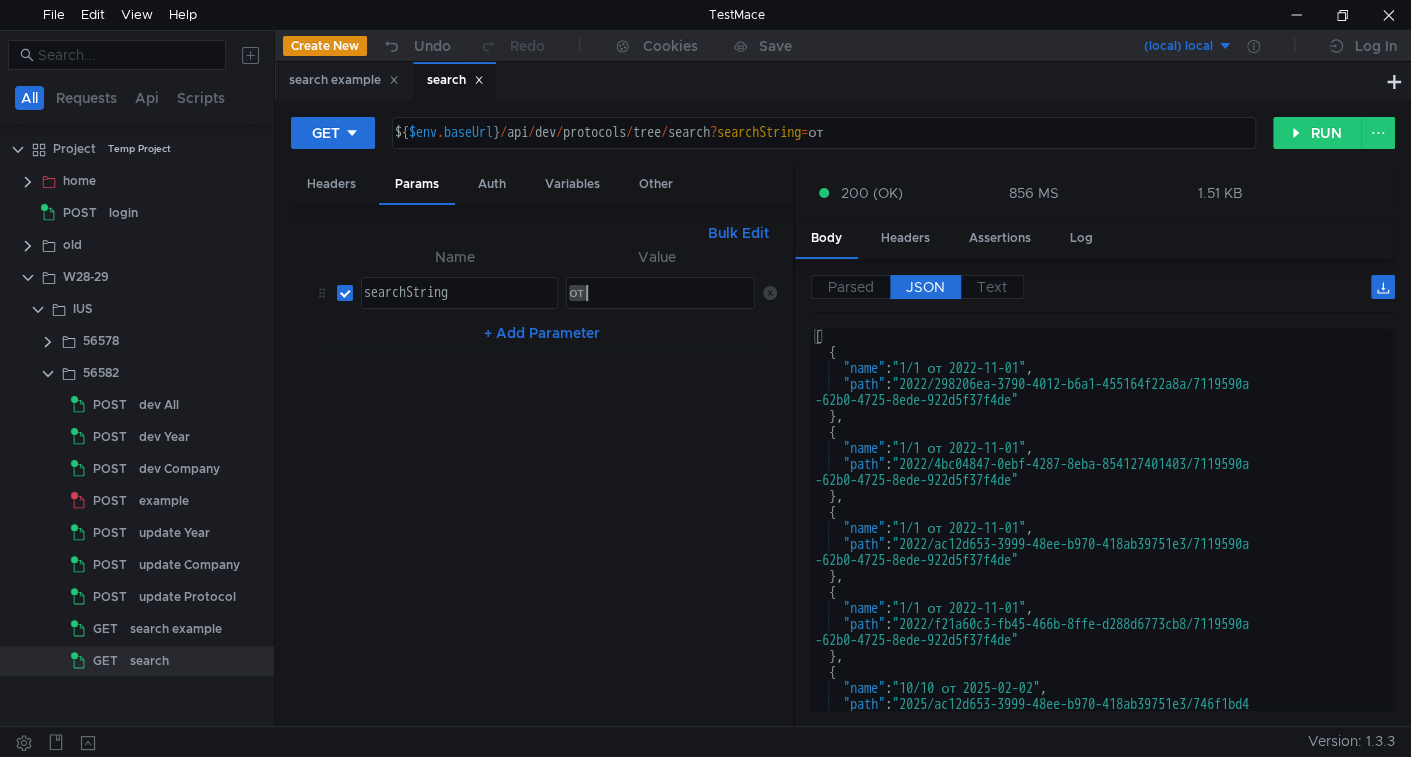 click on "от" at bounding box center (660, 293) 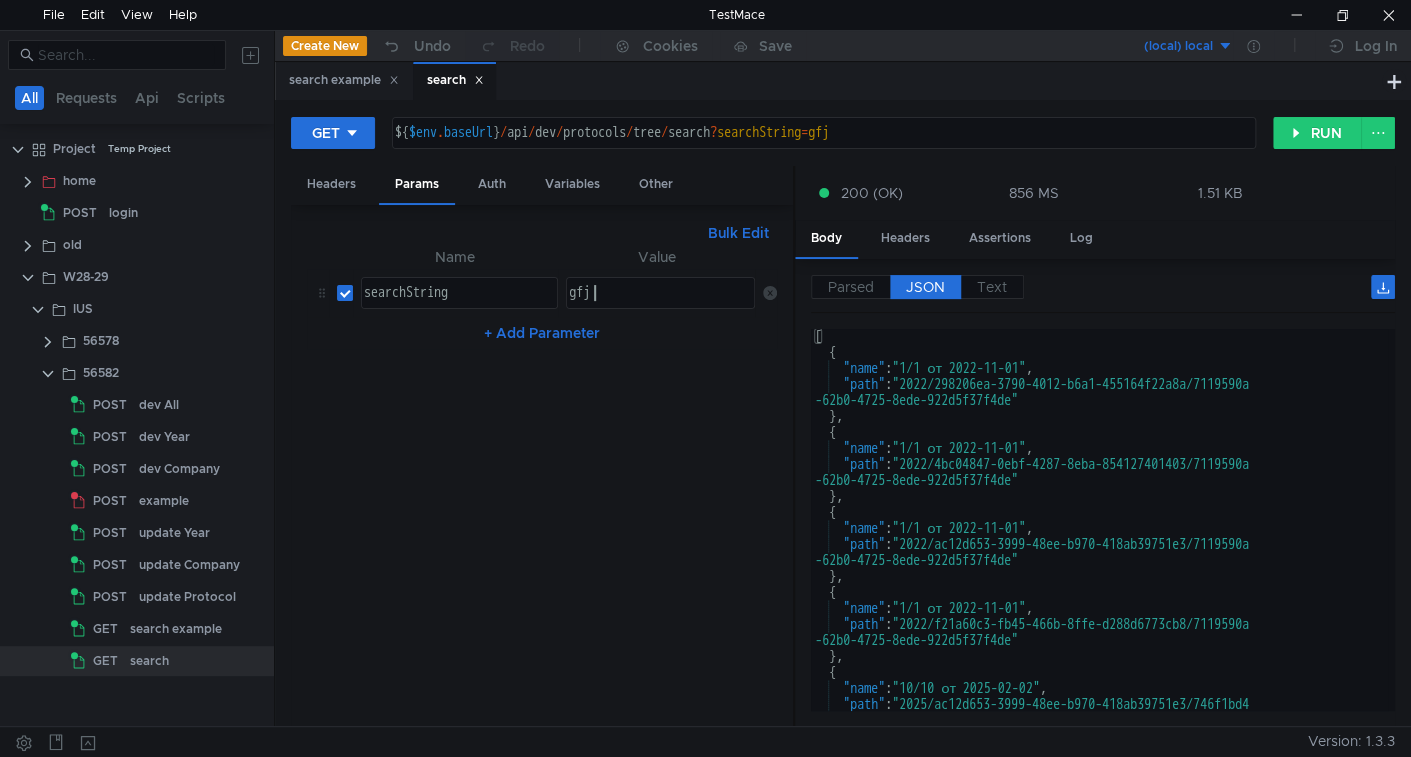 scroll, scrollTop: 0, scrollLeft: 0, axis: both 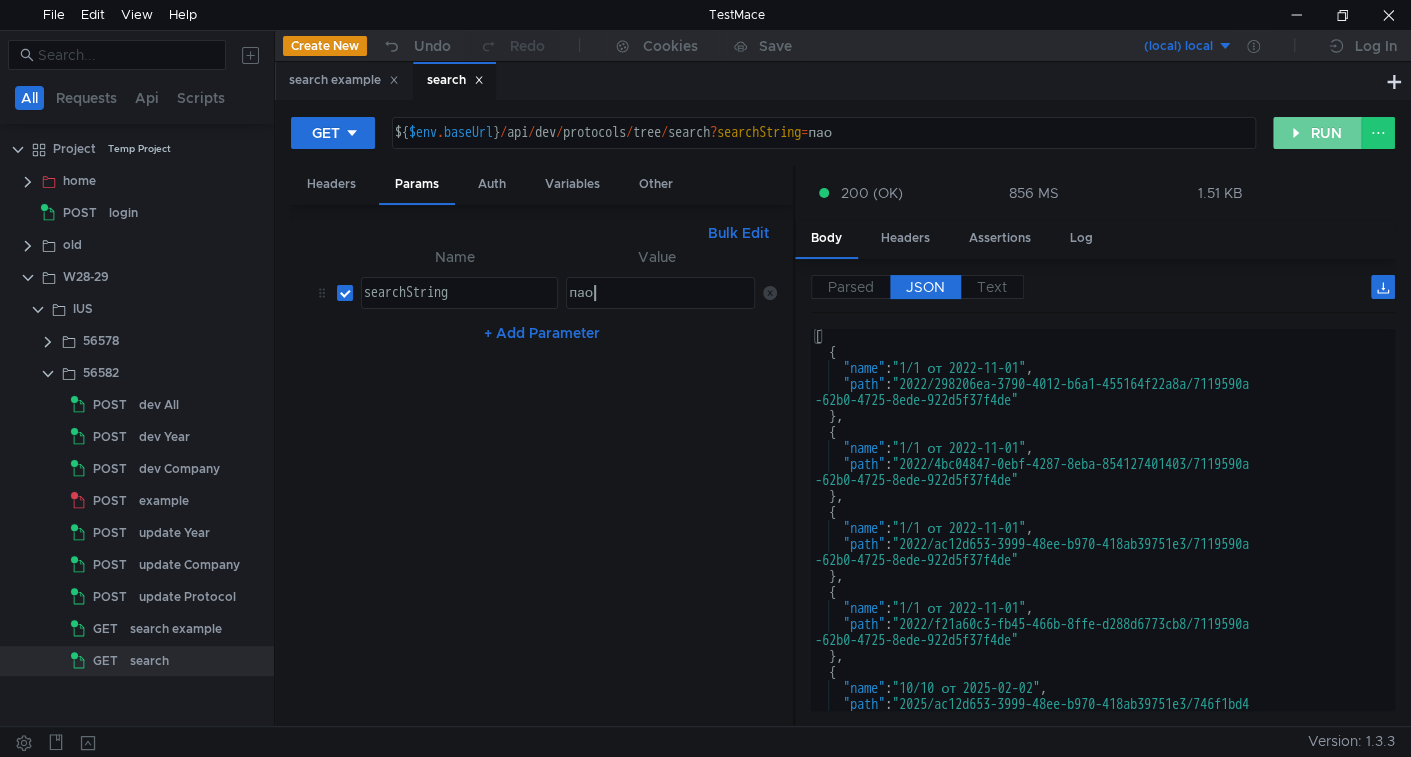 type on "пао" 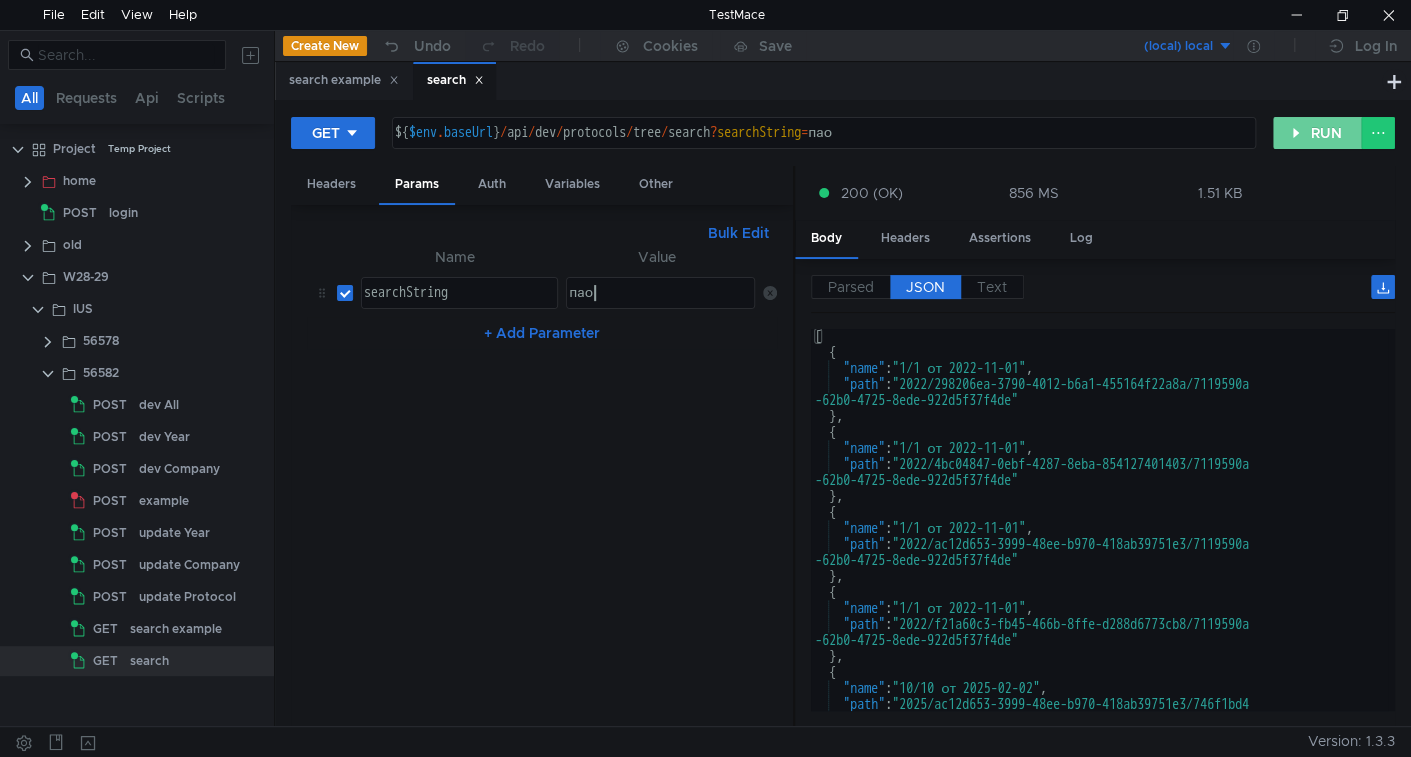 click on "RUN" at bounding box center [1317, 133] 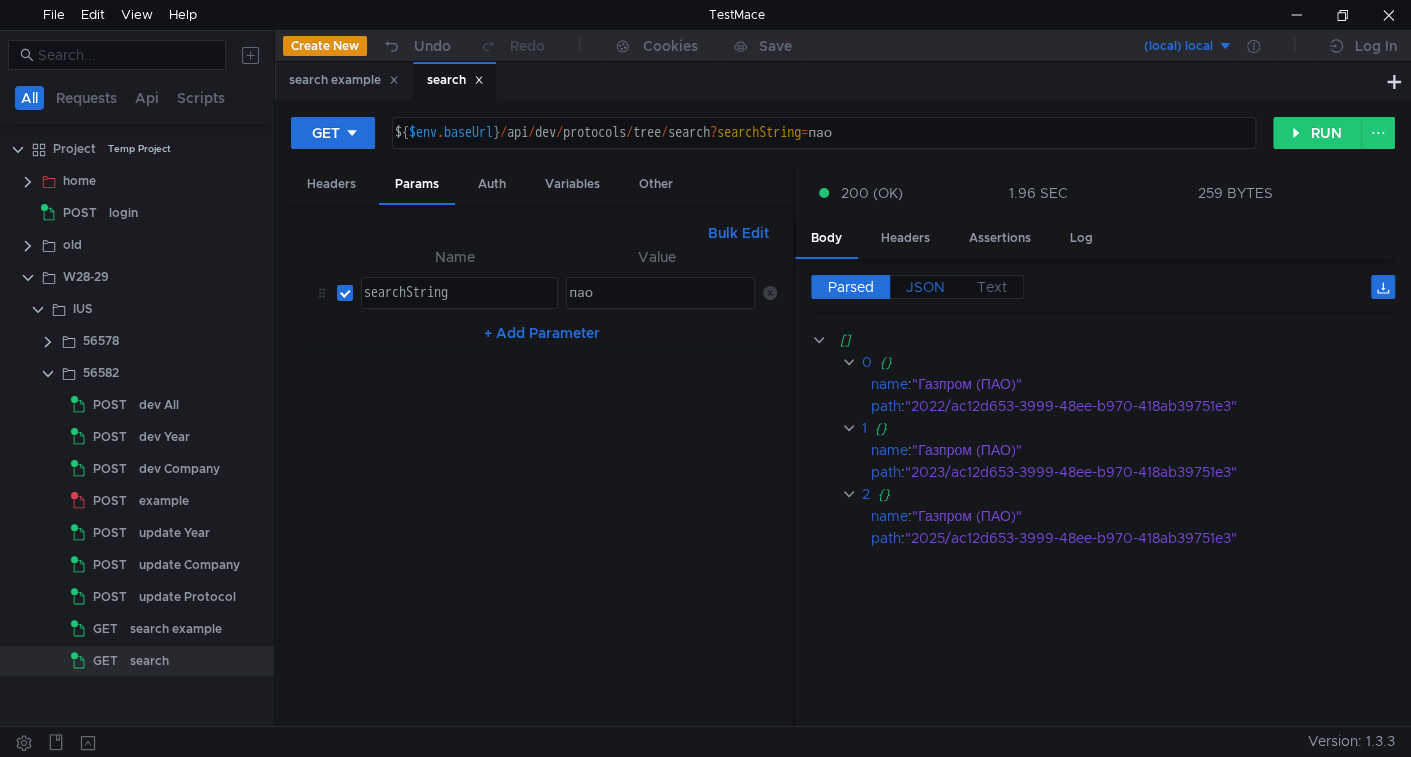 click on "JSON" at bounding box center (851, 287) 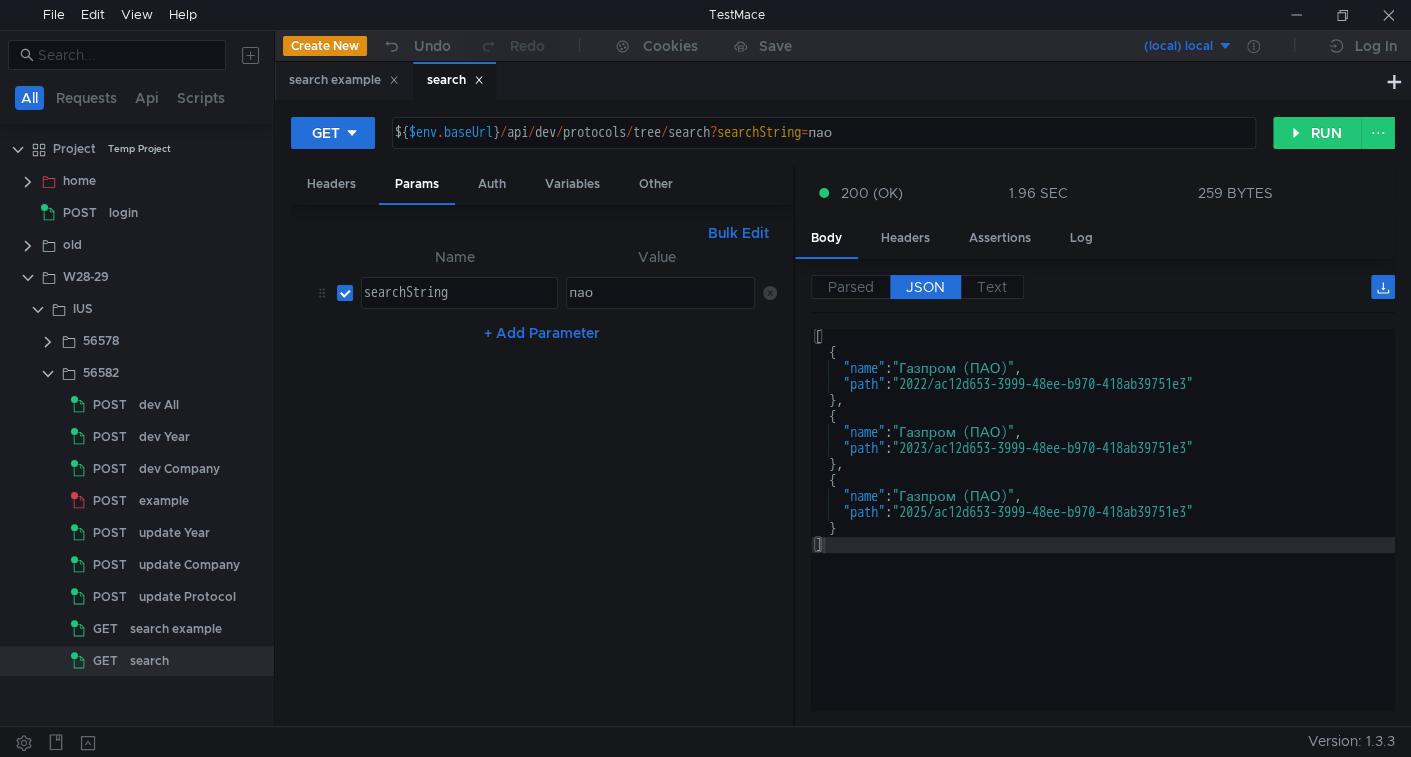 scroll, scrollTop: 0, scrollLeft: 0, axis: both 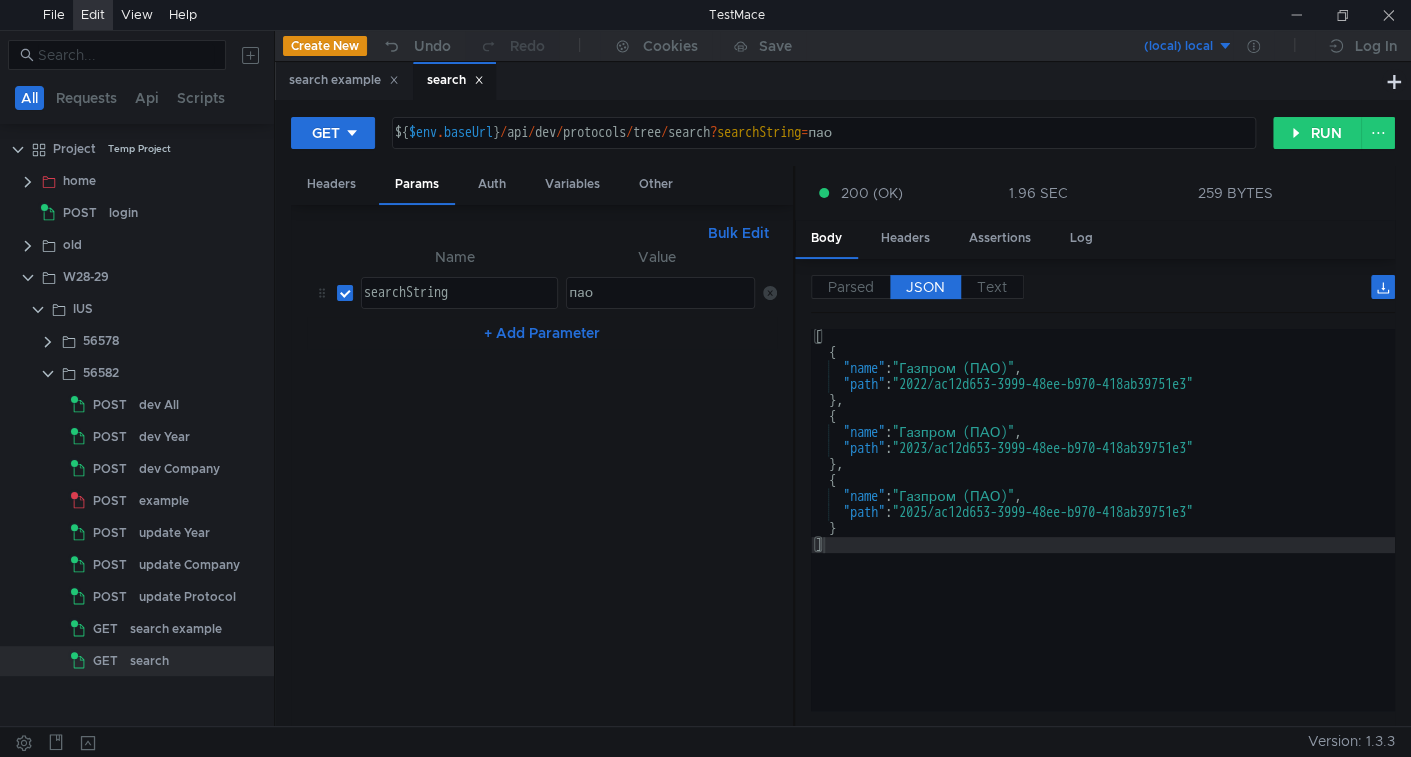 click on "Edit" at bounding box center (93, 15) 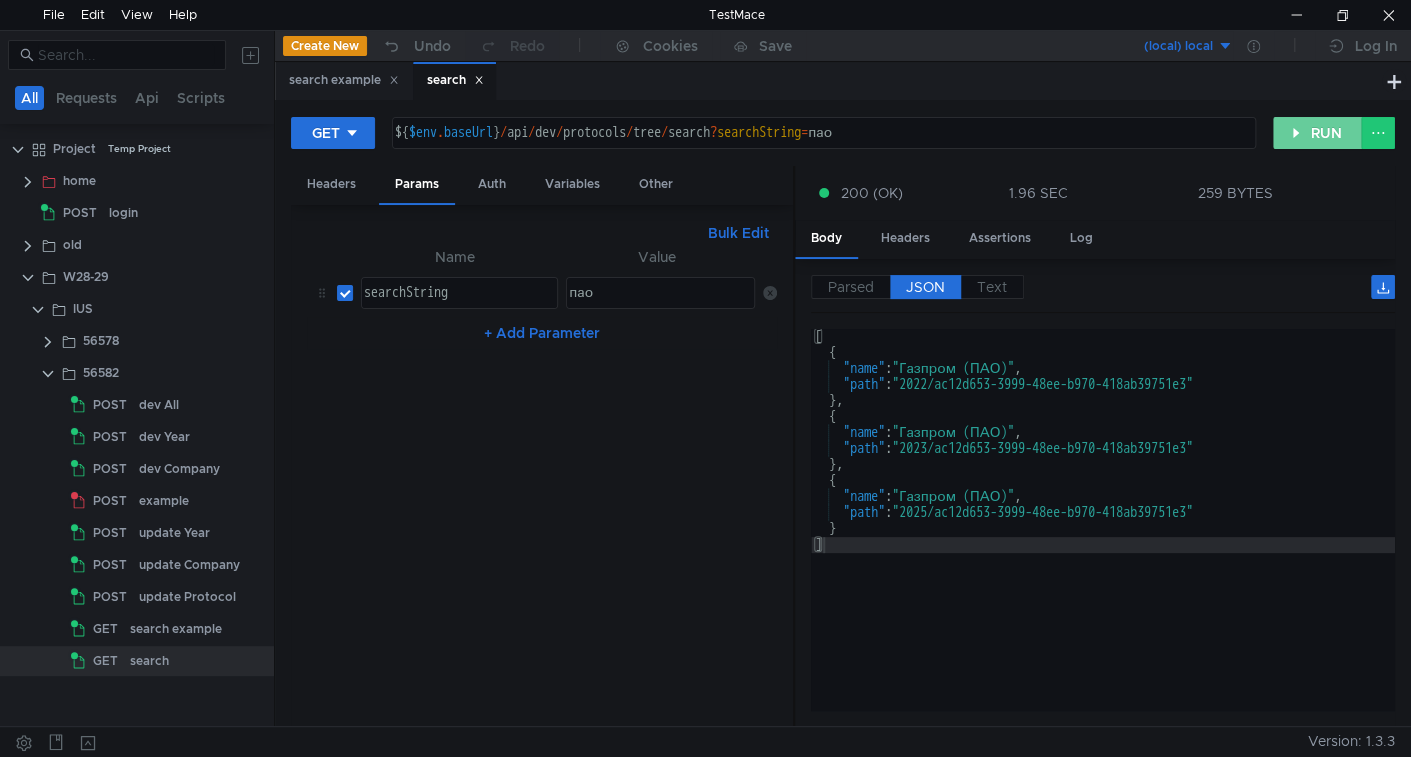 click on "RUN" at bounding box center (1317, 133) 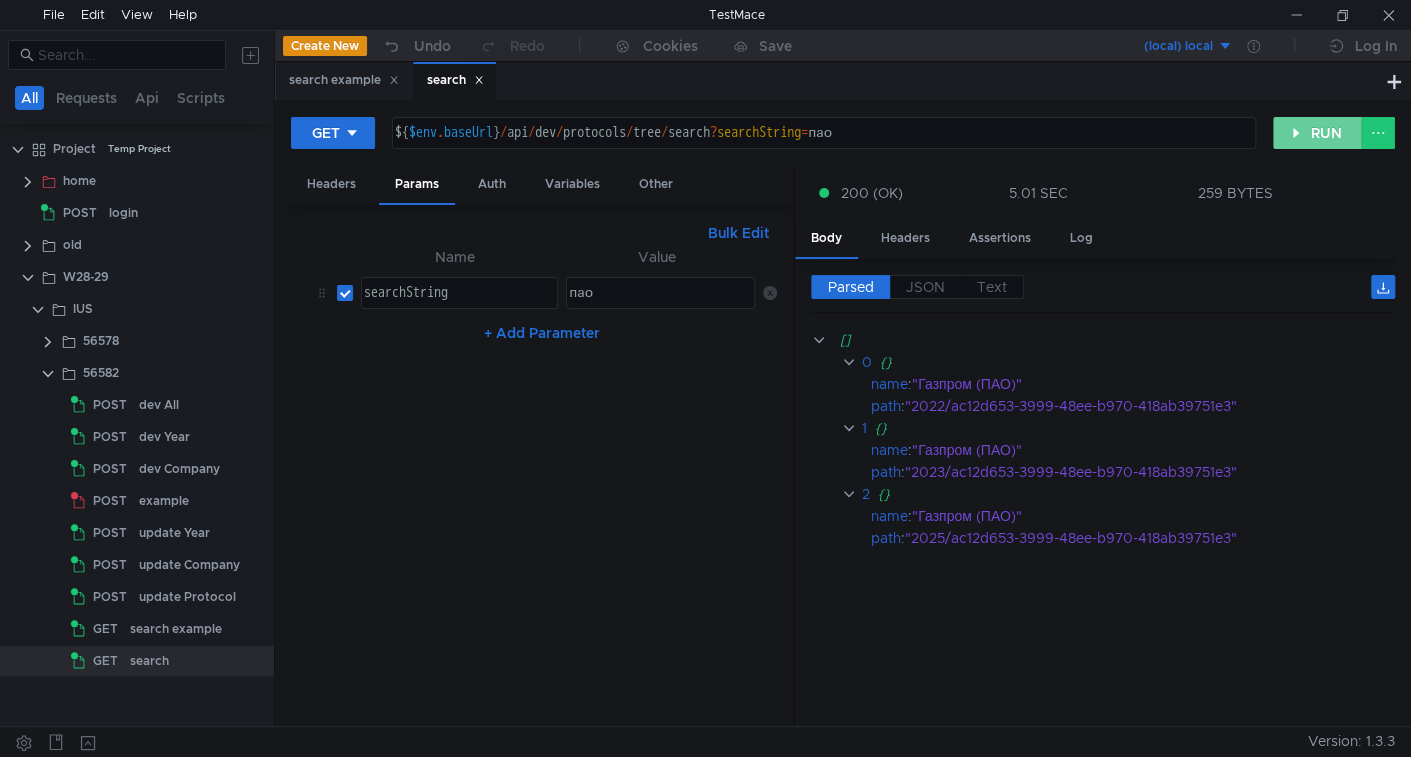 drag, startPoint x: 1326, startPoint y: 126, endPoint x: 1169, endPoint y: 202, distance: 174.42764 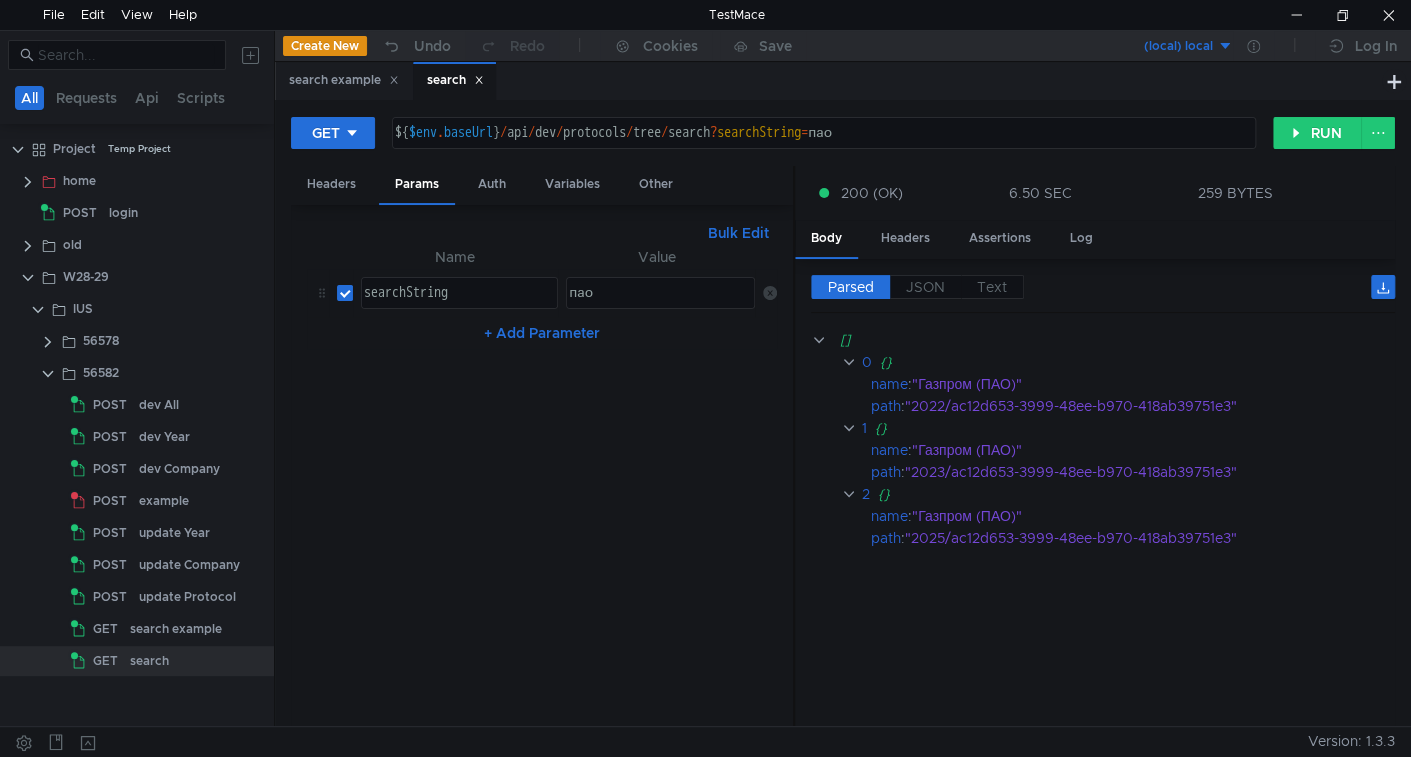 click on "пао" at bounding box center (658, 309) 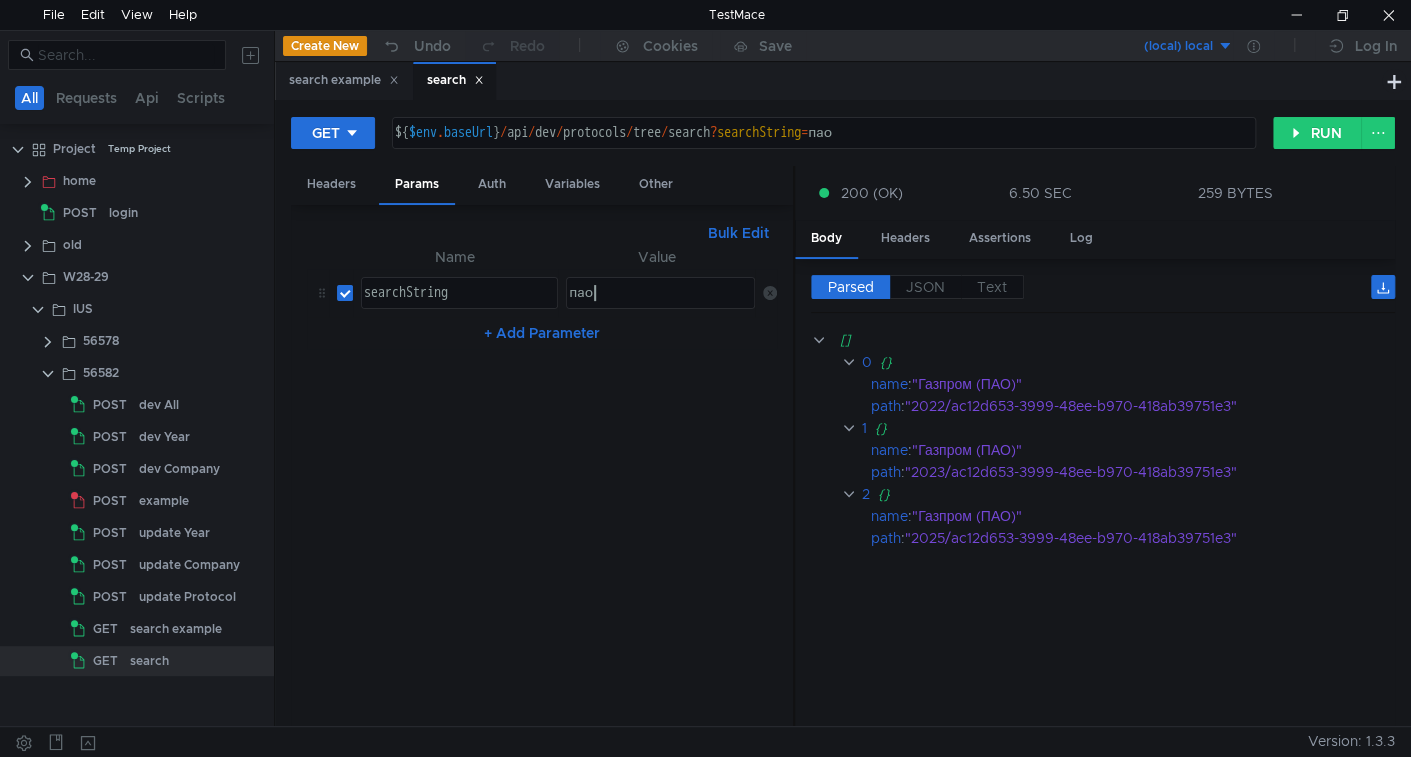 click on "пао" at bounding box center (658, 309) 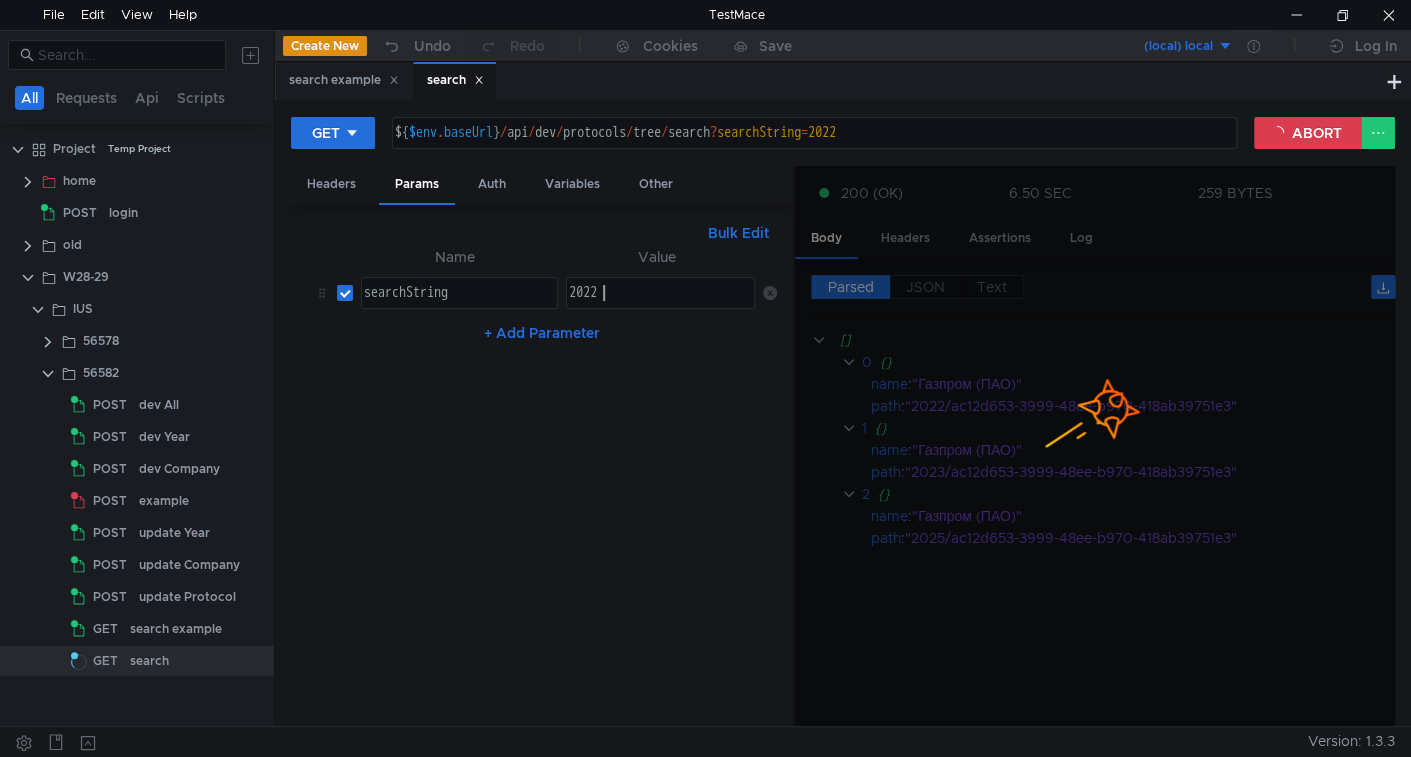 scroll, scrollTop: 0, scrollLeft: 1, axis: horizontal 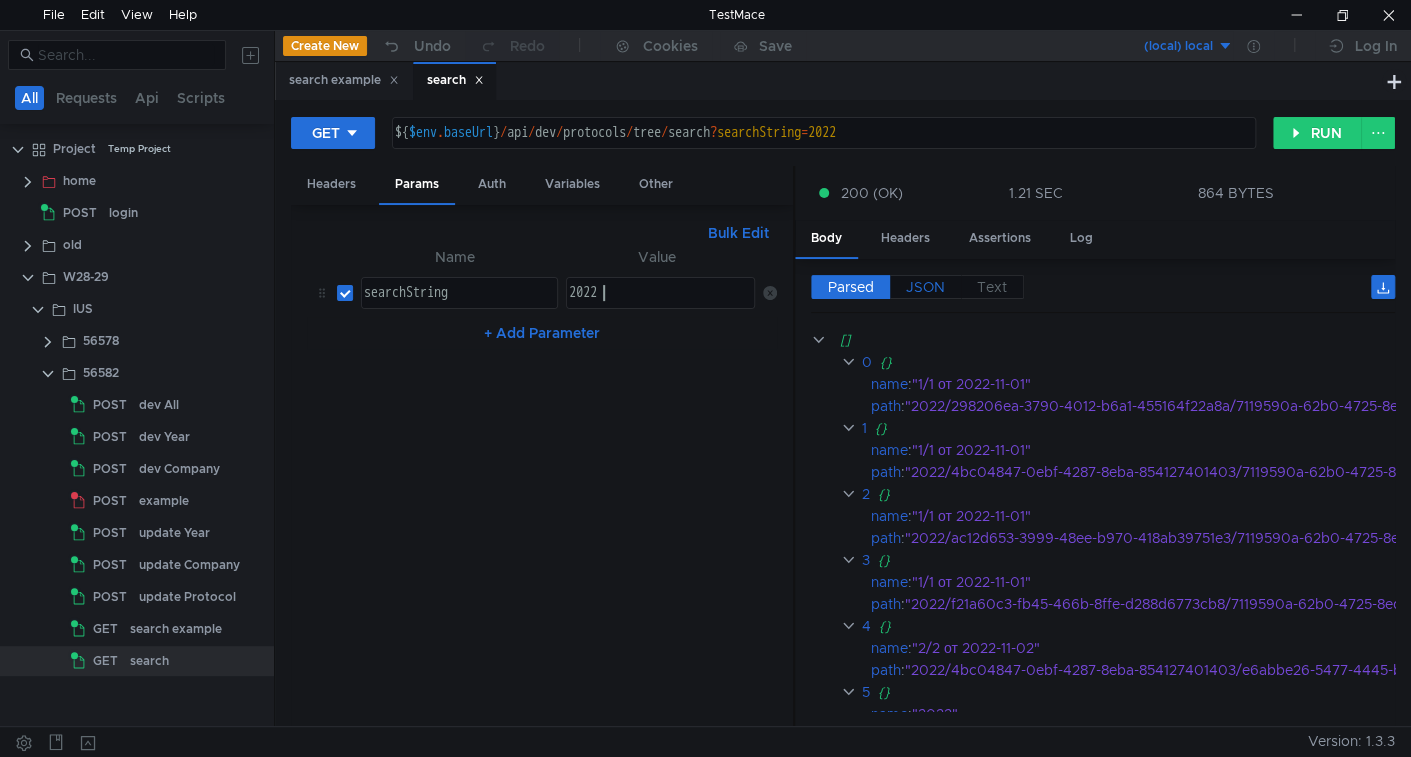 type on "2022" 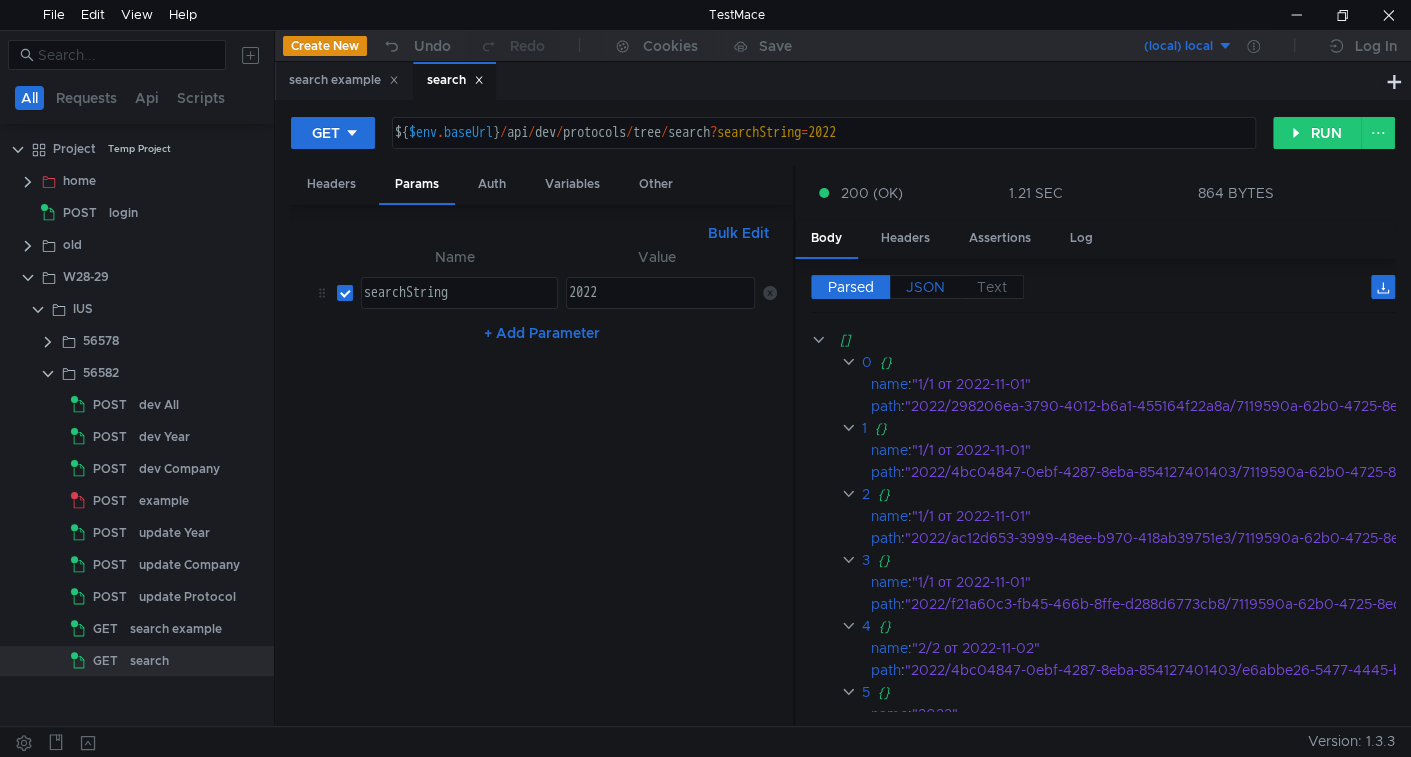 click on "JSON" at bounding box center (851, 287) 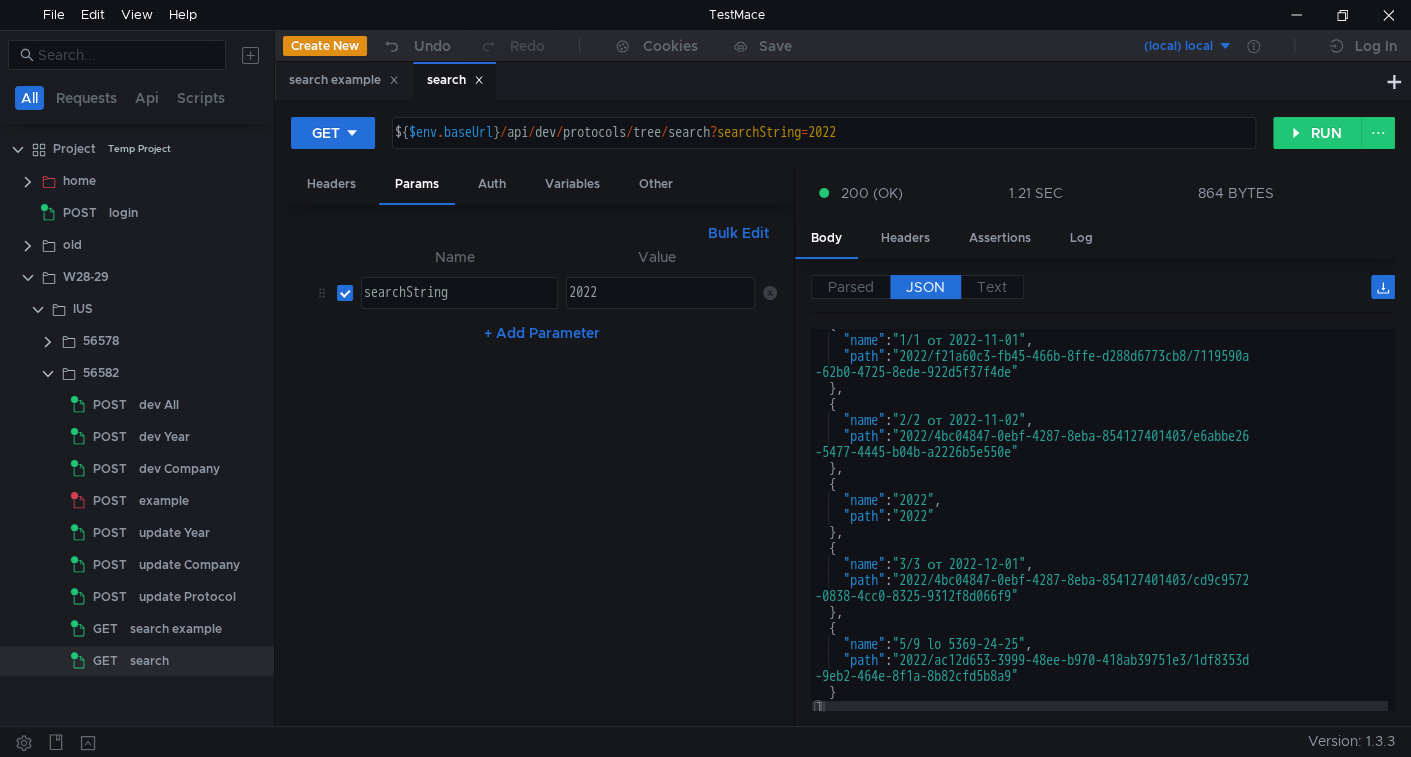 scroll, scrollTop: 273, scrollLeft: 0, axis: vertical 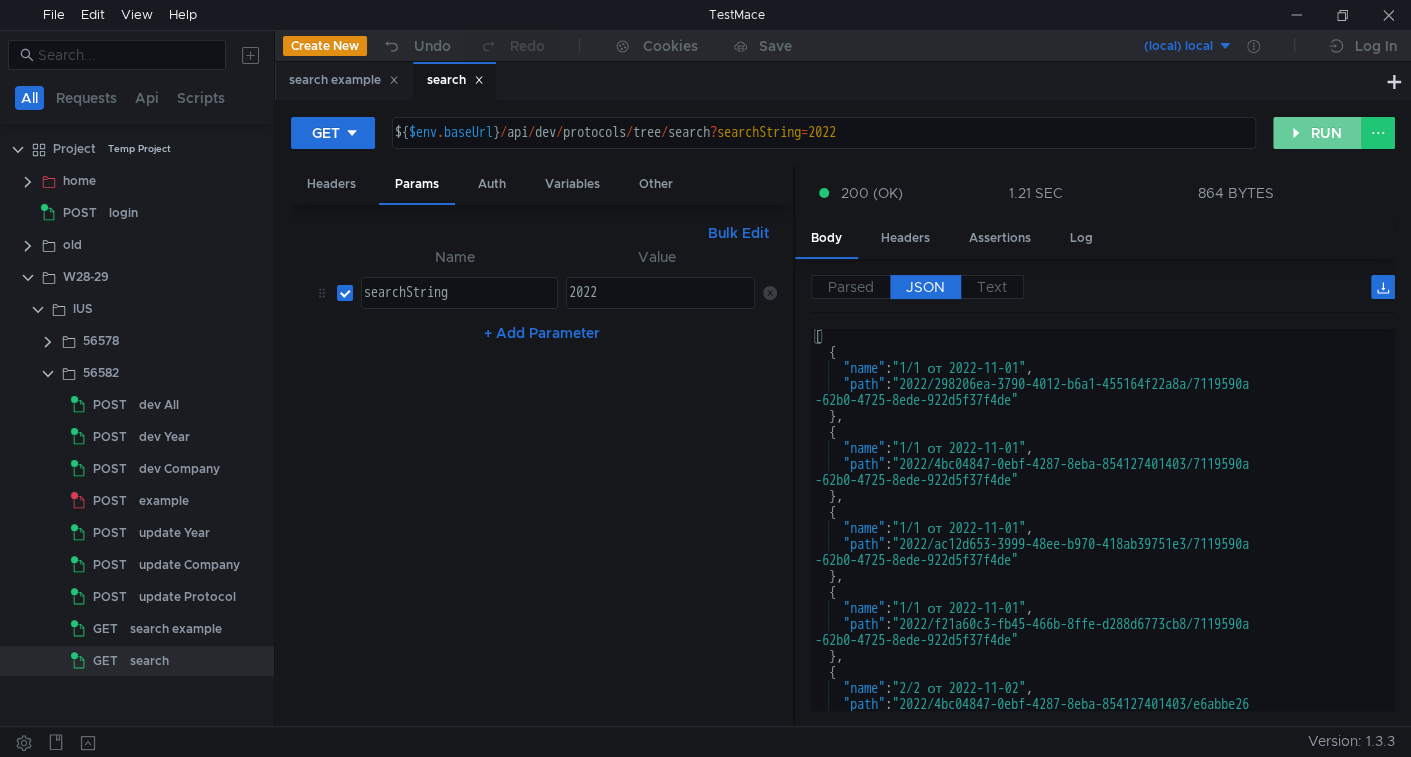 click on "RUN" at bounding box center [1317, 133] 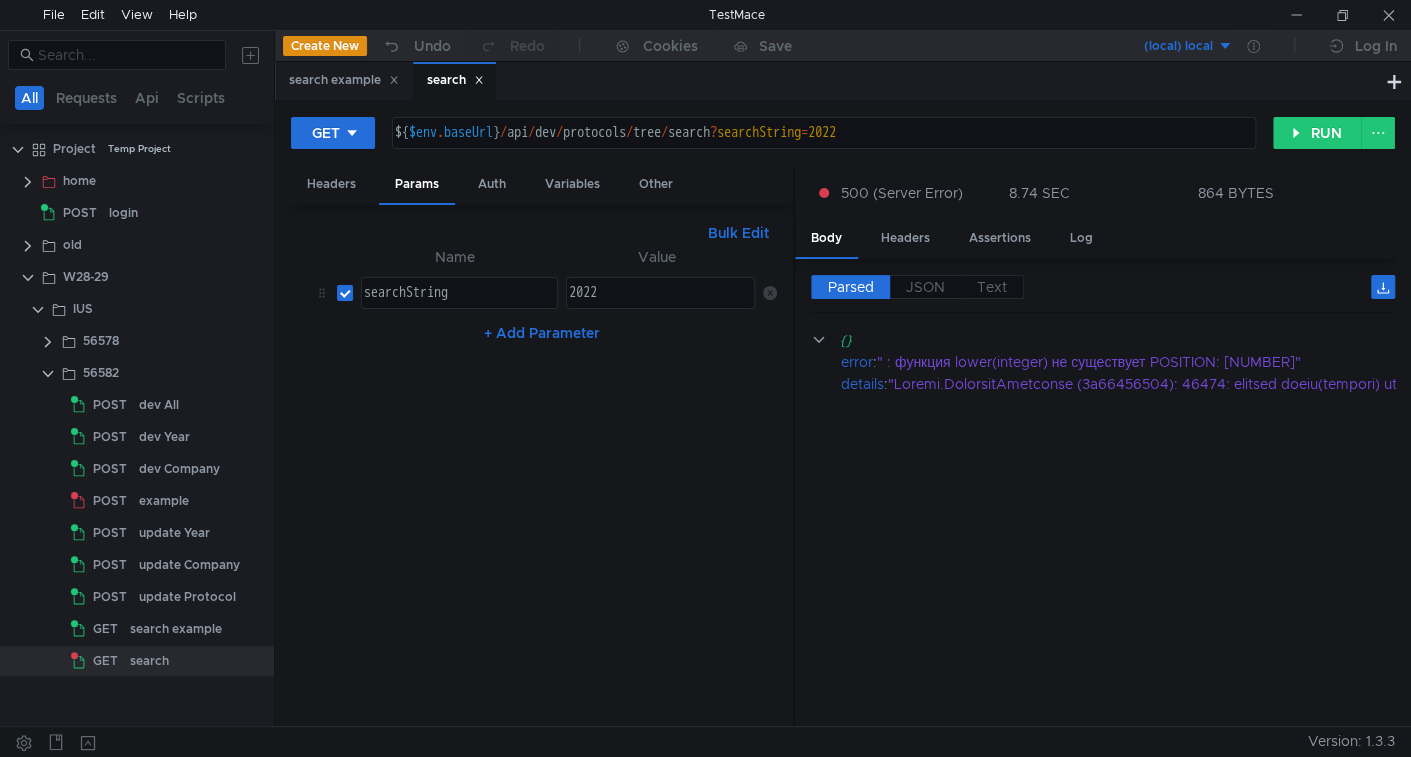 click on ""error  :  "42883: функция lower(integer) не существует
POSITION: [NUMBER]" details  :"" at bounding box center [1103, 520] 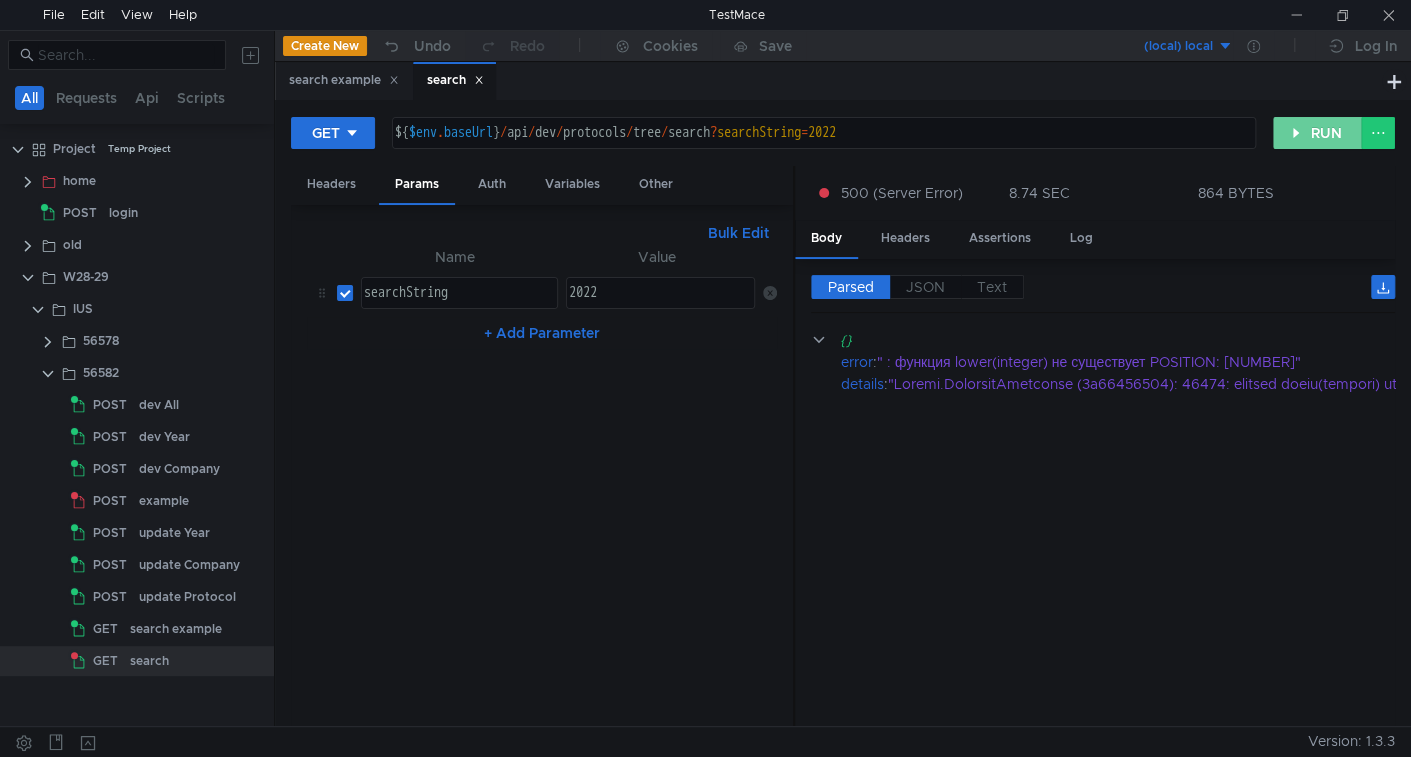 click on "RUN" at bounding box center (1317, 133) 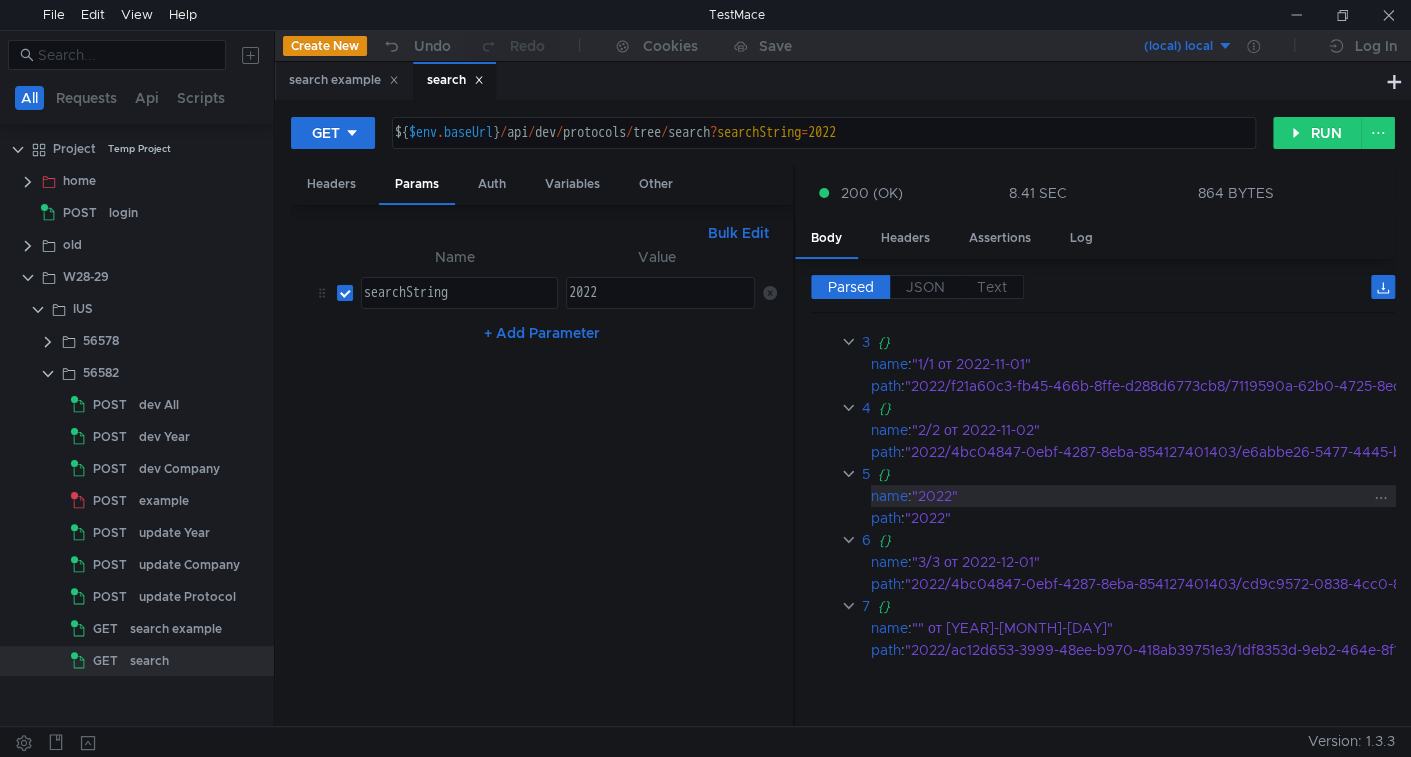 scroll, scrollTop: 0, scrollLeft: 0, axis: both 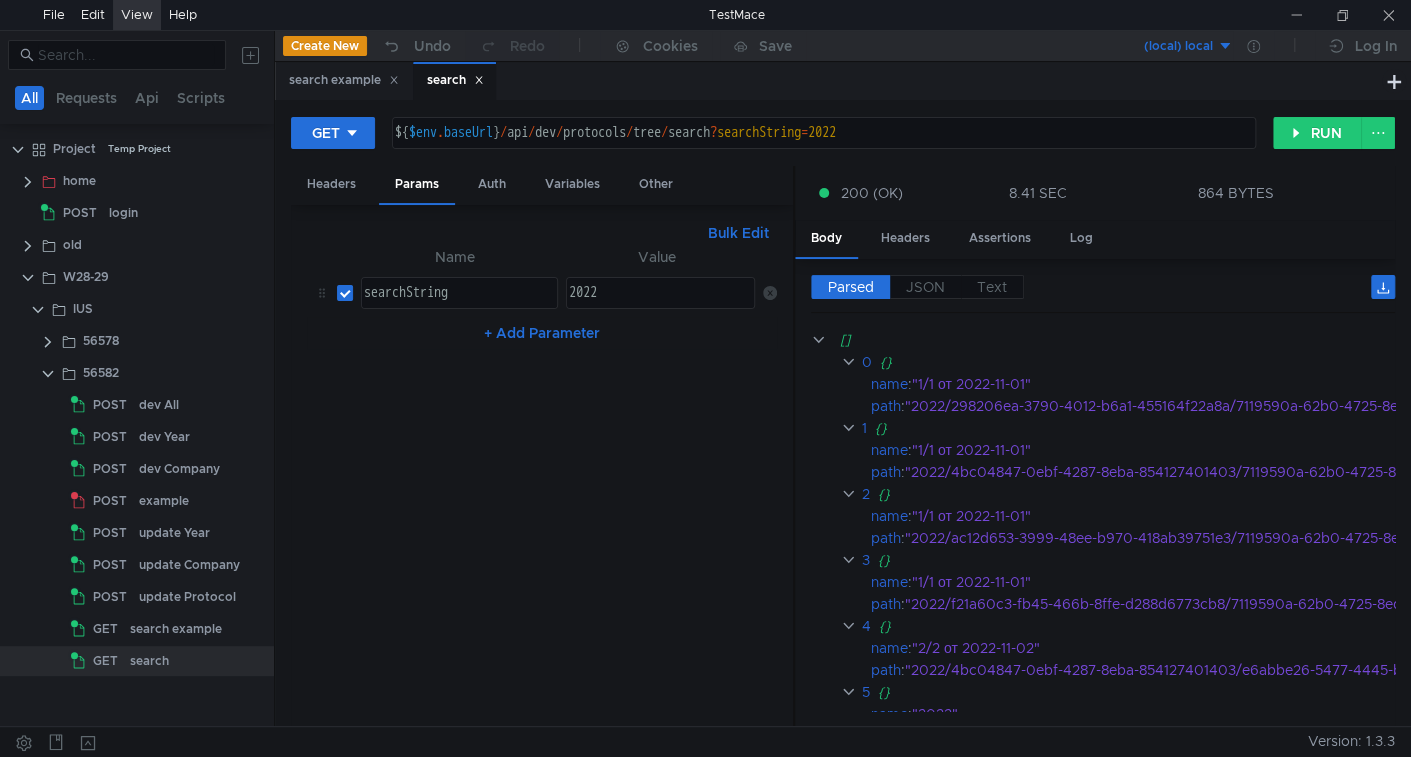click on "View" at bounding box center [137, 15] 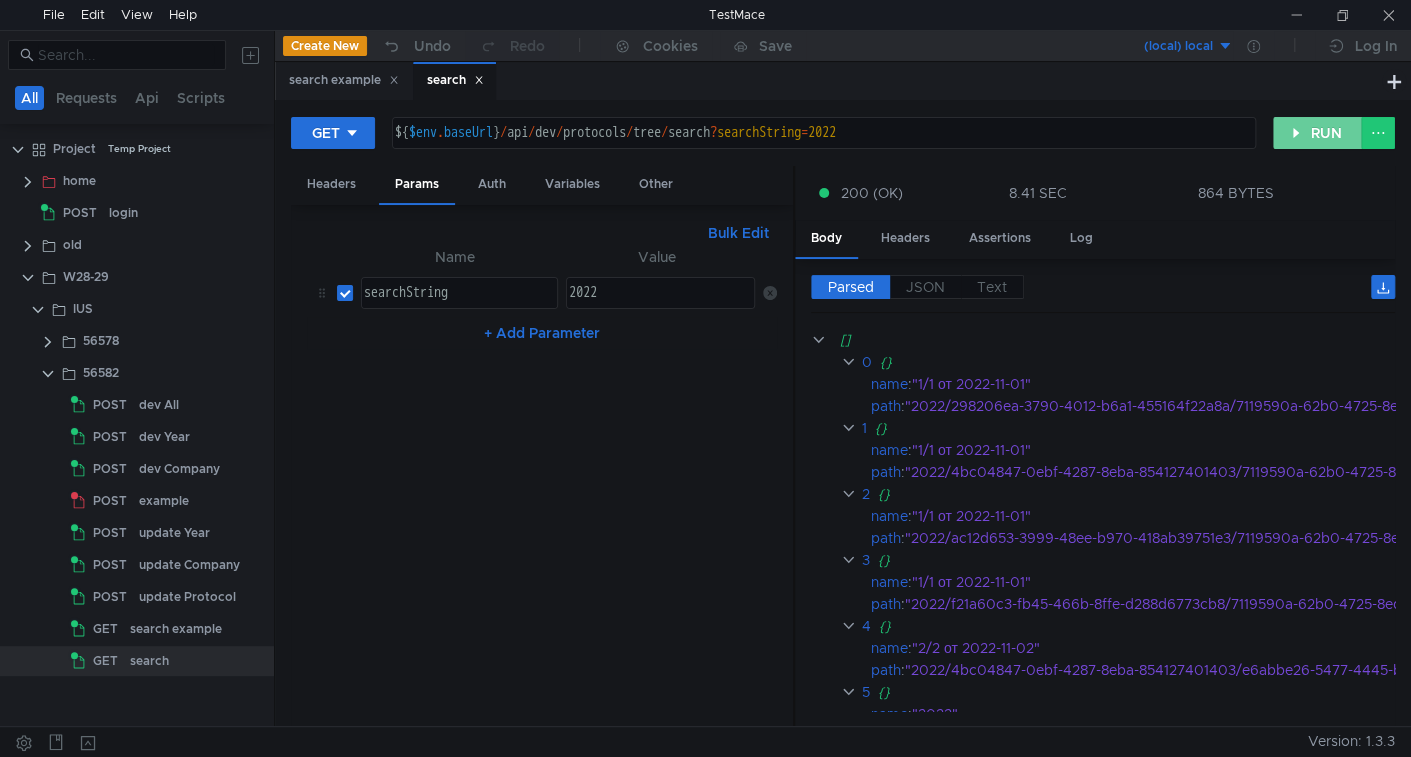 drag, startPoint x: 1309, startPoint y: 133, endPoint x: 1290, endPoint y: 163, distance: 35.510563 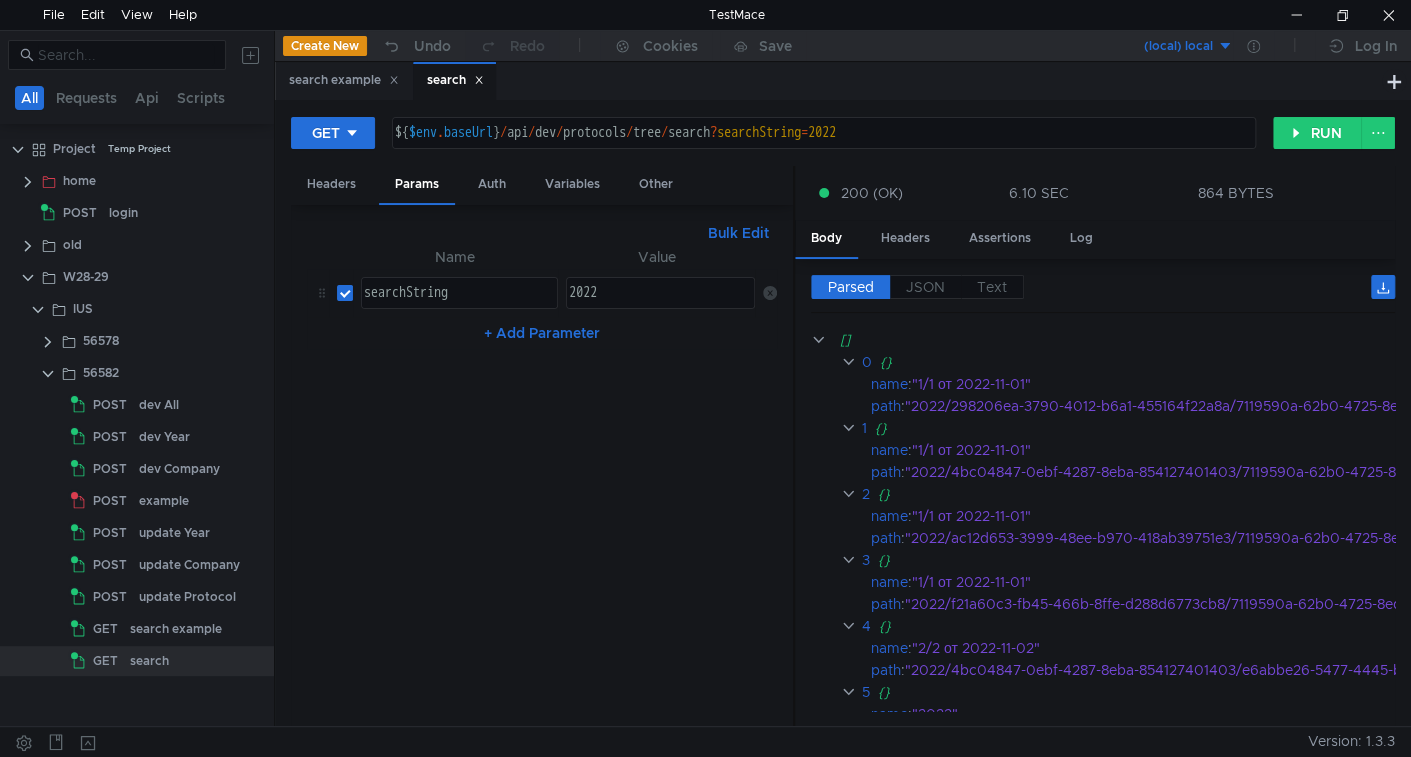 click on "2022" at bounding box center [658, 309] 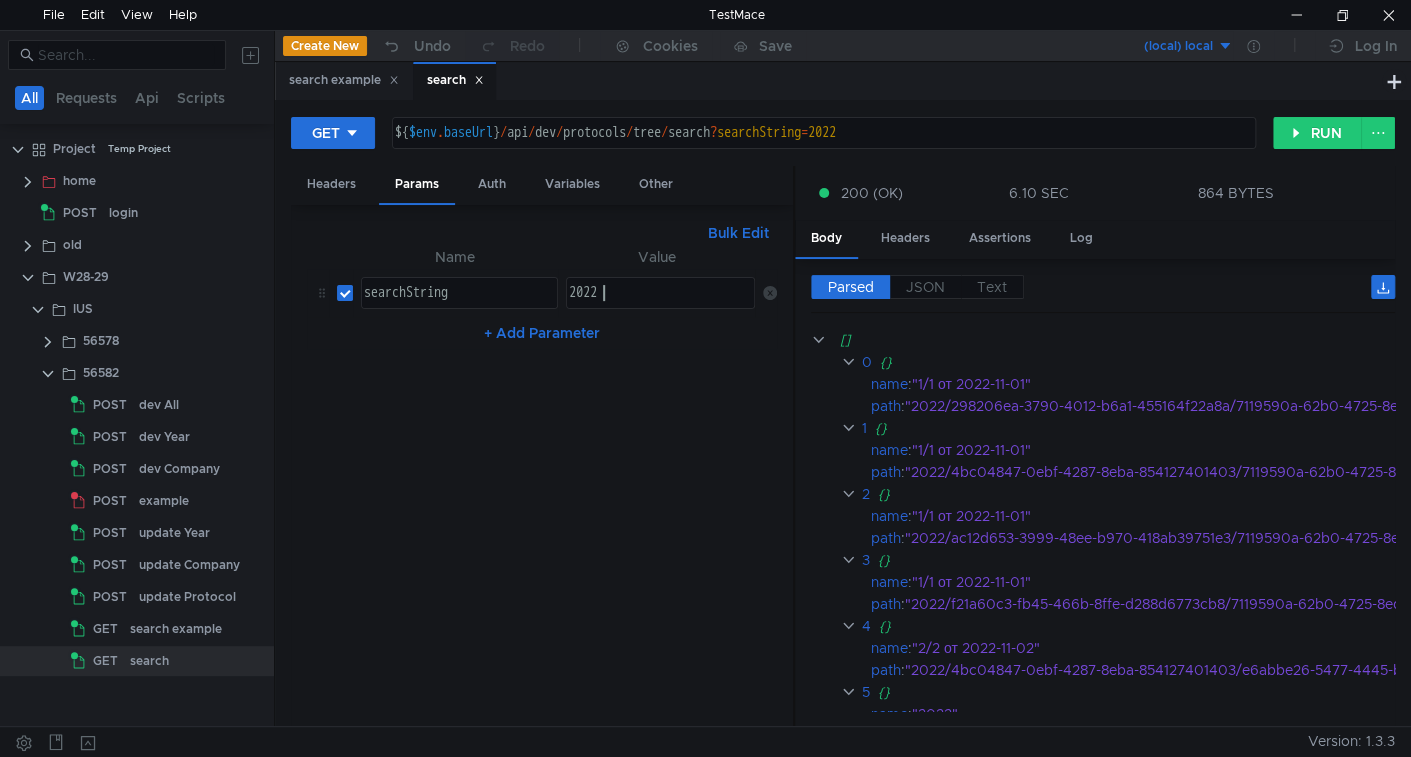 click on "2022" at bounding box center (658, 309) 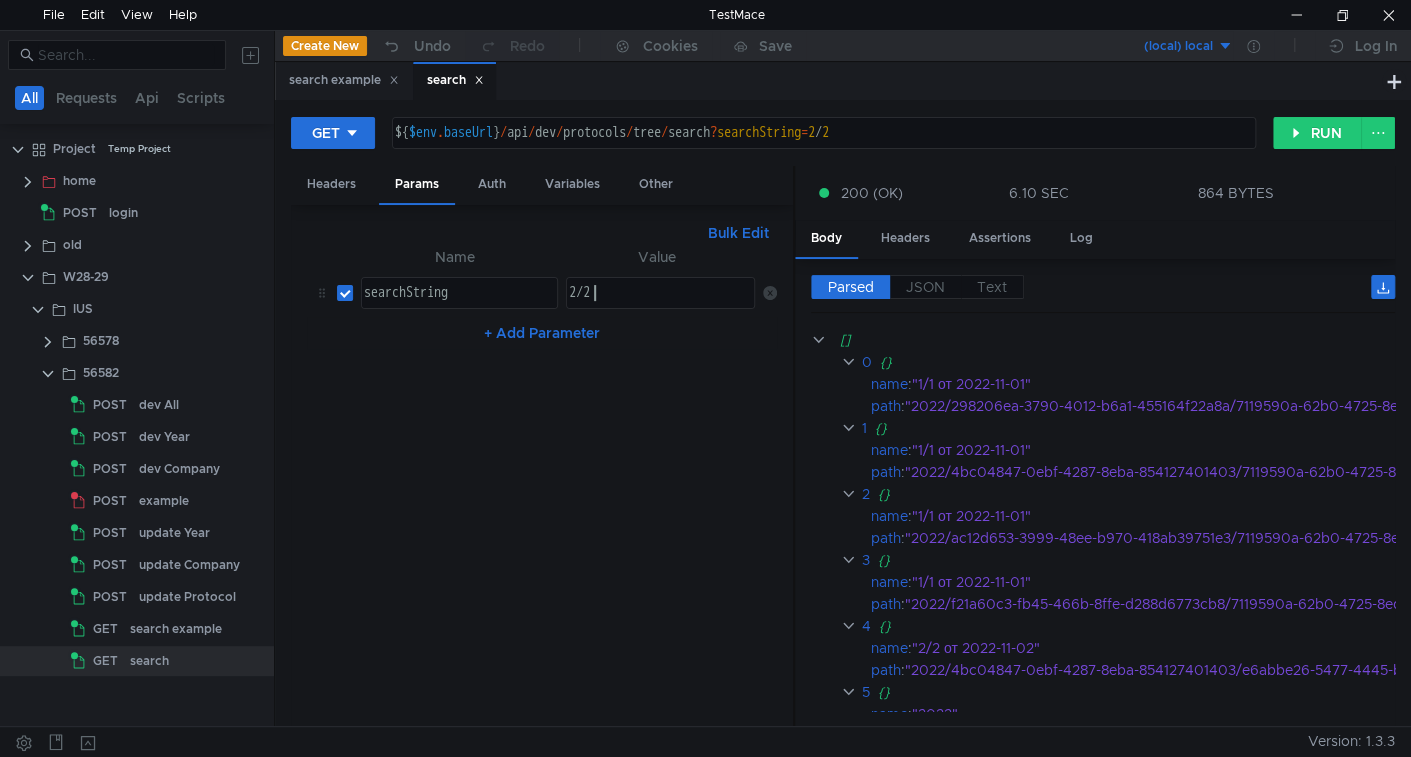 scroll, scrollTop: 0, scrollLeft: 0, axis: both 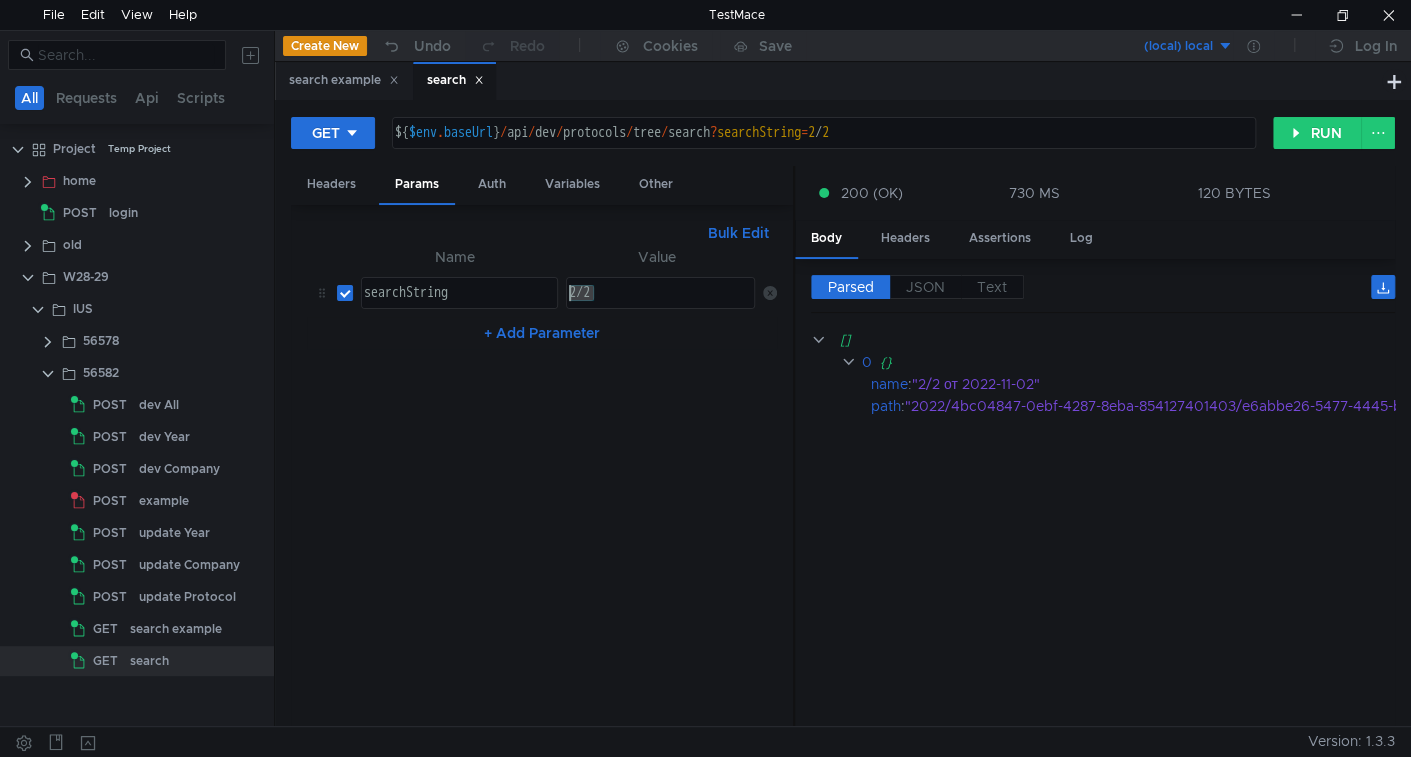 type on "gf" 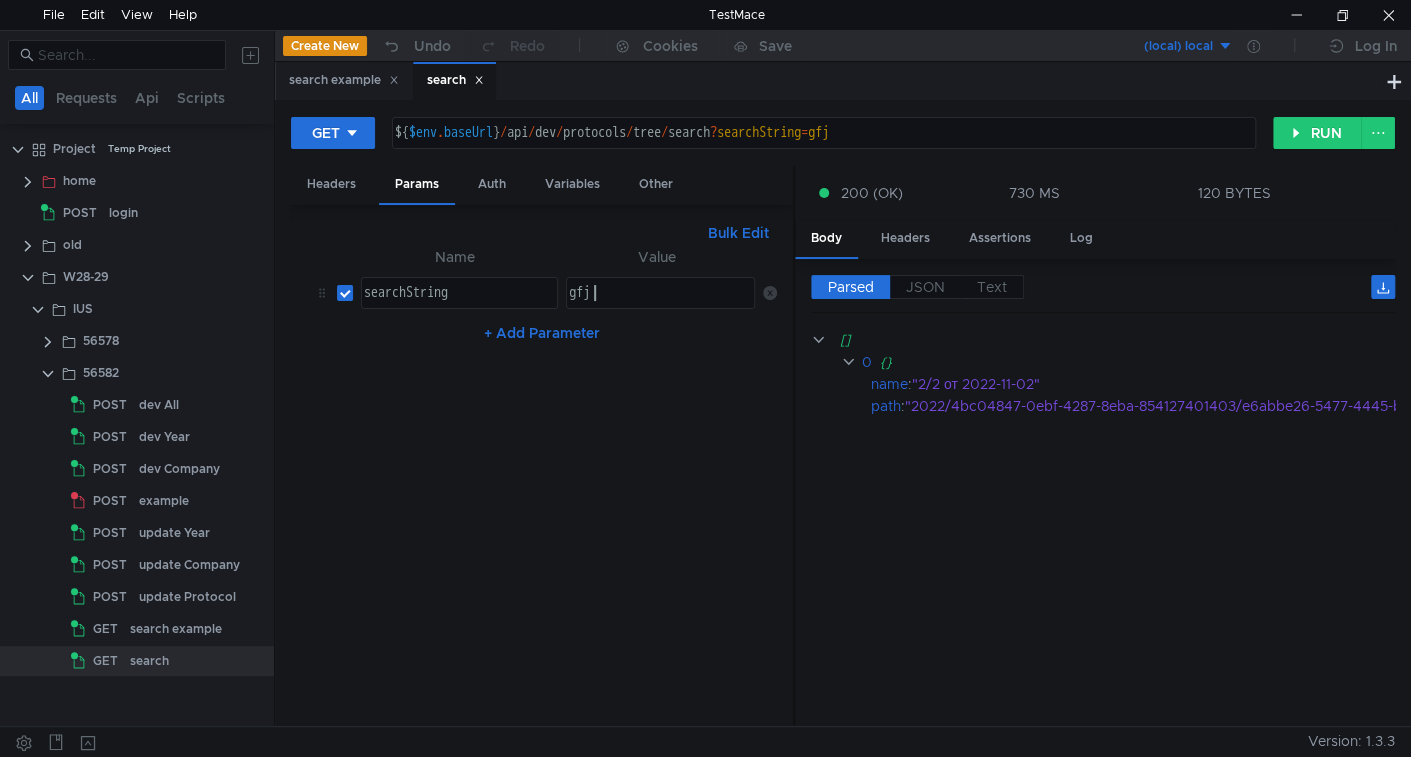 scroll, scrollTop: 0, scrollLeft: 0, axis: both 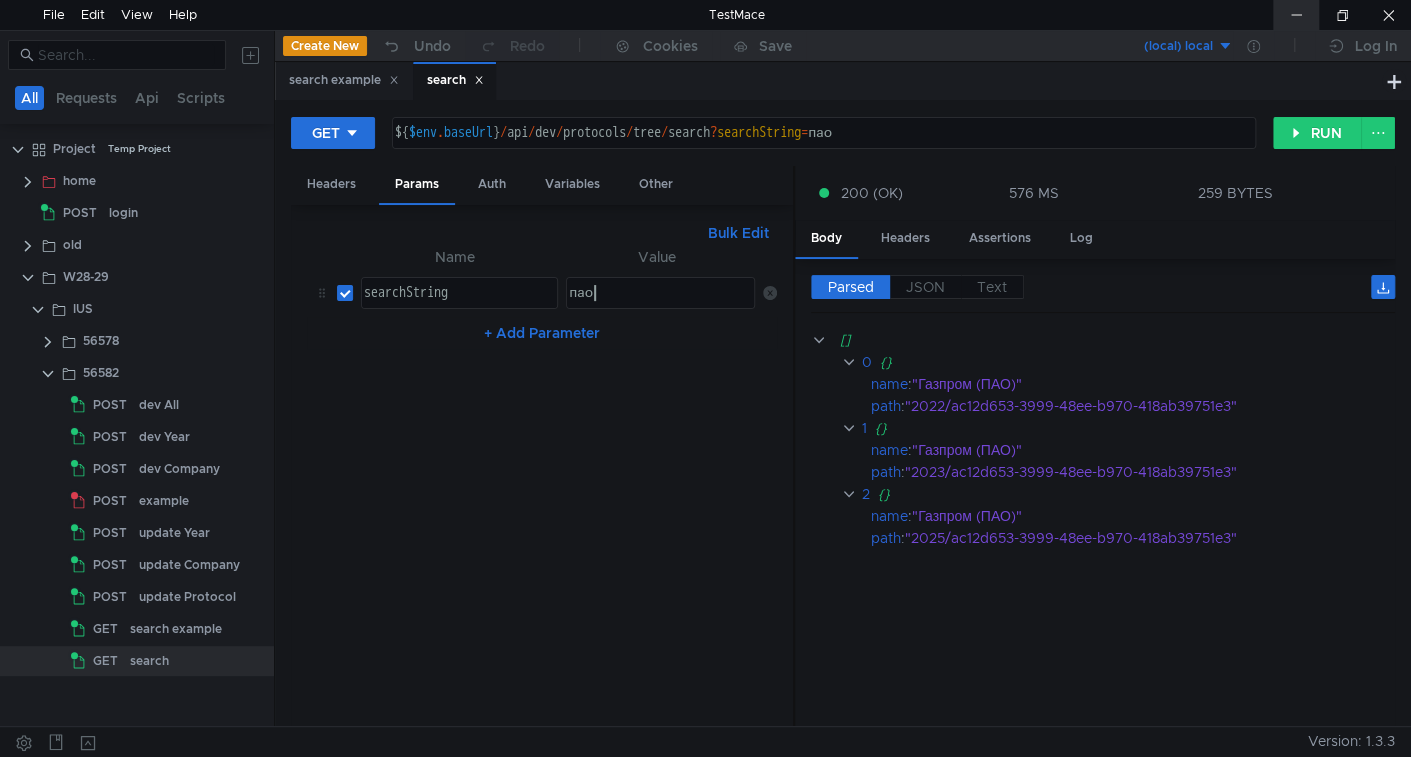 type on "пао" 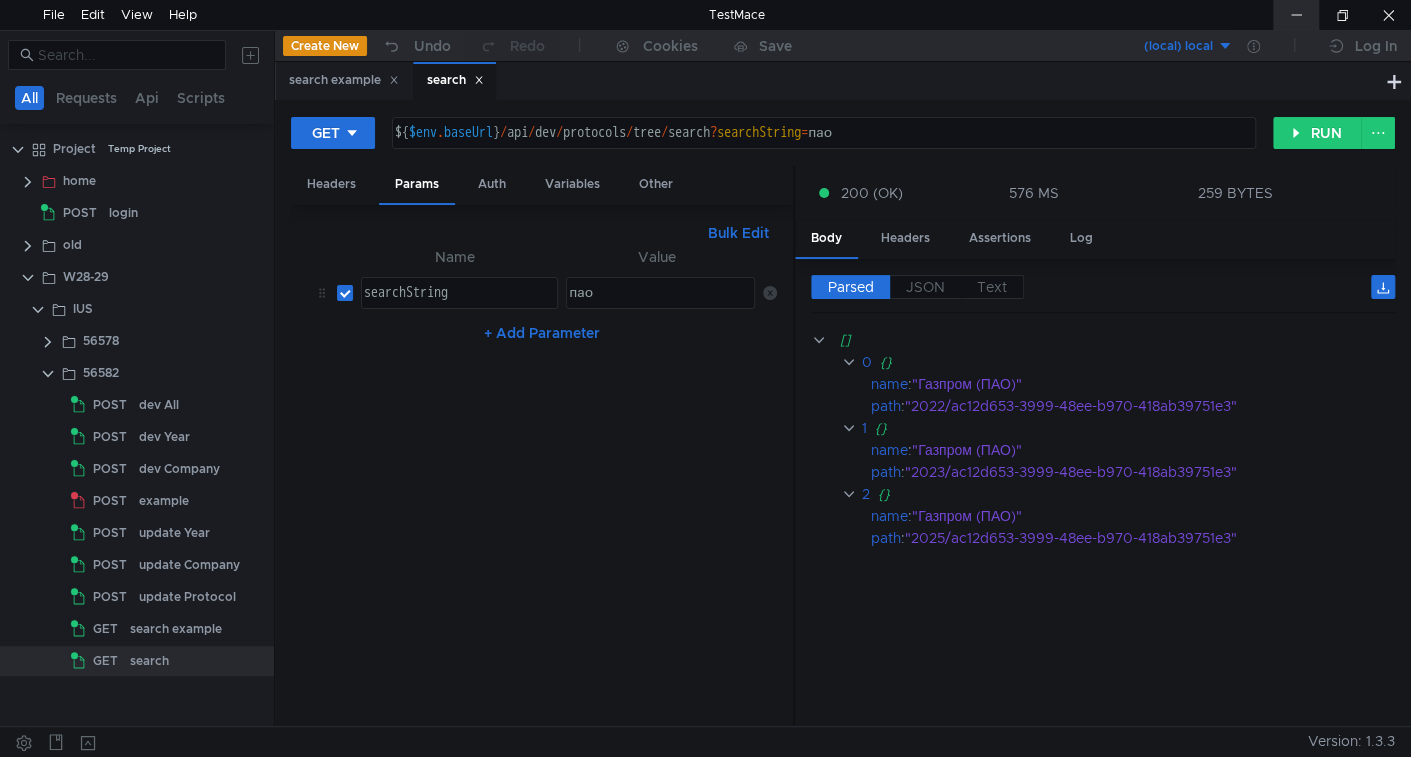 click at bounding box center [1296, 15] 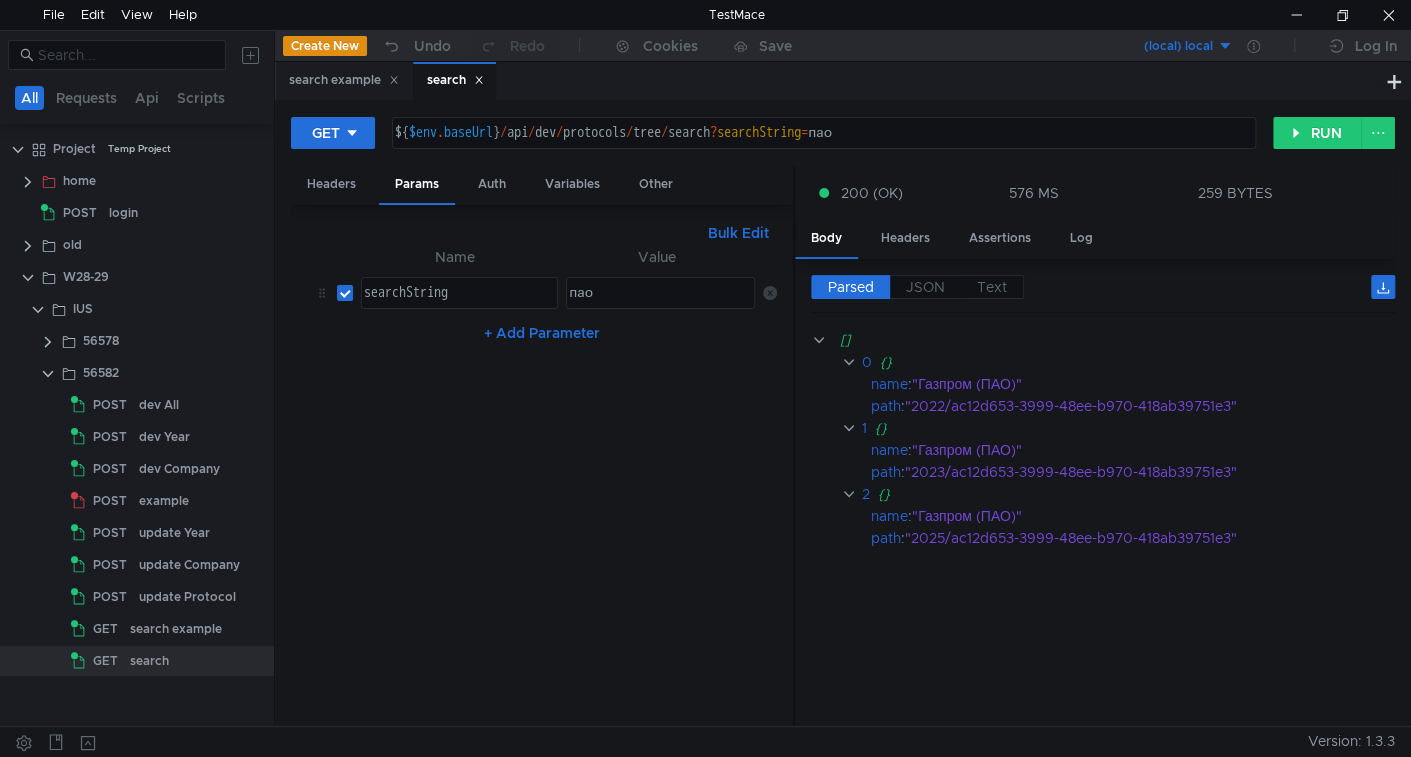 scroll, scrollTop: 0, scrollLeft: 0, axis: both 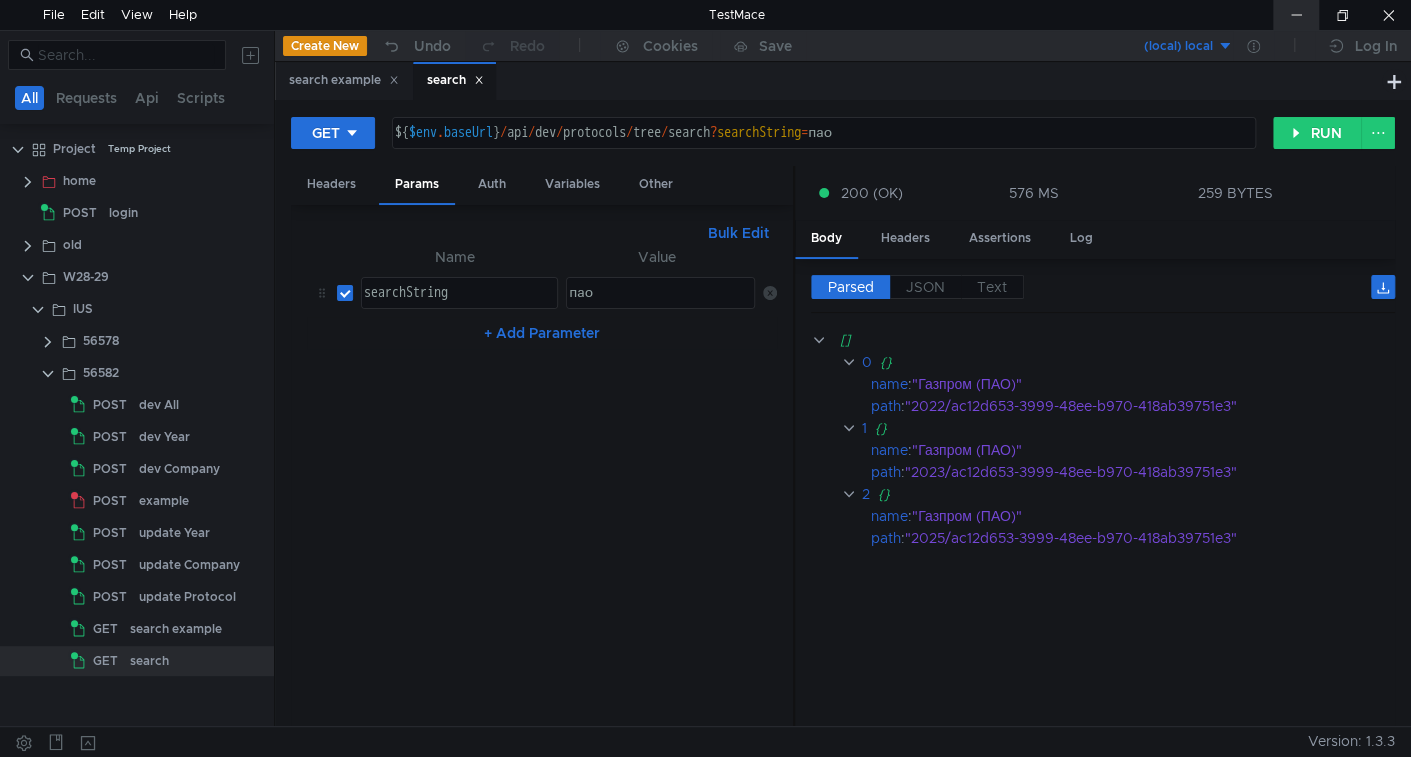 click at bounding box center (1296, 15) 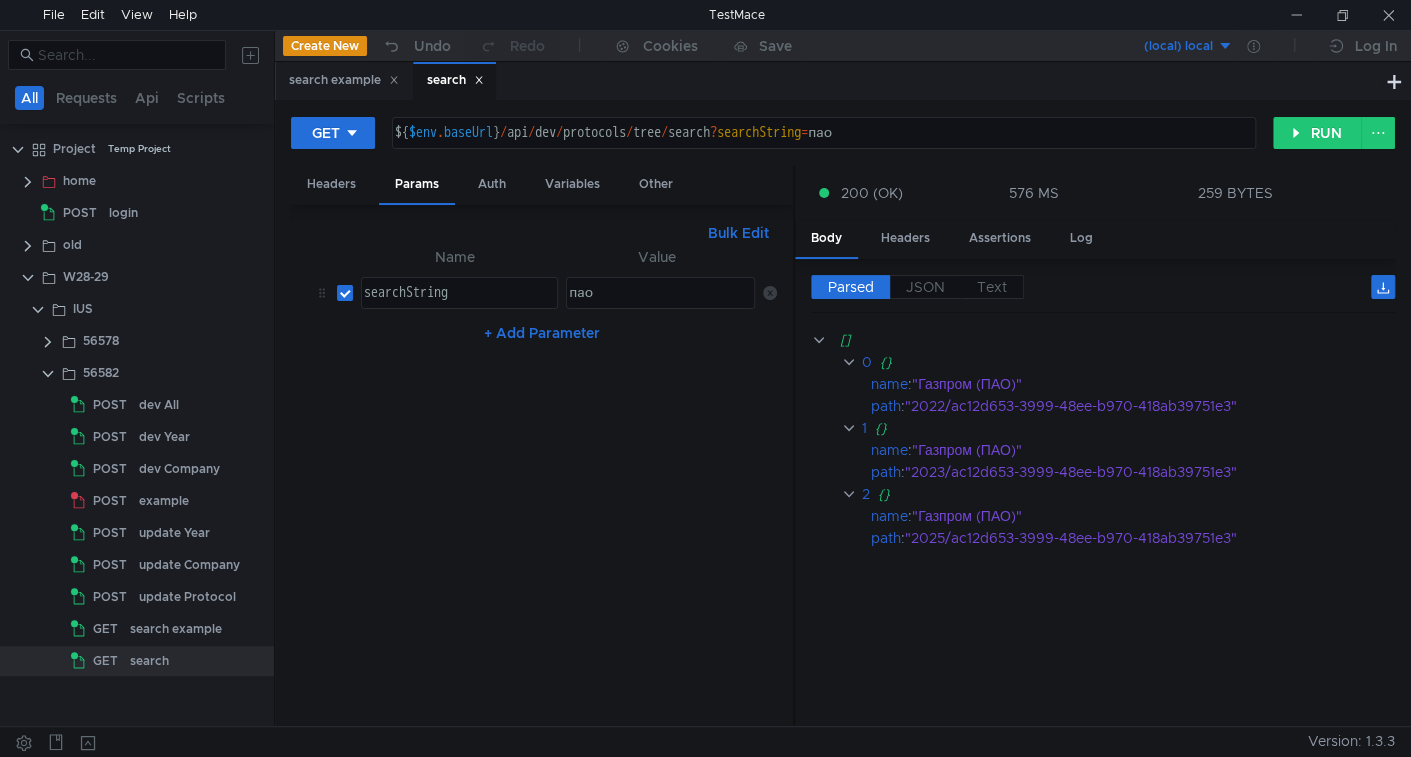 scroll, scrollTop: 0, scrollLeft: 0, axis: both 